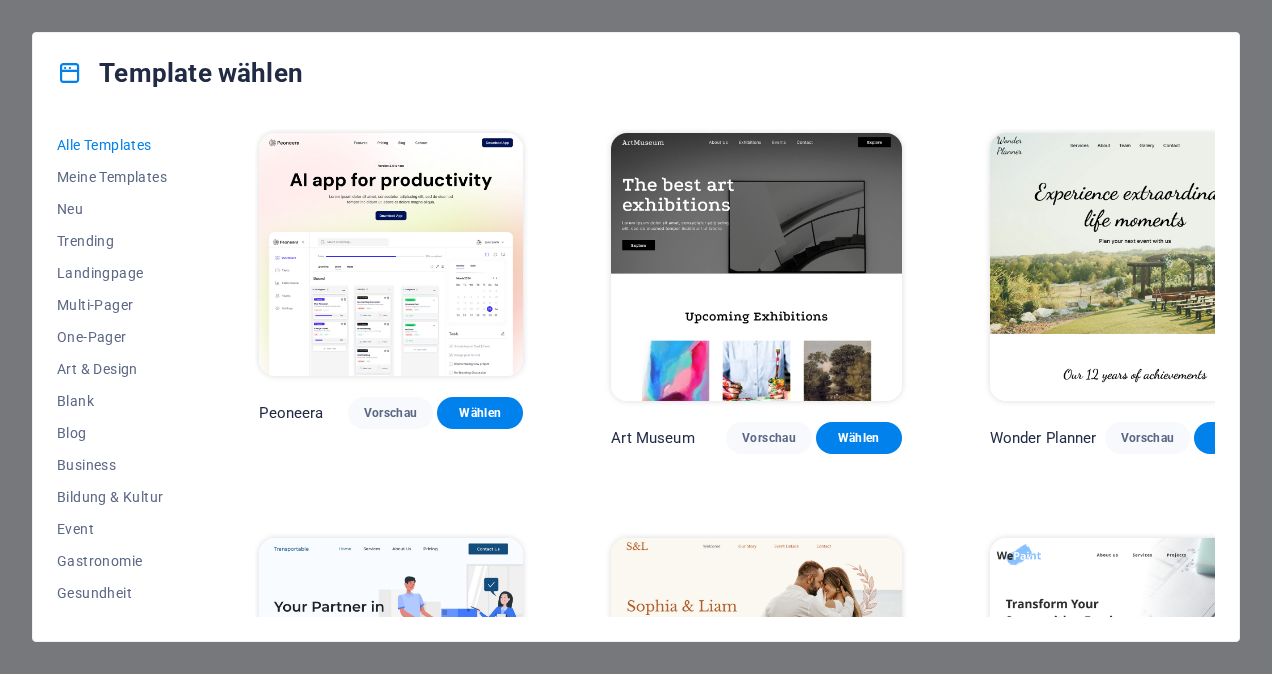 scroll, scrollTop: 0, scrollLeft: 0, axis: both 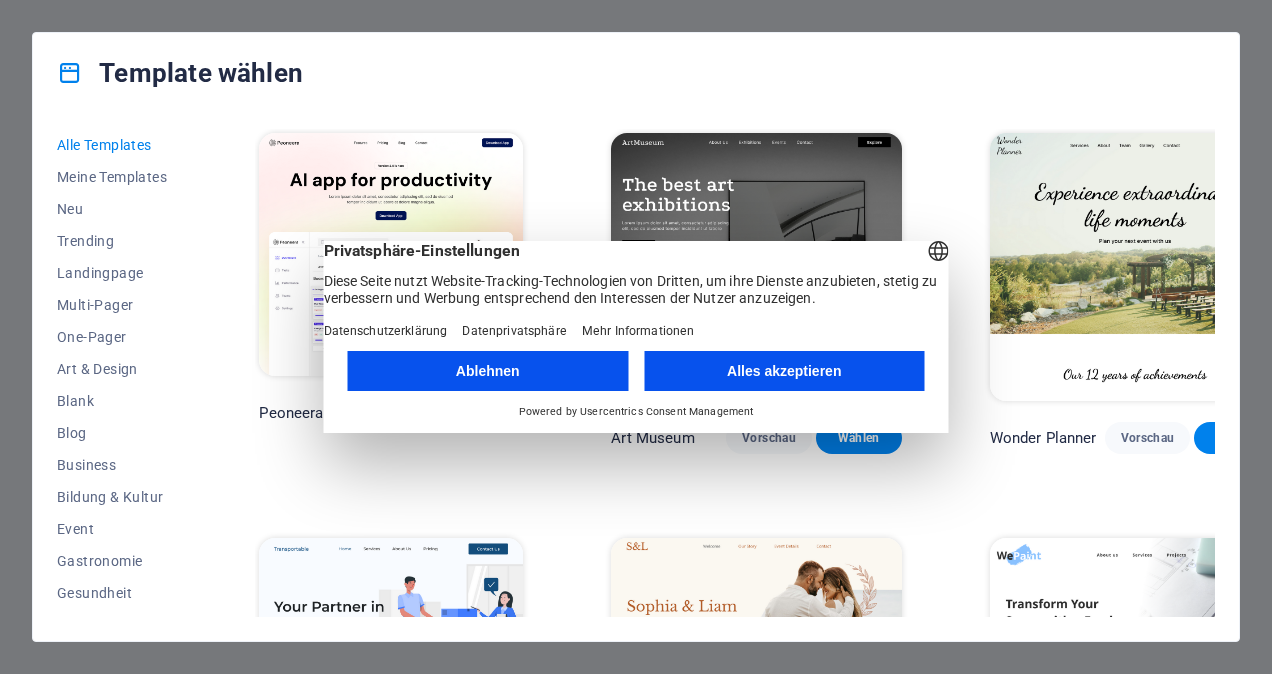 click on "Ablehnen
Alles akzeptieren
Powered by Usercentrics Consent Management" at bounding box center (636, 386) 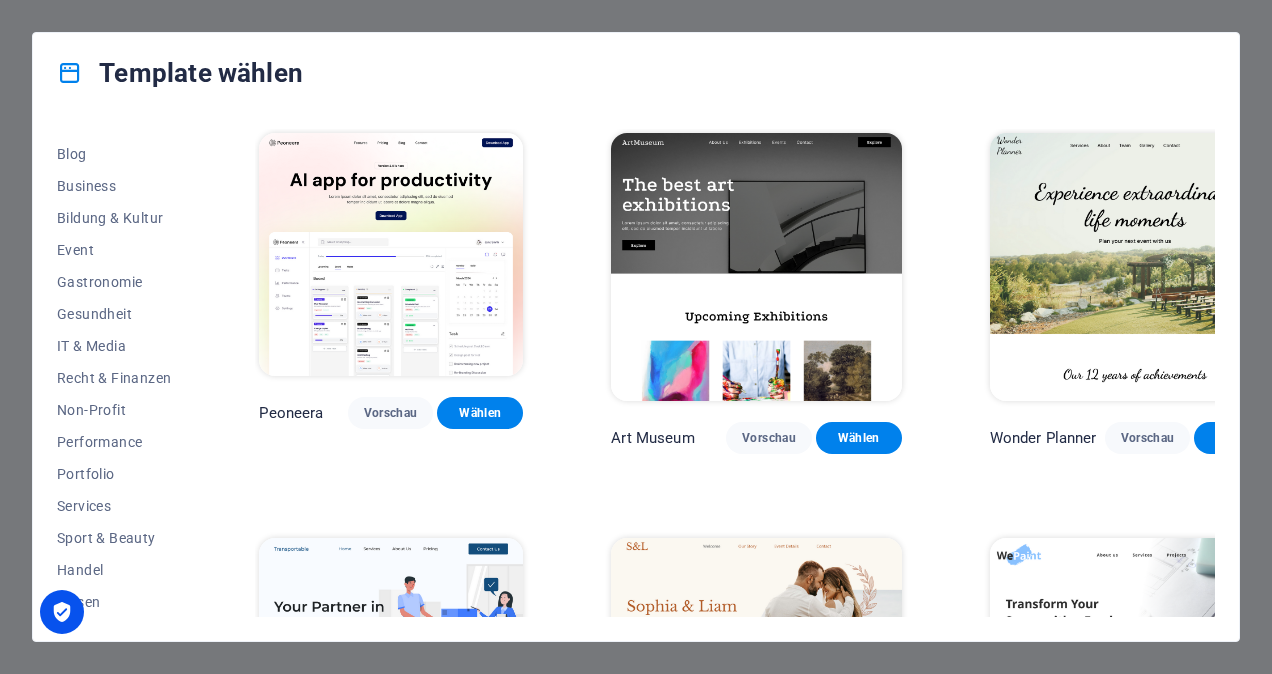 scroll, scrollTop: 312, scrollLeft: 0, axis: vertical 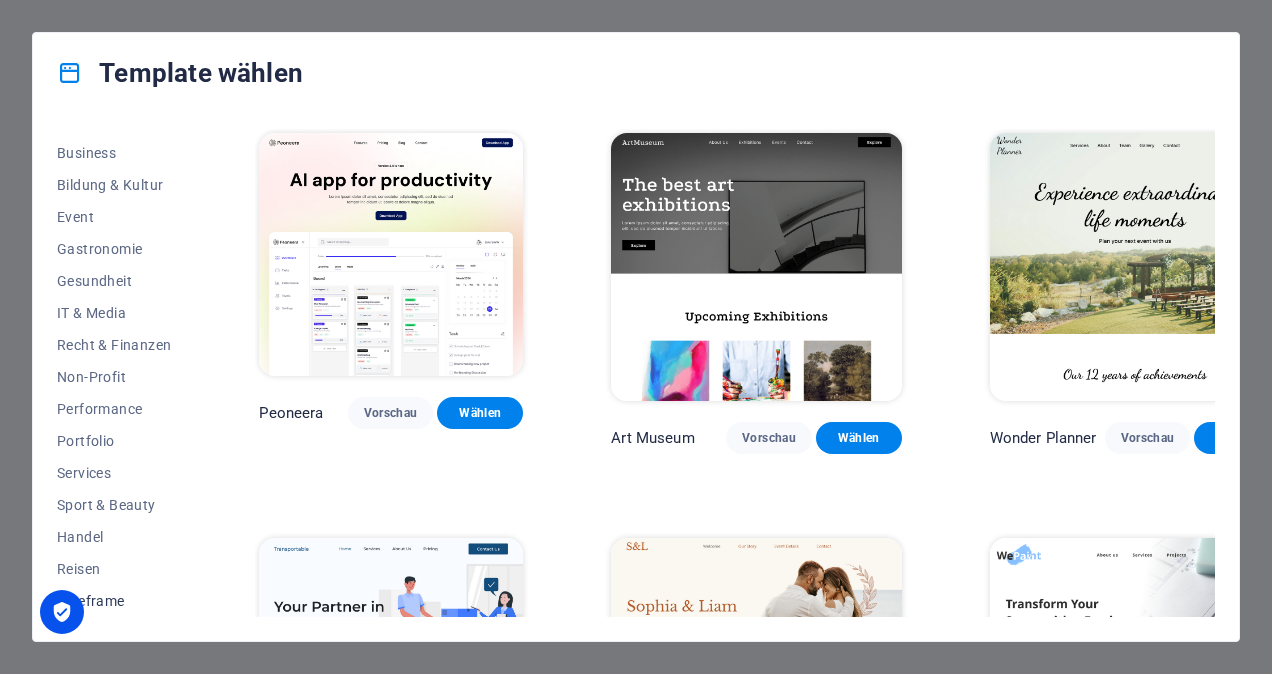 click on "Wireframe" at bounding box center [114, 601] 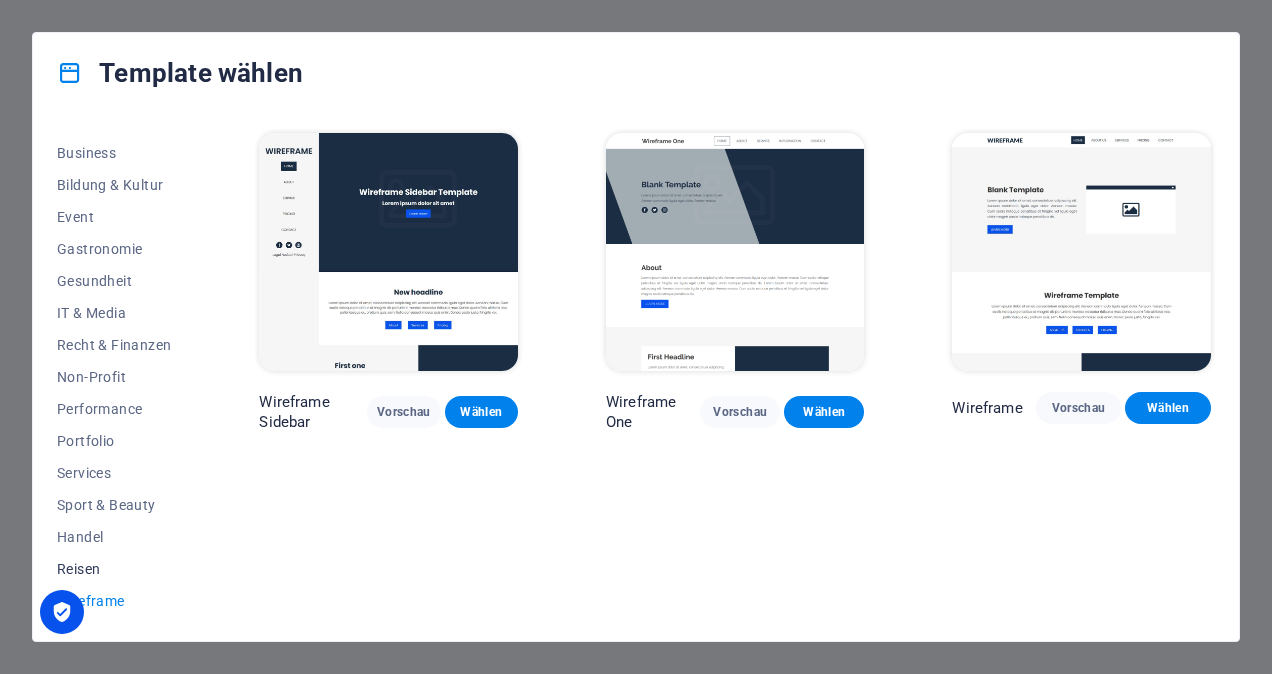 click on "Reisen" at bounding box center (114, 569) 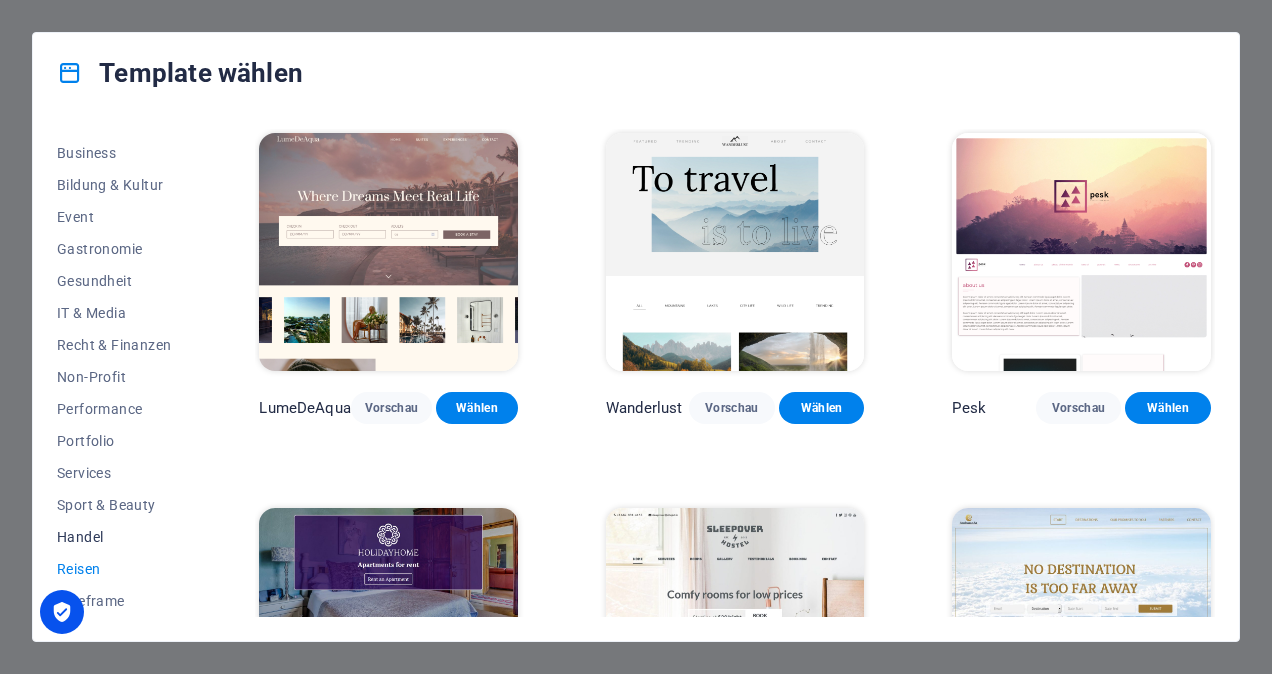 click on "Handel" at bounding box center [114, 537] 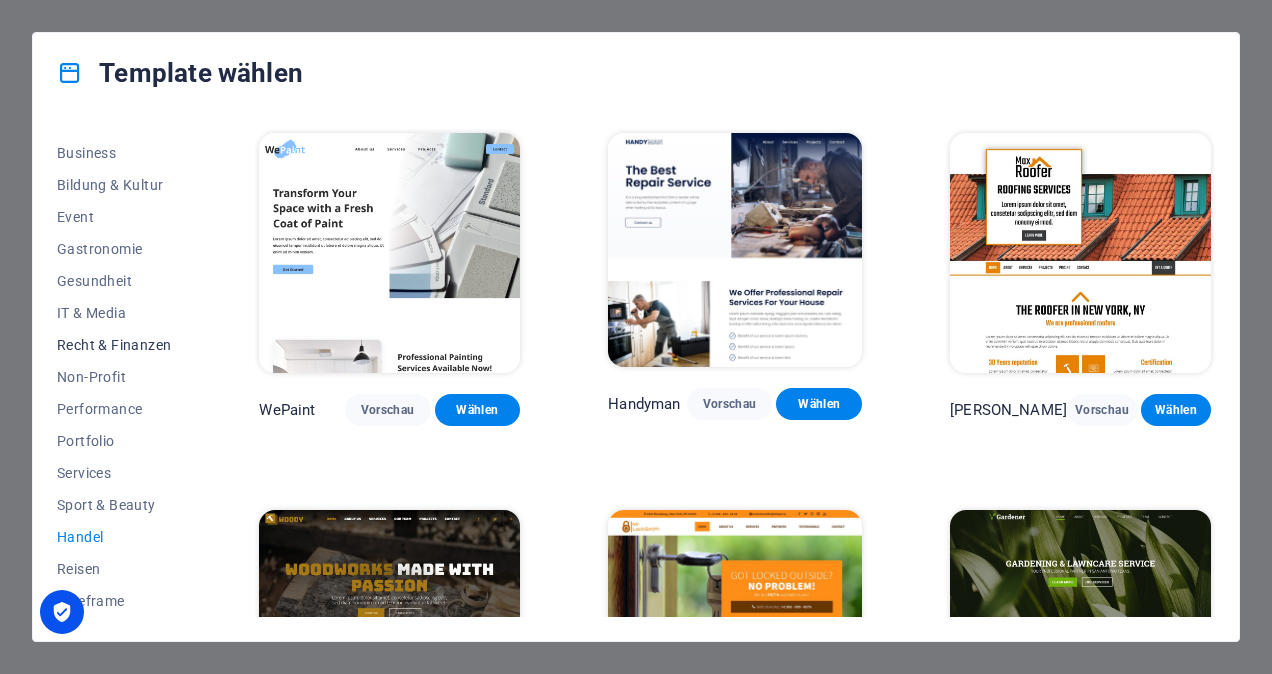 click on "Recht & Finanzen" at bounding box center [114, 345] 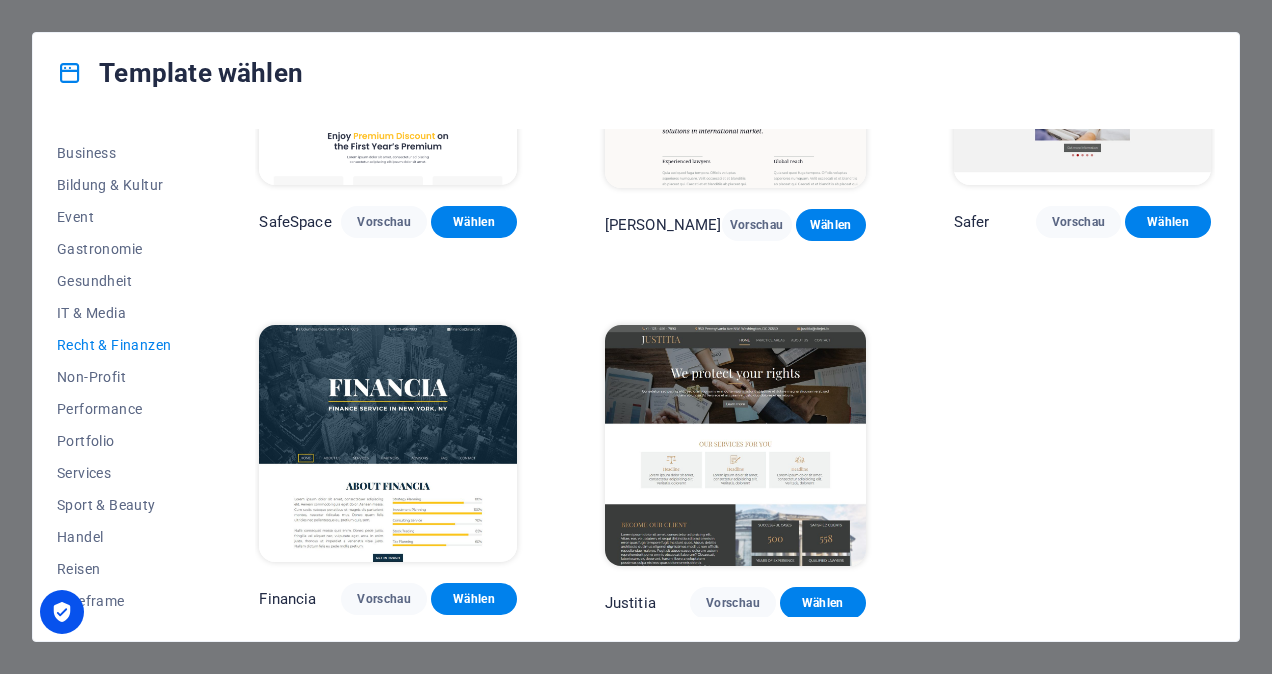 scroll, scrollTop: 0, scrollLeft: 0, axis: both 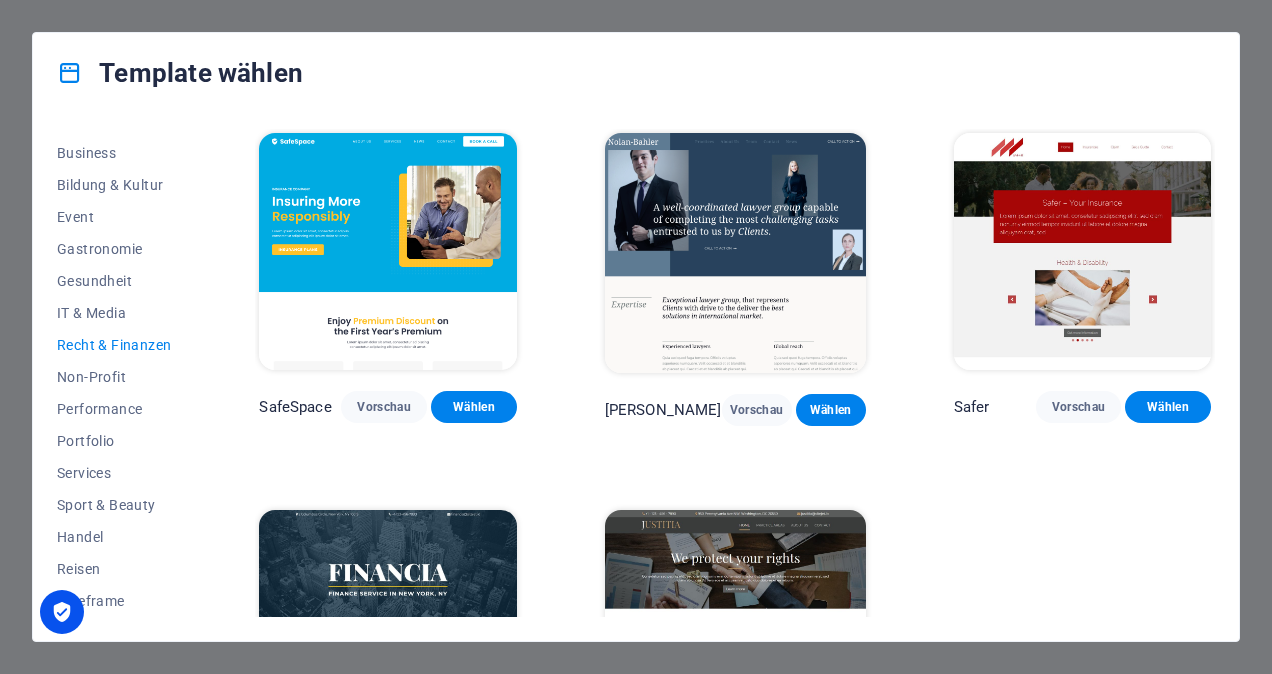 drag, startPoint x: 1209, startPoint y: 224, endPoint x: 1221, endPoint y: 343, distance: 119.60351 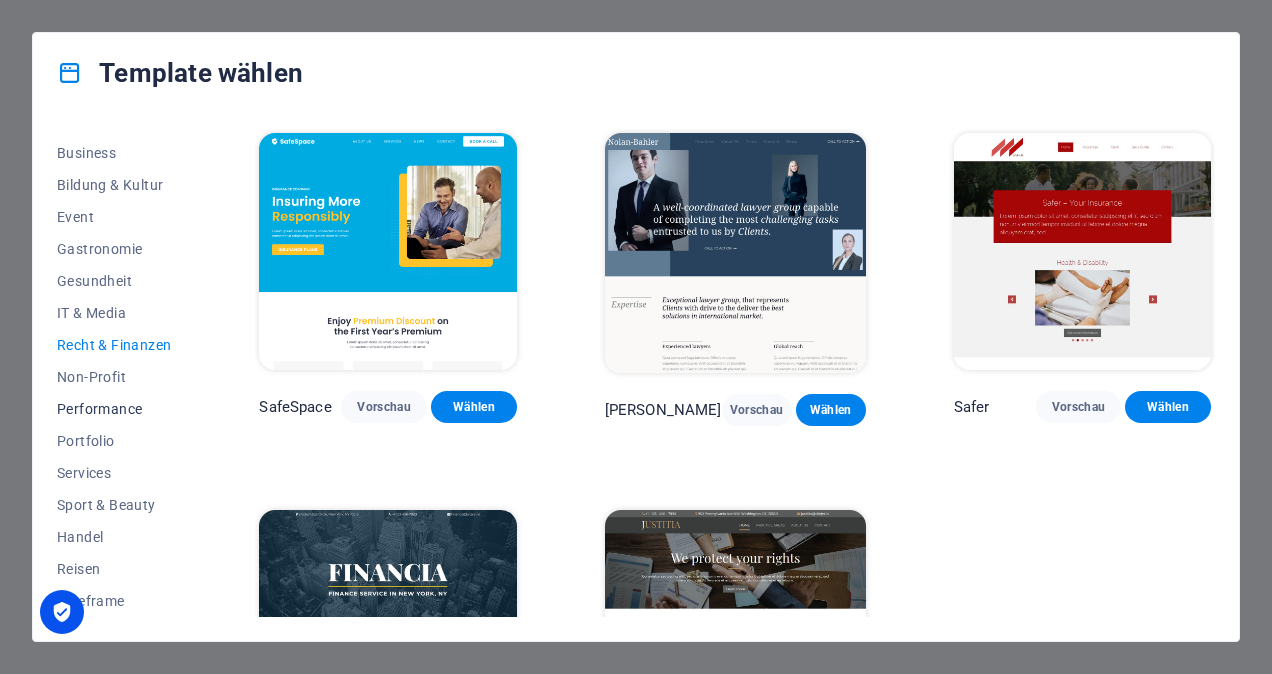 click on "Performance" at bounding box center [114, 409] 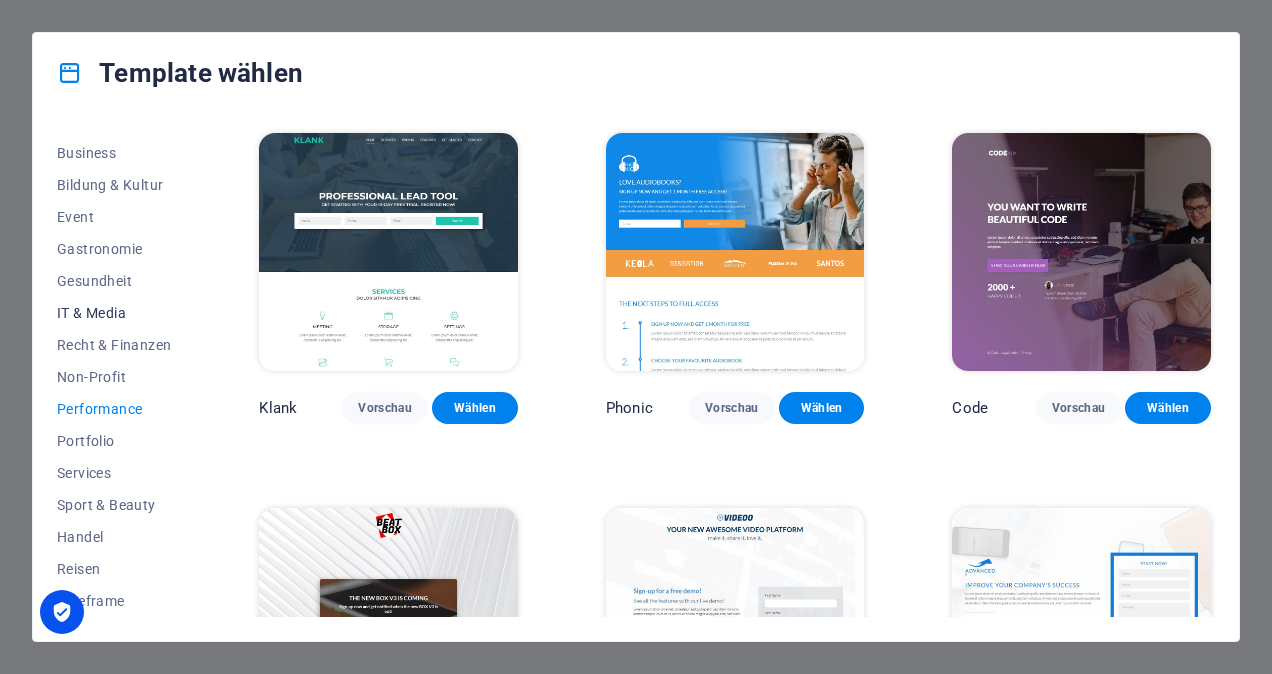 click on "IT & Media" at bounding box center (114, 313) 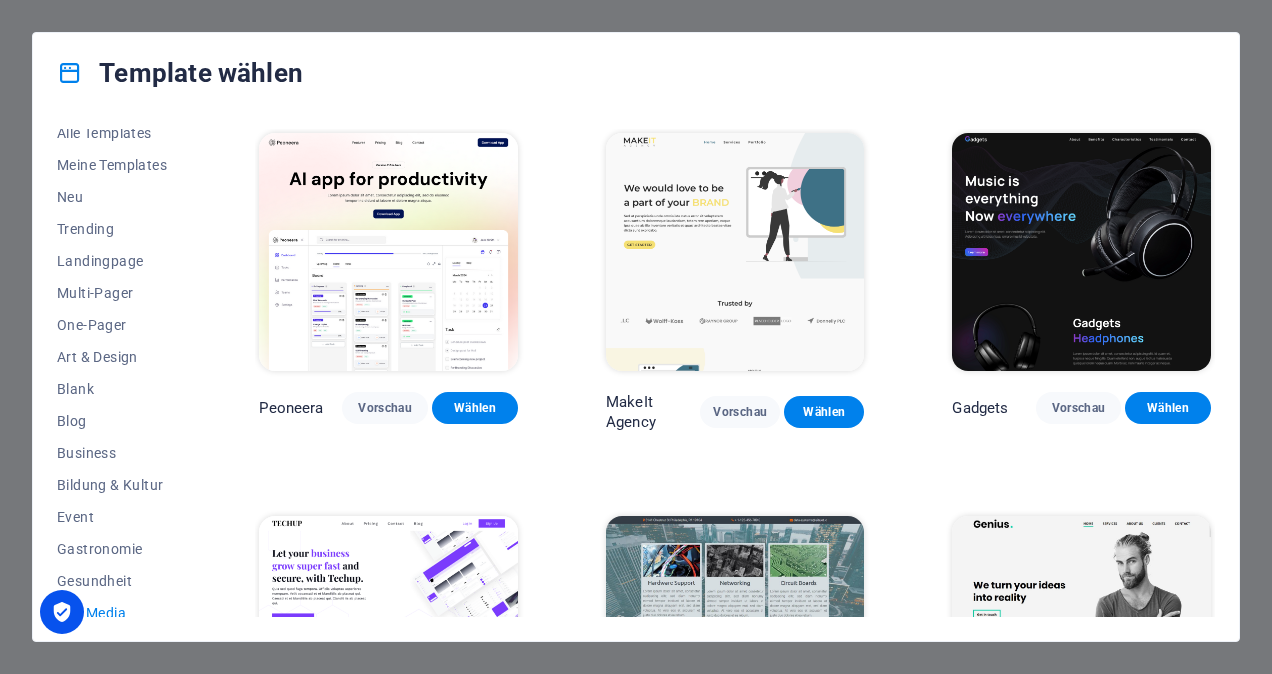 scroll, scrollTop: 11, scrollLeft: 0, axis: vertical 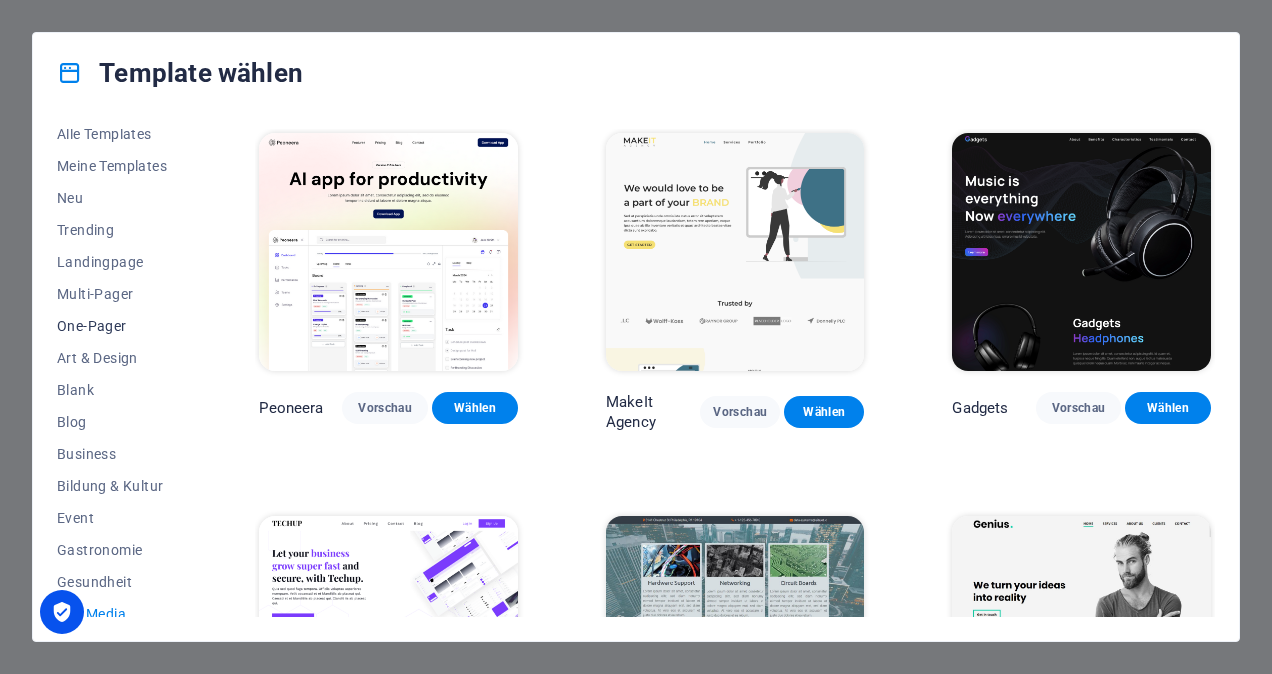 click on "One-Pager" at bounding box center [114, 326] 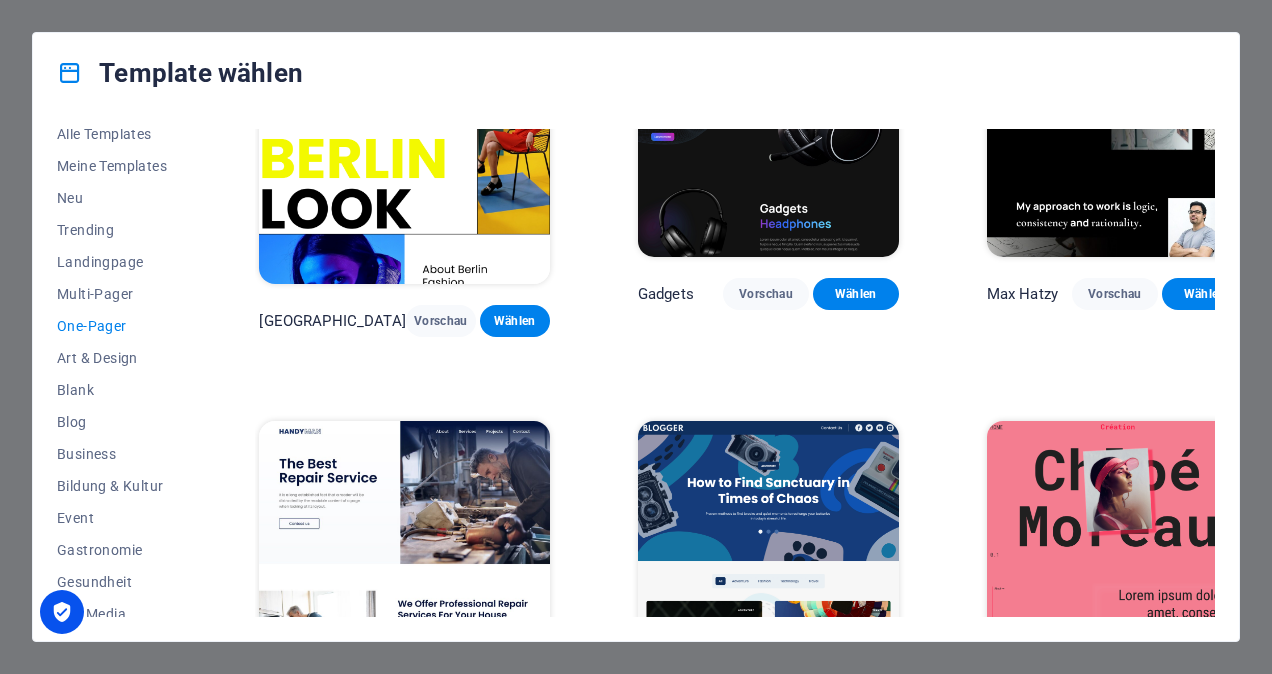 scroll, scrollTop: 1752, scrollLeft: 0, axis: vertical 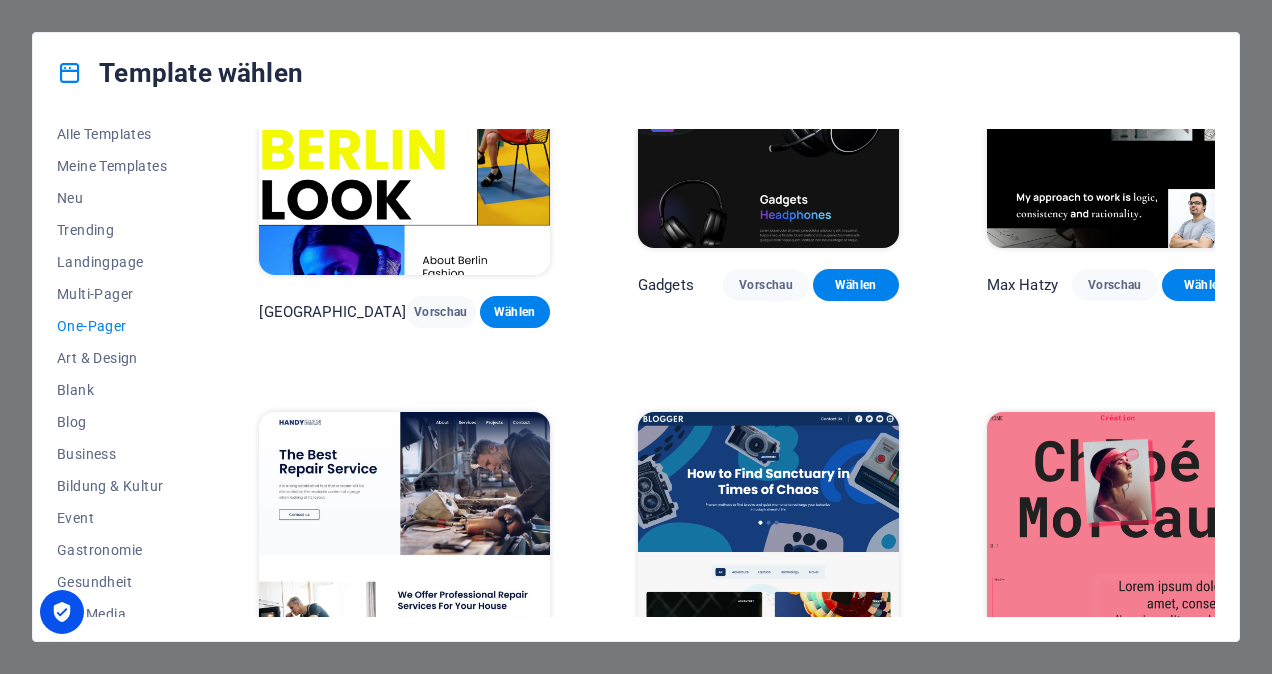drag, startPoint x: 1215, startPoint y: 233, endPoint x: 1215, endPoint y: 246, distance: 13 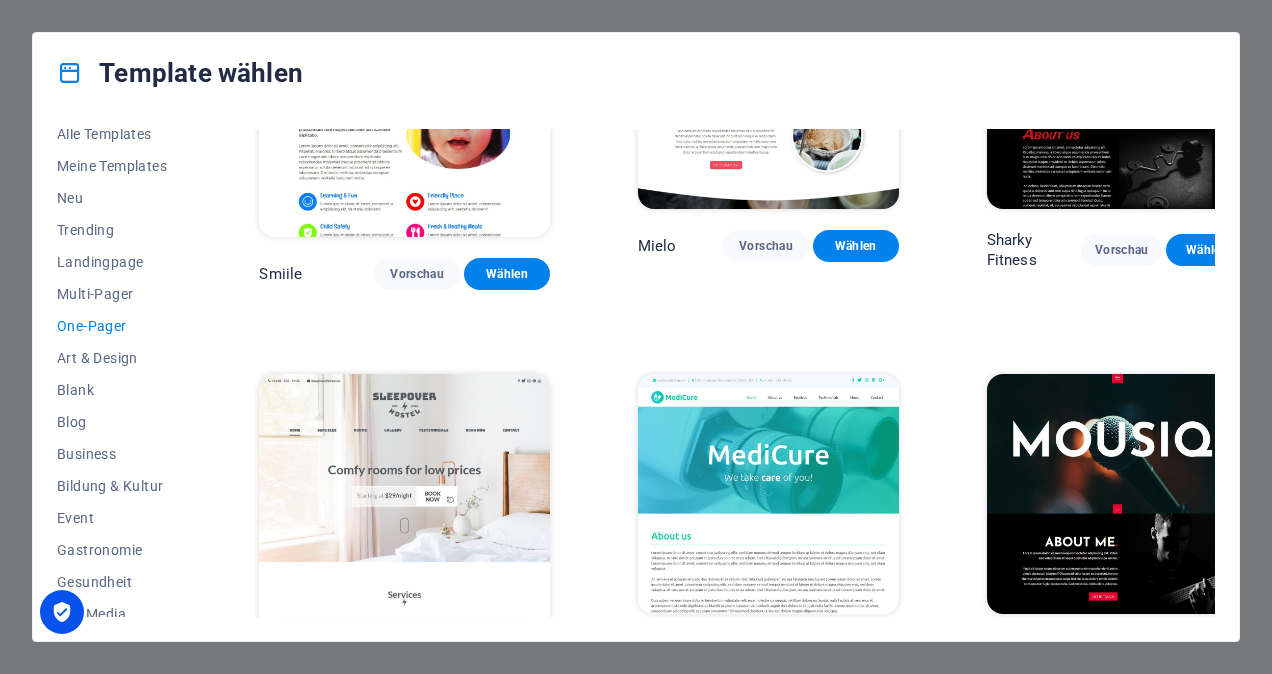 scroll, scrollTop: 5431, scrollLeft: 0, axis: vertical 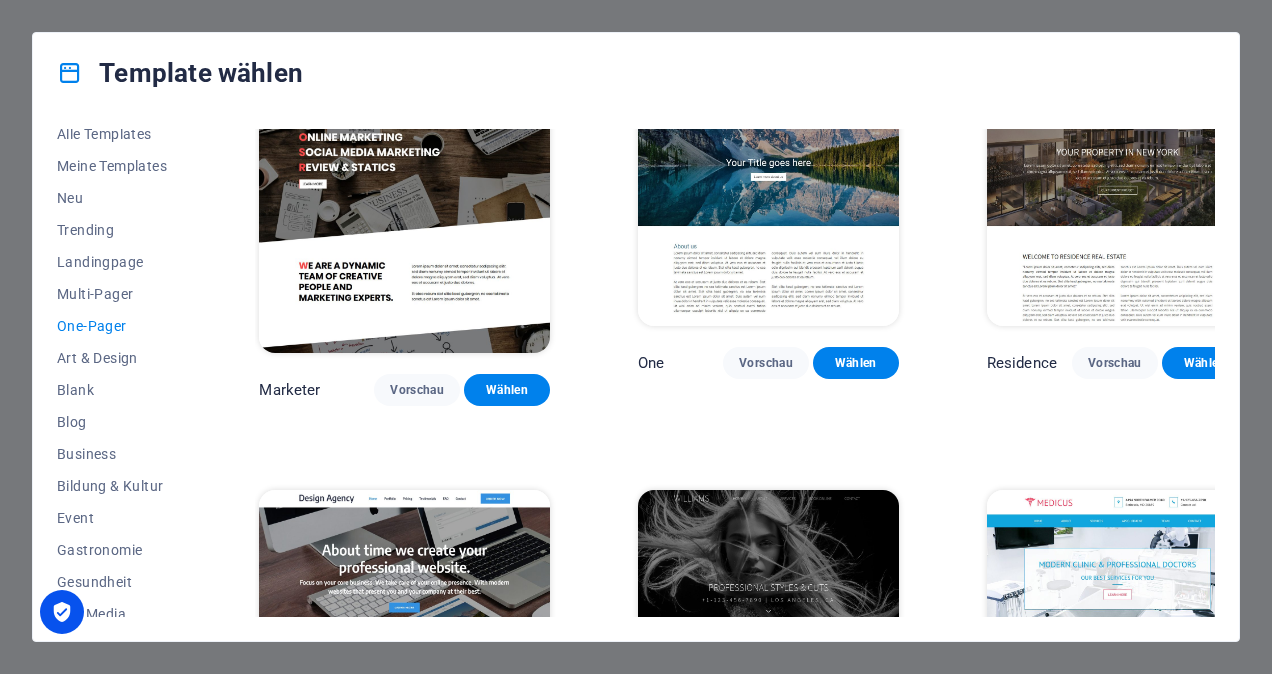 click on "Vorschau" at bounding box center (1115, 1172) 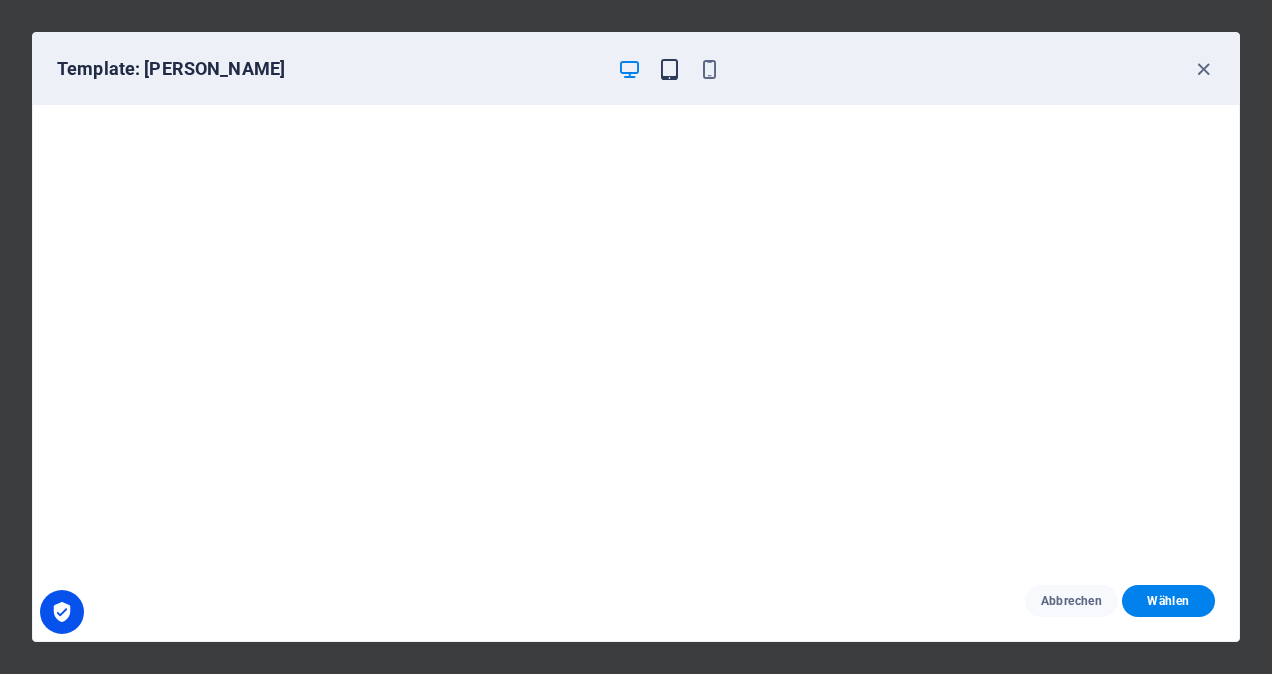 click at bounding box center (669, 69) 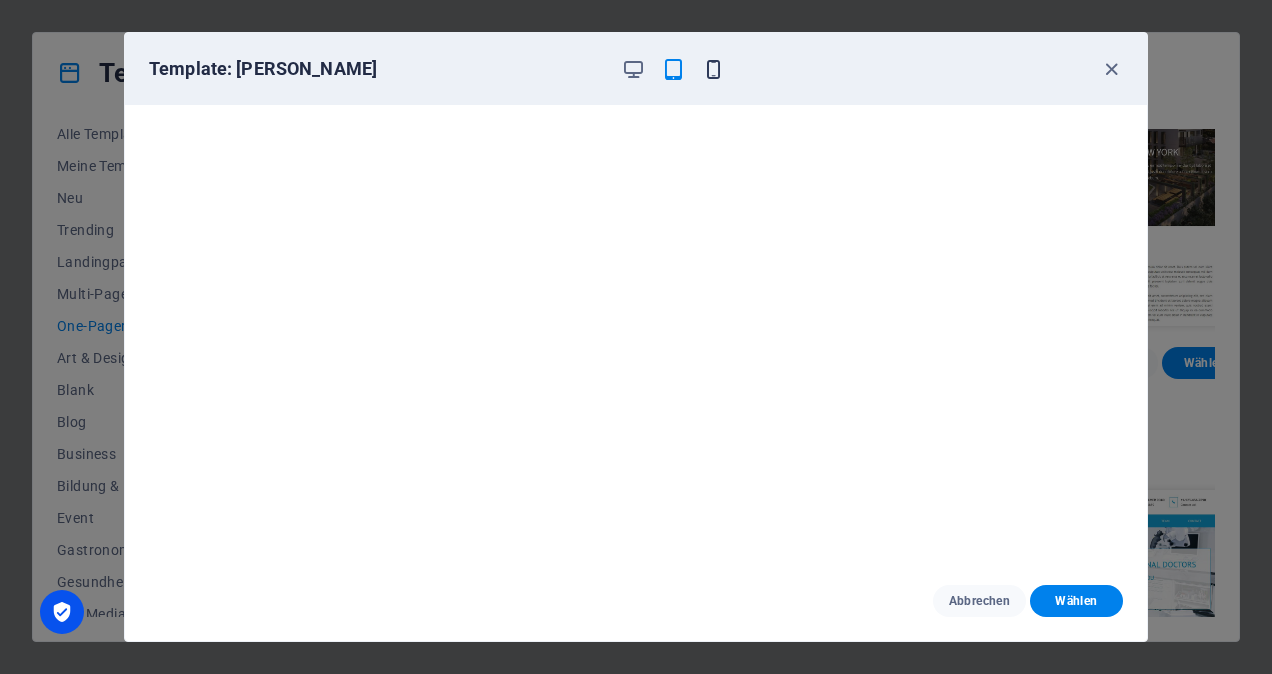 click at bounding box center [713, 69] 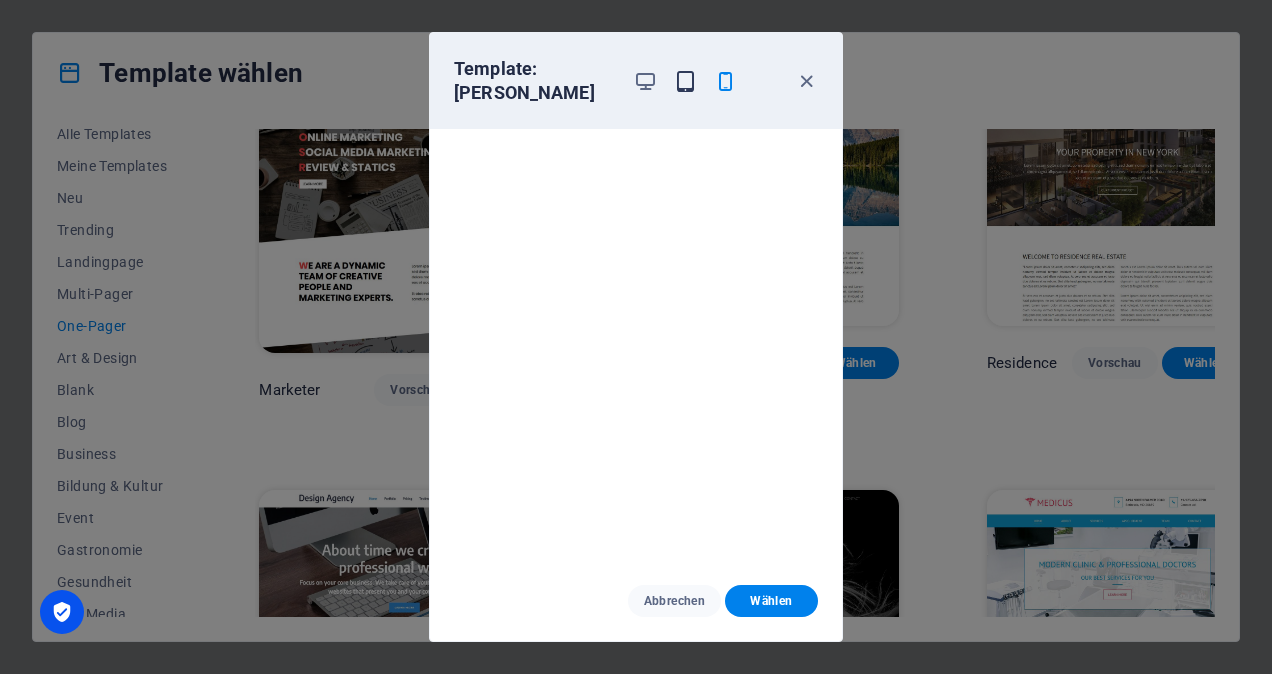 click at bounding box center (685, 81) 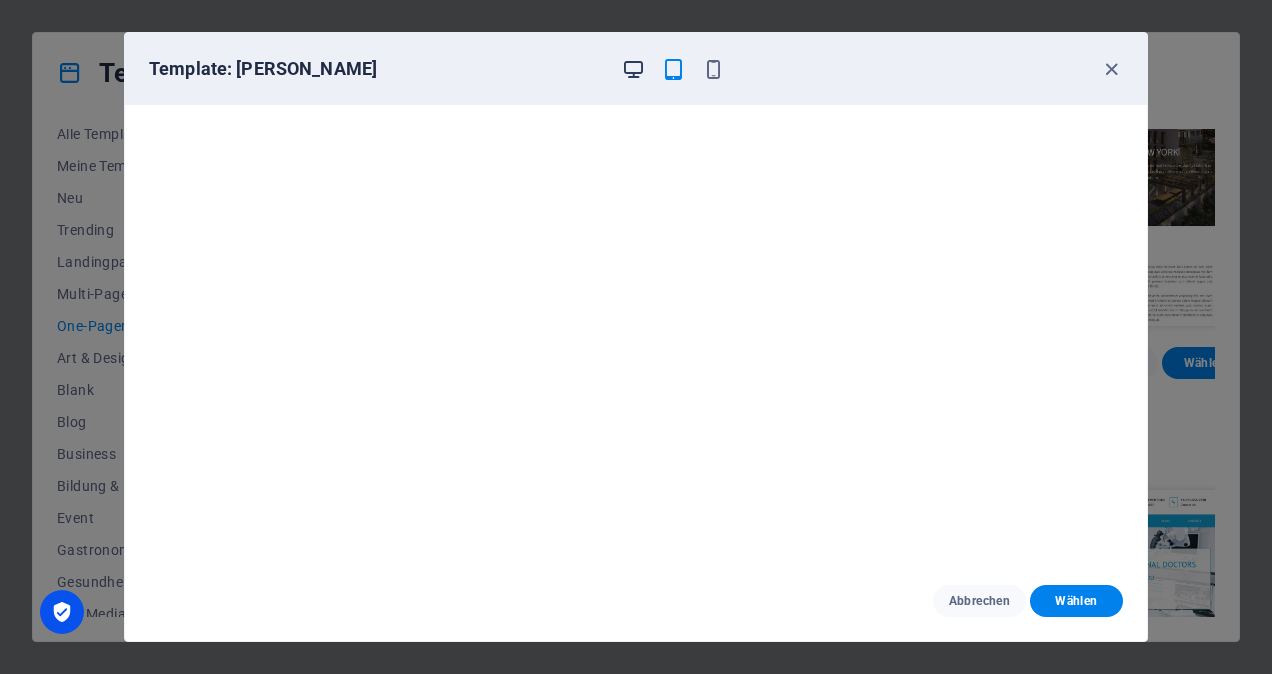 click at bounding box center [633, 69] 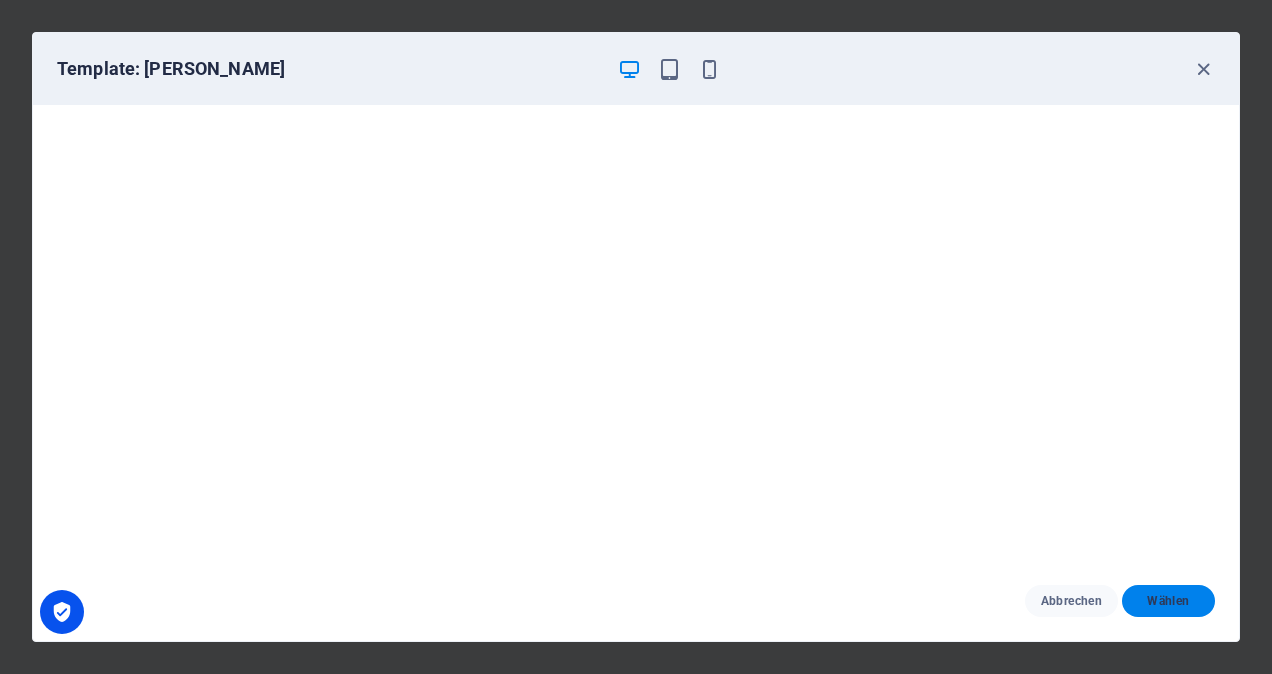 click on "Wählen" at bounding box center [1168, 601] 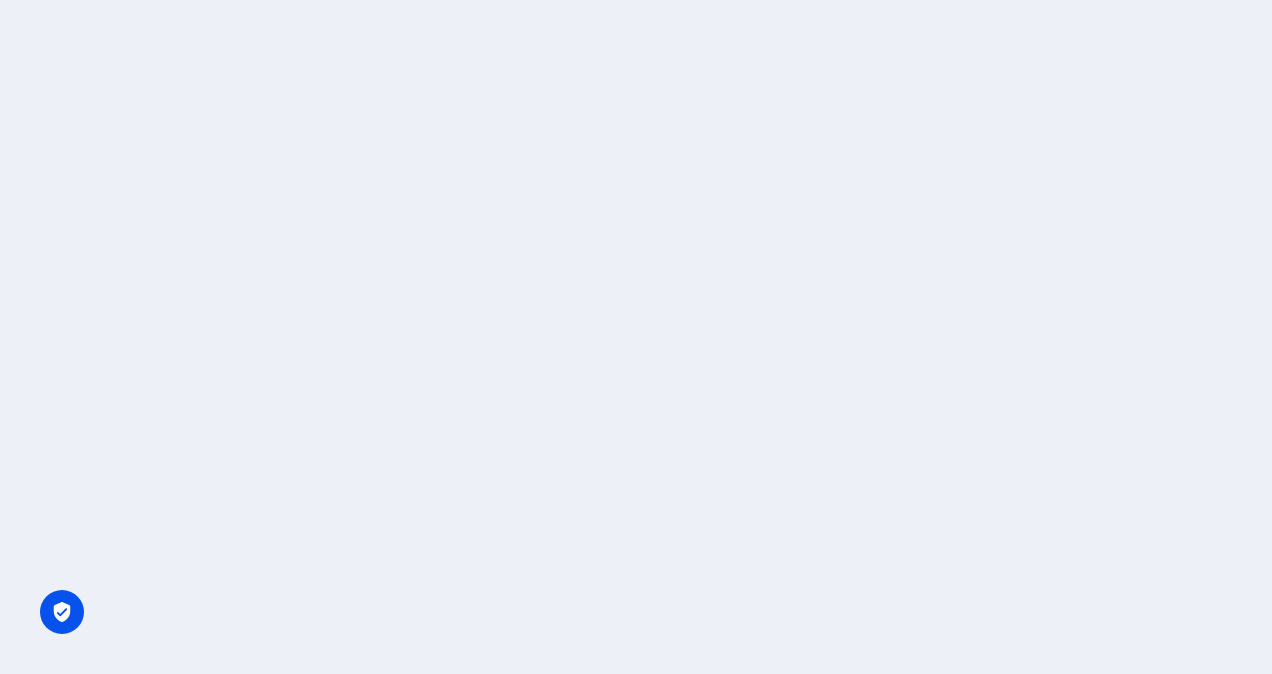 scroll, scrollTop: 0, scrollLeft: 0, axis: both 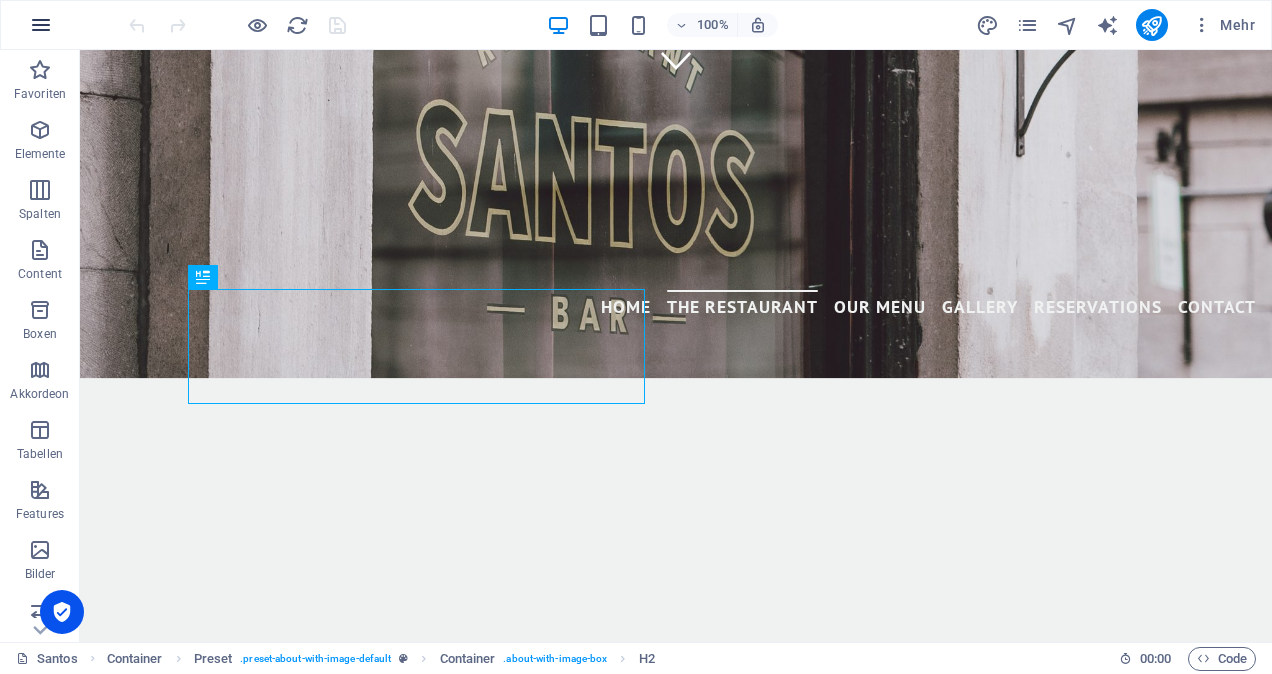 click at bounding box center (41, 25) 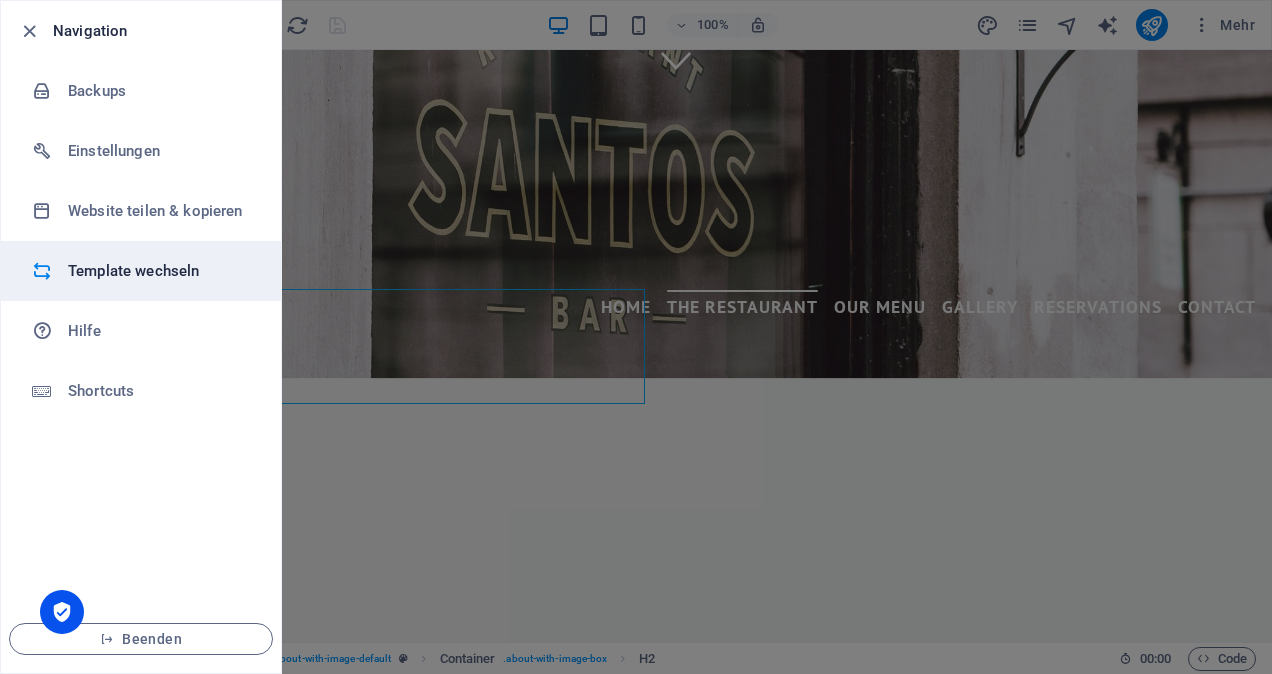 click on "Template wechseln" at bounding box center [160, 271] 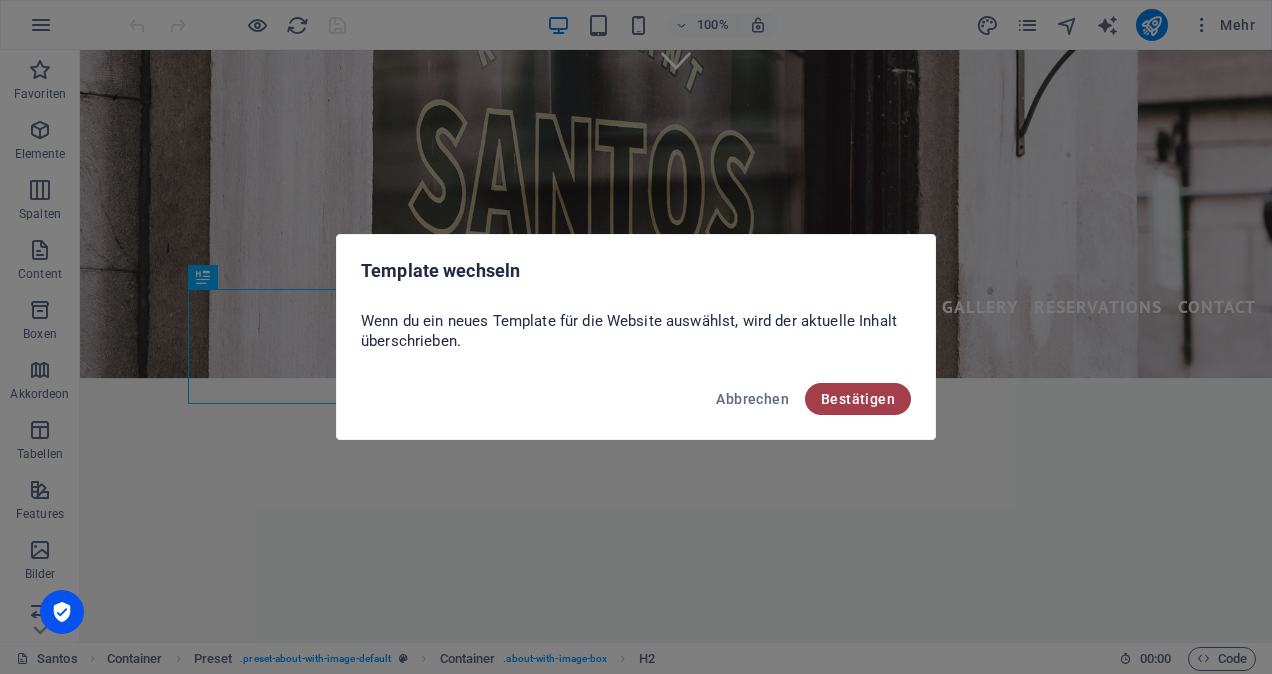 click on "Bestätigen" at bounding box center (858, 399) 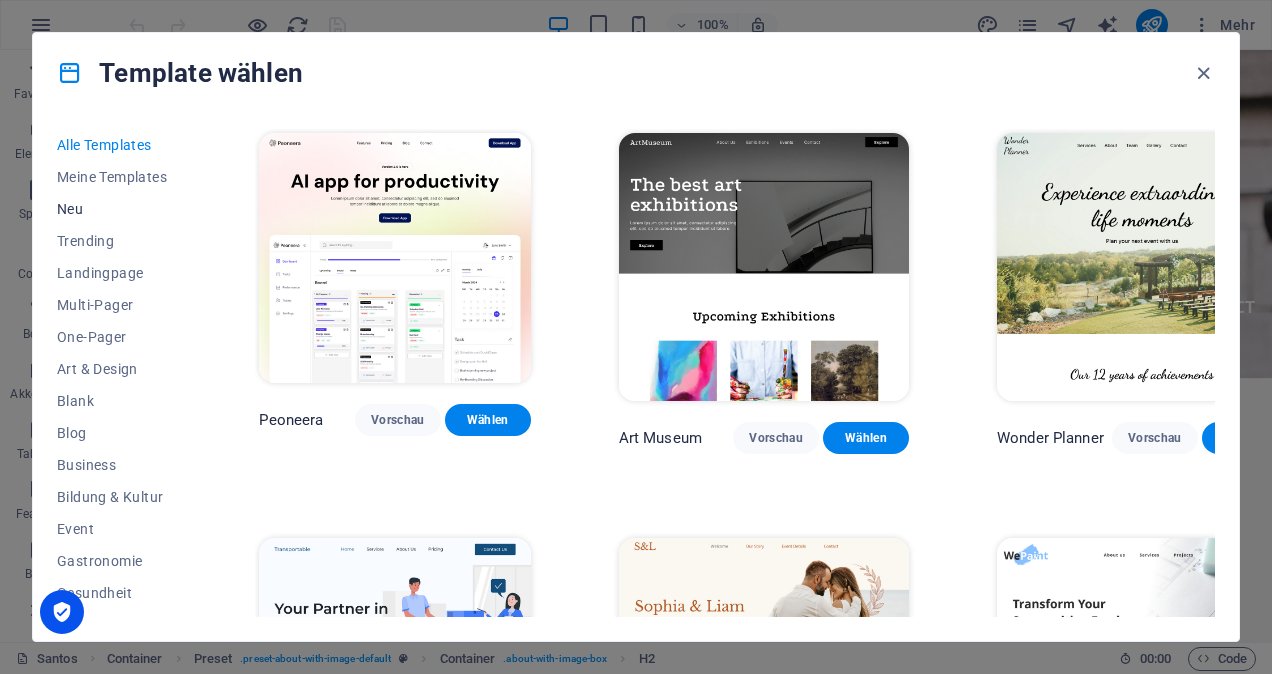 click on "Neu" at bounding box center (114, 209) 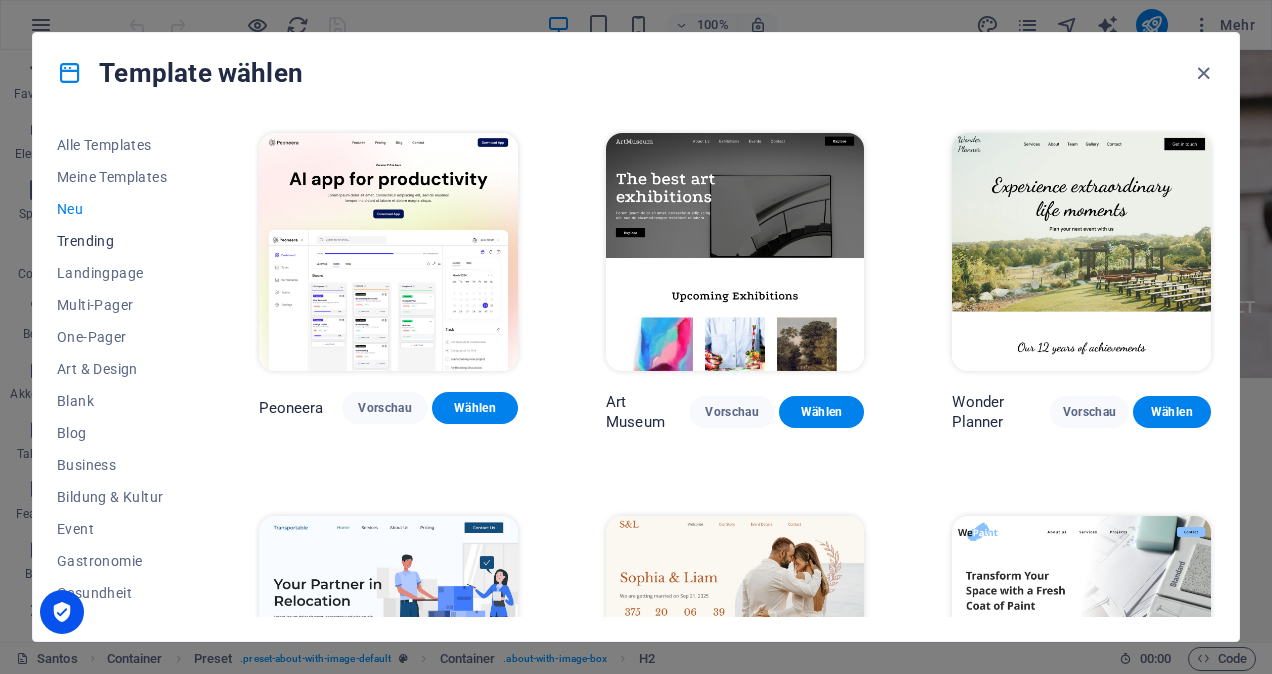 click on "Trending" at bounding box center (114, 241) 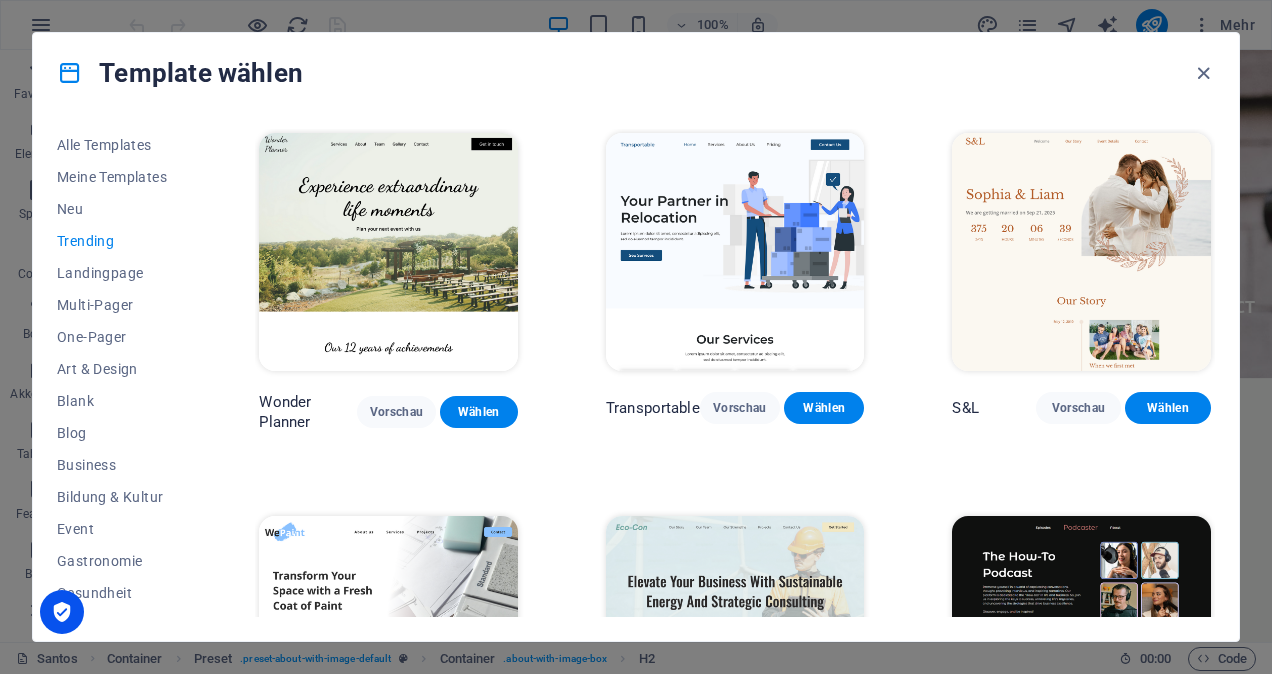 click on "Trending" at bounding box center [114, 241] 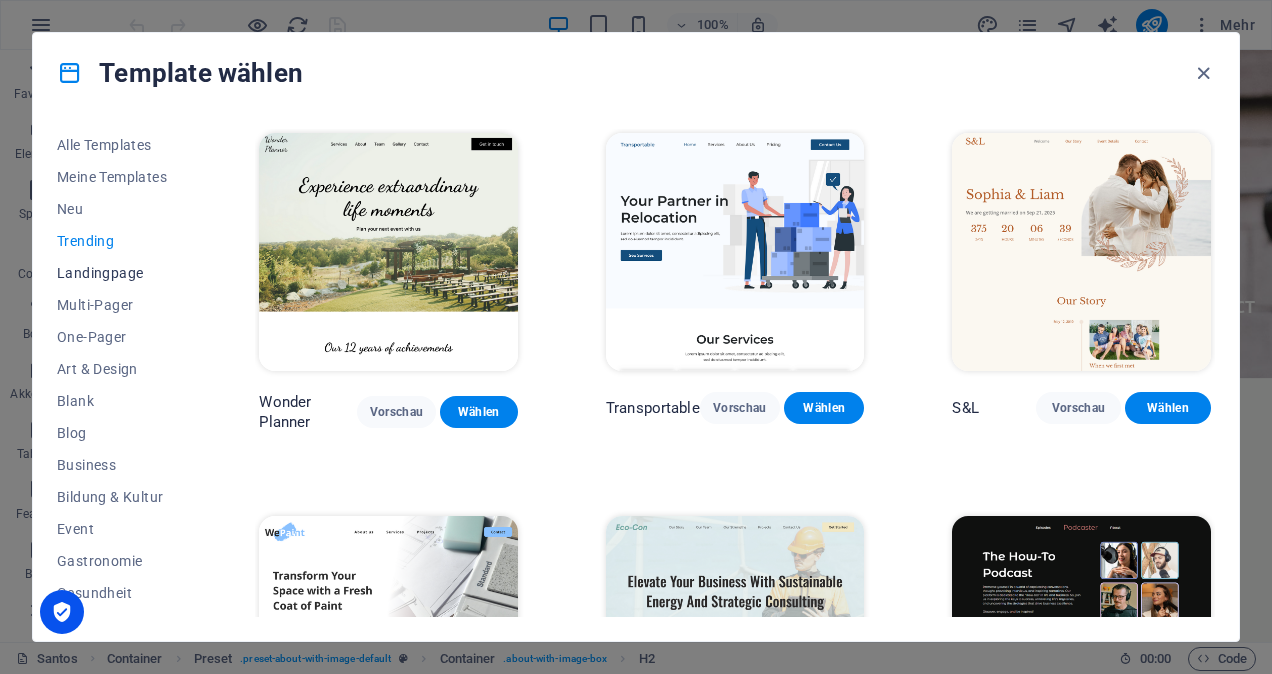 click on "Landingpage" at bounding box center (114, 273) 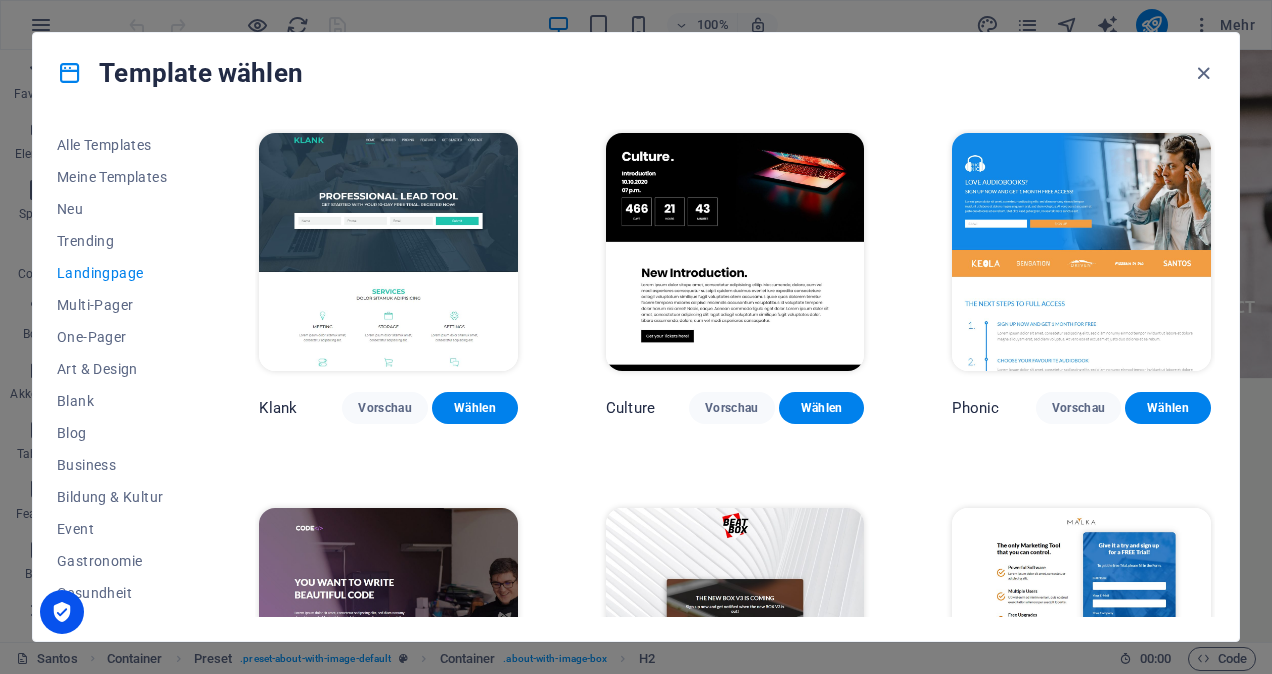 drag, startPoint x: 1261, startPoint y: 135, endPoint x: 1266, endPoint y: 173, distance: 38.327538 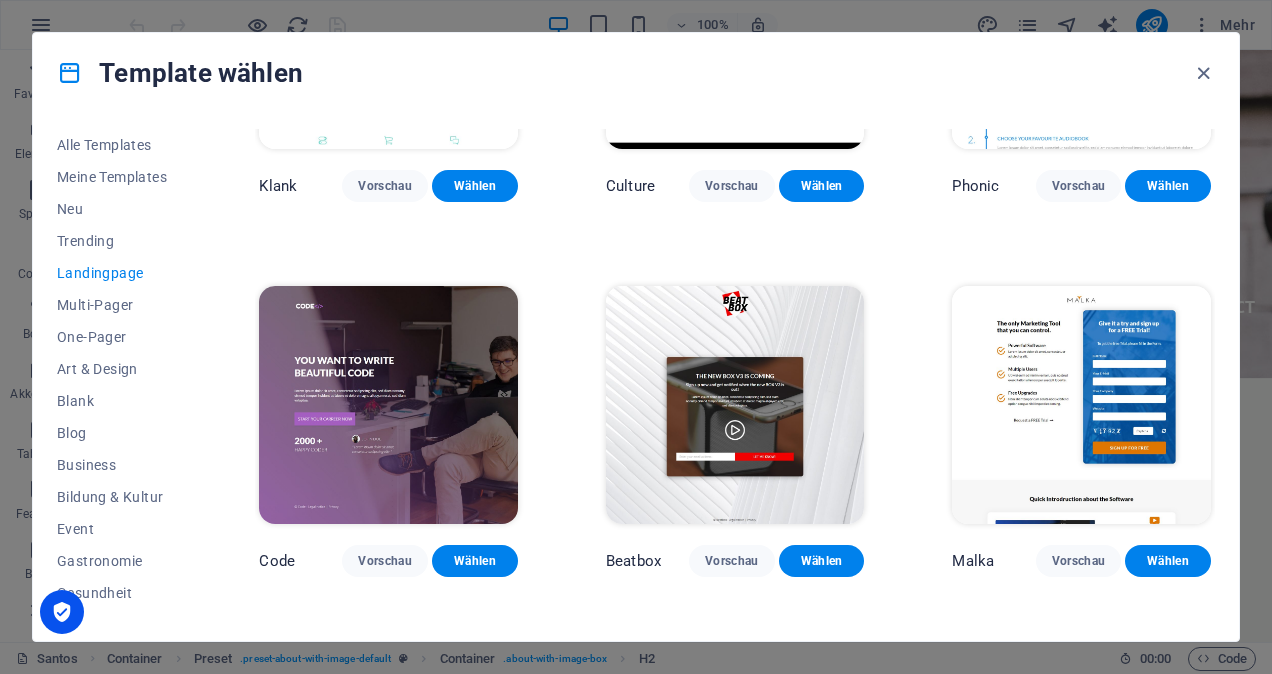 scroll, scrollTop: 229, scrollLeft: 0, axis: vertical 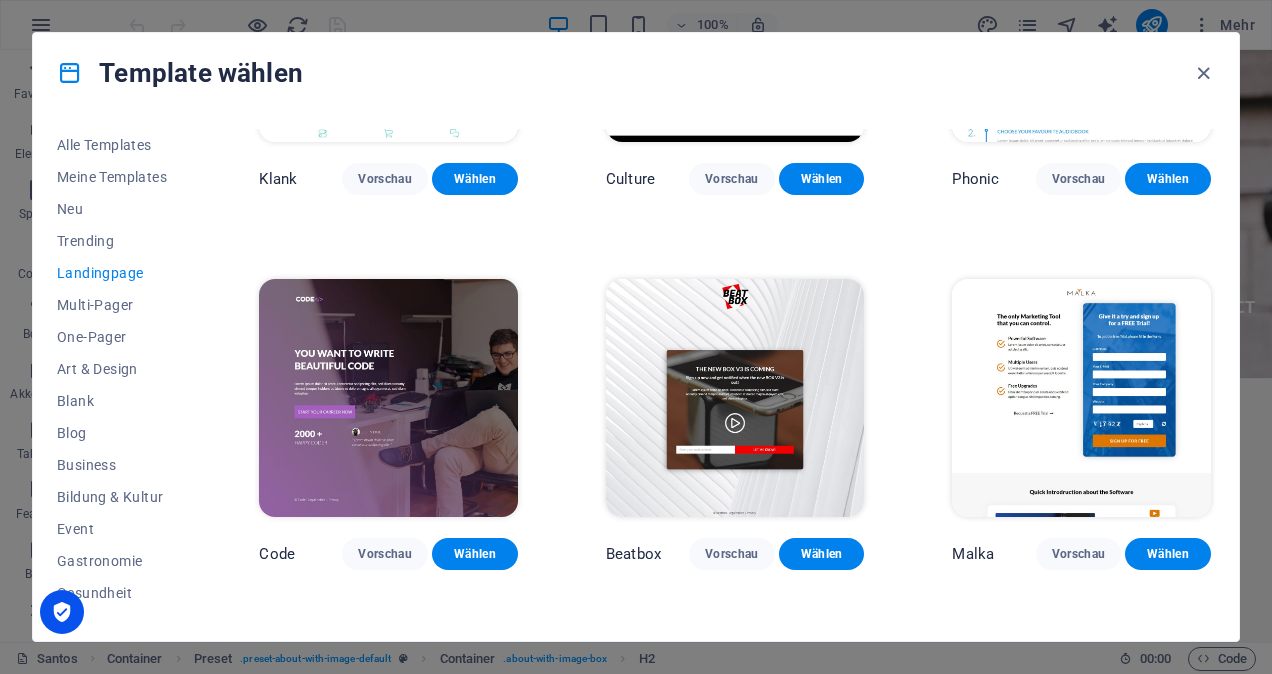 click at bounding box center (1081, 398) 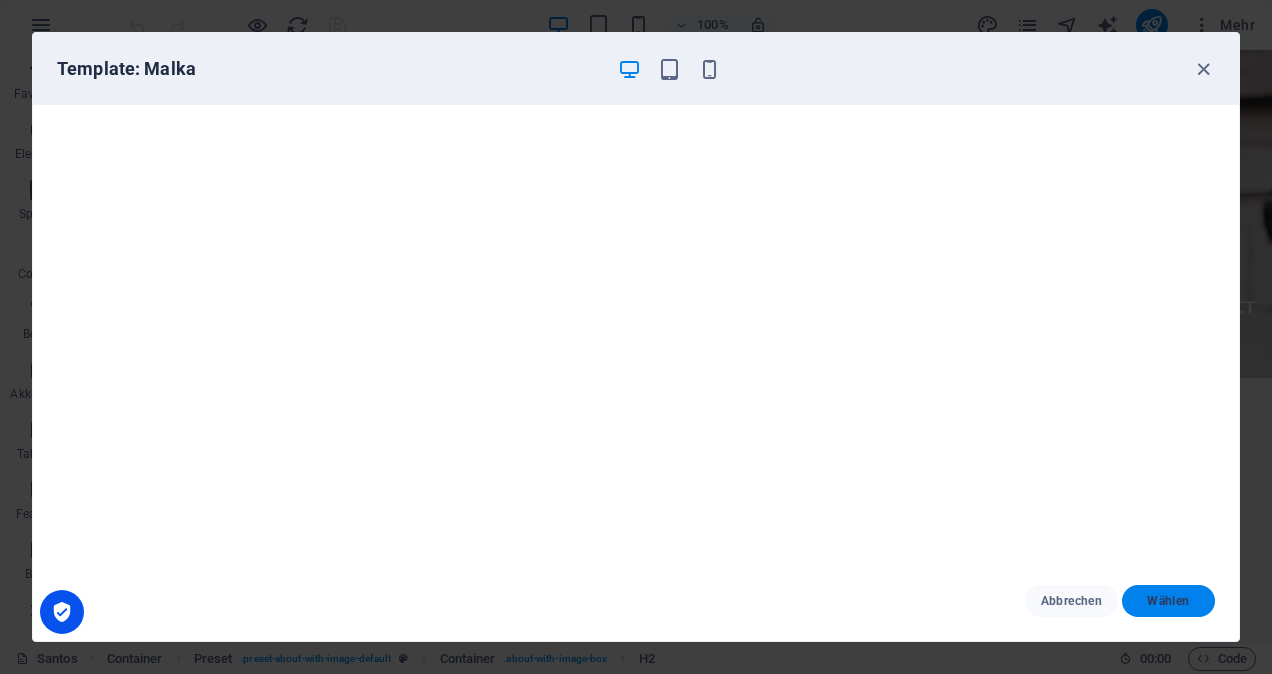 click on "Wählen" at bounding box center [1168, 601] 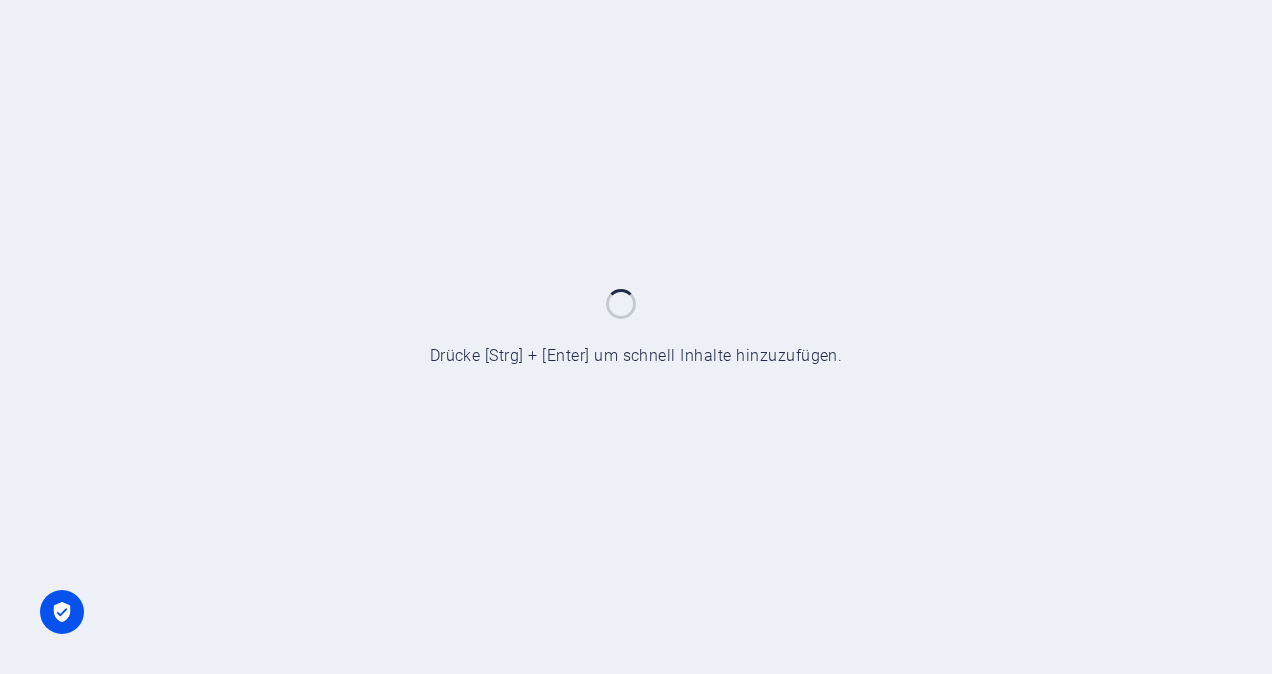 scroll, scrollTop: 0, scrollLeft: 0, axis: both 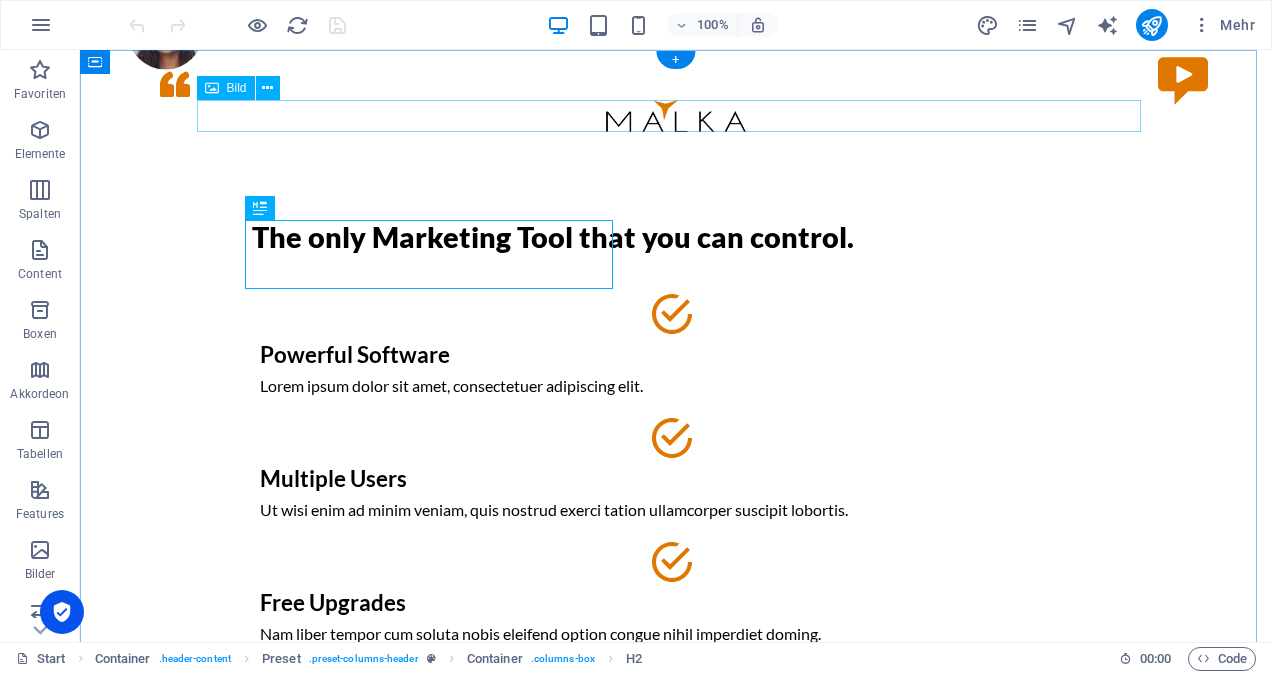 click at bounding box center [676, 116] 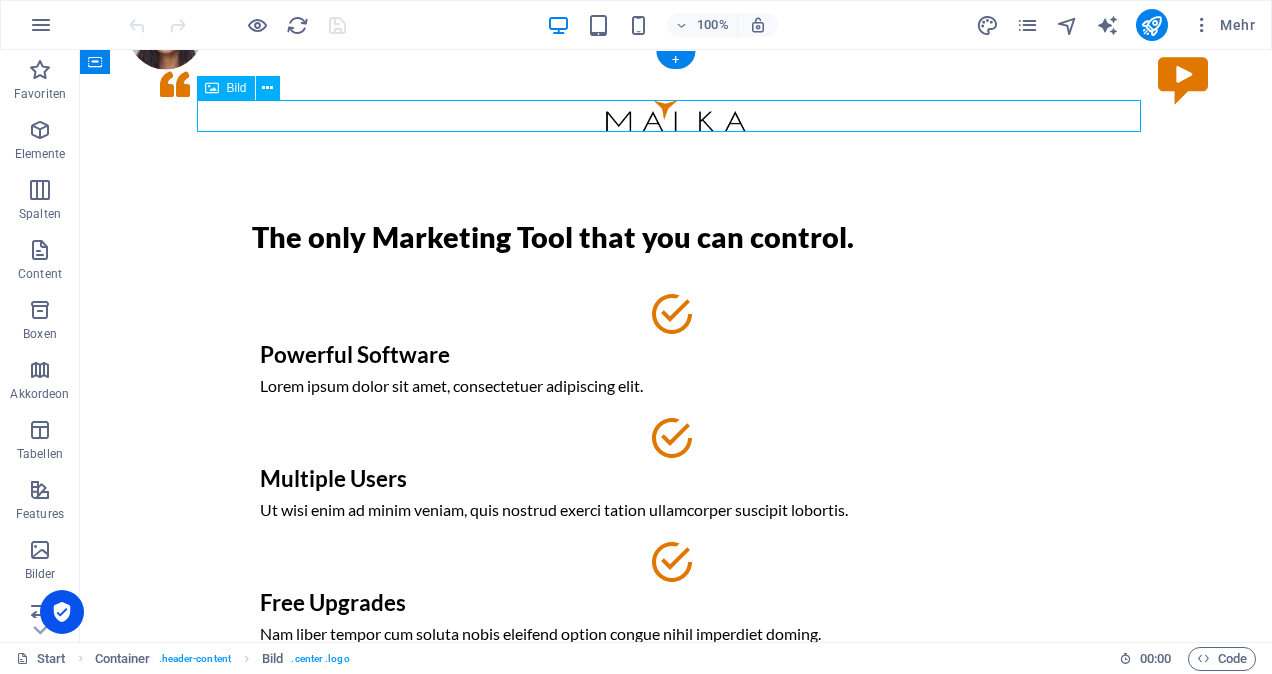 click at bounding box center [676, 116] 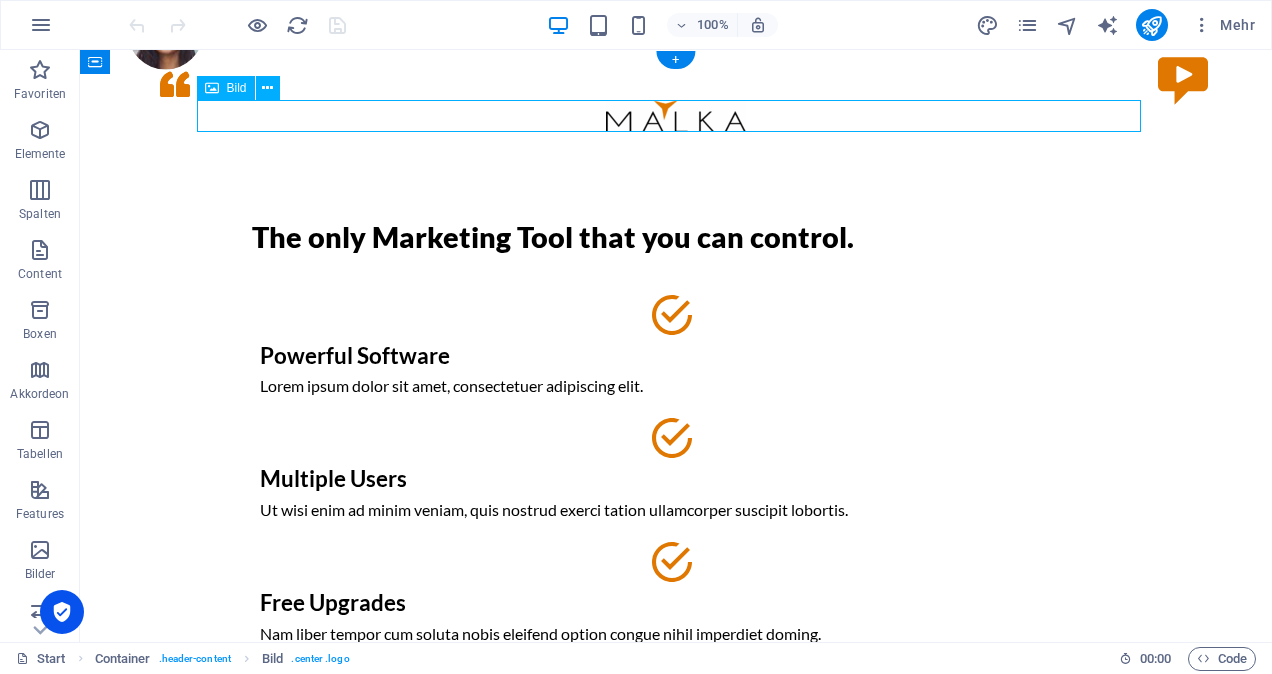 select on "px" 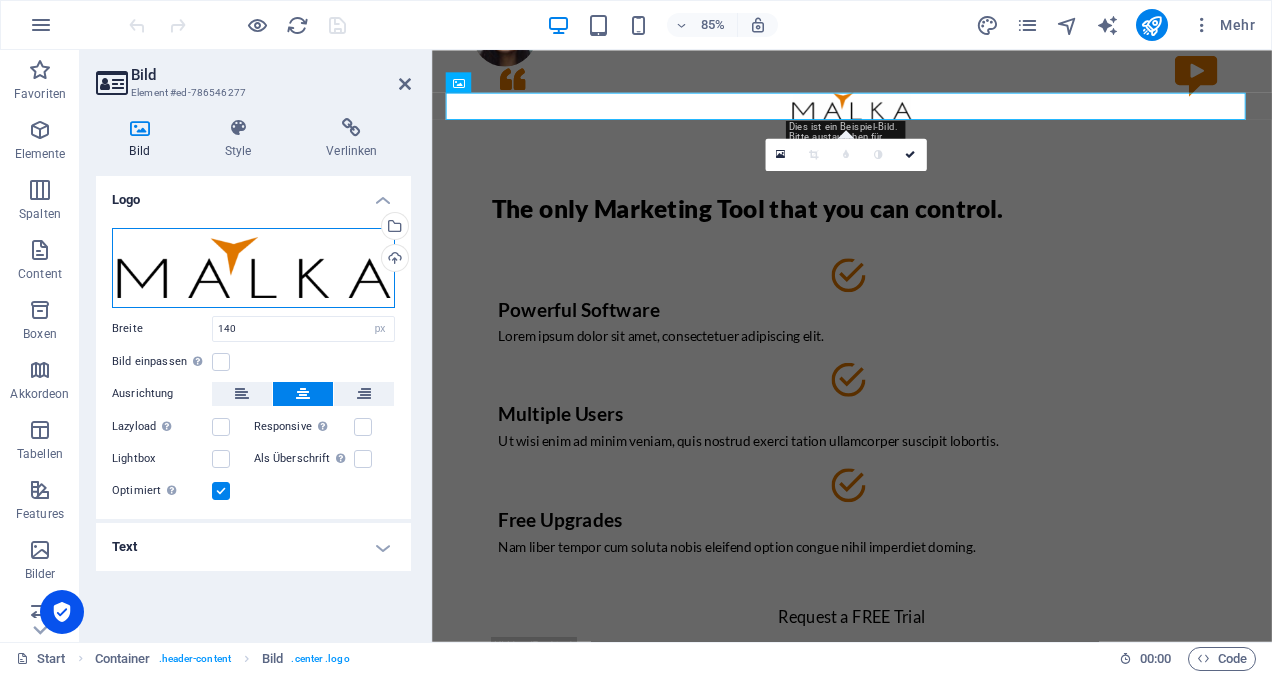 click on "Ziehe Dateien zum Hochladen hierher oder  klicke hier, um aus Dateien oder kostenlosen Stockfotos & -videos zu wählen" at bounding box center [253, 268] 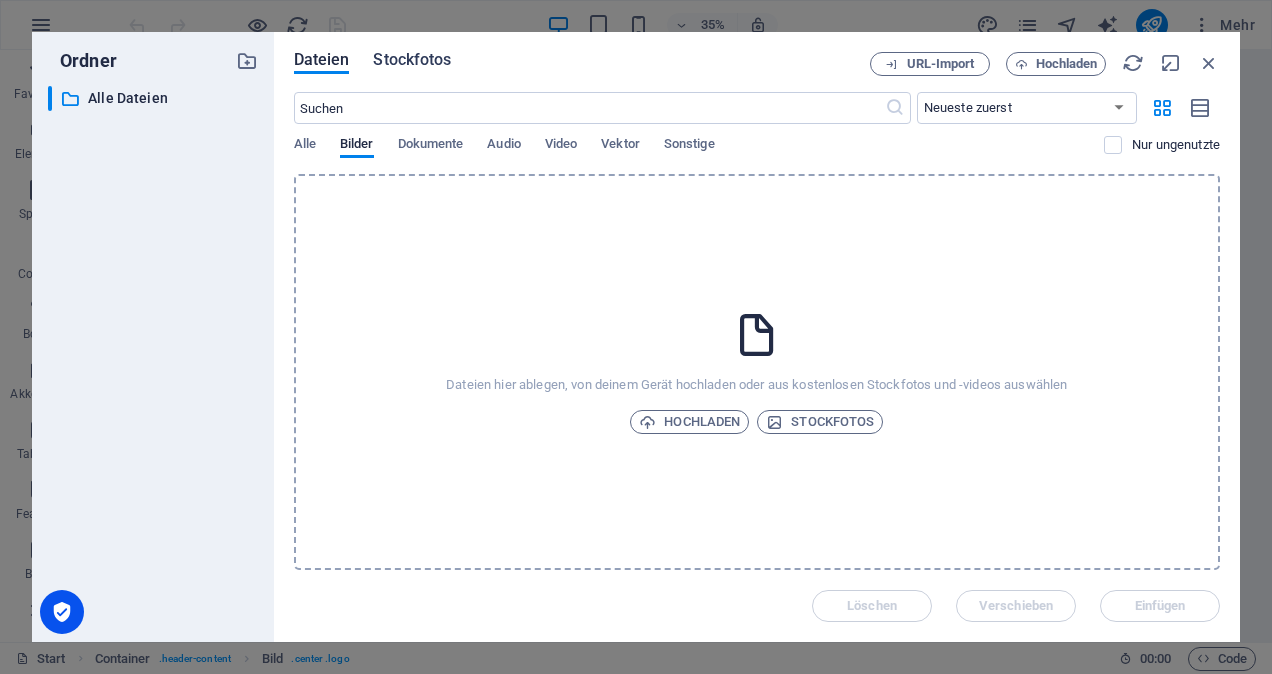 click on "Stockfotos" at bounding box center [412, 63] 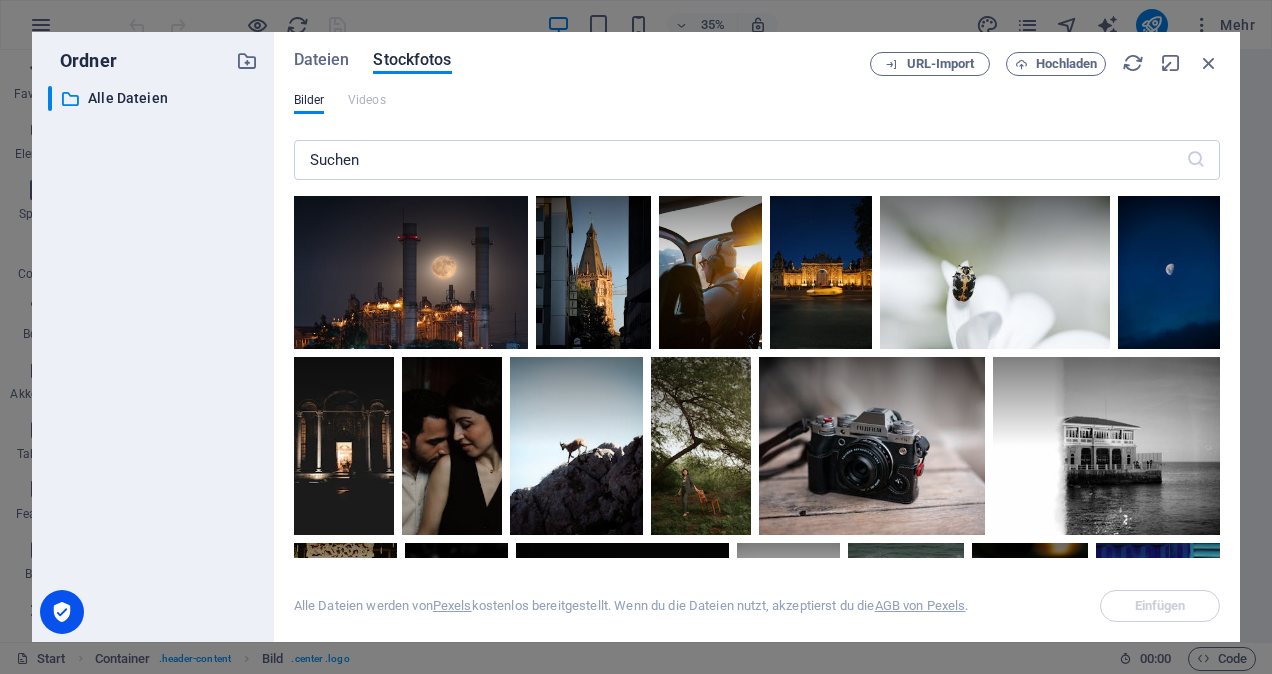 drag, startPoint x: 1221, startPoint y: 233, endPoint x: 1221, endPoint y: 250, distance: 17 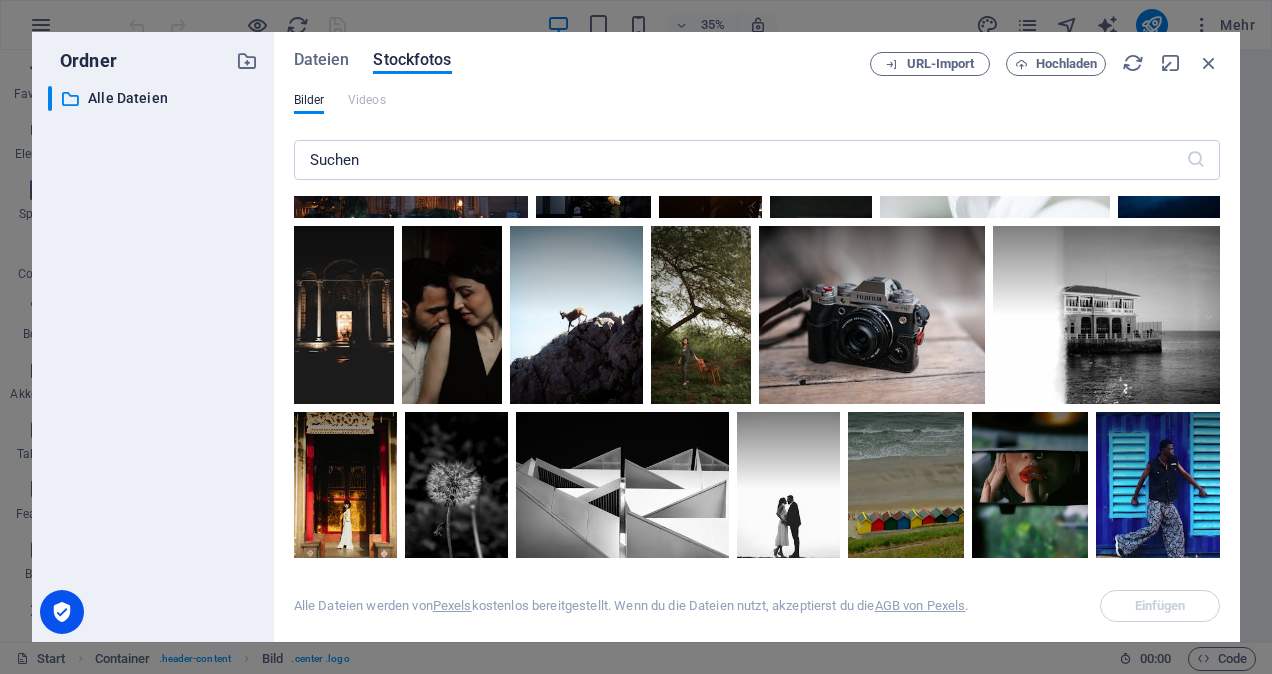 scroll, scrollTop: 0, scrollLeft: 0, axis: both 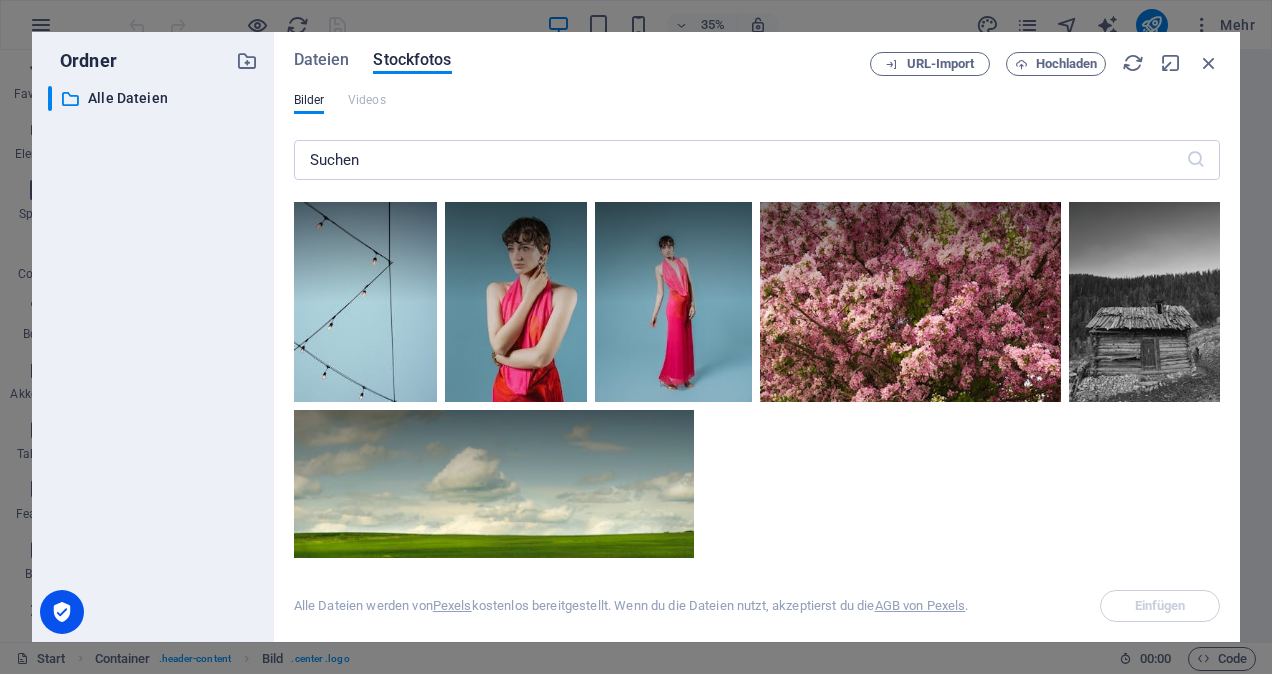 click on "Dateien Stockfotos URL-Import Hochladen Bilder Videos ​ Die Anzahl der Ergebnisse wurde erreicht. Bitte grenze deine Suche ein. Alle Dateien werden von  Pexels  kostenlos bereitgestellt. Wenn du die Dateien nutzt, akzeptierst du die  AGB von Pexels . Einfügen" at bounding box center [757, 337] 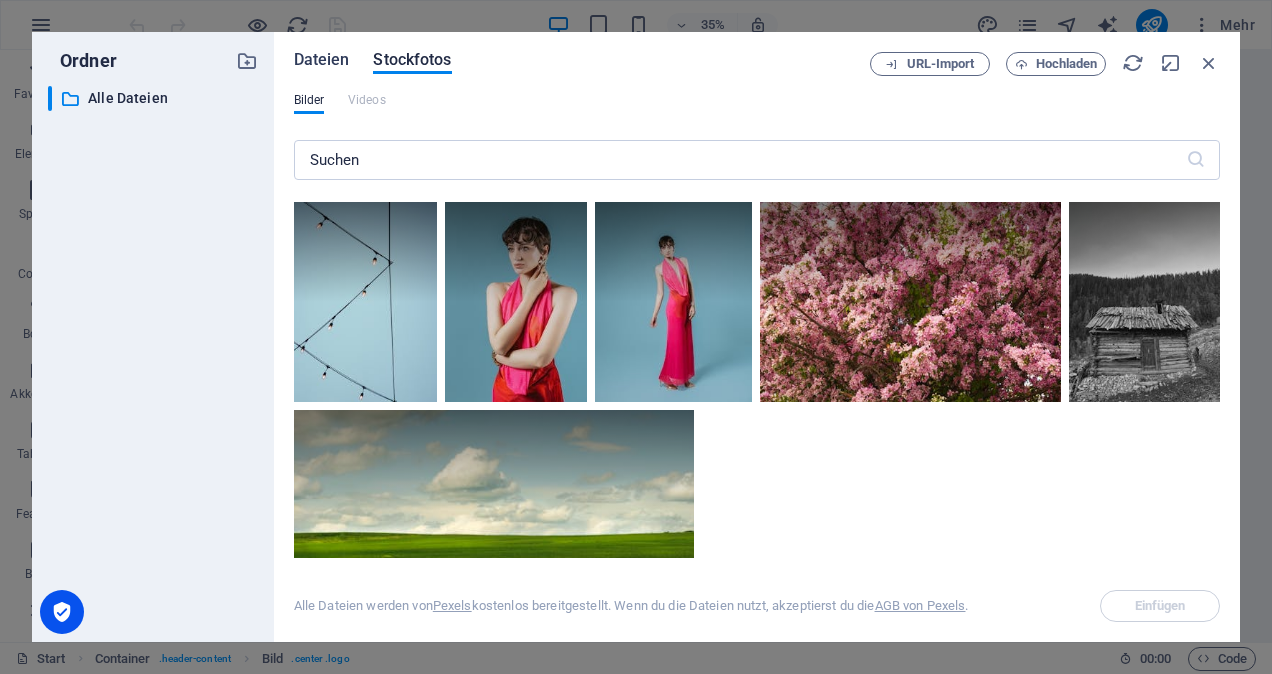 click on "Dateien" at bounding box center [322, 60] 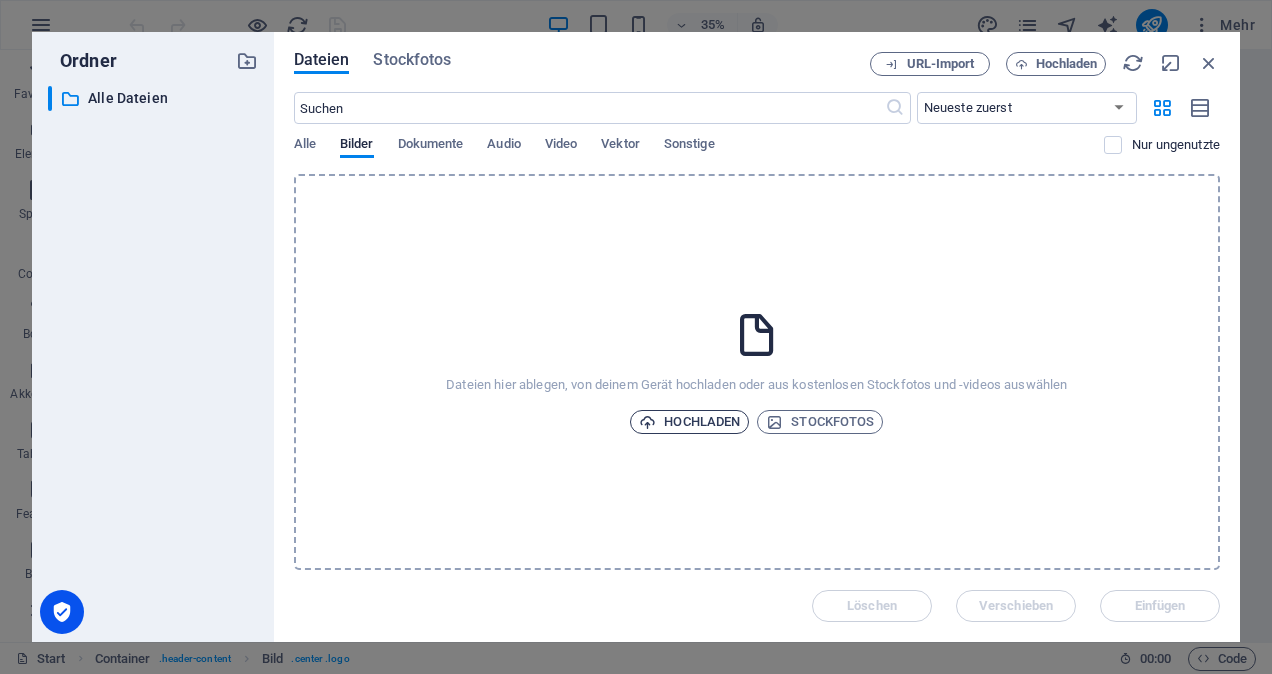 click on "Hochladen" at bounding box center (689, 422) 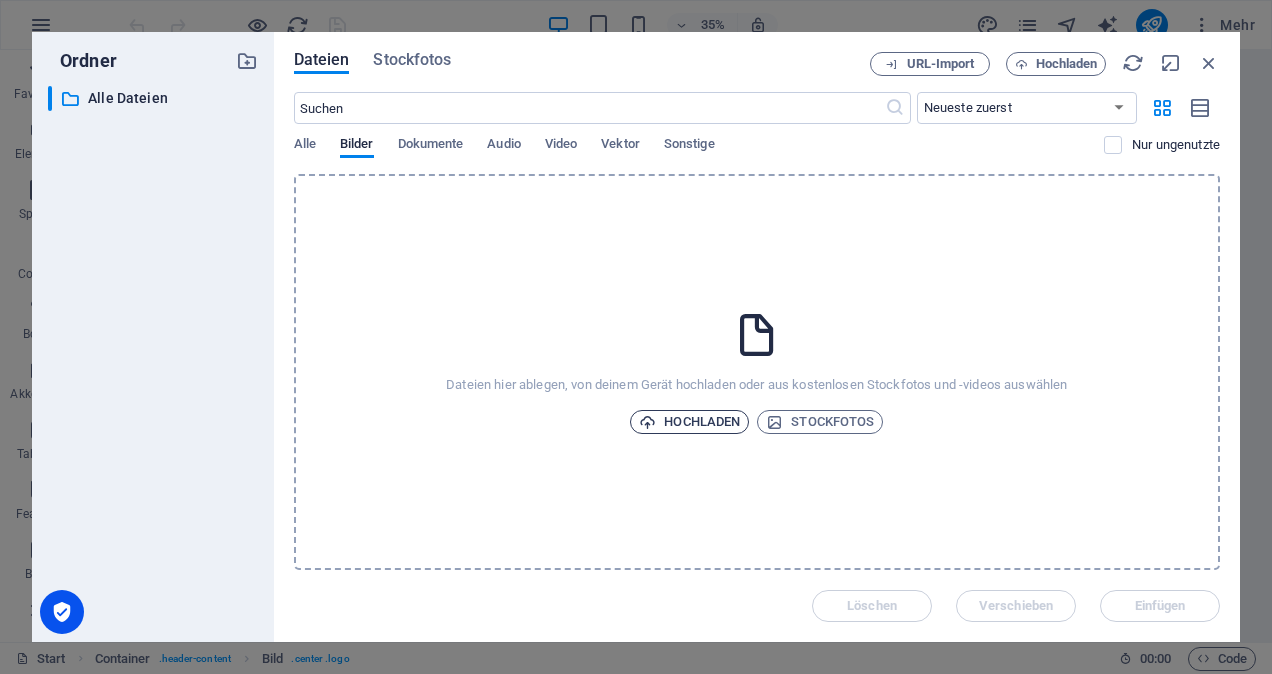 click on "Hochladen" at bounding box center (689, 422) 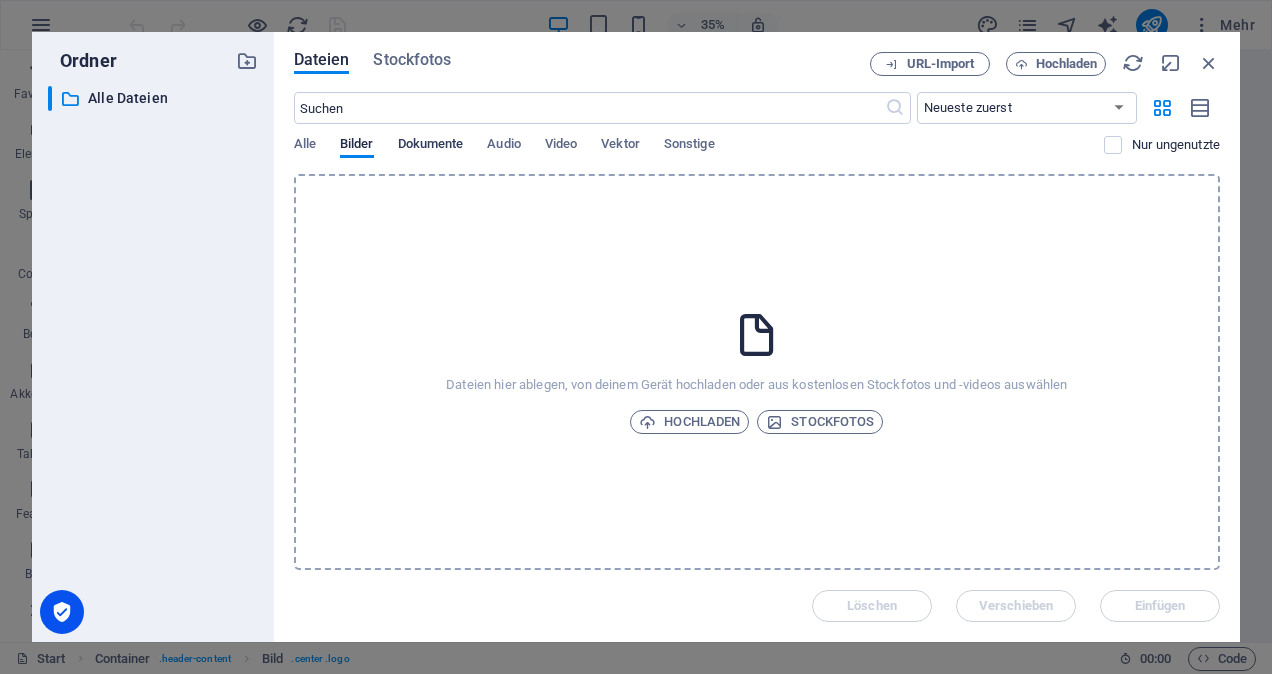 click on "Dokumente" at bounding box center (431, 146) 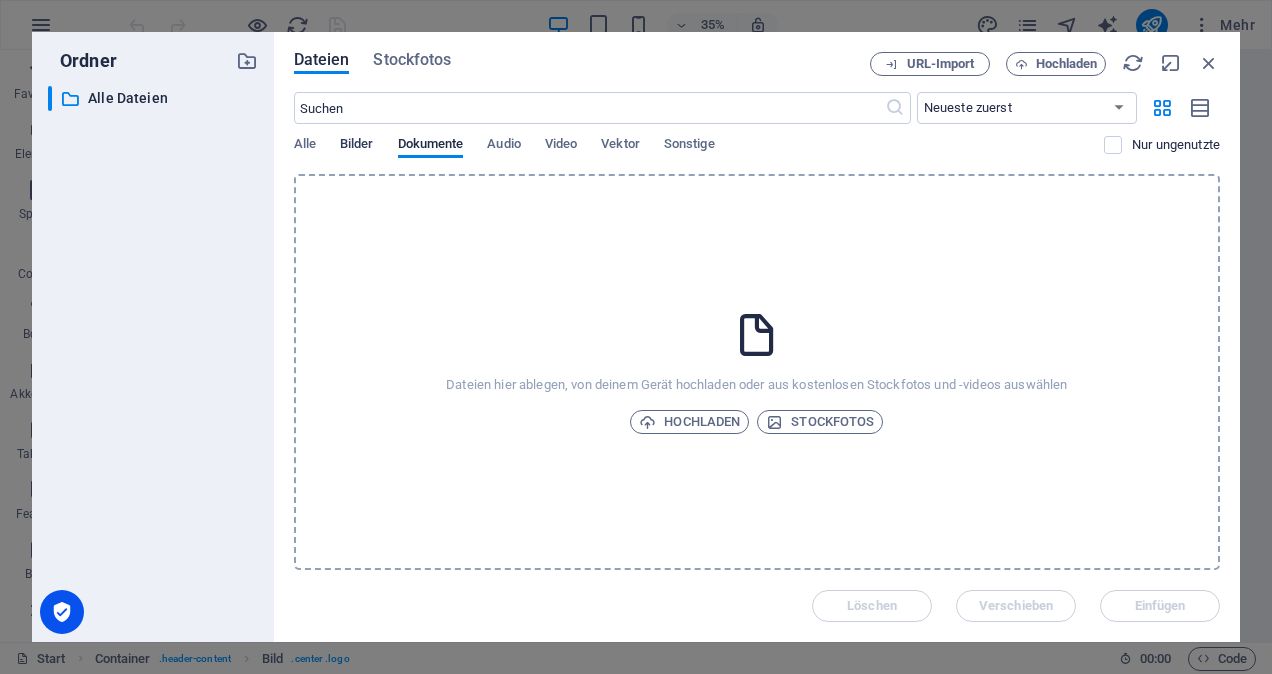click on "Bilder" at bounding box center [357, 146] 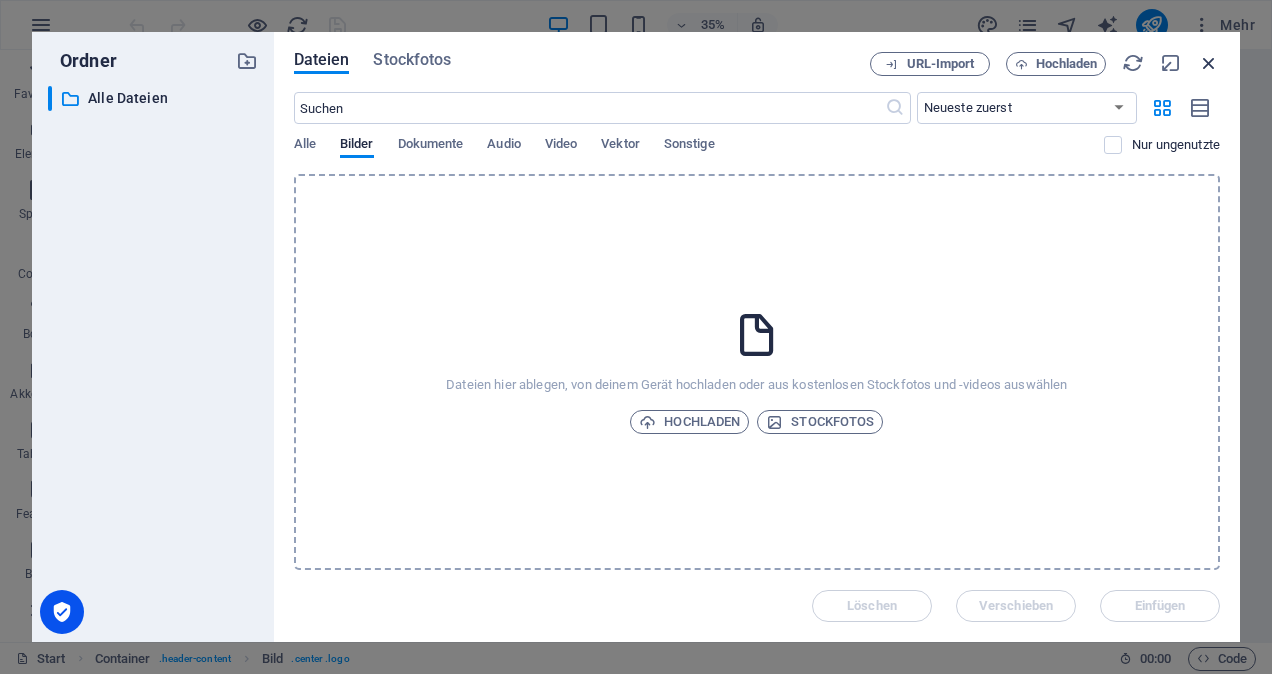 click at bounding box center (1209, 63) 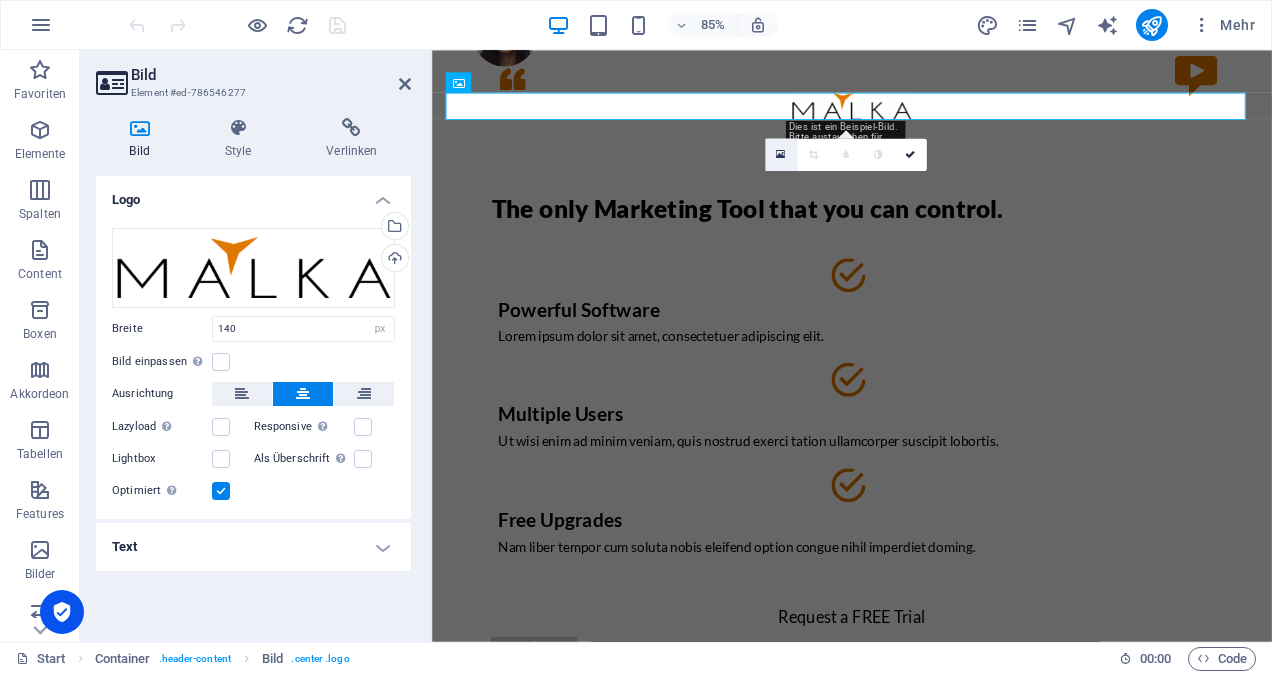 click at bounding box center [781, 154] 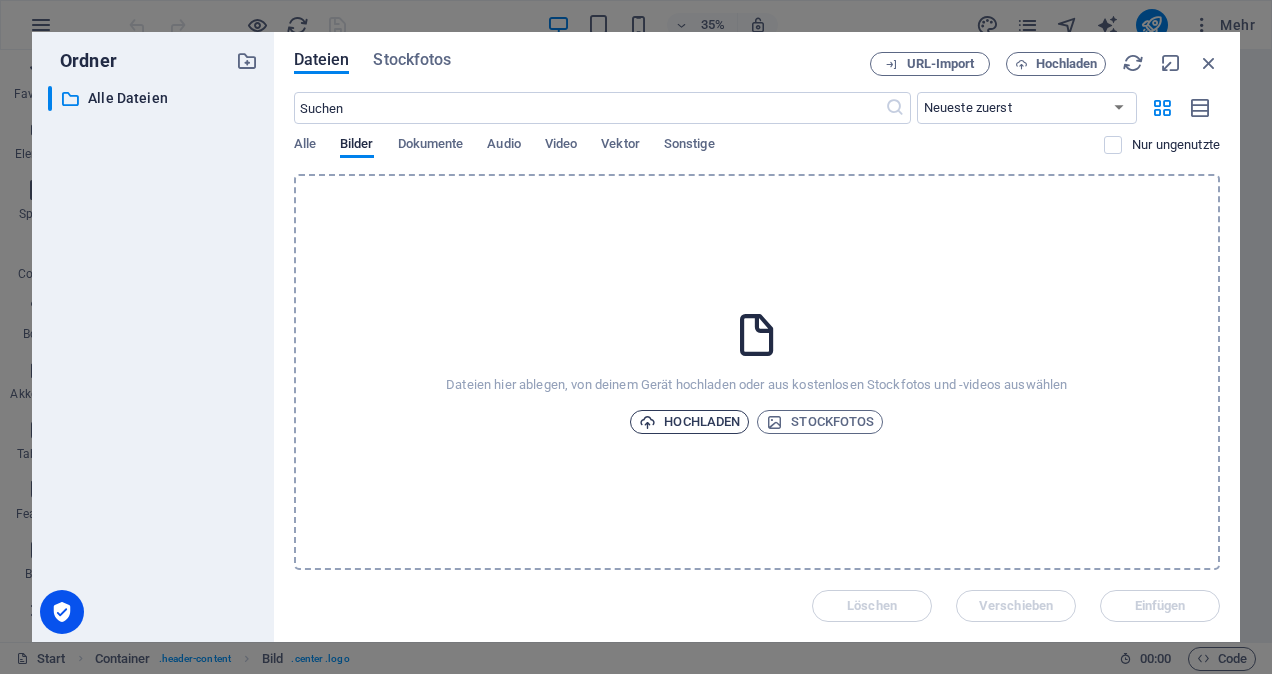 click on "Hochladen" at bounding box center [689, 422] 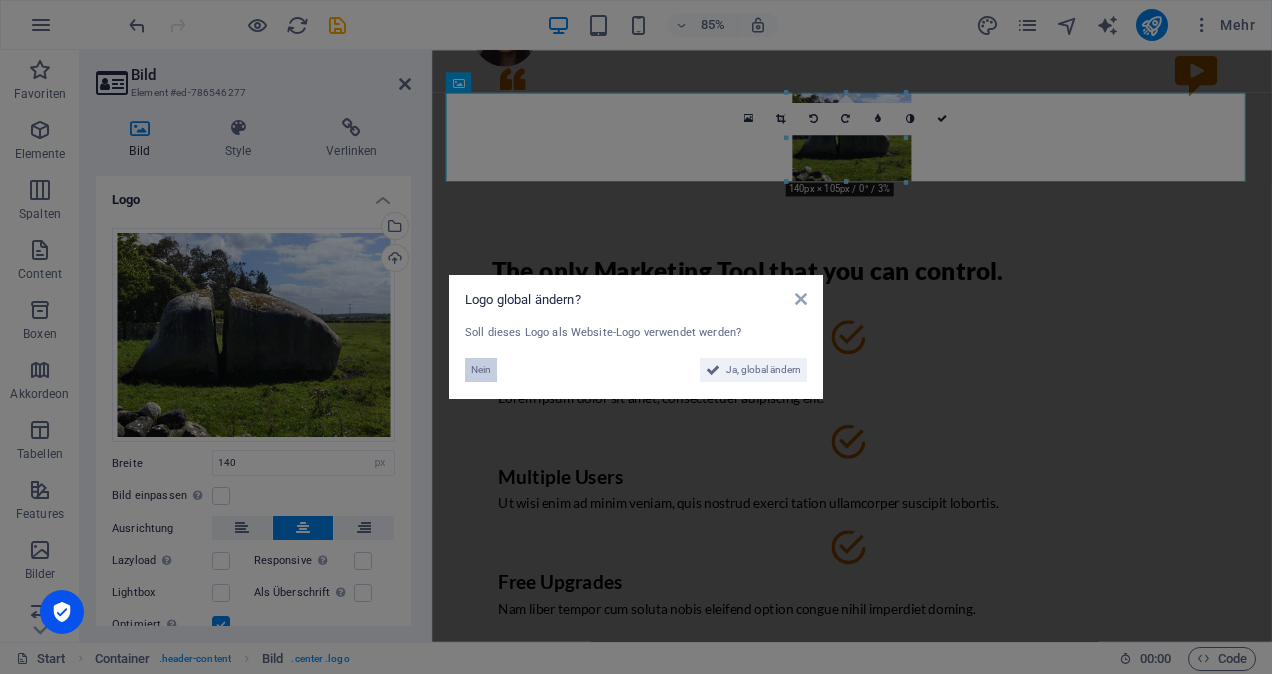 click on "Nein" at bounding box center [481, 370] 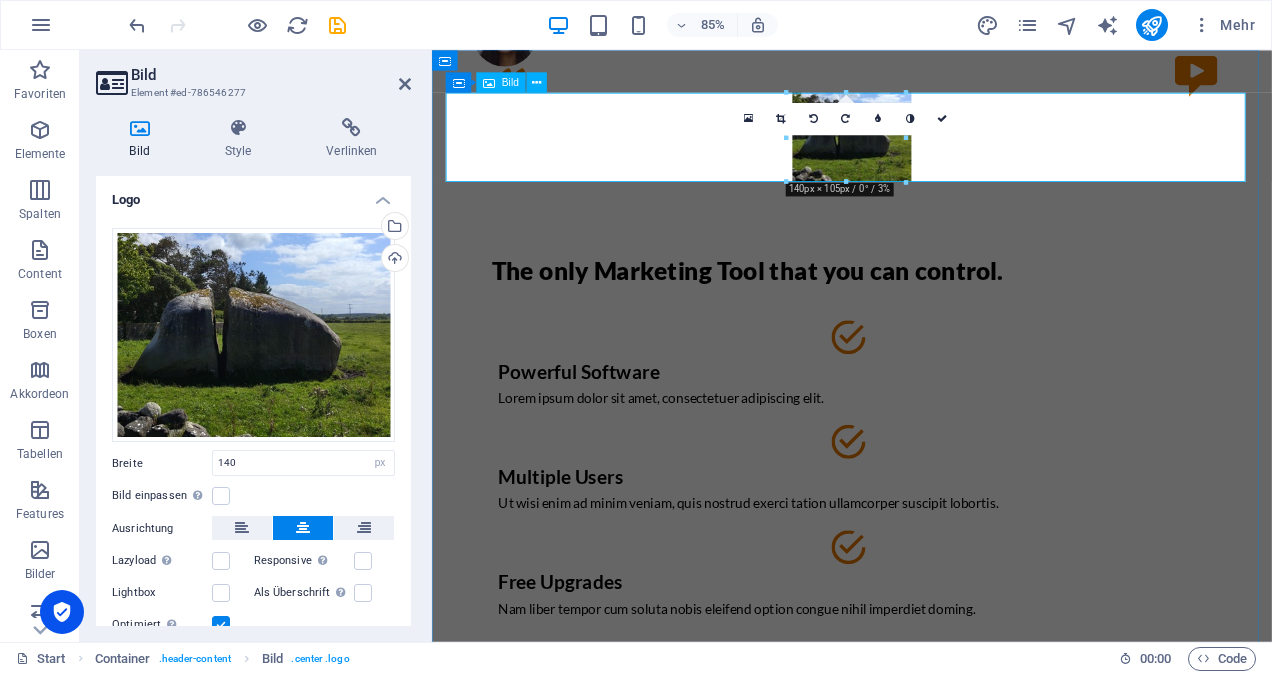 click at bounding box center [926, 152] 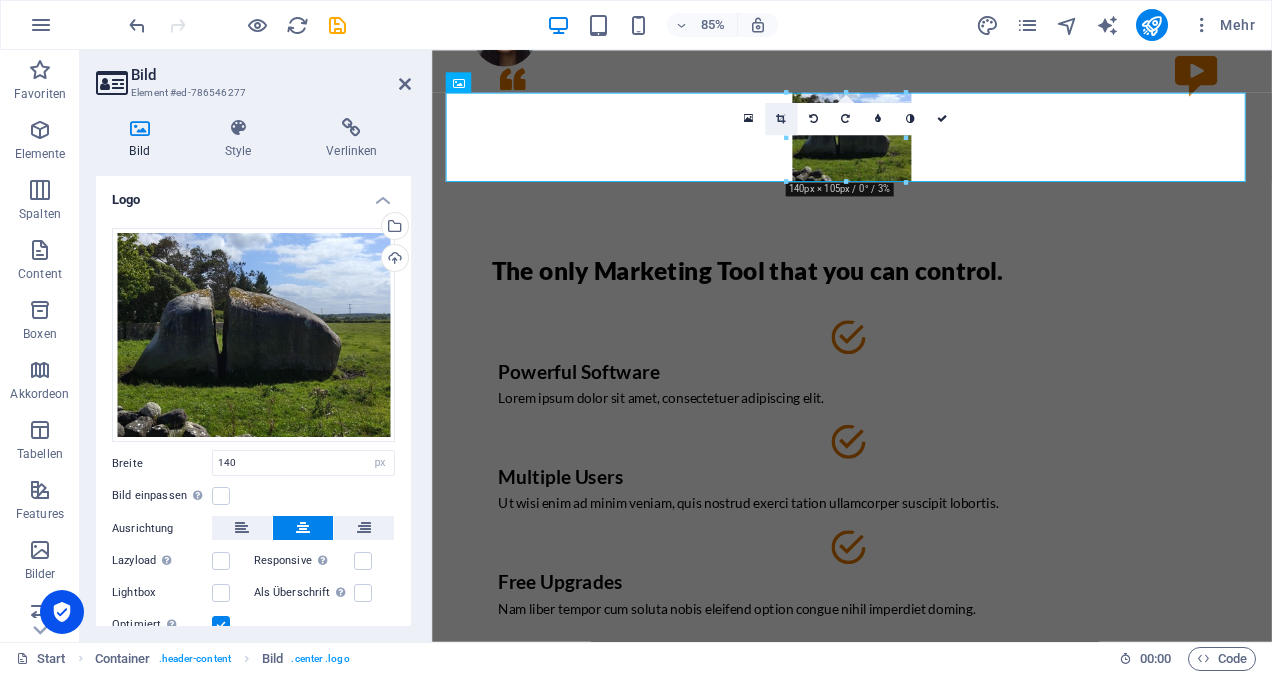 click at bounding box center [780, 119] 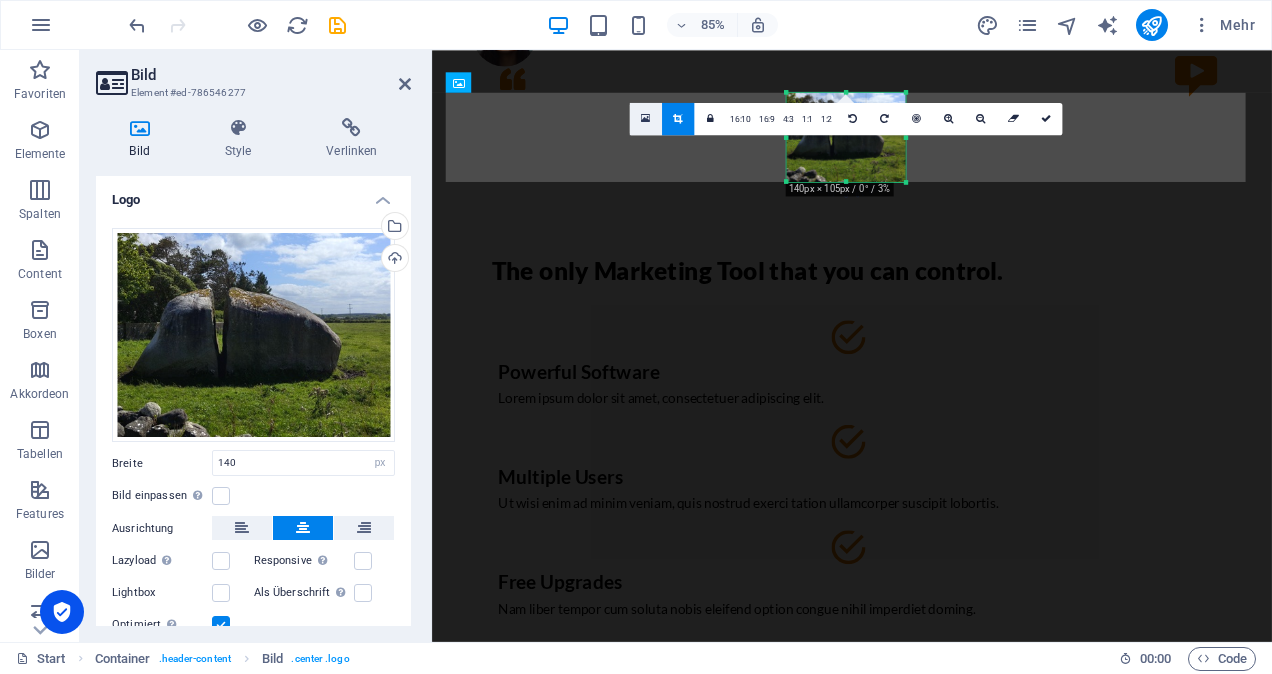 click at bounding box center (645, 119) 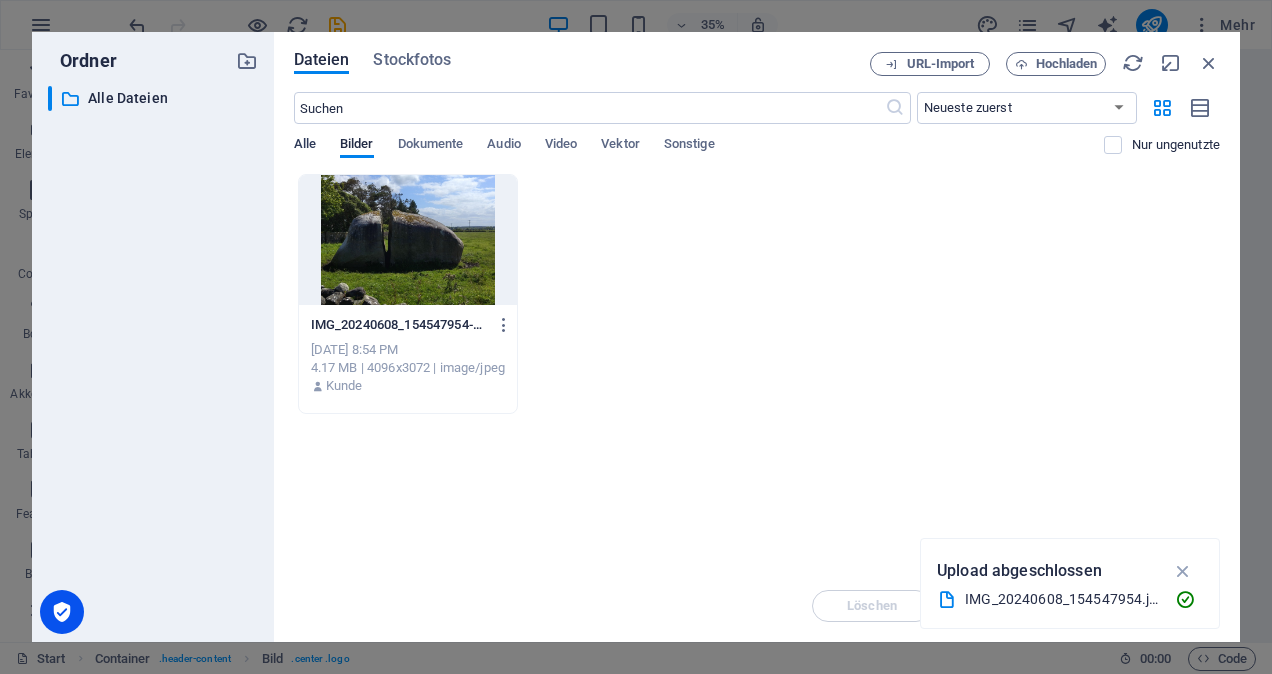 click on "Alle" at bounding box center [305, 146] 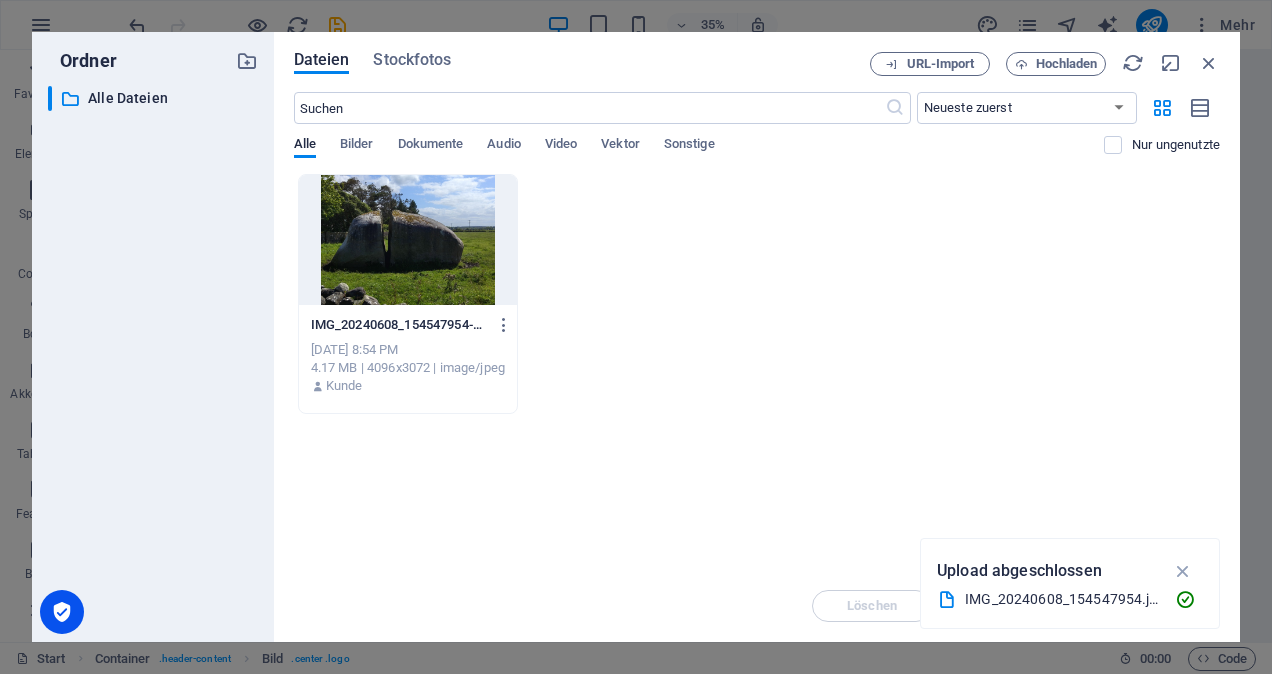 click at bounding box center [408, 240] 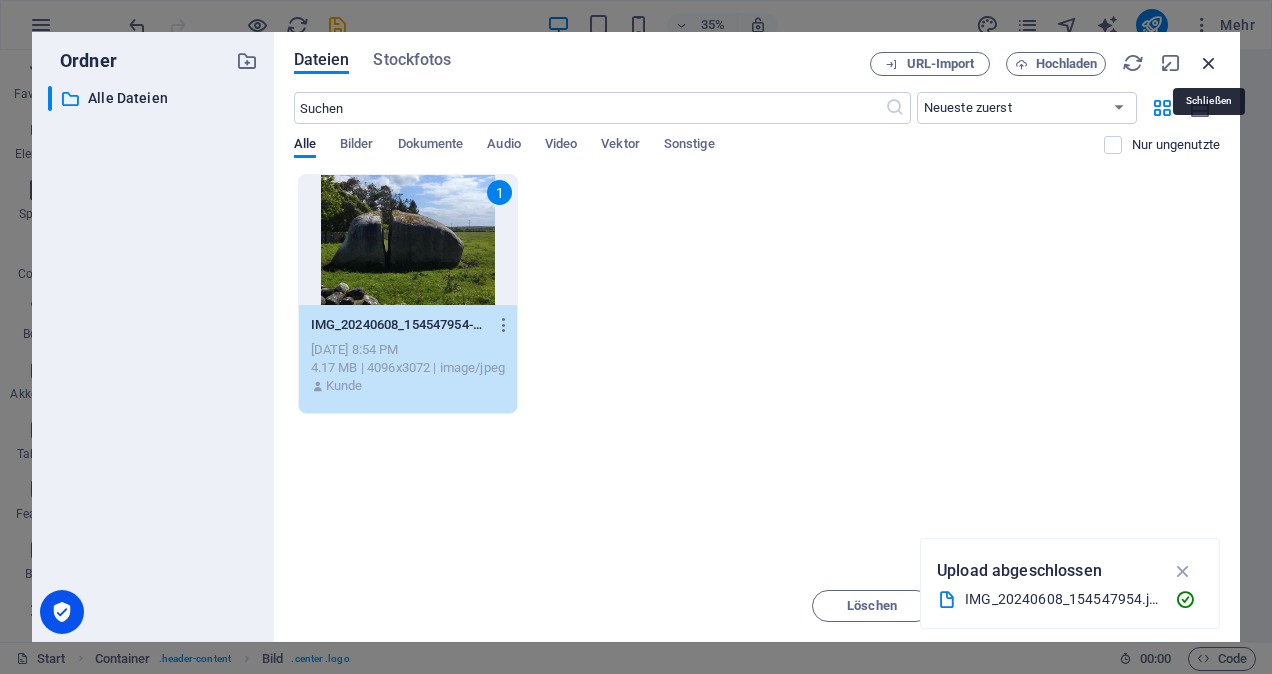 click at bounding box center (1209, 63) 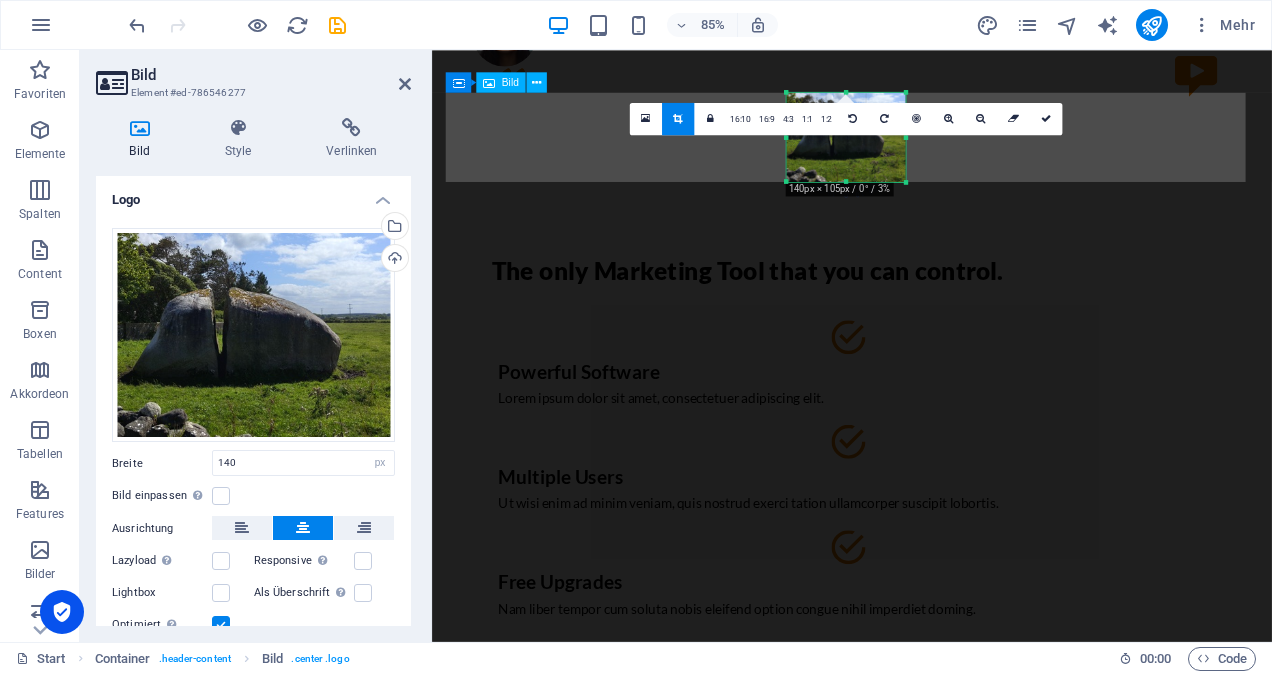 click at bounding box center [926, 152] 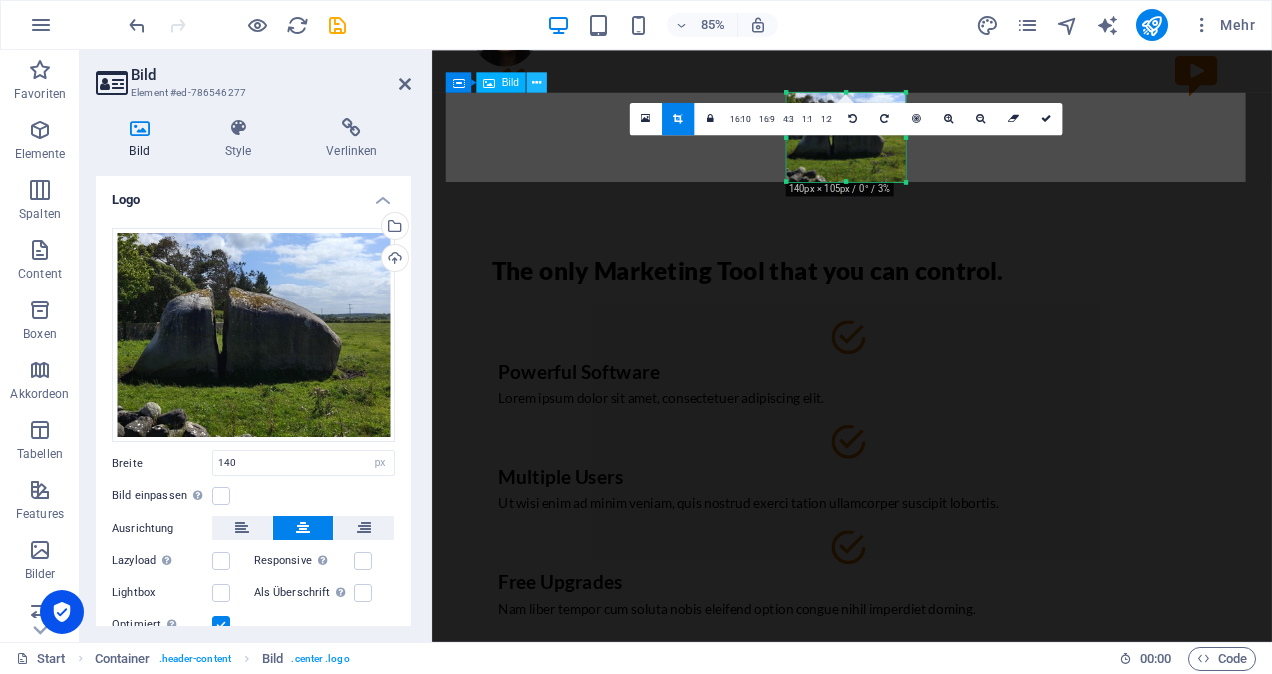 click at bounding box center [536, 82] 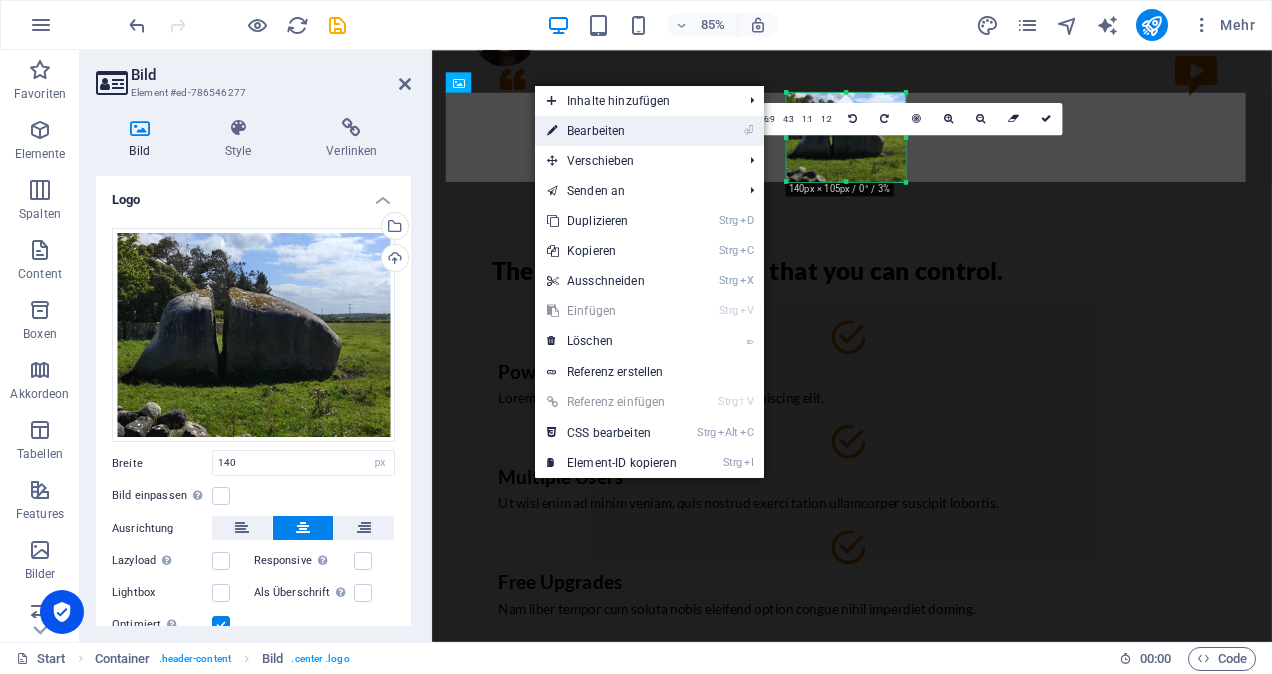 click on "⏎  Bearbeiten" at bounding box center [612, 131] 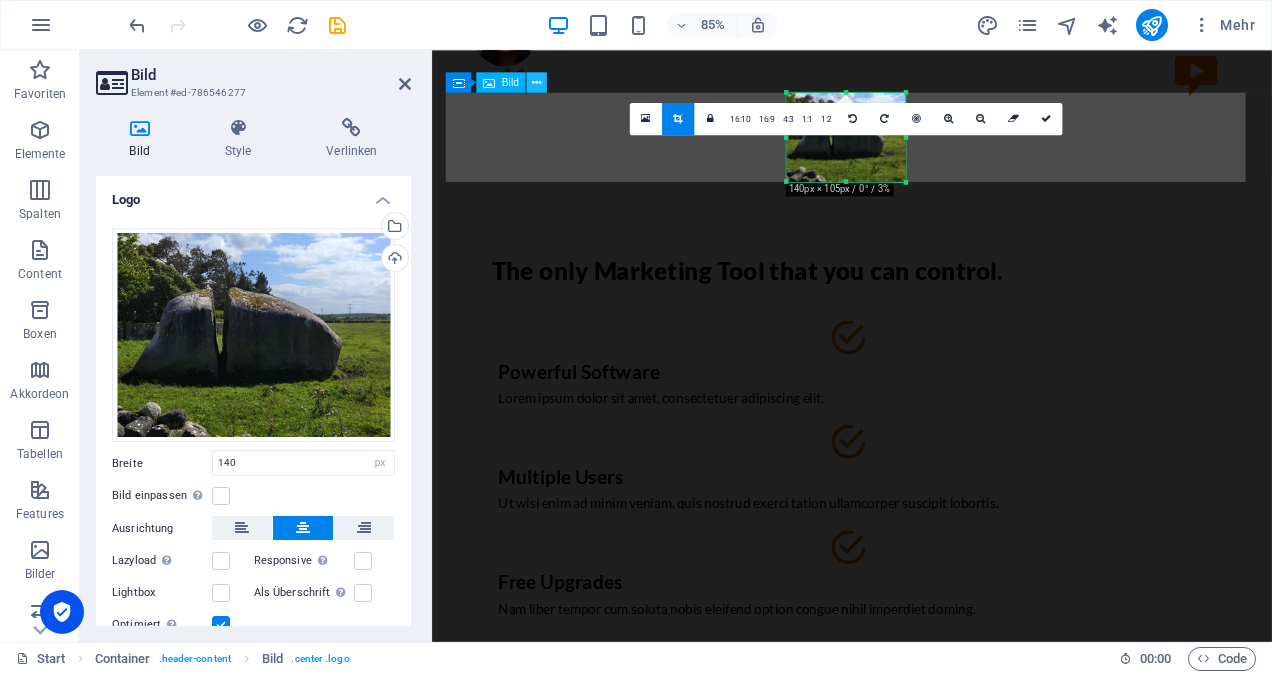 click at bounding box center [536, 82] 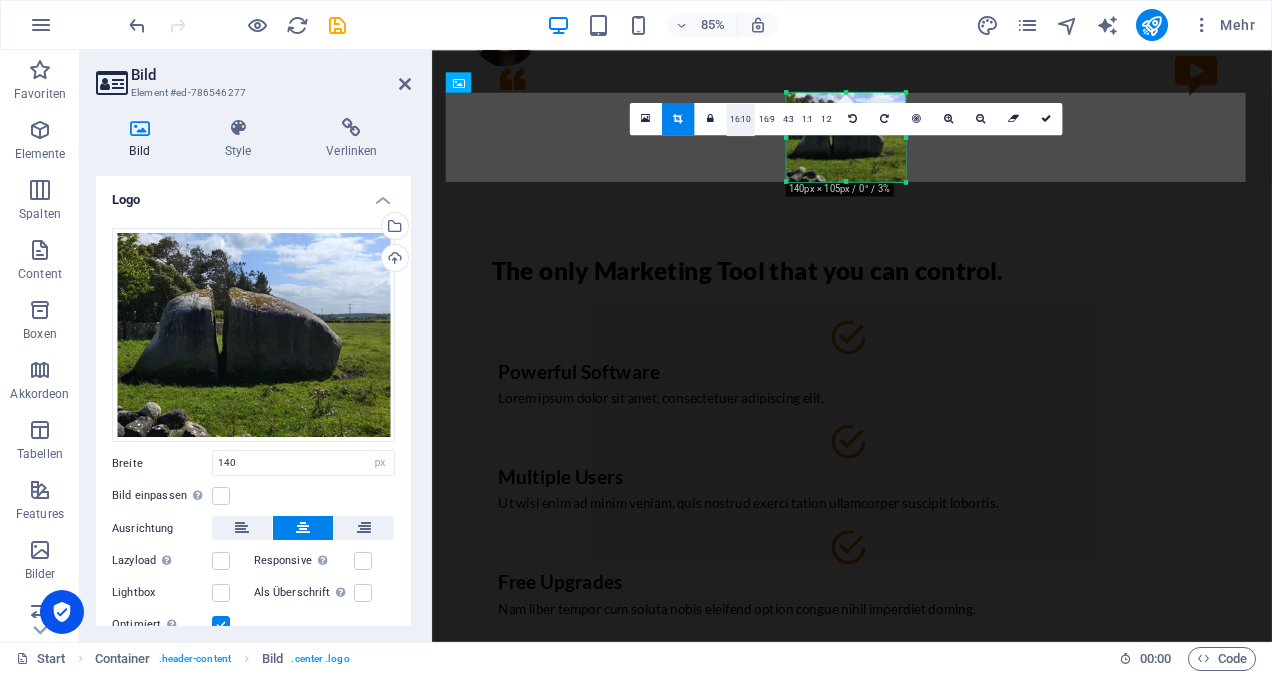 click on "16:10" at bounding box center [740, 120] 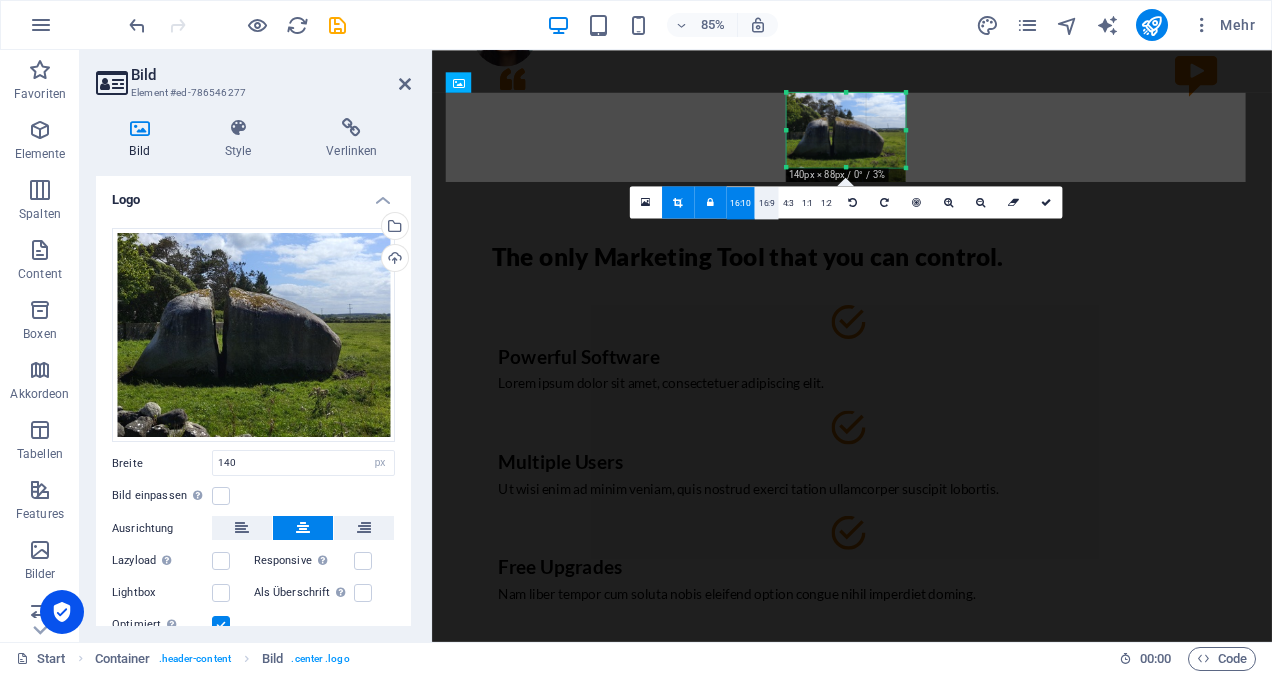 click on "16:9" at bounding box center [767, 202] 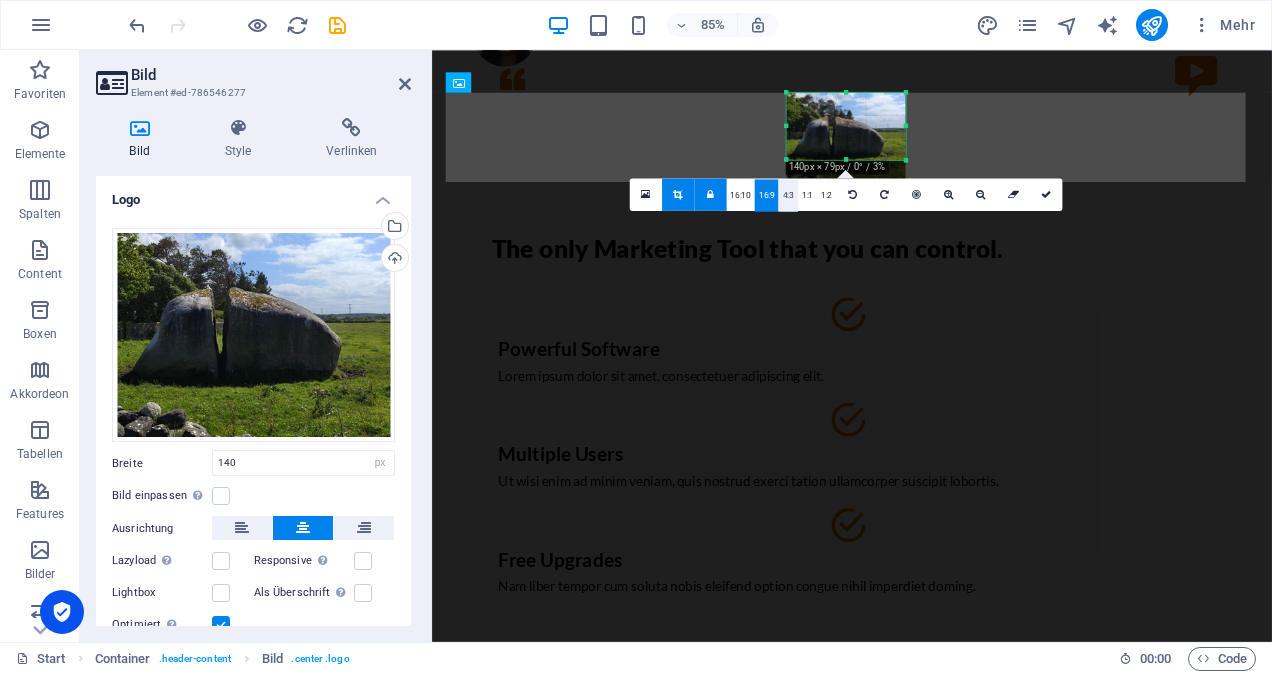 click on "4:3" at bounding box center [787, 195] 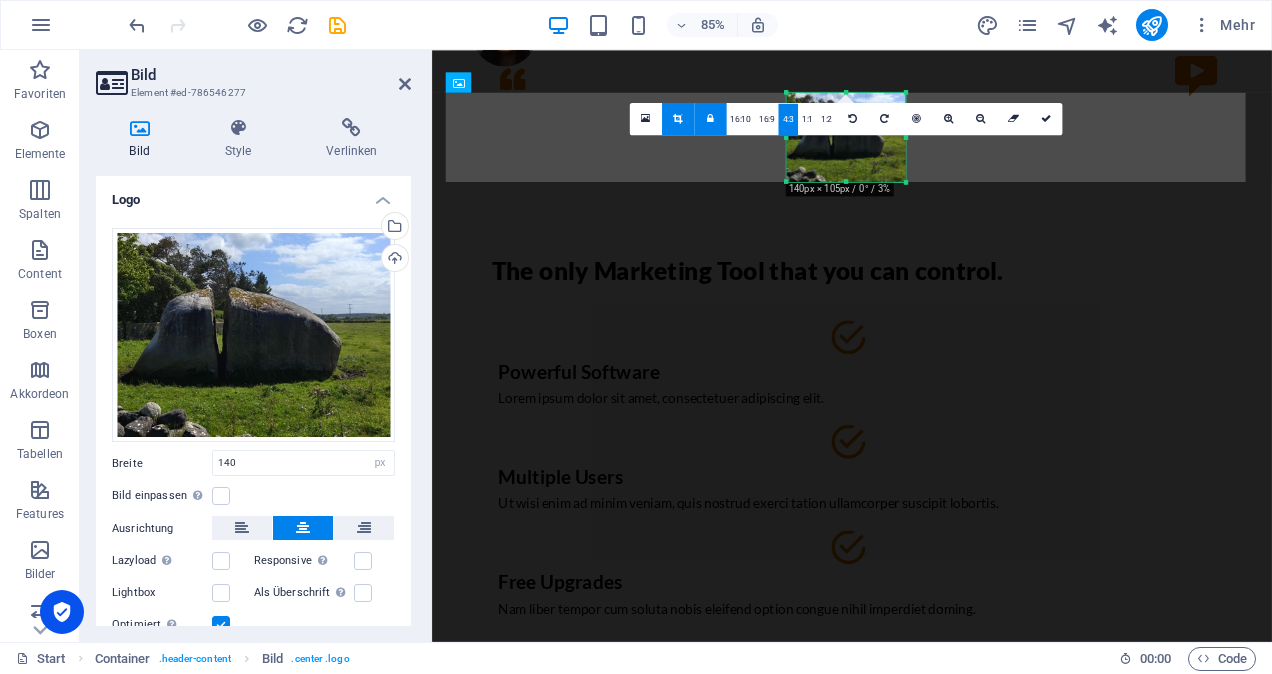 click at bounding box center [845, 137] 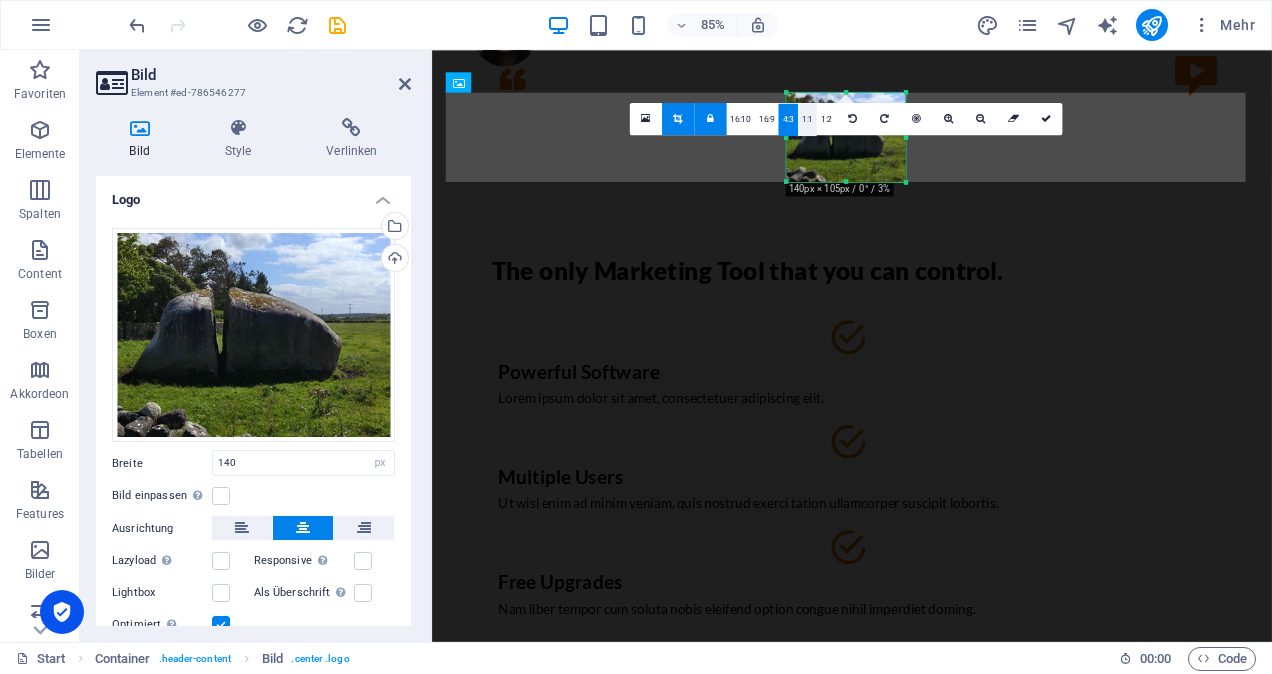 click on "1:1" at bounding box center (807, 120) 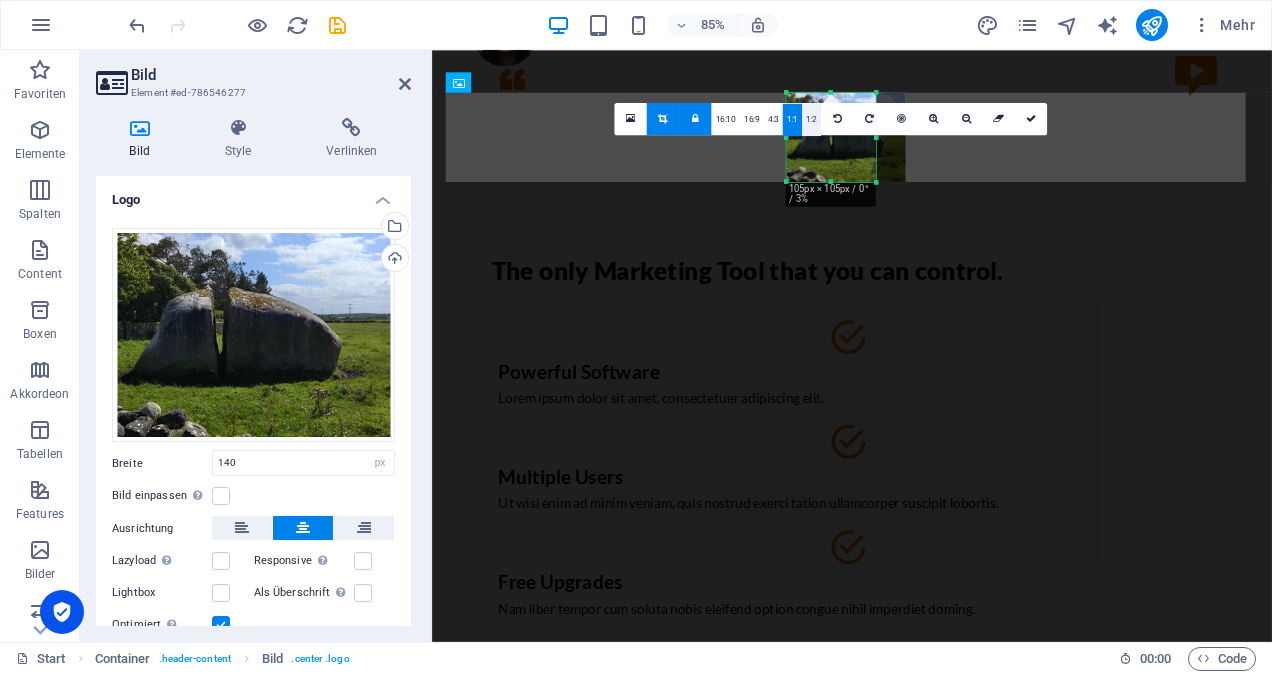 click on "1:2" at bounding box center (811, 120) 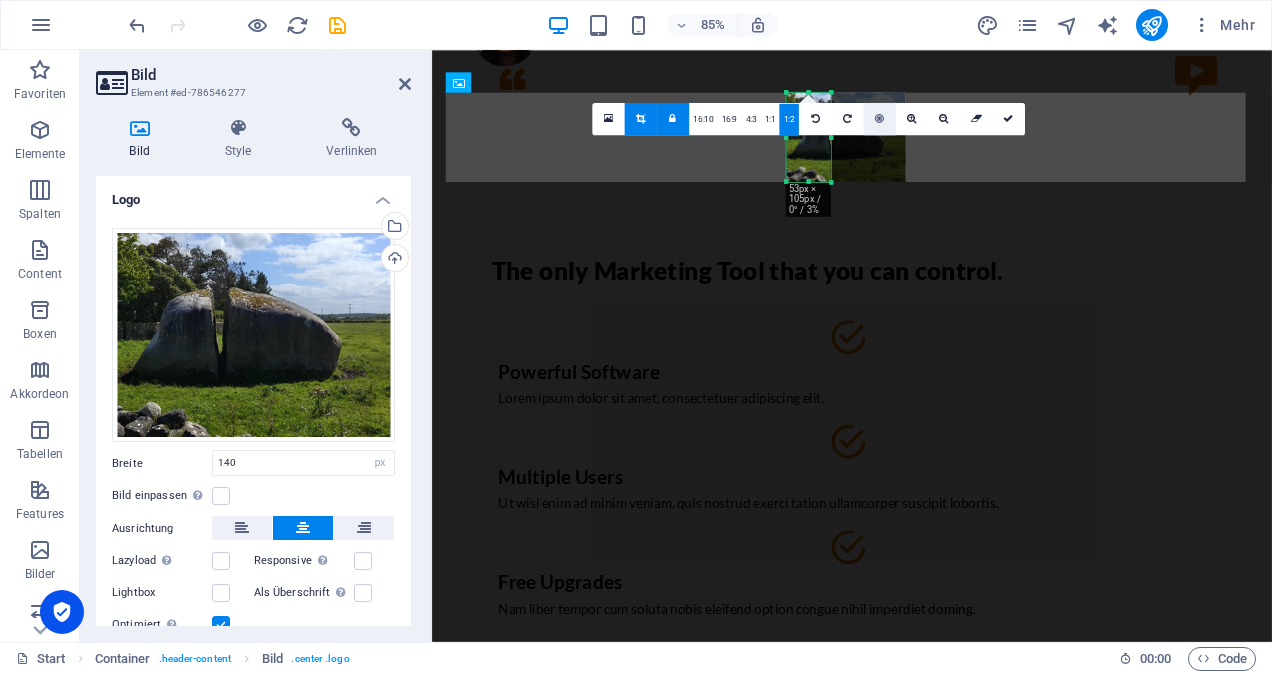 click at bounding box center (879, 119) 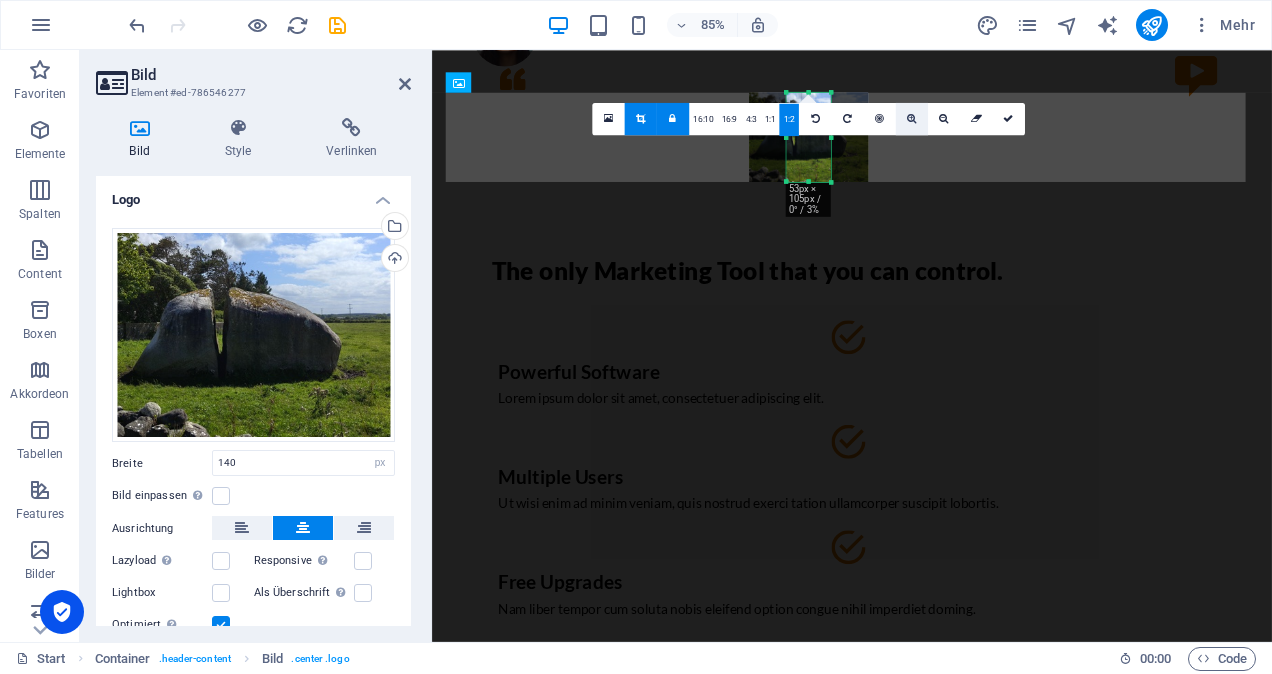 click at bounding box center [911, 119] 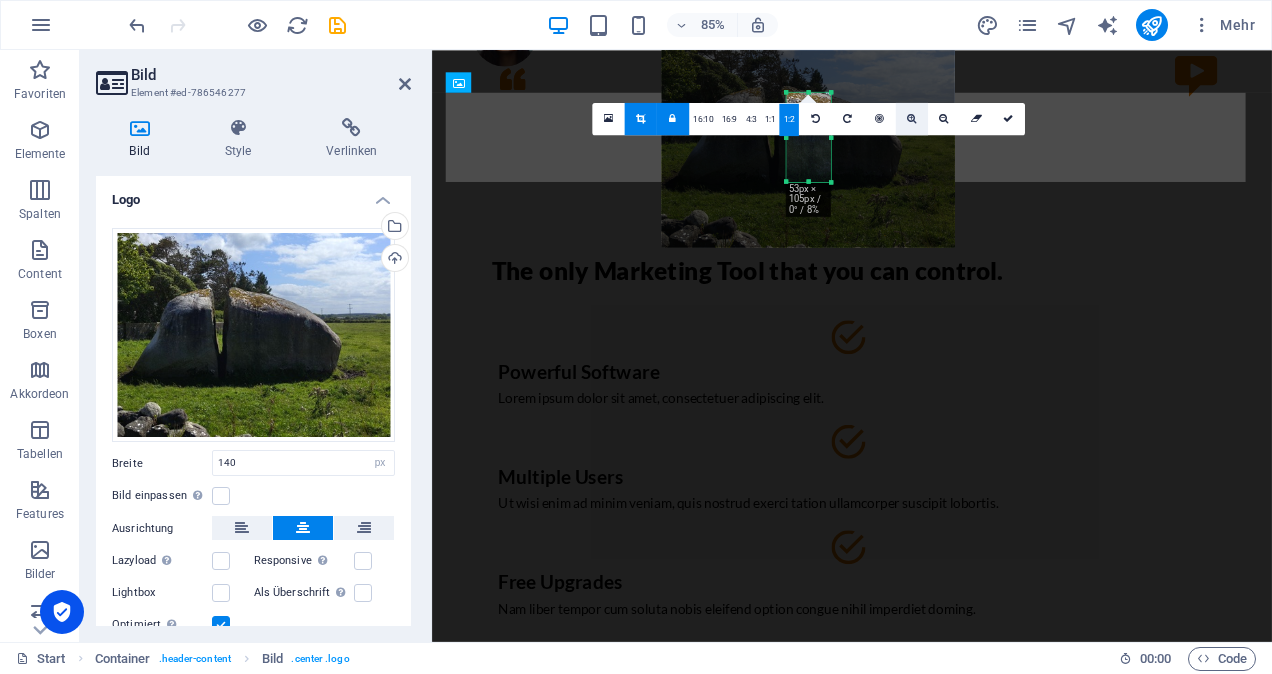 click at bounding box center (911, 119) 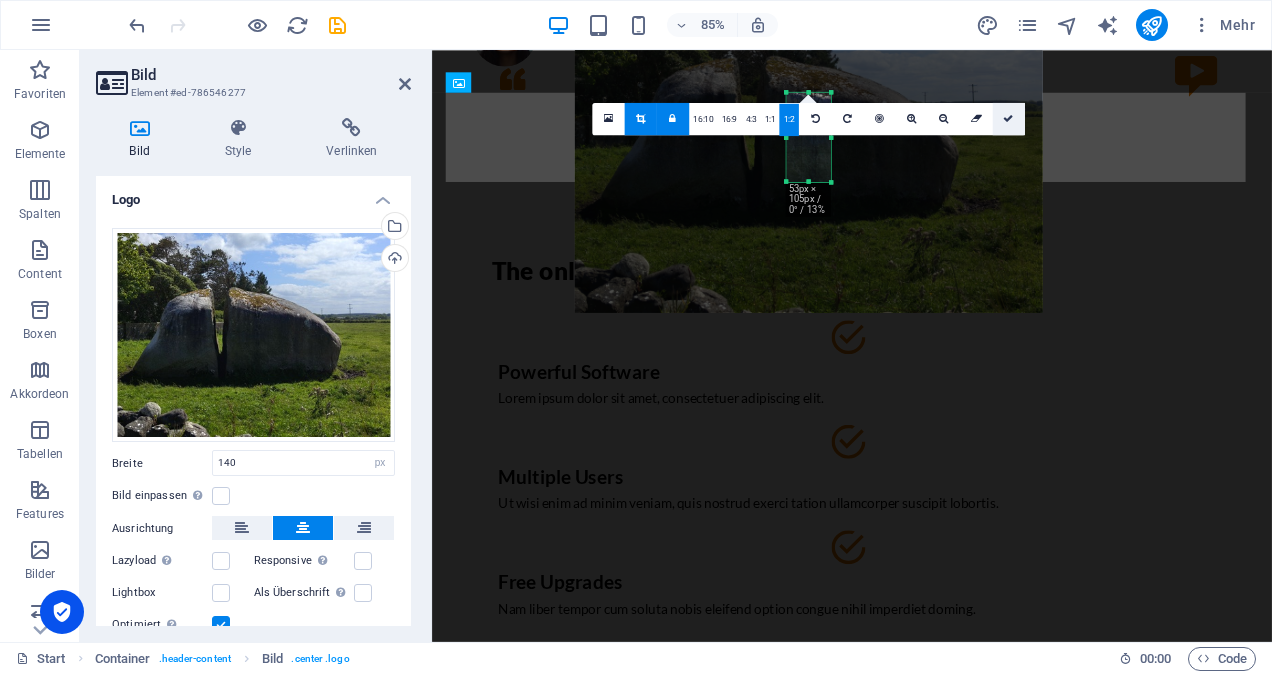 click at bounding box center [1008, 119] 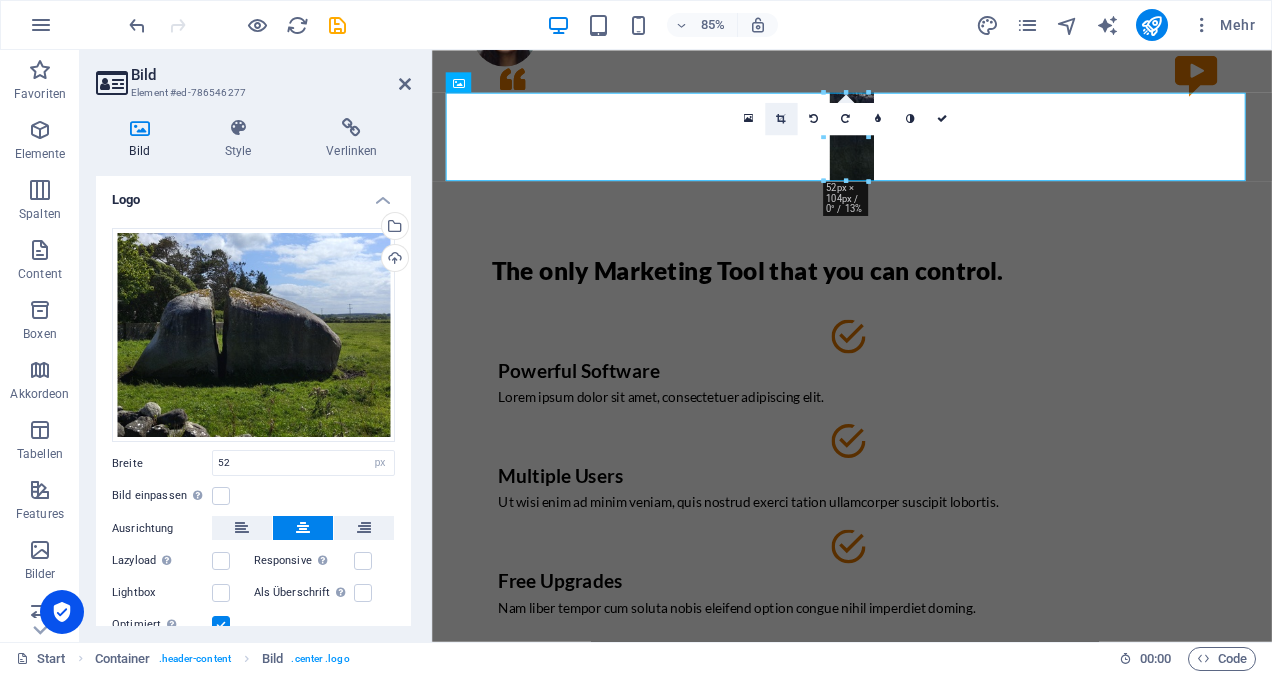 click at bounding box center (781, 119) 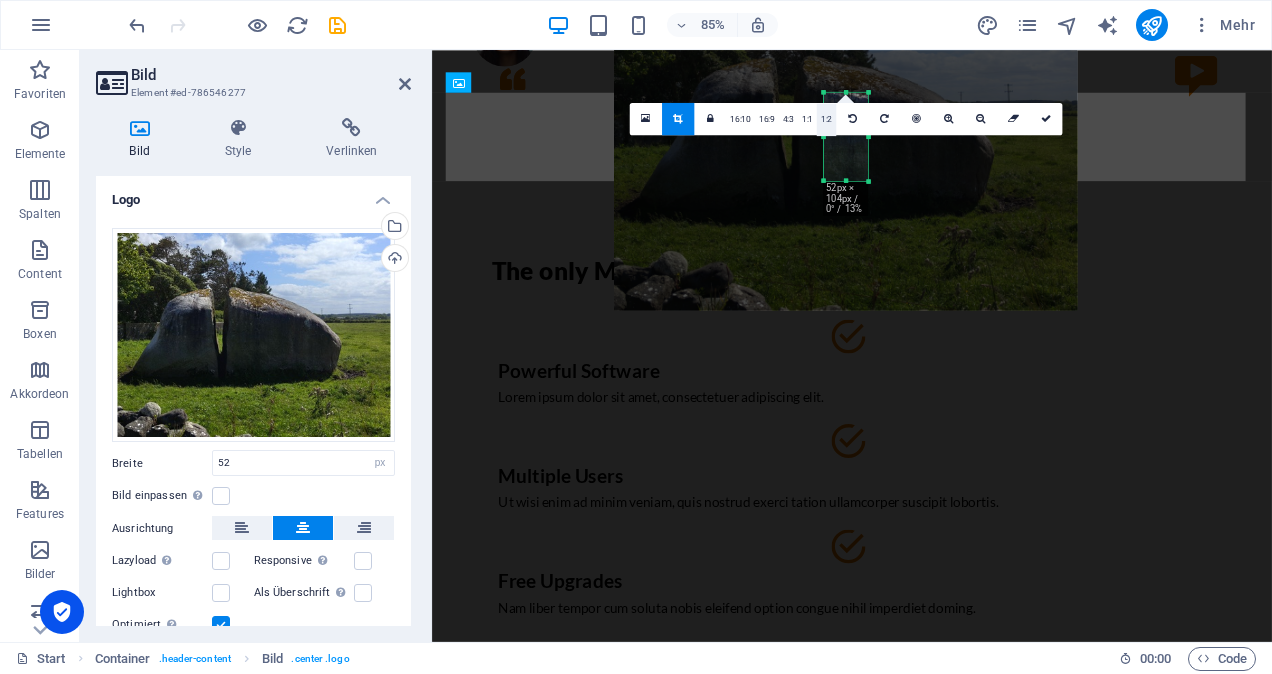 click on "1:2" at bounding box center (826, 120) 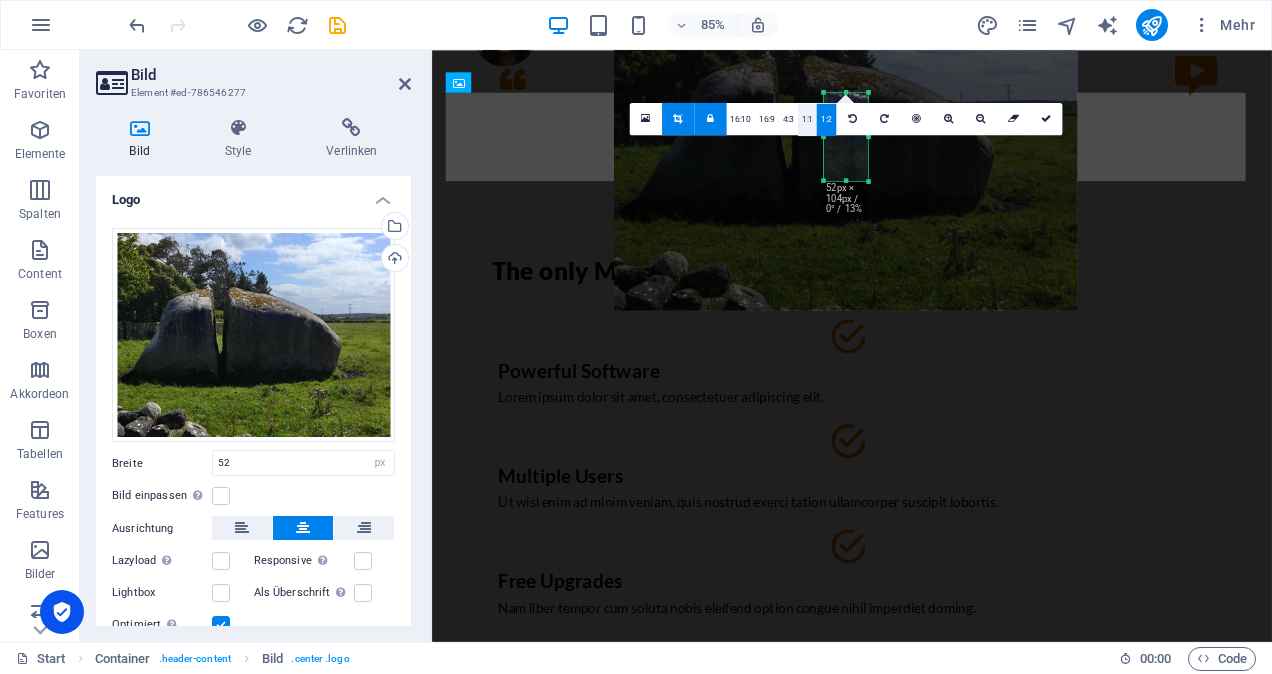 click on "1:1" at bounding box center [807, 120] 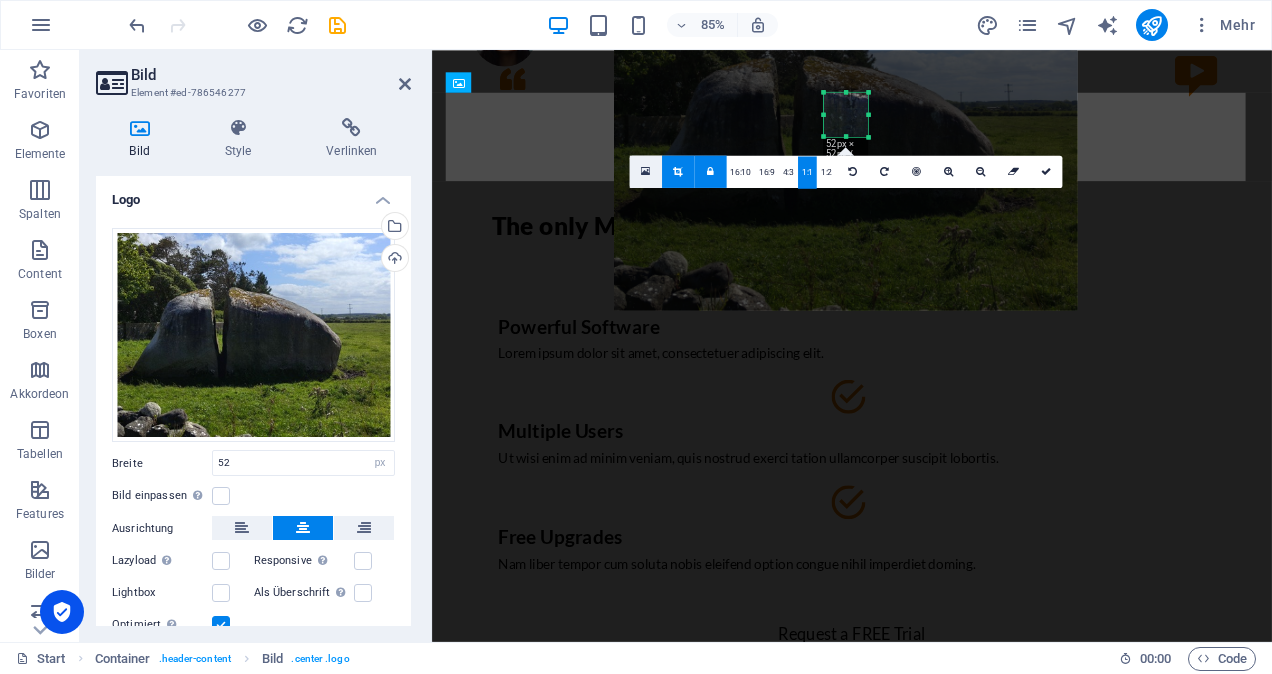 click at bounding box center (645, 171) 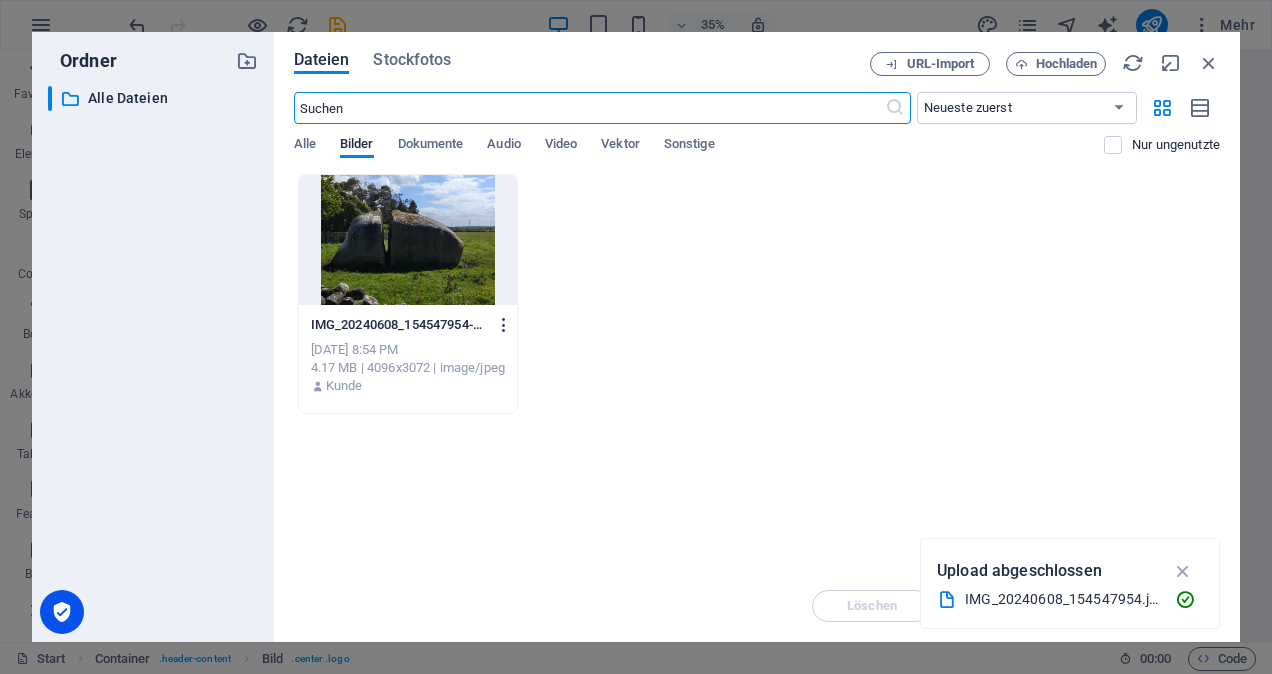 click at bounding box center [504, 325] 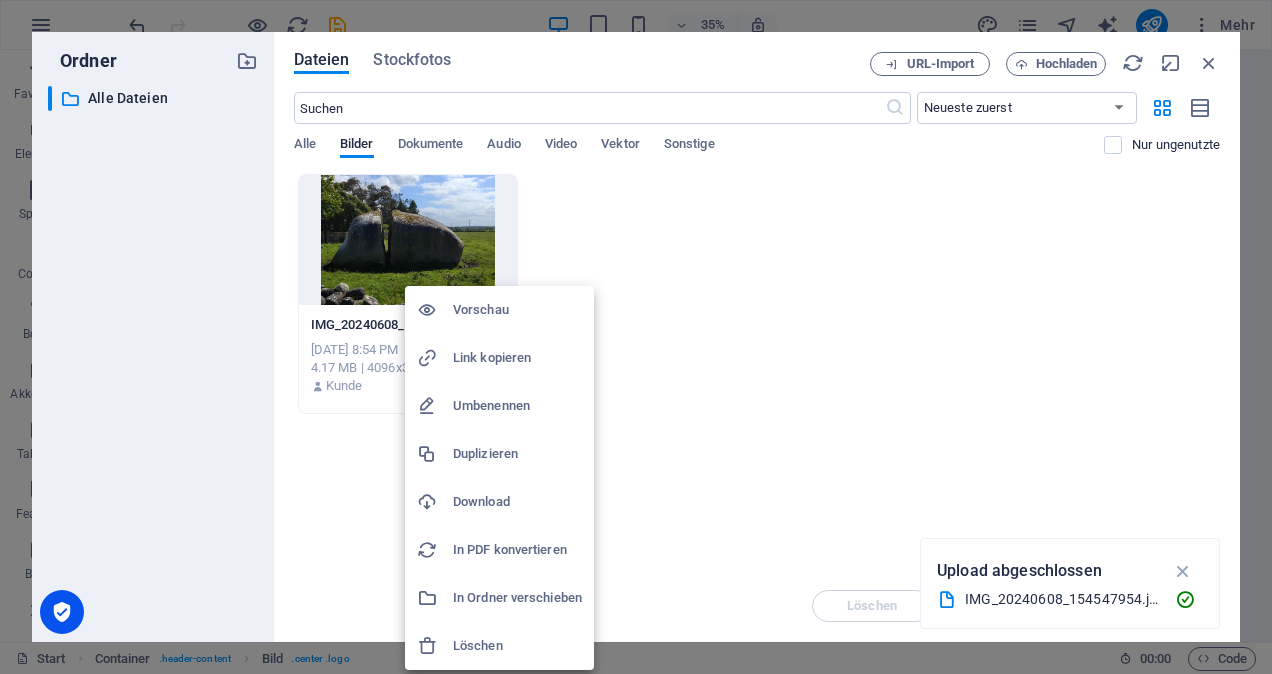 click at bounding box center (636, 337) 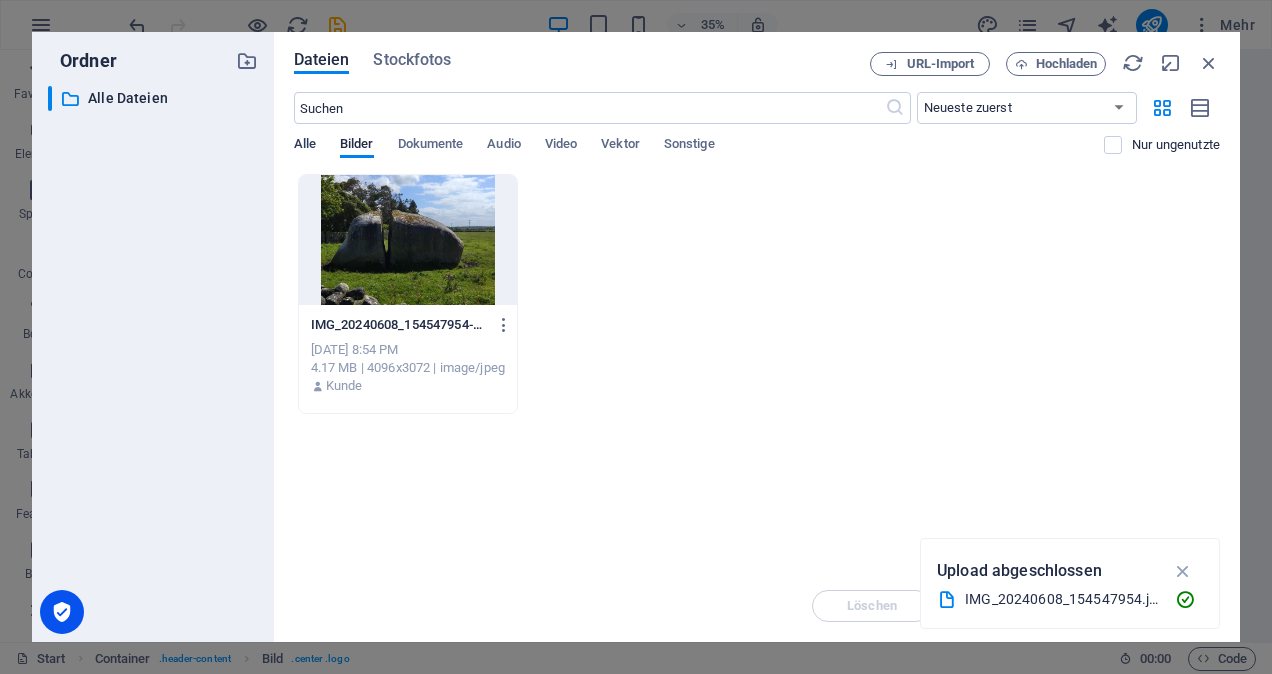 click on "Alle" at bounding box center (305, 146) 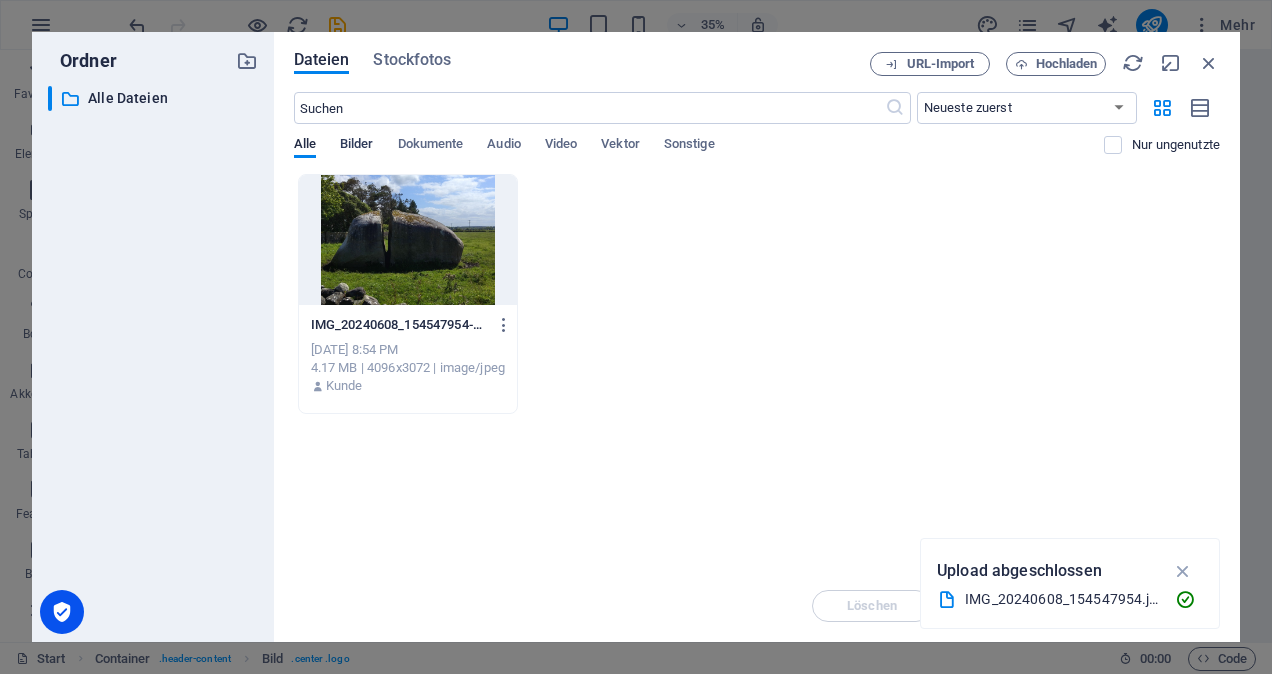 click on "Bilder" at bounding box center [357, 147] 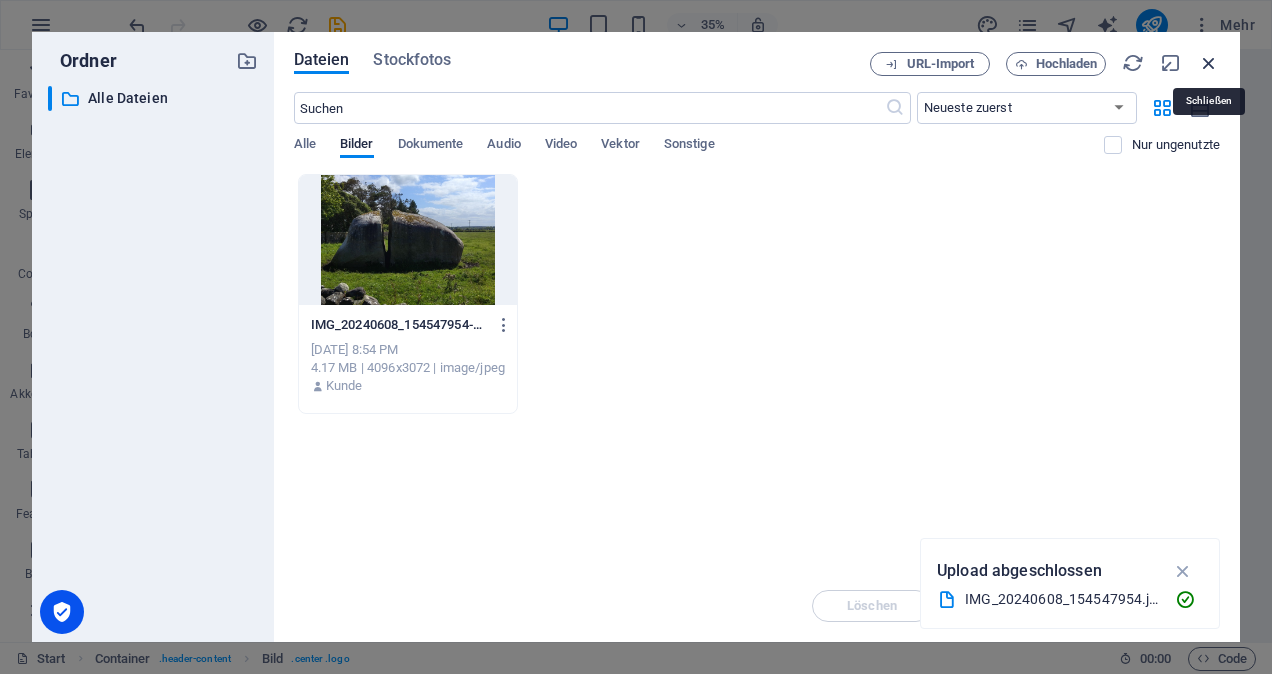 click at bounding box center [1209, 63] 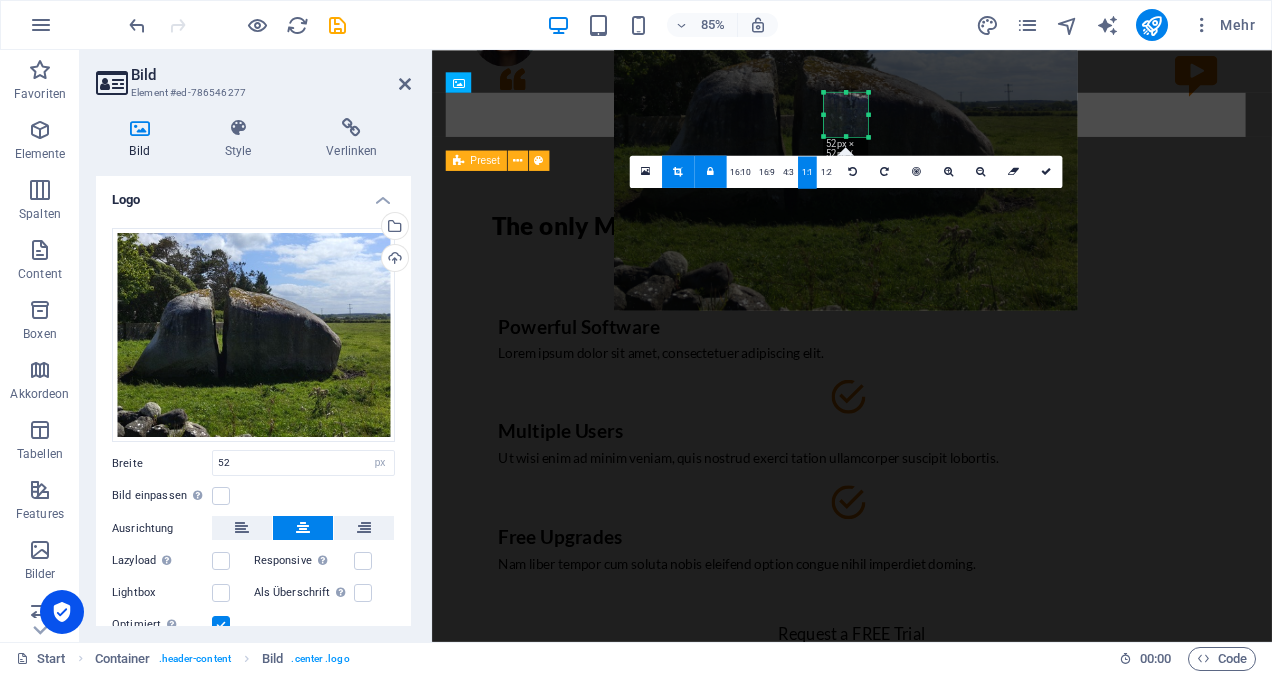 click on "The only Marketing Tool that you can control. Powerful Software Lorem ipsum dolor sit amet, consectetuer adipiscing elit.  Multiple Users Ut wisi enim ad minim veniam, quis nostrud exerci tation ullamcorper suscipit lobortis. Free Upgrades Nam liber tempor cum soluta nobis eleifend option congue nihil imperdiet doming. Request a FREE Trial   Request a FREE Trial Give it a try and sign up  for a FREE Trial! To get the free Trial, please fill in the Form. Full Name Your E-Mail Your Company Website   I have read and understand the privacy policy. Unreadable? Regenerate Sign up for free" at bounding box center [926, 1361] 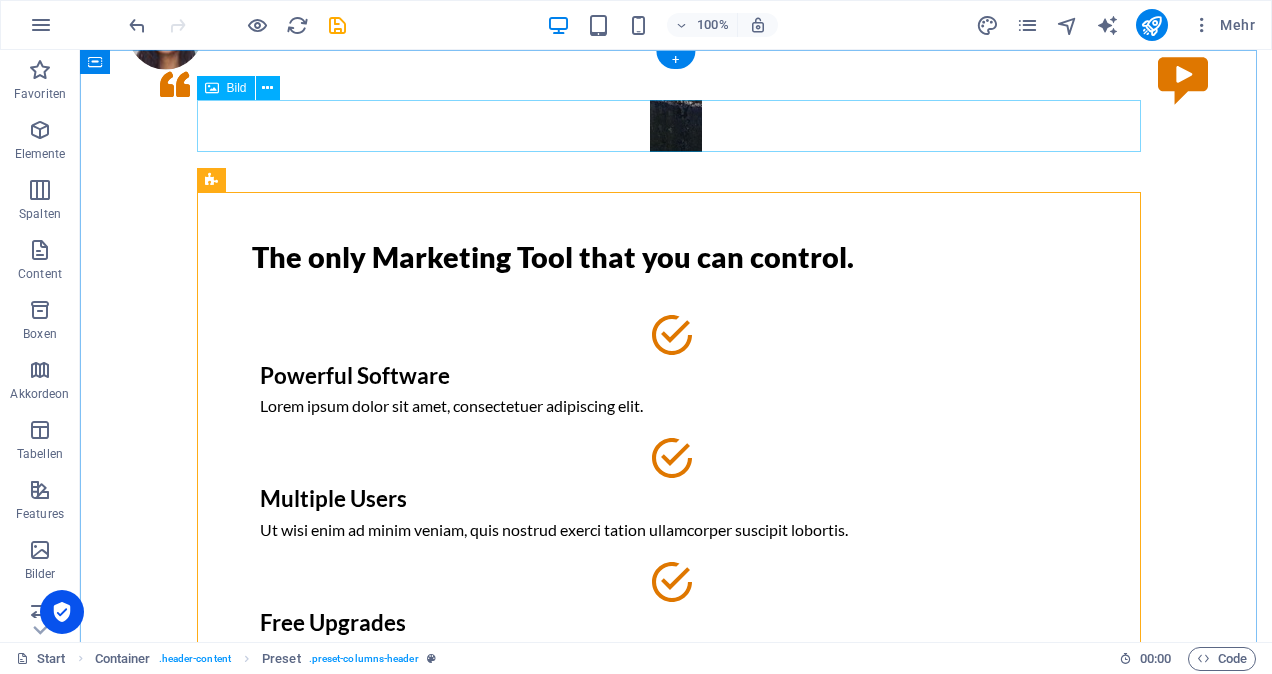 click at bounding box center (676, 126) 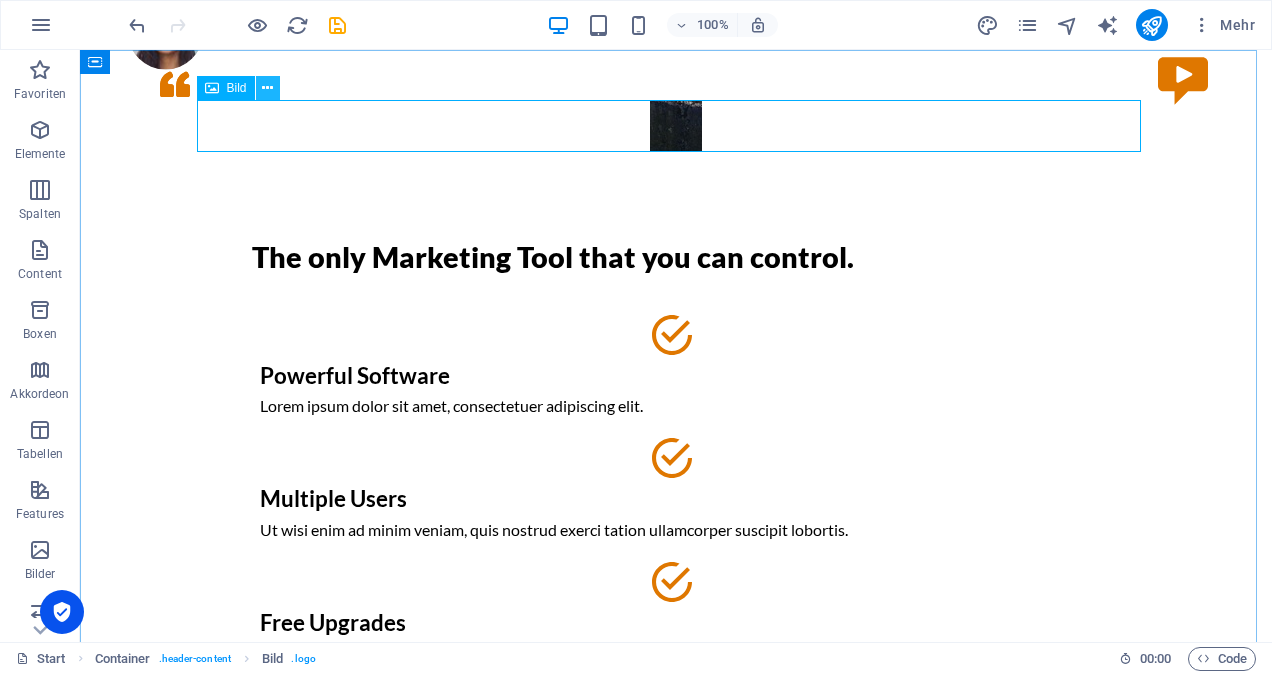click at bounding box center [267, 88] 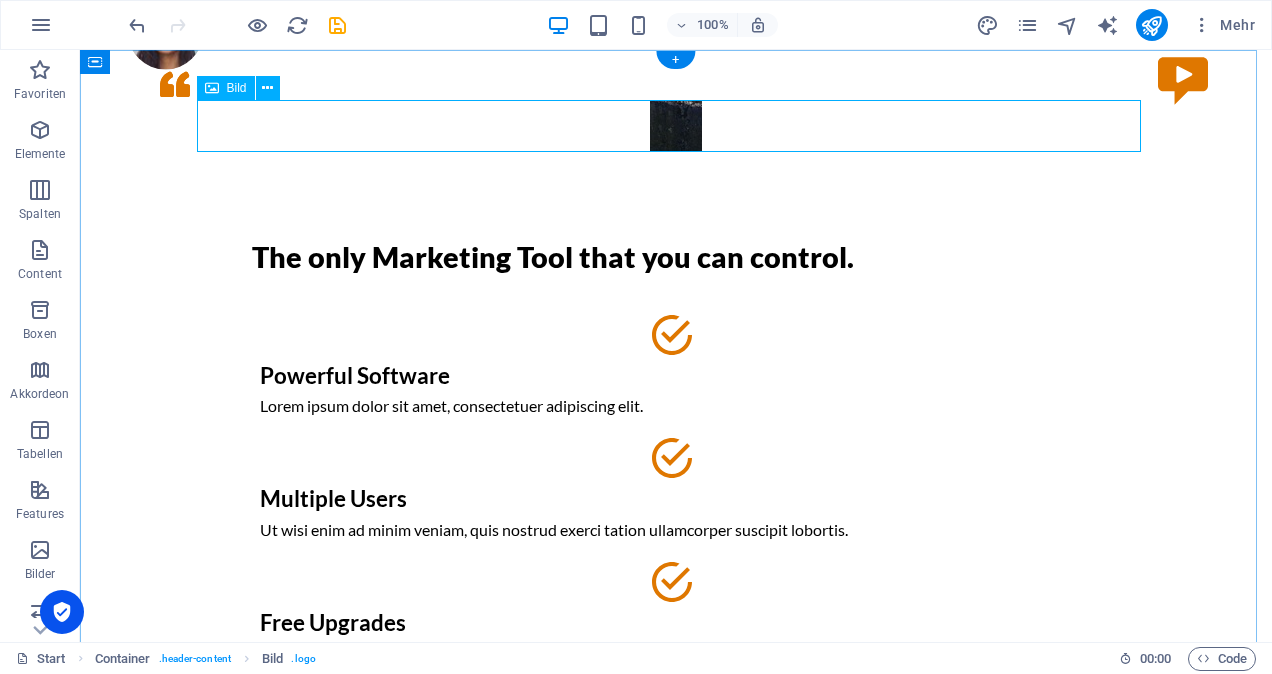 click at bounding box center [676, 126] 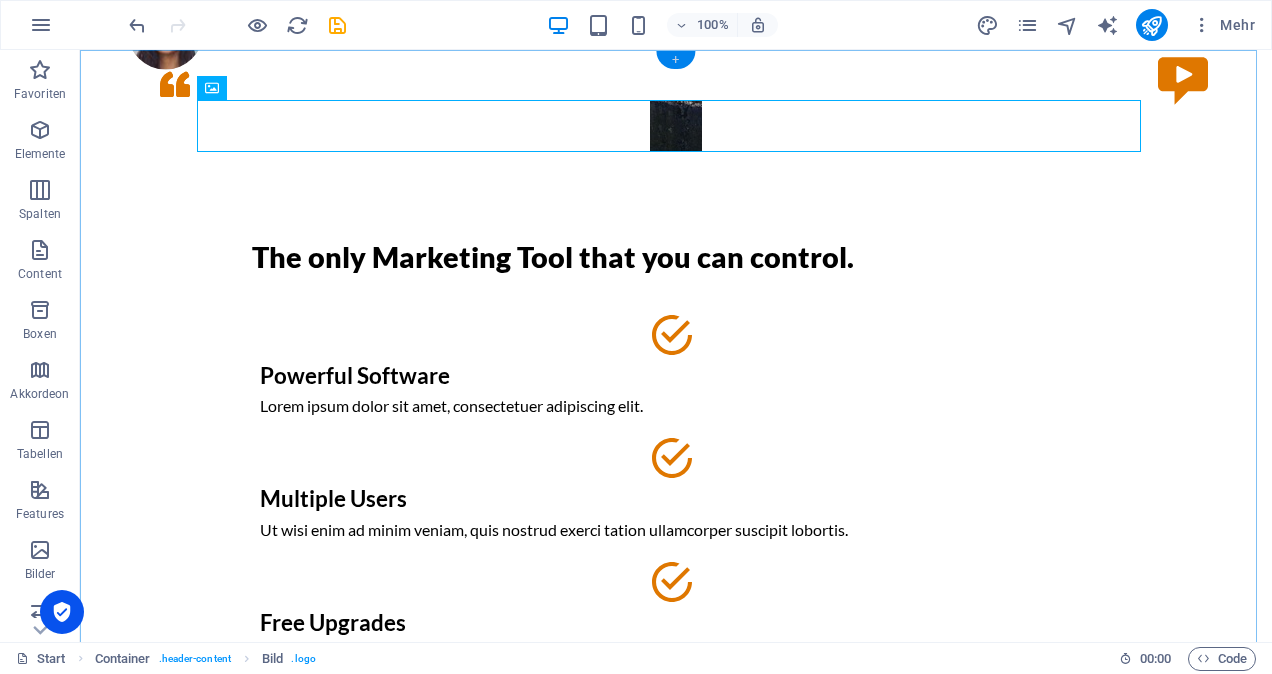 click on "+" at bounding box center [675, 60] 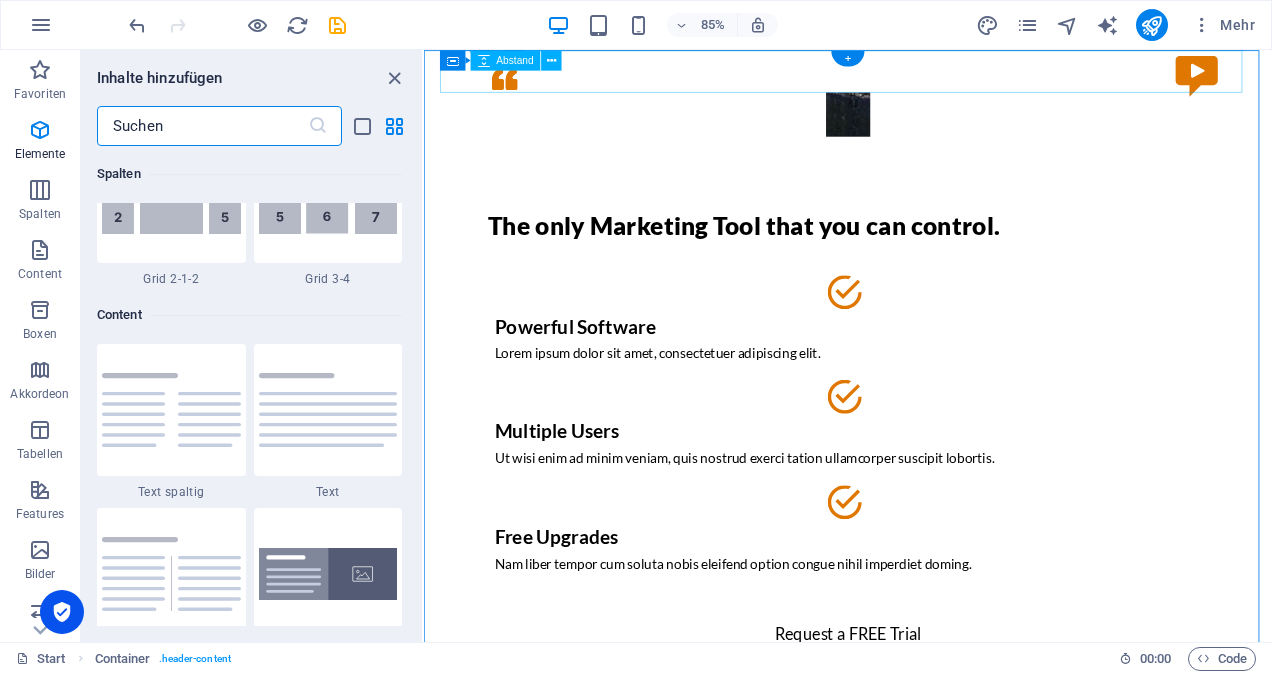 scroll, scrollTop: 3499, scrollLeft: 0, axis: vertical 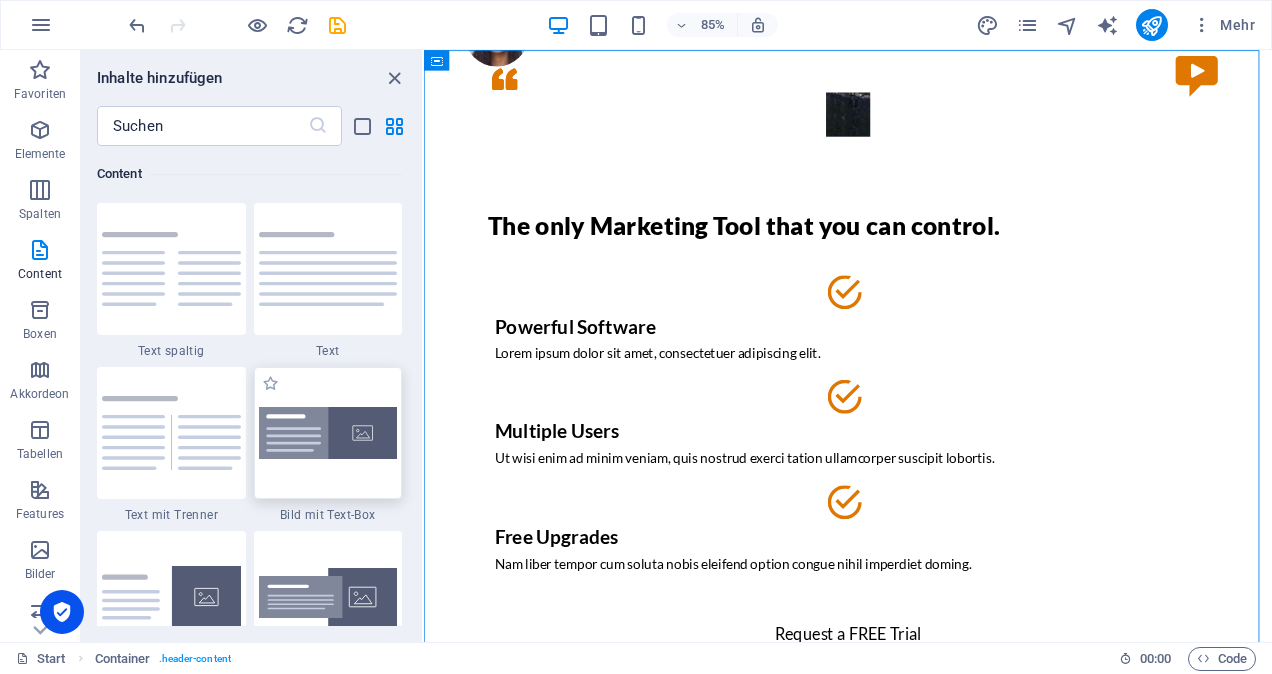 click at bounding box center (328, 433) 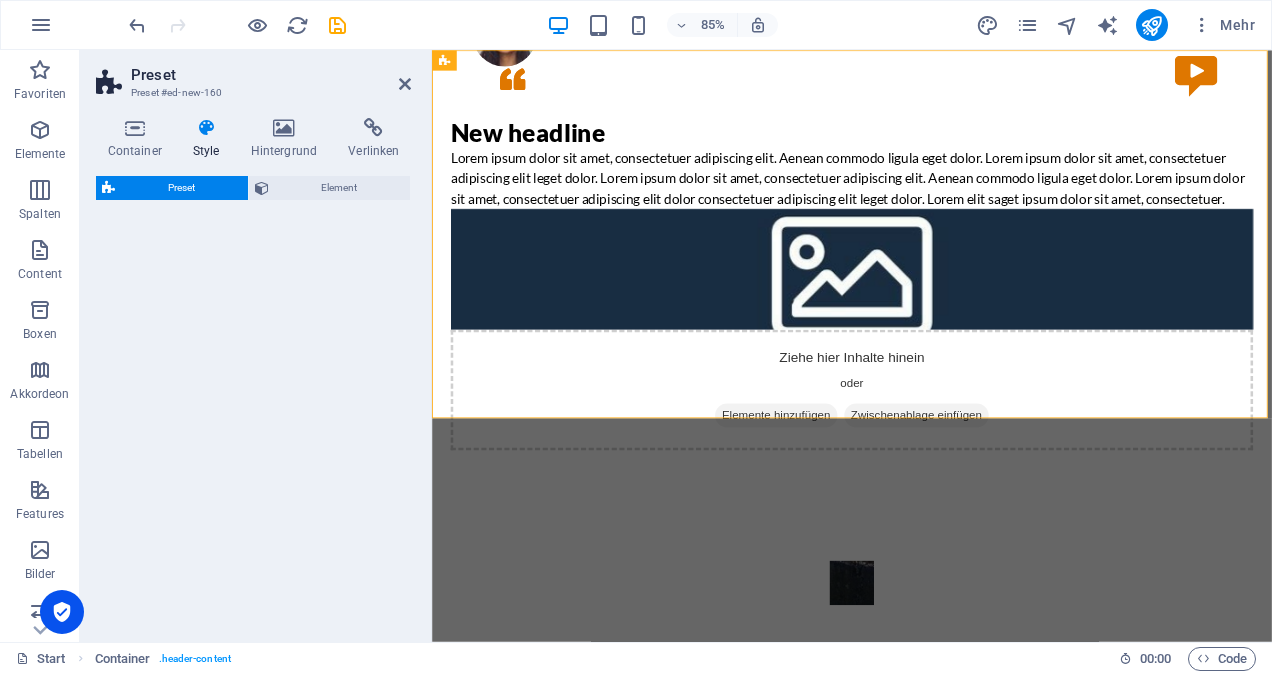 select on "rem" 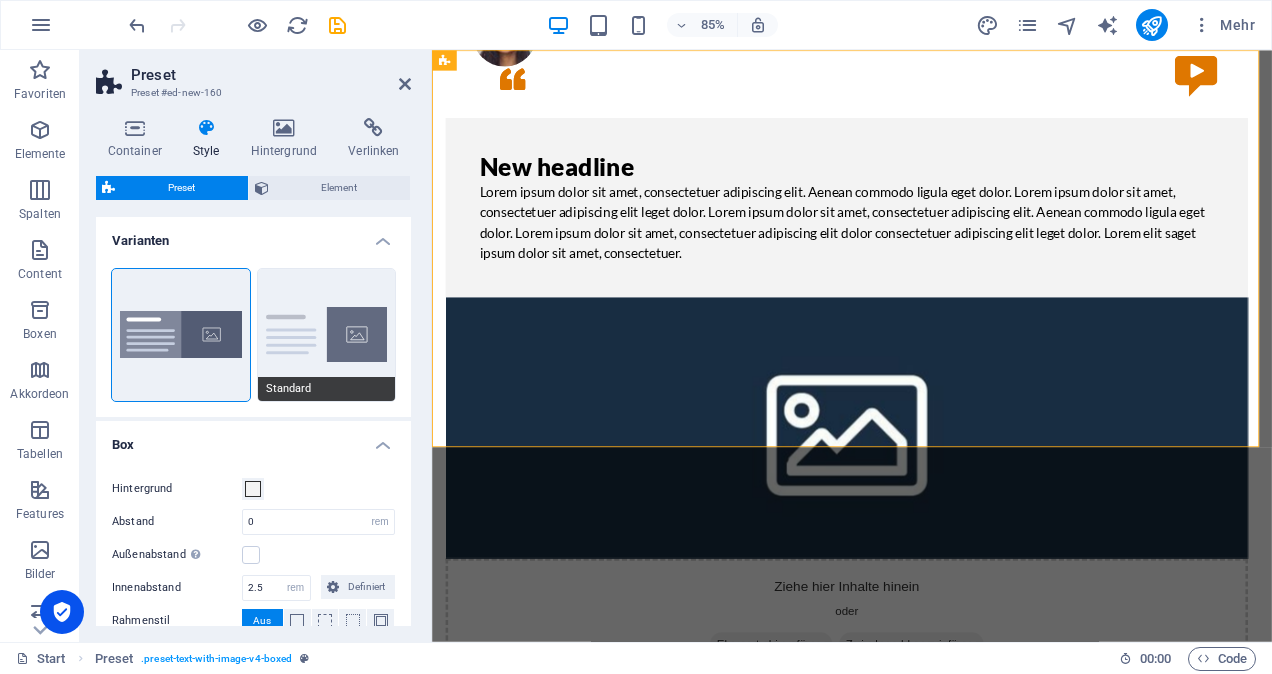 click on "Standard" at bounding box center (327, 335) 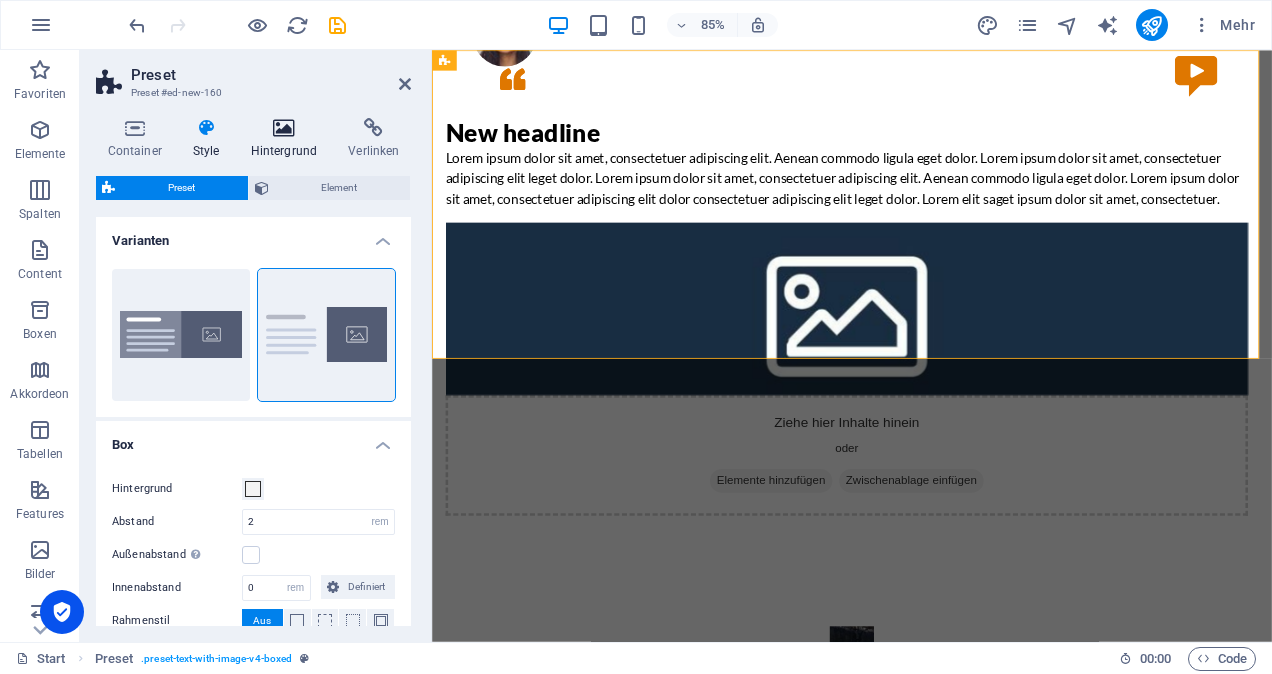 click at bounding box center (284, 128) 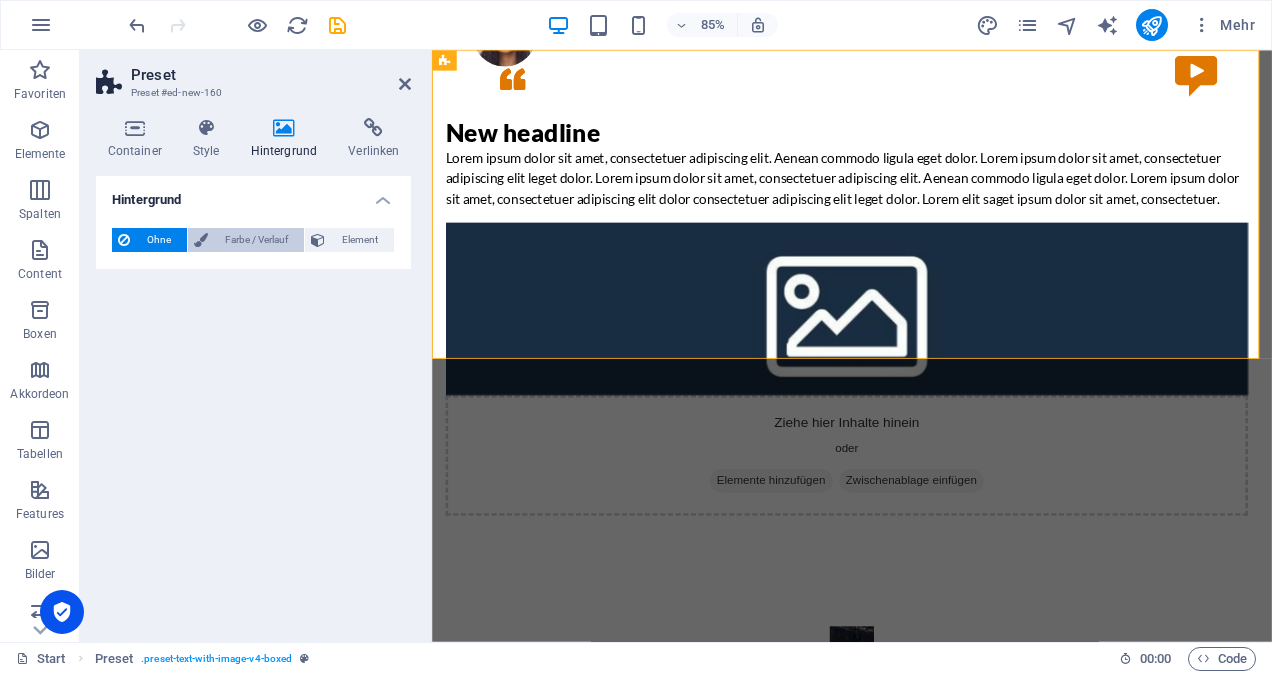 click on "Farbe / Verlauf" at bounding box center (256, 240) 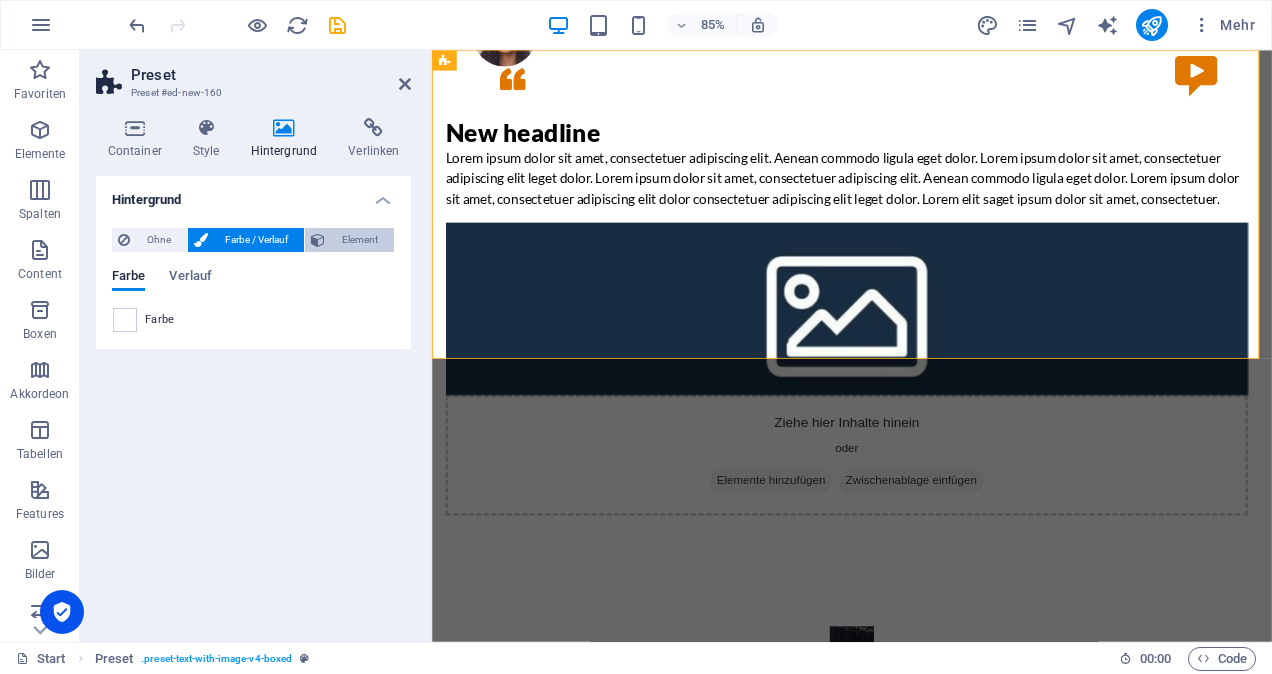 click on "Element" at bounding box center (359, 240) 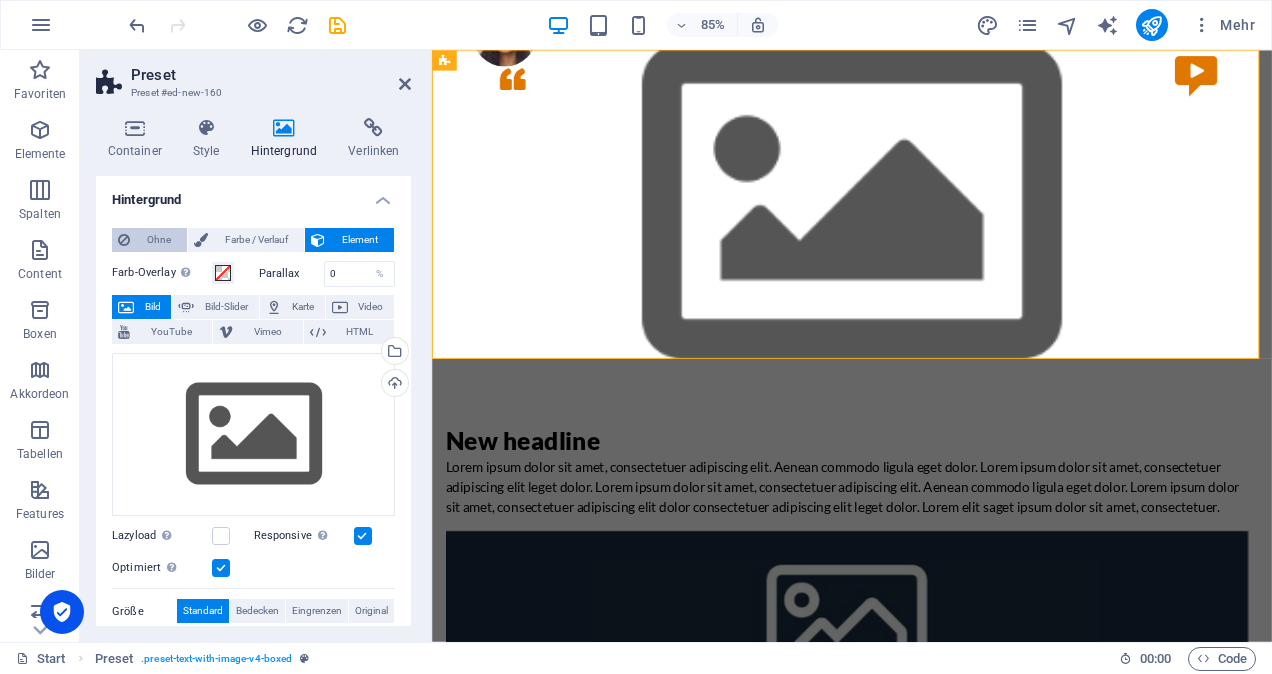 click on "Ohne" at bounding box center [158, 240] 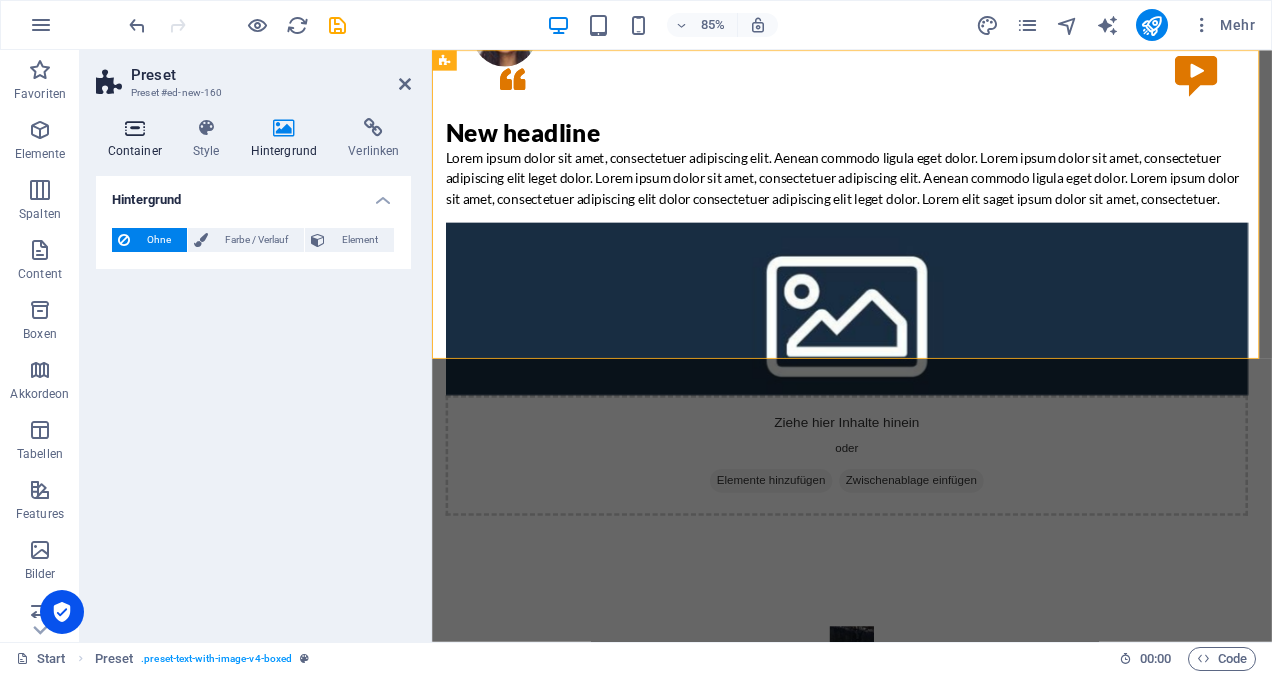 click on "Container" at bounding box center (138, 139) 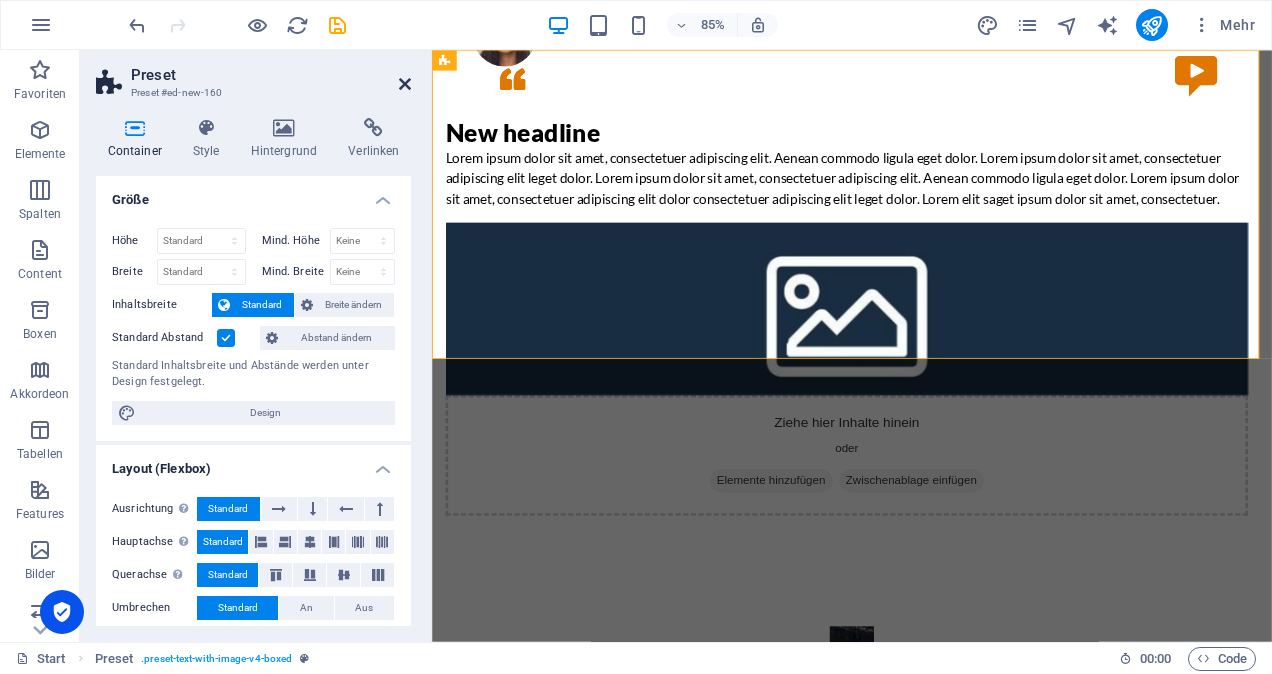 click at bounding box center [405, 84] 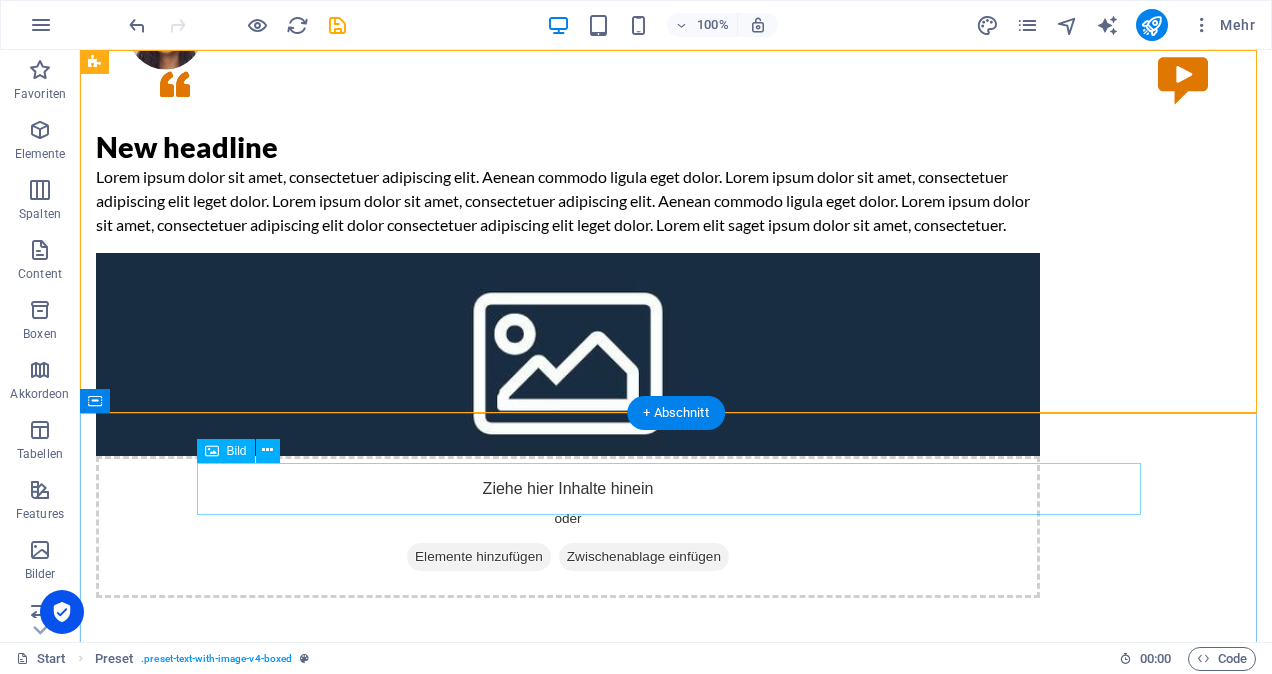 click at bounding box center (676, 754) 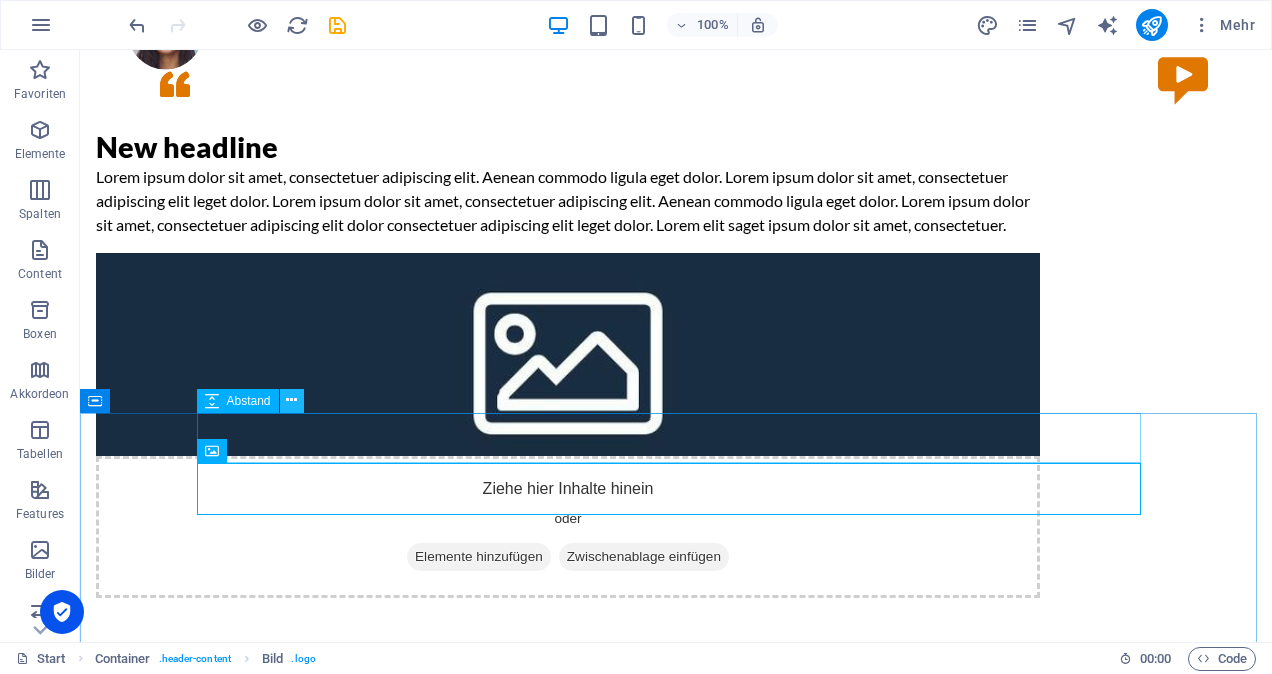 click at bounding box center (291, 400) 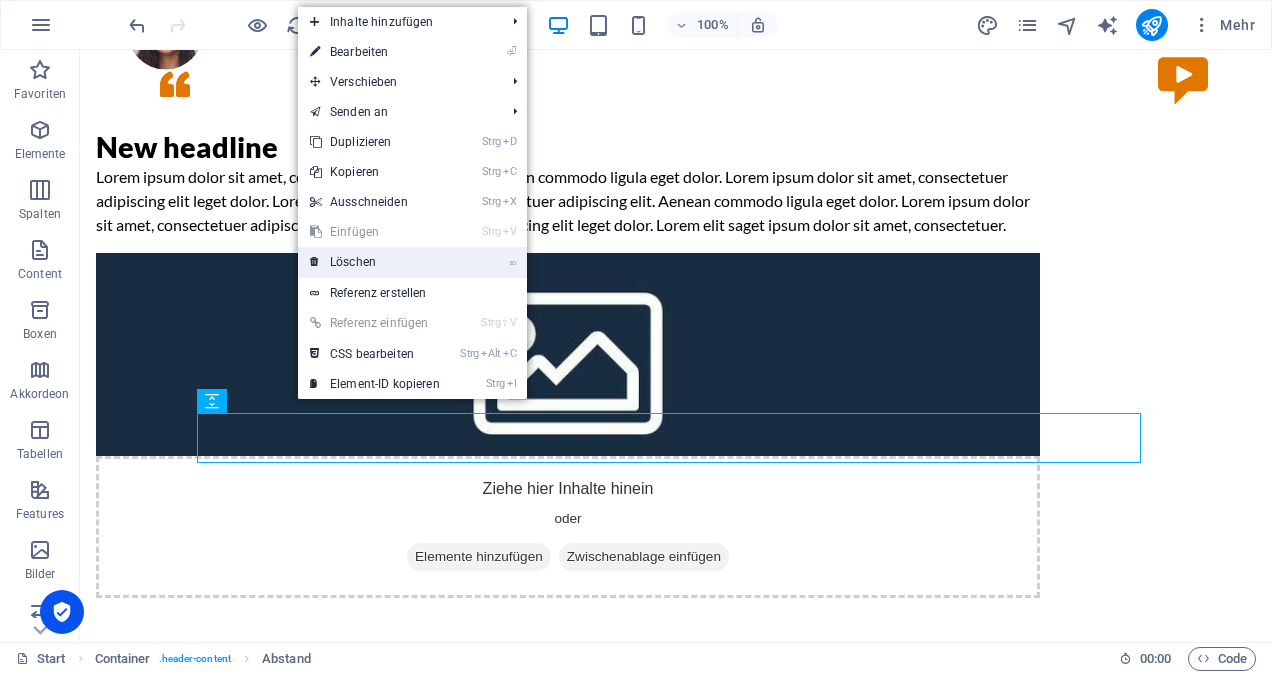 click on "⌦  Löschen" at bounding box center (375, 262) 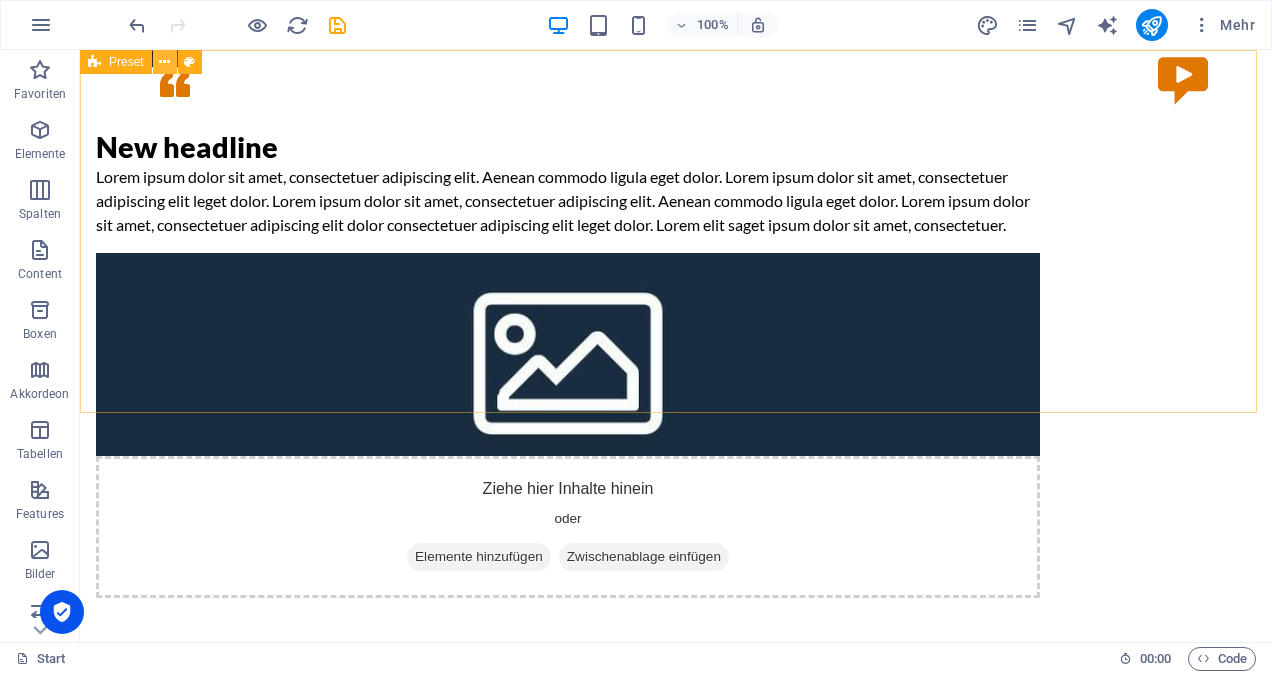 click at bounding box center (164, 62) 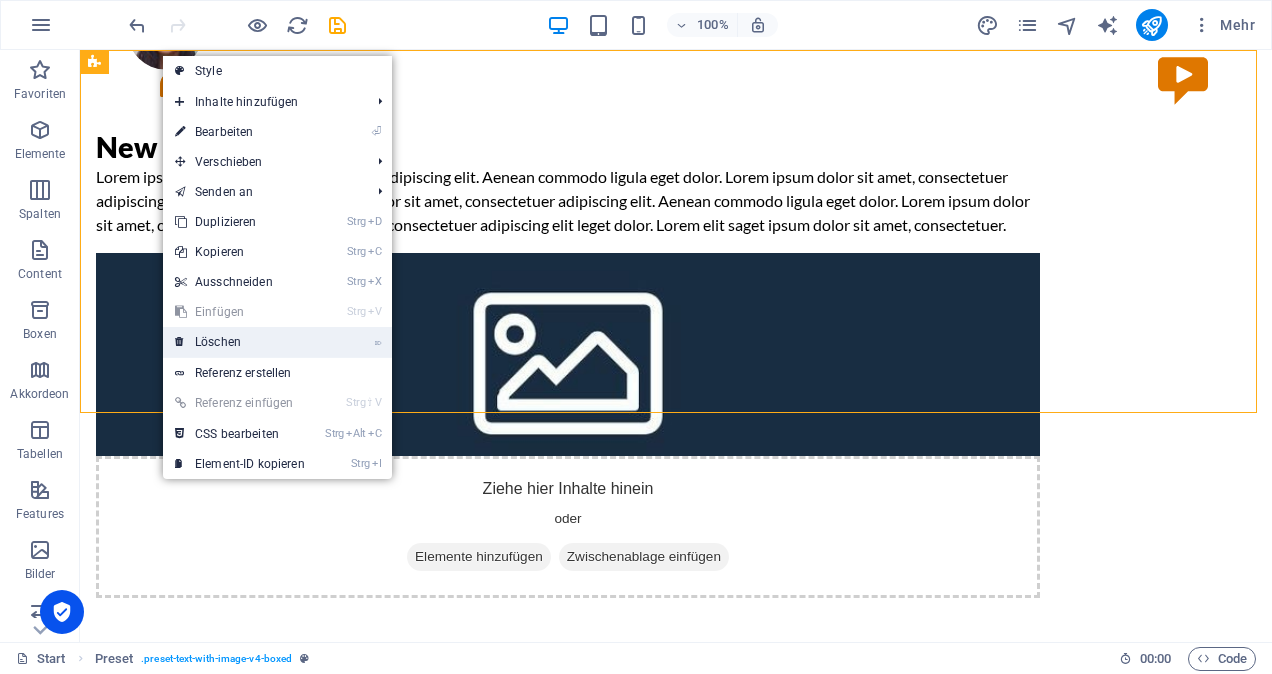 click on "⌦  Löschen" at bounding box center (240, 342) 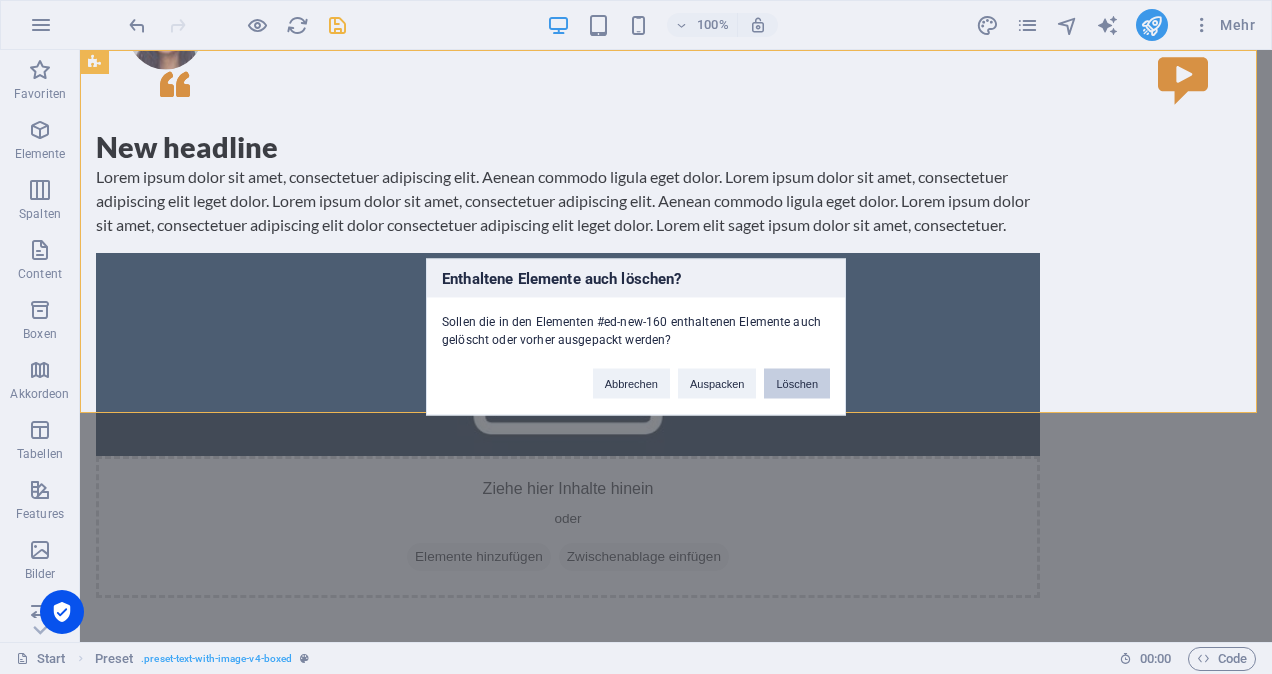 click on "Löschen" at bounding box center (797, 384) 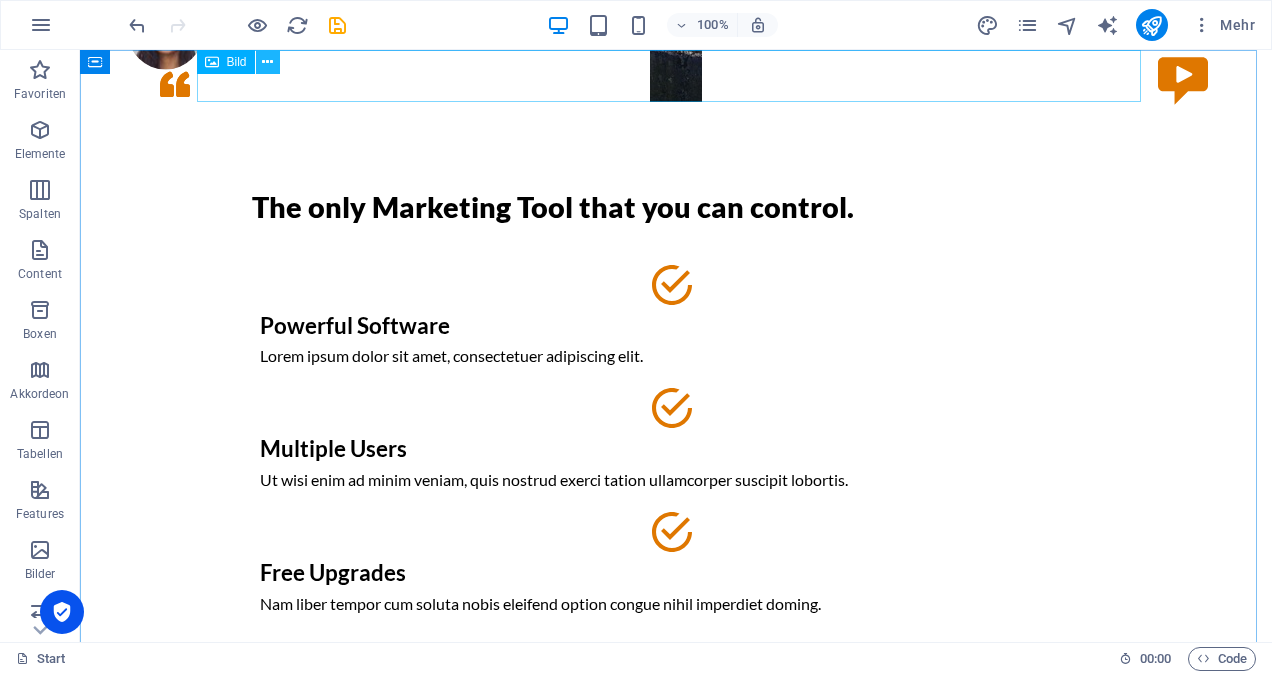 click at bounding box center [267, 62] 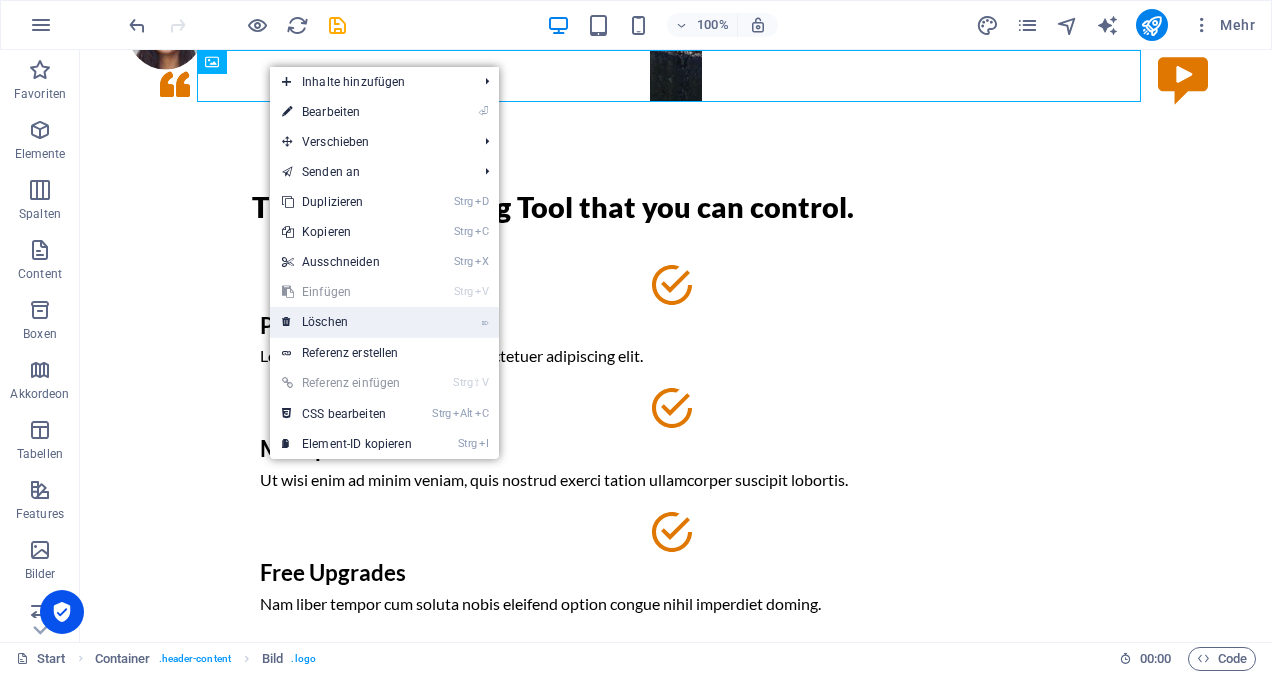 click on "⌦  Löschen" at bounding box center [347, 322] 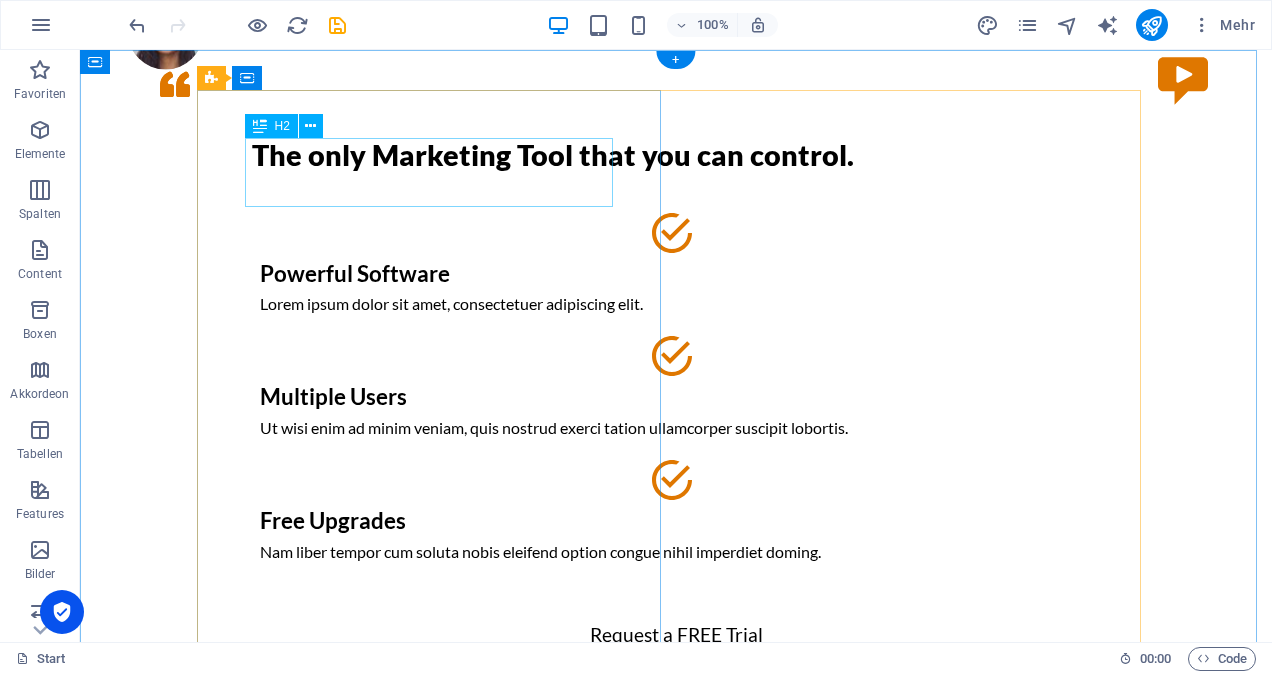 click on "The only Marketing Tool that you can control." at bounding box center (676, 155) 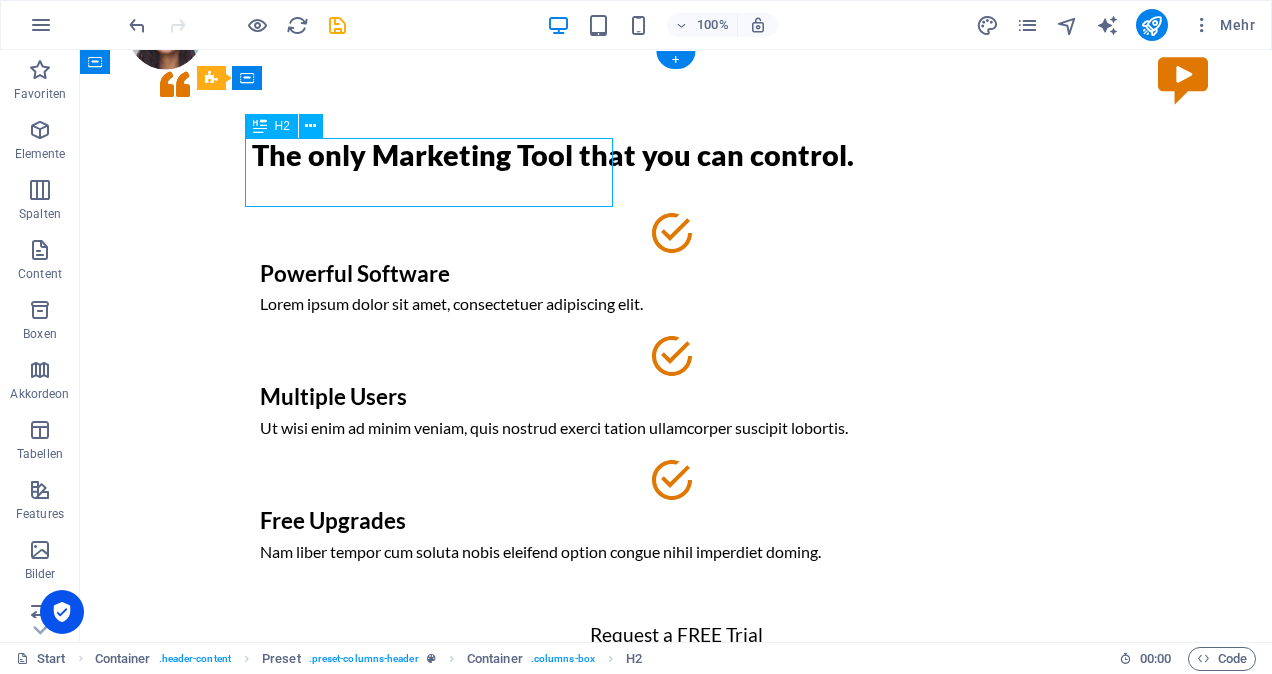 click on "The only Marketing Tool that you can control." at bounding box center [676, 155] 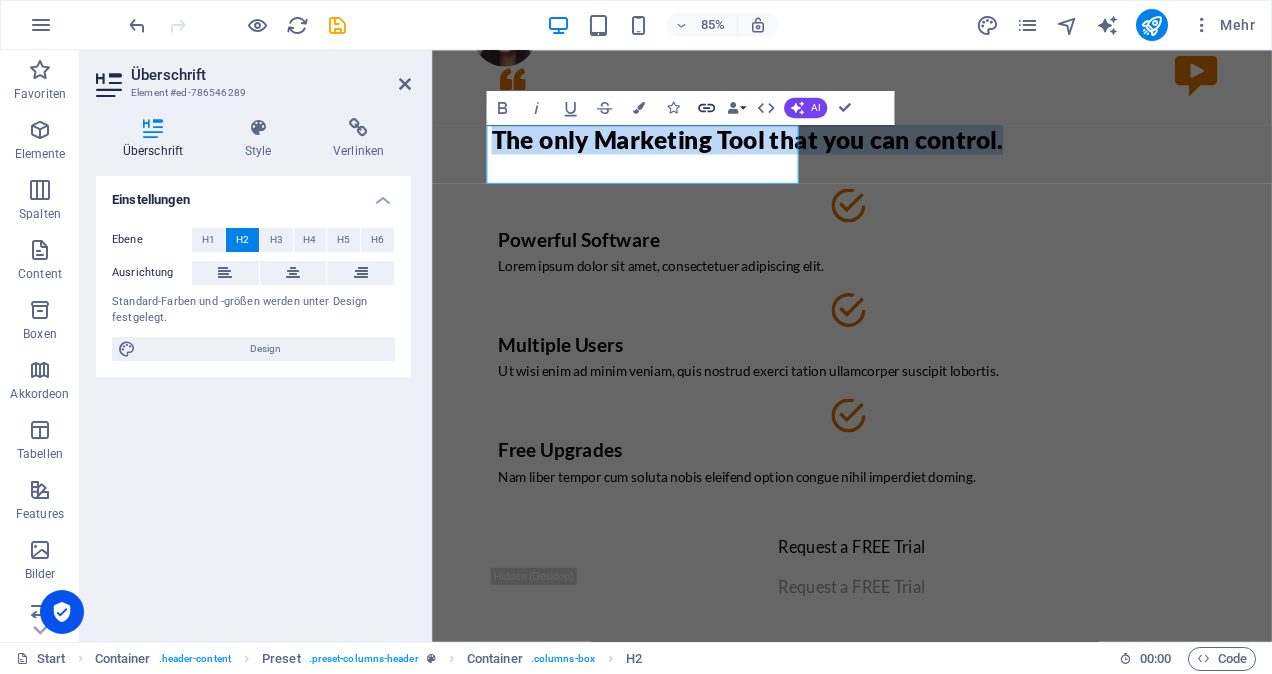 type 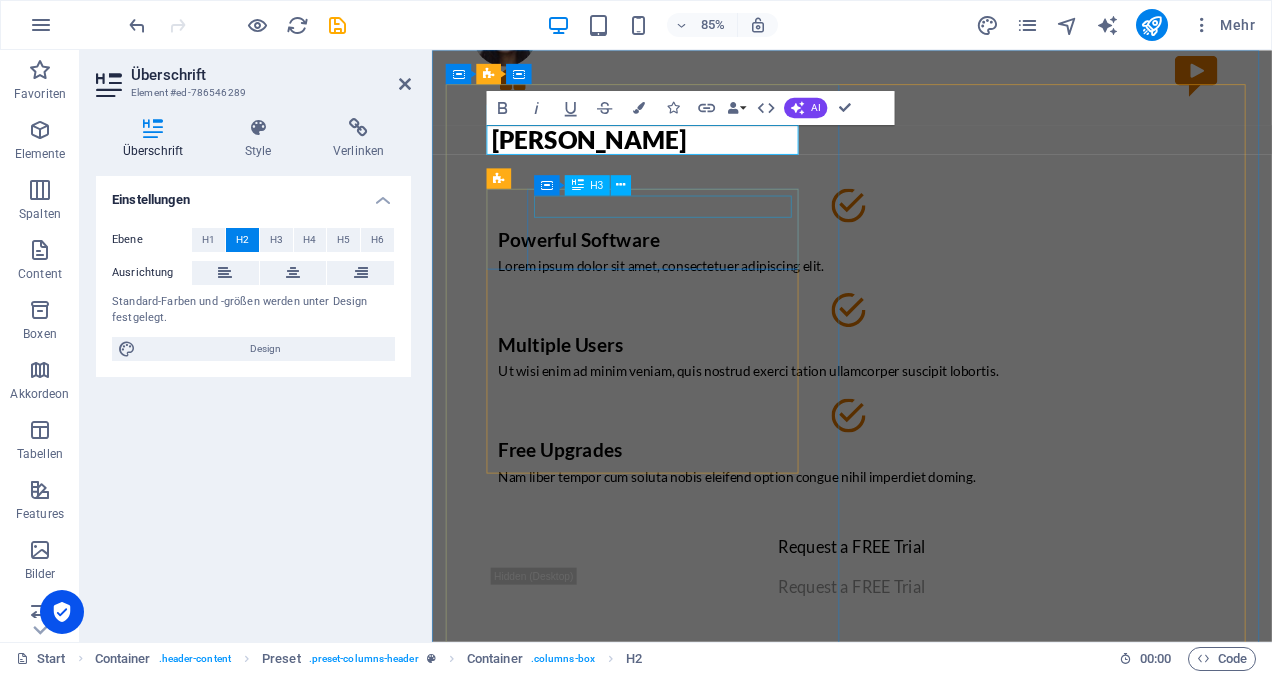 click on "Powerful Software" at bounding box center (926, 274) 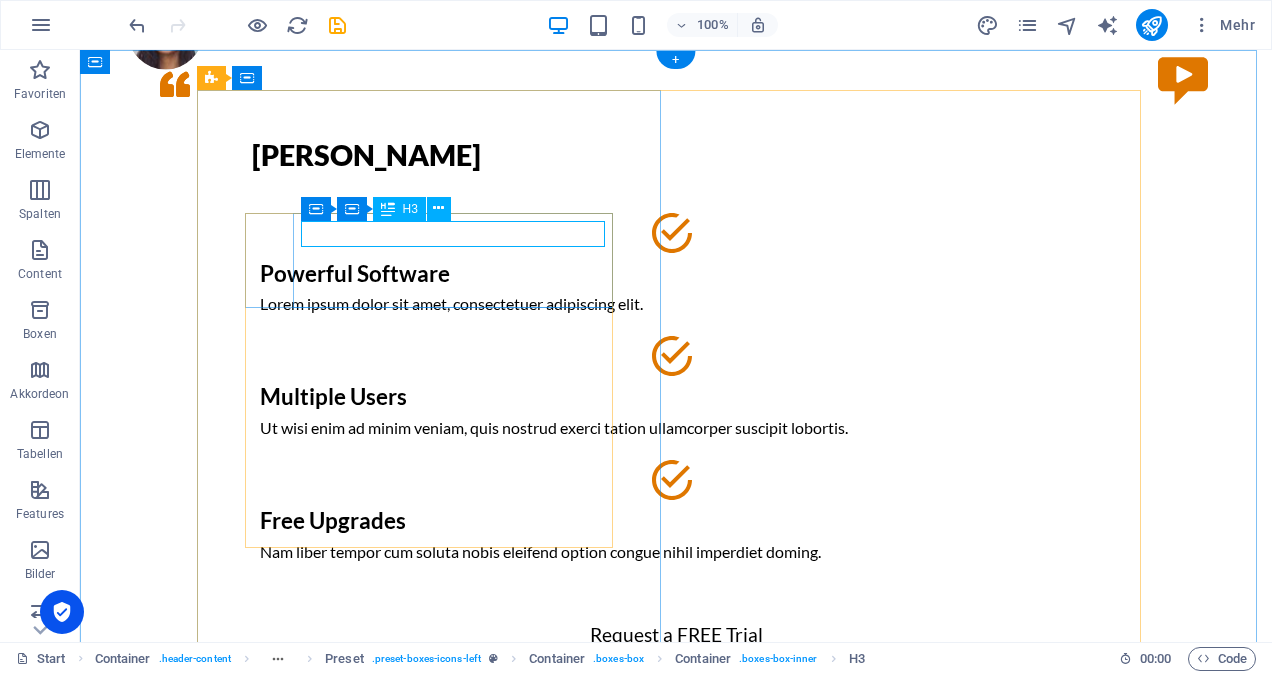 click on "Powerful Software" at bounding box center (676, 274) 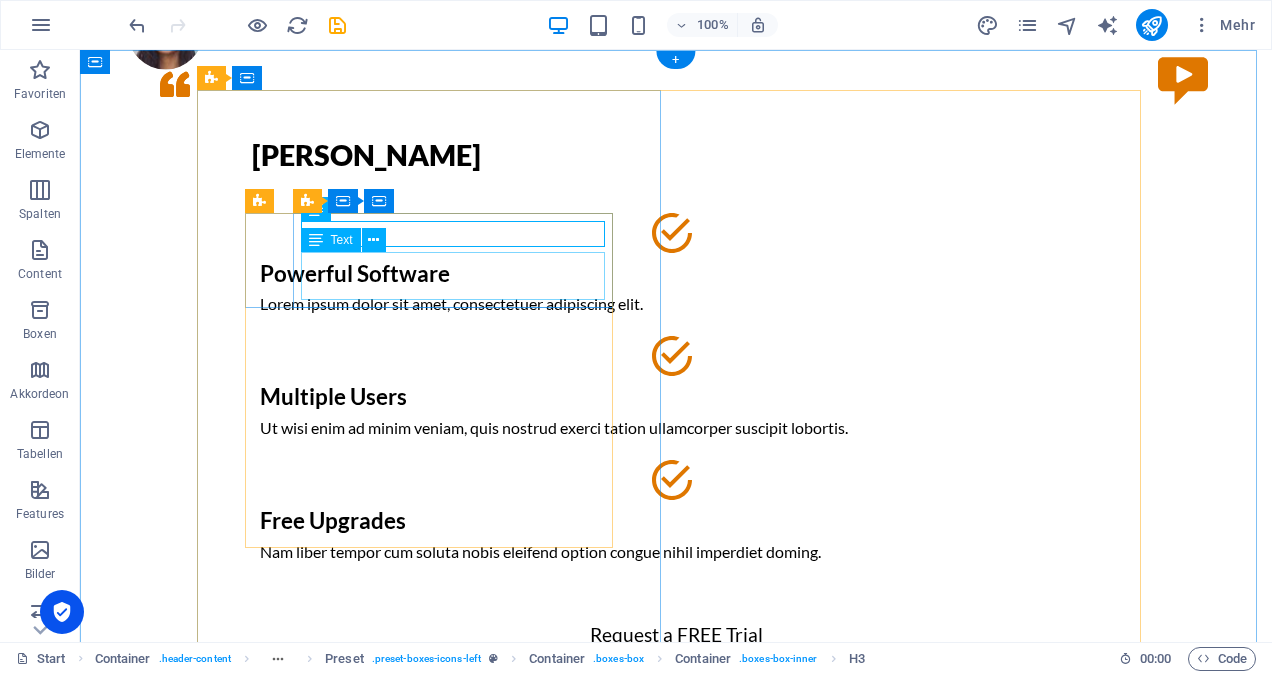 click on "Lorem ipsum dolor sit amet, consectetuer adipiscing elit." at bounding box center [676, 304] 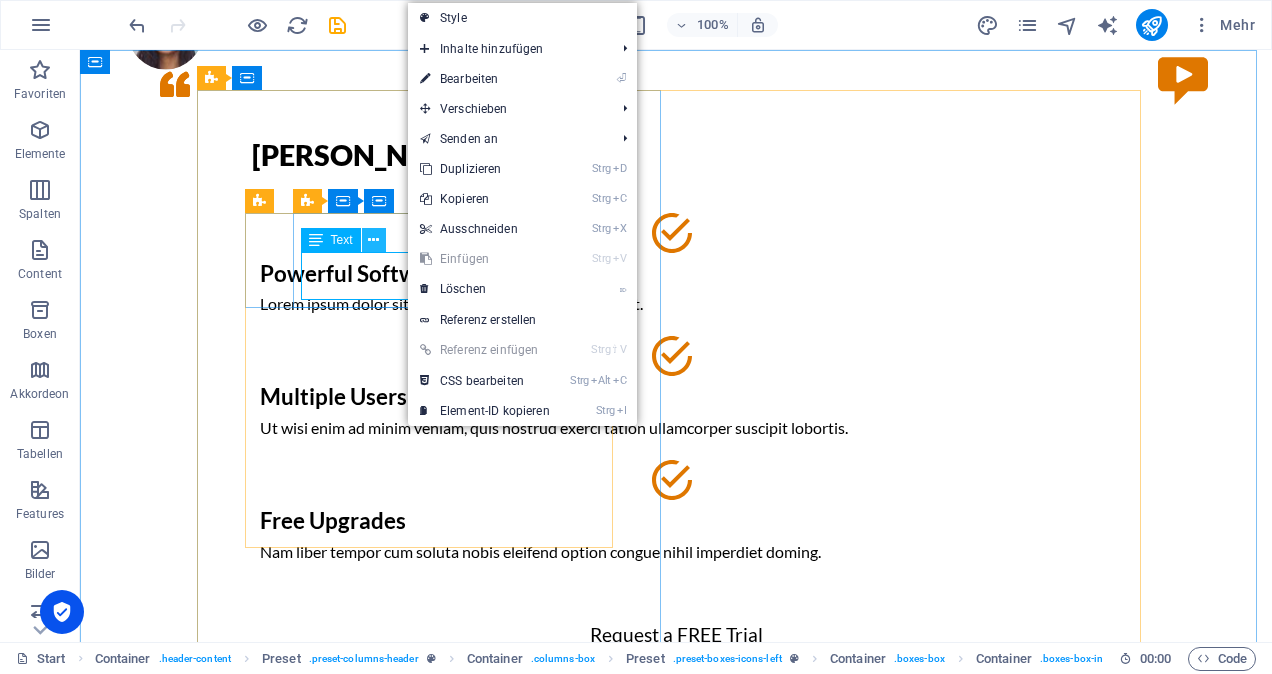 click at bounding box center (373, 240) 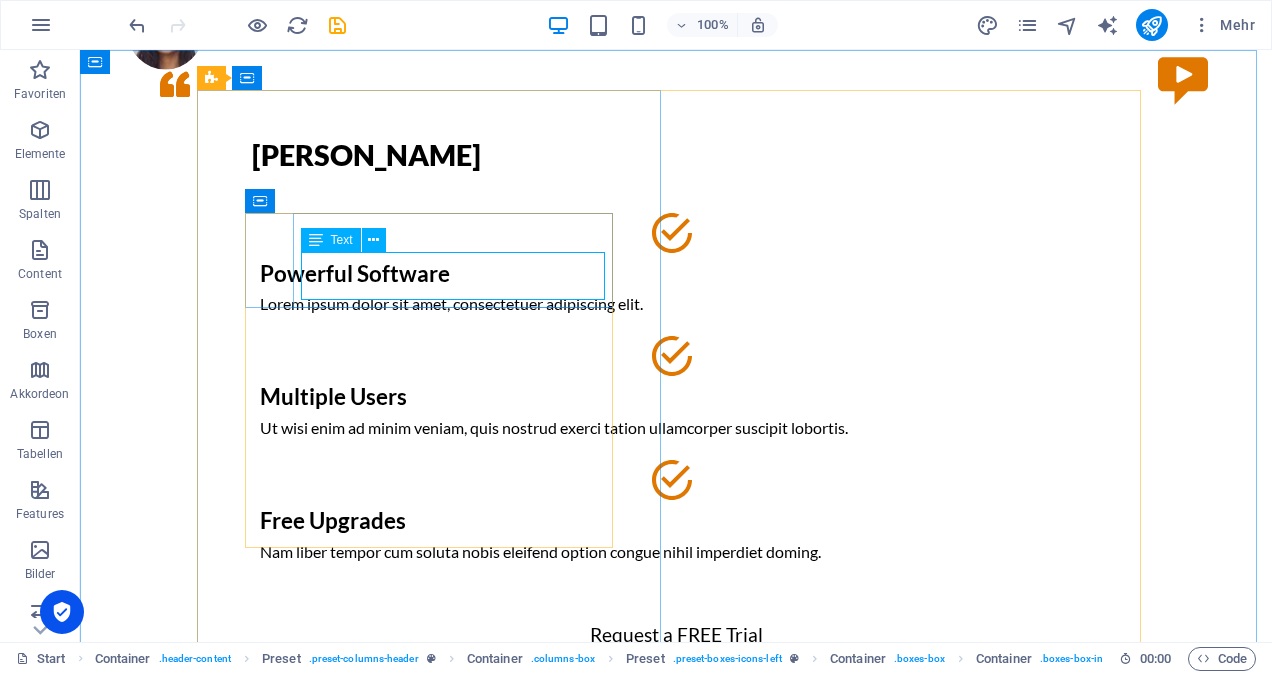 click on "Text" at bounding box center [342, 240] 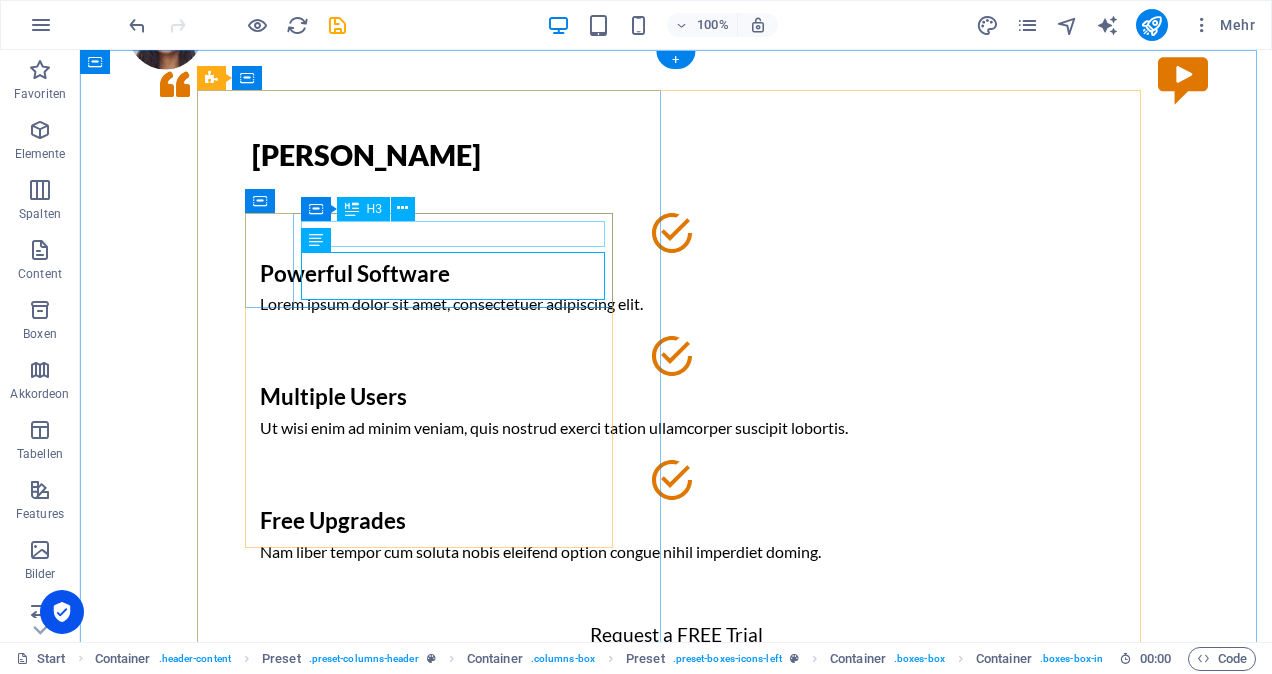 click on "Powerful Software" at bounding box center [676, 274] 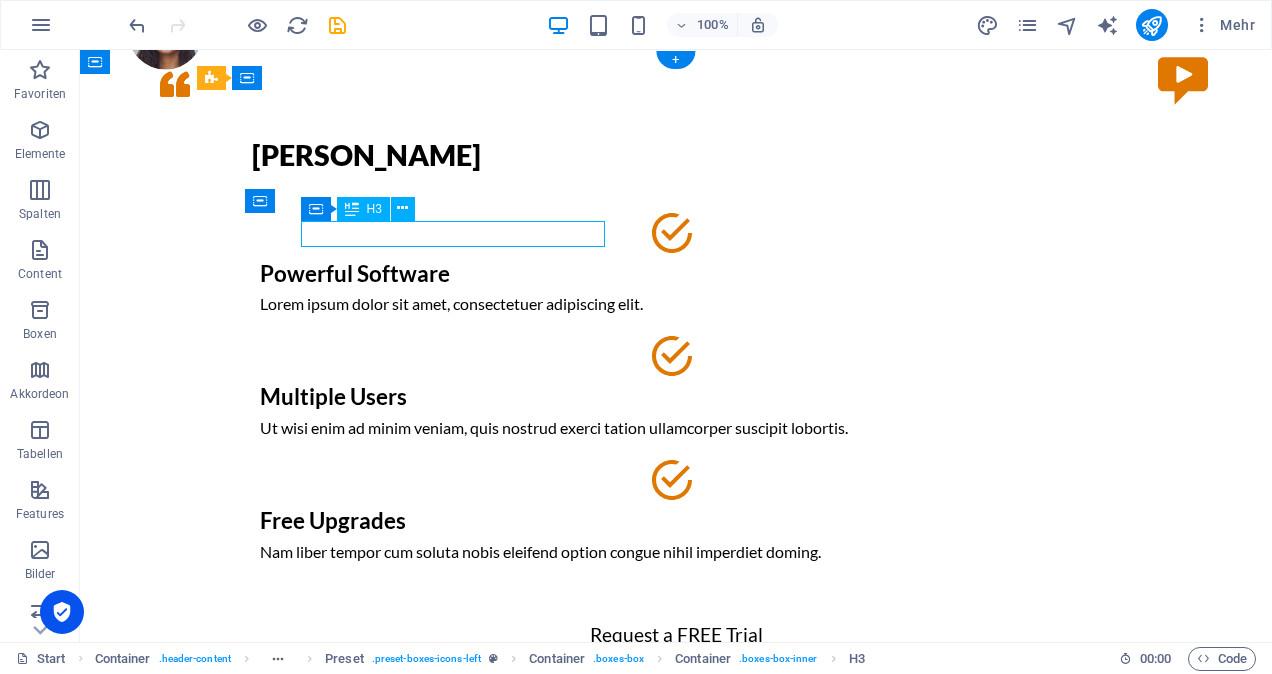 click on "Powerful Software" at bounding box center (676, 274) 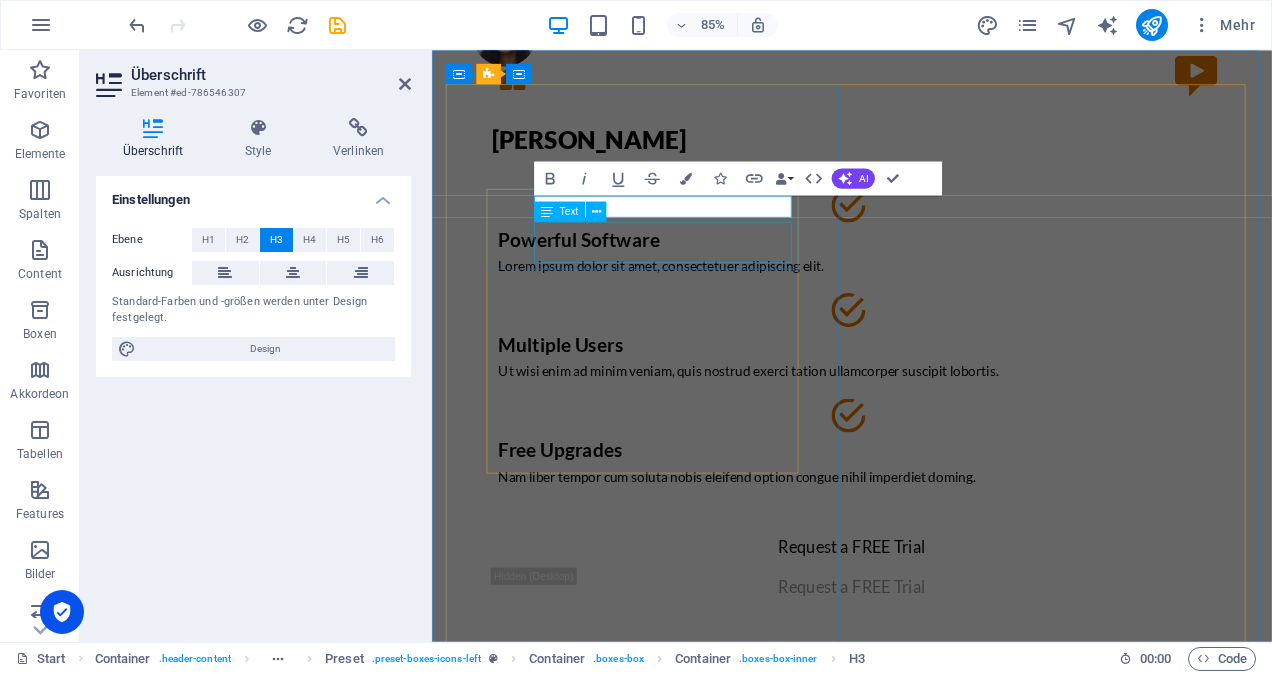 type 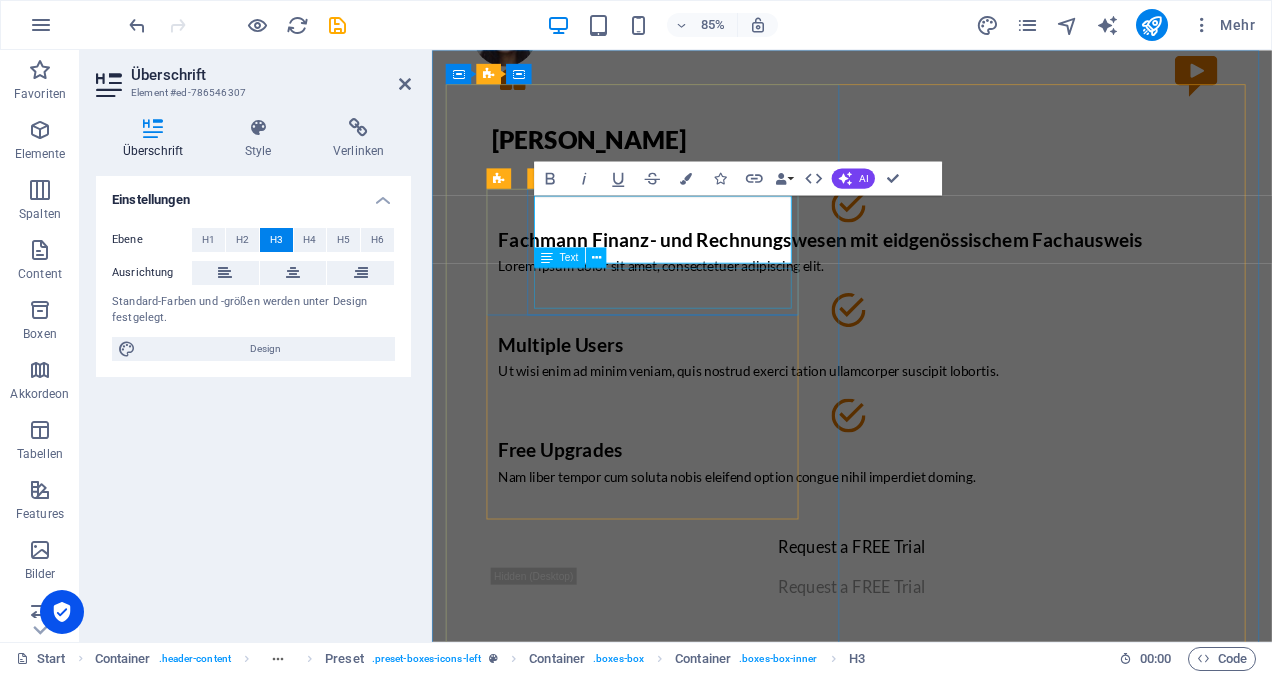 click on "Lorem ipsum dolor sit amet, consectetuer adipiscing elit." at bounding box center [926, 304] 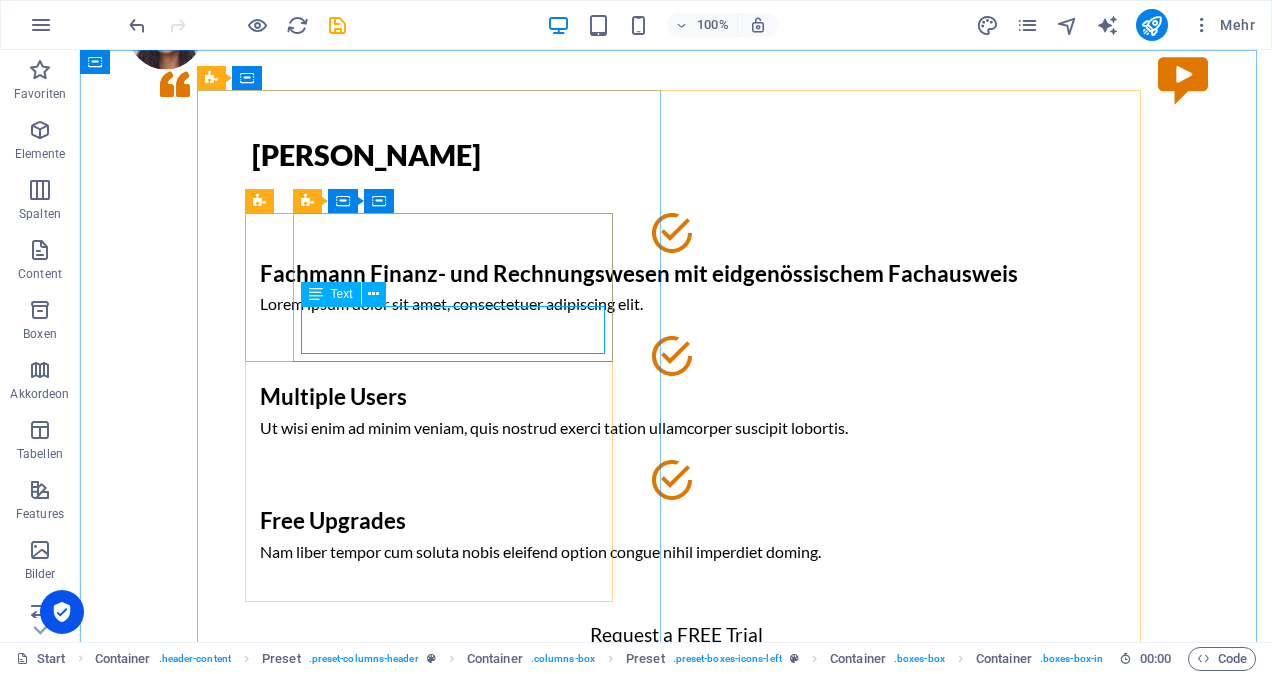 click on "Text" at bounding box center [331, 294] 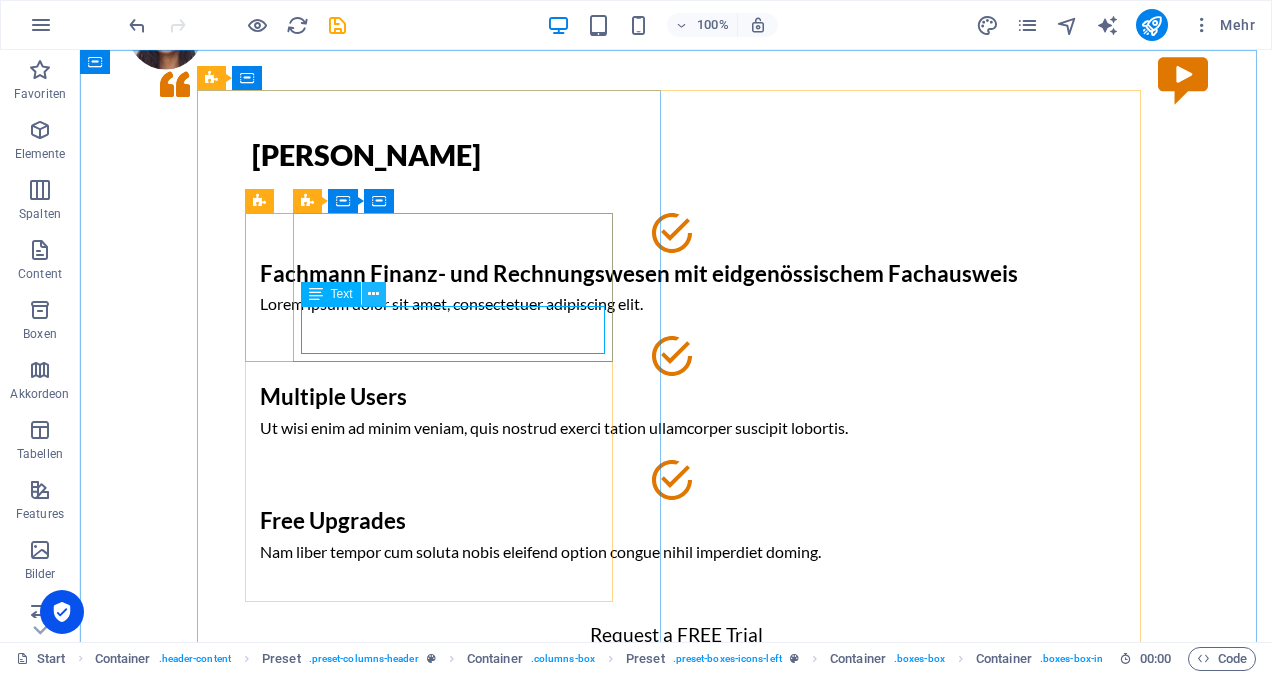 click at bounding box center (374, 294) 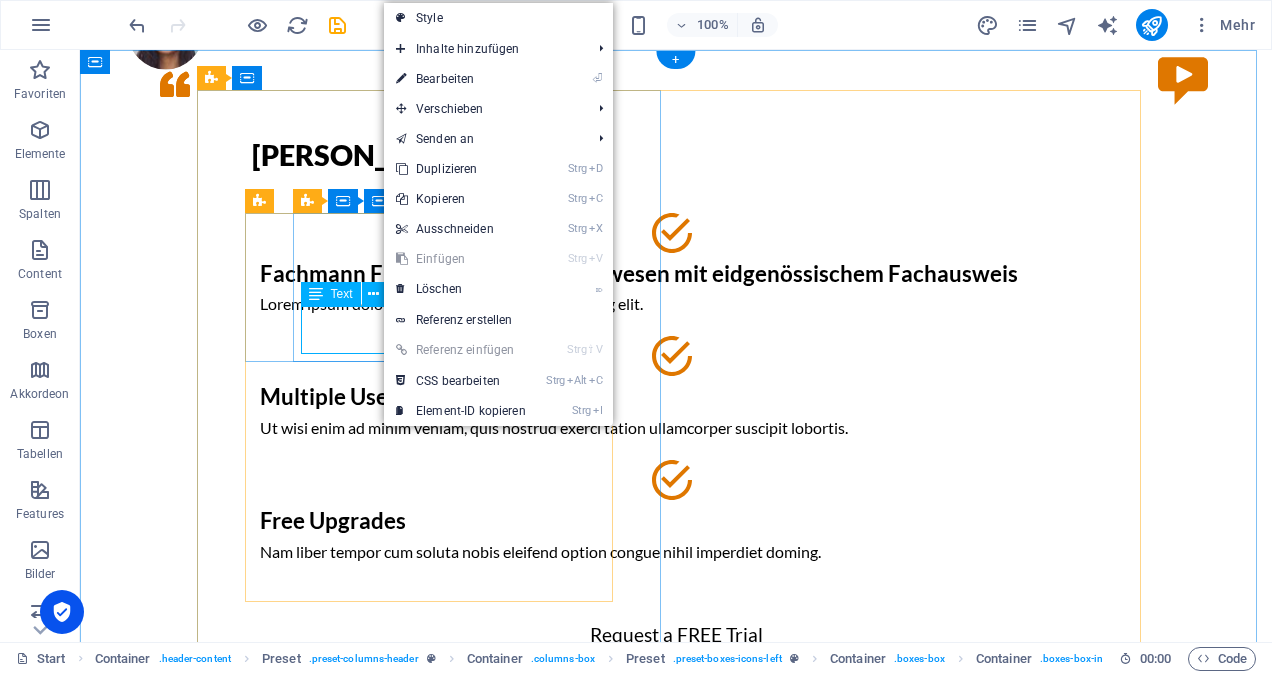 click on "Lorem ipsum dolor sit amet, consectetuer adipiscing elit." at bounding box center (676, 304) 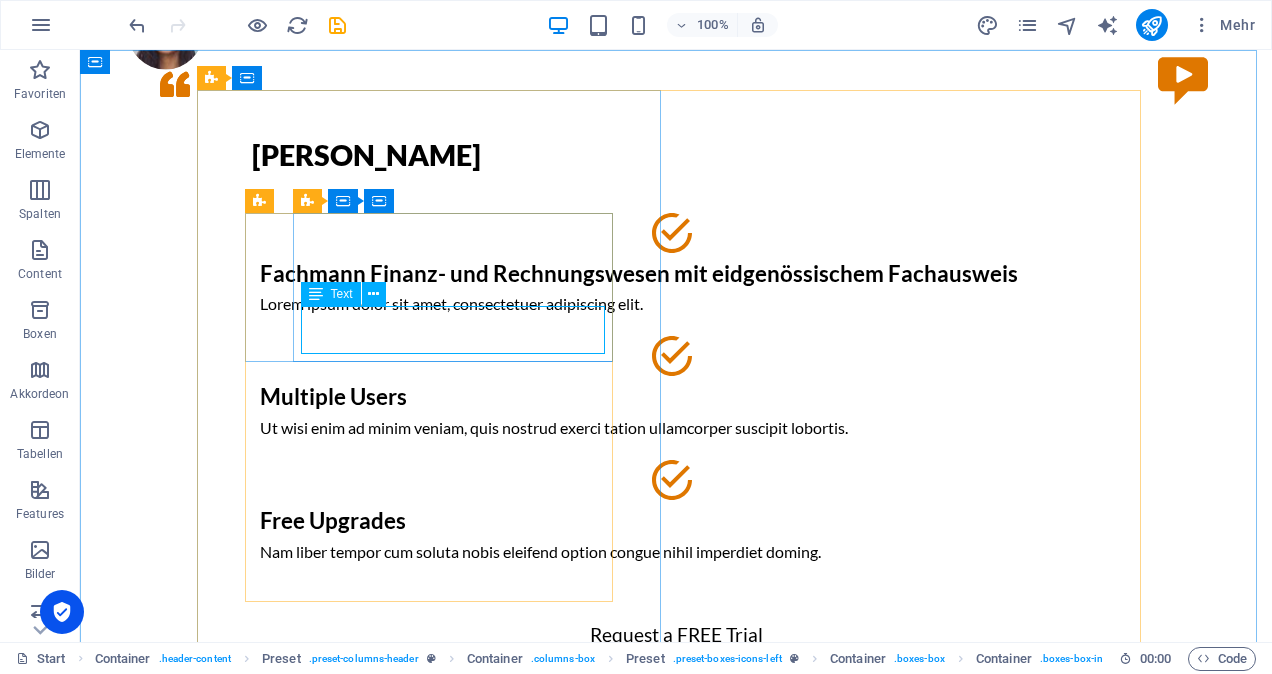 click at bounding box center (316, 294) 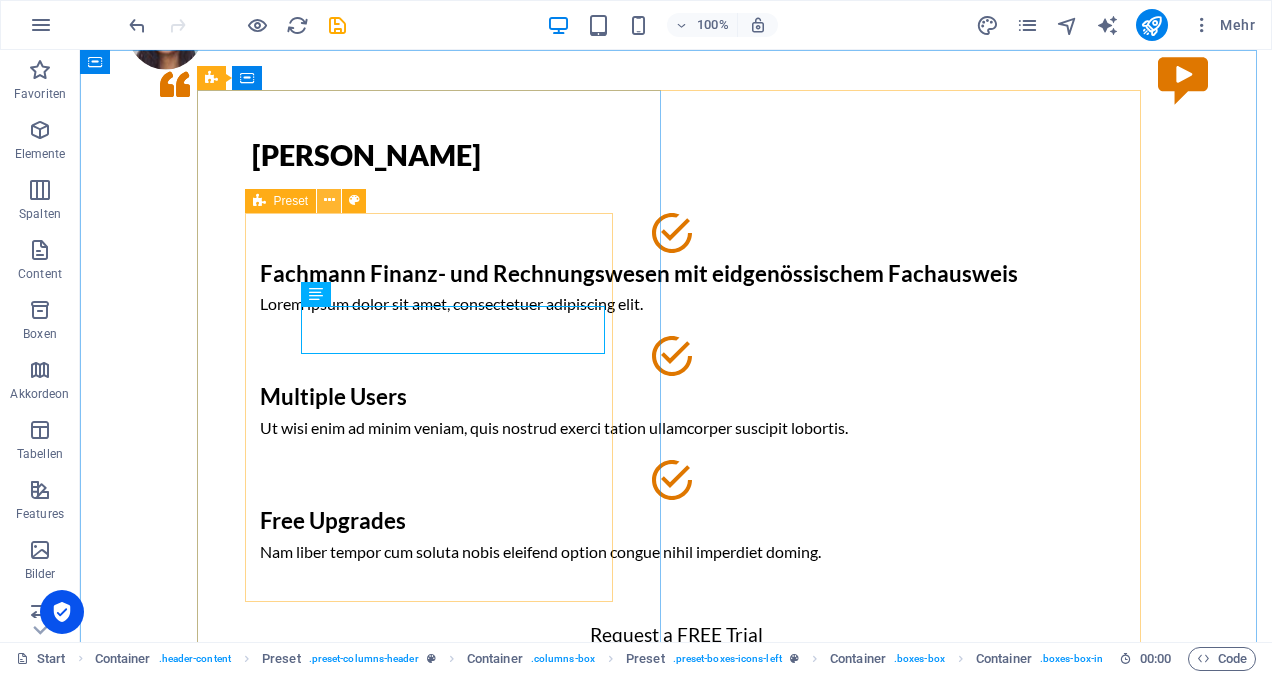 click at bounding box center (329, 201) 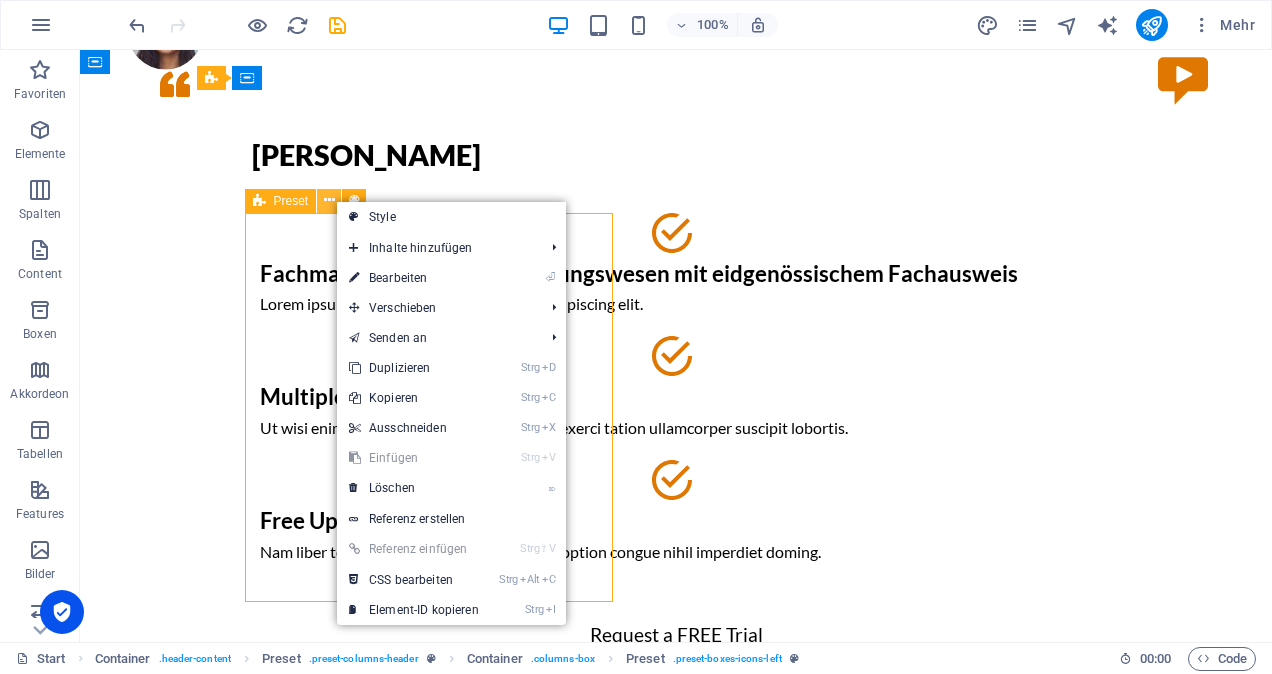 click at bounding box center [329, 201] 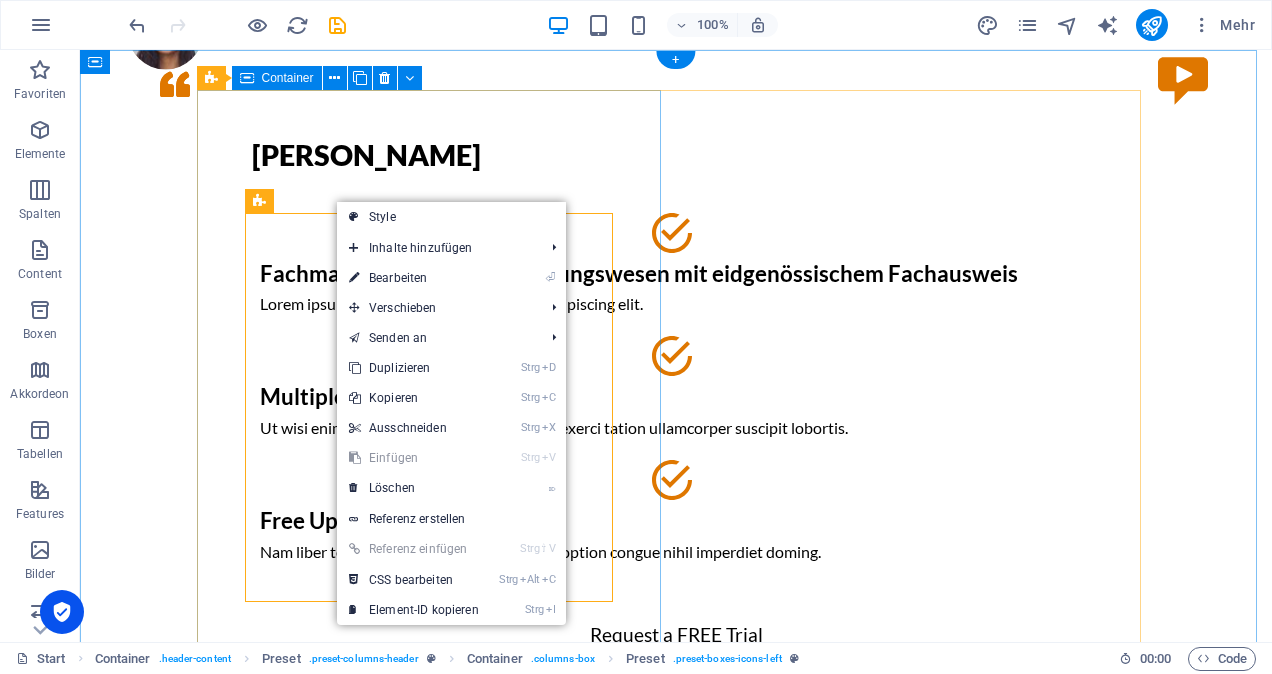 click on "Tobias Roux Fachmann Finanz- und Rechnungswesen mit eidgenössischem Fachausweis Lorem ipsum dolor sit amet, consectetuer adipiscing elit.  Multiple Users Ut wisi enim ad minim veniam, quis nostrud exerci tation ullamcorper suscipit lobortis. Free Upgrades Nam liber tempor cum soluta nobis eleifend option congue nihil imperdiet doming. Request a FREE Trial   Request a FREE Trial" at bounding box center [676, 422] 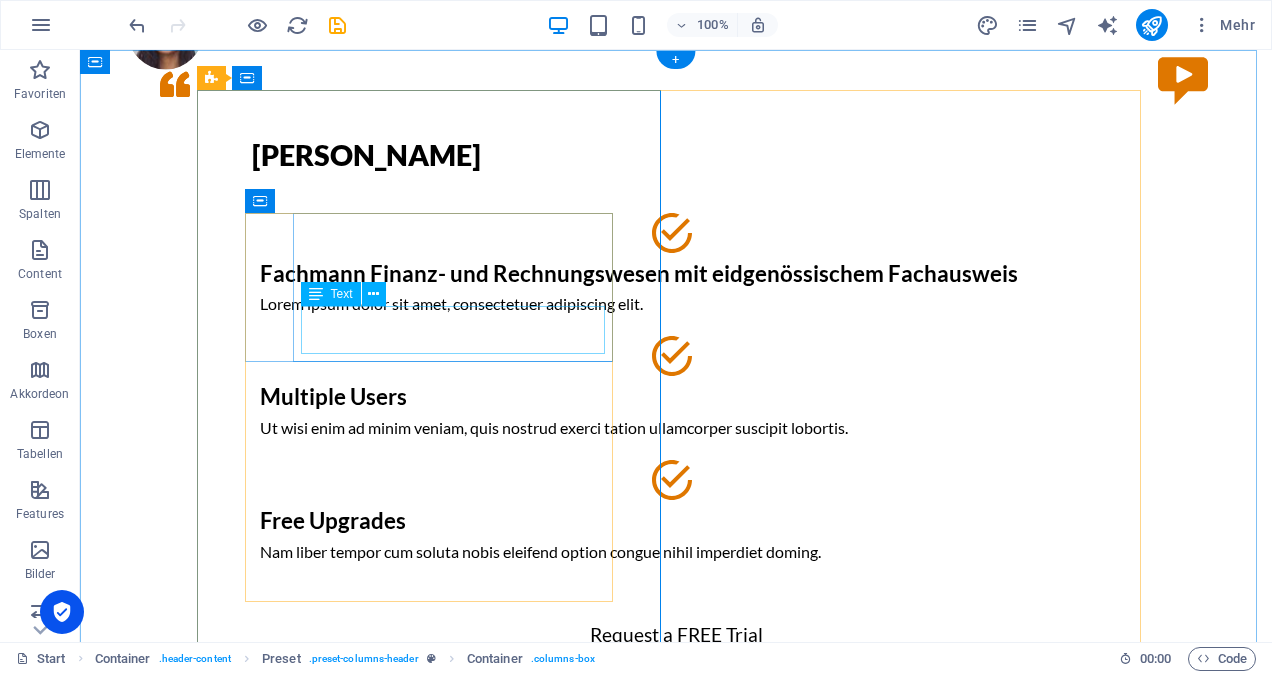 click on "Lorem ipsum dolor sit amet, consectetuer adipiscing elit." at bounding box center (676, 304) 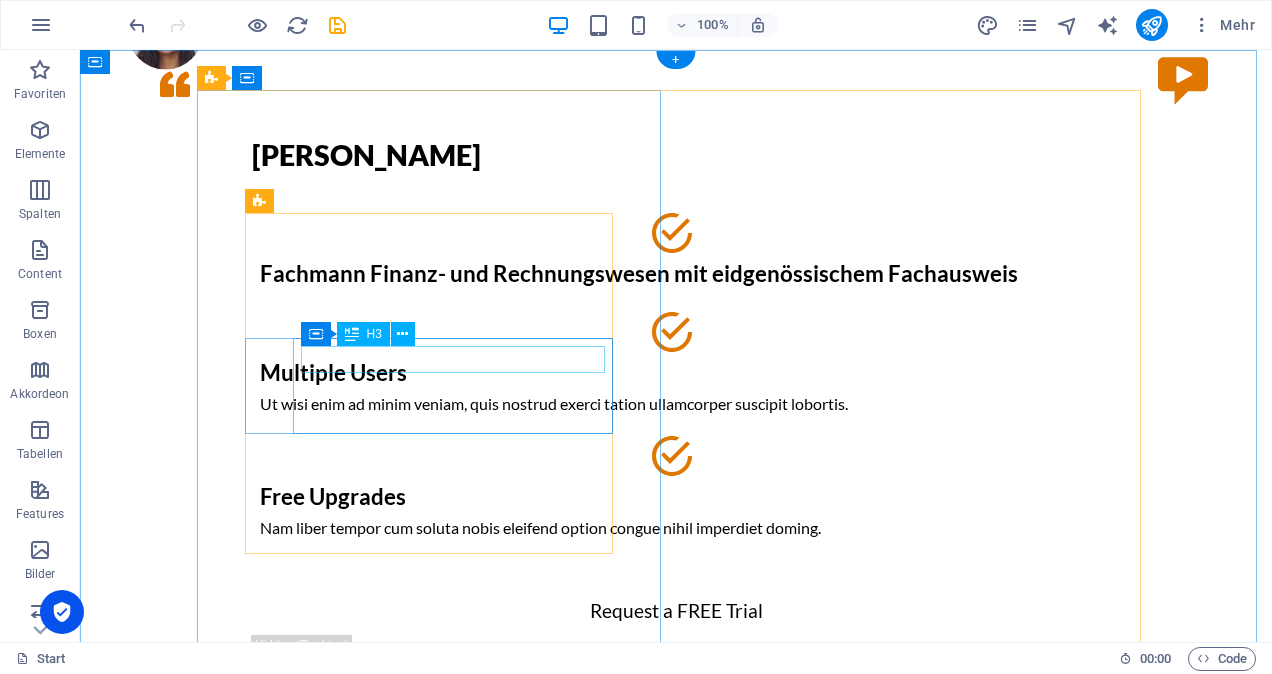 click on "Multiple Users" at bounding box center (676, 373) 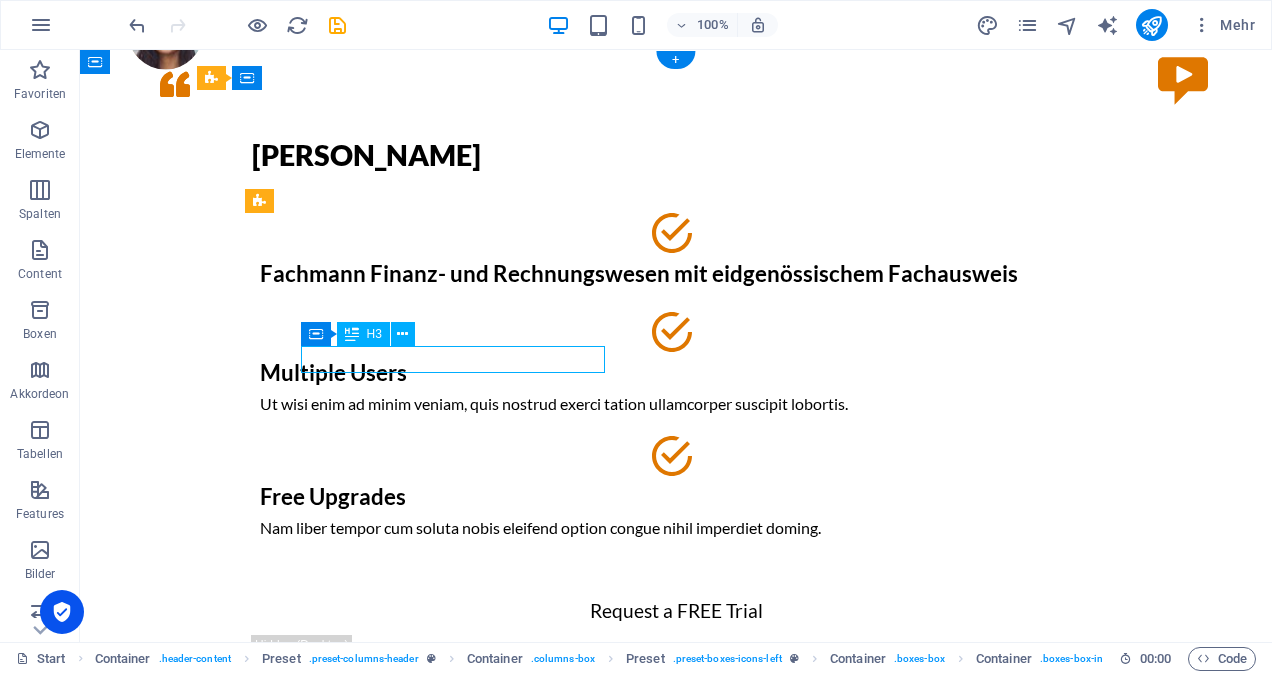 click on "Multiple Users" at bounding box center (676, 373) 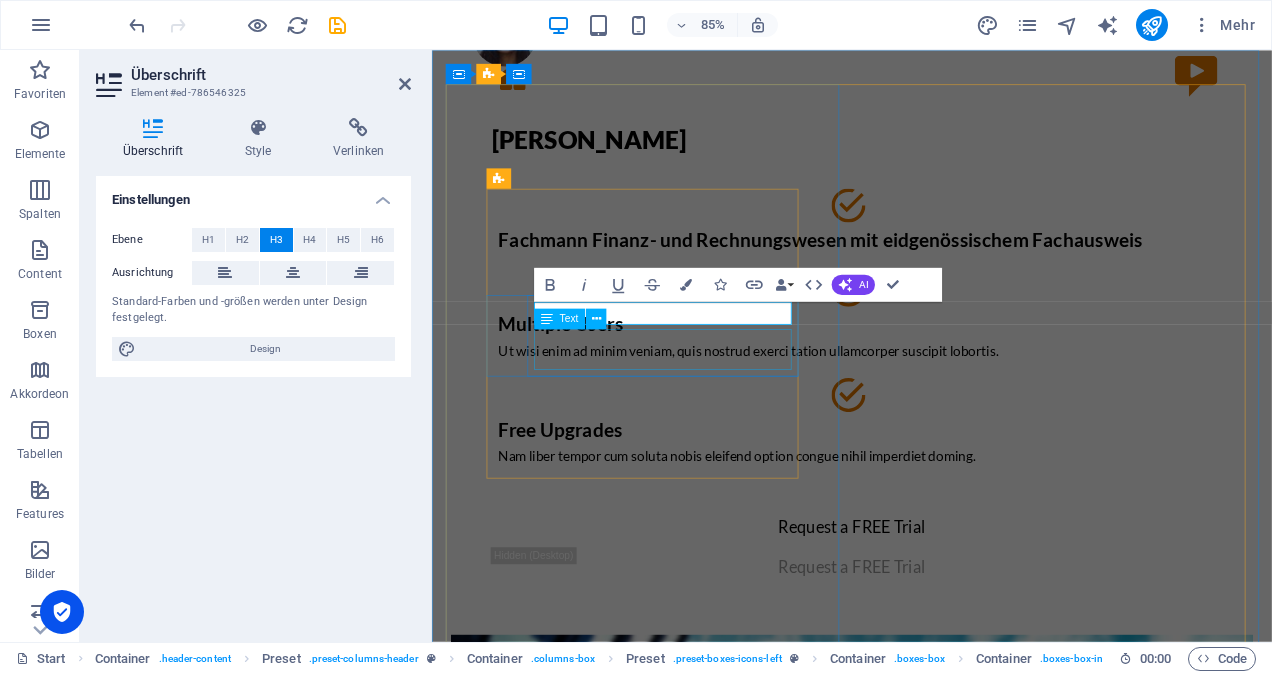 type 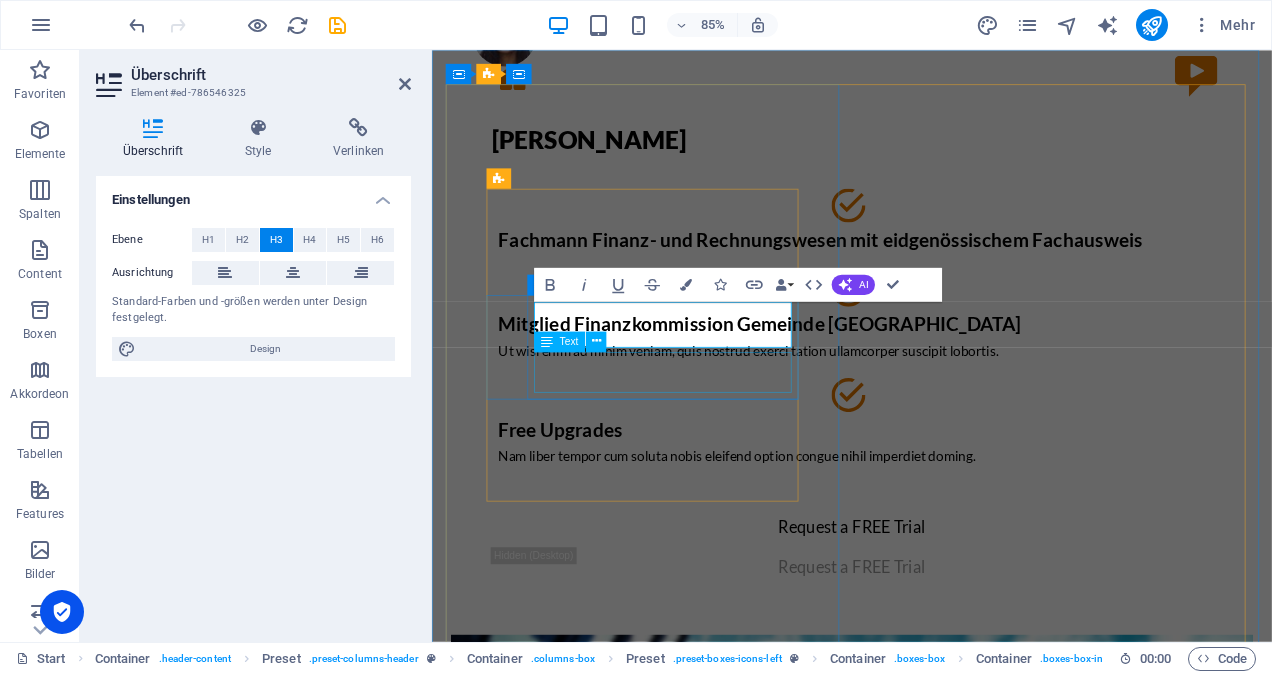 click on "Ut wisi enim ad minim veniam, quis nostrud exerci tation ullamcorper suscipit lobortis." at bounding box center (926, 404) 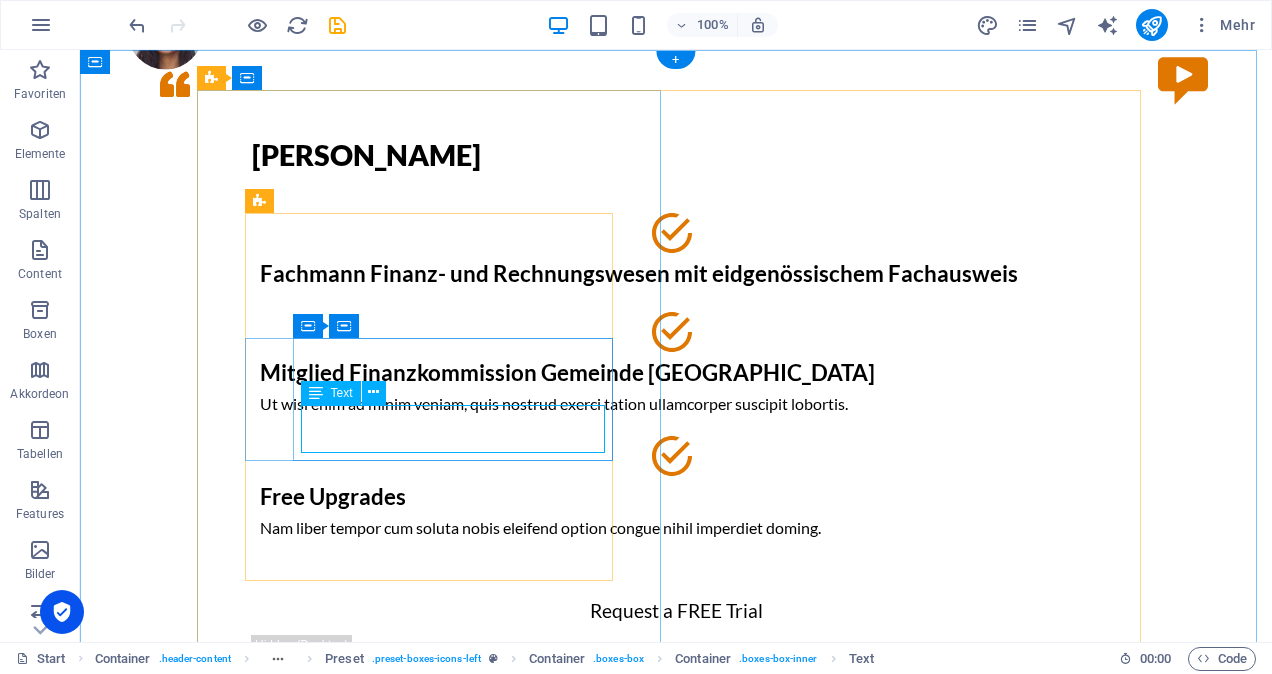 drag, startPoint x: 396, startPoint y: 429, endPoint x: 398, endPoint y: 446, distance: 17.117243 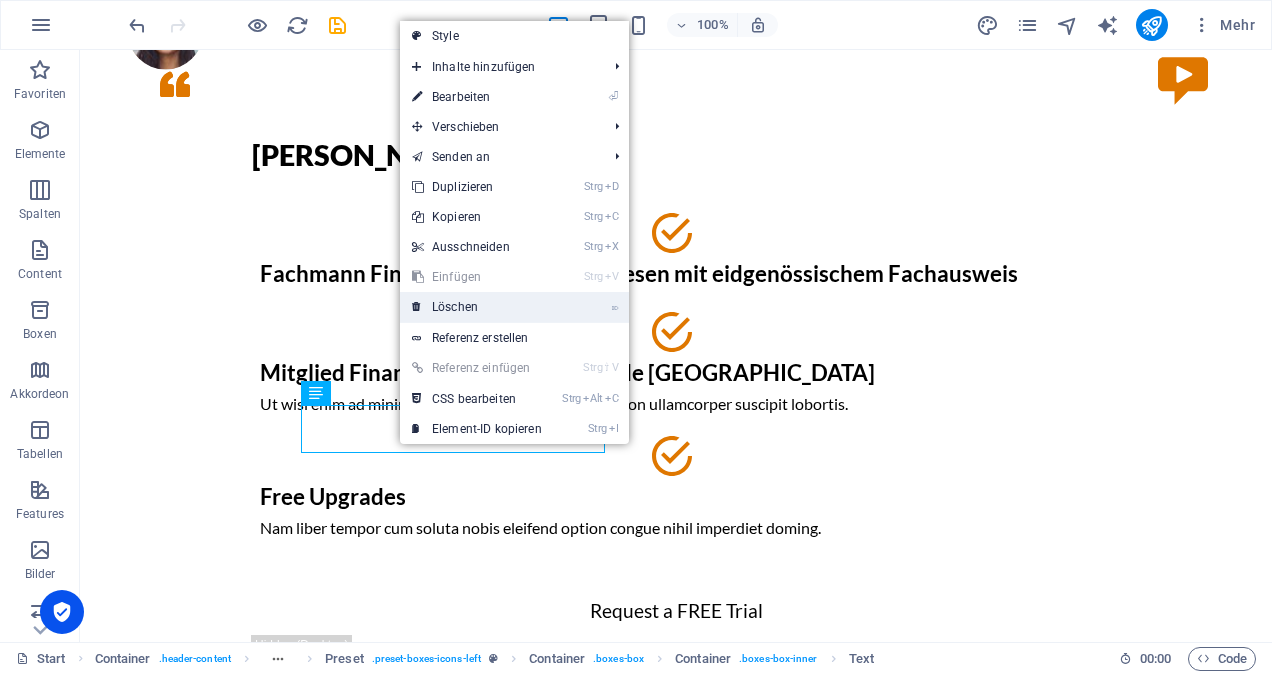 click on "⌦  Löschen" at bounding box center [477, 307] 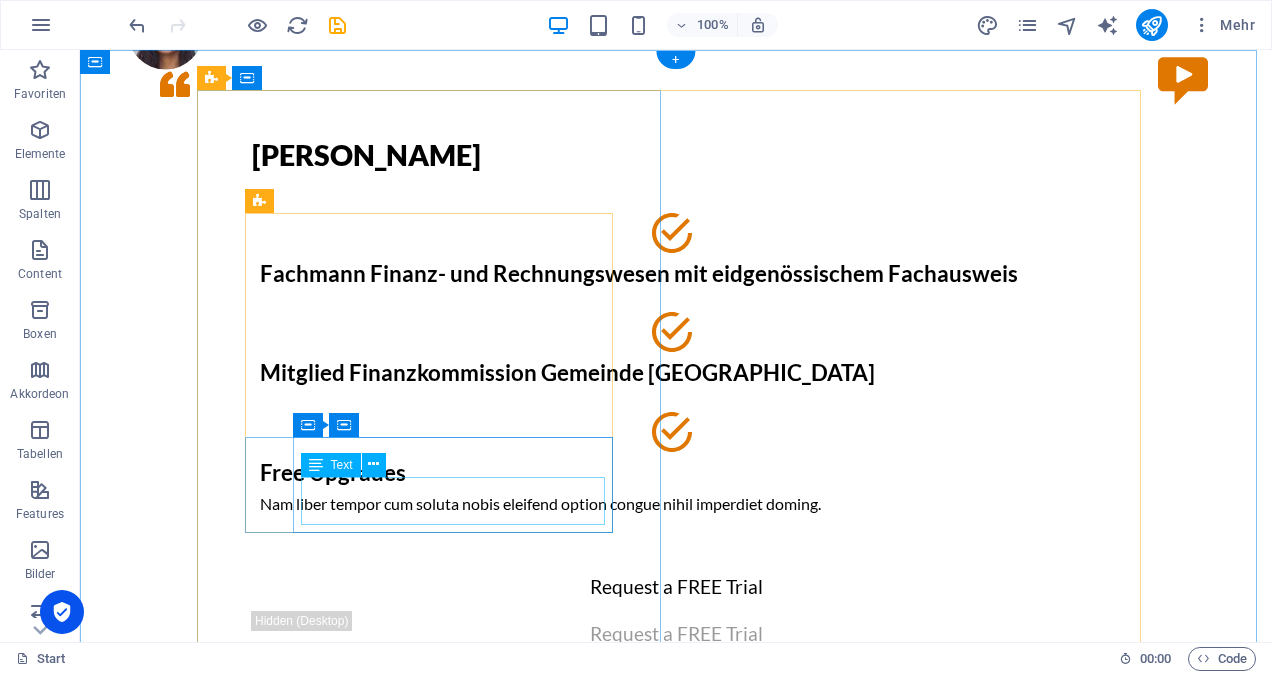 click on "Nam liber tempor cum soluta nobis eleifend option congue nihil imperdiet doming." at bounding box center [676, 504] 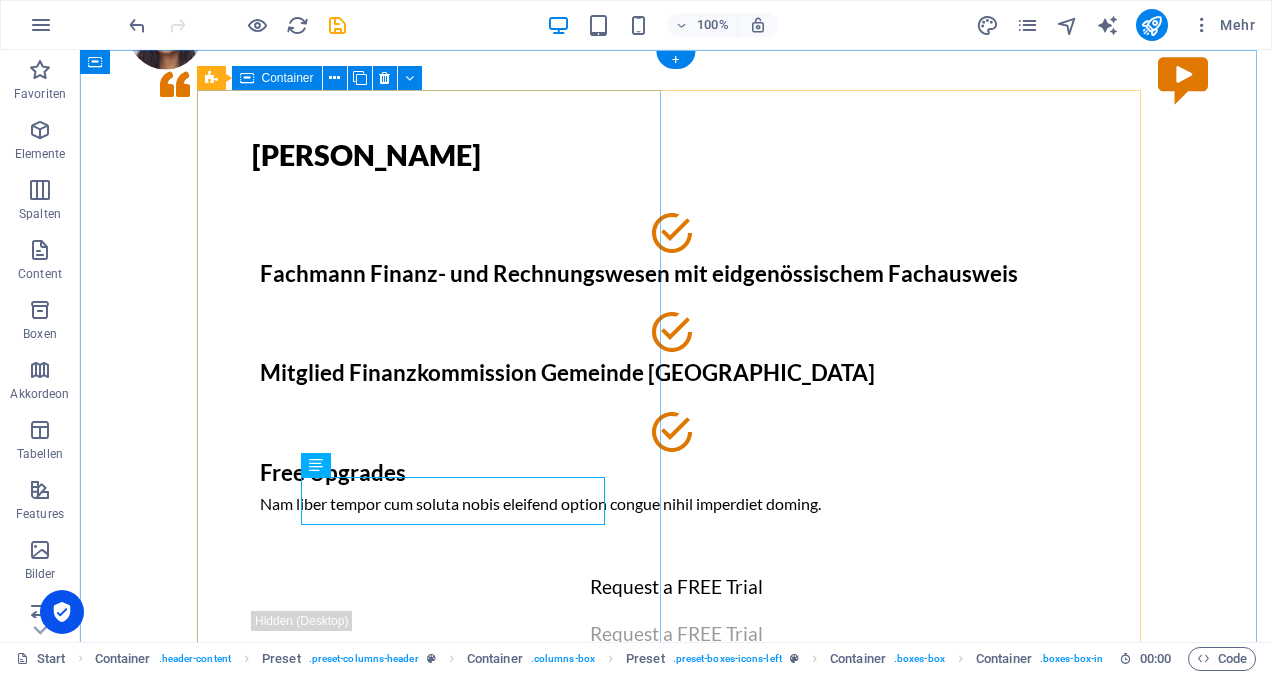 click on "Tobias Roux Fachmann Finanz- und Rechnungswesen mit eidgenössischem Fachausweis Mitglied Finanzkommission Gemeinde Plaffeien Free Upgrades Nam liber tempor cum soluta nobis eleifend option congue nihil imperdiet doming. Request a FREE Trial   Request a FREE Trial" at bounding box center (676, 398) 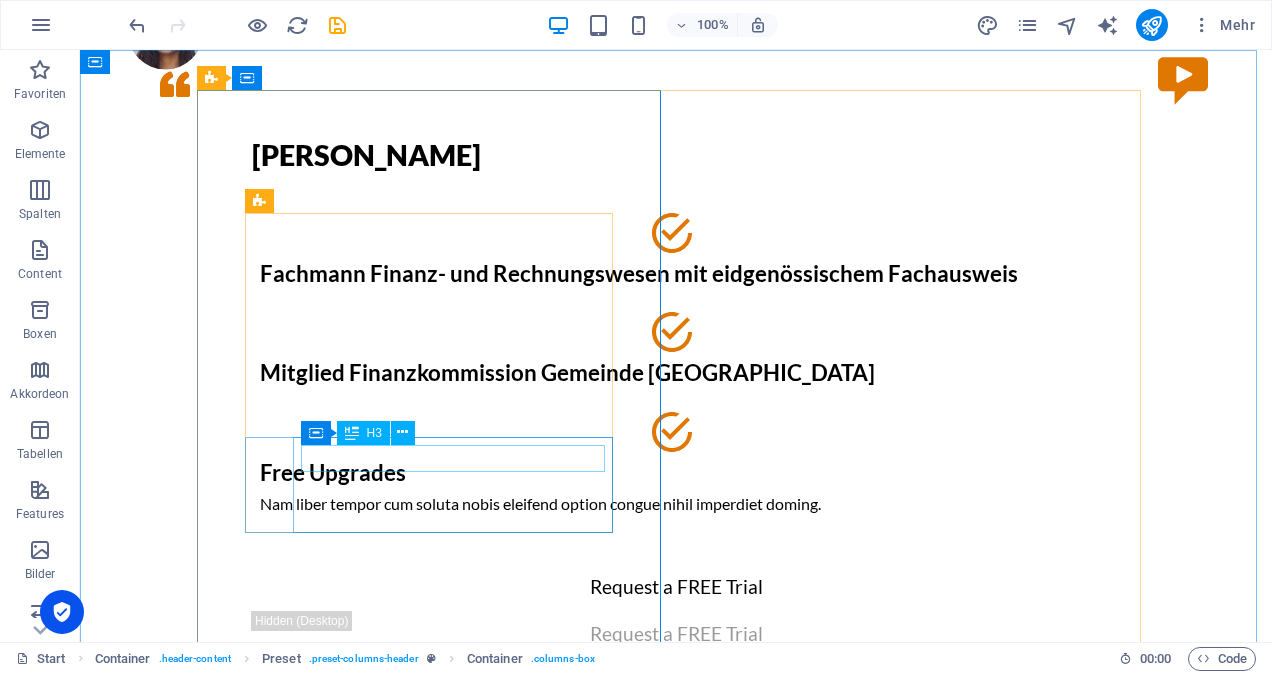 click at bounding box center [352, 433] 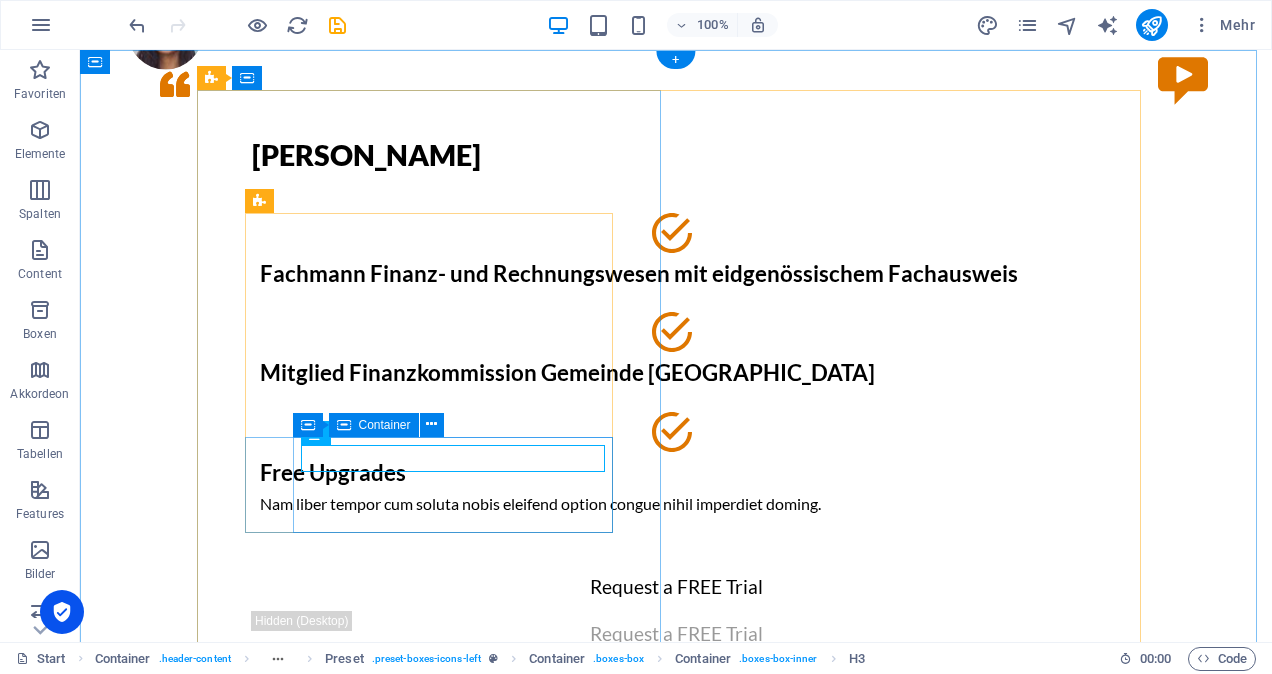 click on "Free Upgrades Nam liber tempor cum soluta nobis eleifend option congue nihil imperdiet doming." at bounding box center [676, 488] 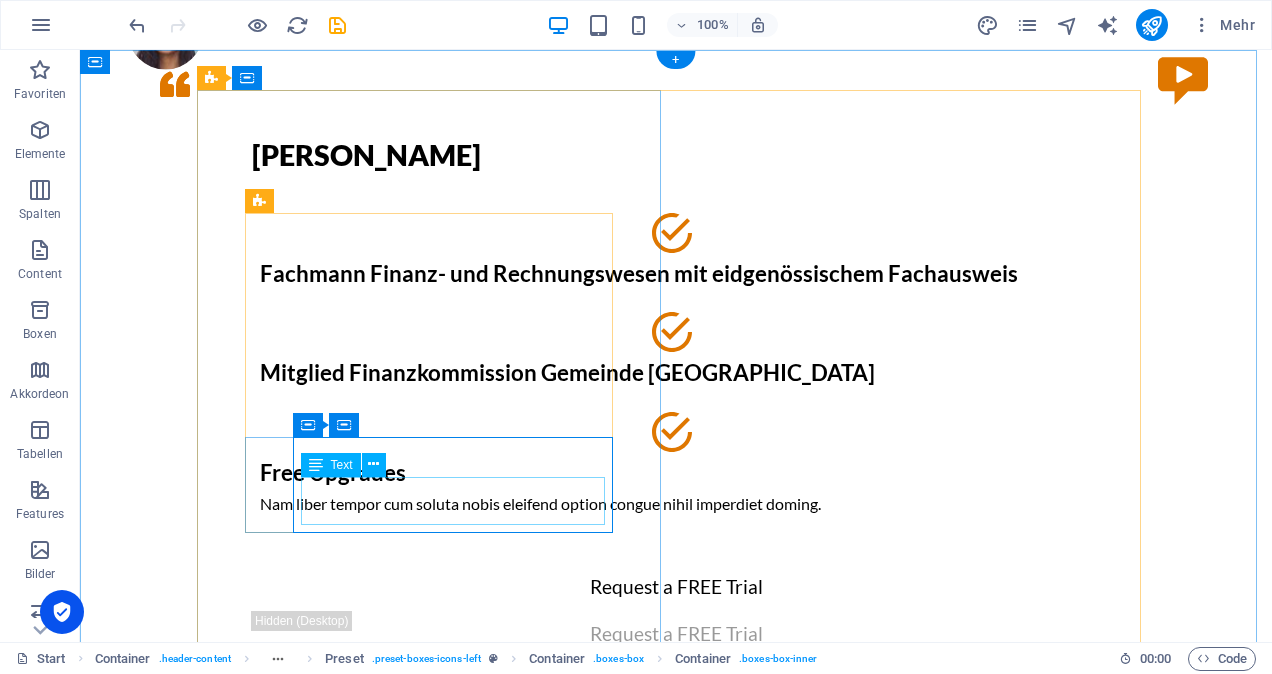click on "Nam liber tempor cum soluta nobis eleifend option congue nihil imperdiet doming." at bounding box center [676, 504] 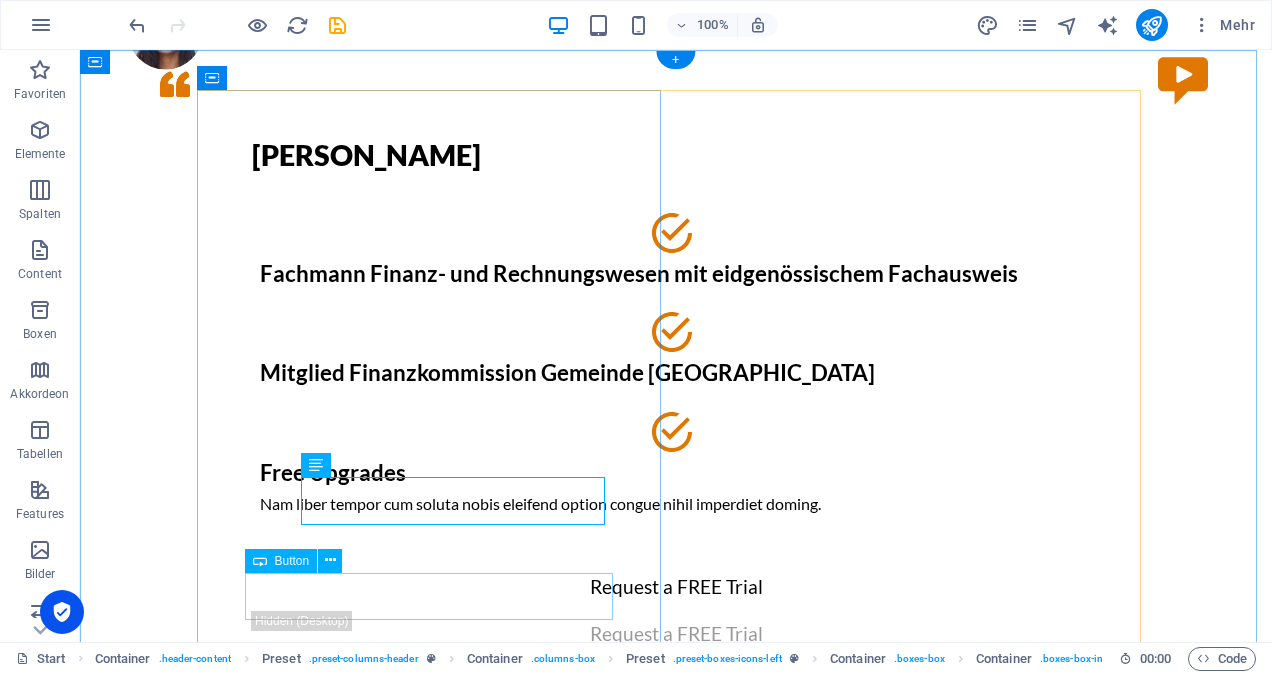 click on "Request a FREE Trial" at bounding box center [676, 587] 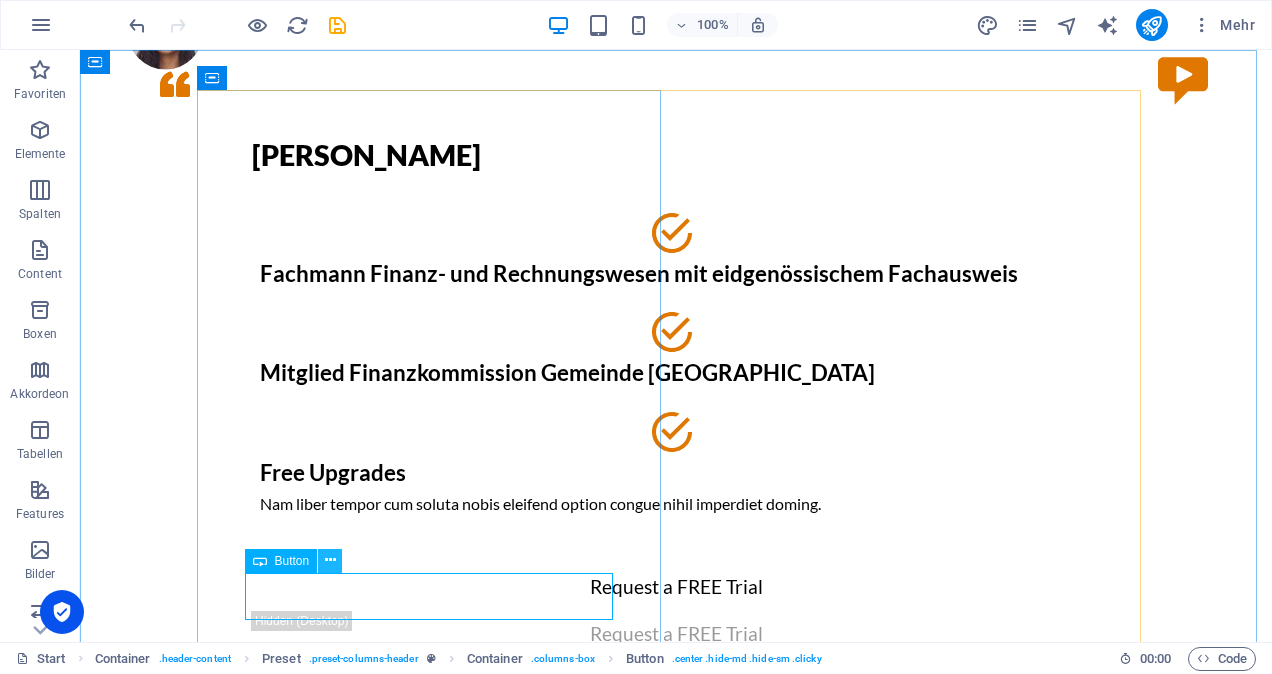 click at bounding box center [330, 560] 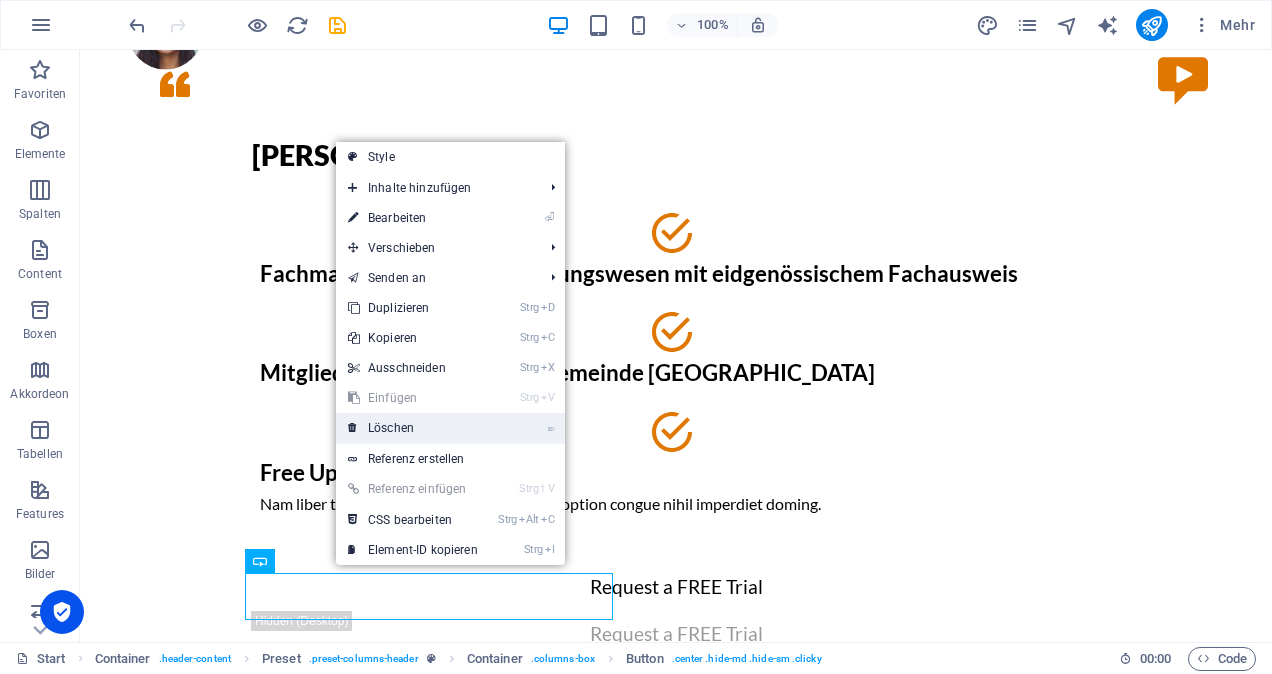 click on "⌦  Löschen" at bounding box center (413, 428) 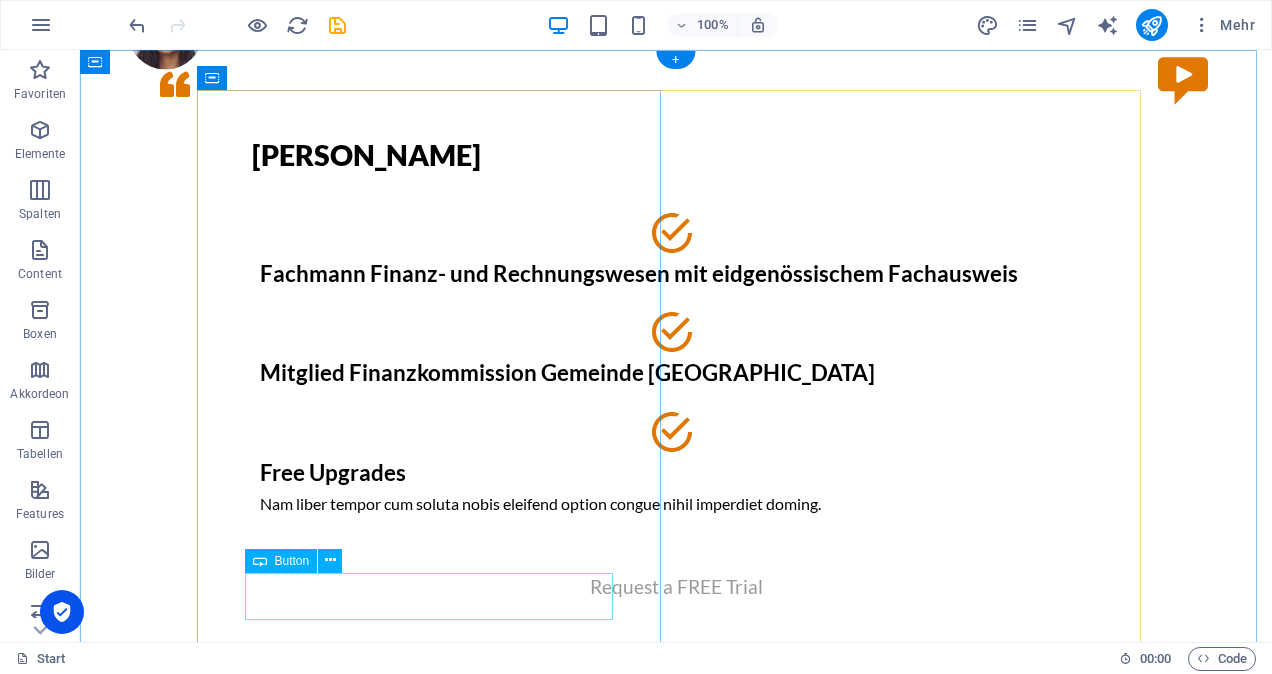 click on "Request a FREE Trial" at bounding box center [676, 587] 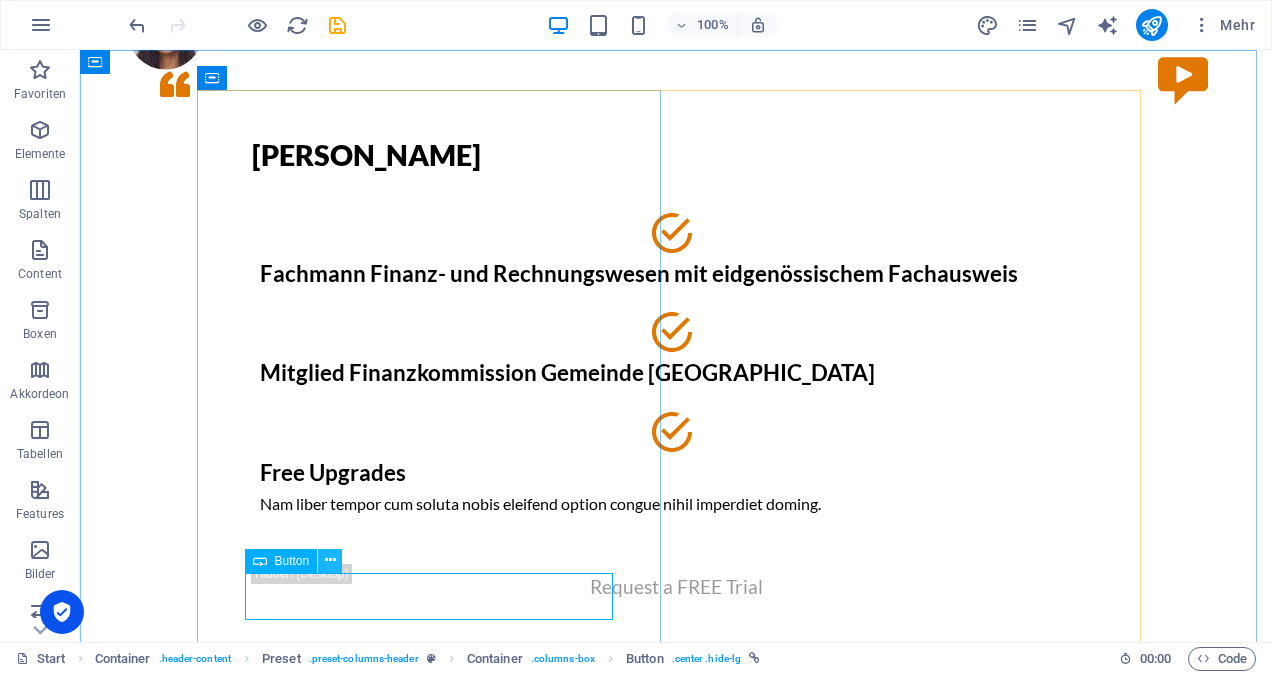 click at bounding box center [330, 560] 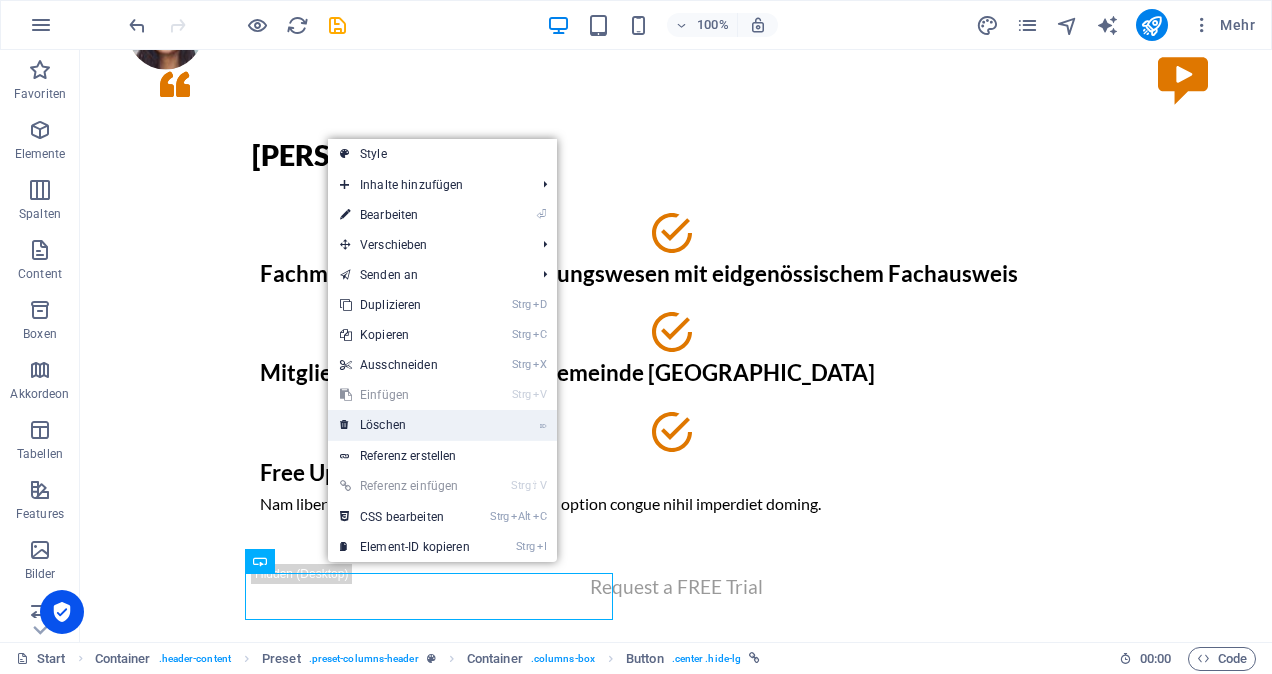 click on "⌦  Löschen" at bounding box center [405, 425] 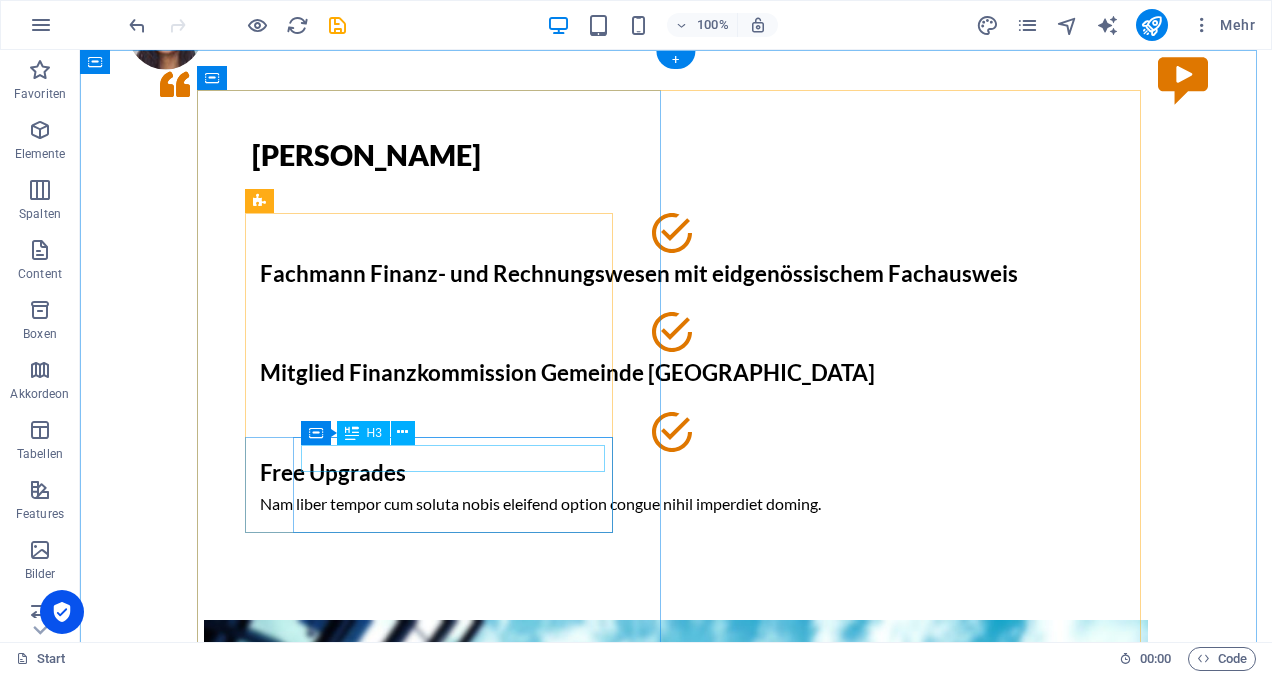 click on "Free Upgrades" at bounding box center [676, 473] 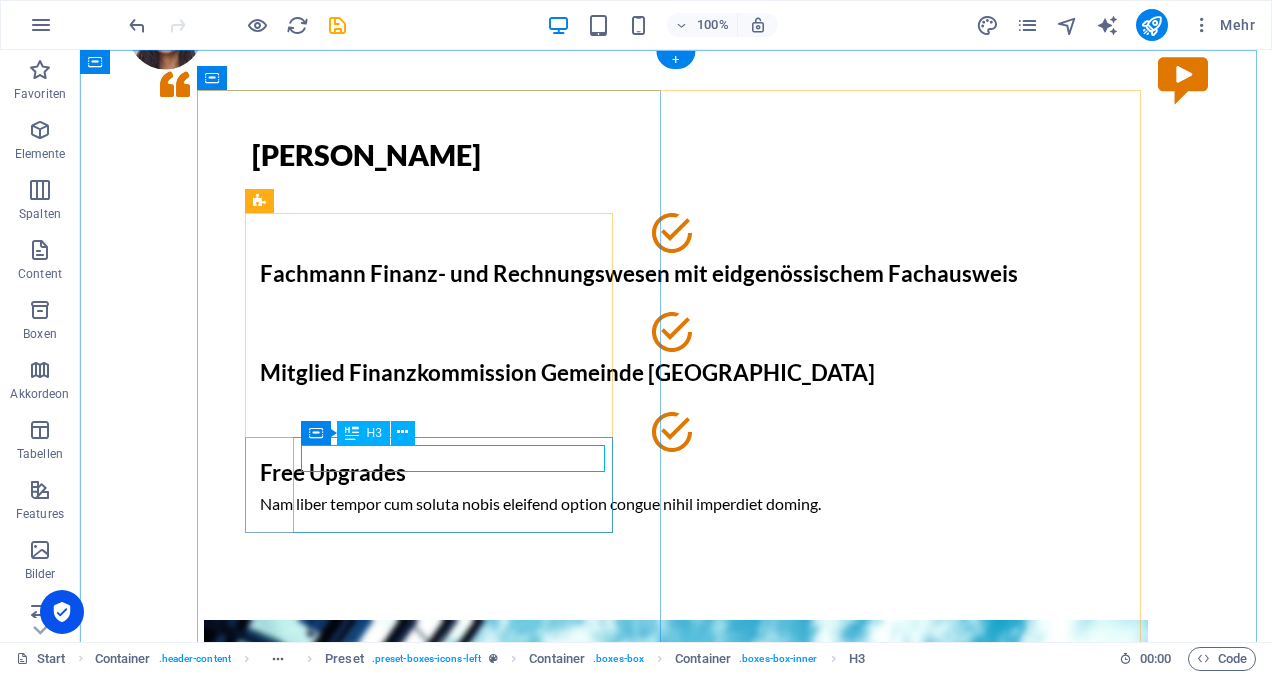 click on "Free Upgrades" at bounding box center (676, 473) 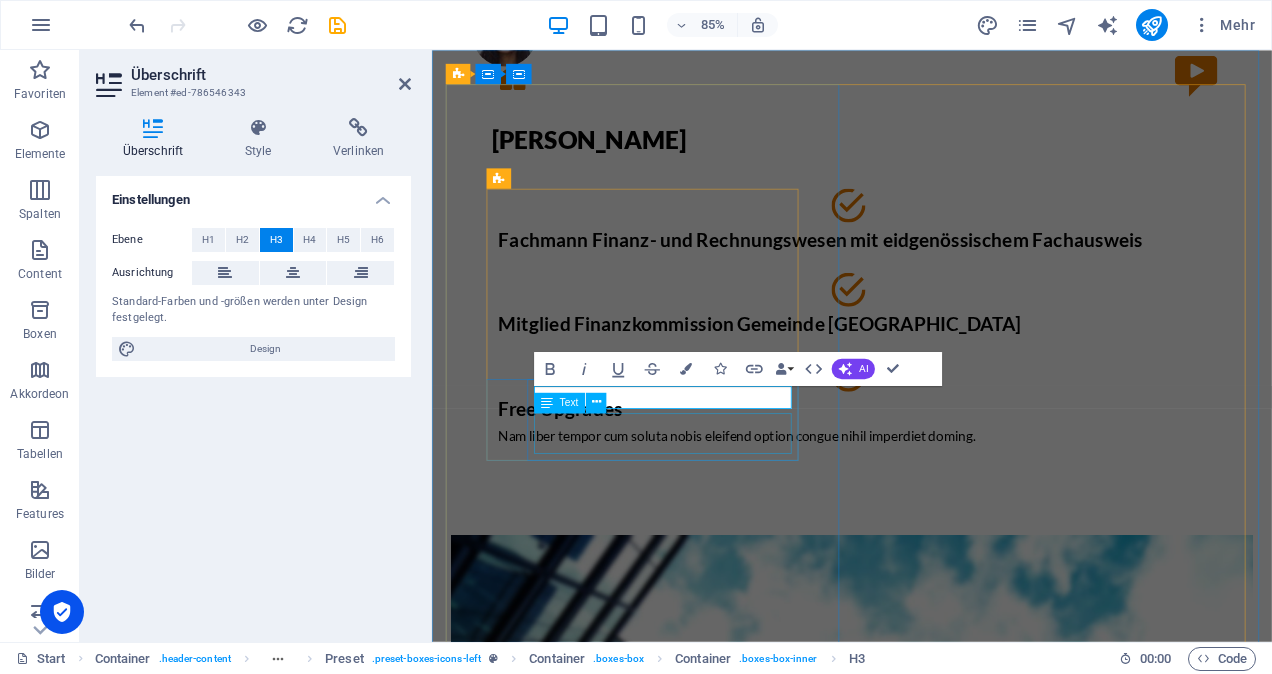 type 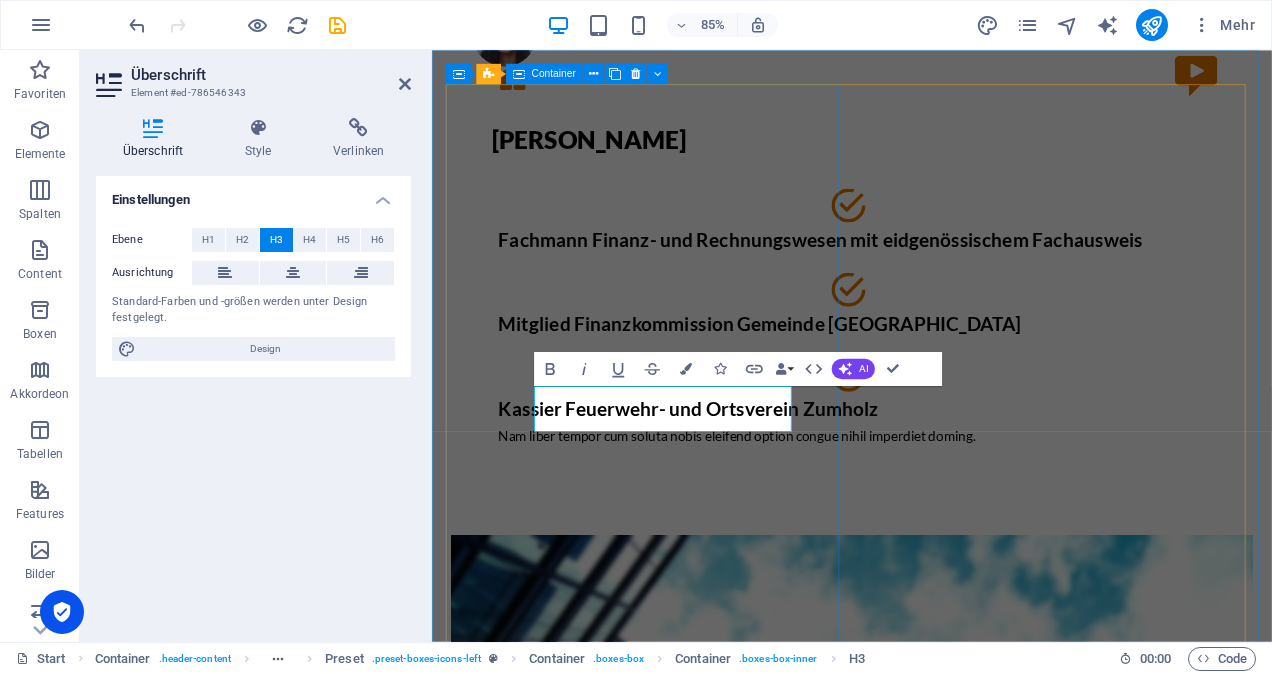 click on "Tobias Roux Fachmann Finanz- und Rechnungswesen mit eidgenössischem Fachausweis Mitglied Finanzkommission Gemeinde Plaffeien Kassier Feuerwehr- und Ortsverein Zumholz Nam liber tempor cum soluta nobis eleifend option congue nihil imperdiet doming." at bounding box center [926, 351] 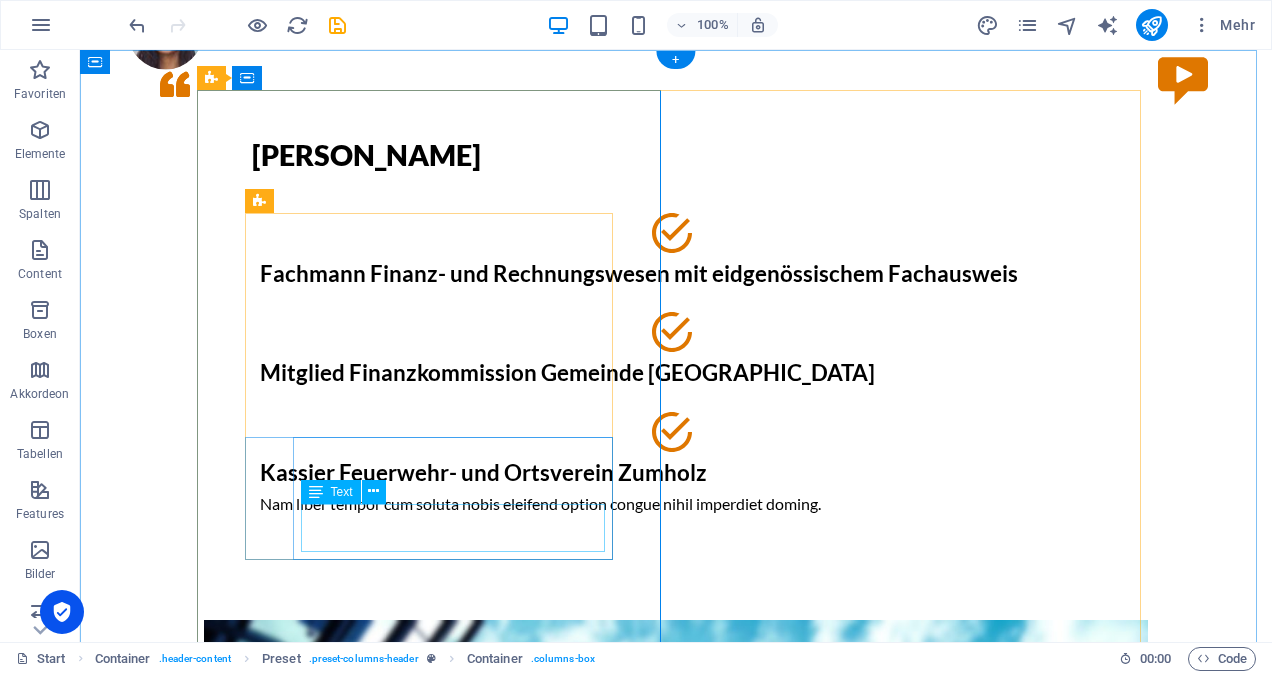 click on "Nam liber tempor cum soluta nobis eleifend option congue nihil imperdiet doming." at bounding box center [676, 504] 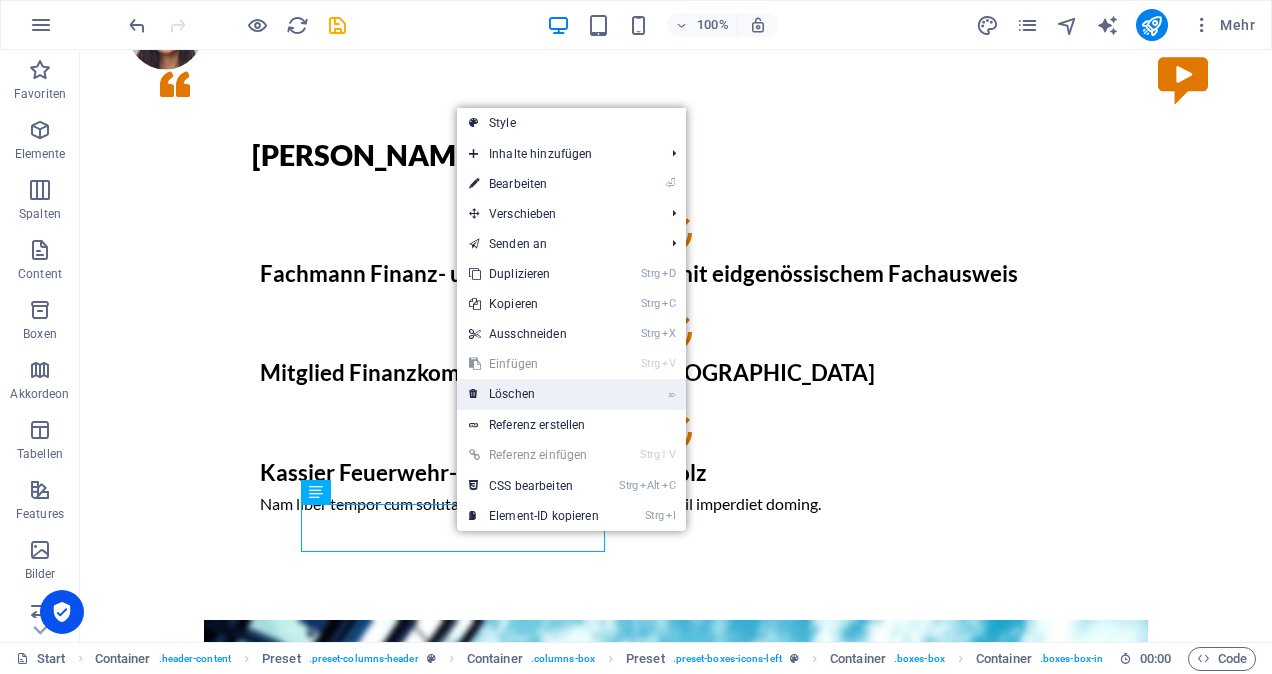 click on "⌦  Löschen" at bounding box center [534, 394] 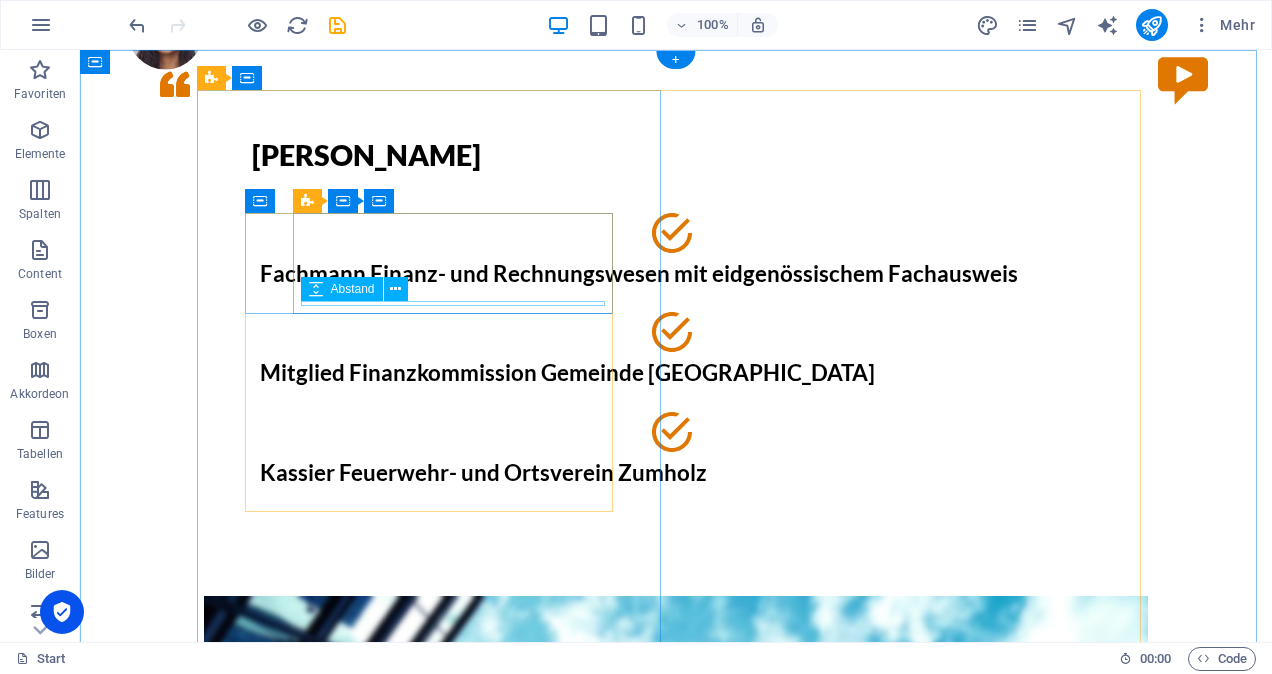 click at bounding box center (676, 289) 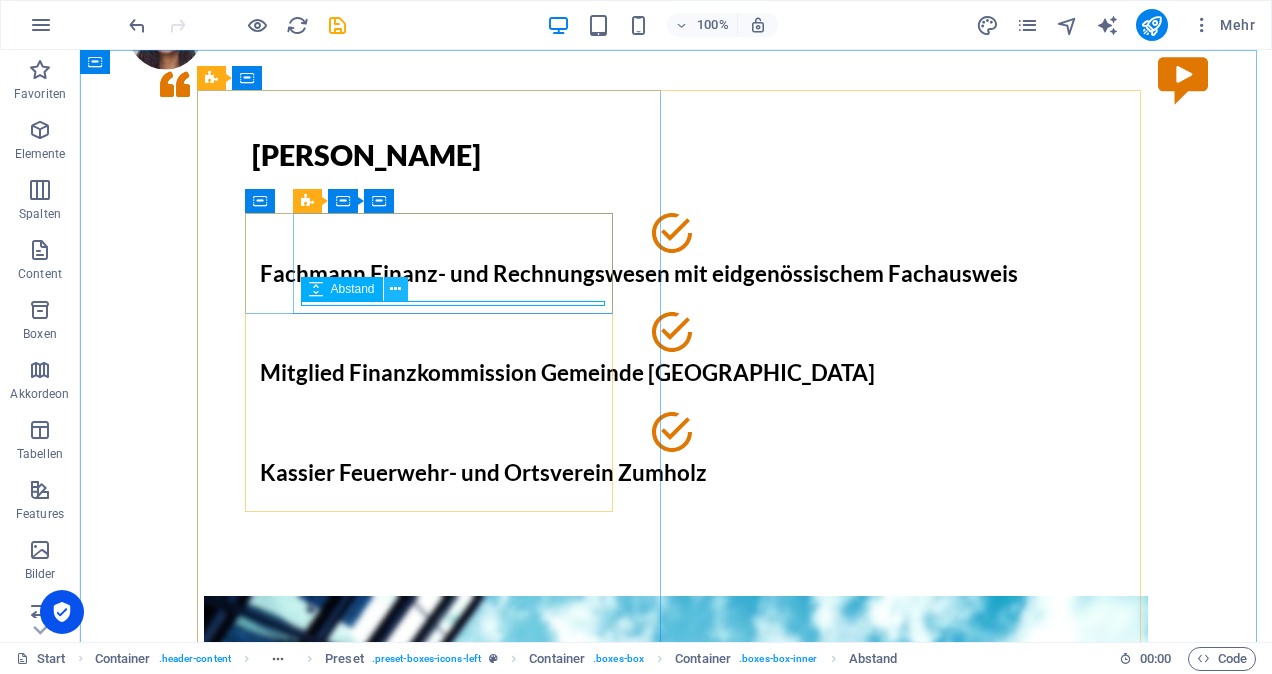 click at bounding box center [395, 289] 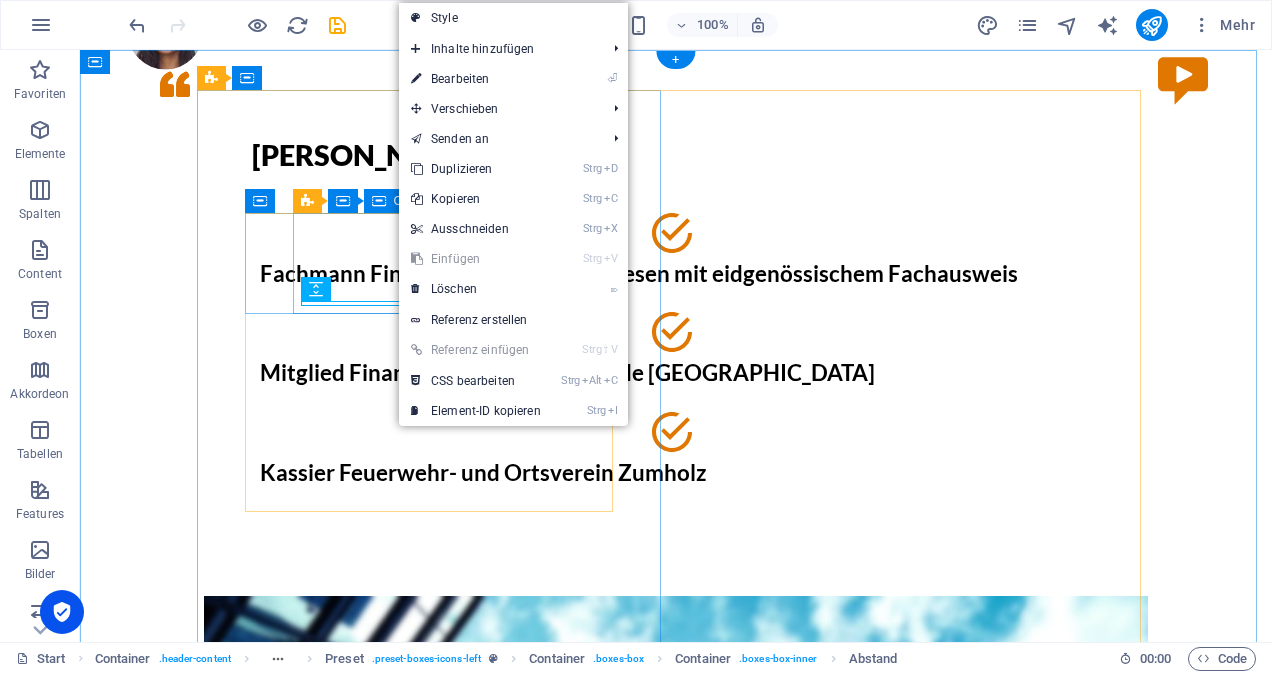 click on "Fachmann Finanz- und Rechnungswesen mit eidgenössischem Fachausweis" at bounding box center [676, 277] 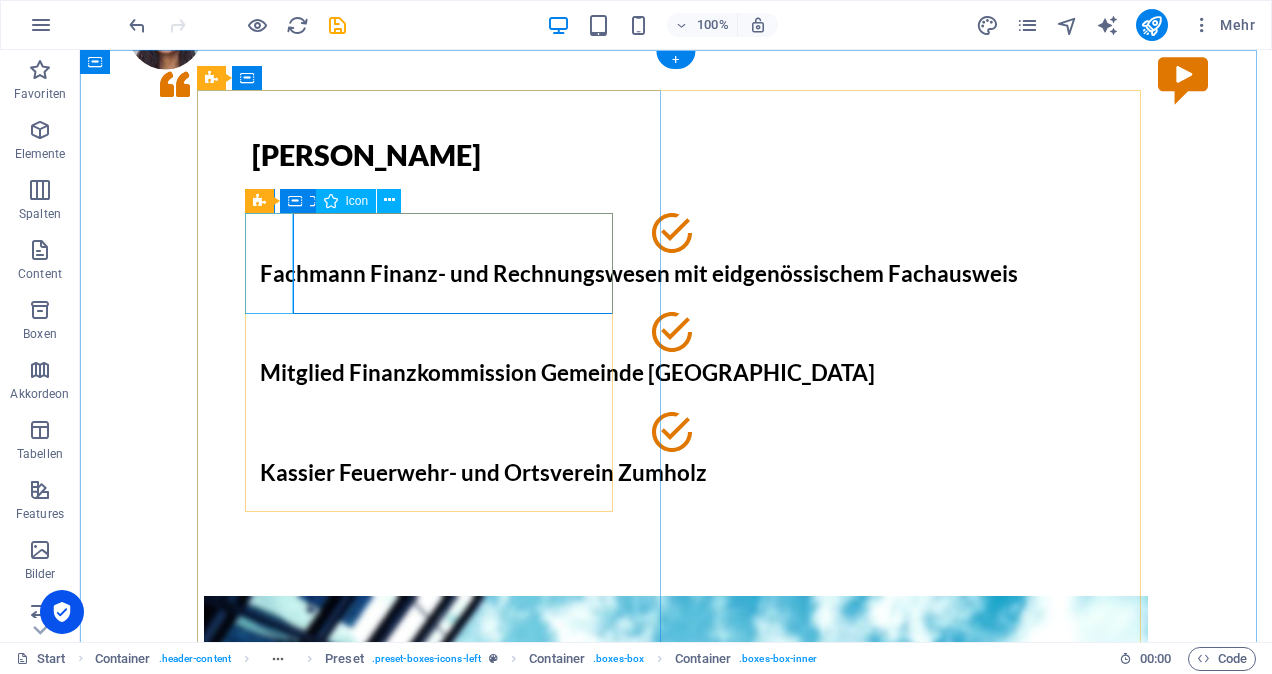 click at bounding box center [676, 233] 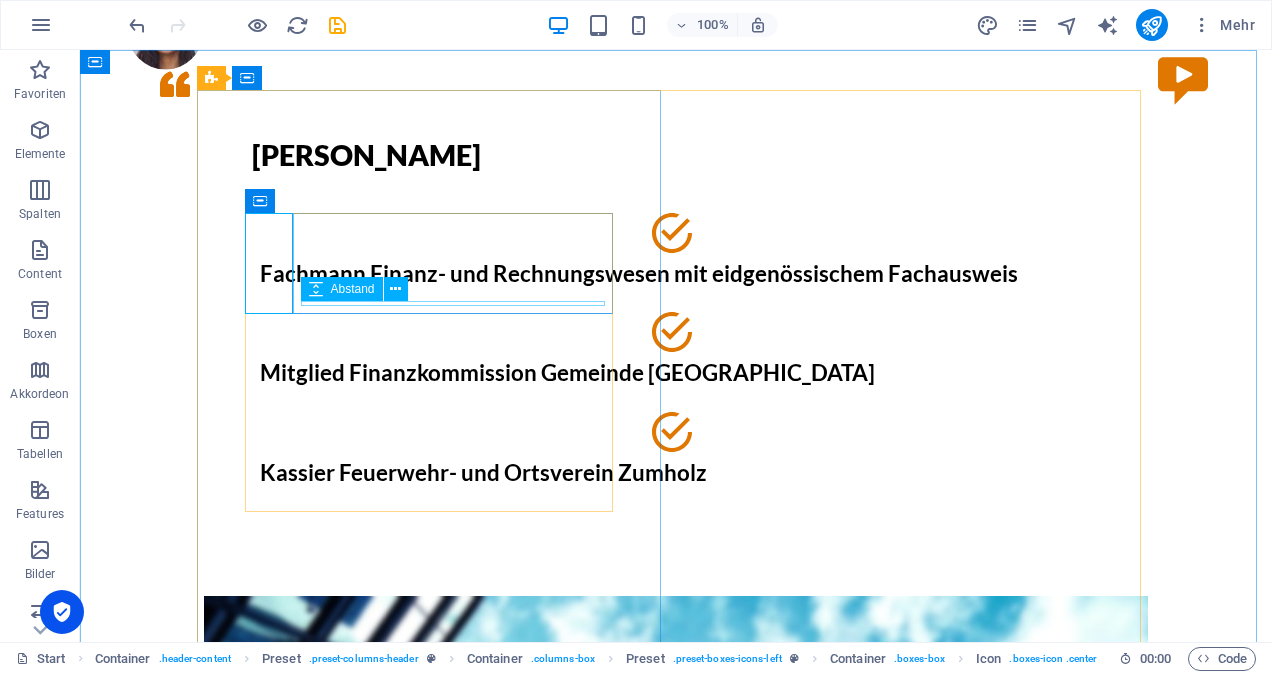 drag, startPoint x: 323, startPoint y: 301, endPoint x: 242, endPoint y: 251, distance: 95.189285 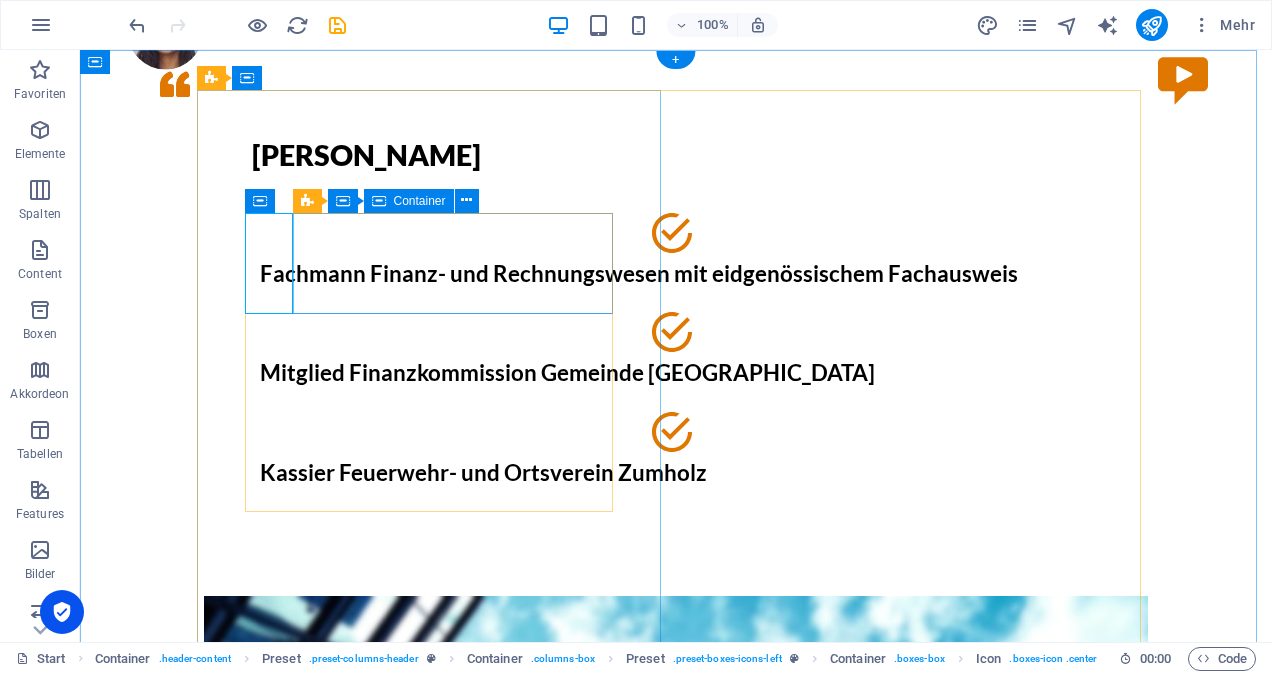 click on "Fachmann Finanz- und Rechnungswesen mit eidgenössischem Fachausweis" at bounding box center [676, 277] 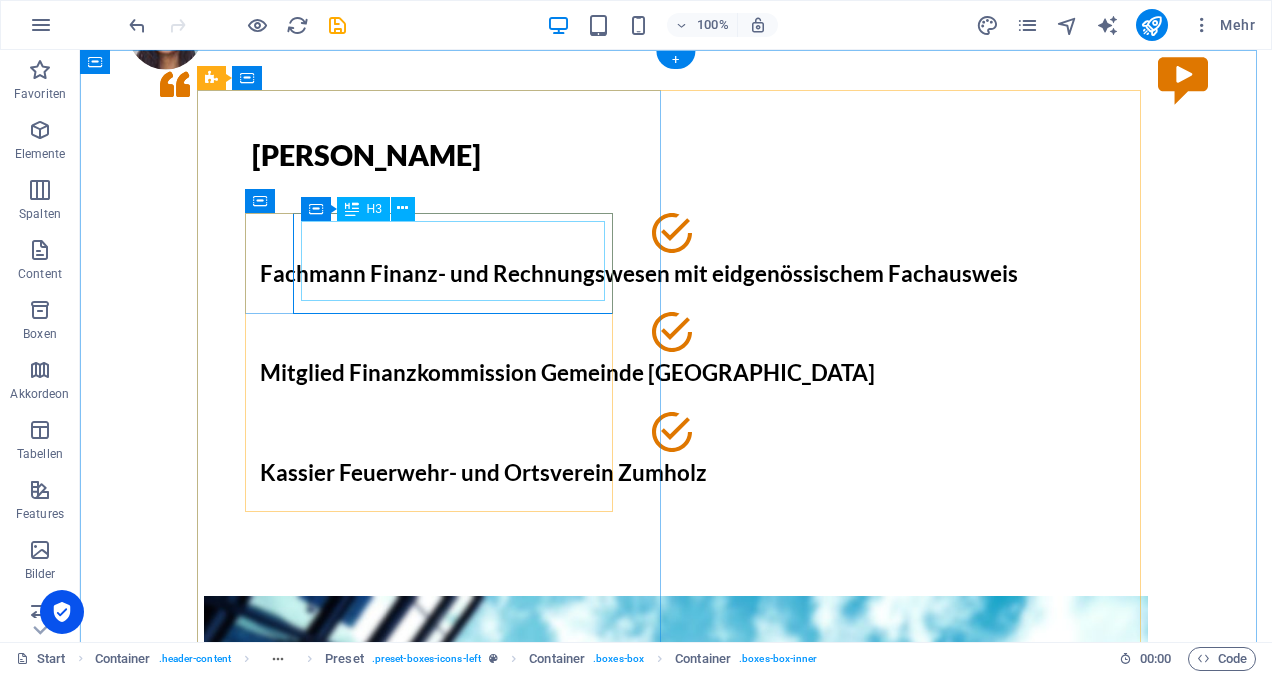 click on "Fachmann Finanz- und Rechnungswesen mit eidgenössischem Fachausweis" at bounding box center (676, 274) 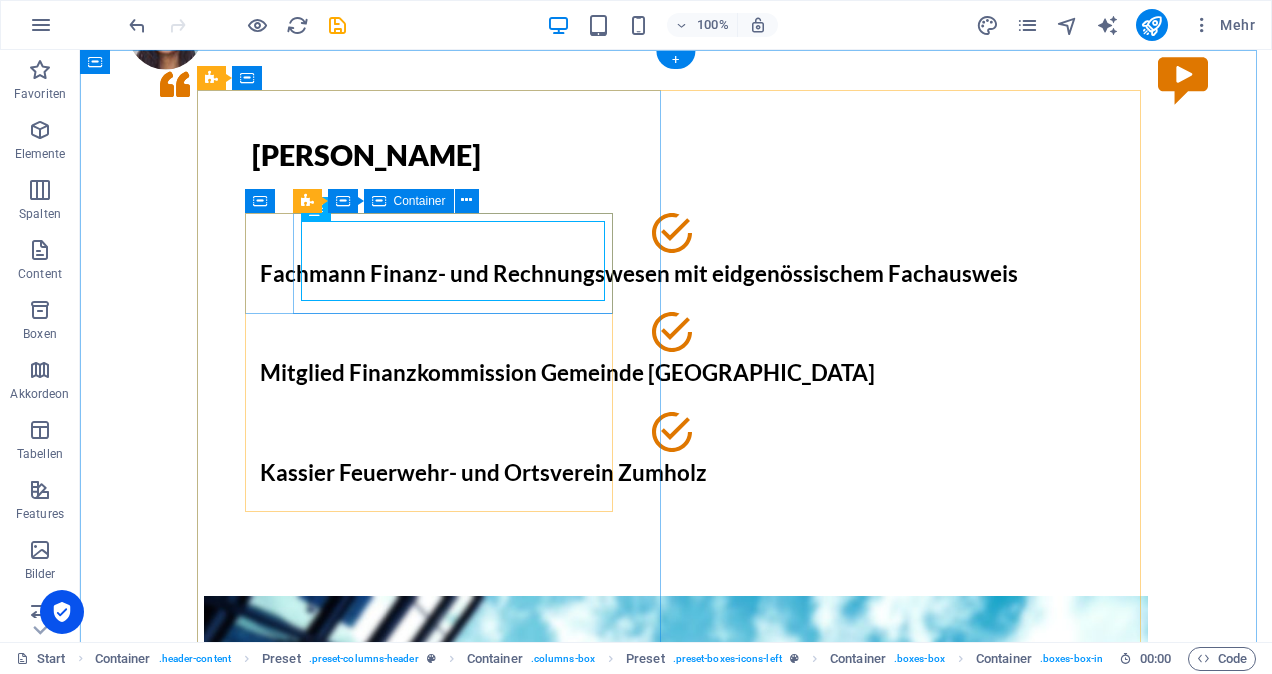 click on "Fachmann Finanz- und Rechnungswesen mit eidgenössischem Fachausweis" at bounding box center (676, 277) 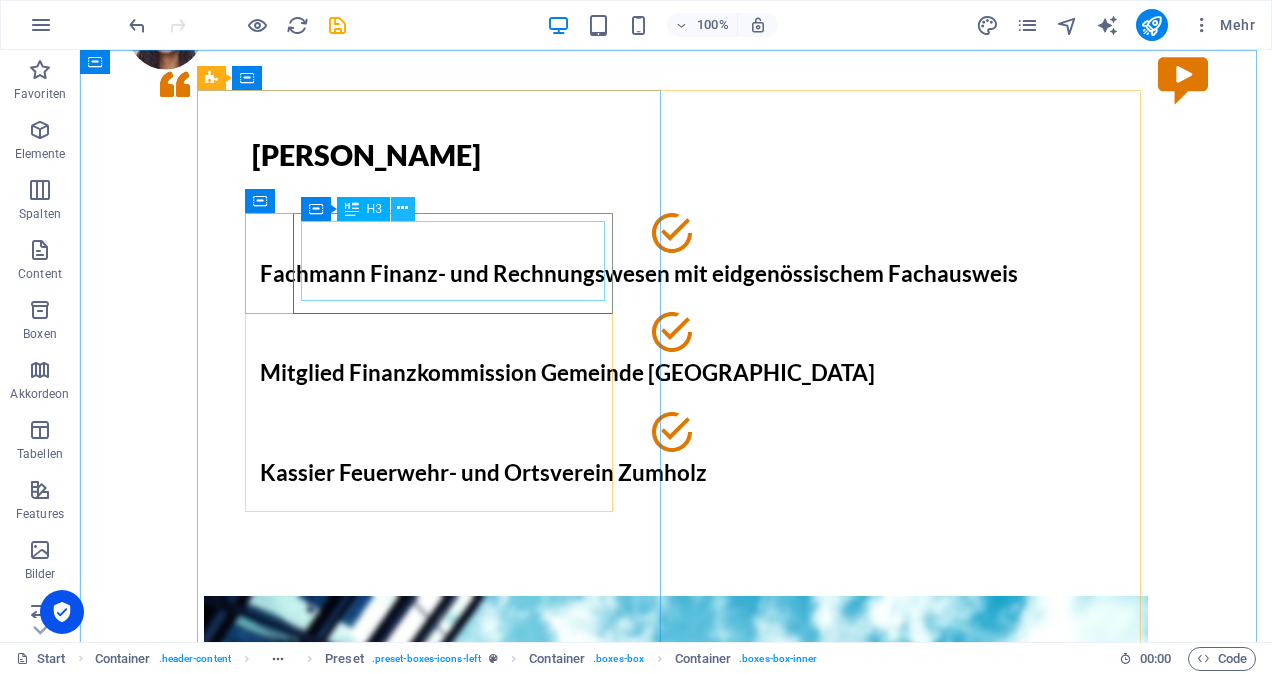 click at bounding box center [402, 208] 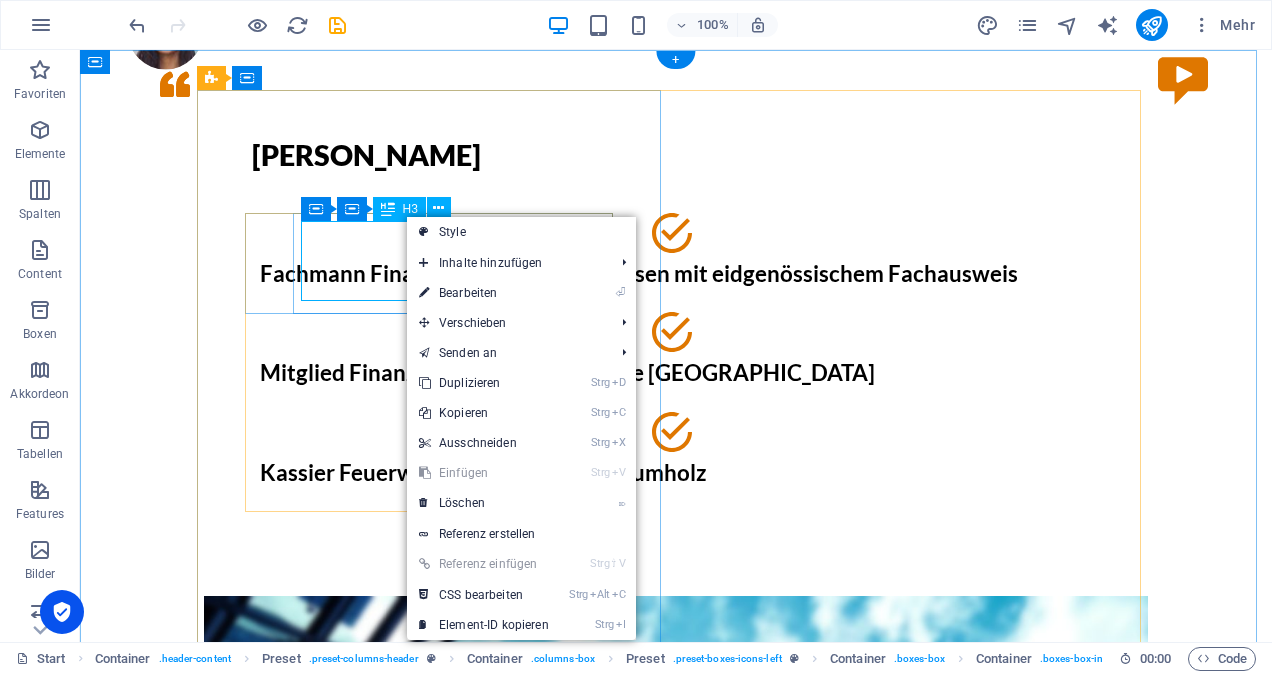click on "Fachmann Finanz- und Rechnungswesen mit eidgenössischem Fachausweis" at bounding box center [676, 274] 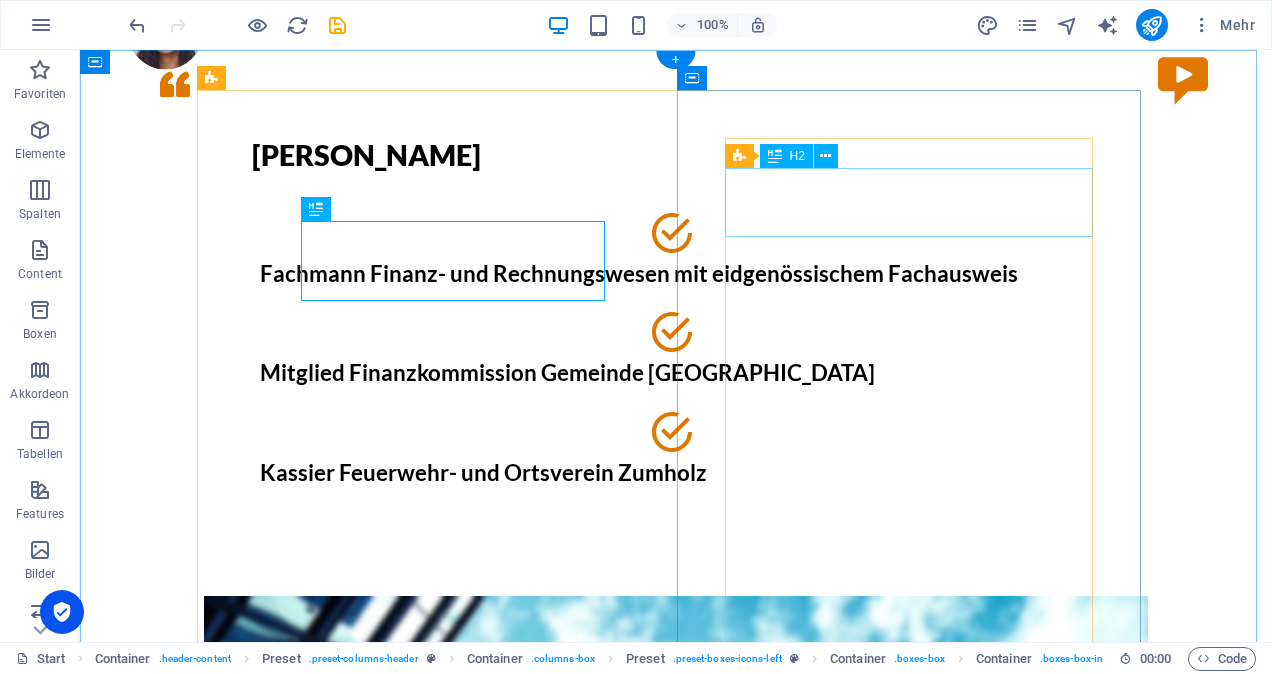 click on "Give it a try and sign up  for a FREE Trial!" at bounding box center (676, 1605) 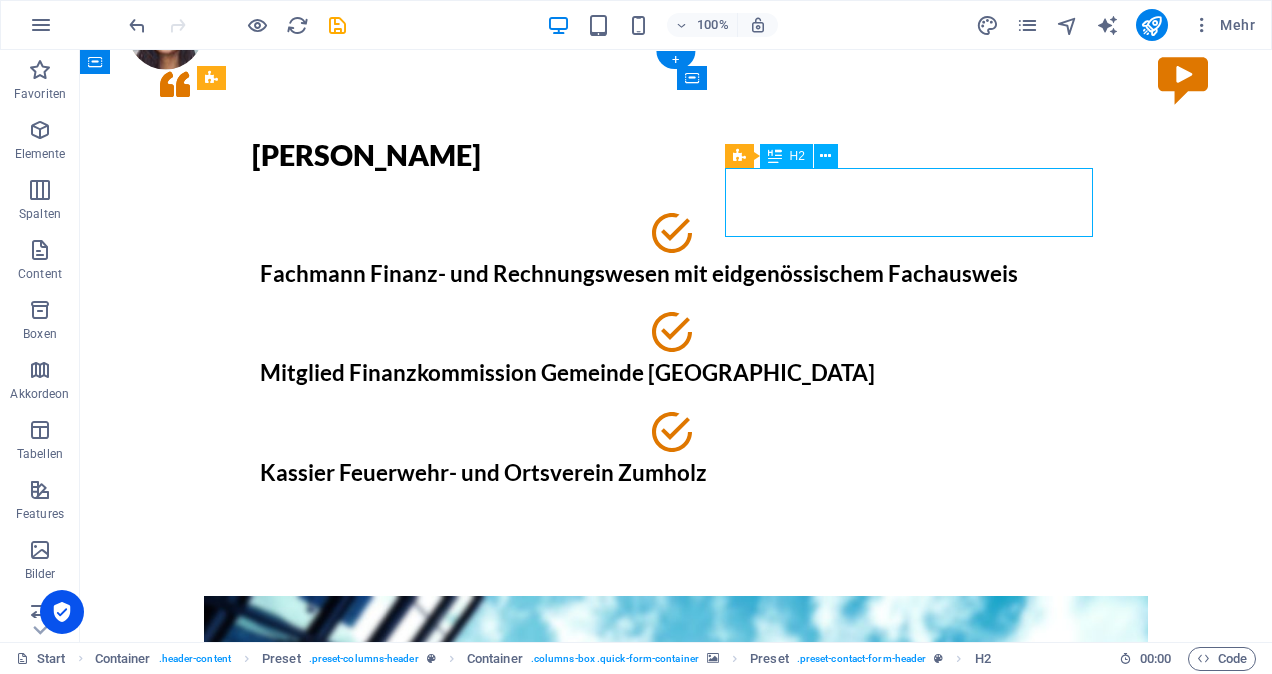 click on "Give it a try and sign up  for a FREE Trial!" at bounding box center (676, 1605) 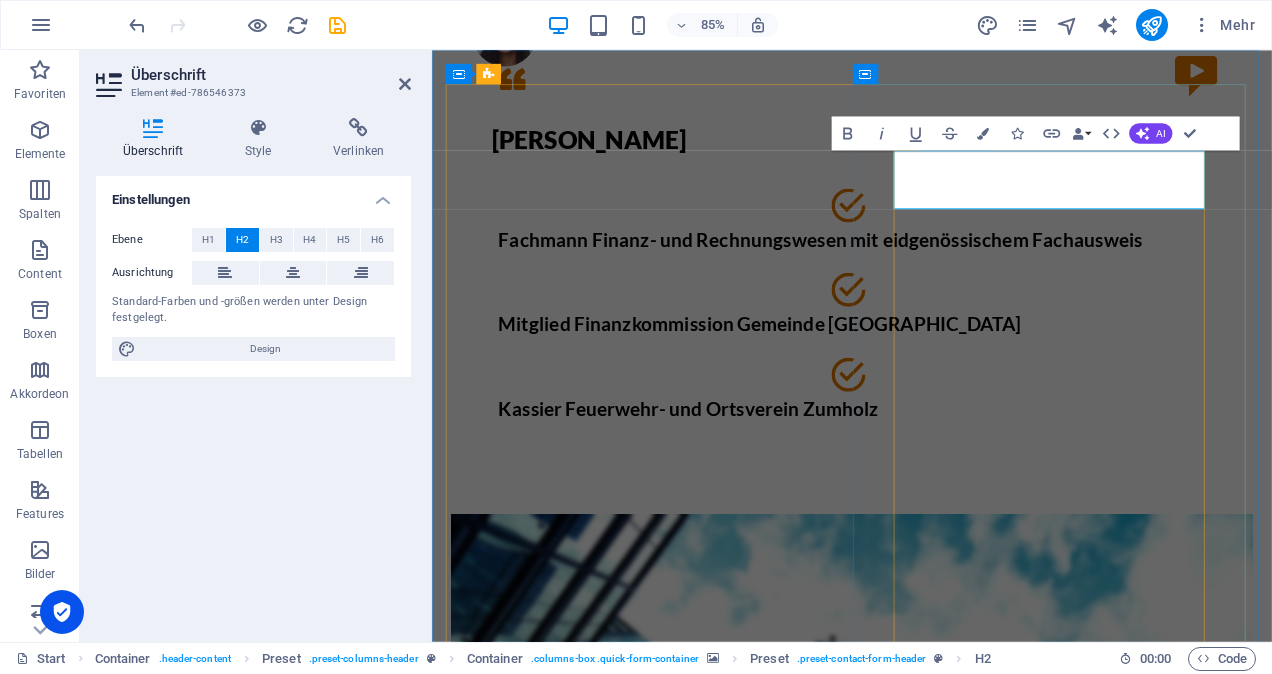 type 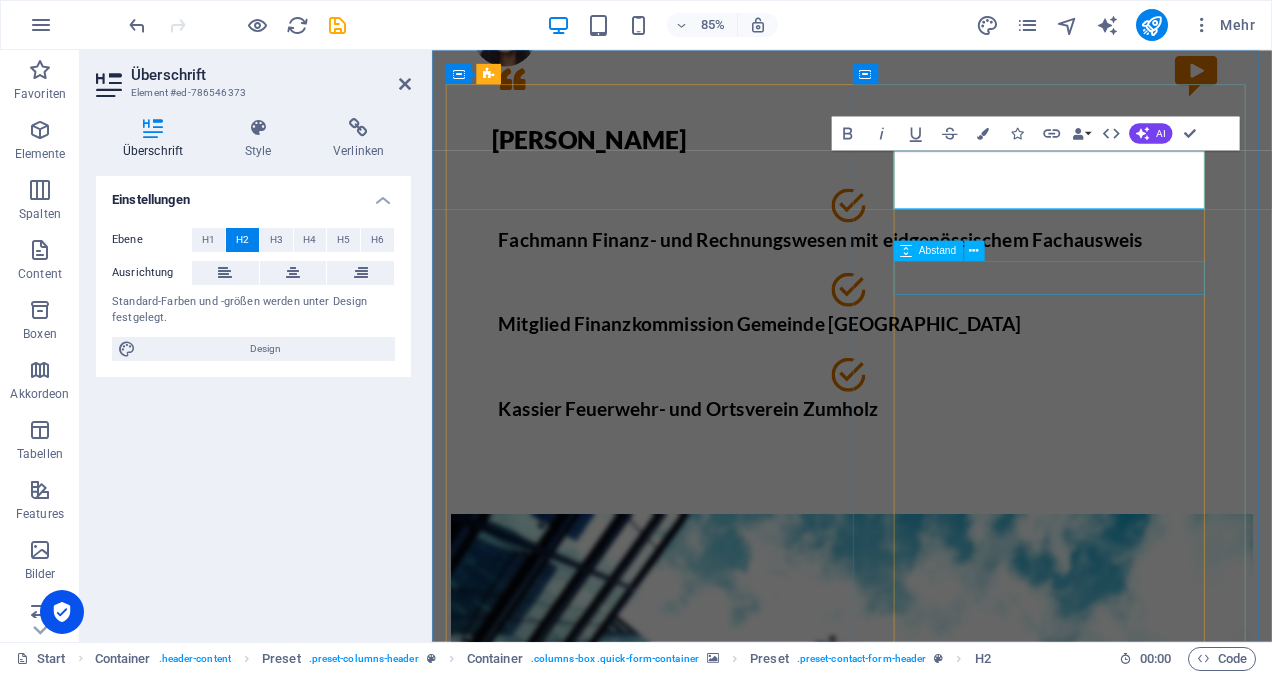 click at bounding box center [926, 1687] 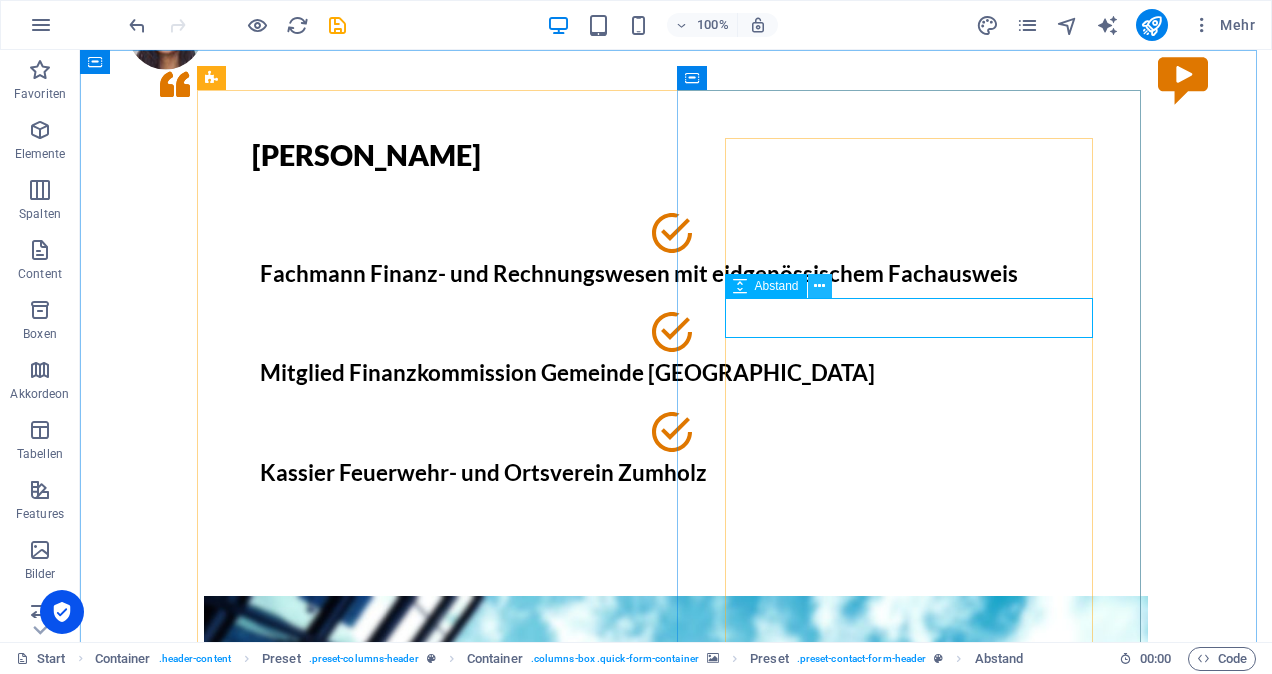 click at bounding box center [819, 286] 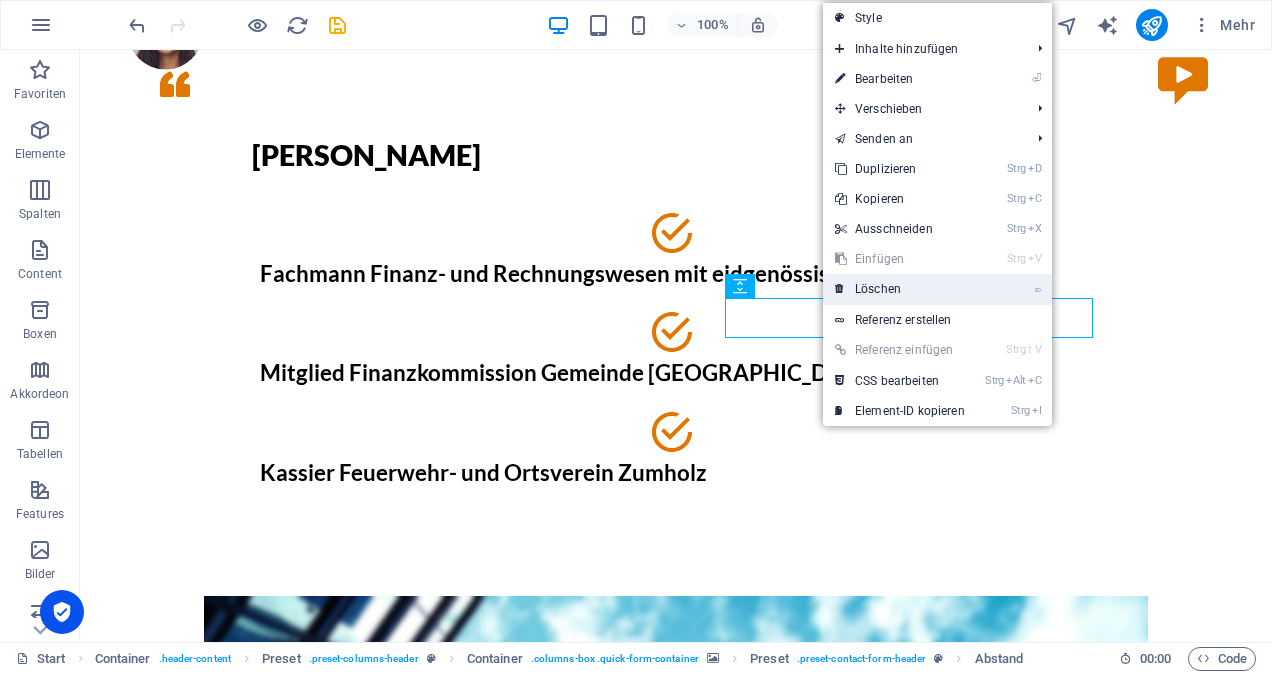 click on "⌦  Löschen" at bounding box center [900, 289] 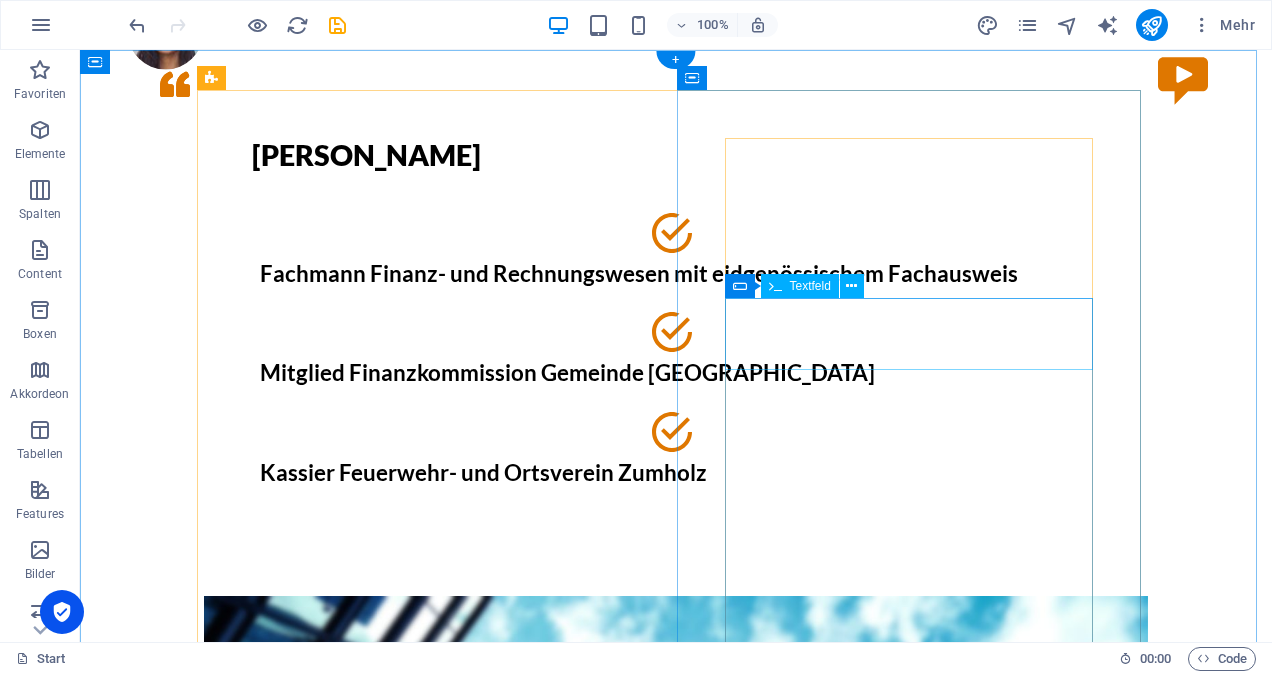 click on "Full Name" at bounding box center (676, 1647) 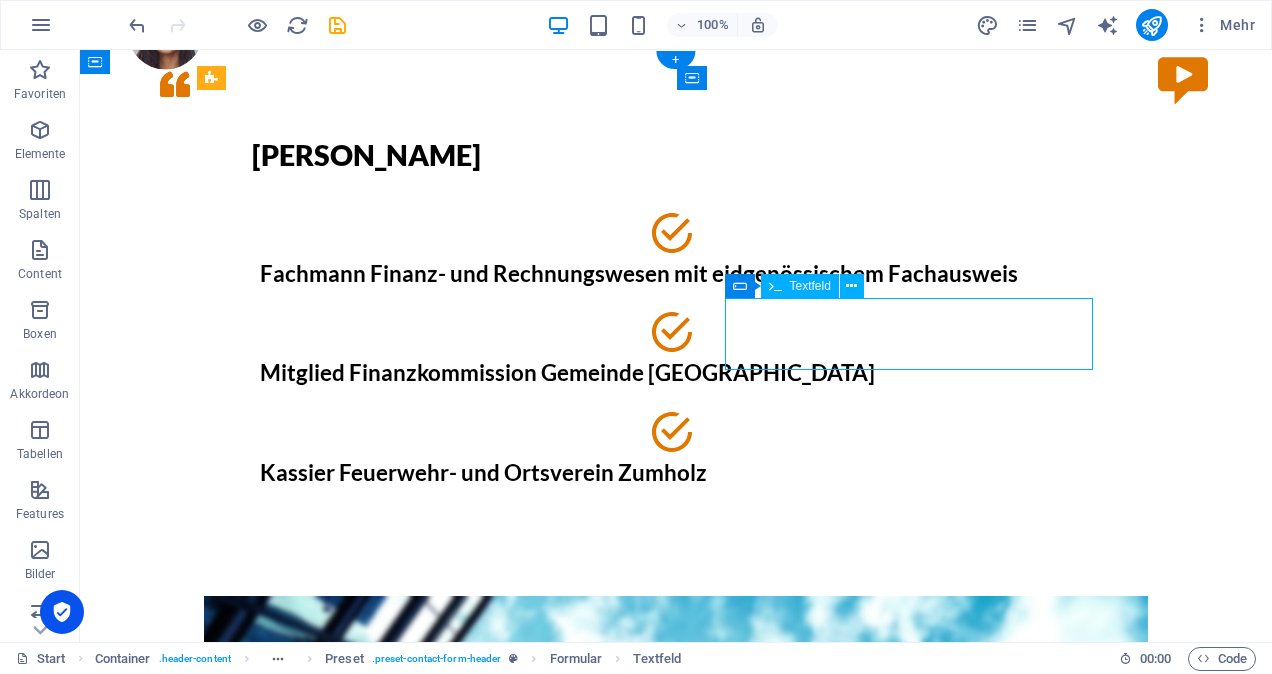 click on "Full Name" at bounding box center (676, 1647) 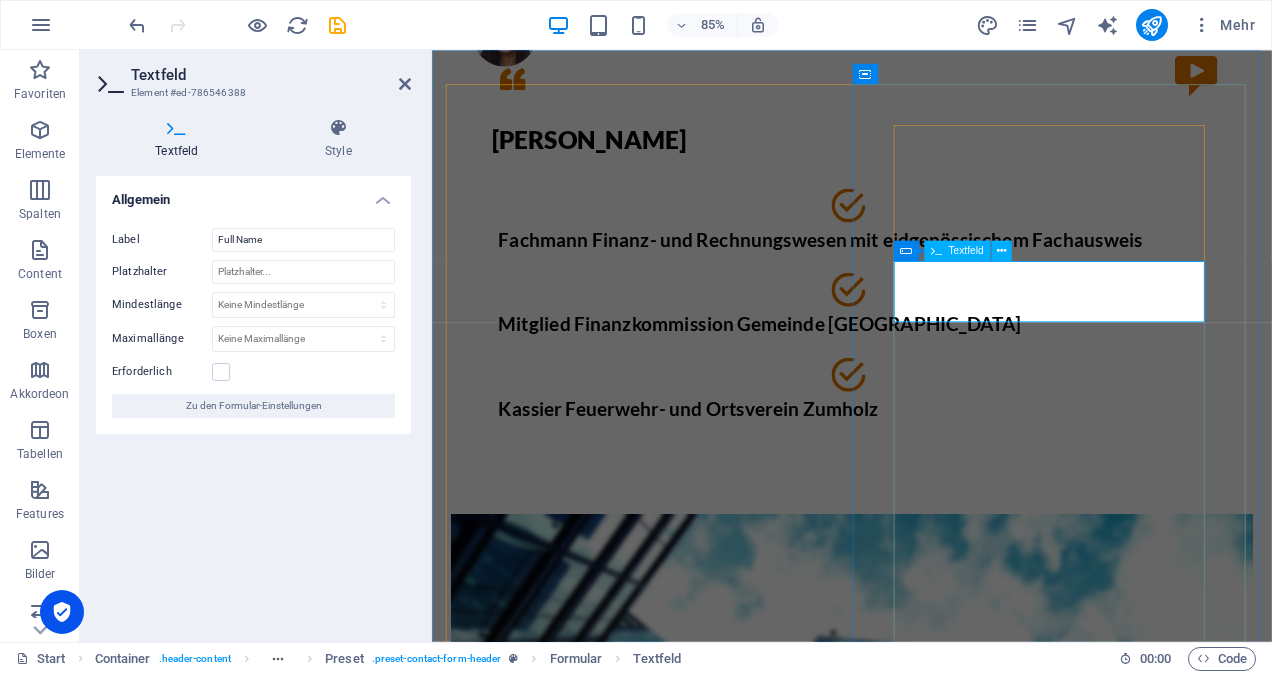 click on "Full Name" at bounding box center (926, 1647) 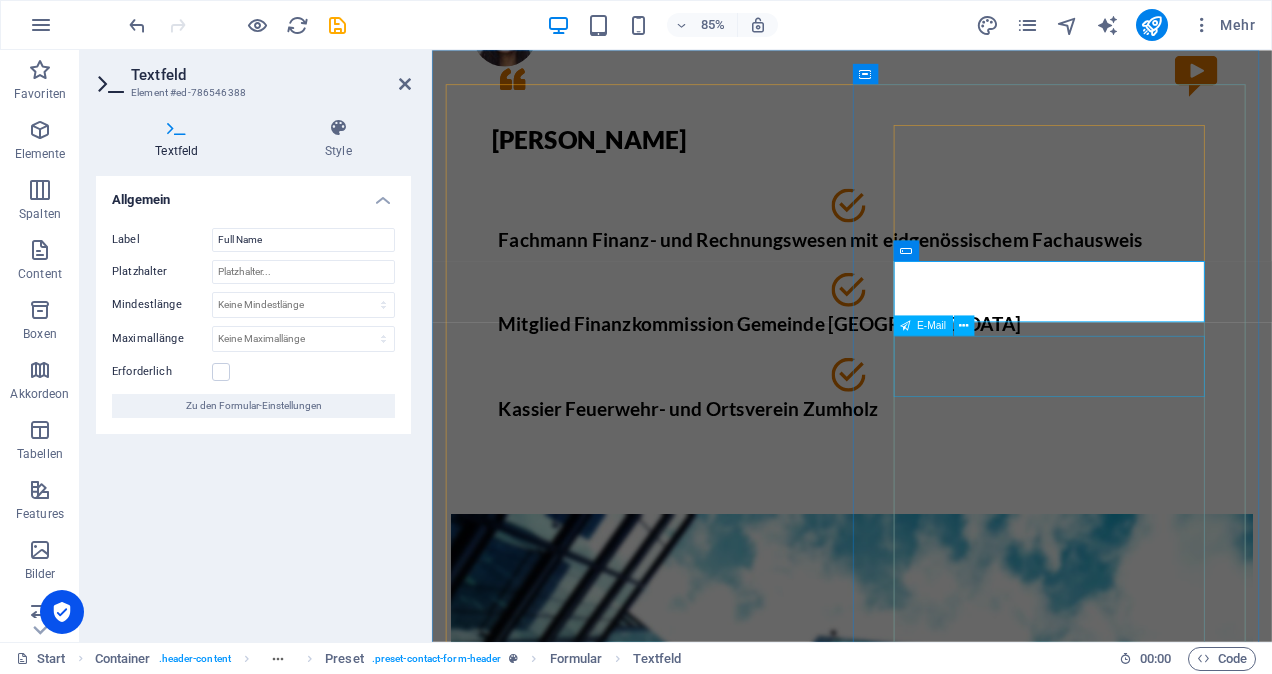 click on "Your E-Mail" at bounding box center [926, 1703] 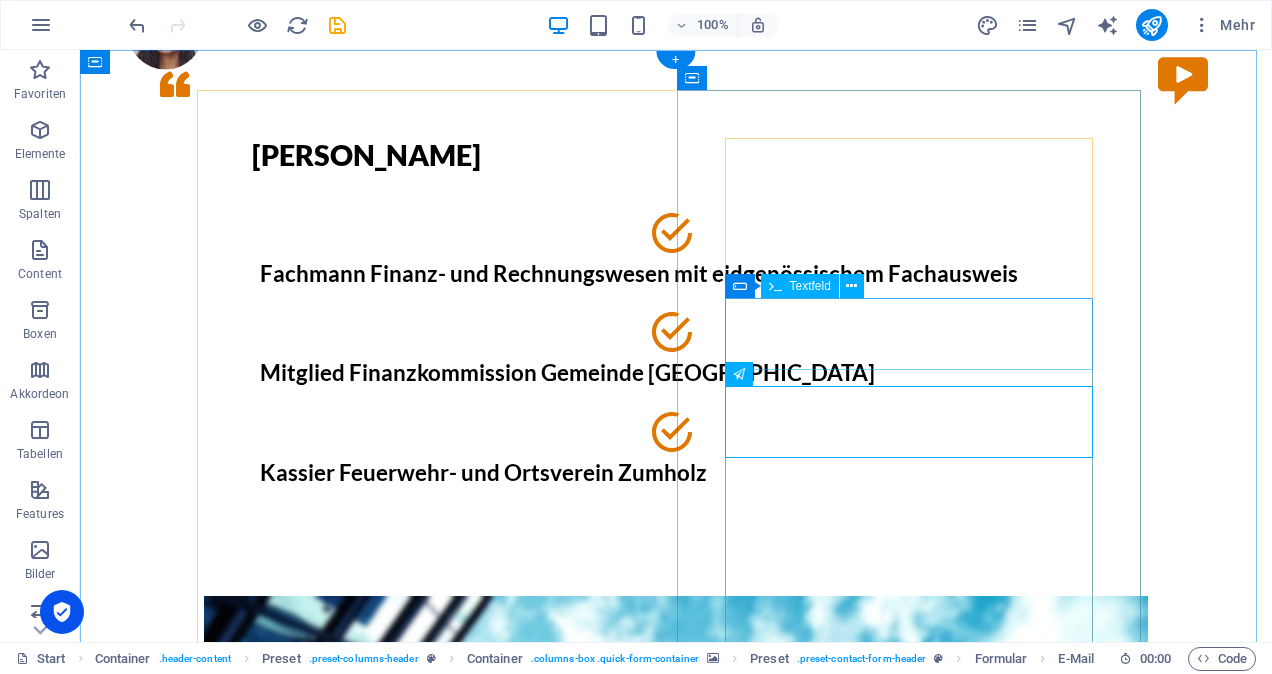 click on "Full Name" at bounding box center (676, 1647) 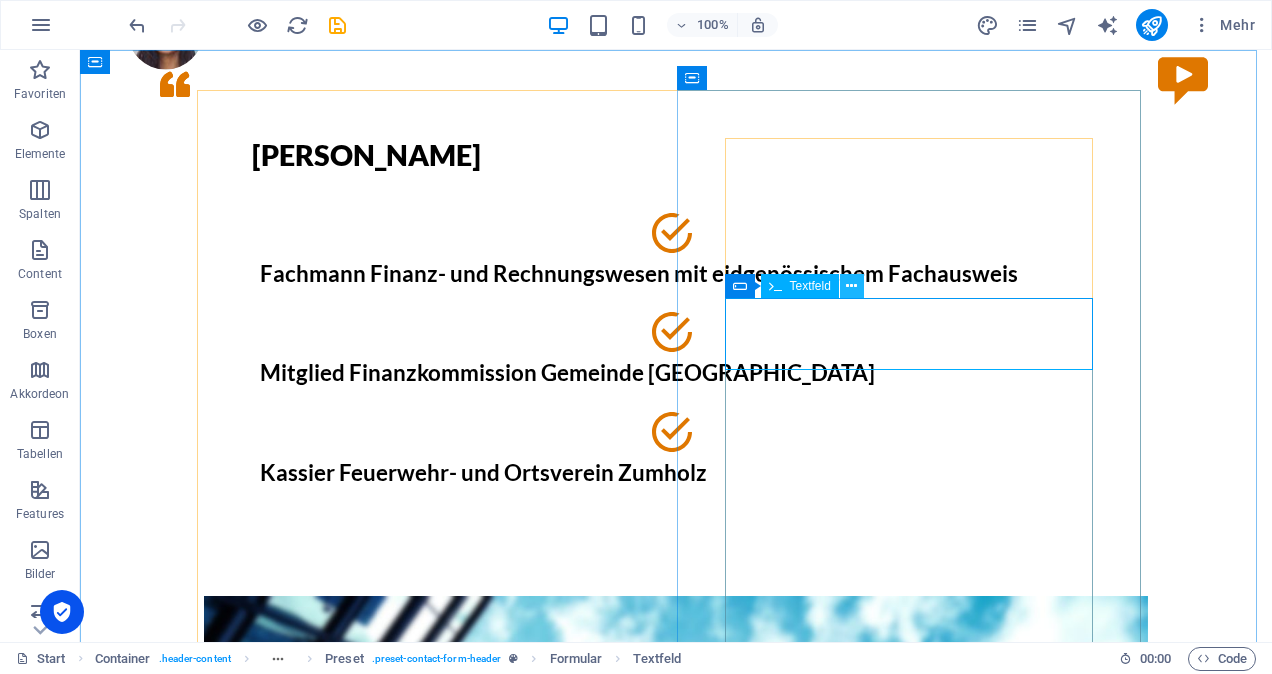 click at bounding box center (851, 286) 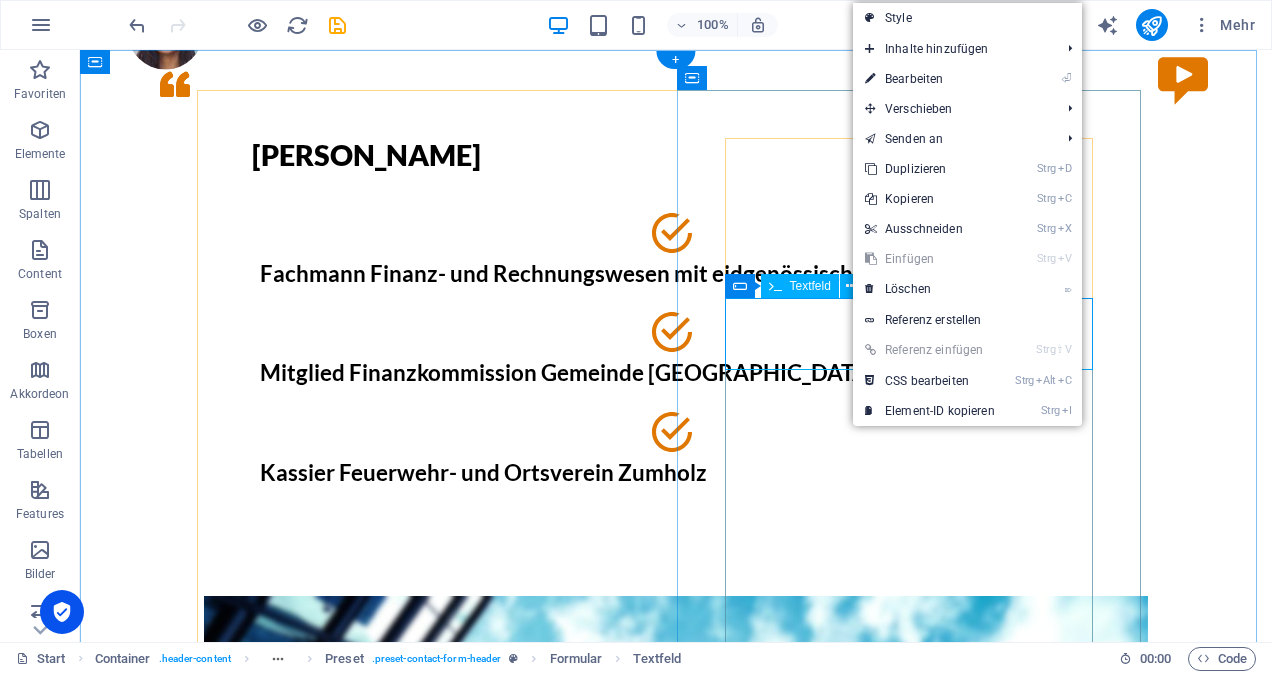 click on "Full Name" at bounding box center (676, 1647) 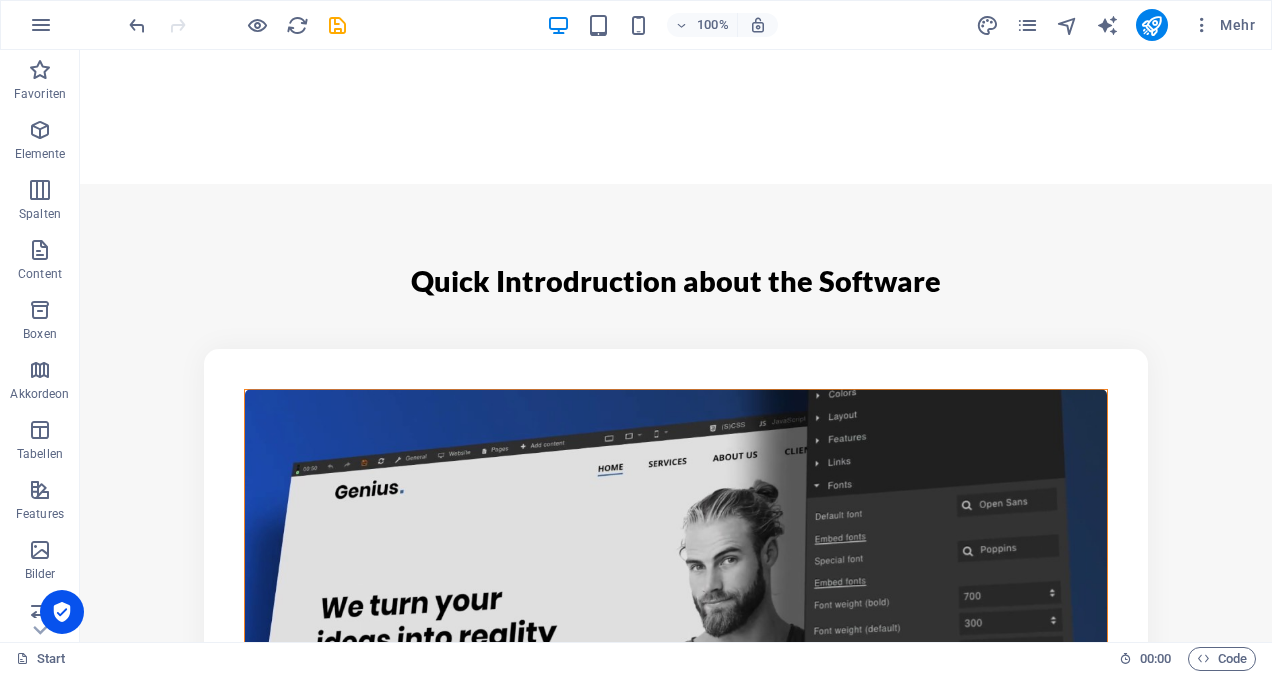 scroll, scrollTop: 2044, scrollLeft: 0, axis: vertical 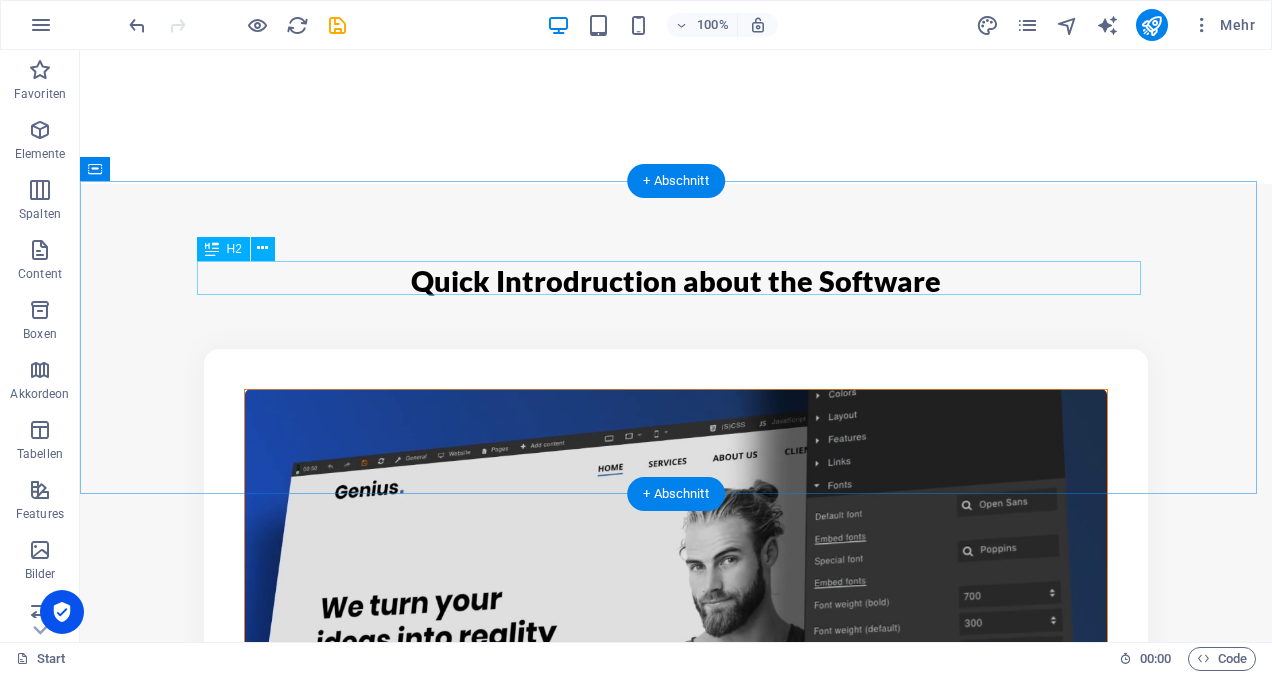 click on "Successful with over 1000+ Clients" at bounding box center (676, 1997) 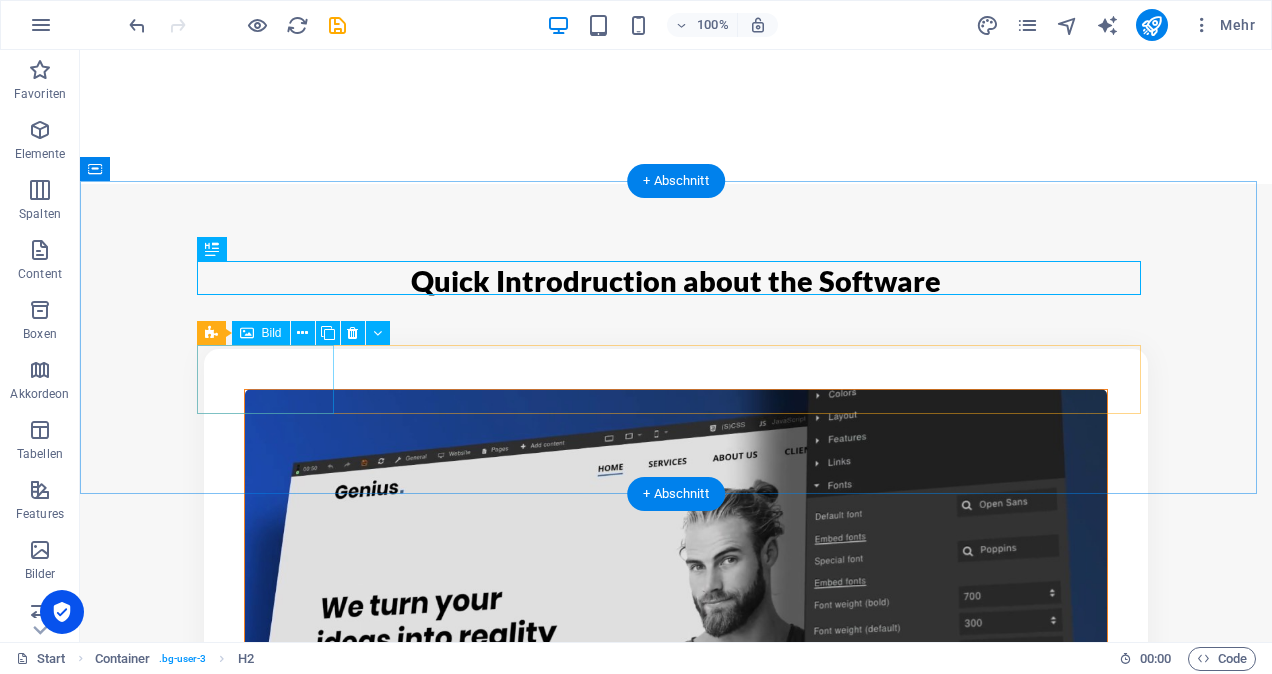 click at bounding box center (273, 2099) 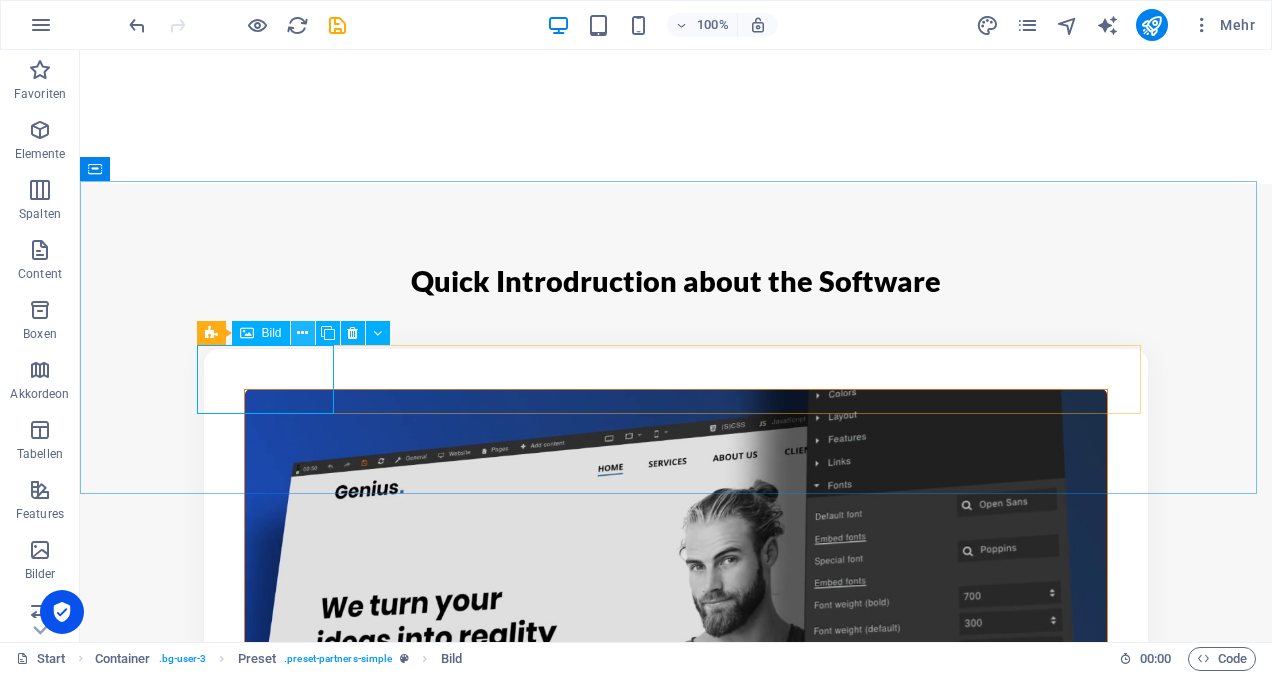 click at bounding box center [302, 333] 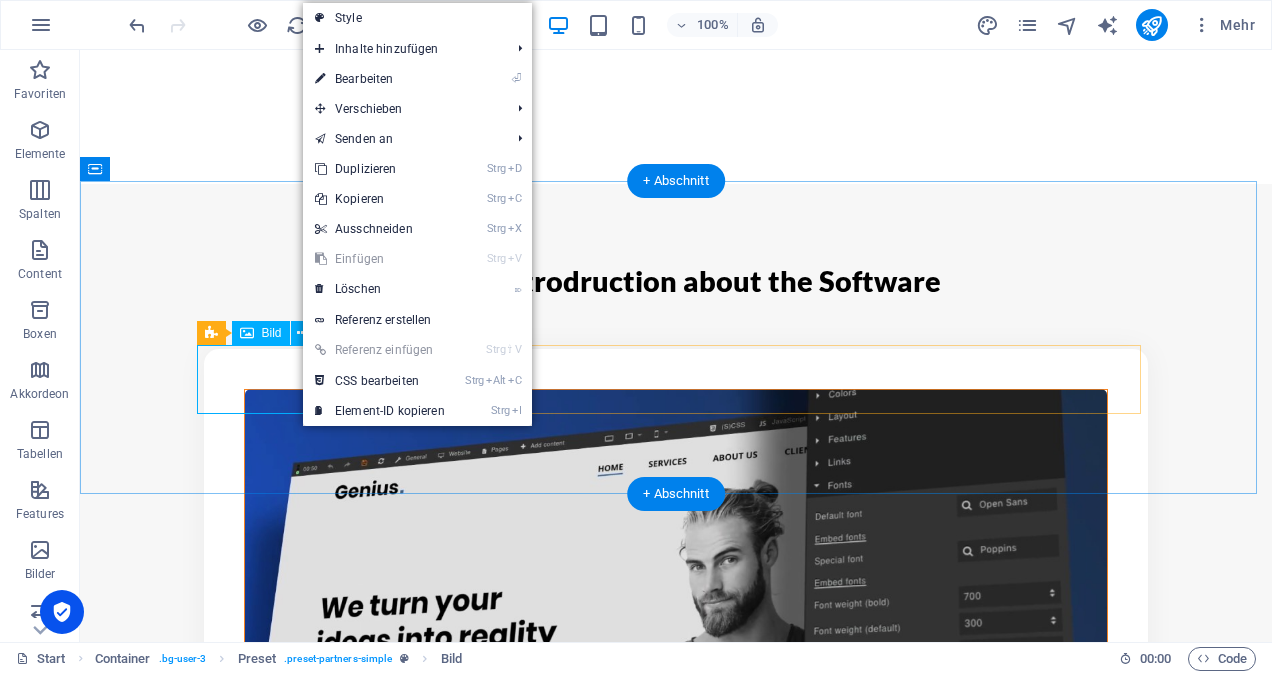 click at bounding box center [273, 2099] 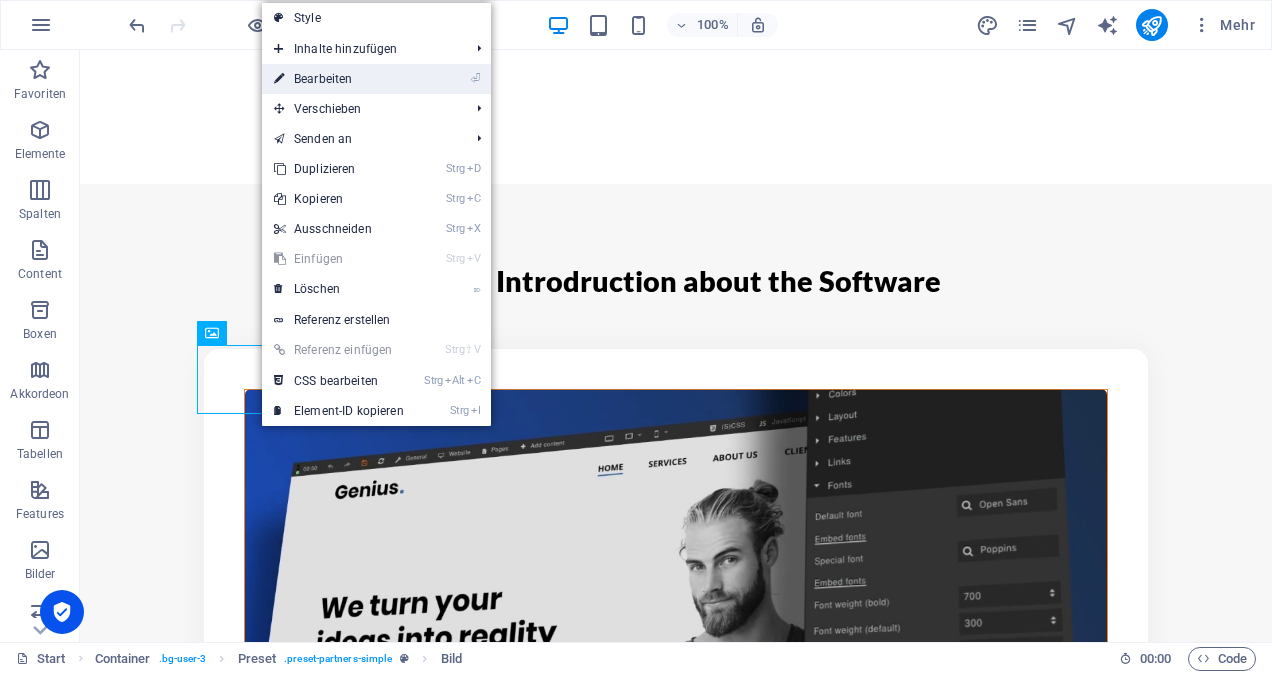click on "⏎  Bearbeiten" at bounding box center (339, 79) 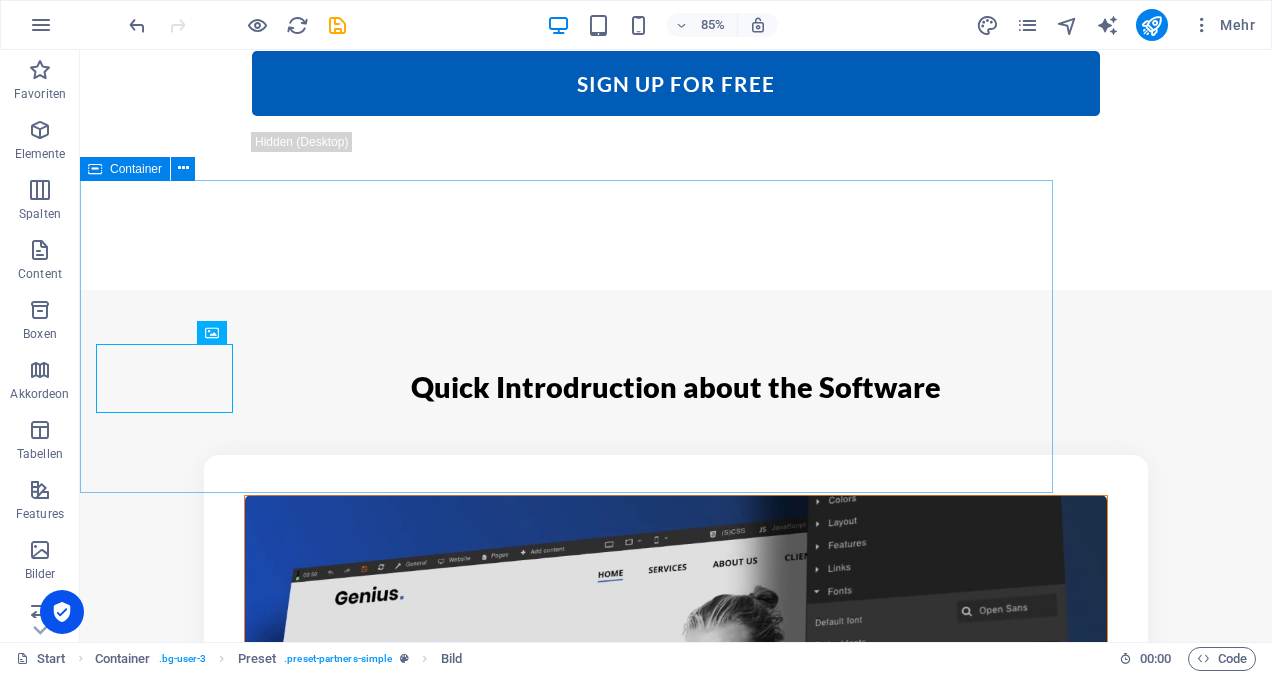 scroll, scrollTop: 2044, scrollLeft: 0, axis: vertical 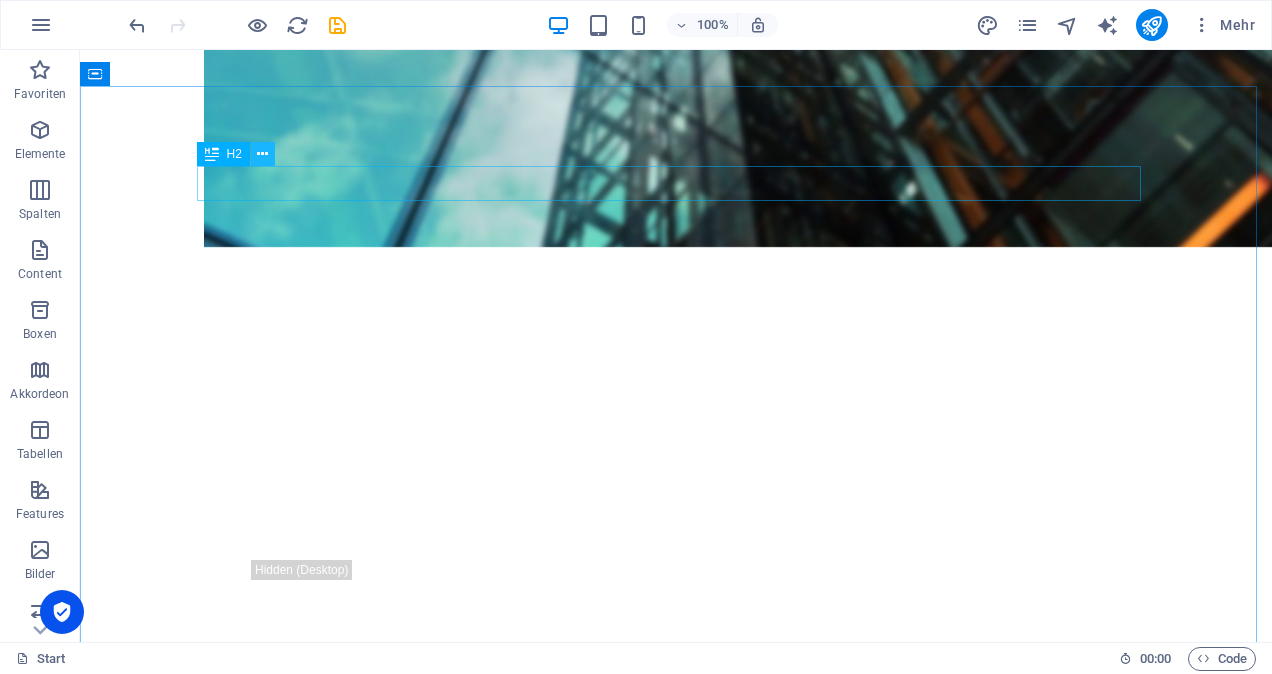 click at bounding box center [262, 154] 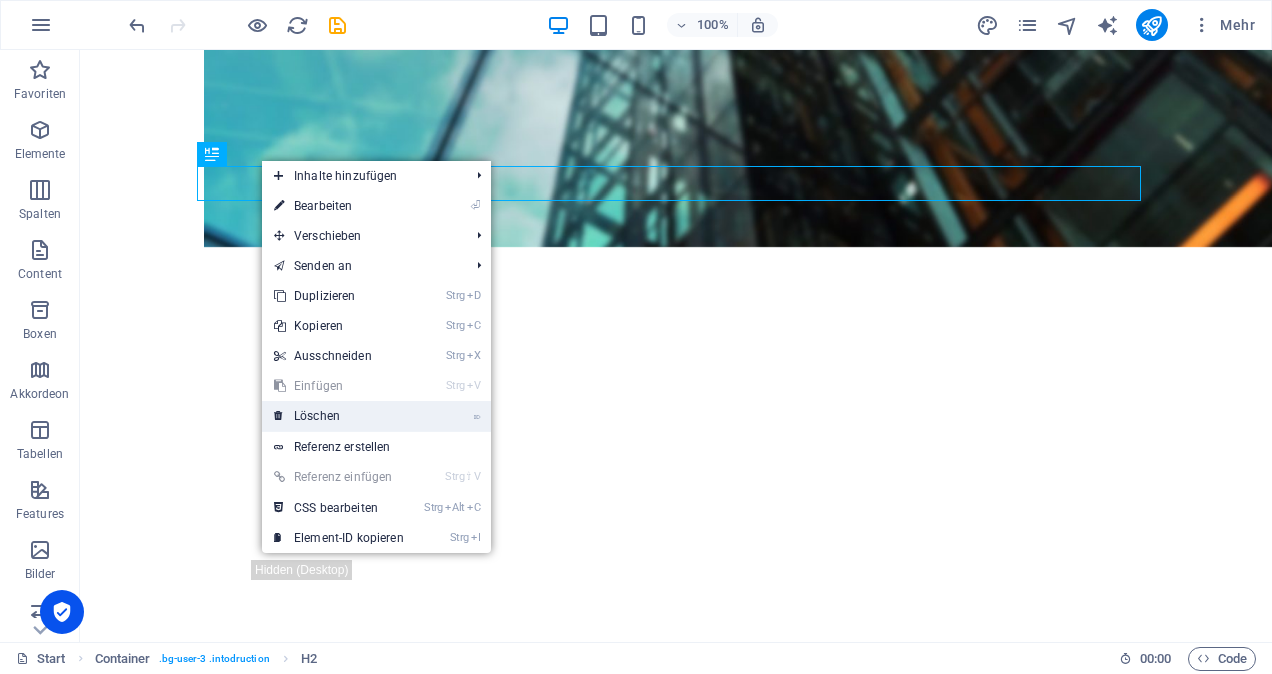 click on "⌦  Löschen" at bounding box center [339, 416] 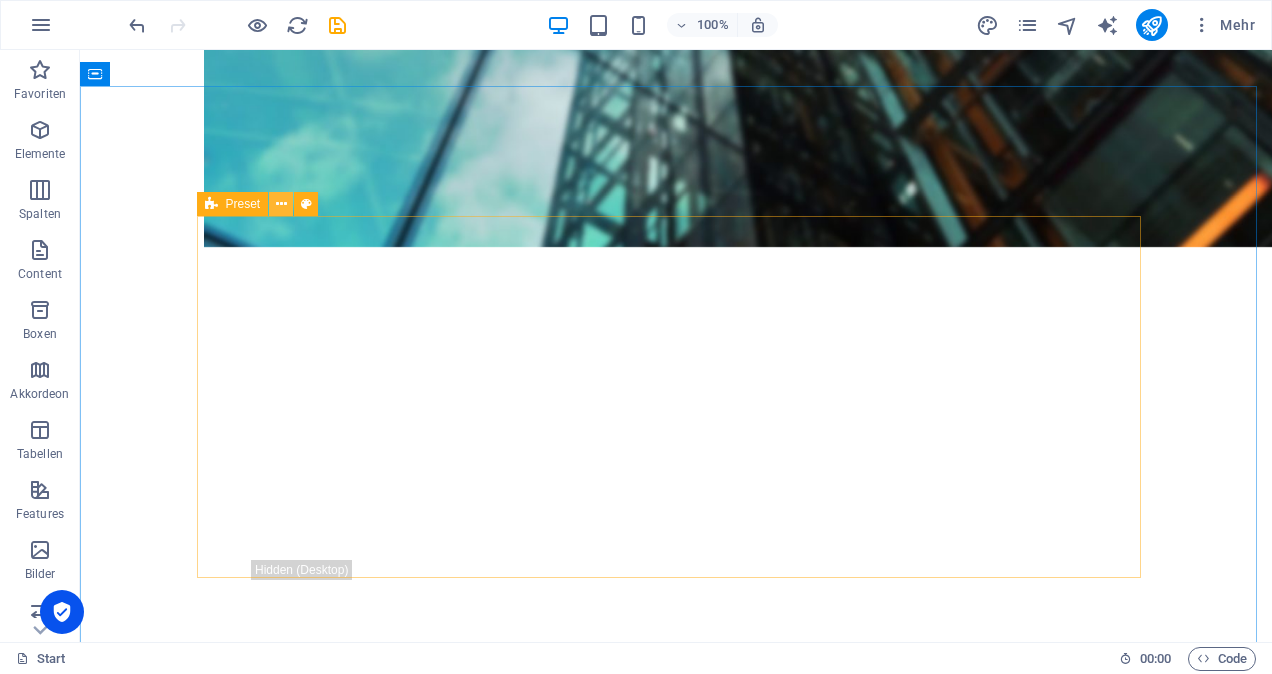click at bounding box center [281, 204] 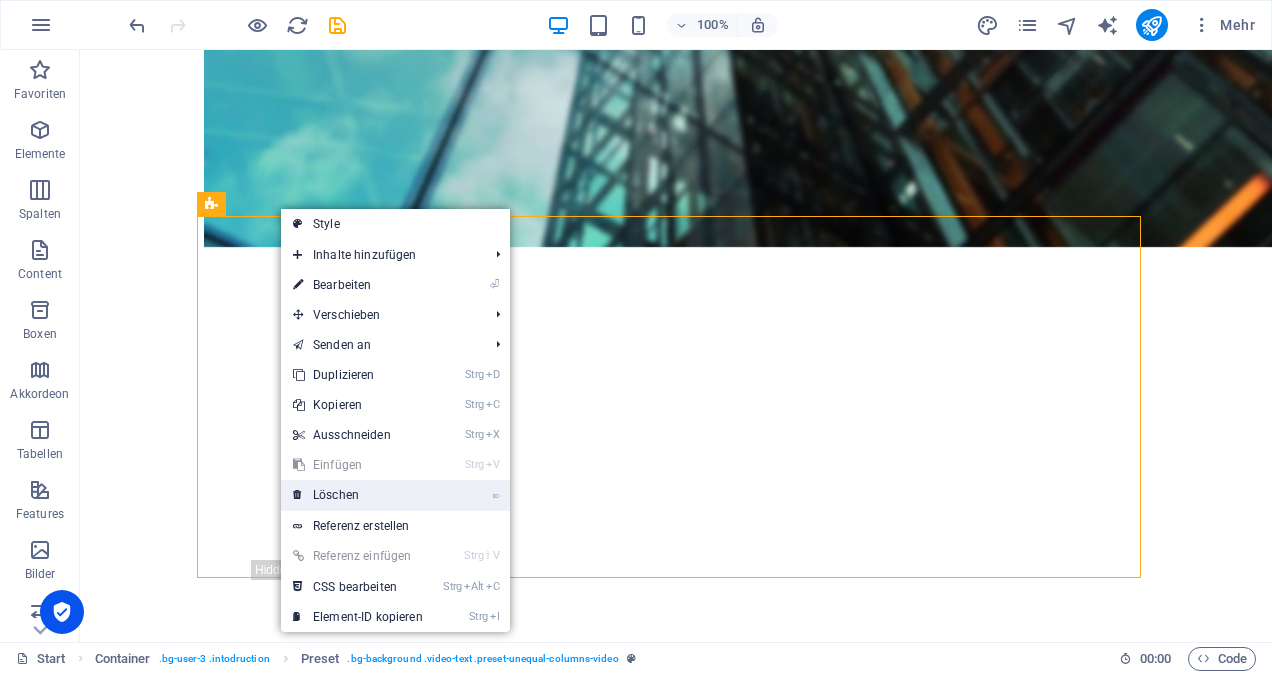 click on "⌦  Löschen" at bounding box center (358, 495) 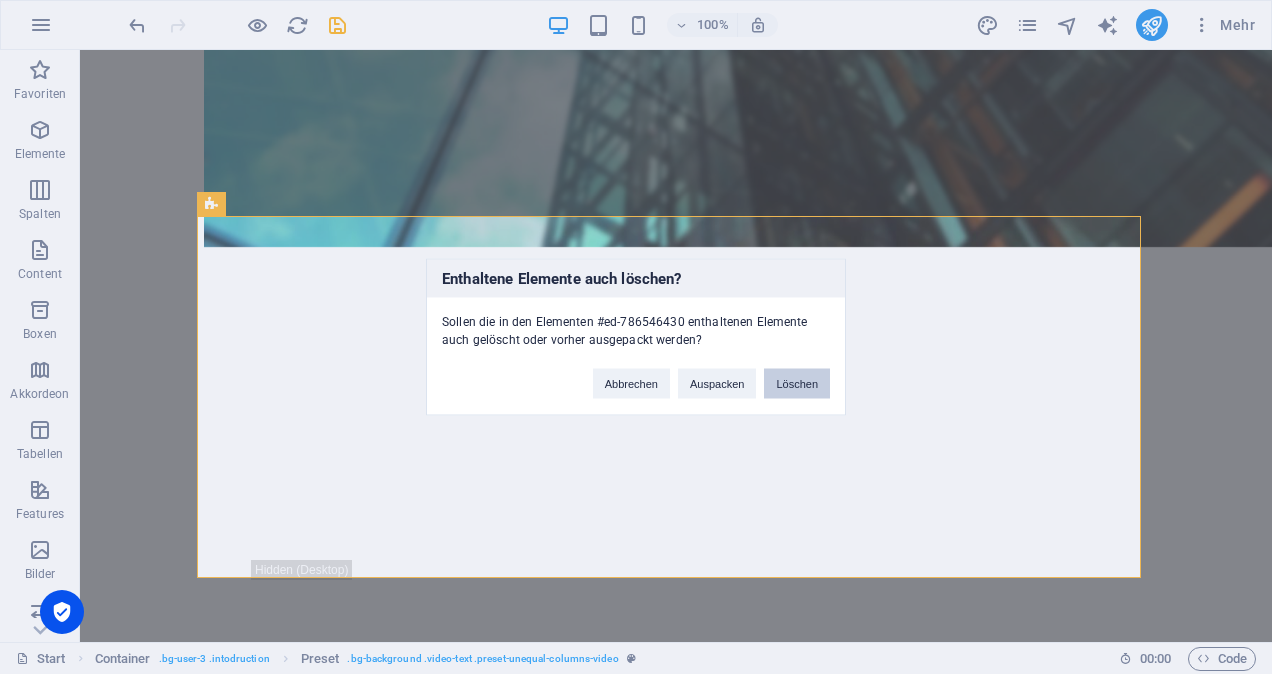 click on "Löschen" at bounding box center [797, 384] 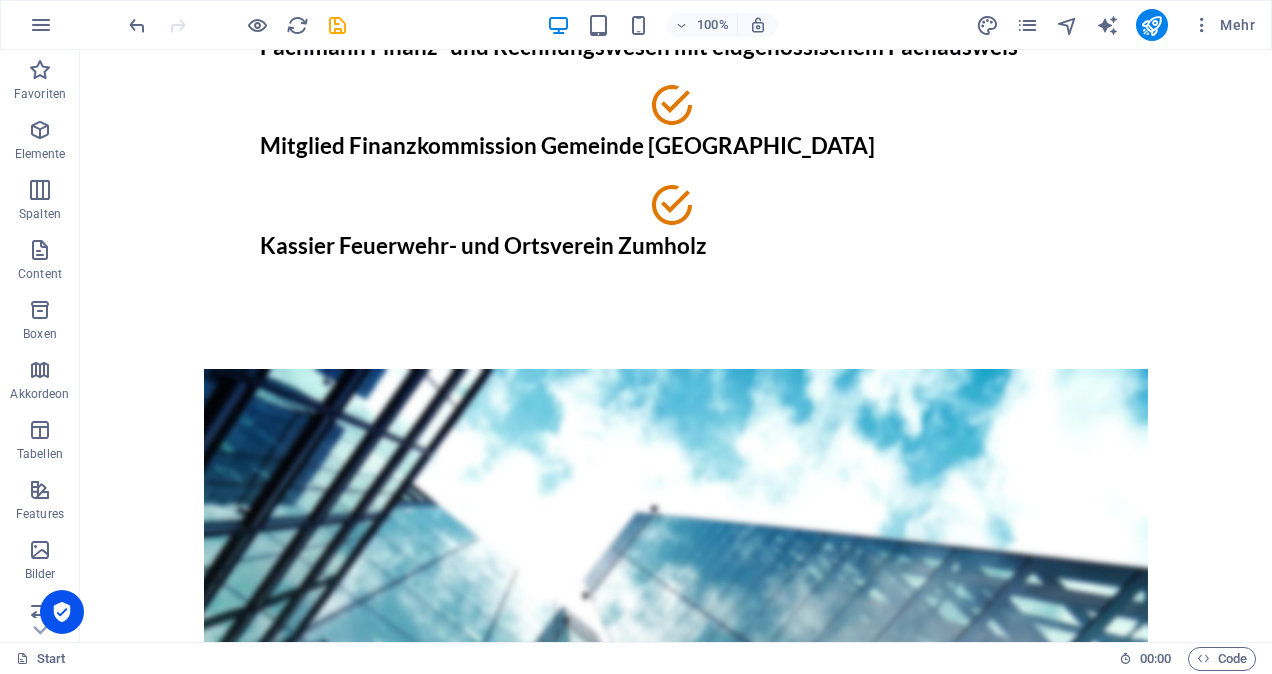 scroll, scrollTop: 217, scrollLeft: 0, axis: vertical 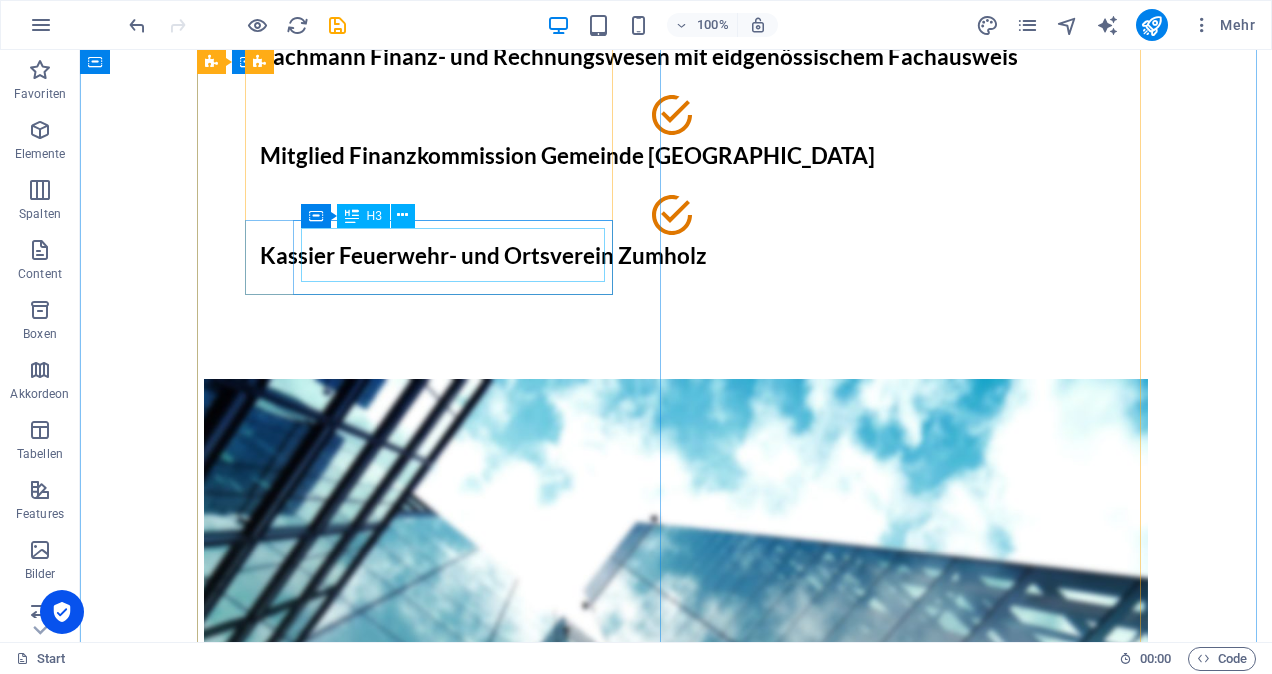 click on "Kassier Feuerwehr- und Ortsverein Zumholz" at bounding box center (676, 256) 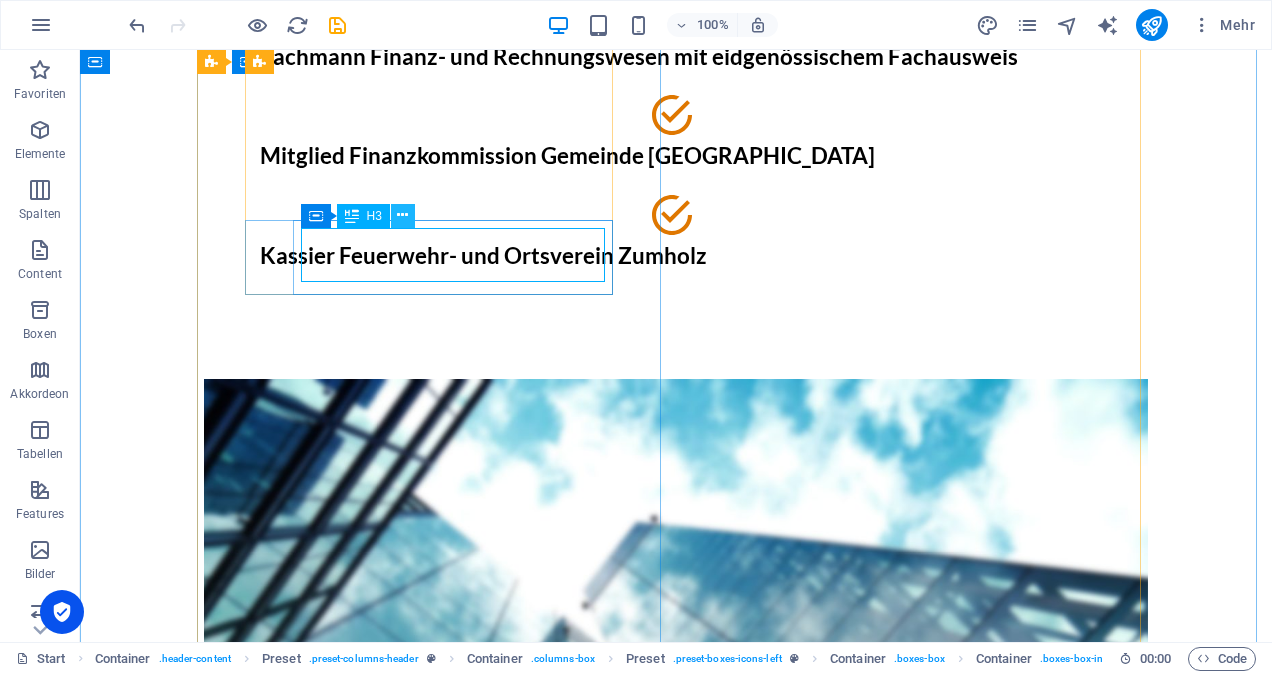 click at bounding box center (402, 215) 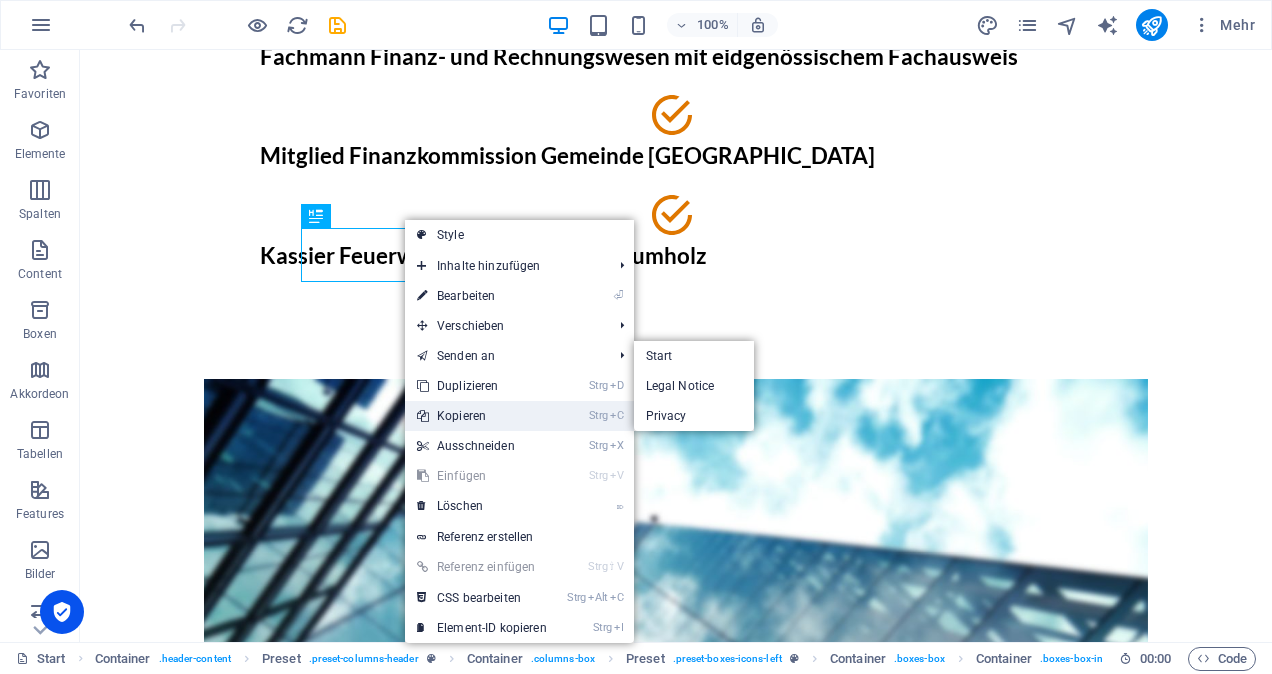 click on "Strg C  Kopieren" at bounding box center (482, 416) 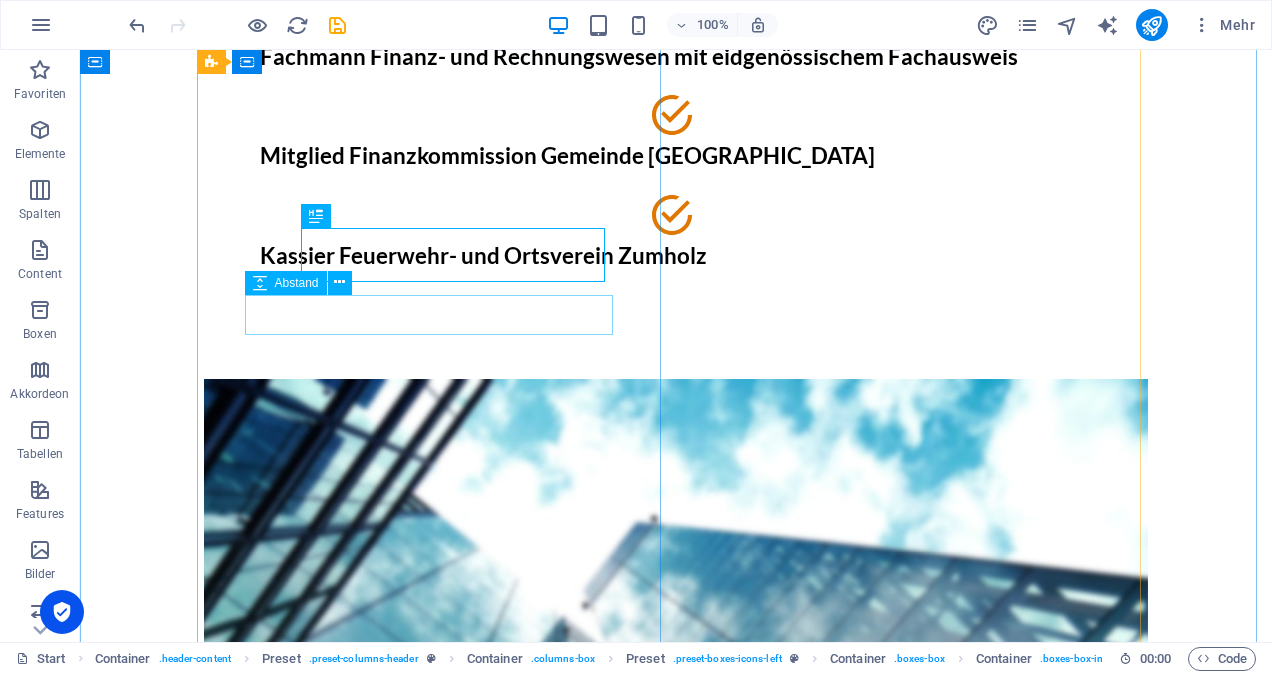 click at bounding box center [676, 303] 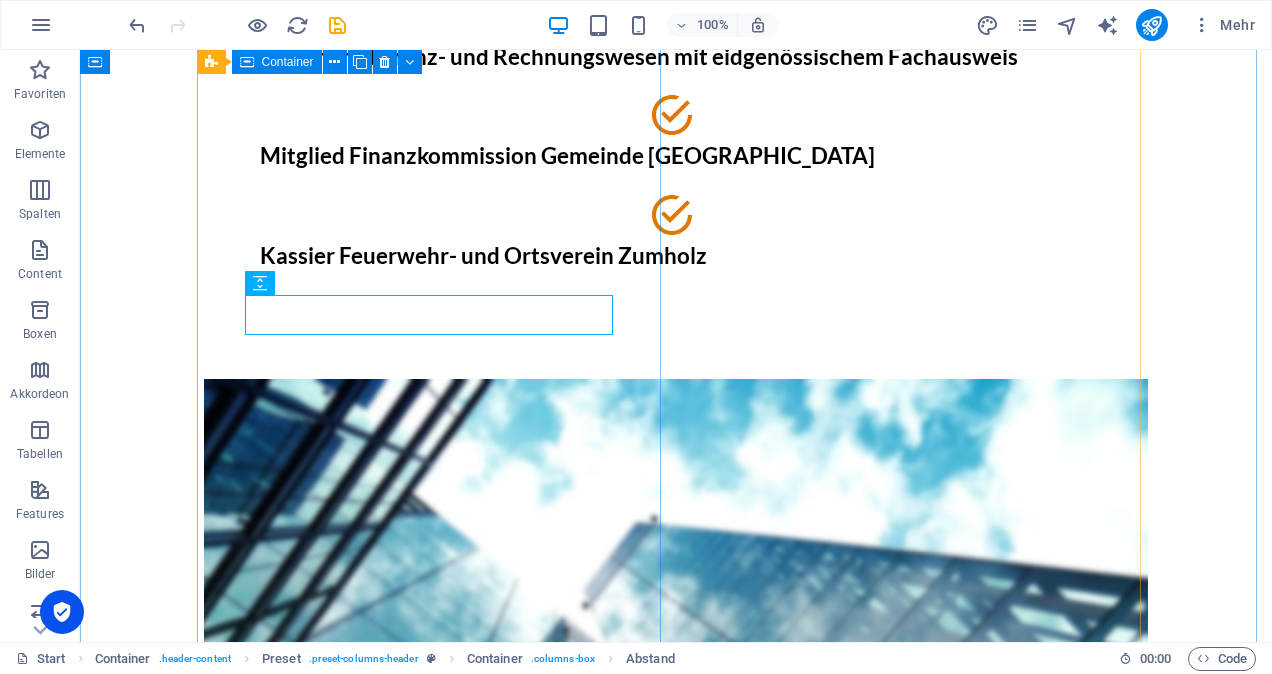click on "Tobias Roux Fachmann Finanz- und Rechnungswesen mit eidgenössischem Fachausweis Mitglied Finanzkommission Gemeinde Plaffeien Kassier Feuerwehr- und Ortsverein Zumholz" at bounding box center (676, 122) 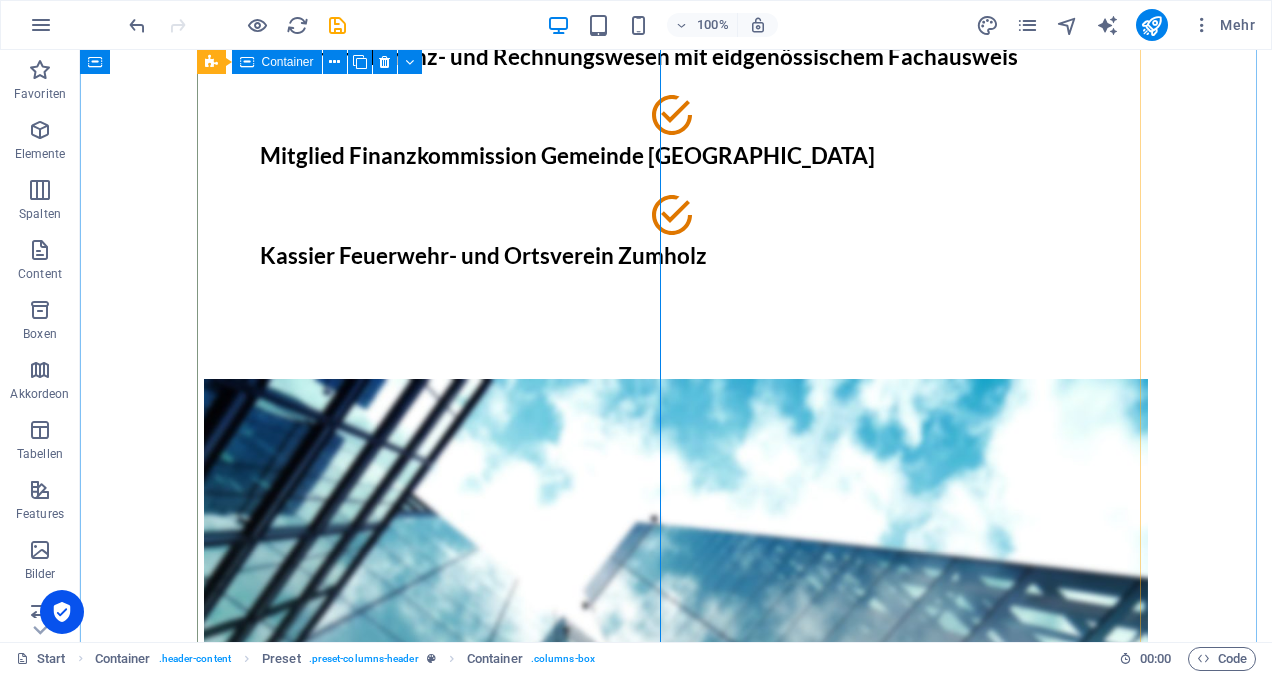 click on "Tobias Roux Fachmann Finanz- und Rechnungswesen mit eidgenössischem Fachausweis Mitglied Finanzkommission Gemeinde Plaffeien Kassier Feuerwehr- und Ortsverein Zumholz" at bounding box center [676, 122] 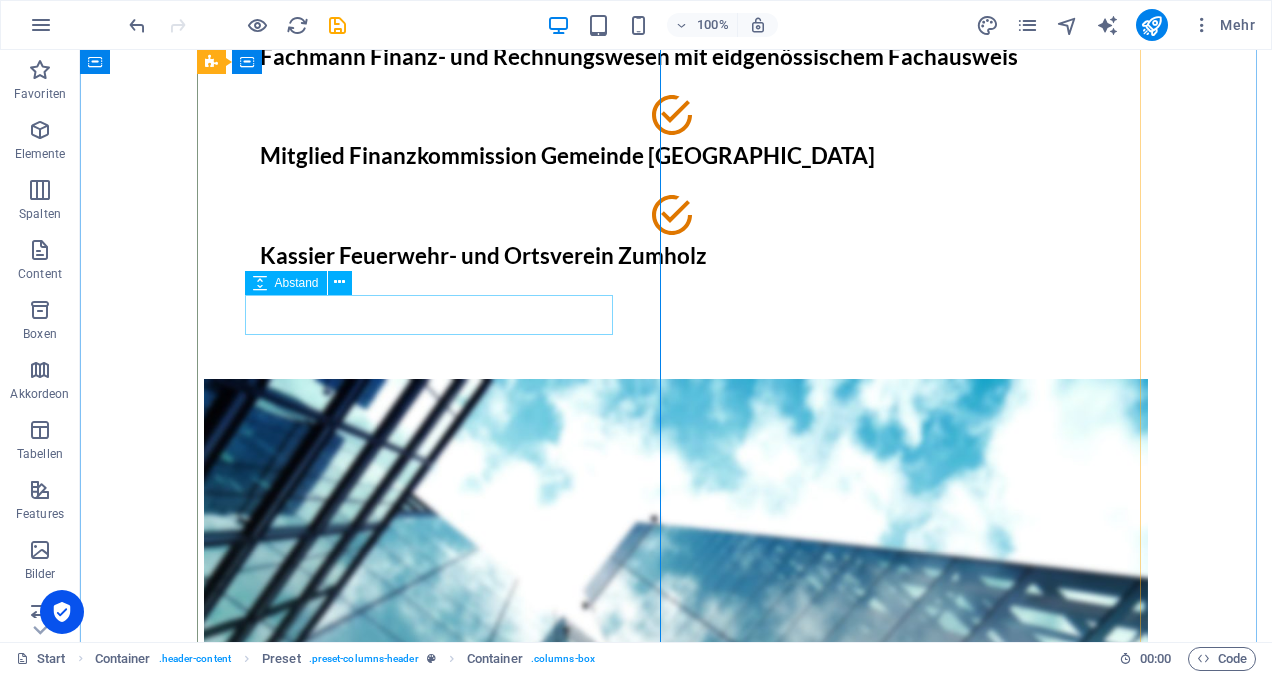 click at bounding box center (676, 303) 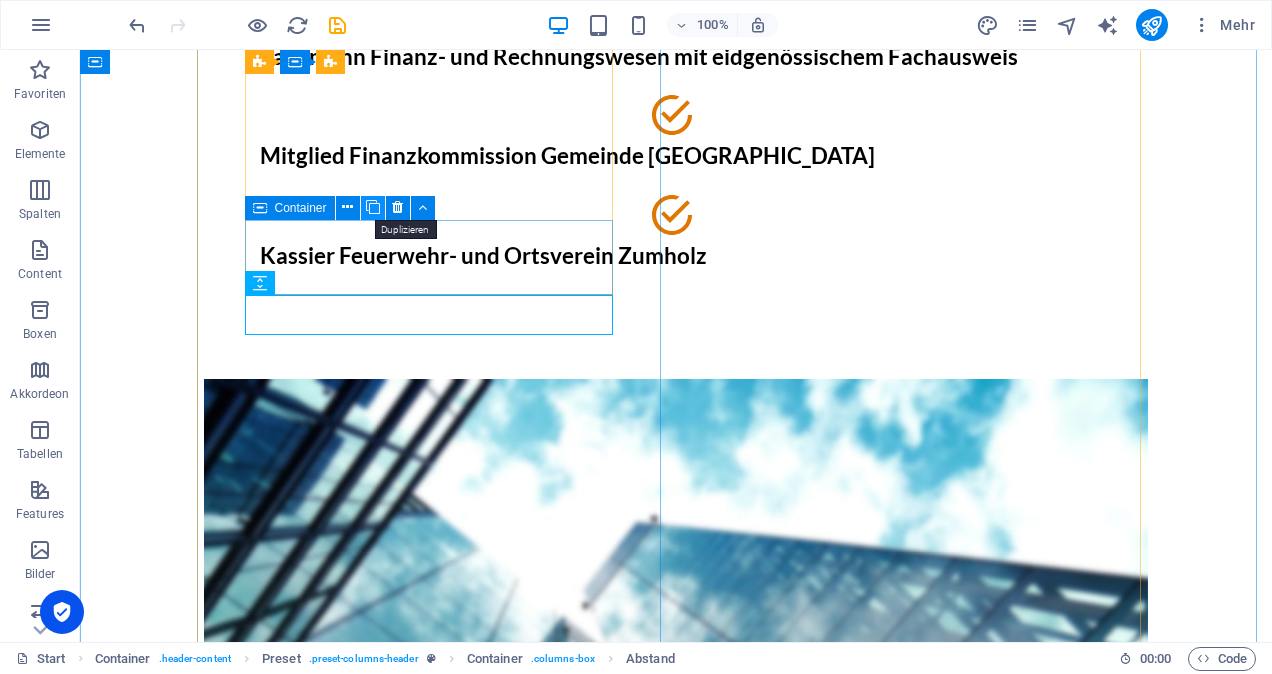 click at bounding box center [373, 207] 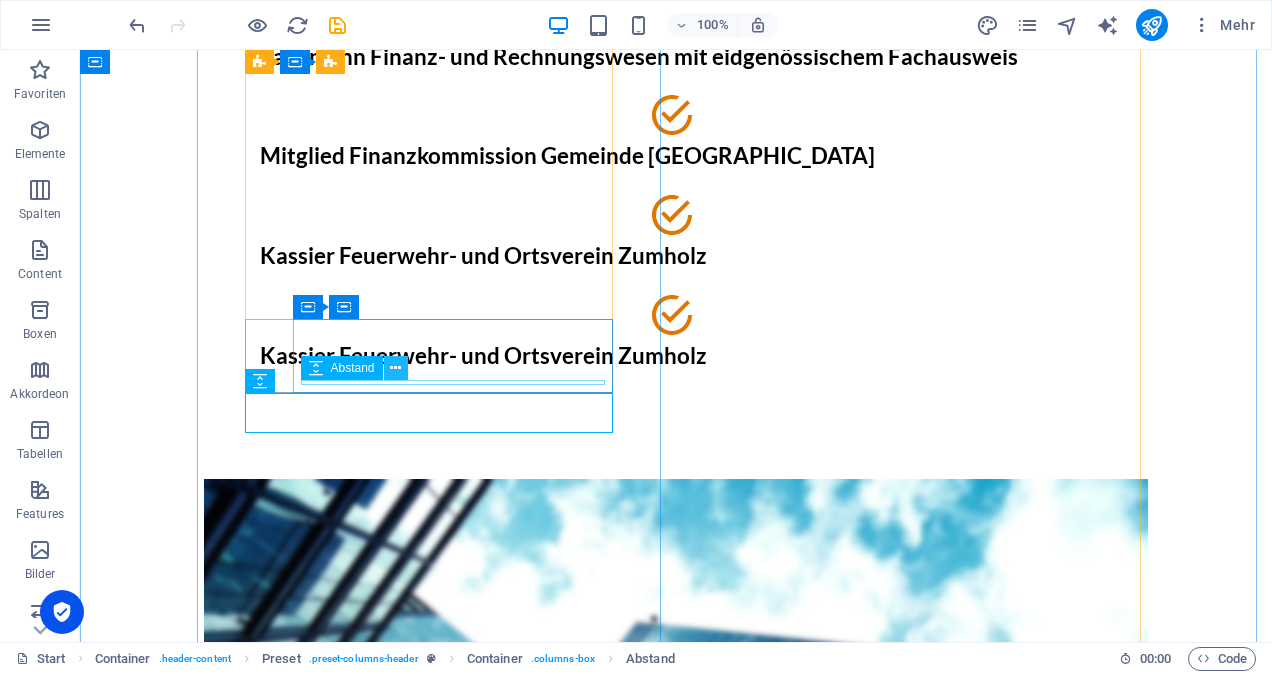 click at bounding box center (395, 368) 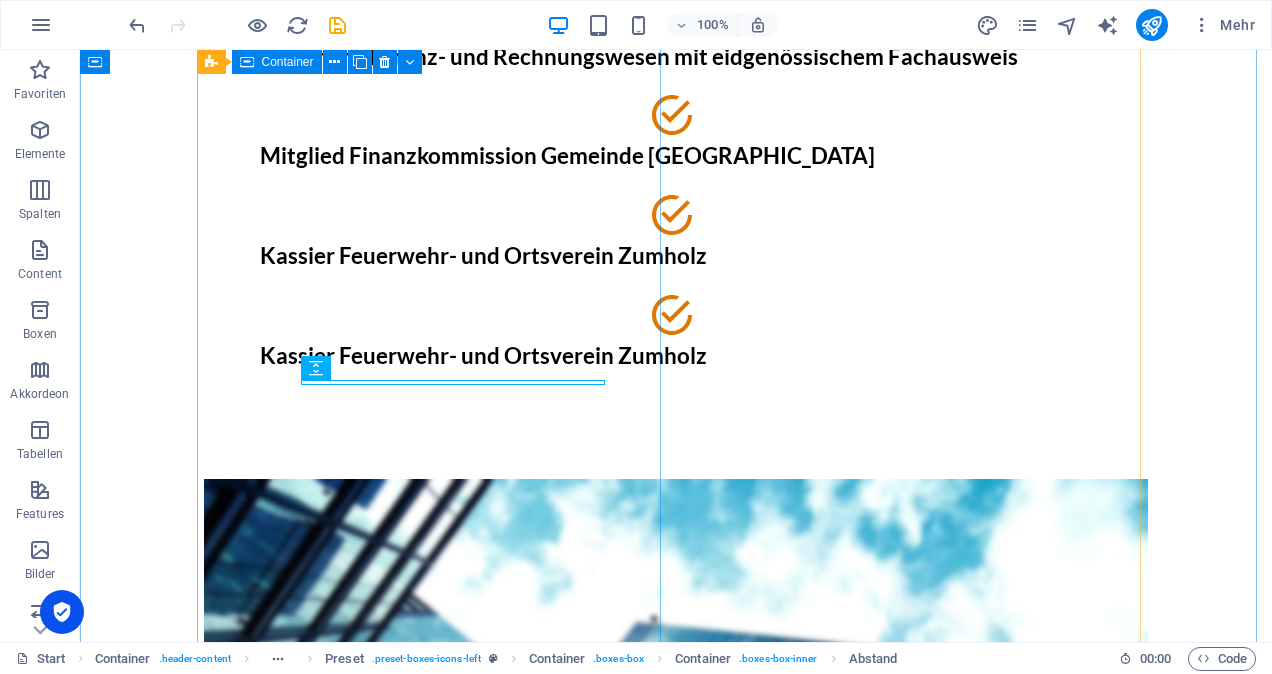 click on "Tobias Roux Fachmann Finanz- und Rechnungswesen mit eidgenössischem Fachausweis Mitglied Finanzkommission Gemeinde Plaffeien Kassier Feuerwehr- und Ortsverein Zumholz Kassier Feuerwehr- und Ortsverein Zumholz" at bounding box center (676, 172) 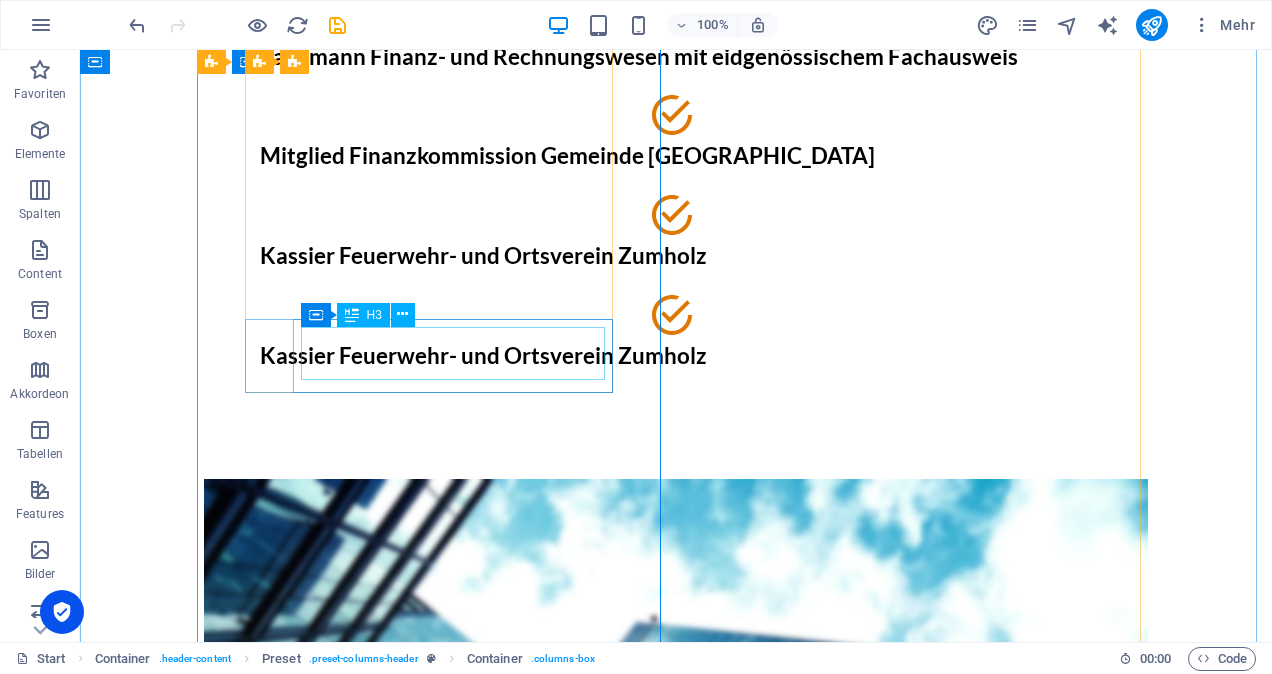click on "Kassier Feuerwehr- und Ortsverein Zumholz" at bounding box center (676, 356) 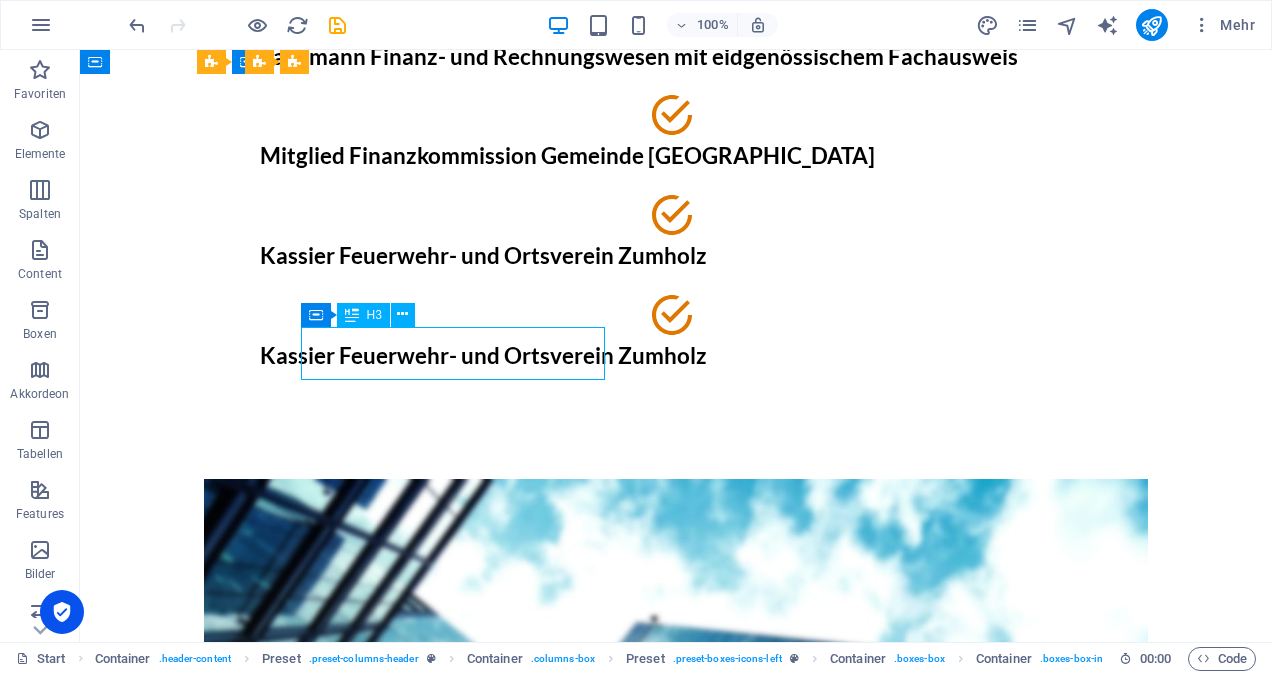 click on "Kassier Feuerwehr- und Ortsverein Zumholz" at bounding box center [676, 356] 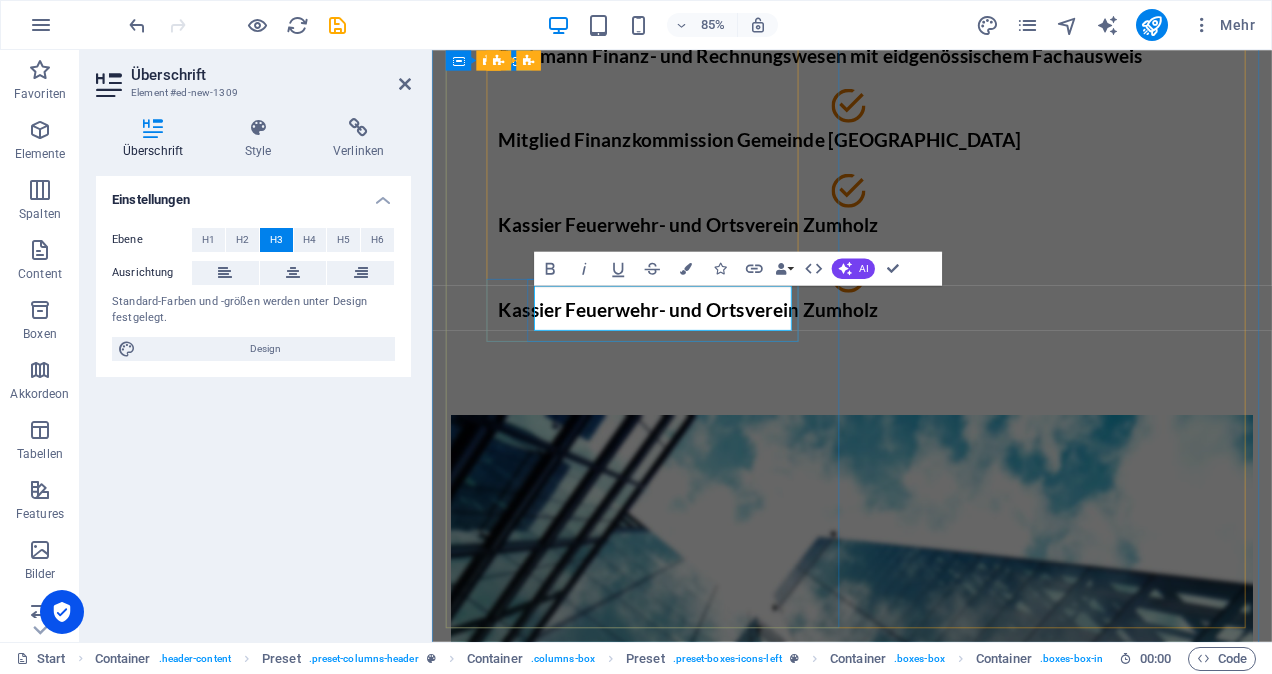 click on "Kassier Feuerwehr- und Ortsverein Zumholz" at bounding box center (926, 356) 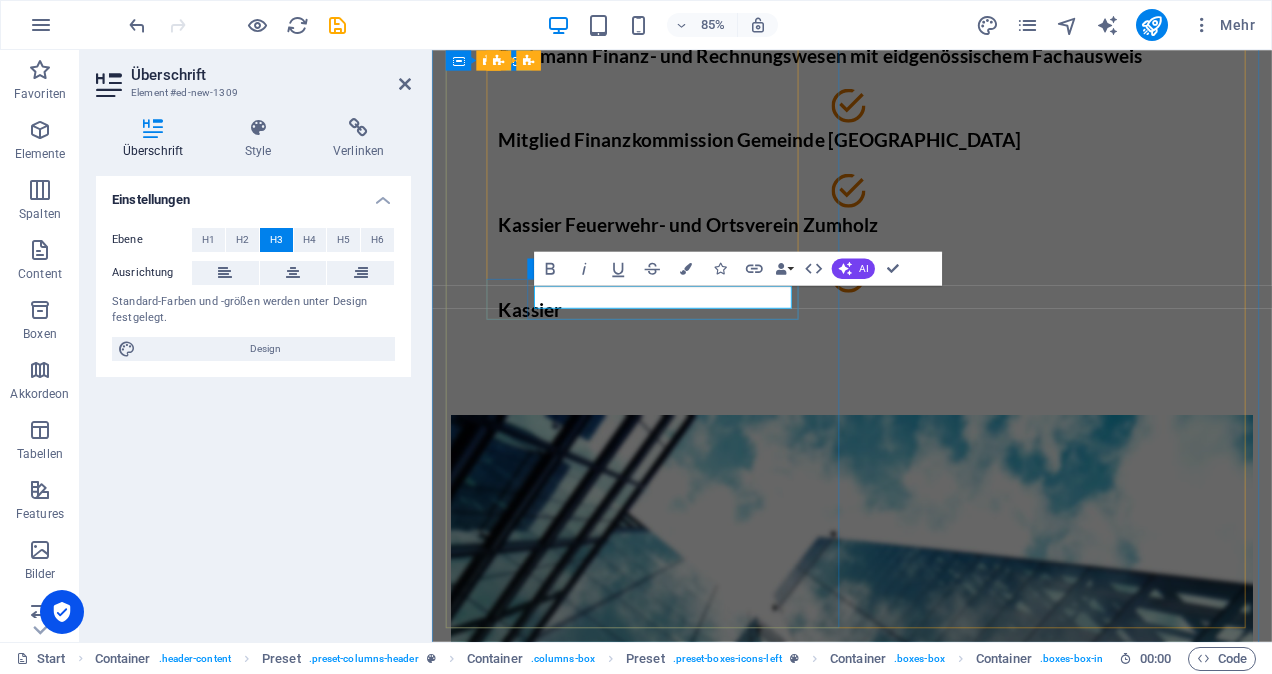 type 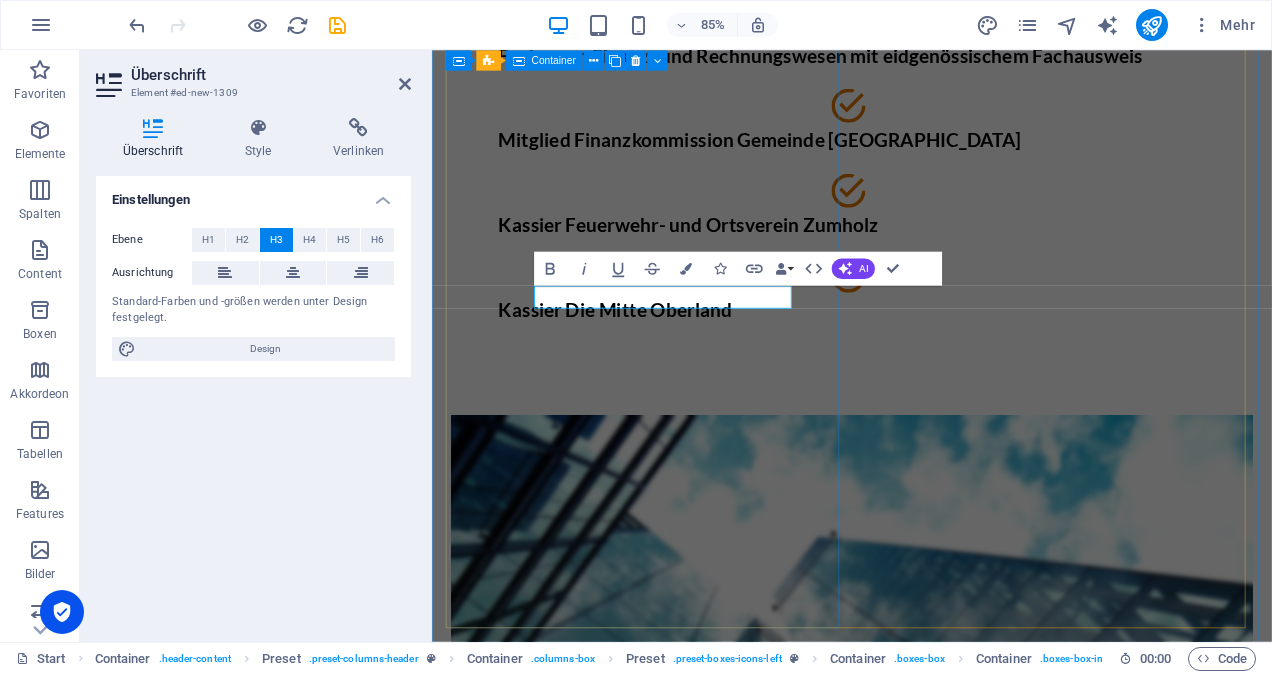 click on "Tobias Roux Fachmann Finanz- und Rechnungswesen mit eidgenössischem Fachausweis Mitglied Finanzkommission Gemeinde Plaffeien Kassier Feuerwehr- und Ortsverein Zumholz Kassier Die Mitte Oberland" at bounding box center [926, 172] 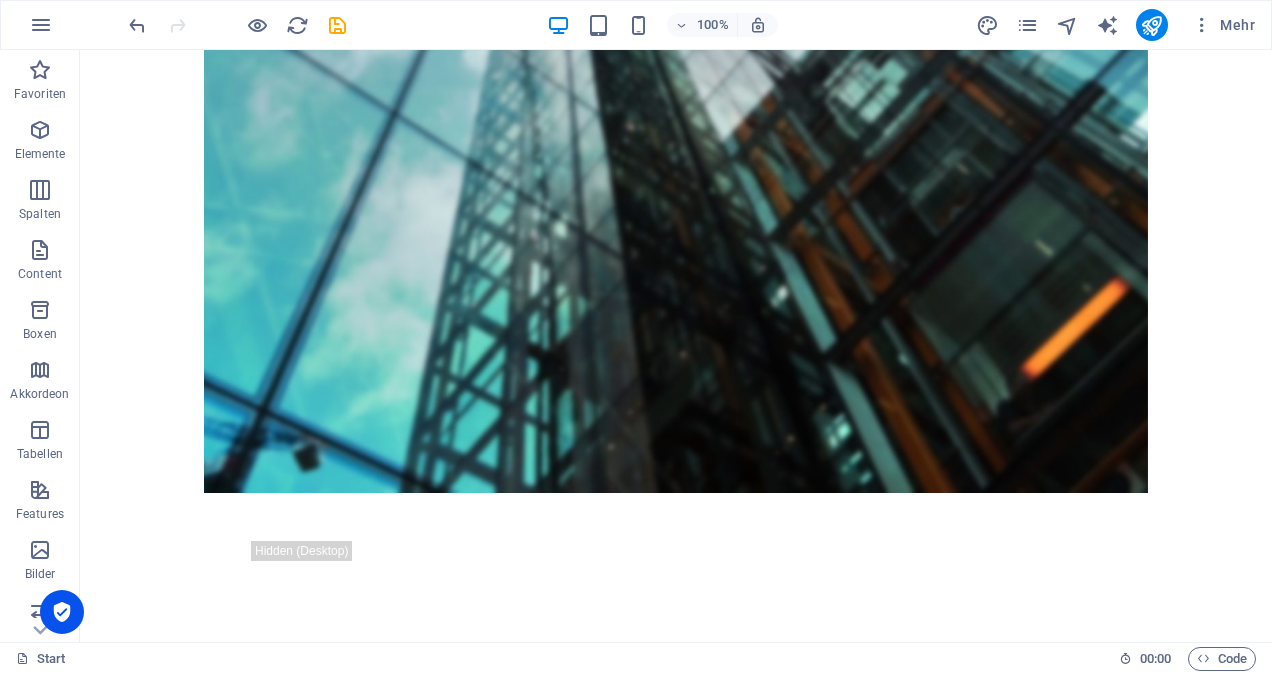 scroll, scrollTop: 1101, scrollLeft: 0, axis: vertical 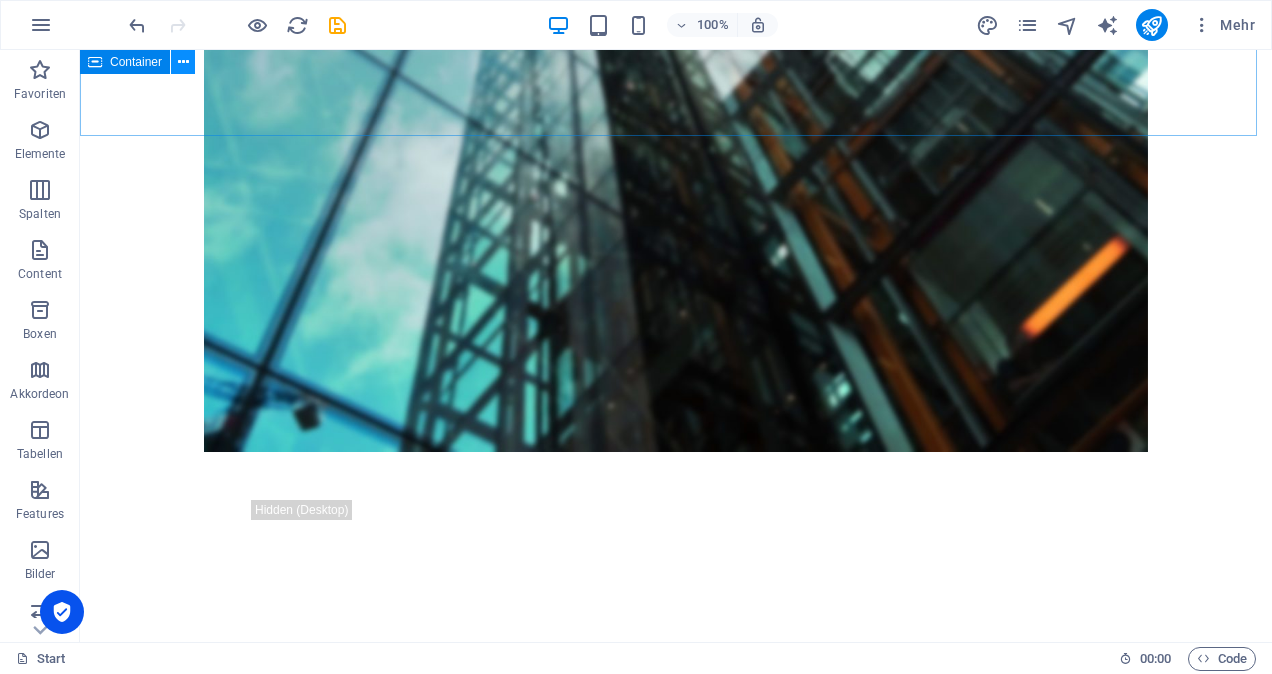 click at bounding box center (183, 62) 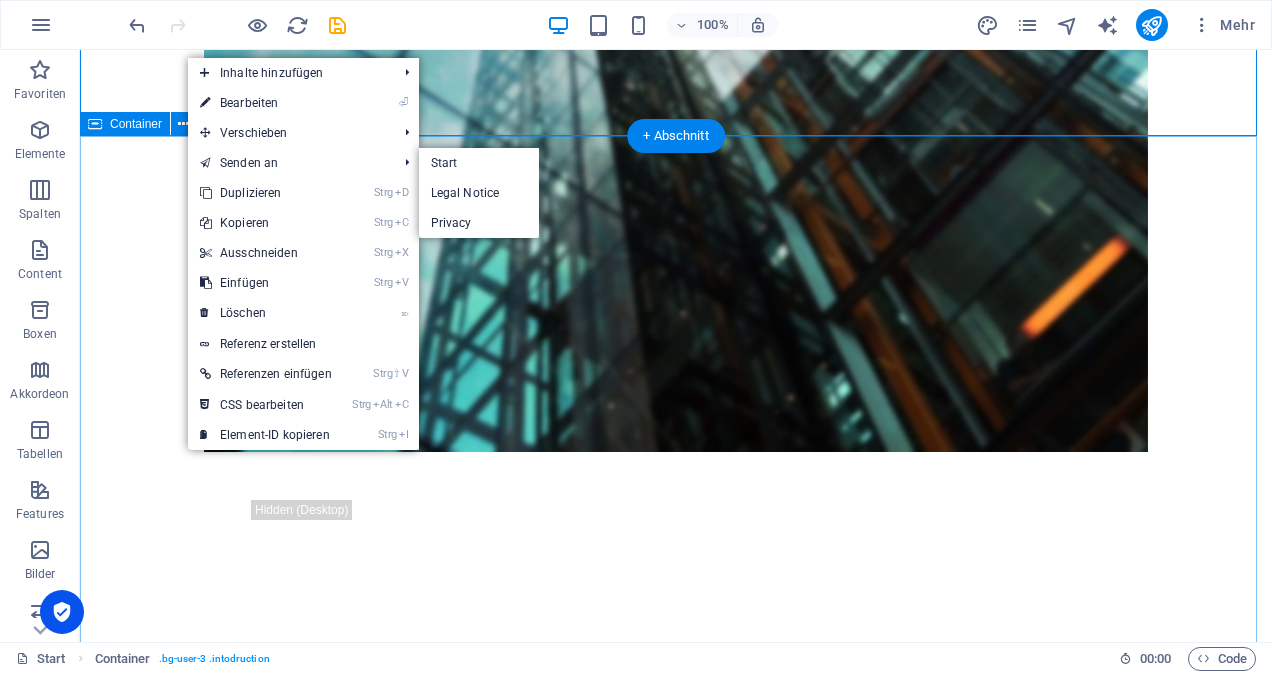 click on "What our Customer have to say about us Stet clita kasd gubergren, no sea takimata sanctus est Lorem ipsum dolor sit amet. Lorem ipsum dolor sit amet, consetetur sadipscing elitr, sed diam nonumy eirmod tempor invidunt ut labore et dolore magna aliquyam erat, sed diam voluptua. Tony Robert The Marketer, Johannesburg At vero eos et accusam et justo duo dolores et ea rebum. Stet clita kasd gubergren, no sea takimata sanctus est Lorem ipsum dolor sit amet. Stet clita kasd gubergren, no sea takimata sanctus est Lorem ipsum dolor sit amet. Christina Ruiz JQL, Madrid" at bounding box center (676, 1822) 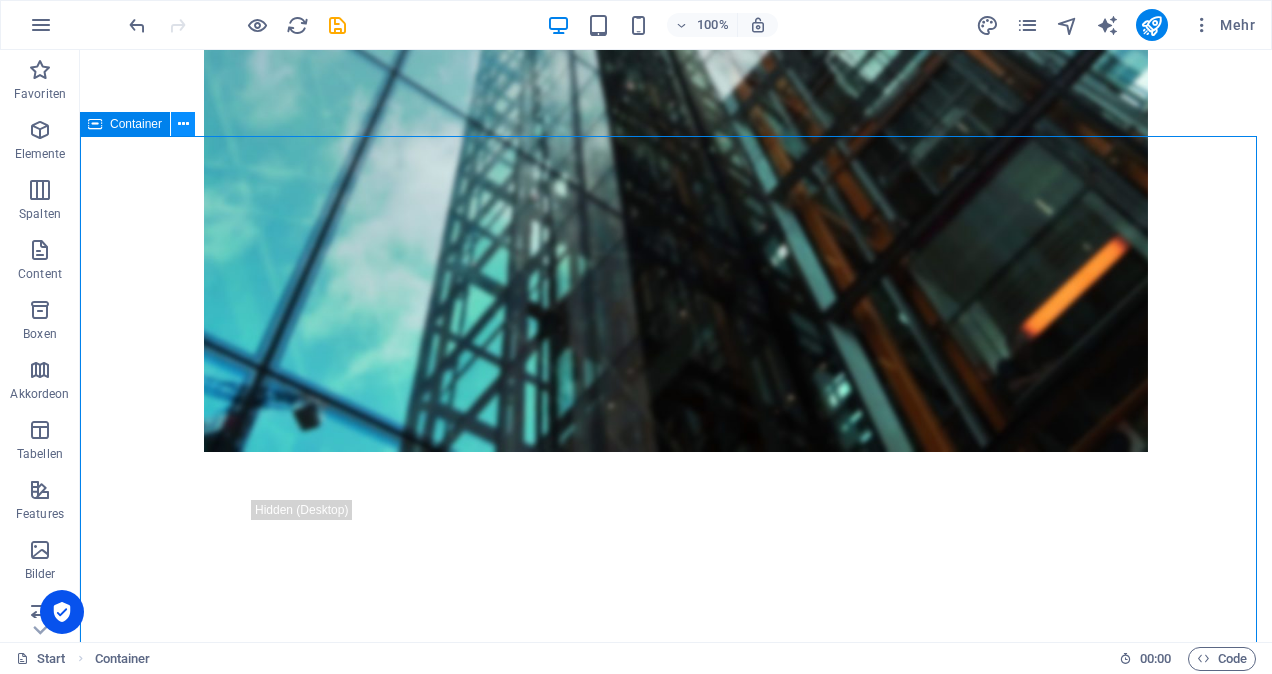 click at bounding box center [183, 124] 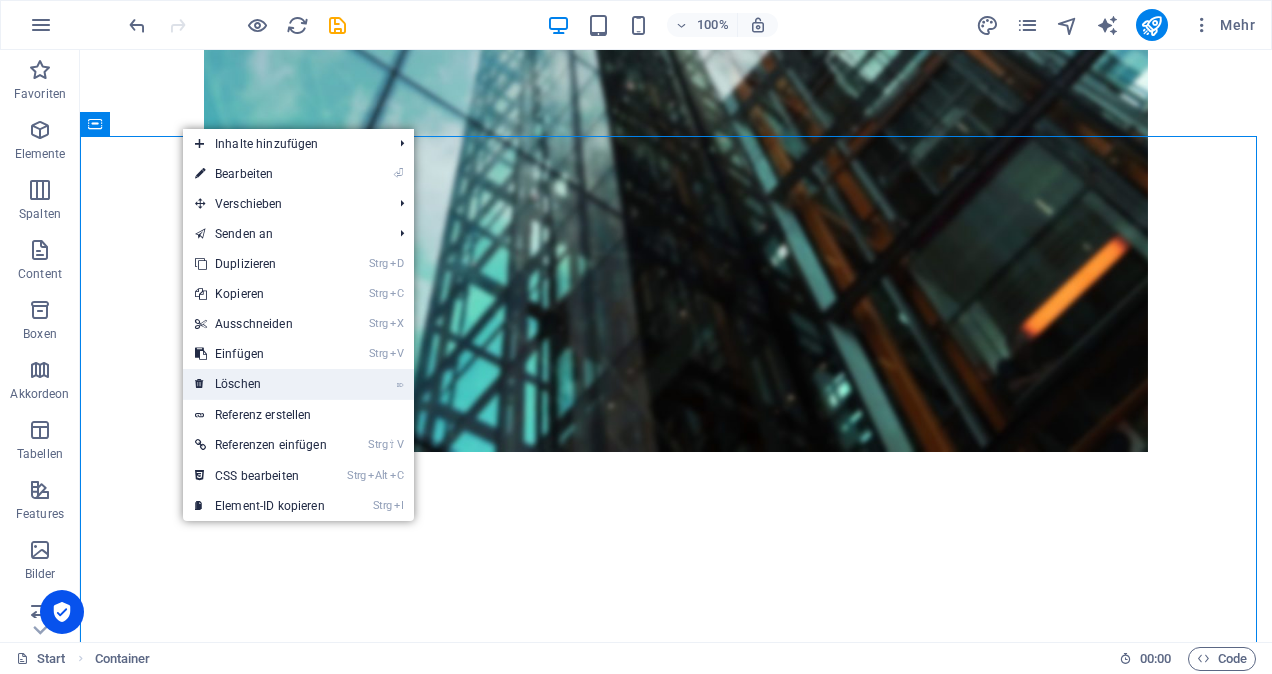 click on "⌦  Löschen" at bounding box center (261, 384) 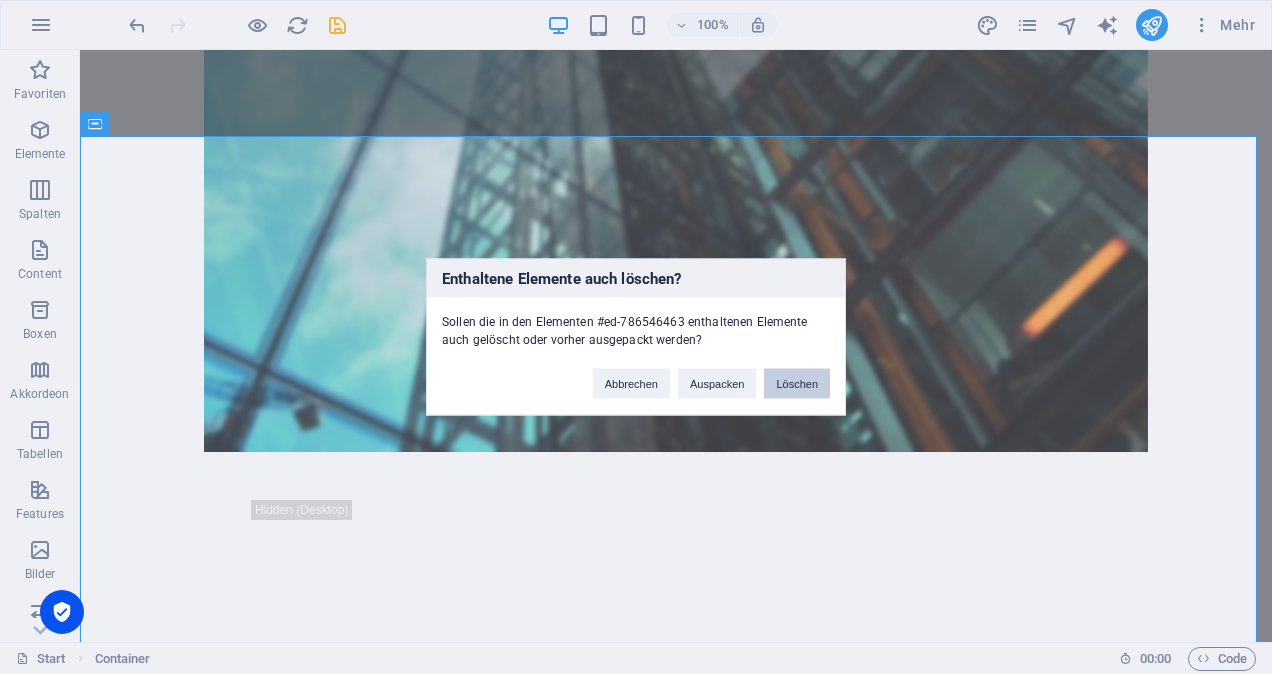click on "Löschen" at bounding box center (797, 384) 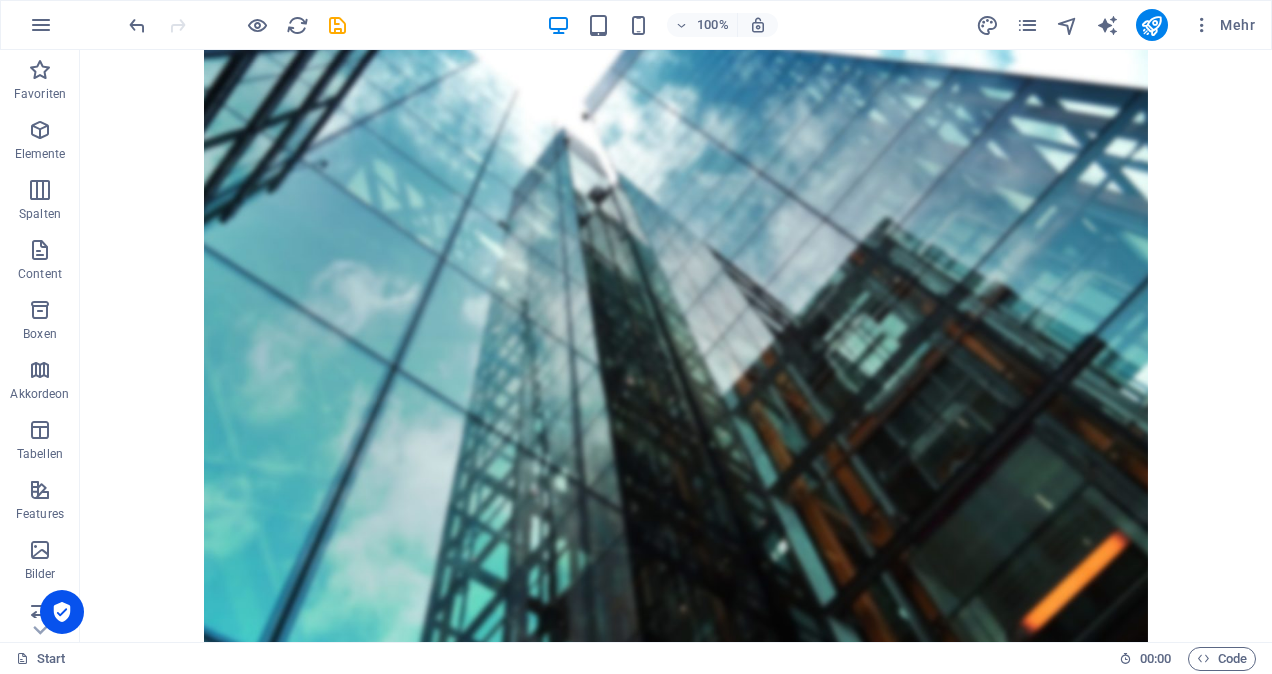 scroll, scrollTop: 809, scrollLeft: 0, axis: vertical 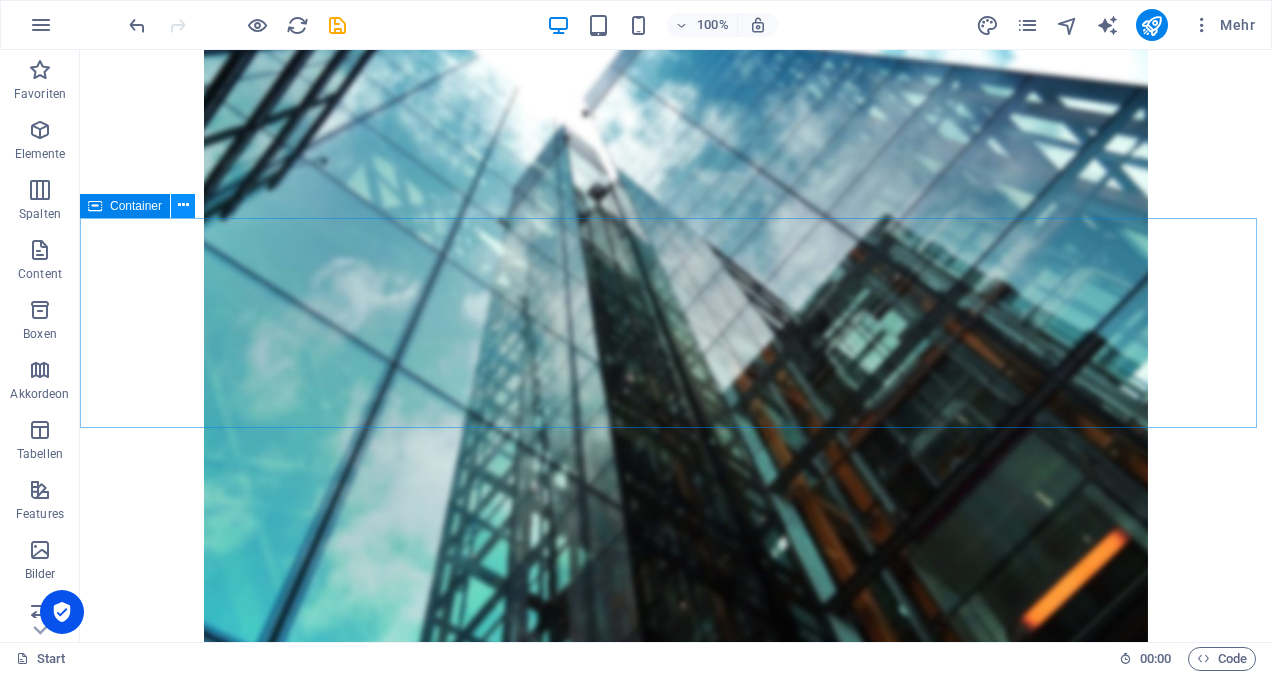 click at bounding box center (183, 205) 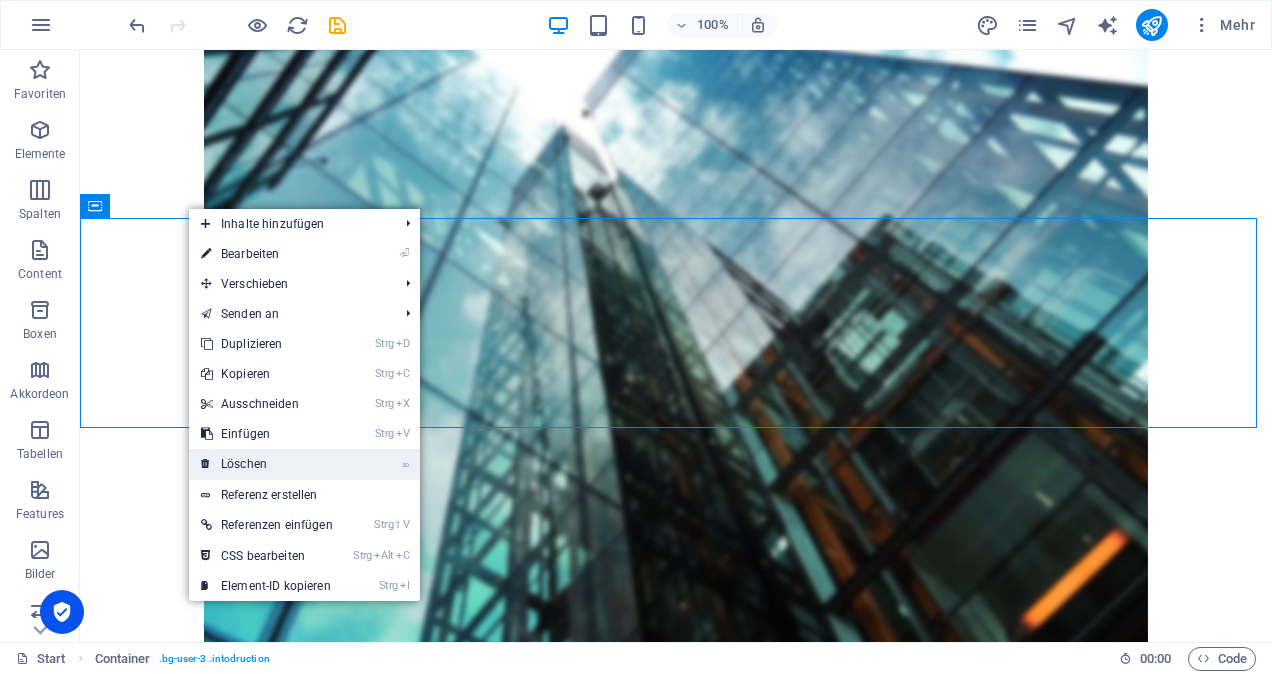 click on "⌦  Löschen" at bounding box center (267, 464) 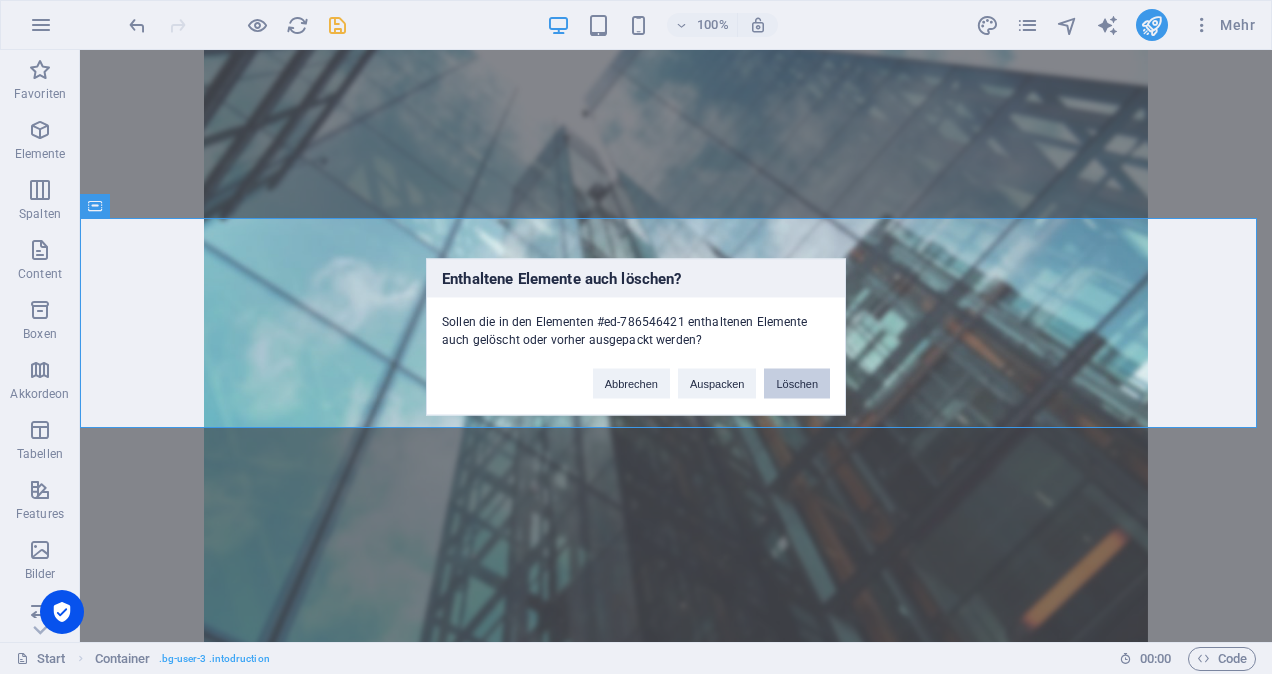 click on "Löschen" at bounding box center (797, 384) 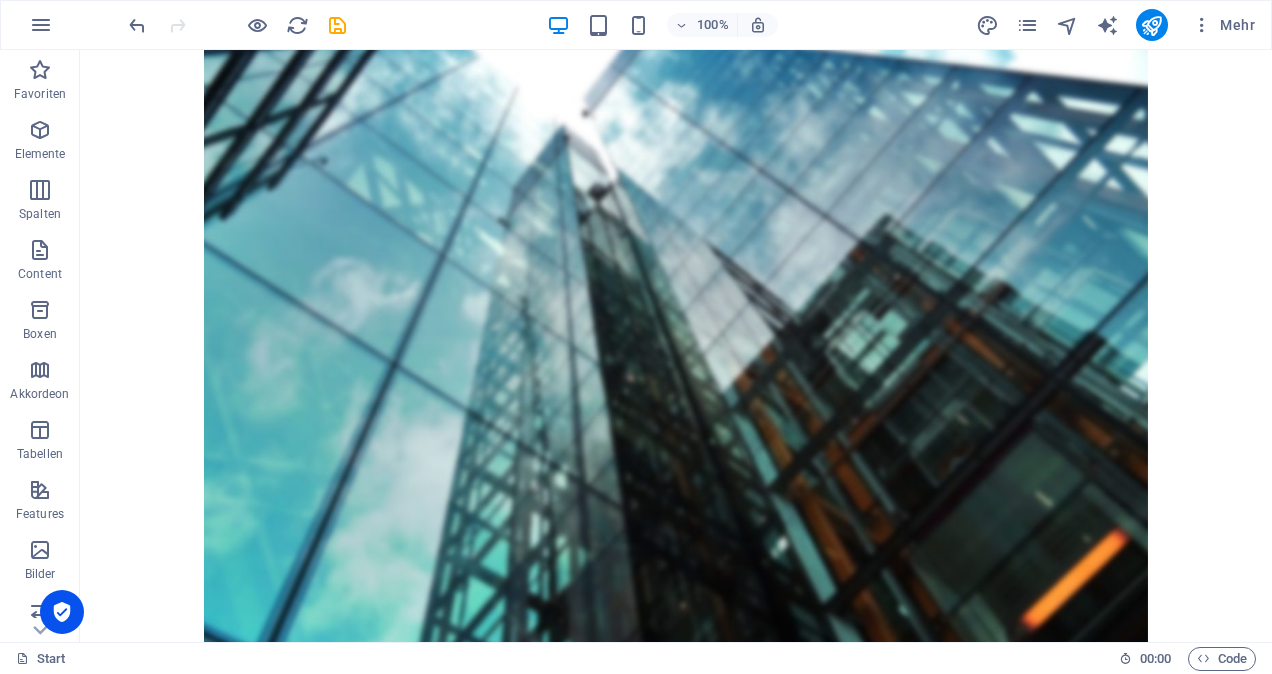 scroll, scrollTop: 847, scrollLeft: 0, axis: vertical 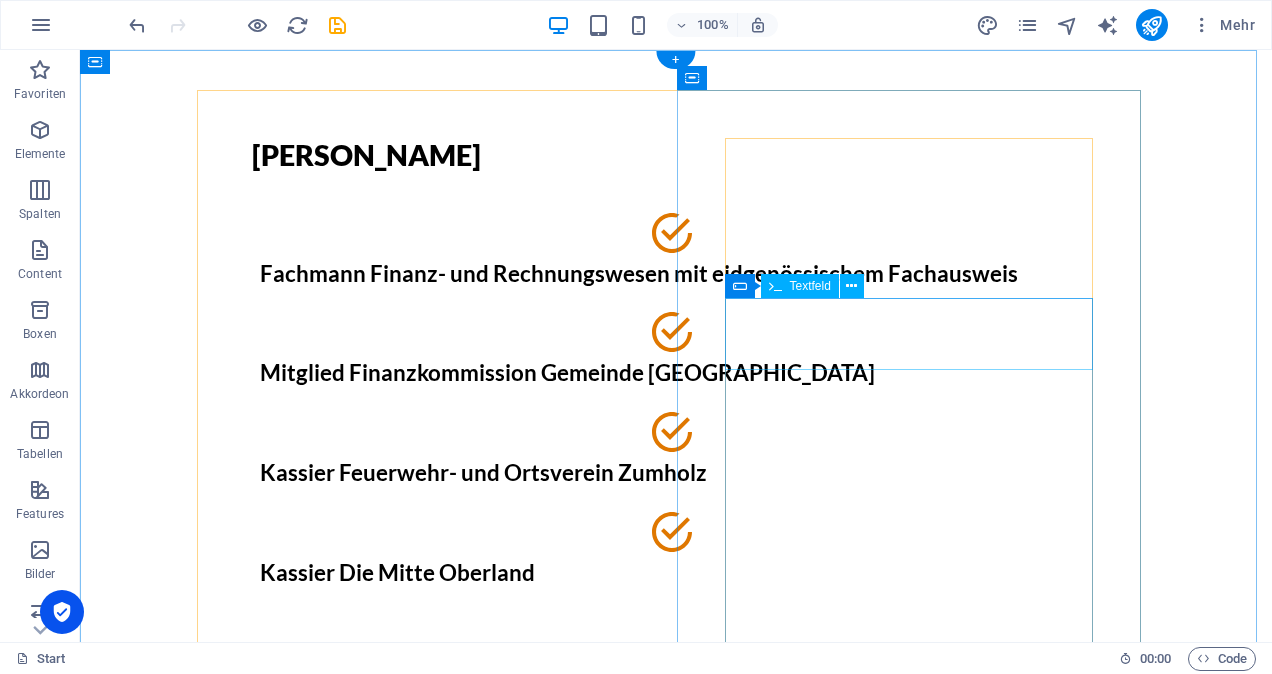 click on "Full Name" at bounding box center (676, 1747) 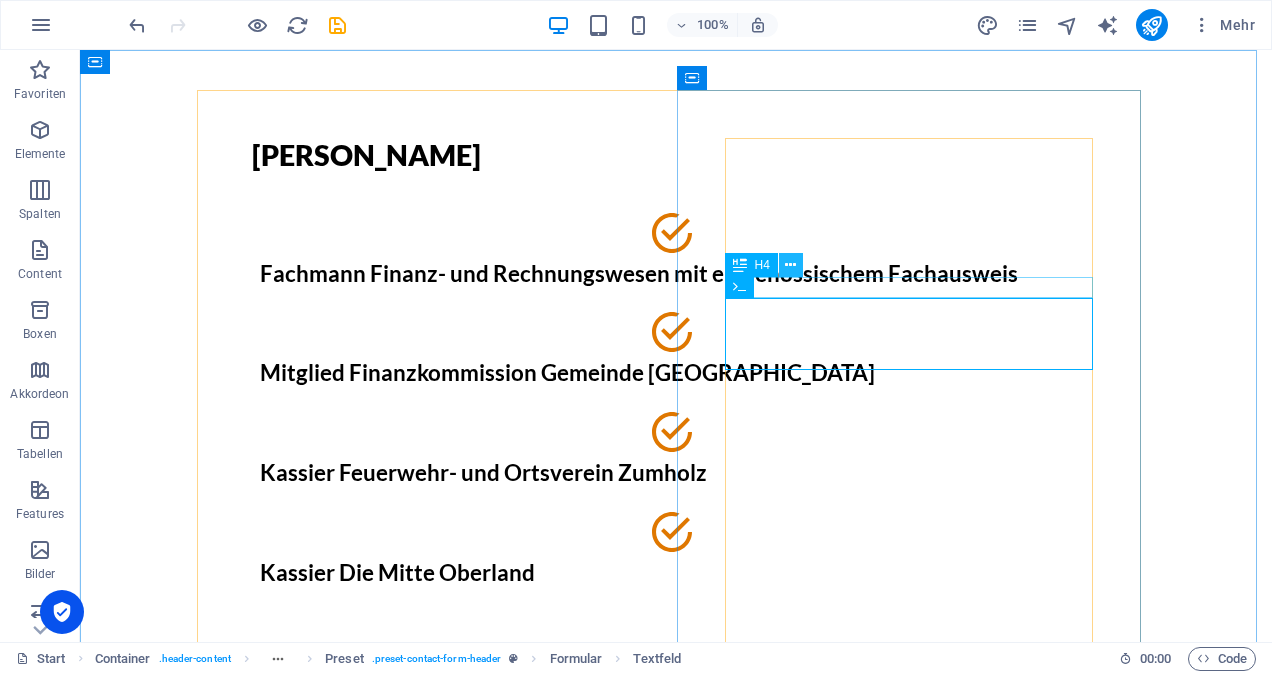 click at bounding box center (791, 265) 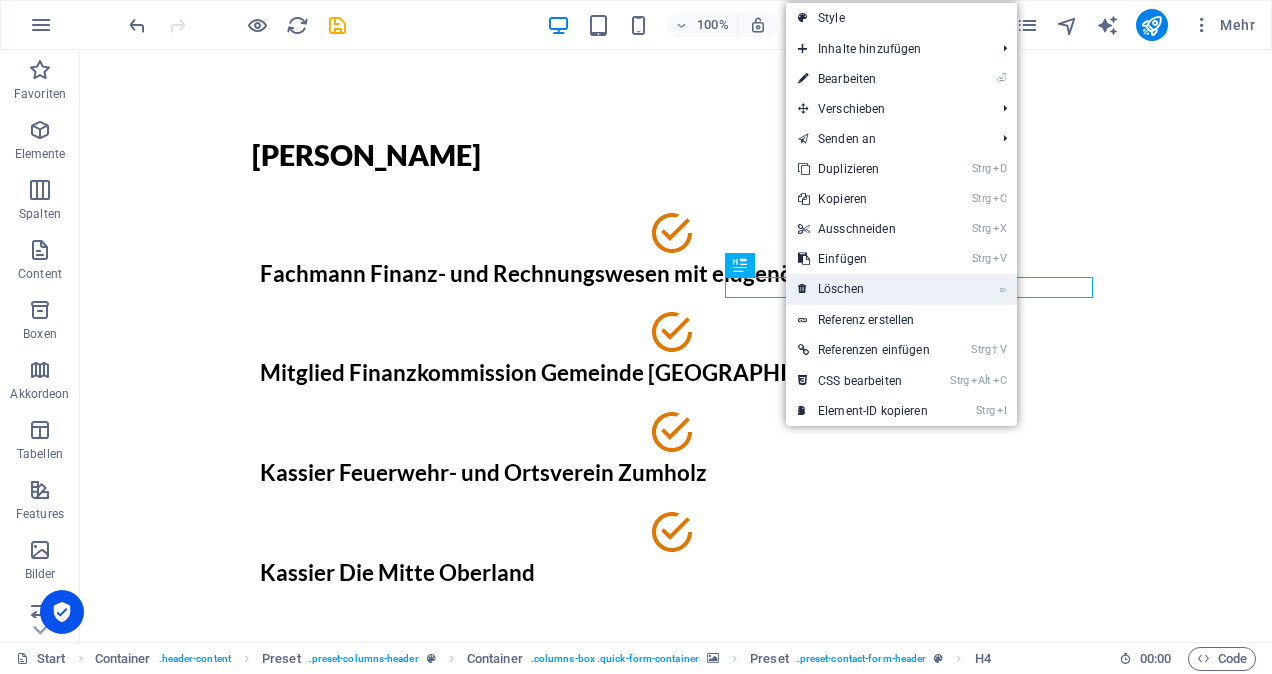 click on "⌦  Löschen" at bounding box center (864, 289) 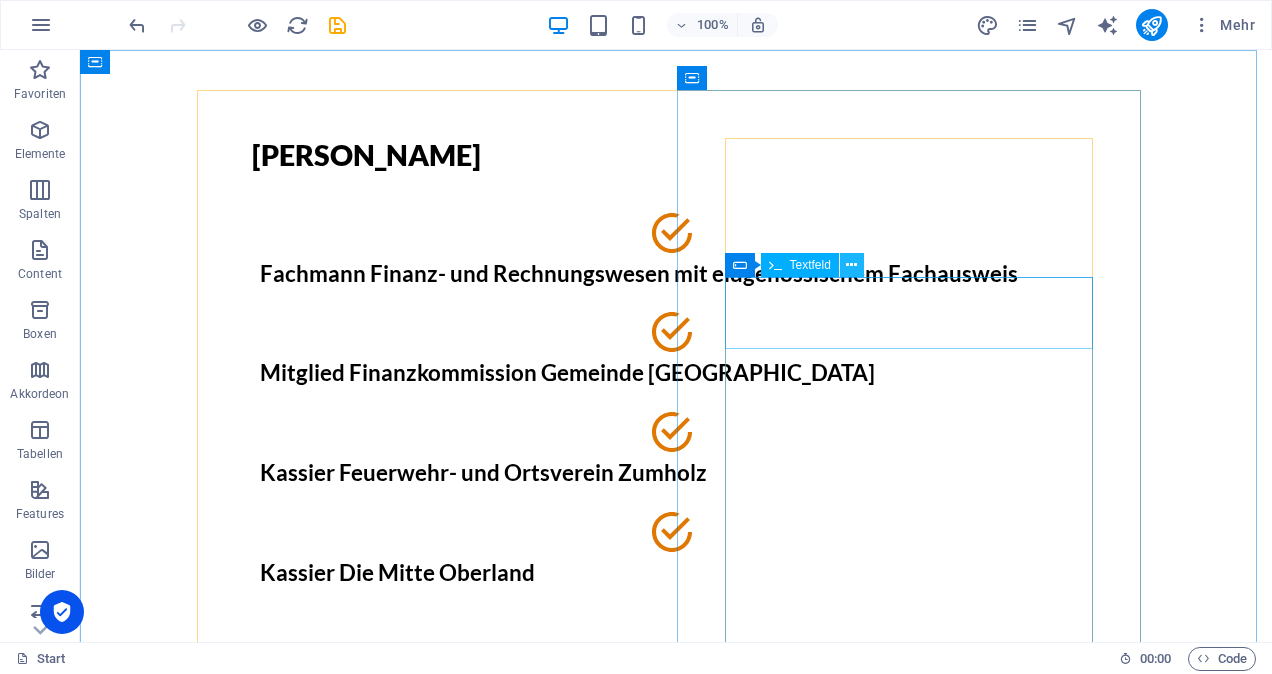 click at bounding box center (851, 265) 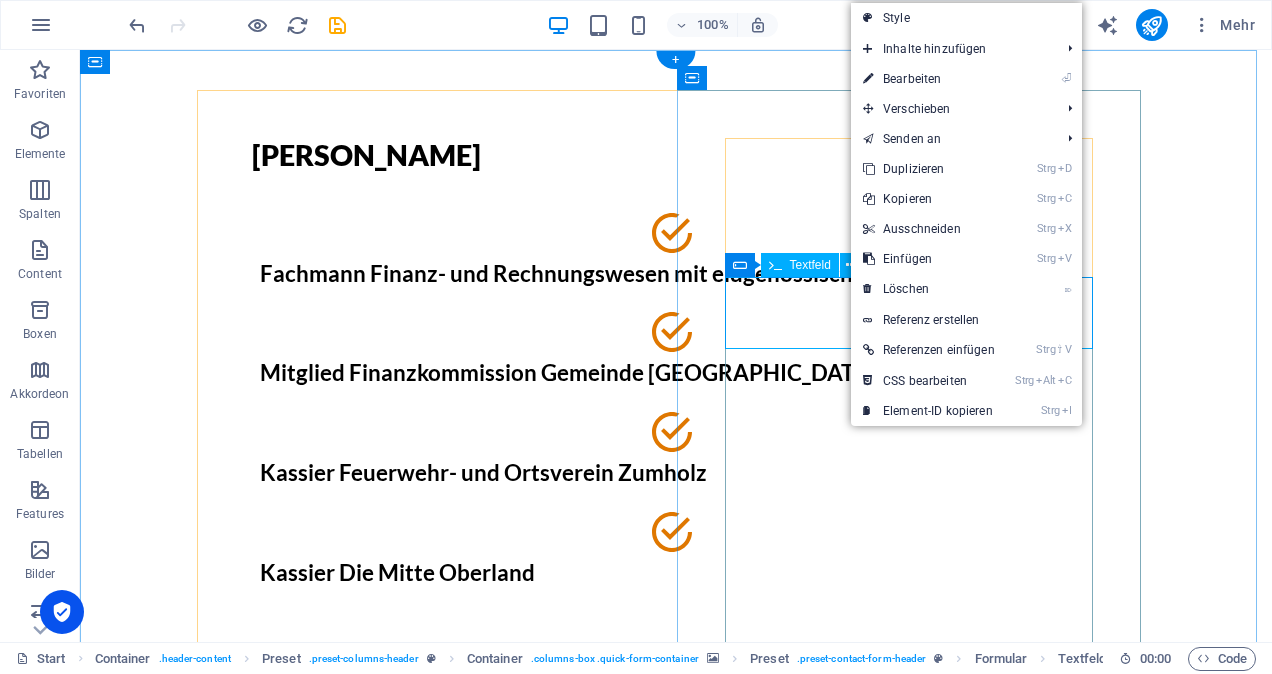 click on "Full Name" at bounding box center (676, 1705) 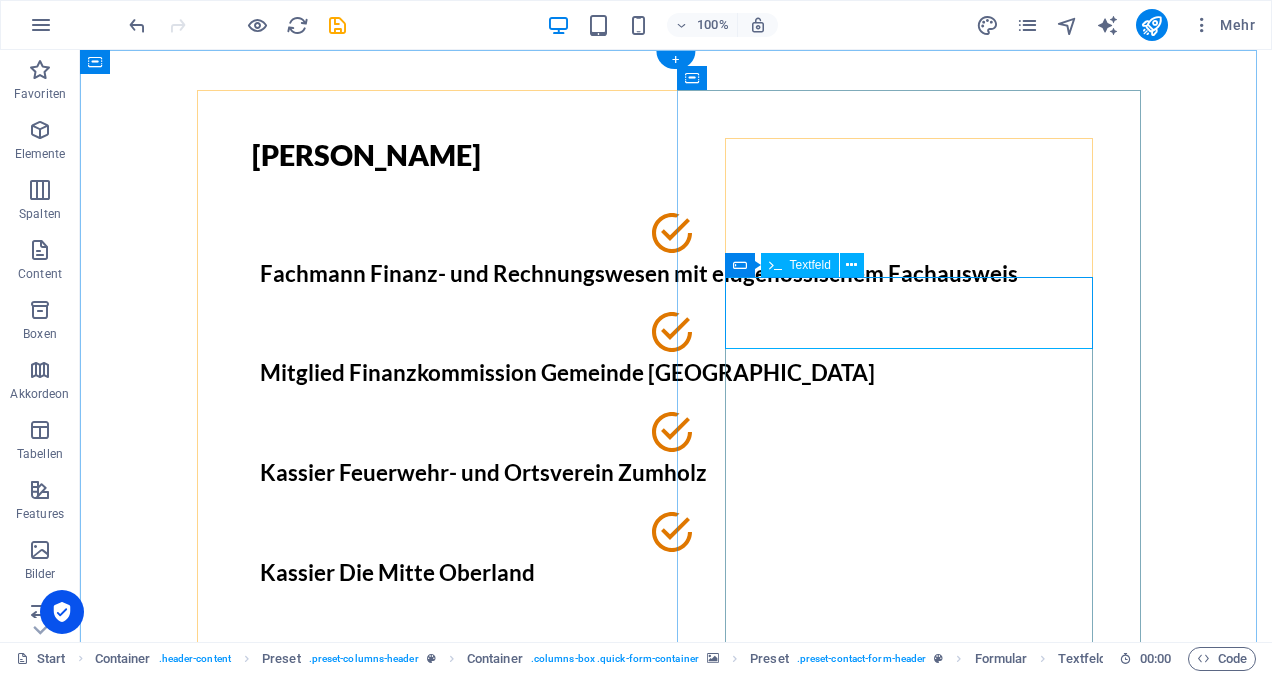 click on "Full Name" at bounding box center (676, 1705) 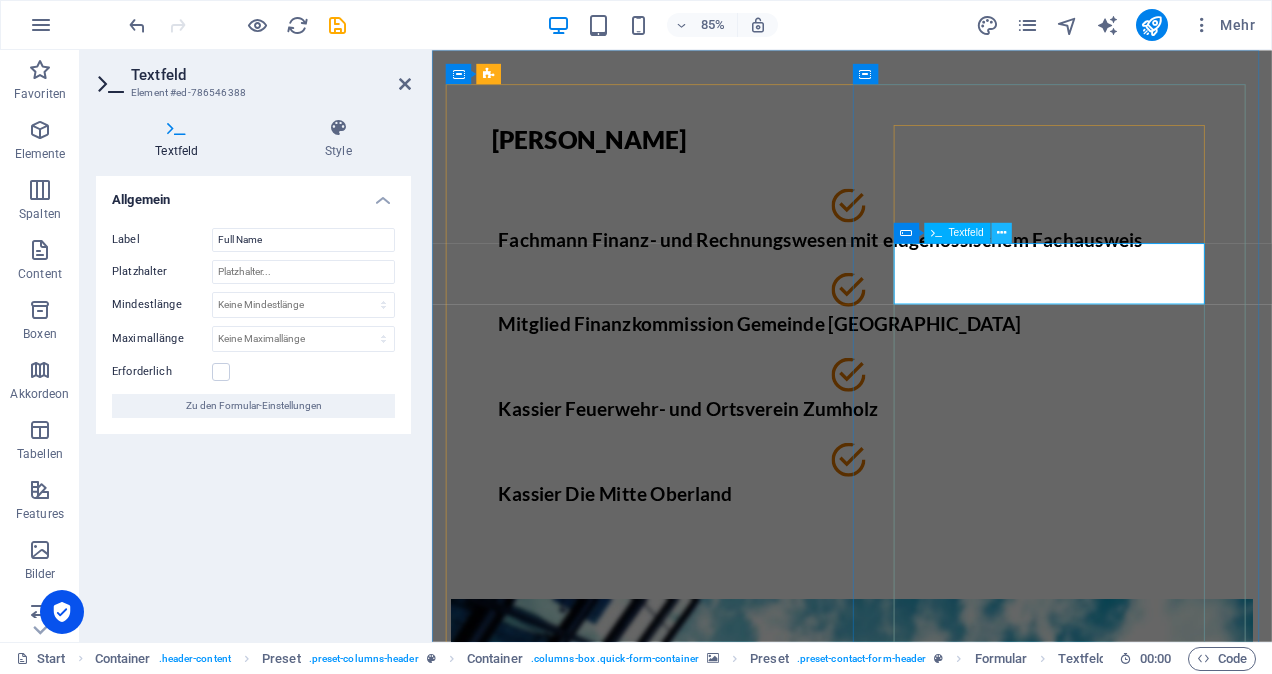 click at bounding box center [1001, 233] 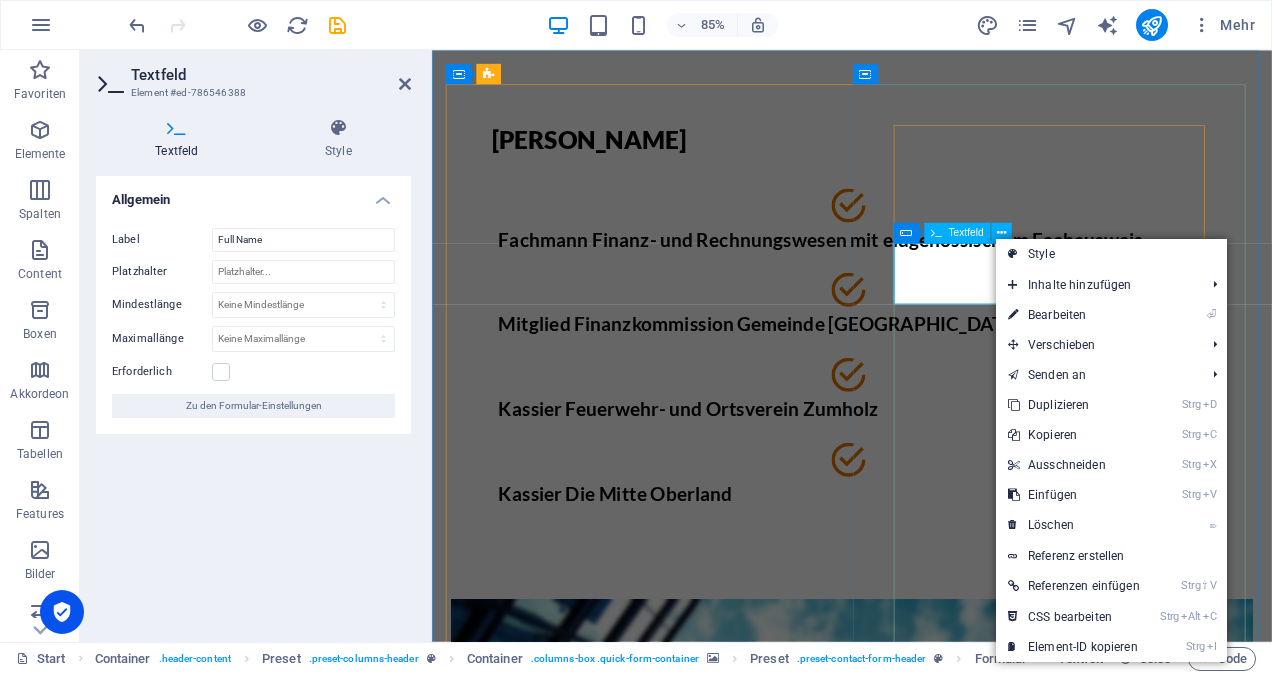 click on "Full Name" at bounding box center [926, 1705] 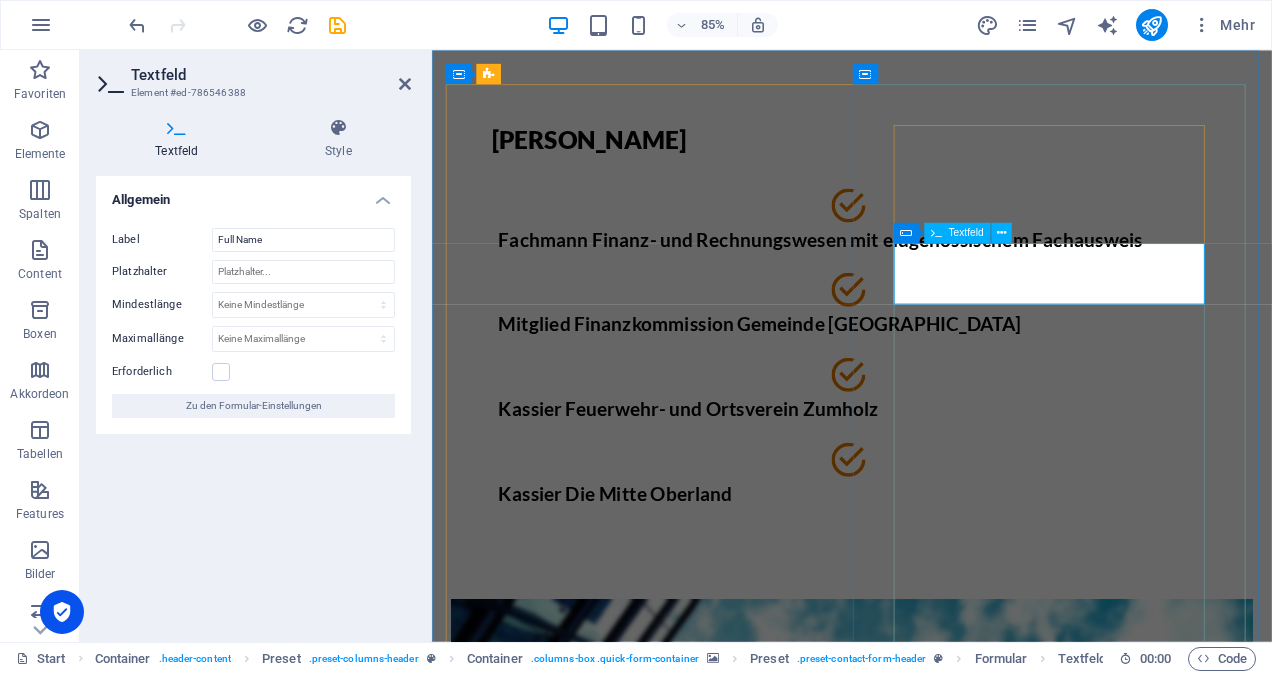 click on "Textfeld" at bounding box center [957, 233] 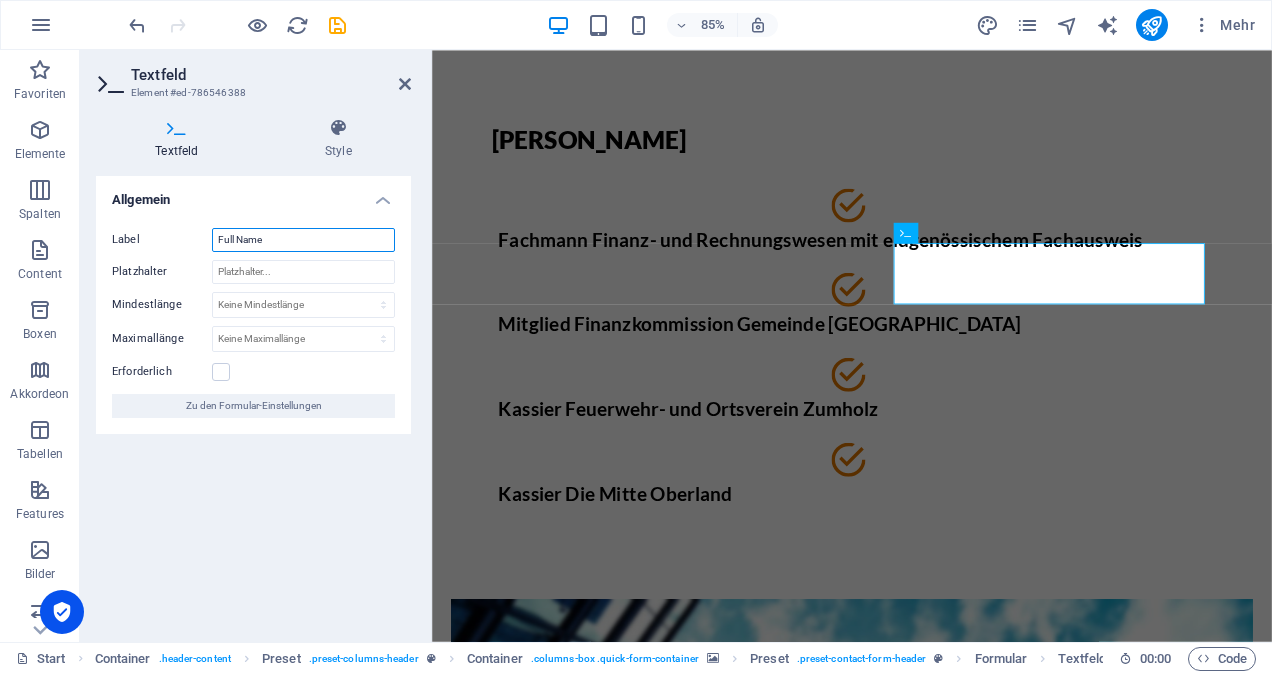 drag, startPoint x: 335, startPoint y: 242, endPoint x: 139, endPoint y: 233, distance: 196.20653 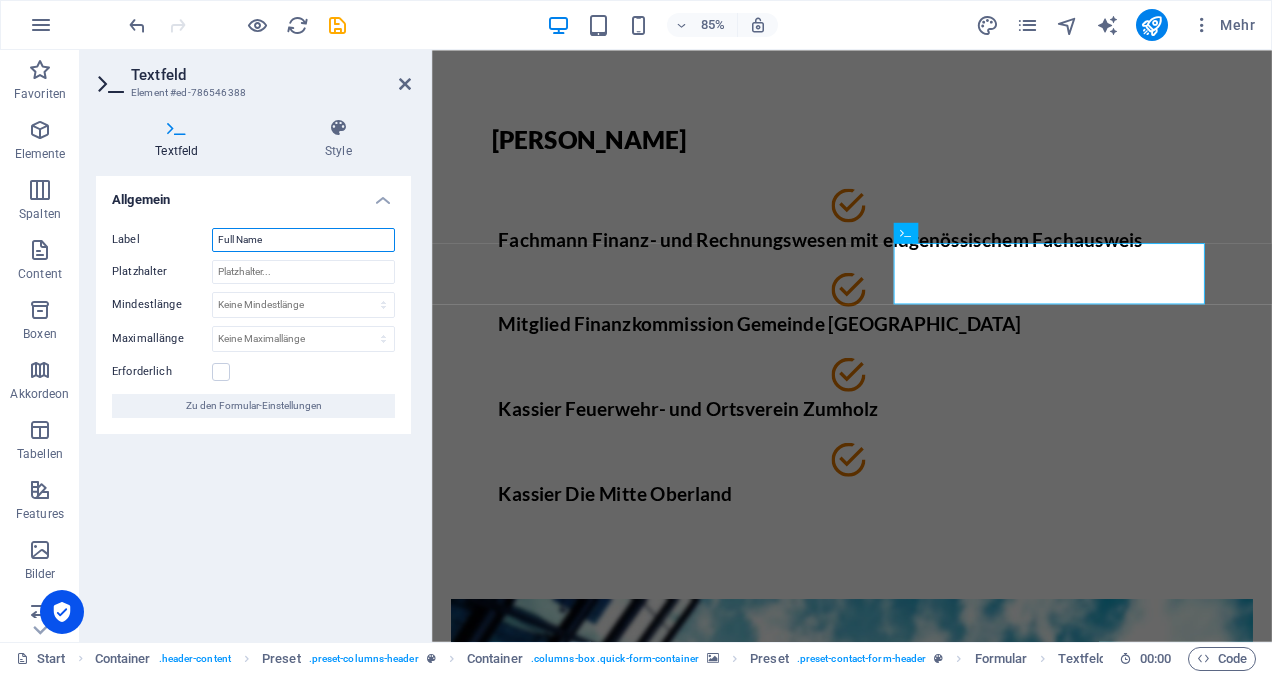 click on "Label Full Name" at bounding box center (253, 240) 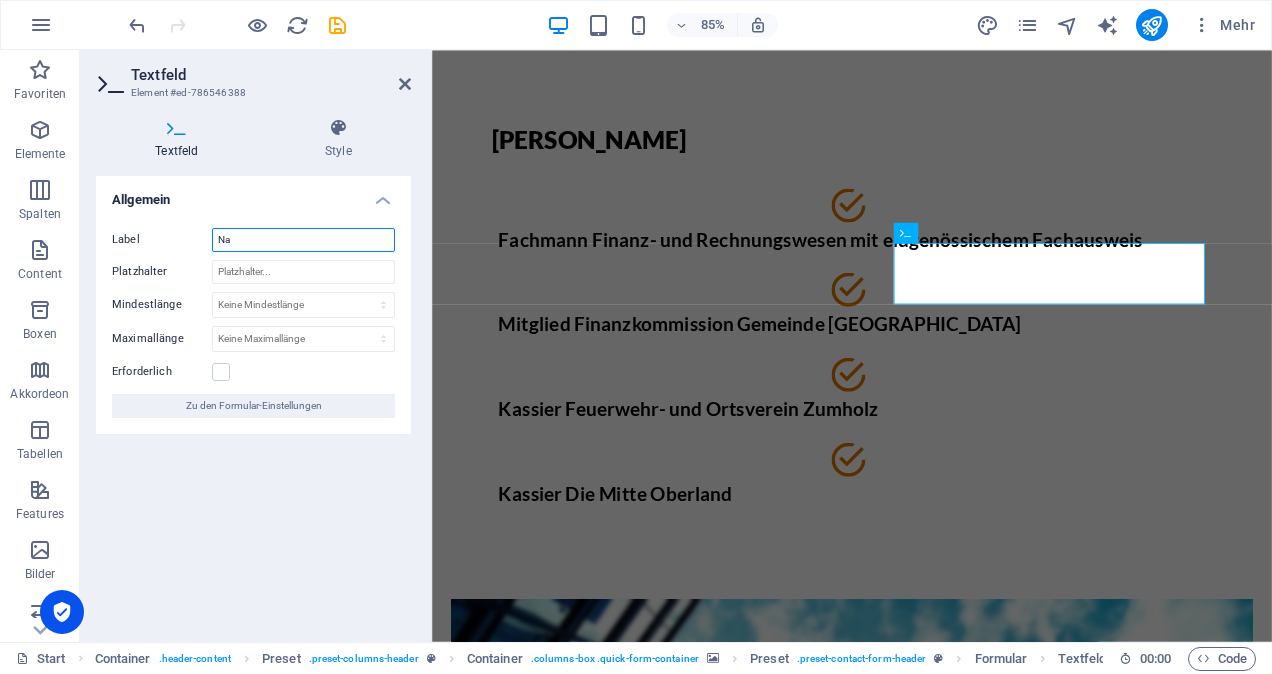 type on "N" 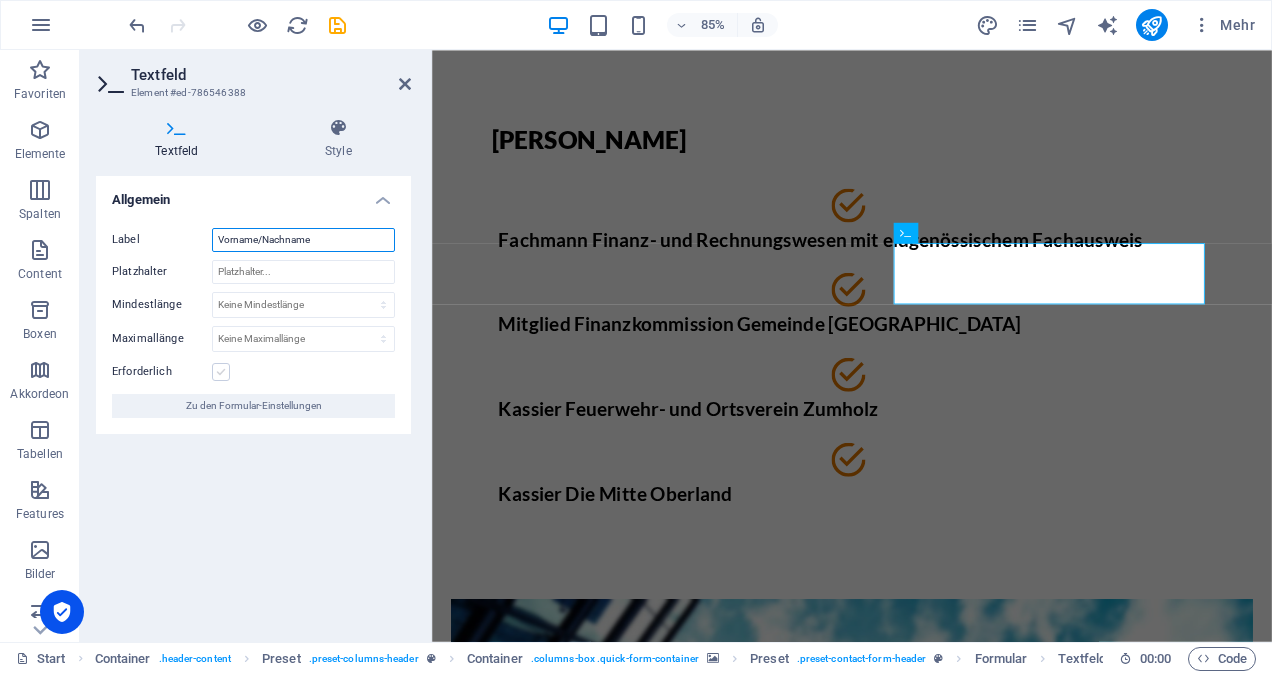 type on "Vorname/Nachname" 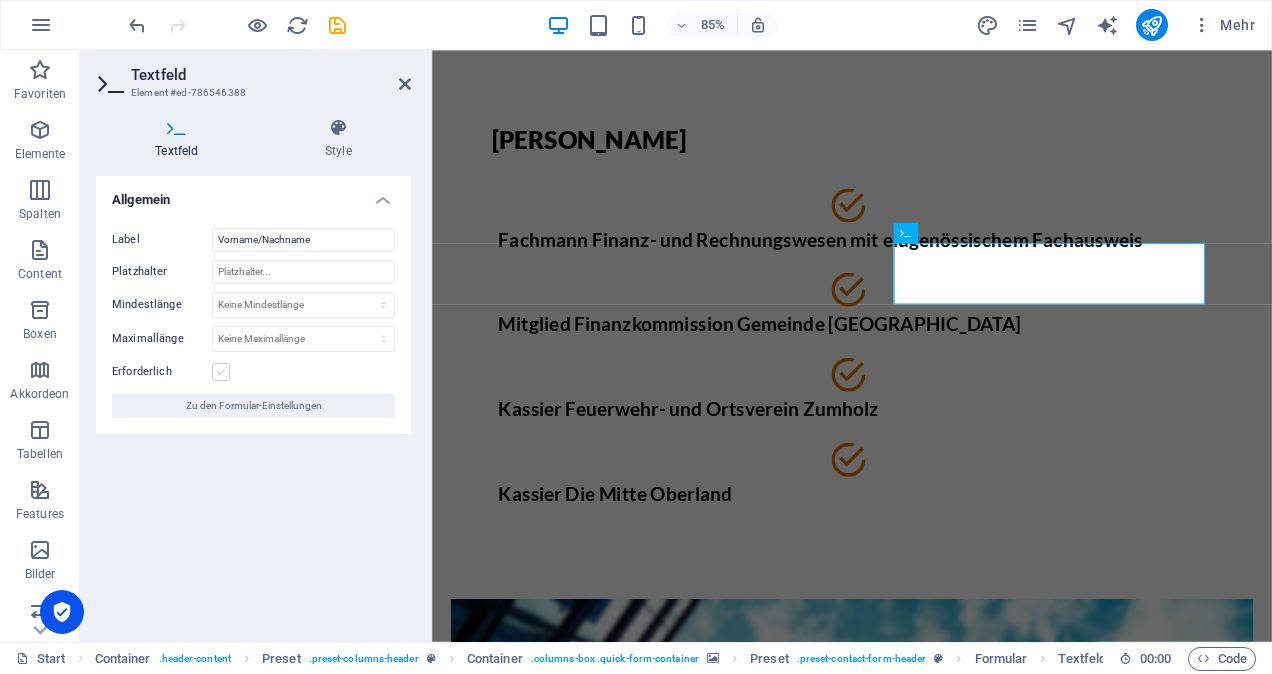 click at bounding box center [221, 372] 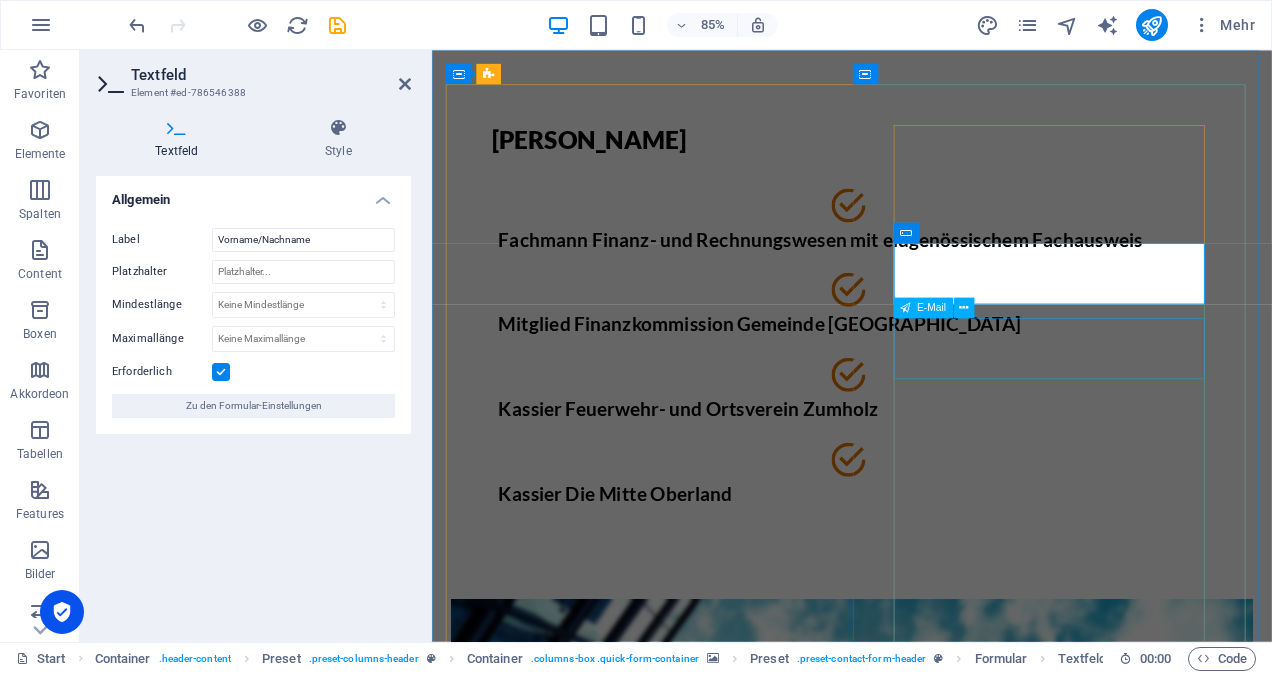 click on "Your E-Mail" at bounding box center [926, 1761] 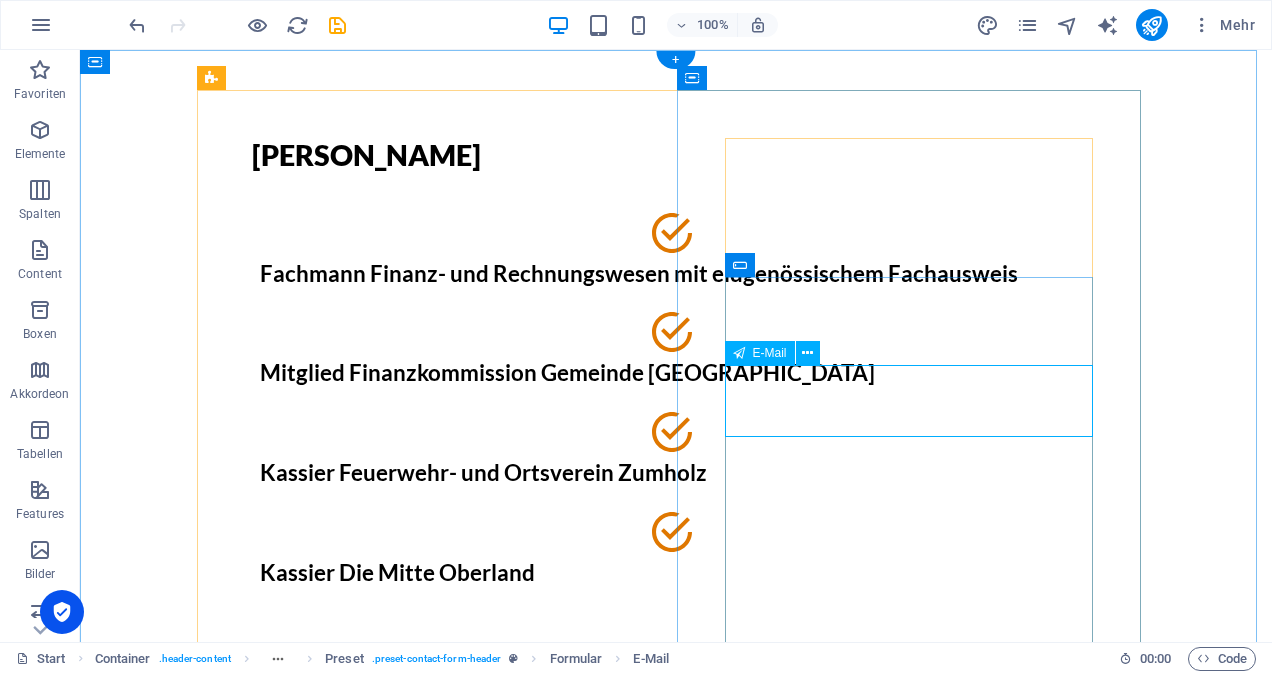 click on "Your E-Mail" at bounding box center [676, 1761] 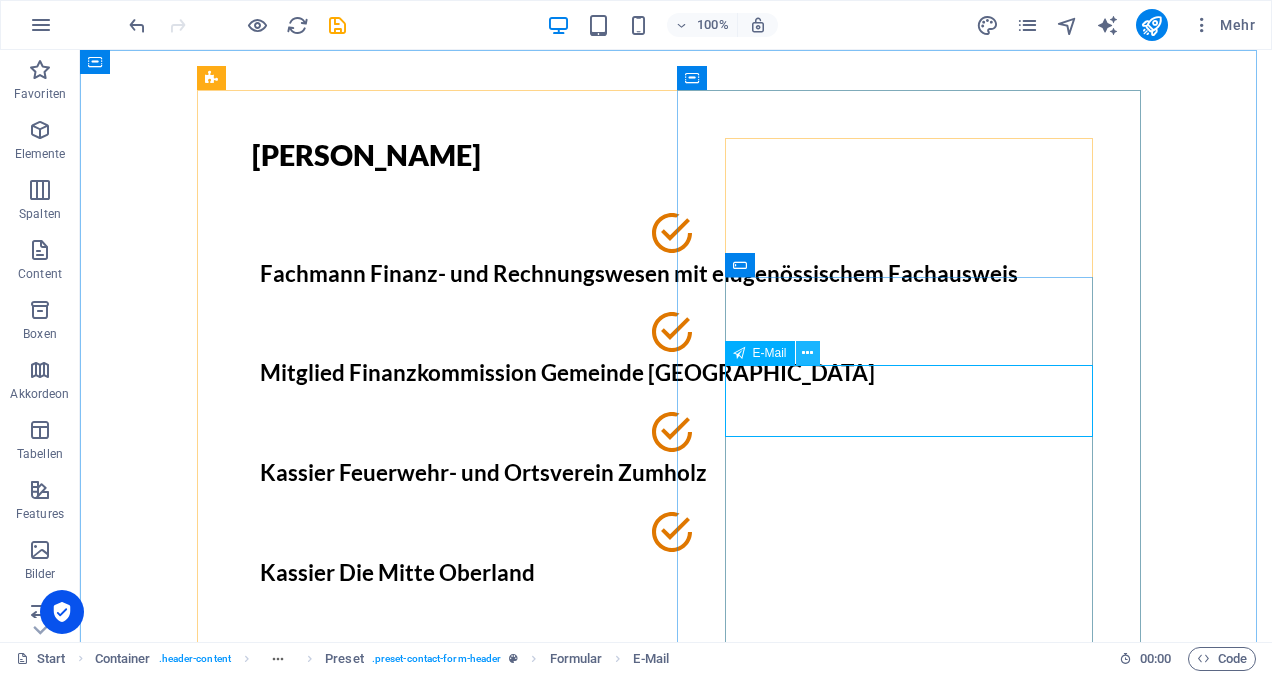 click at bounding box center (807, 353) 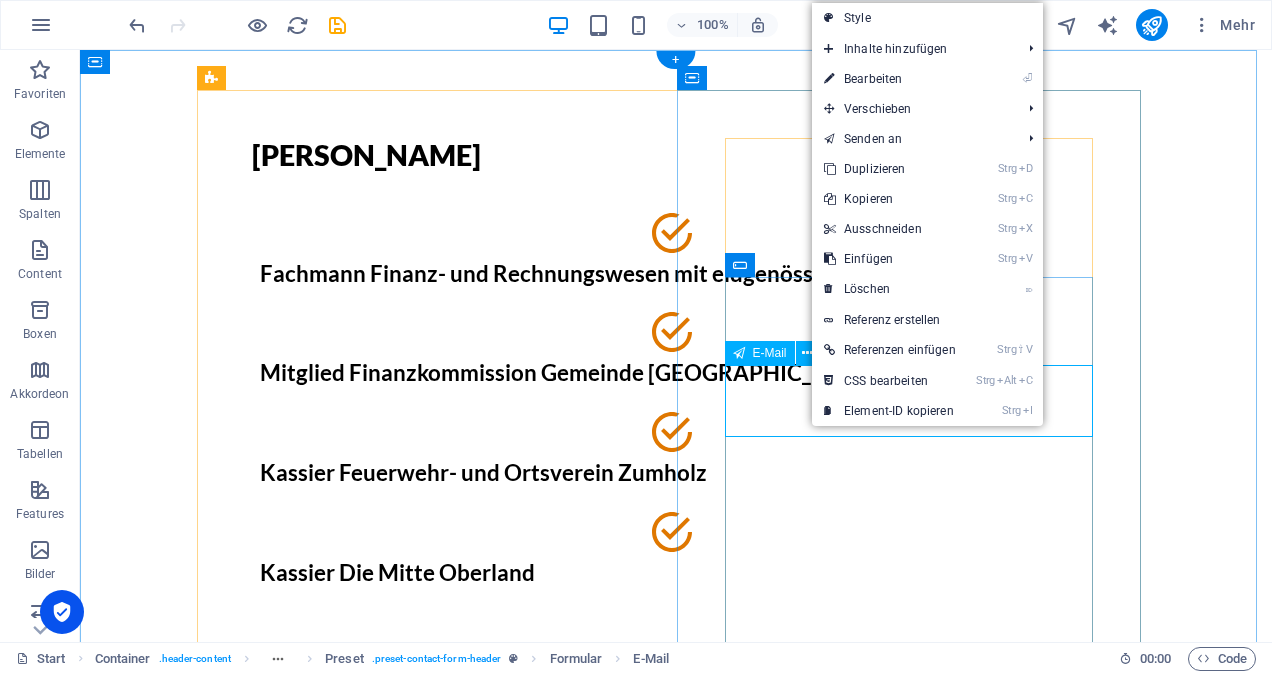 click on "Your E-Mail" at bounding box center (676, 1761) 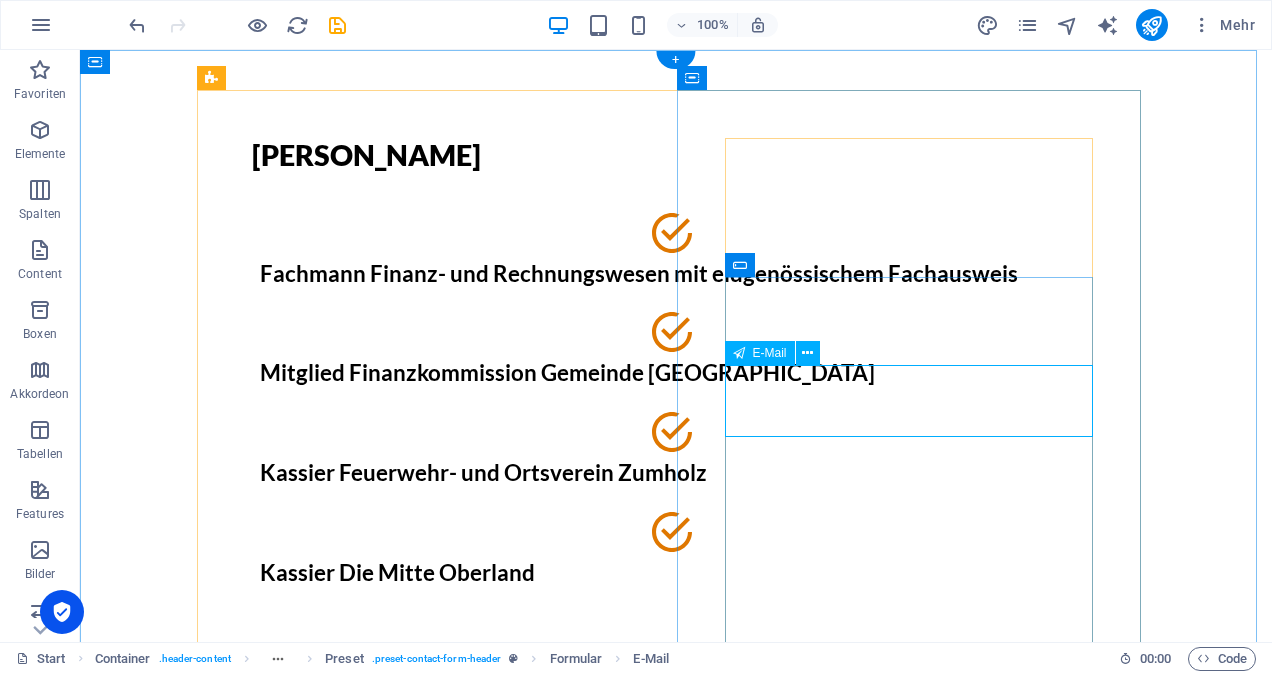 click on "Your E-Mail" at bounding box center [676, 1761] 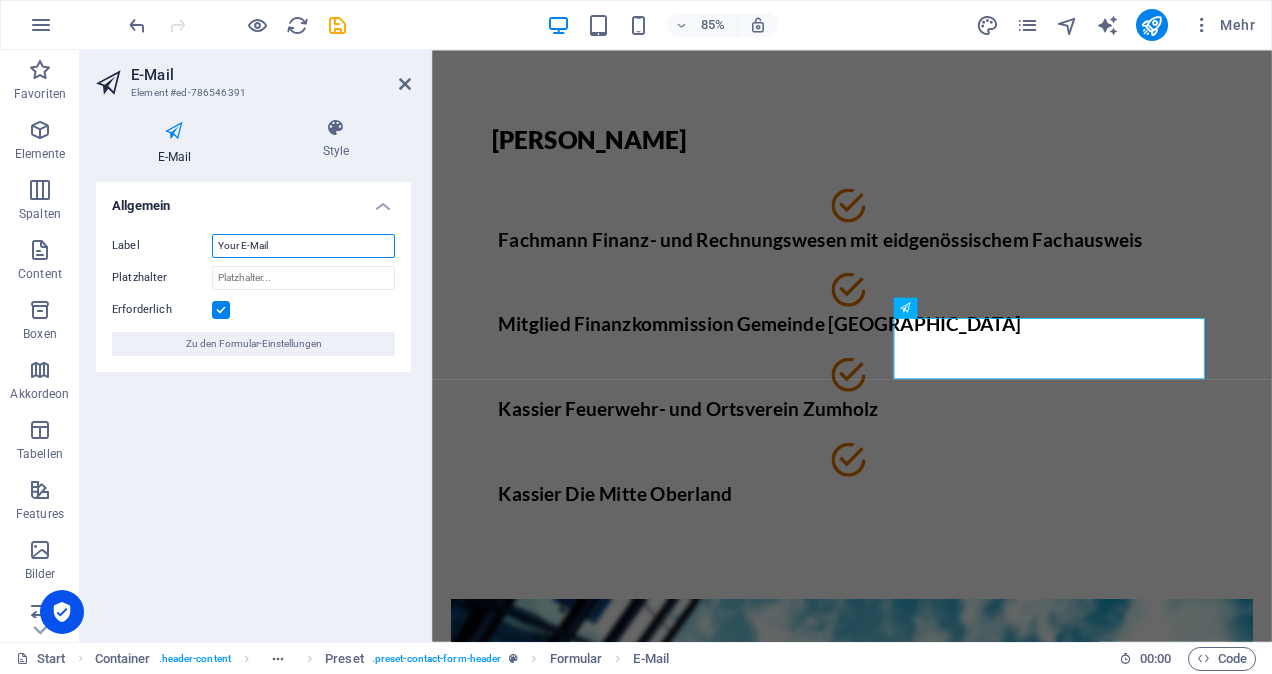 click on "Your E-Mail" at bounding box center (303, 246) 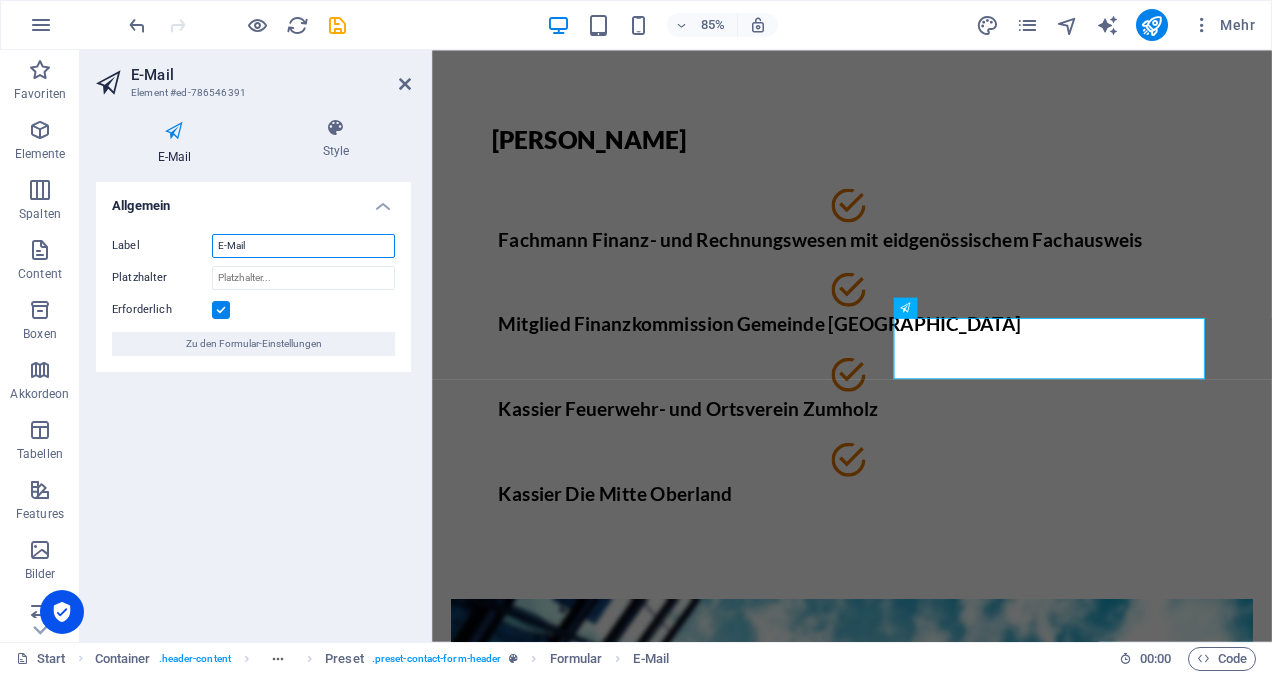 click on "E-Mail" at bounding box center (303, 246) 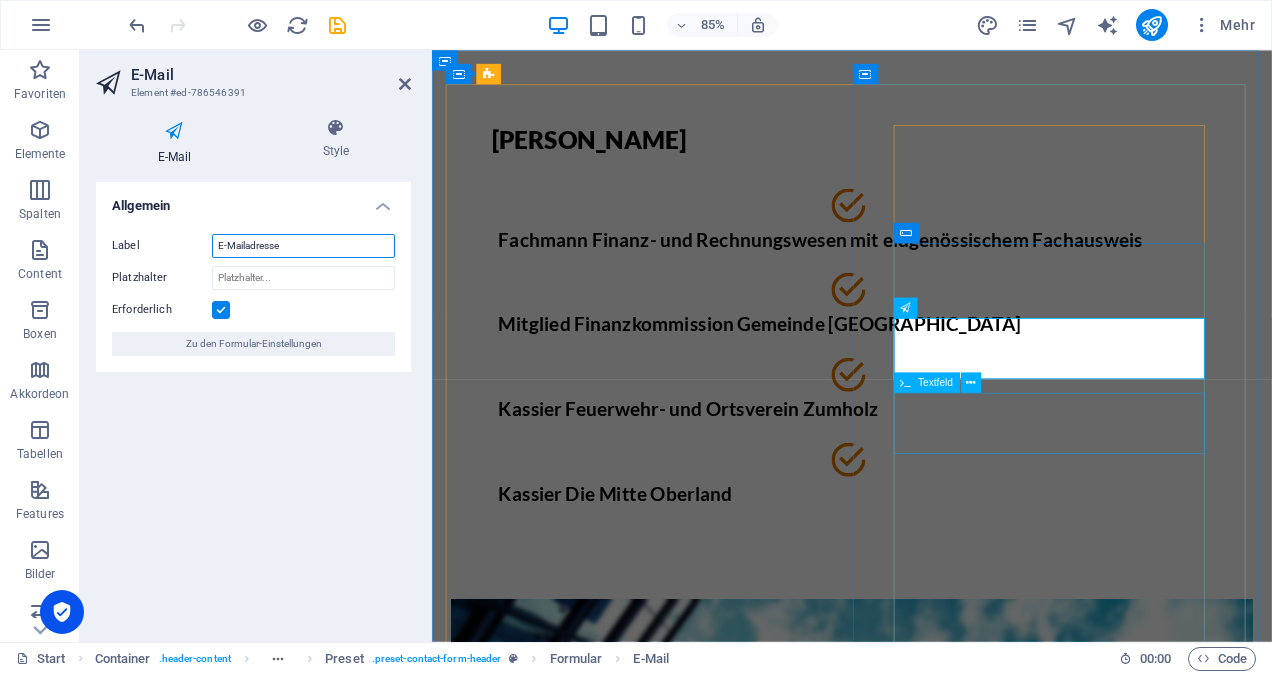 type on "E-Mailadresse" 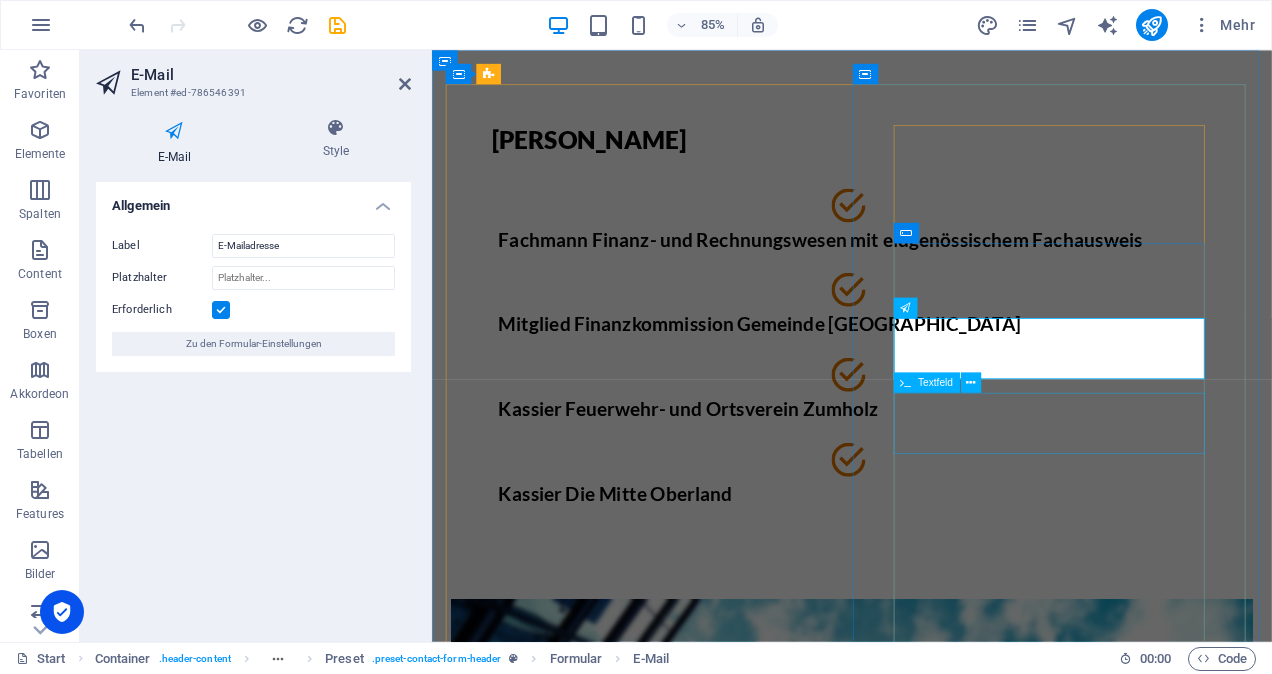 click on "Your Company" at bounding box center [926, 1817] 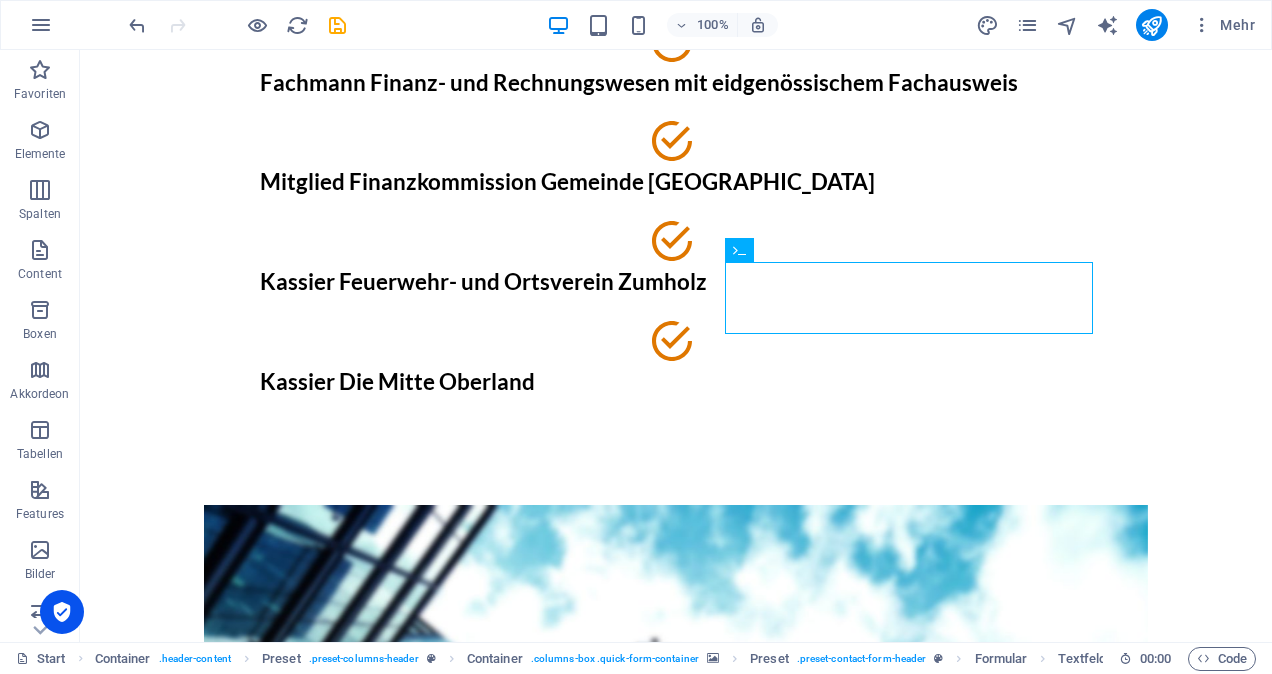 scroll, scrollTop: 252, scrollLeft: 0, axis: vertical 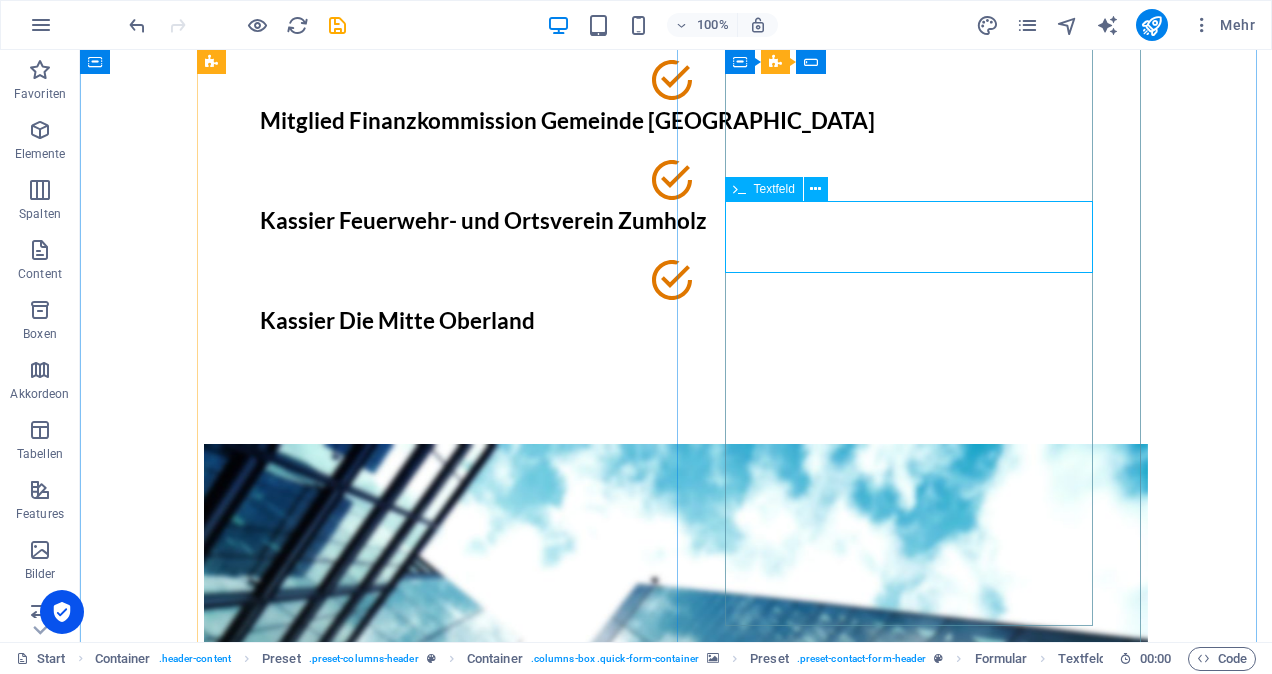 click on "Your Company" at bounding box center [676, 1565] 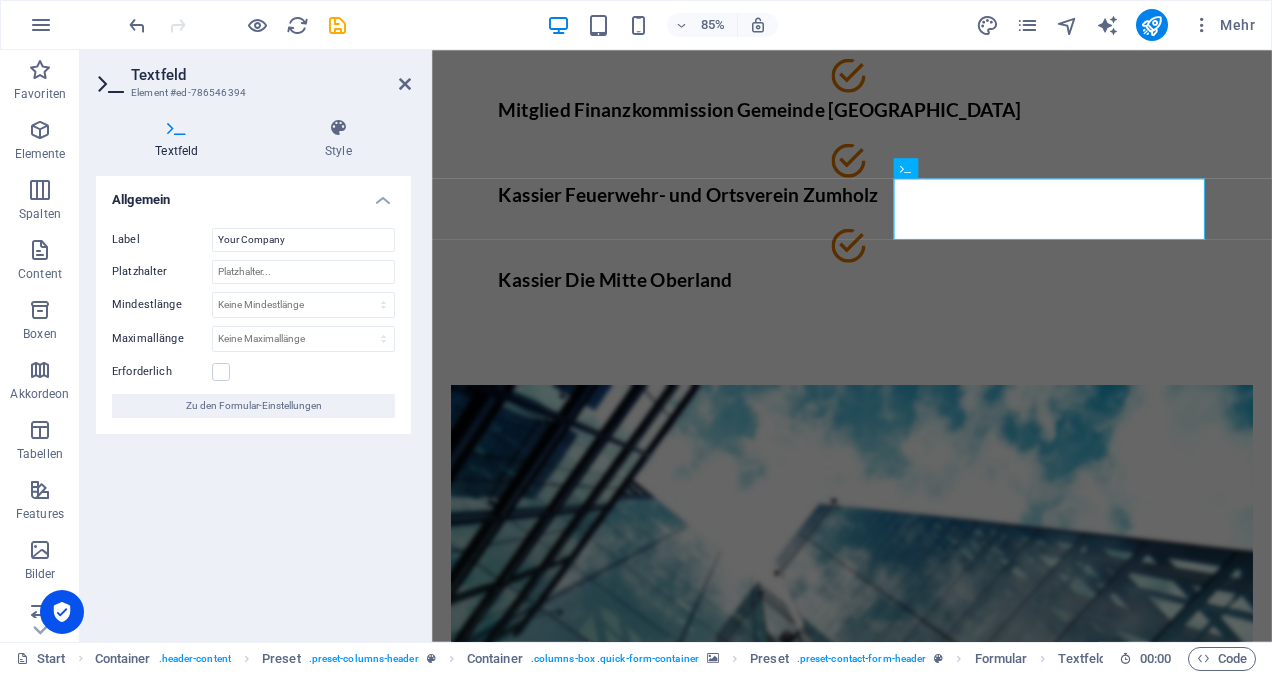 click at bounding box center [177, 128] 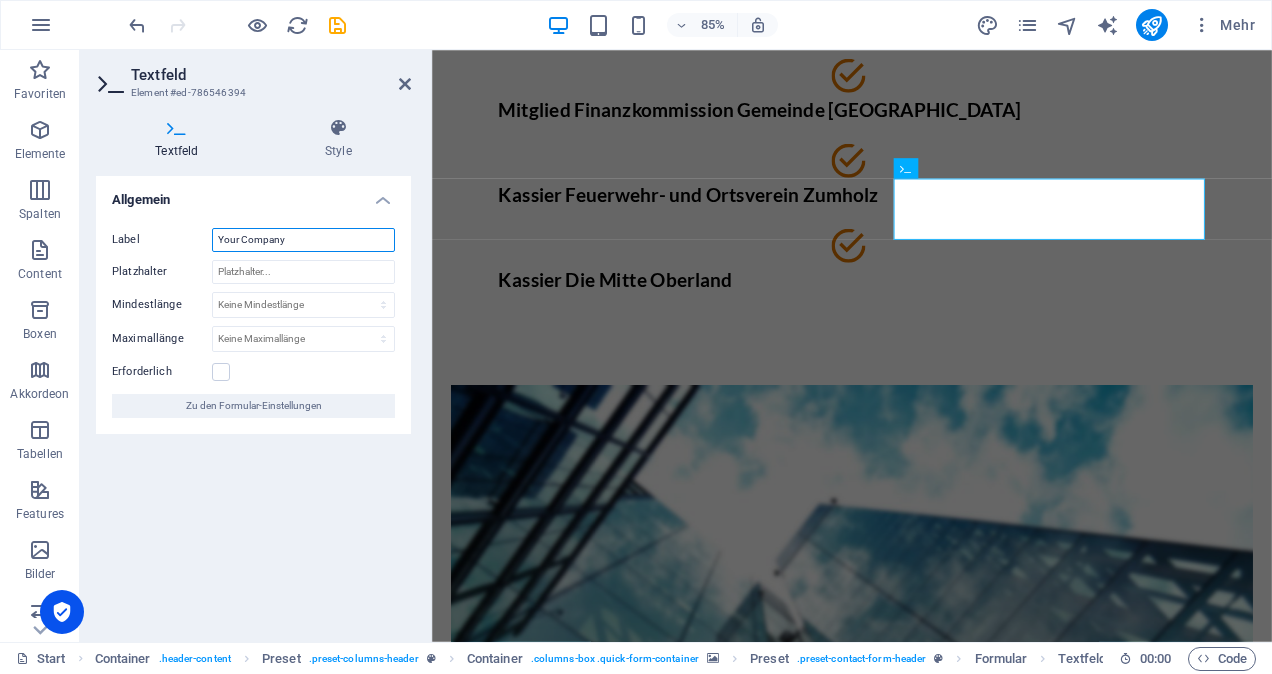 drag, startPoint x: 338, startPoint y: 237, endPoint x: 184, endPoint y: 241, distance: 154.05194 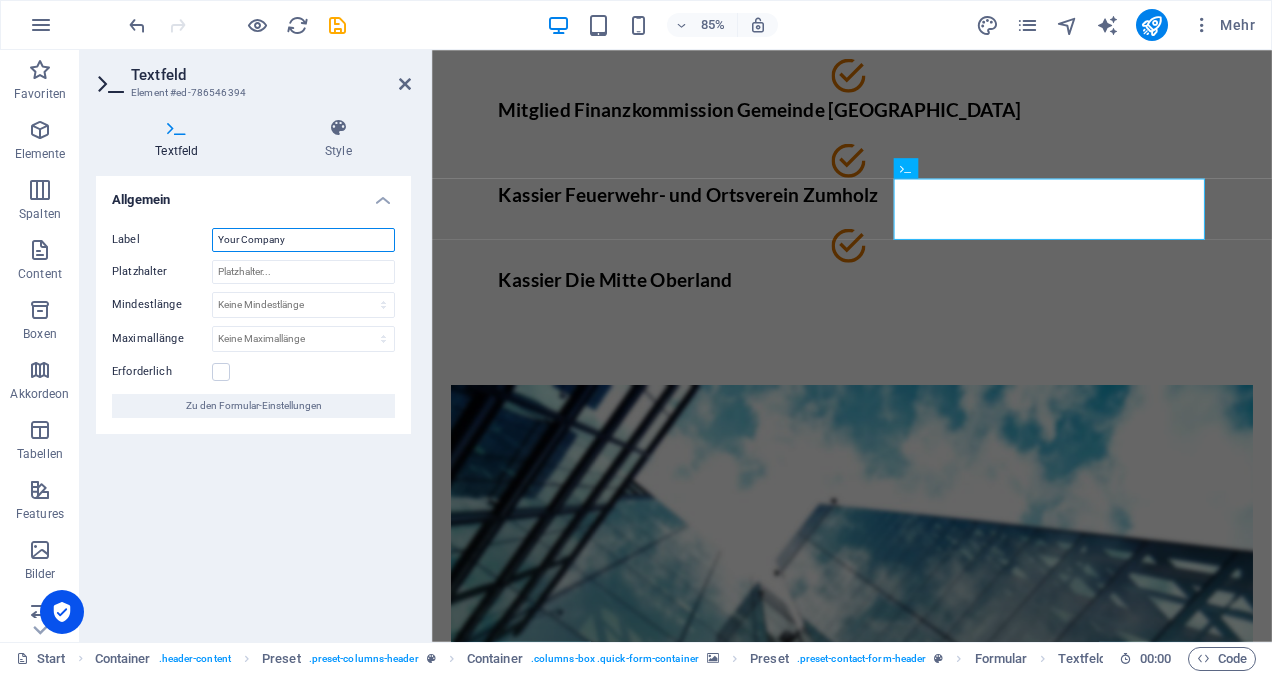 click on "Label Your Company" at bounding box center (253, 240) 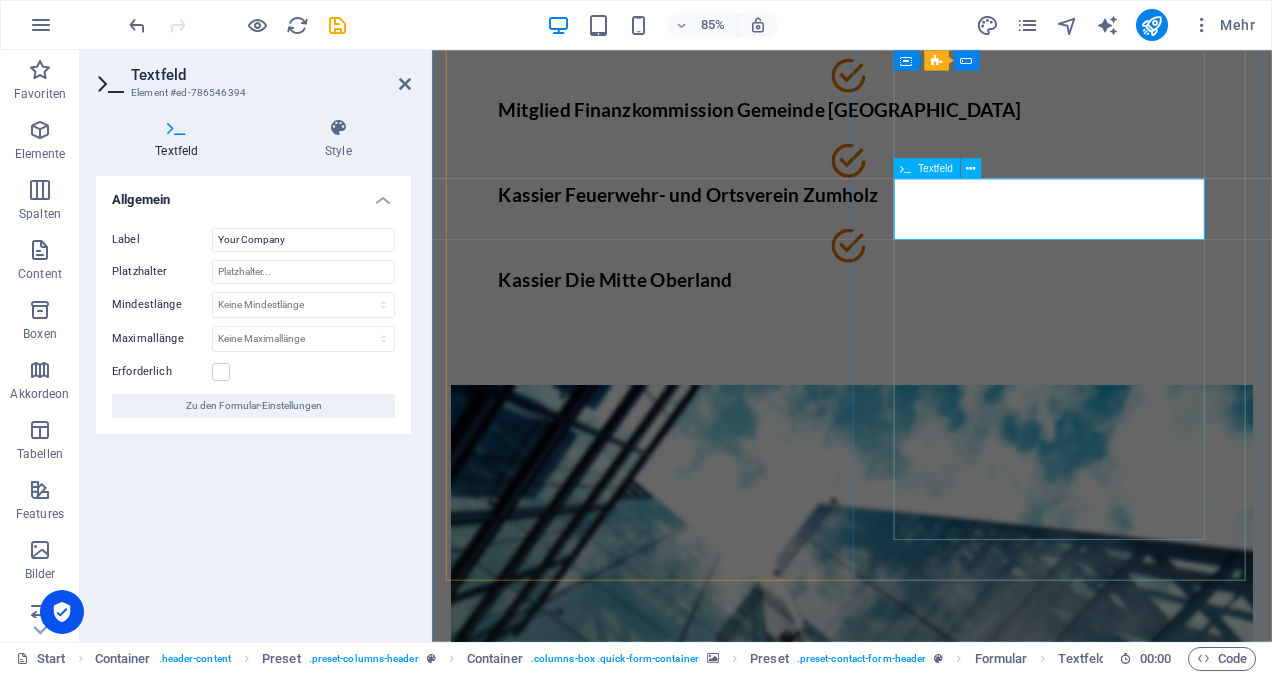 click on "Your Company" at bounding box center (710, 1565) 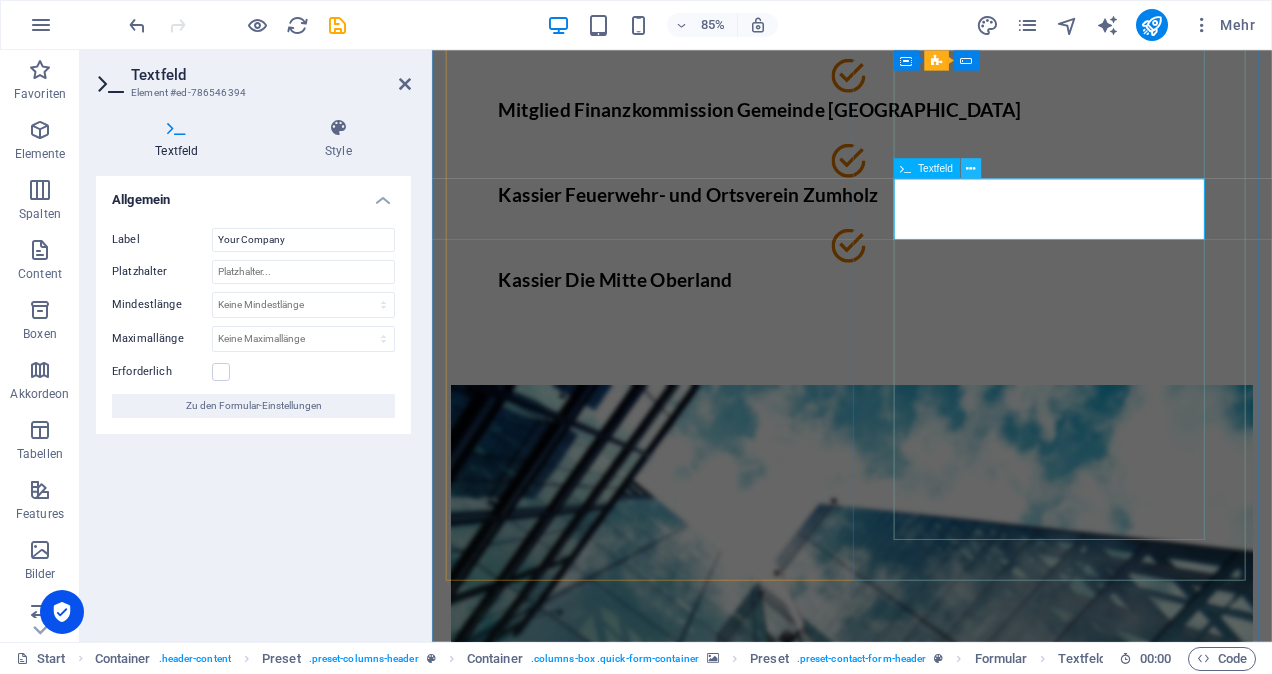 click at bounding box center (970, 168) 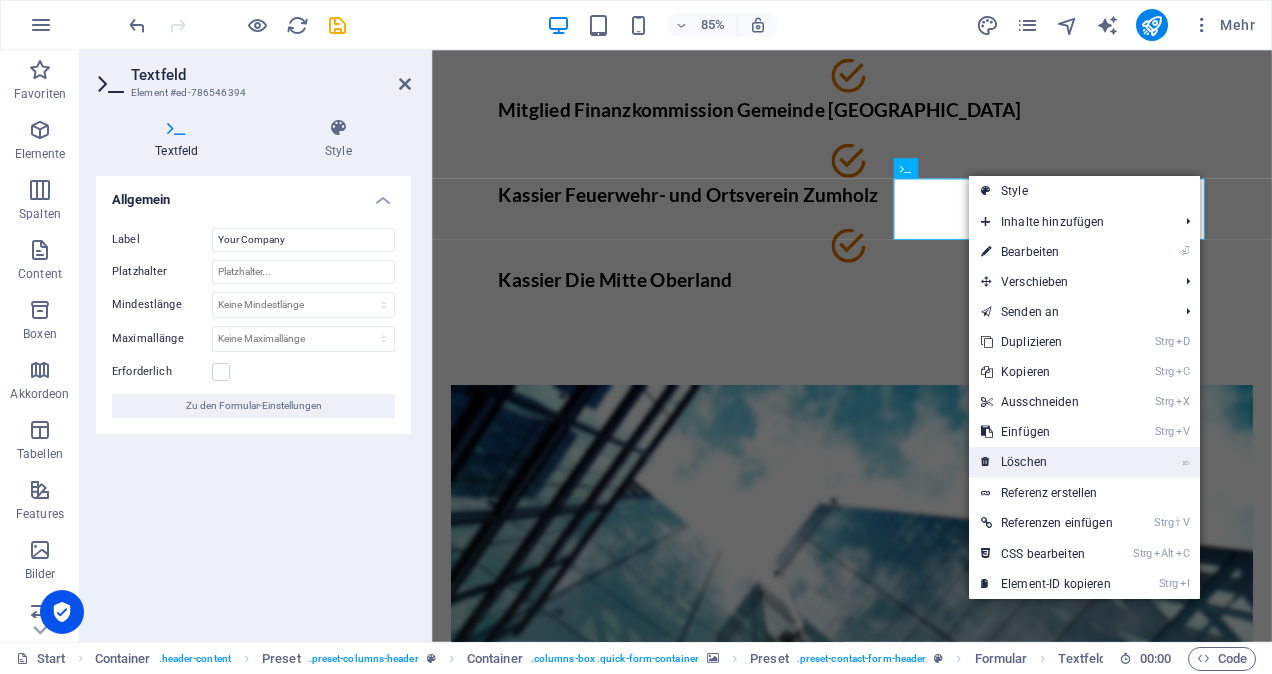 click on "⌦  Löschen" at bounding box center (1047, 462) 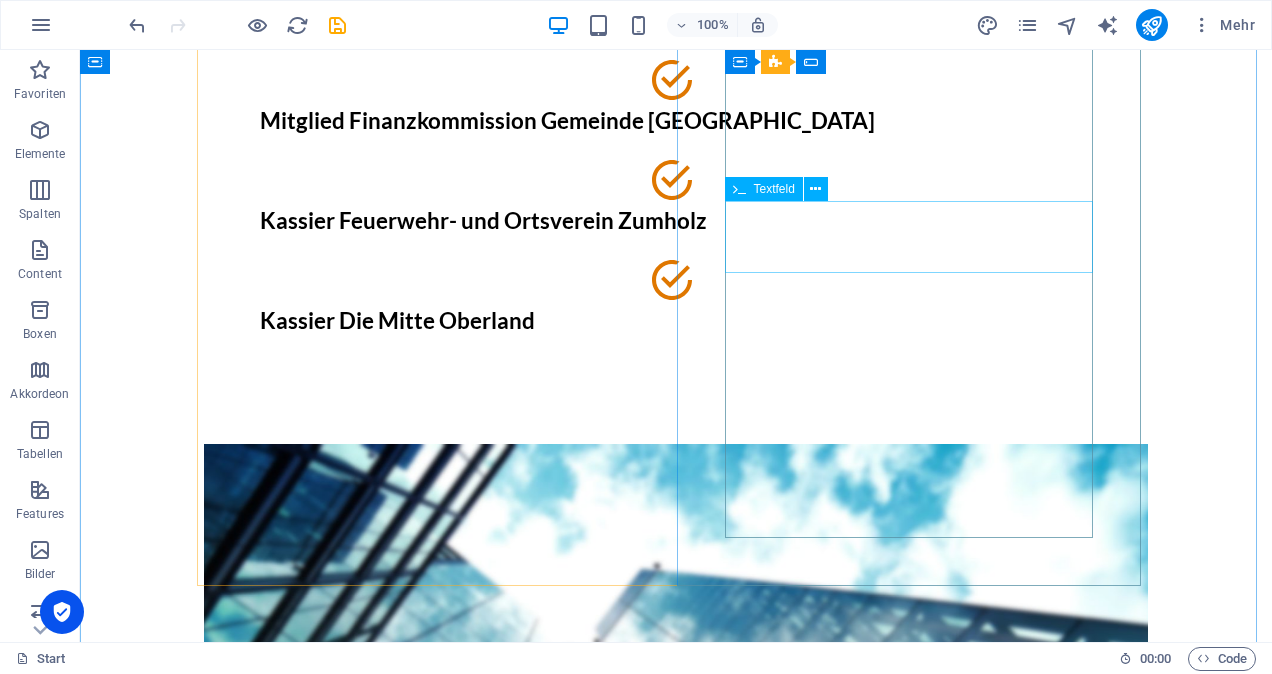 click on "Website" at bounding box center (676, 1477) 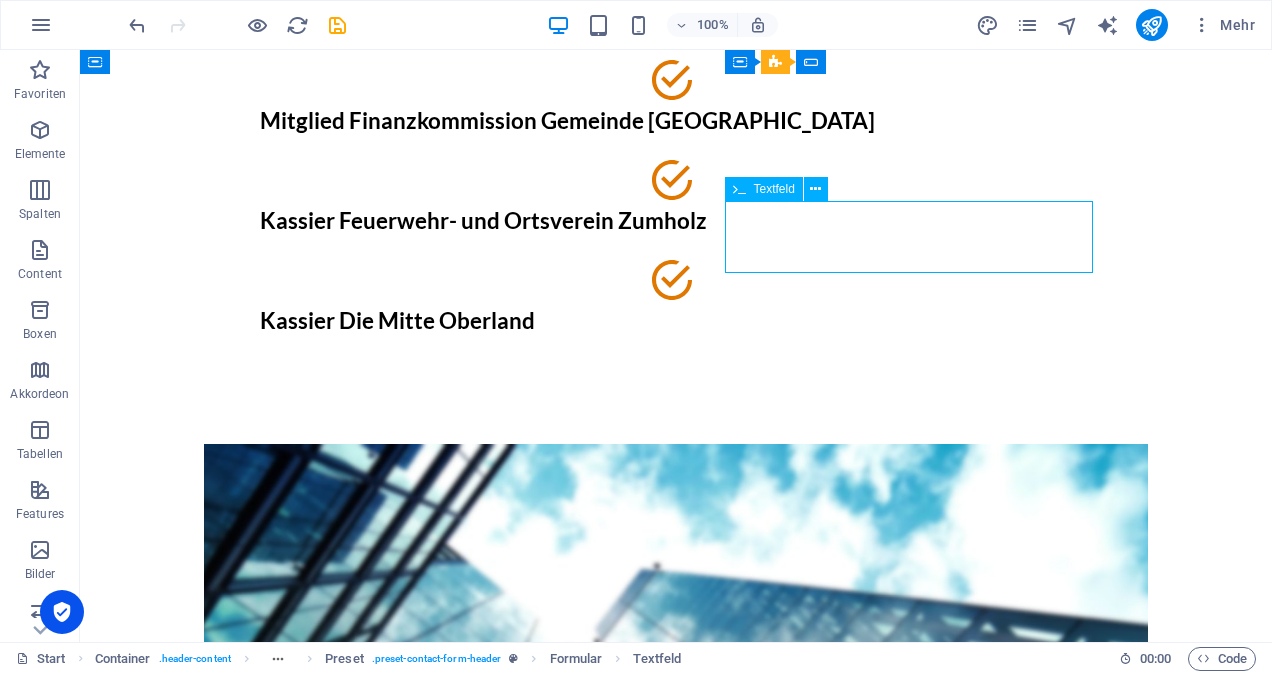 click on "Website" at bounding box center [676, 1477] 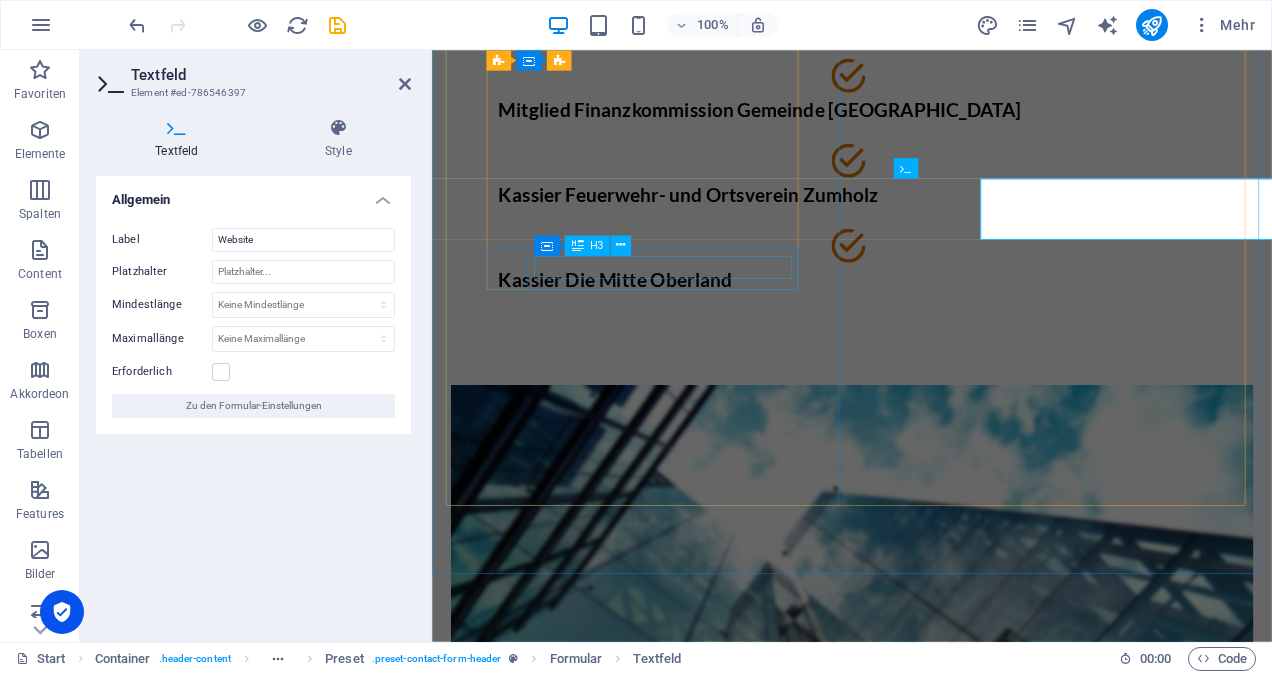 click on "Kassier Die Mitte Oberland" at bounding box center [926, 321] 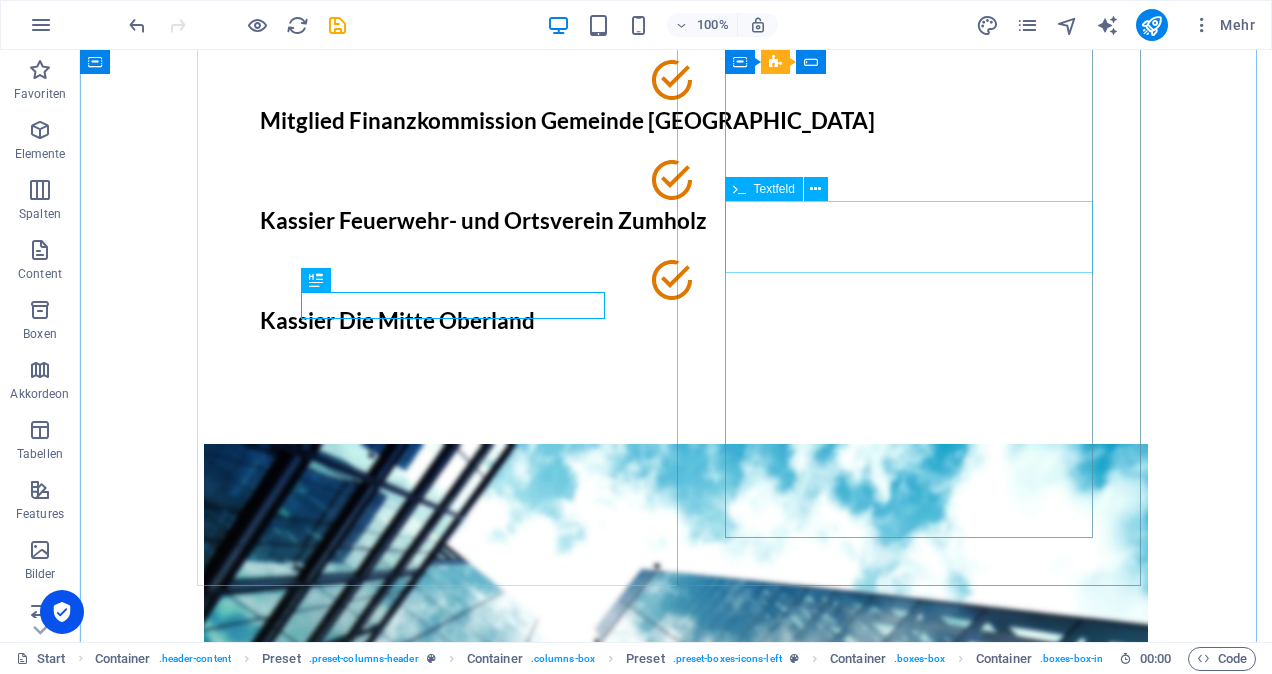 click on "Website" at bounding box center (676, 1477) 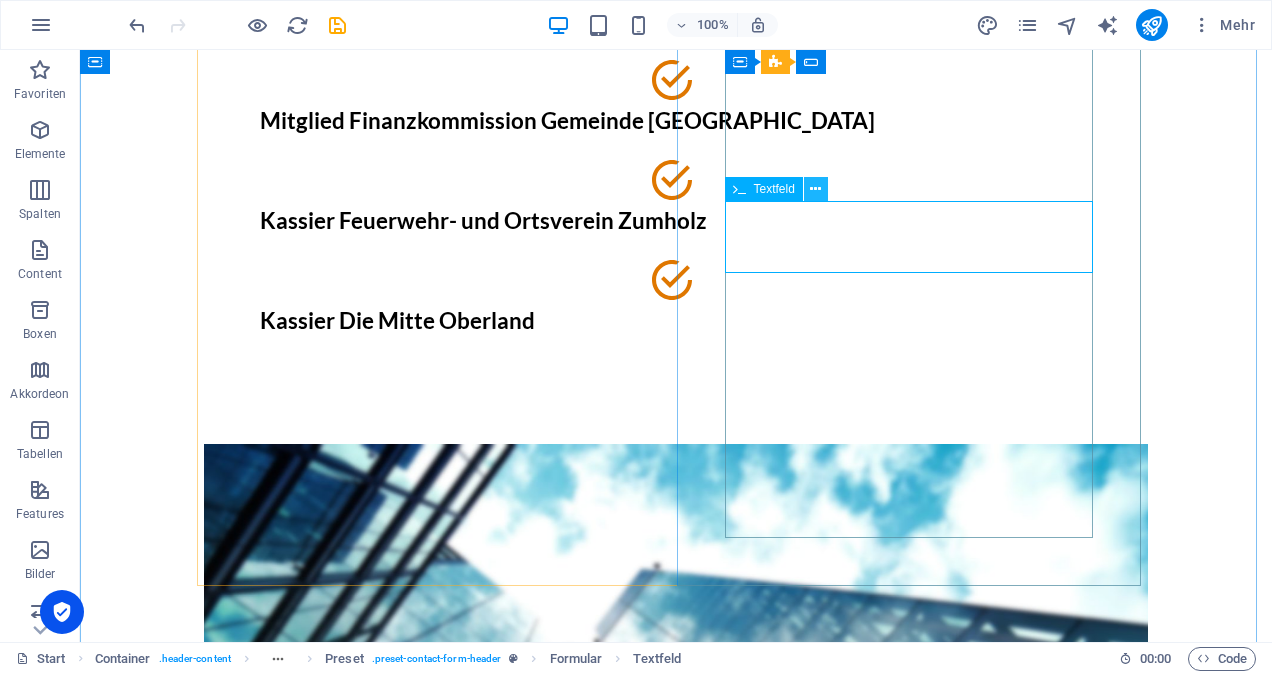 click at bounding box center [815, 189] 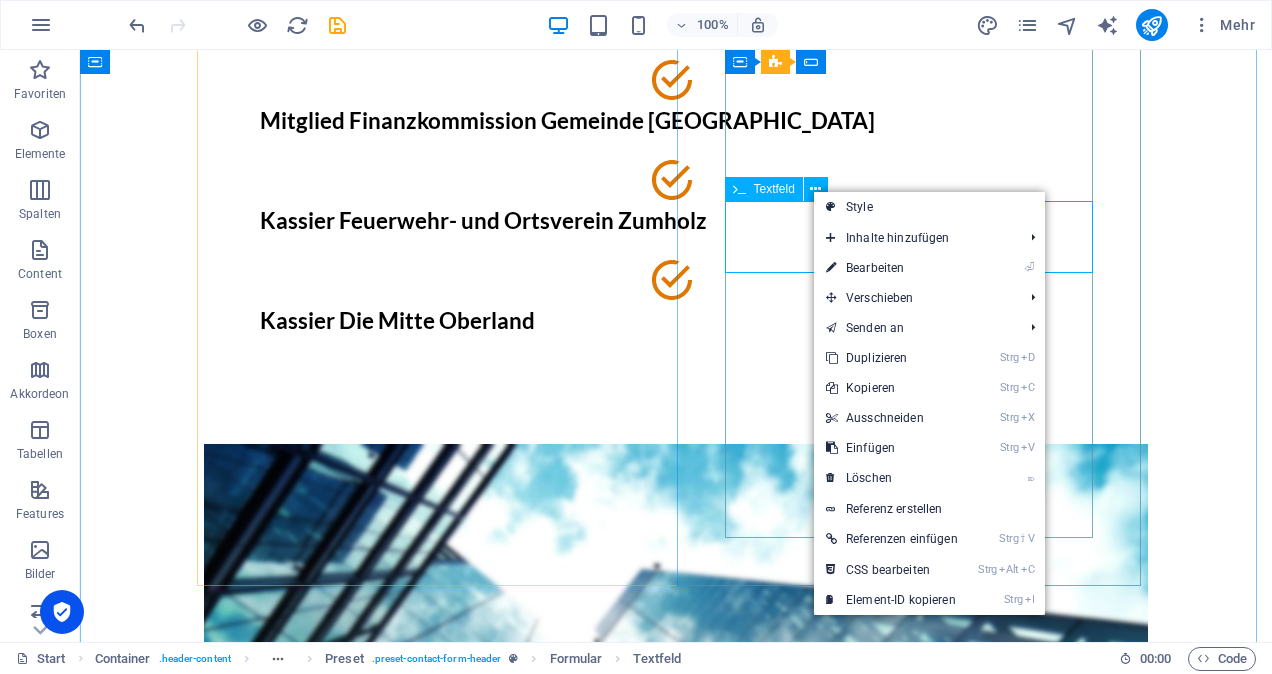 click on "Textfeld" at bounding box center (774, 189) 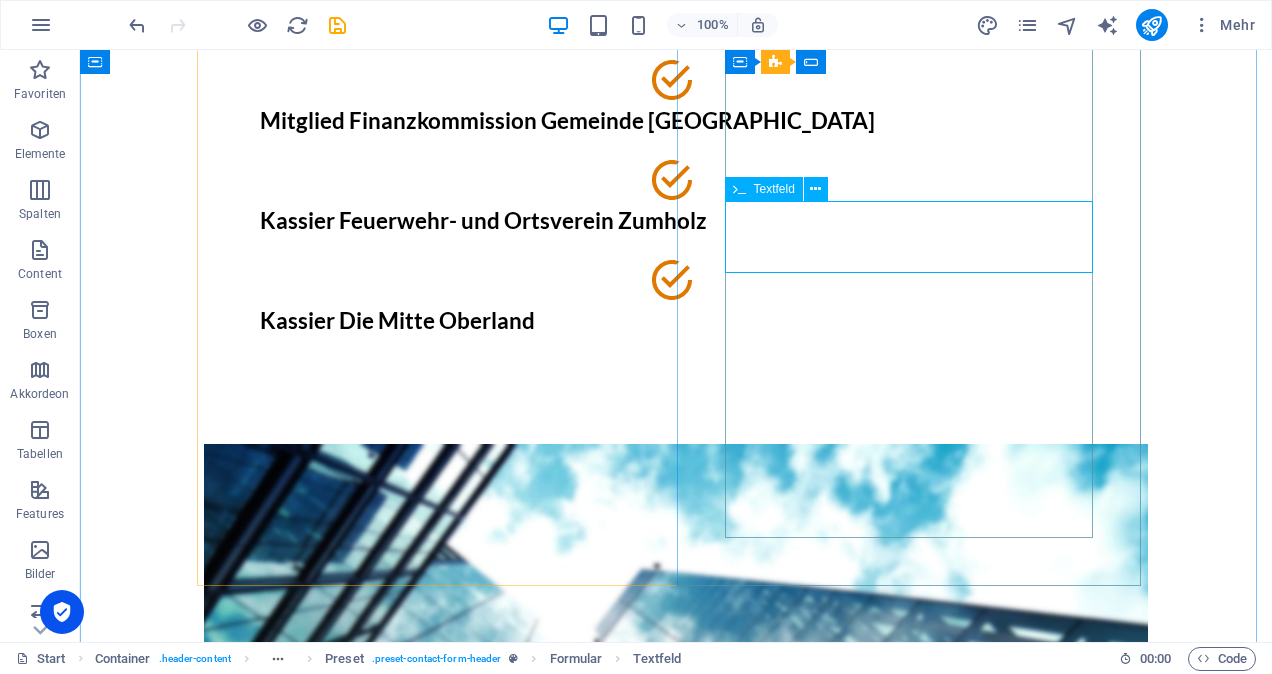 click on "Textfeld" at bounding box center (774, 189) 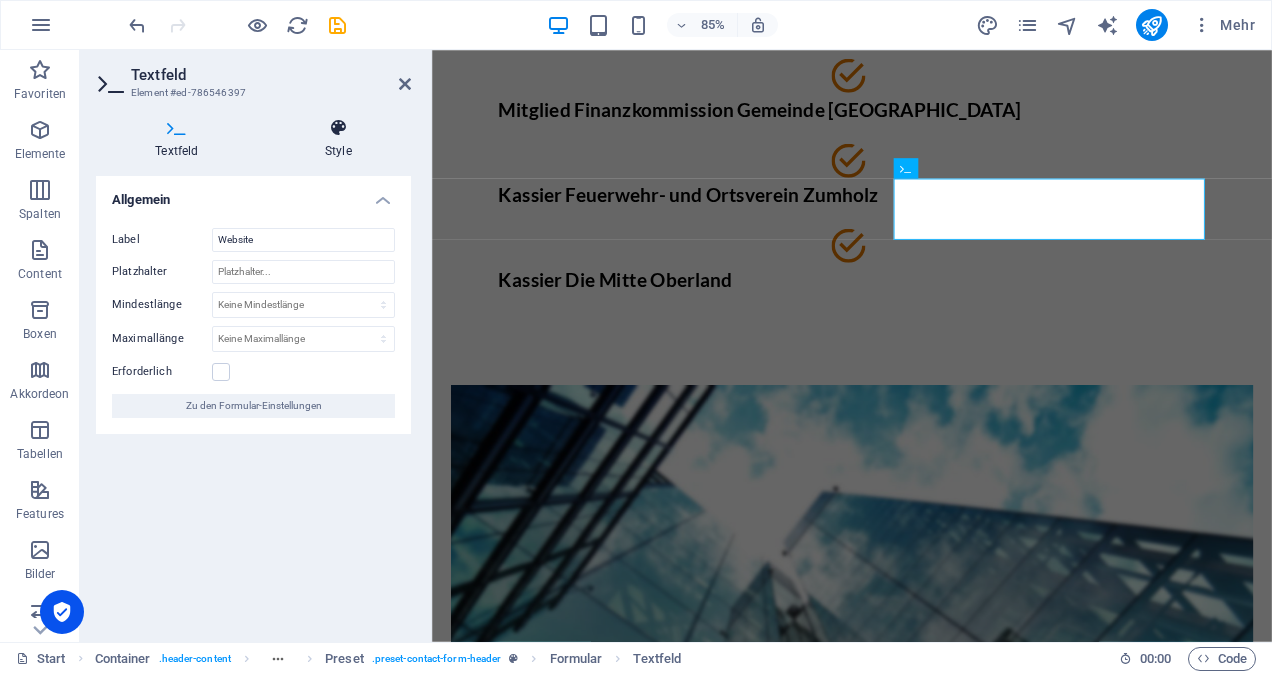 click on "Style" at bounding box center [338, 139] 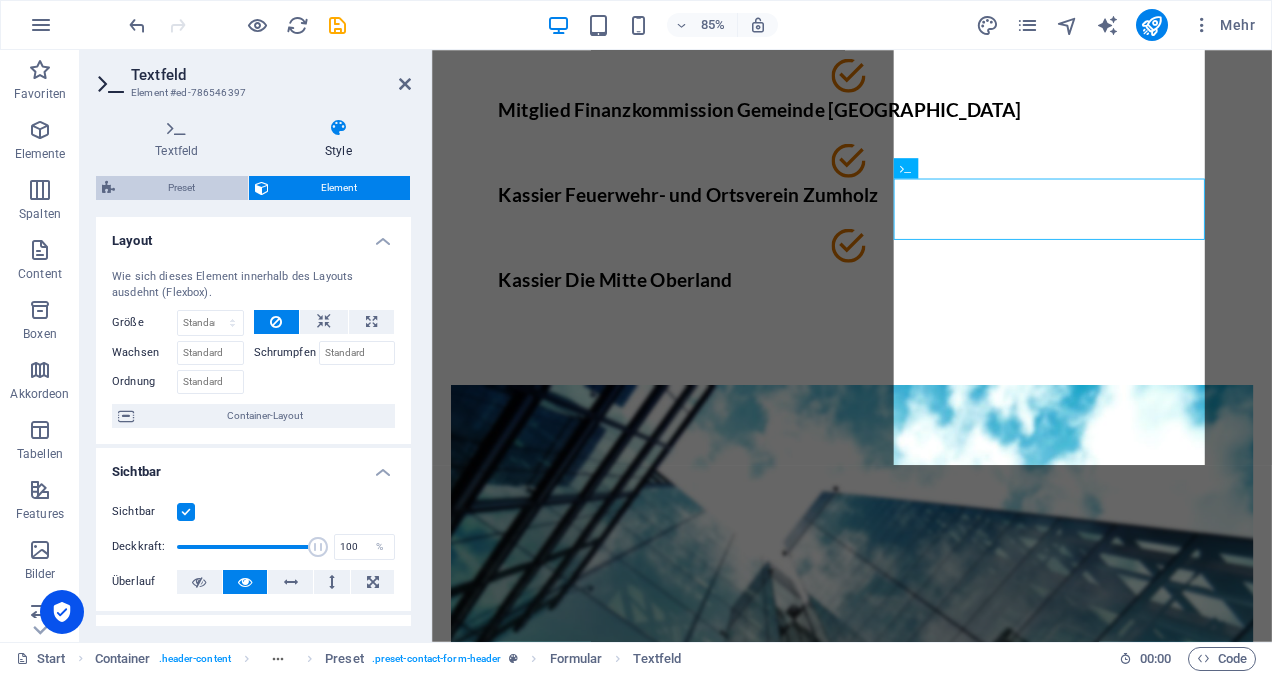 click on "Preset" at bounding box center [181, 188] 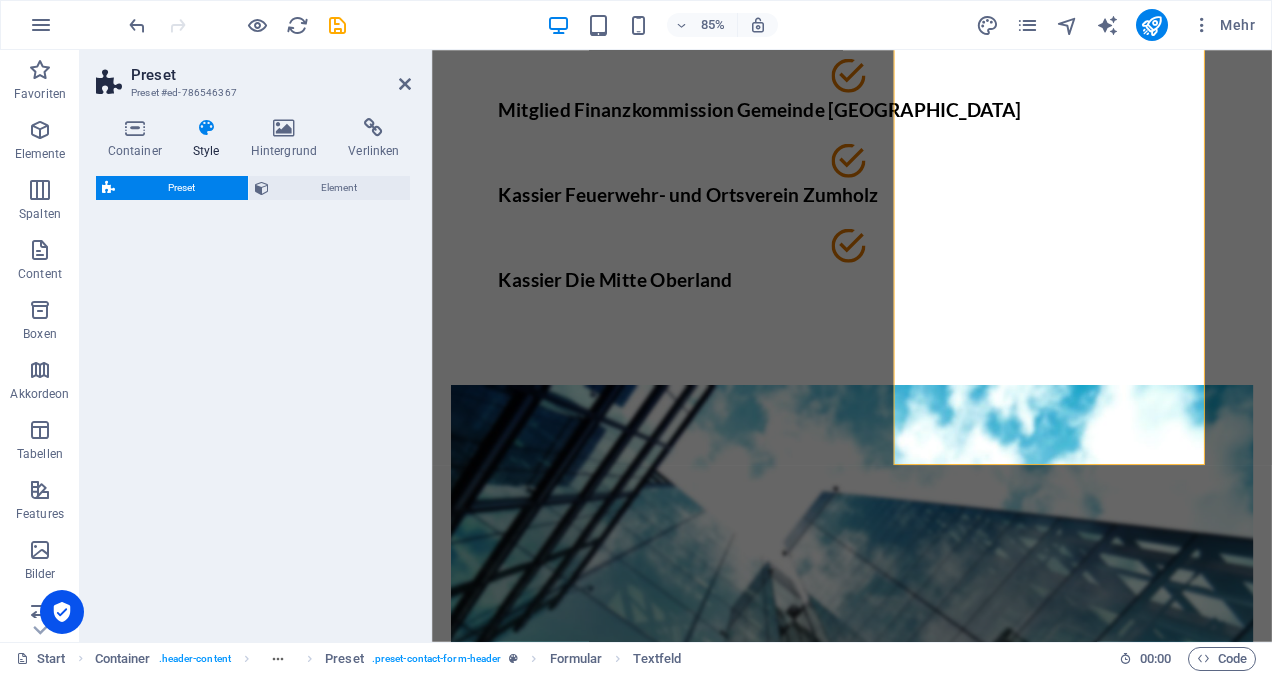select on "px" 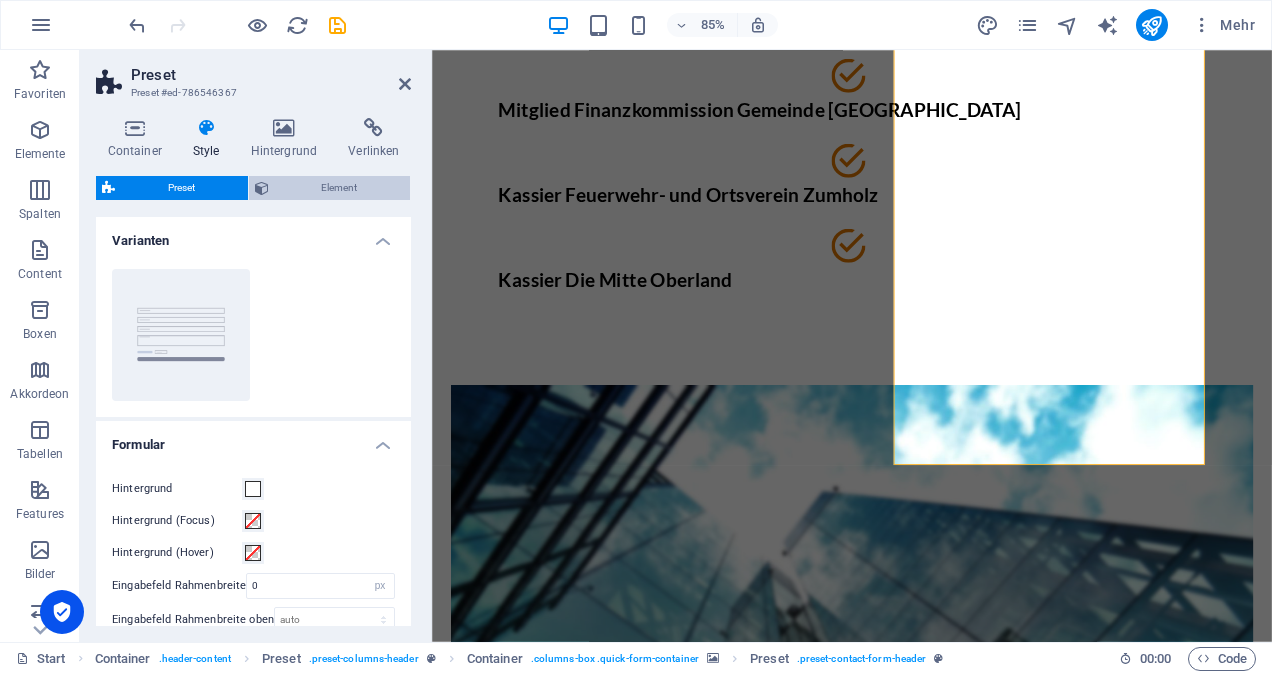 click on "Element" at bounding box center [340, 188] 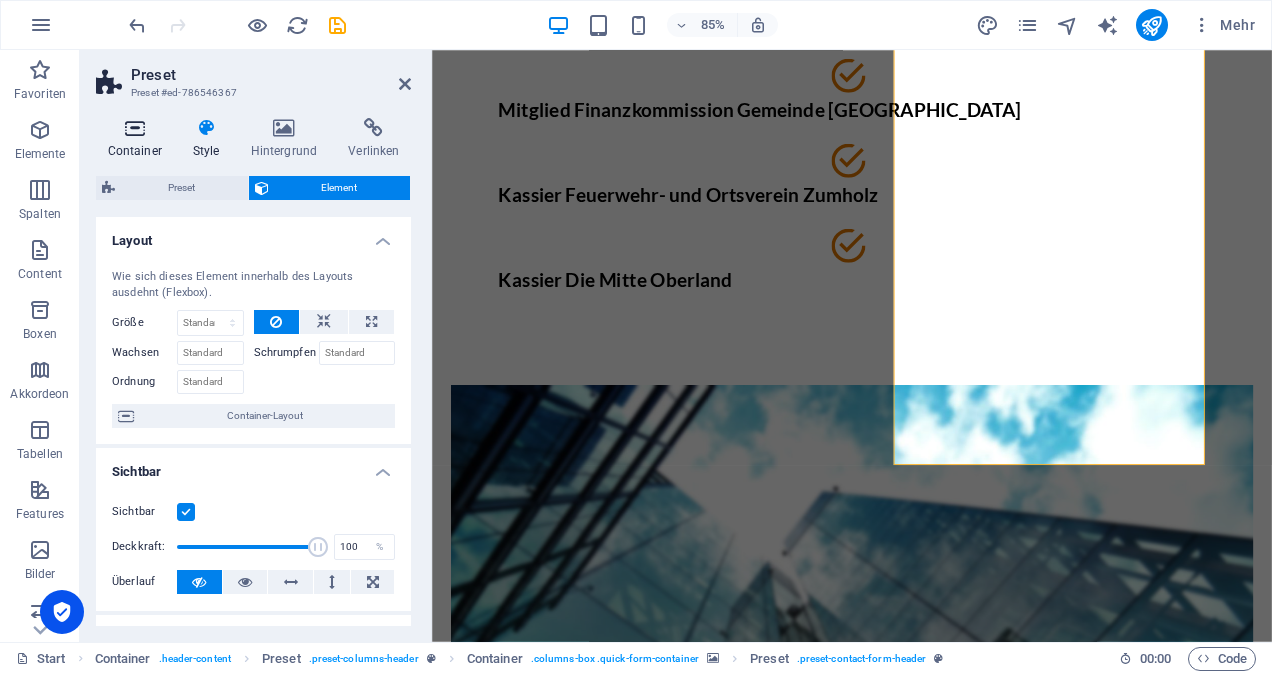 click on "Container" at bounding box center [138, 139] 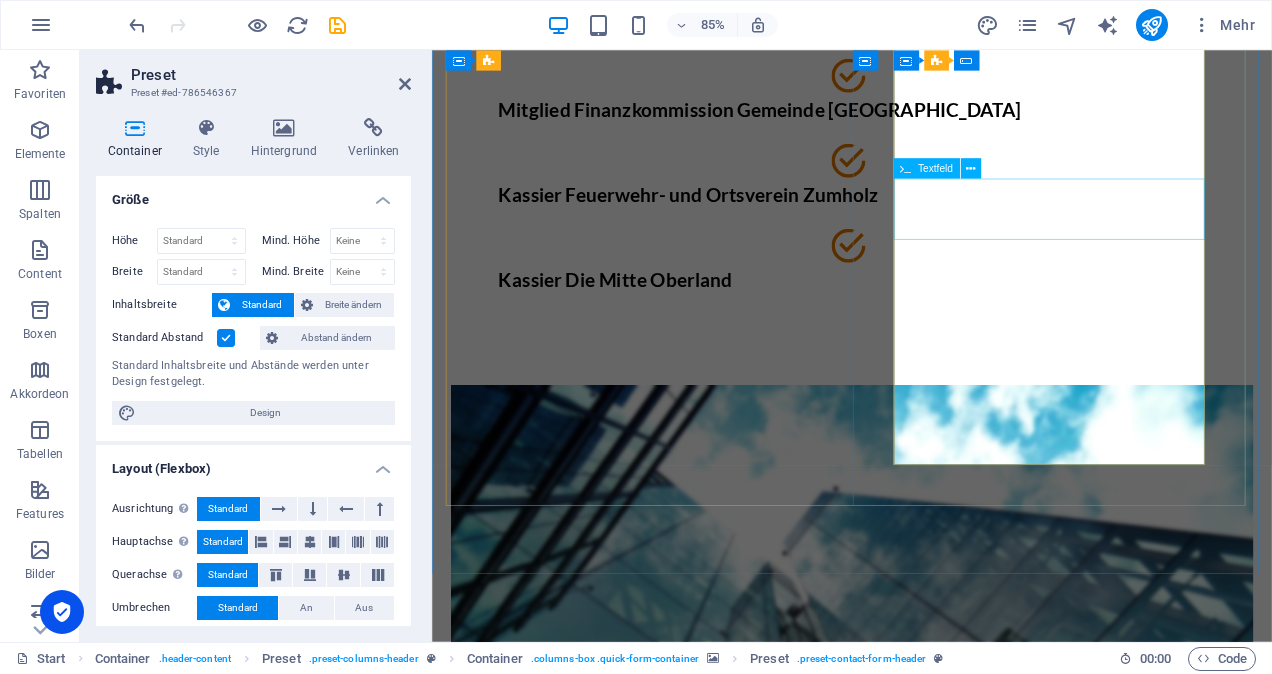 click on "Website" at bounding box center (665, 1477) 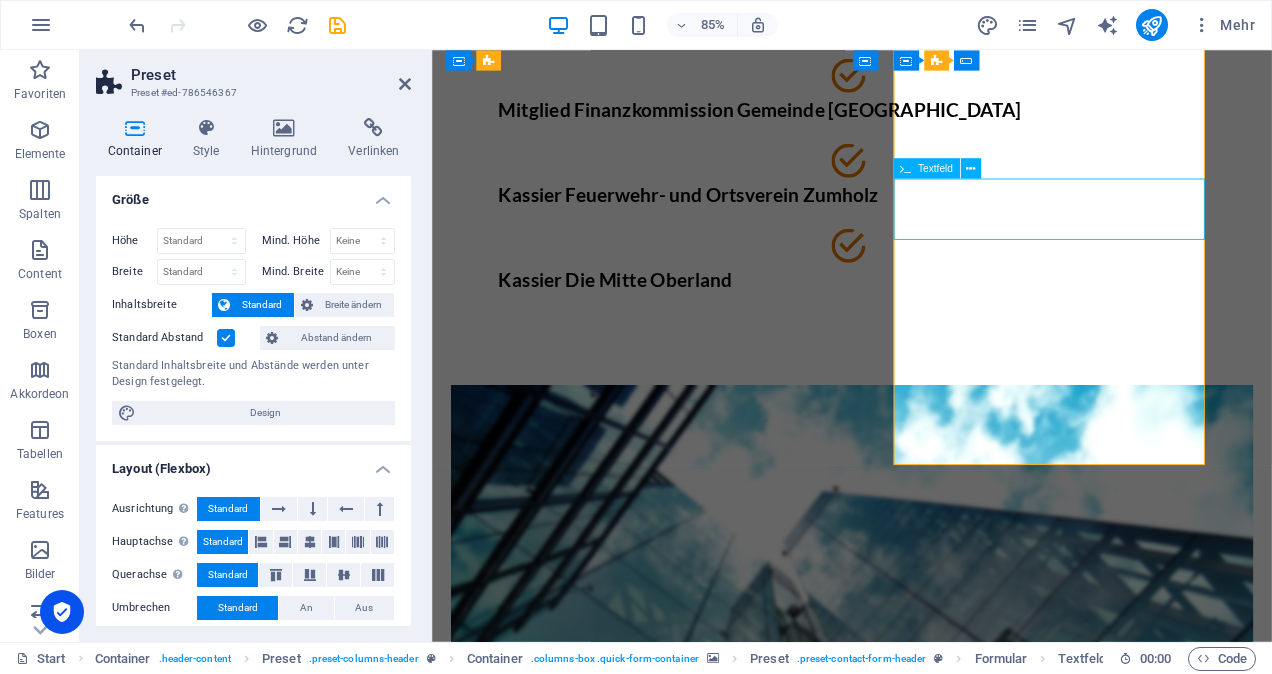 click on "Website" at bounding box center (665, 1477) 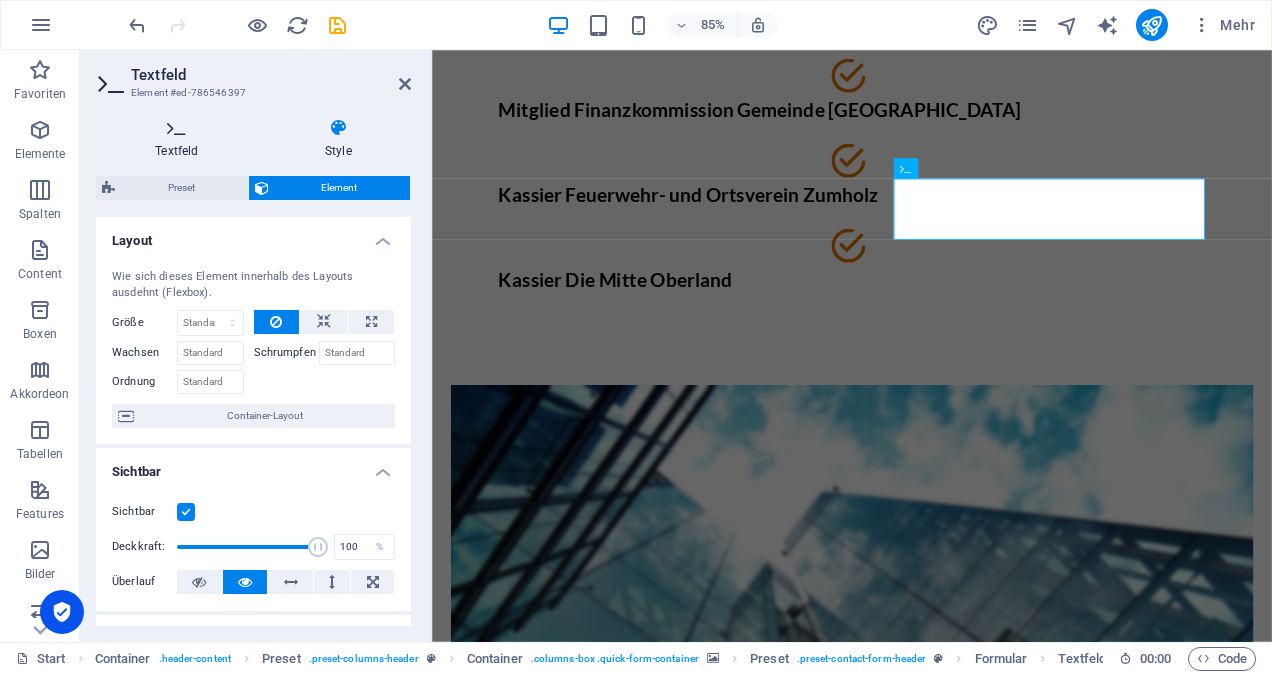 click on "Textfeld" at bounding box center [181, 139] 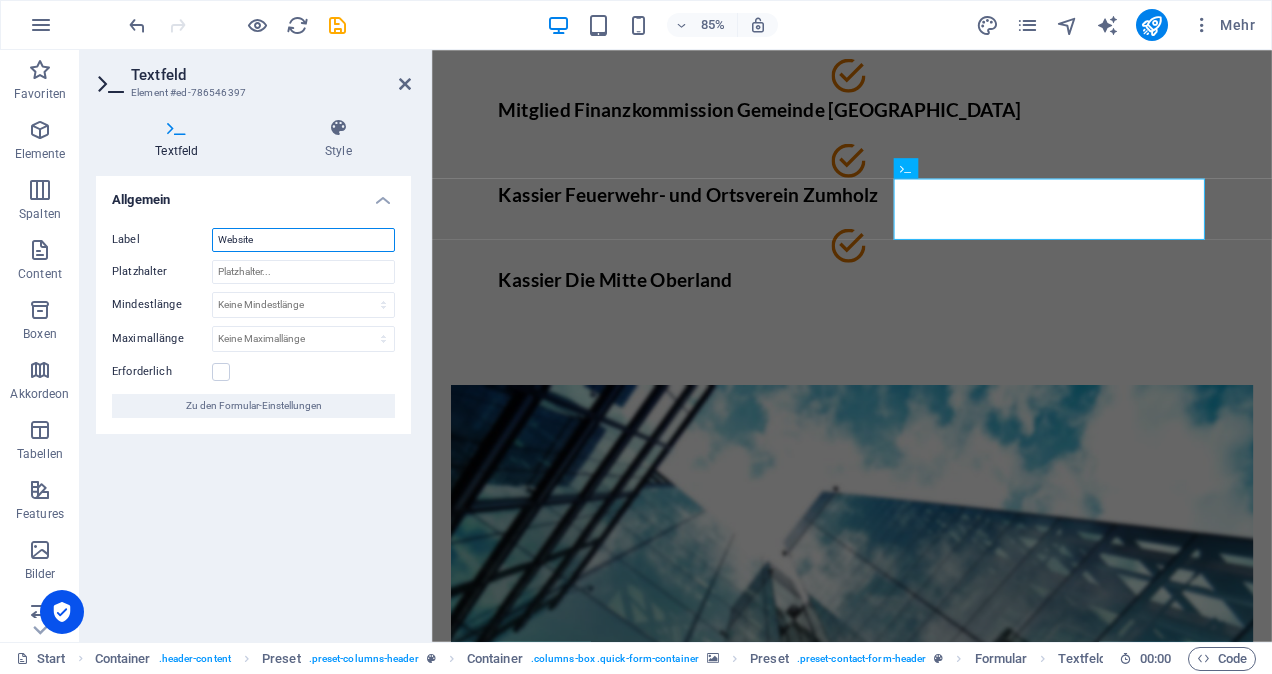 click on "Website" at bounding box center (303, 240) 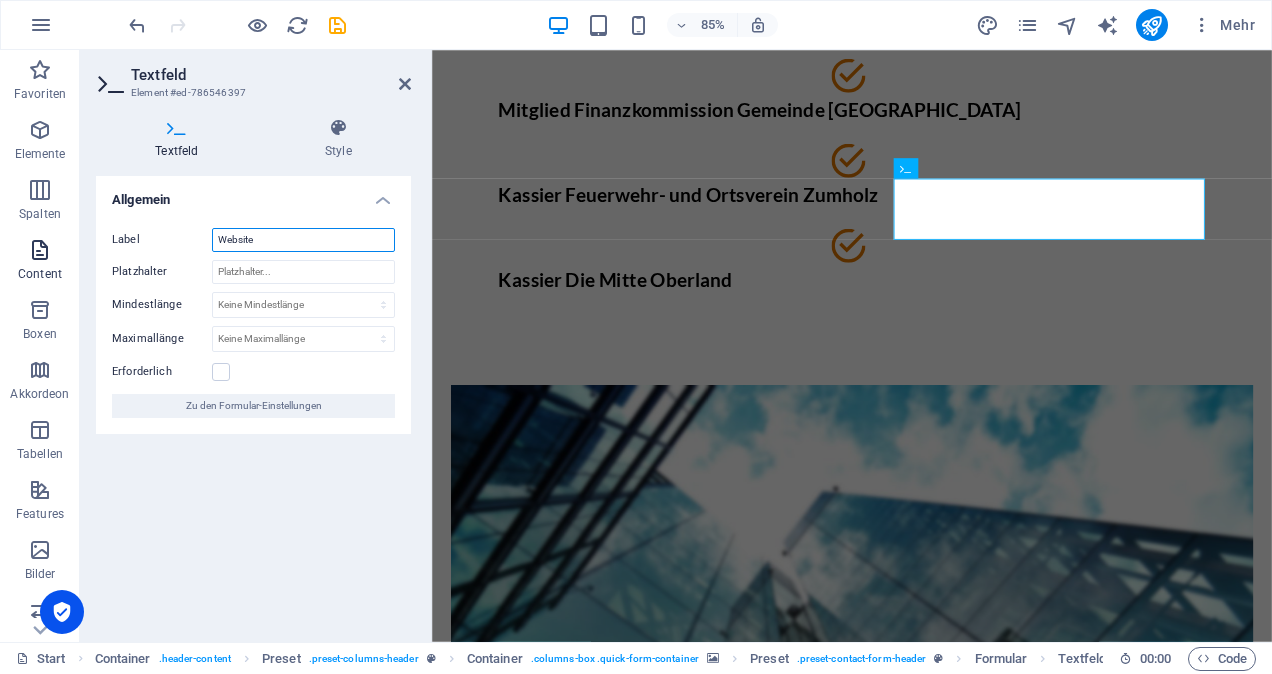 drag, startPoint x: 302, startPoint y: 242, endPoint x: 0, endPoint y: 247, distance: 302.04138 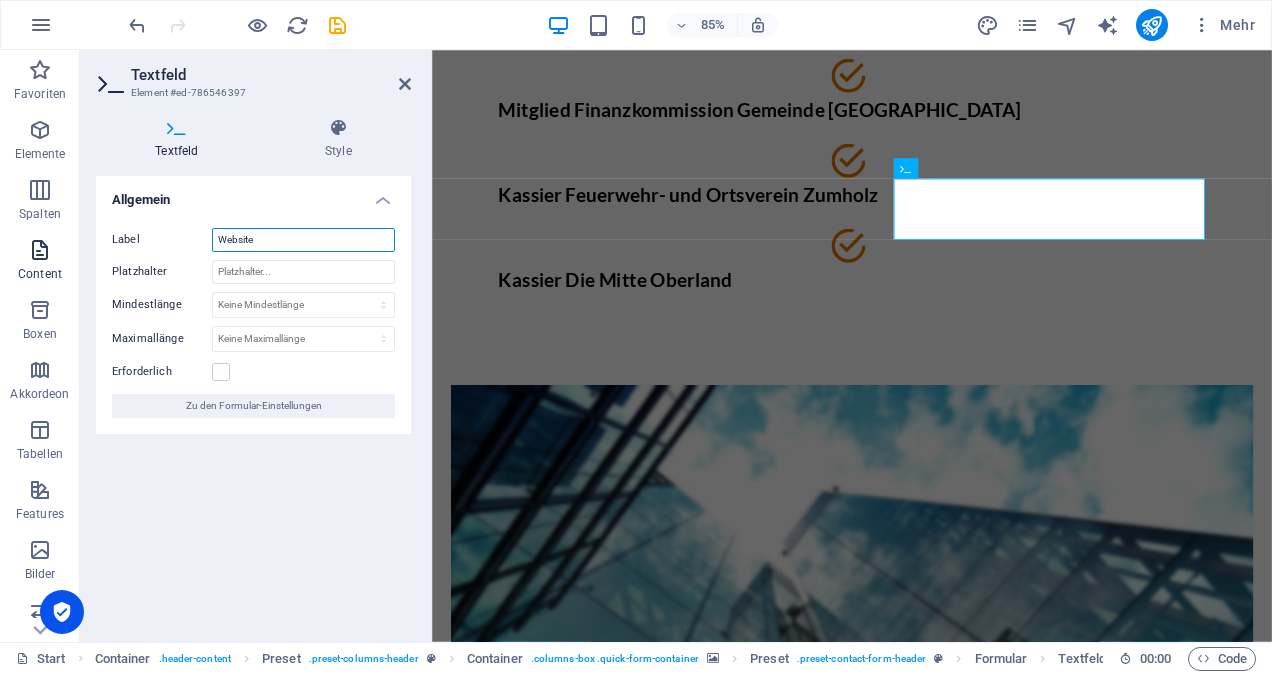 click on "tobiasroux.ch Start Favoriten Elemente Spalten Content Boxen Akkordeon Tabellen Features Bilder Slider Header Footer Formular Marketing Collections Textfeld Element #ed-786546397 Textfeld Style Allgemein Label Website Platzhalter Mindestlänge Keine Mindestlänge Zeichen Maximallänge Keine Maximallänge Zeichen Erforderlich Zu den Formular-Einstellungen Preset Element Layout Wie sich dieses Element innerhalb des Layouts ausdehnt (Flexbox). Größe Standard auto px % 1/1 1/2 1/3 1/4 1/5 1/6 1/7 1/8 1/9 1/10 Wachsen Schrumpfen Ordnung Container-Layout Sichtbar Sichtbar Deckkraft: 100 % Überlauf Abstände Außenabstand Standard auto px % rem vw vh Definiert Definiert auto px % rem vw vh auto px % rem vw vh auto px % rem vw vh auto px % rem vw vh Innenabstand Standard px rem % vh vw Definiert Definiert px rem % vh vw px rem % vh vw px rem % vh vw px rem % vh vw Rahmen Stil              - Breite 1 auto px rem % vh vw 1 px" at bounding box center (636, 337) 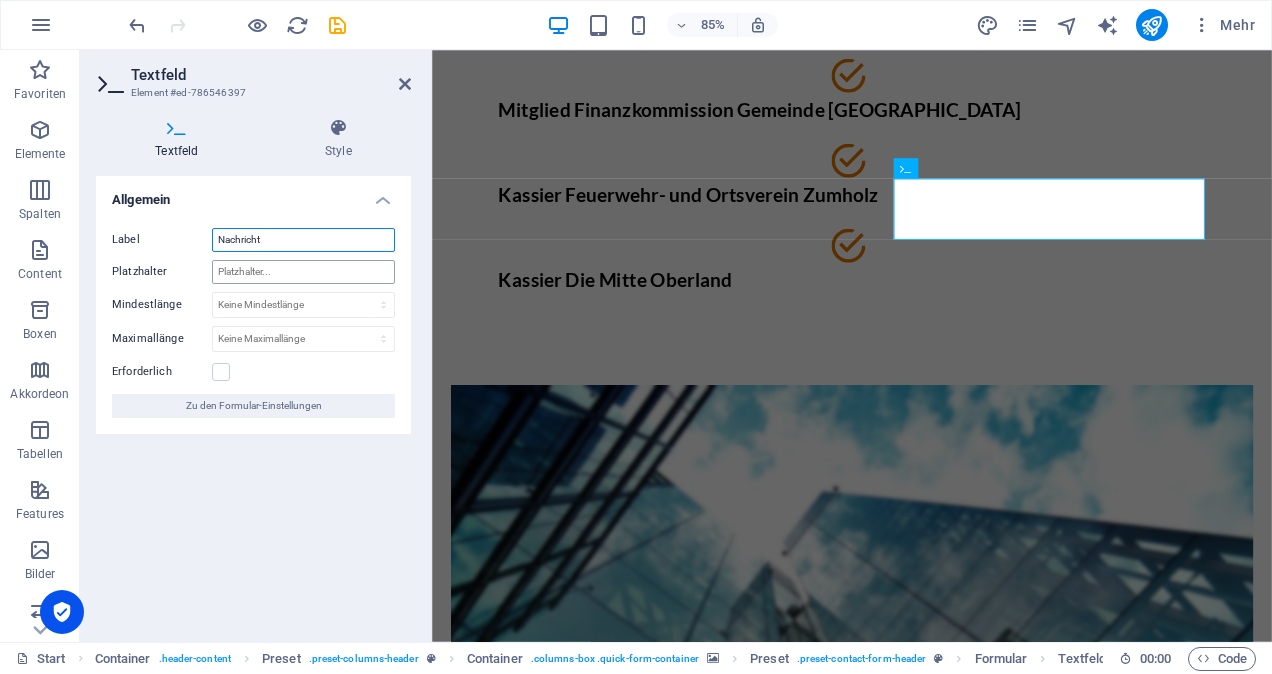 type on "Nachricht" 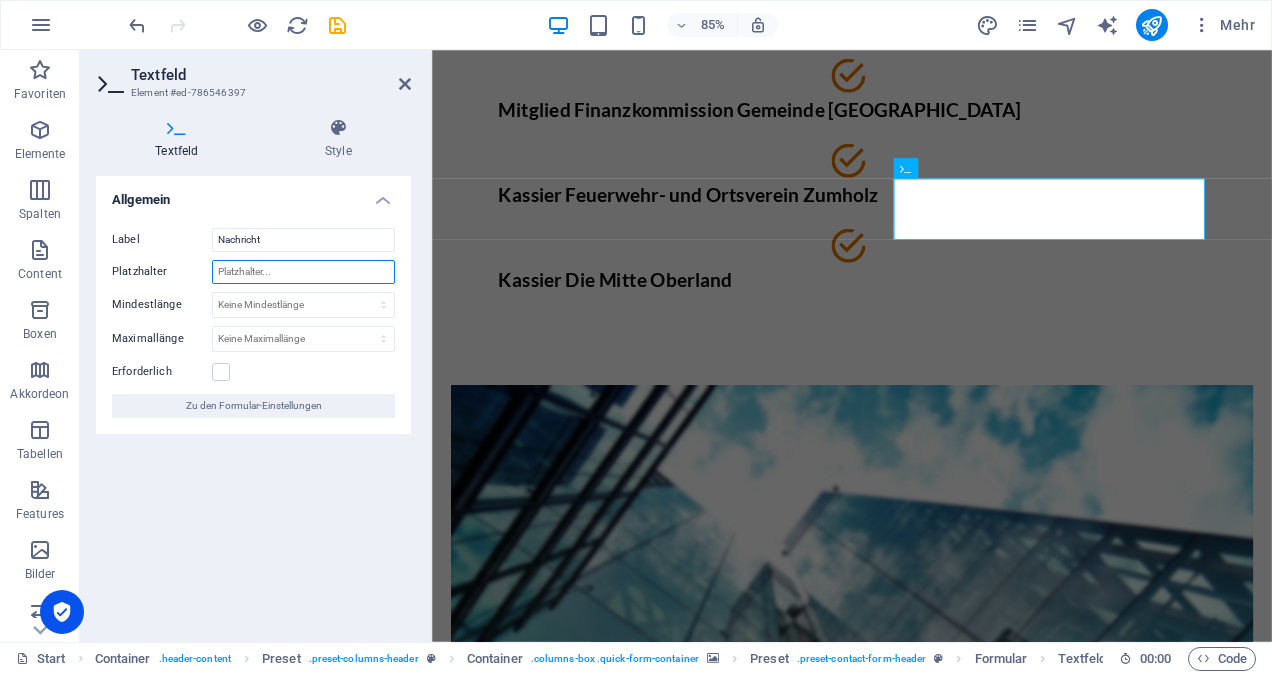 click on "Platzhalter" at bounding box center (303, 272) 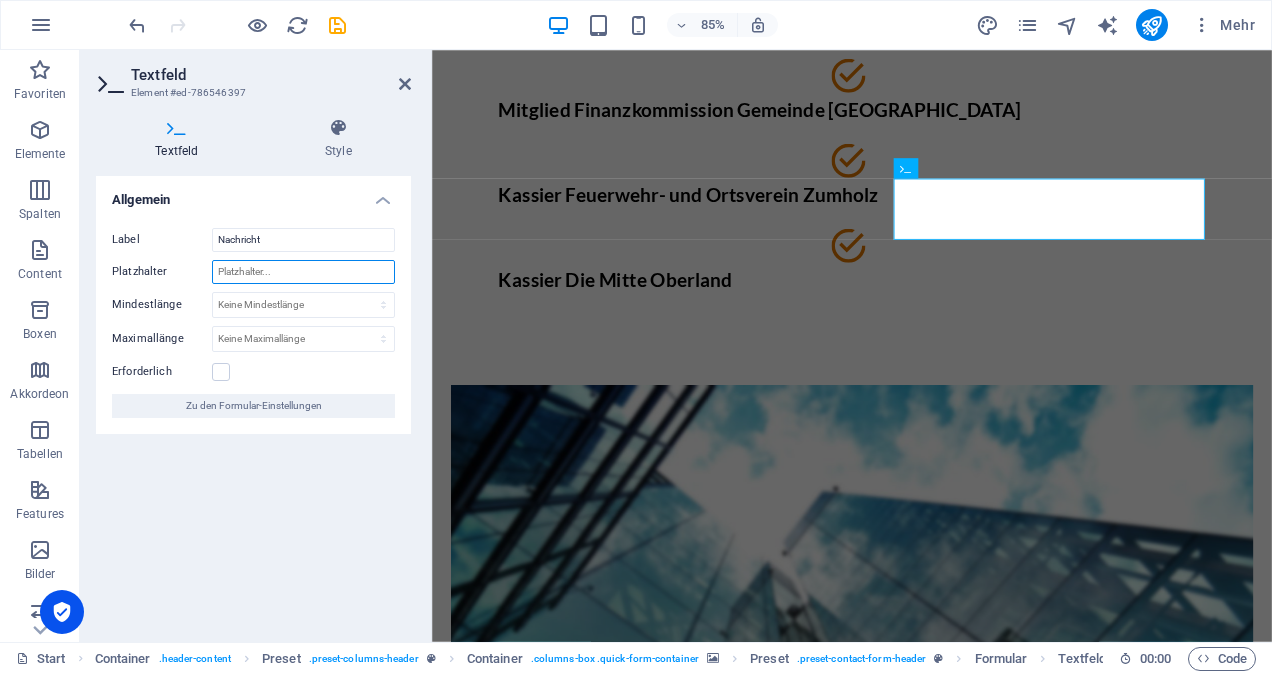 click on "Platzhalter" at bounding box center [303, 272] 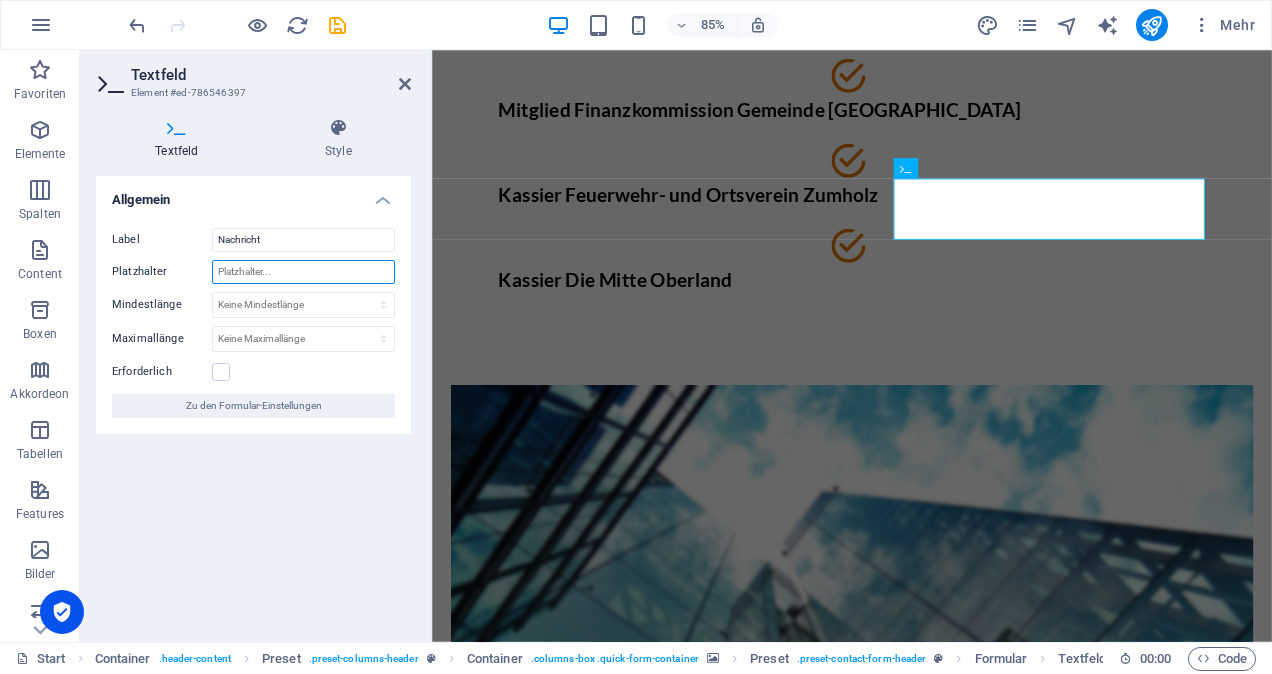 click on "Platzhalter" at bounding box center (303, 272) 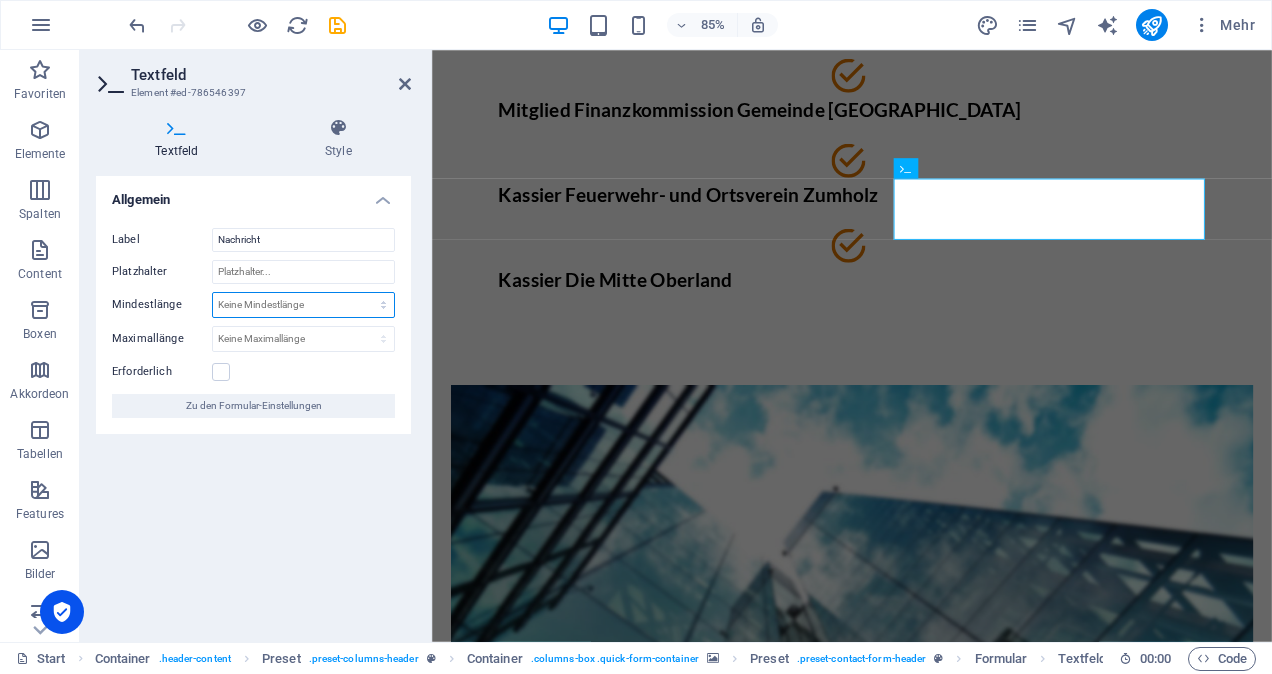 click on "Keine Mindestlänge Zeichen" at bounding box center [303, 305] 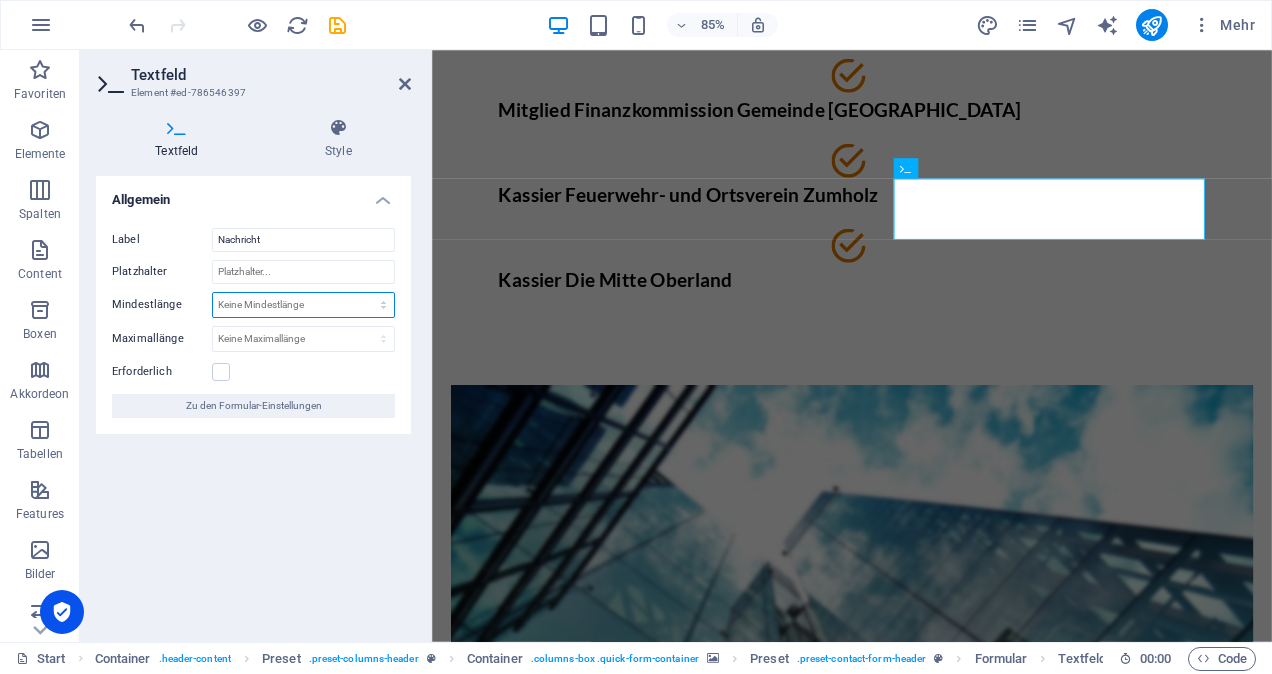 click on "Keine Mindestlänge Zeichen" at bounding box center (303, 305) 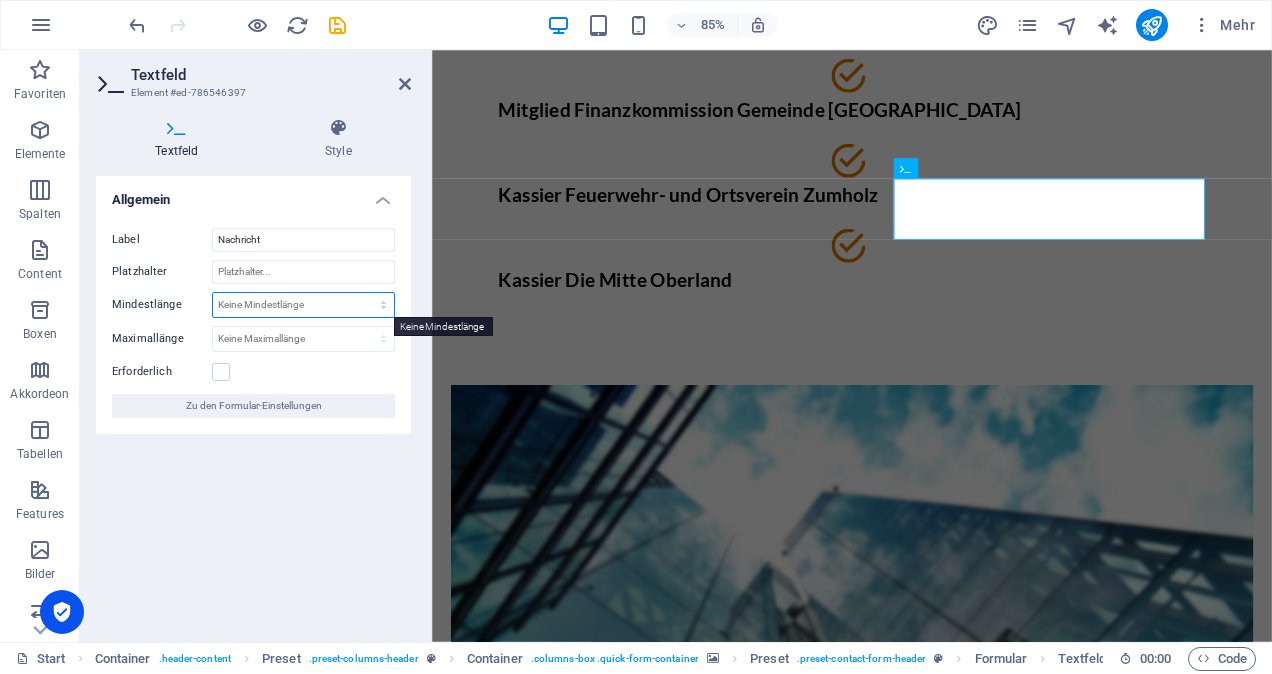 click on "Keine Mindestlänge Zeichen" at bounding box center [303, 305] 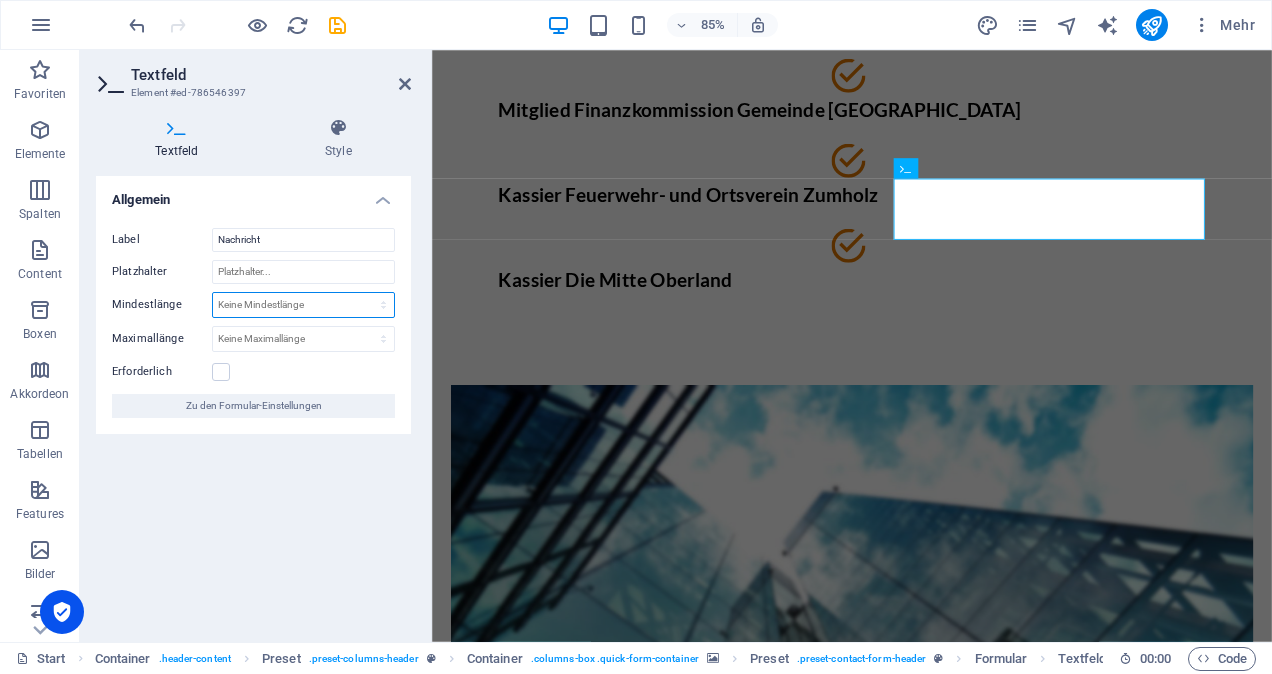 select on "characters" 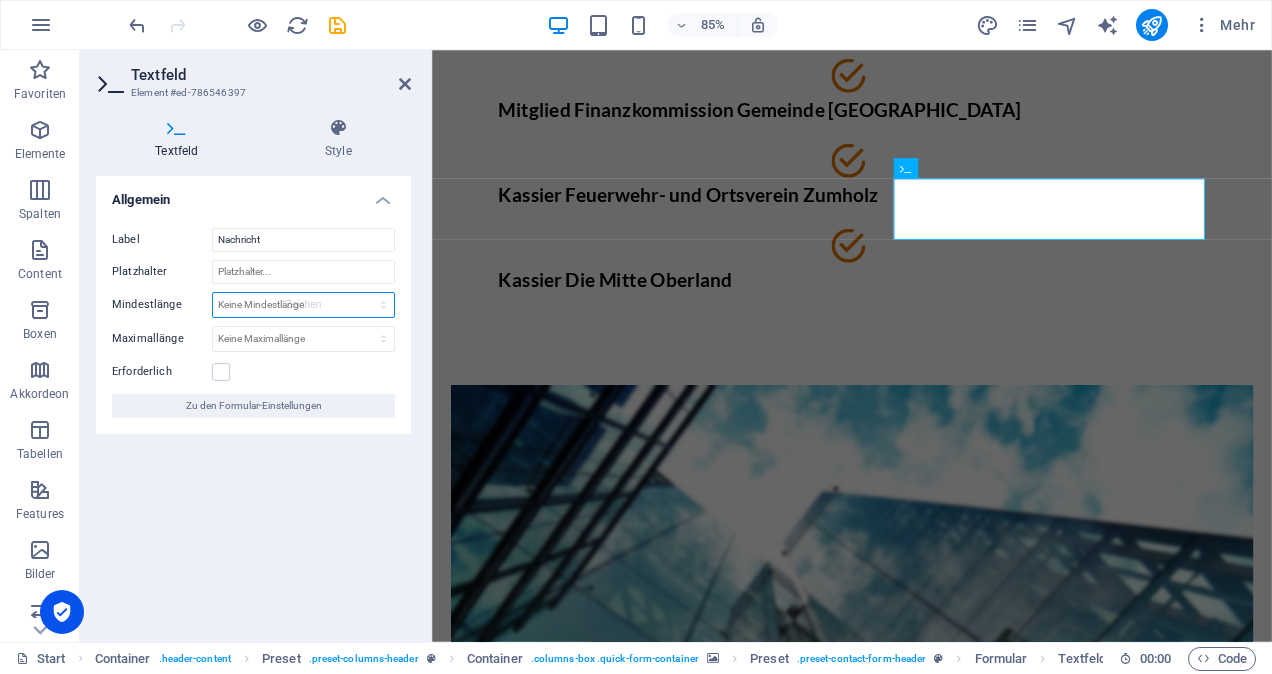 click on "Keine Mindestlänge Zeichen" at bounding box center (303, 305) 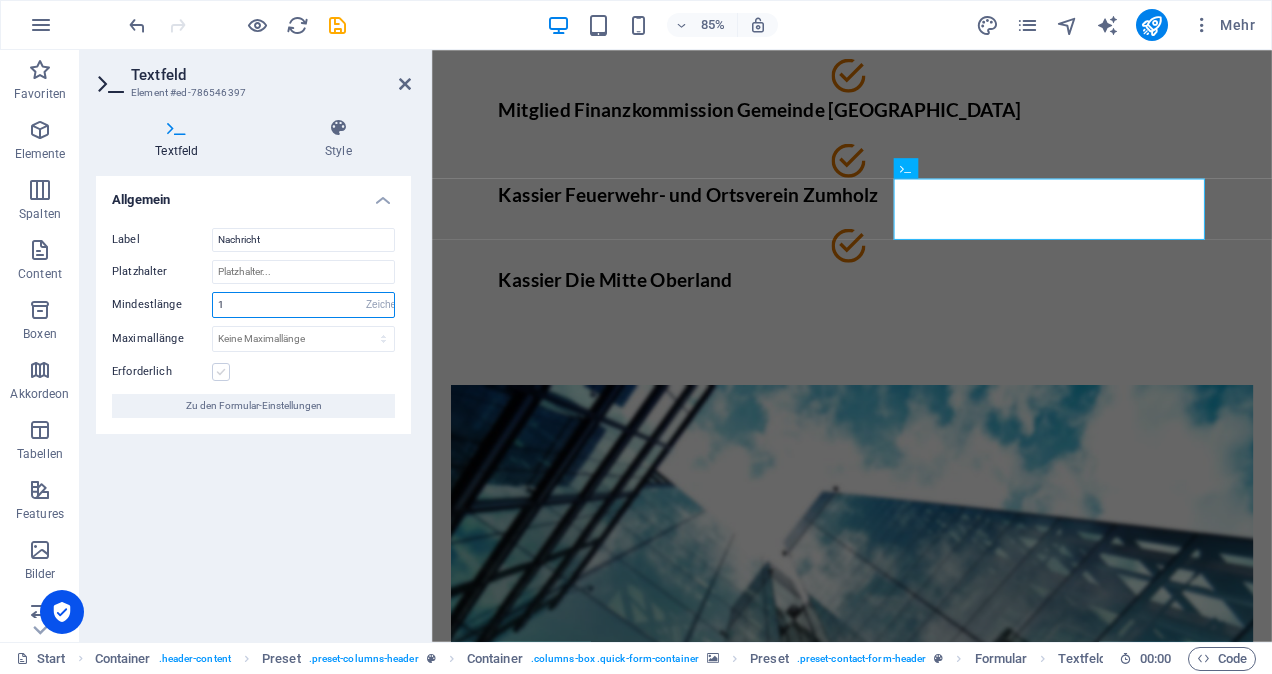 type on "1" 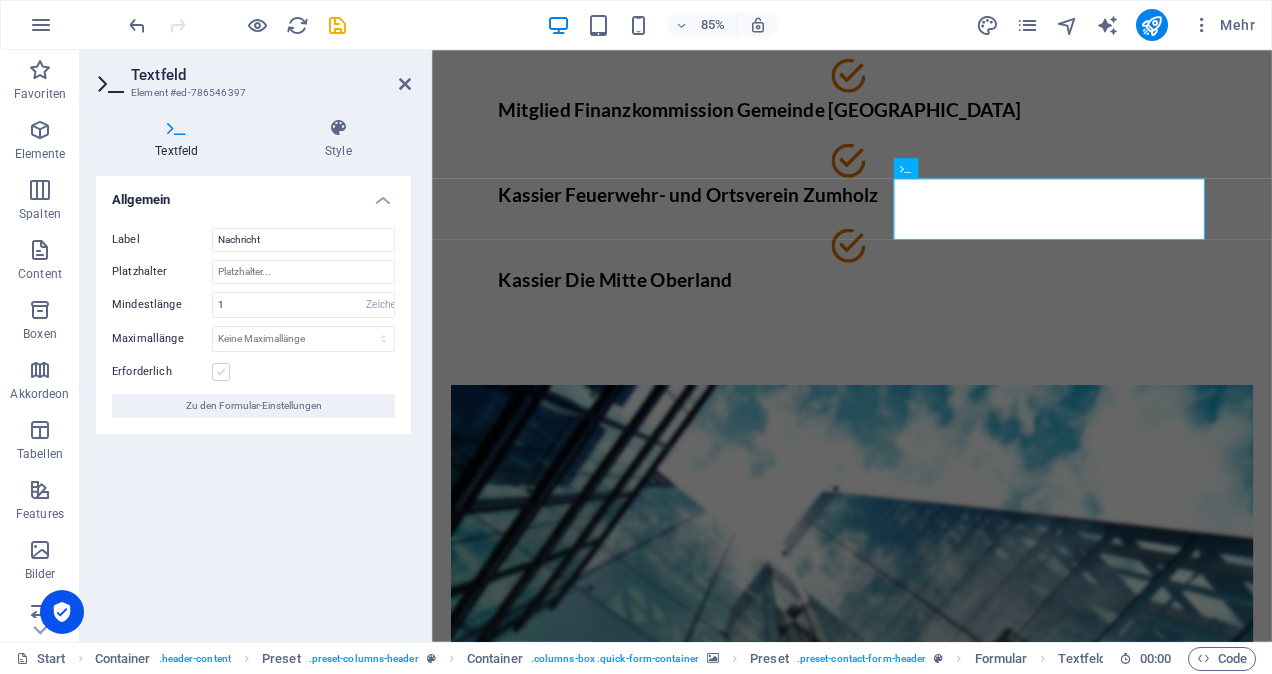 click at bounding box center [221, 372] 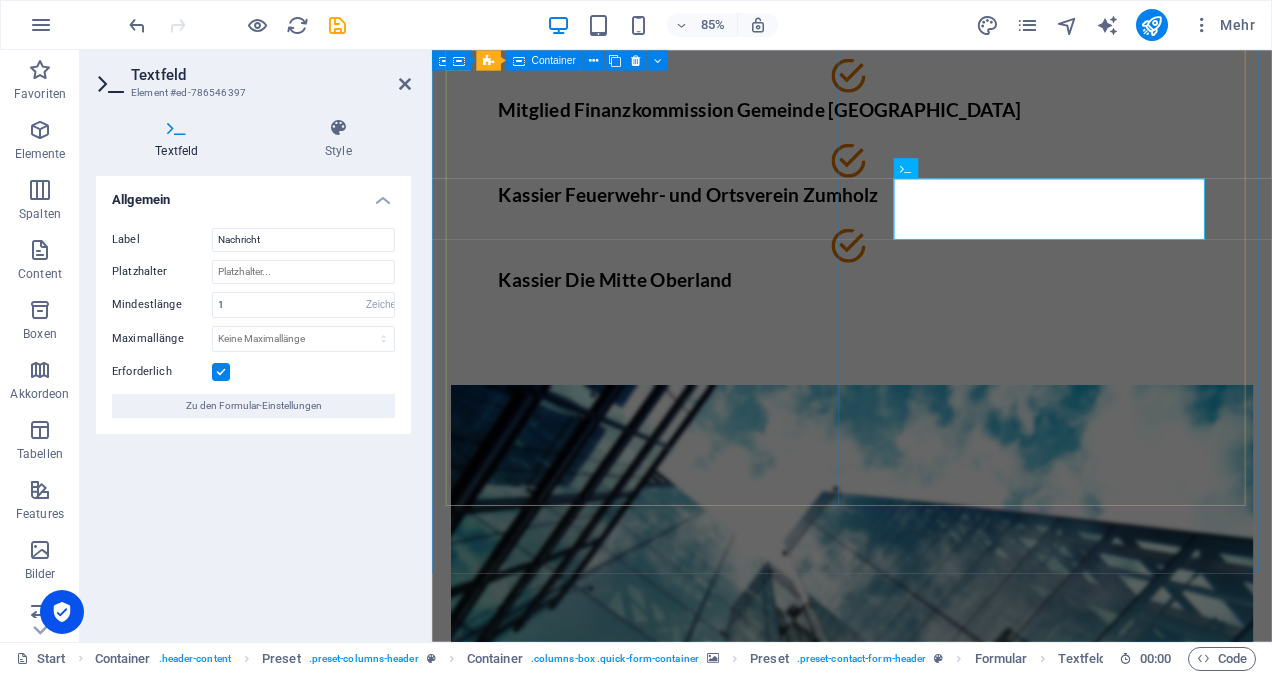 click on "Tobias Roux Fachmann Finanz- und Rechnungswesen mit eidgenössischem Fachausweis Mitglied Finanzkommission Gemeinde Plaffeien Kassier Feuerwehr- und Ortsverein Zumholz Kassier Die Mitte Oberland" at bounding box center [926, 137] 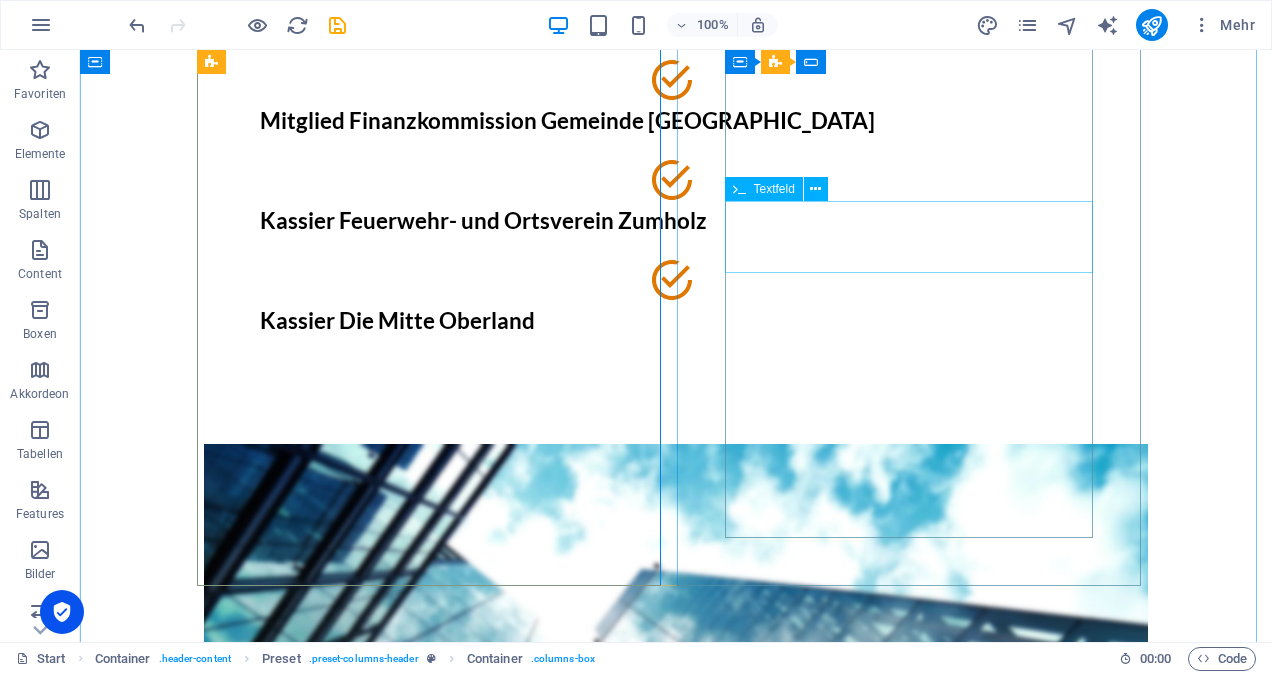 click on "Nachricht" at bounding box center [676, 1477] 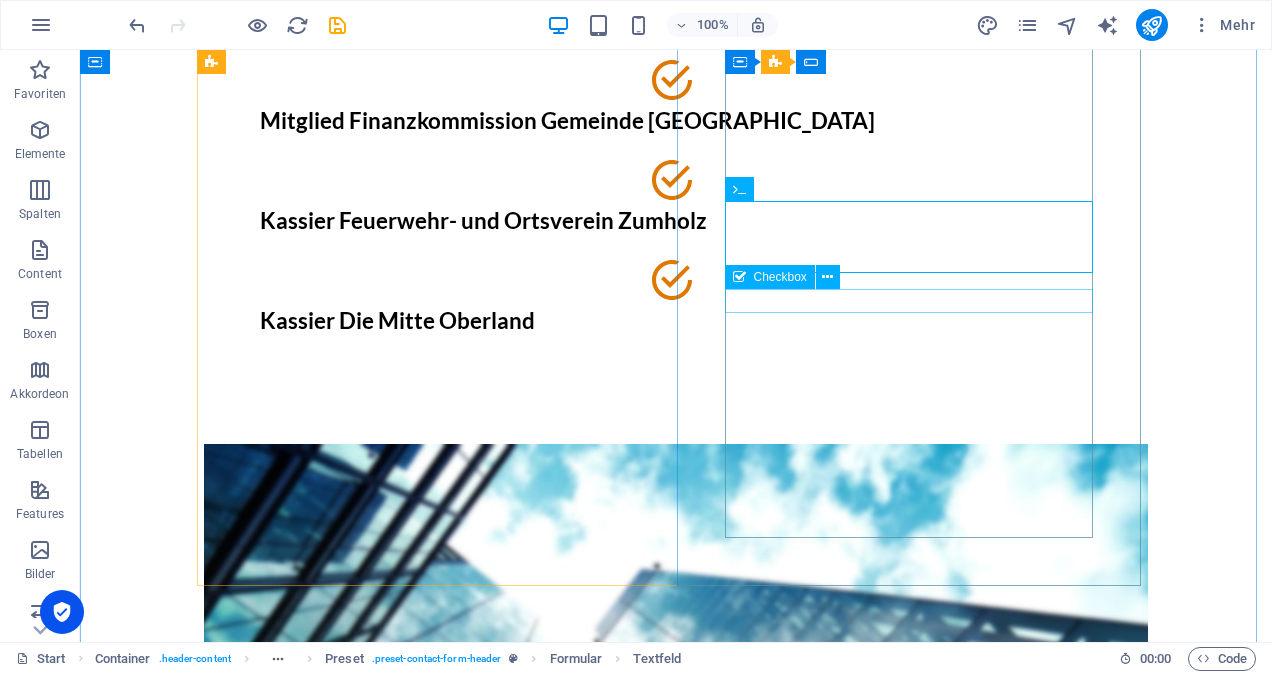 click on "I have read and understand the privacy policy." at bounding box center [676, 1525] 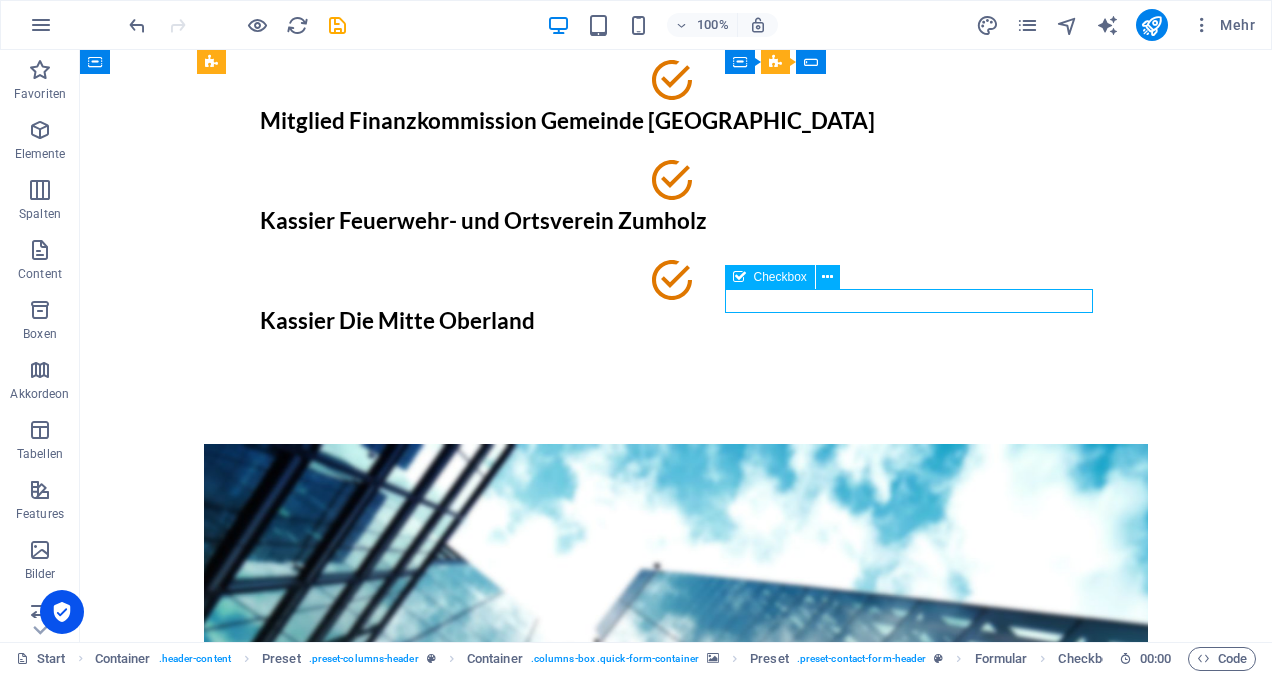 click on "I have read and understand the privacy policy." at bounding box center (676, 1525) 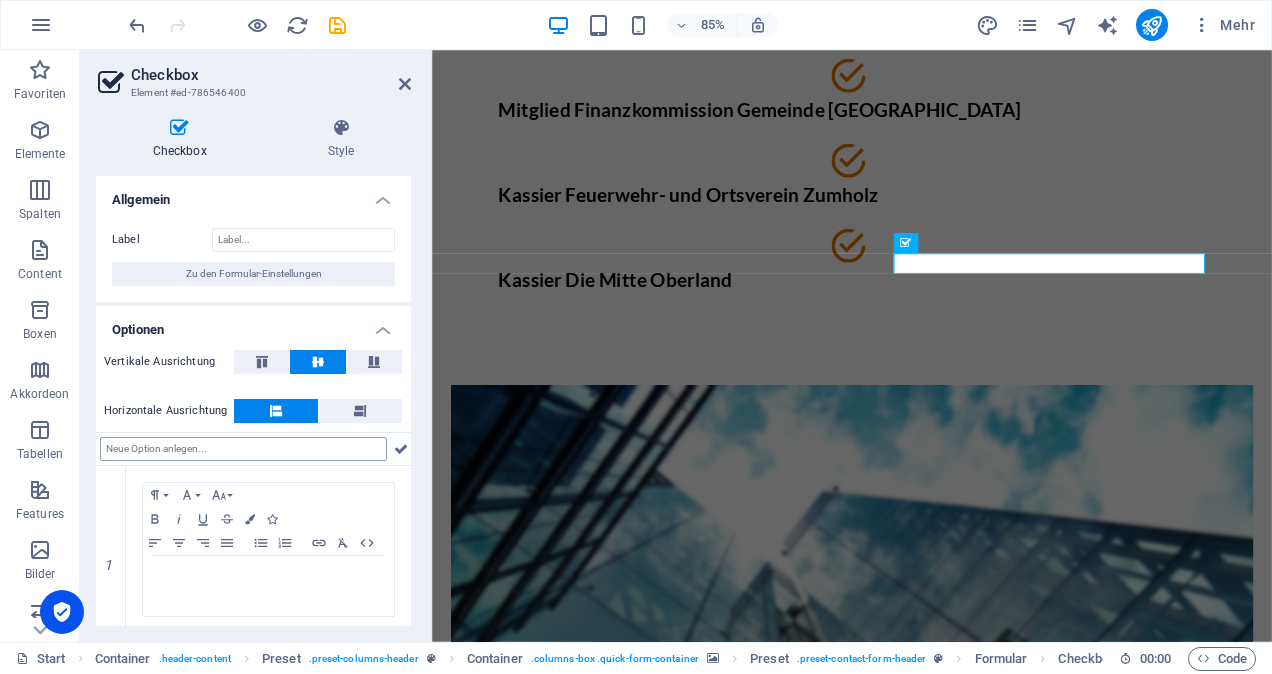 click at bounding box center (243, 449) 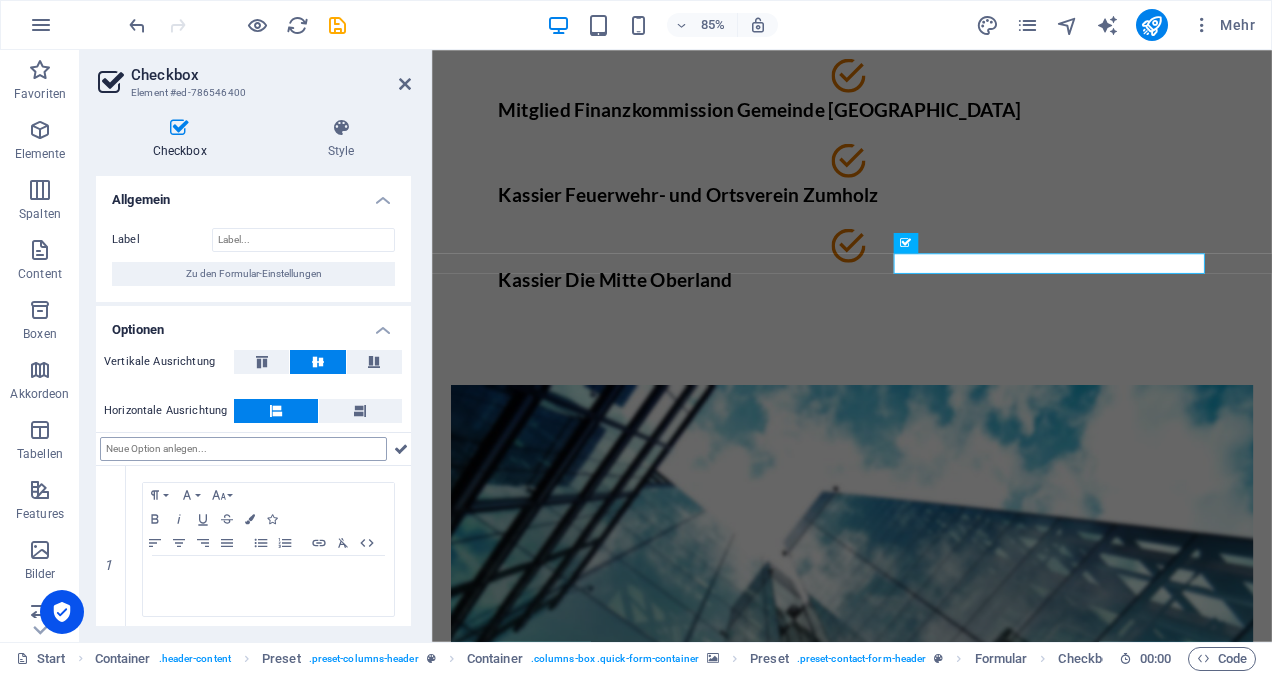 click at bounding box center [243, 449] 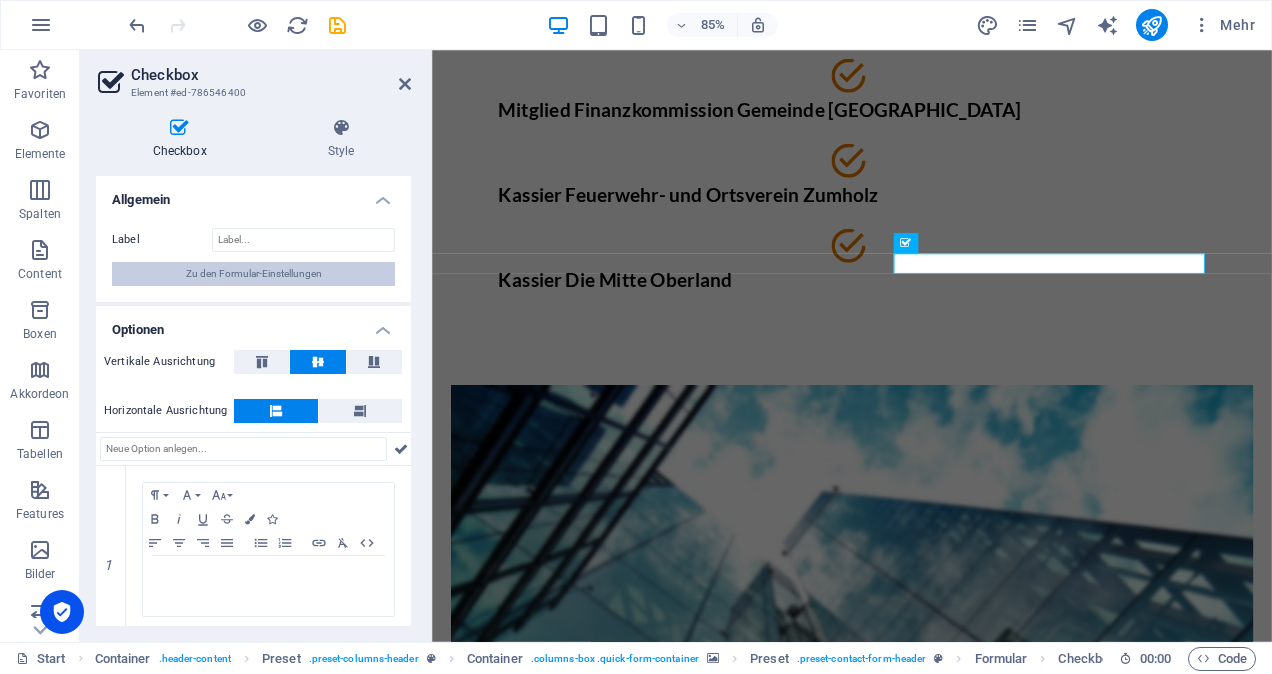 click on "Zu den Formular-Einstellungen" at bounding box center (253, 274) 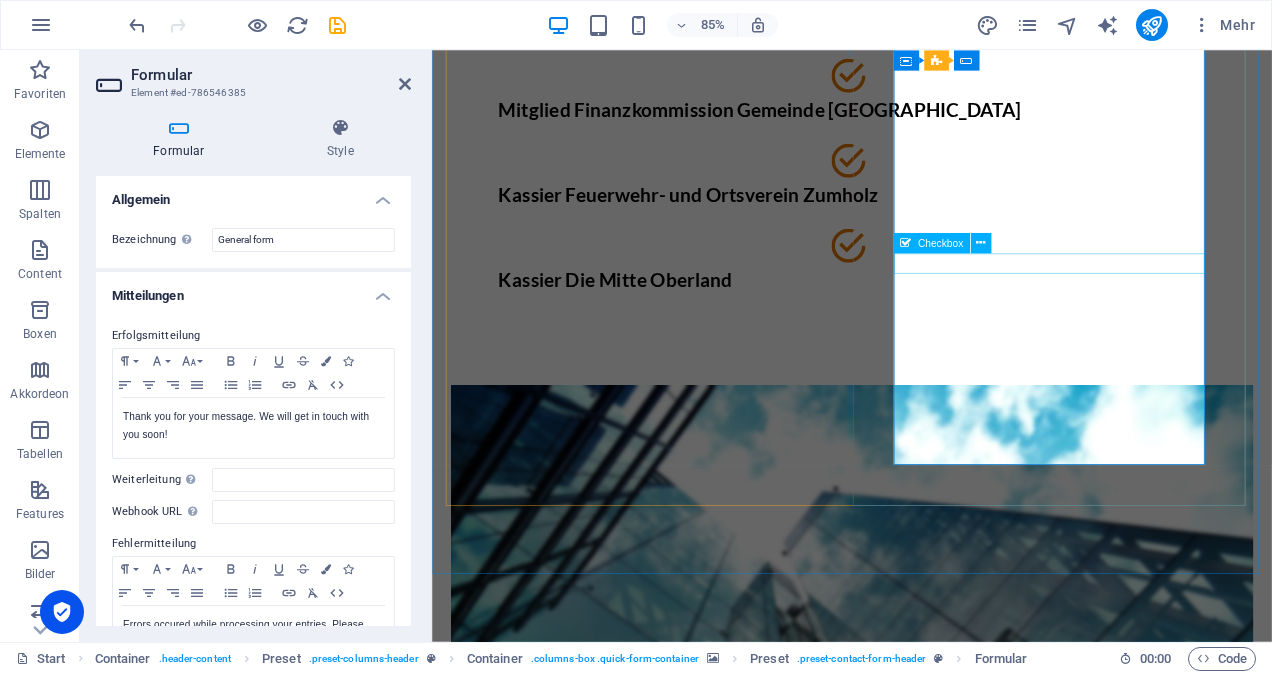 click on "I have read and understand the privacy policy." at bounding box center (926, 1525) 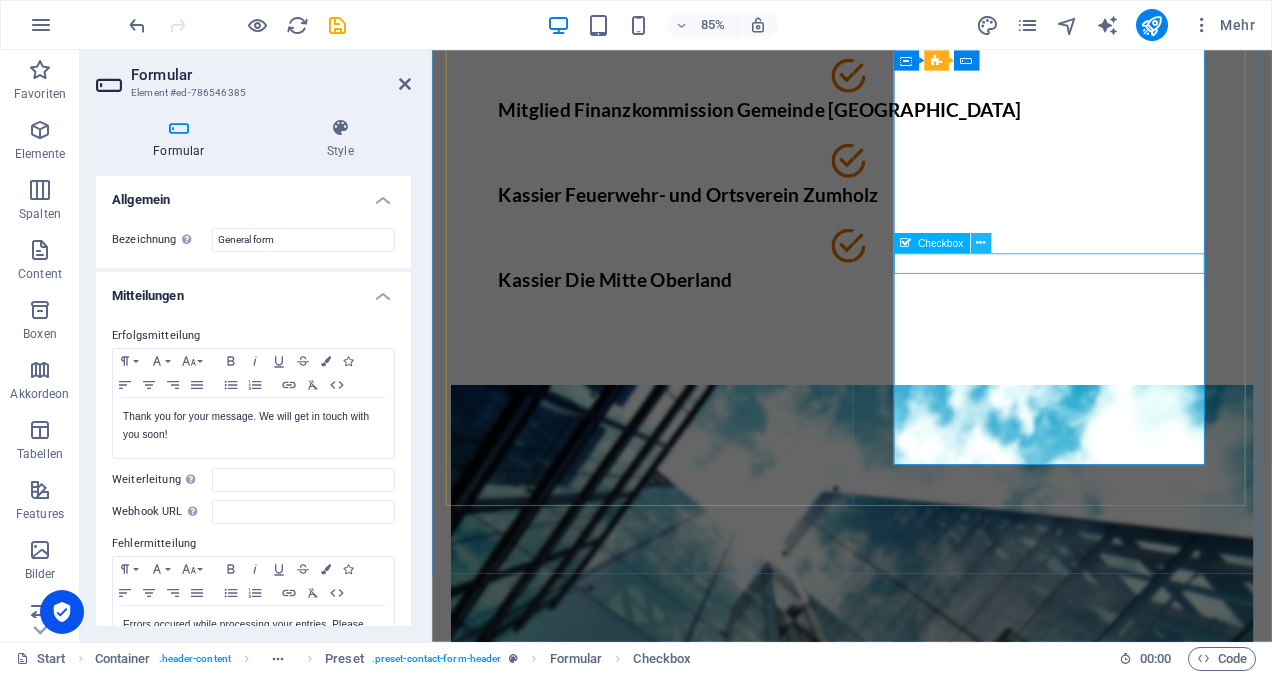 click at bounding box center (980, 243) 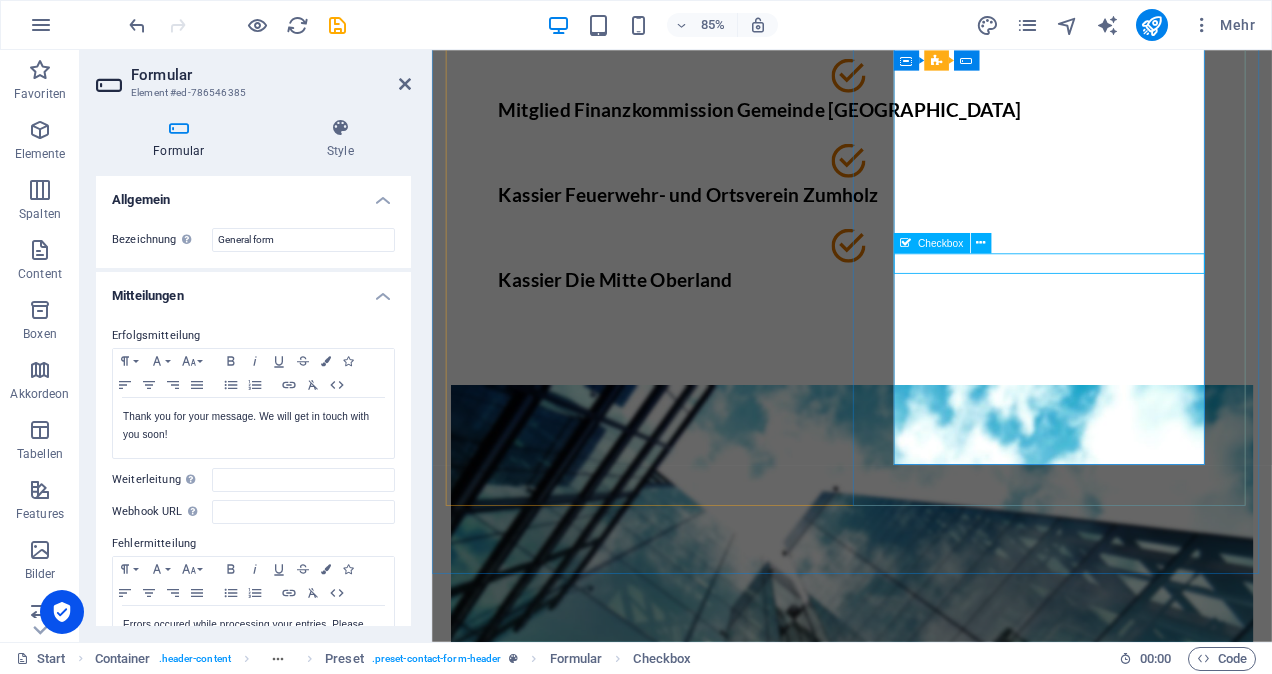click on "Checkbox" at bounding box center (931, 243) 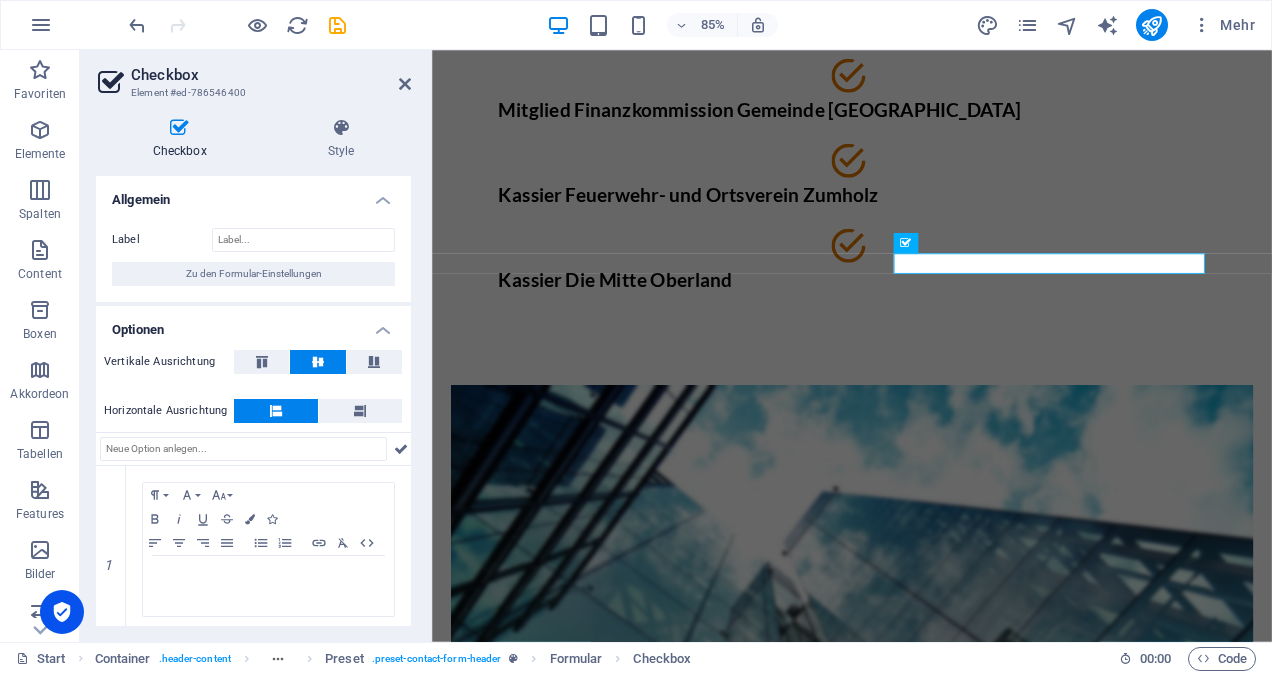 click on "Allgemein" at bounding box center (253, 194) 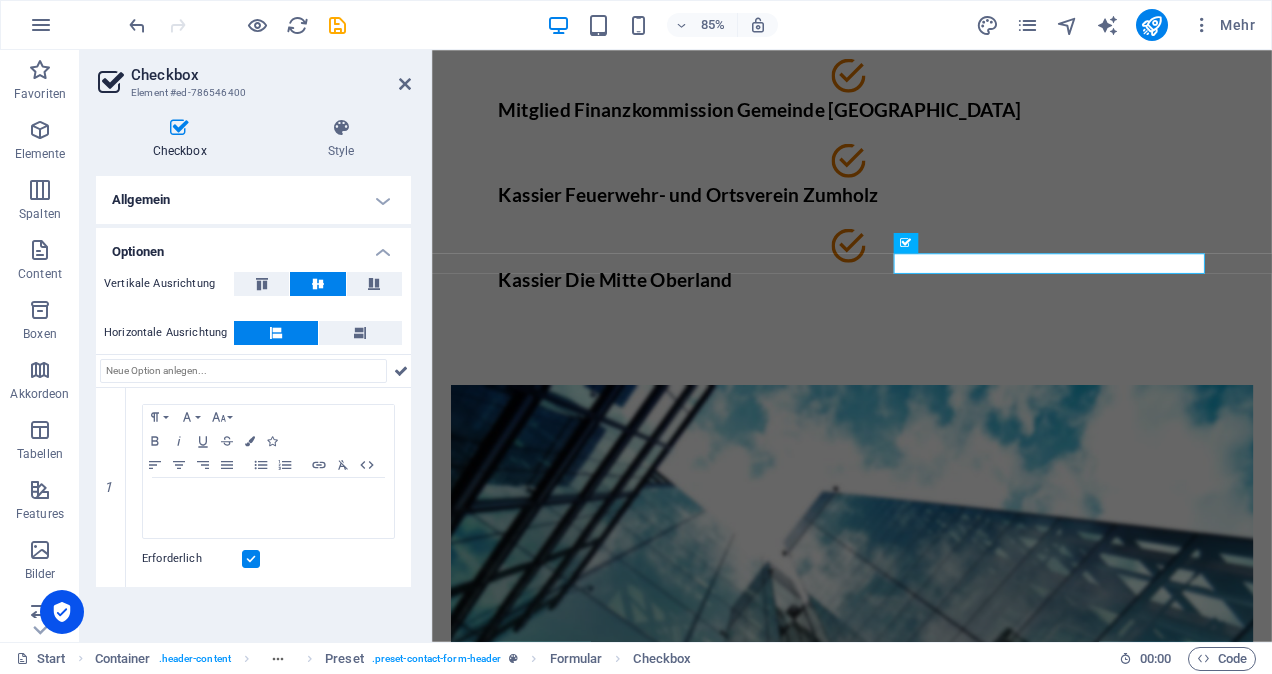 click on "Allgemein" at bounding box center (253, 200) 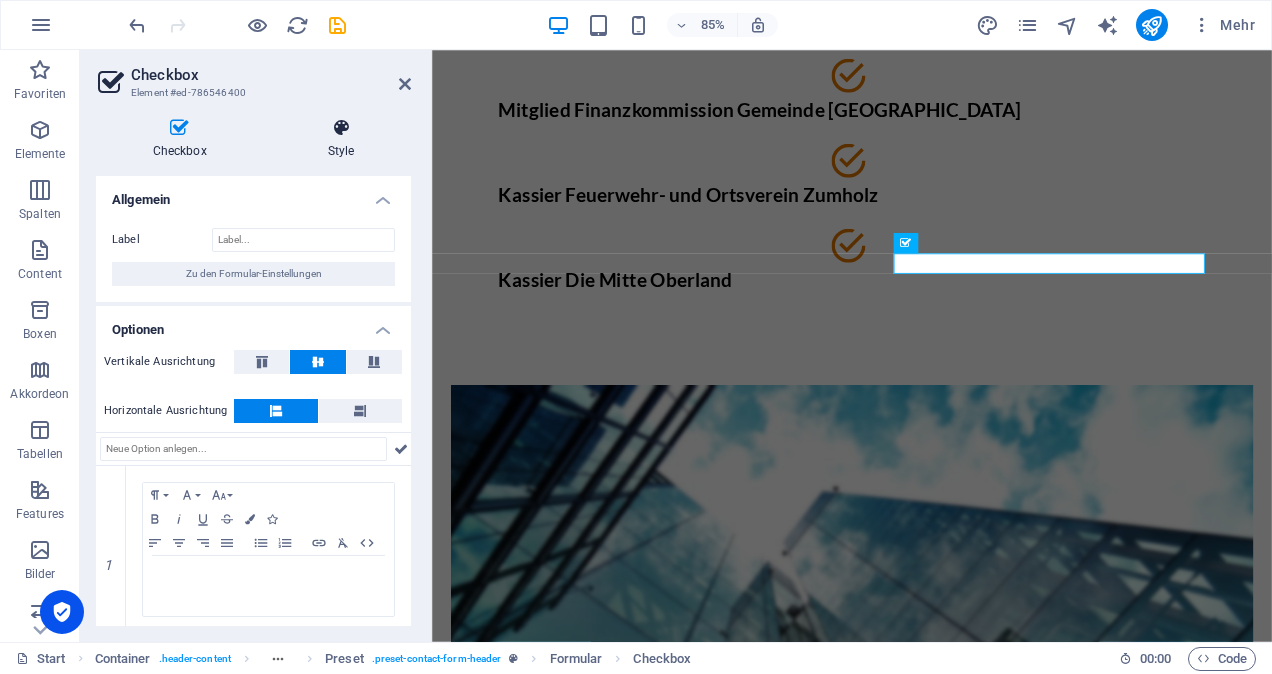 click on "Style" at bounding box center (341, 139) 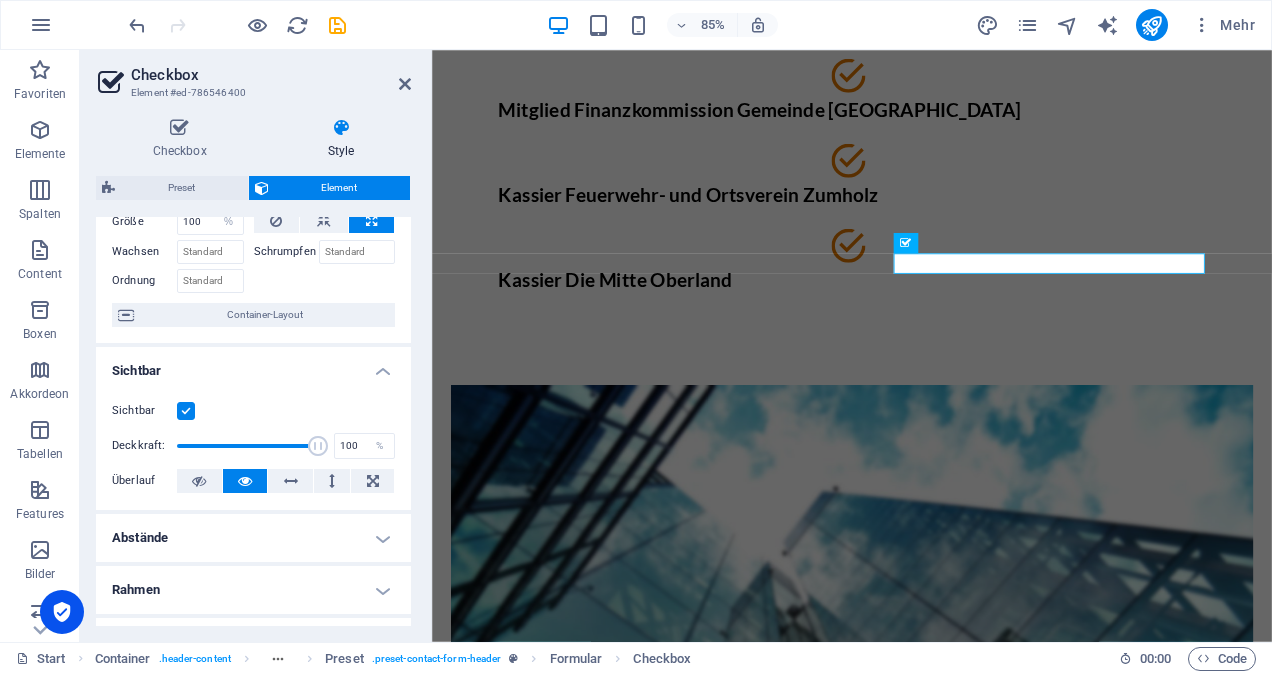 scroll, scrollTop: 32, scrollLeft: 0, axis: vertical 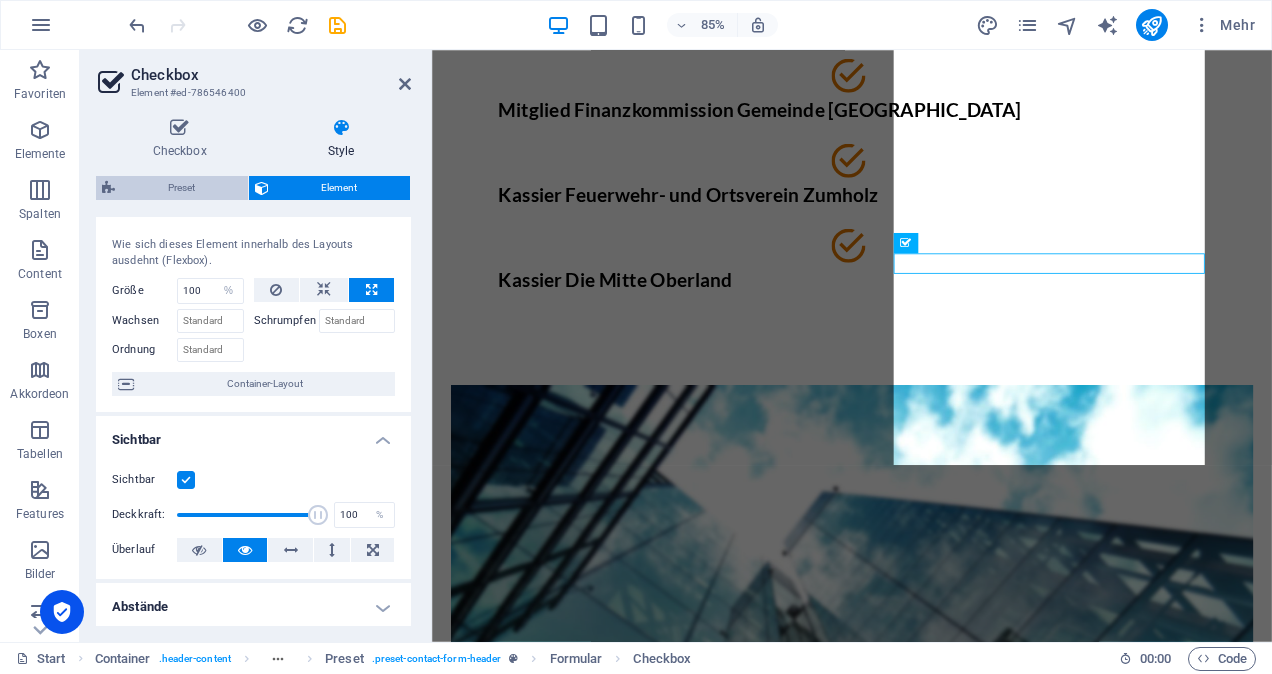 click on "Preset" at bounding box center [181, 188] 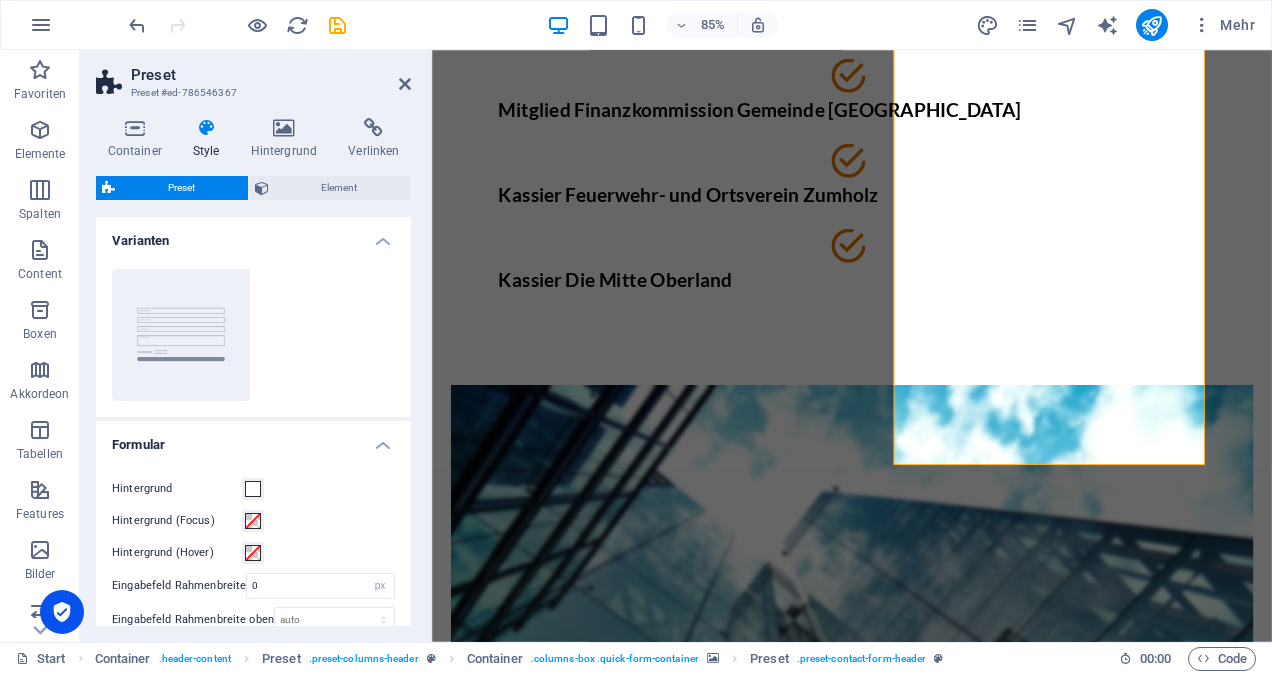 drag, startPoint x: 411, startPoint y: 275, endPoint x: 411, endPoint y: 401, distance: 126 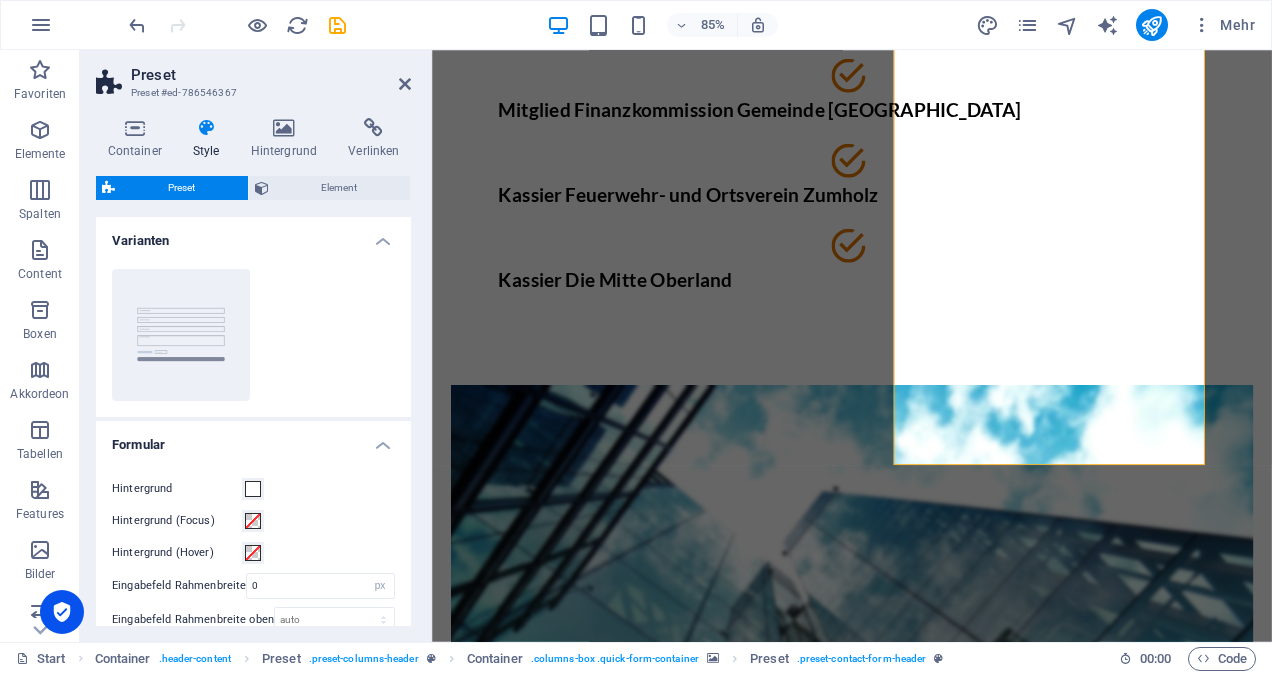 click on "Container Style Hintergrund Verlinken Größe Höhe Standard px rem % vh vw Mind. Höhe Keine px rem % vh vw Breite Standard px rem % em vh vw Mind. Breite Keine px rem % vh vw Inhaltsbreite Standard Breite ändern Breite Standard px rem % em vh vw Mind. Breite Keine px rem % vh vw Standard Abstand Abstand ändern Standard Inhaltsbreite und Abstände werden unter Design festgelegt. Design Layout (Flexbox) Ausrichtung Bestimmt, in welche Richtung das Spaltenverhalten Auswirkungen haben soll (flex-direction). Standard Hauptachse Beeinflusse, wie sich Elemente innerhalb dieses Containers entlang der Hauptsache verhalten sollen (justify-content). Standard Querachse Steuert die vertikale Ausrichtung der Elemente innerhalb des Containers (align-items). Standard Umbrechen Standard An Aus Füllen Steuert die Abstände und Ausrichtung von Elementen auf der Y-Achse bei mehreren Zeilen (align-content). Standard Accessibility Role The ARIA role defines the purpose of an element.  Keine Alert Article Buch" at bounding box center [253, 372] 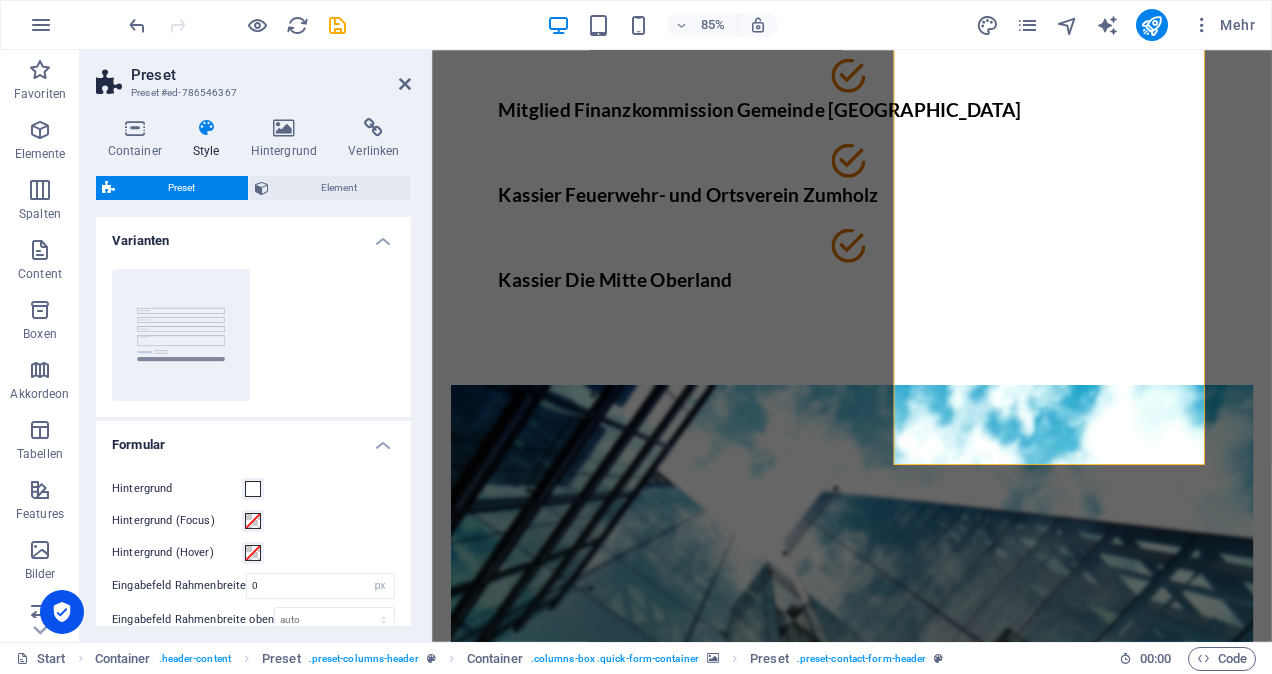 drag, startPoint x: 402, startPoint y: 338, endPoint x: 399, endPoint y: 439, distance: 101.04455 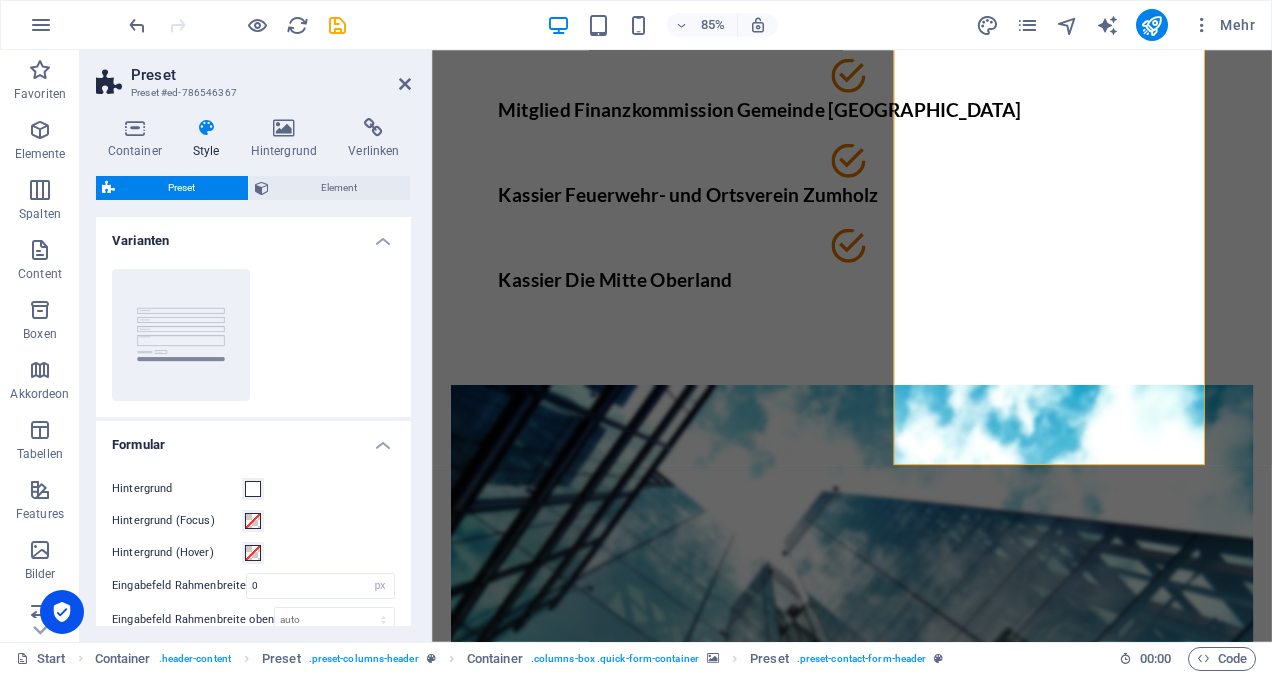 click on "Varianten Standard Formular Hintergrund Hintergrund (Focus) Hintergrund (Hover) Eingabefeld Rahmenbreite 0 rem px Eingabefeld Rahmenbreite oben auto rem px Eingabefeld Rahmenbreite rechts auto rem px Eingabefeld Rahmenbreite unten auto rem px Eingabefeld Rahmenbreite links auto rem px Eingabefeld Runde Ecken 0 rem px % Eingabefeld Rahmenstil solid dashed dotted double Eingabefeld Rahmenfarbe Rahmenfarbe (Focus) Rahmenfarbe (Hover) Label Farbe Farbe - Felder Farbe - Felder (Focus) Farbe - Felder (Hover) Platzhalter Farbe Platzhalter (Focus) Platzhalter (Hover) Eingabefeld Breite 100 % Horiz. Checkboxen Horiz. Radio-Buttons Darstellung Abstand 0.5 rem Captcha Icon Farbe Icon Größe 1.5 rem px Input Breite 100 rem px vw vh % Preset-Klasse Oben gesetzte Variante und Einstellungen werden für alle Elemente übernommen, die diese Preset-Klasse tragen. header Preset-Klasse hinzufügen" at bounding box center (253, 421) 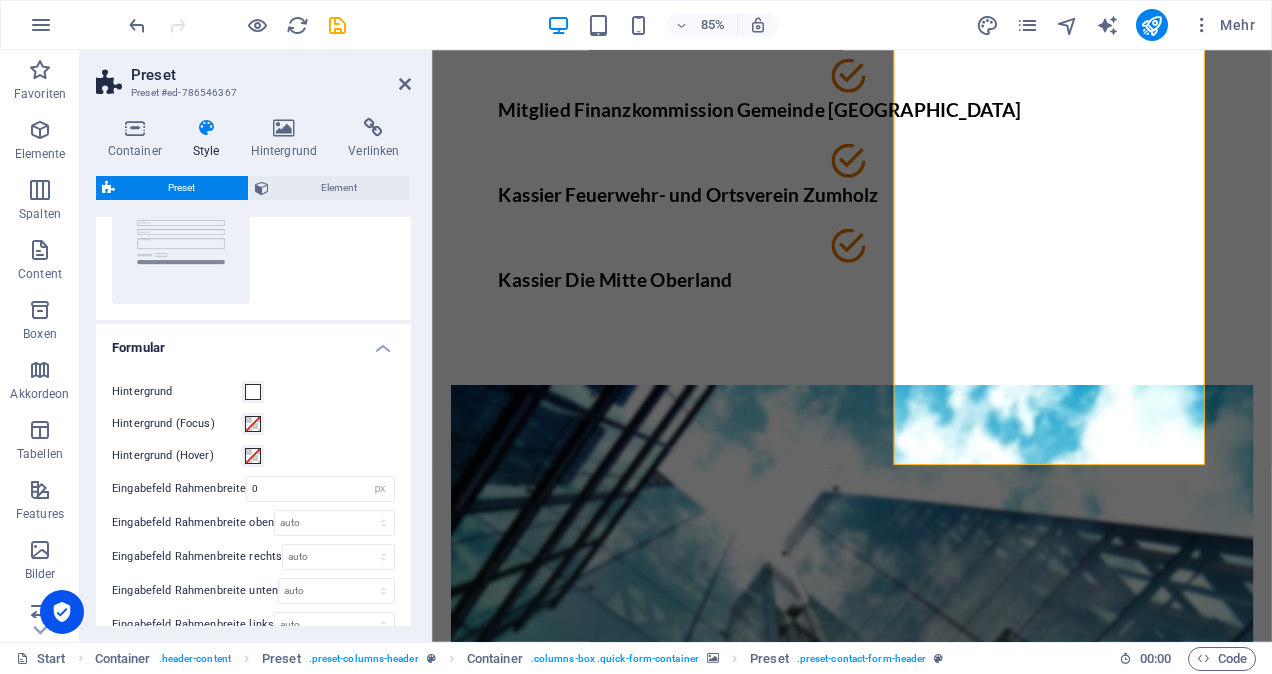 scroll, scrollTop: 0, scrollLeft: 0, axis: both 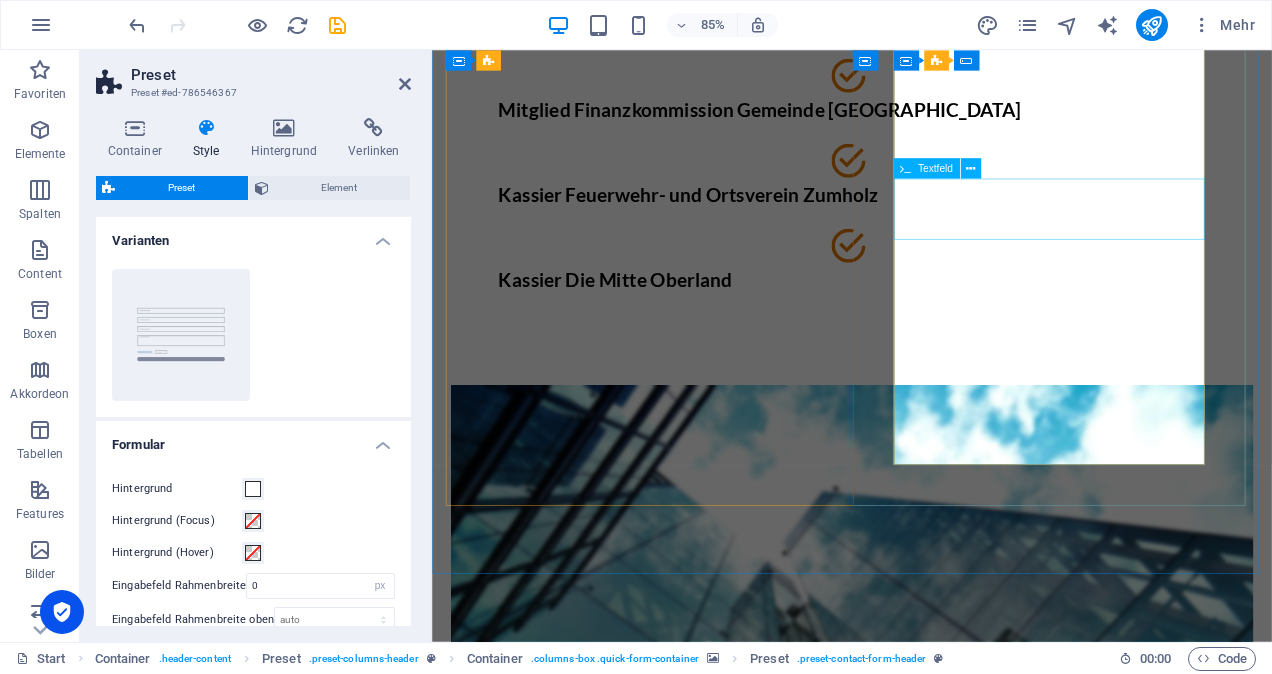 click on "Nachricht" at bounding box center [675, 1477] 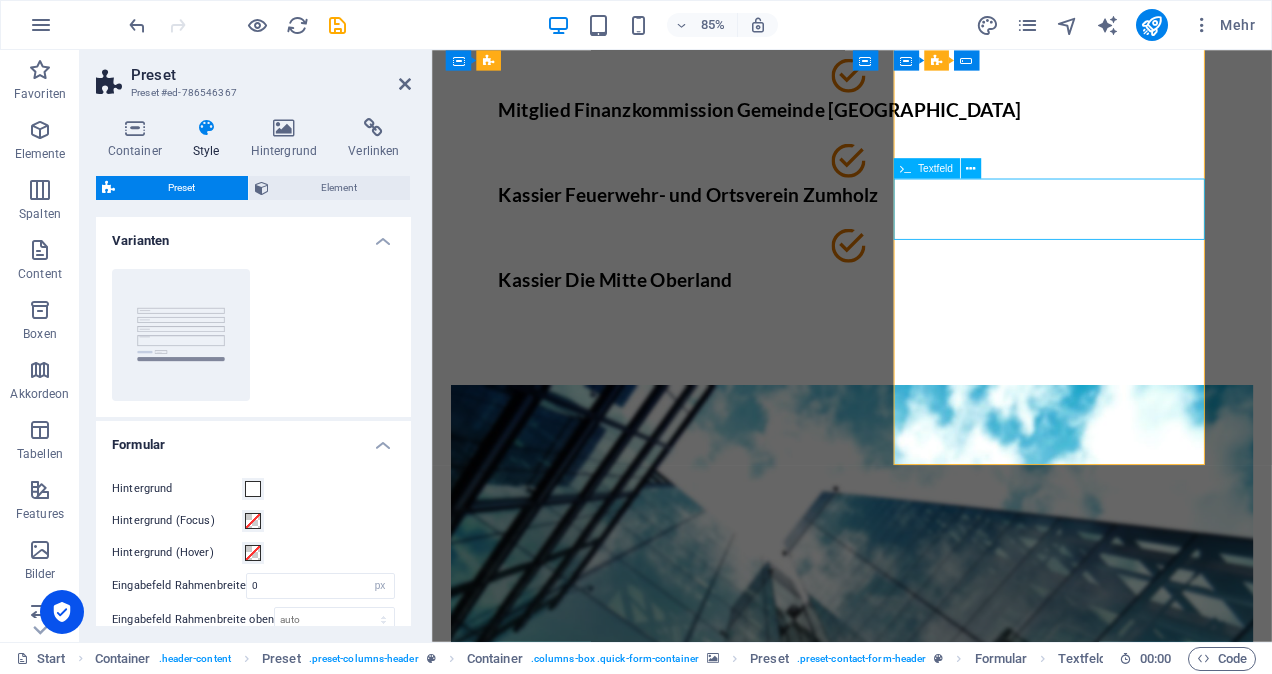 click on "Nachricht" at bounding box center (675, 1477) 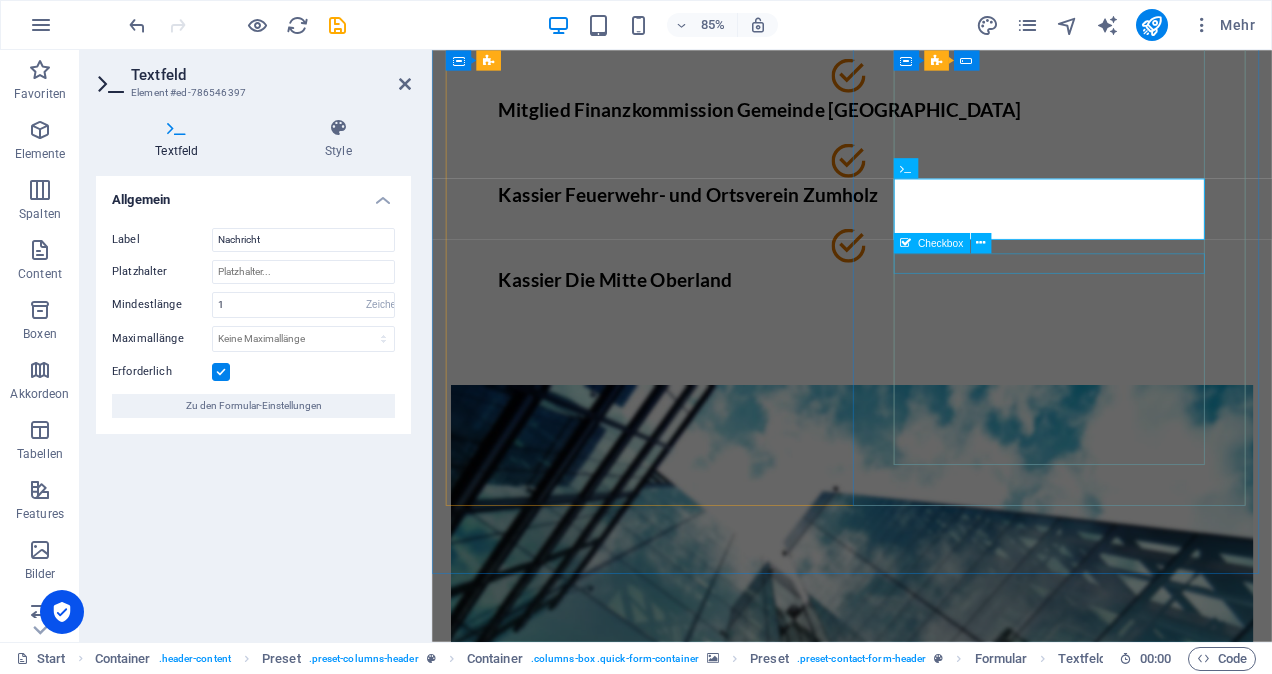 click on "I have read and understand the privacy policy." at bounding box center [926, 1525] 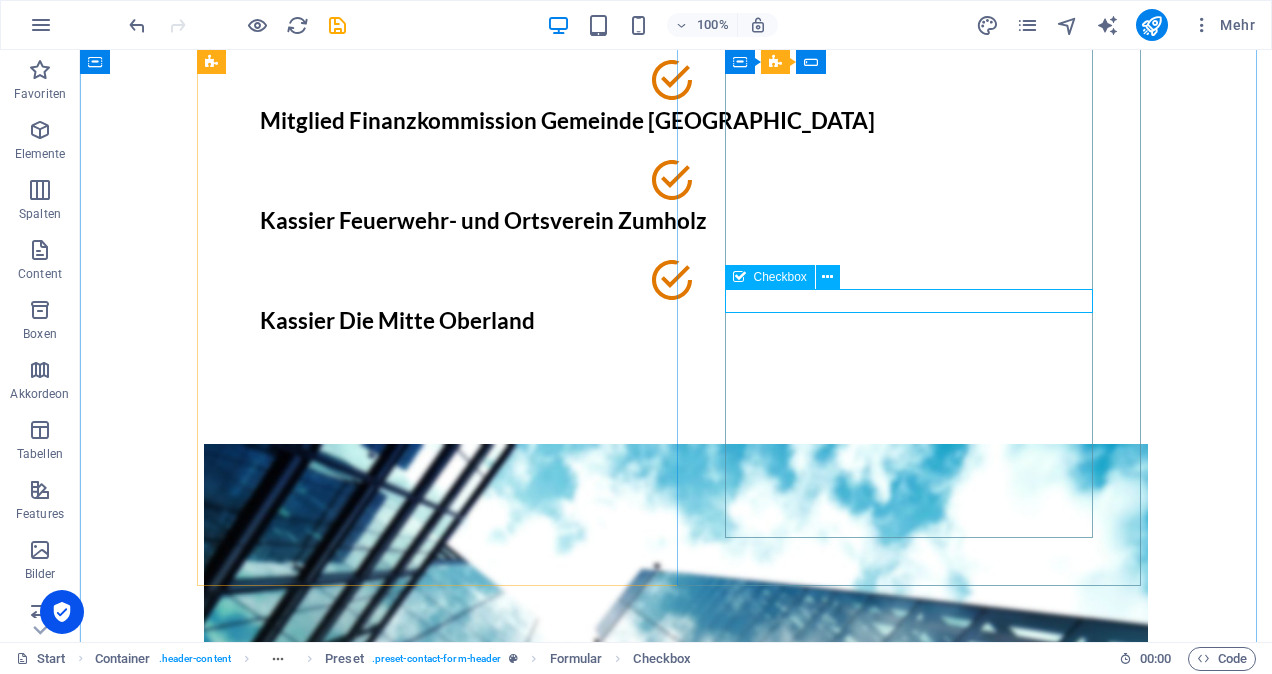 click on "I have read and understand the privacy policy." at bounding box center [676, 1525] 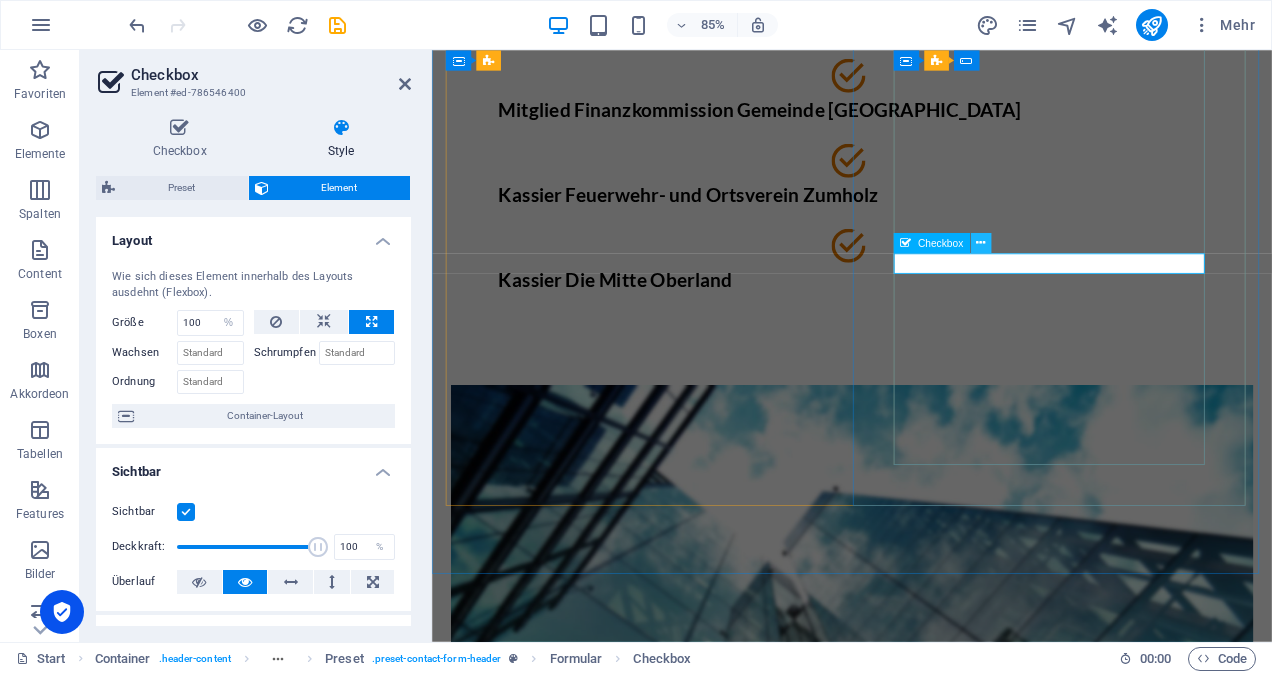 click at bounding box center [981, 243] 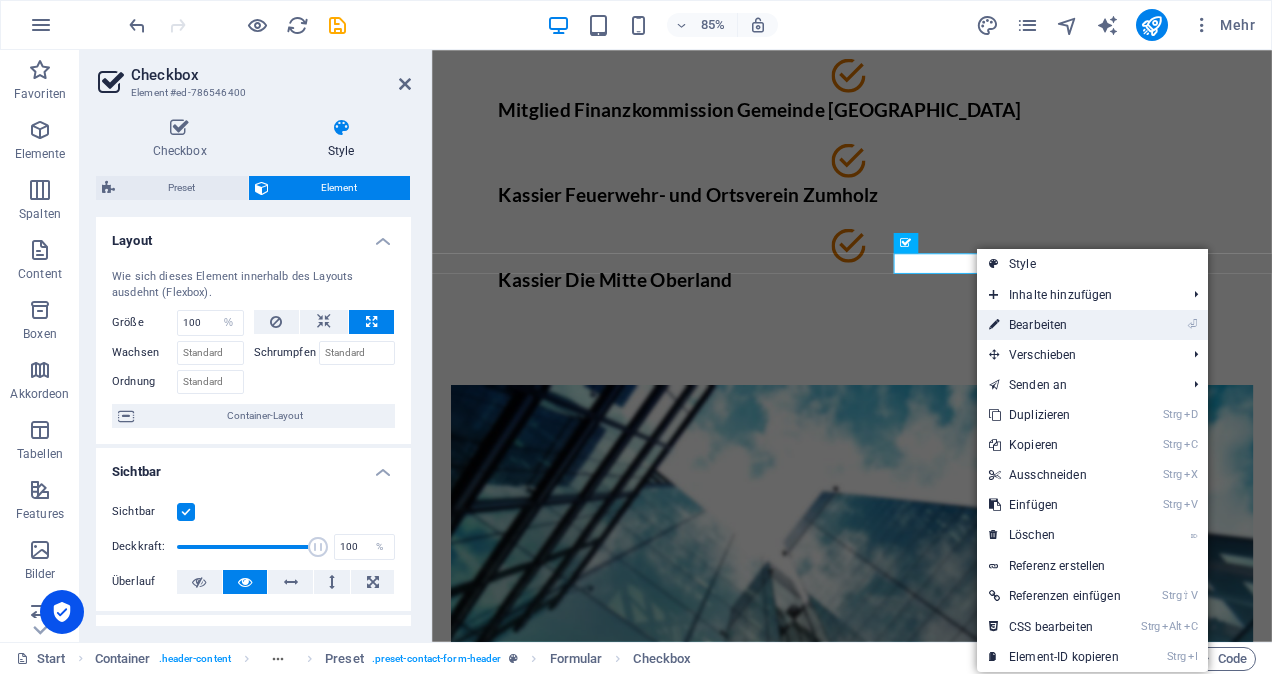 click on "⏎  Bearbeiten" at bounding box center (1055, 325) 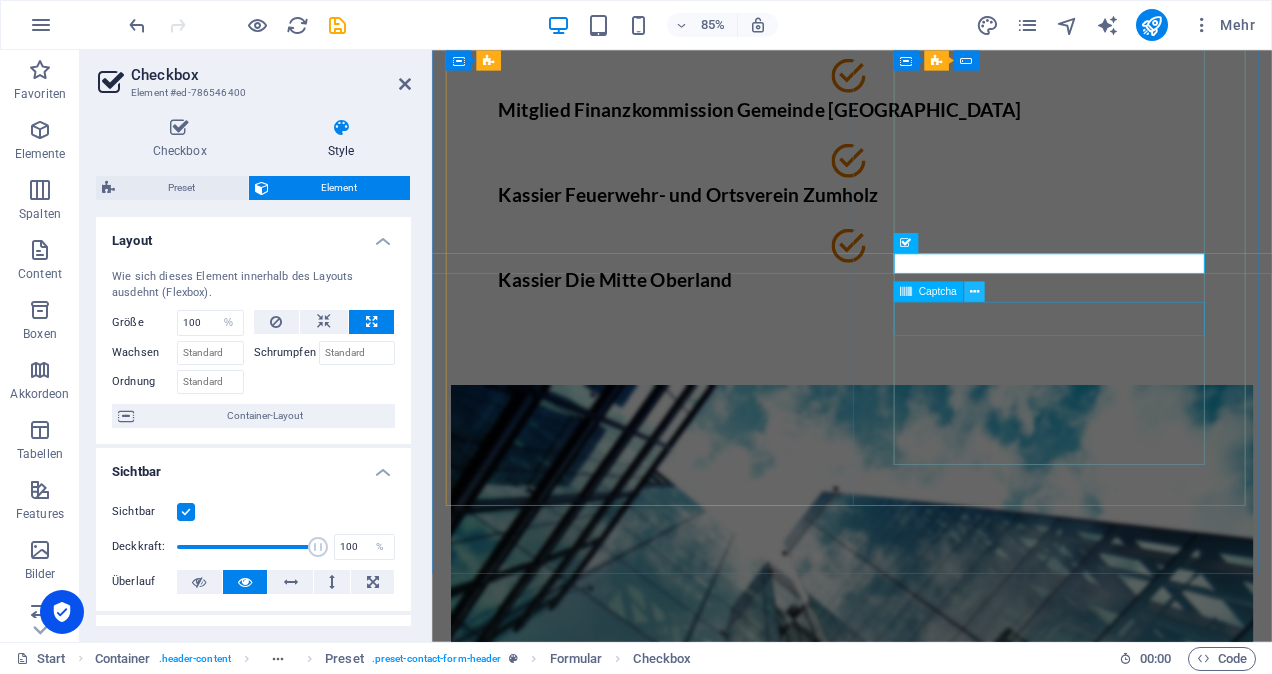 click at bounding box center (974, 292) 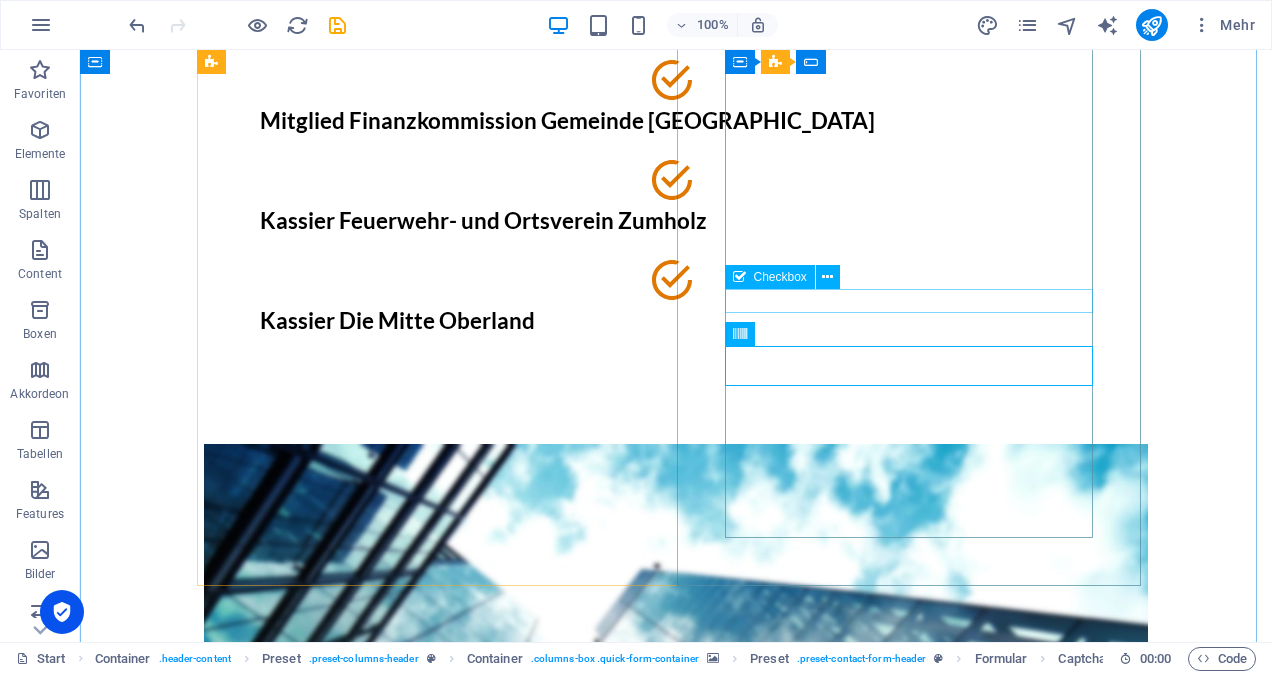 click on "I have read and understand the privacy policy." at bounding box center (676, 1525) 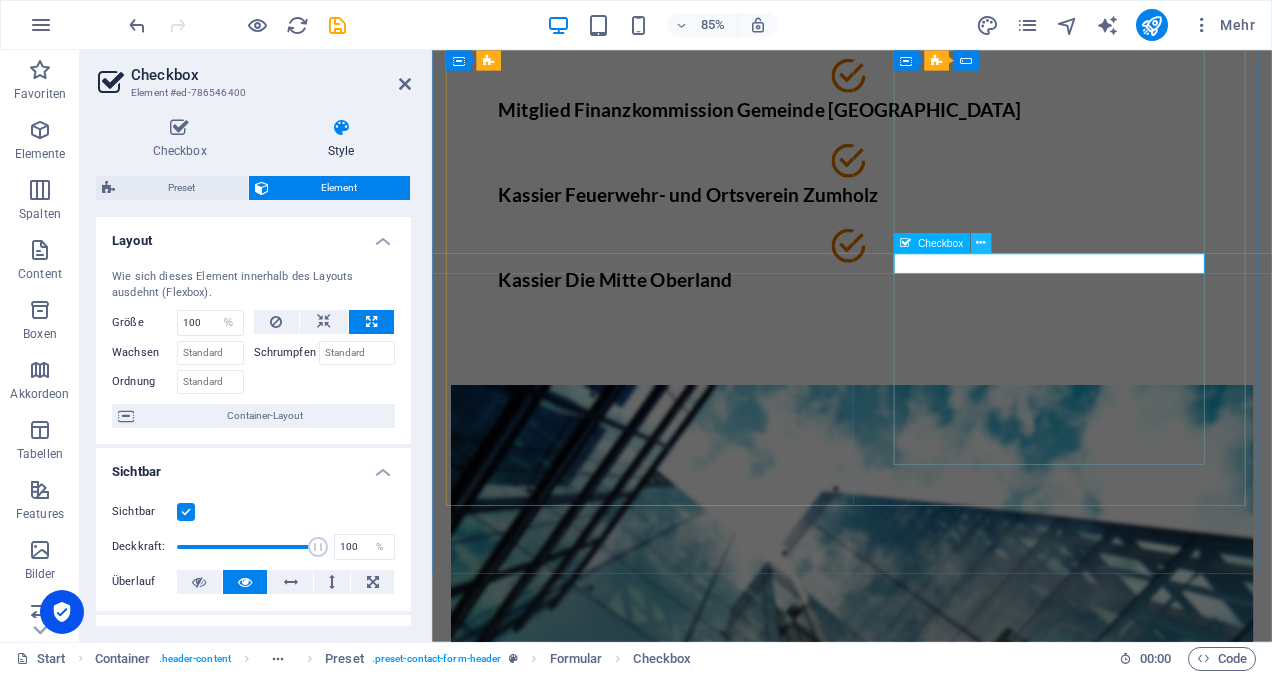 click at bounding box center [980, 243] 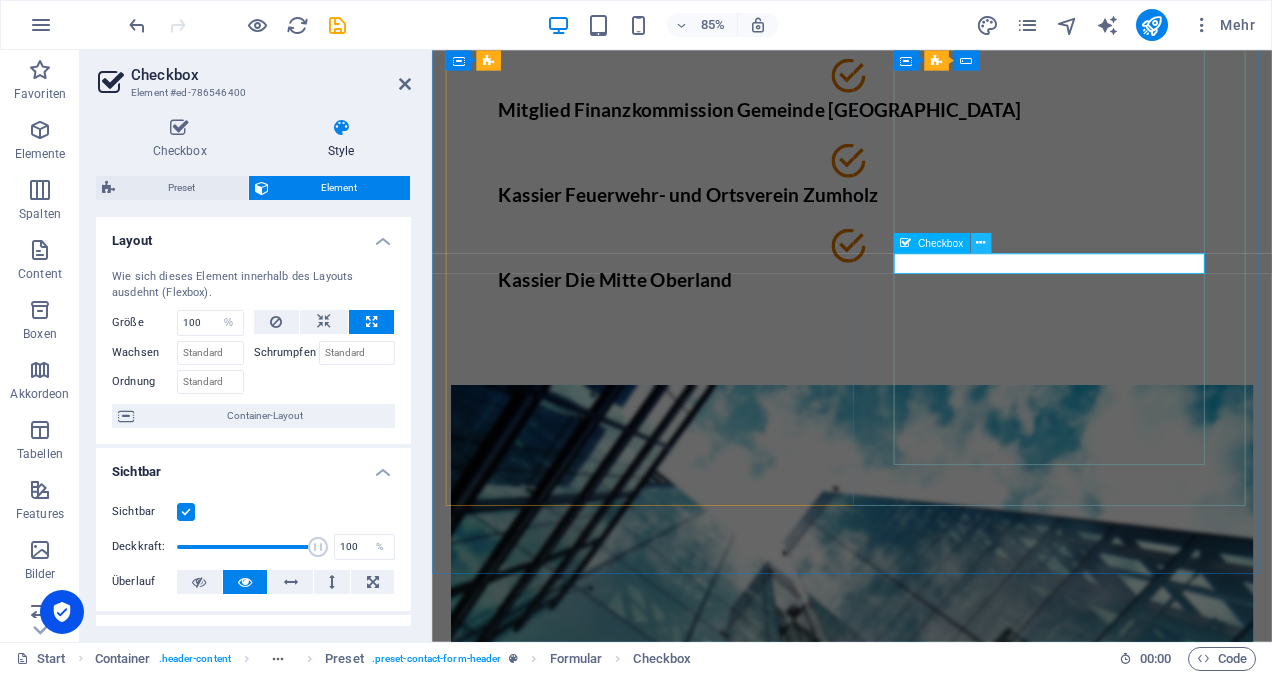 click at bounding box center (980, 243) 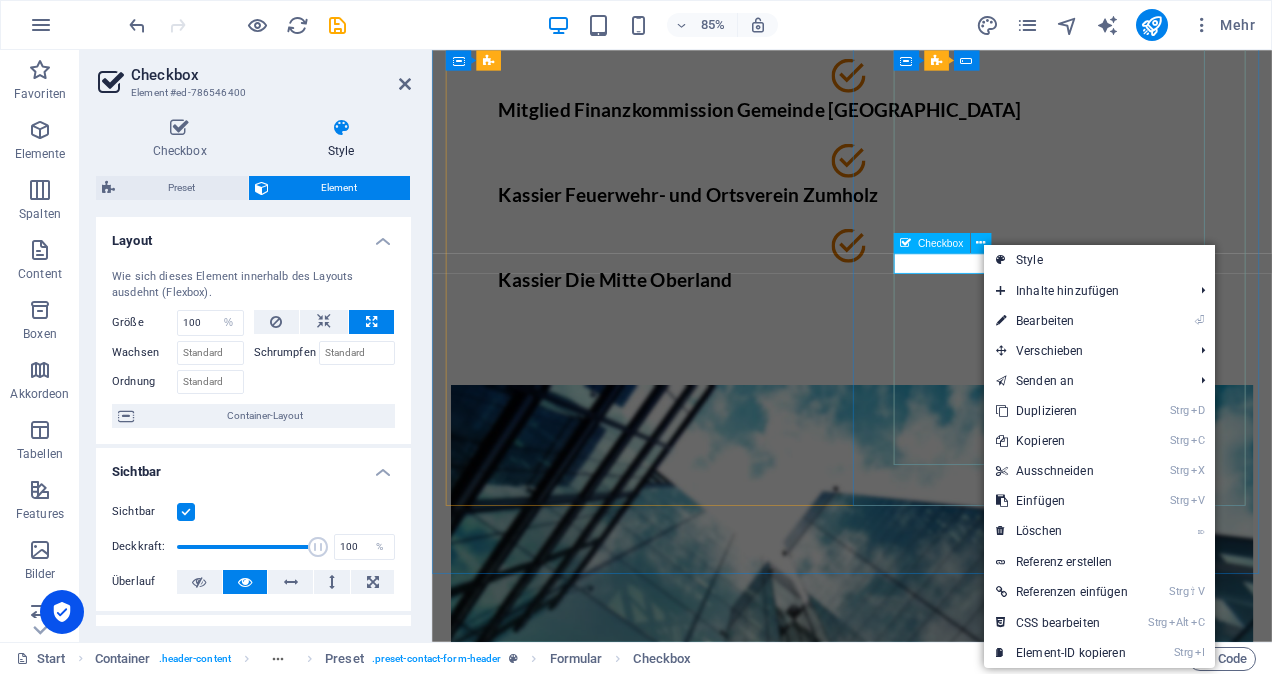 click on "I have read and understand the privacy policy." at bounding box center [926, 1525] 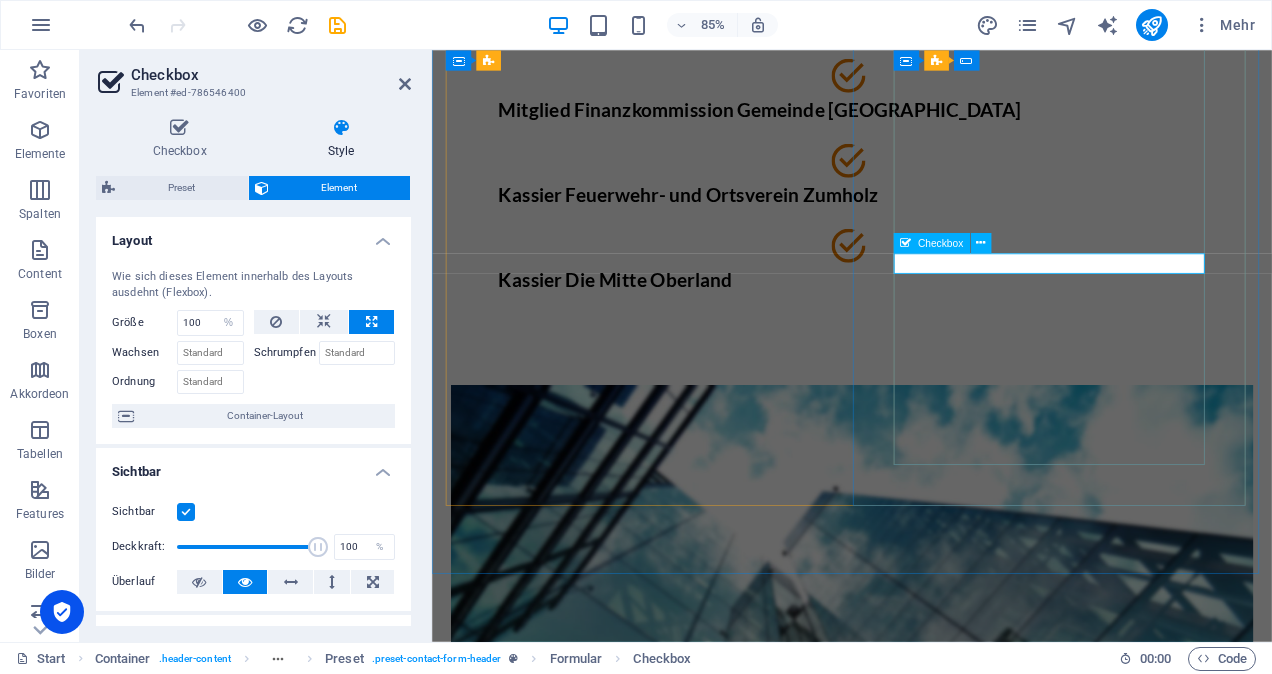 click on "I have read and understand the privacy policy." at bounding box center (548, 1526) 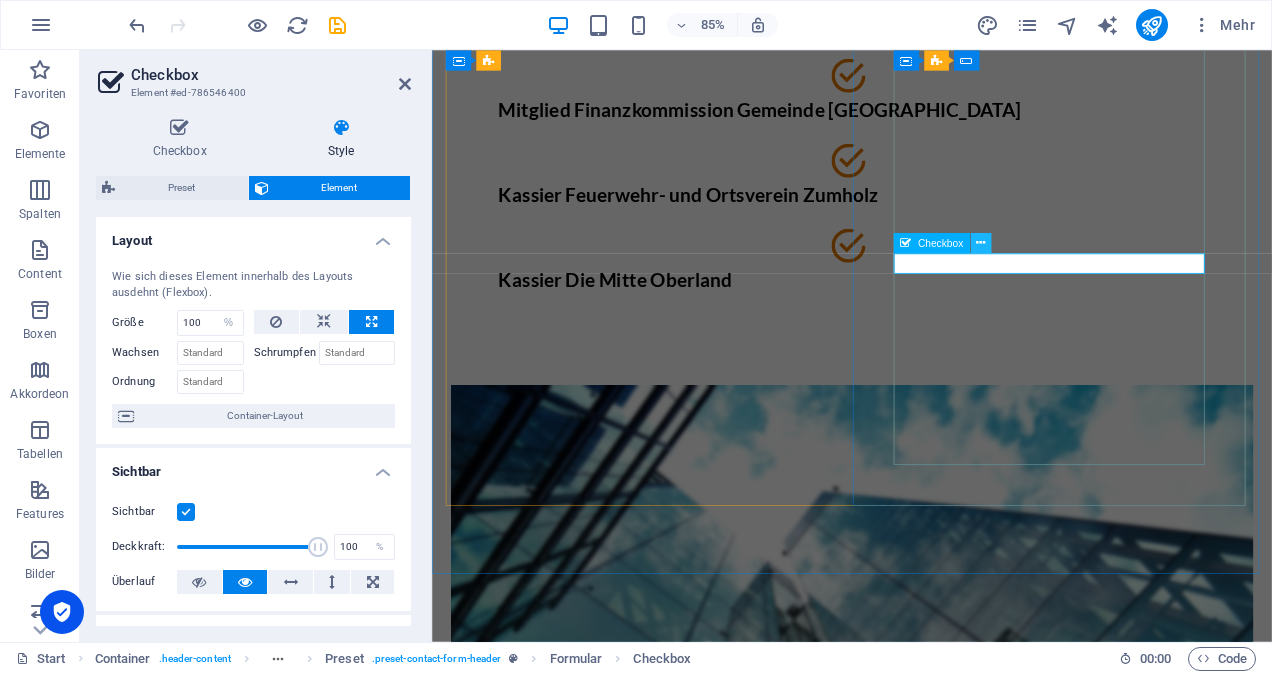 click at bounding box center (980, 243) 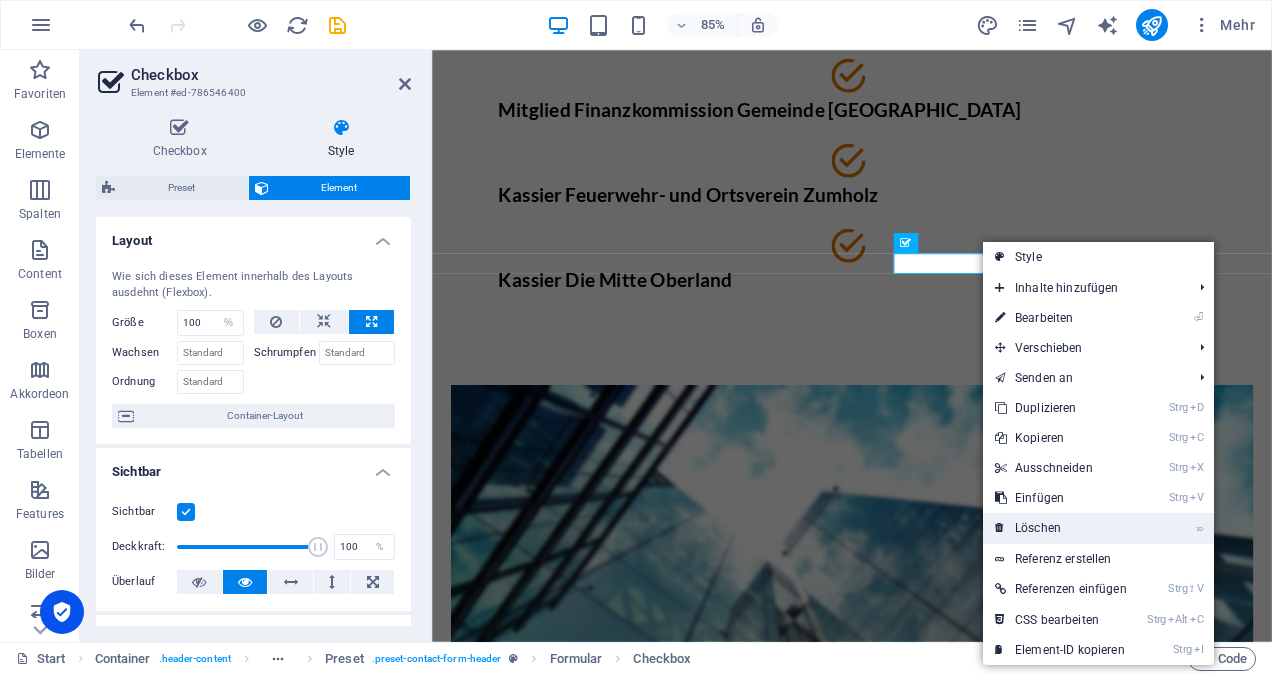 click on "⌦  Löschen" at bounding box center (1061, 528) 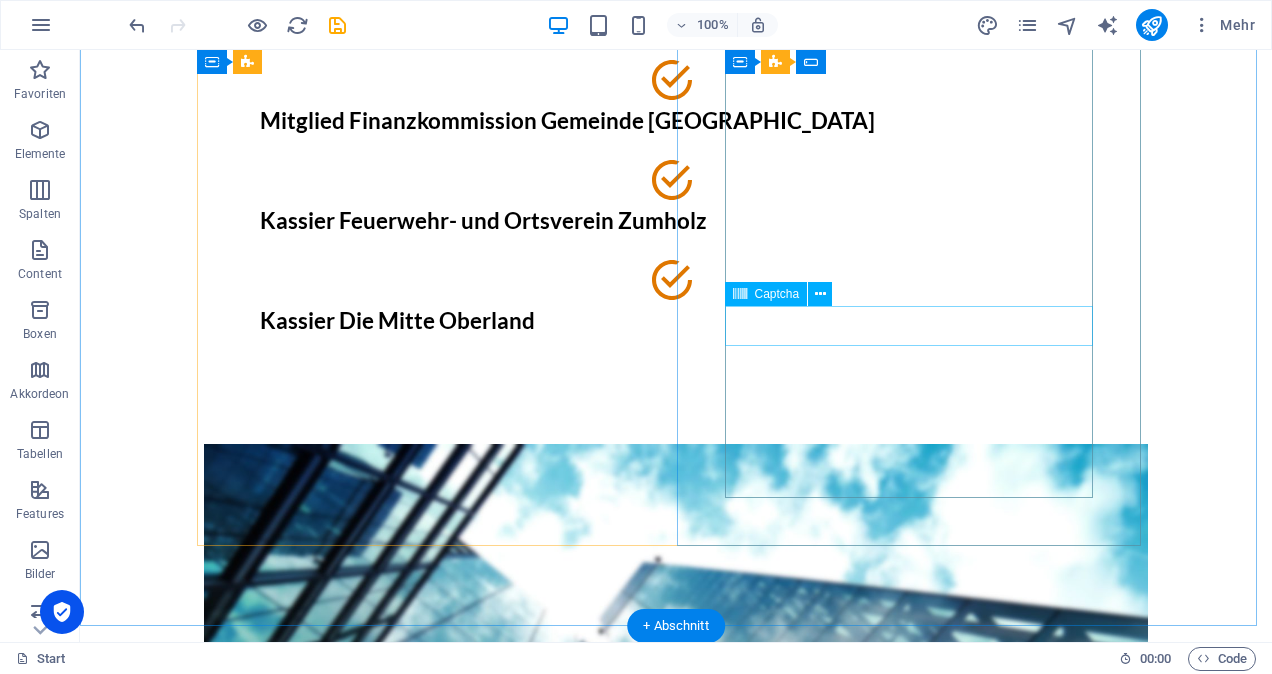 click on "Unreadable? Regenerate" at bounding box center [676, 1510] 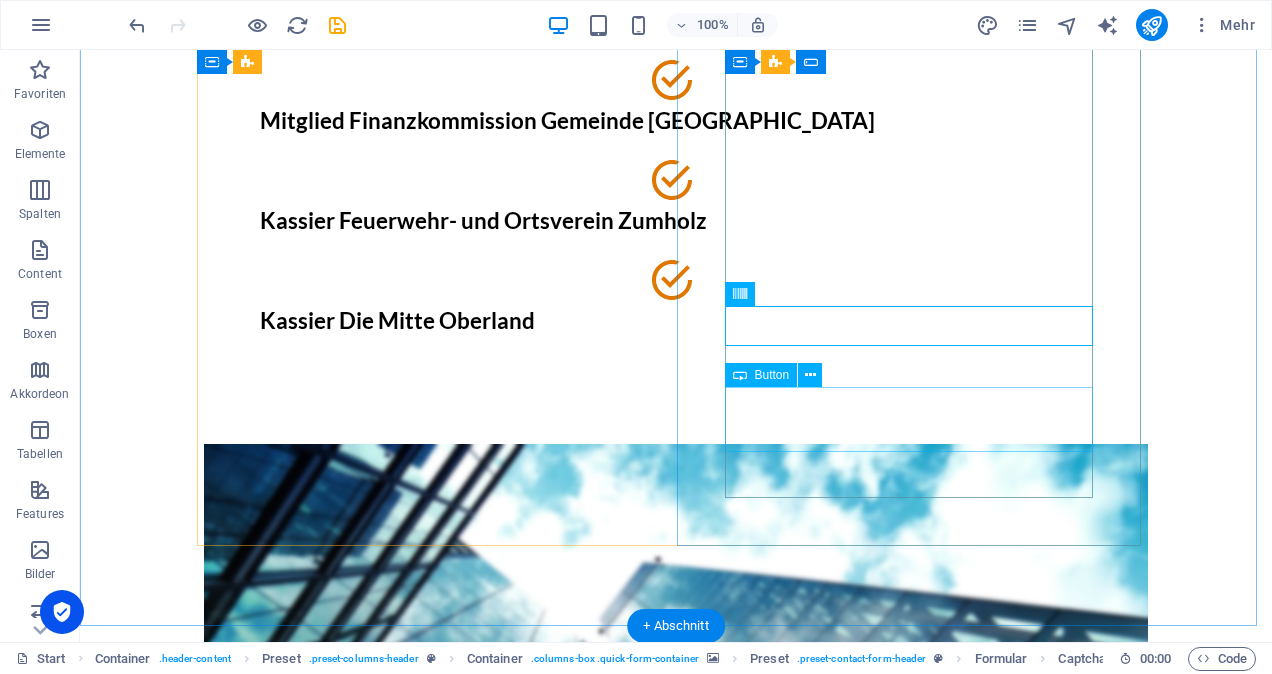 click on "Sign up for free" at bounding box center [676, 1603] 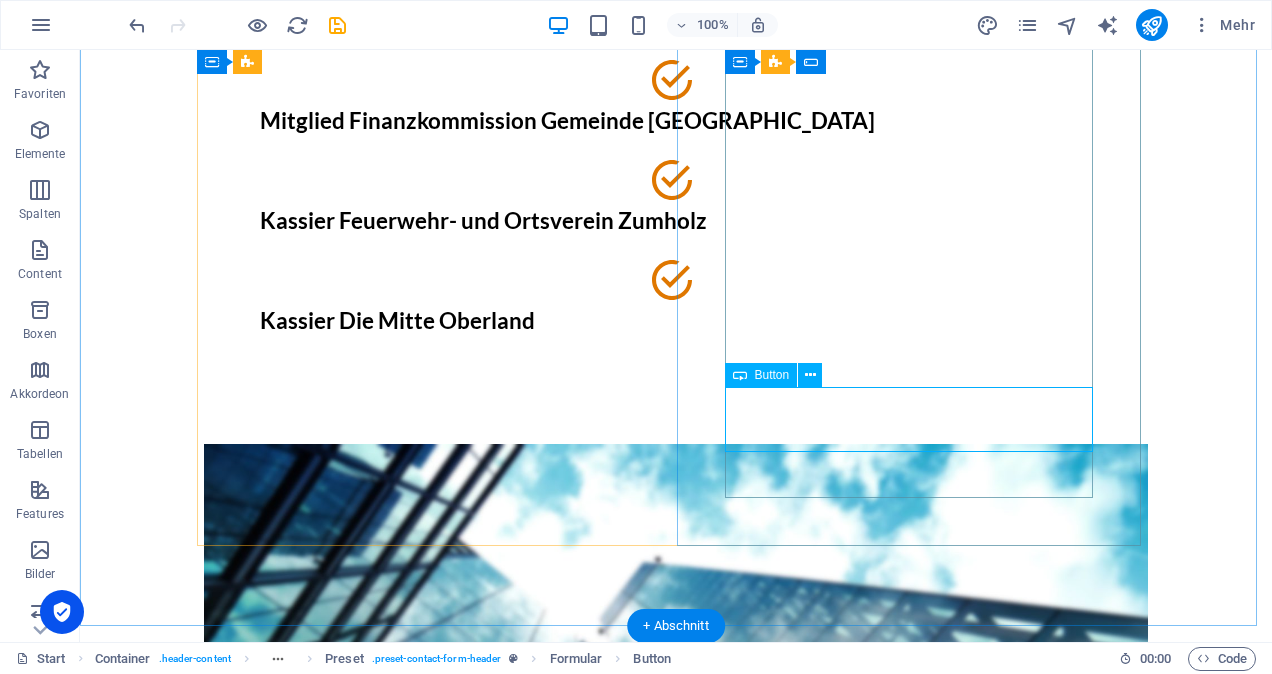click on "Sign up for free" at bounding box center [676, 1603] 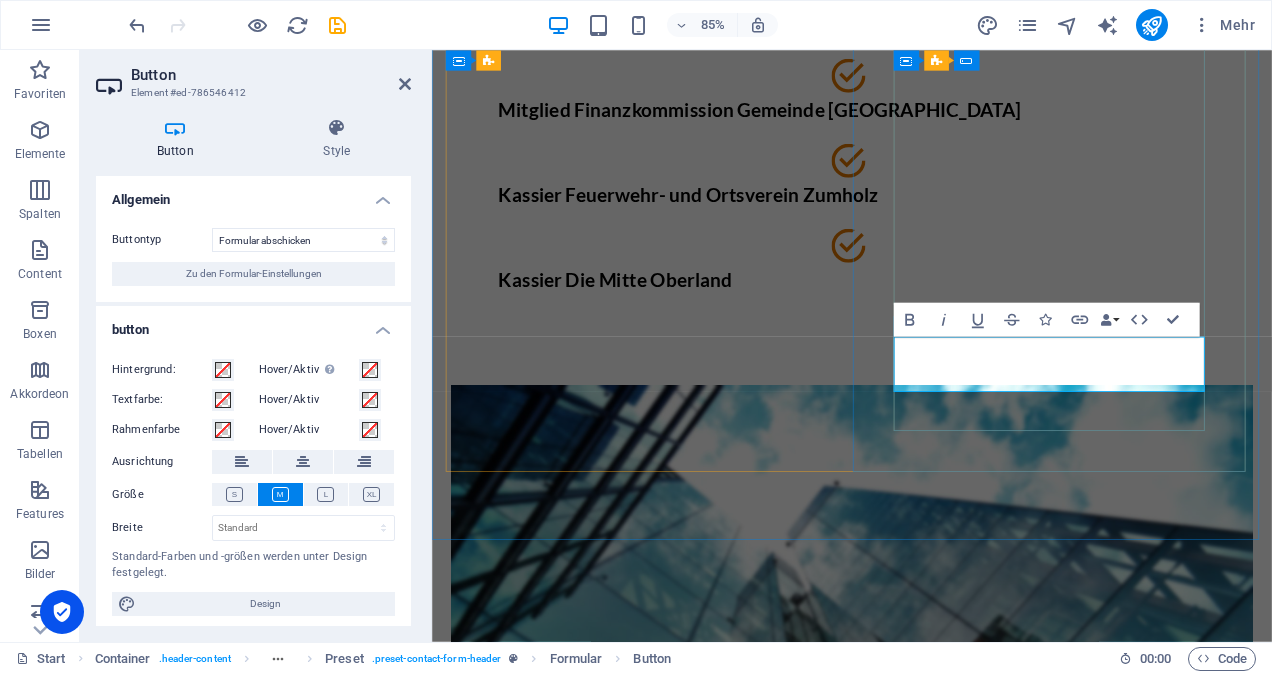 type on "Sign up for free" 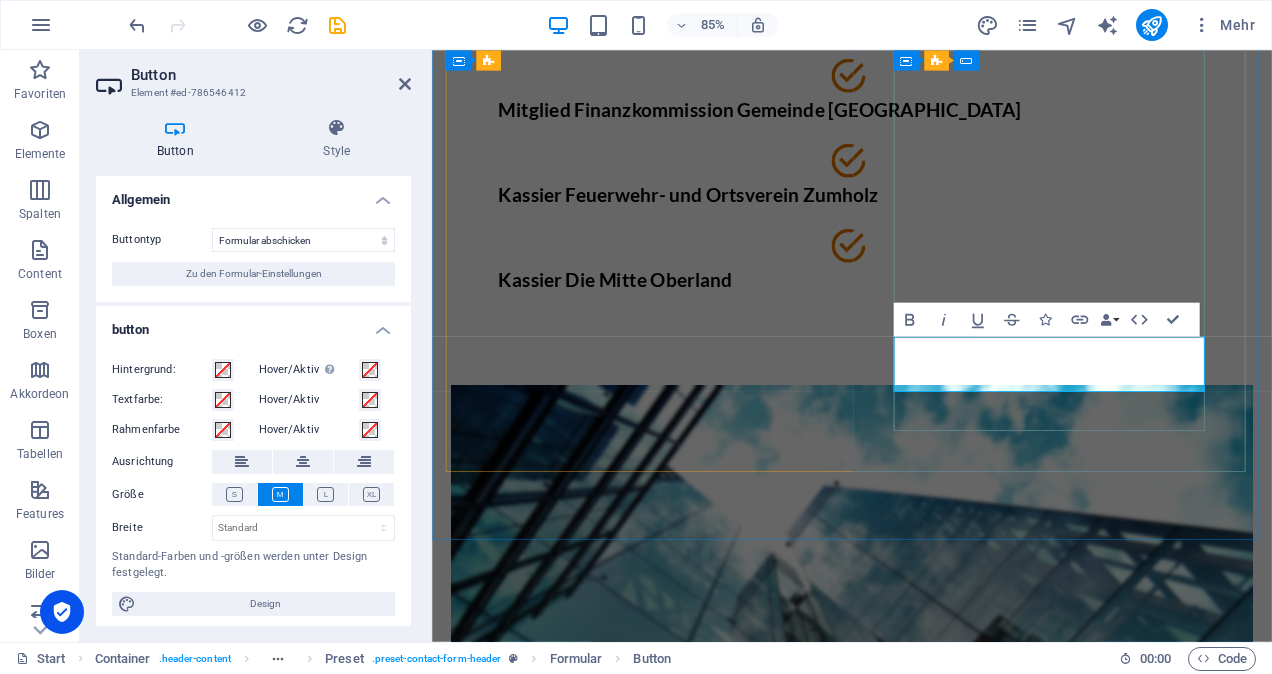 click on "an" at bounding box center [926, 1602] 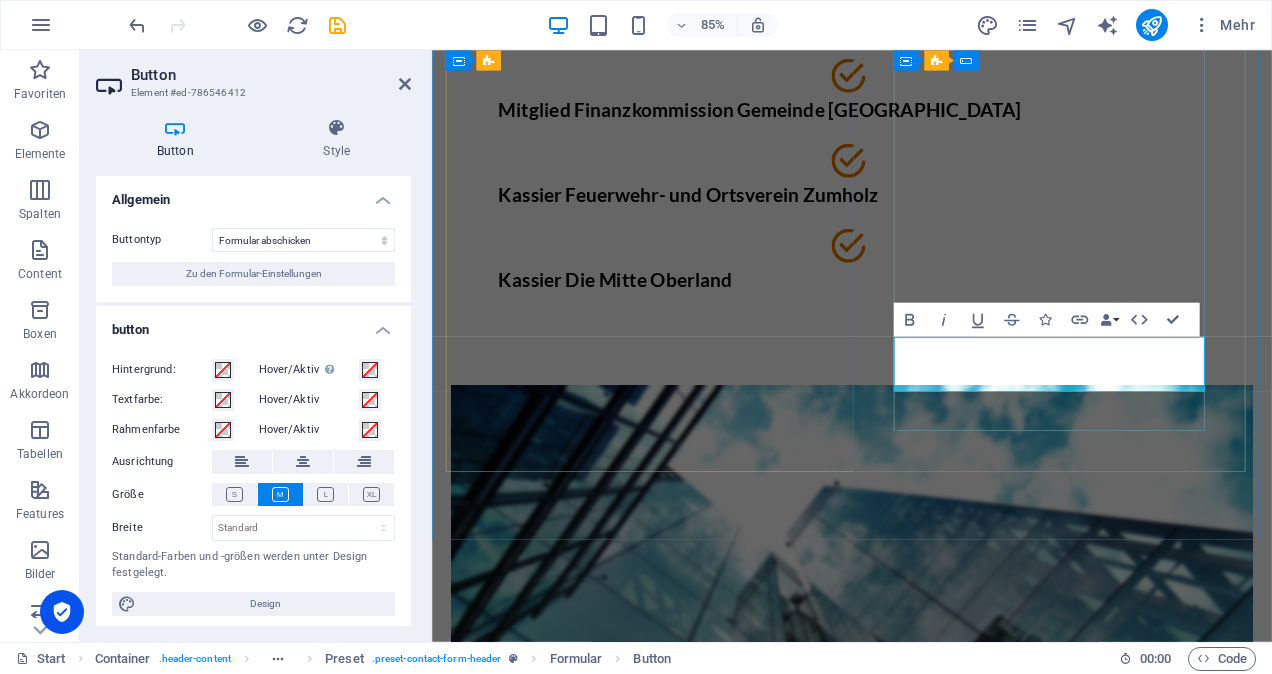 click on "an" at bounding box center (926, 1602) 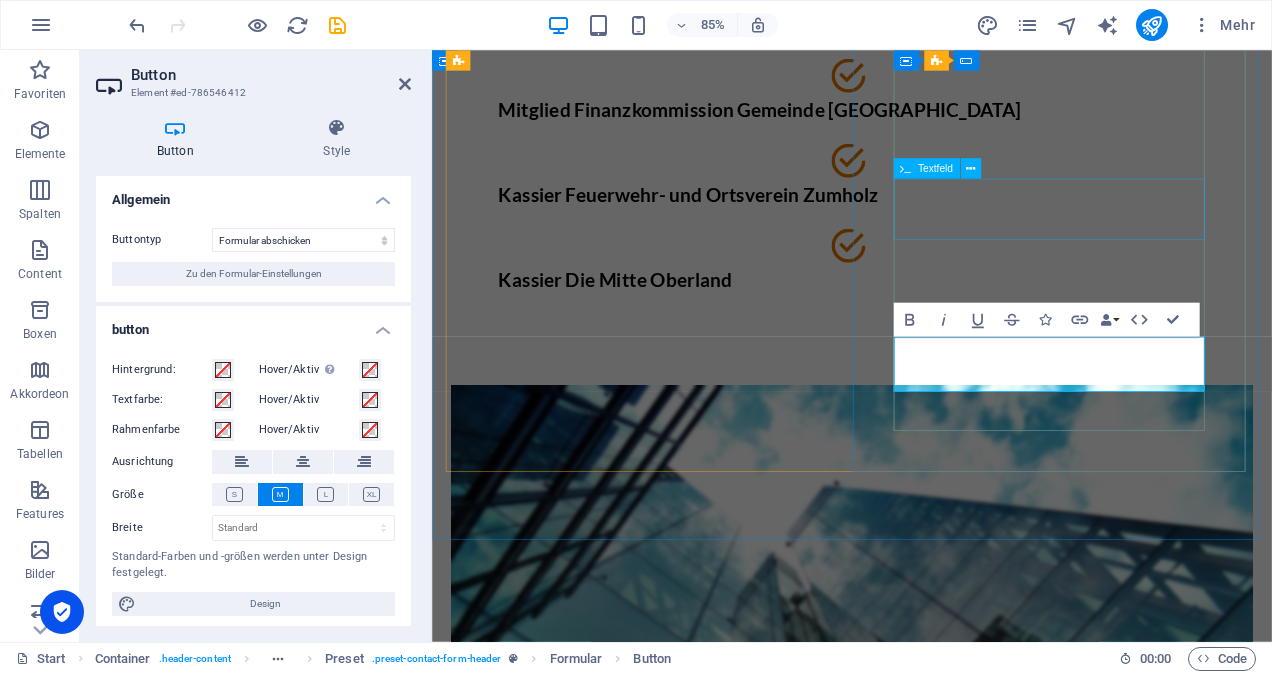 click on "Nachricht" at bounding box center (926, 1437) 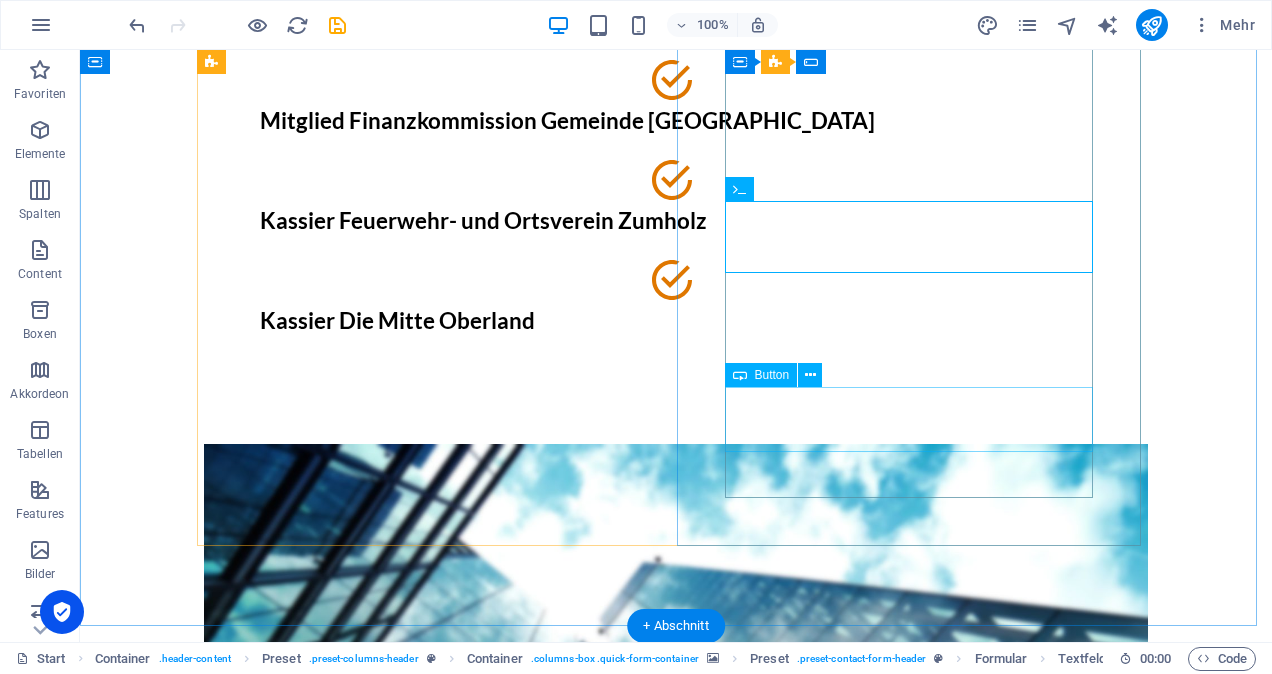 click on "an" at bounding box center (676, 1603) 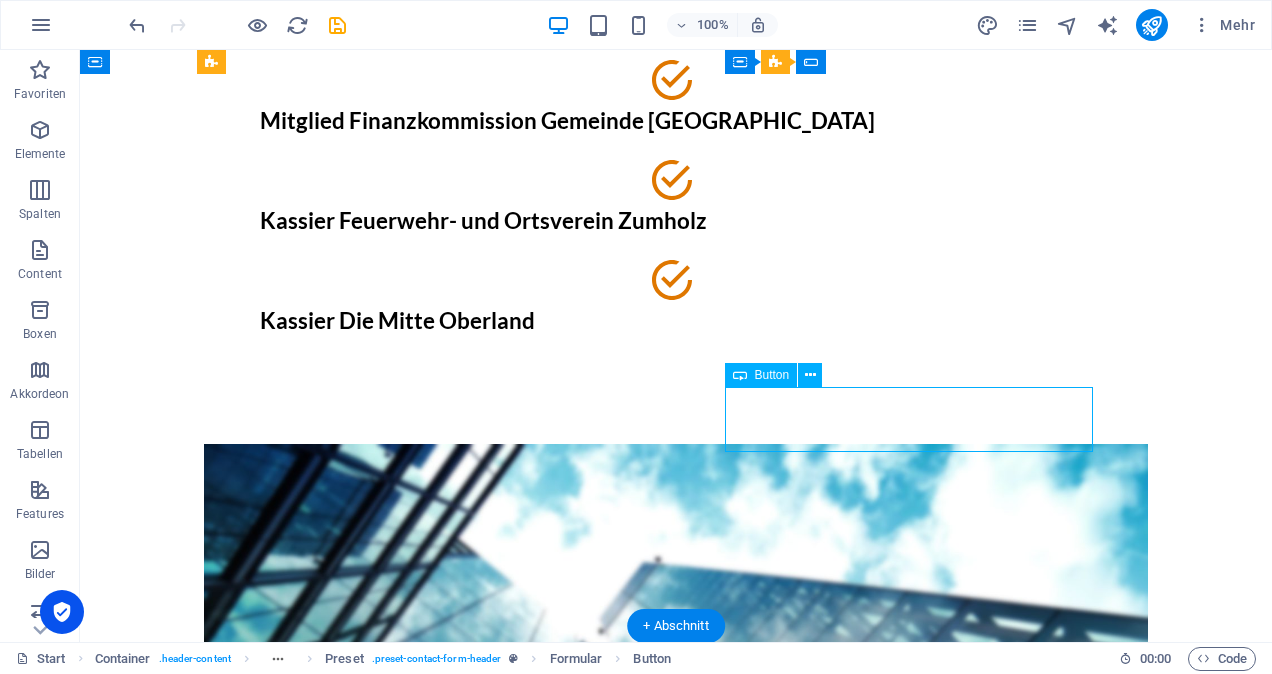 click on "an" at bounding box center [676, 1603] 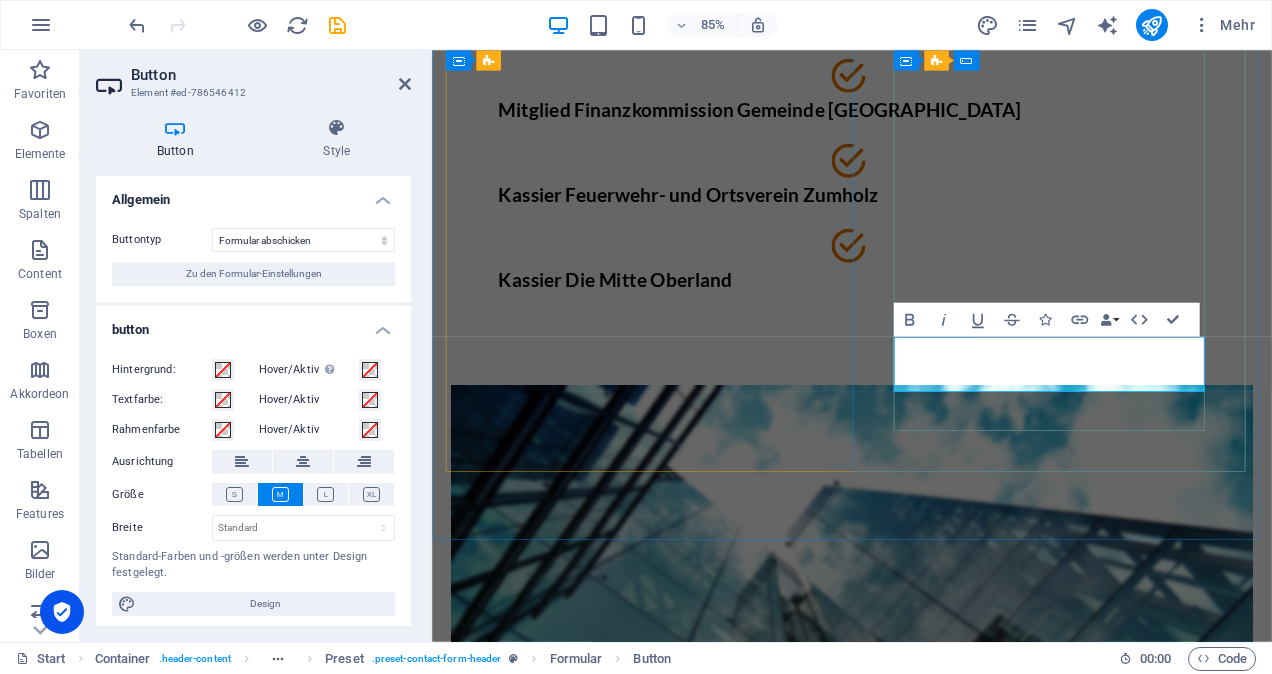 click on "an" at bounding box center (926, 1602) 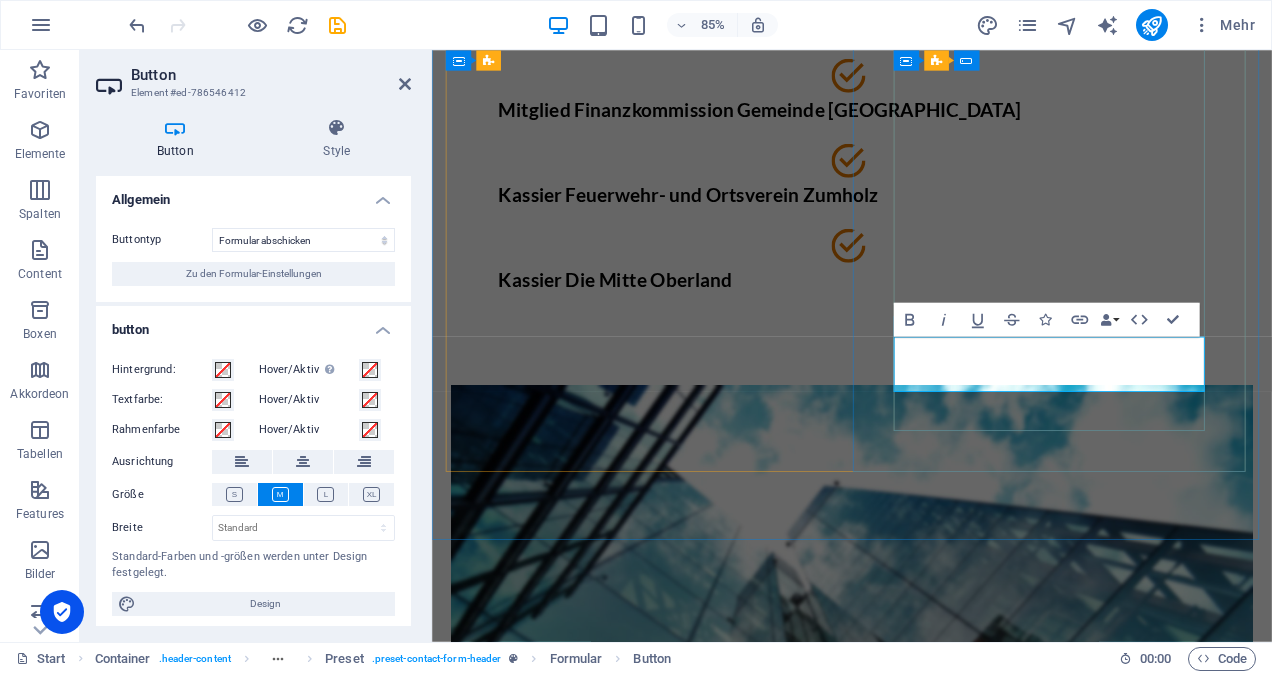 click on "an" at bounding box center [926, 1602] 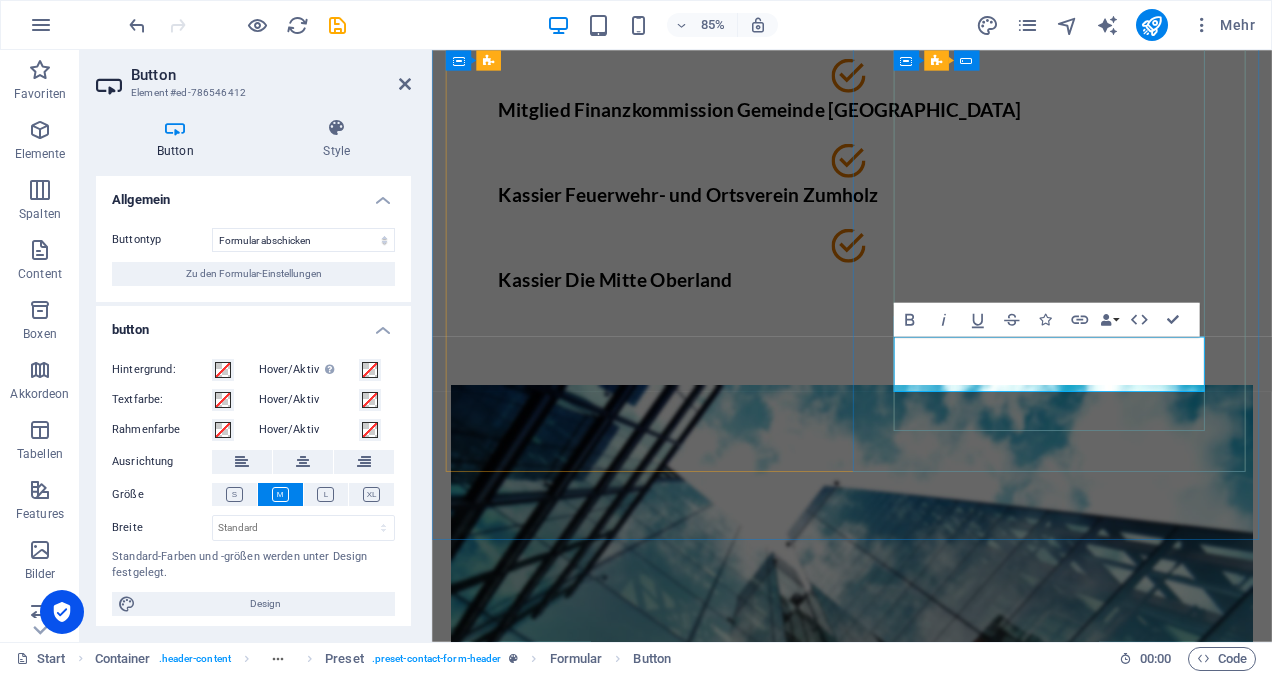 type on "Sign up for free" 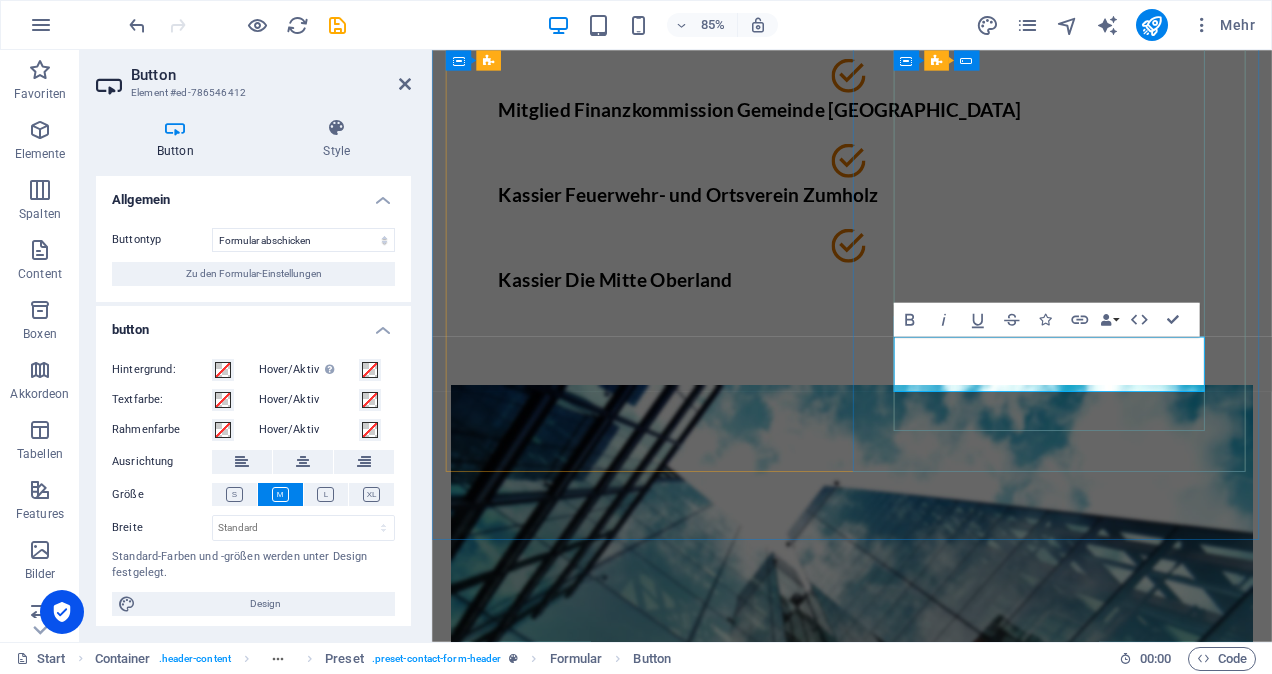 click on "an" at bounding box center (926, 1602) 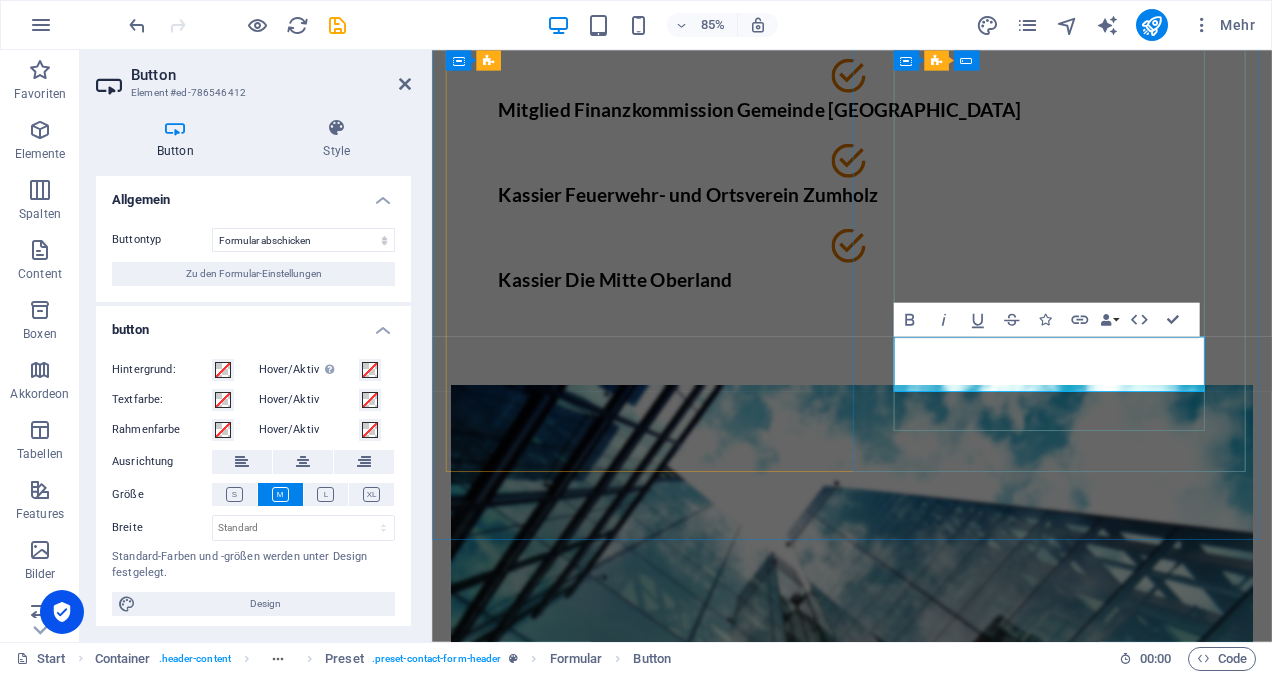 click on "an  a" at bounding box center [926, 1602] 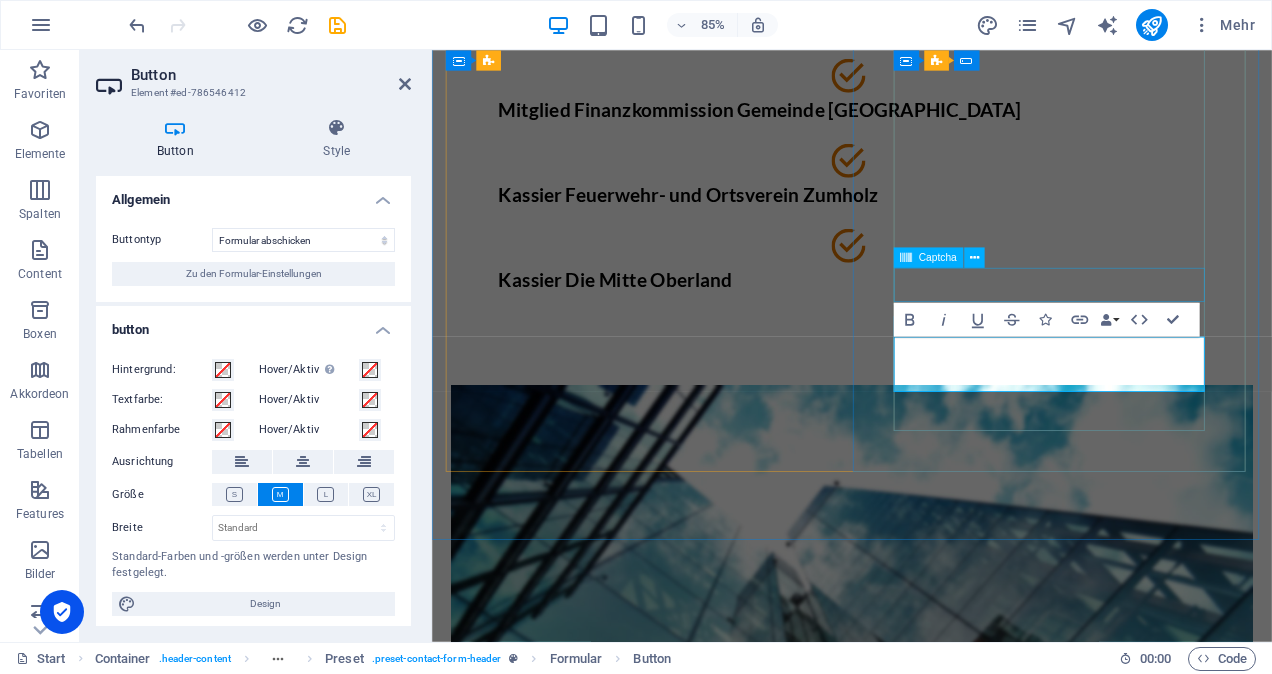 click on "Unreadable? Regenerate" at bounding box center (926, 1510) 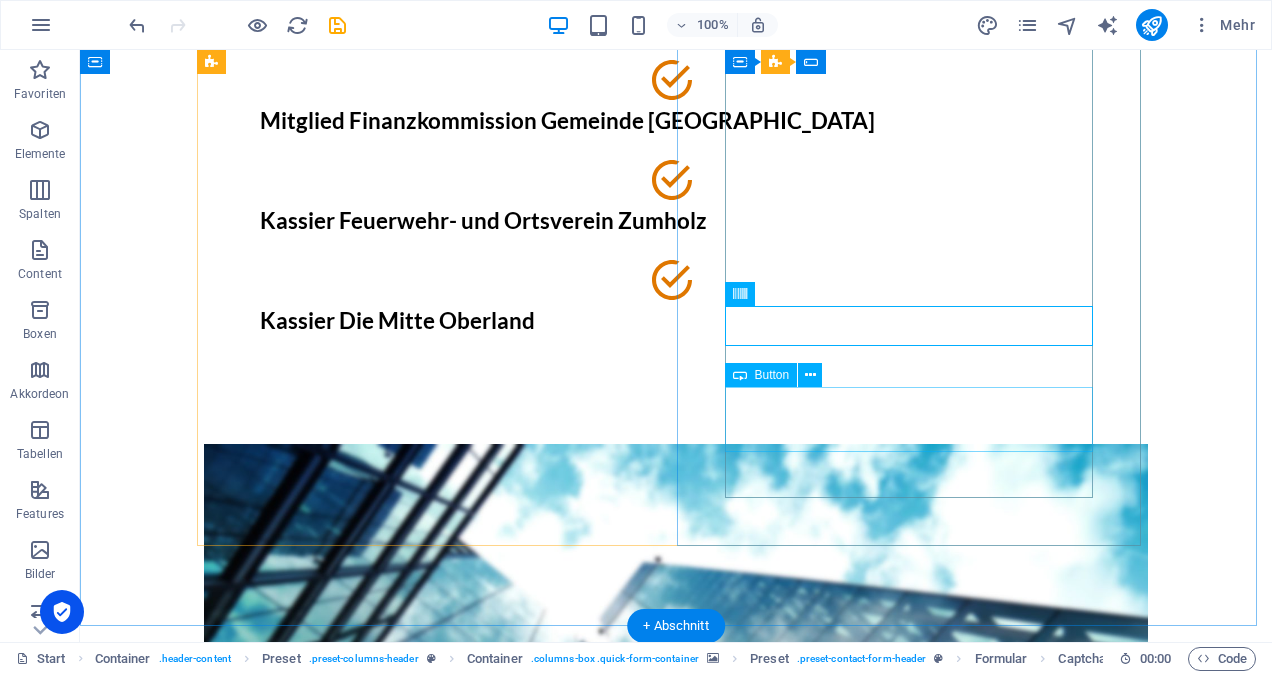 click on "an a" at bounding box center [676, 1603] 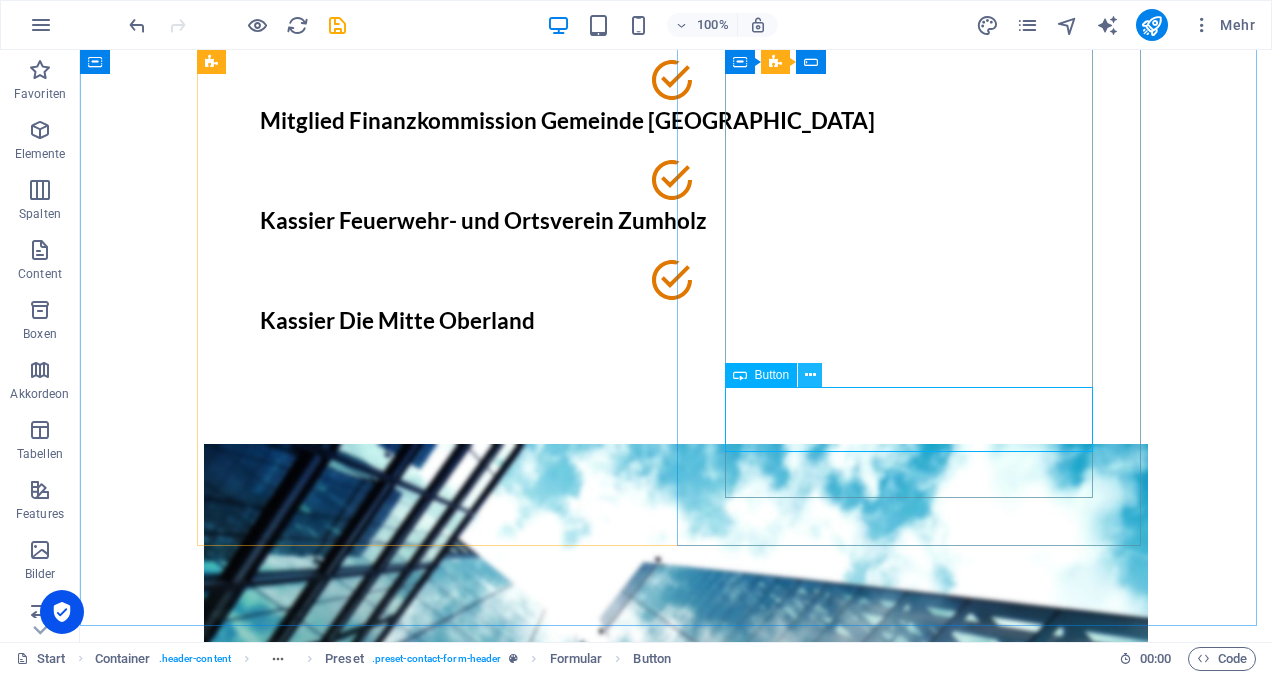 click at bounding box center (810, 375) 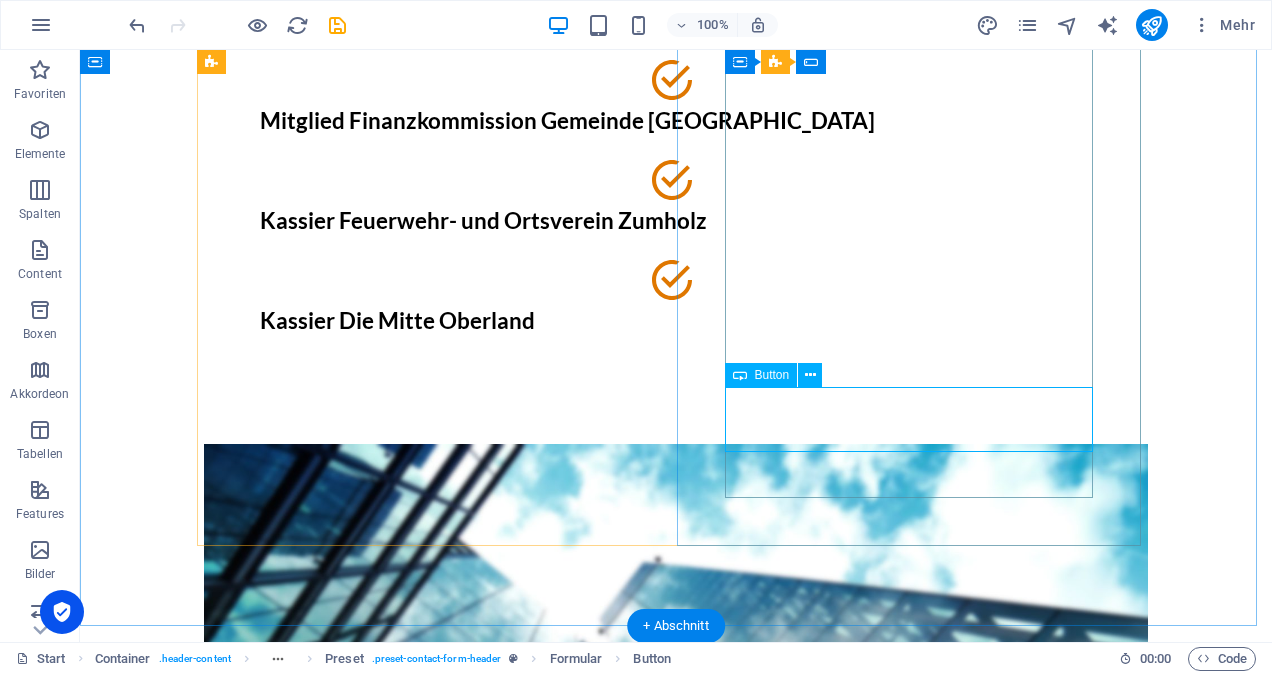 click on "an a" at bounding box center [676, 1603] 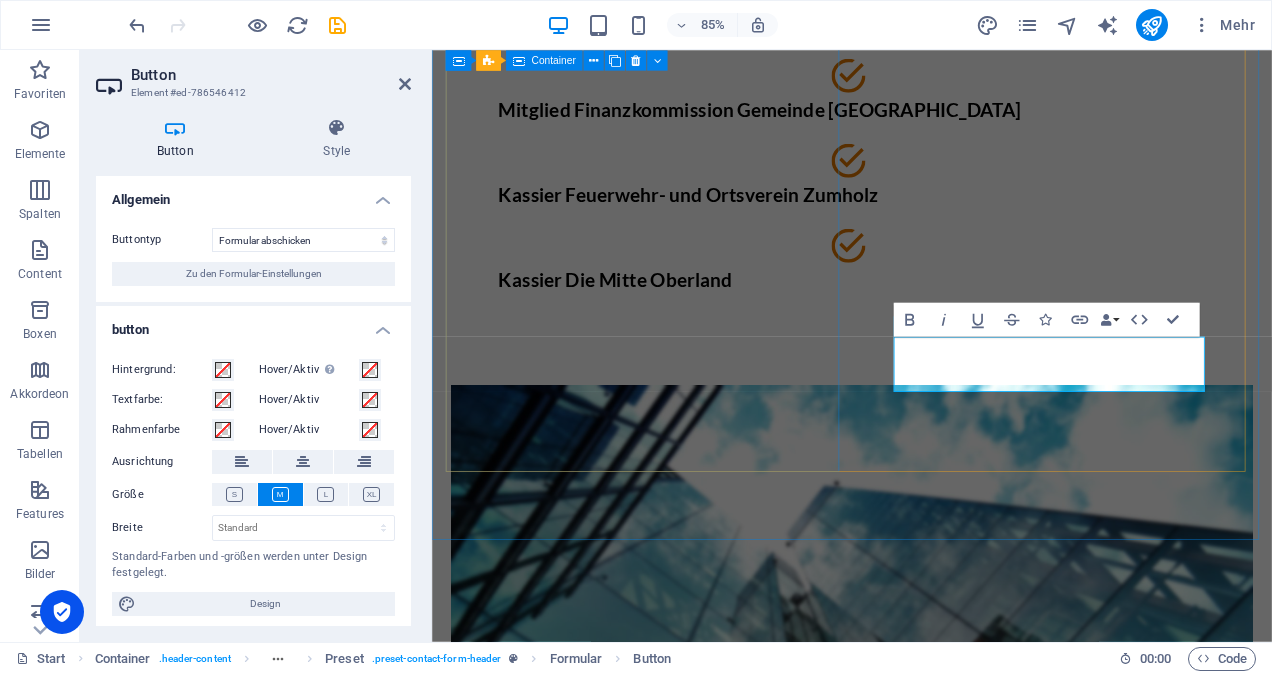 type on "Sign up for free" 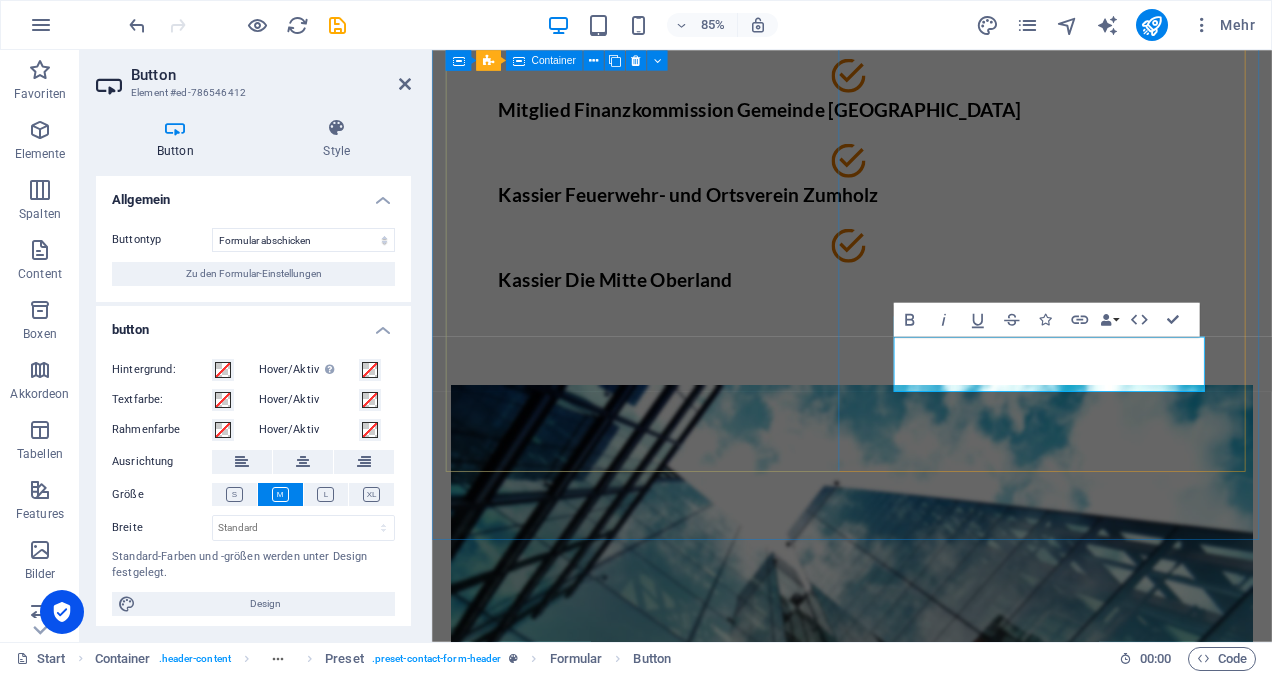 click on "an" at bounding box center [926, 1602] 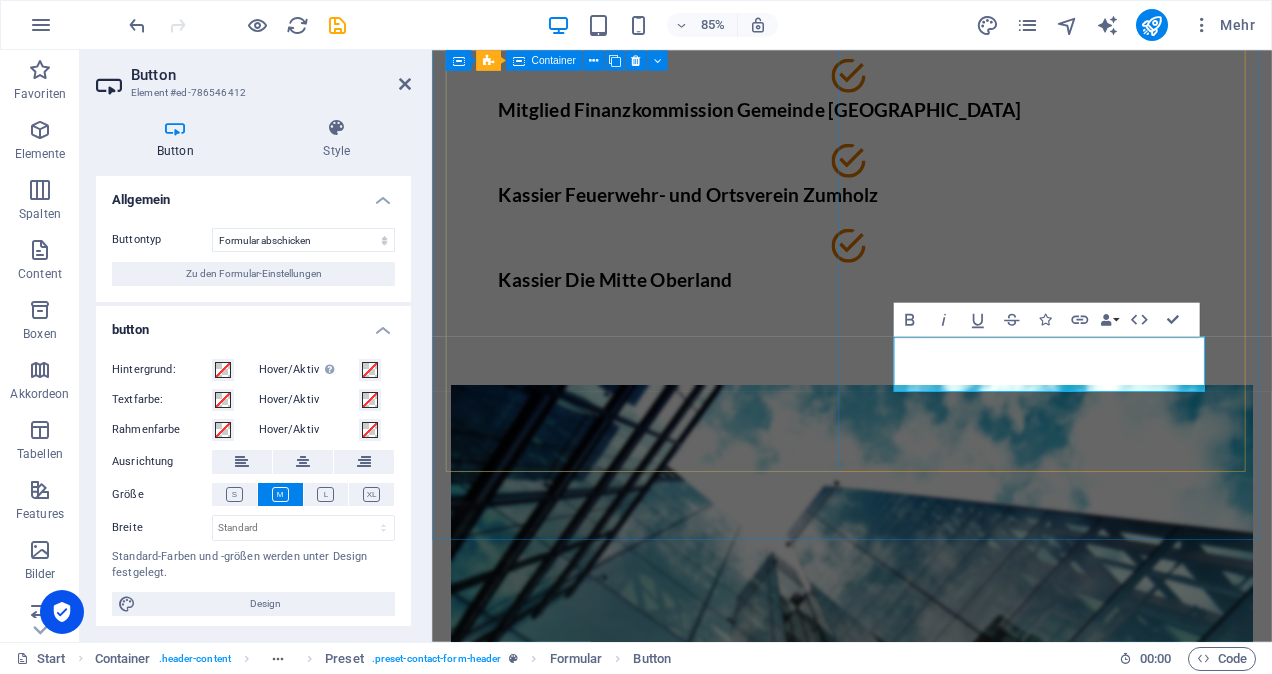 click on "an  tobias" at bounding box center [926, 1602] 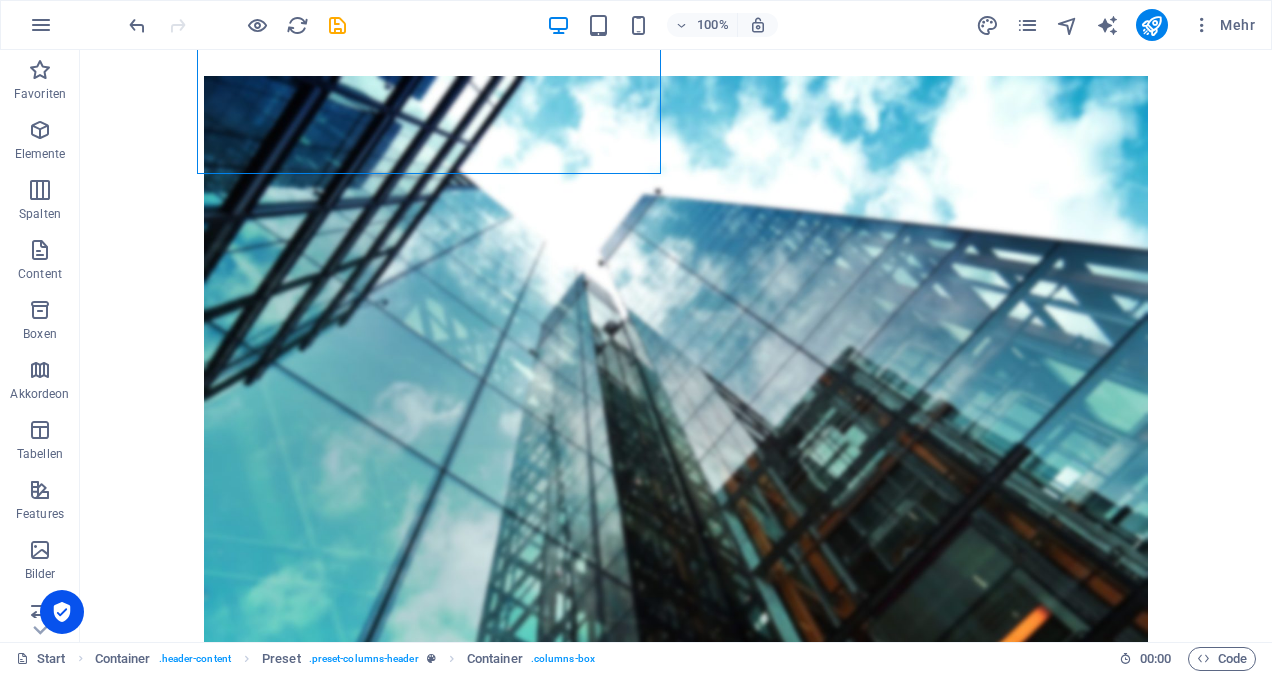 scroll, scrollTop: 697, scrollLeft: 0, axis: vertical 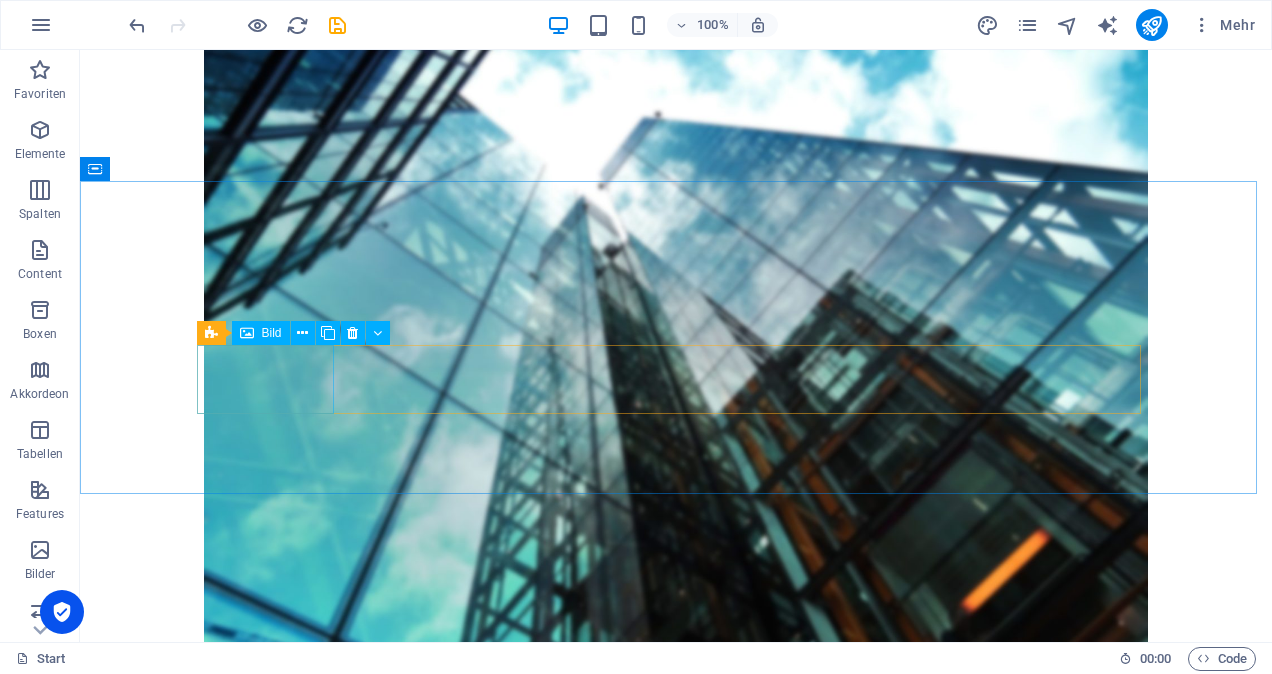 click on "Bild" at bounding box center (272, 333) 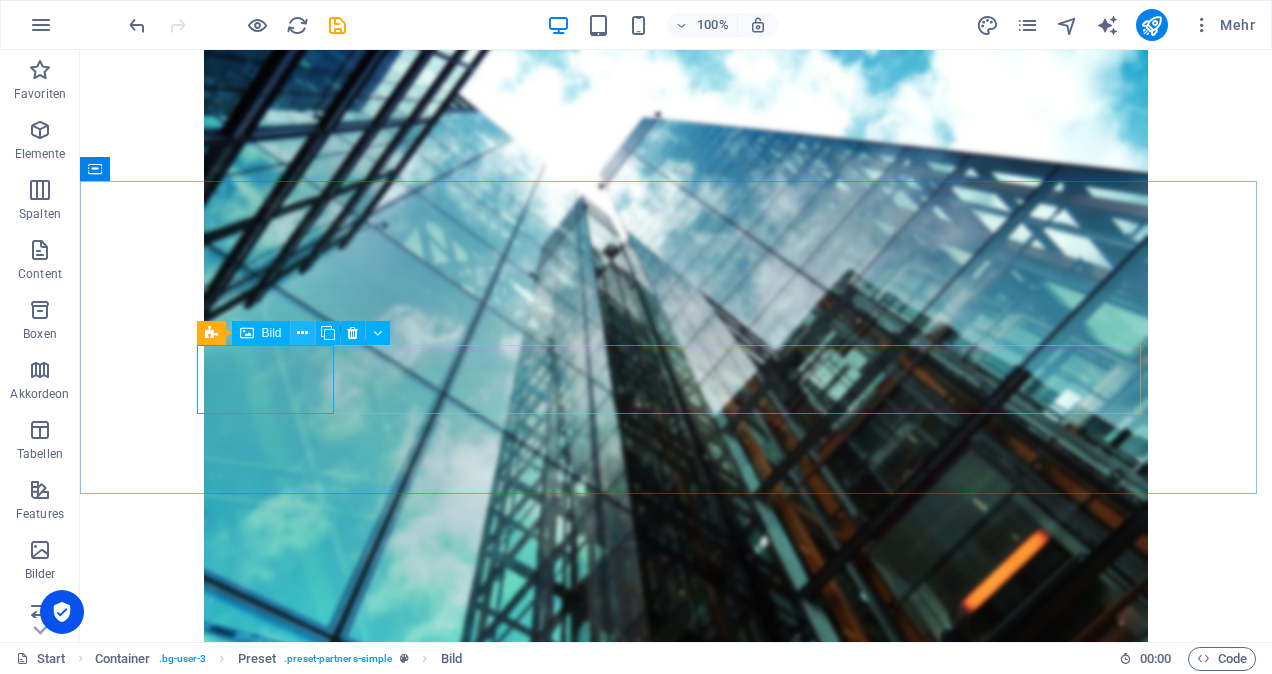 click at bounding box center [302, 333] 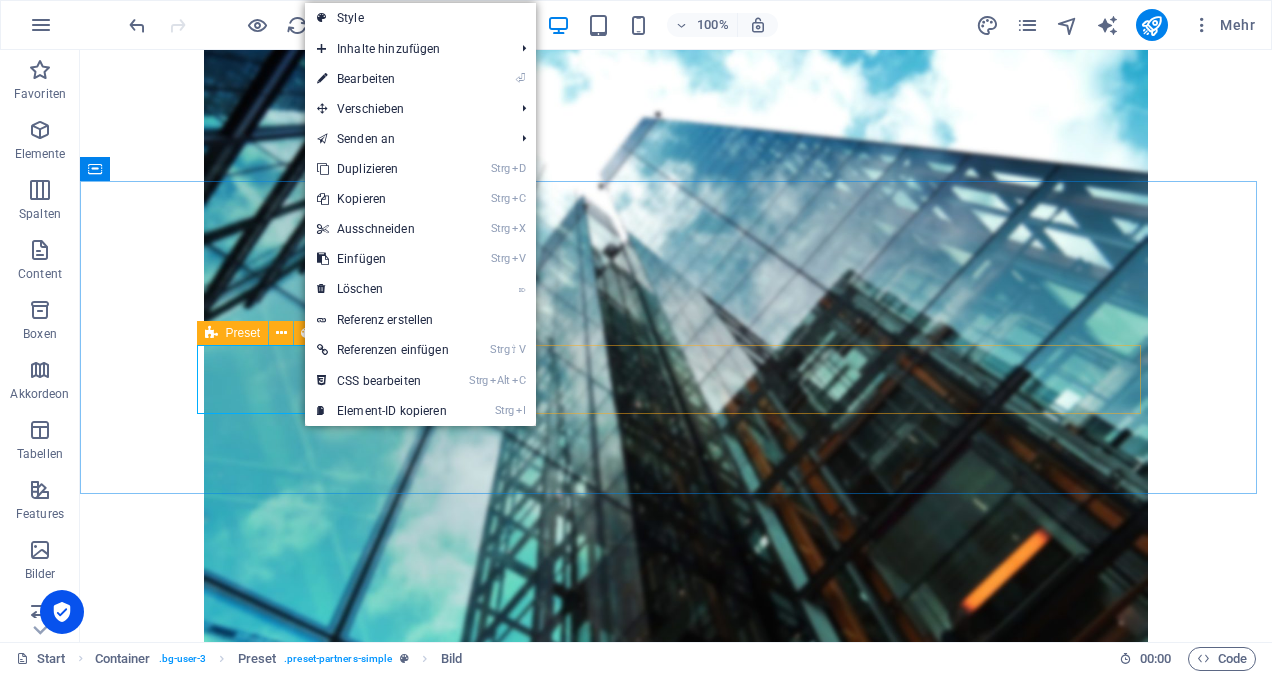 click at bounding box center (211, 333) 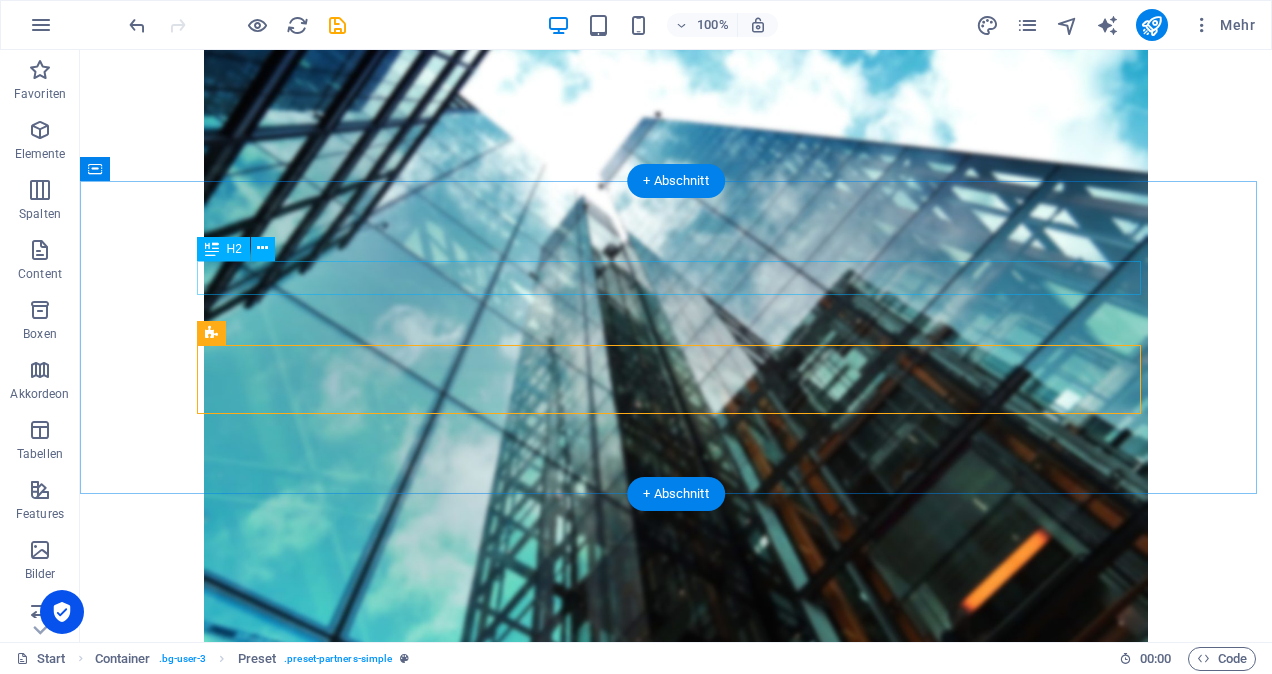 click on "Successful with over 1000+ Clients" at bounding box center [676, 1462] 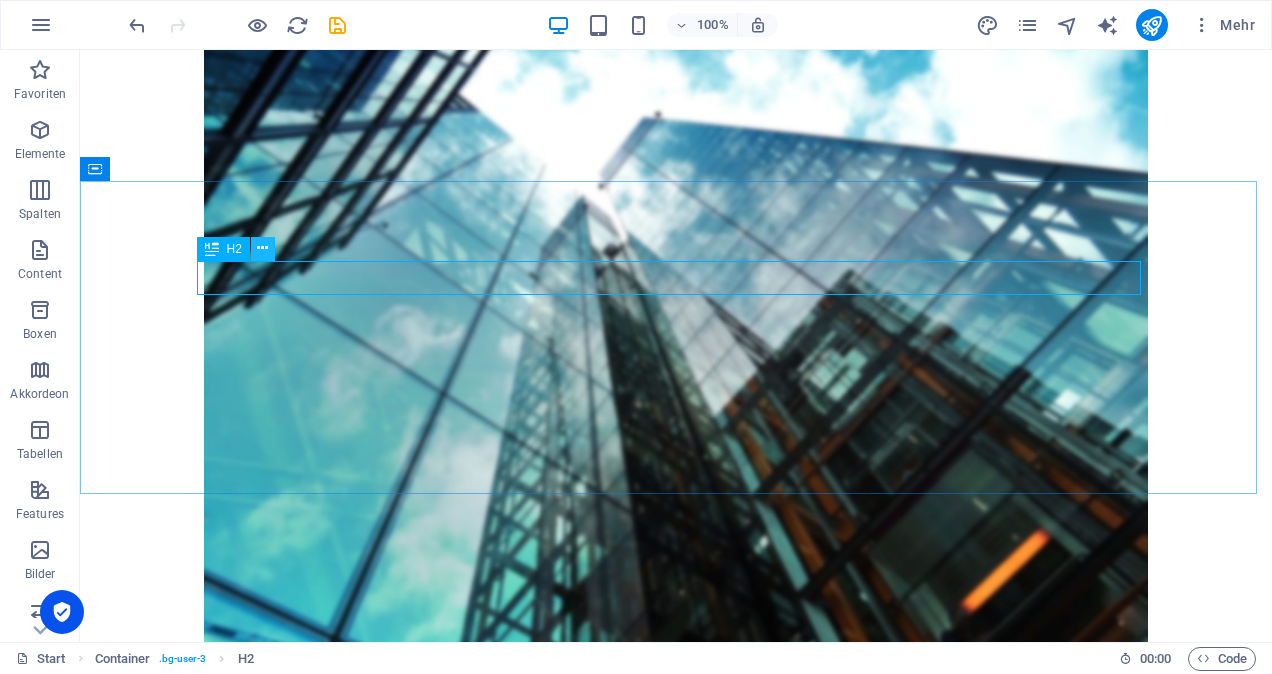 click at bounding box center (262, 248) 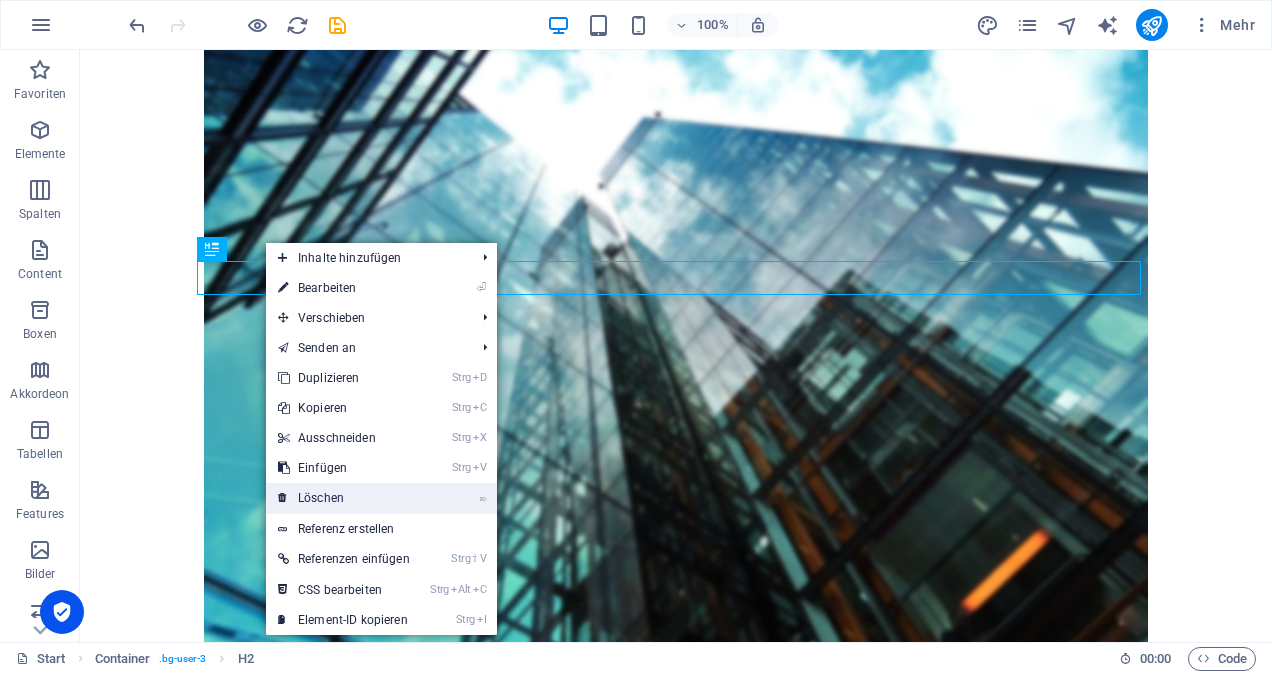click on "⌦  Löschen" at bounding box center [344, 498] 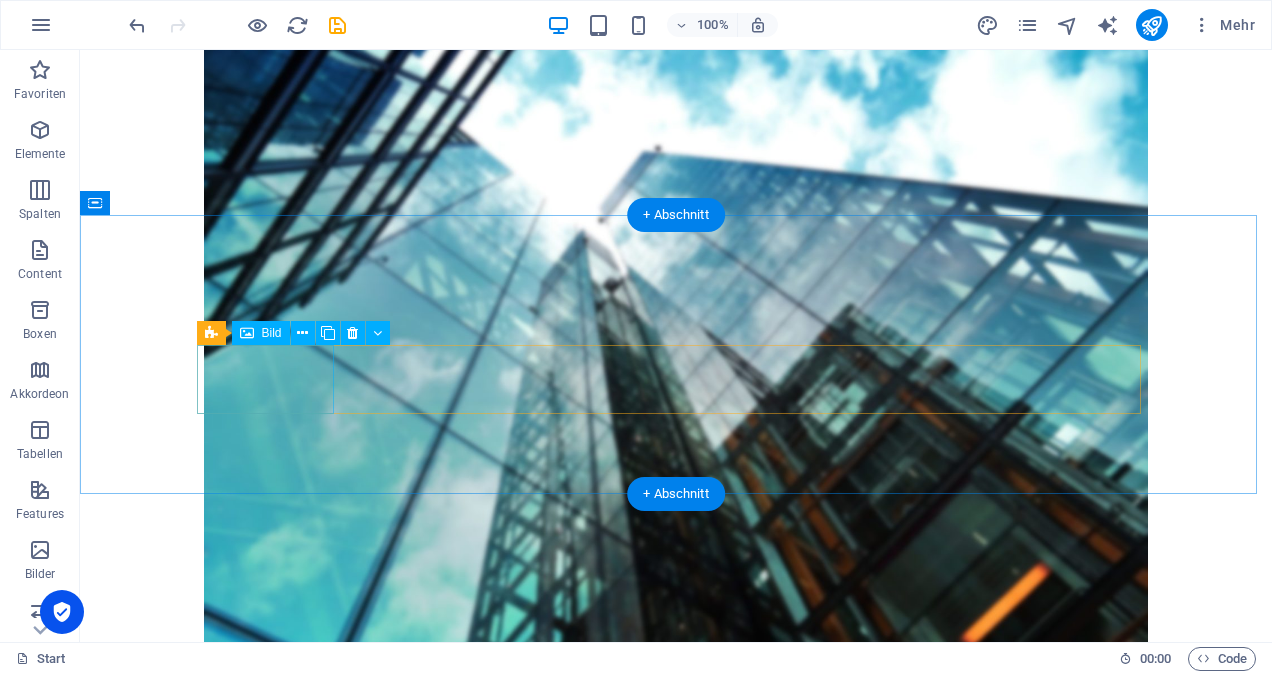 click at bounding box center (273, 1563) 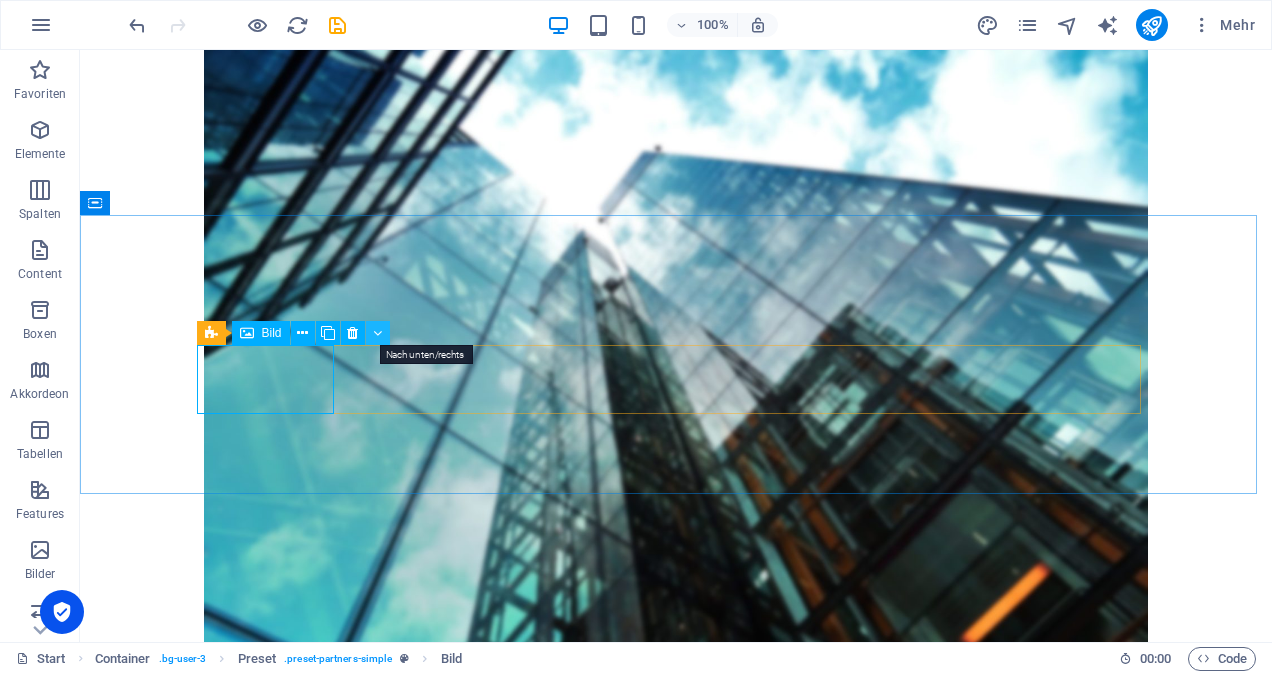 click at bounding box center (378, 333) 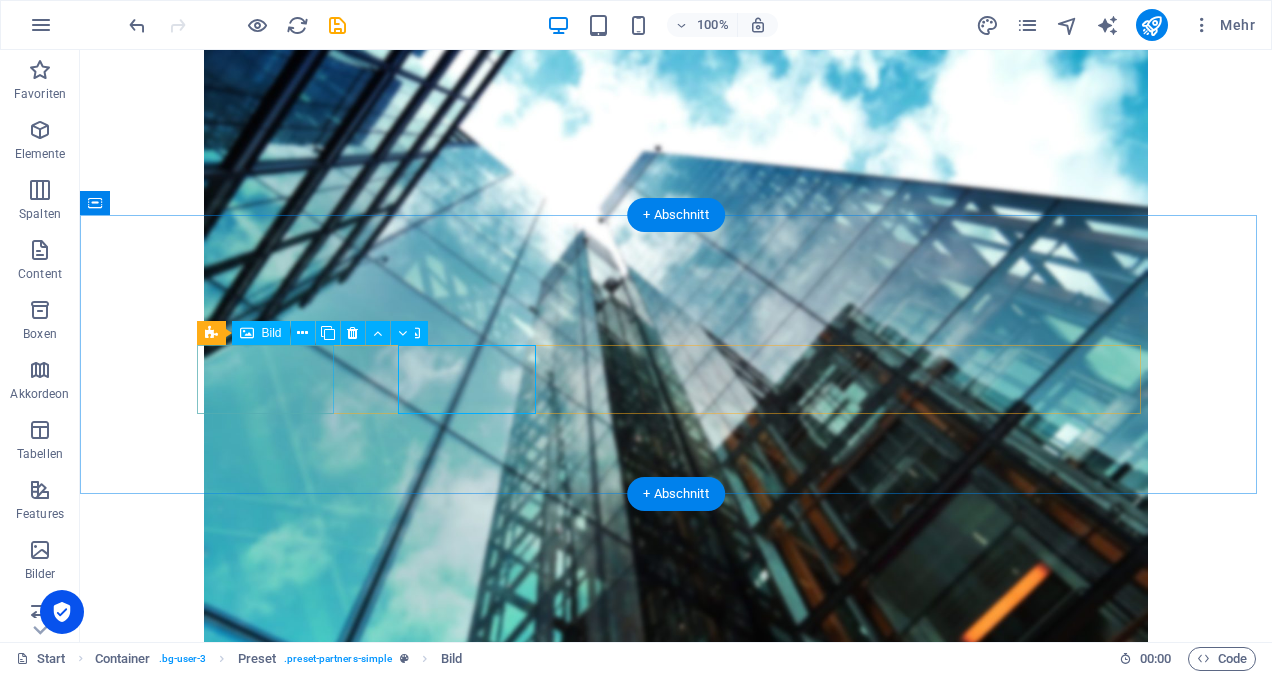 click at bounding box center [273, 1563] 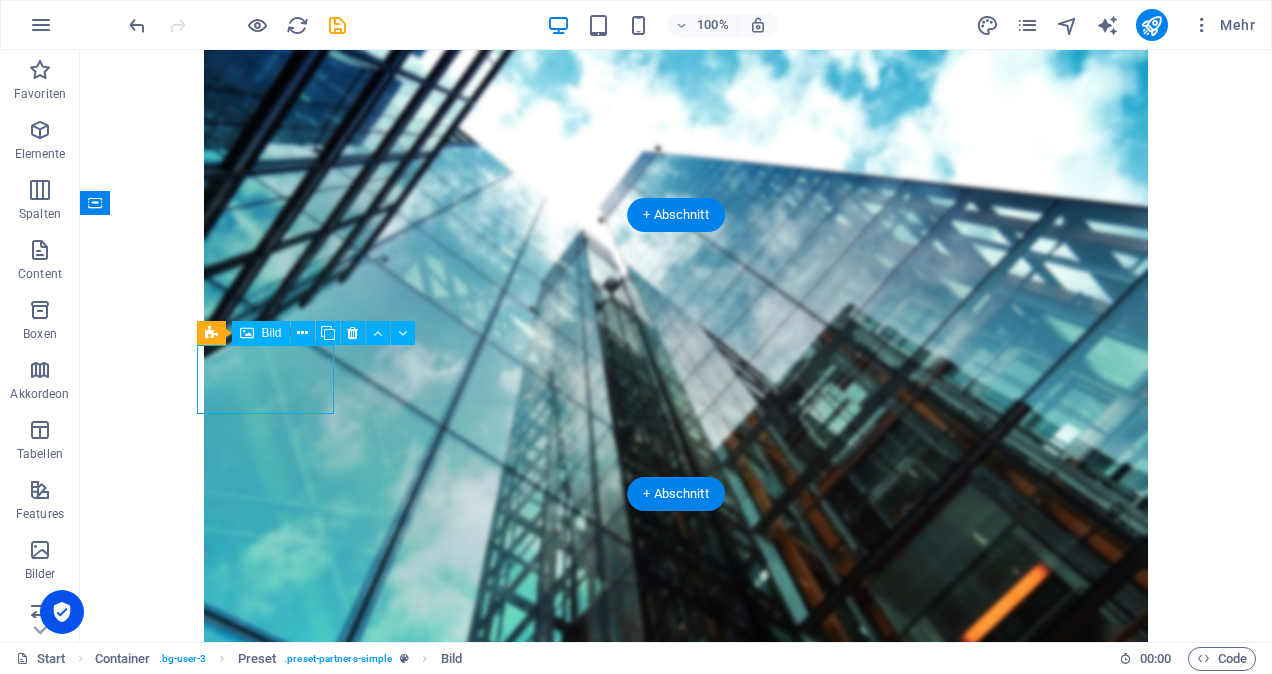click at bounding box center [273, 1563] 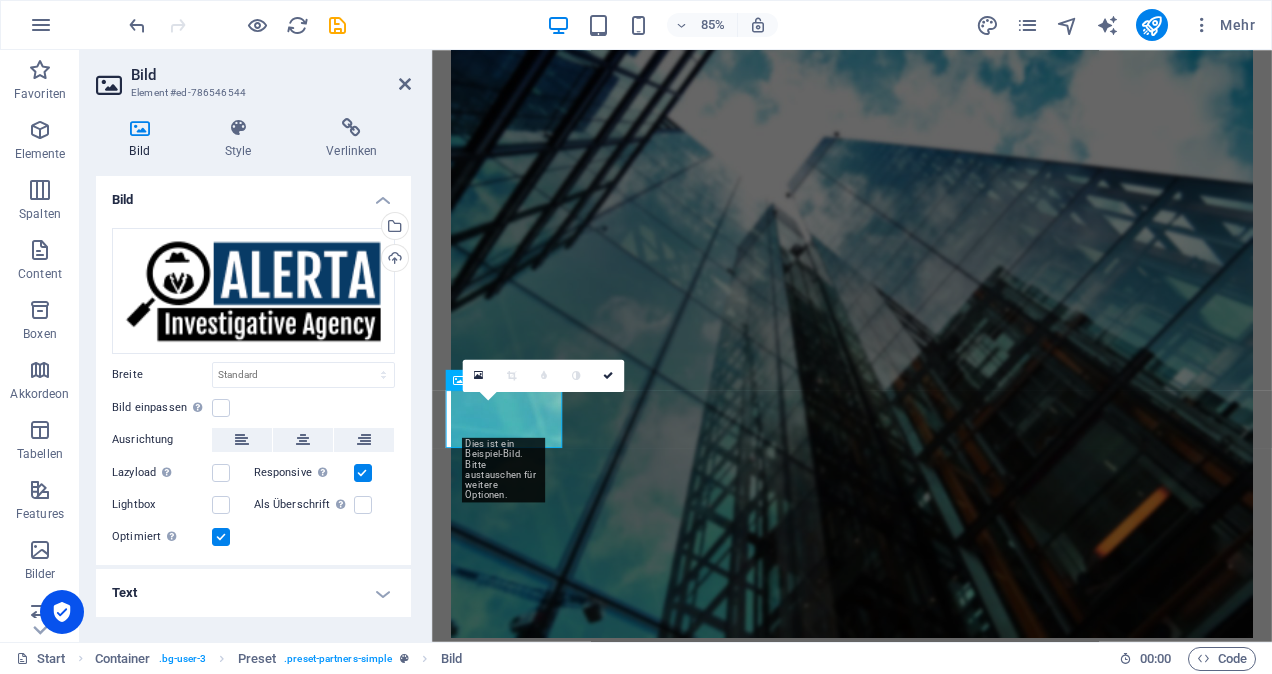 scroll, scrollTop: 558, scrollLeft: 0, axis: vertical 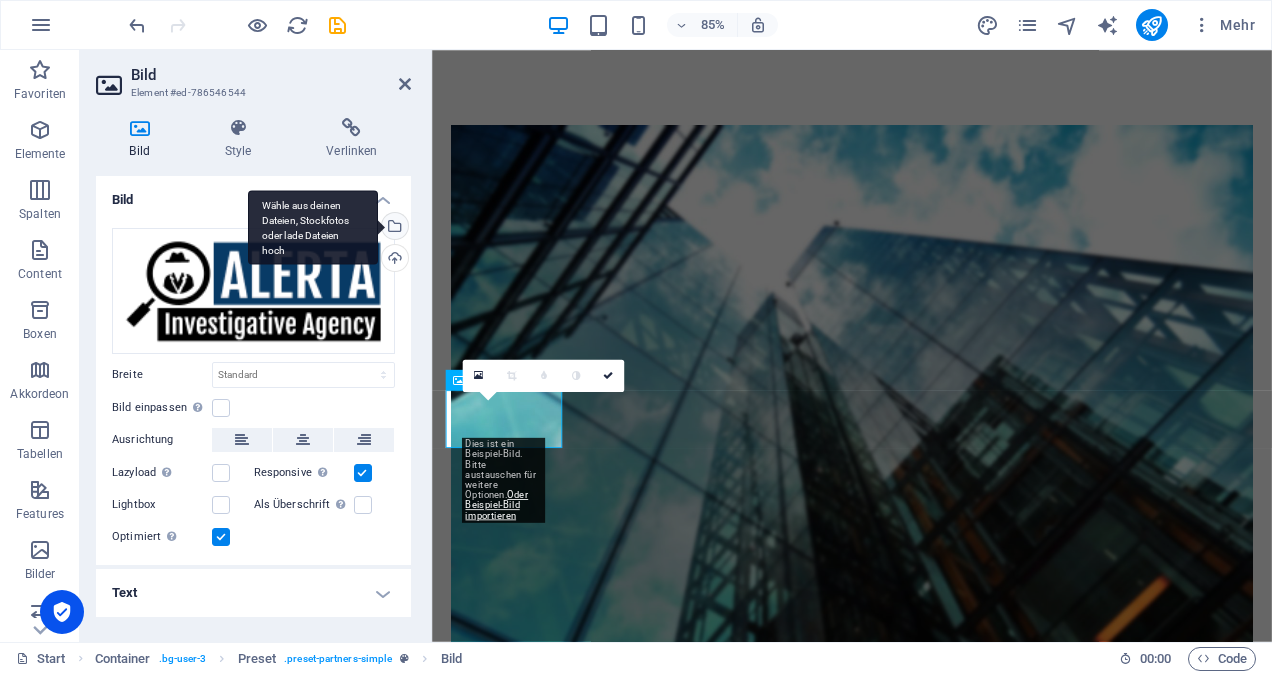 click on "Wähle aus deinen Dateien, Stockfotos oder lade Dateien hoch" at bounding box center (393, 228) 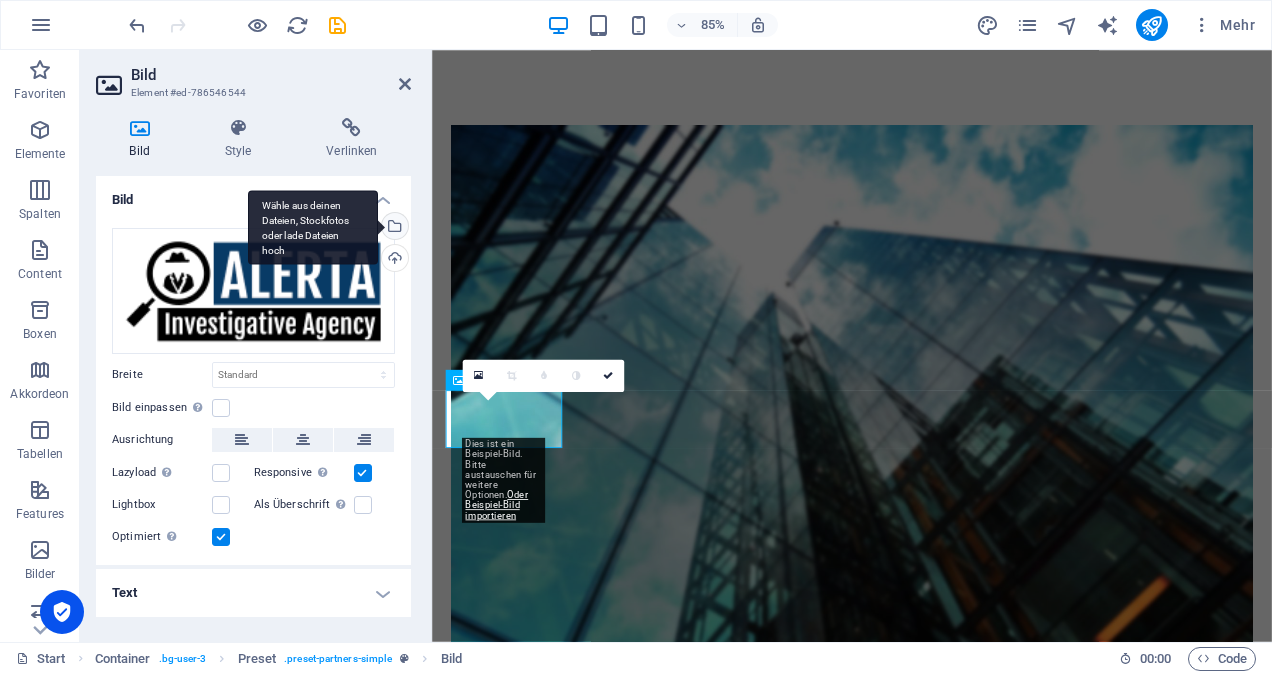 scroll, scrollTop: 0, scrollLeft: 0, axis: both 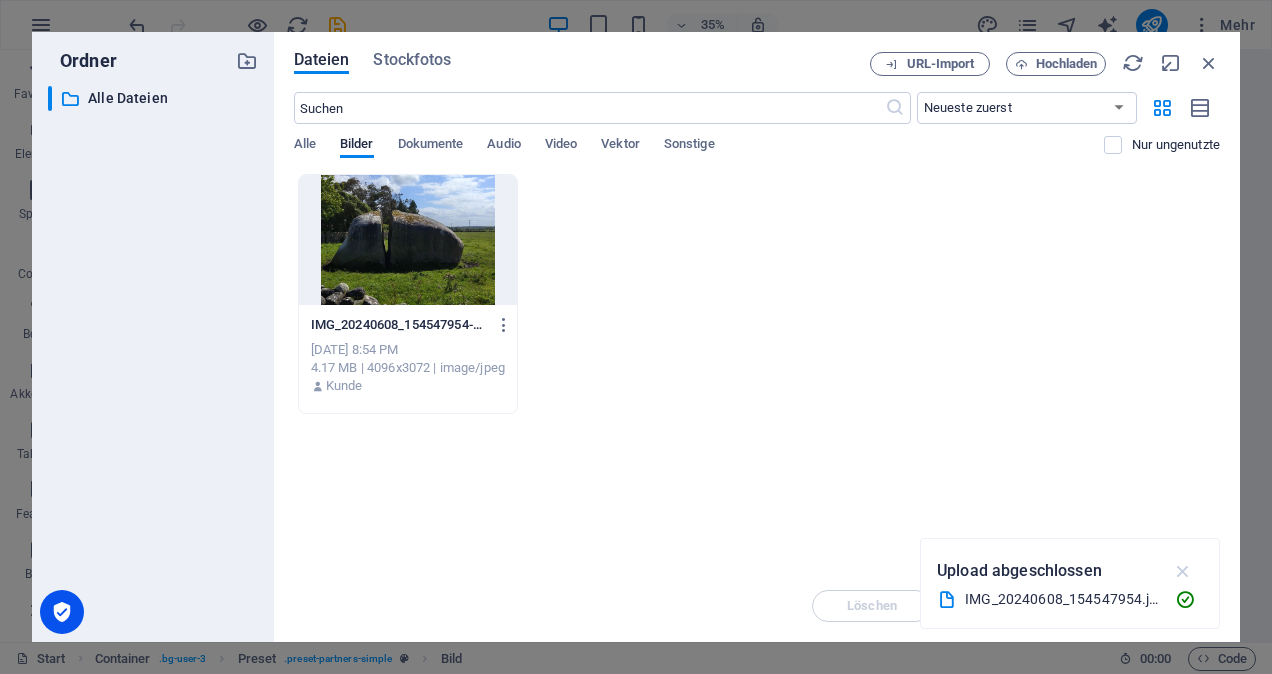 click at bounding box center [1183, 571] 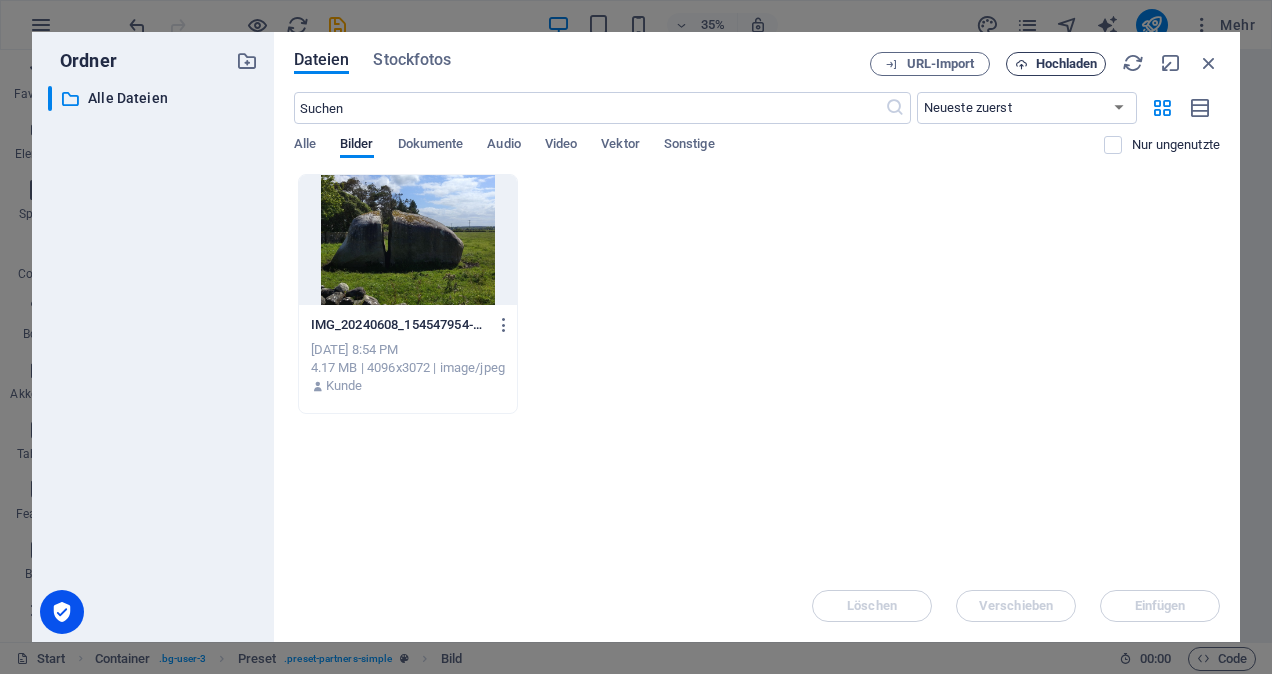 click on "Hochladen" at bounding box center (1067, 64) 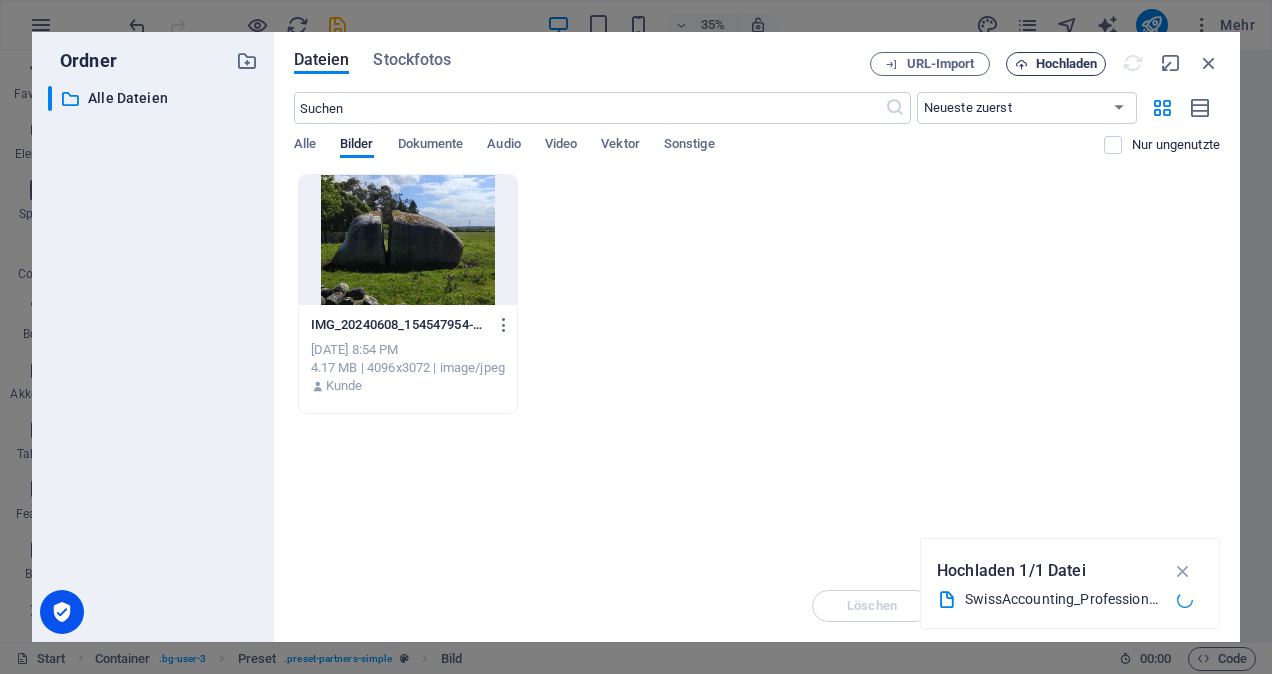 scroll, scrollTop: 558, scrollLeft: 0, axis: vertical 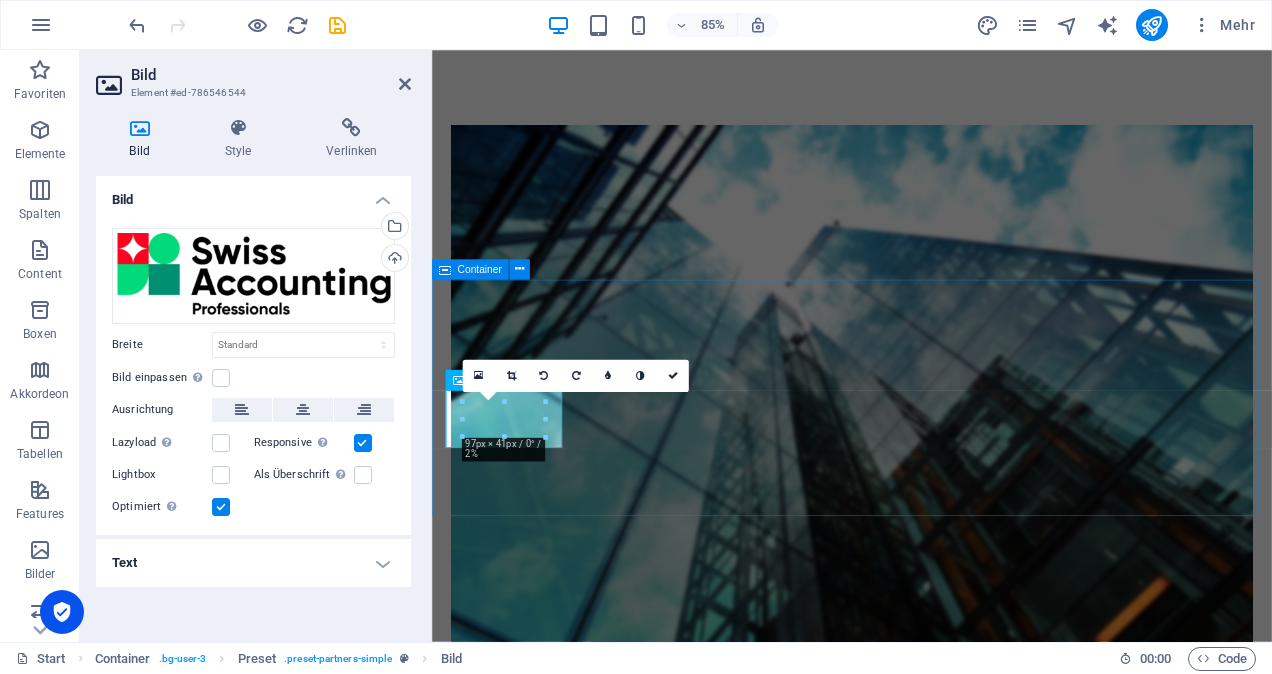 click at bounding box center [926, 1845] 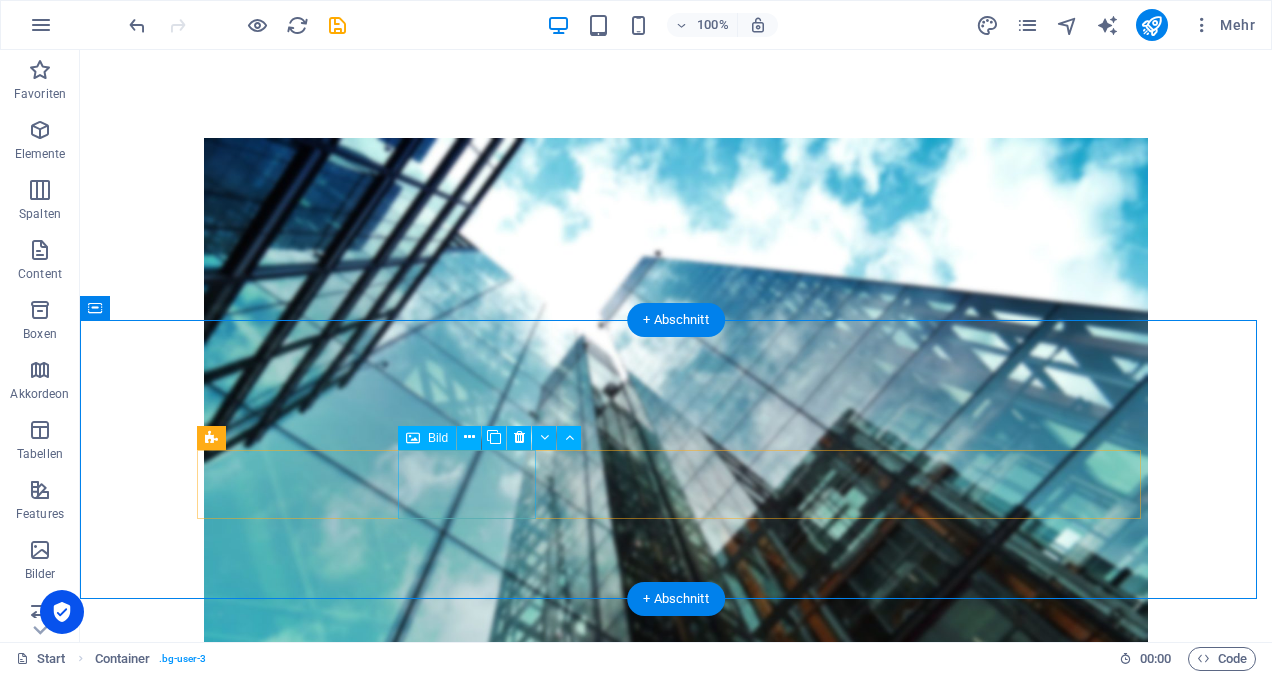 click at bounding box center [273, 1769] 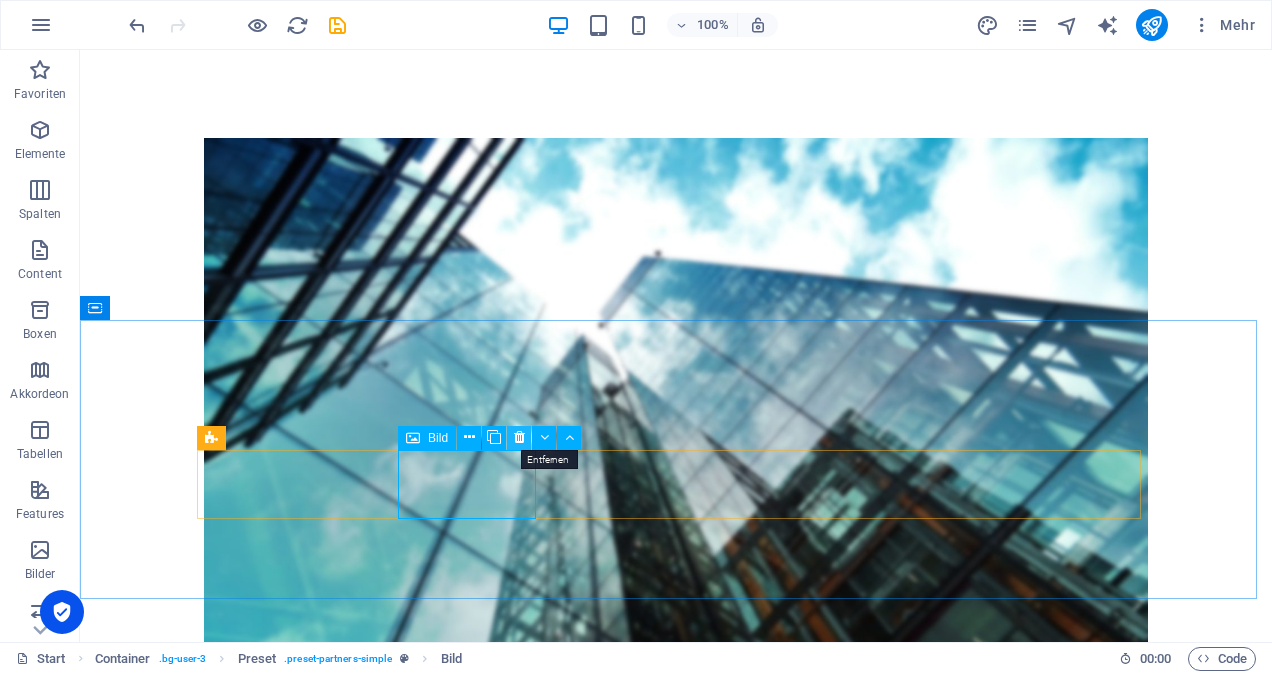 click at bounding box center (519, 438) 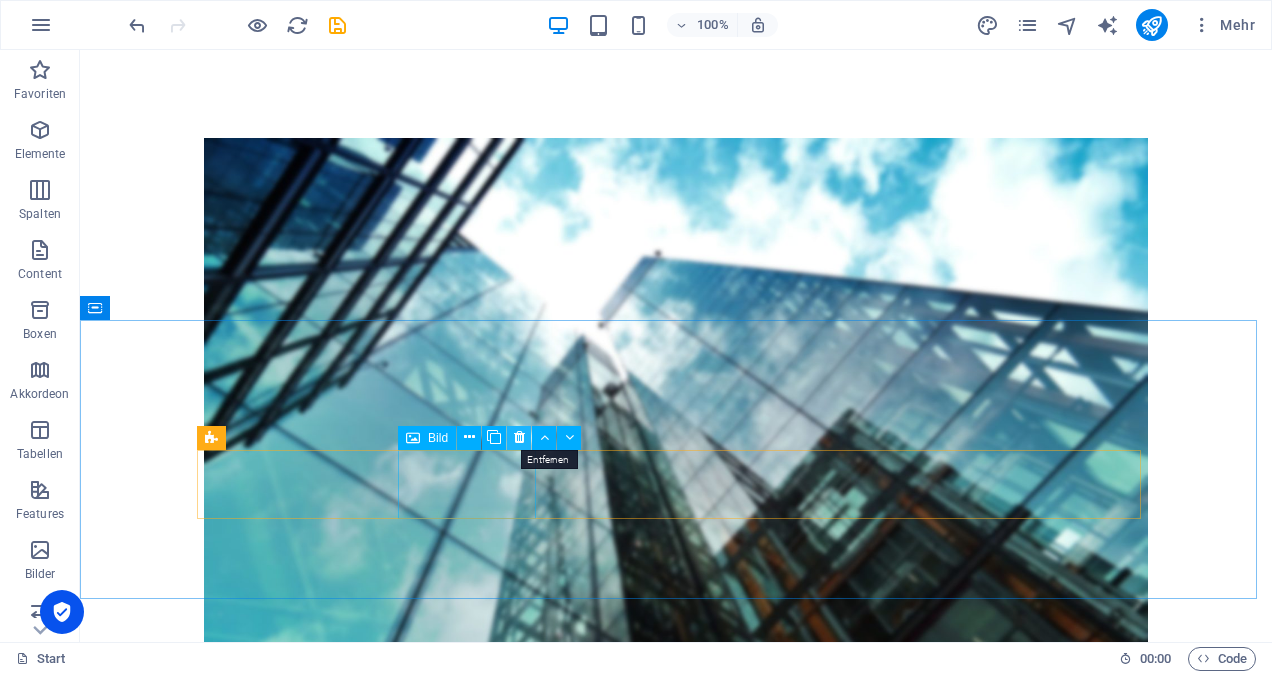 click at bounding box center [519, 438] 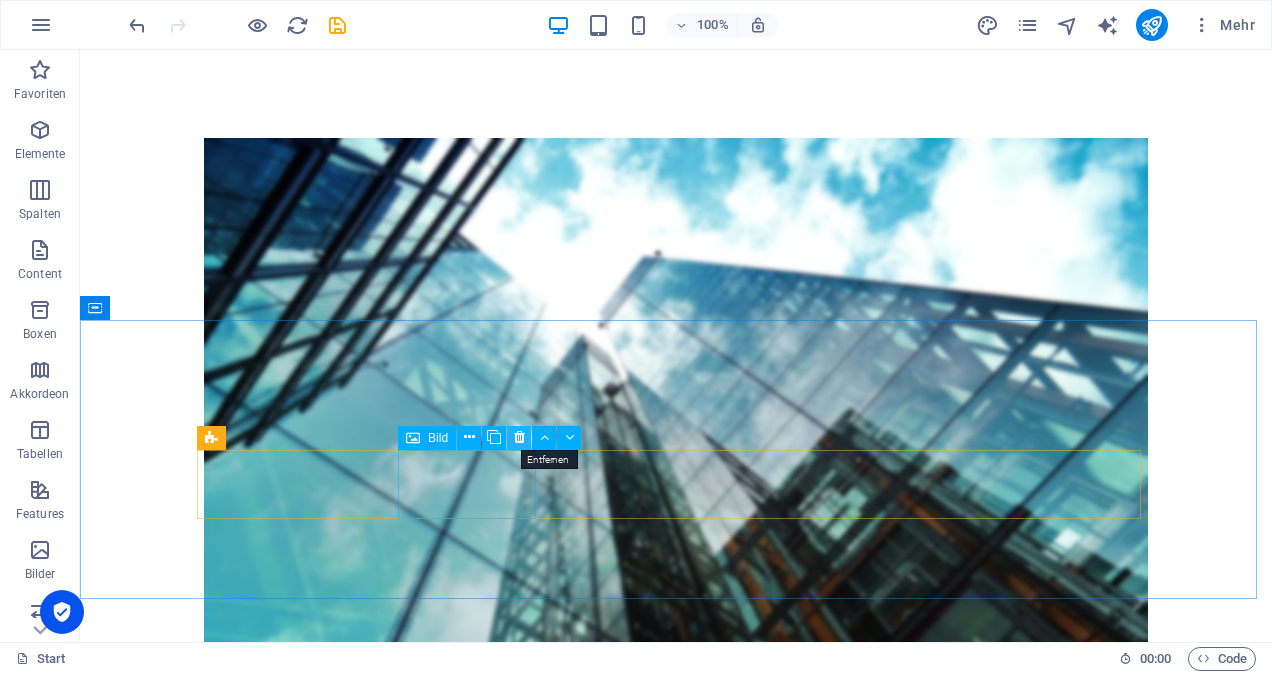 click at bounding box center [519, 437] 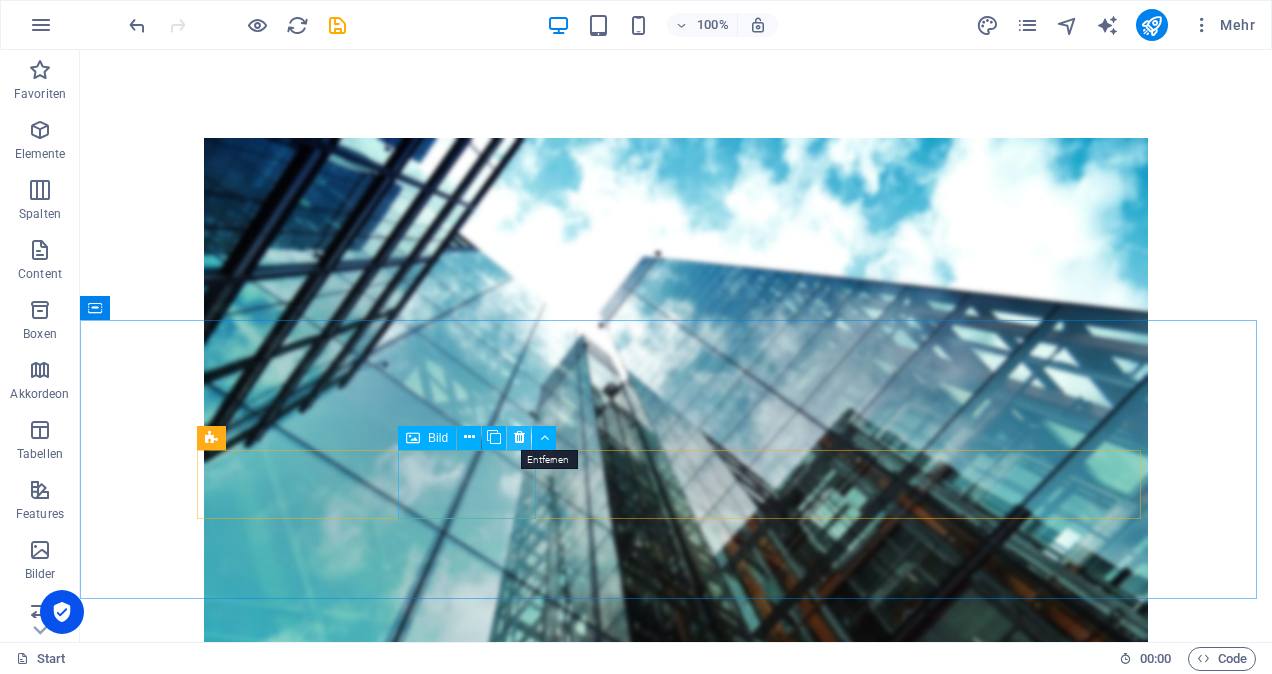click at bounding box center [519, 437] 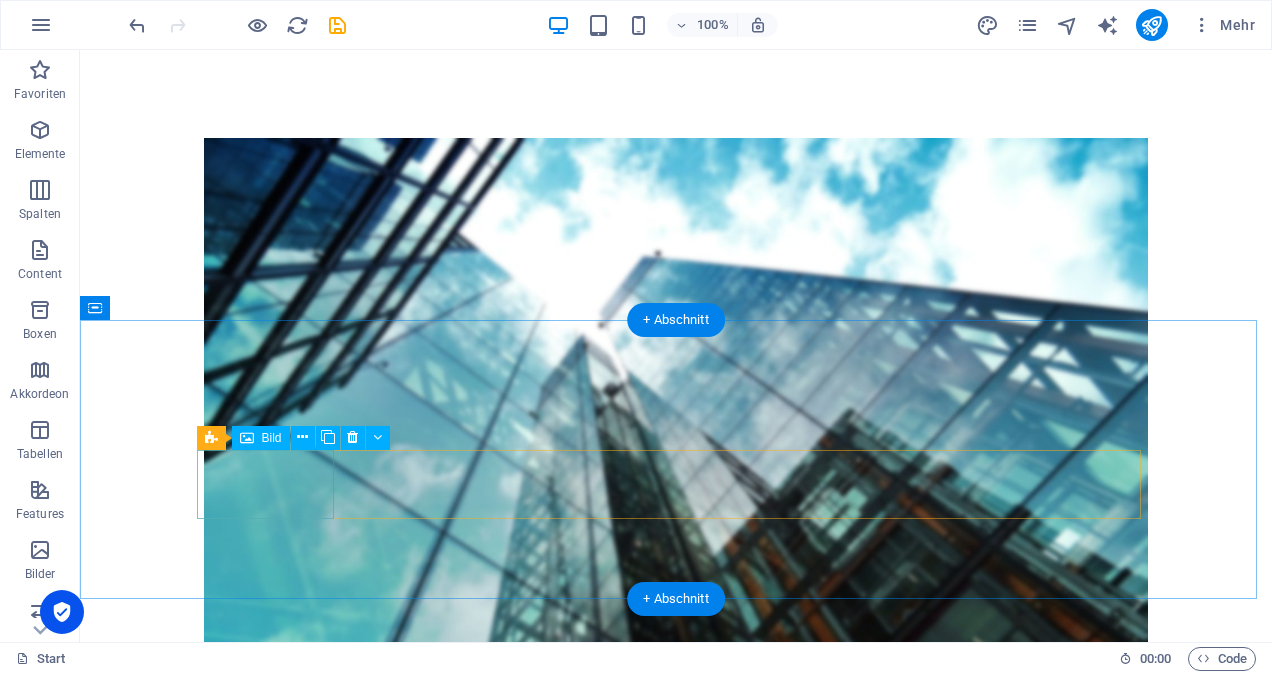 click at bounding box center [273, 1668] 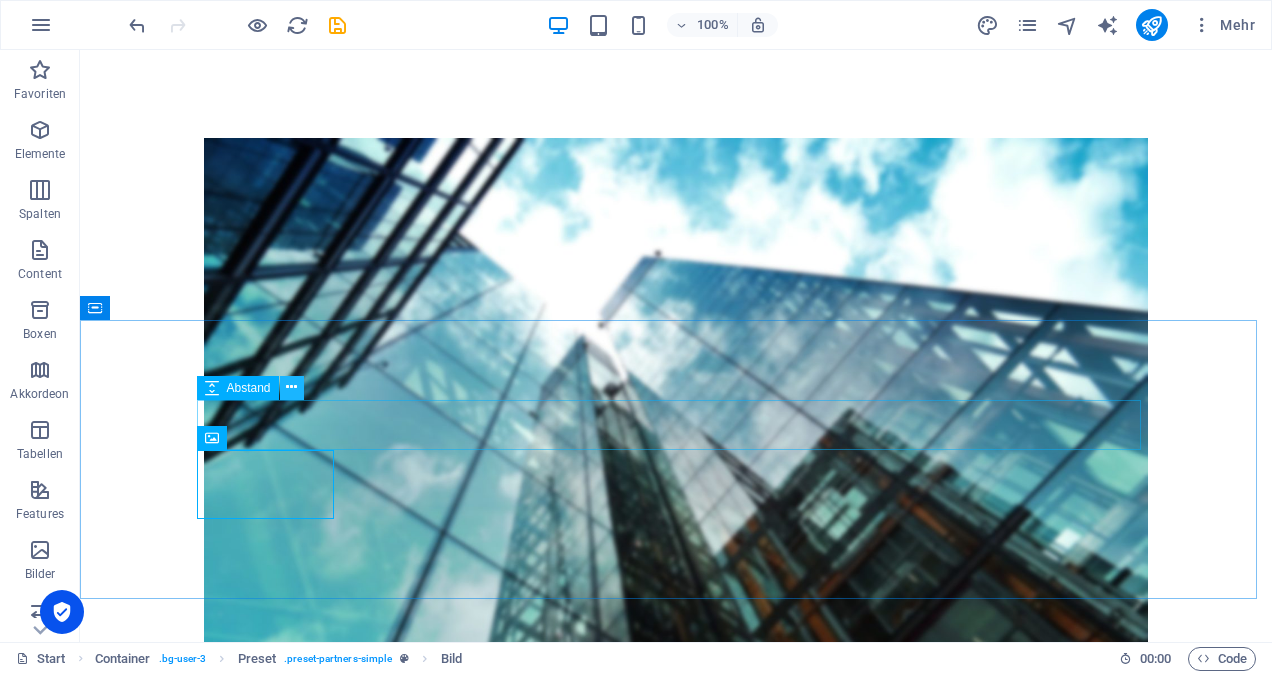 click at bounding box center [291, 387] 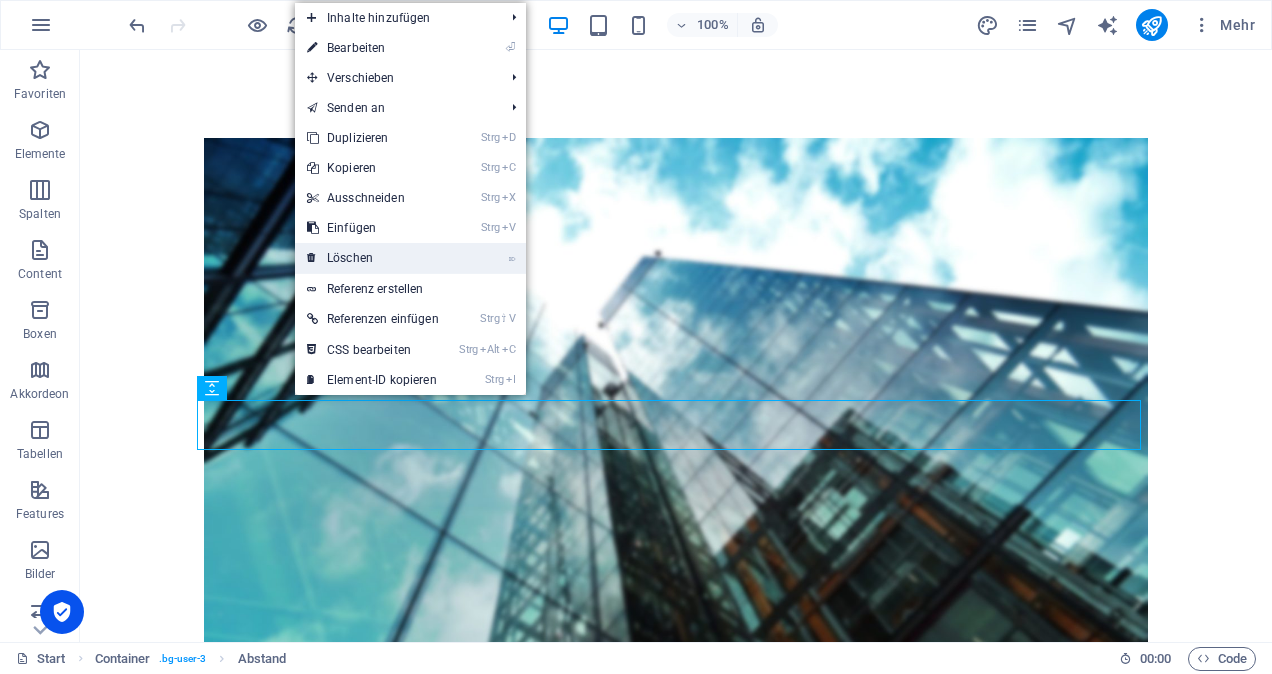 click on "⌦  Löschen" at bounding box center [373, 258] 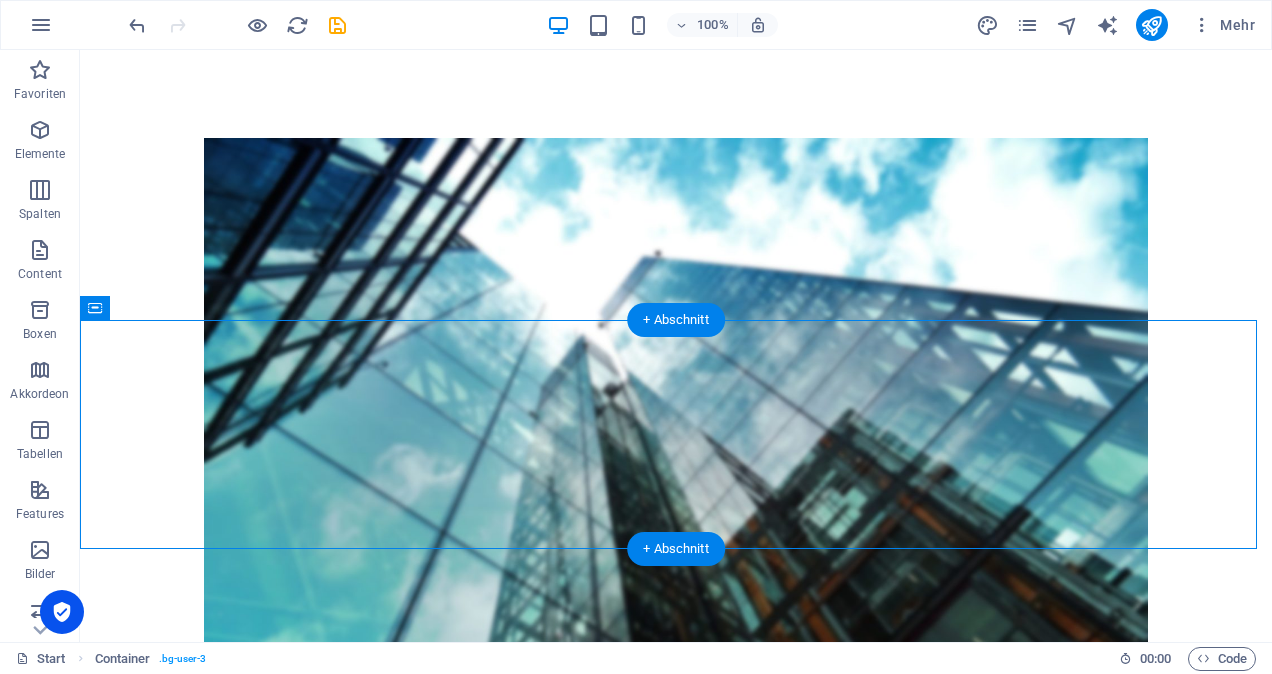 drag, startPoint x: 288, startPoint y: 431, endPoint x: 300, endPoint y: 329, distance: 102.70345 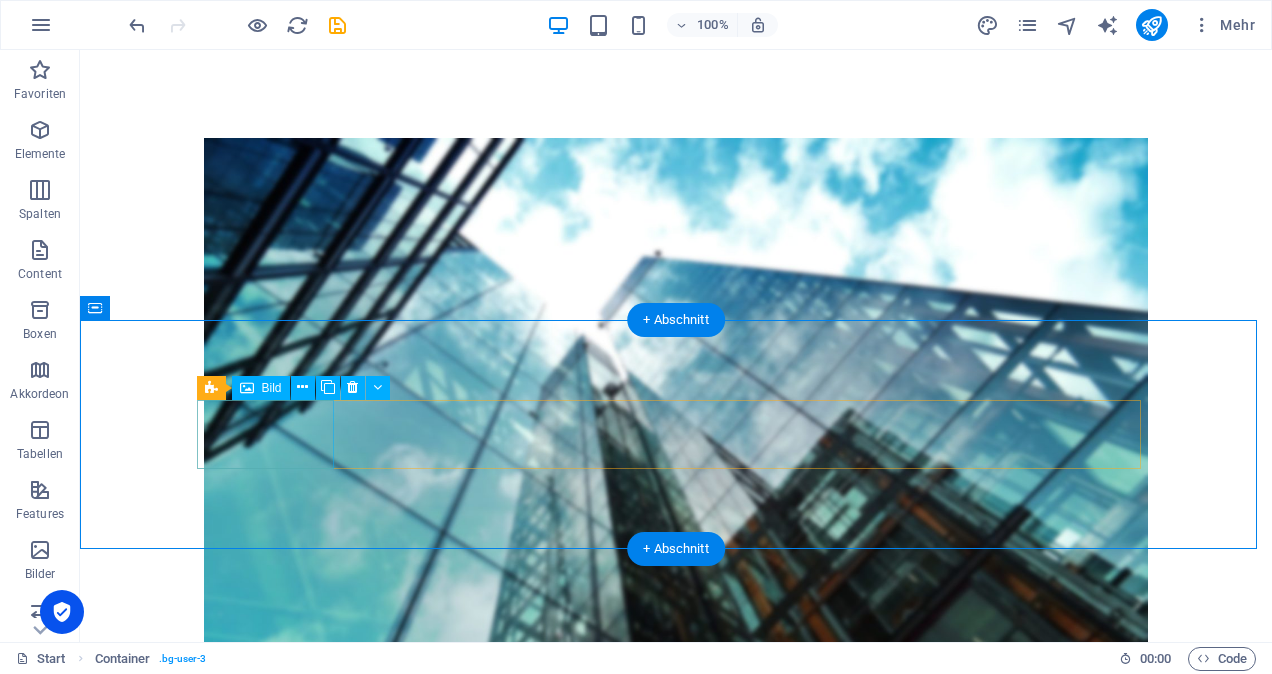 click at bounding box center (273, 1618) 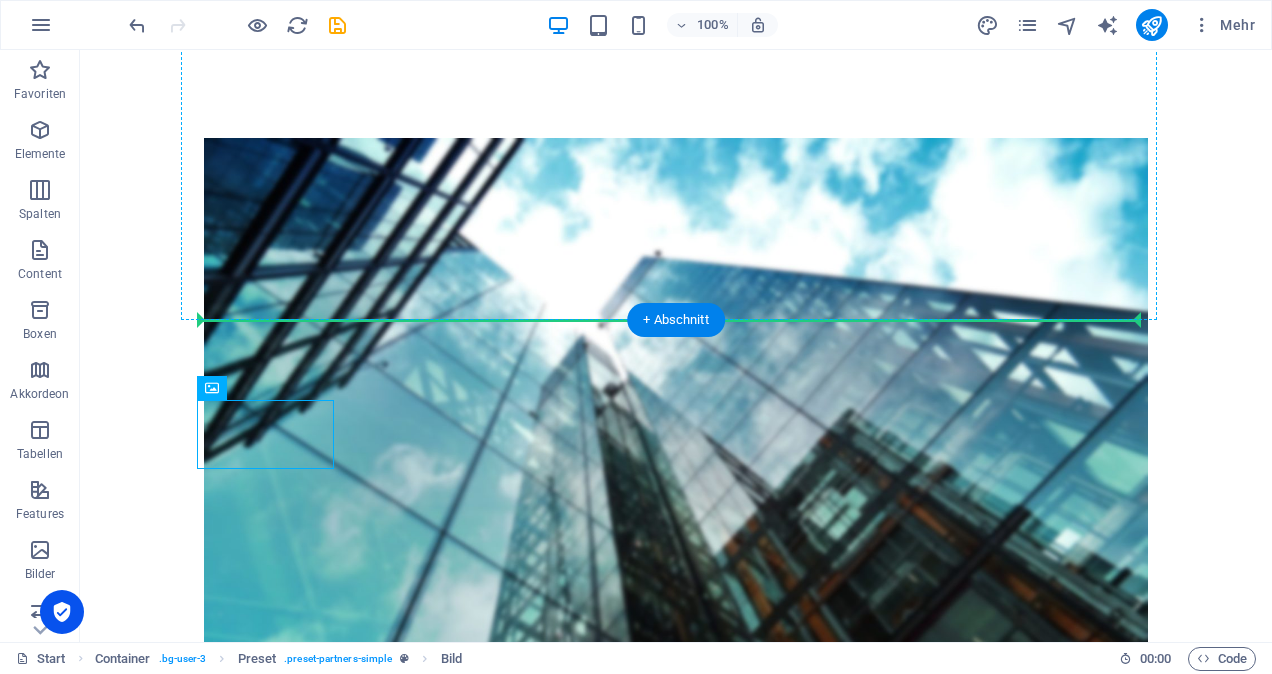 drag, startPoint x: 322, startPoint y: 446, endPoint x: 336, endPoint y: 281, distance: 165.59288 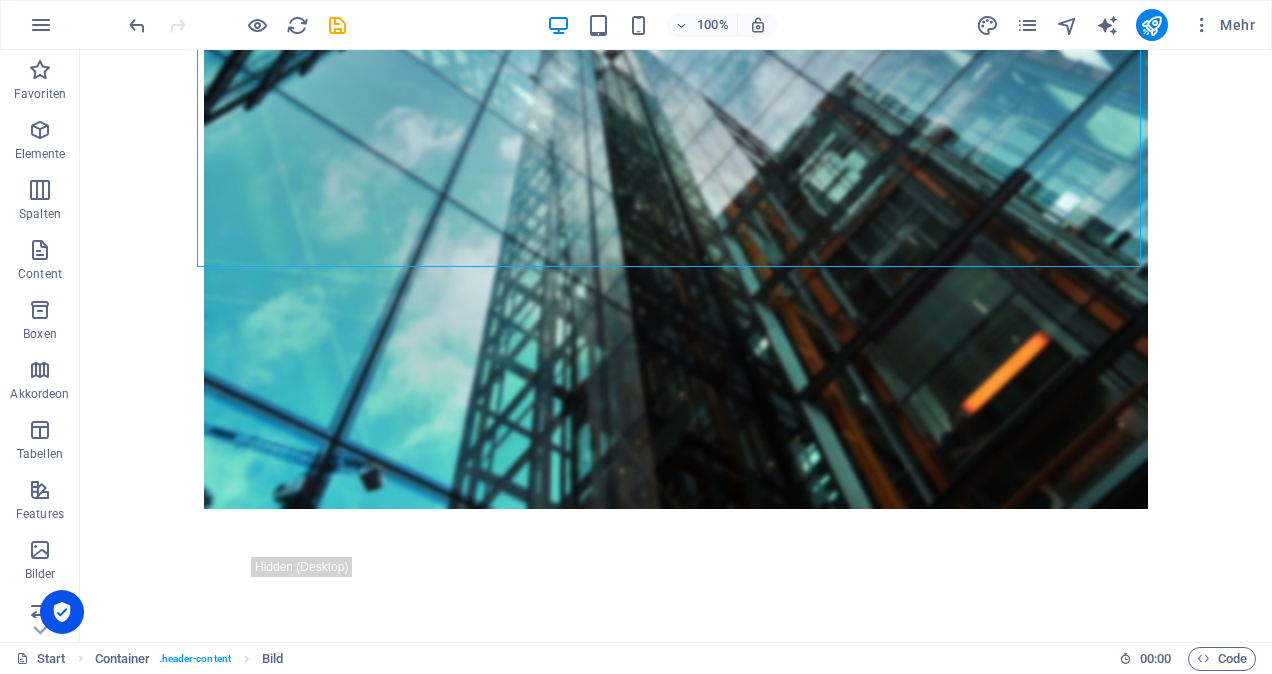 scroll, scrollTop: 909, scrollLeft: 0, axis: vertical 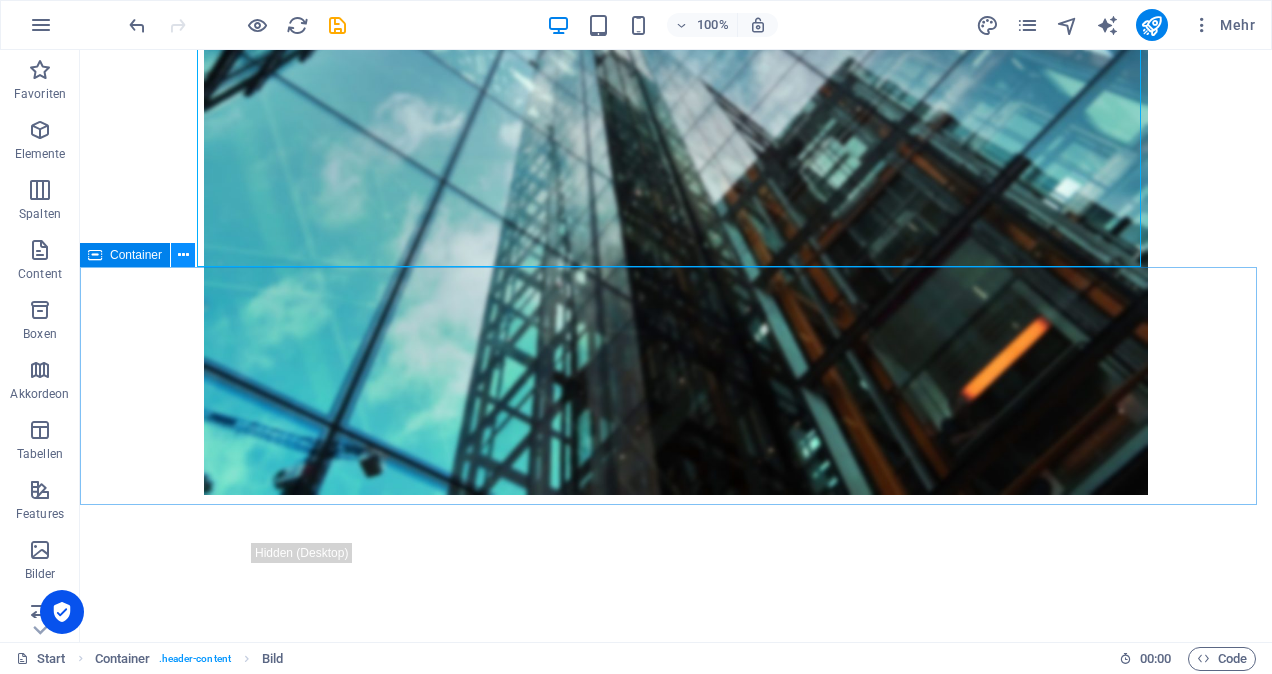 click at bounding box center (183, 255) 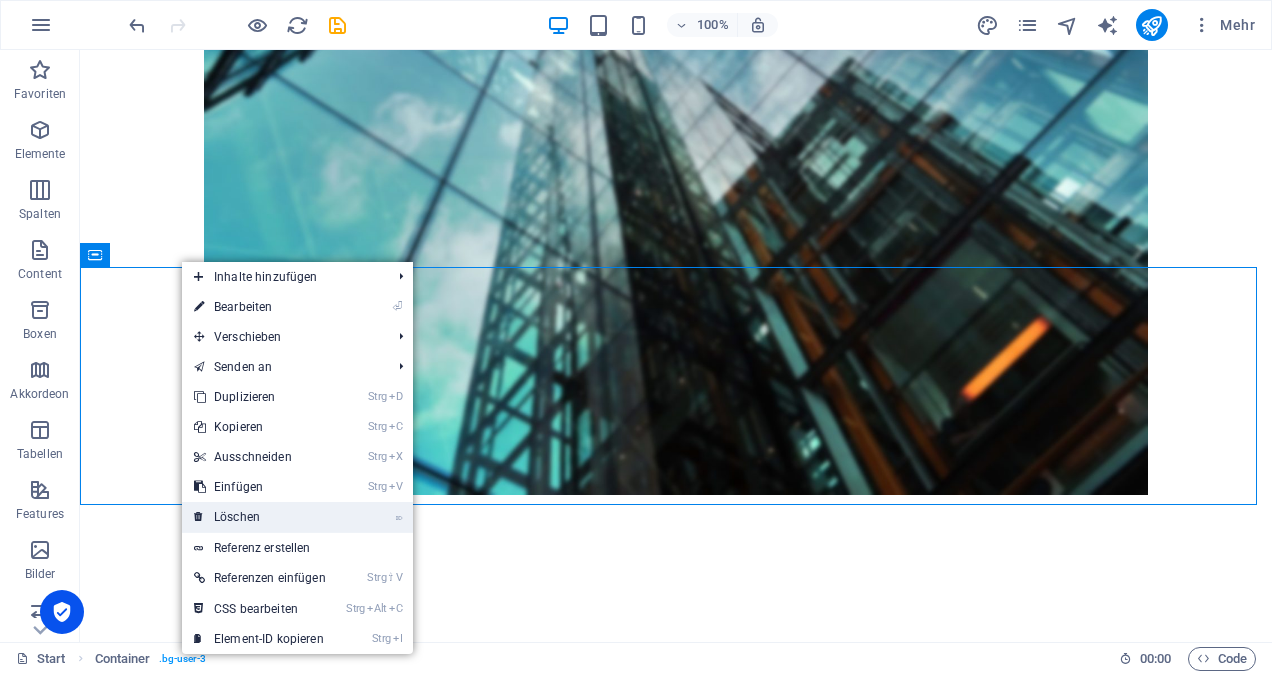 click on "⌦  Löschen" at bounding box center [260, 517] 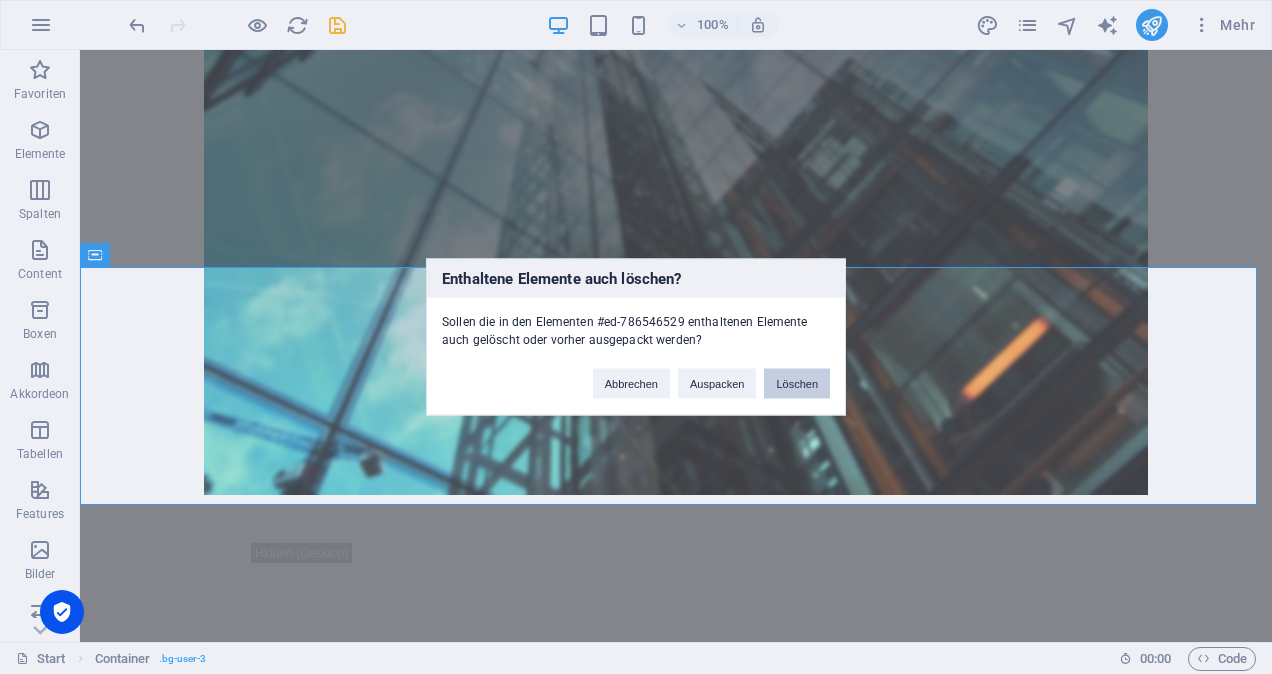 click on "Löschen" at bounding box center (797, 384) 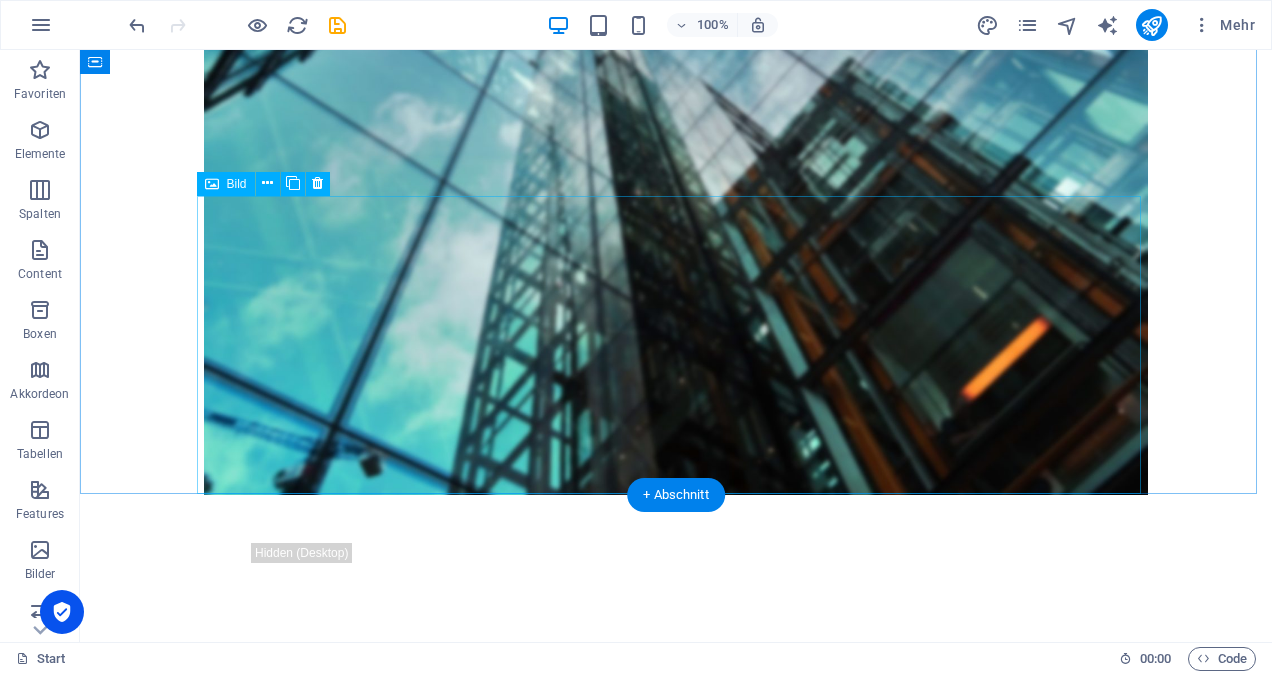 scroll, scrollTop: 682, scrollLeft: 0, axis: vertical 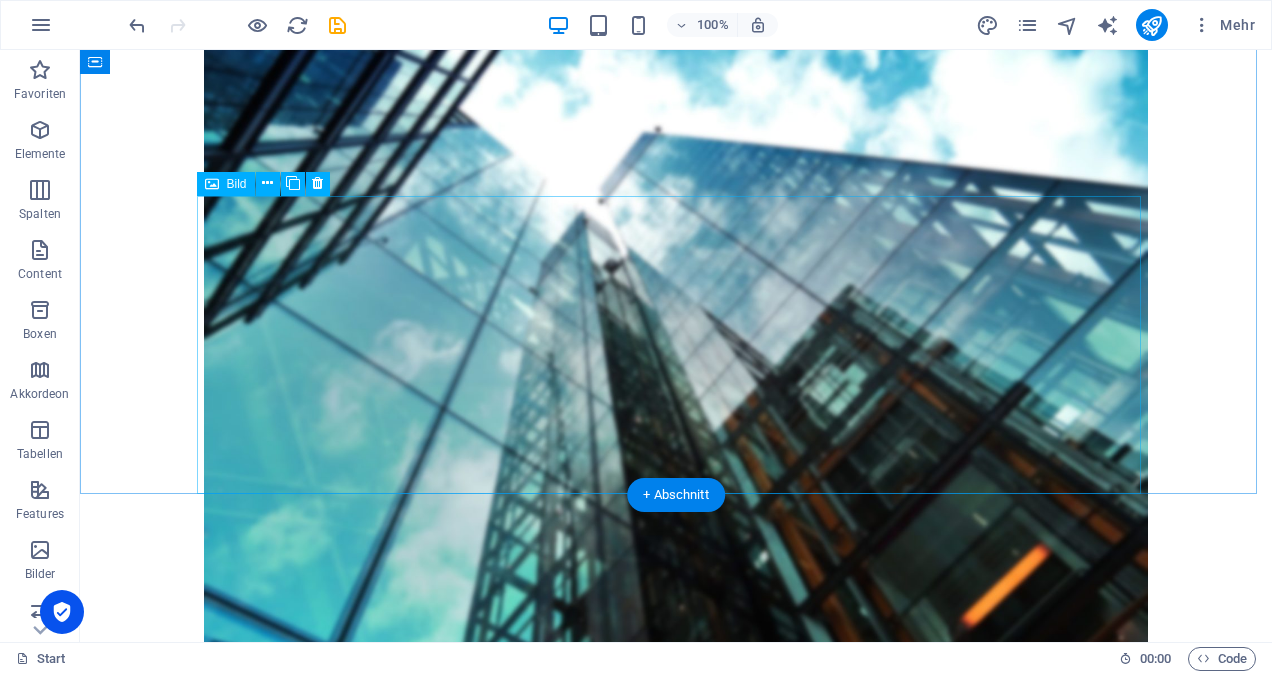 click at bounding box center [676, 1542] 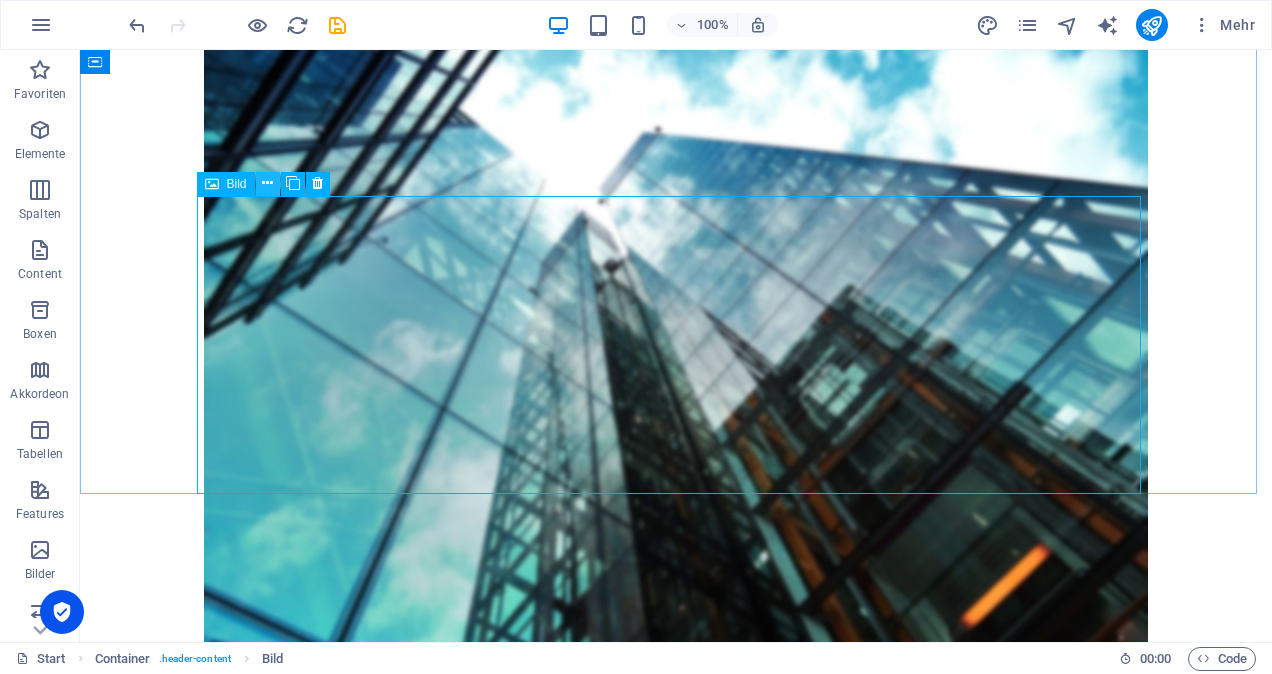 click at bounding box center (267, 183) 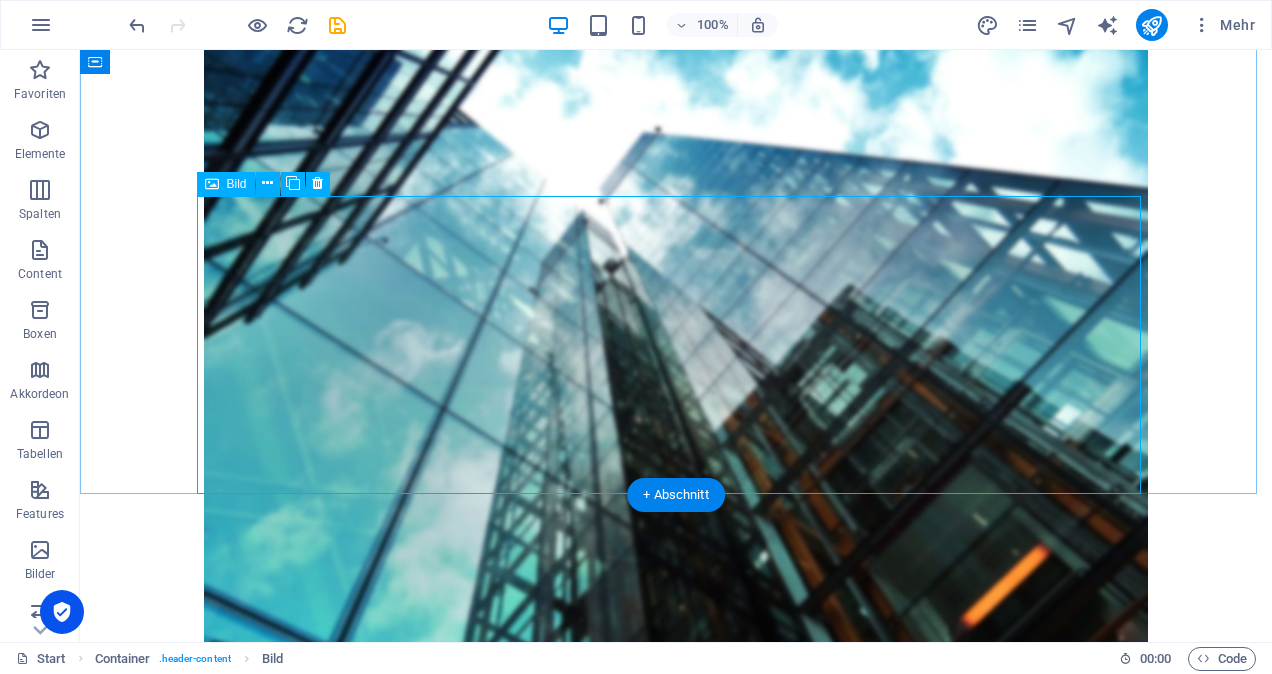 click at bounding box center [676, 1542] 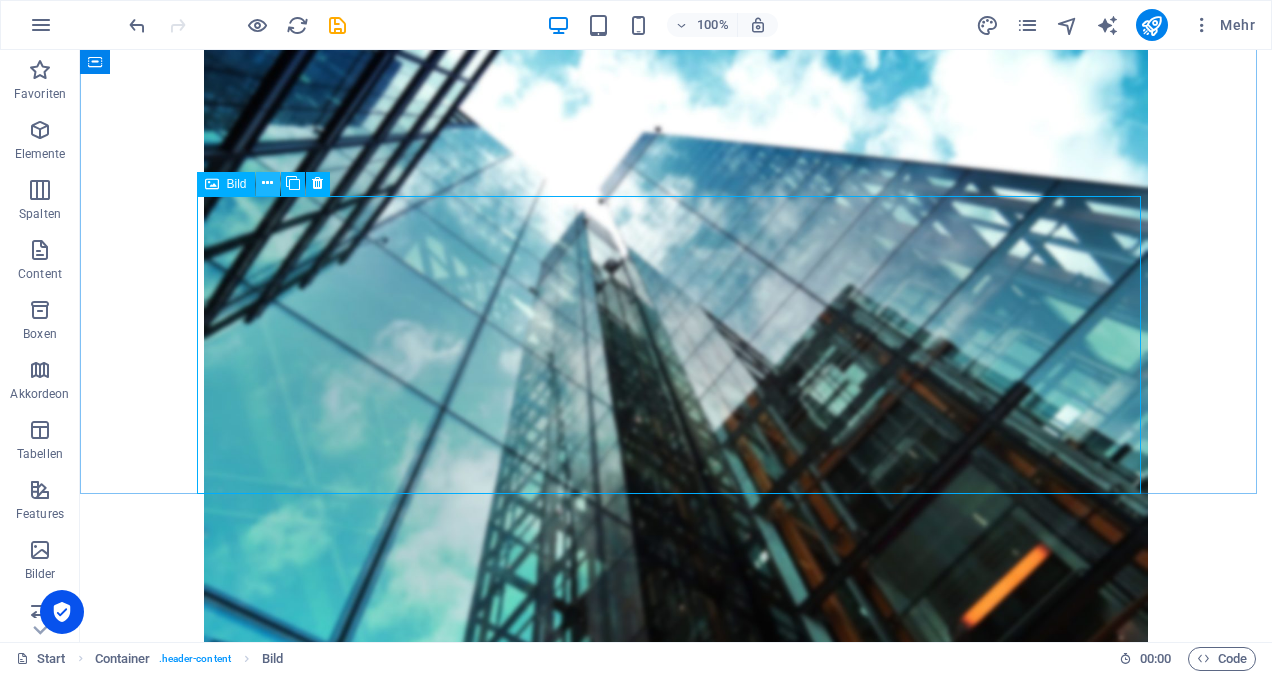 click at bounding box center (267, 183) 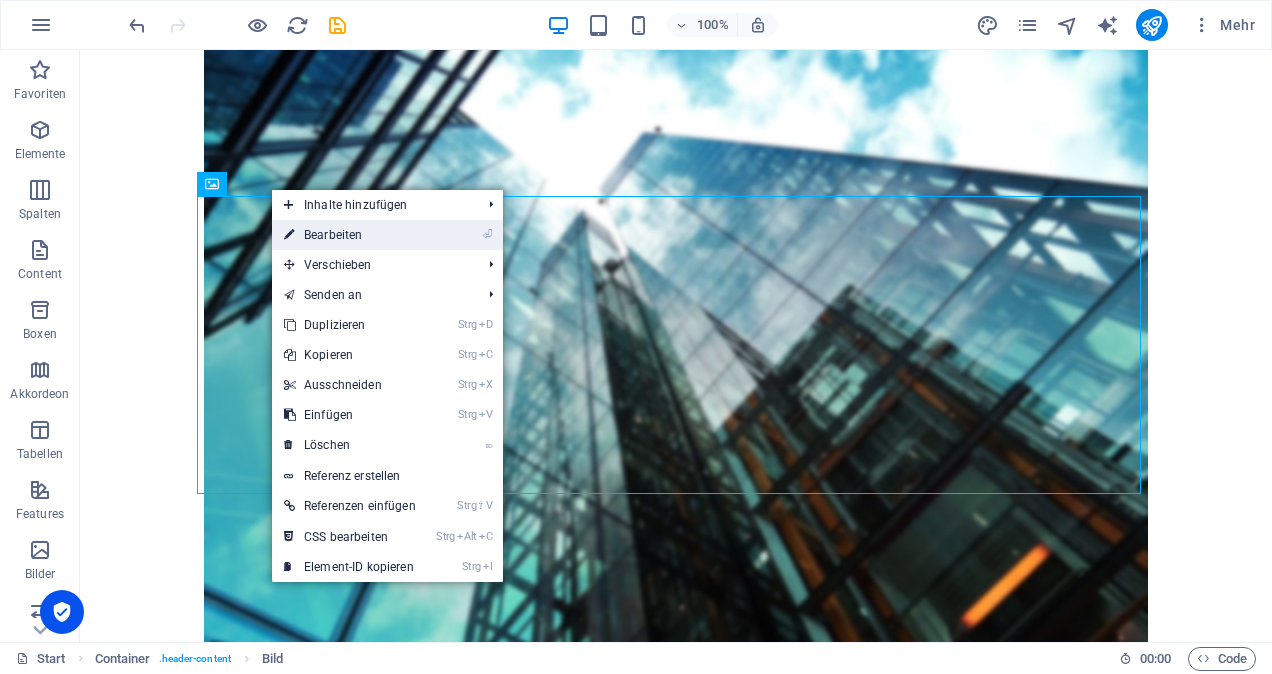 click on "⏎  Bearbeiten" at bounding box center (350, 235) 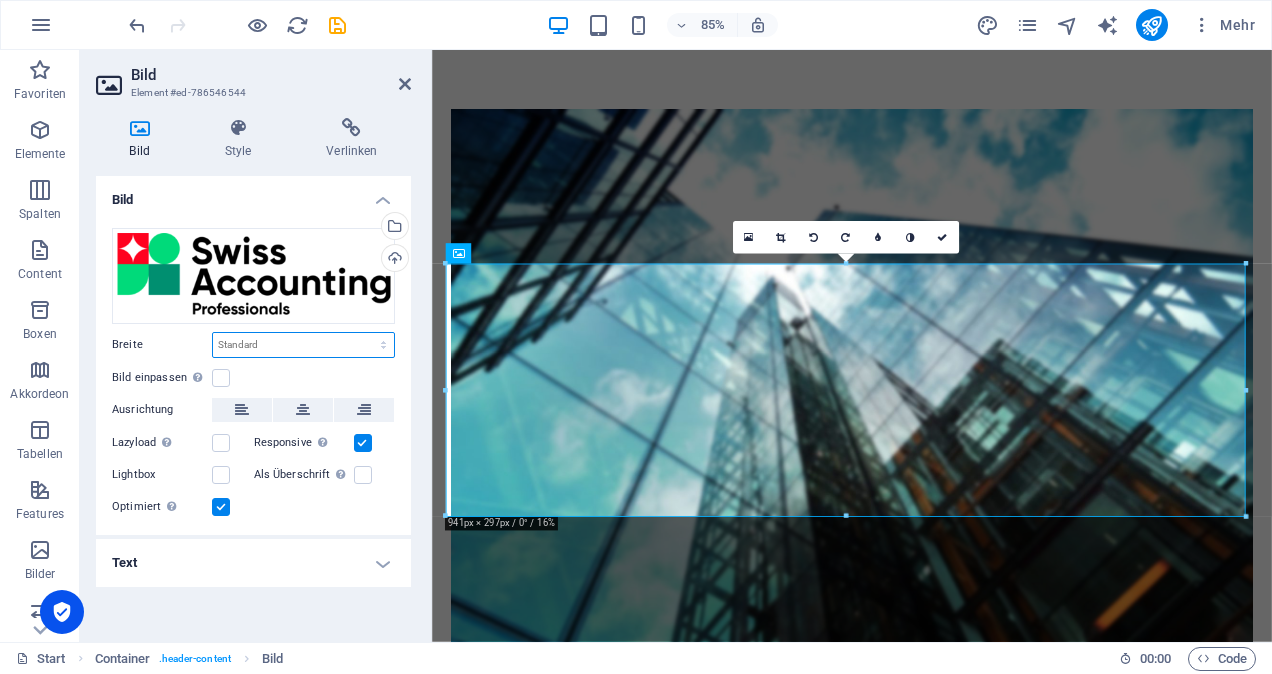 click on "Standard auto px rem % em vh vw" at bounding box center [303, 345] 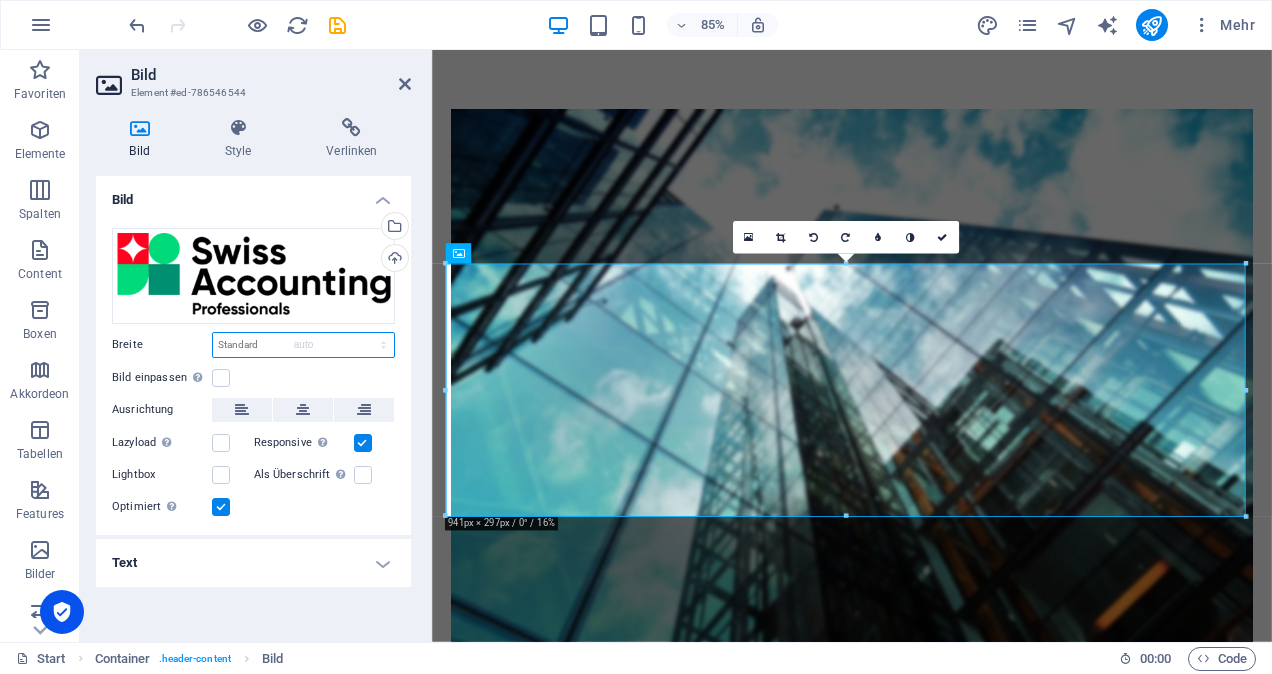 click on "Standard auto px rem % em vh vw" at bounding box center [303, 345] 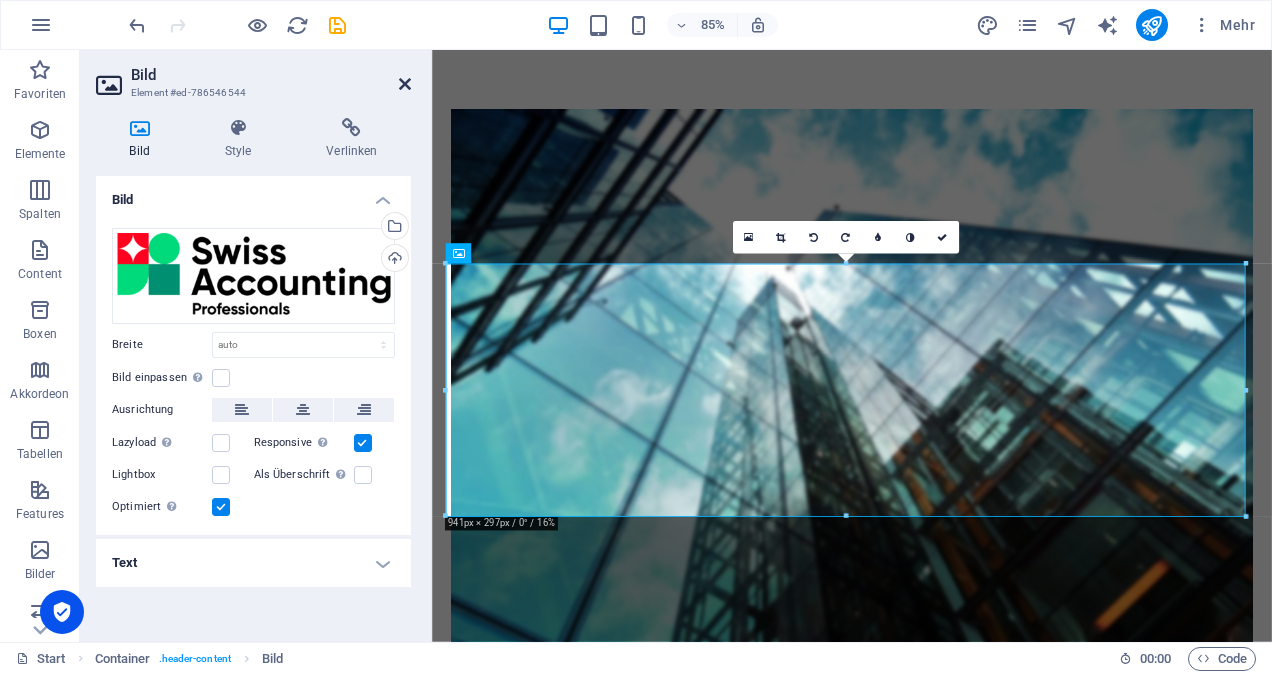 click at bounding box center [405, 84] 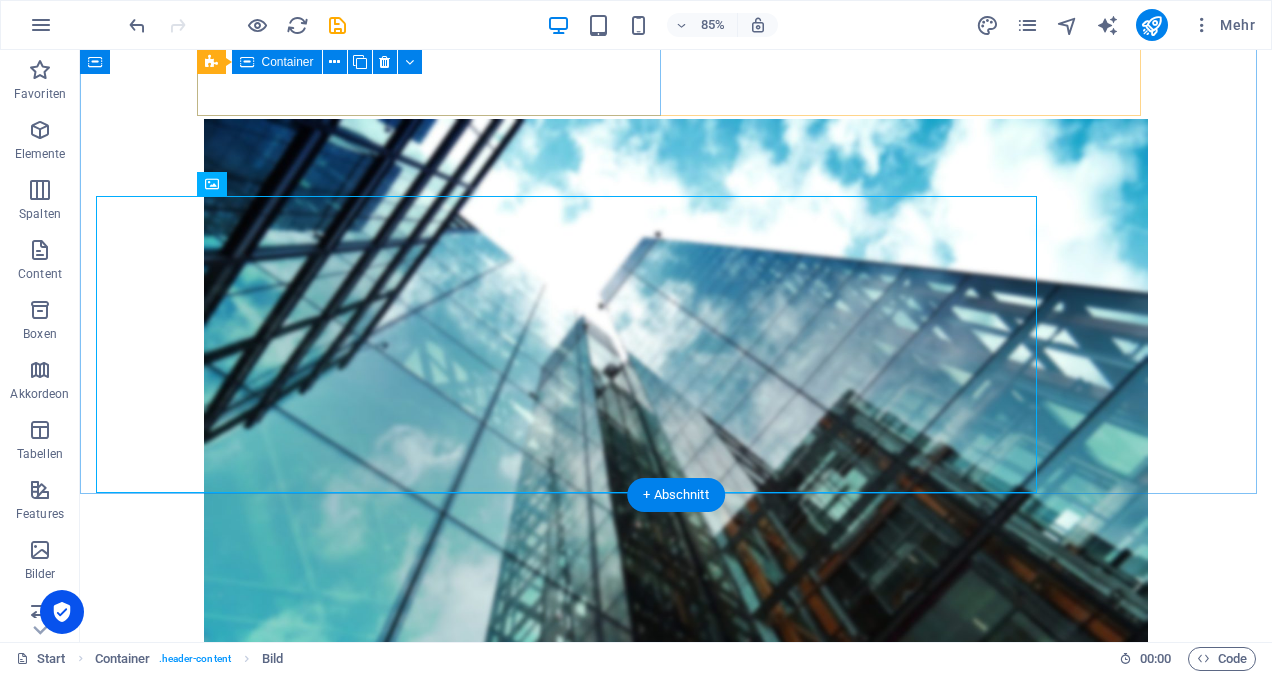 scroll, scrollTop: 682, scrollLeft: 0, axis: vertical 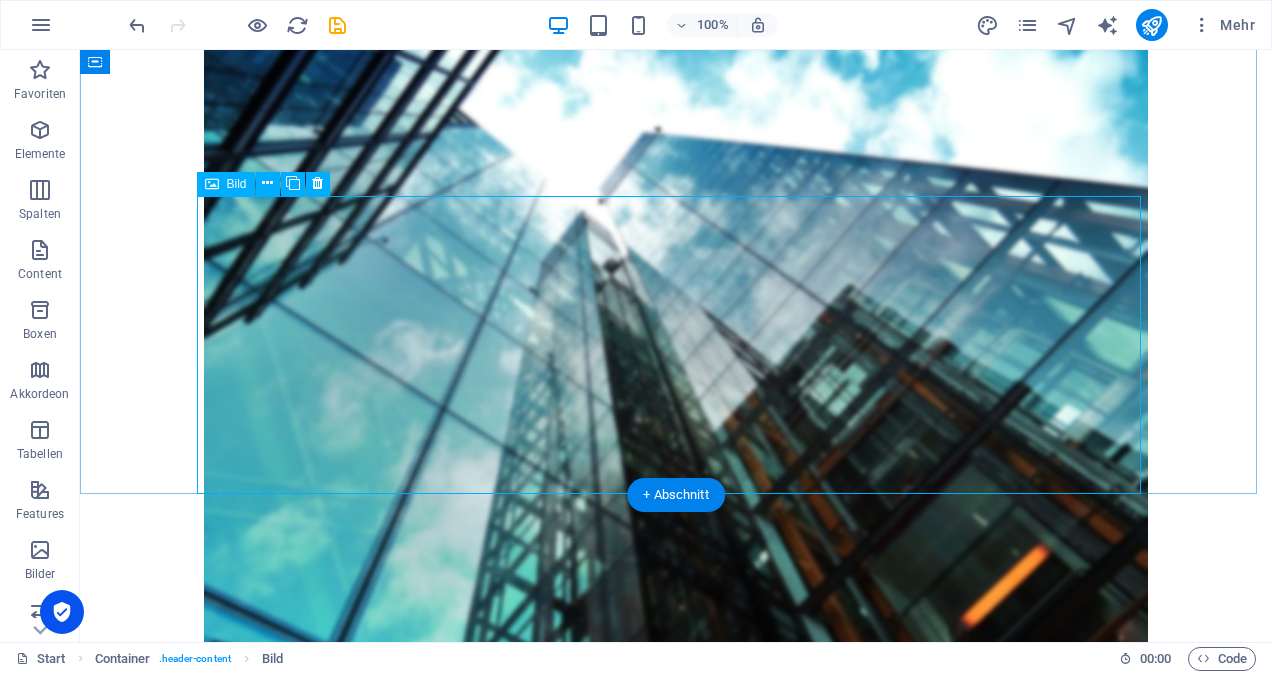 click at bounding box center (676, 1542) 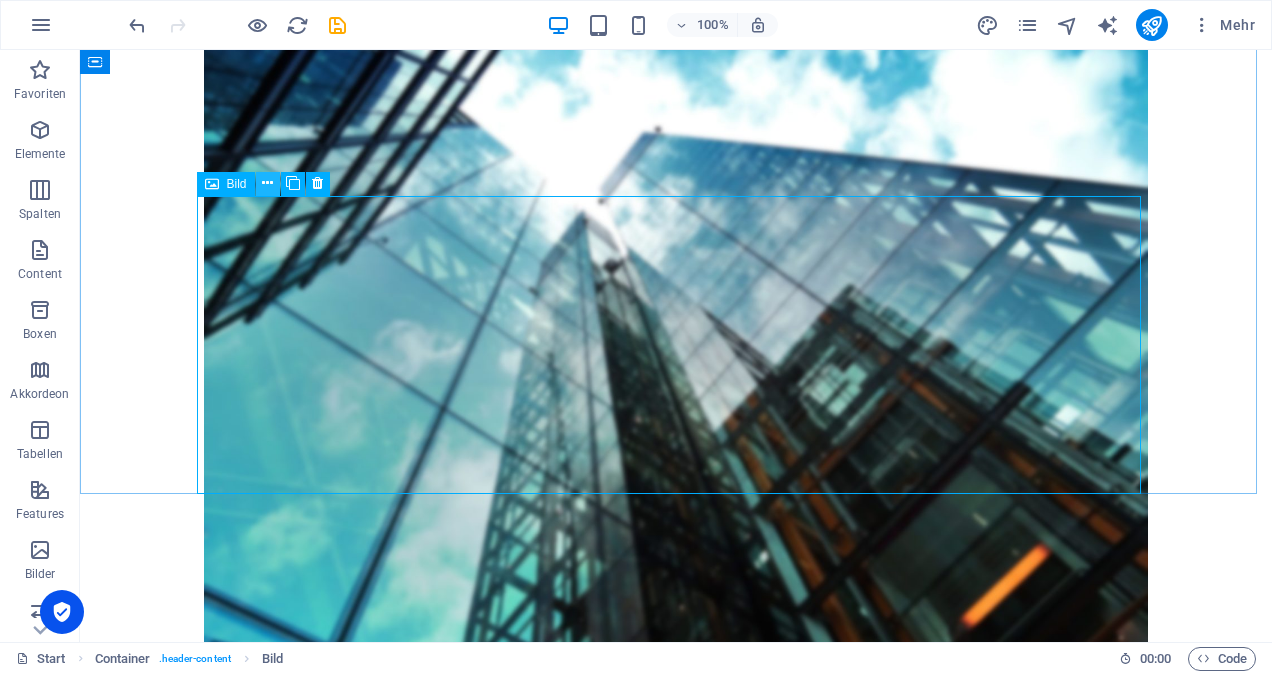click at bounding box center (267, 183) 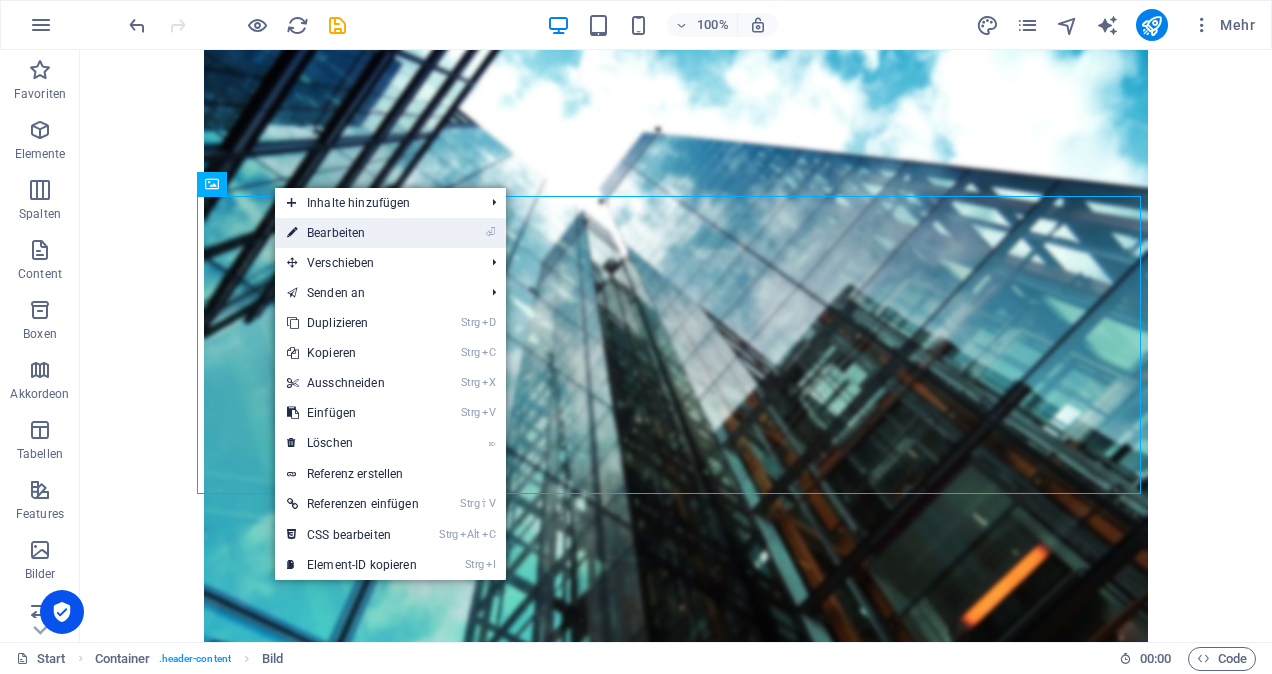 click on "⏎  Bearbeiten" at bounding box center [353, 233] 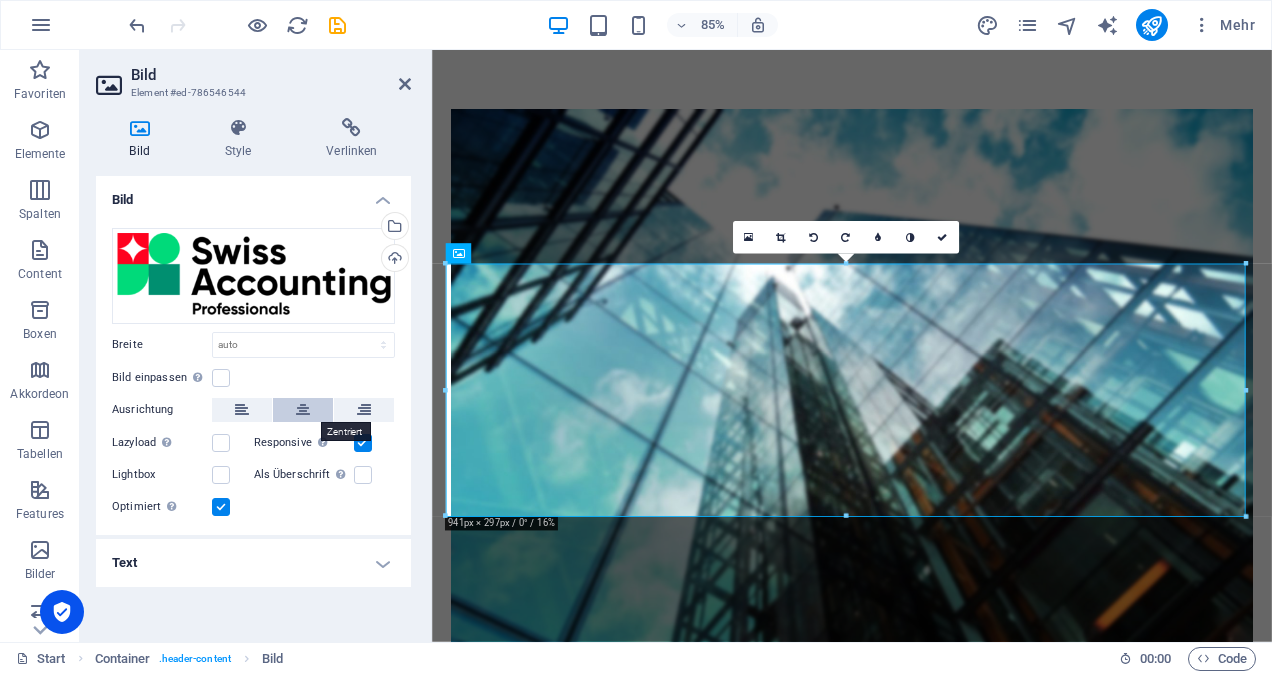 click at bounding box center (303, 410) 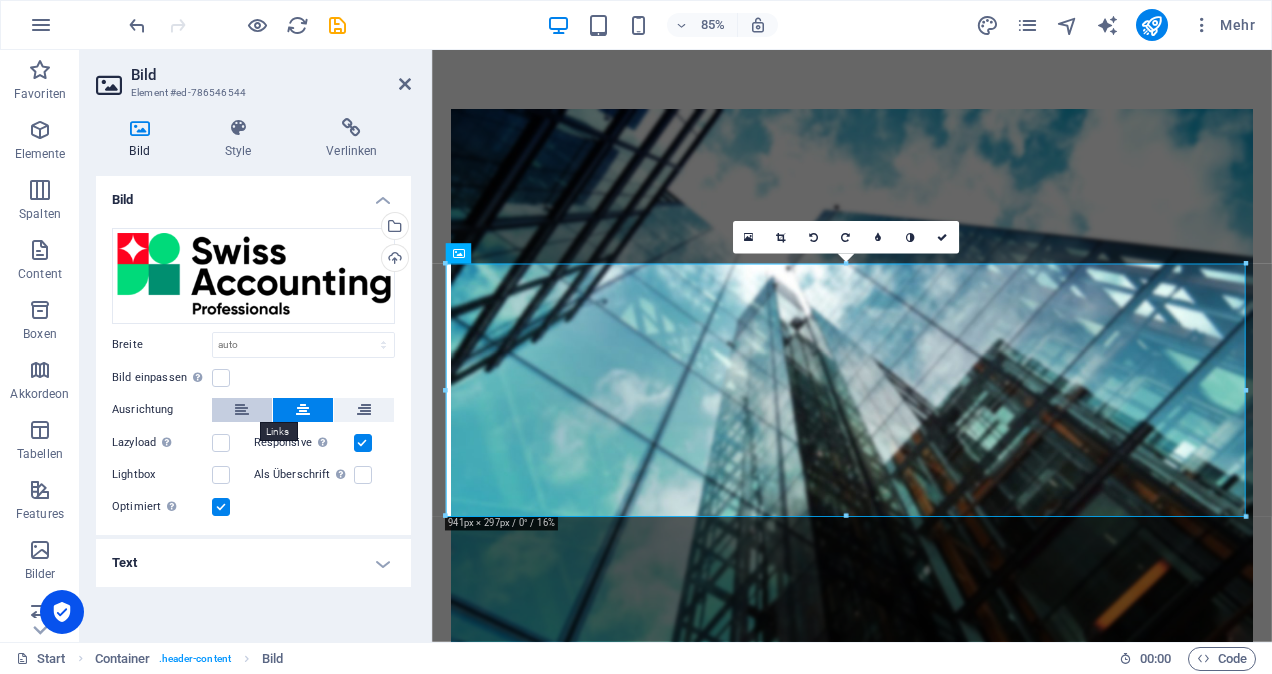 click at bounding box center [242, 410] 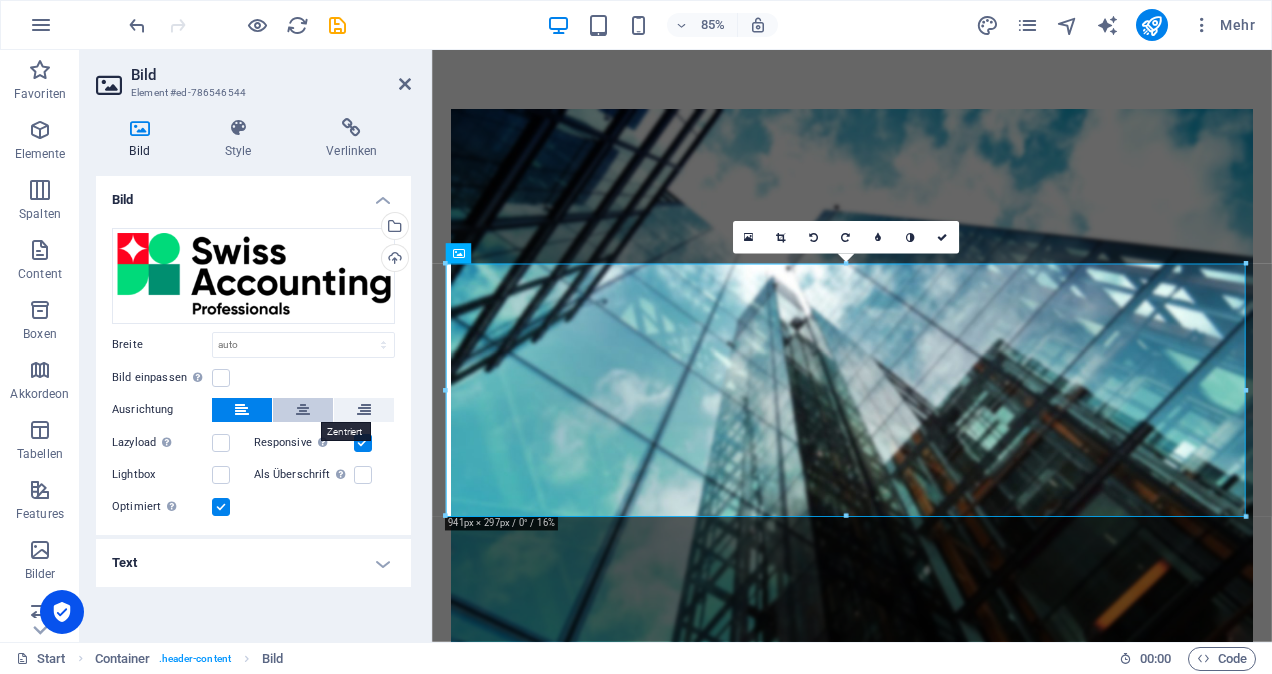 click at bounding box center (303, 410) 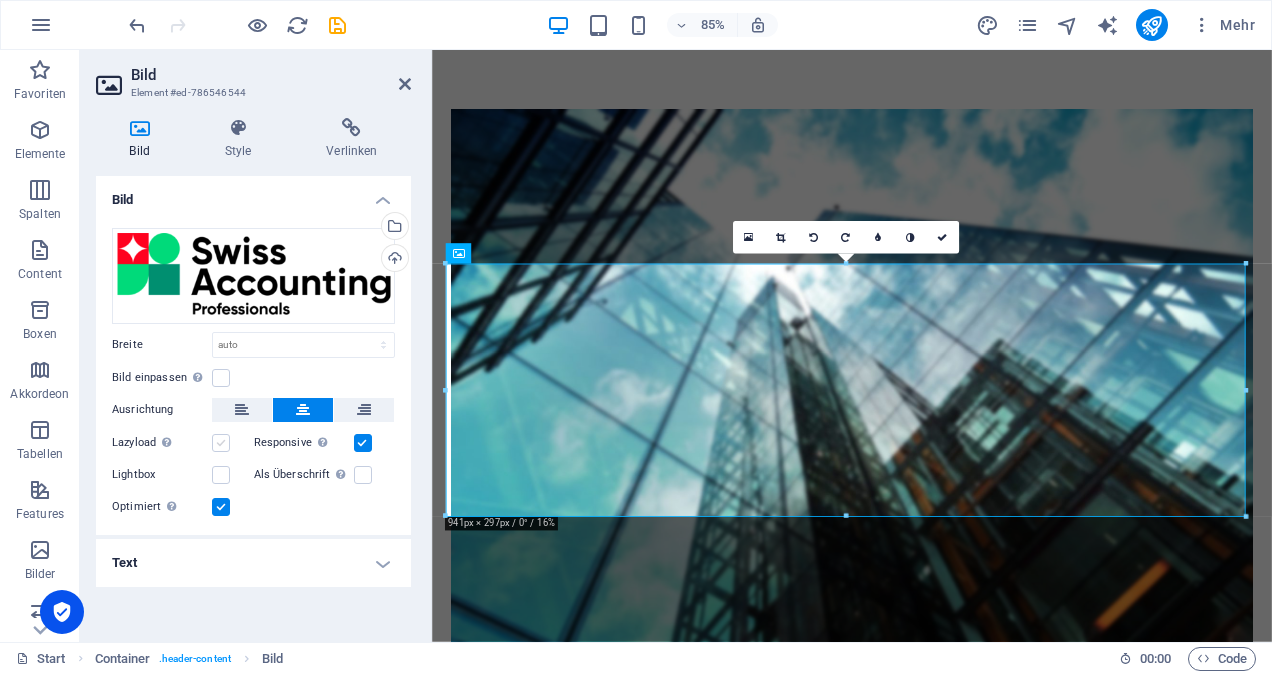 click at bounding box center [221, 443] 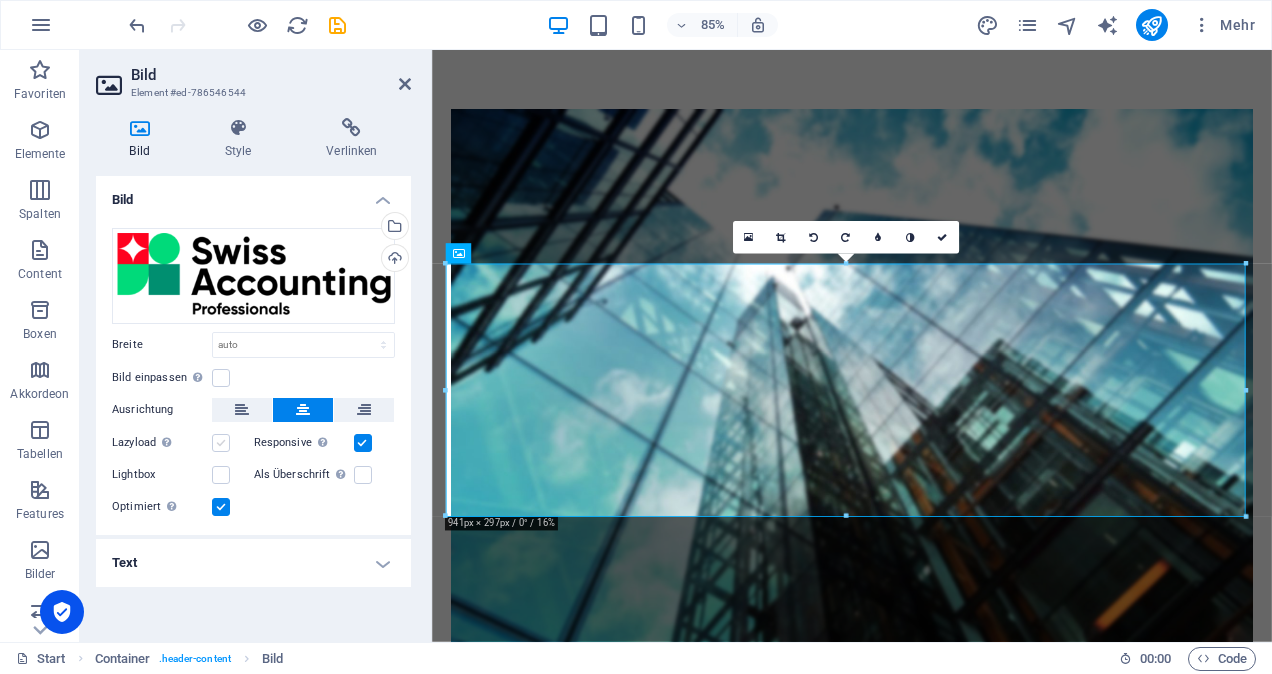 click on "Lazyload Bilder auf Seite nachträglich laden. Verbessert Ladezeit (Pagespeed)." at bounding box center (0, 0) 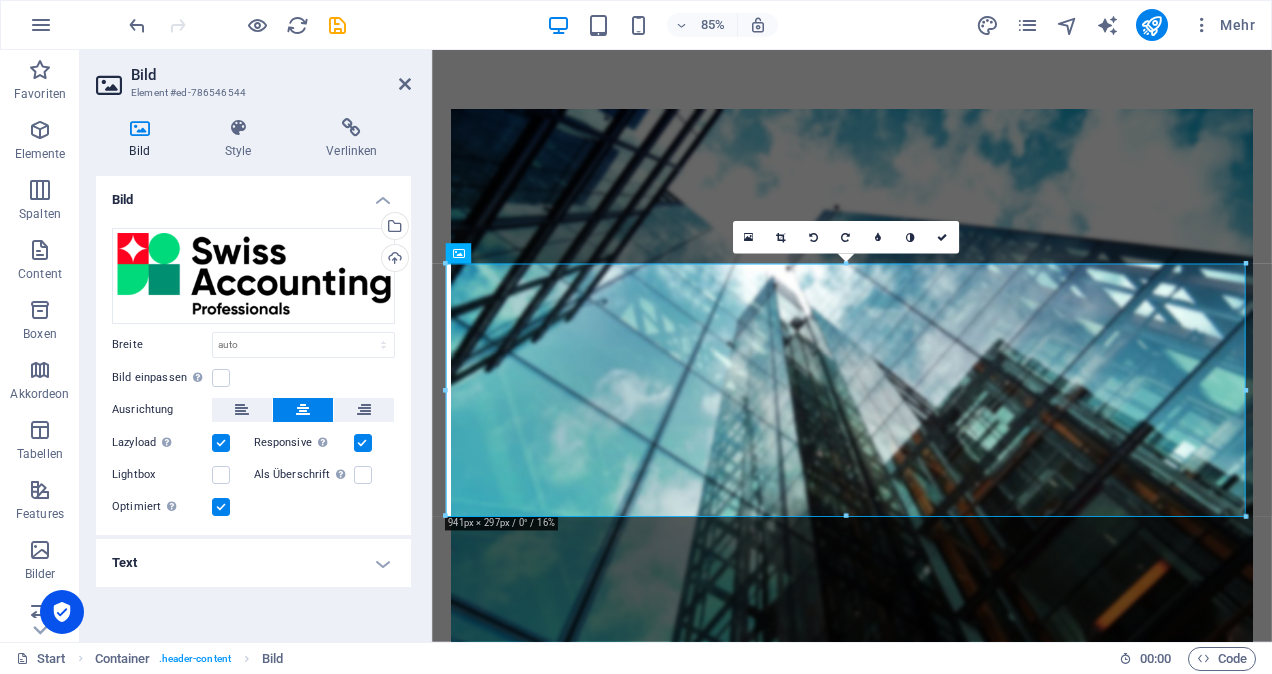 click at bounding box center [363, 443] 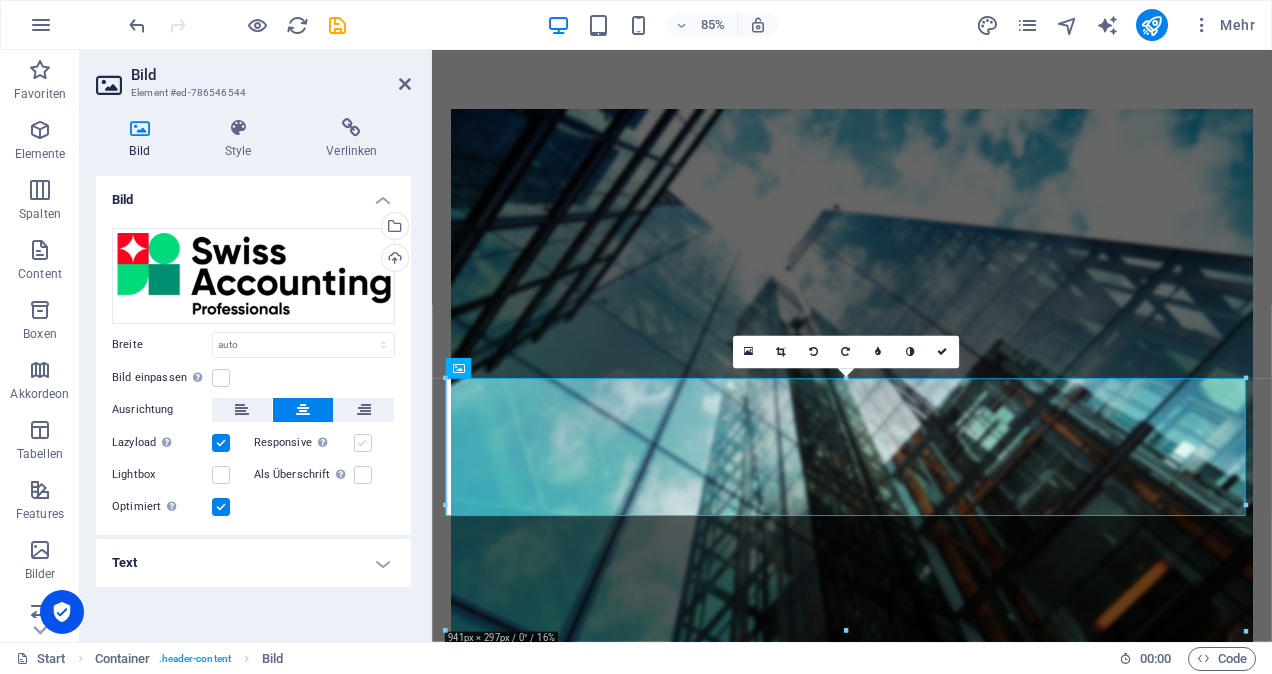 scroll, scrollTop: 442, scrollLeft: 0, axis: vertical 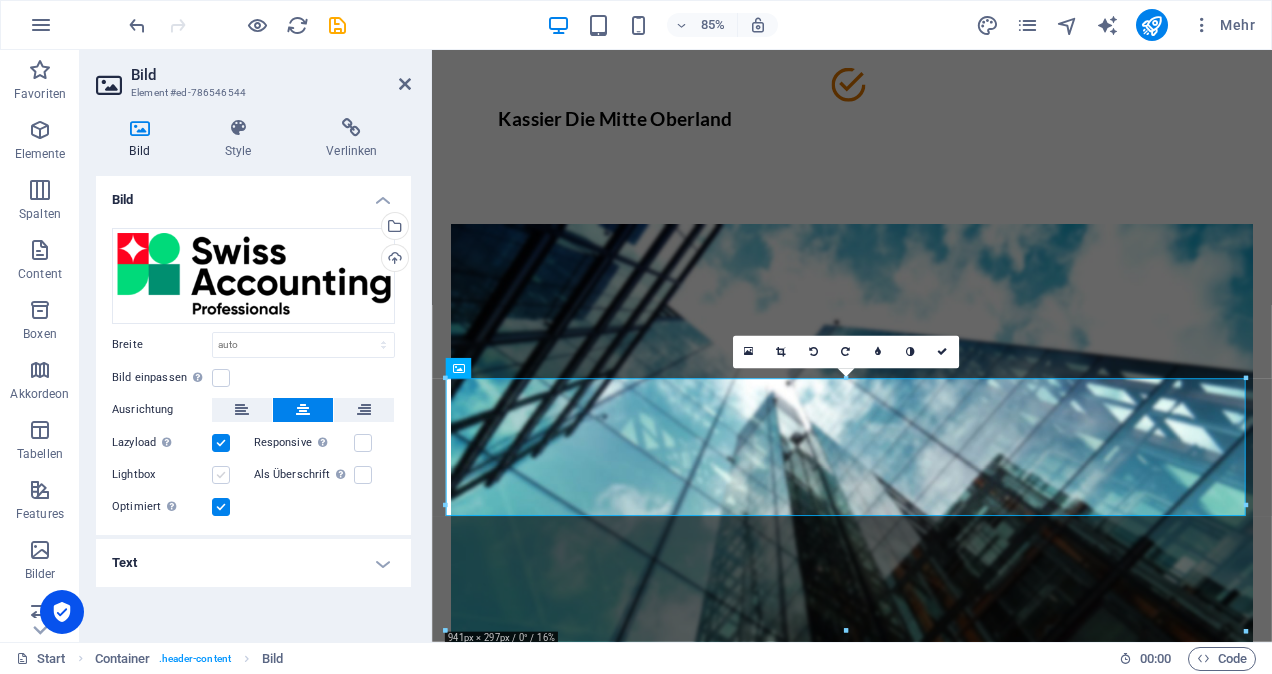 click at bounding box center [221, 475] 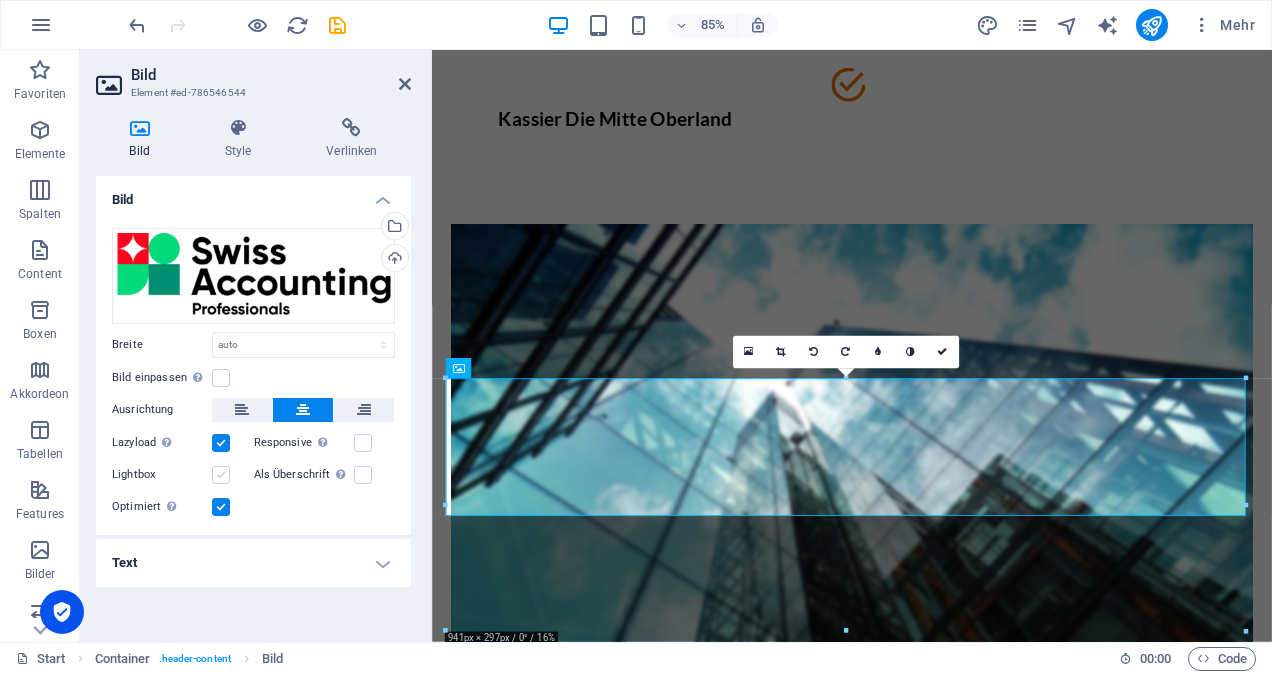 click on "Lightbox" at bounding box center [0, 0] 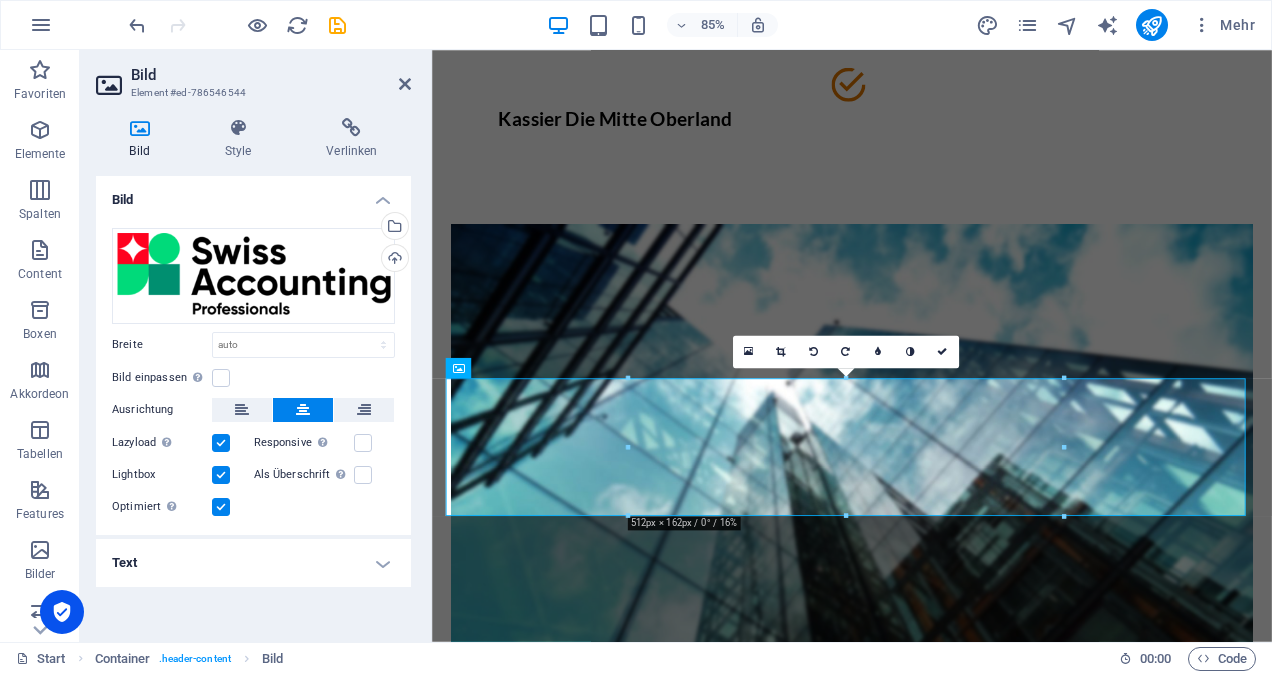 click at bounding box center (221, 443) 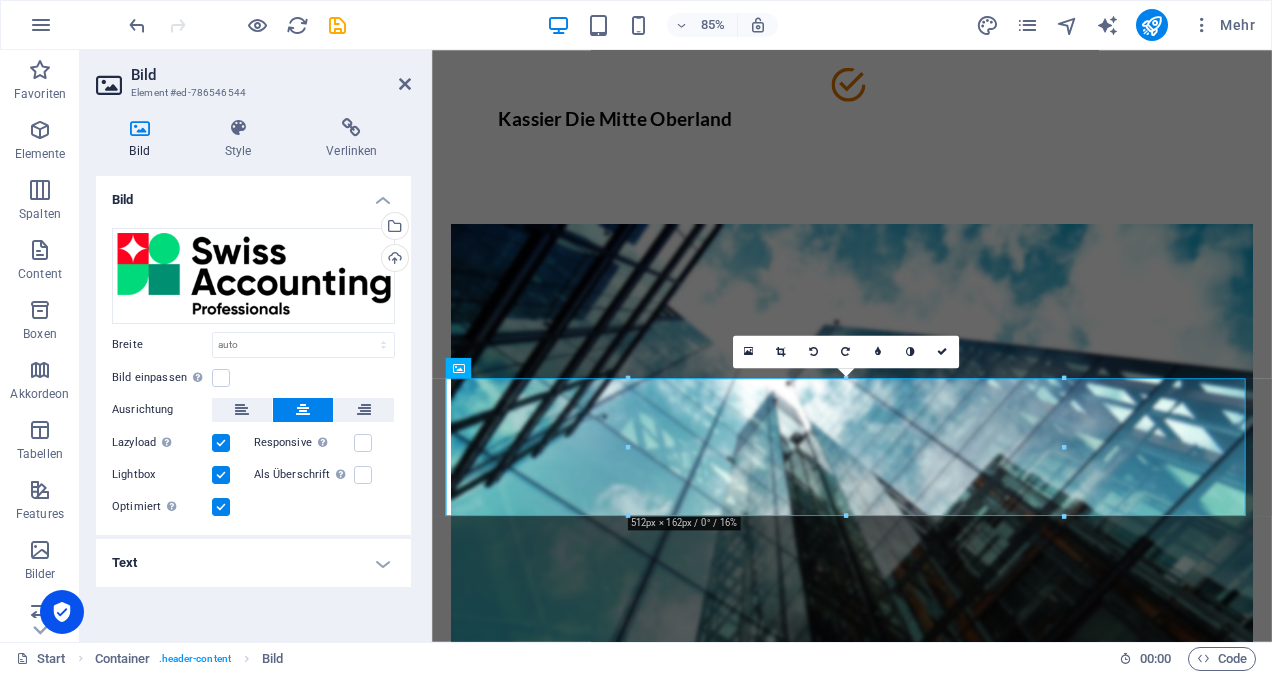 click on "Lazyload Bilder auf Seite nachträglich laden. Verbessert Ladezeit (Pagespeed)." at bounding box center [0, 0] 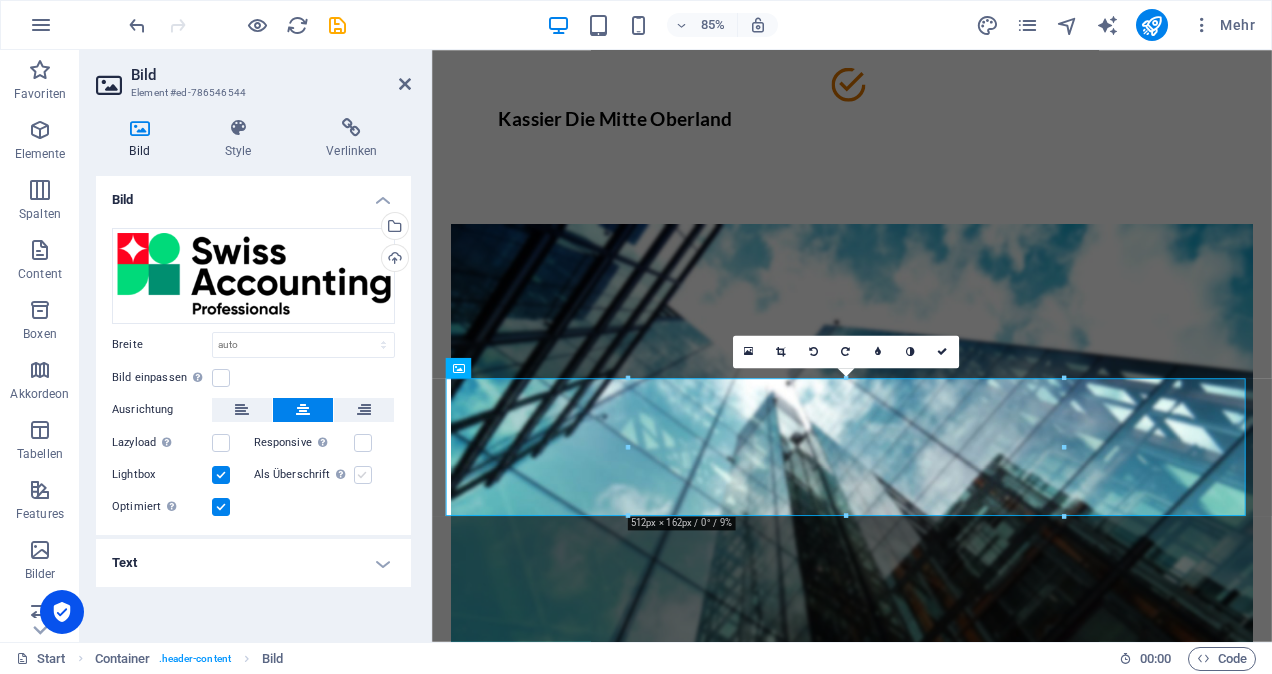 click at bounding box center (363, 475) 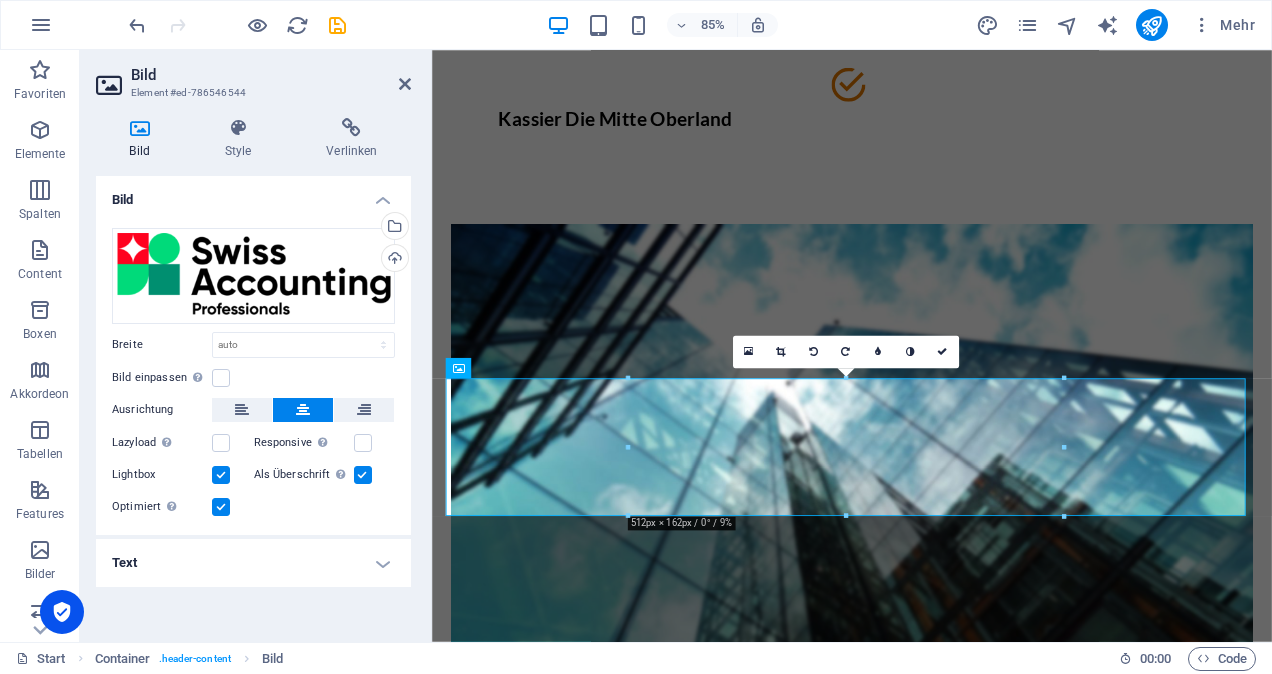click at bounding box center (221, 475) 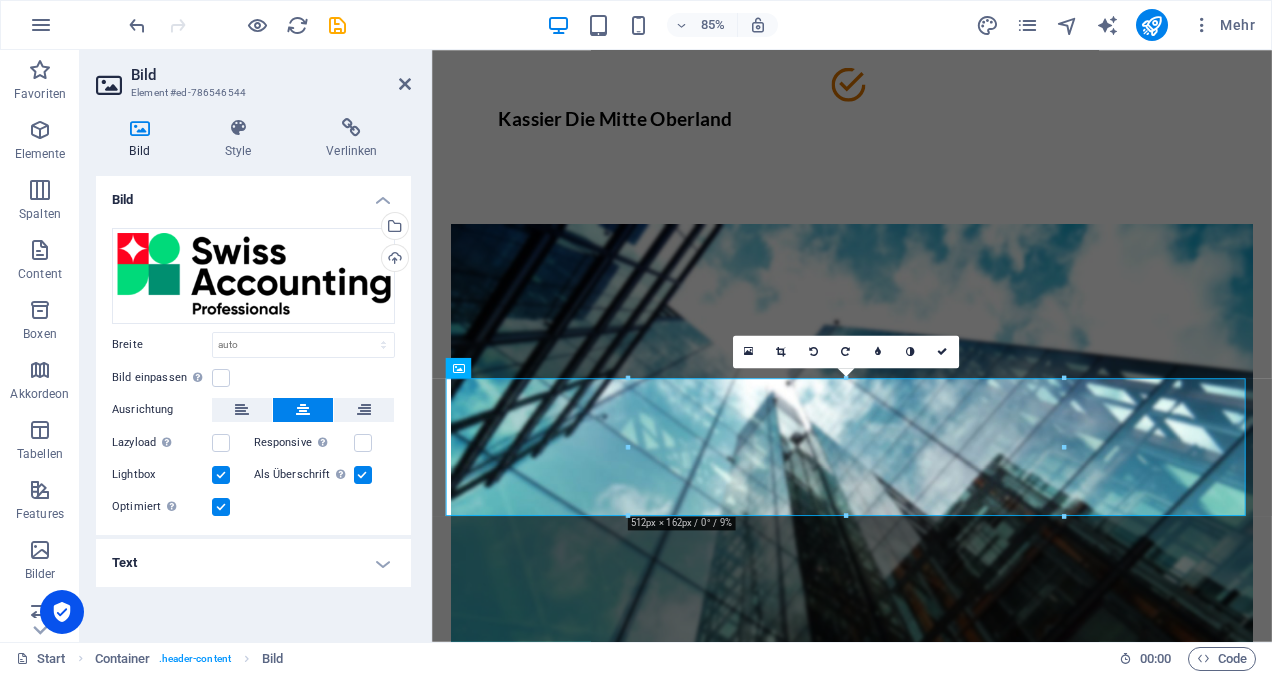 click on "Lightbox" at bounding box center [0, 0] 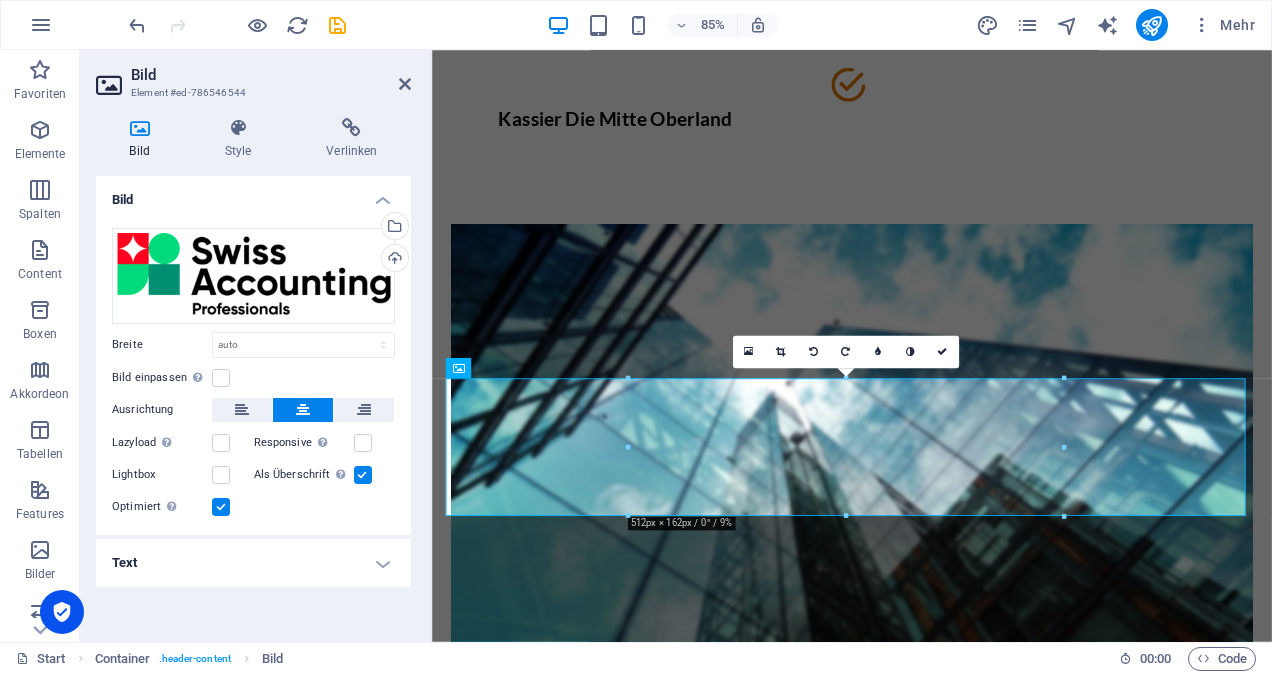 click at bounding box center (363, 475) 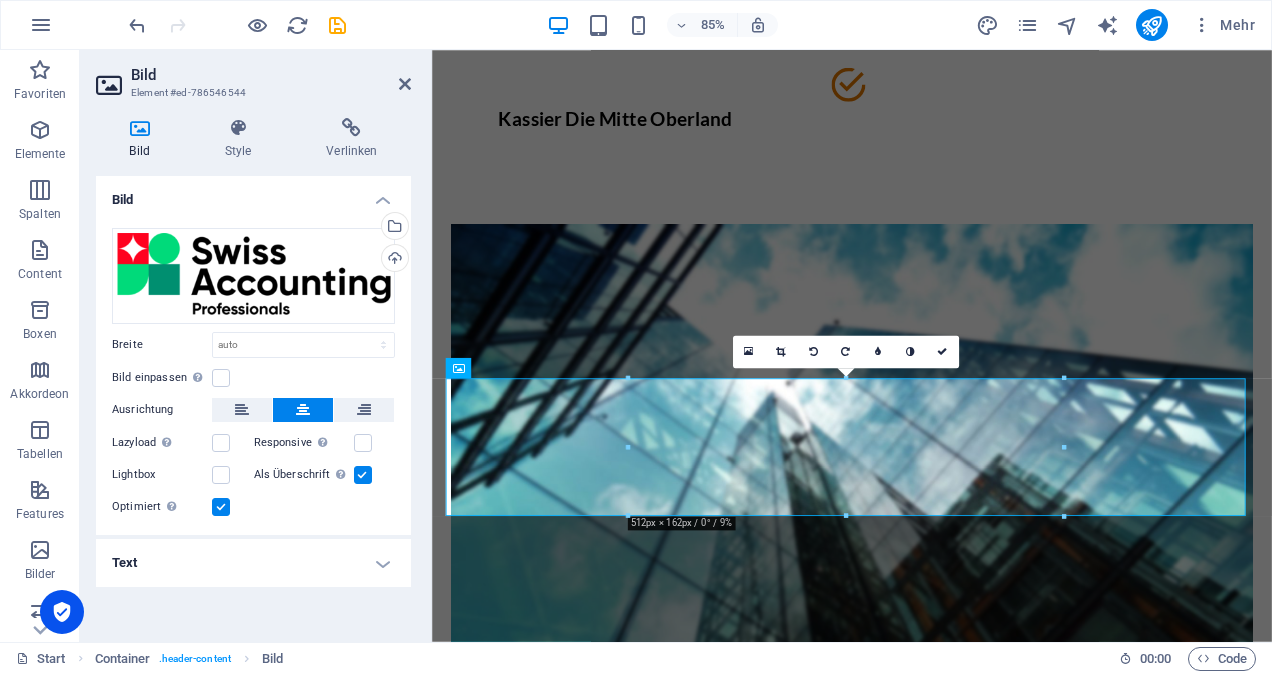 click on "Als Überschrift Das Bild in eine H1-Überschrift einfügen. Nützlich, um dem Alternativtext die Gewichtung einer H1-Überschrift zu geben, z.B. für das Logo. Deaktiviert lassen, wenn unklar." at bounding box center (0, 0) 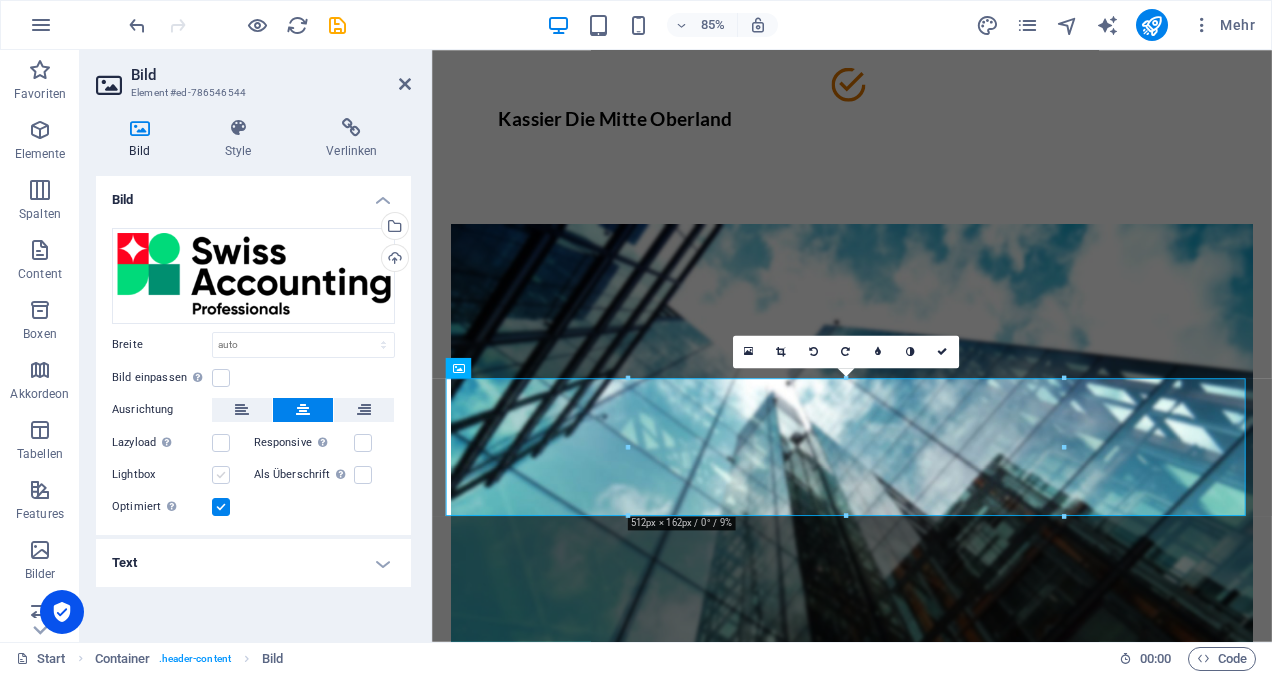 click at bounding box center [221, 475] 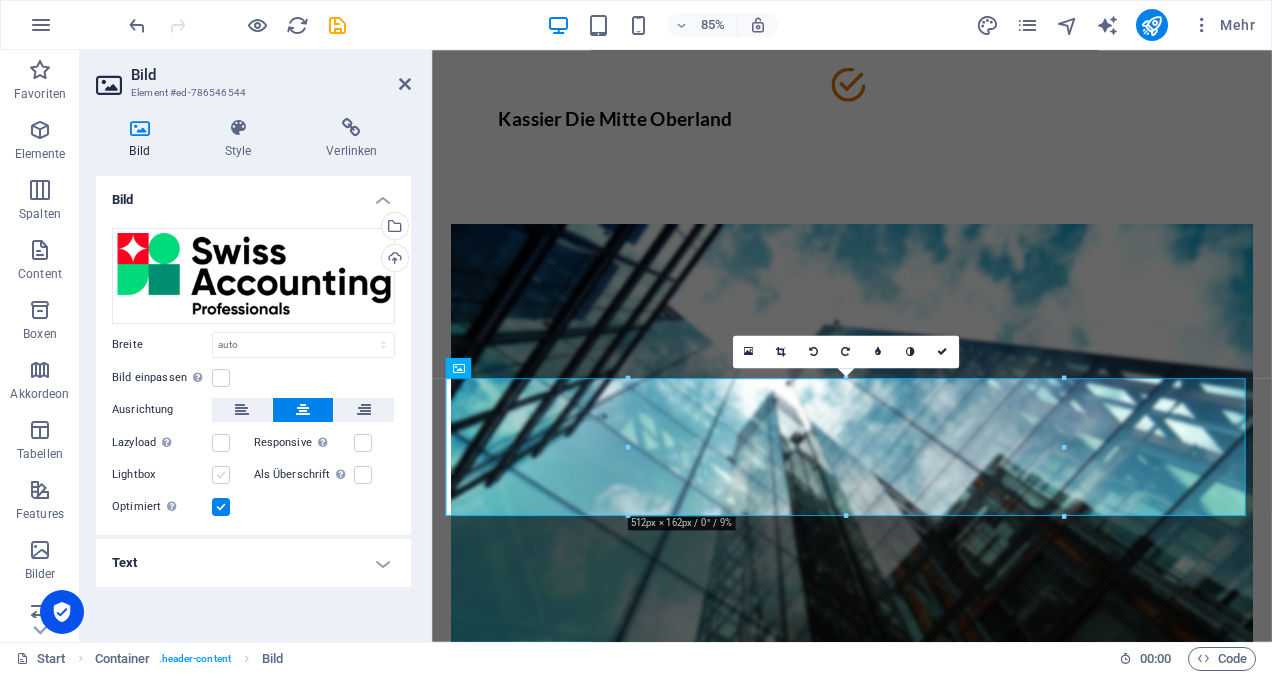 click on "Lightbox" at bounding box center (0, 0) 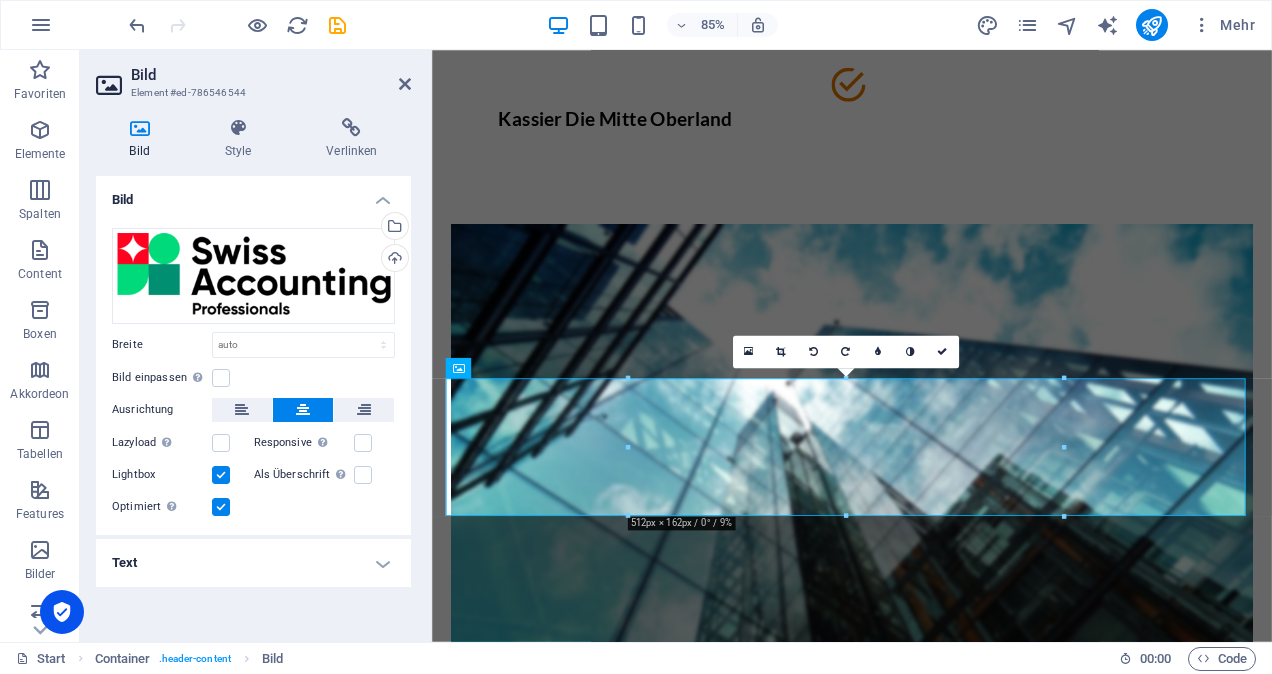 click at bounding box center [221, 475] 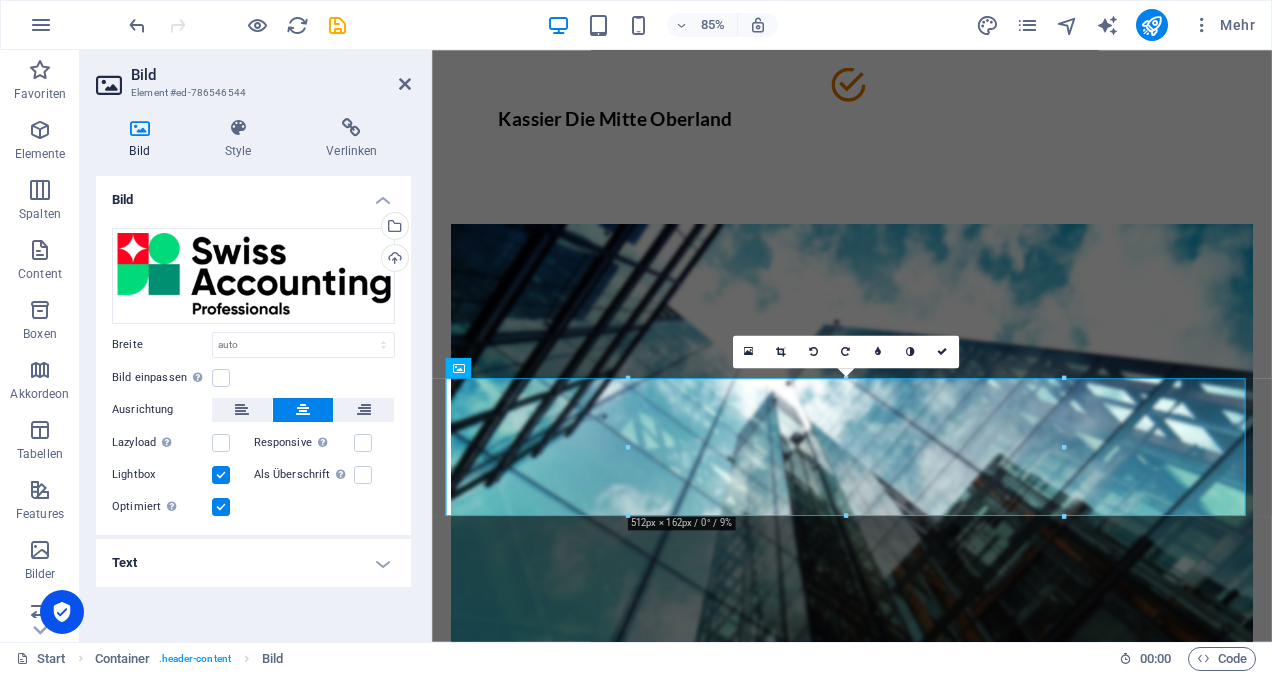 click on "Lightbox" at bounding box center (0, 0) 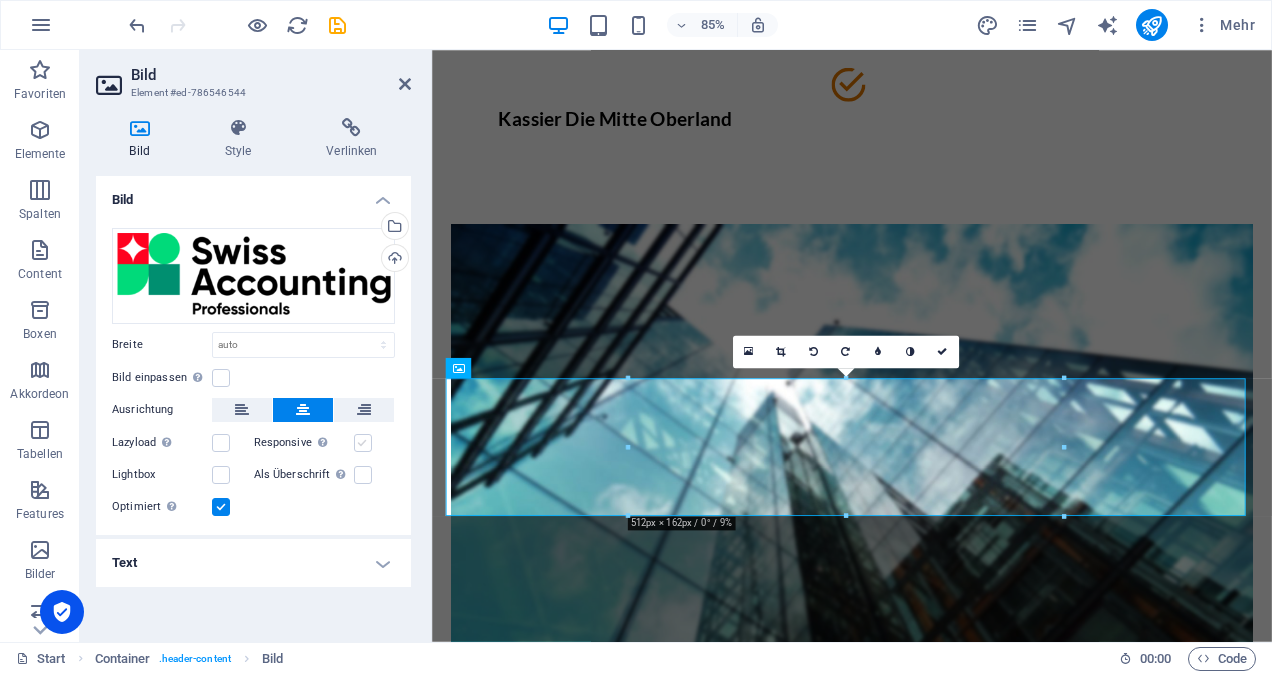 click at bounding box center [363, 443] 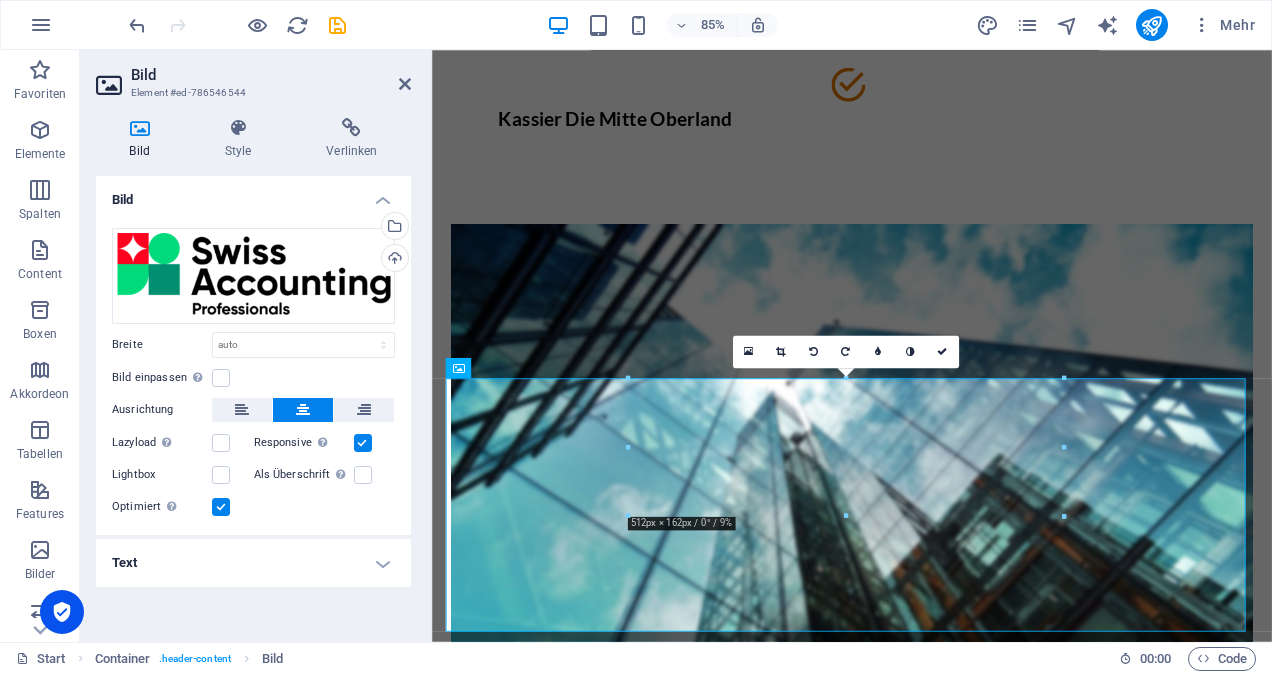 click at bounding box center (363, 443) 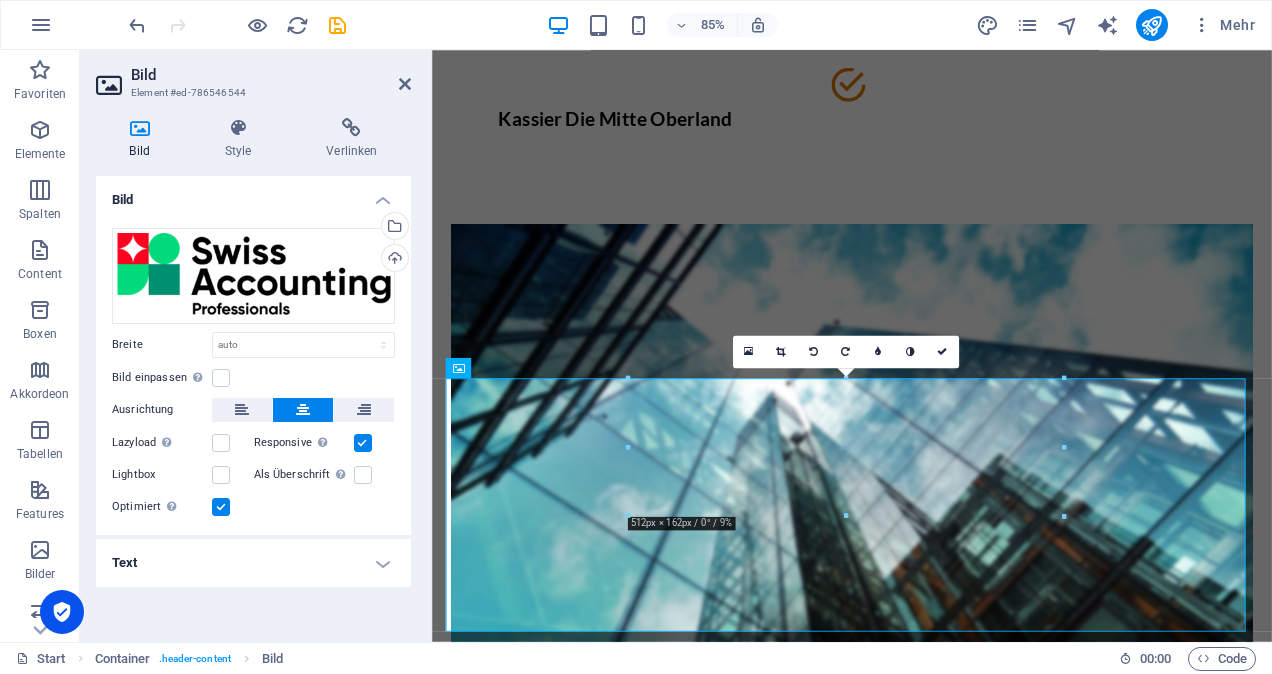 click on "Responsive Automatisch Retina-Bilder und kleinere Bilder auf Smartphones laden" at bounding box center [0, 0] 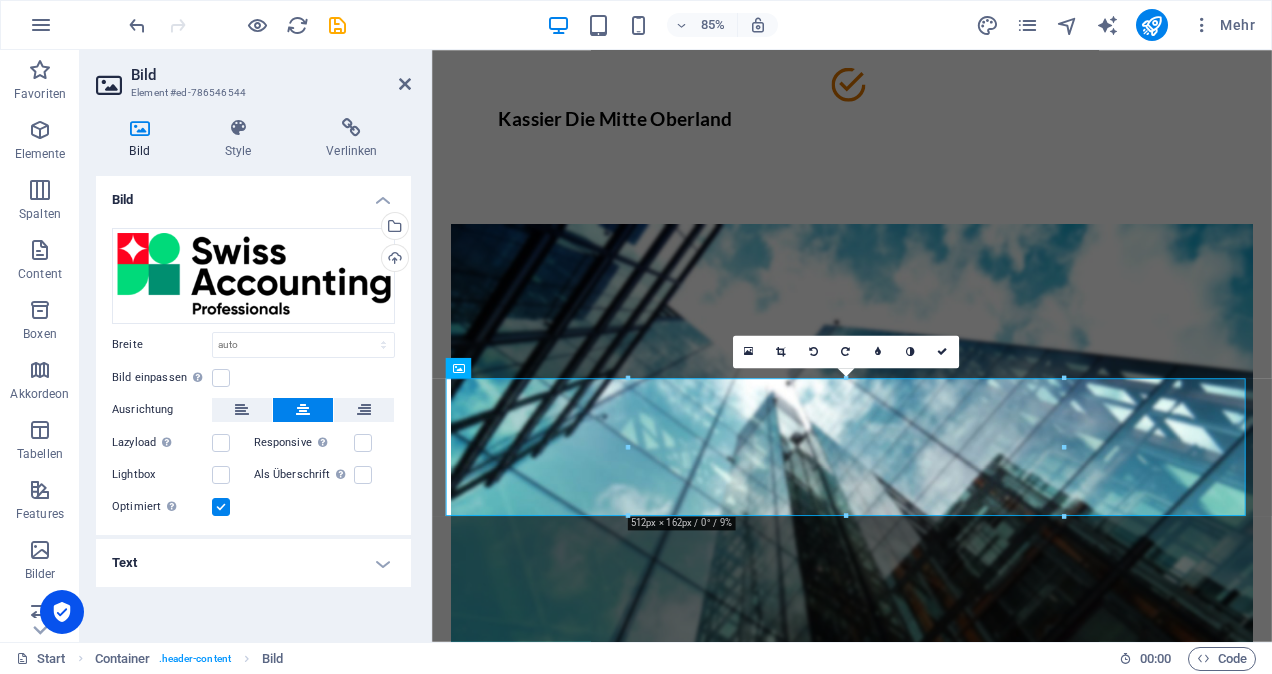 click at bounding box center (221, 507) 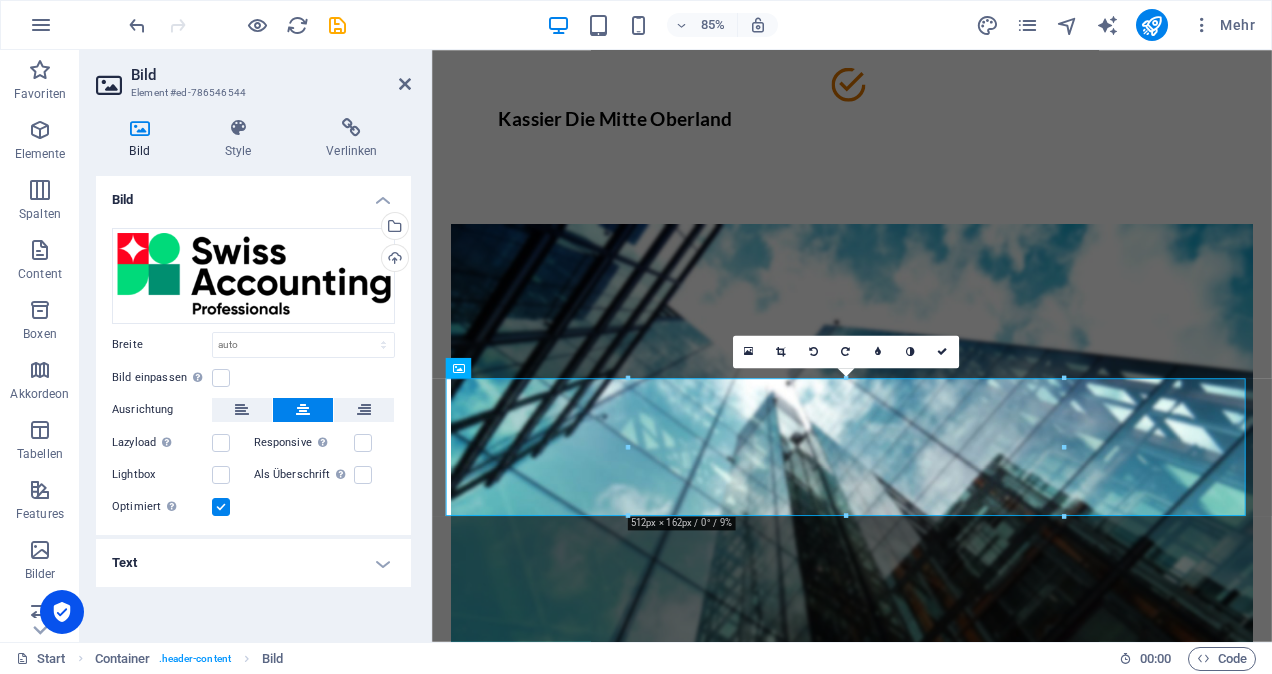 click on "Optimiert Bilder werden komprimiert für eine bessere Ladegeschwindigkeit der Website." at bounding box center [0, 0] 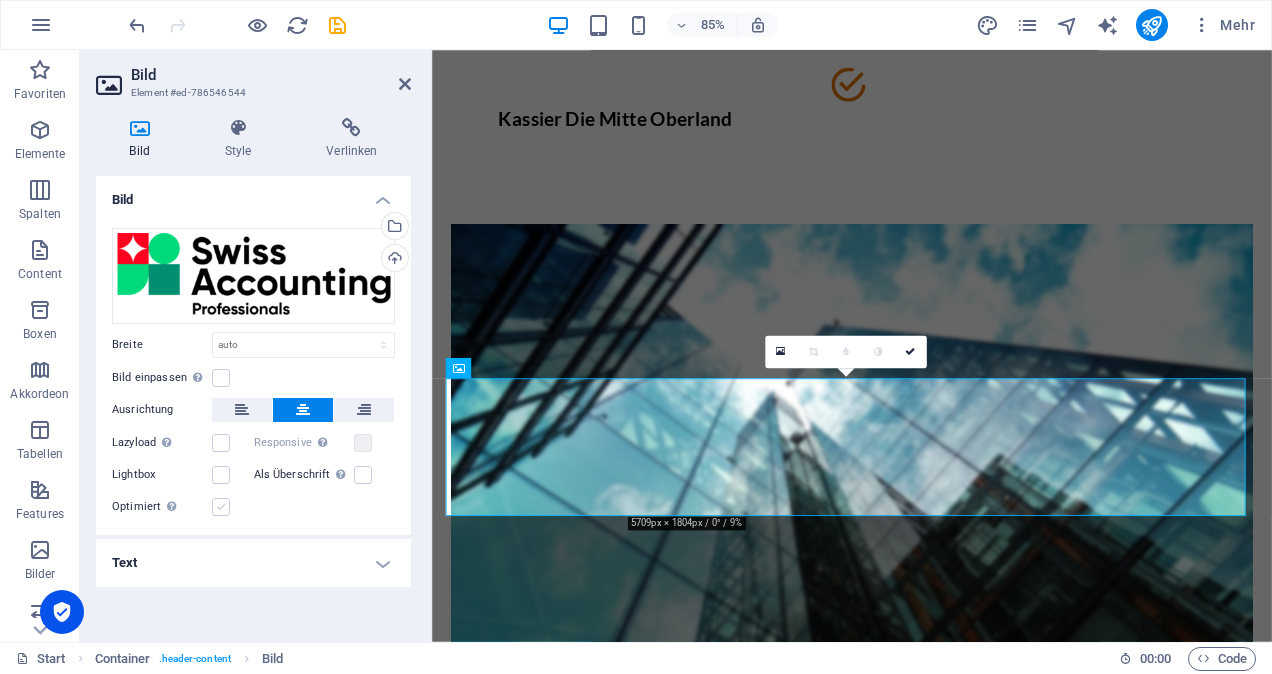 click at bounding box center [221, 507] 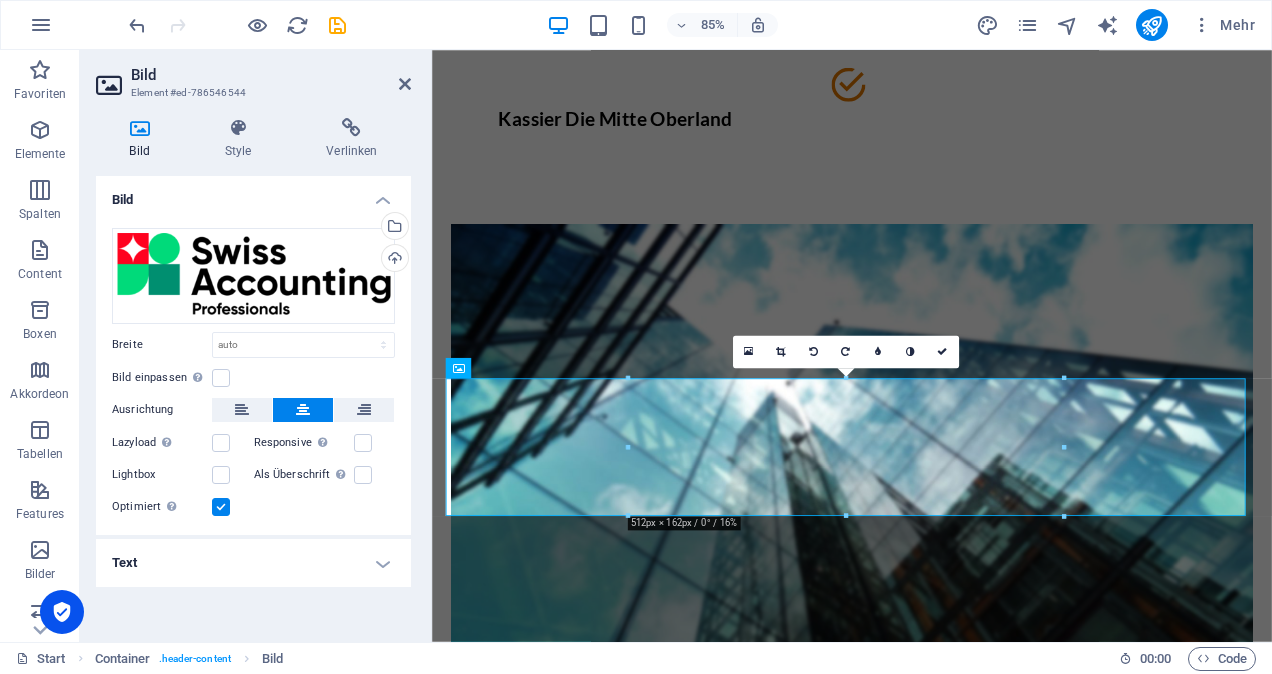 click at bounding box center (221, 507) 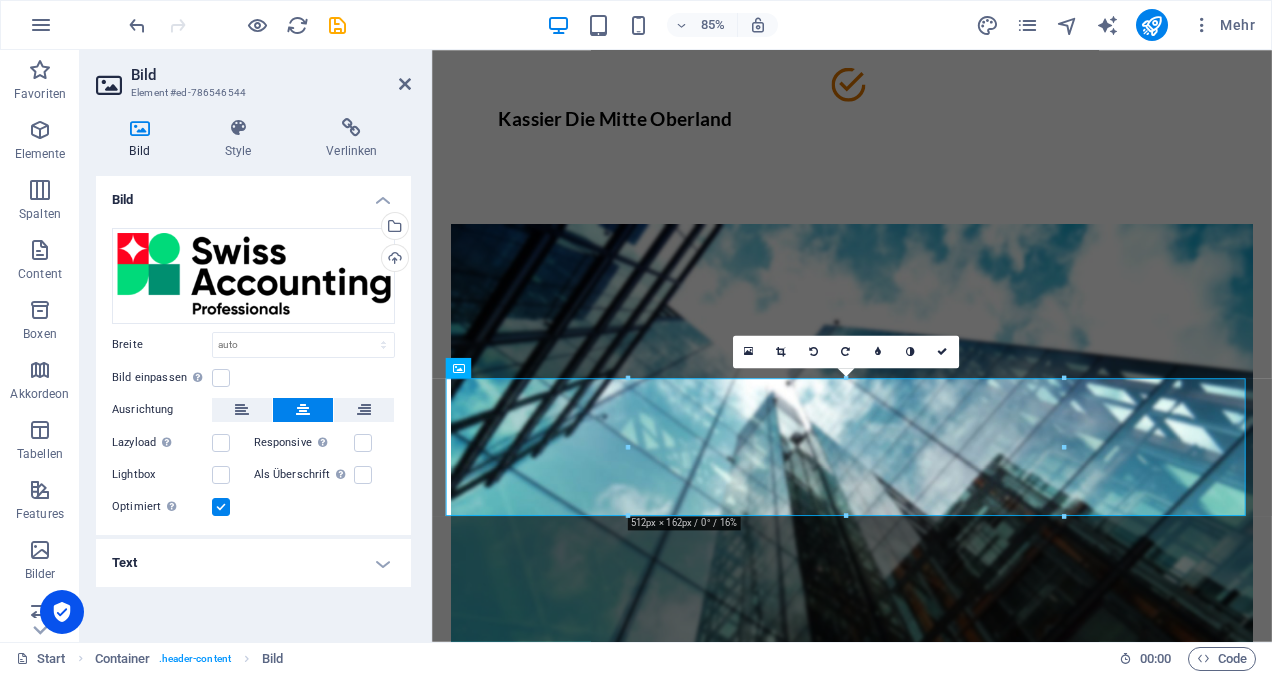 click on "Optimiert Bilder werden komprimiert für eine bessere Ladegeschwindigkeit der Website." at bounding box center (0, 0) 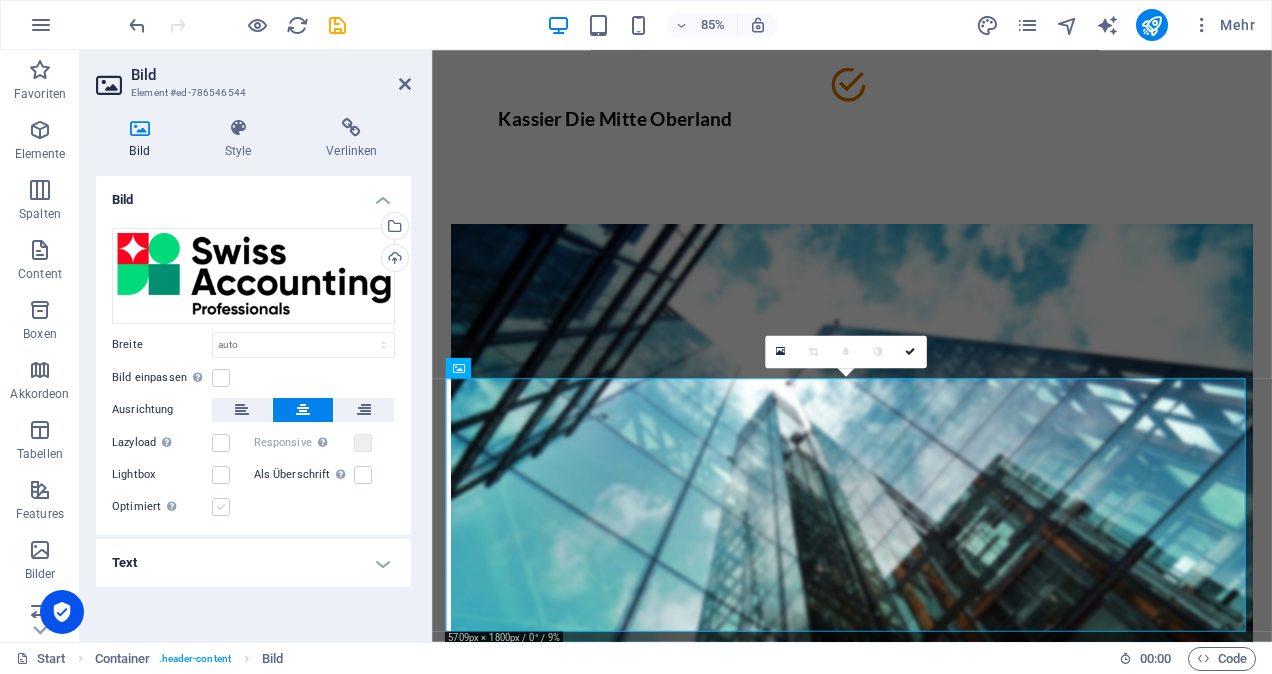 click at bounding box center (221, 507) 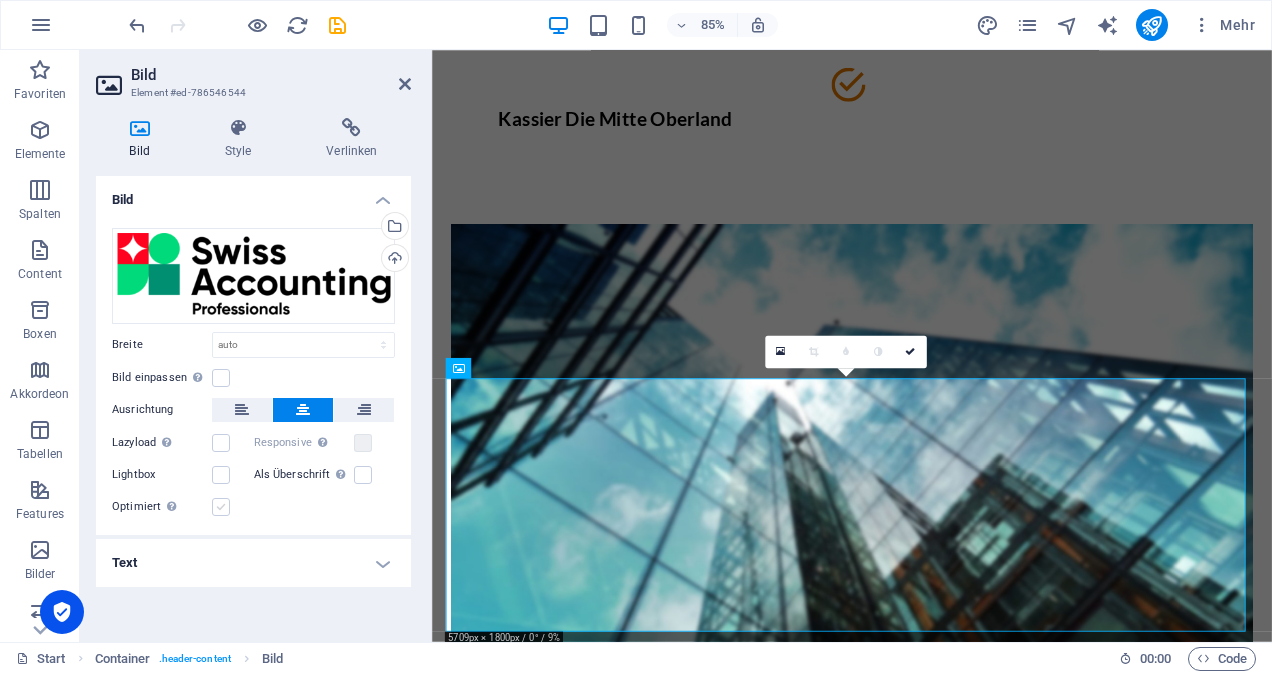 click on "Optimiert Bilder werden komprimiert für eine bessere Ladegeschwindigkeit der Website." at bounding box center (0, 0) 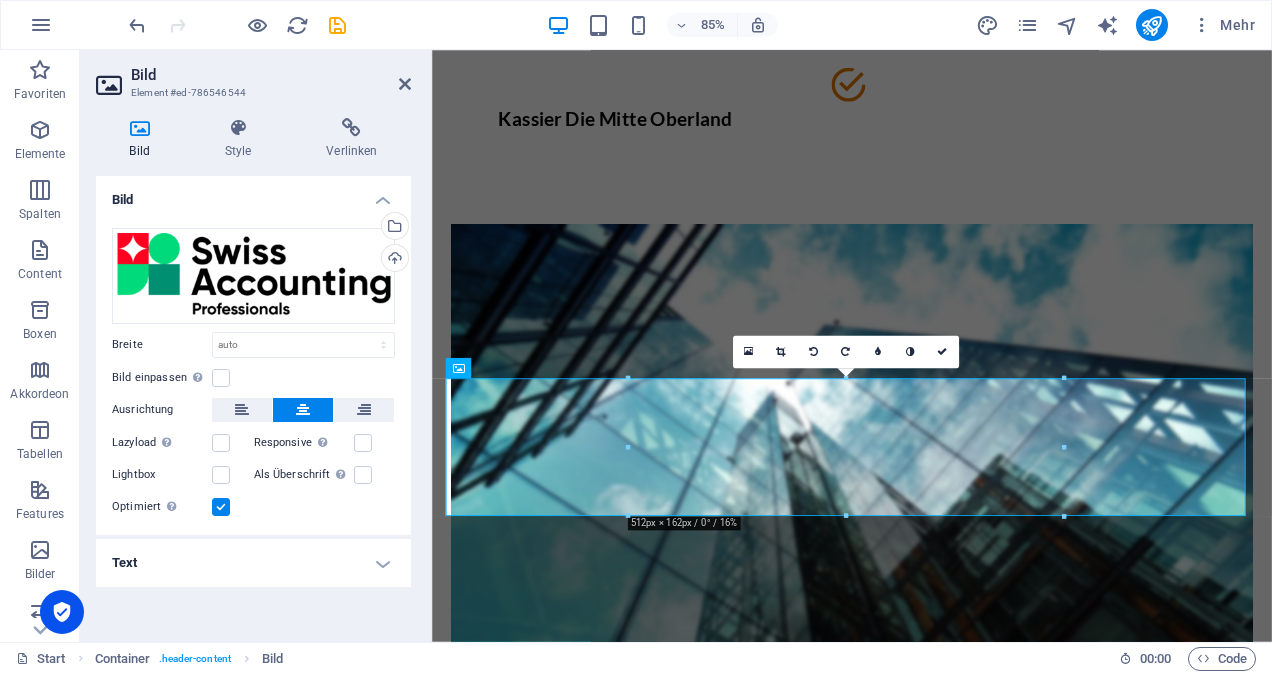 click on "Text" at bounding box center [253, 563] 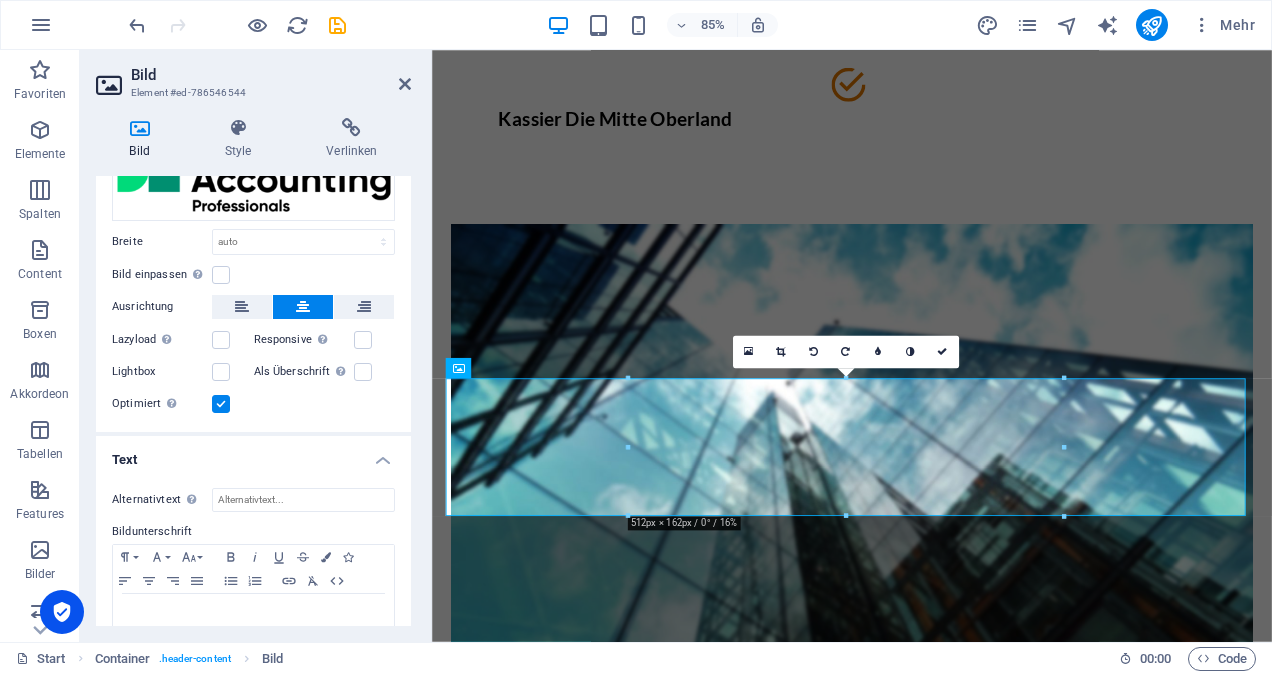 scroll, scrollTop: 147, scrollLeft: 0, axis: vertical 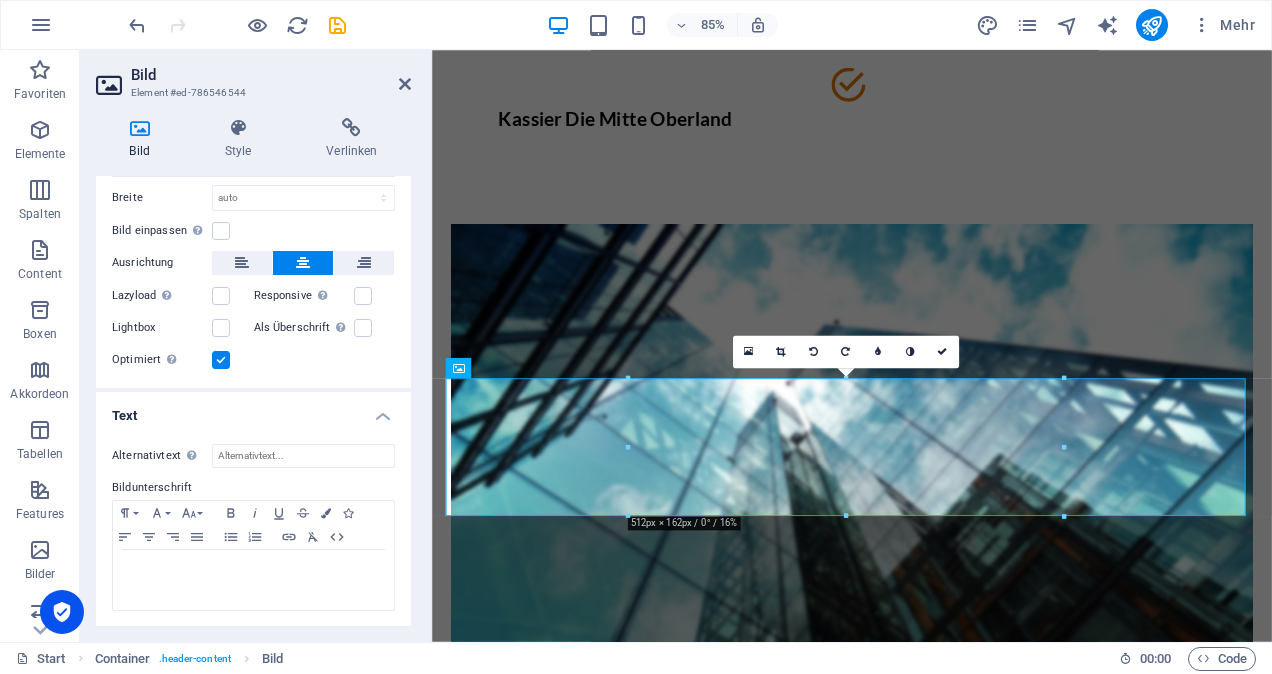 click on "Text" at bounding box center (253, 410) 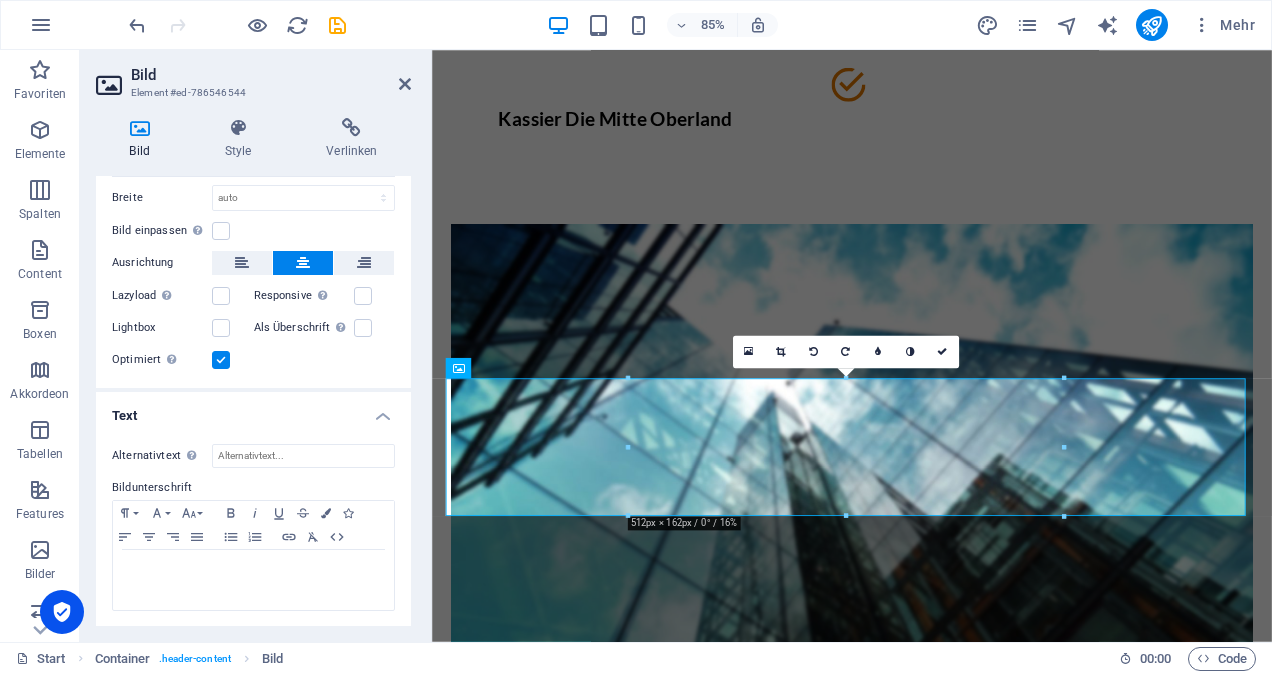 scroll, scrollTop: 0, scrollLeft: 0, axis: both 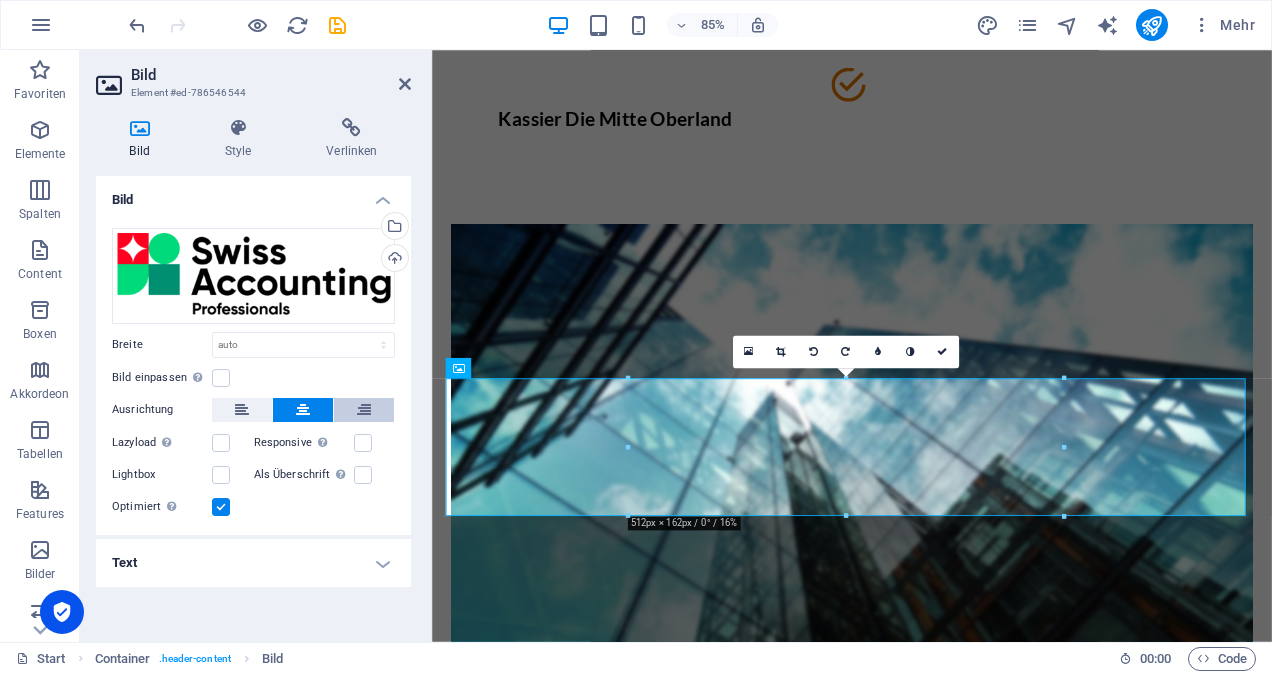 click at bounding box center [364, 410] 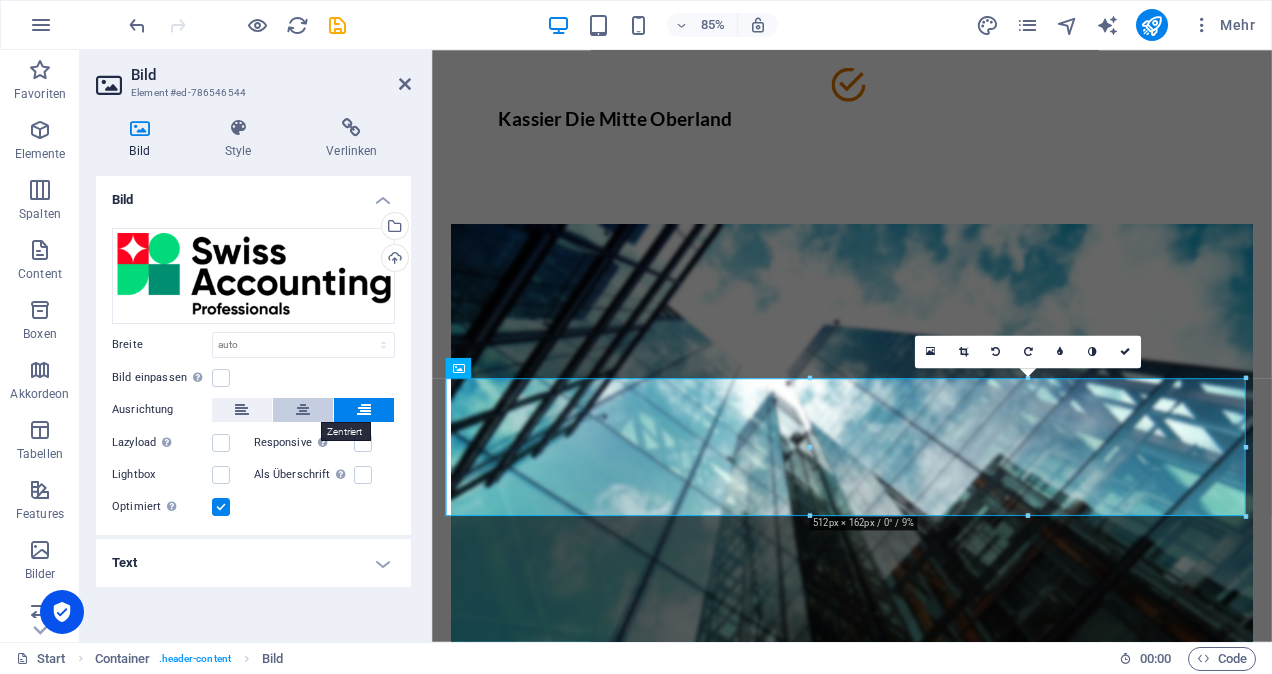 click at bounding box center (303, 410) 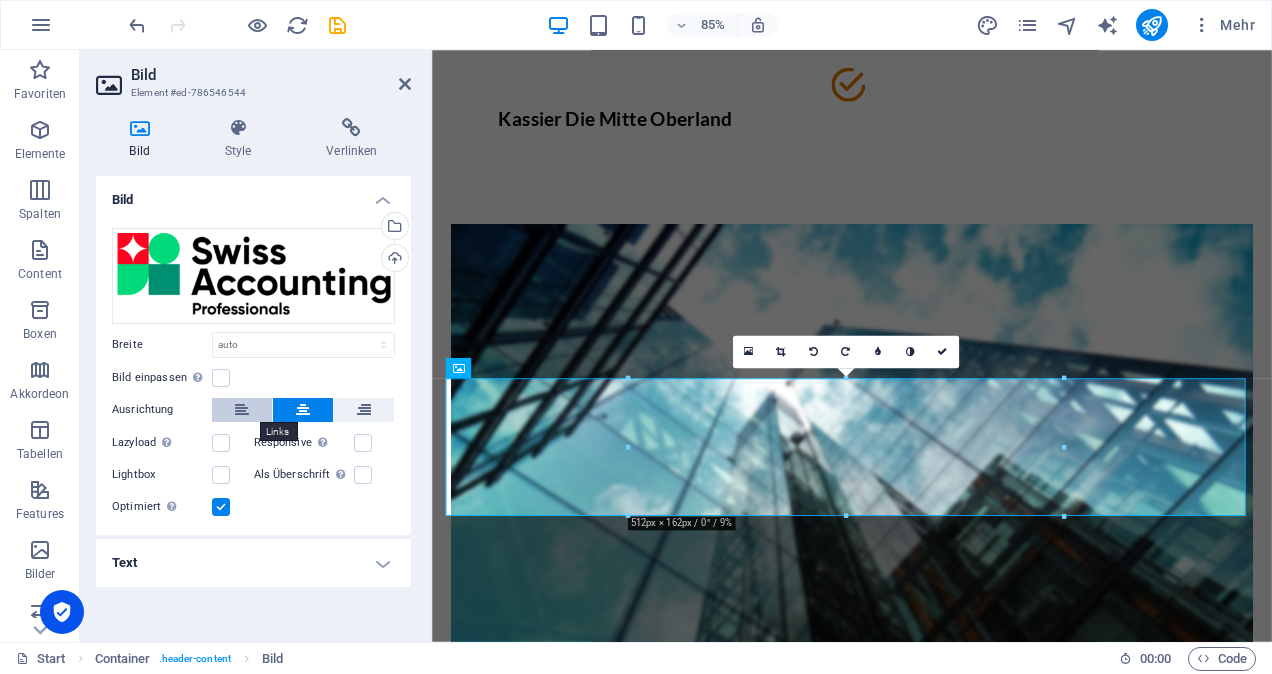click at bounding box center [242, 410] 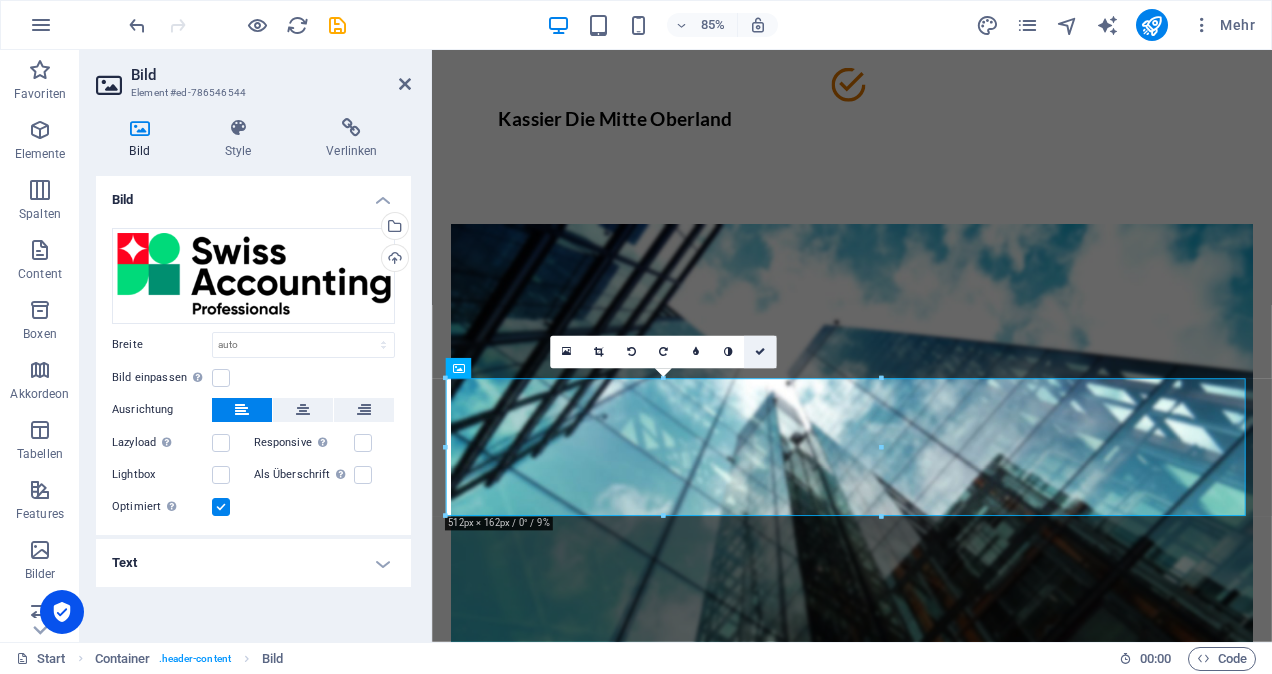 click at bounding box center (760, 352) 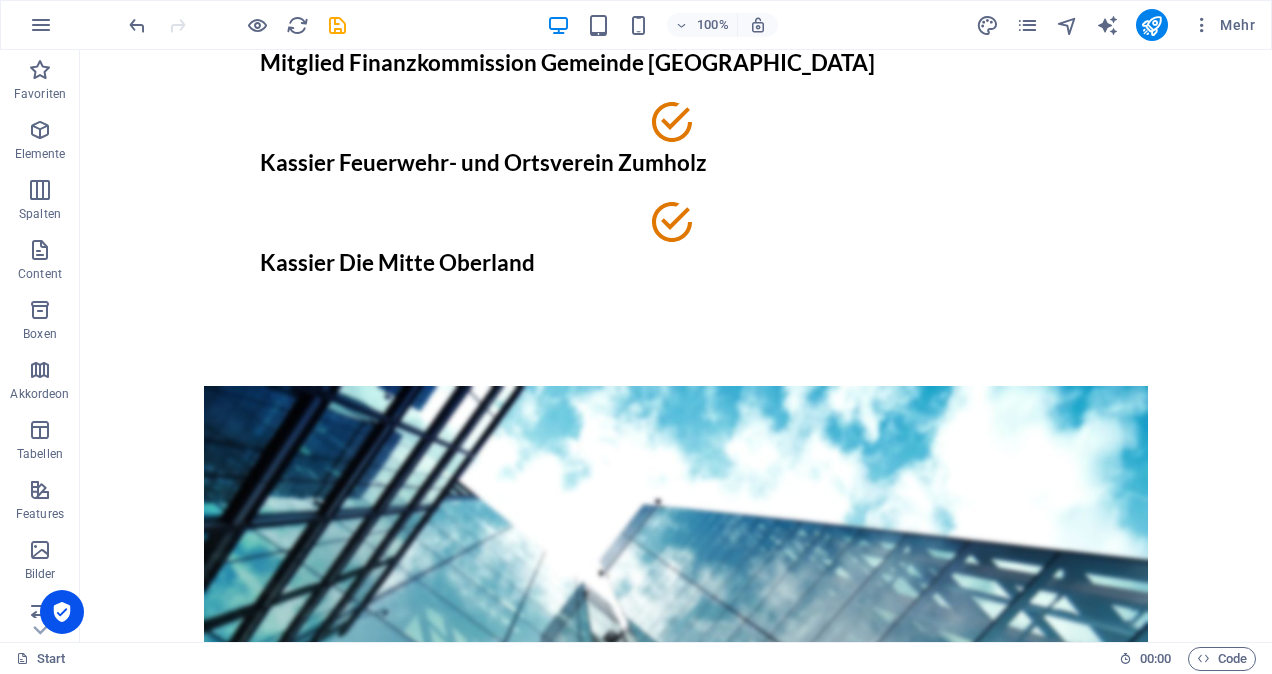 scroll, scrollTop: 318, scrollLeft: 0, axis: vertical 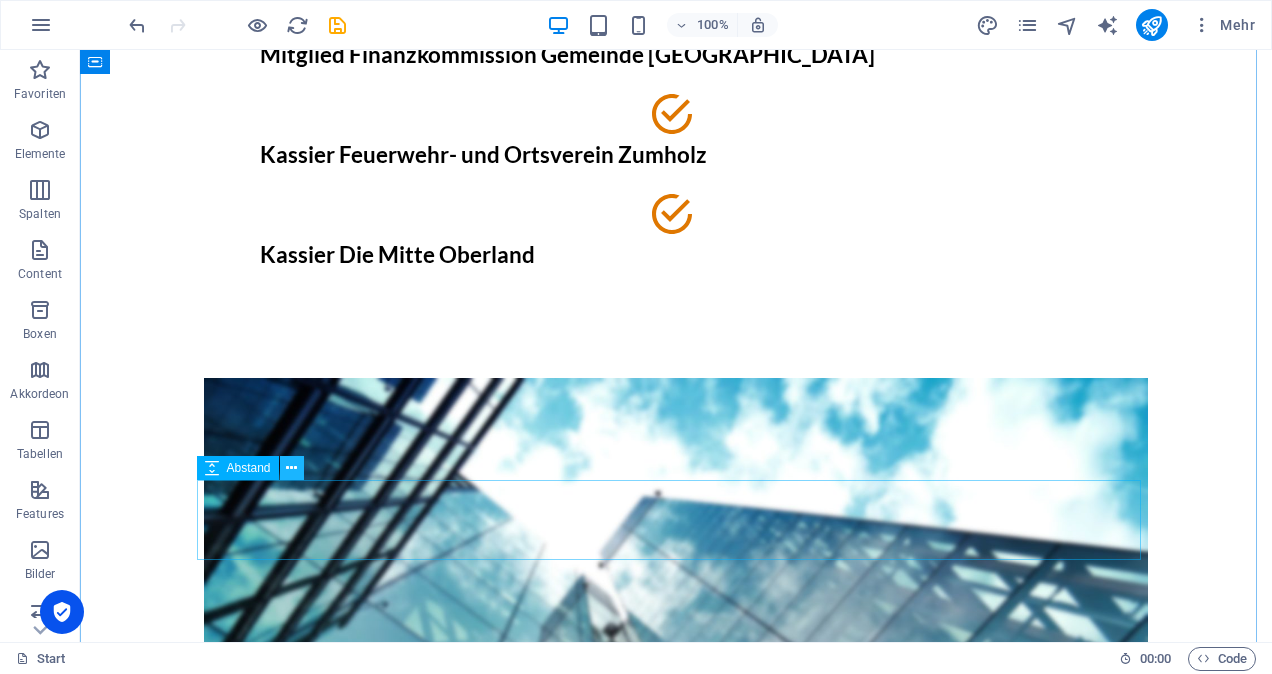 click at bounding box center (291, 468) 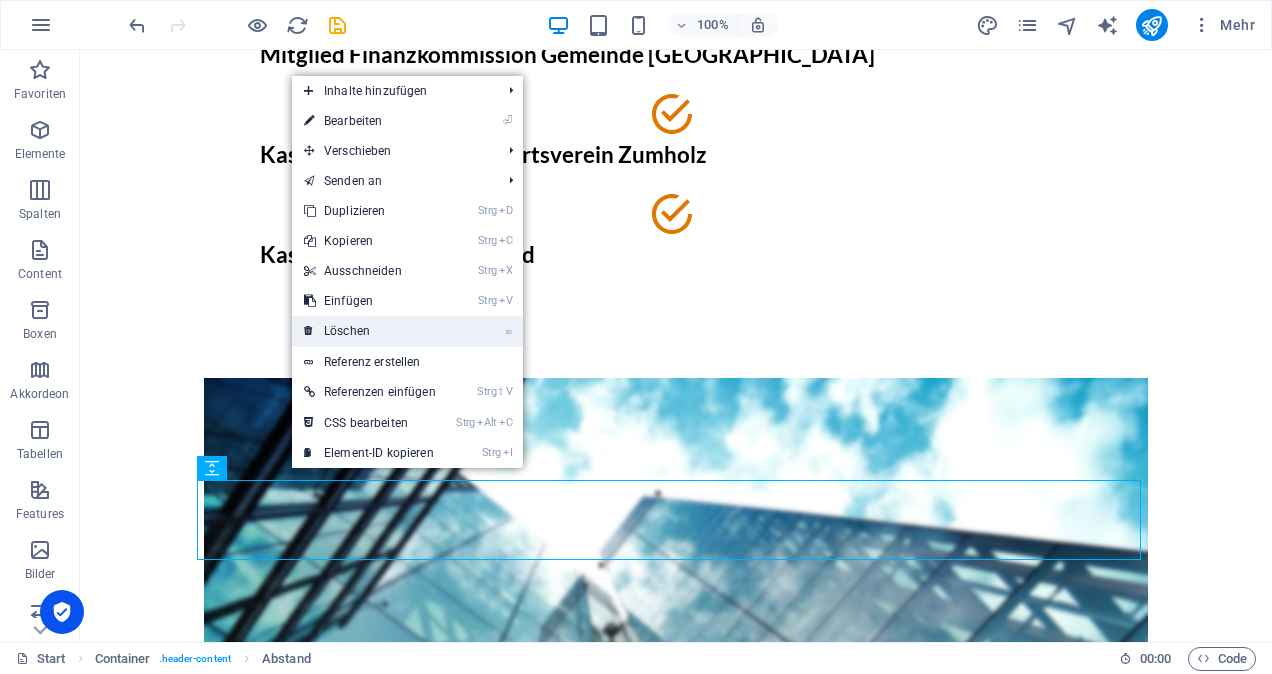 click on "⌦  Löschen" at bounding box center [370, 331] 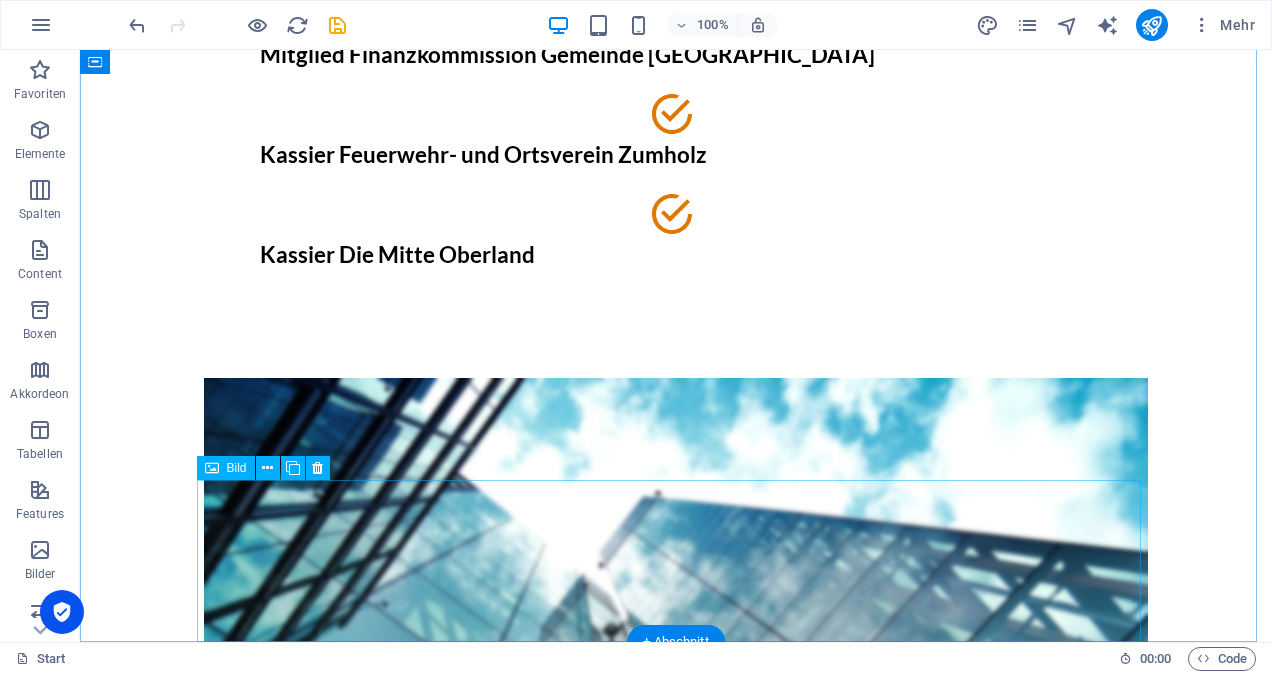 click at bounding box center [676, 1745] 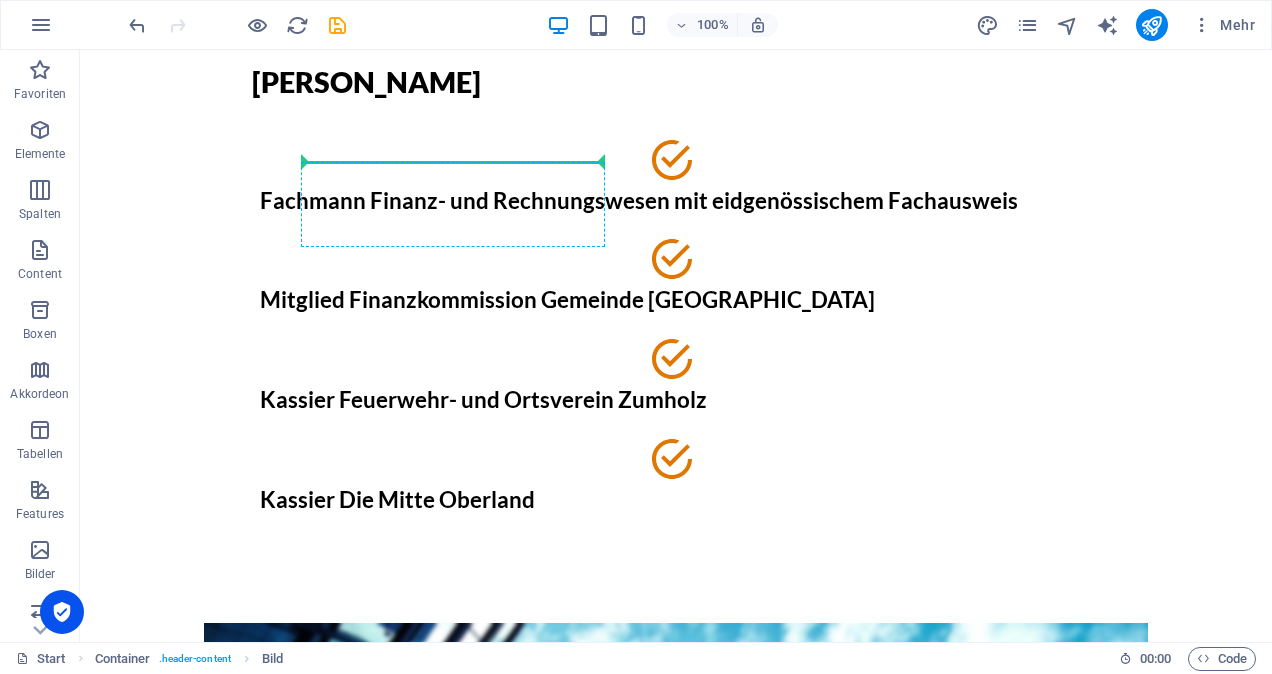 scroll, scrollTop: 59, scrollLeft: 0, axis: vertical 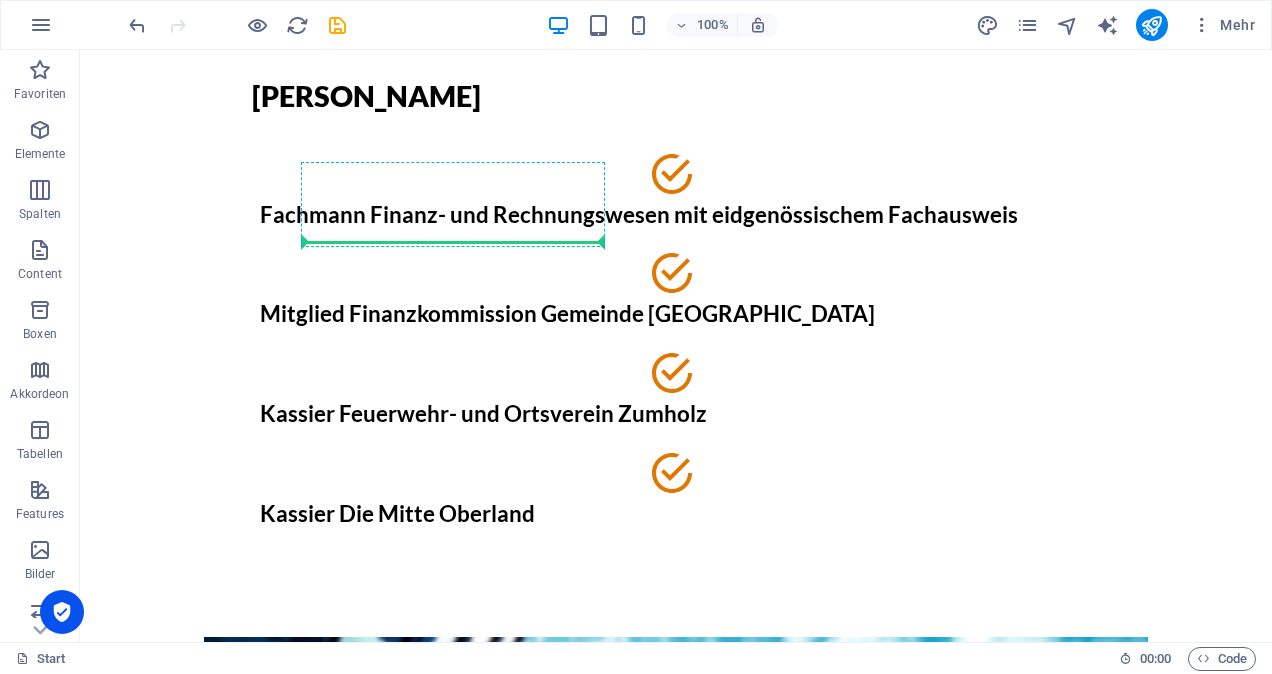 drag, startPoint x: 405, startPoint y: 567, endPoint x: 400, endPoint y: 244, distance: 323.0387 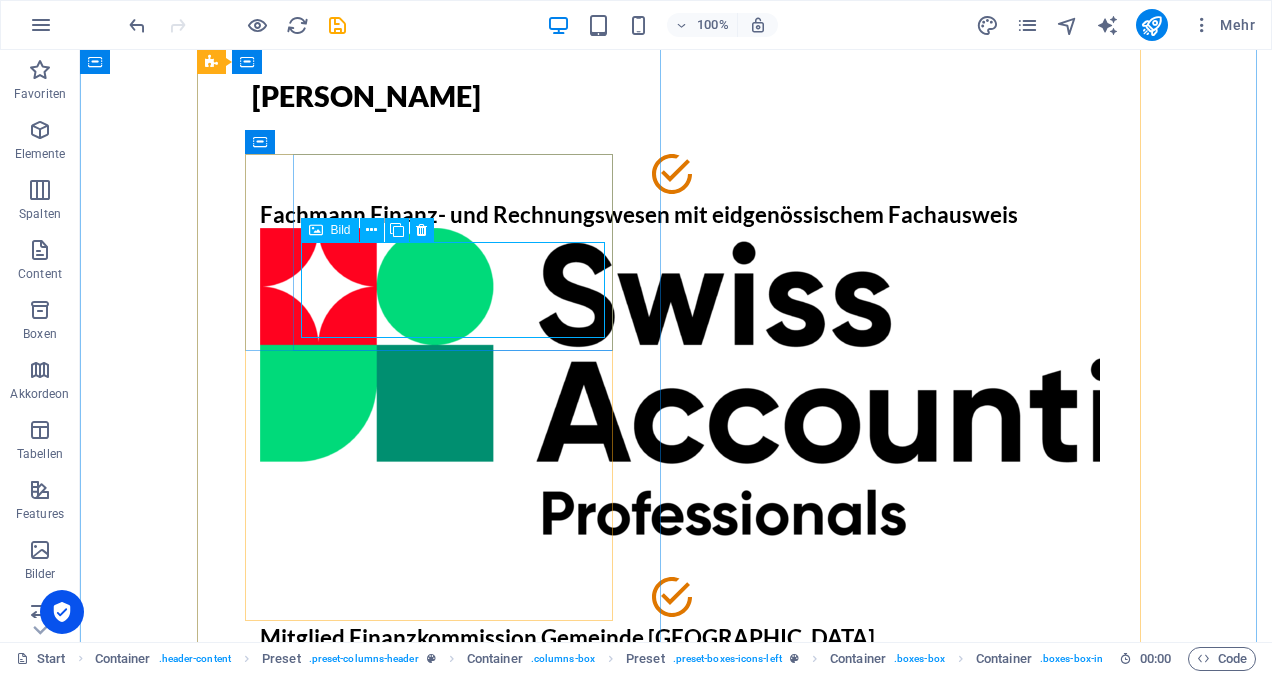click at bounding box center [676, 390] 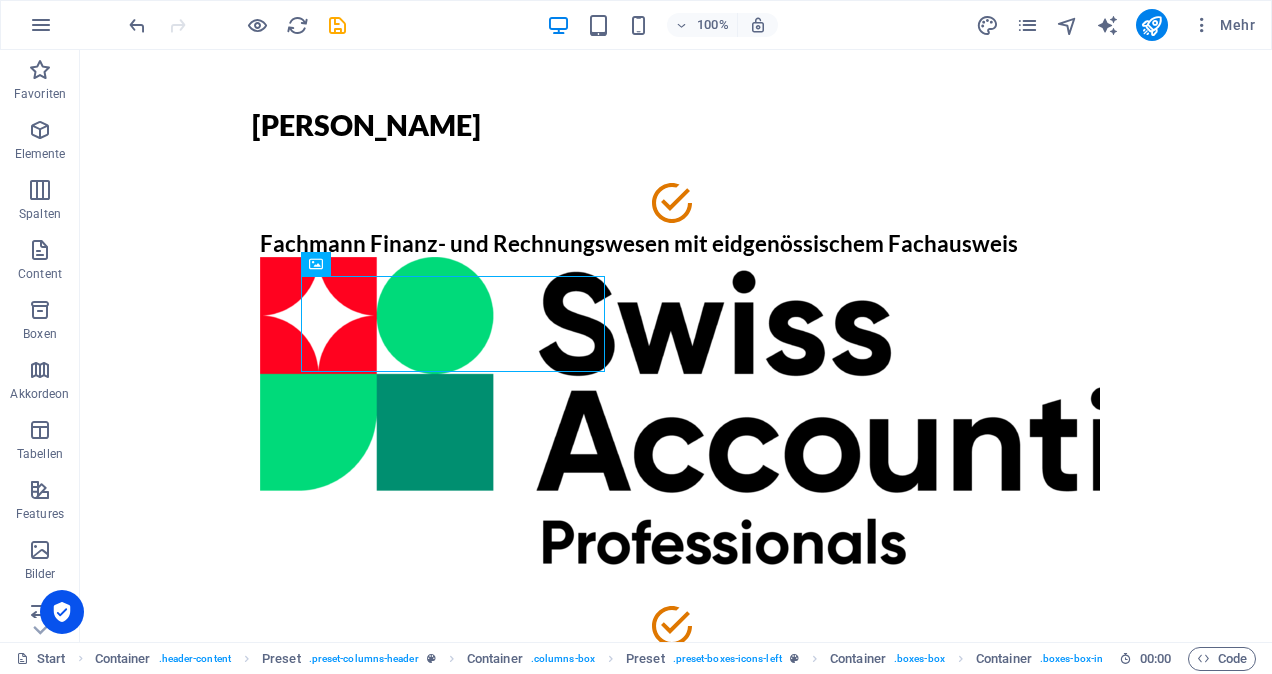 scroll, scrollTop: 25, scrollLeft: 0, axis: vertical 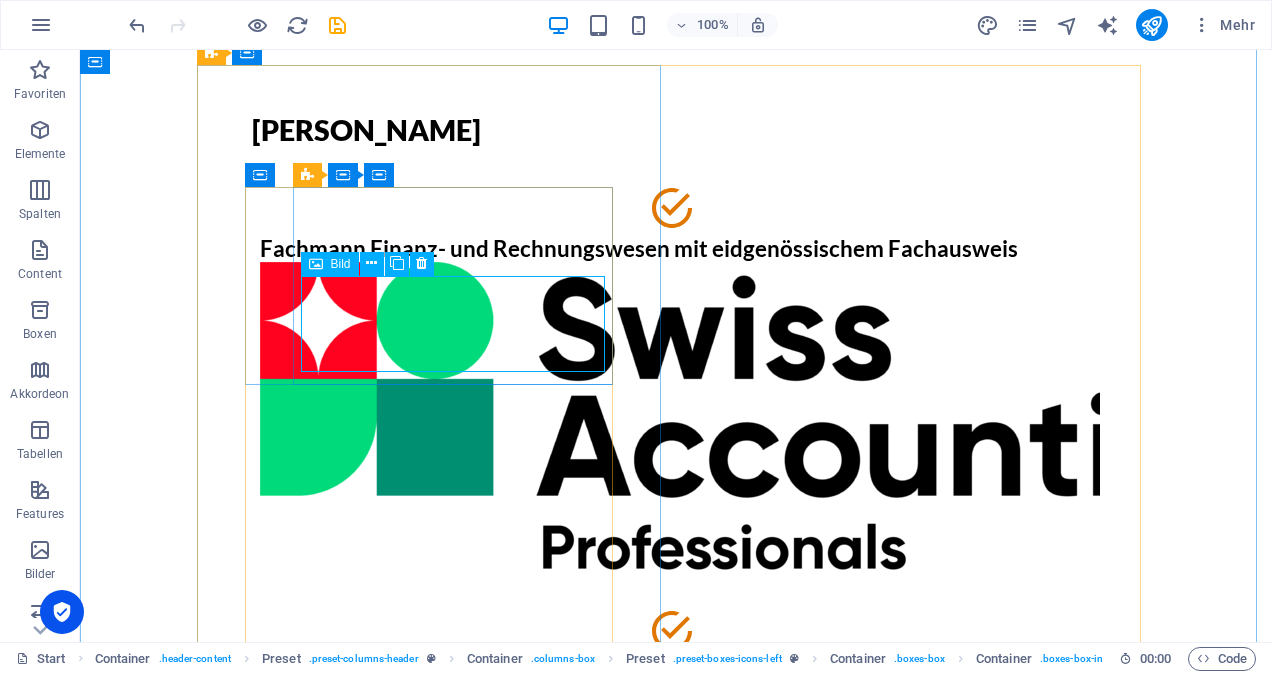 click at bounding box center [676, 424] 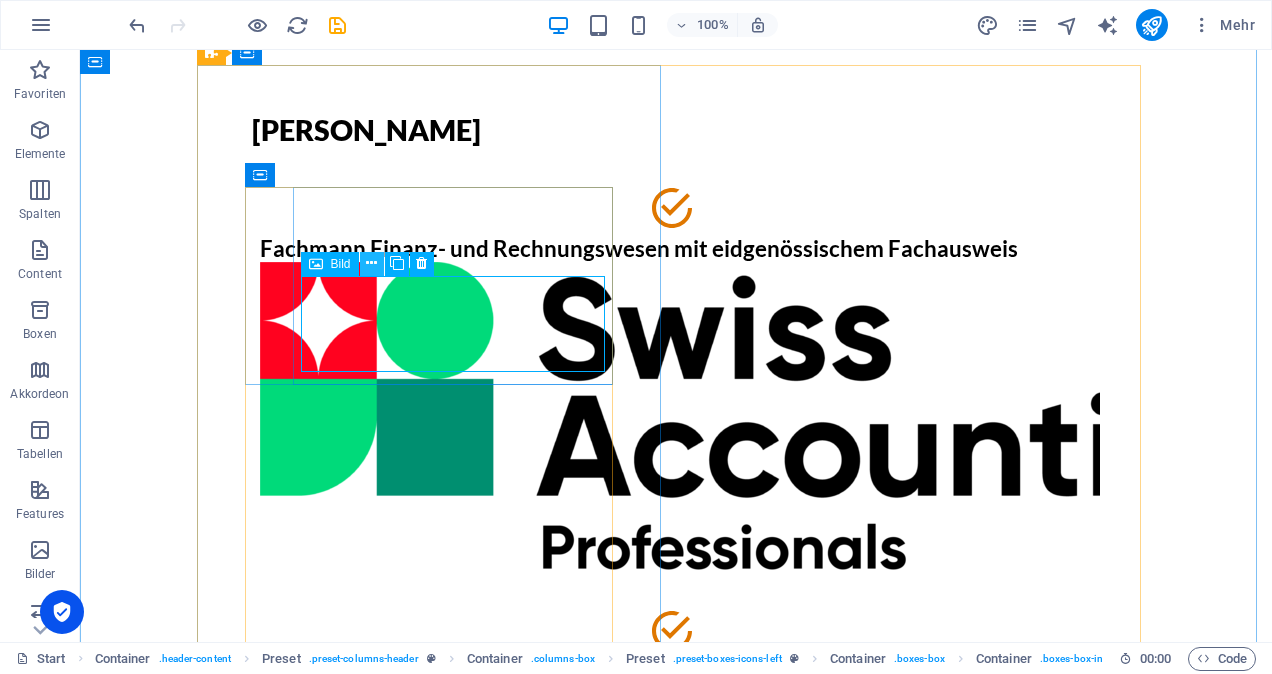 click at bounding box center [371, 263] 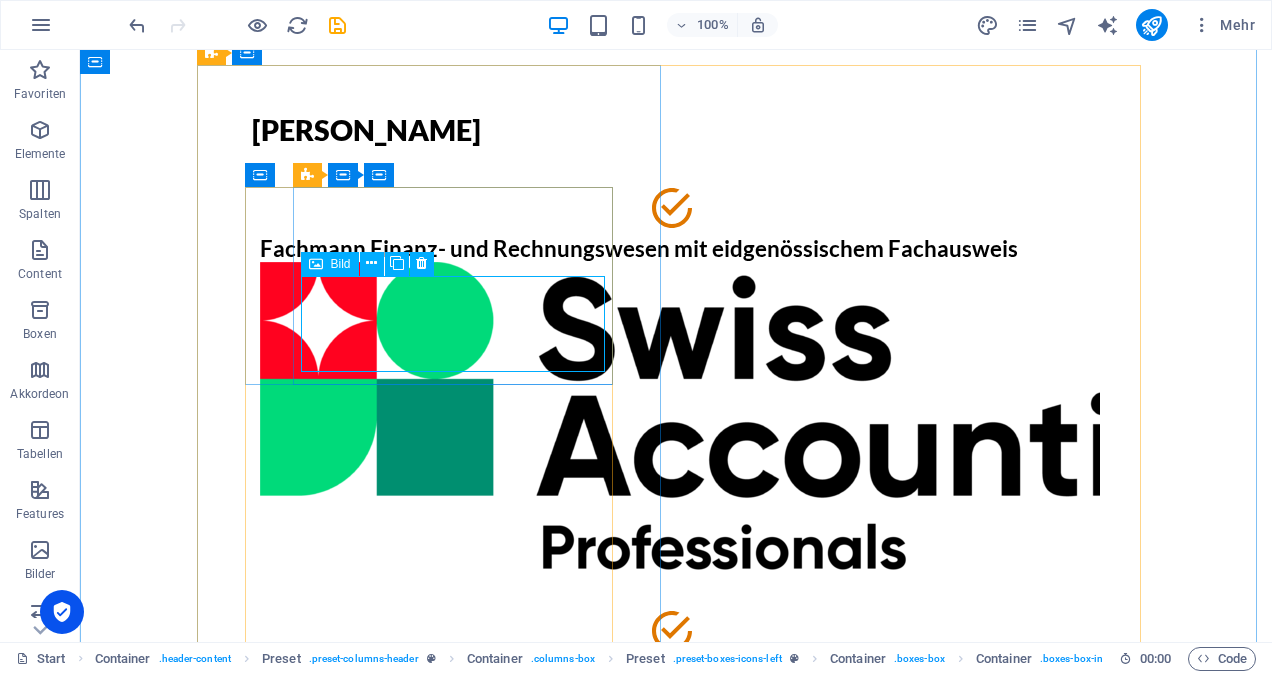 click on "Bild" at bounding box center (341, 264) 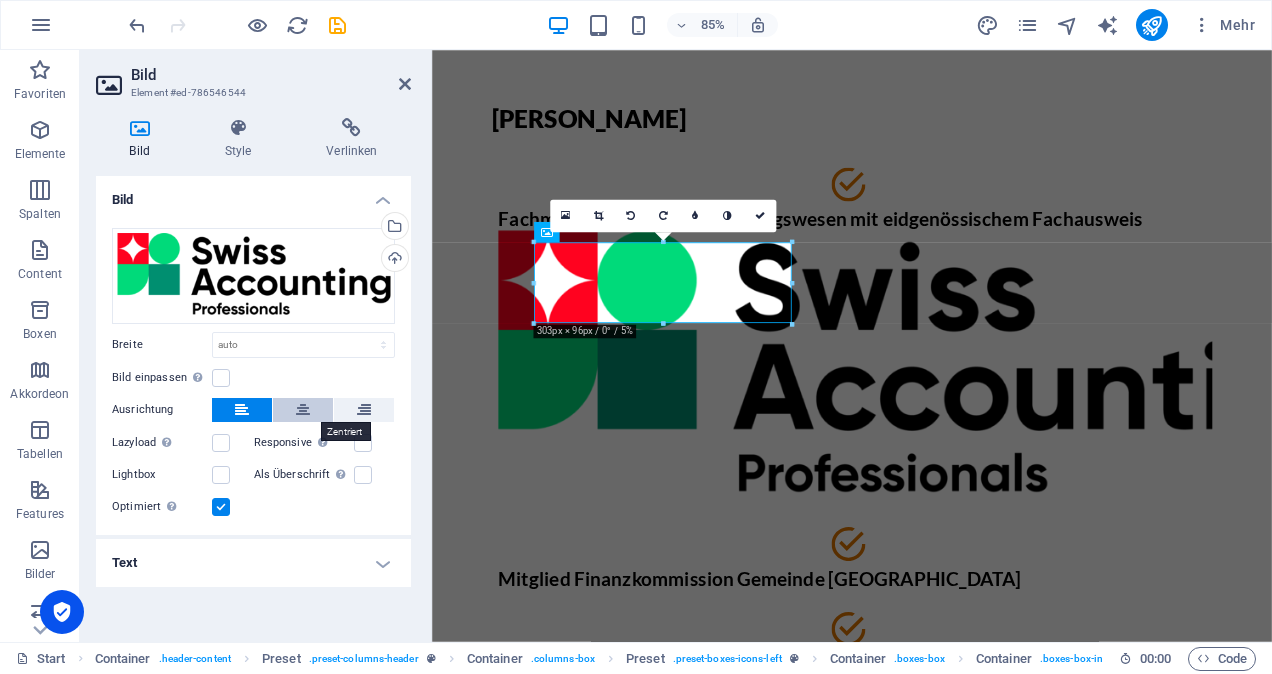 click at bounding box center [303, 410] 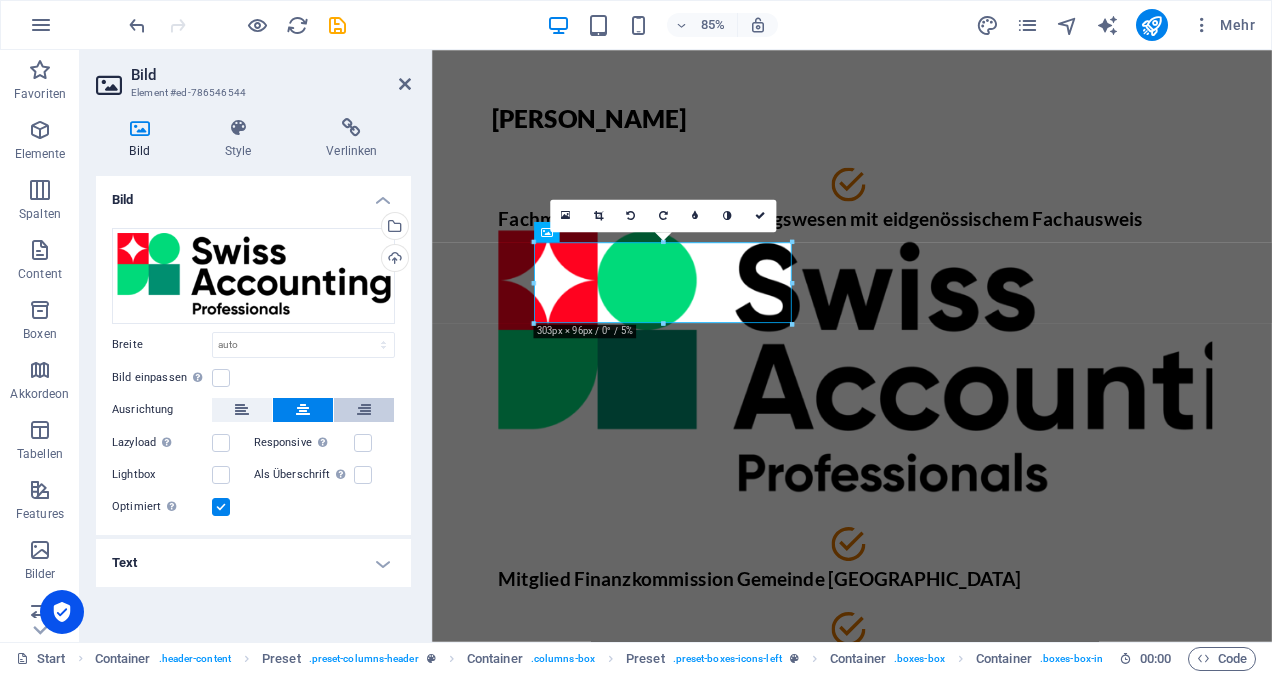 click at bounding box center (364, 410) 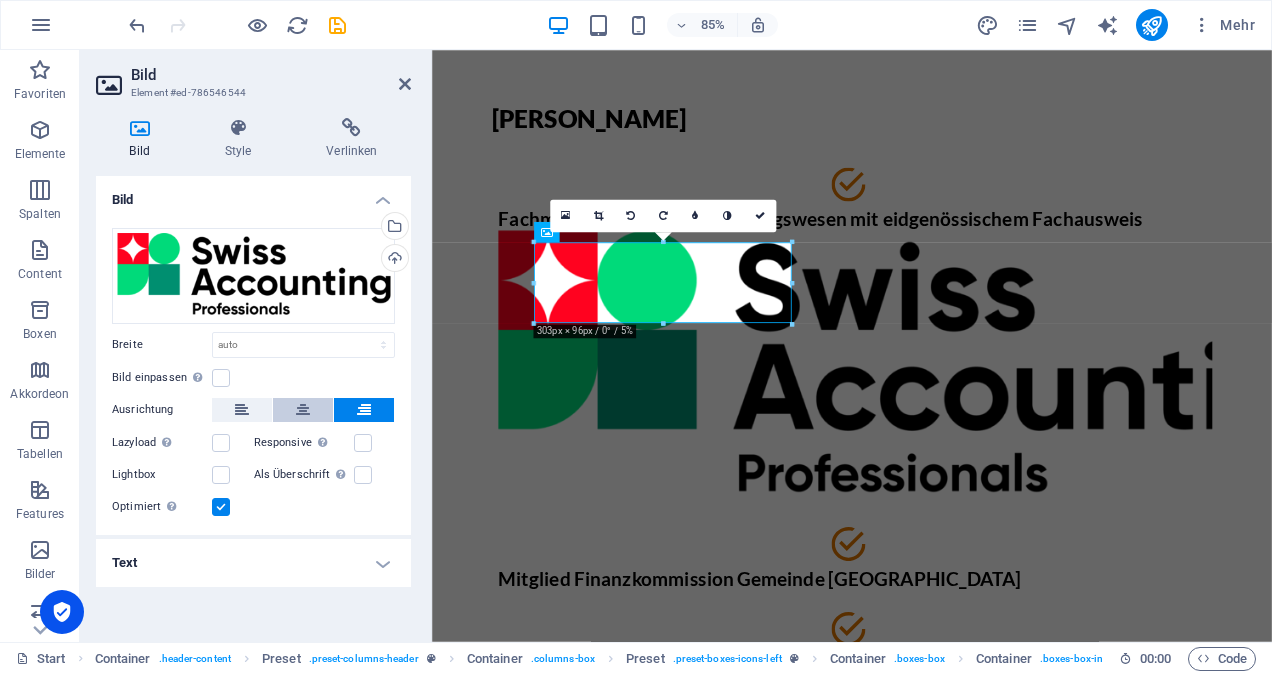 click at bounding box center [303, 410] 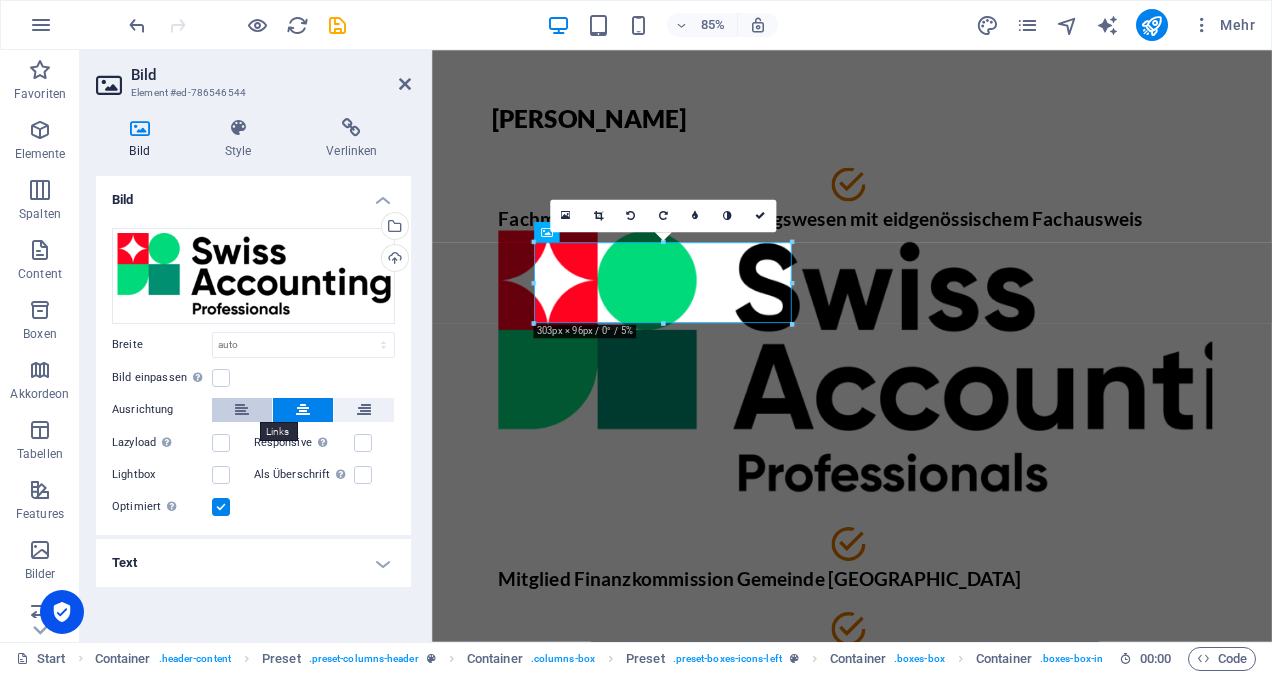 click at bounding box center [242, 410] 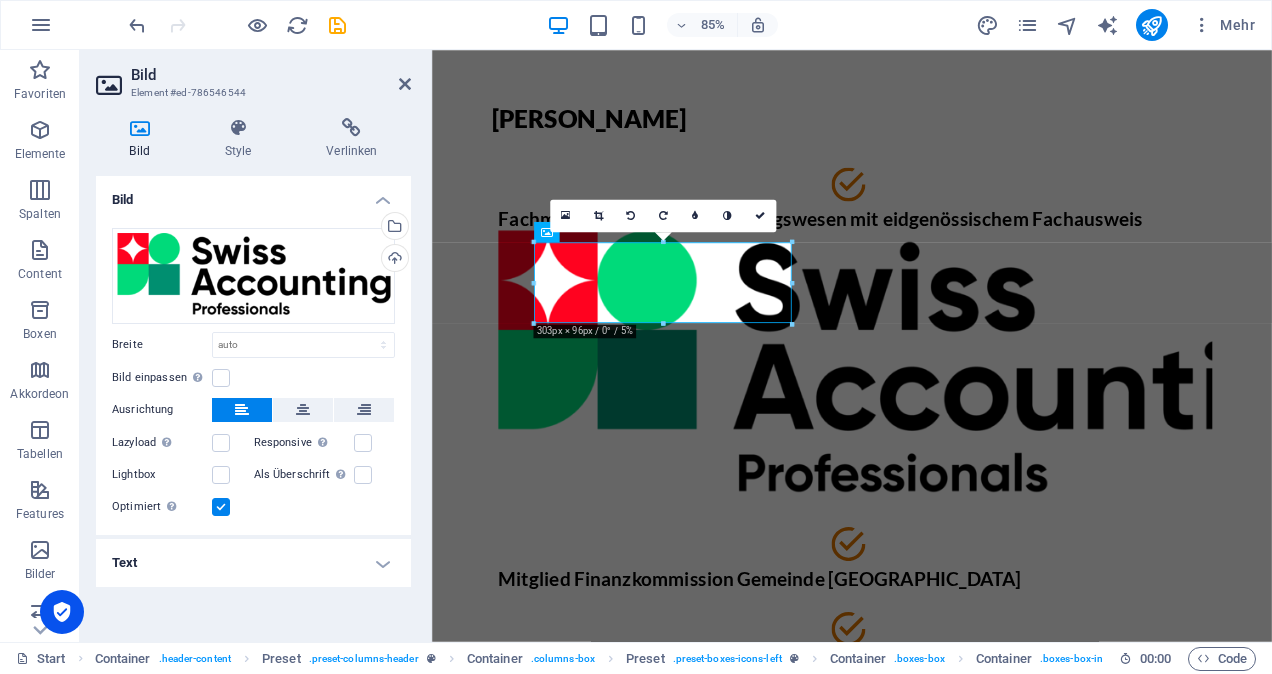 click on "Lightbox" at bounding box center (183, 475) 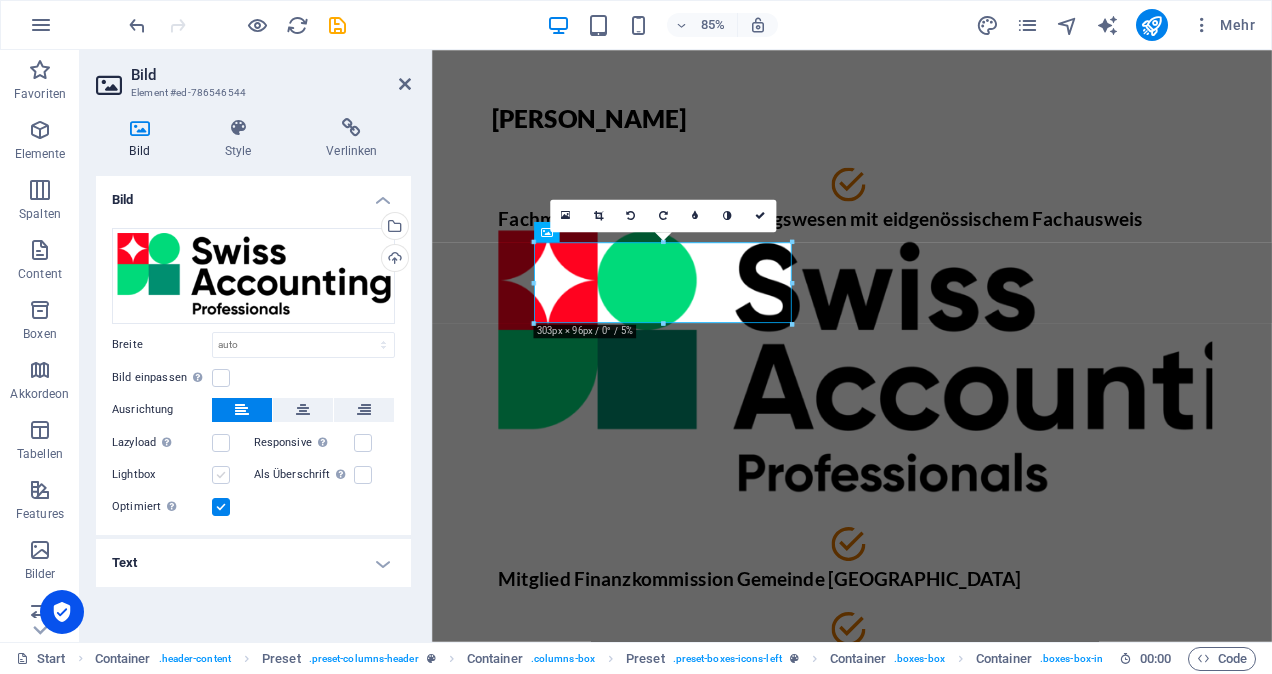 click at bounding box center (221, 475) 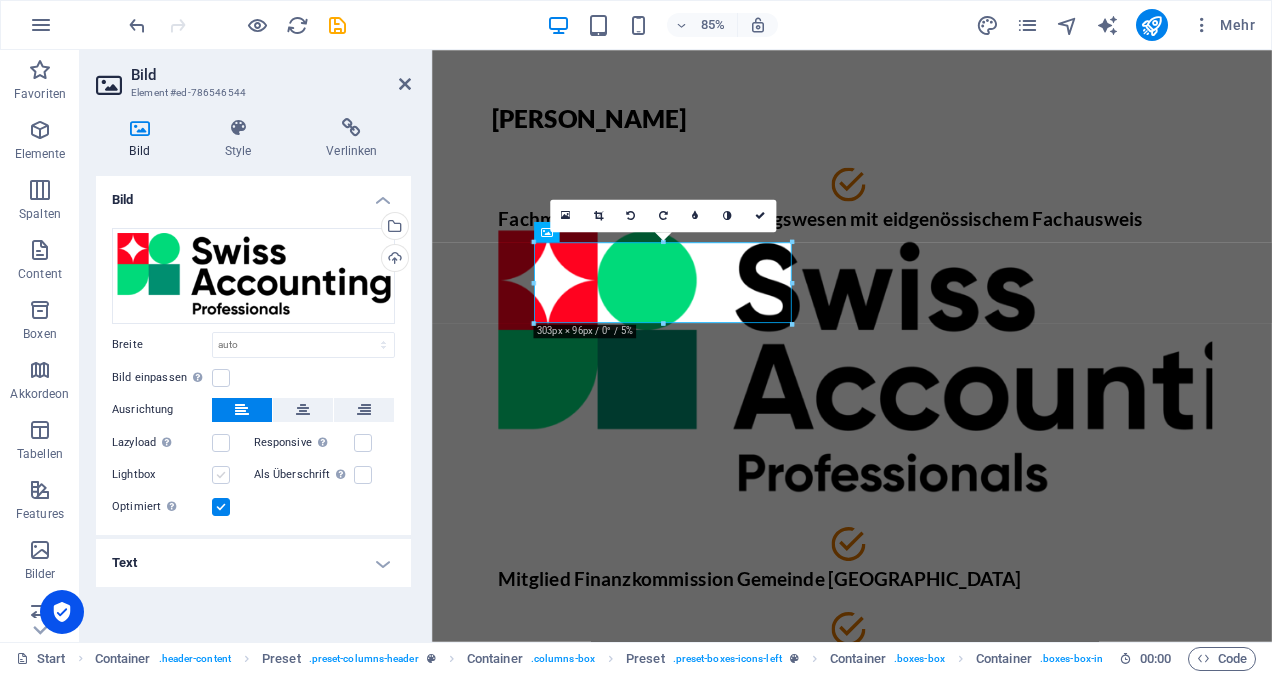click on "Lightbox" at bounding box center [0, 0] 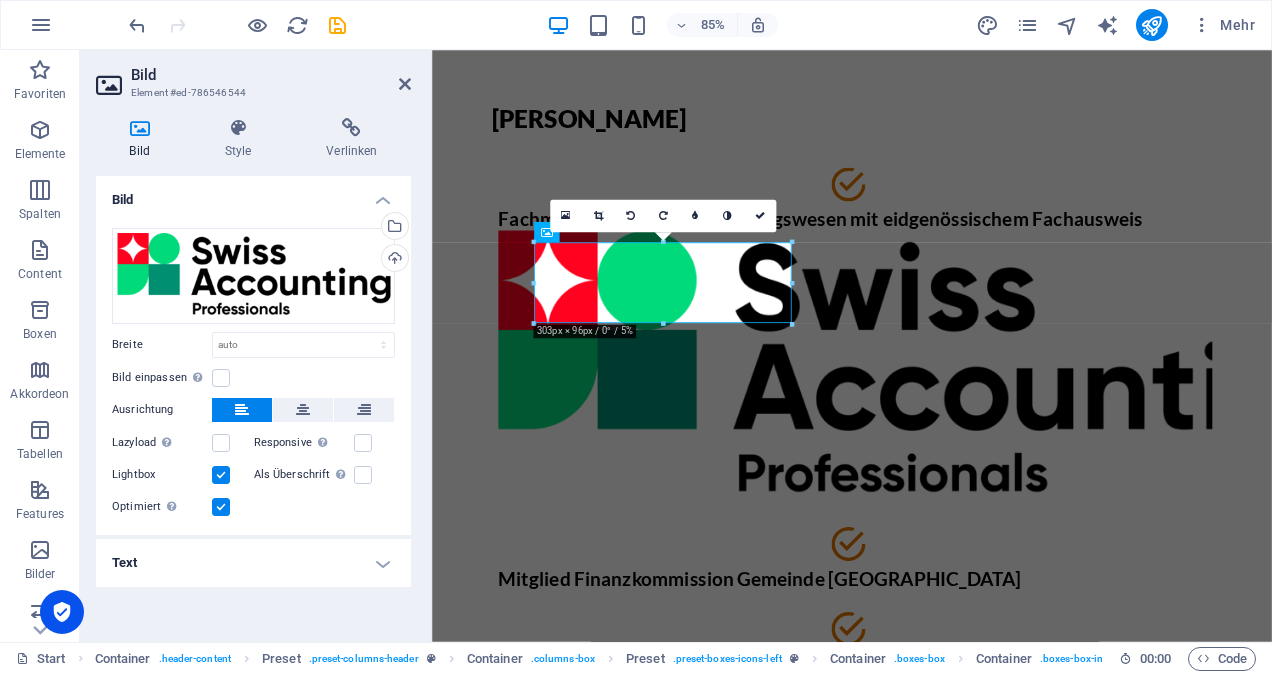 click at bounding box center [221, 475] 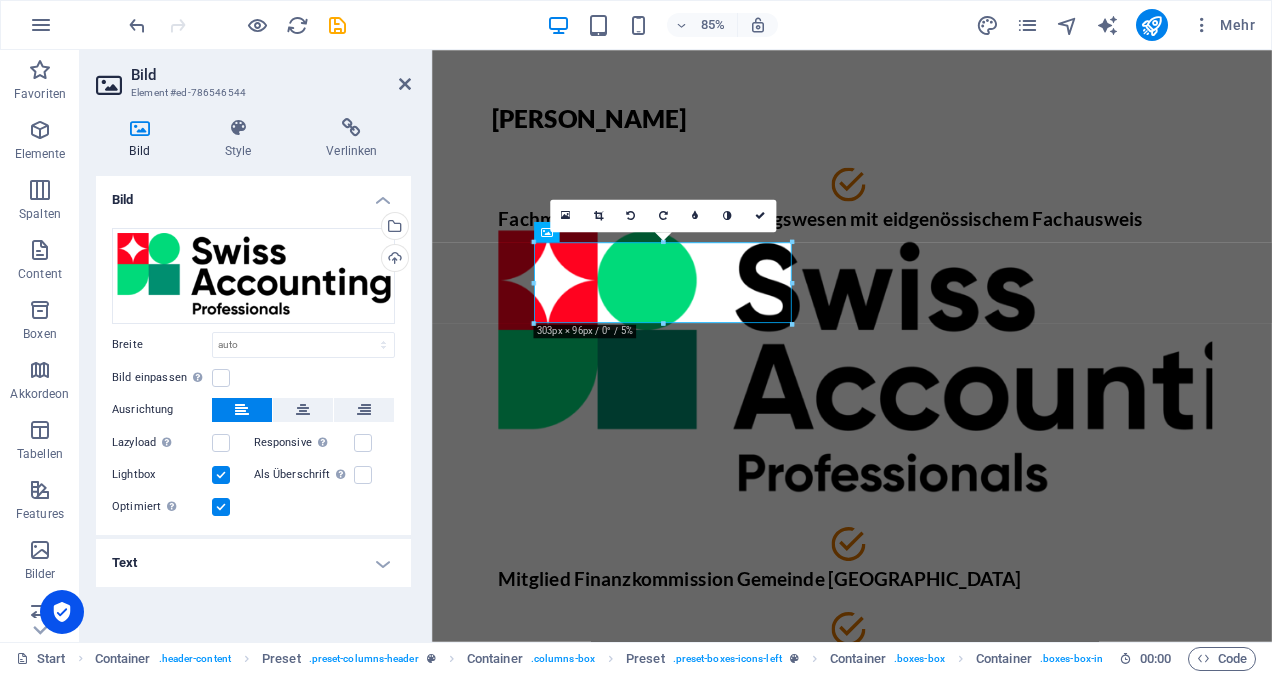click on "Lightbox" at bounding box center (0, 0) 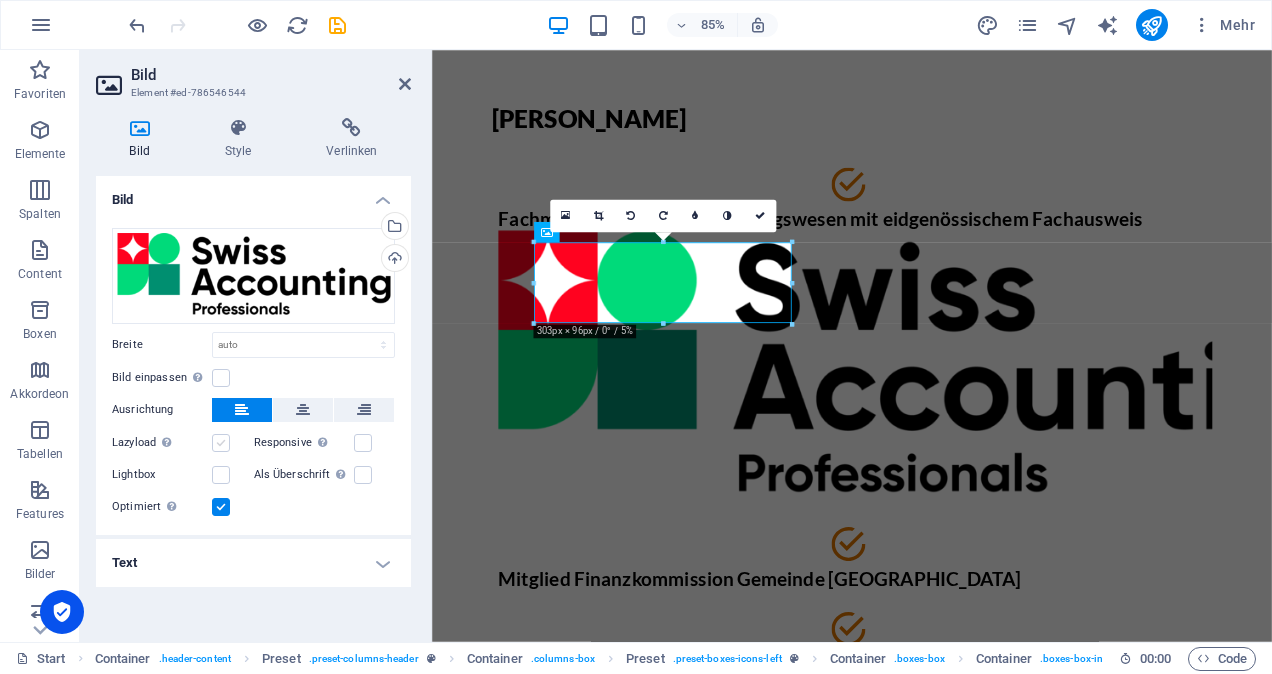 click at bounding box center [221, 443] 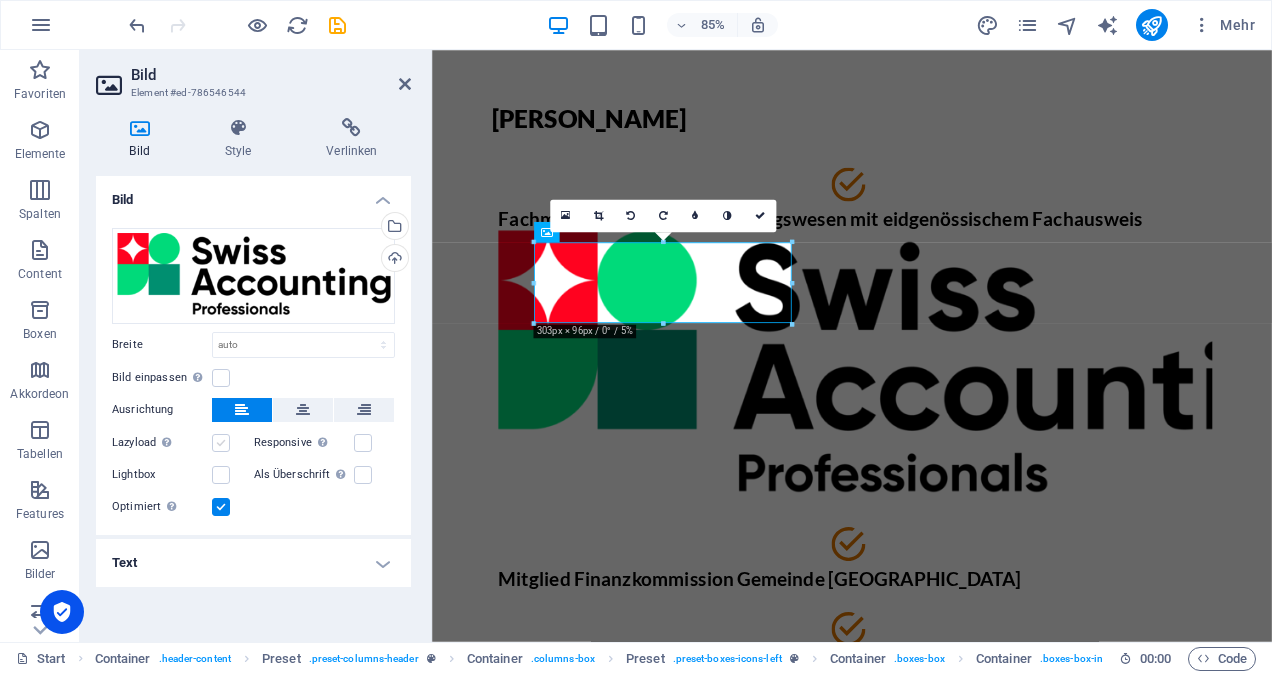 click on "Lazyload Bilder auf Seite nachträglich laden. Verbessert Ladezeit (Pagespeed)." at bounding box center [0, 0] 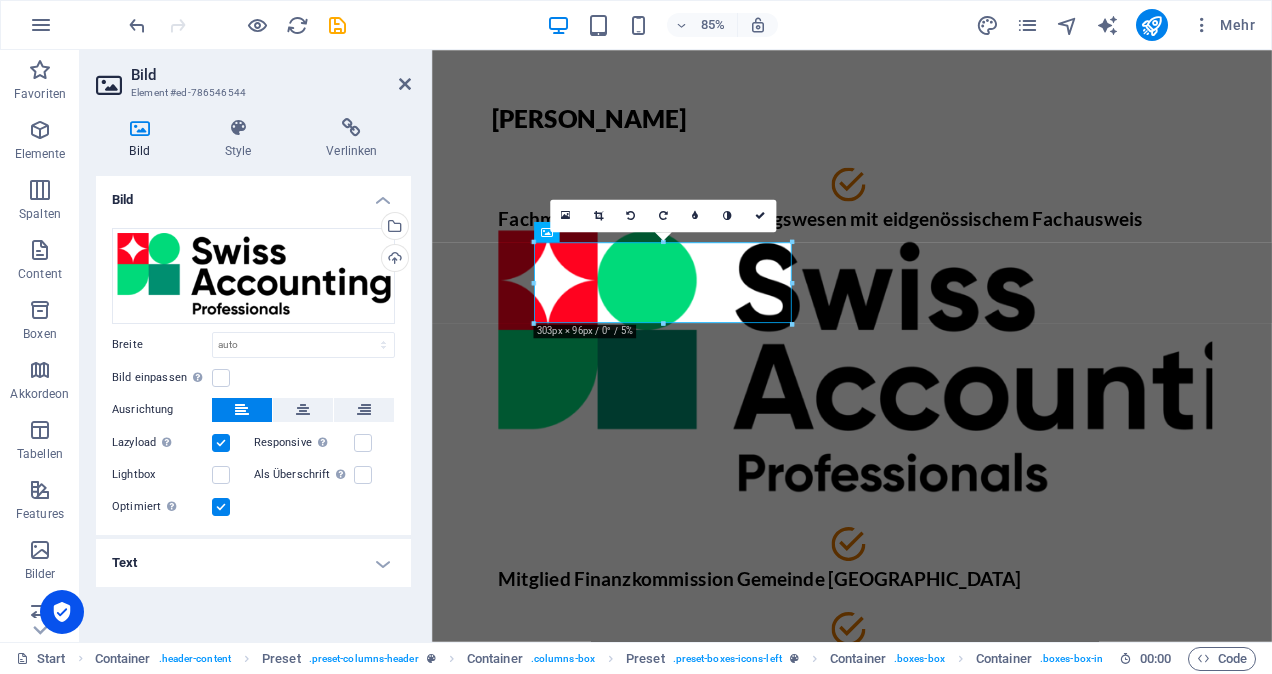 click at bounding box center [221, 443] 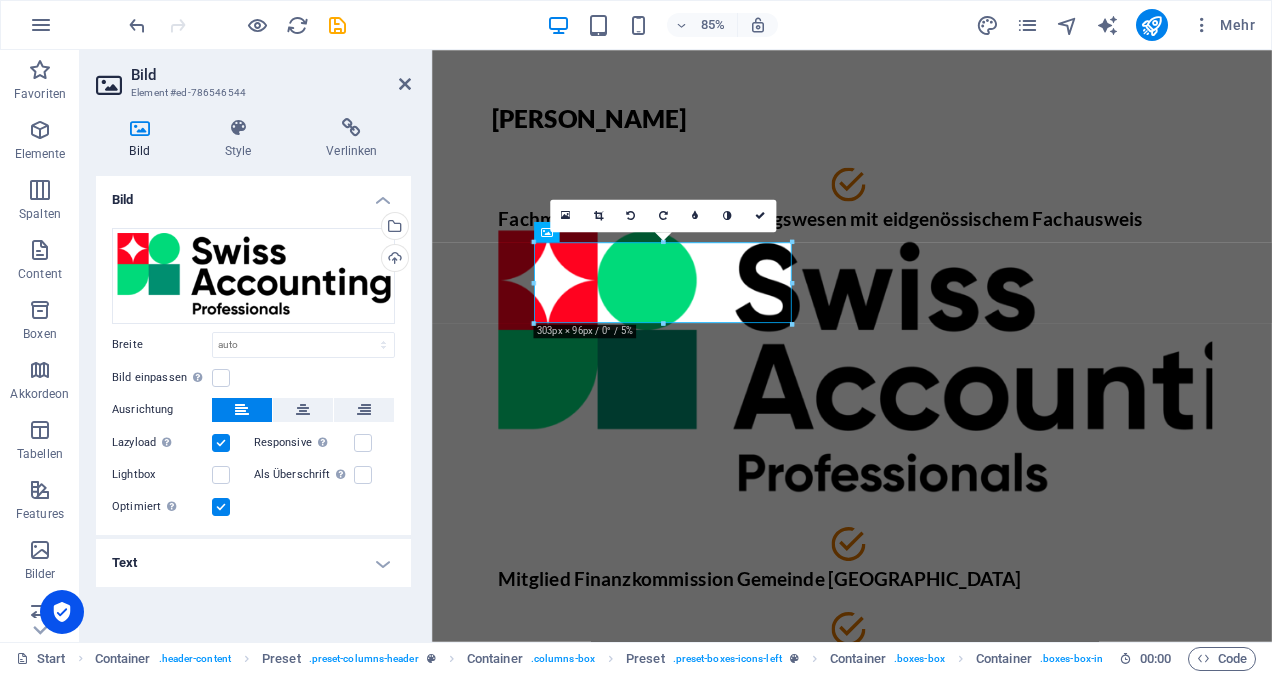 click on "Lazyload Bilder auf Seite nachträglich laden. Verbessert Ladezeit (Pagespeed)." at bounding box center (0, 0) 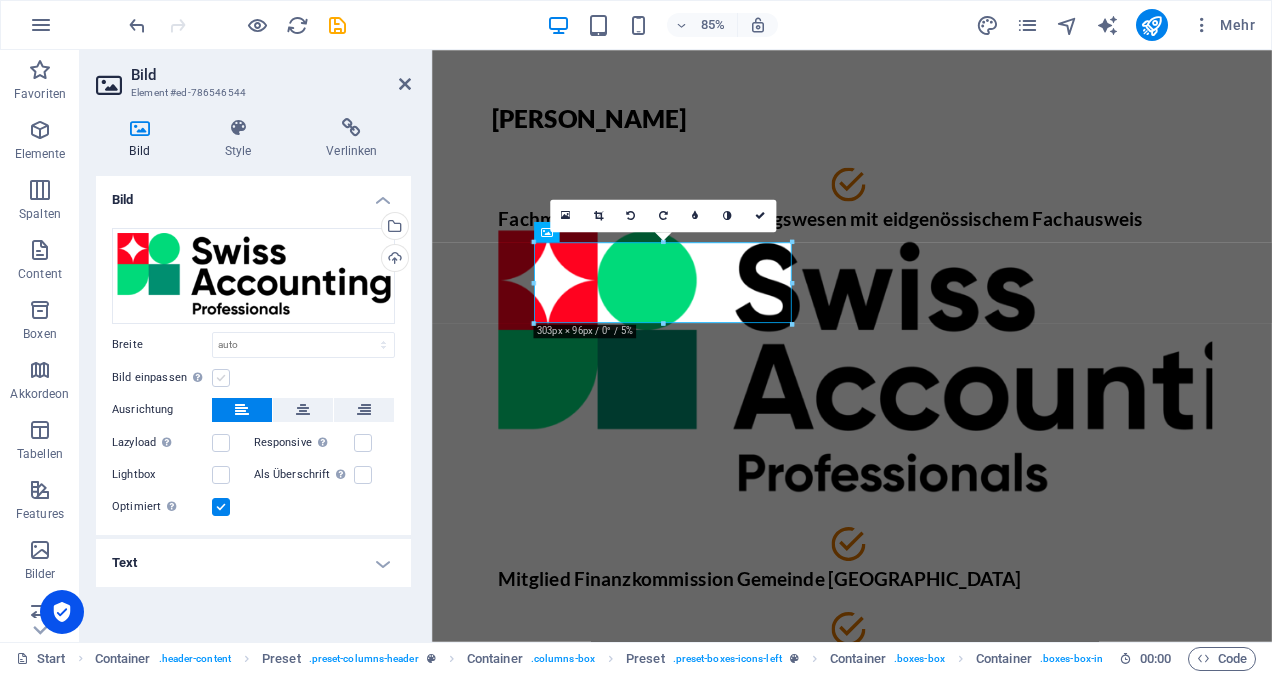 click at bounding box center (221, 378) 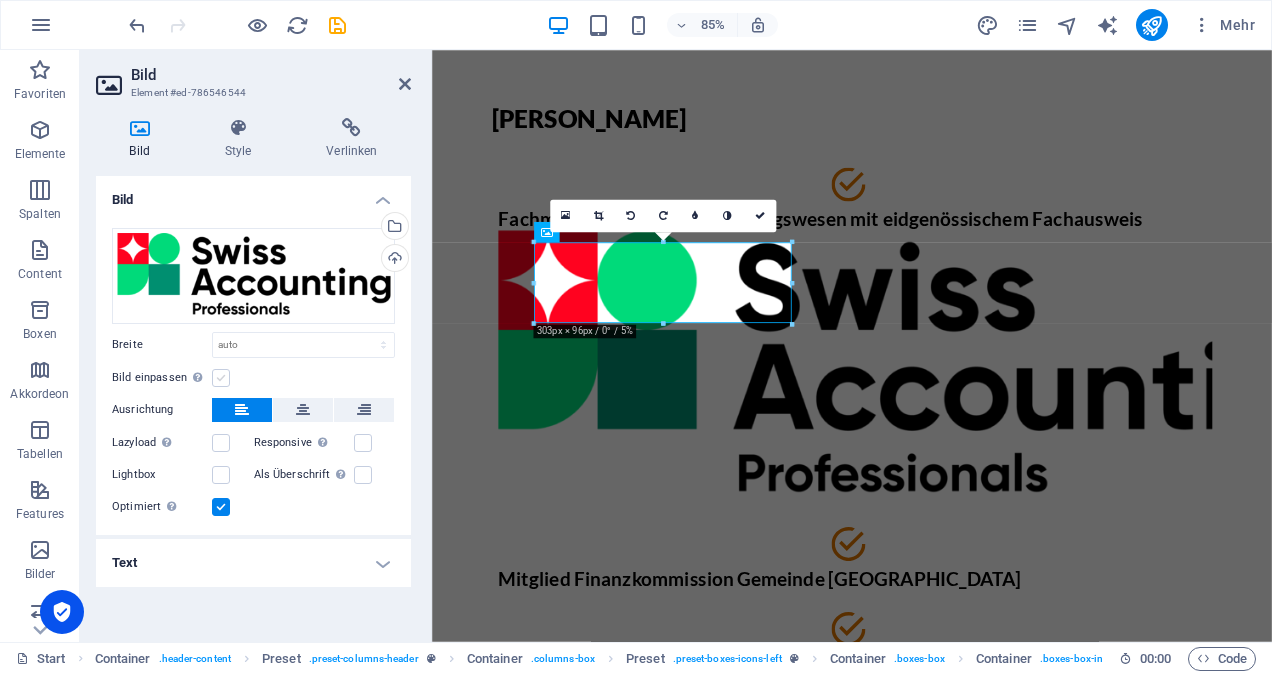 click on "Bild einpassen Bild automatisch anhand einer fixen Breite und Höhe einpassen" at bounding box center (0, 0) 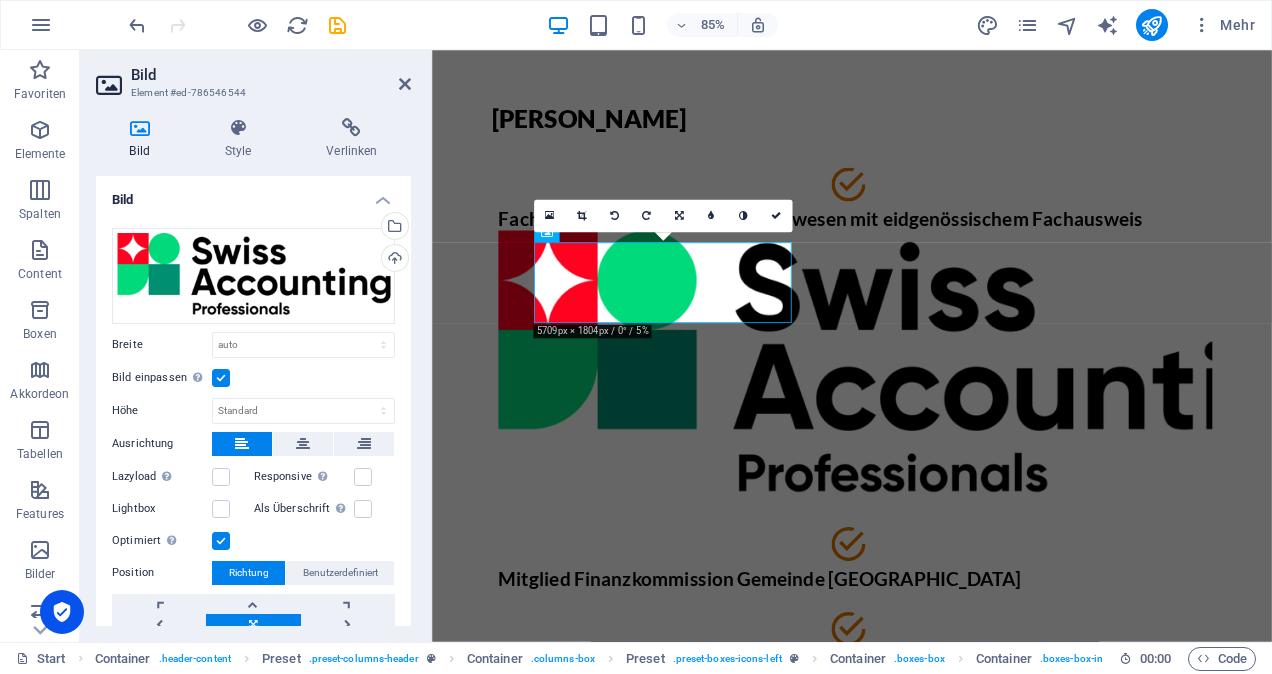click at bounding box center [221, 378] 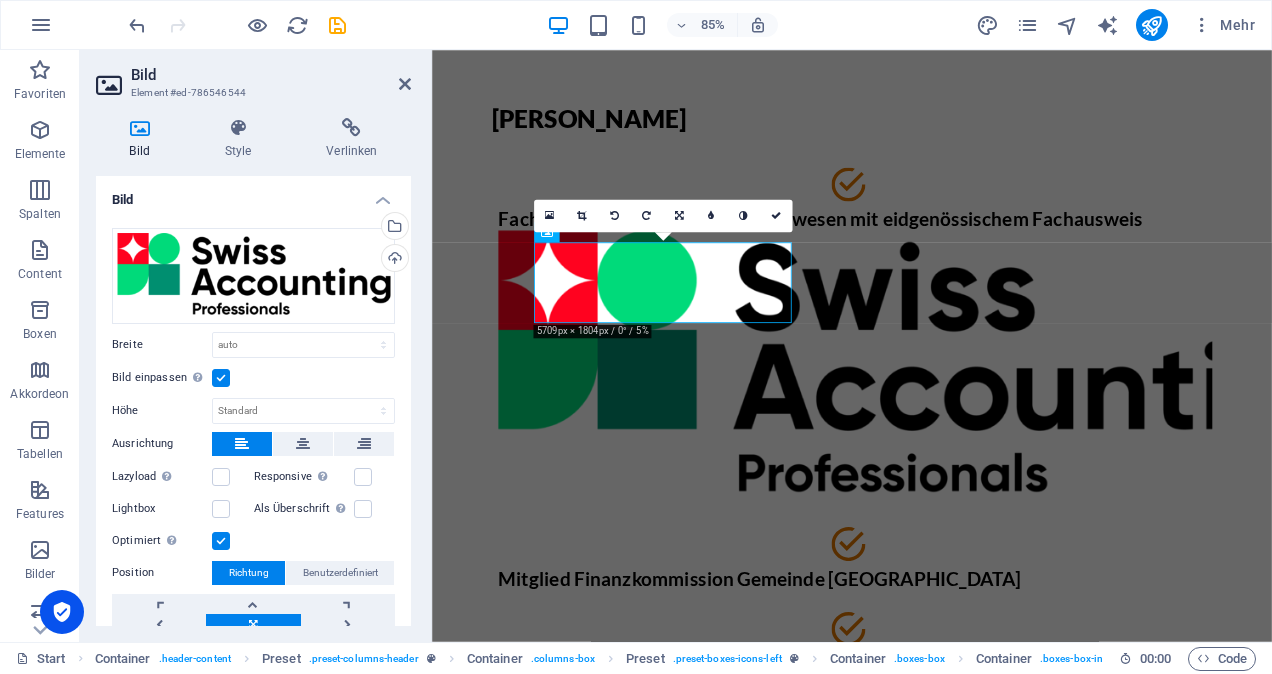 click on "Bild einpassen Bild automatisch anhand einer fixen Breite und Höhe einpassen" at bounding box center (0, 0) 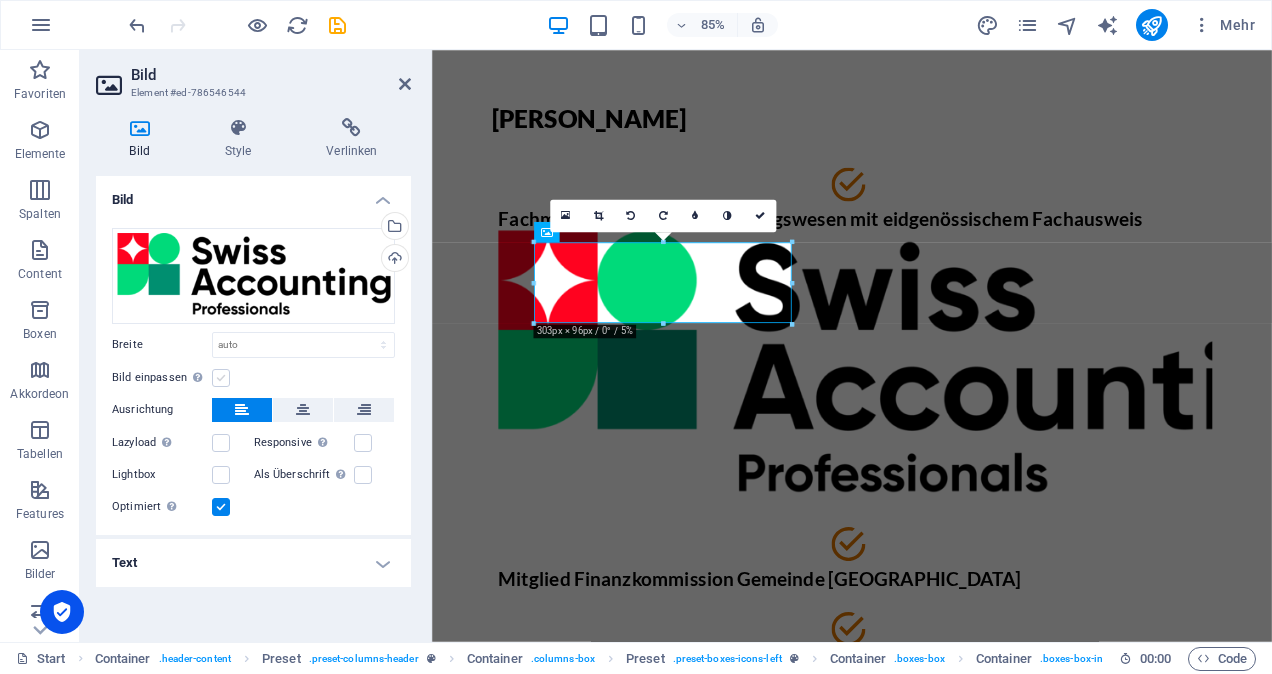 click at bounding box center [221, 378] 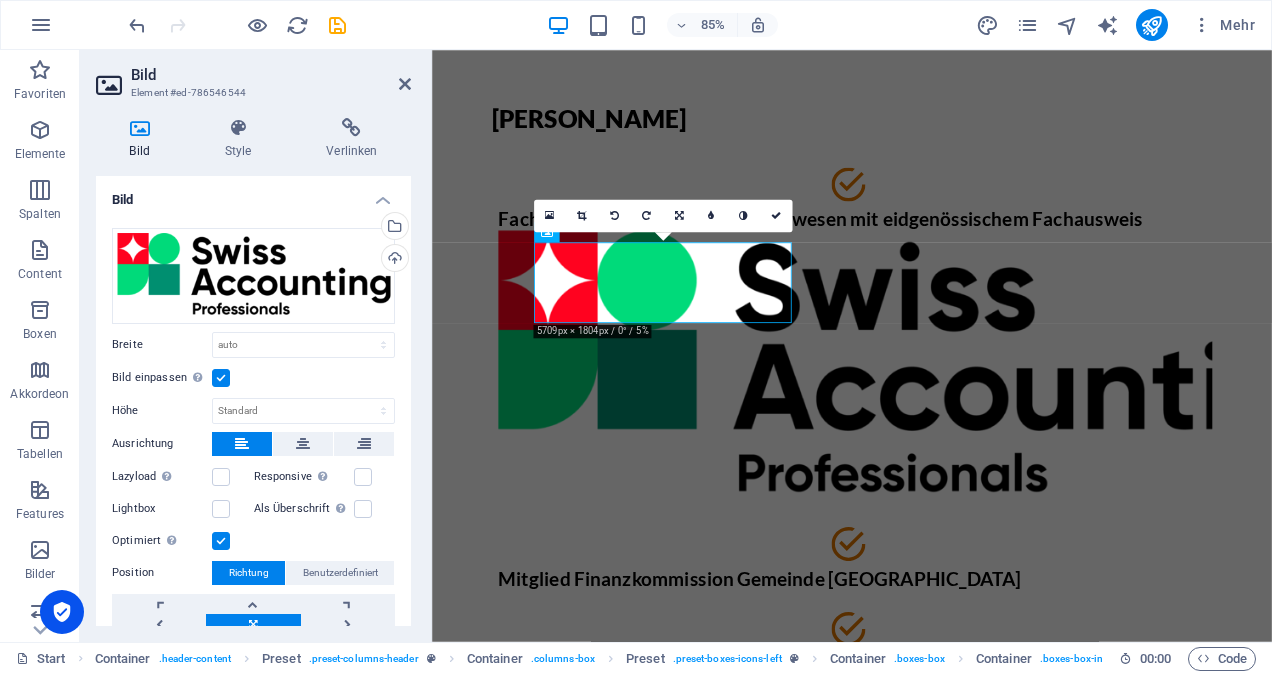 click at bounding box center [221, 378] 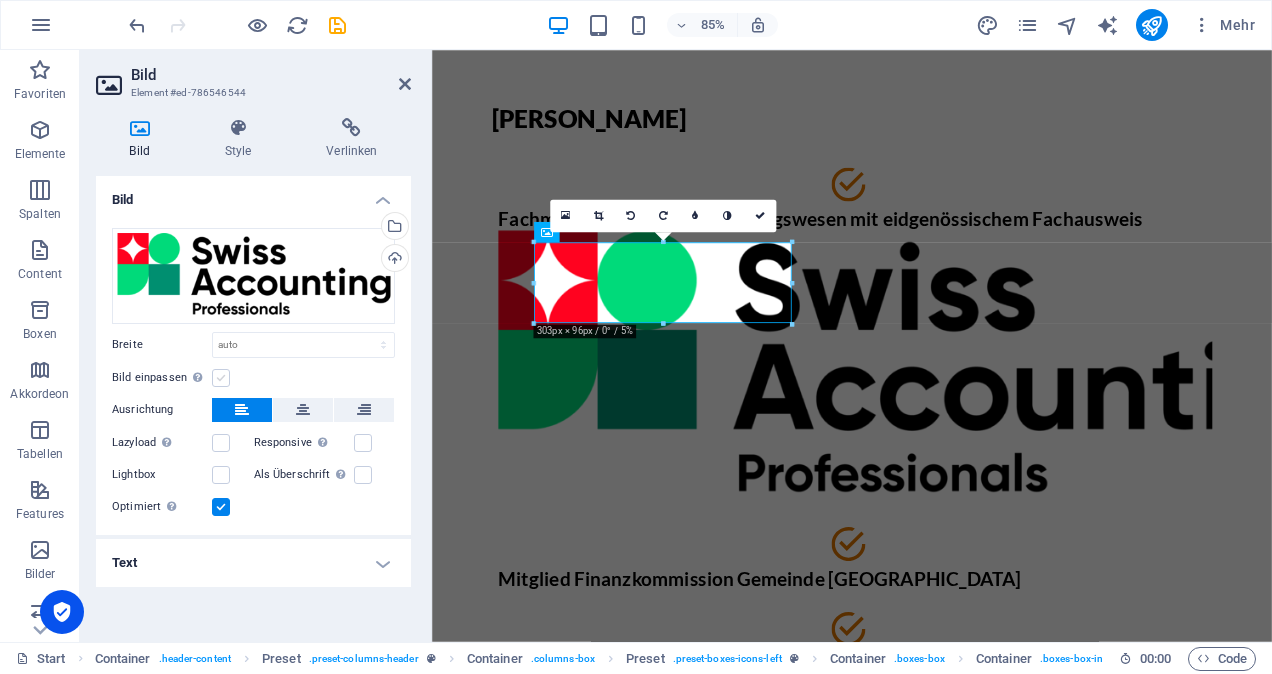click at bounding box center (221, 378) 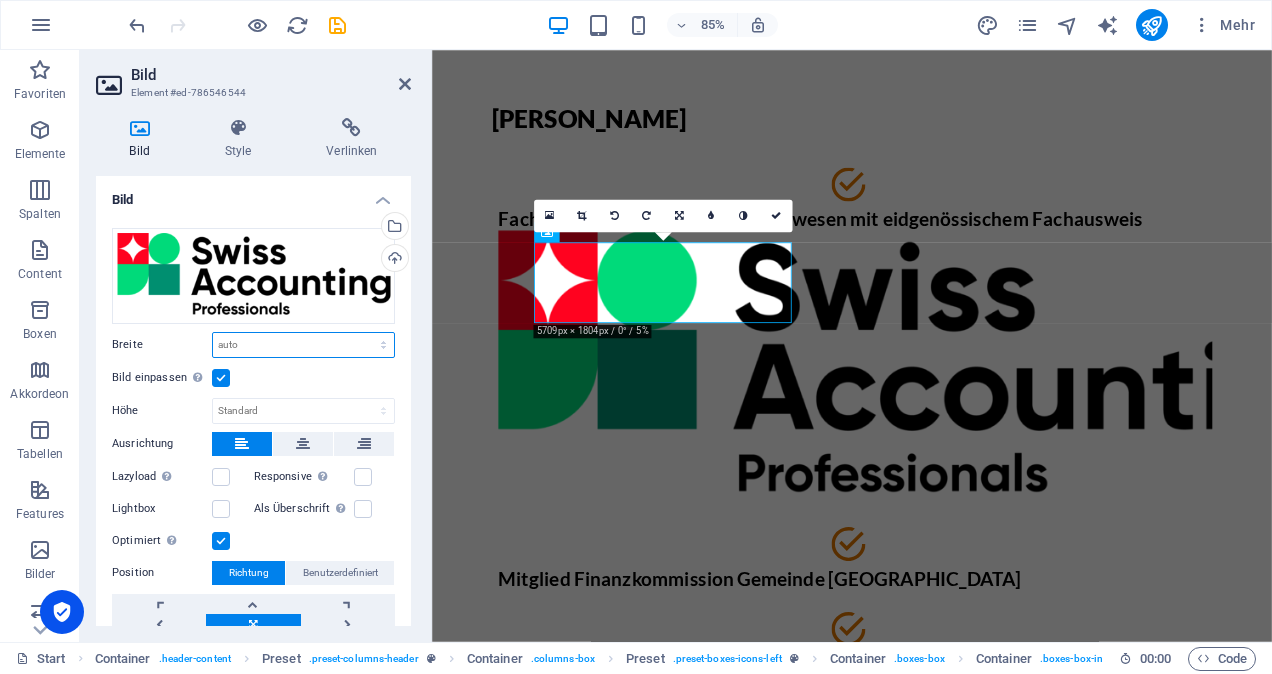 click on "Standard auto px rem % em vh vw" at bounding box center [303, 345] 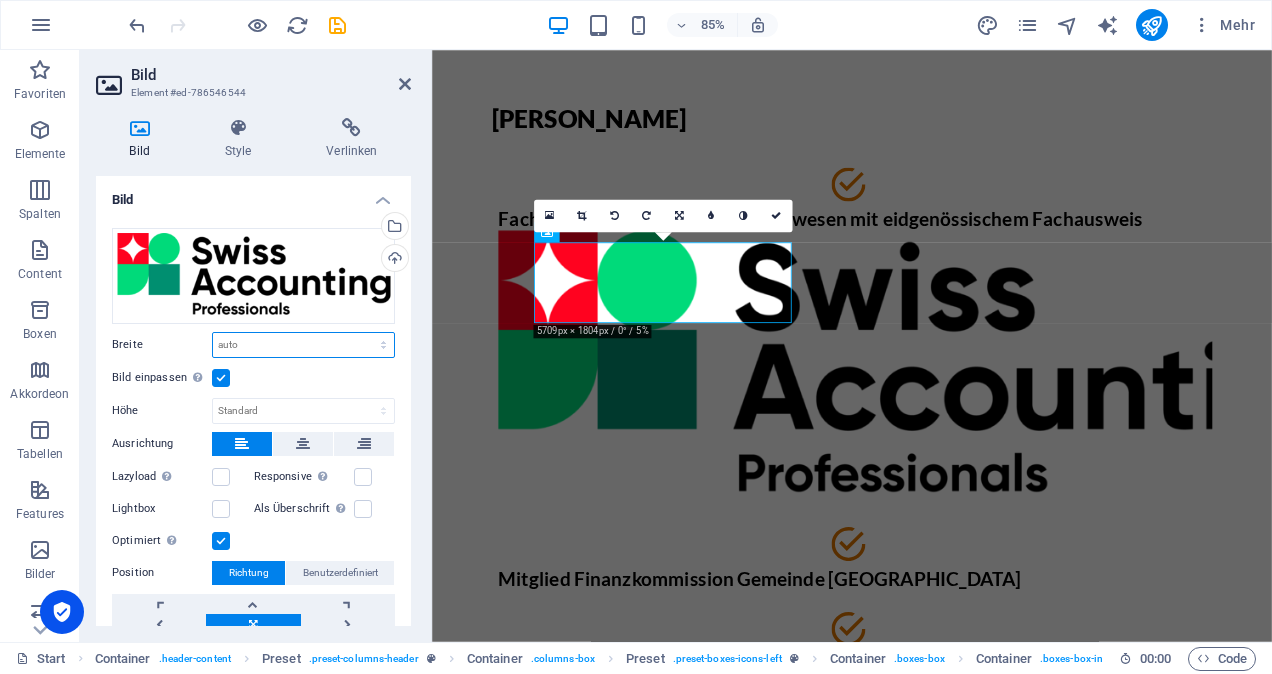 select on "px" 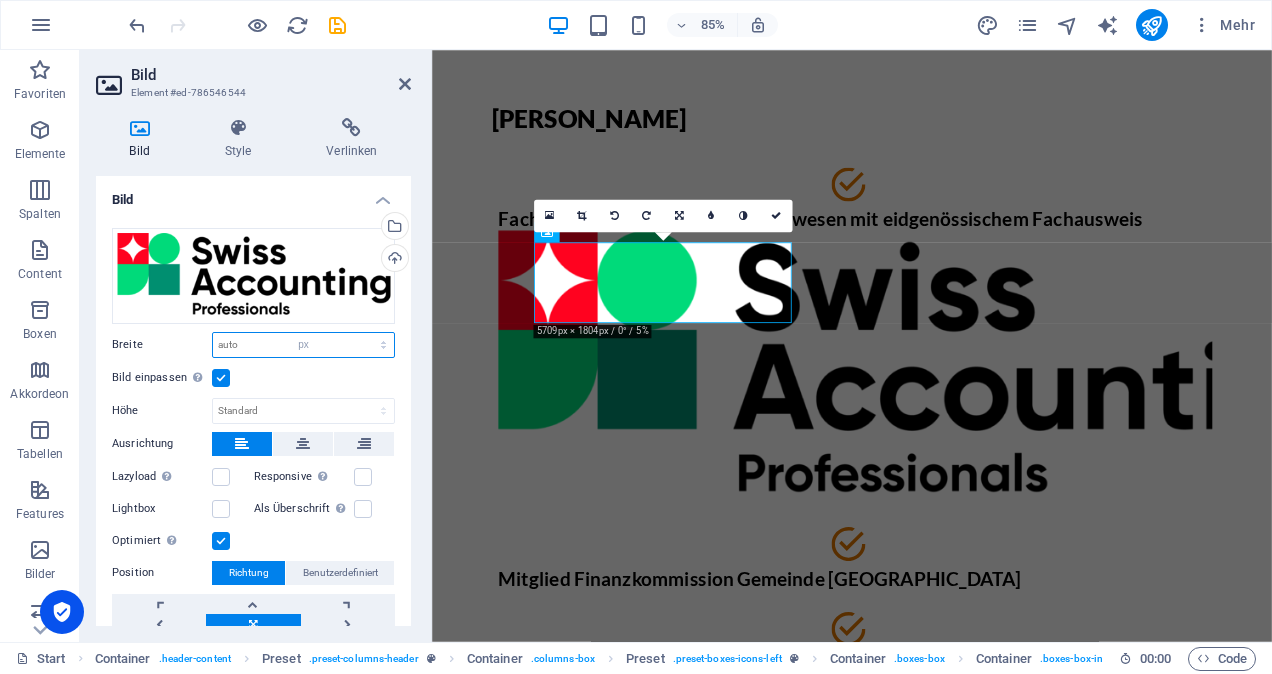 click on "Standard auto px rem % em vh vw" at bounding box center [303, 345] 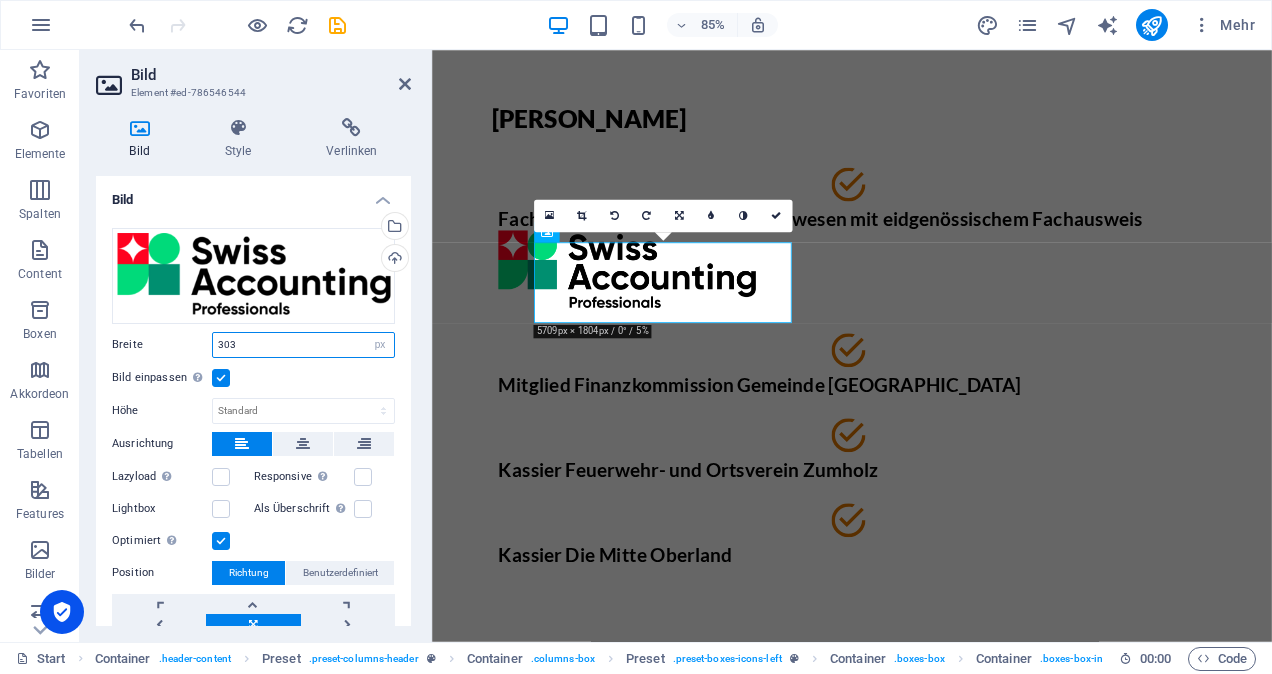 click on "303" at bounding box center [303, 345] 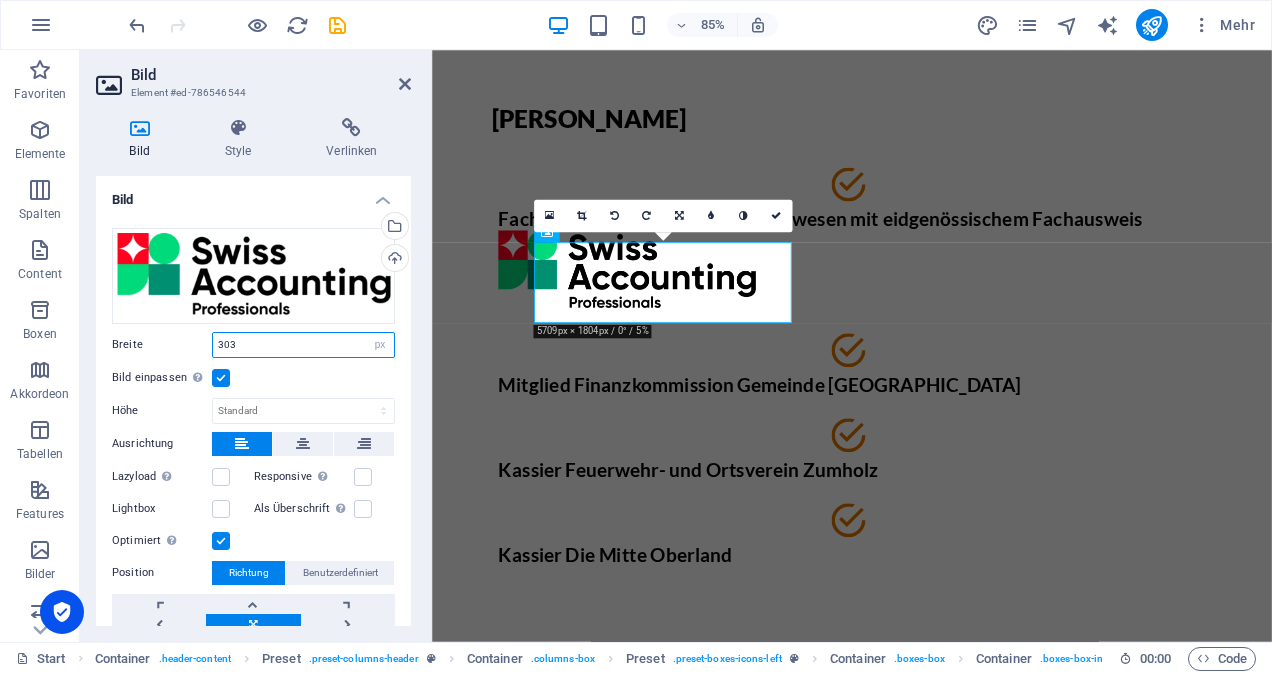 drag, startPoint x: 315, startPoint y: 342, endPoint x: 151, endPoint y: 347, distance: 164.0762 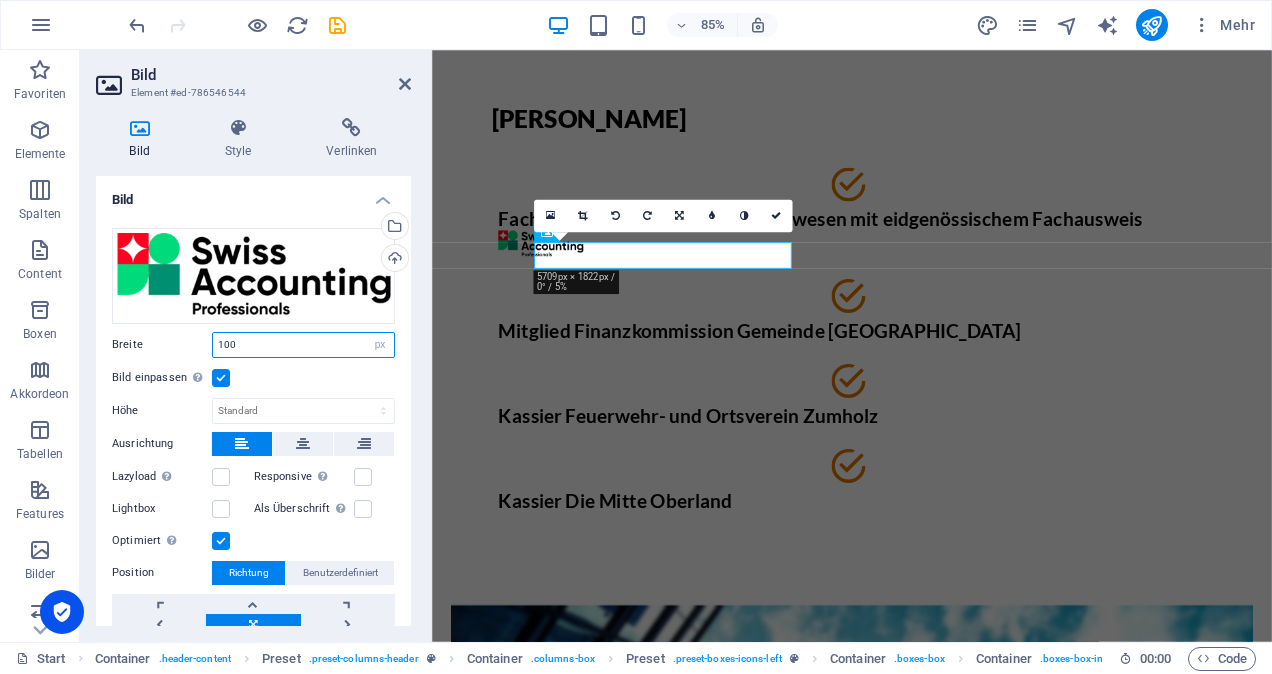 drag, startPoint x: 289, startPoint y: 336, endPoint x: 149, endPoint y: 344, distance: 140.22838 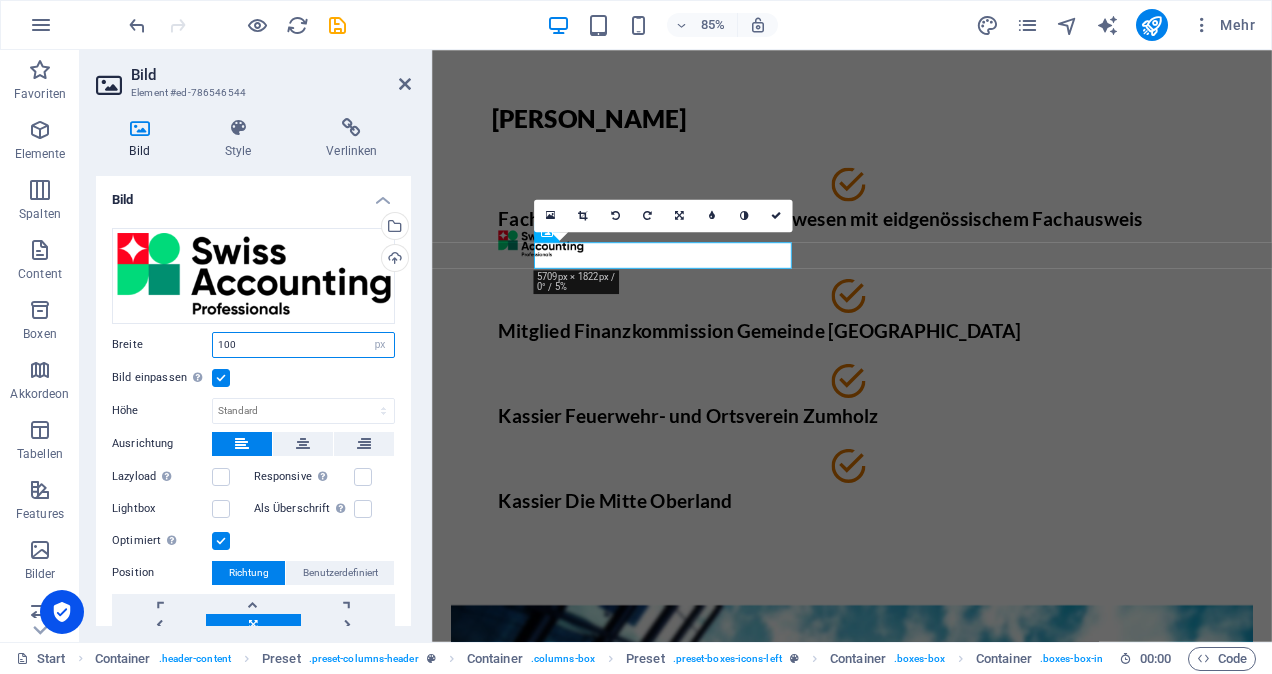 click on "Breite 100 Standard auto px rem % em vh vw" at bounding box center (253, 345) 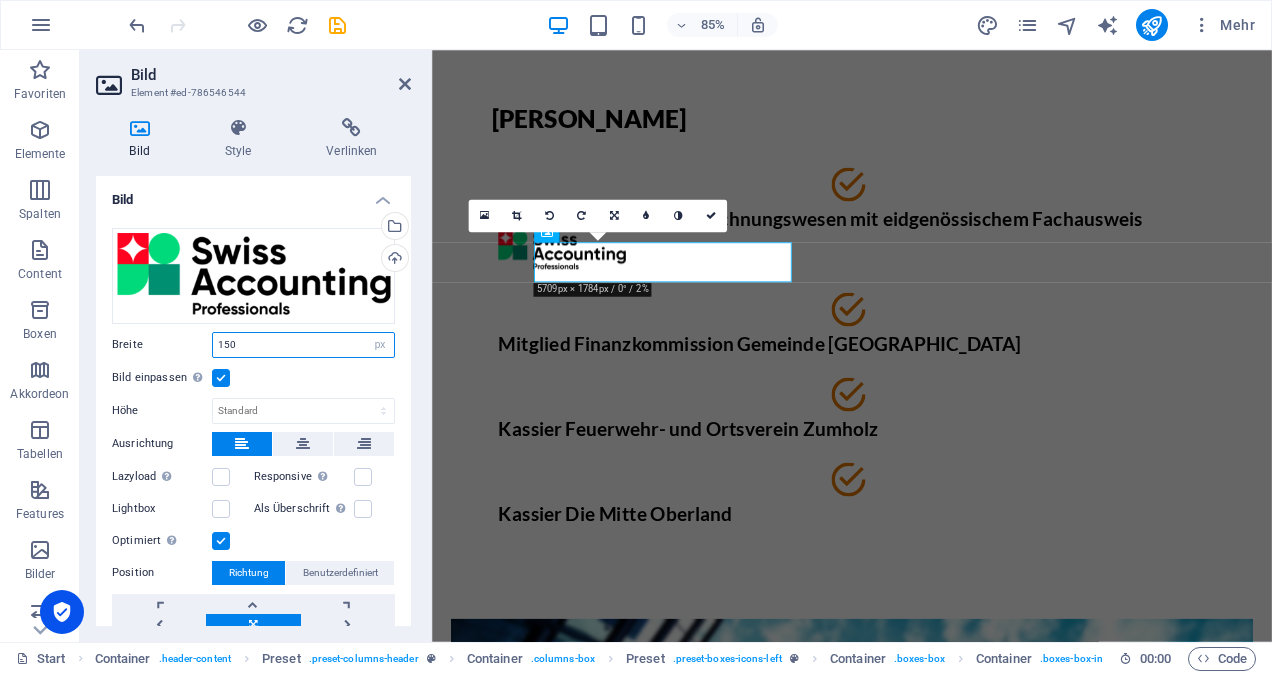 drag, startPoint x: 248, startPoint y: 343, endPoint x: 81, endPoint y: 349, distance: 167.10774 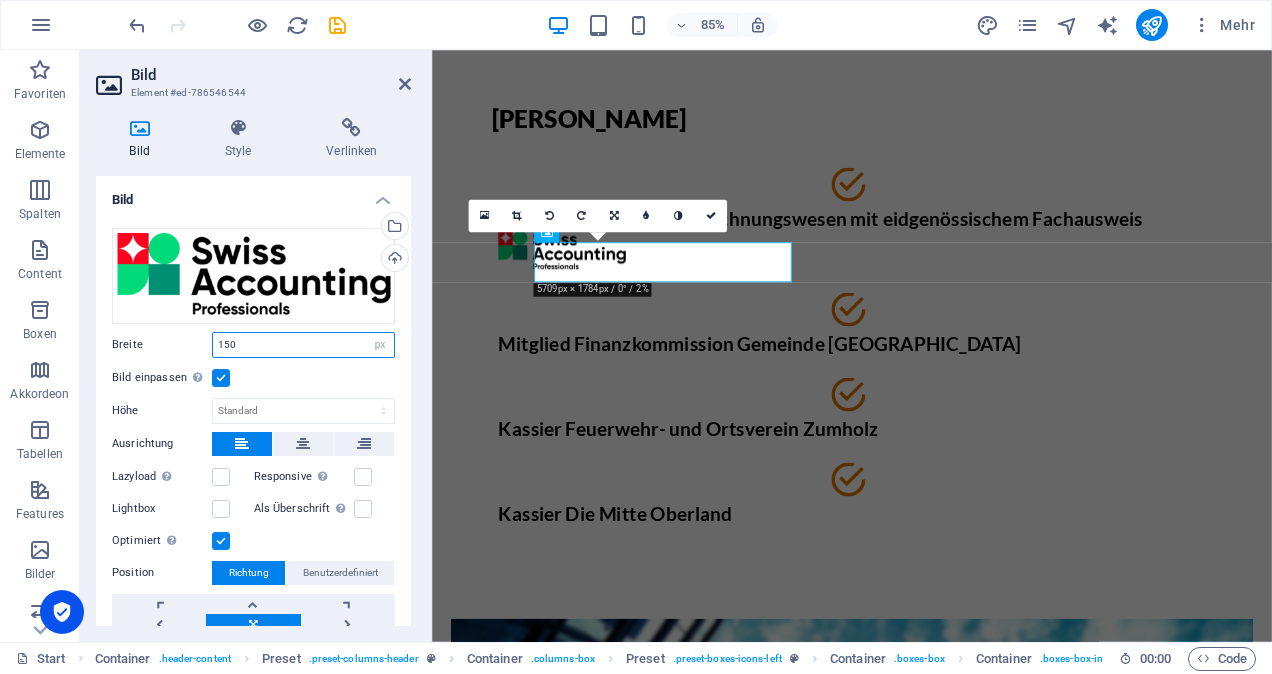 click on "Bild Style Verlinken Bild Ziehe Dateien zum Hochladen hierher oder  klicke hier, um aus Dateien oder kostenlosen Stockfotos & -videos zu wählen Wähle aus deinen Dateien, Stockfotos oder lade Dateien hoch Hochladen Breite 150 Standard auto px rem % em vh vw Bild einpassen Bild automatisch anhand einer fixen Breite und Höhe einpassen Höhe Standard auto px Ausrichtung Lazyload Bilder auf Seite nachträglich laden. Verbessert Ladezeit (Pagespeed). Responsive Automatisch Retina-Bilder und kleinere Bilder auf Smartphones laden Lightbox Als Überschrift Das Bild in eine H1-Überschrift einfügen. Nützlich, um dem Alternativtext die Gewichtung einer H1-Überschrift zu geben, z.B. für das Logo. Deaktiviert lassen, wenn unklar. Optimiert Bilder werden komprimiert für eine bessere Ladegeschwindigkeit der Website. Position Richtung Benutzerdefiniert X-Versatz 50 px rem % vh vw Y-Versatz 50 px rem % vh vw Textfluss Kein Bild links Bild rechts Lege fest wie sich Text um das Bild verhalten soll. Text Alternativtext 8" at bounding box center [253, 372] 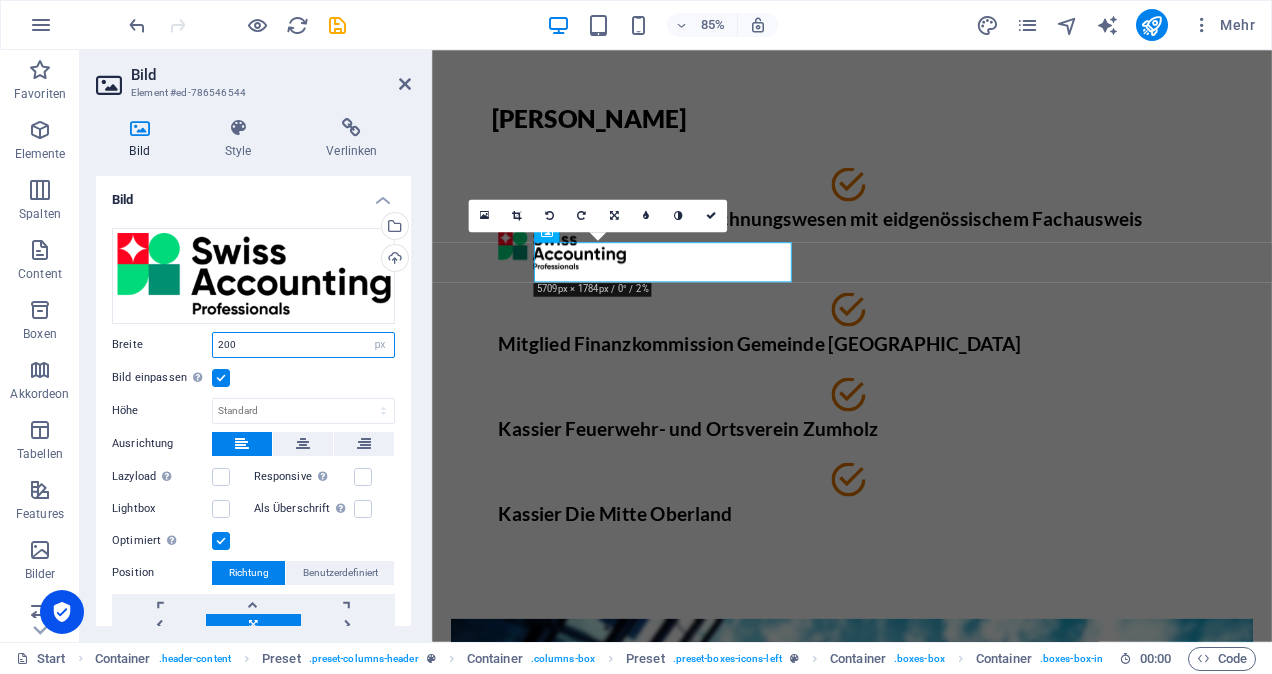 type on "200" 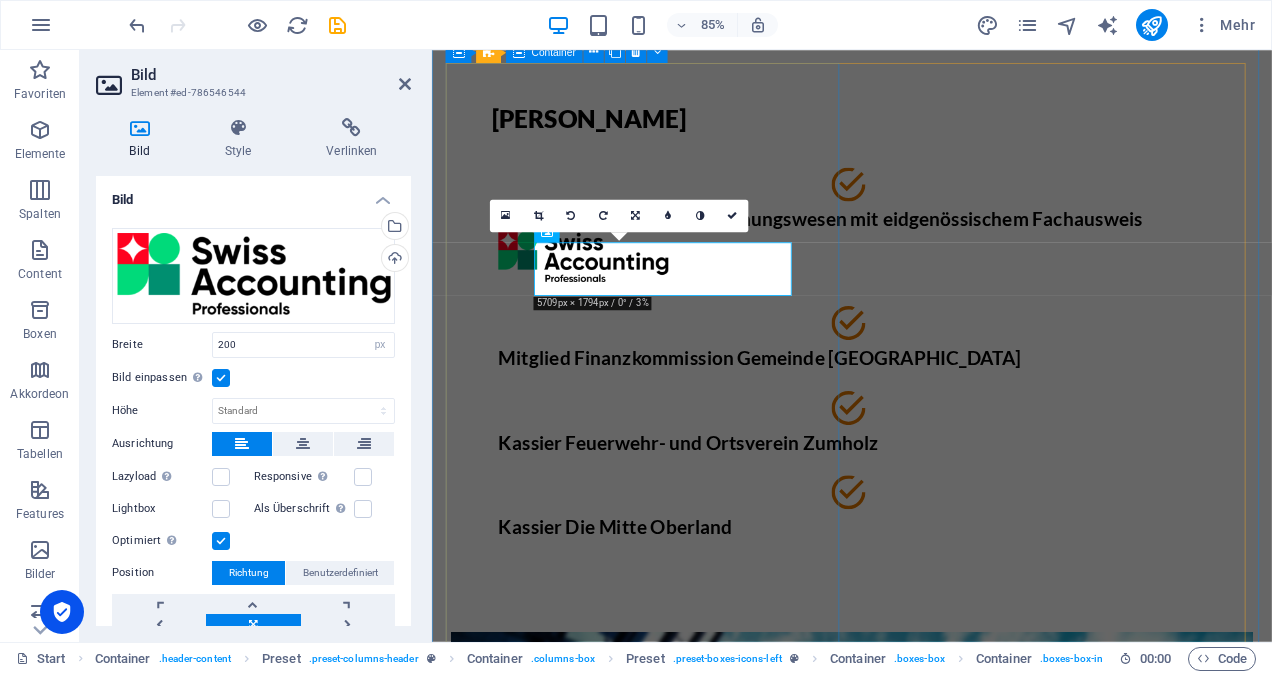 click on "Tobias Roux Fachmann Finanz- und Rechnungswesen mit eidgenössischem Fachausweis Mitglied Finanzkommission Gemeinde Plaffeien Kassier Feuerwehr- und Ortsverein Zumholz Kassier Die Mitte Oberland" at bounding box center (926, 395) 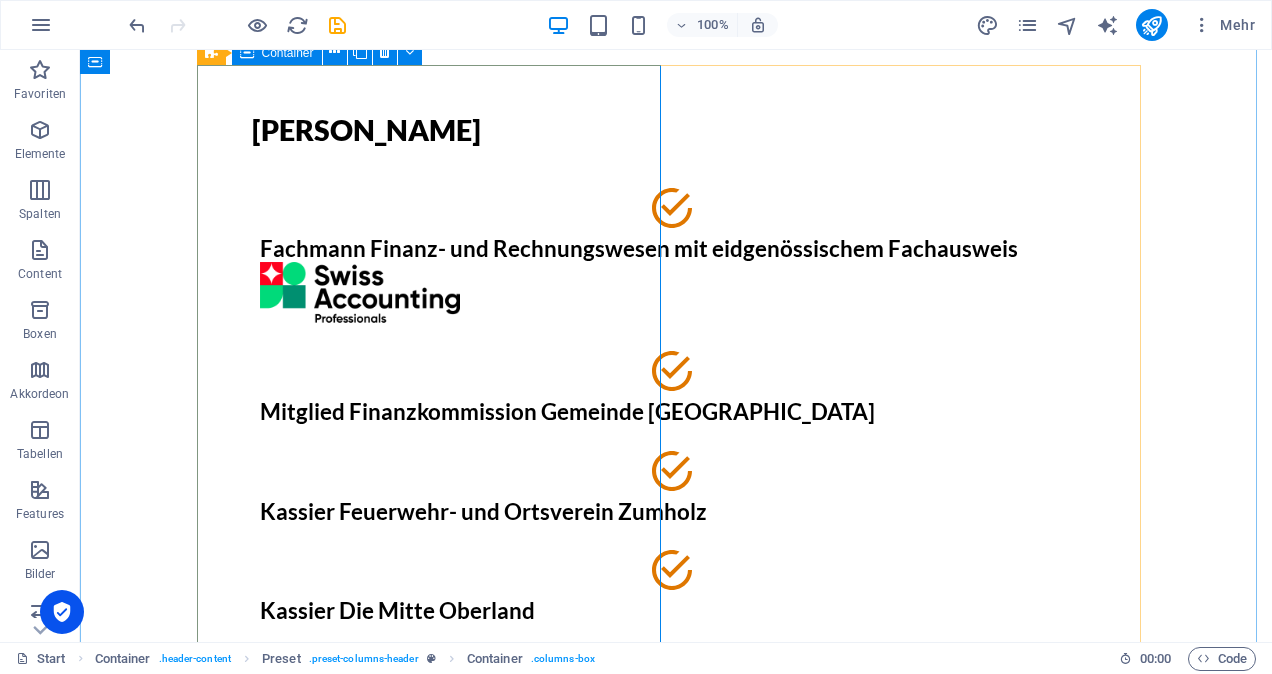 click on "Tobias Roux Fachmann Finanz- und Rechnungswesen mit eidgenössischem Fachausweis Mitglied Finanzkommission Gemeinde Plaffeien Kassier Feuerwehr- und Ortsverein Zumholz Kassier Die Mitte Oberland" at bounding box center (676, 395) 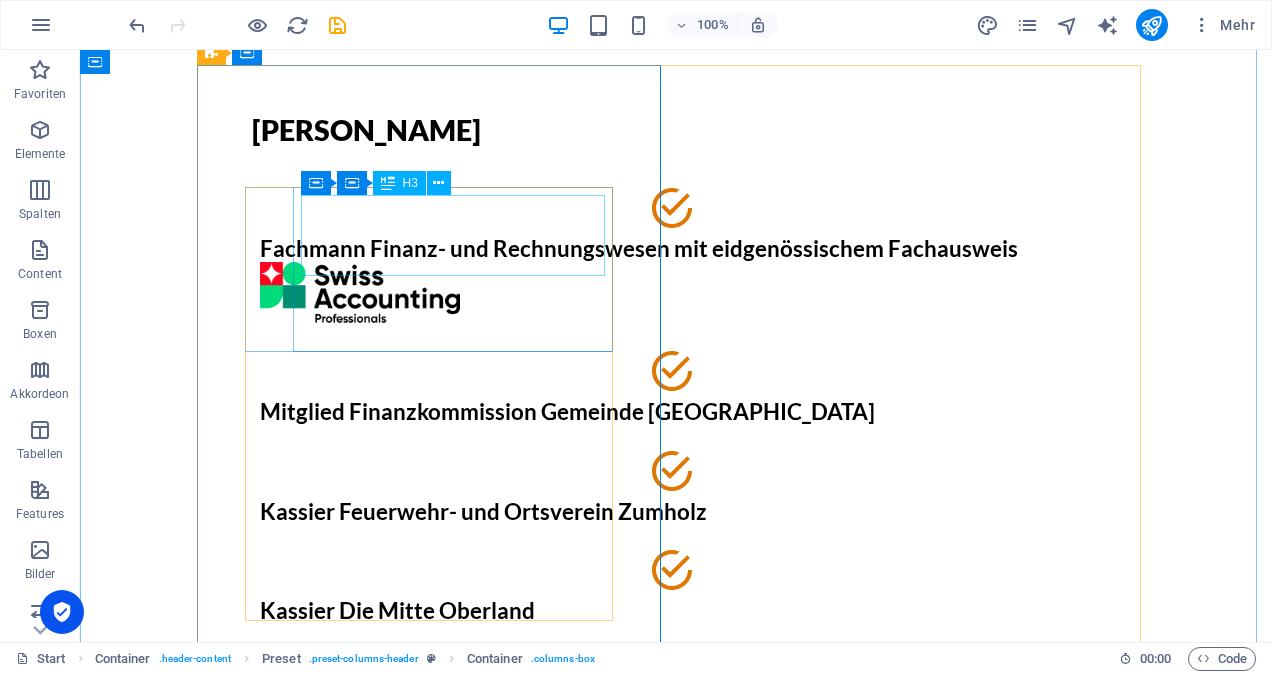 click on "Fachmann Finanz- und Rechnungswesen mit eidgenössischem Fachausweis" at bounding box center [676, 249] 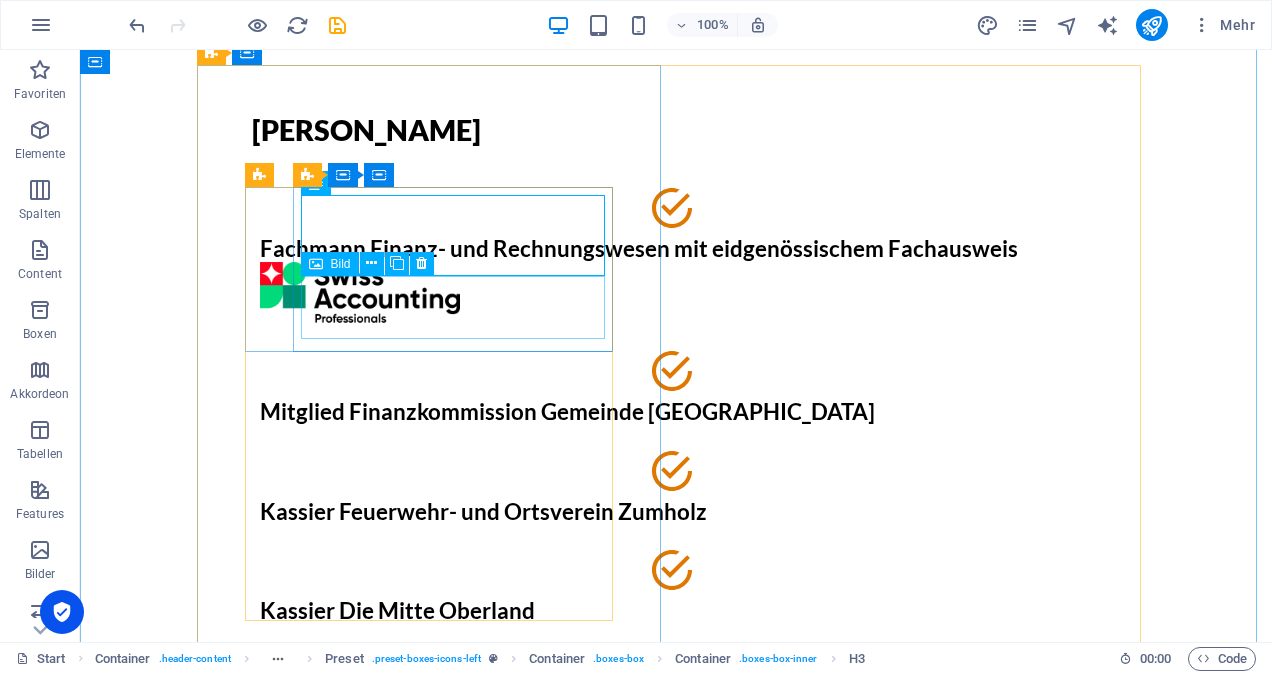 click at bounding box center (676, 293) 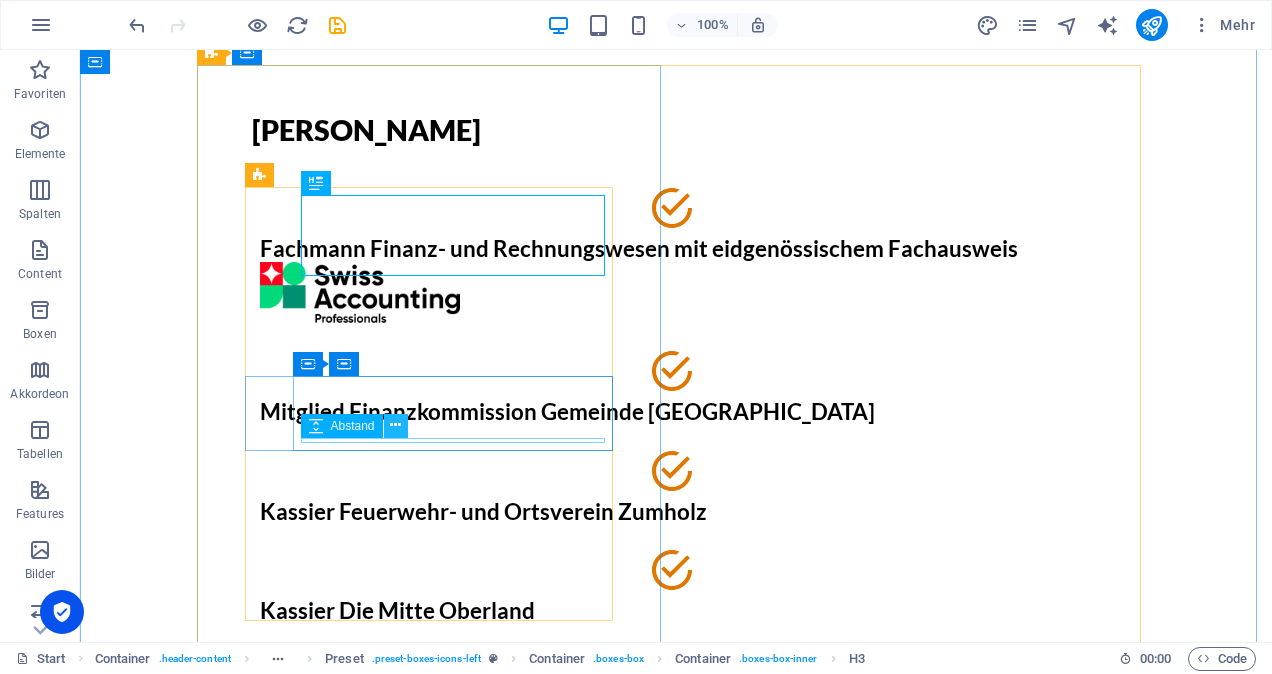 click at bounding box center [395, 425] 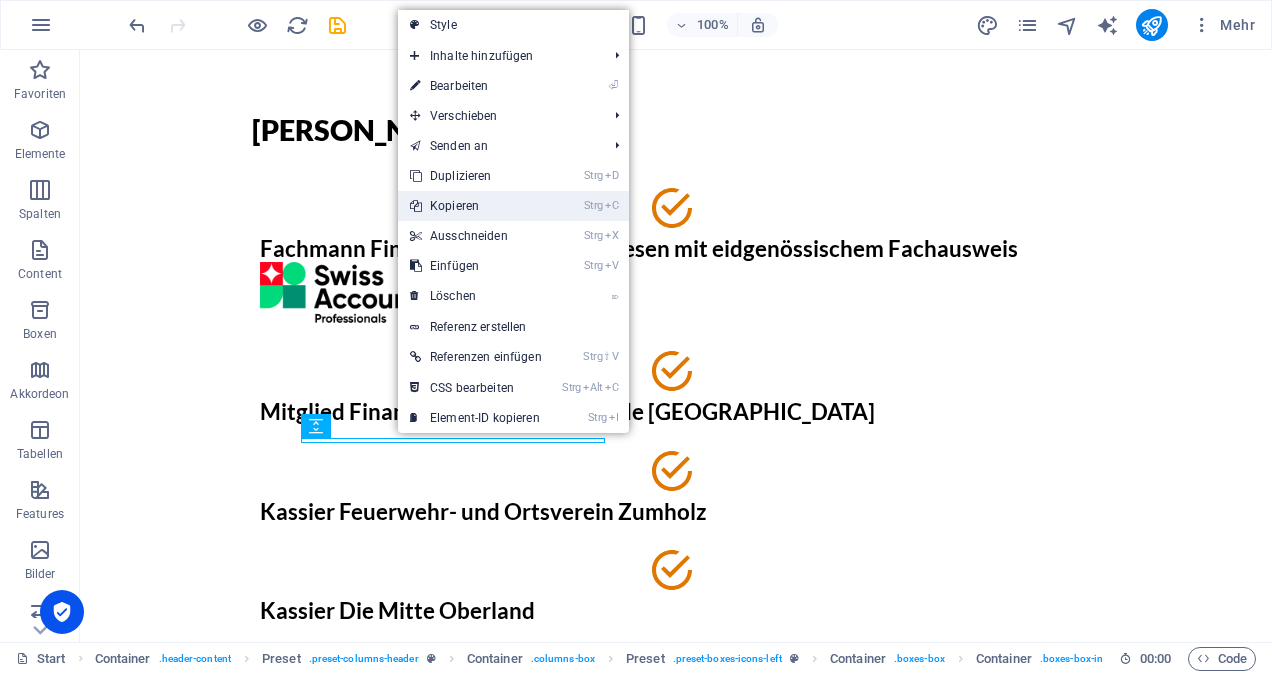click on "Strg C  Kopieren" at bounding box center [476, 206] 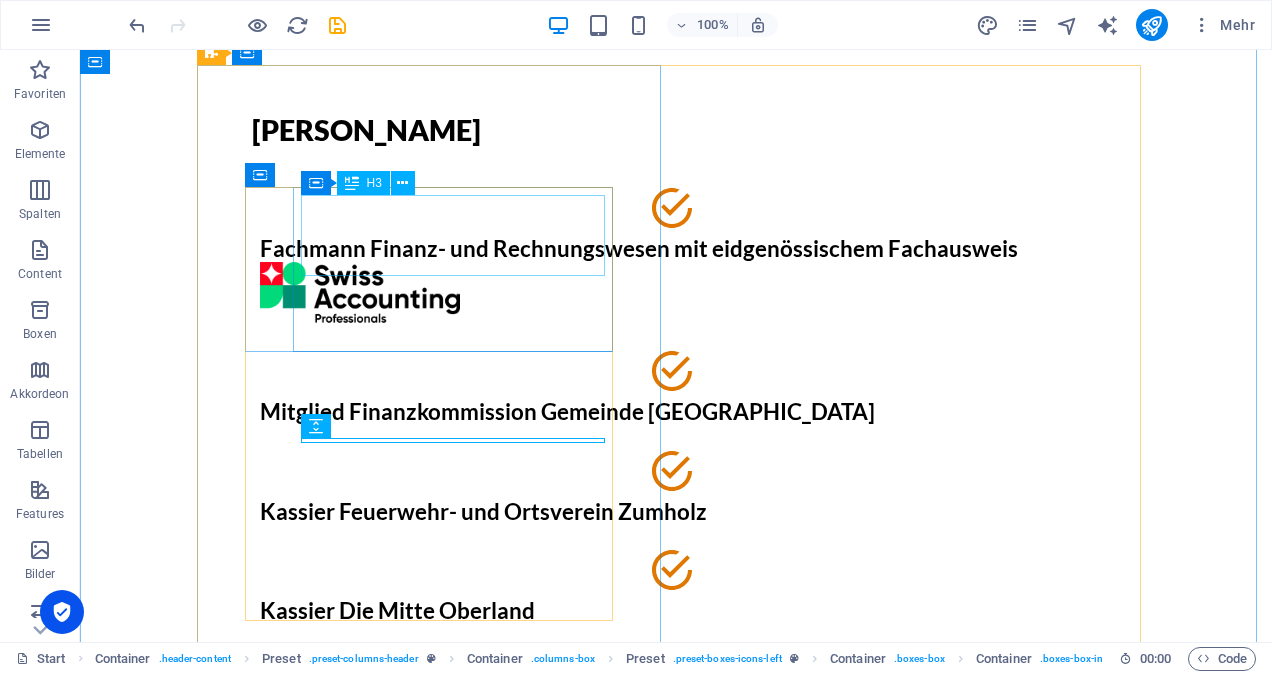 click on "Fachmann Finanz- und Rechnungswesen mit eidgenössischem Fachausweis" at bounding box center [676, 249] 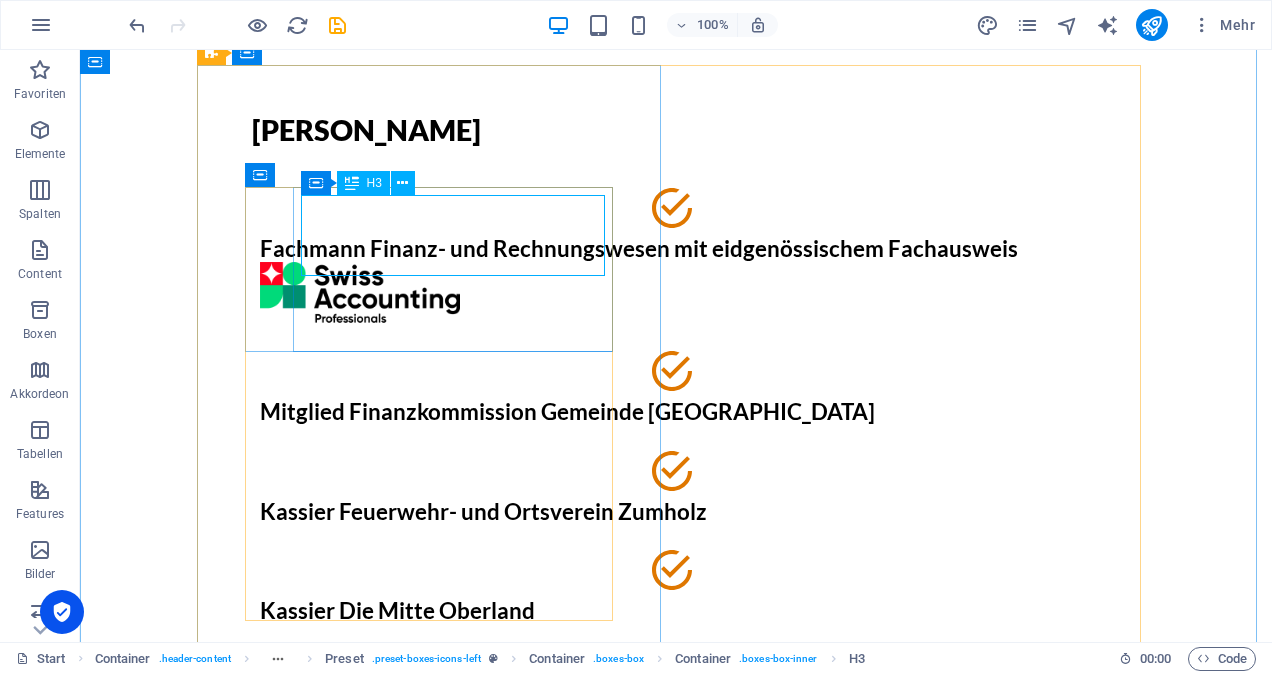 click on "Fachmann Finanz- und Rechnungswesen mit eidgenössischem Fachausweis" at bounding box center (676, 249) 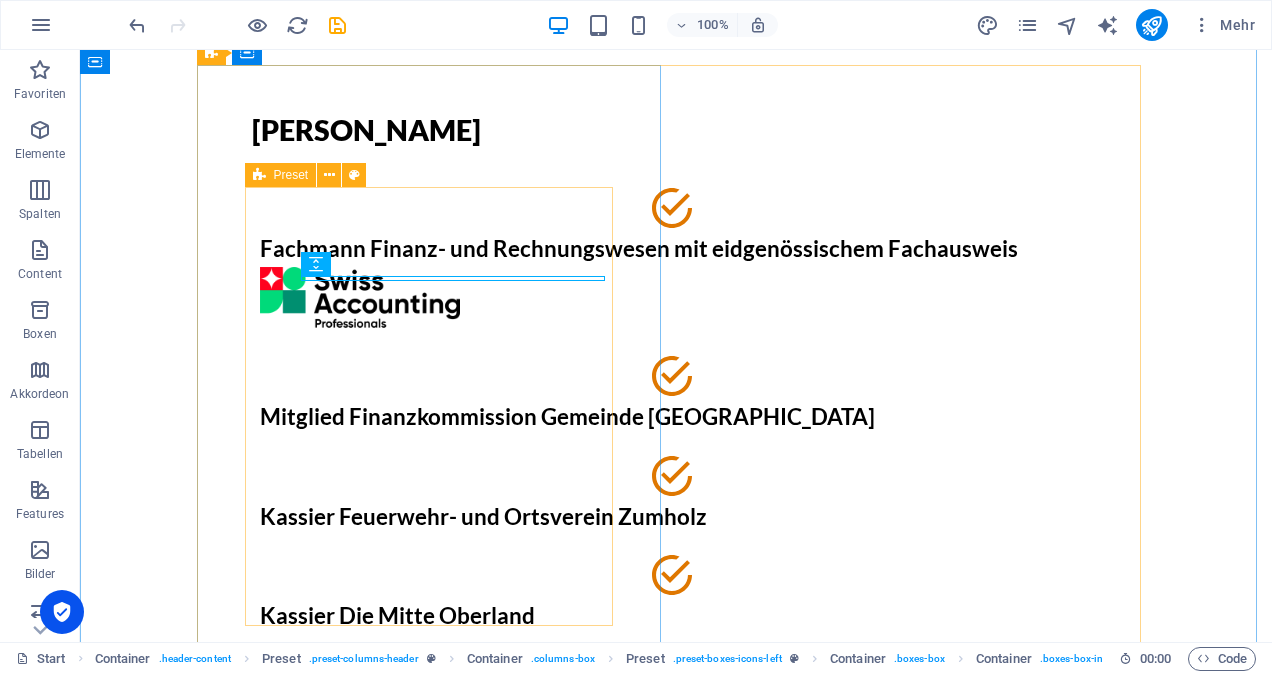 click on "Fachmann Finanz- und Rechnungswesen mit eidgenössischem Fachausweis Mitglied Finanzkommission Gemeinde Plaffeien Kassier Feuerwehr- und Ortsverein Zumholz Kassier Die Mitte Oberland" at bounding box center (676, 416) 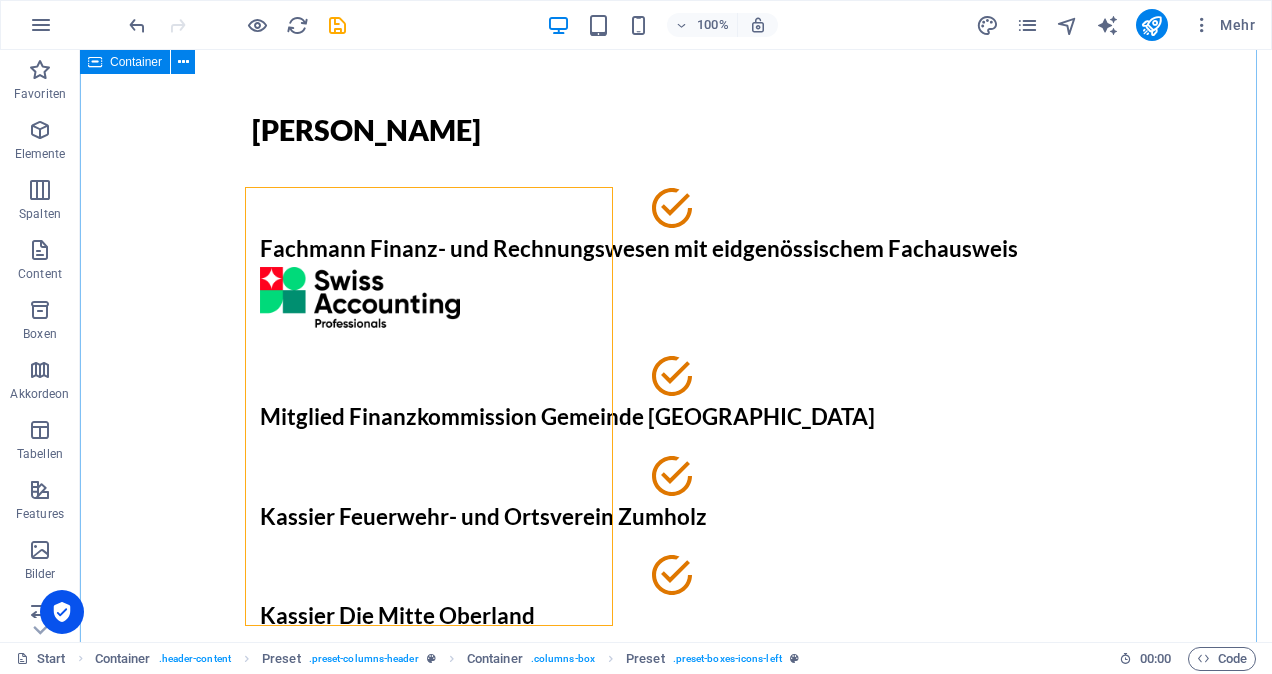 click on "Tobias Roux Fachmann Finanz- und Rechnungswesen mit eidgenössischem Fachausweis Mitglied Finanzkommission Gemeinde Plaffeien Kassier Feuerwehr- und Ortsverein Zumholz Kassier Die Mitte Oberland Ich freue mich auf Ihre Nachricht Vorname/Nachname E-Mailadresse Nachricht Unreadable? Regenerate an tobias schicken" at bounding box center (676, 1025) 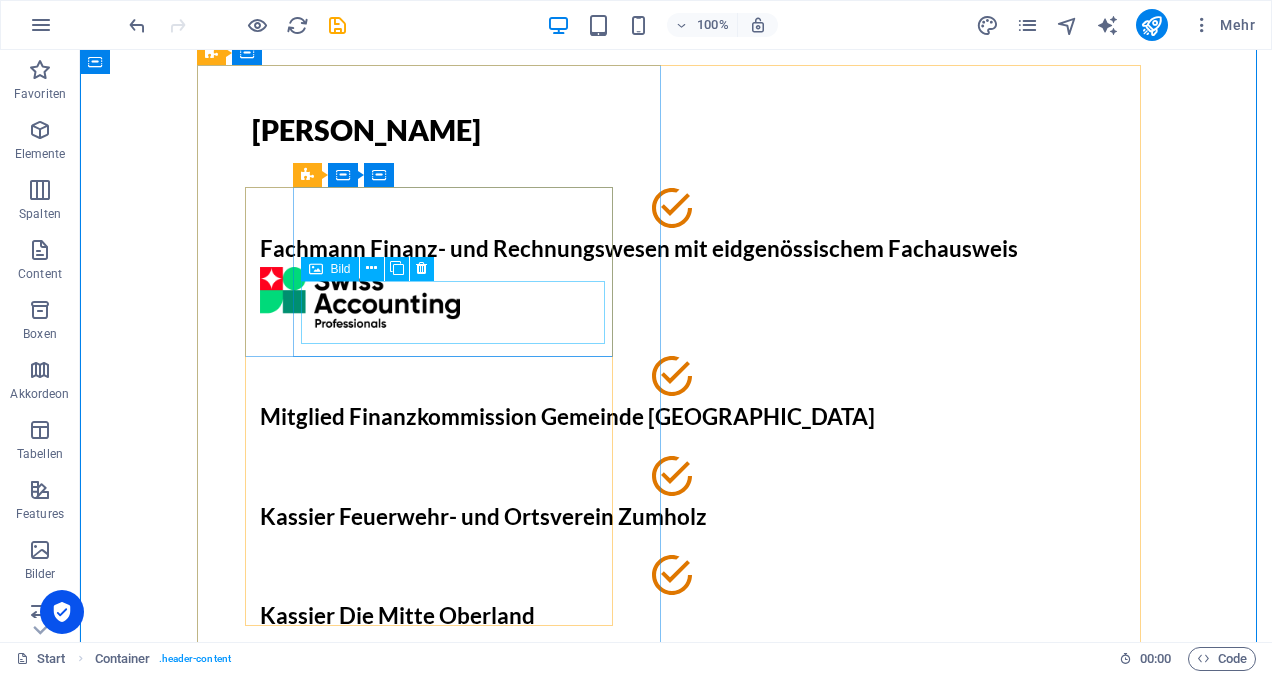 click at bounding box center [676, 298] 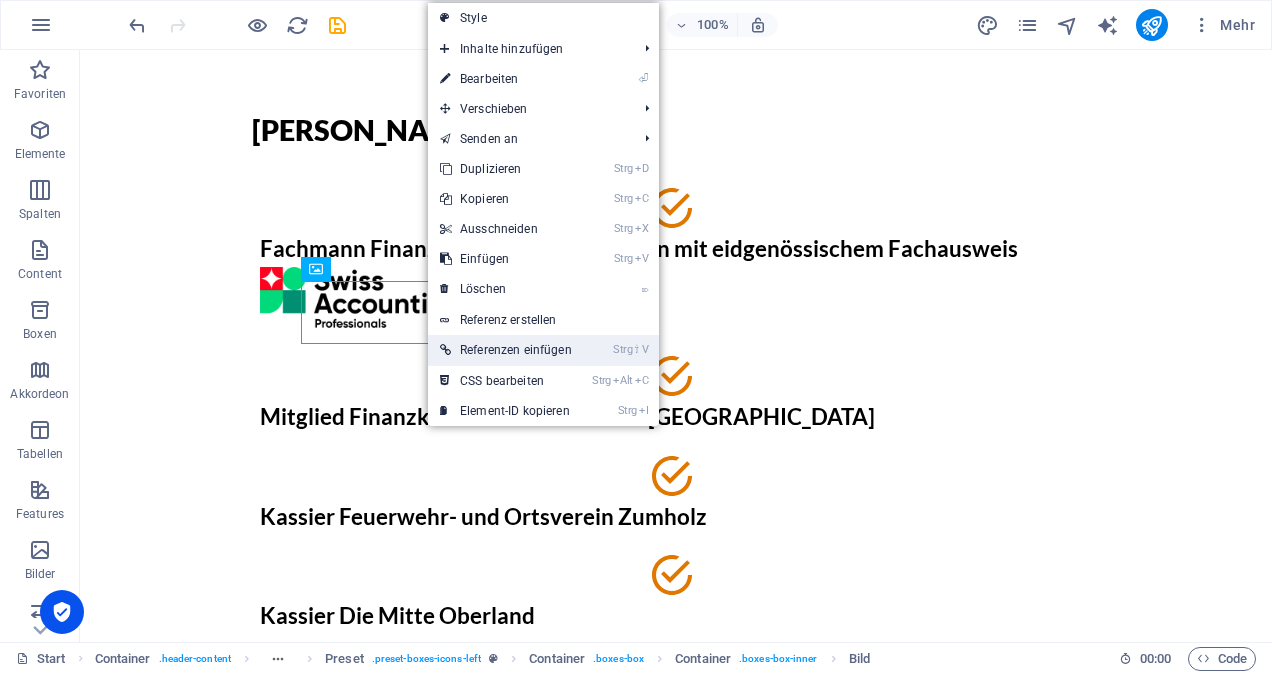 click on "Strg ⇧ V  Referenzen einfügen" at bounding box center [506, 350] 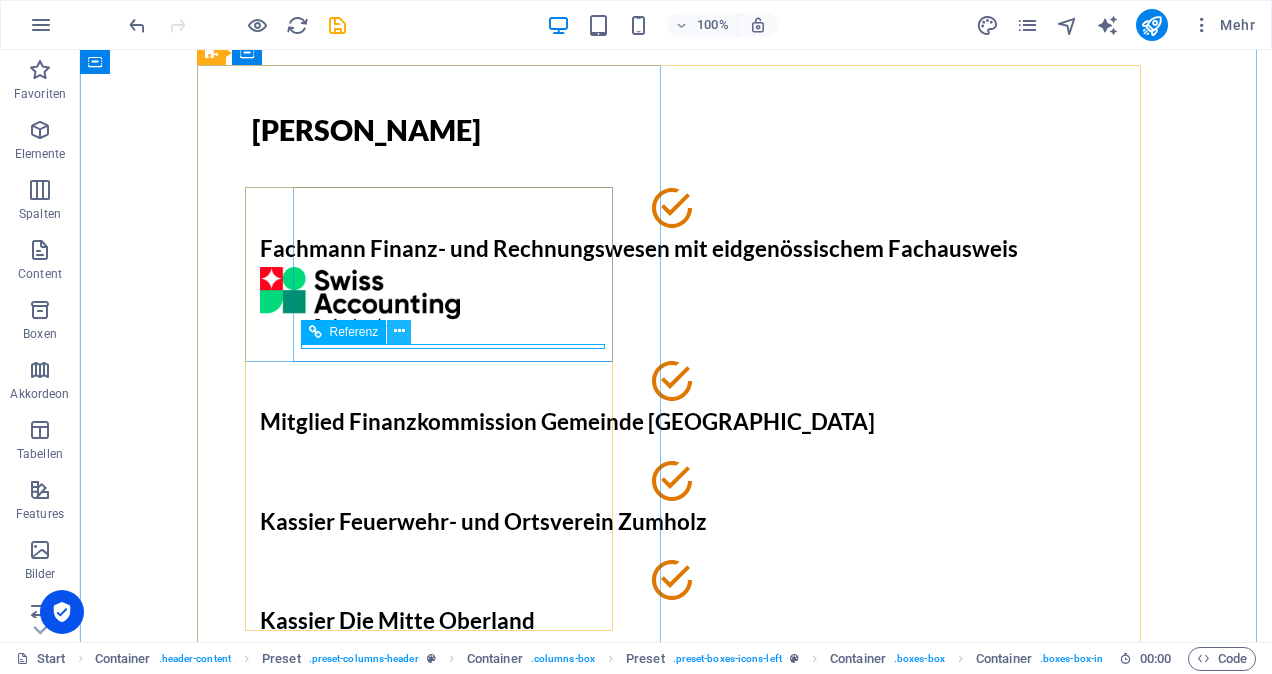 click at bounding box center (399, 331) 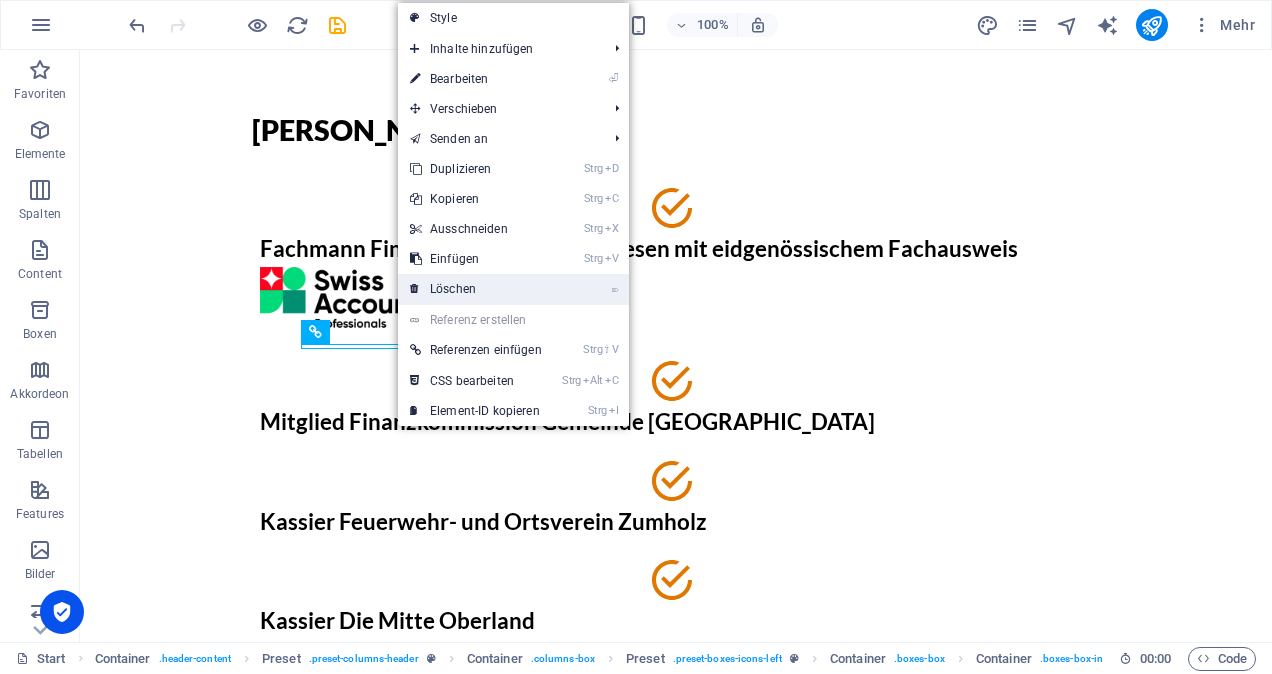 click on "⌦  Löschen" at bounding box center [476, 289] 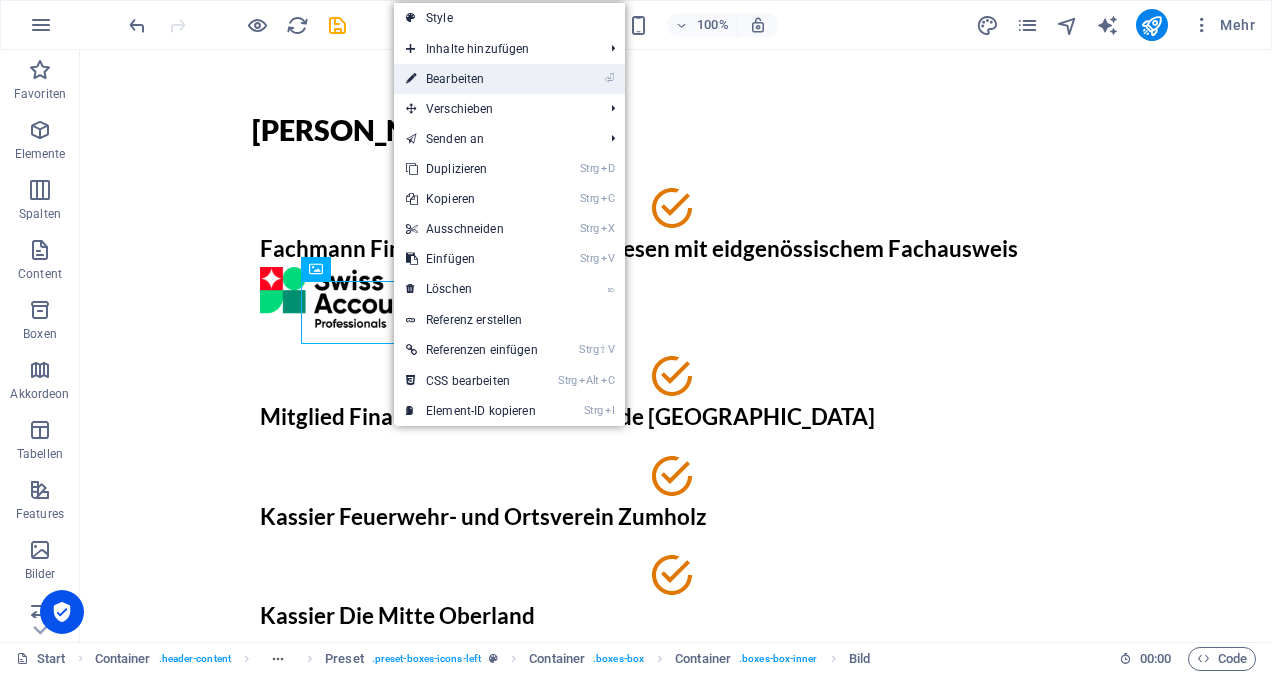 click on "⏎  Bearbeiten" at bounding box center [472, 79] 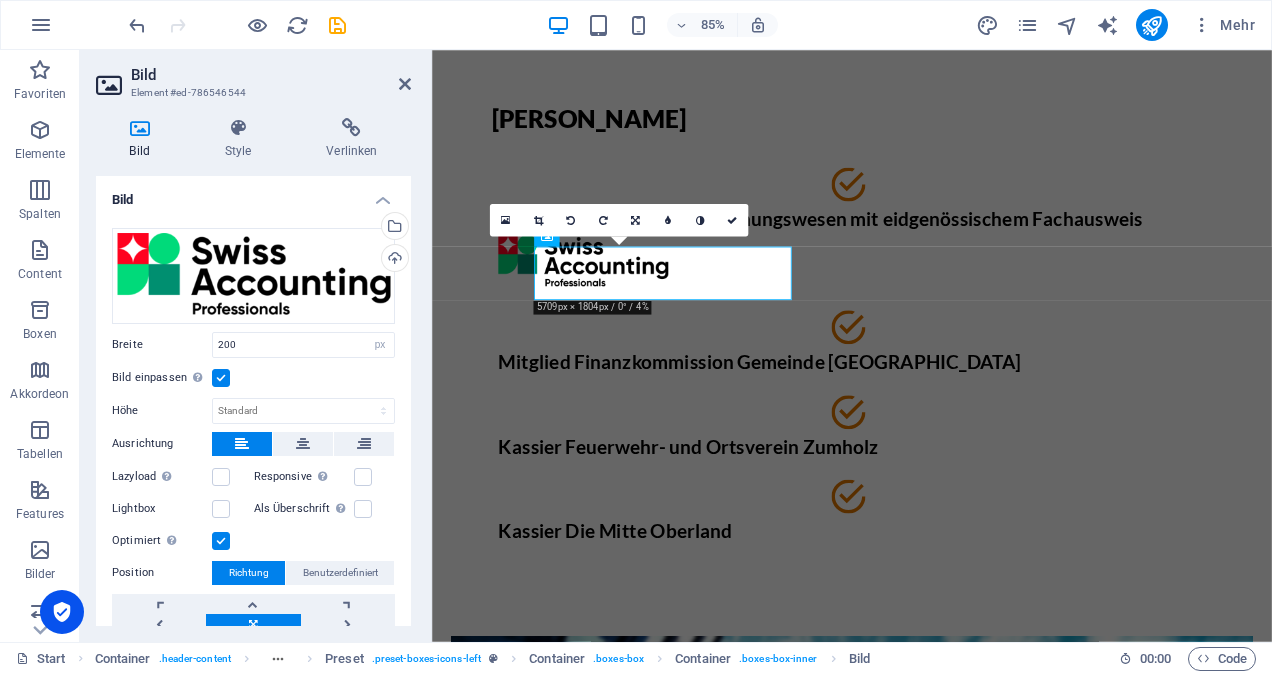 scroll, scrollTop: 94, scrollLeft: 0, axis: vertical 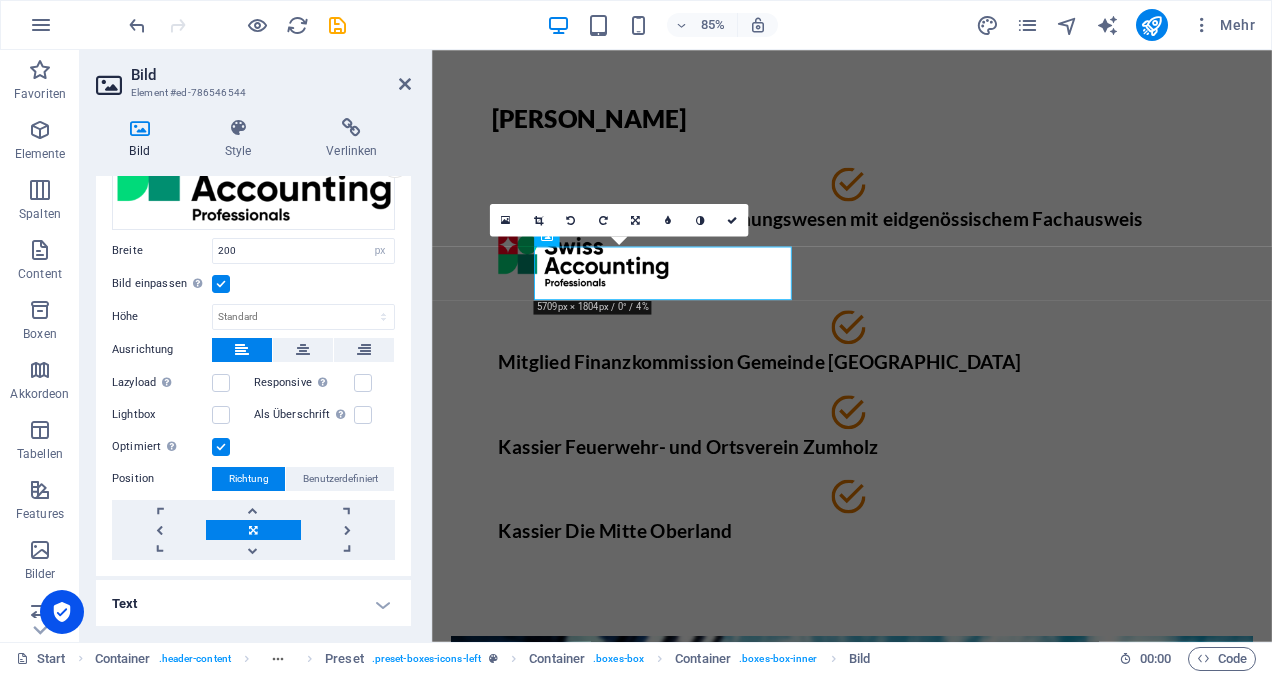 click on "Text" at bounding box center (253, 604) 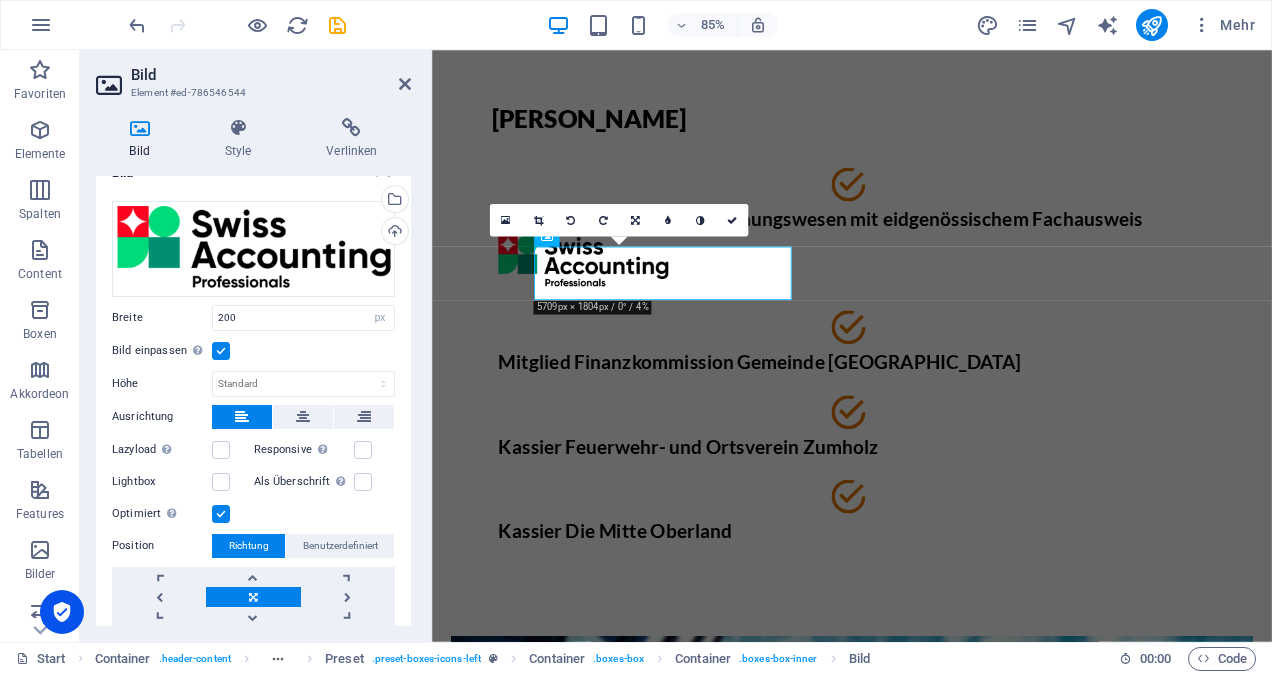 scroll, scrollTop: 0, scrollLeft: 0, axis: both 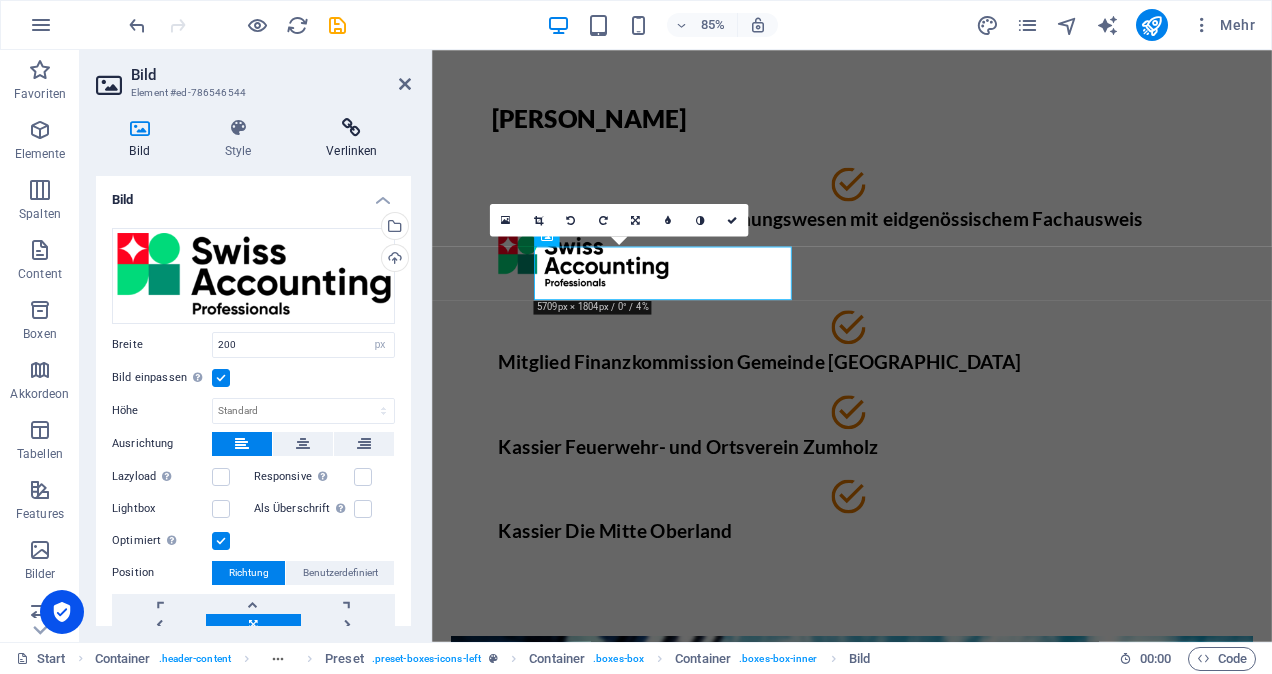 click at bounding box center (352, 128) 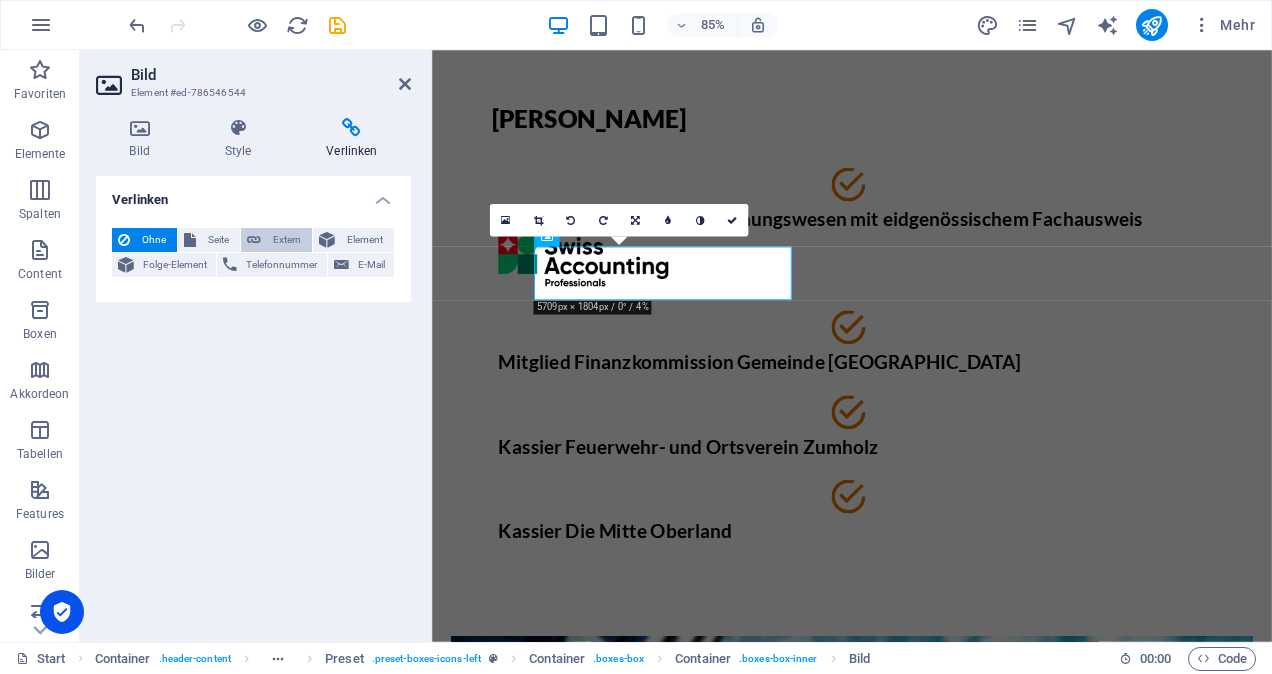 click on "Extern" at bounding box center (286, 240) 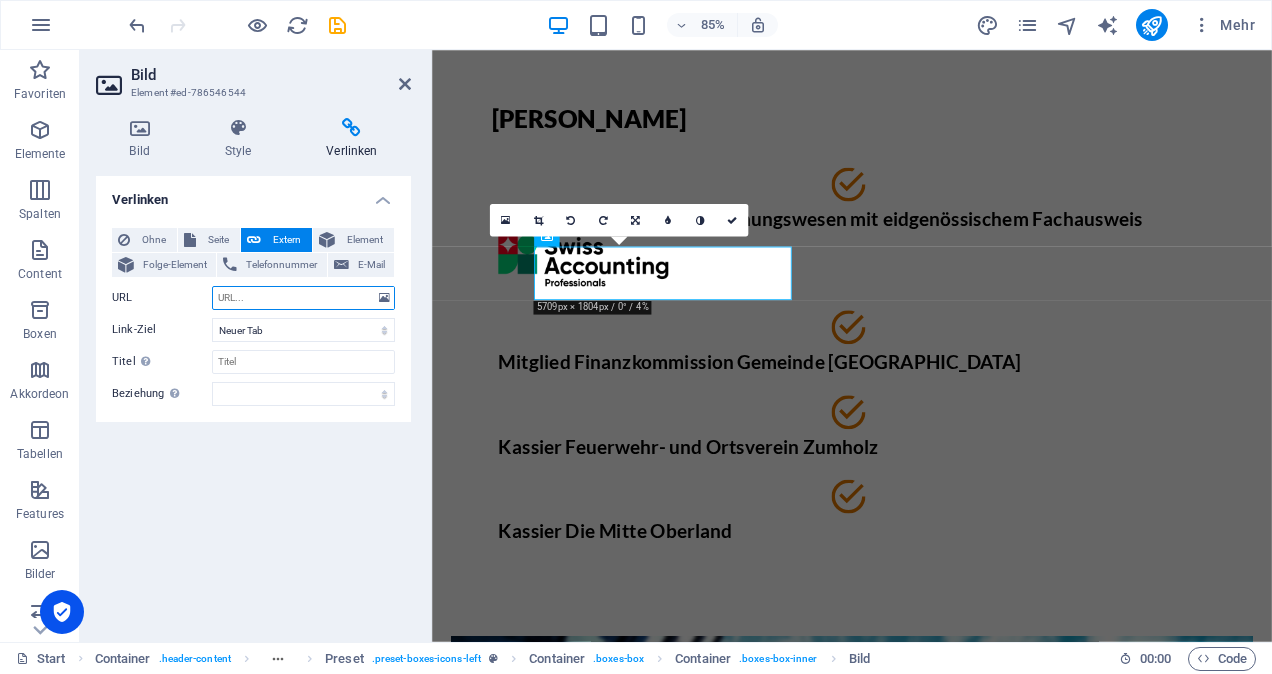 click on "URL" at bounding box center (303, 298) 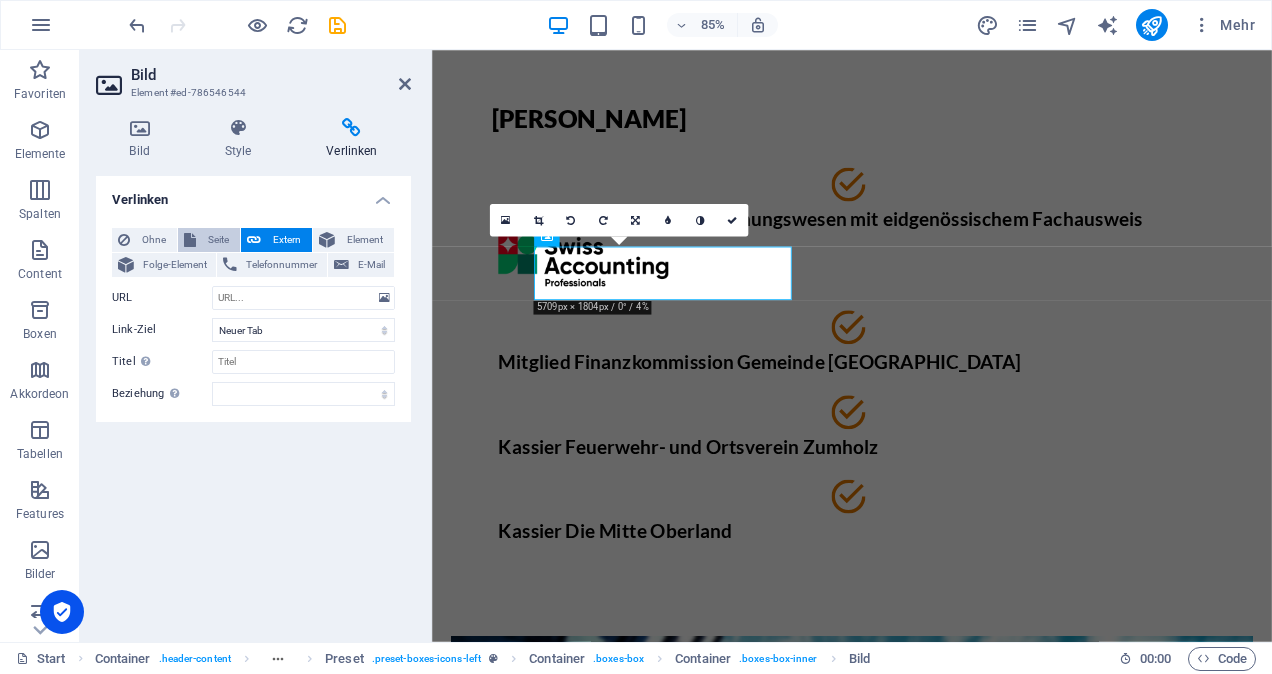 click on "Seite" at bounding box center (218, 240) 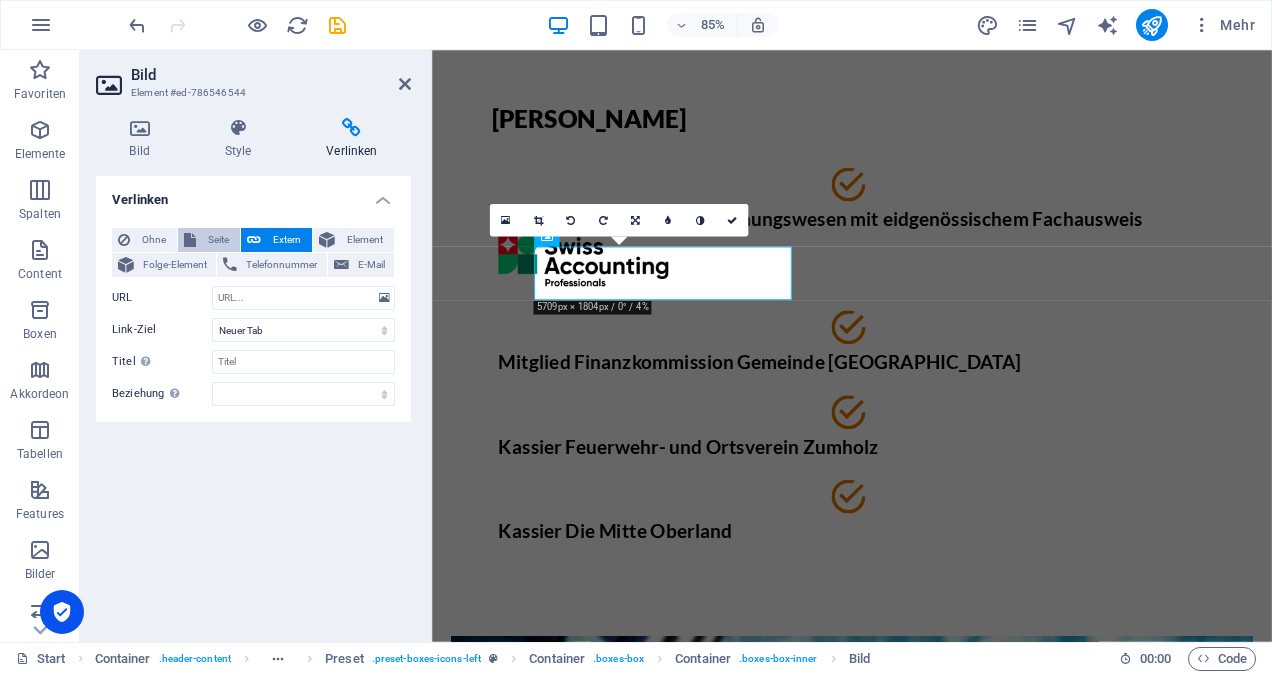 select 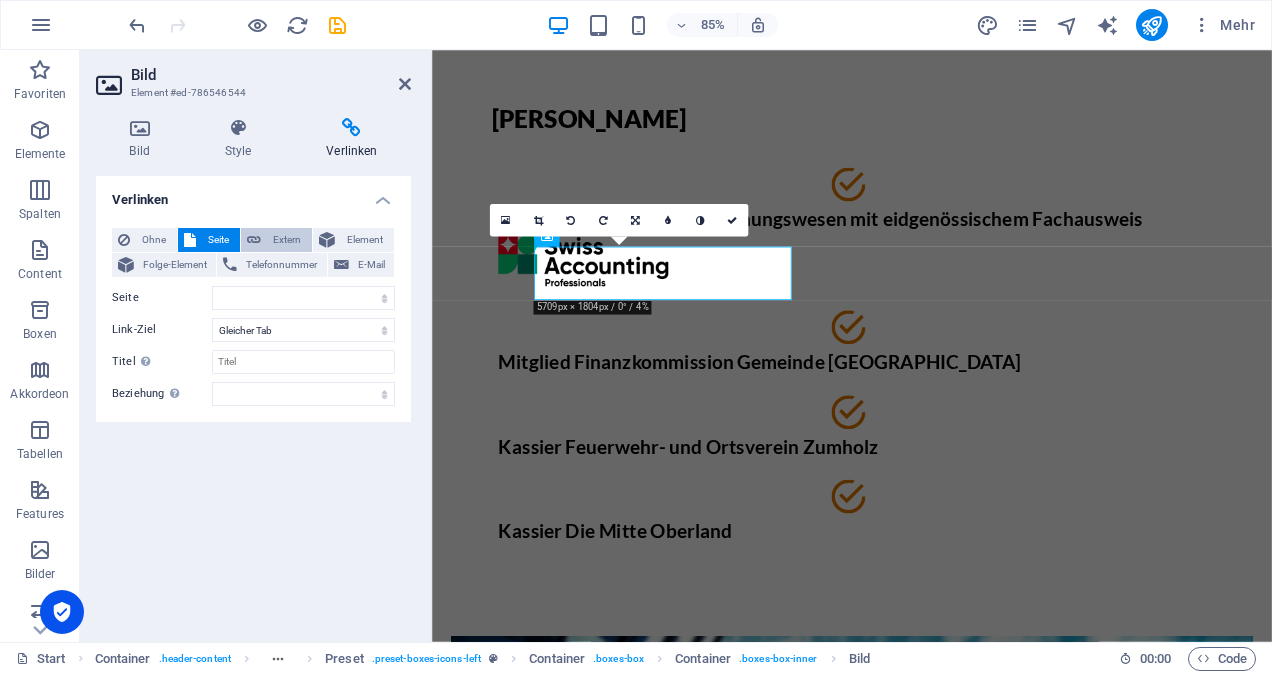 click on "Extern" at bounding box center (286, 240) 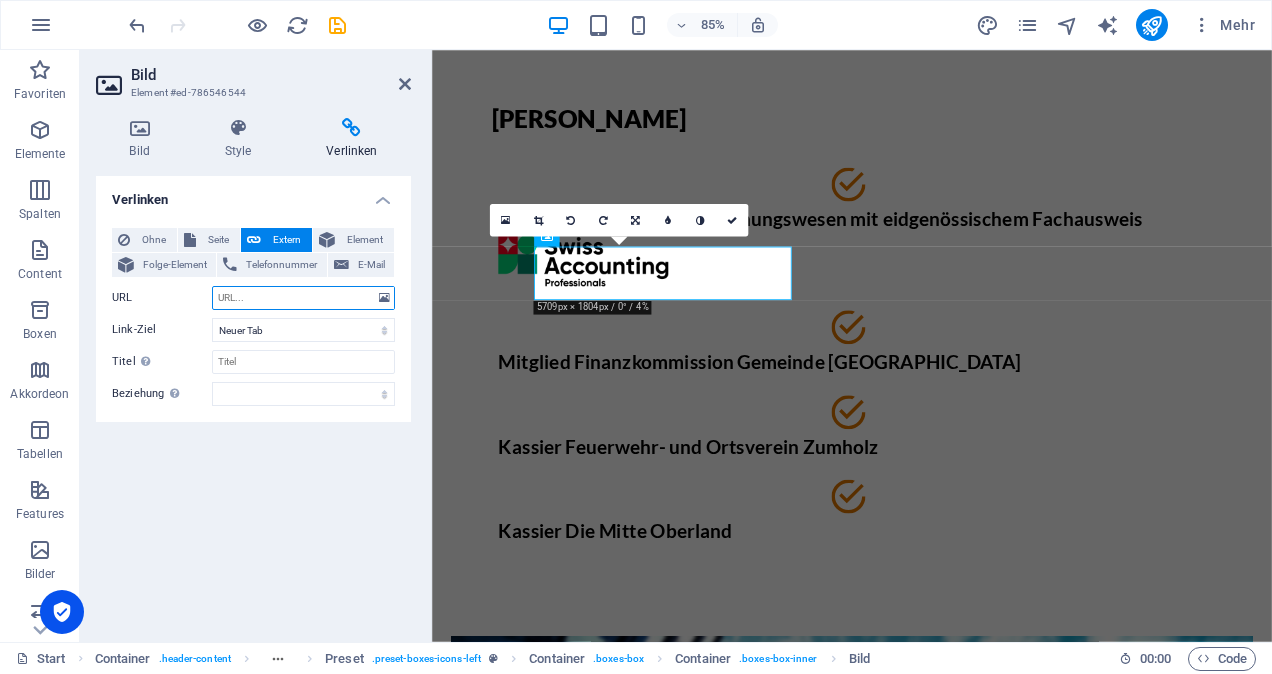 click on "URL" at bounding box center (303, 298) 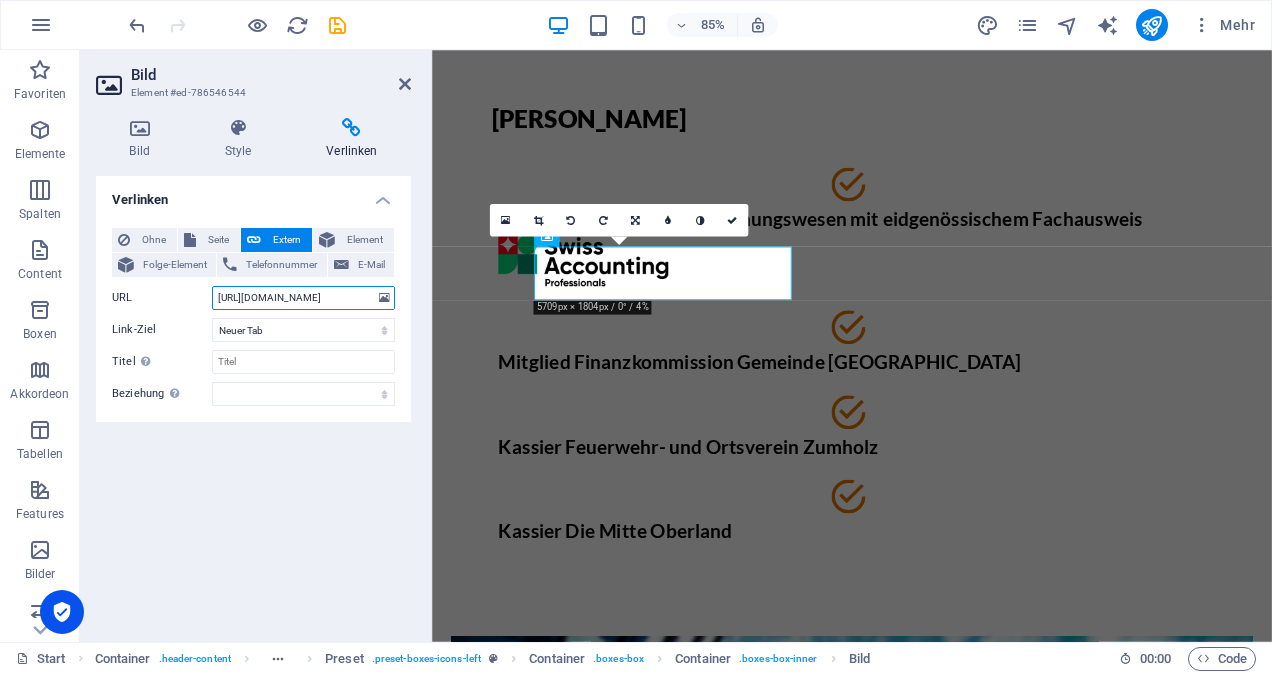 scroll, scrollTop: 0, scrollLeft: 279, axis: horizontal 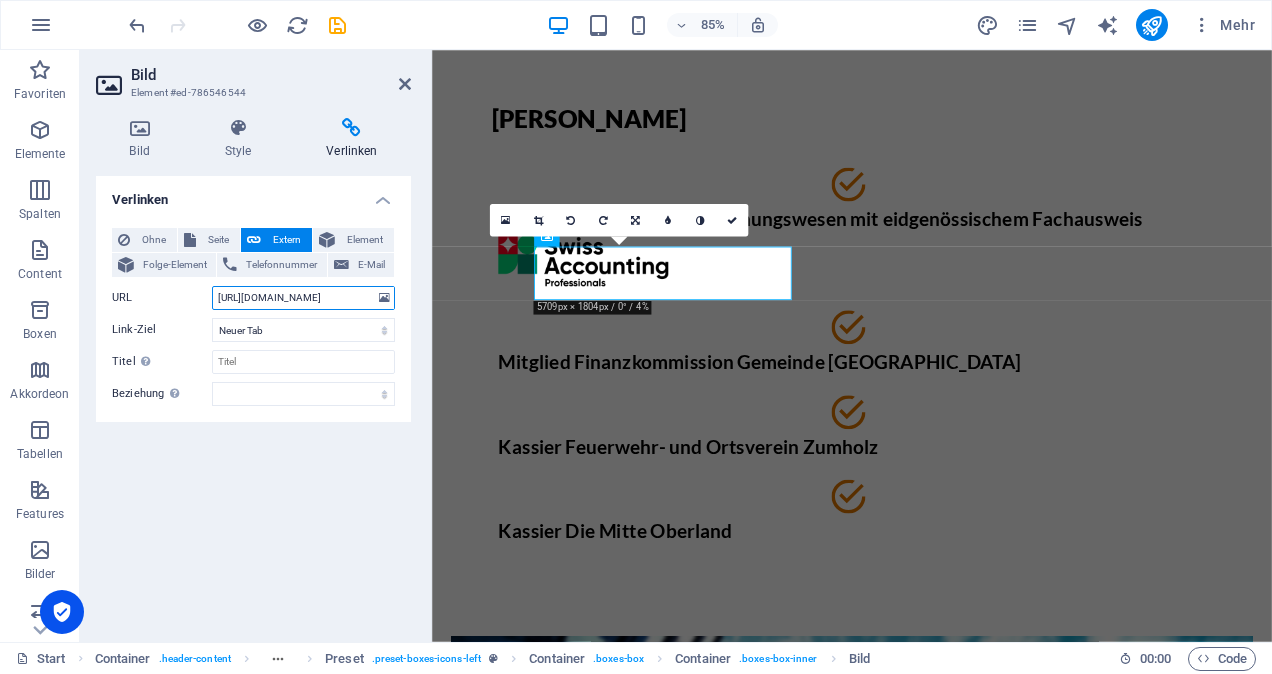 type on "https://swissaccounting.org/master/bachelor-titel?filter[firstname]=Tobias&filter[lastname]=Roux" 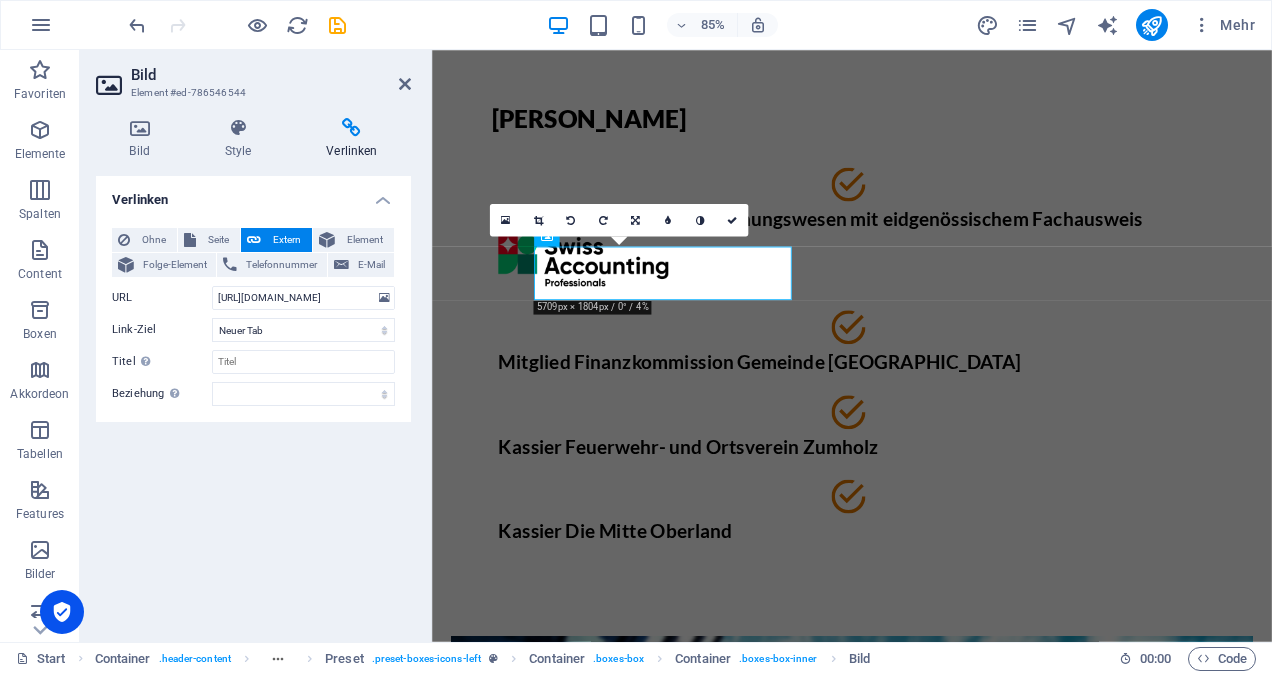 scroll, scrollTop: 0, scrollLeft: 0, axis: both 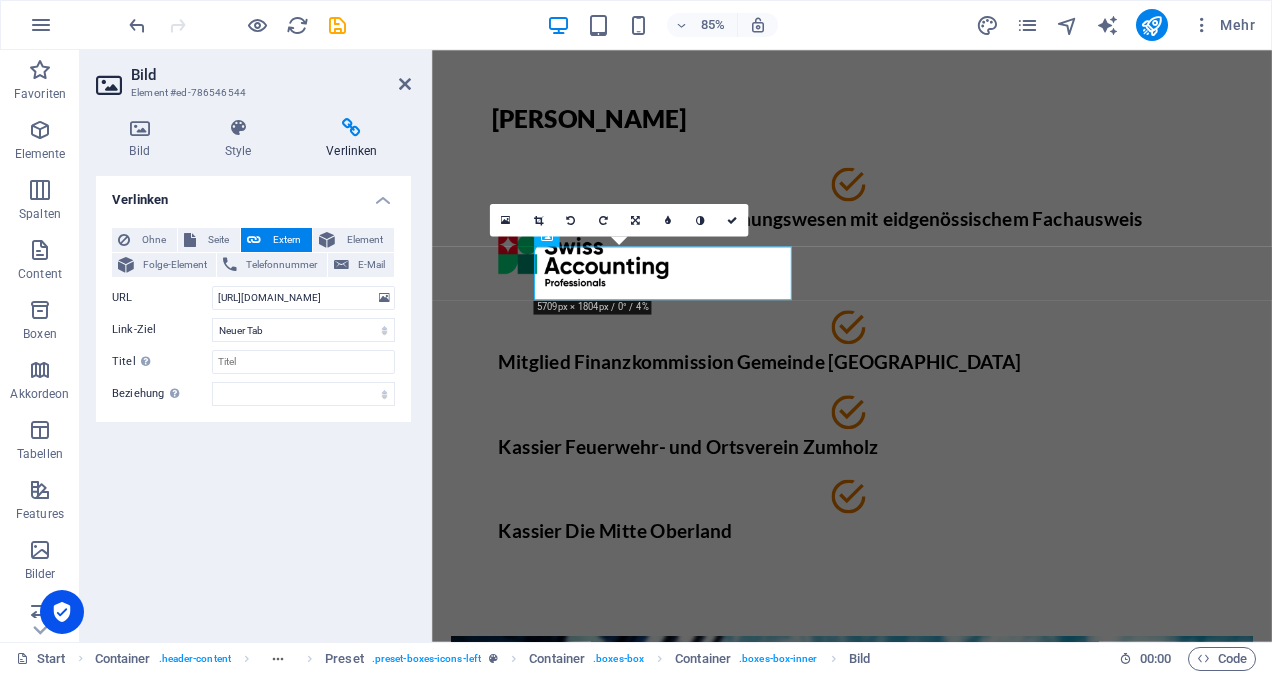 click on "Verlinken Ohne Seite Extern Element Folge-Element Telefonnummer E-Mail Seite Start Legal Notice Privacy Element
URL https://swissaccounting.org/master/bachelor-titel?filter[firstname]=Tobias&filter[lastname]=Roux Telefonnummer E-Mail Link-Ziel Neuer Tab Gleicher Tab Overlay Titel Zusätzliche Linkbeschreibung, sollte nicht mit dem Linktext identisch sein. Der Titel wird meist als Tooltip-Text angezeigt, wenn die Maus über das Element bewegt wird. Kann leer bleiben. Beziehung Legt das  Verhältnis dieses Links zum Link-Ziel  fest. Zum Beispiel können Suchmaschinen mit dem Wert "nofollow" angewiesen werden, dem Link nicht zu folgen. Kann leer gelassen werden. alternate author bookmark external help license next nofollow noreferrer noopener prev search tag" at bounding box center [253, 401] 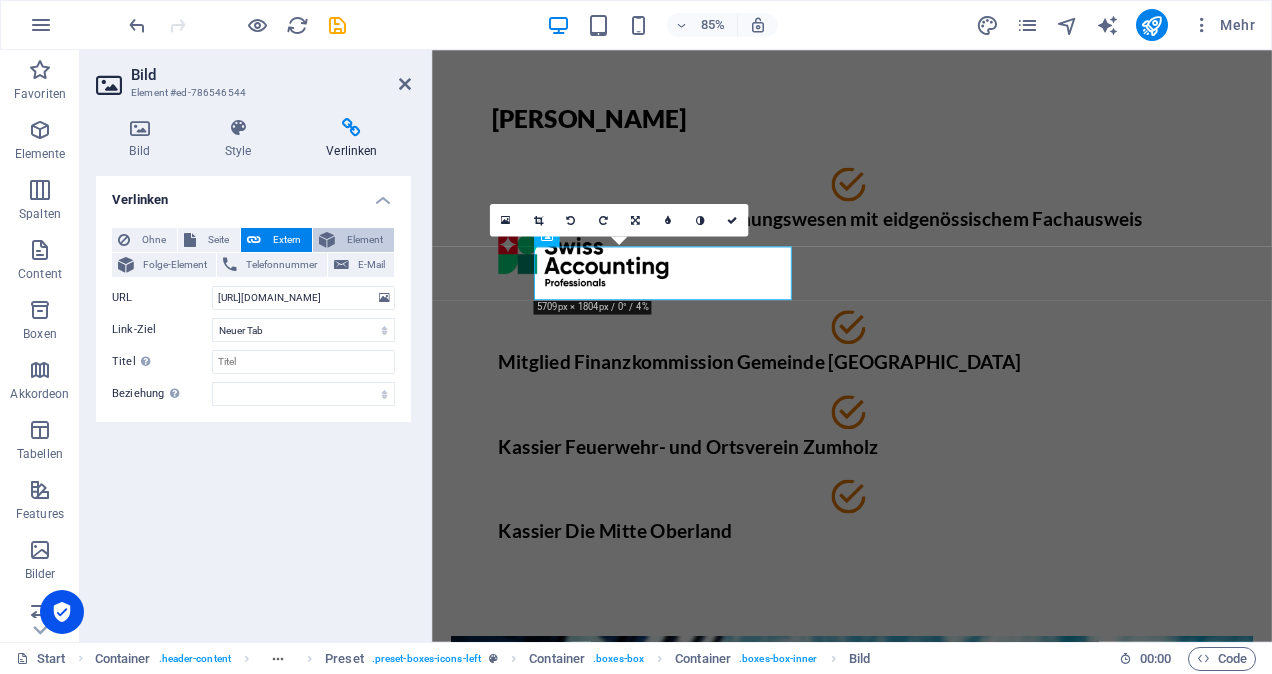 click on "Element" at bounding box center [364, 240] 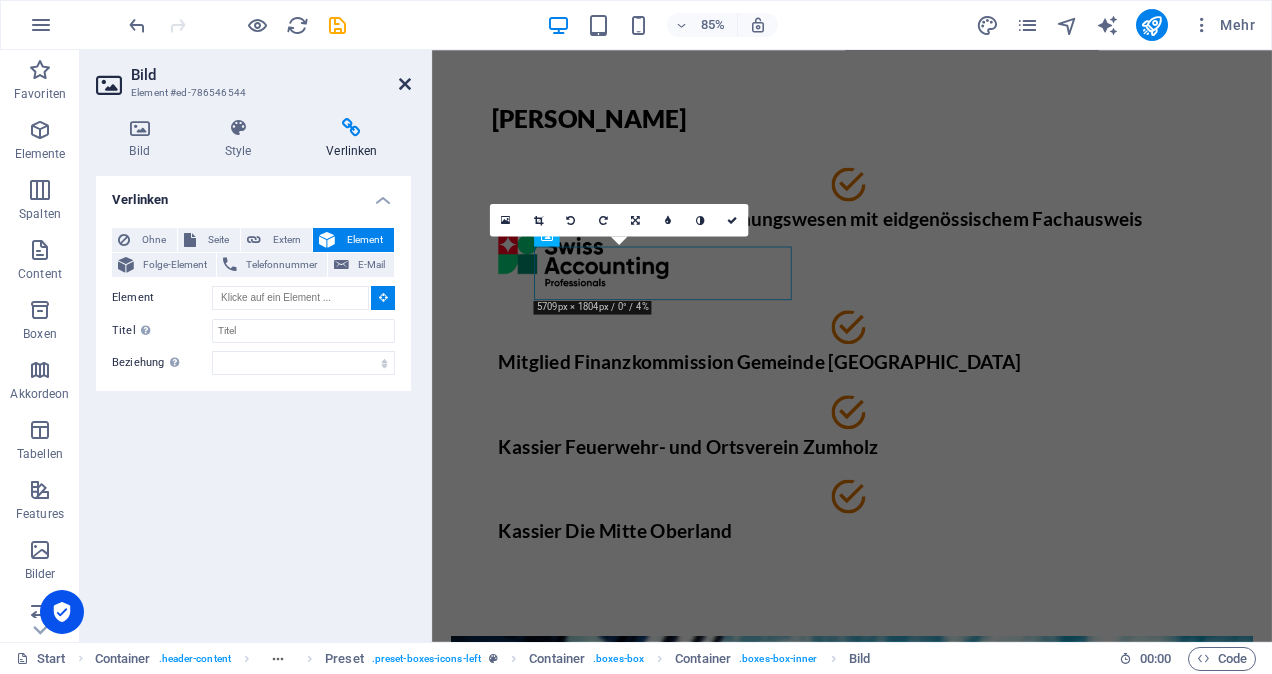 click at bounding box center (405, 84) 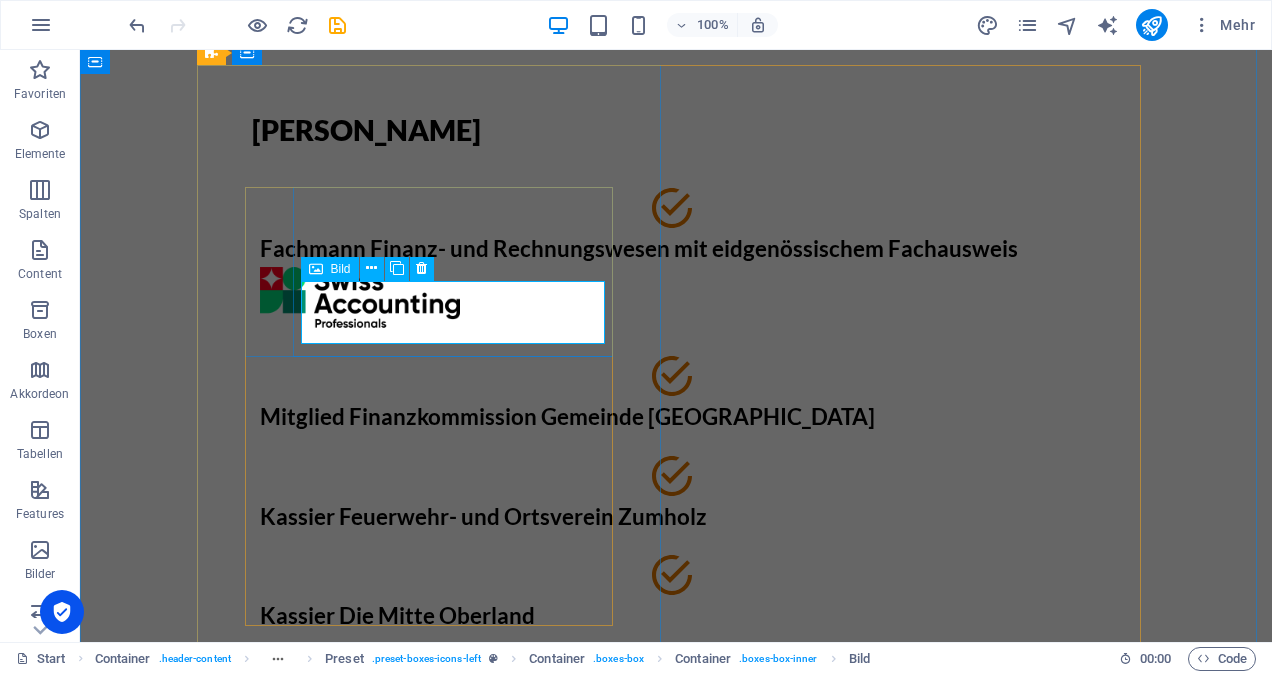 click at bounding box center (676, 298) 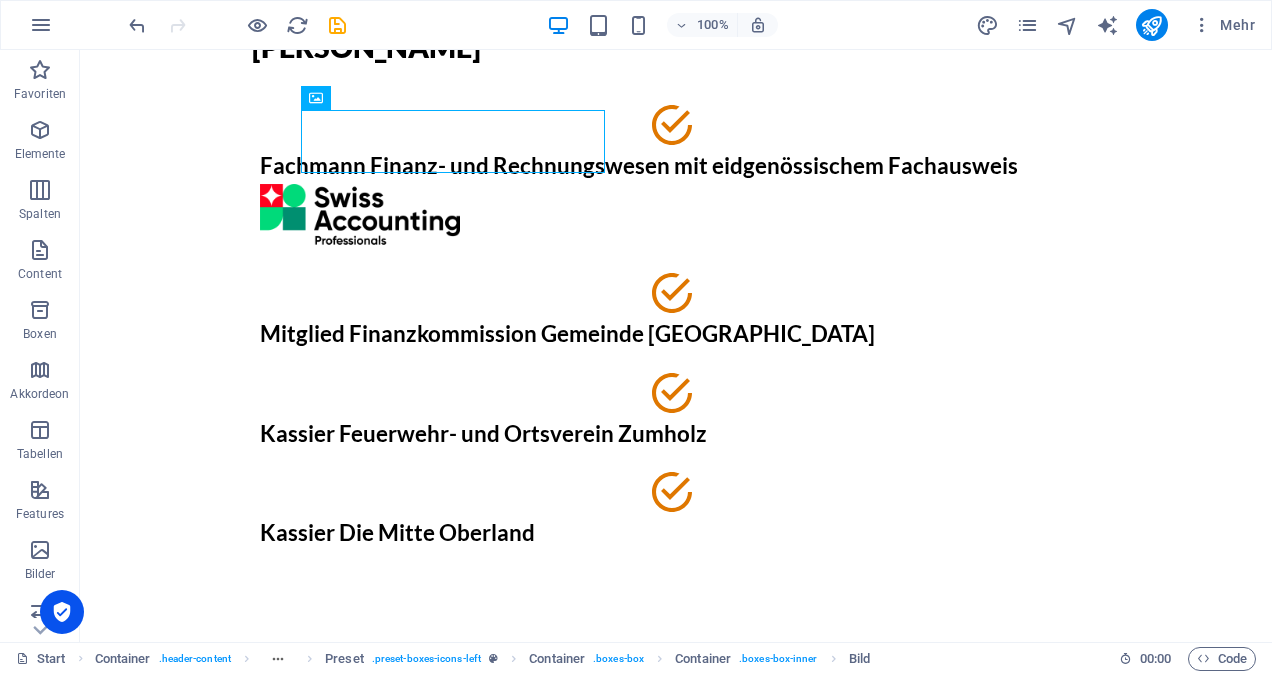 scroll, scrollTop: 0, scrollLeft: 0, axis: both 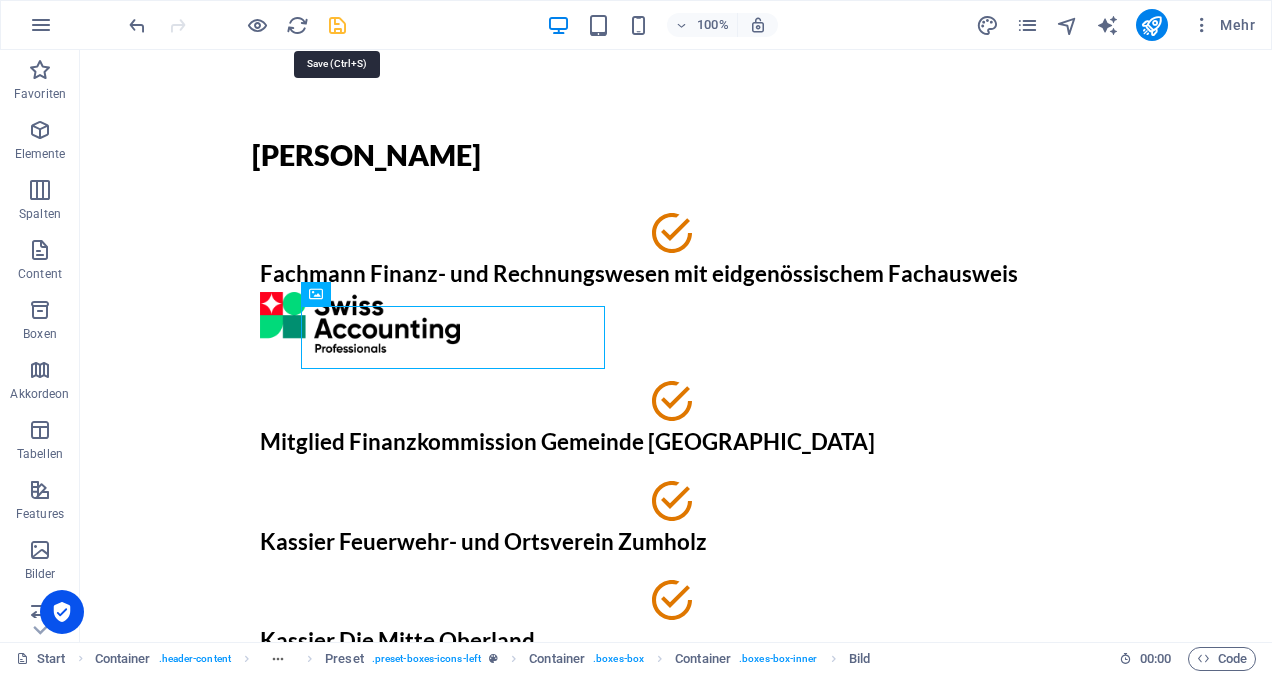 click at bounding box center [337, 25] 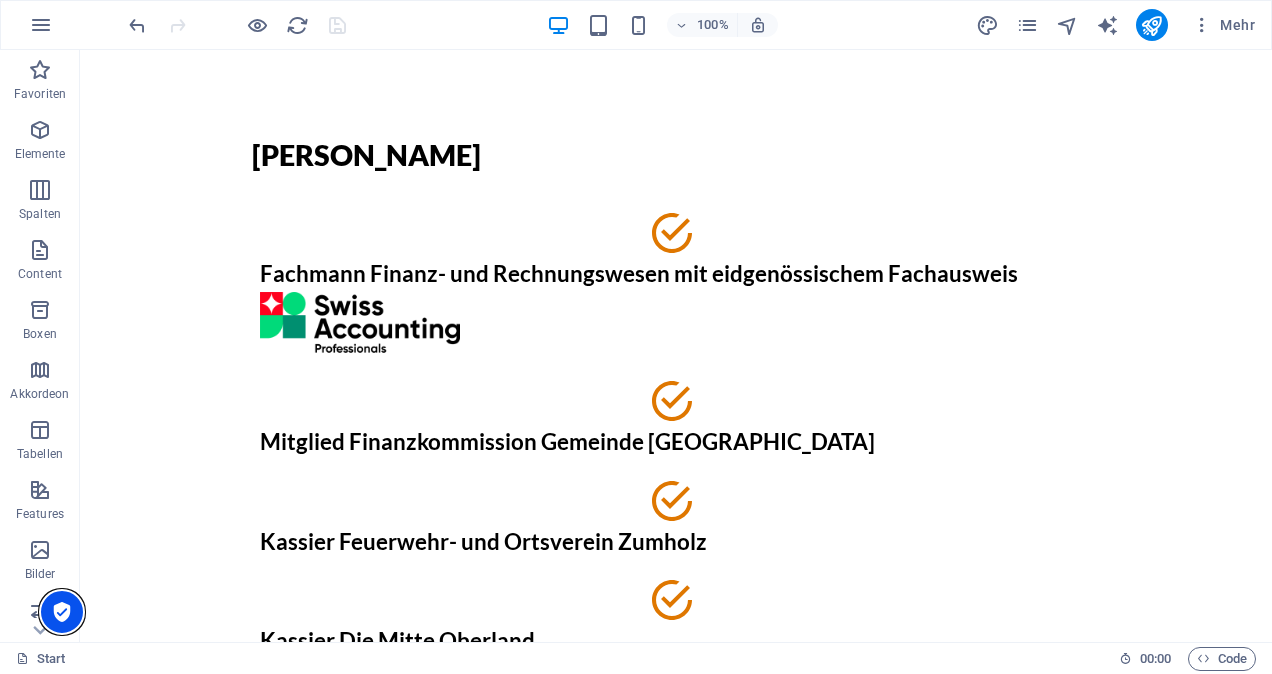 click at bounding box center [62, 612] 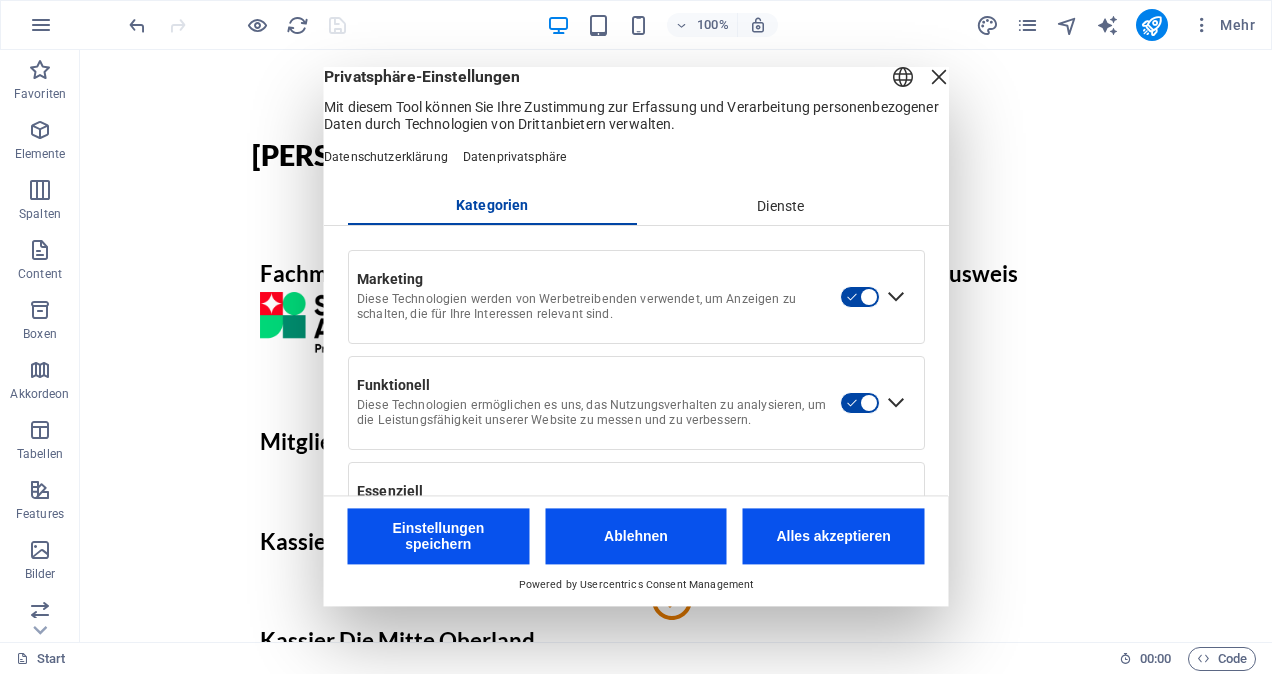 scroll, scrollTop: 109, scrollLeft: 0, axis: vertical 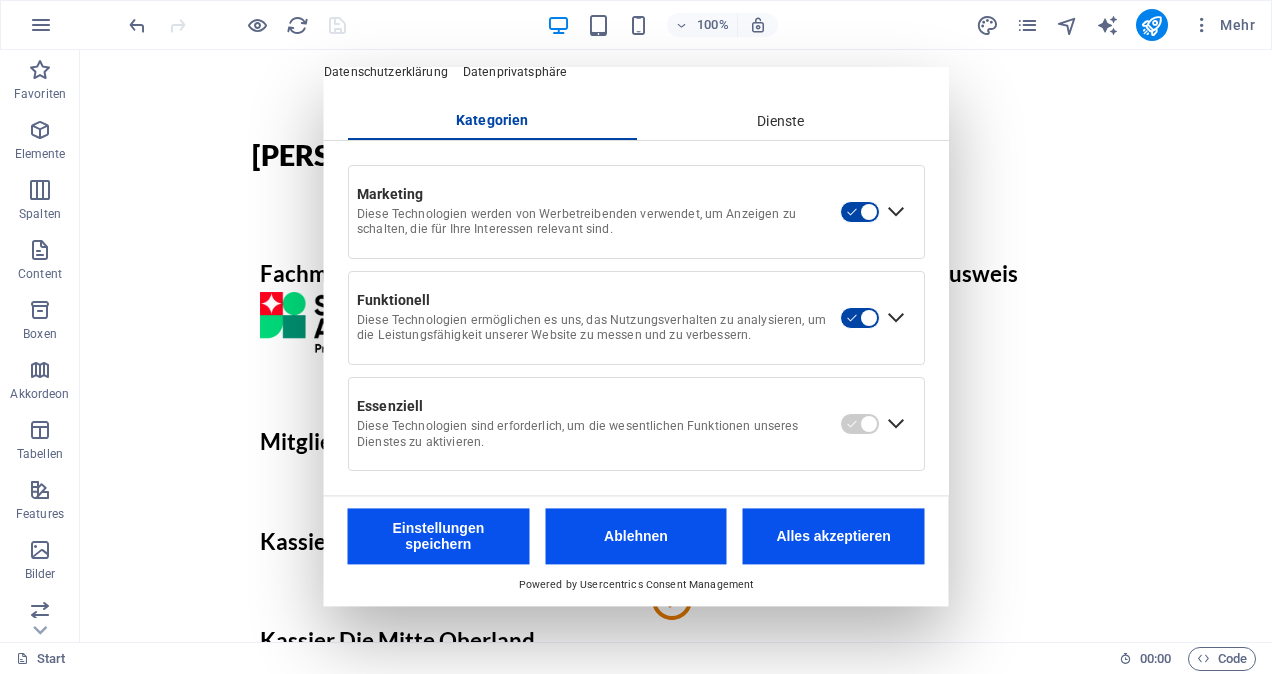 click on "Einstellungen speichern" at bounding box center (439, 537) 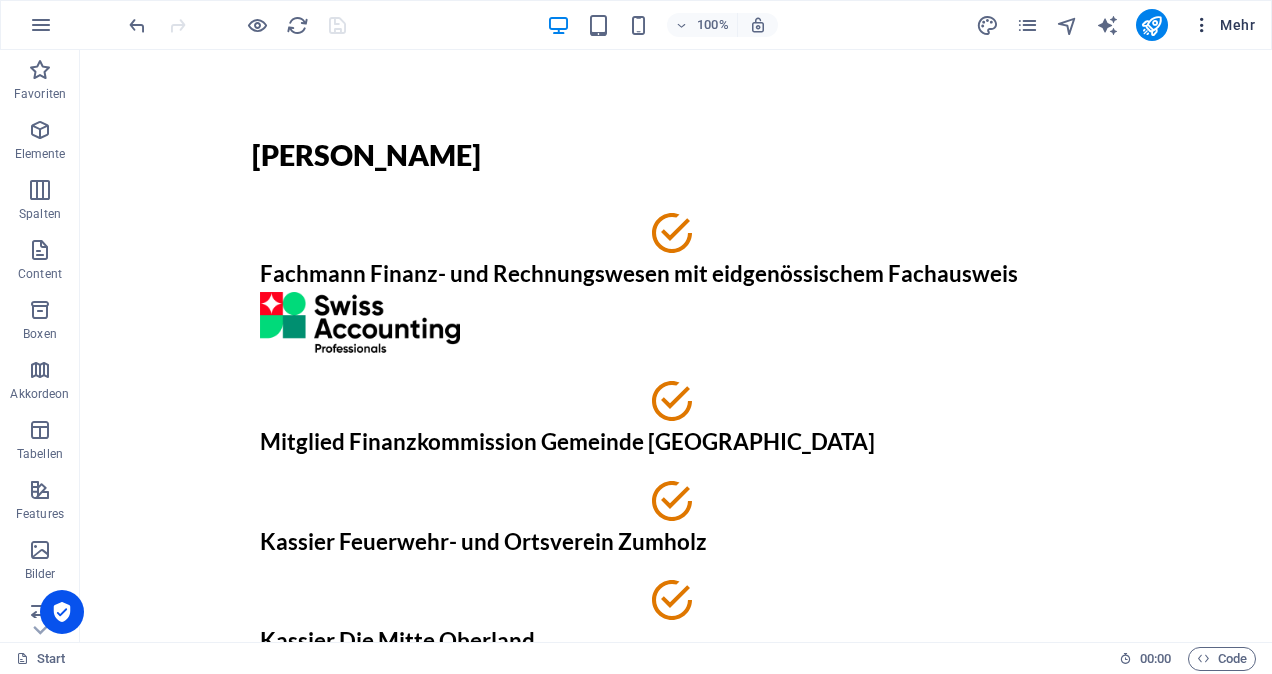 click on "Mehr" at bounding box center (1223, 25) 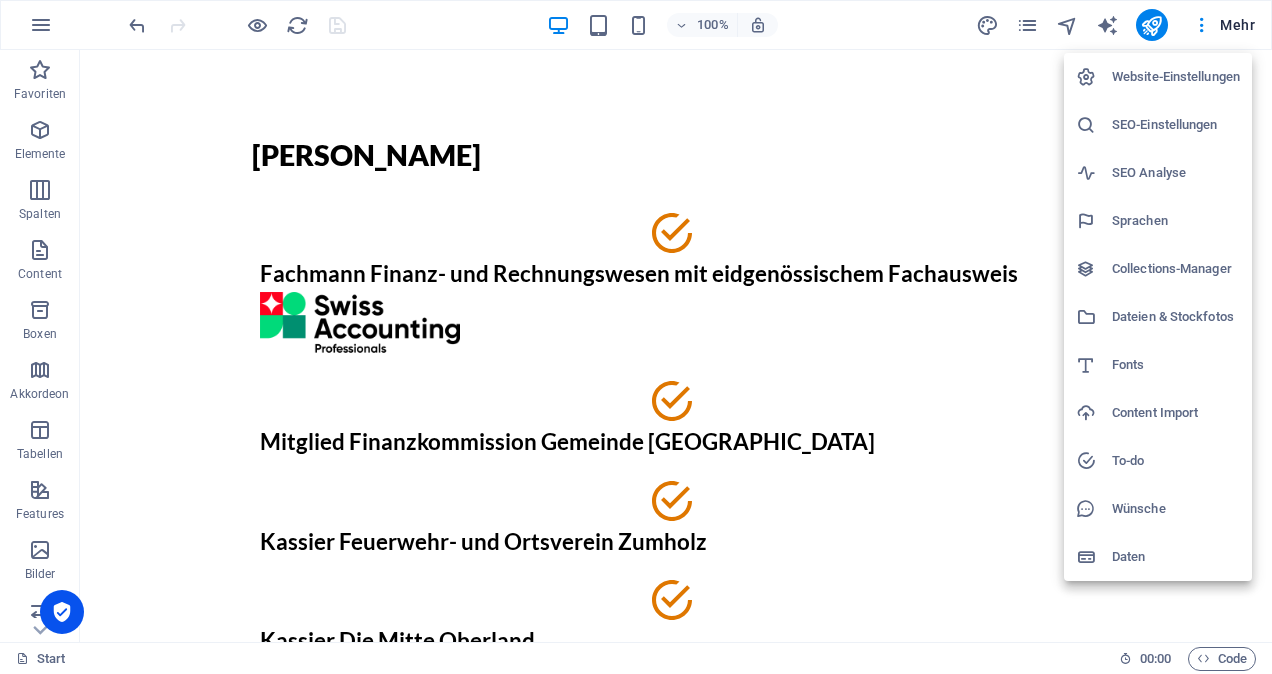 click at bounding box center [636, 337] 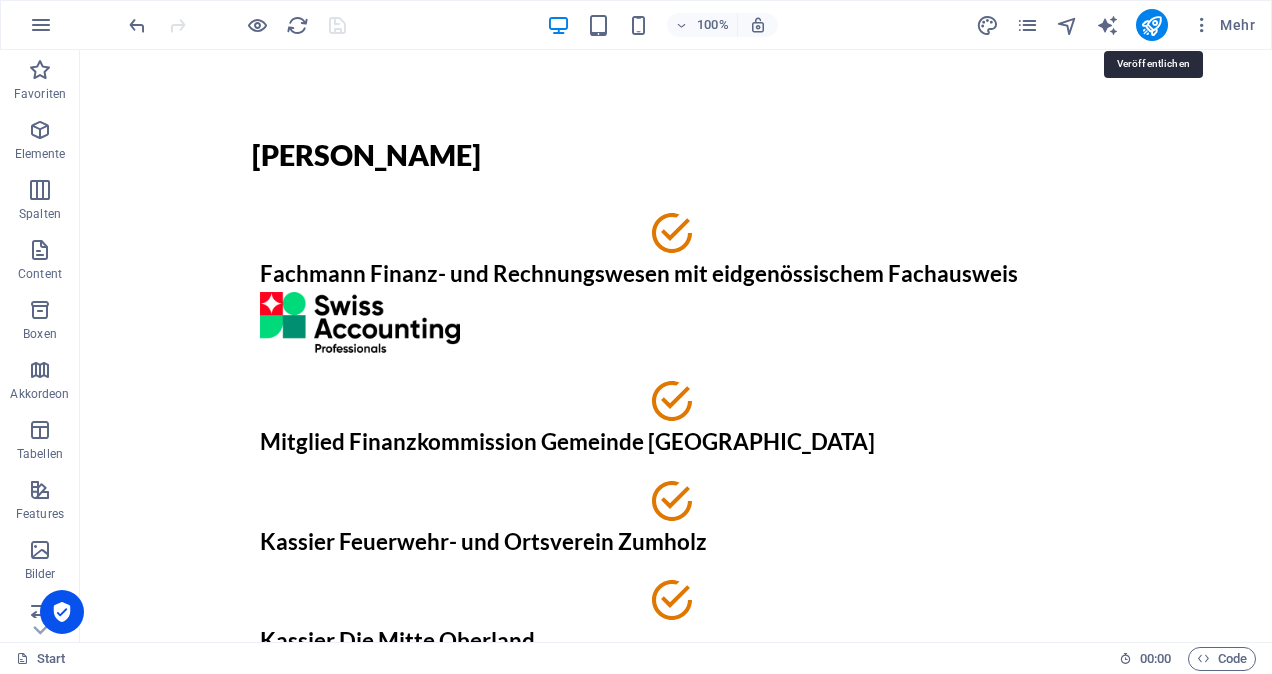 click at bounding box center (1151, 25) 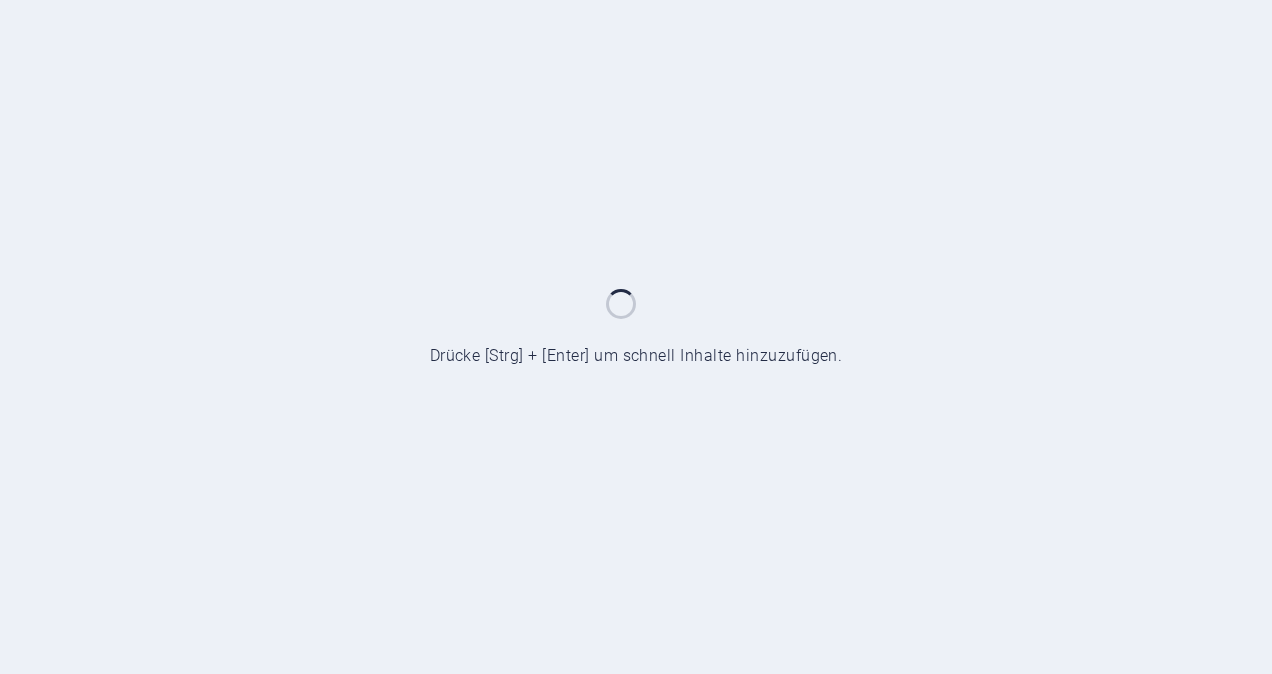 scroll, scrollTop: 0, scrollLeft: 0, axis: both 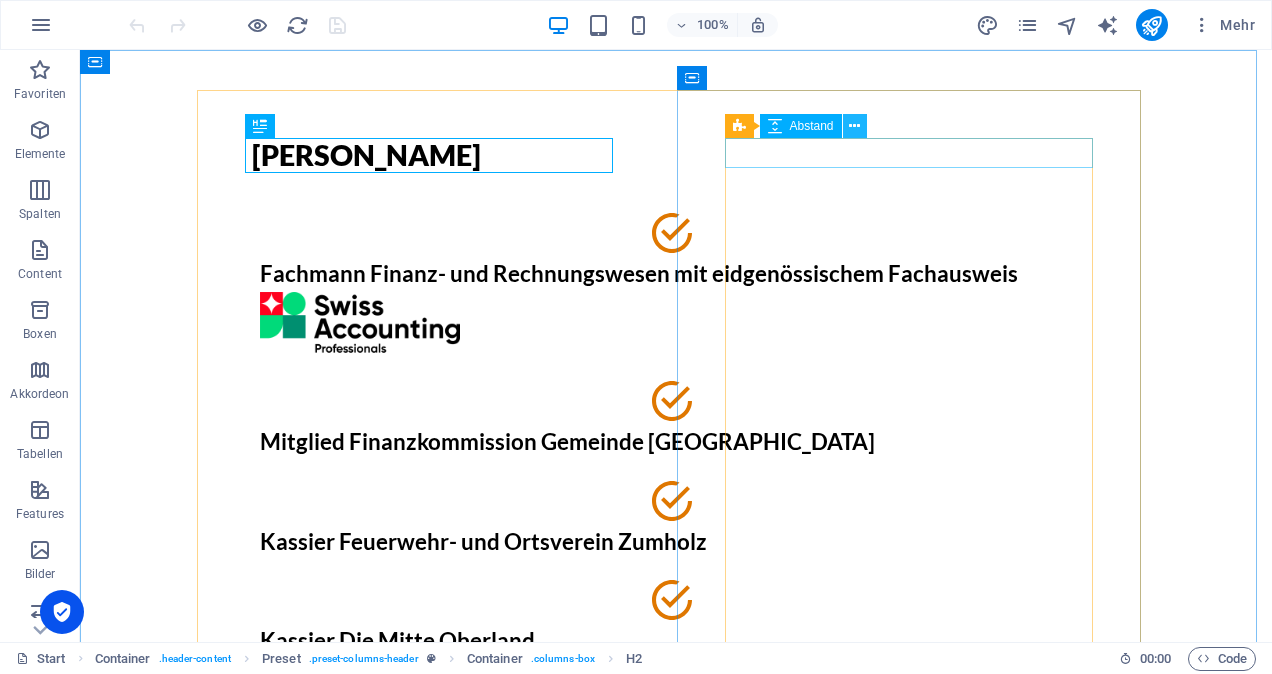 click at bounding box center (855, 126) 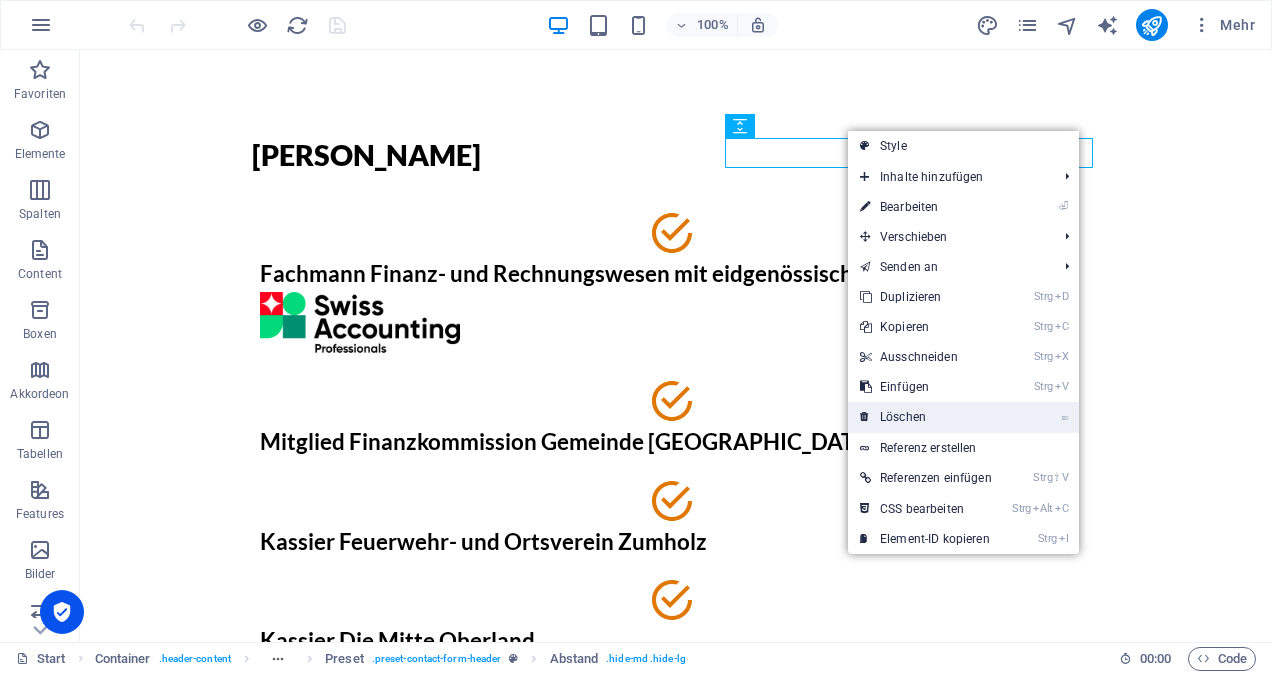 click on "⌦  Löschen" at bounding box center (926, 417) 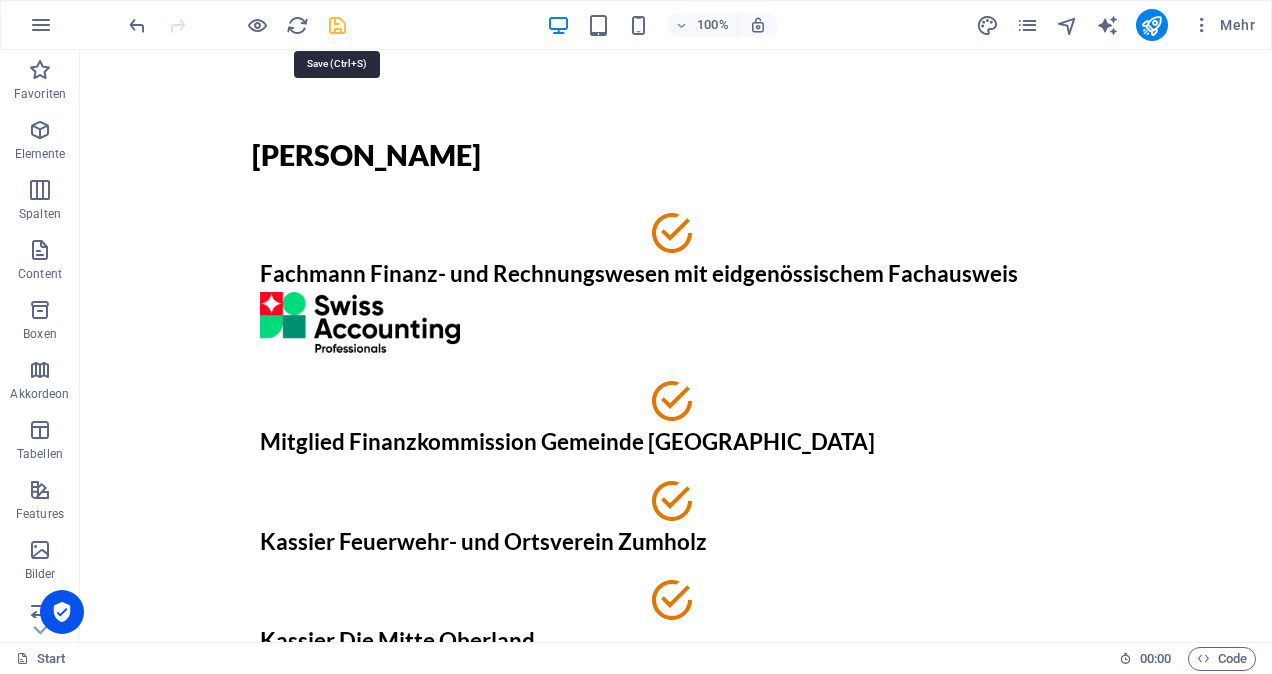 click at bounding box center (337, 25) 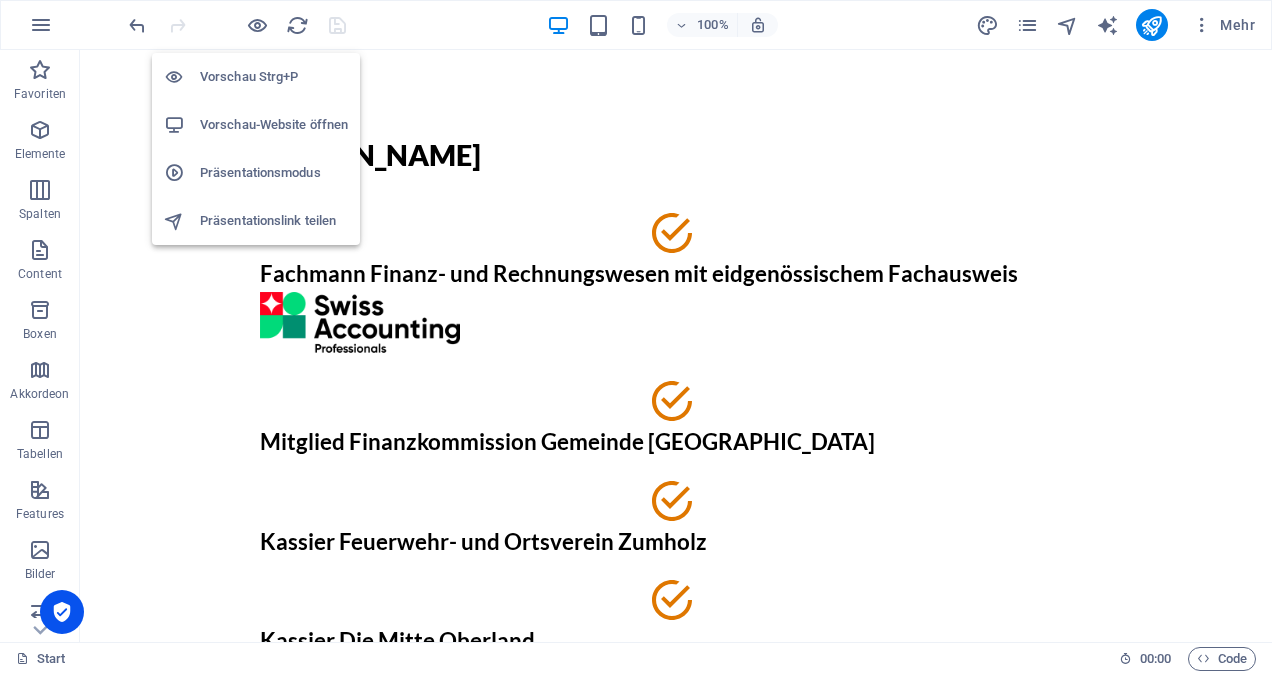 click on "Vorschau Strg+P" at bounding box center (274, 77) 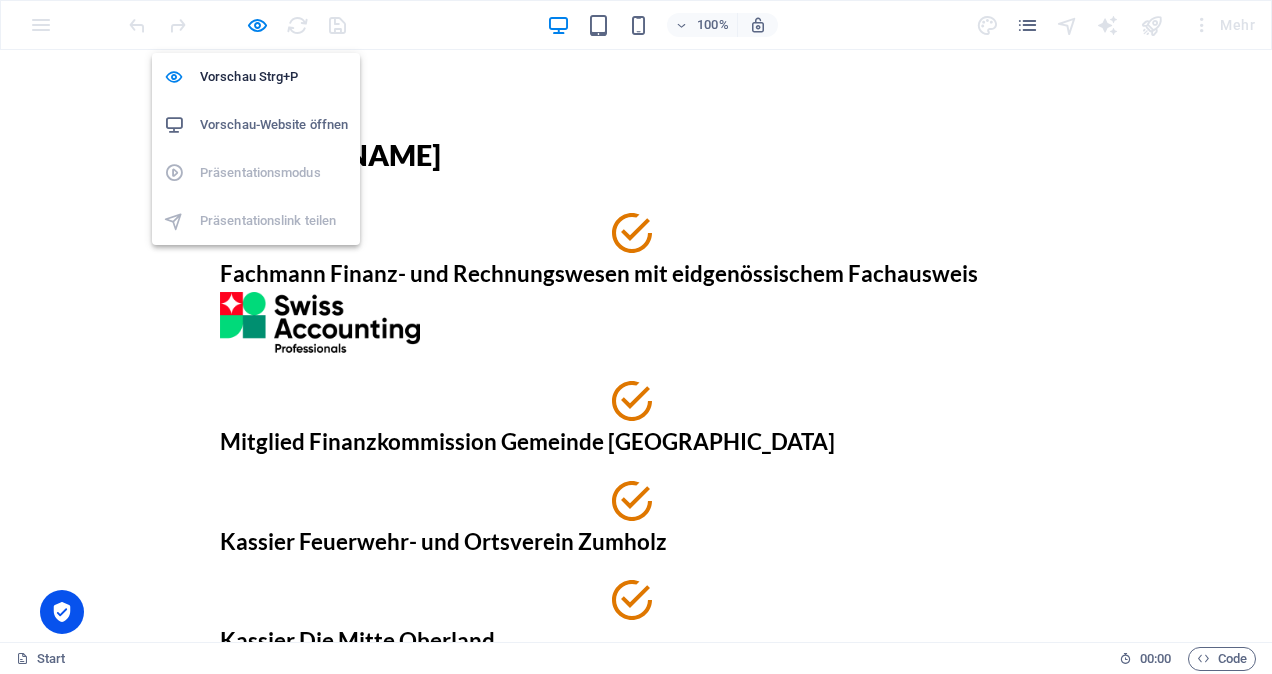 click on "Vorschau-Website öffnen" at bounding box center [274, 125] 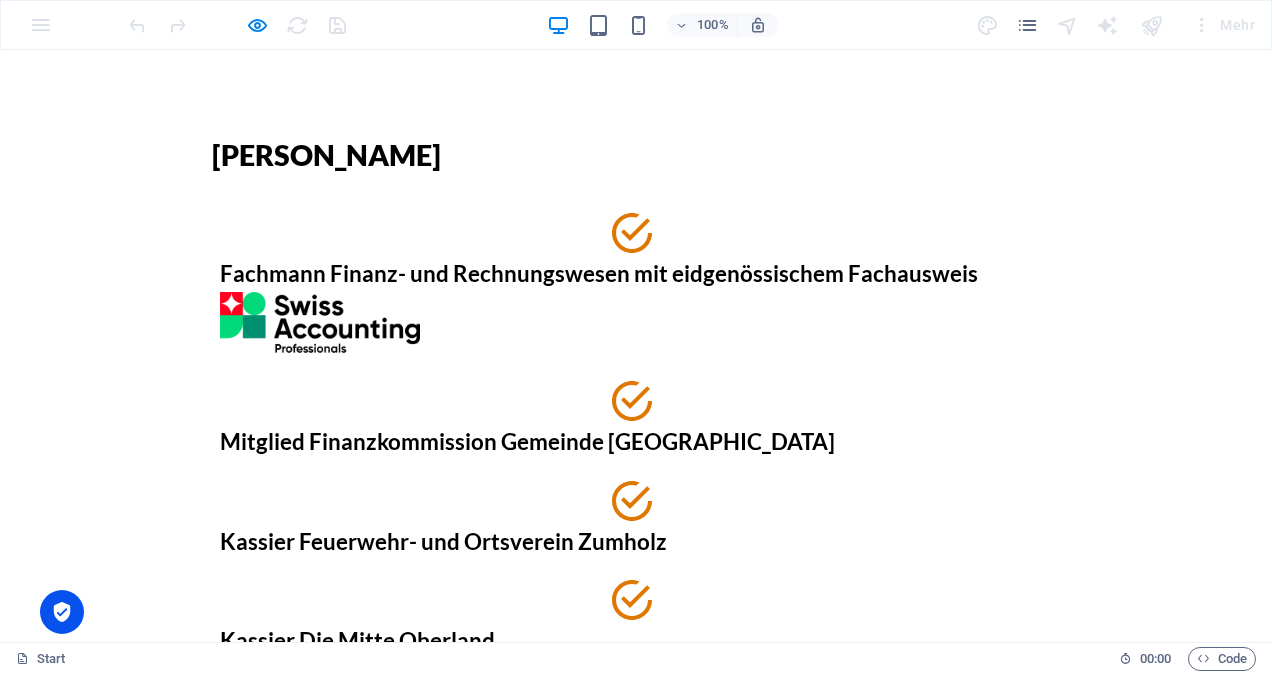 click at bounding box center (320, 323) 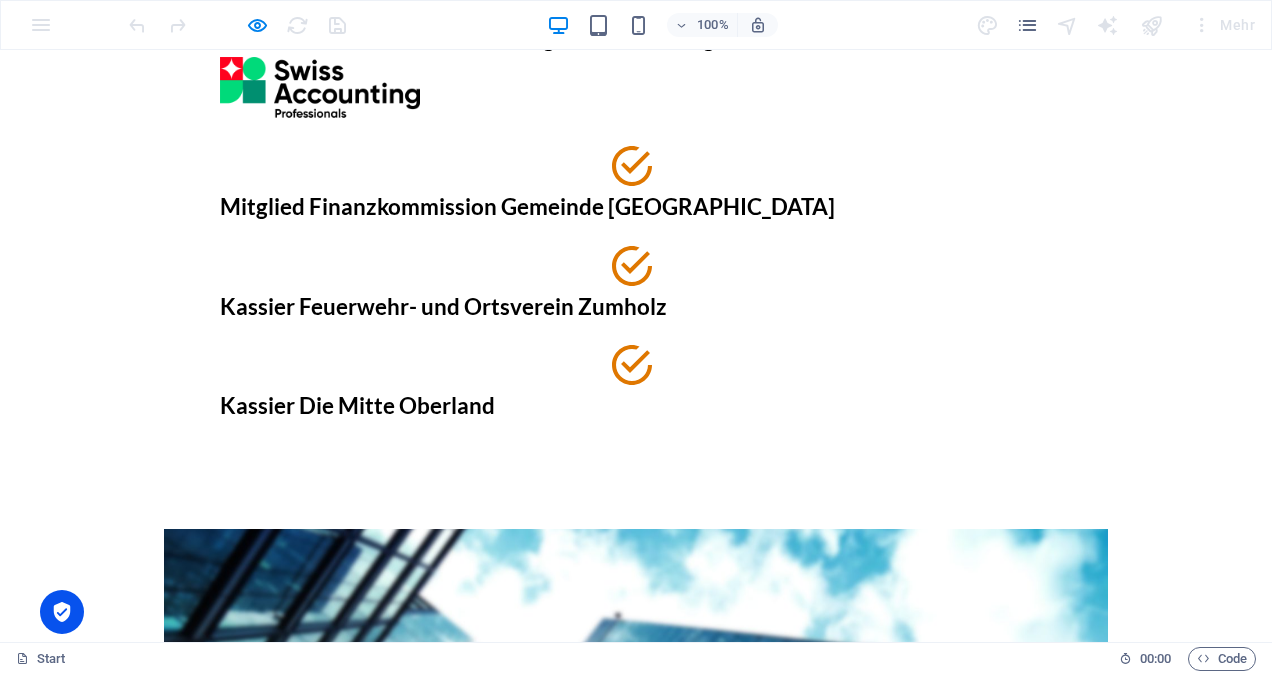 scroll, scrollTop: 246, scrollLeft: 0, axis: vertical 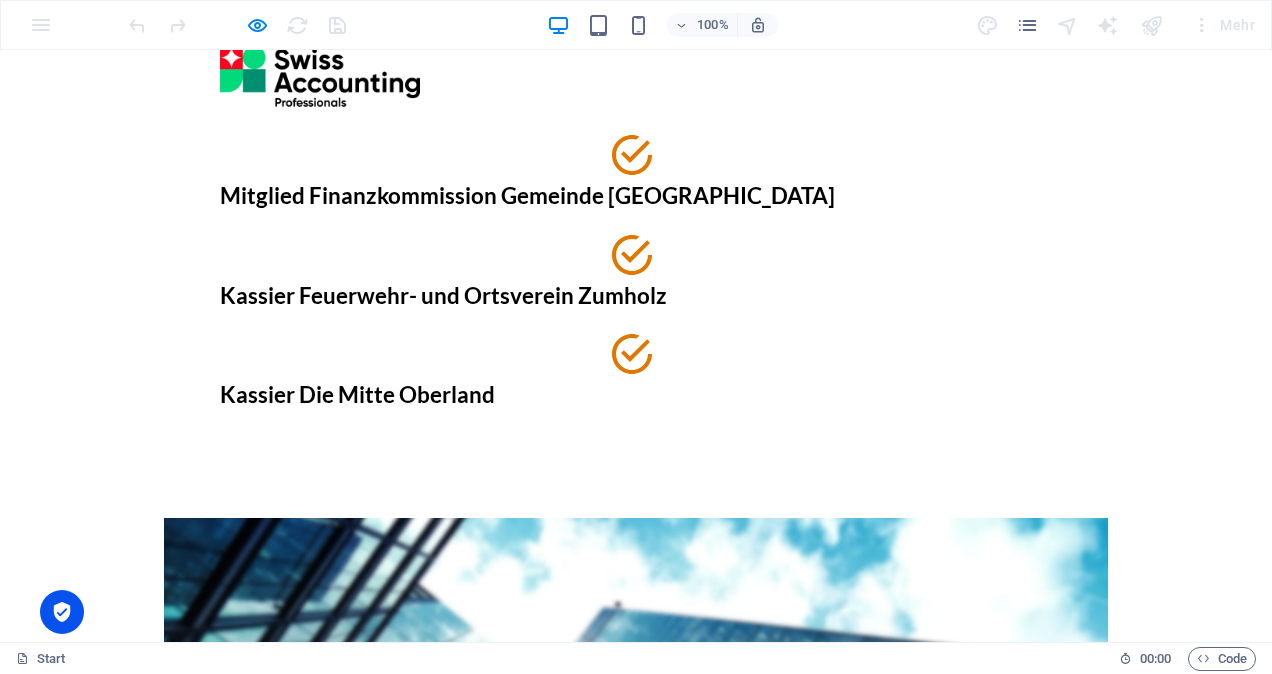click at bounding box center [320, 77] 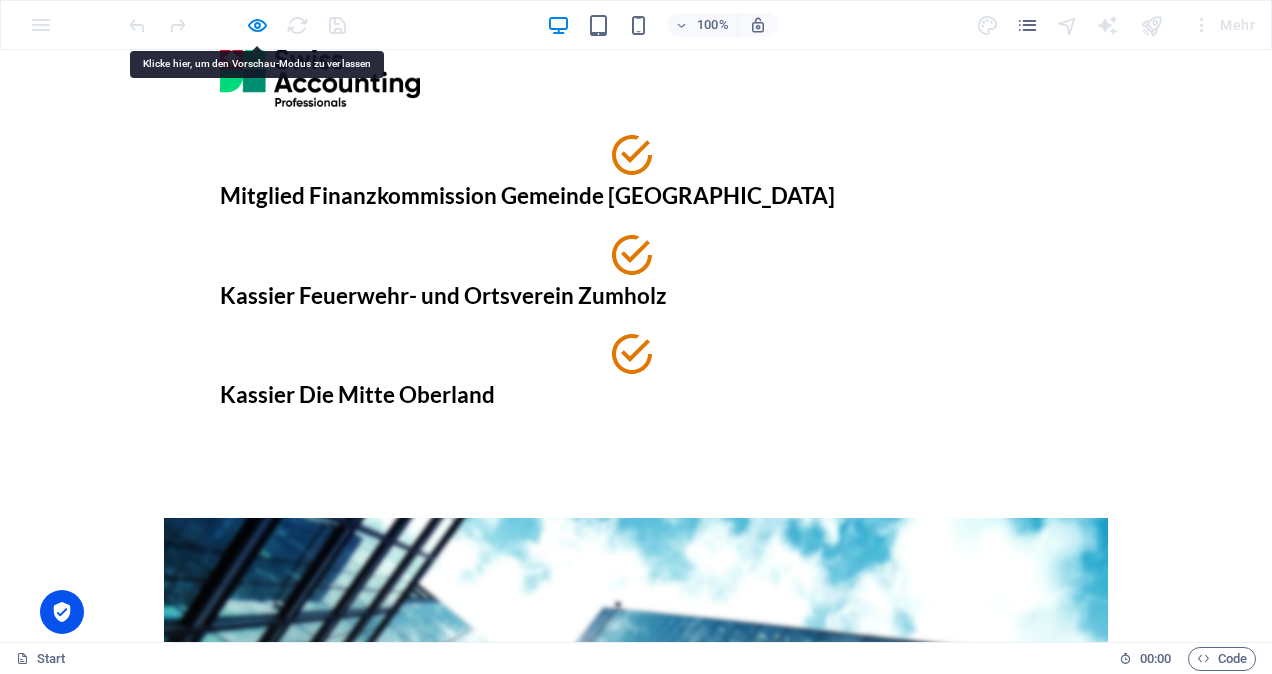 drag, startPoint x: 406, startPoint y: 94, endPoint x: 321, endPoint y: 64, distance: 90.13878 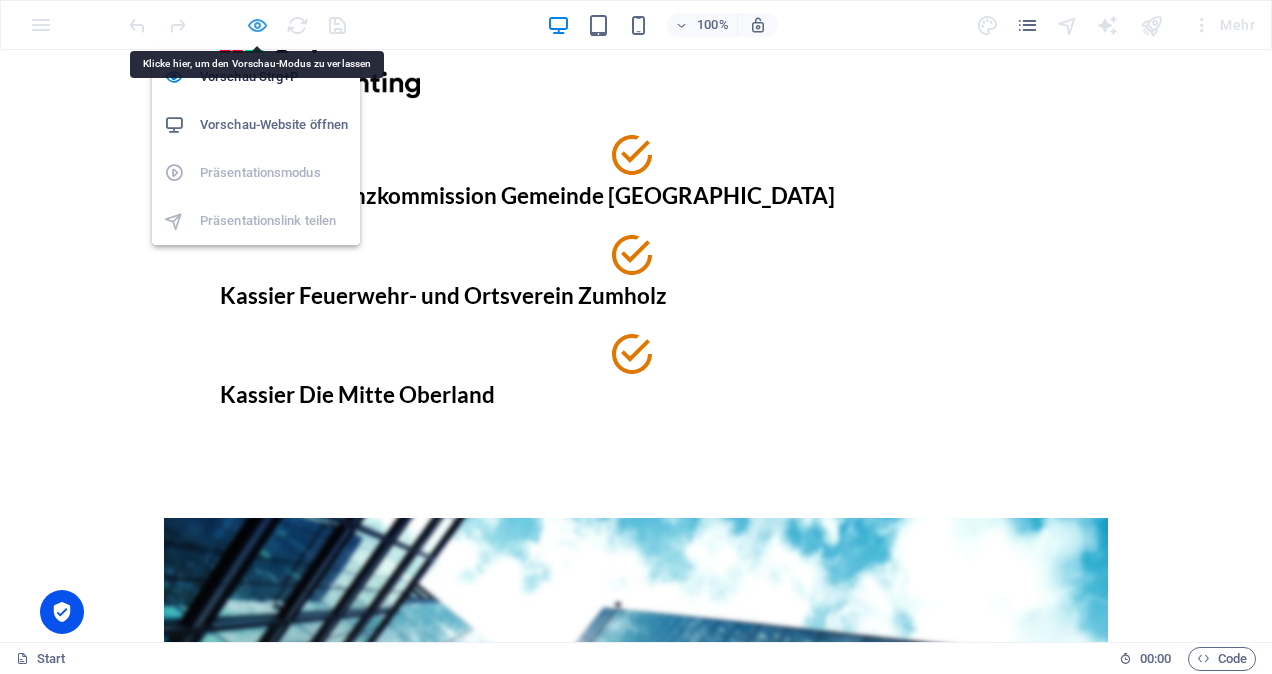 click at bounding box center [257, 25] 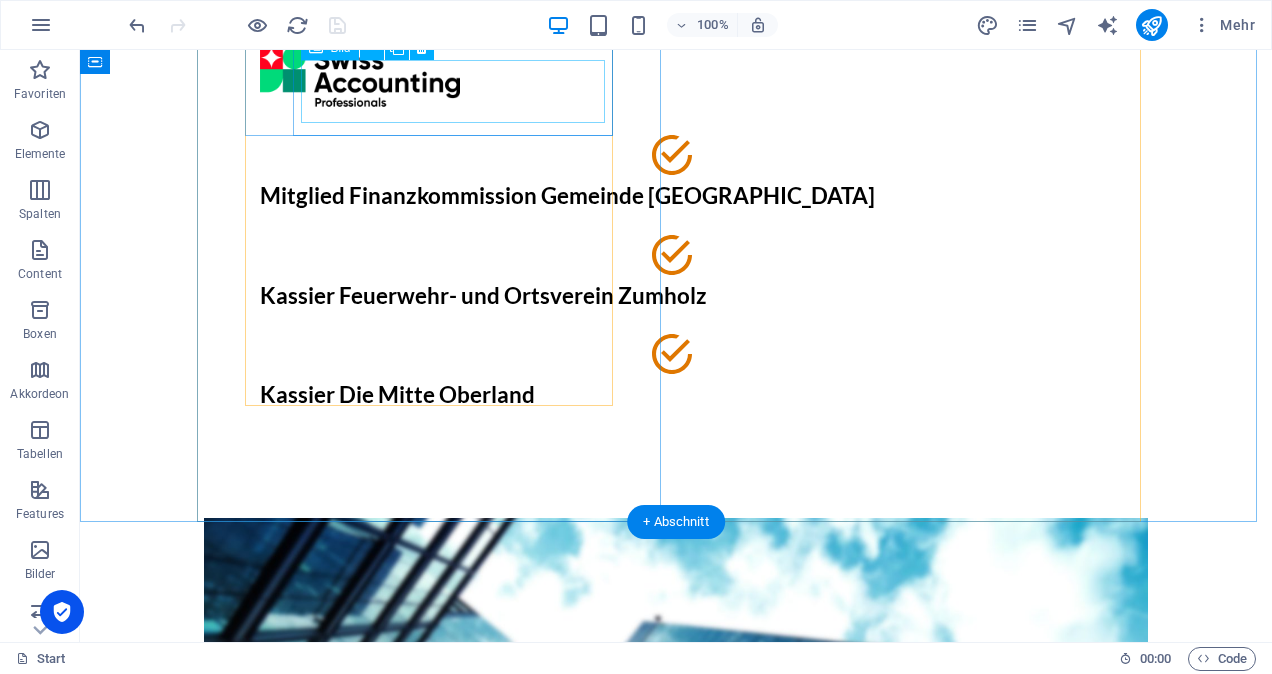 click at bounding box center (676, 77) 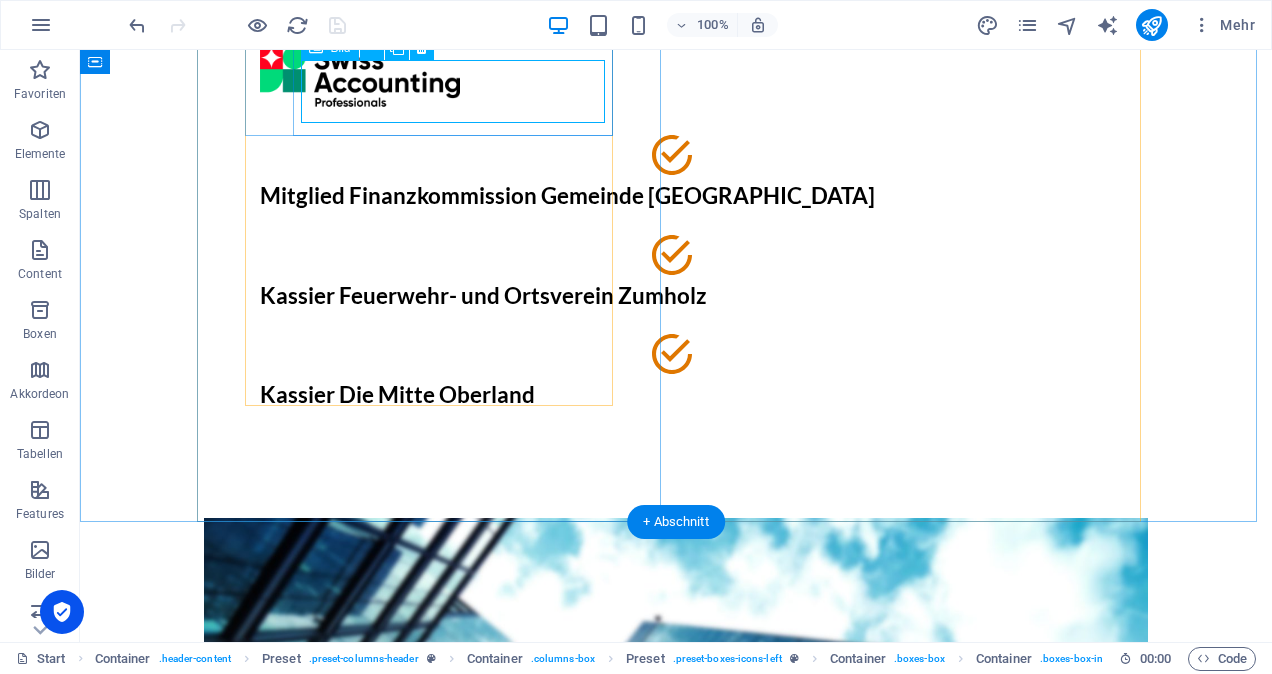 click at bounding box center (676, 77) 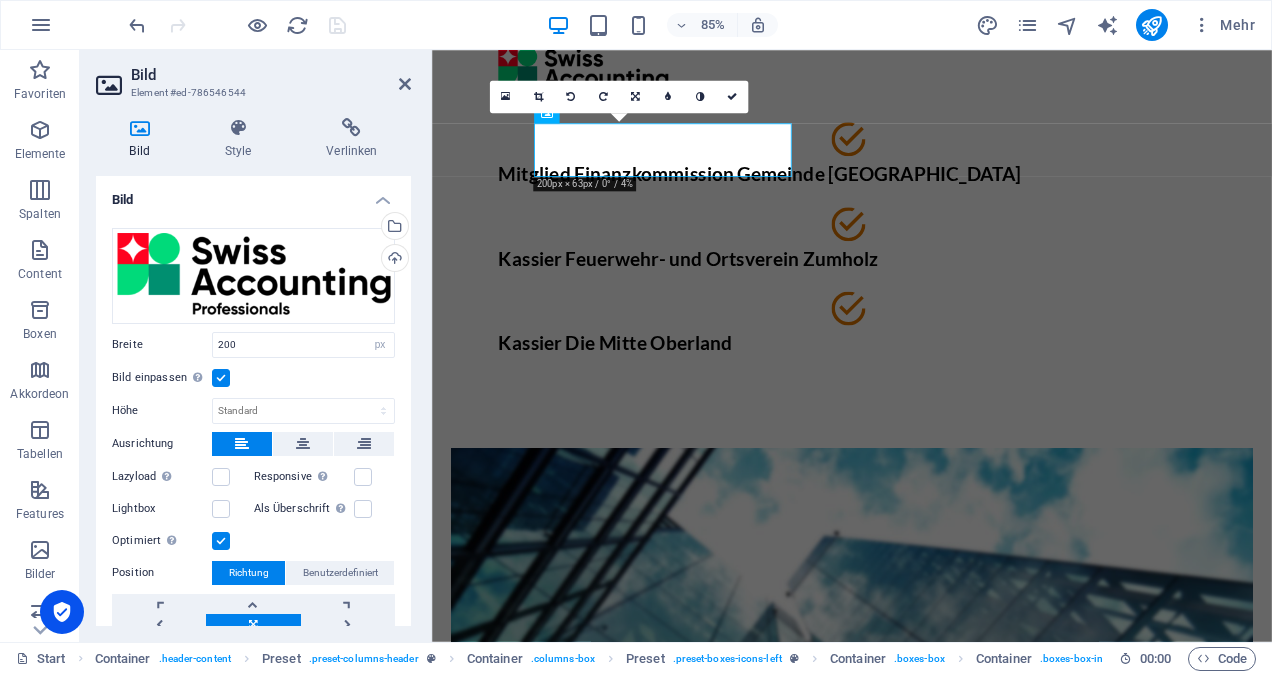 scroll, scrollTop: 170, scrollLeft: 0, axis: vertical 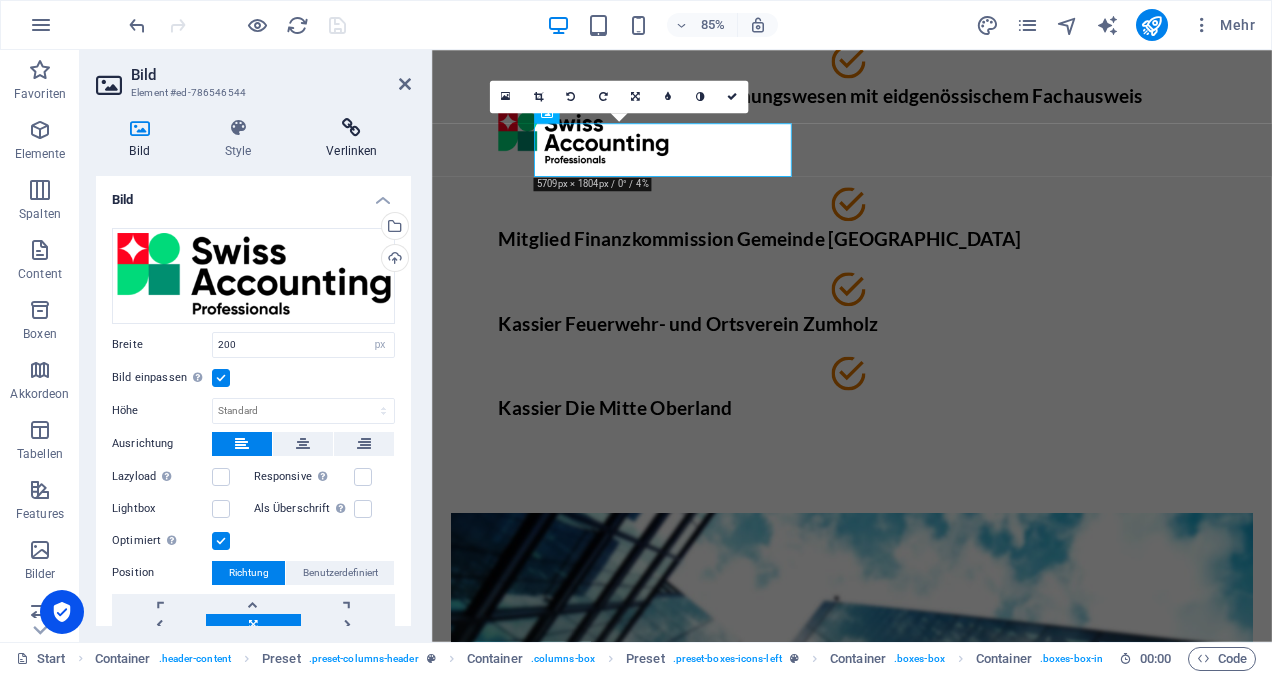 click on "Verlinken" at bounding box center (352, 139) 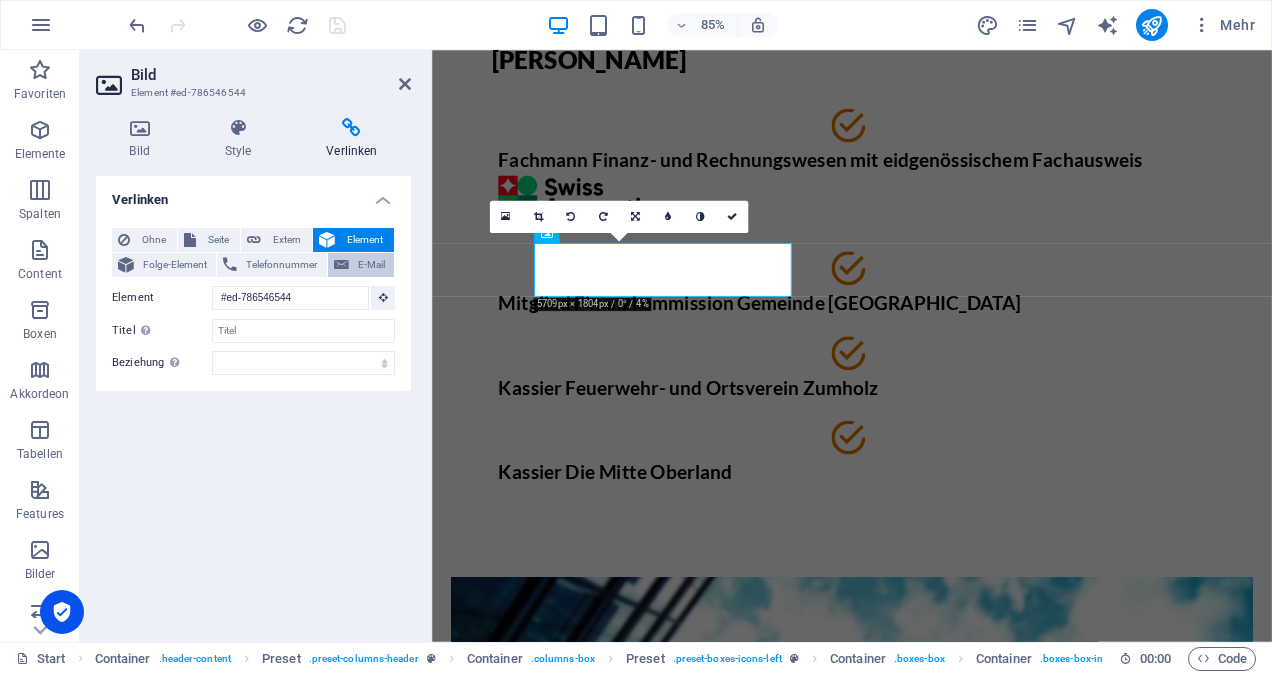 scroll, scrollTop: 170, scrollLeft: 0, axis: vertical 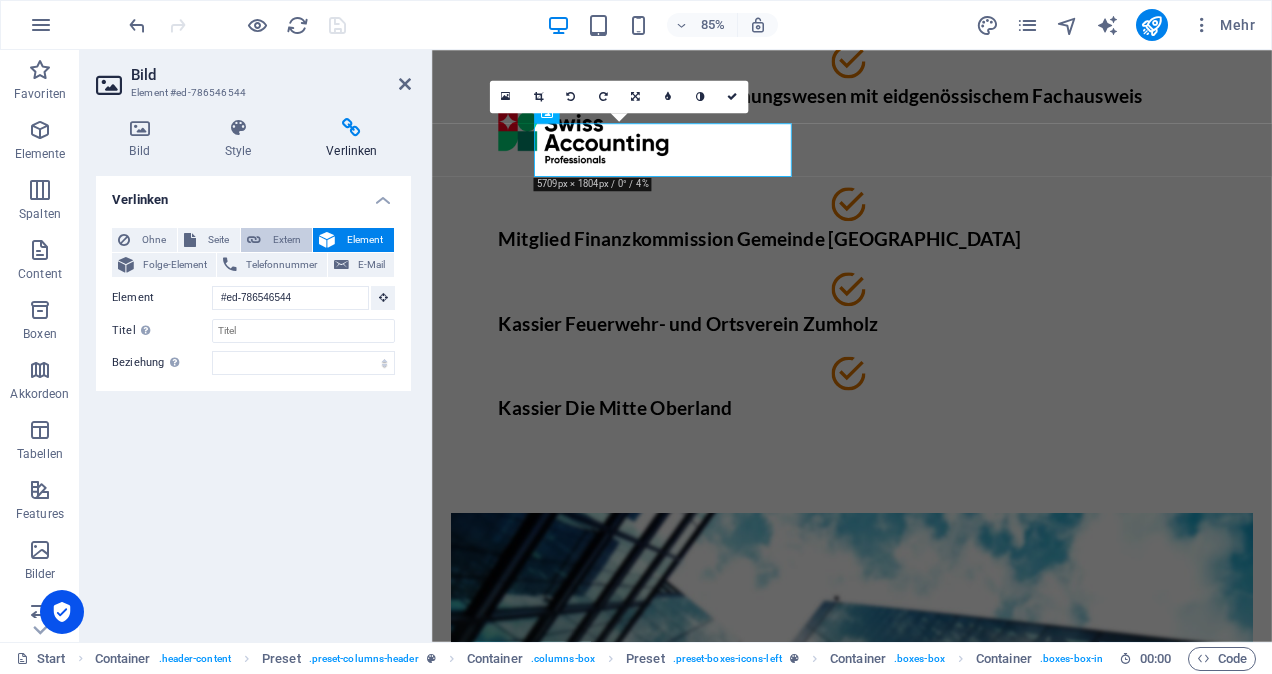 click on "Extern" at bounding box center [286, 240] 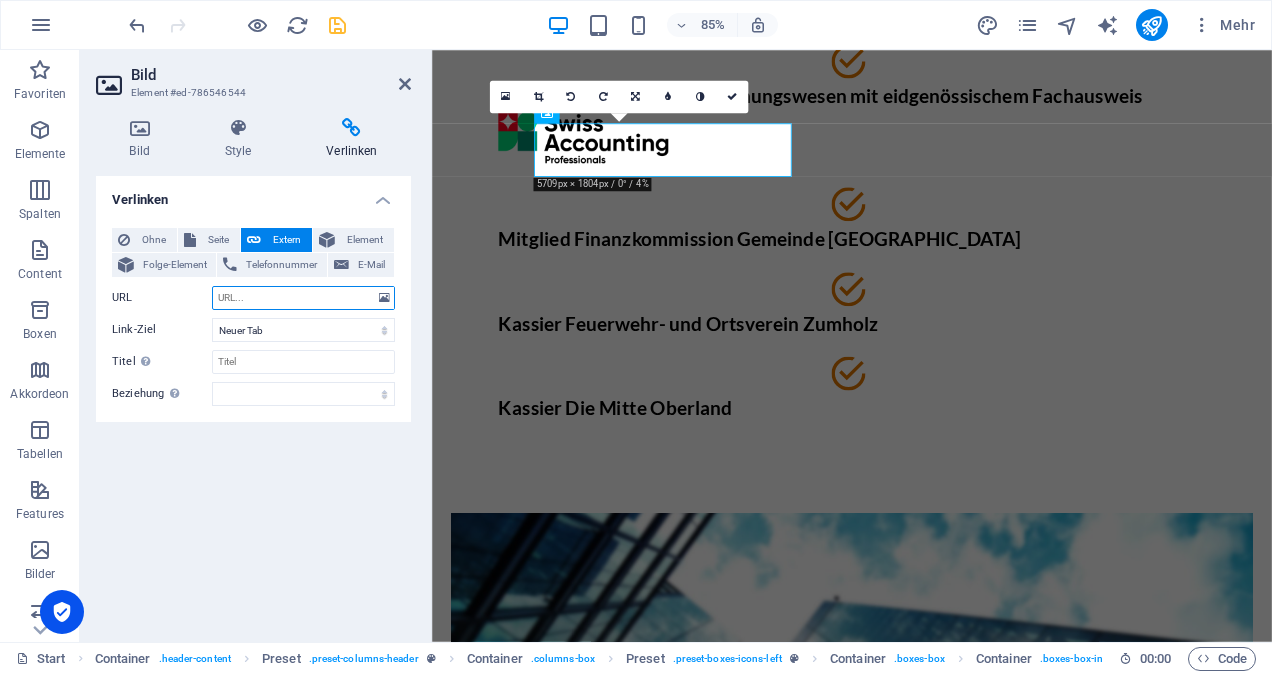 click on "URL" at bounding box center [303, 298] 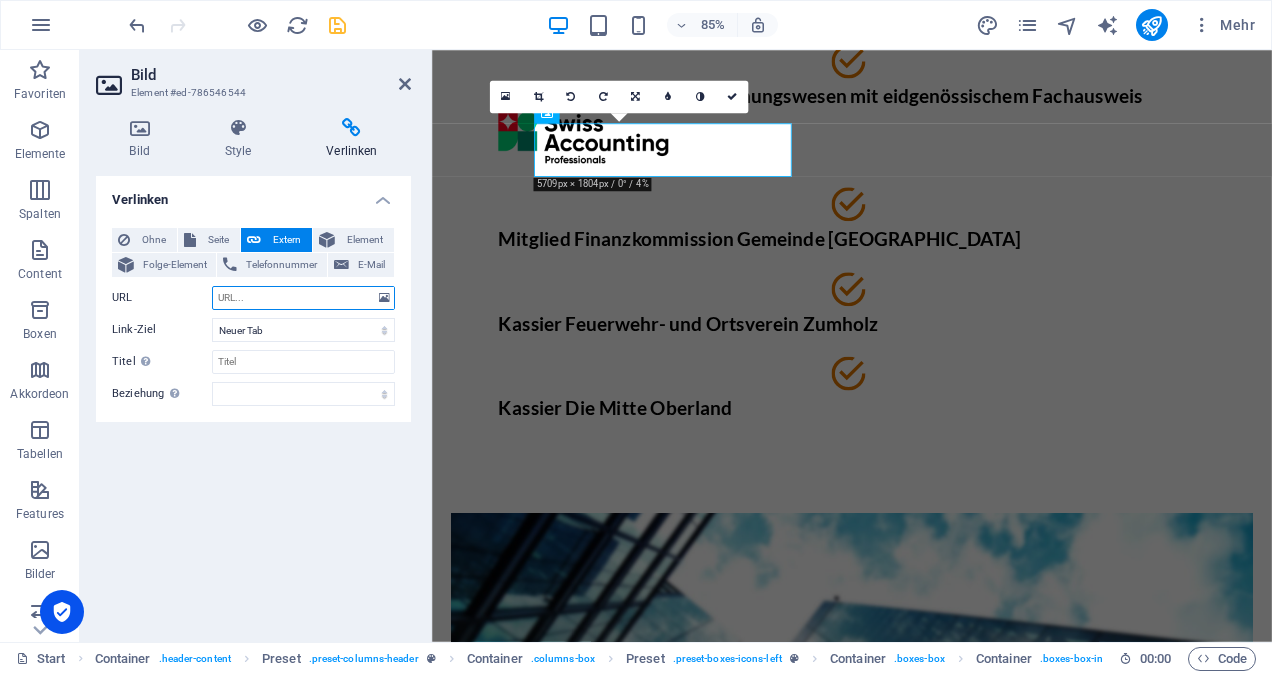 paste on "https://swissaccounting.org/master/bachelor-titel?filter[firstname]=Tobias&filter[lastname]=Roux" 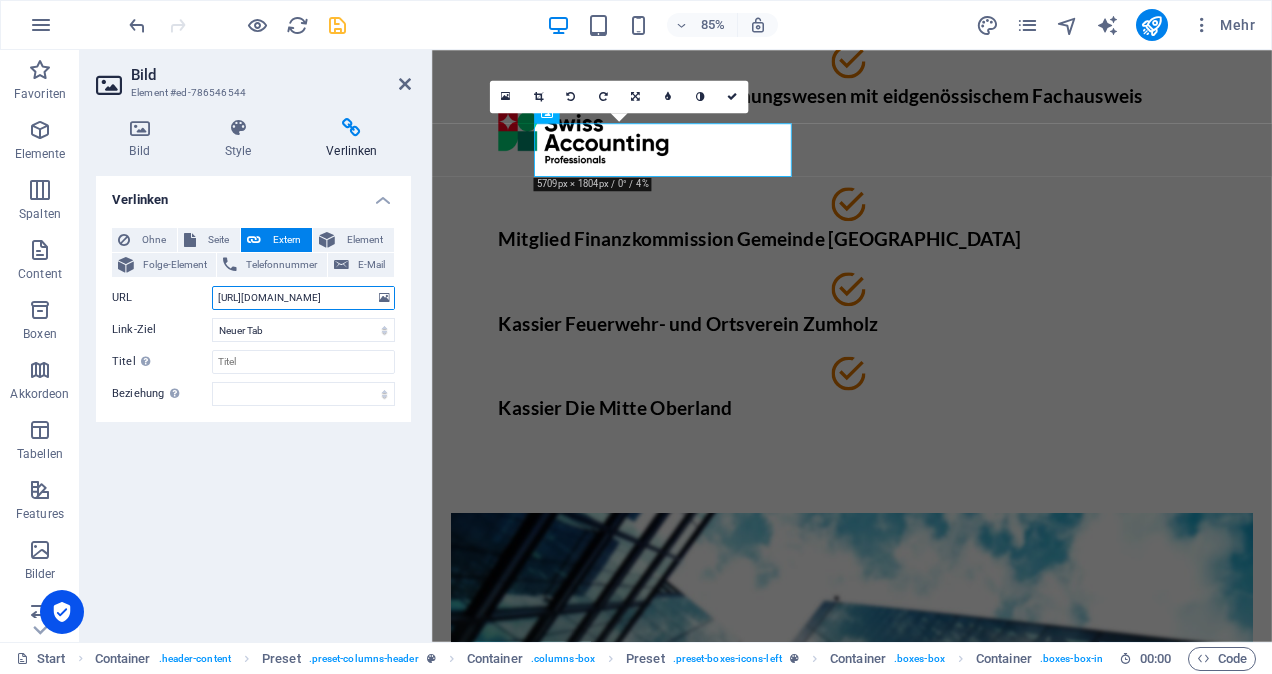 scroll, scrollTop: 0, scrollLeft: 279, axis: horizontal 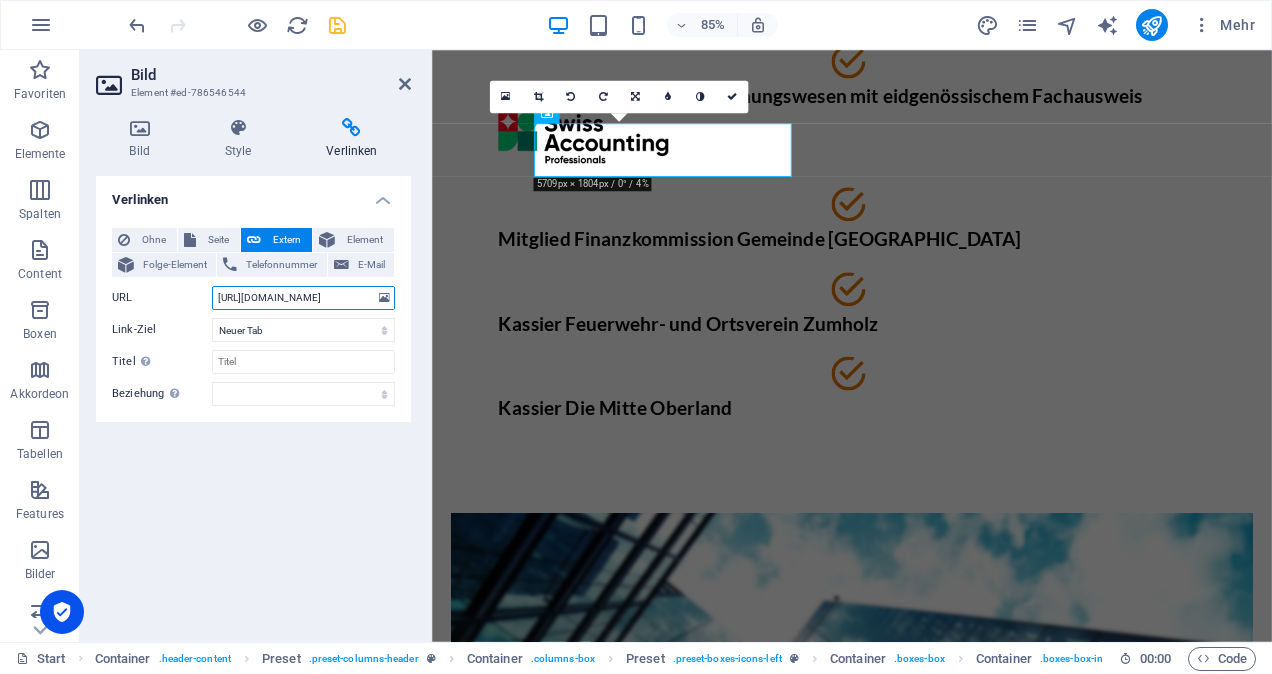 type on "https://swissaccounting.org/master/bachelor-titel?filter[firstname]=Tobias&filter[lastname]=Roux" 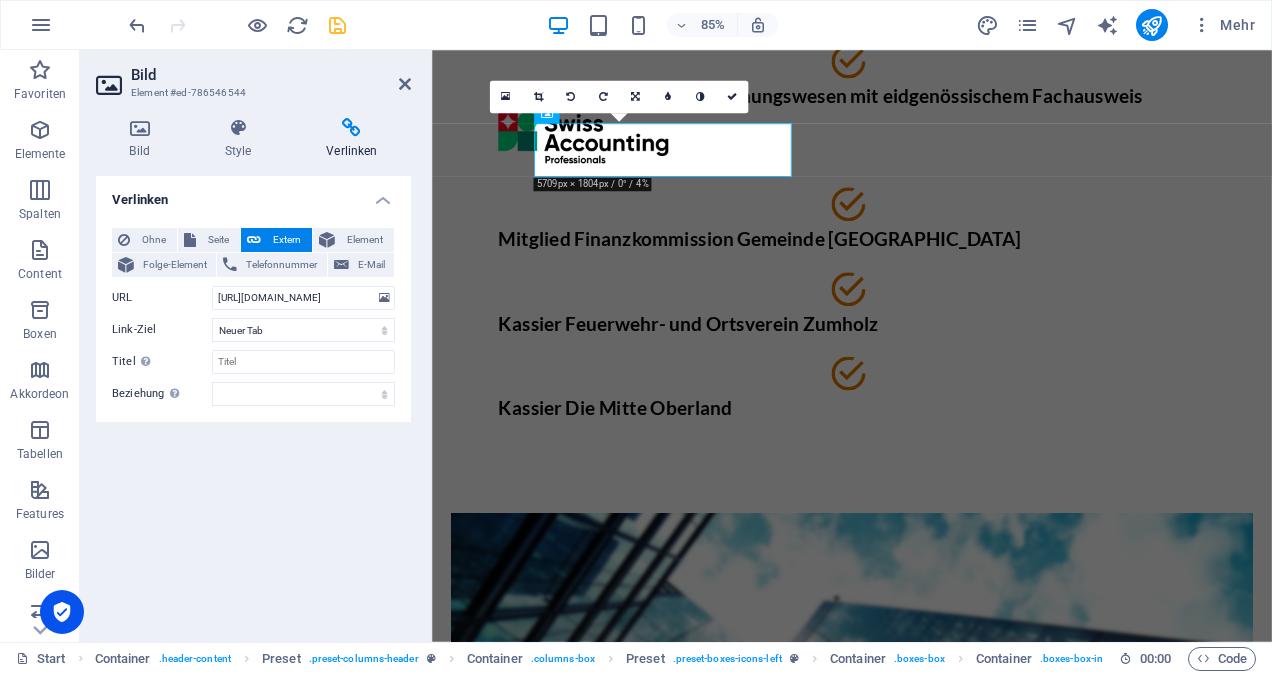 scroll, scrollTop: 0, scrollLeft: 0, axis: both 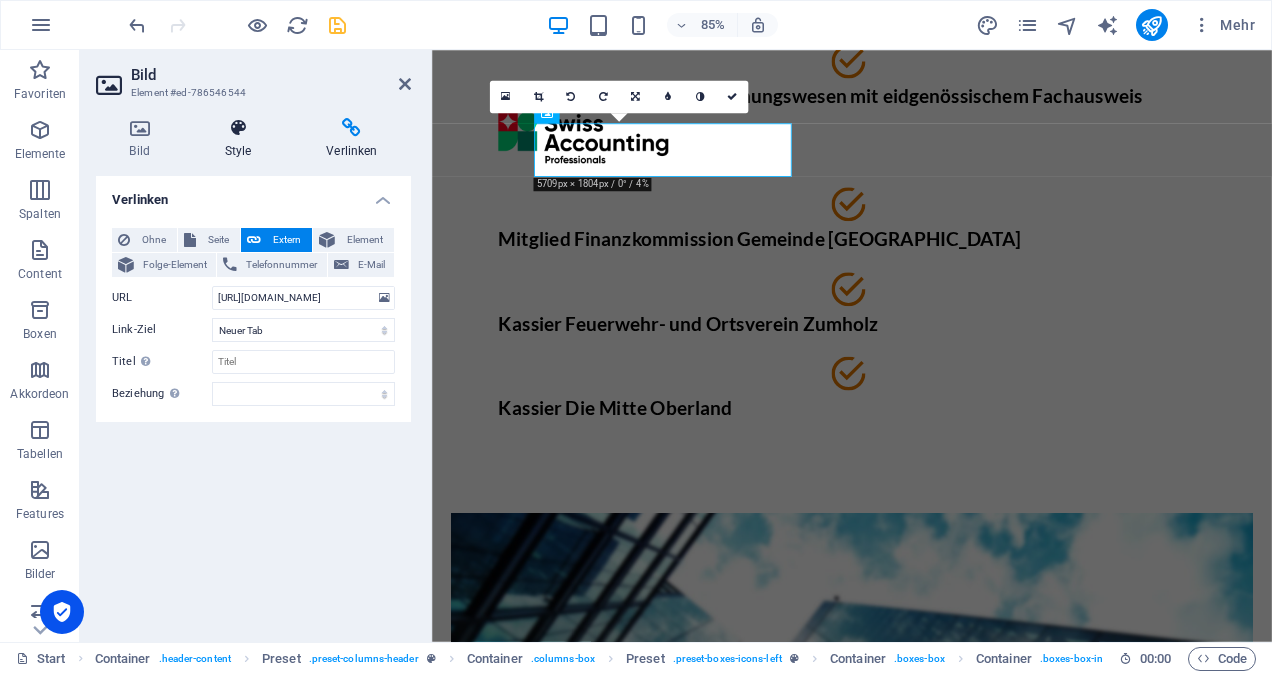 click at bounding box center (238, 128) 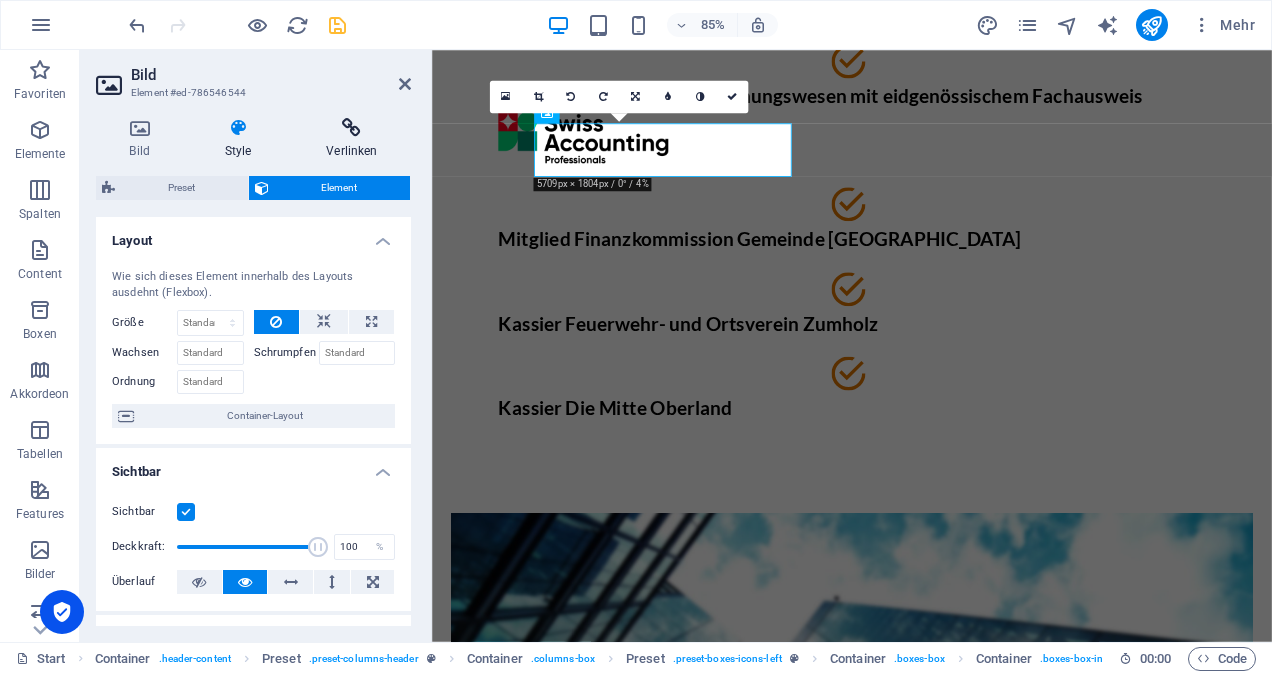 click at bounding box center (352, 128) 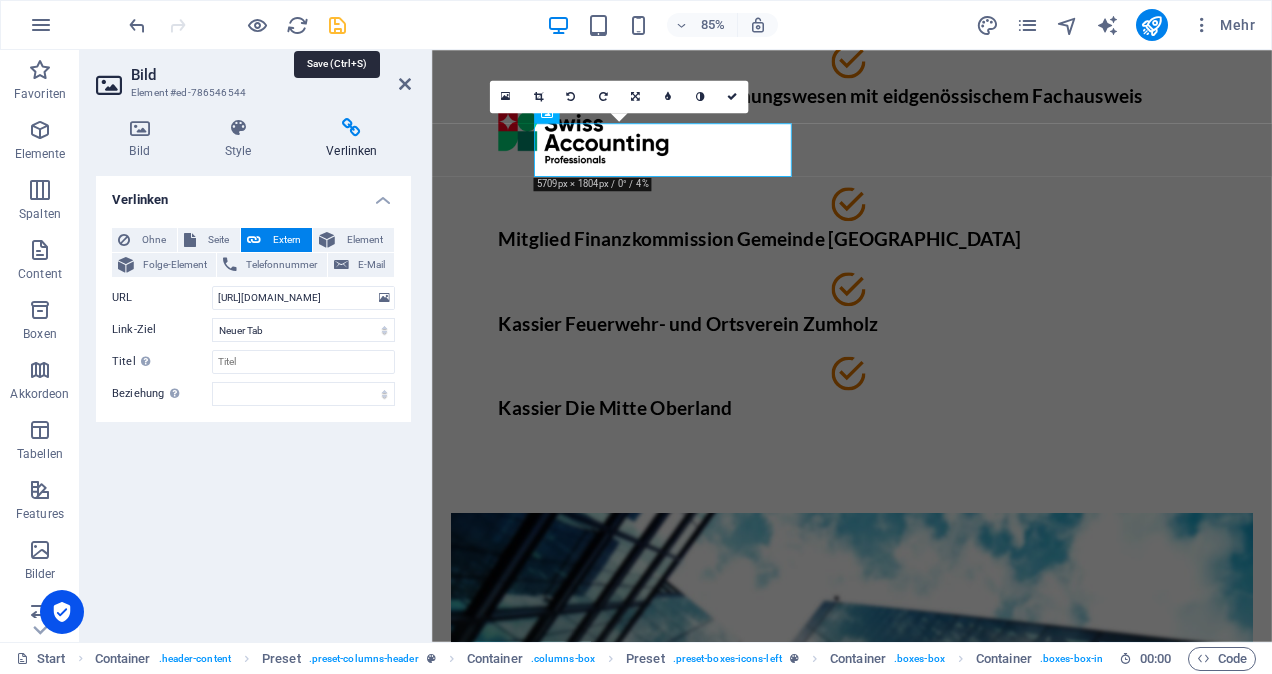 click at bounding box center (337, 25) 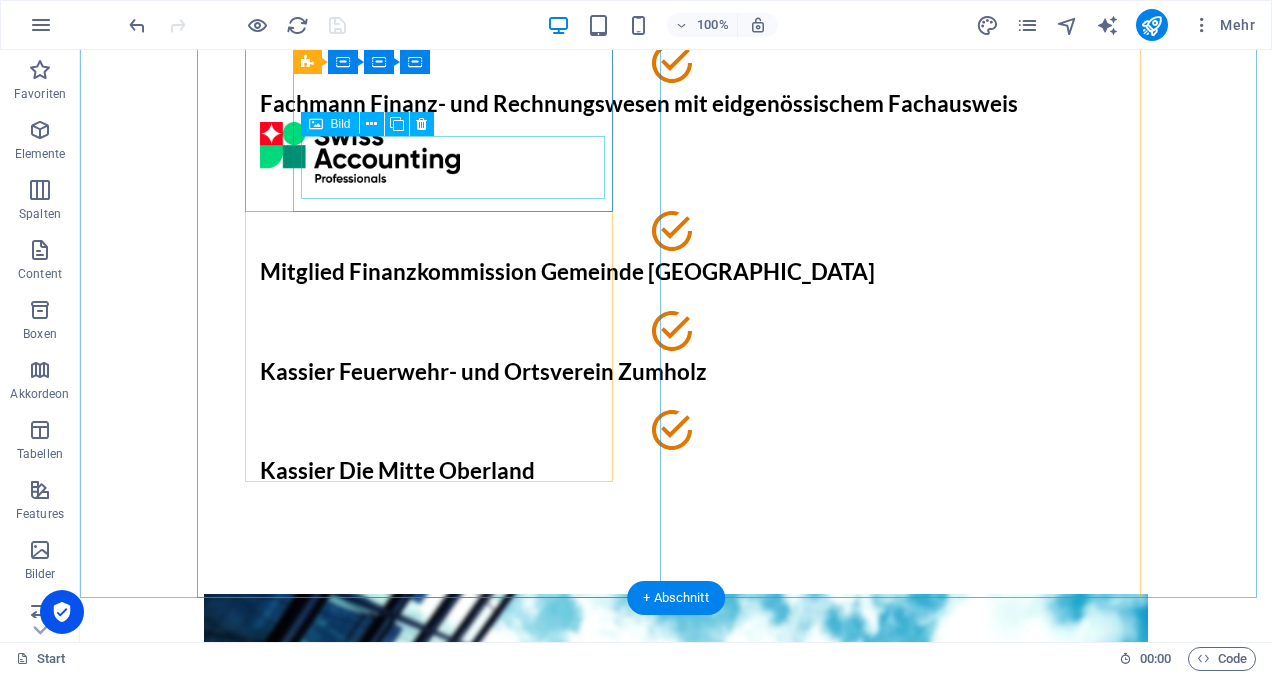 click at bounding box center [676, 153] 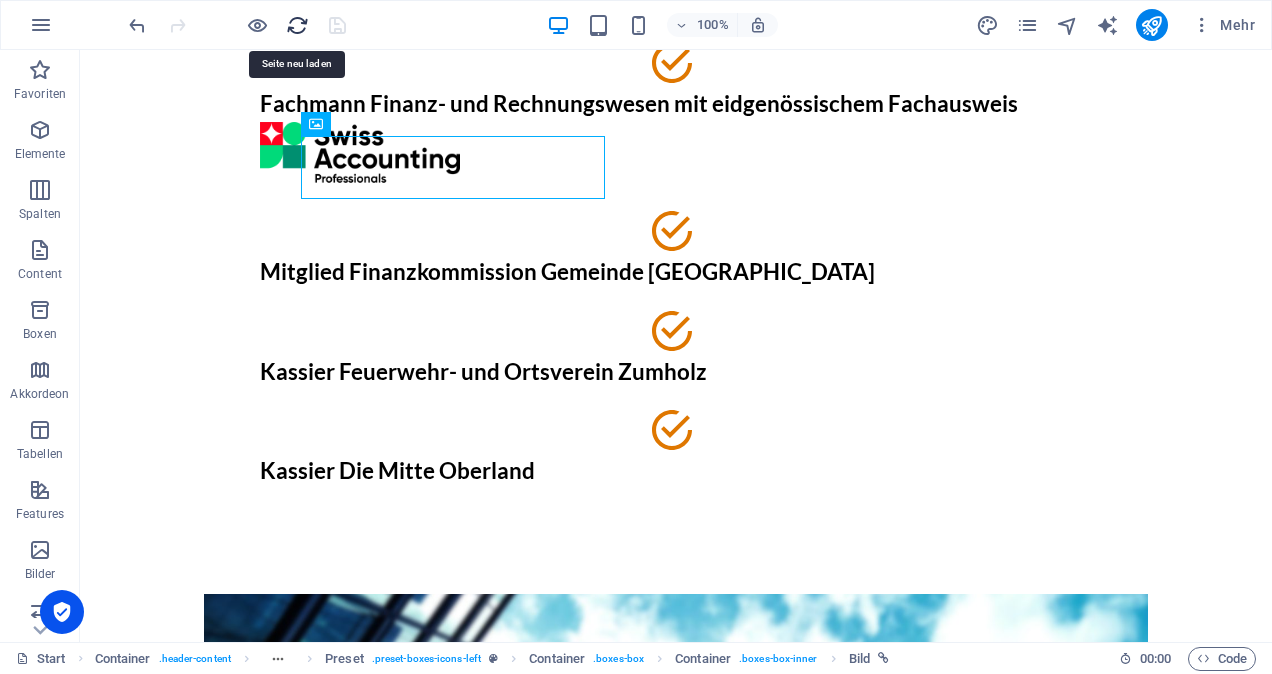 click at bounding box center (297, 25) 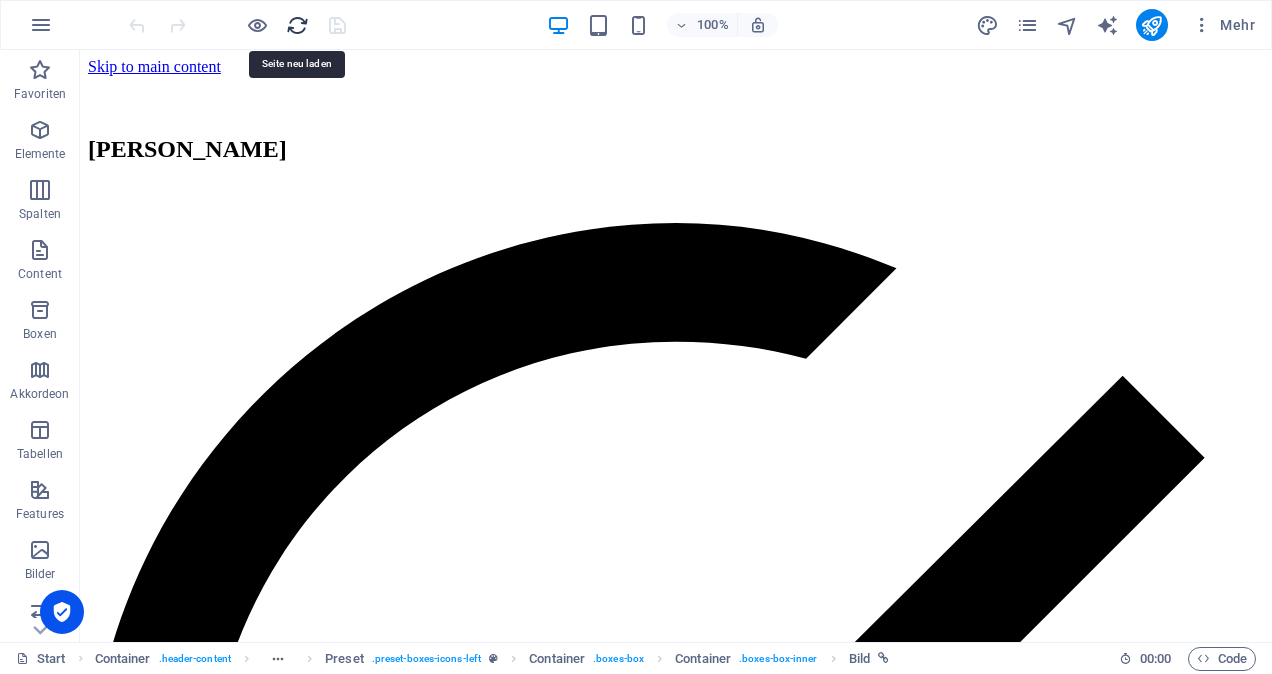 scroll, scrollTop: 0, scrollLeft: 0, axis: both 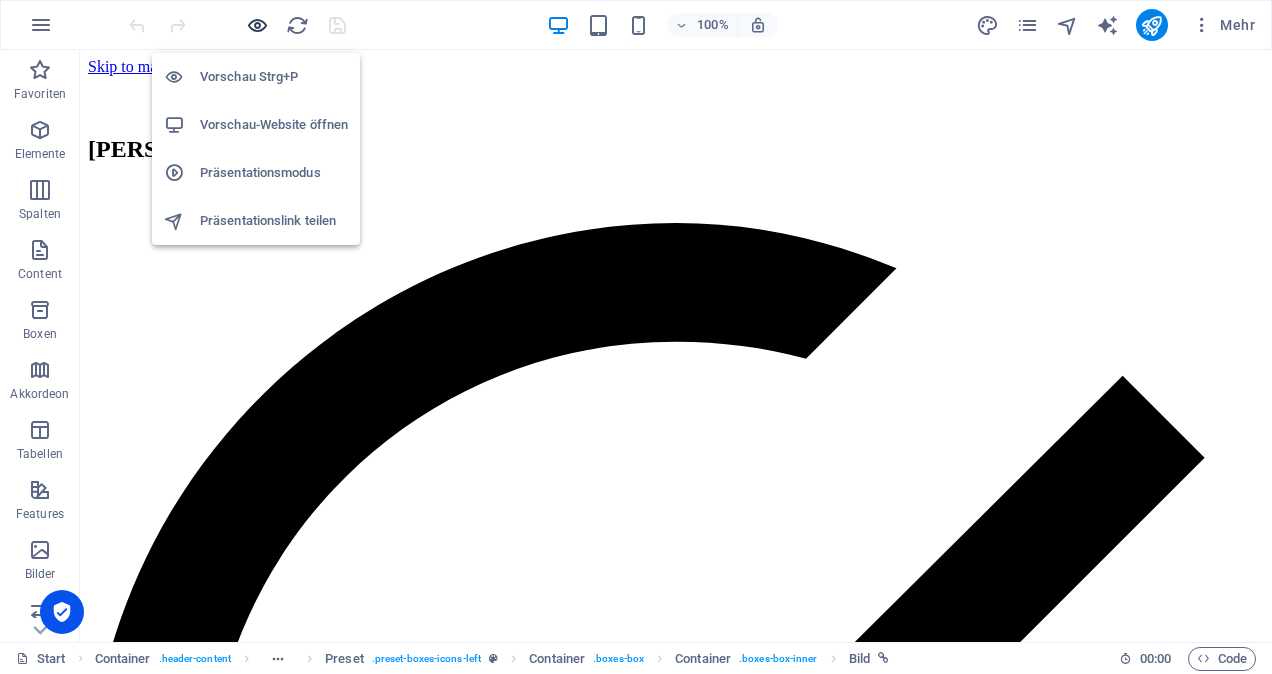 click at bounding box center (257, 25) 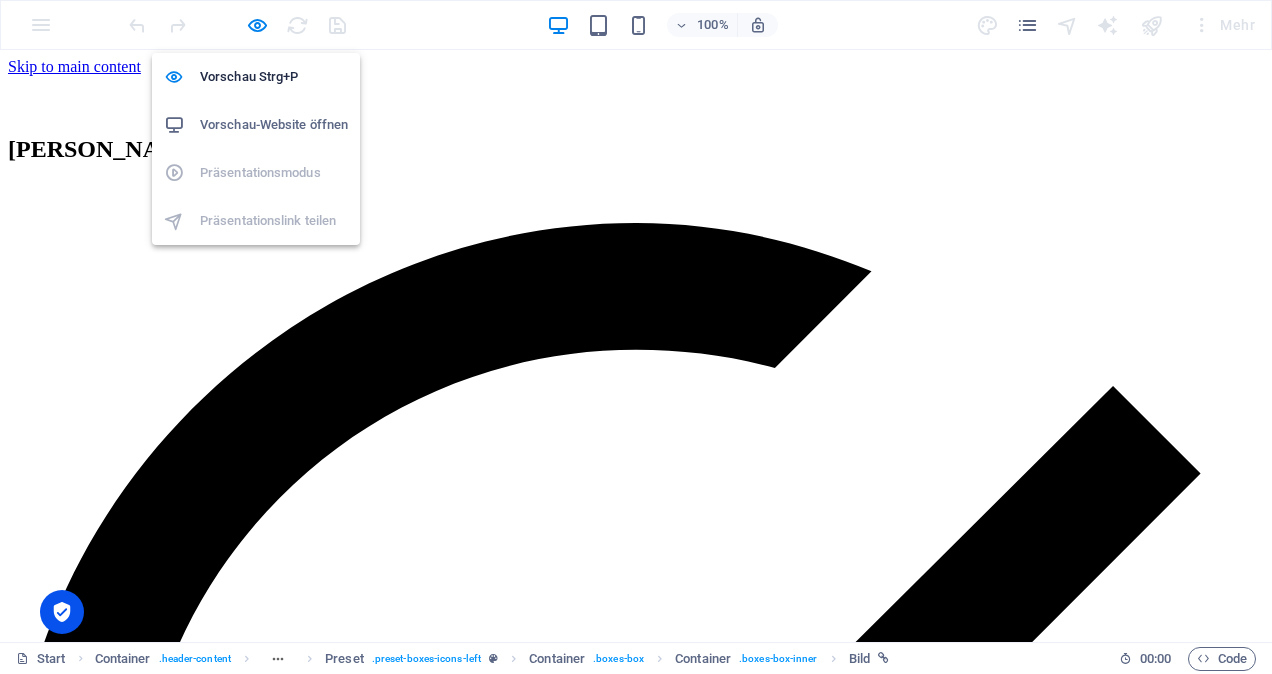 click on "Vorschau-Website öffnen" at bounding box center [274, 125] 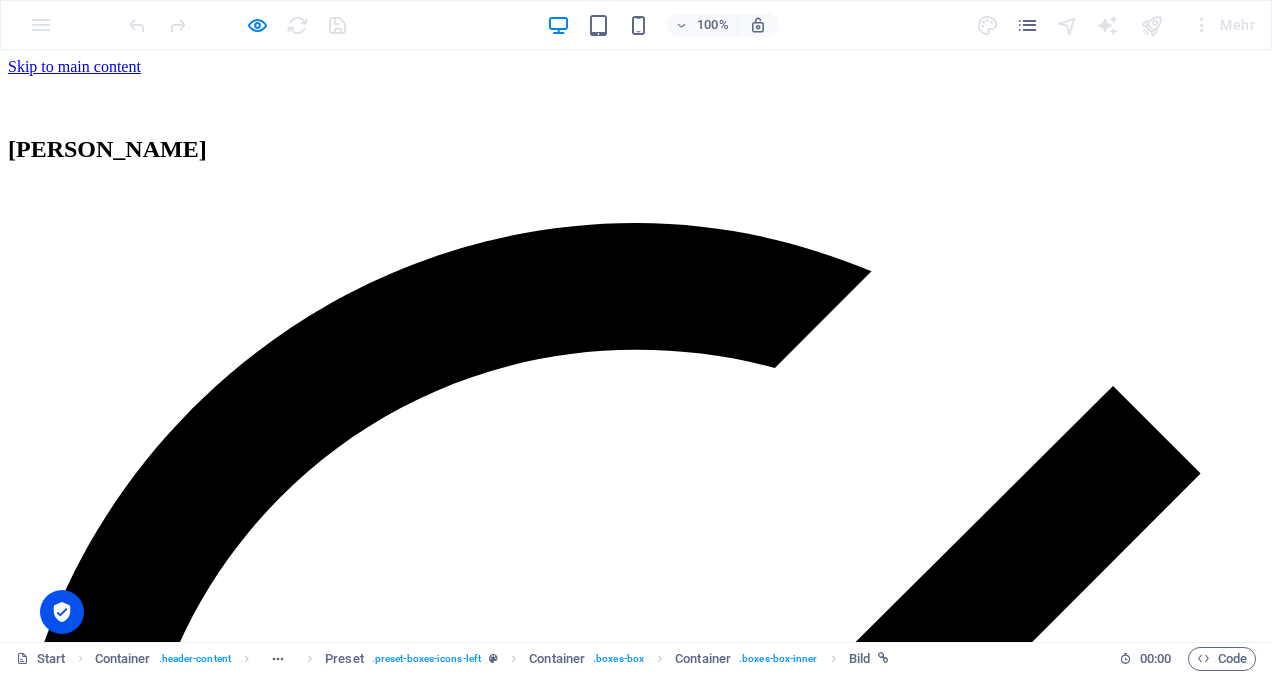 click on "[PERSON_NAME]" at bounding box center [636, 149] 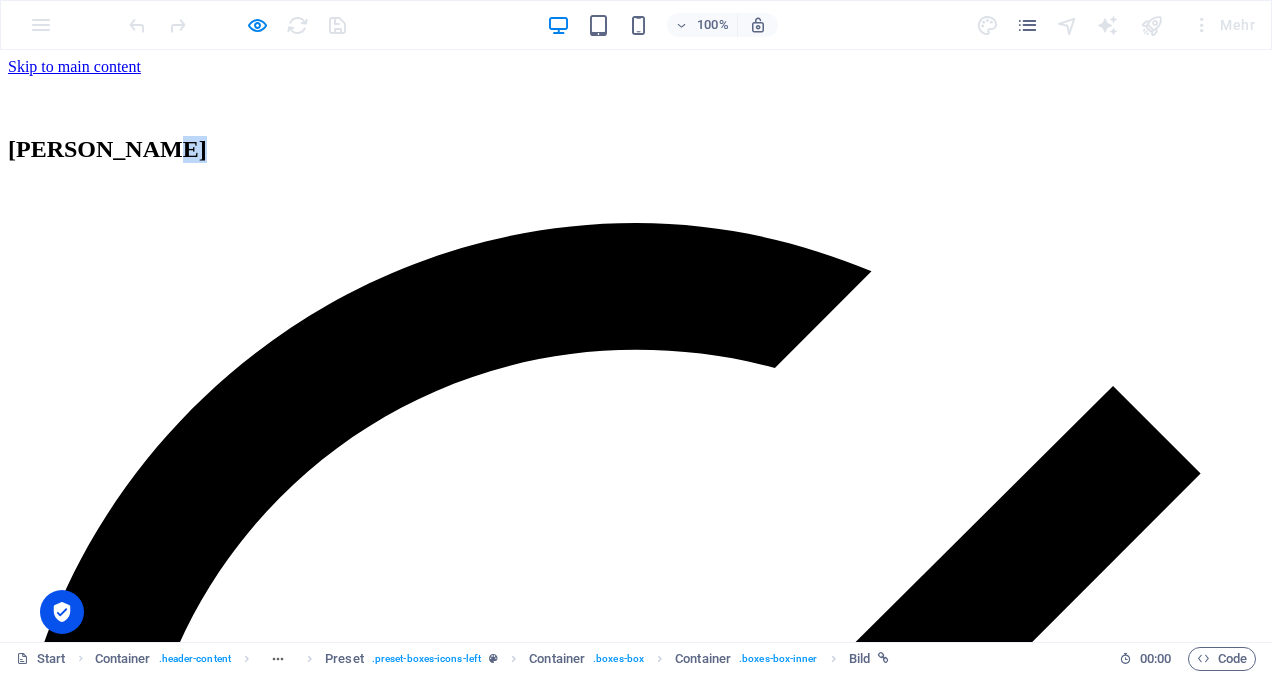 click on "[PERSON_NAME]" at bounding box center [107, 149] 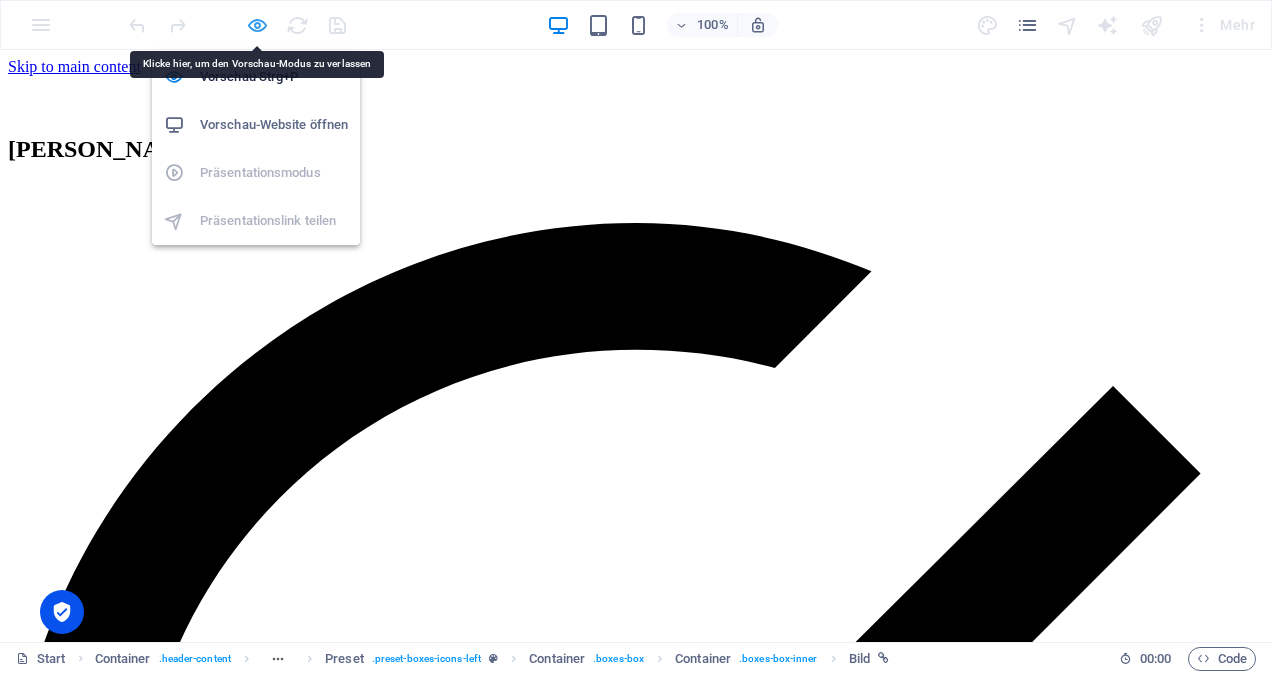 click at bounding box center (257, 25) 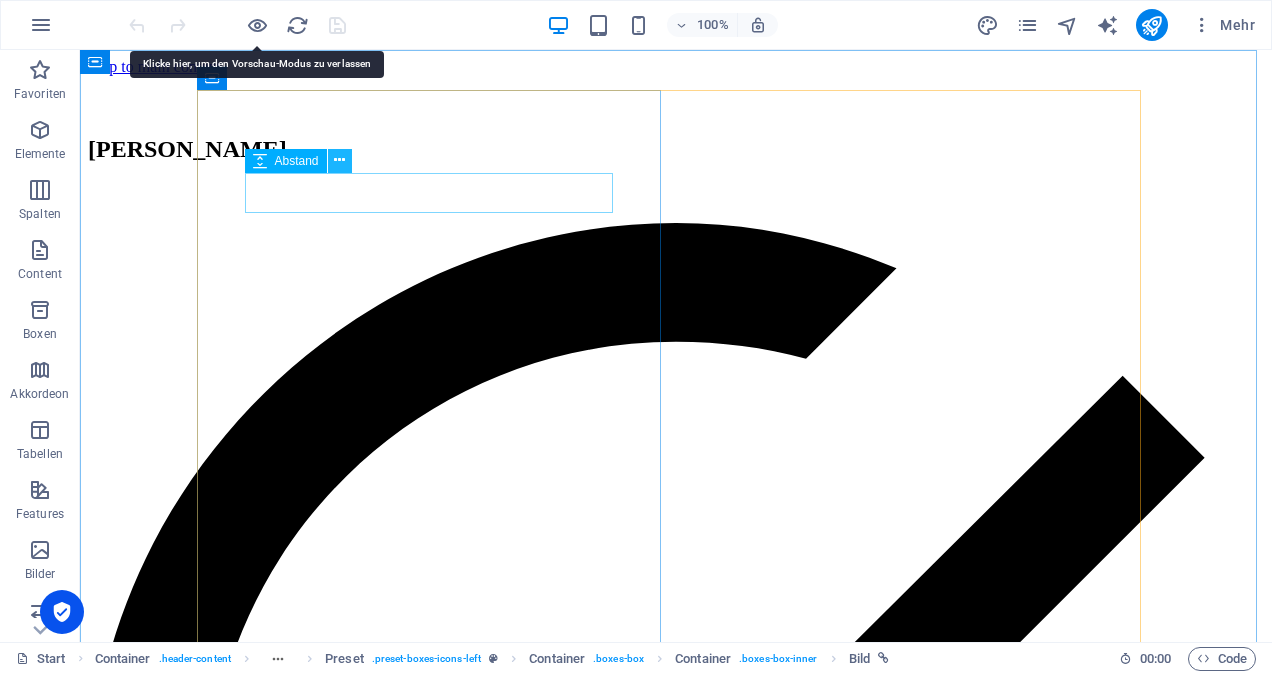 click at bounding box center [339, 160] 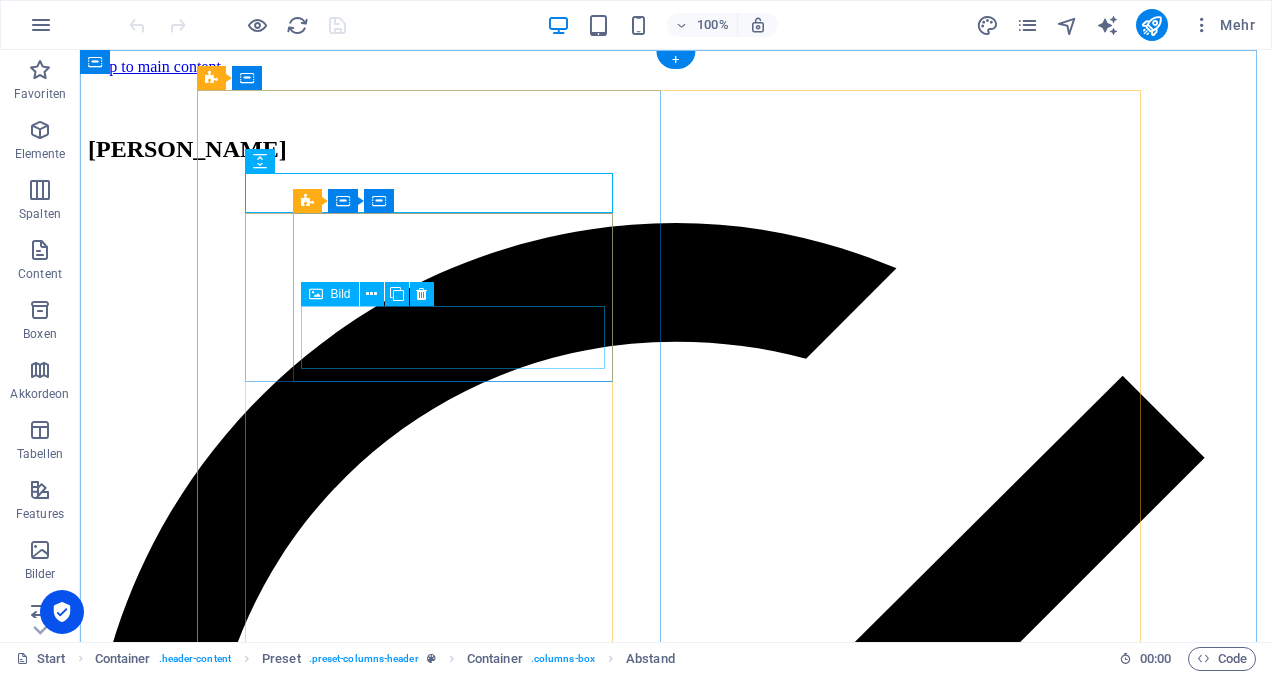 click at bounding box center (676, 1500) 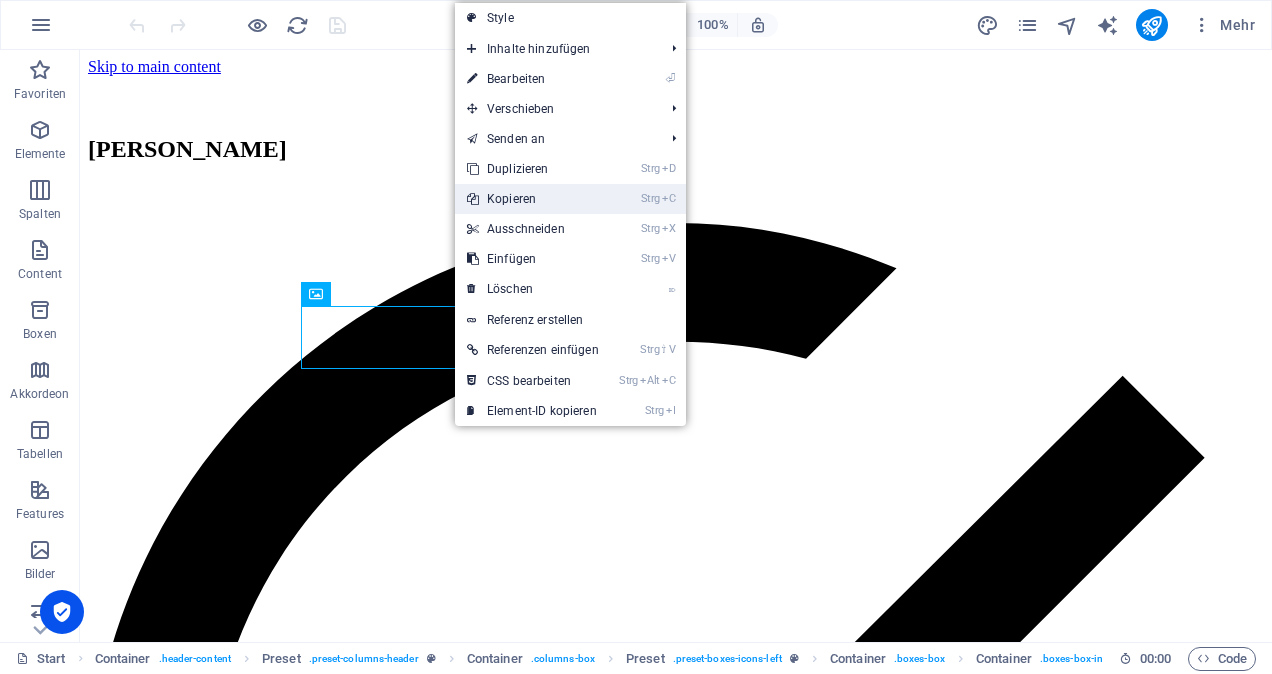 click on "Strg C  Kopieren" at bounding box center (533, 199) 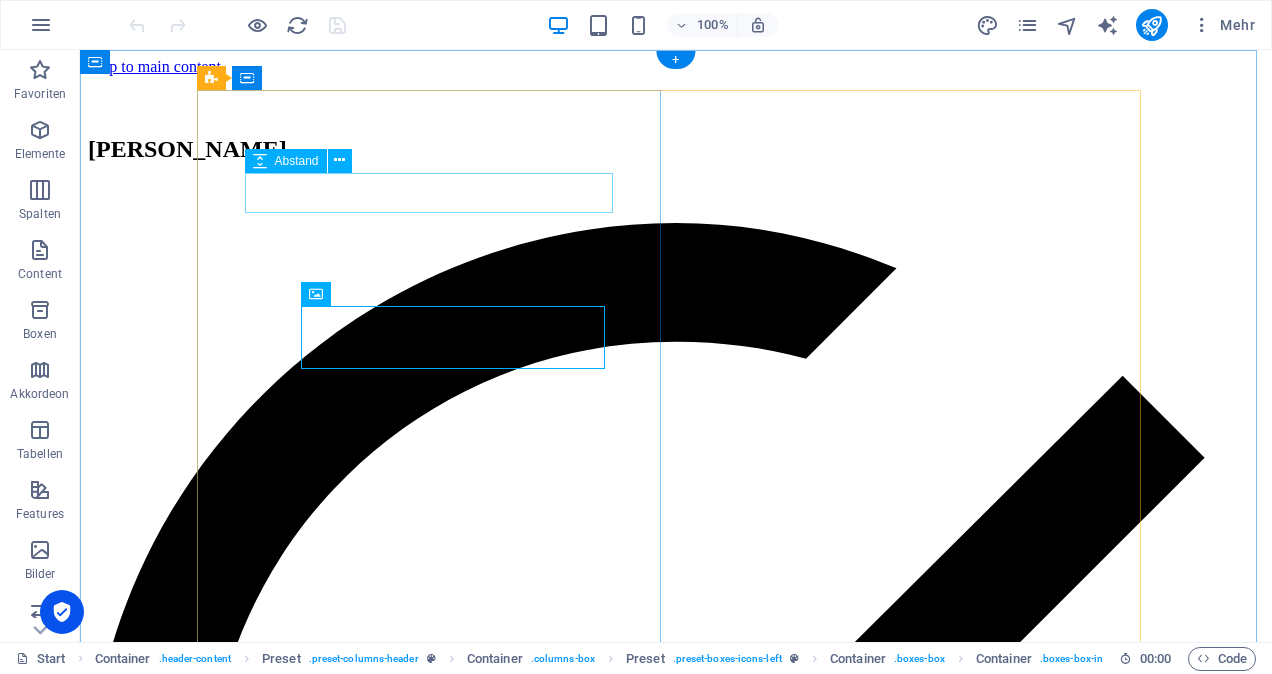 click at bounding box center [676, 203] 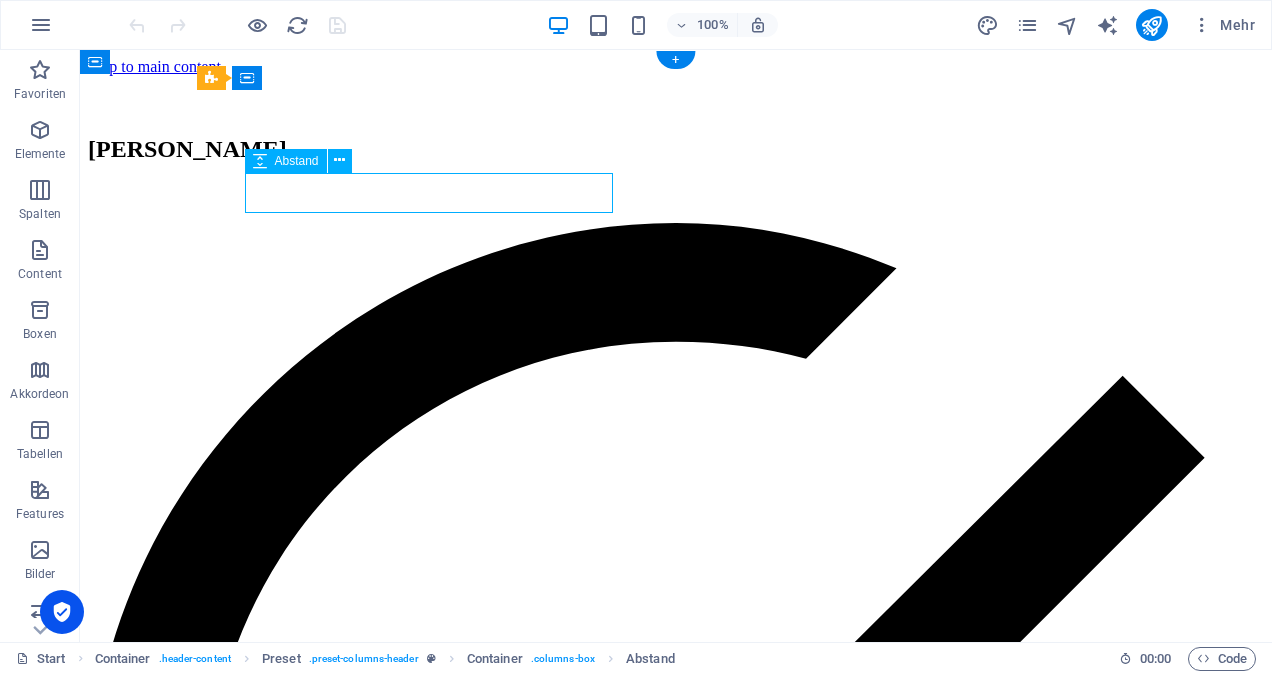 click at bounding box center (676, 203) 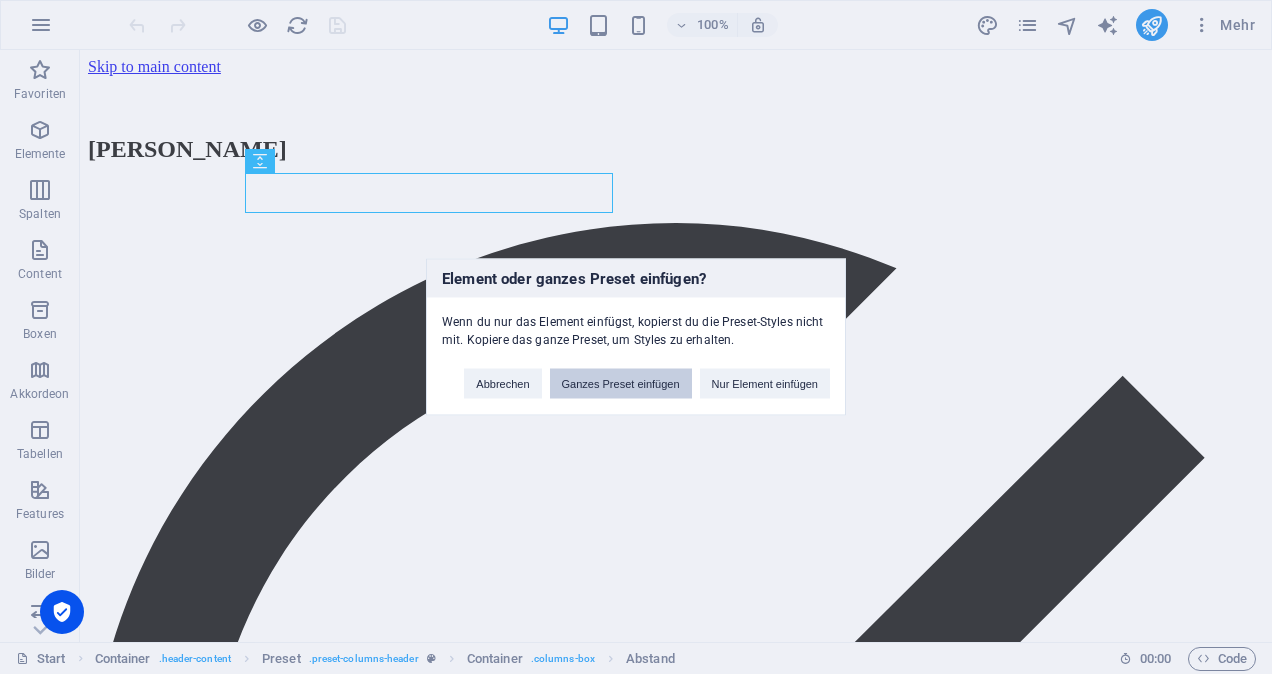click on "Ganzes Preset einfügen" at bounding box center [621, 384] 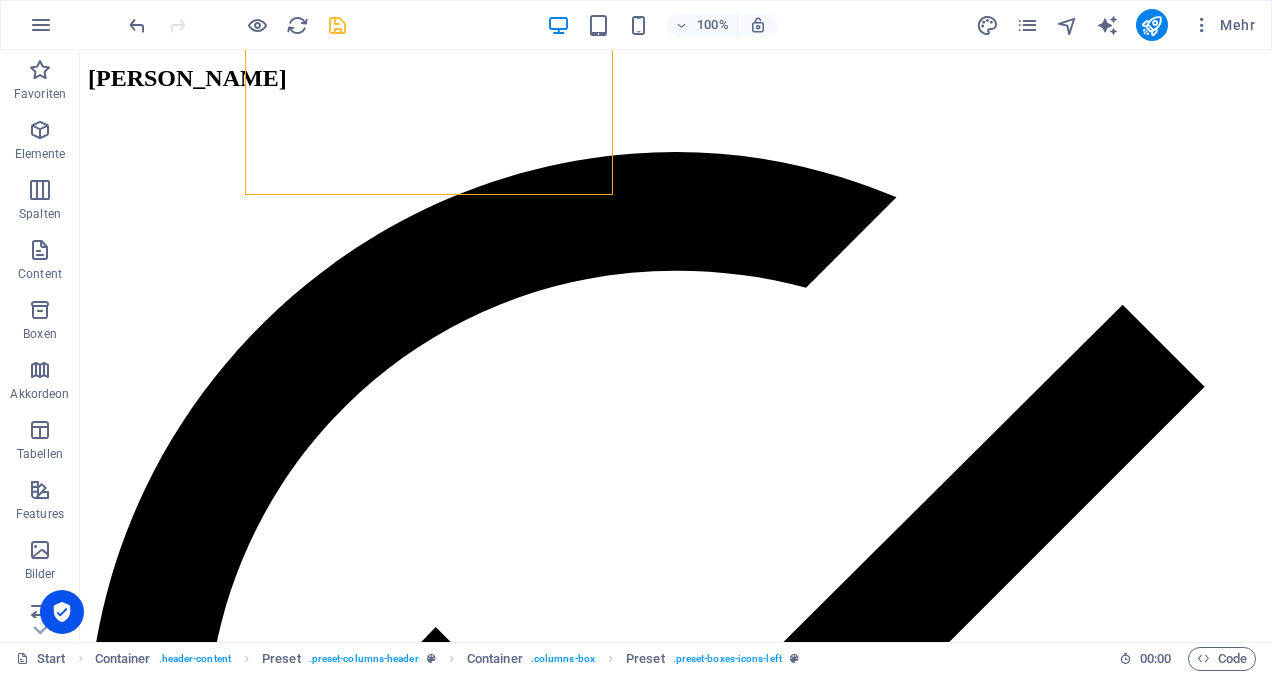 scroll, scrollTop: 0, scrollLeft: 0, axis: both 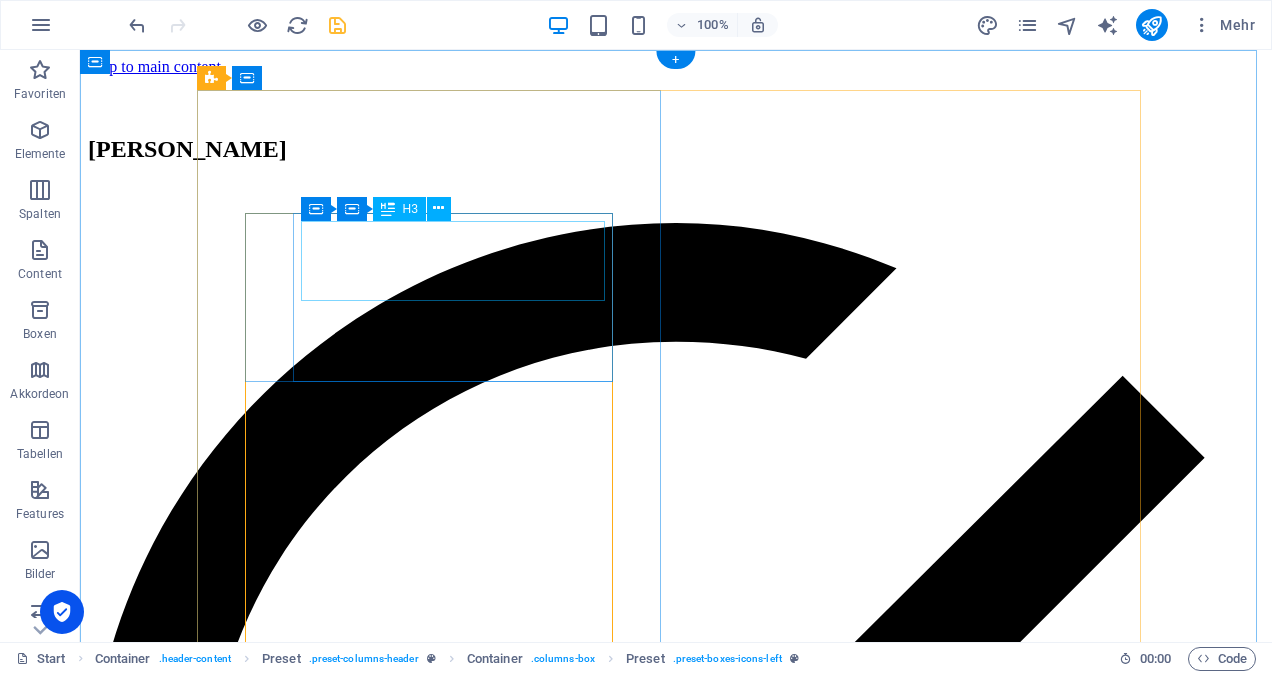 click on "Fachmann Finanz- und Rechnungswesen mit eidgenössischem Fachausweis" at bounding box center (676, 1433) 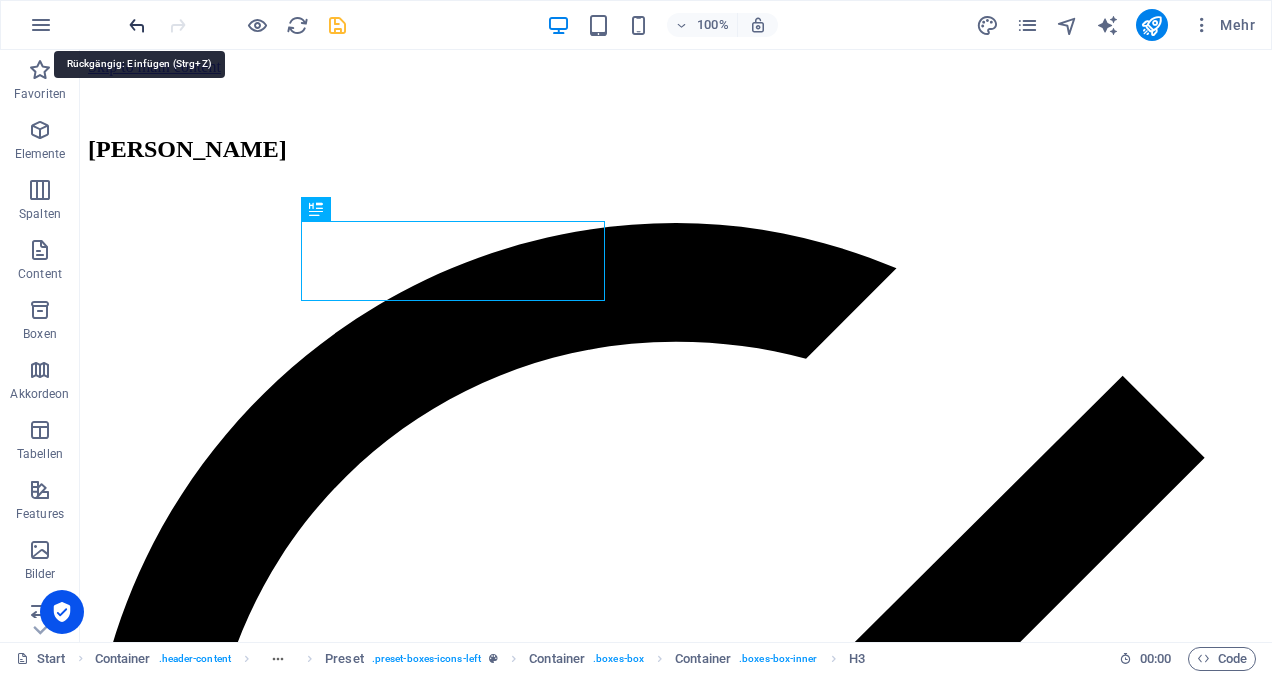 click at bounding box center [137, 25] 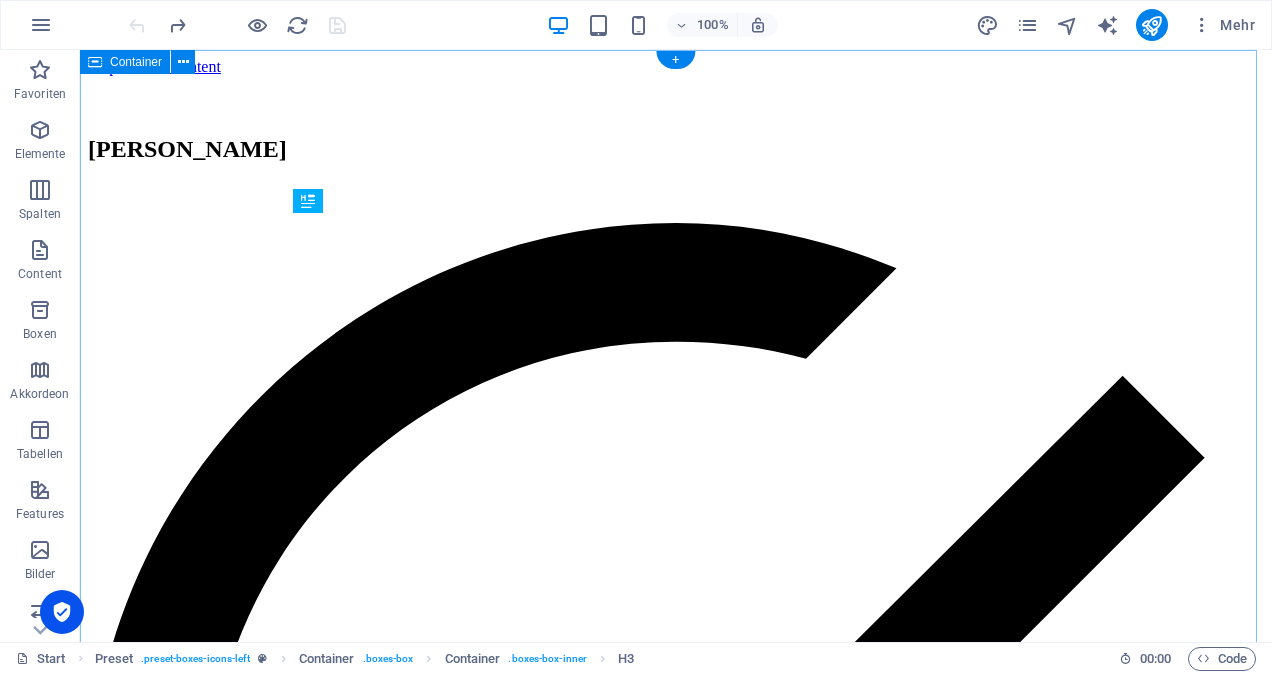 click on "Tobias Roux Fachmann Finanz- und Rechnungswesen mit eidgenössischem Fachausweis Mitglied Finanzkommission Gemeinde Plaffeien Kassier Feuerwehr- und Ortsverein Zumholz Kassier Die Mitte Oberland Ich freue mich auf Ihre Nachricht Vorname/Nachname E-Mailadresse Nachricht Unreadable? Regenerate an tobias schicken" at bounding box center (676, 3187) 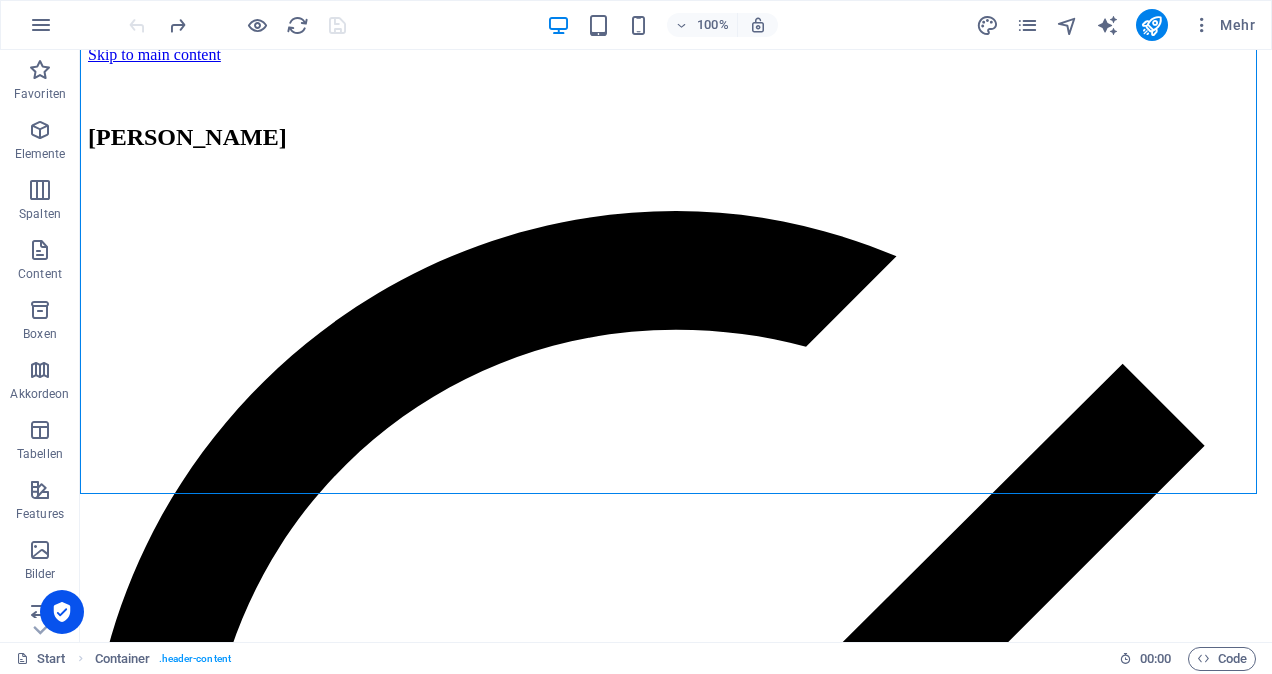 scroll, scrollTop: 0, scrollLeft: 0, axis: both 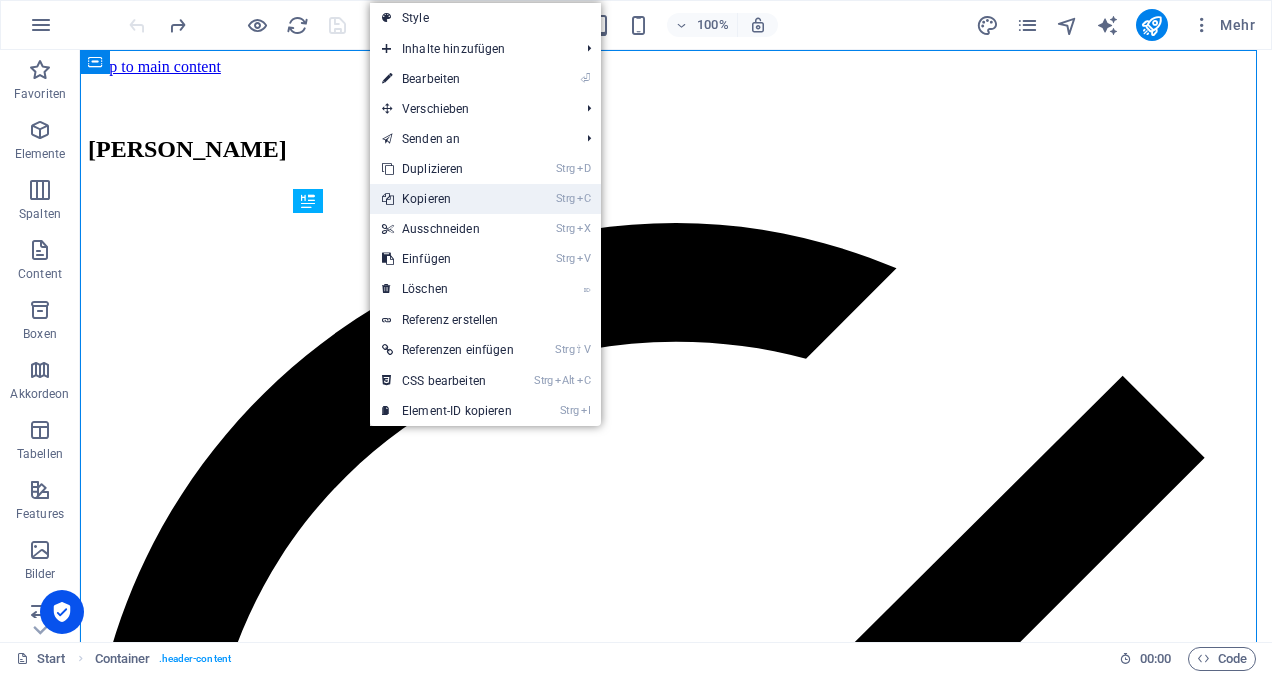 click on "Strg C  Kopieren" at bounding box center (448, 199) 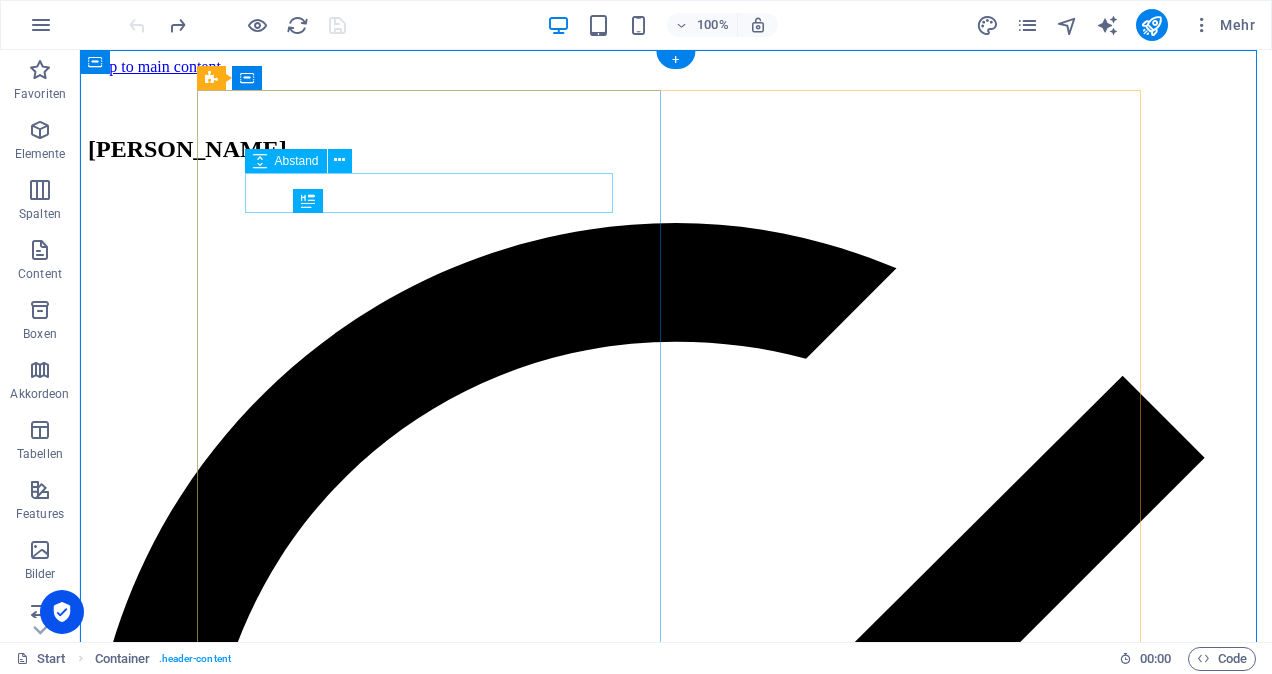 click at bounding box center [676, 203] 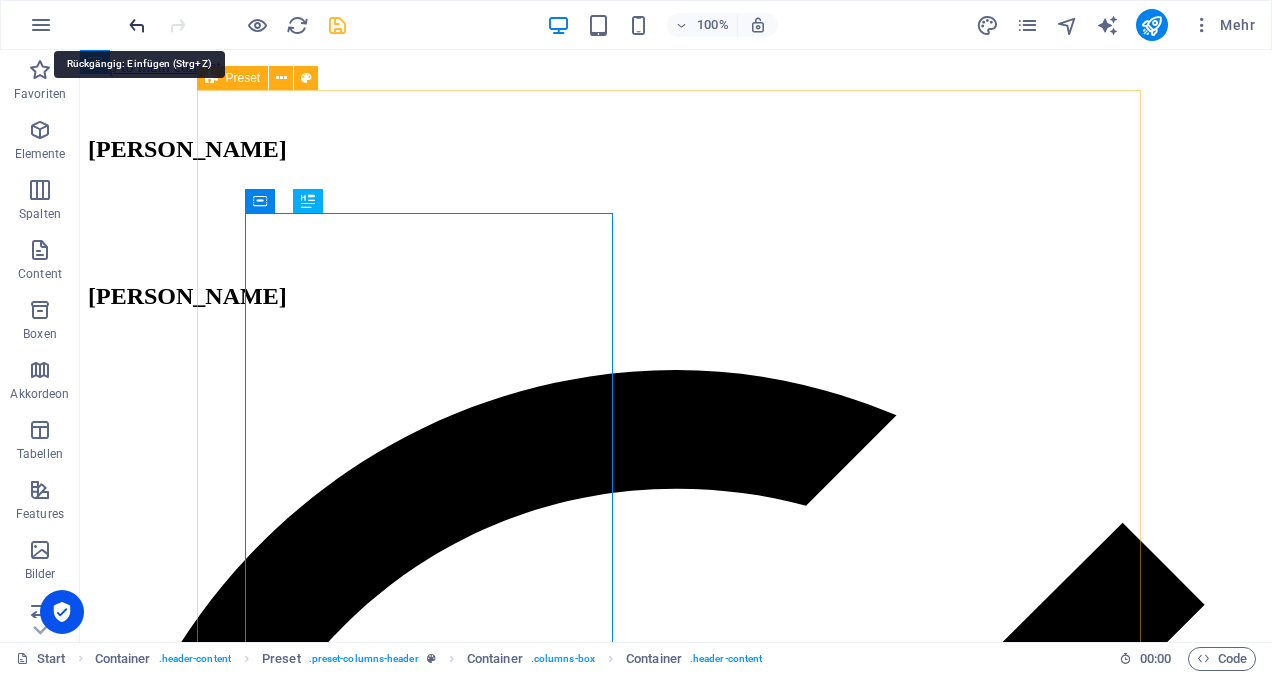 click at bounding box center [137, 25] 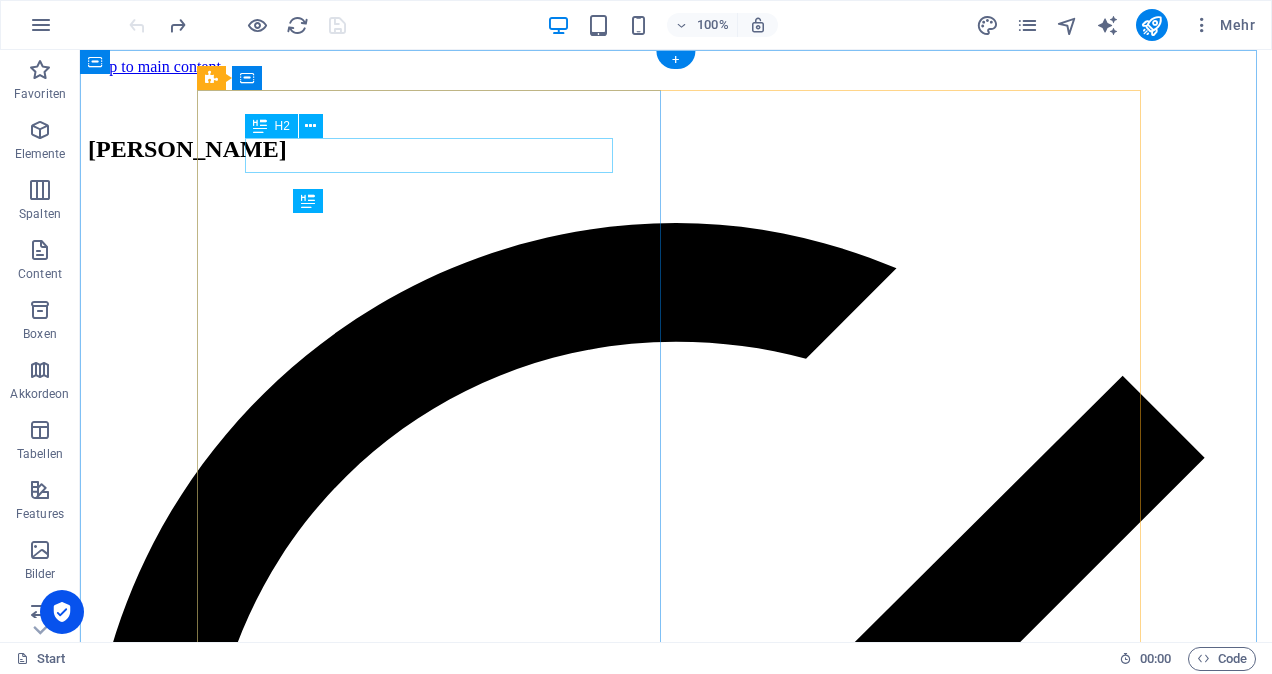 click on "[PERSON_NAME]" at bounding box center [676, 149] 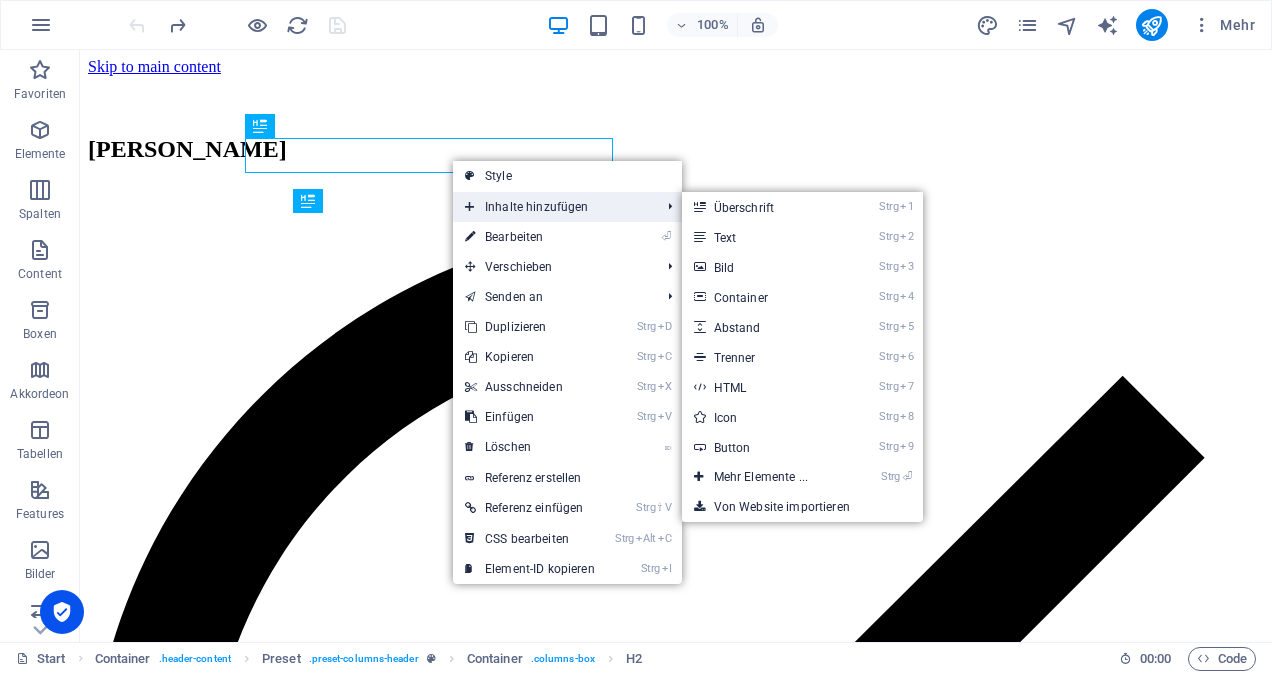 click on "Inhalte hinzufügen" at bounding box center (552, 207) 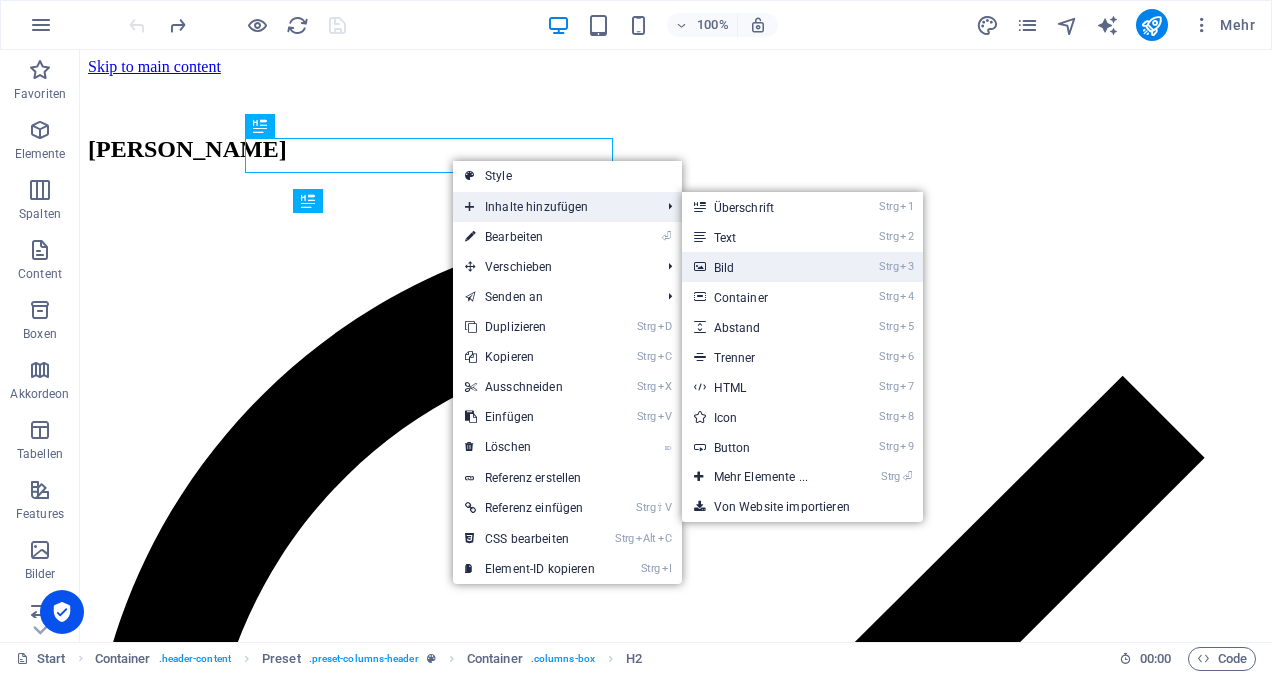 click on "Strg 3  Bild" at bounding box center (765, 267) 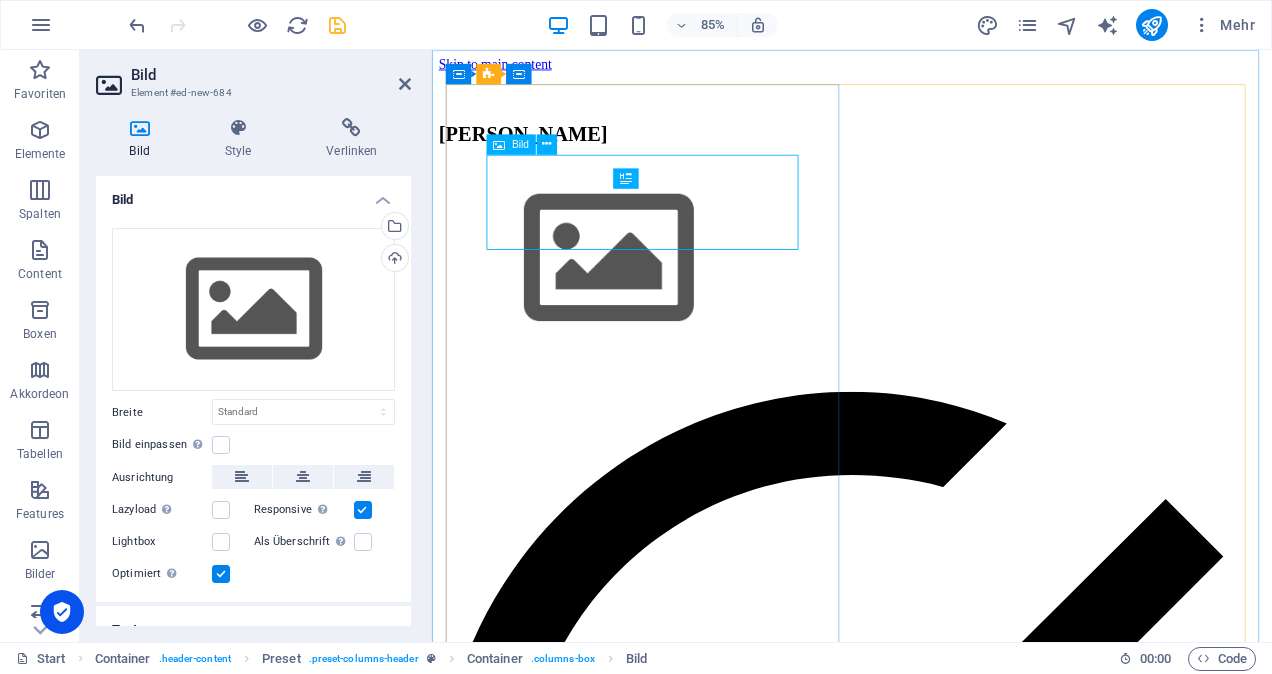 click at bounding box center [926, 297] 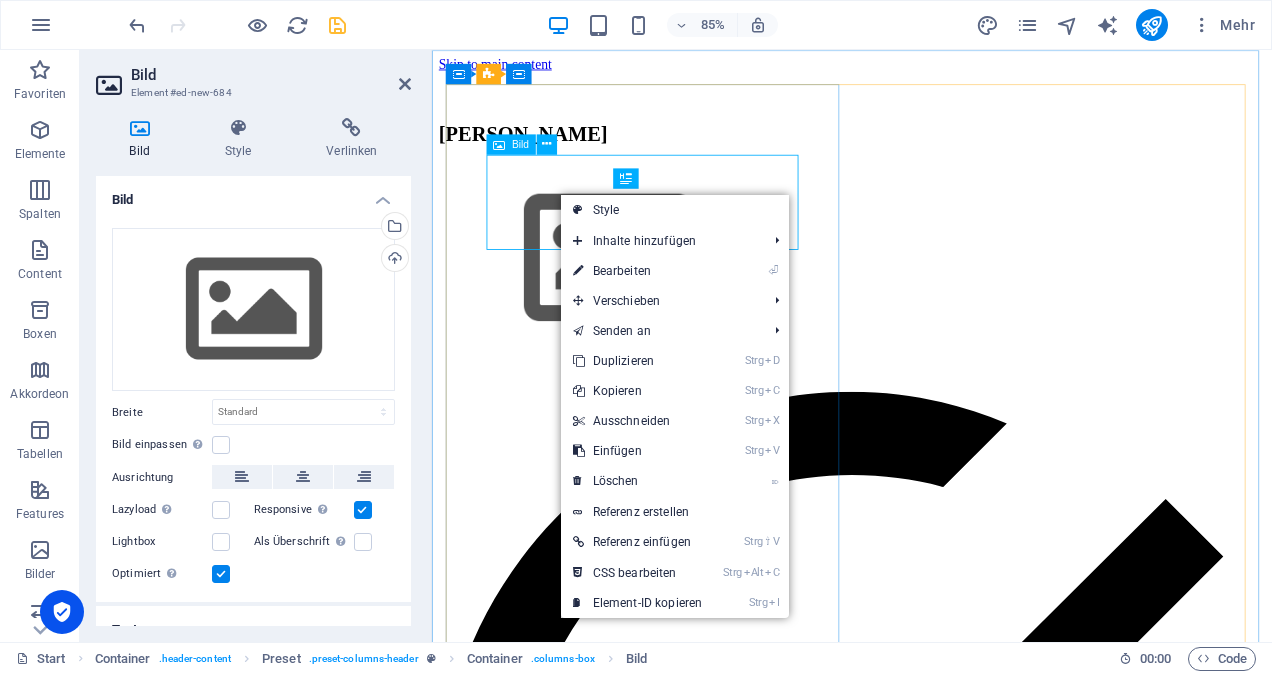click at bounding box center (926, 297) 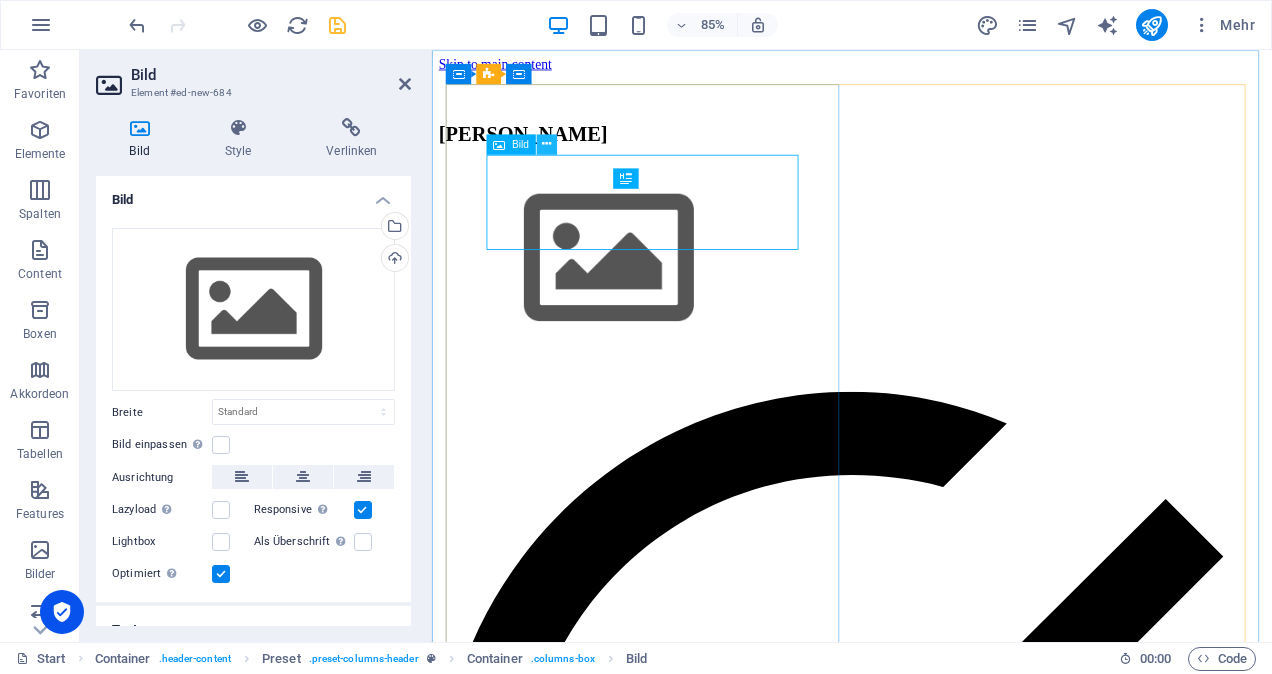 click at bounding box center (547, 144) 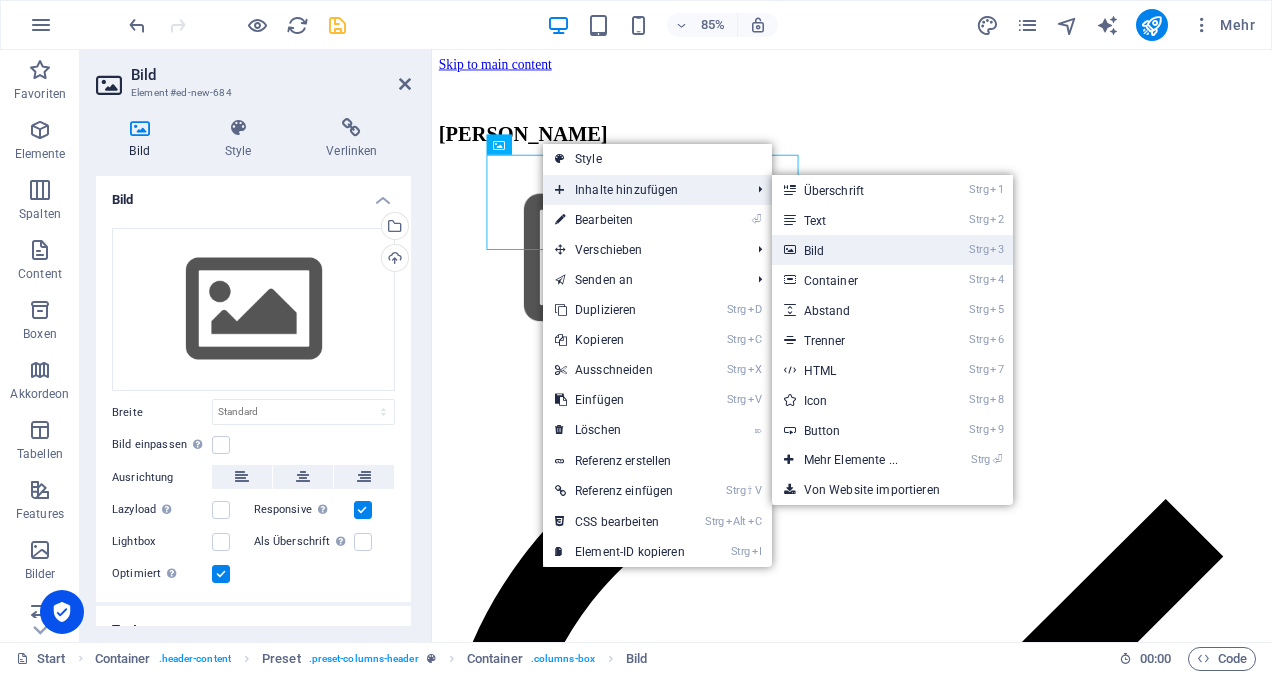 click on "Strg 3  Bild" at bounding box center [855, 250] 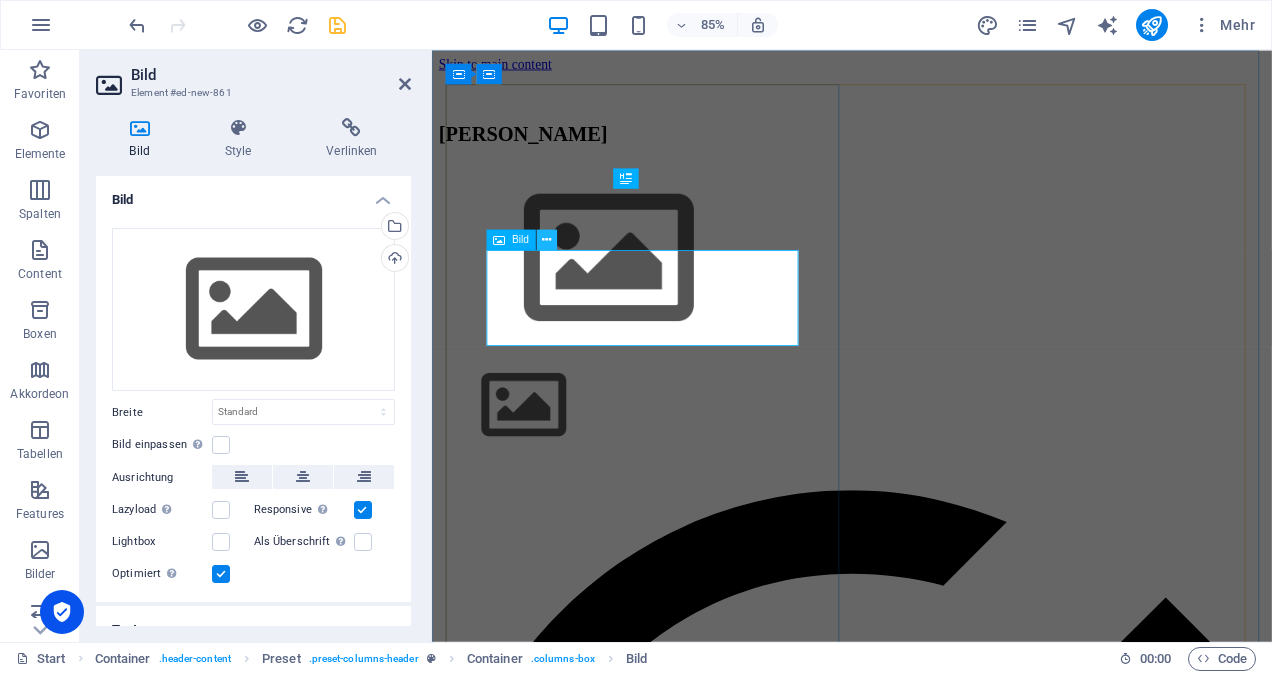click at bounding box center (546, 240) 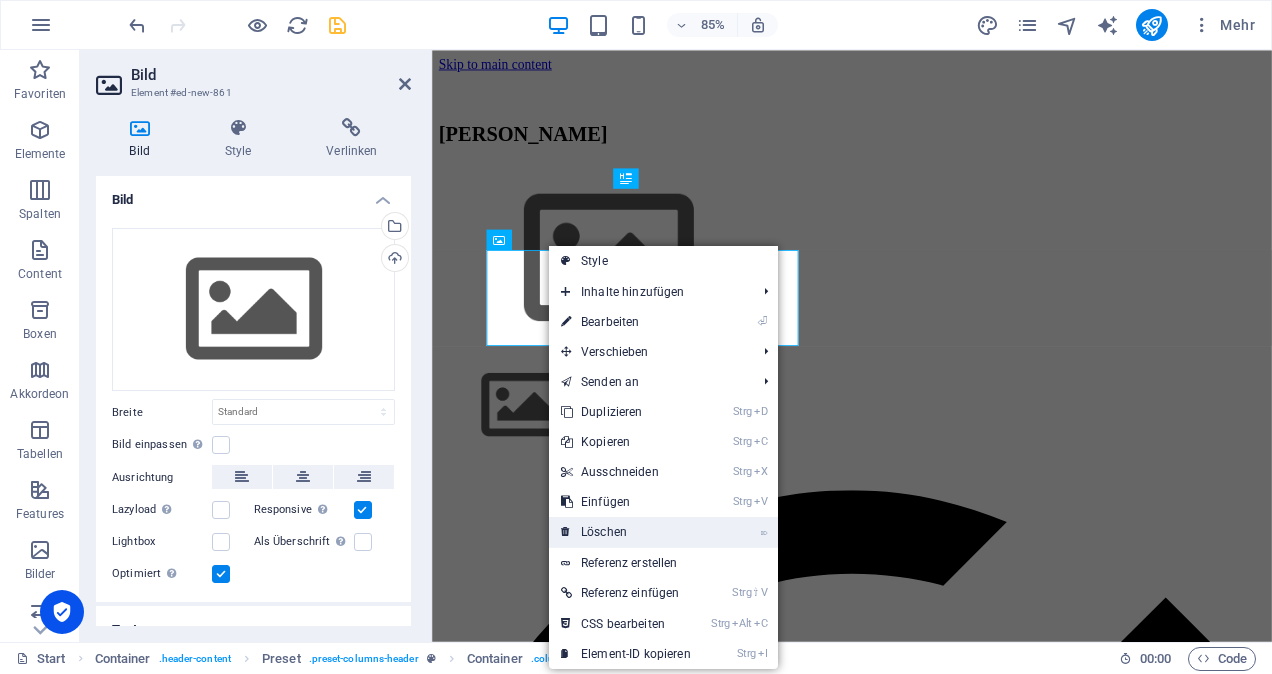 click on "⌦  Löschen" at bounding box center (626, 532) 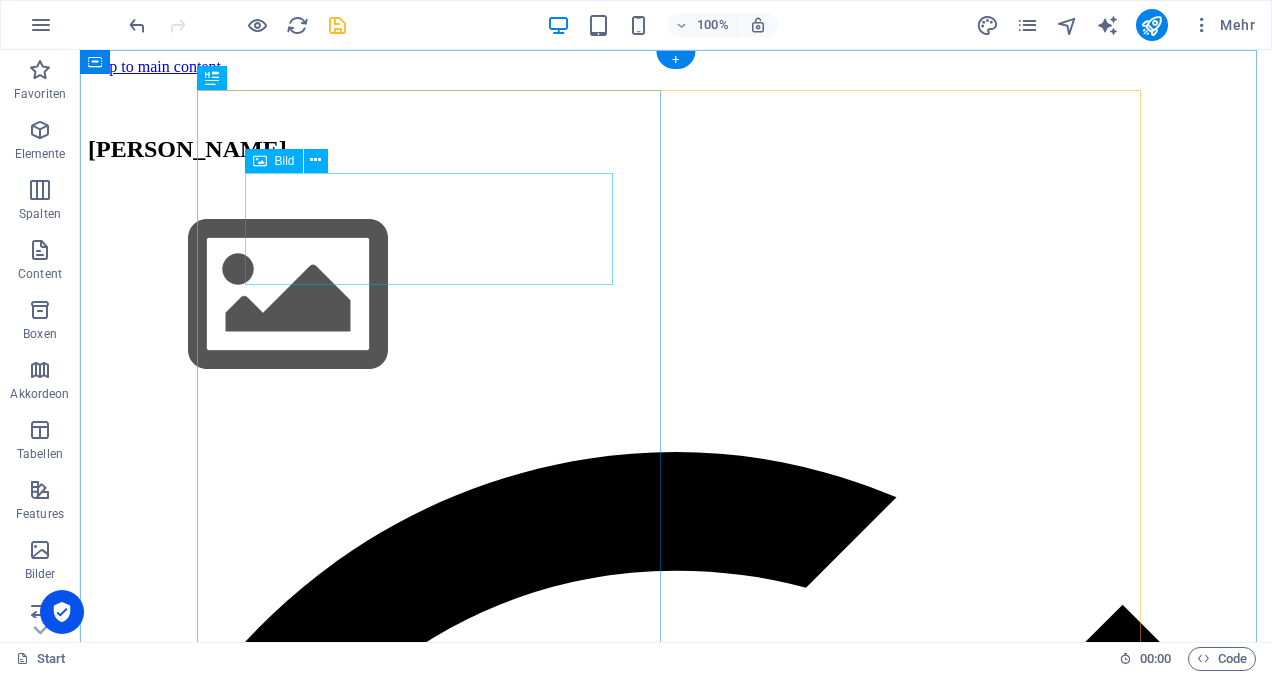 click at bounding box center [676, 297] 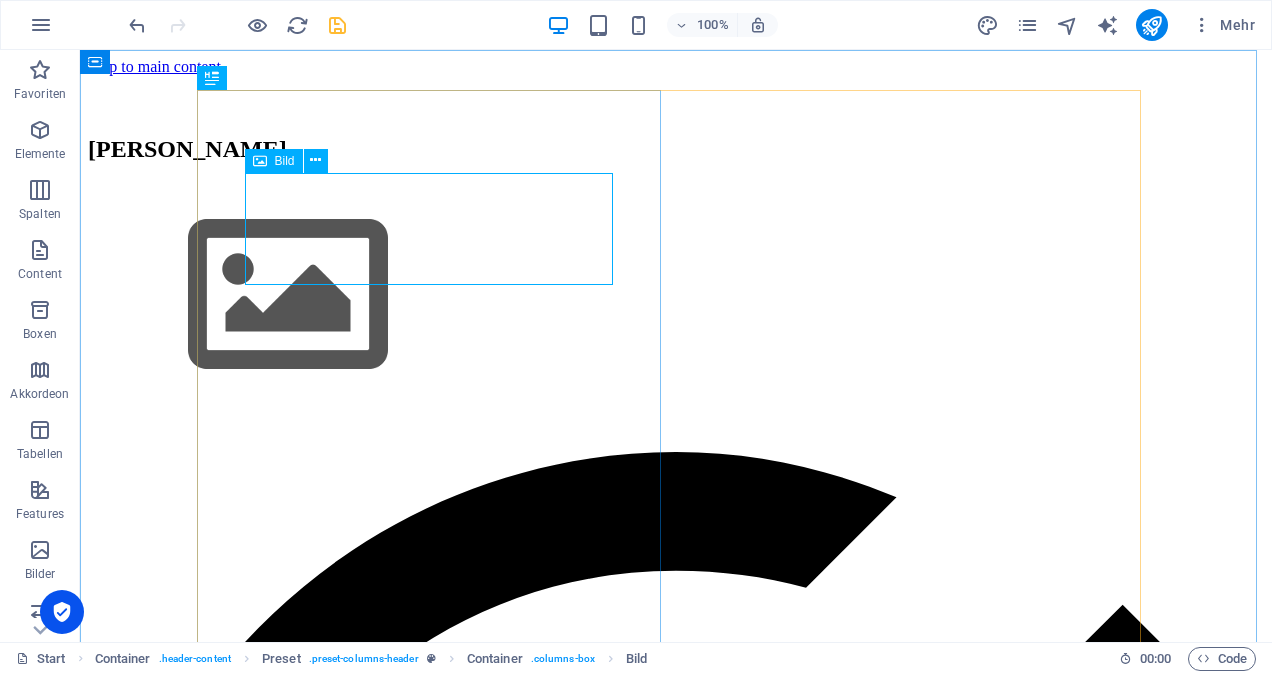 click on "Bild" at bounding box center [285, 161] 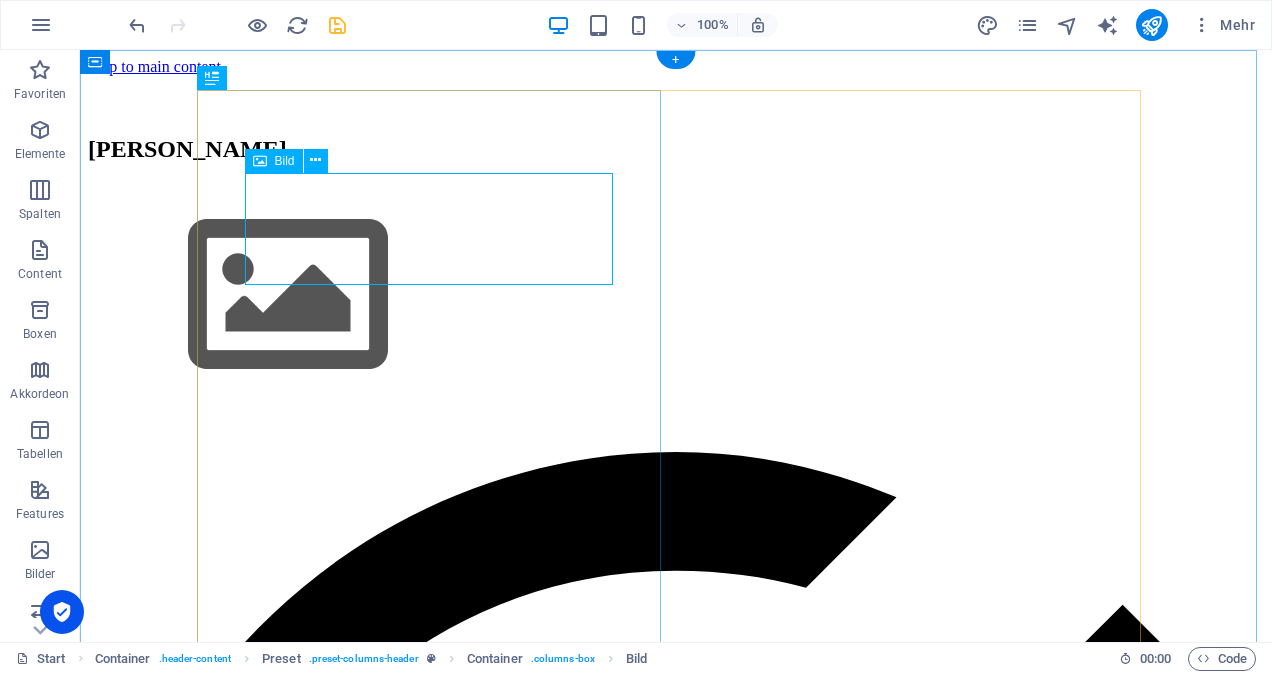 click at bounding box center [676, 297] 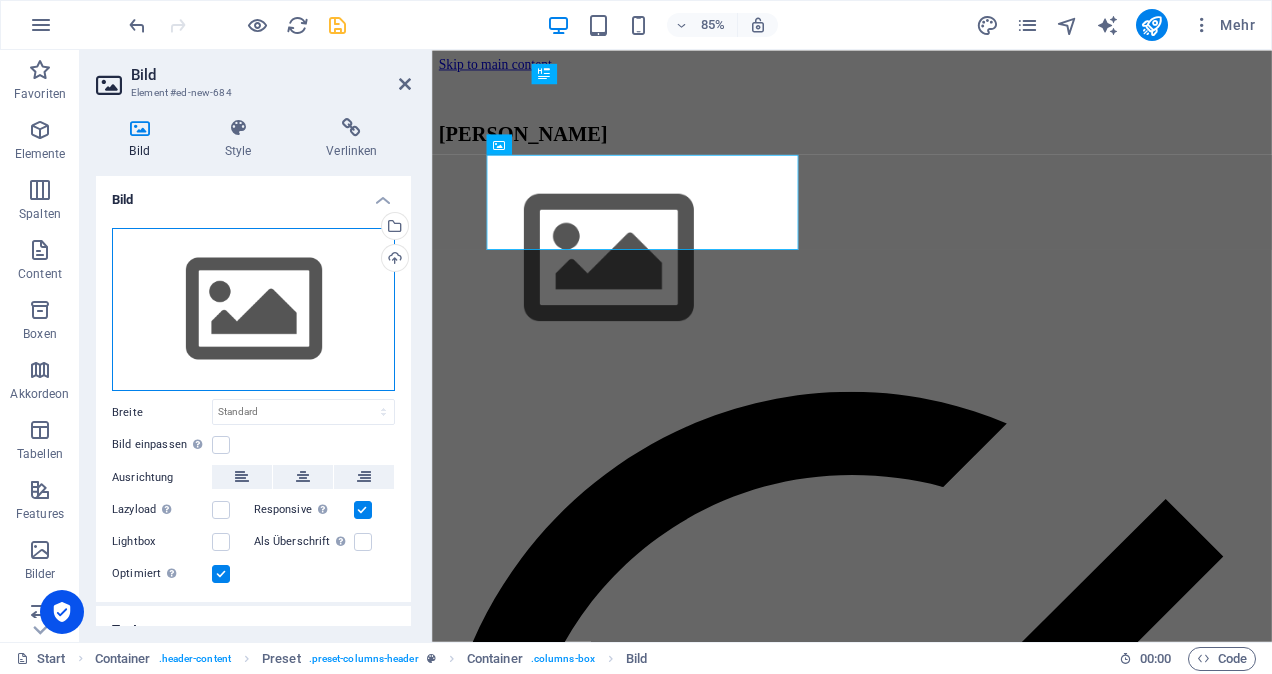 click on "Ziehe Dateien zum Hochladen hierher oder  klicke hier, um aus Dateien oder kostenlosen Stockfotos & -videos zu wählen" at bounding box center (253, 310) 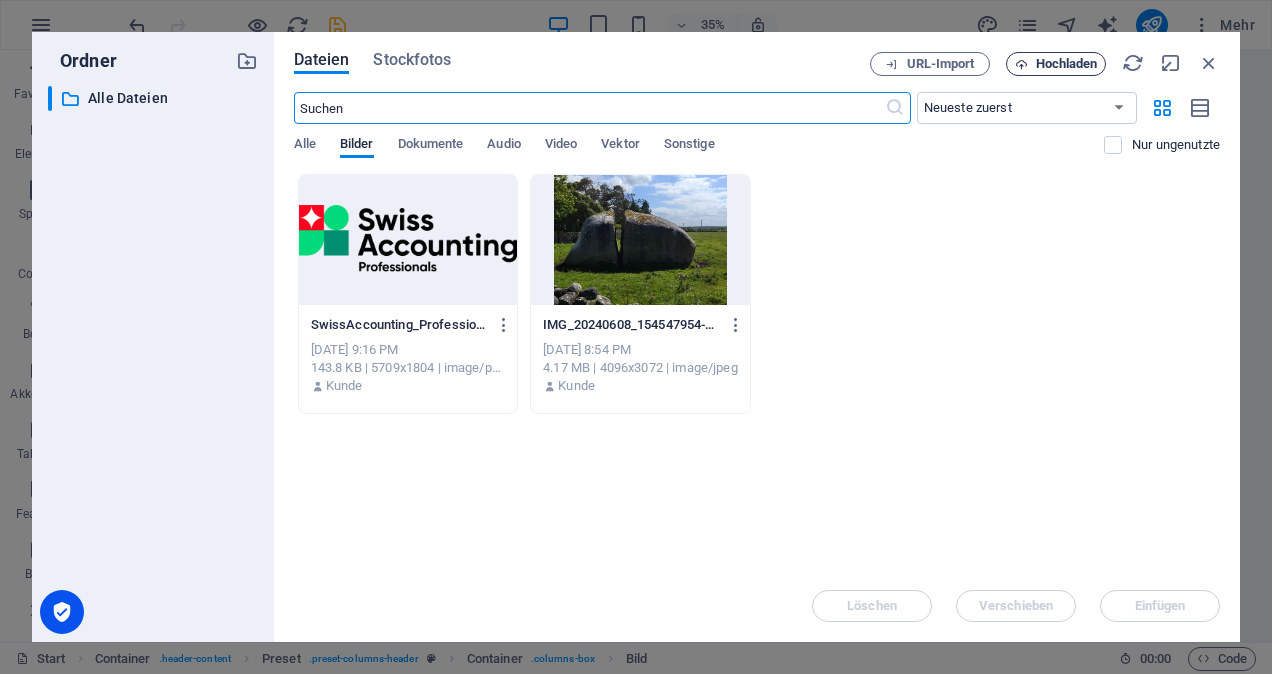 click on "Hochladen" at bounding box center [1067, 64] 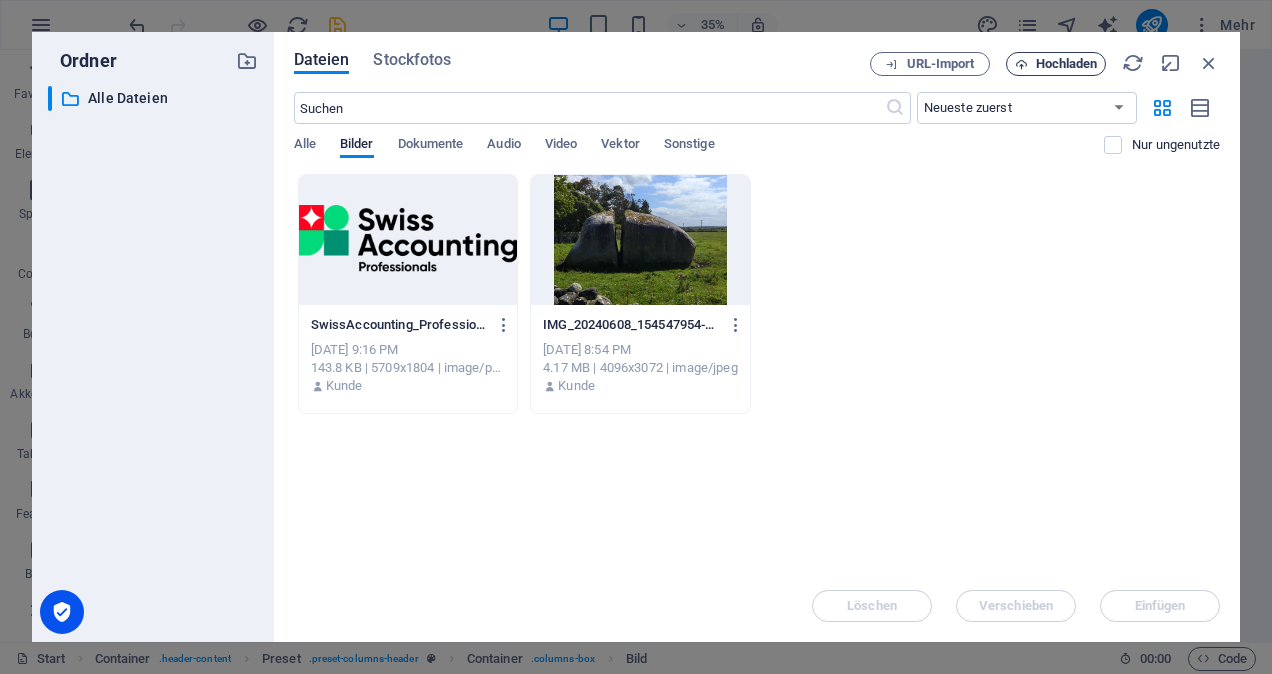 click on "Hochladen" at bounding box center (1067, 64) 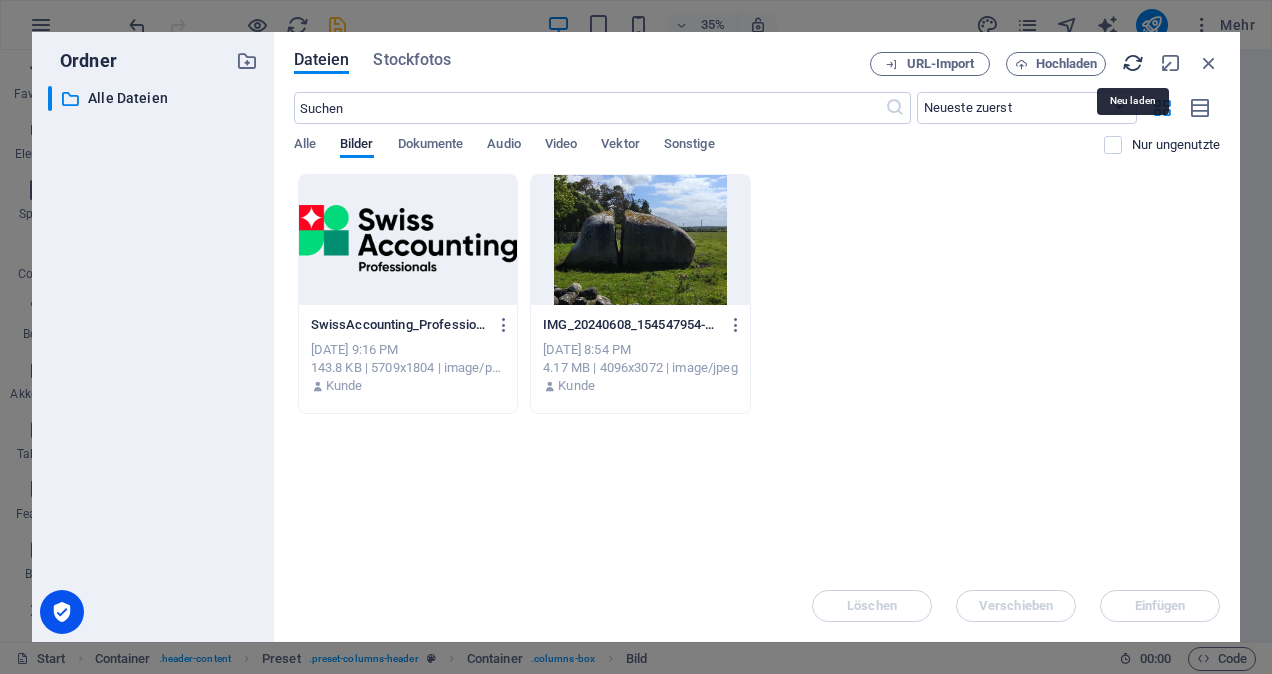click at bounding box center [1133, 63] 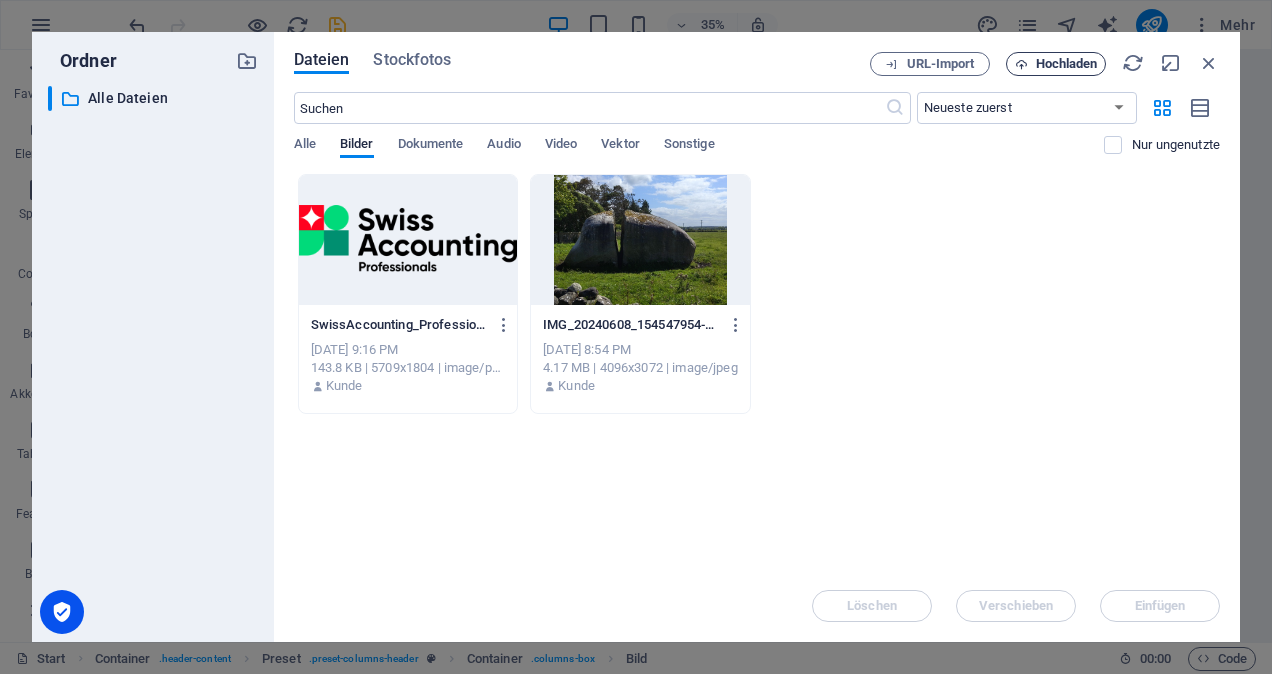 click on "Hochladen" at bounding box center [1067, 64] 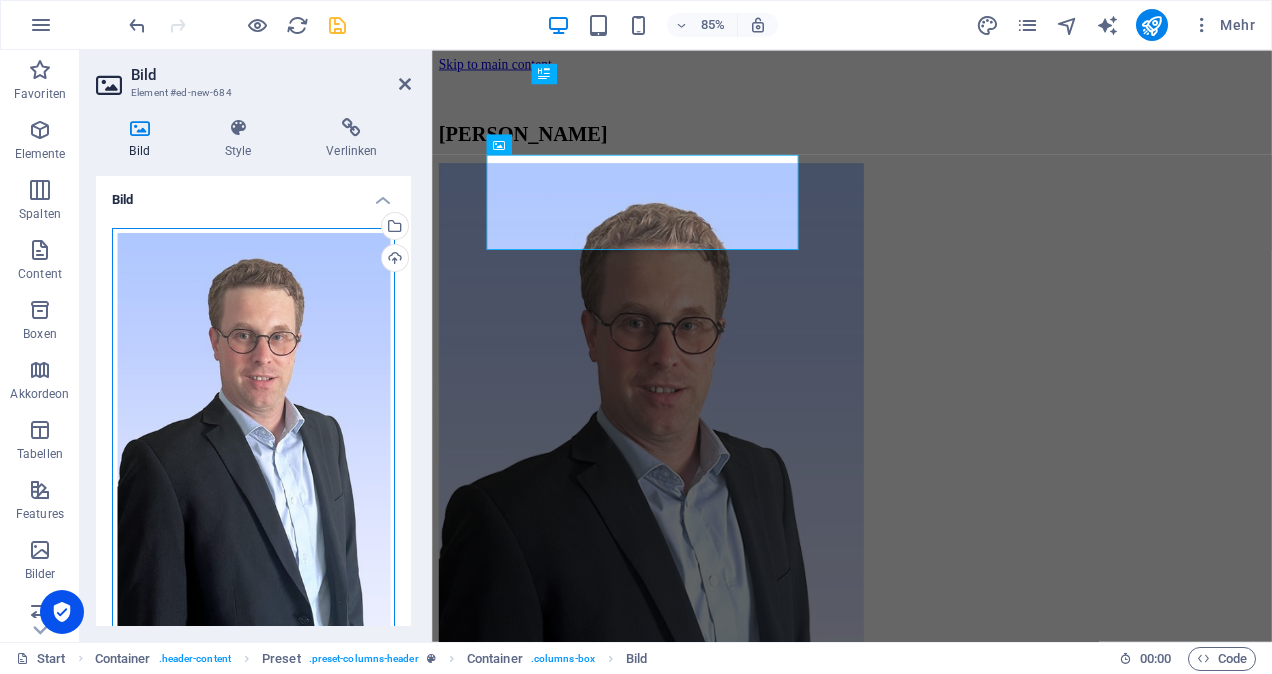 click on "Ziehe Dateien zum Hochladen hierher oder  klicke hier, um aus Dateien oder kostenlosen Stockfotos & -videos zu wählen" at bounding box center [253, 433] 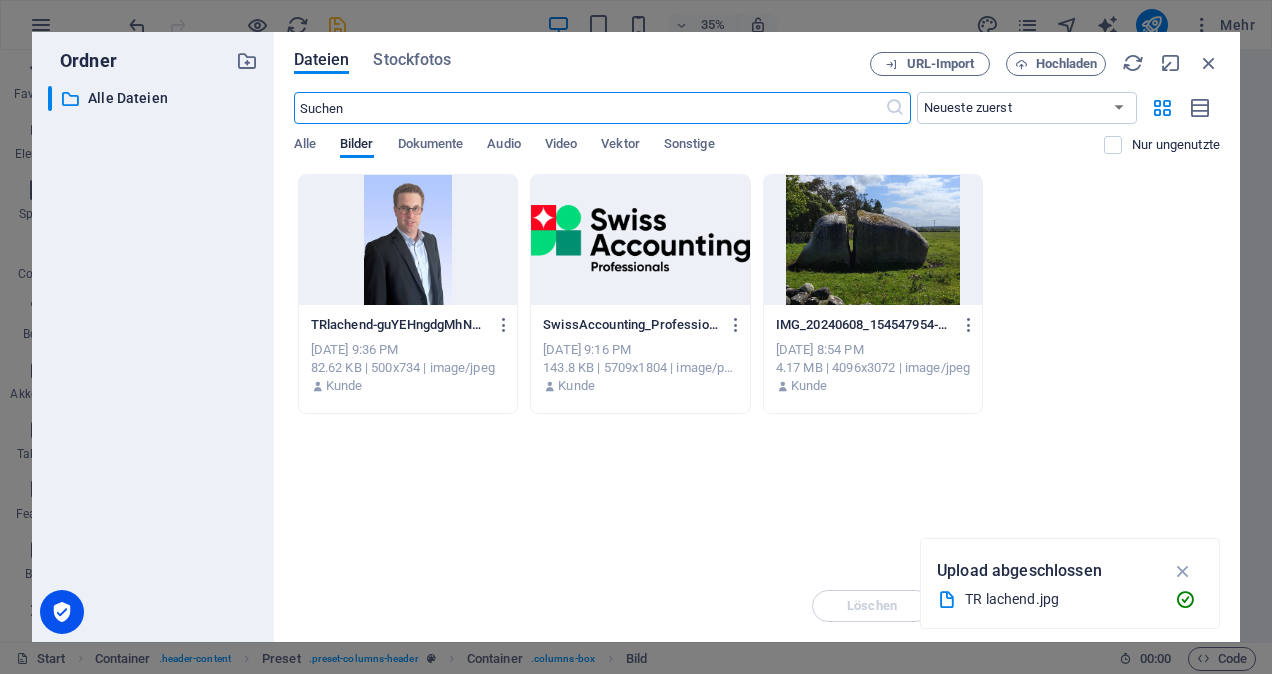 click at bounding box center (408, 240) 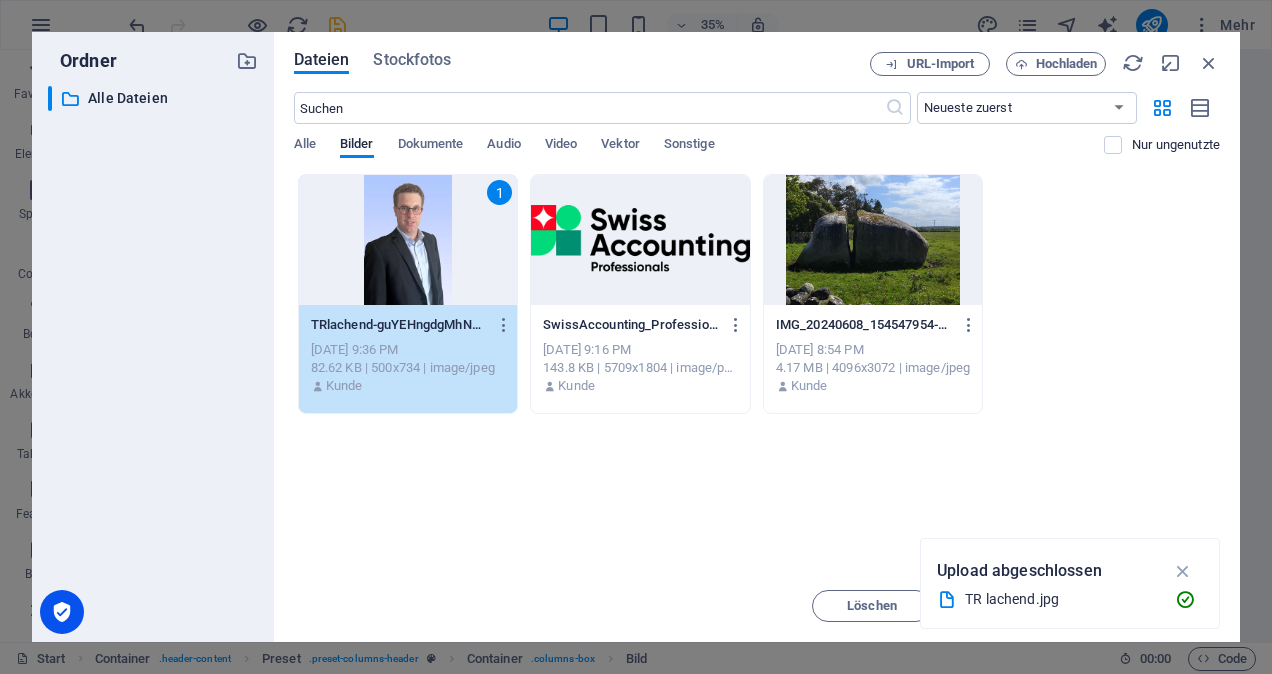 click on "1" at bounding box center (408, 240) 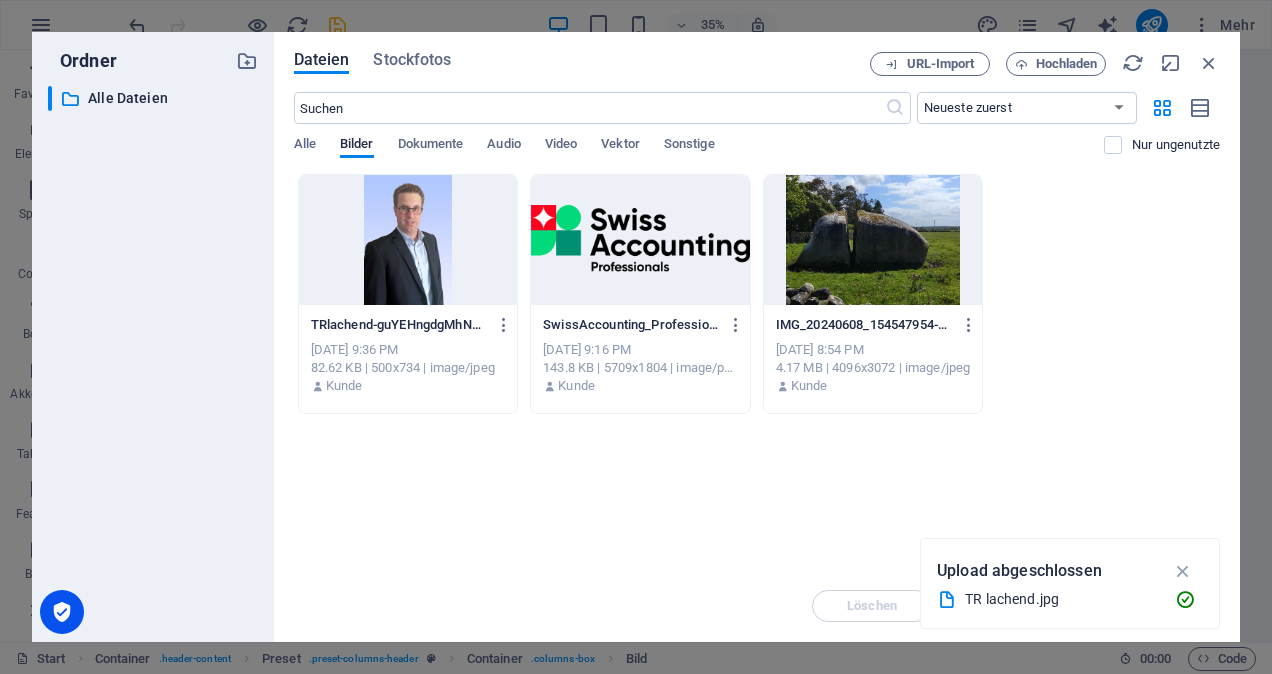 click at bounding box center [408, 240] 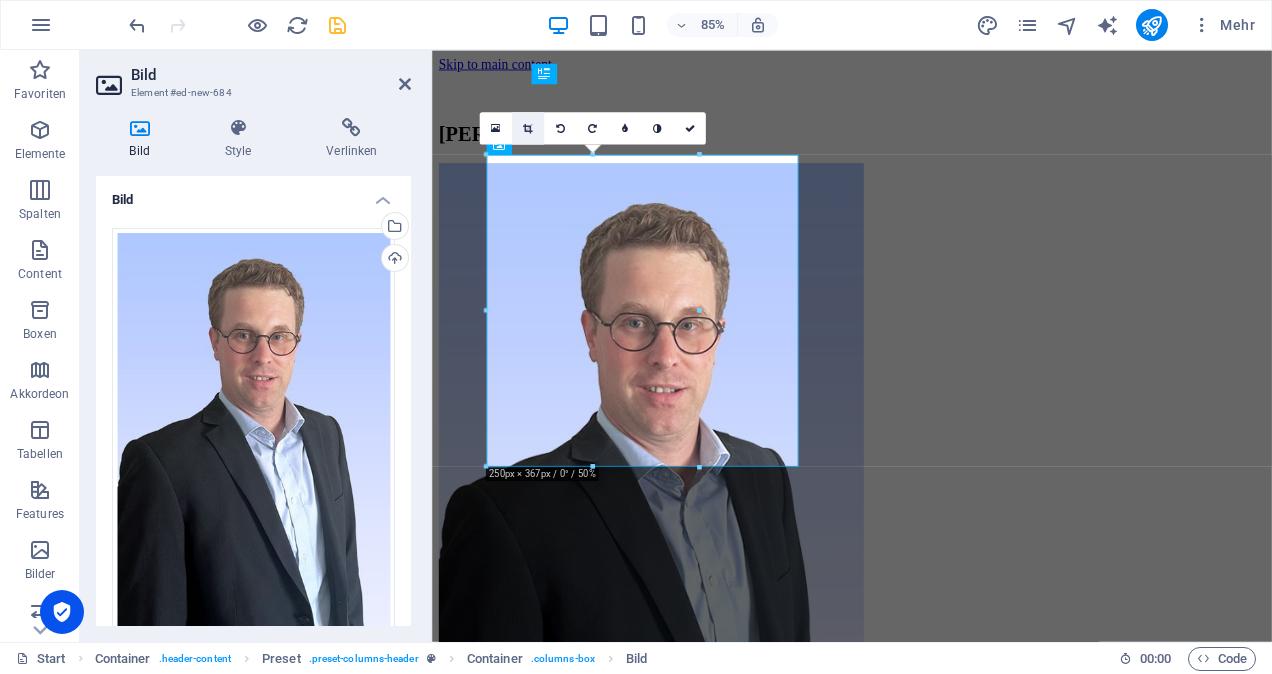 click at bounding box center (528, 128) 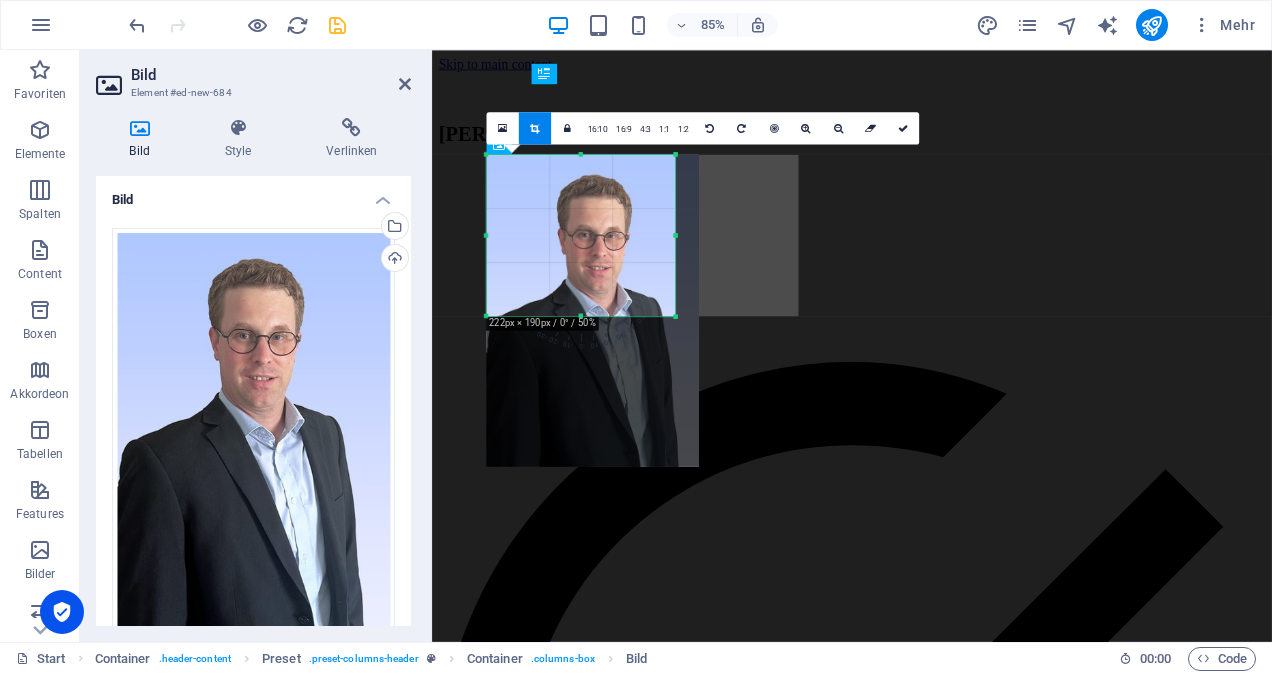 drag, startPoint x: 699, startPoint y: 465, endPoint x: 671, endPoint y: 288, distance: 179.201 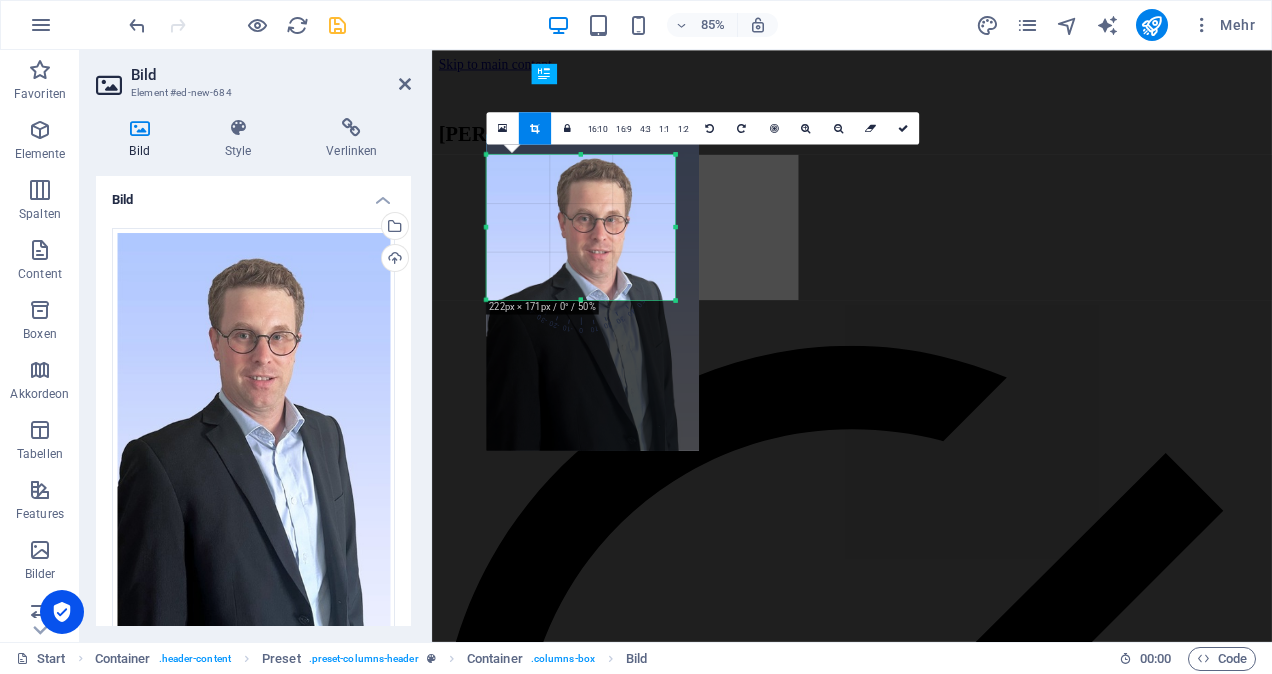 drag, startPoint x: 582, startPoint y: 152, endPoint x: 585, endPoint y: 171, distance: 19.235384 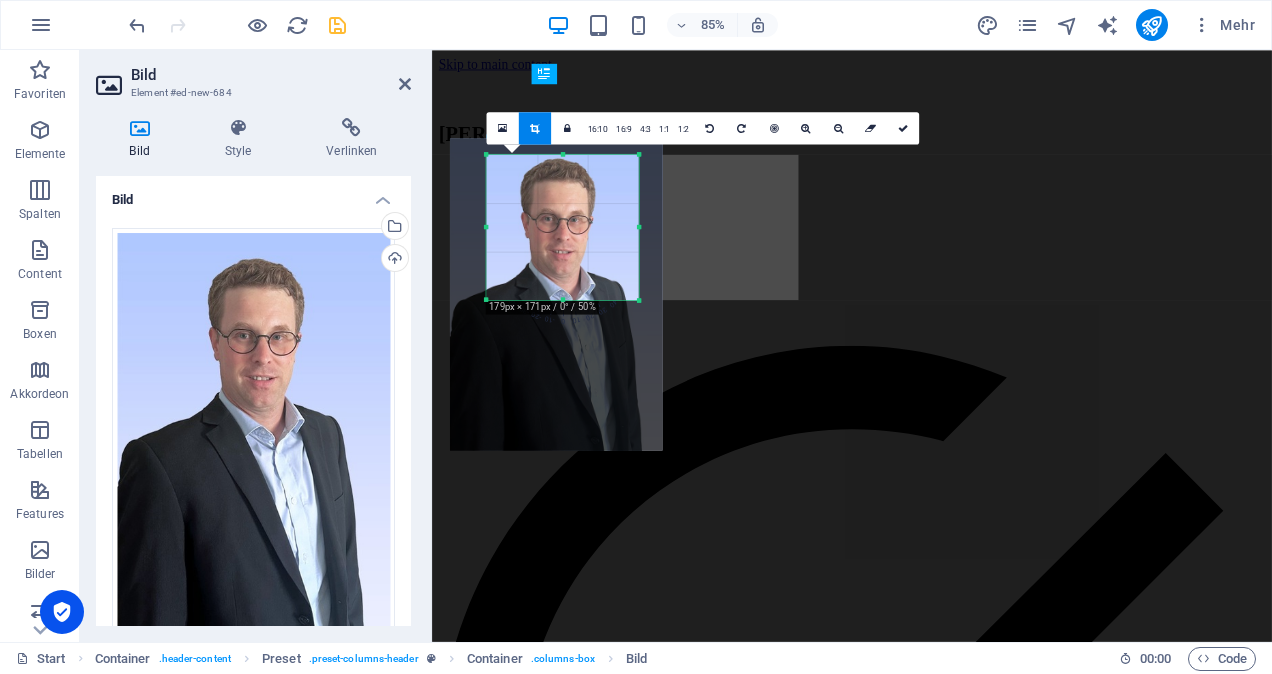 drag, startPoint x: 484, startPoint y: 229, endPoint x: 527, endPoint y: 230, distance: 43.011627 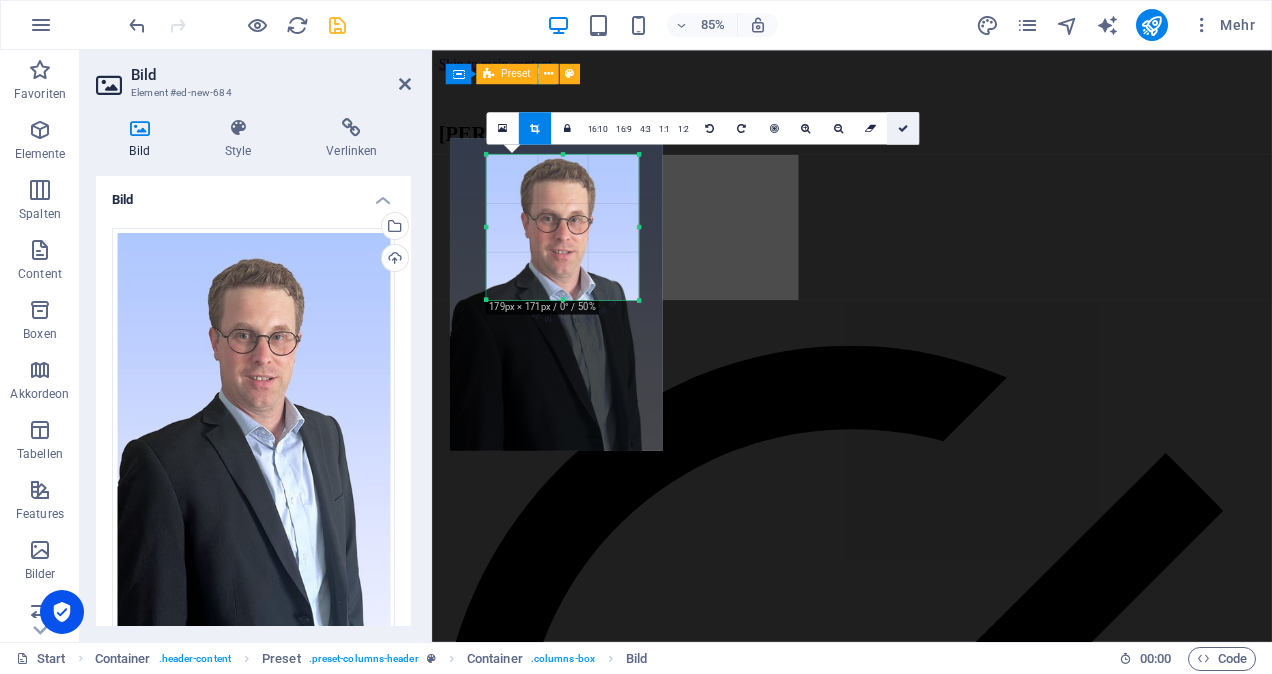 click at bounding box center (903, 128) 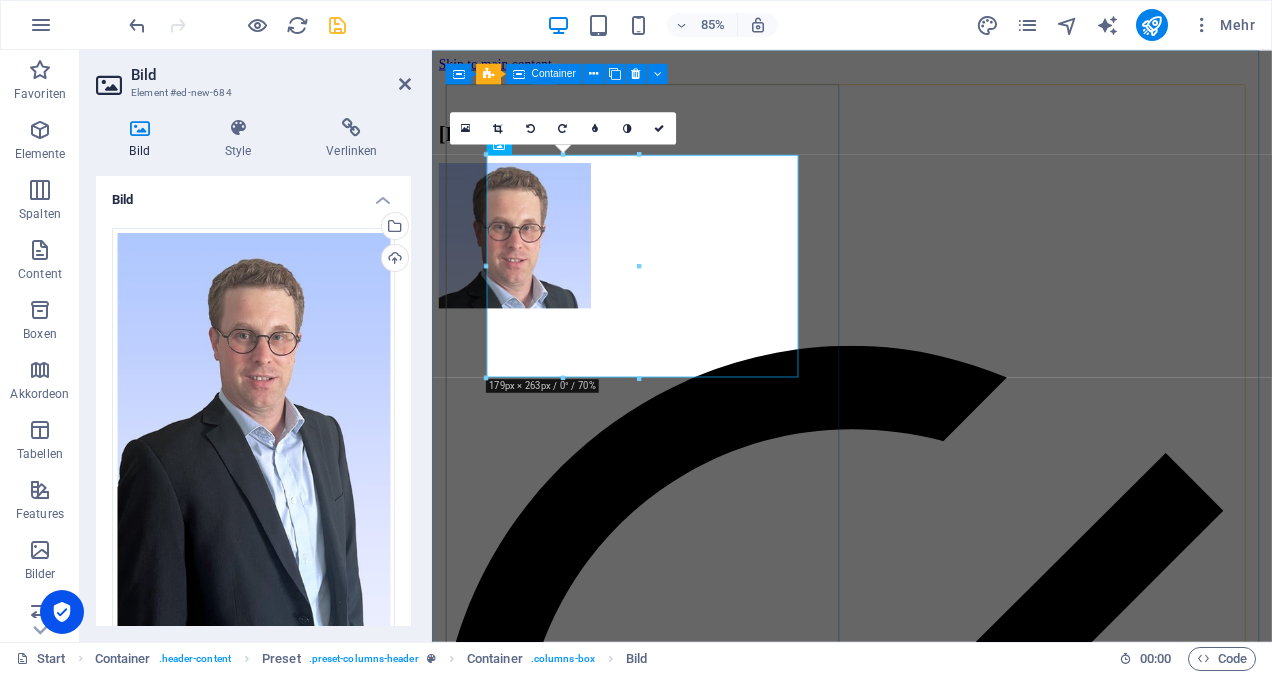 click on "Tobias Roux Fachmann Finanz- und Rechnungswesen mit eidgenössischem Fachausweis Mitglied Finanzkommission Gemeinde Plaffeien Kassier Feuerwehr- und Ortsverein Zumholz Kassier Die Mitte Oberland" at bounding box center (926, 2404) 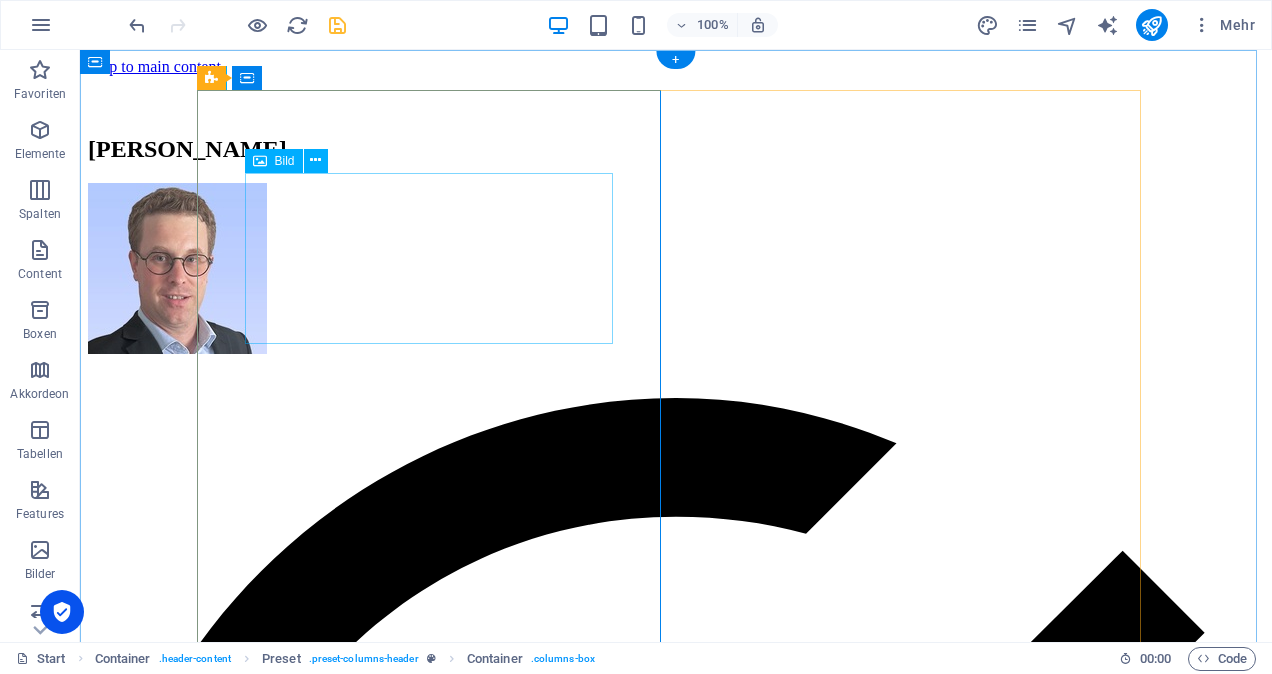 click at bounding box center [676, 270] 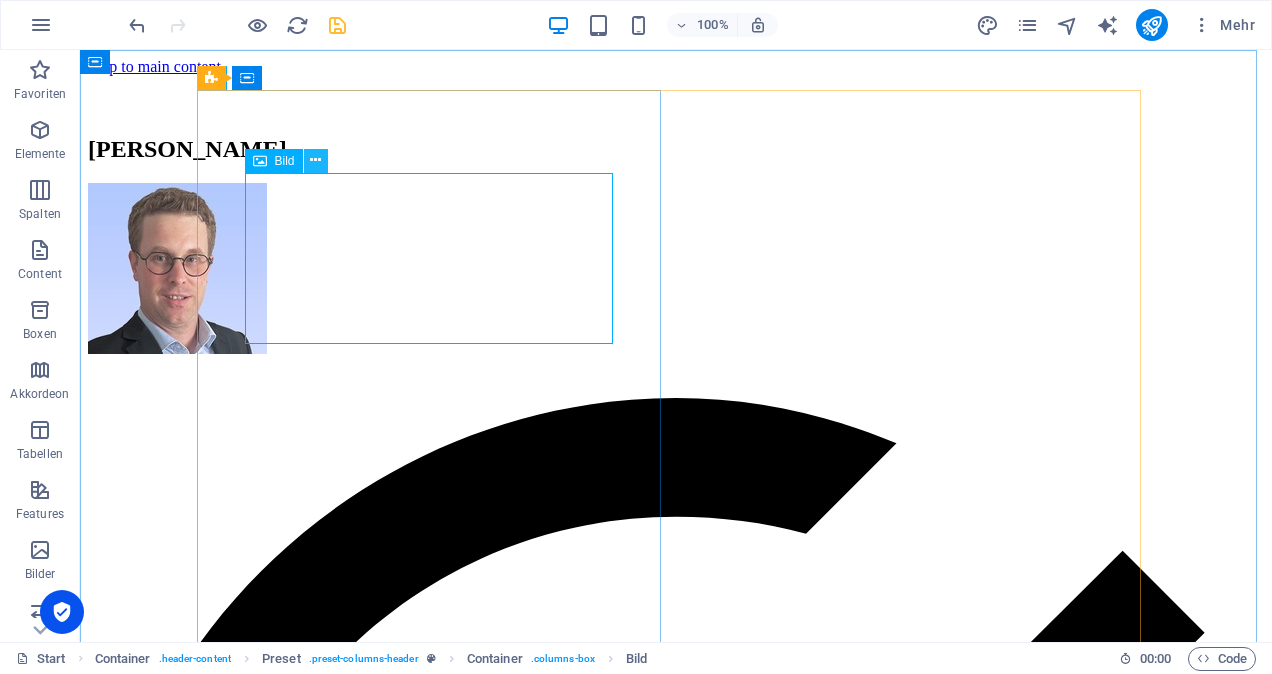 click at bounding box center [315, 160] 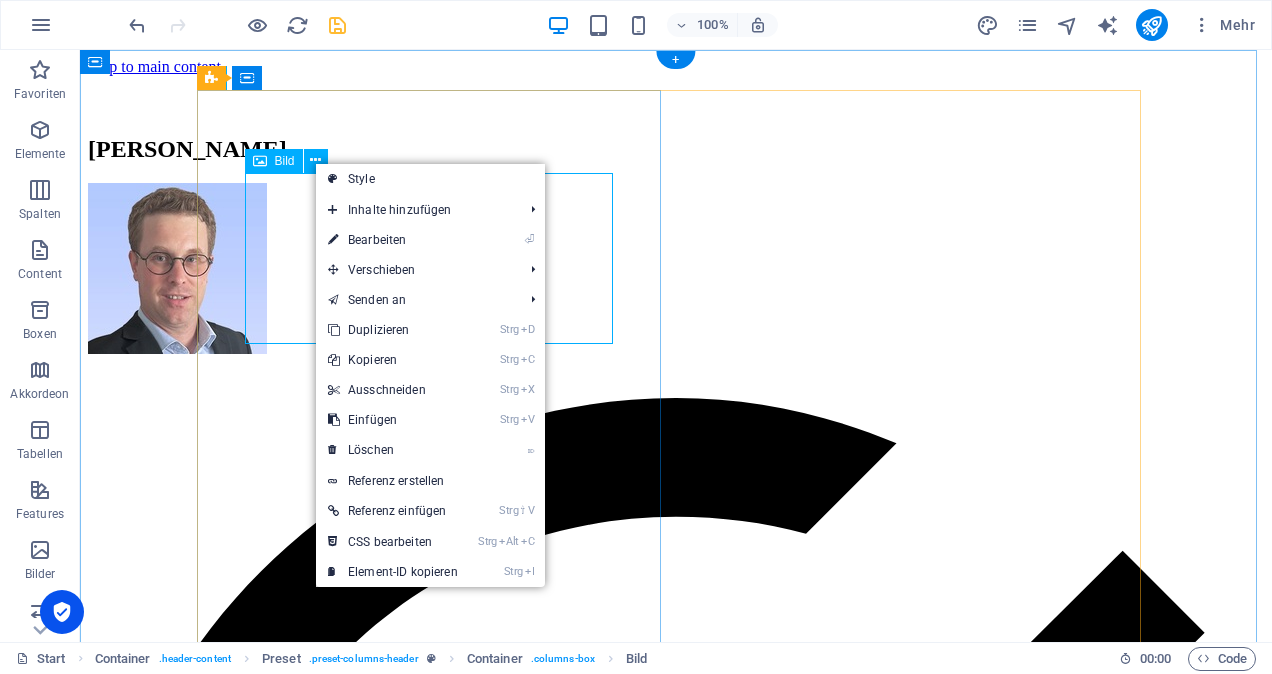 click at bounding box center [676, 270] 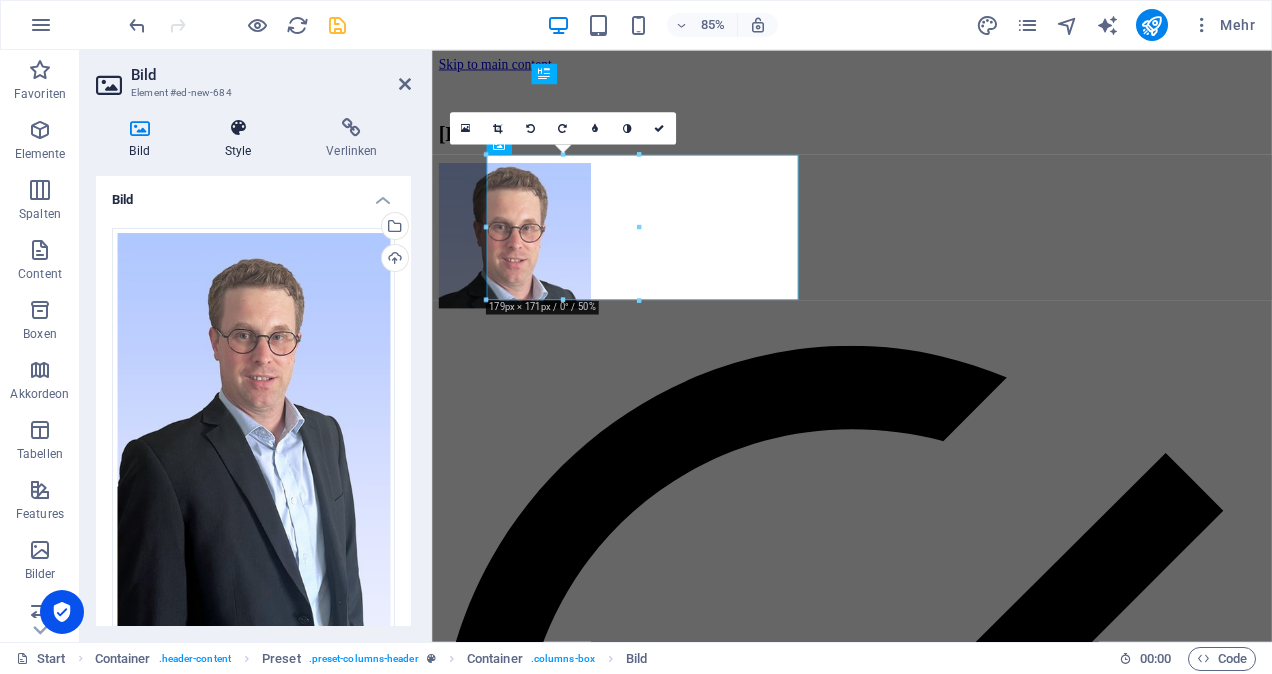 click on "Style" at bounding box center (242, 139) 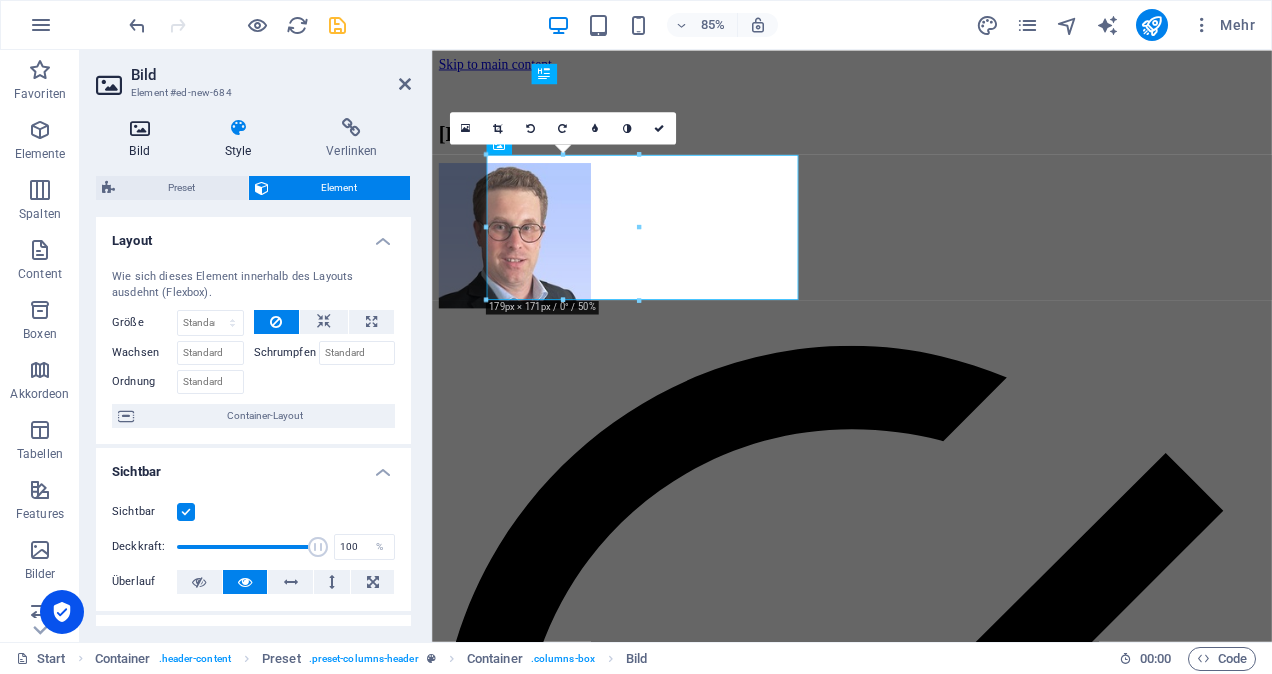 click on "Bild" at bounding box center (143, 139) 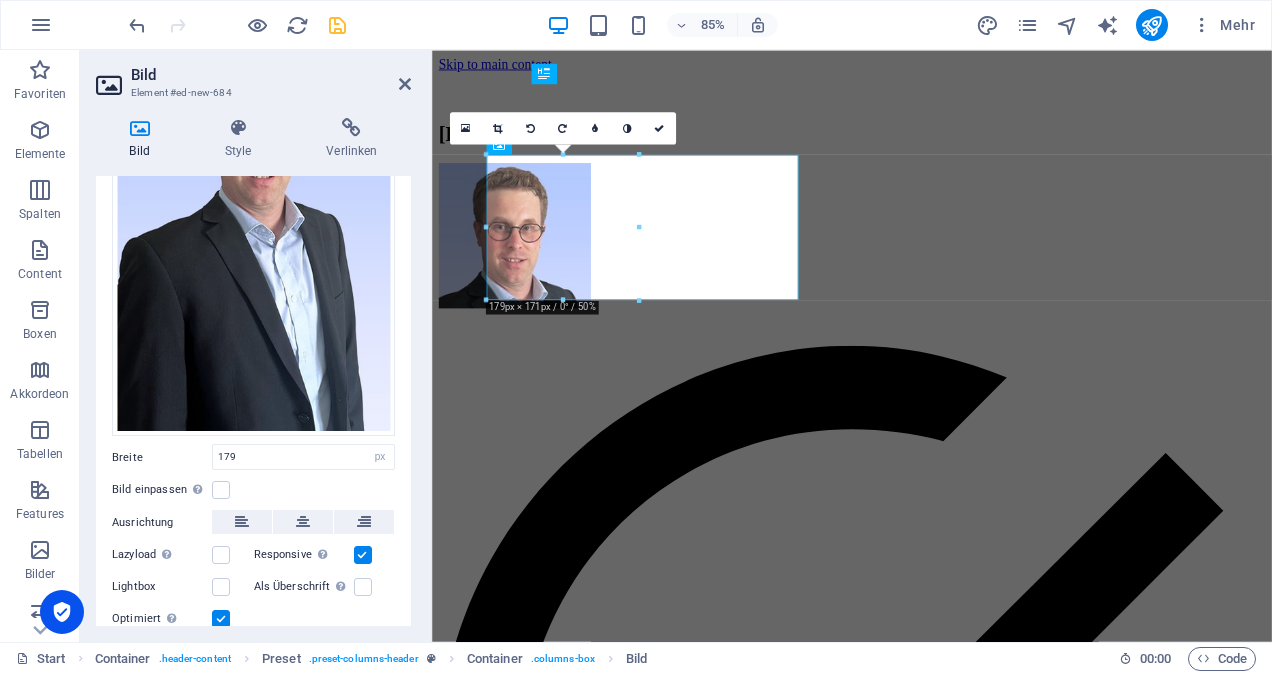 scroll, scrollTop: 269, scrollLeft: 0, axis: vertical 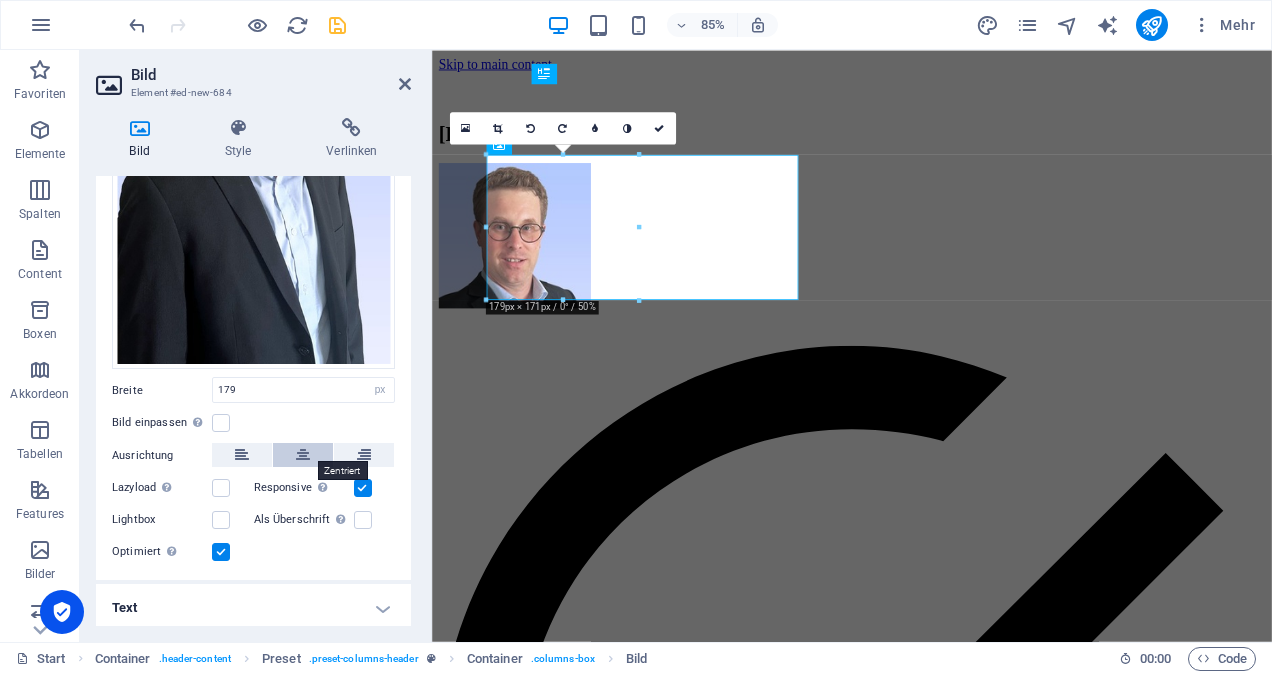 click at bounding box center (303, 455) 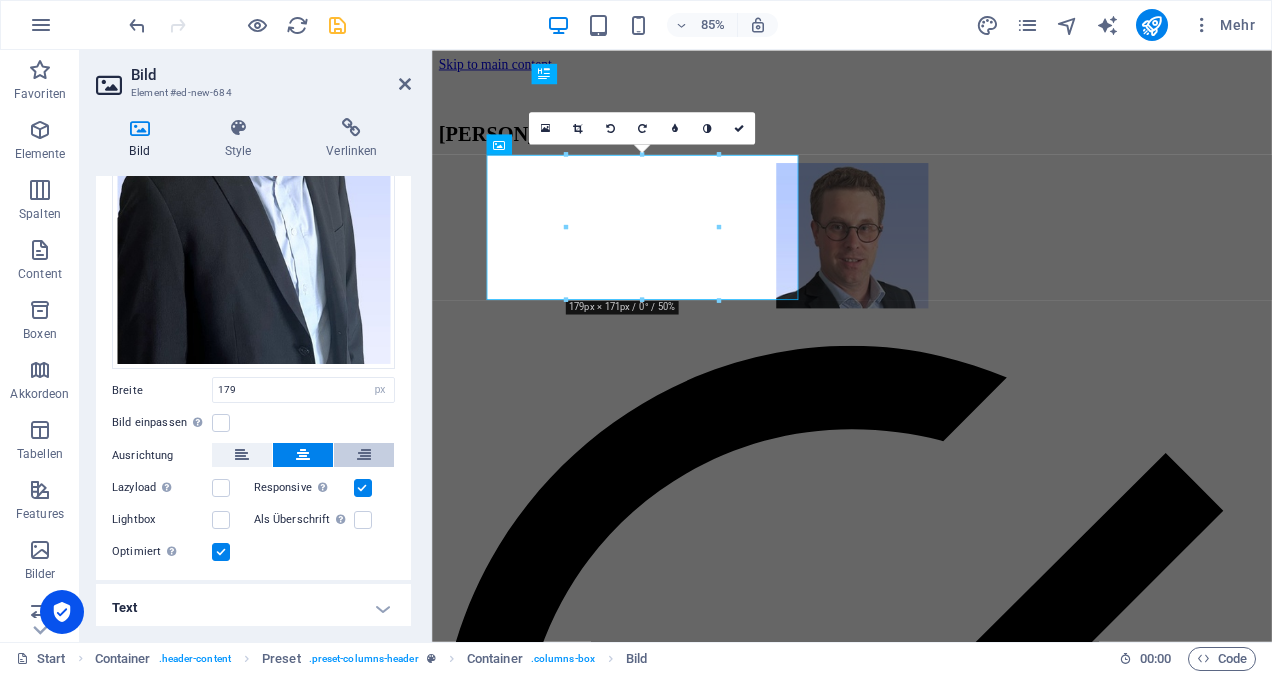 click at bounding box center [364, 455] 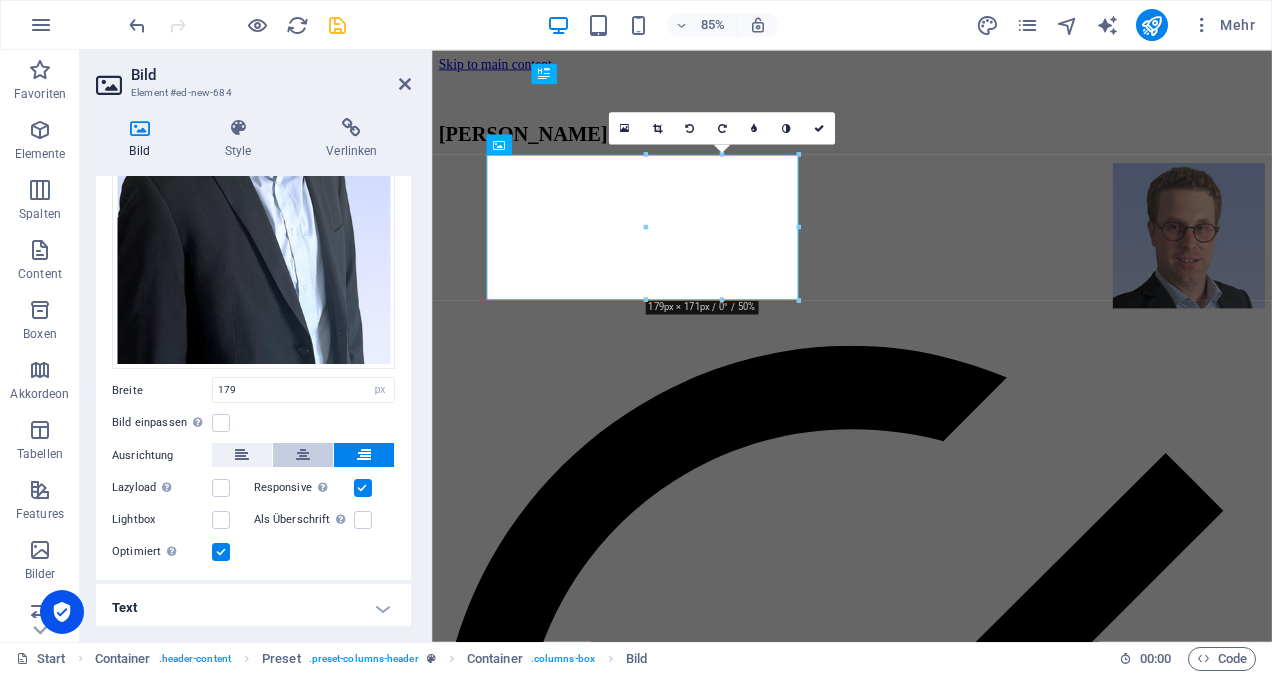 click at bounding box center (303, 455) 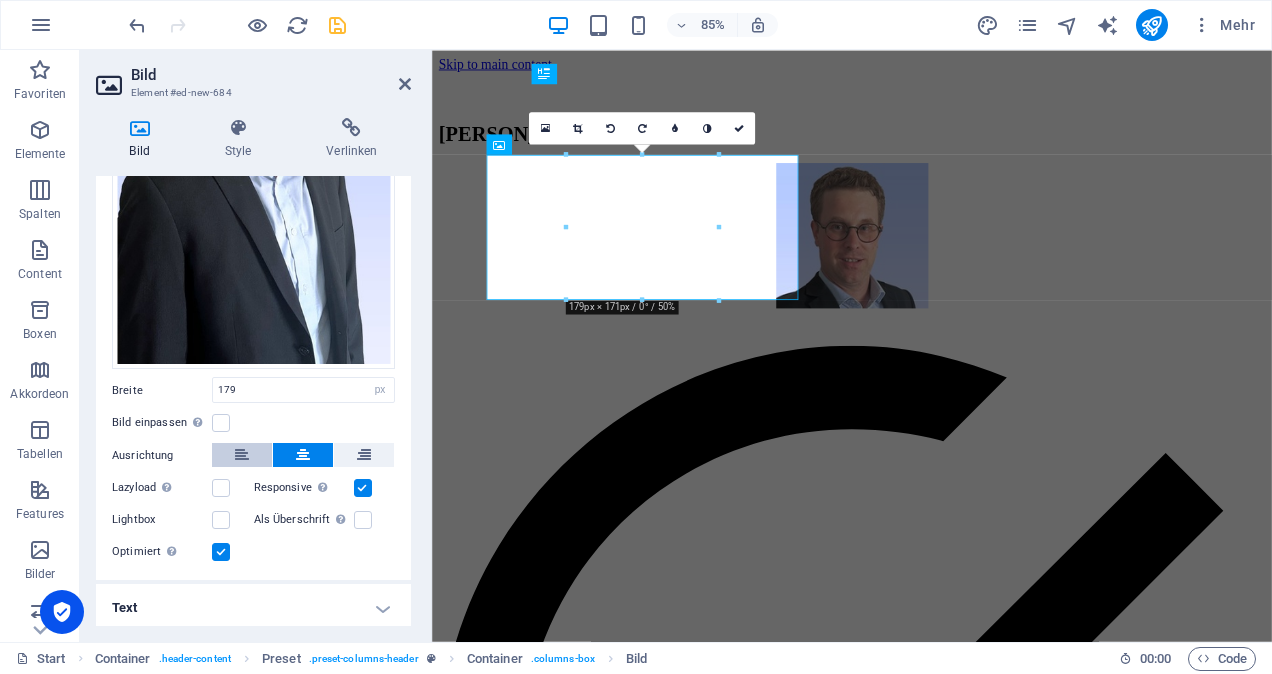 click at bounding box center (242, 455) 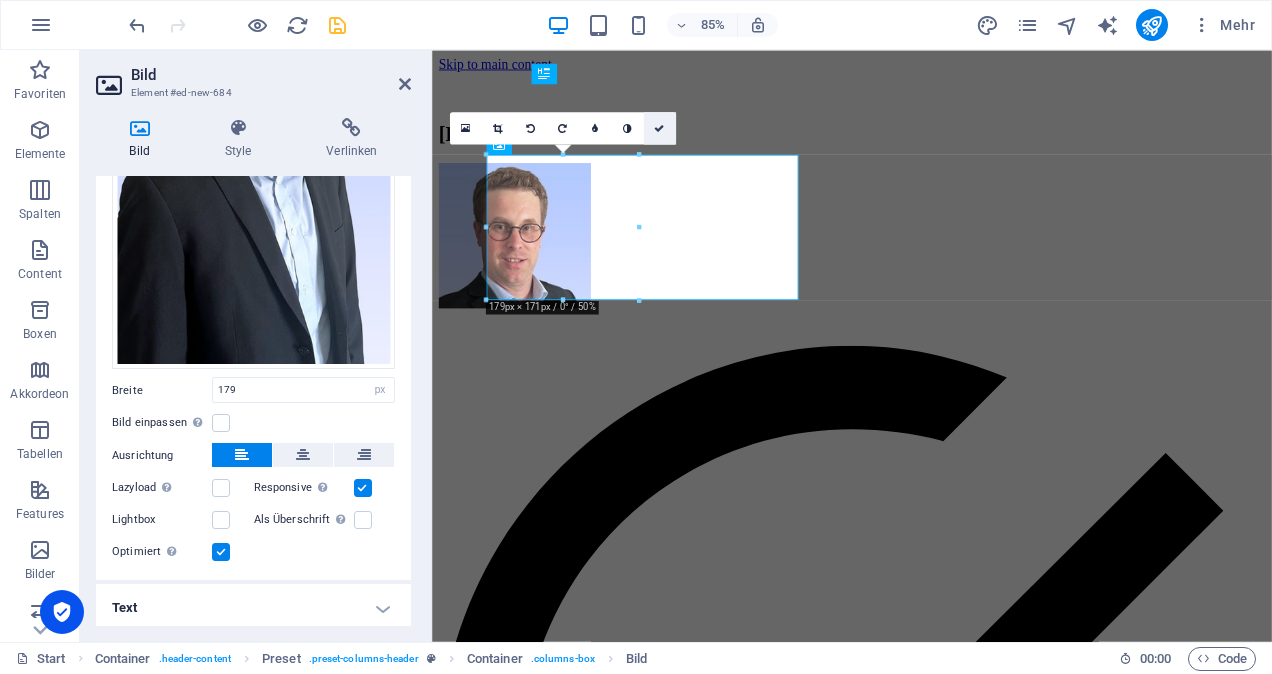 click at bounding box center [659, 128] 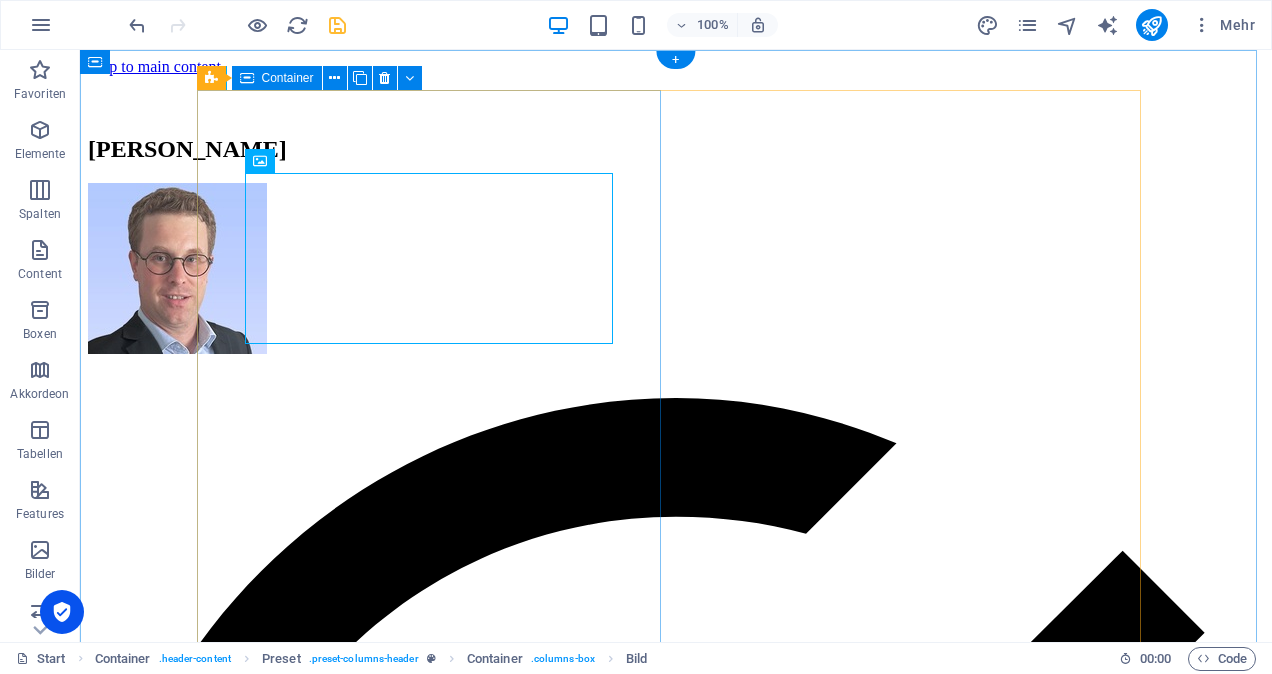 click on "Tobias Roux Fachmann Finanz- und Rechnungswesen mit eidgenössischem Fachausweis Mitglied Finanzkommission Gemeinde Plaffeien Kassier Feuerwehr- und Ortsverein Zumholz Kassier Die Mitte Oberland" at bounding box center (676, 2812) 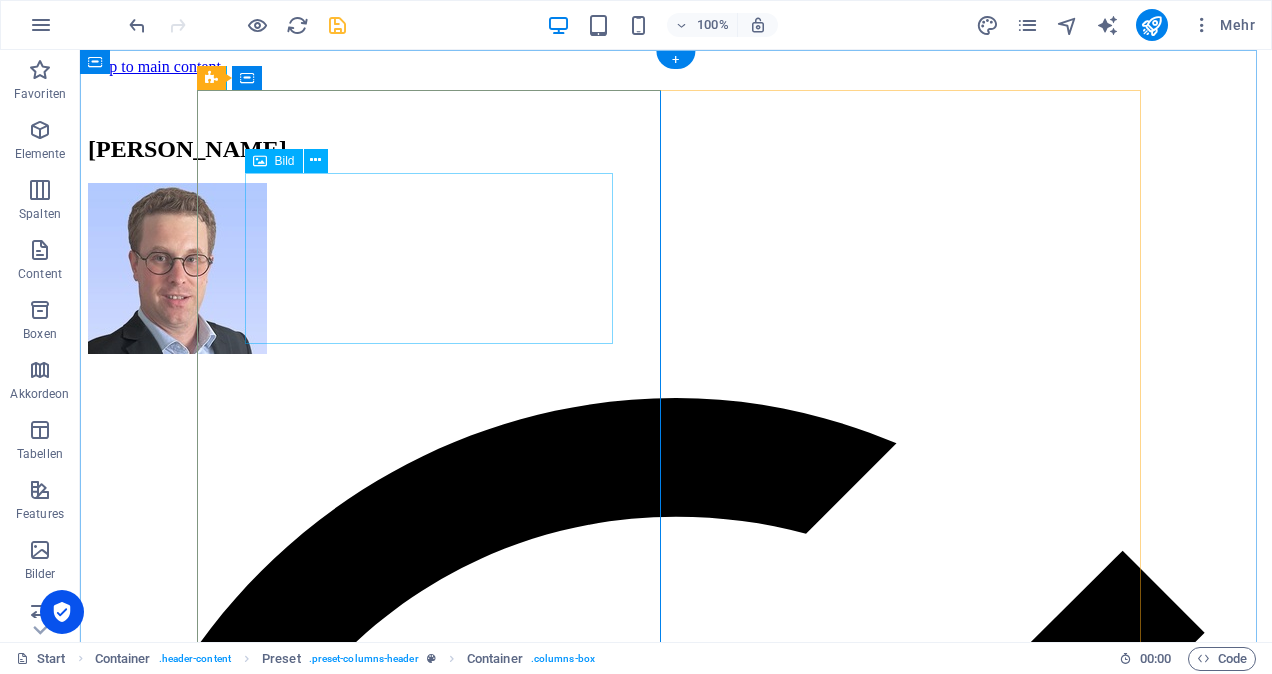 click at bounding box center (676, 270) 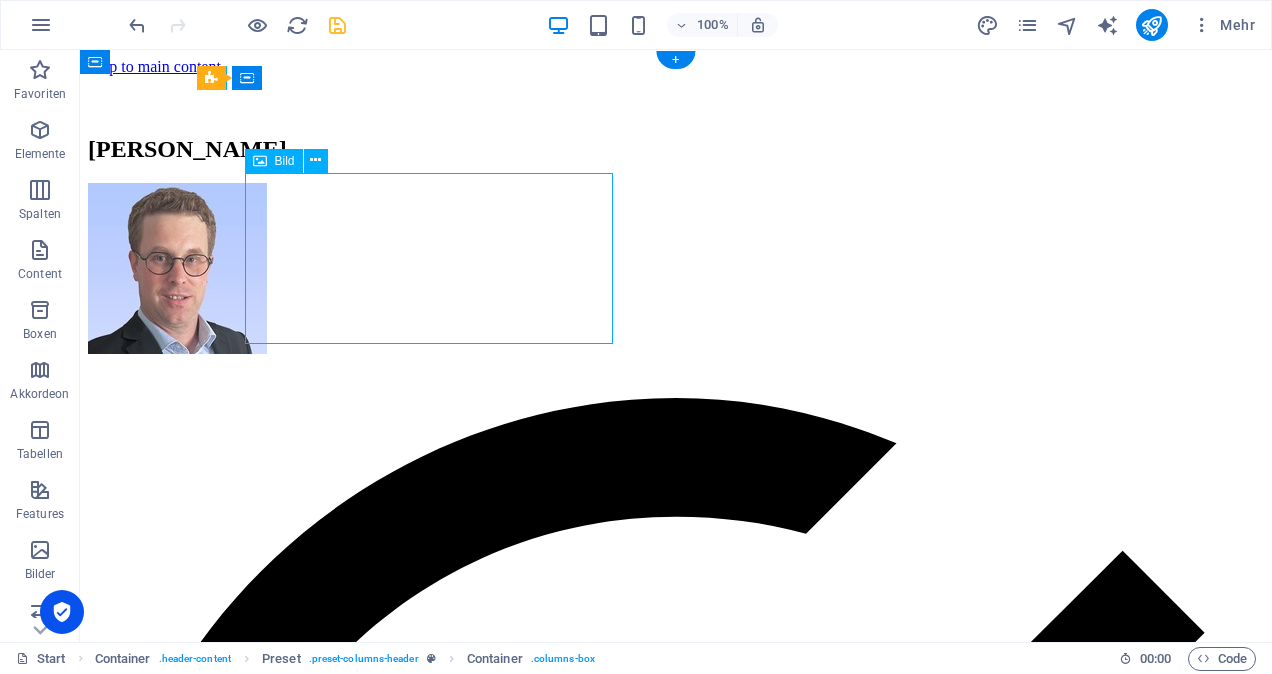 click at bounding box center [676, 270] 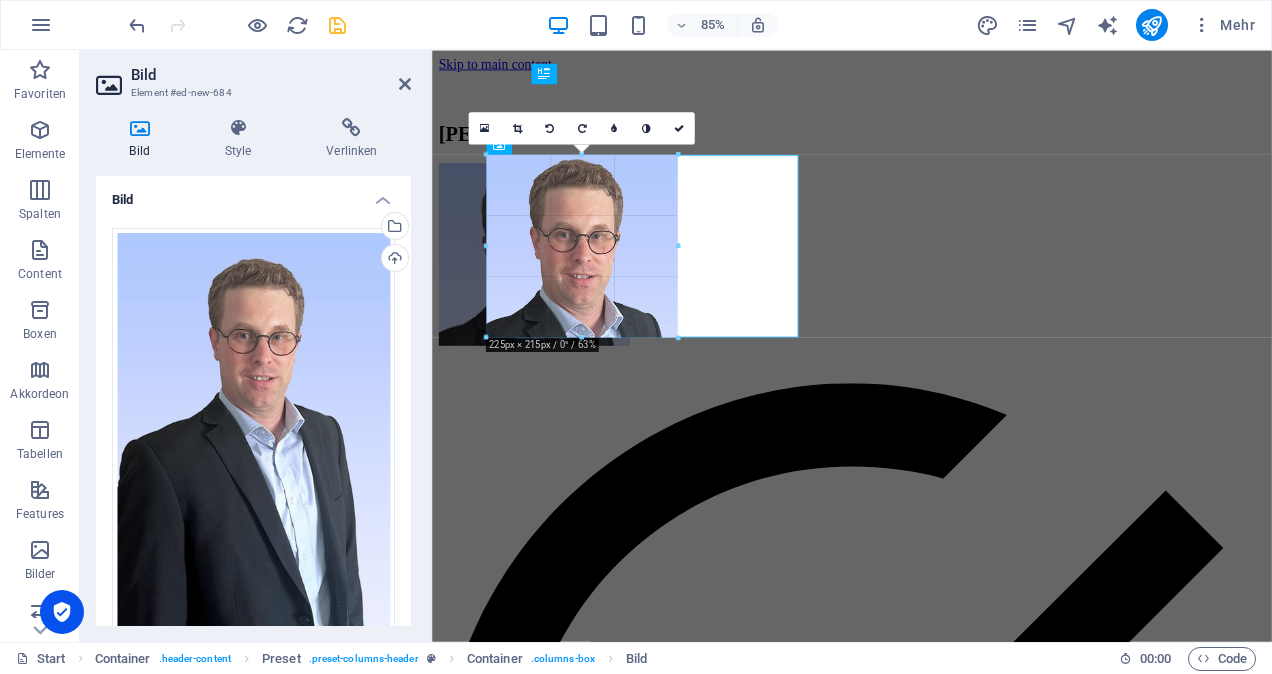 drag, startPoint x: 638, startPoint y: 301, endPoint x: 642, endPoint y: 345, distance: 44.181442 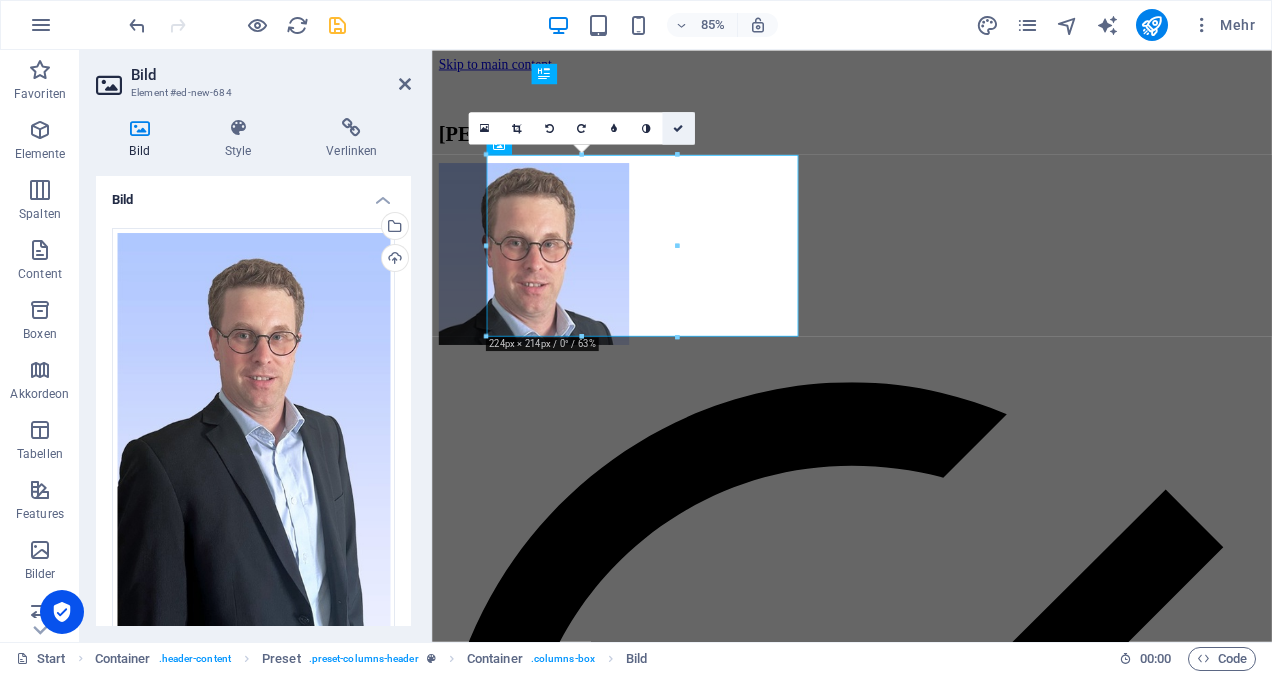 click at bounding box center (678, 128) 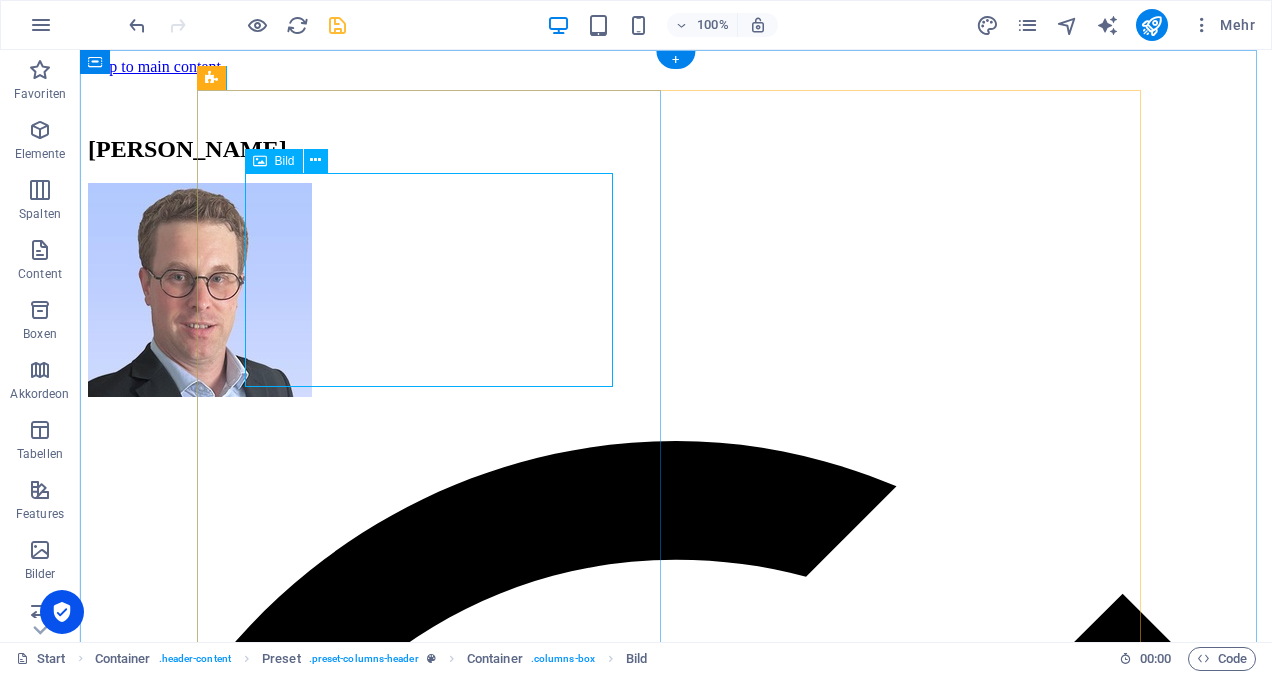 click at bounding box center [676, 292] 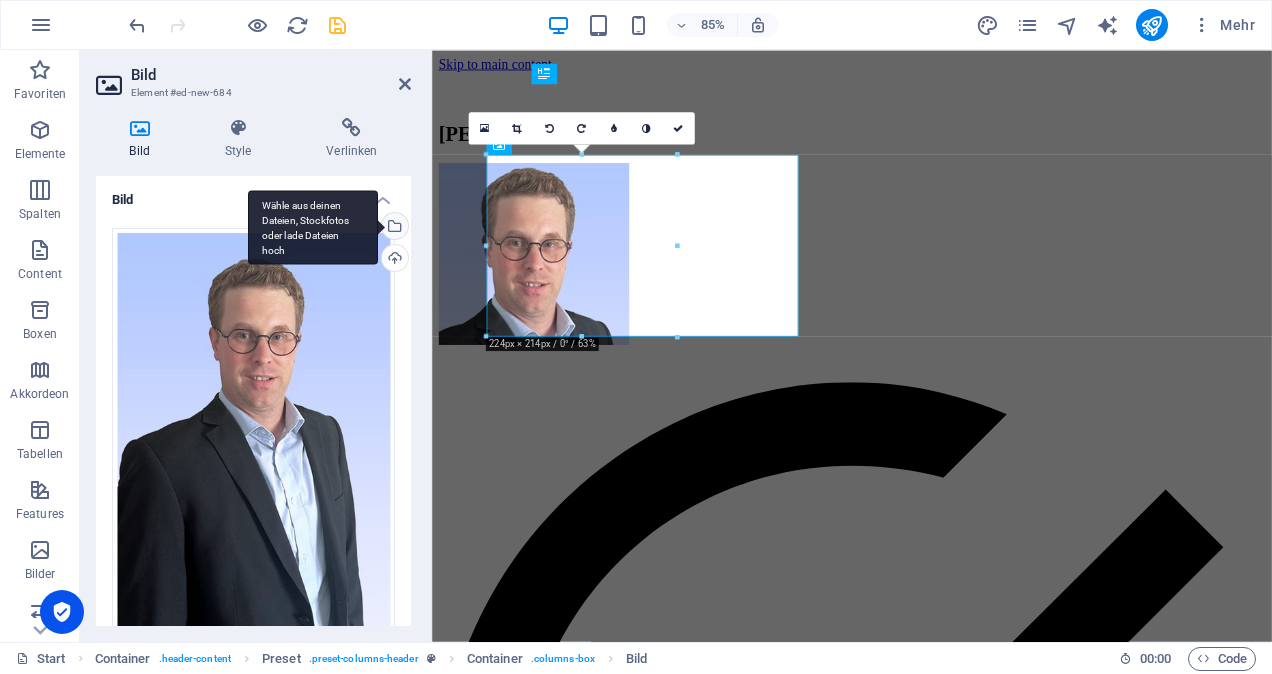 click on "Wähle aus deinen Dateien, Stockfotos oder lade Dateien hoch" at bounding box center [393, 228] 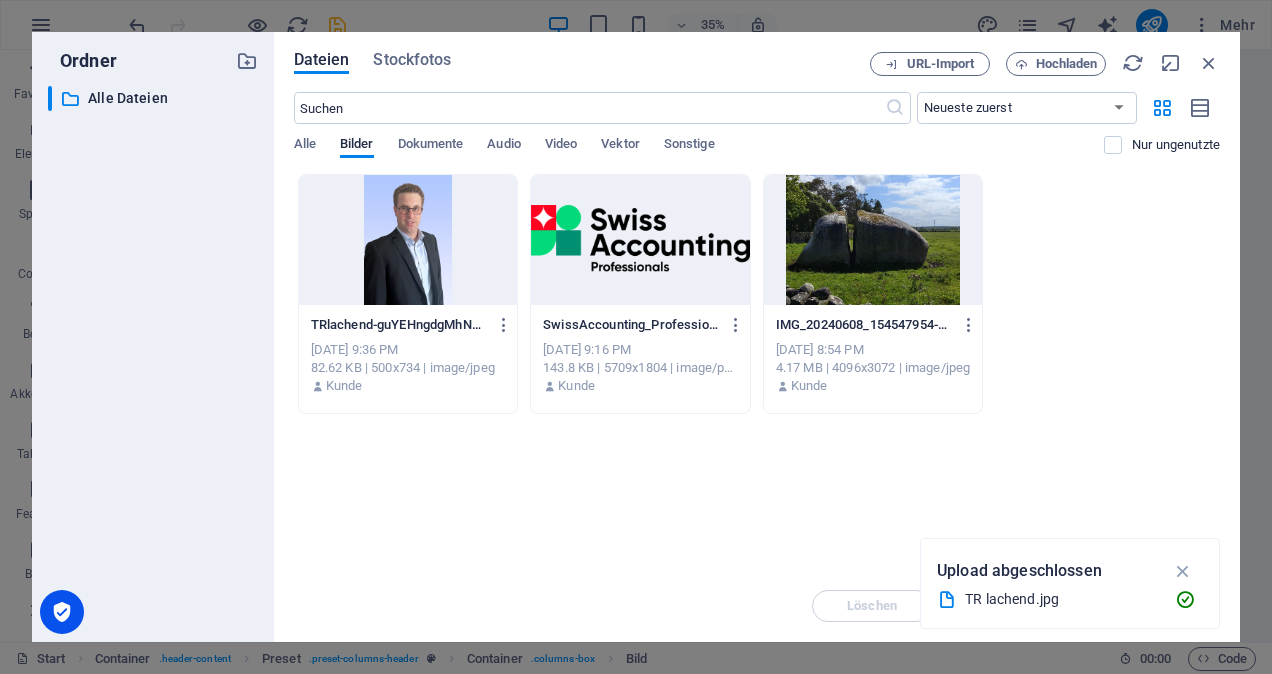 click at bounding box center [408, 240] 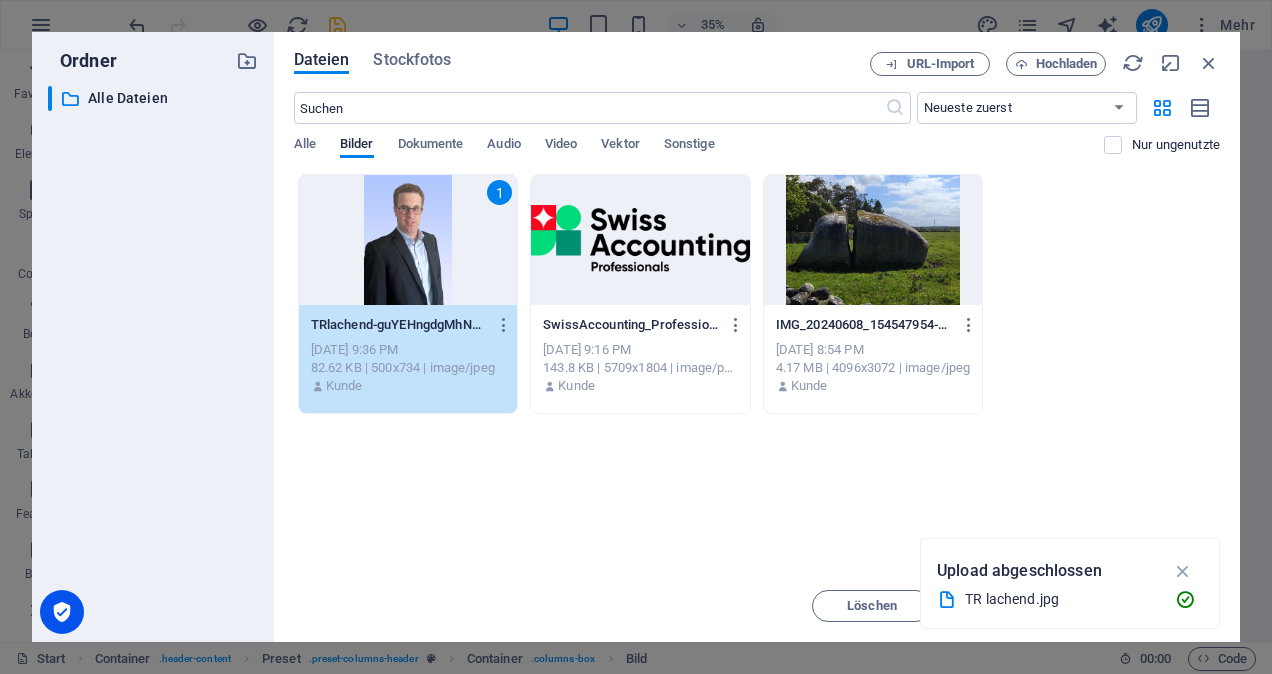 click on "1" at bounding box center (408, 240) 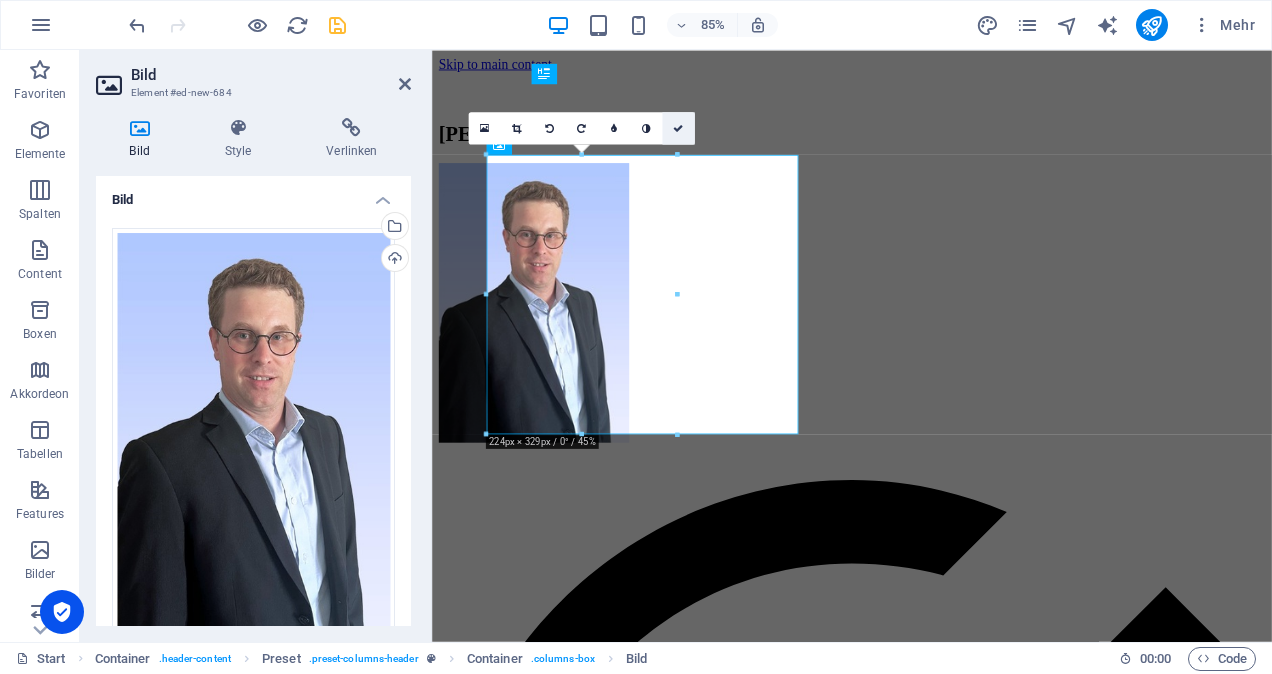 click at bounding box center (678, 128) 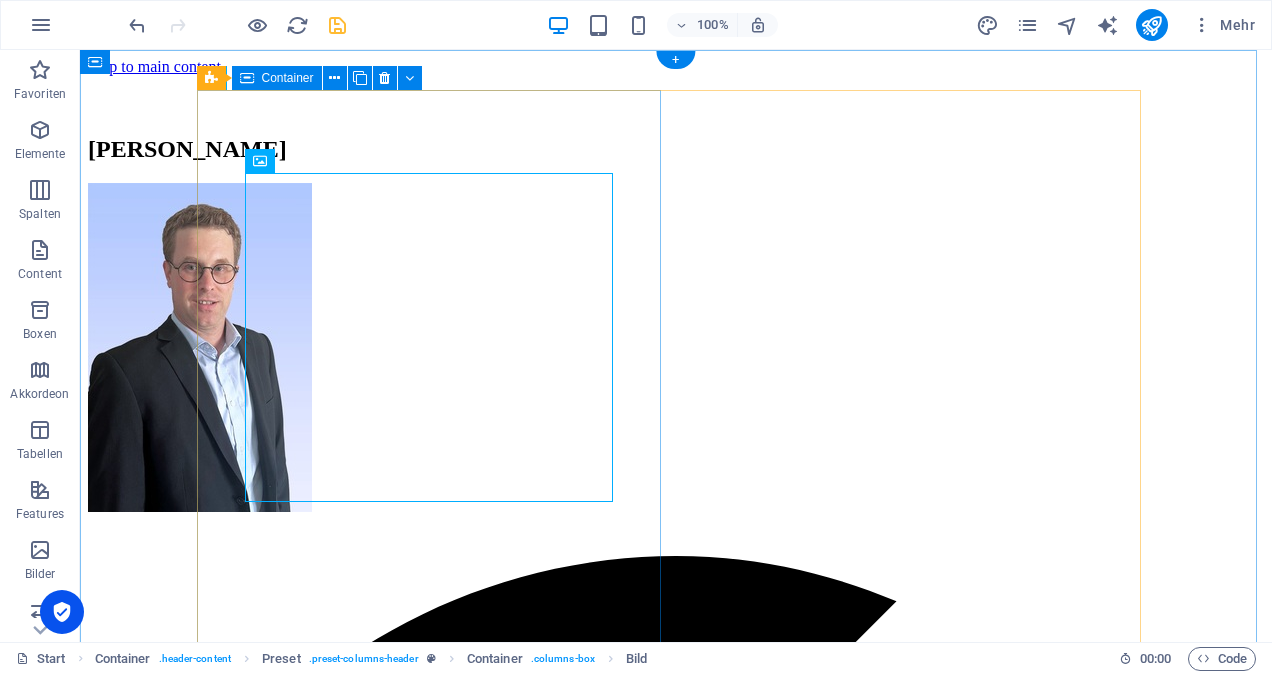 click on "Tobias Roux Fachmann Finanz- und Rechnungswesen mit eidgenössischem Fachausweis Mitglied Finanzkommission Gemeinde Plaffeien Kassier Feuerwehr- und Ortsverein Zumholz Kassier Die Mitte Oberland" at bounding box center [676, 2891] 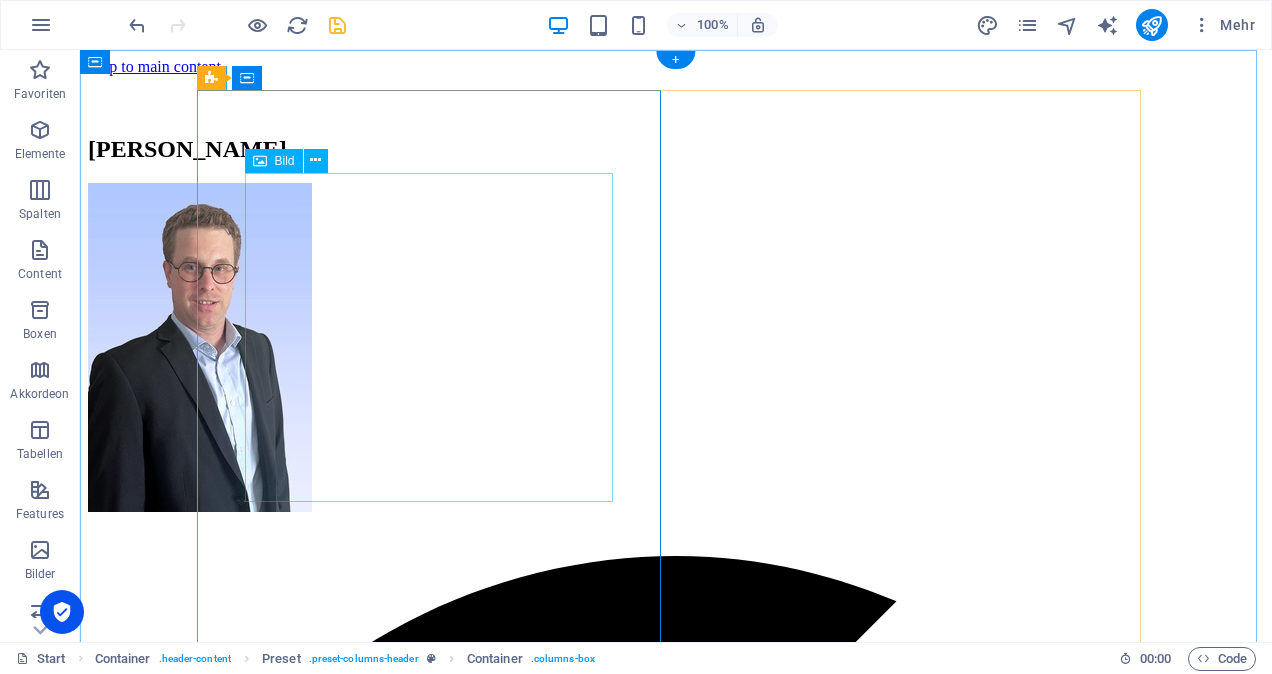 click at bounding box center (676, 349) 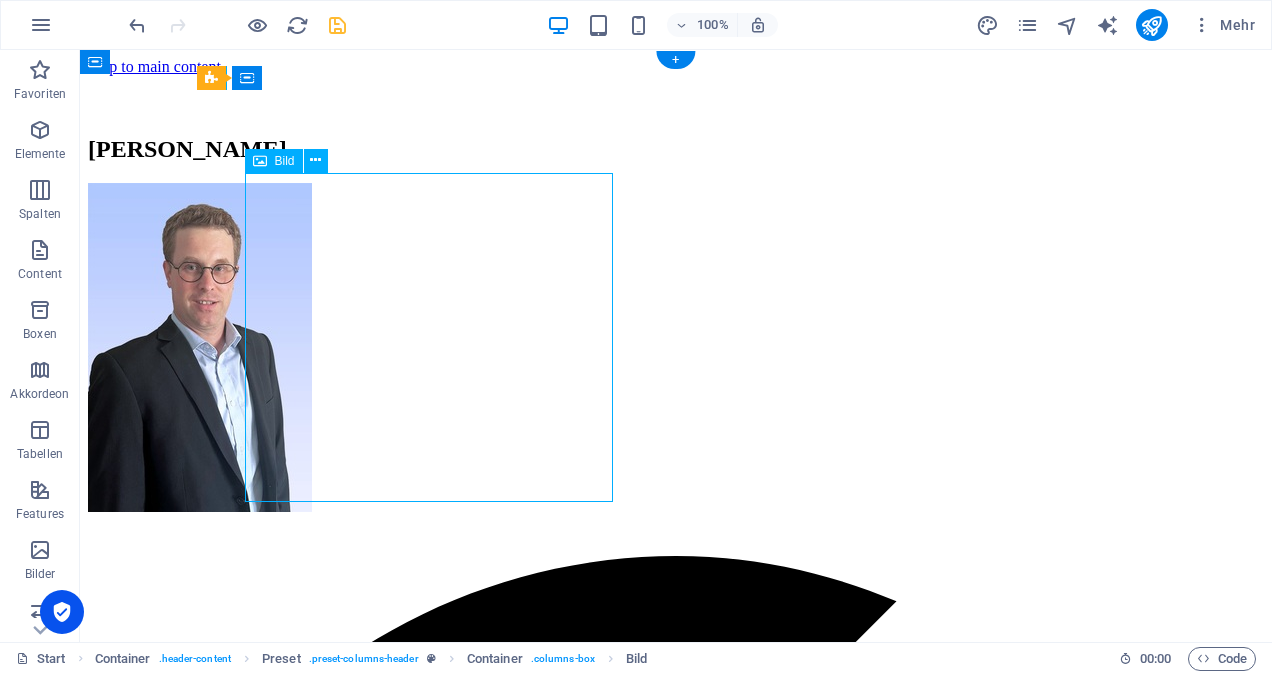 click at bounding box center (676, 349) 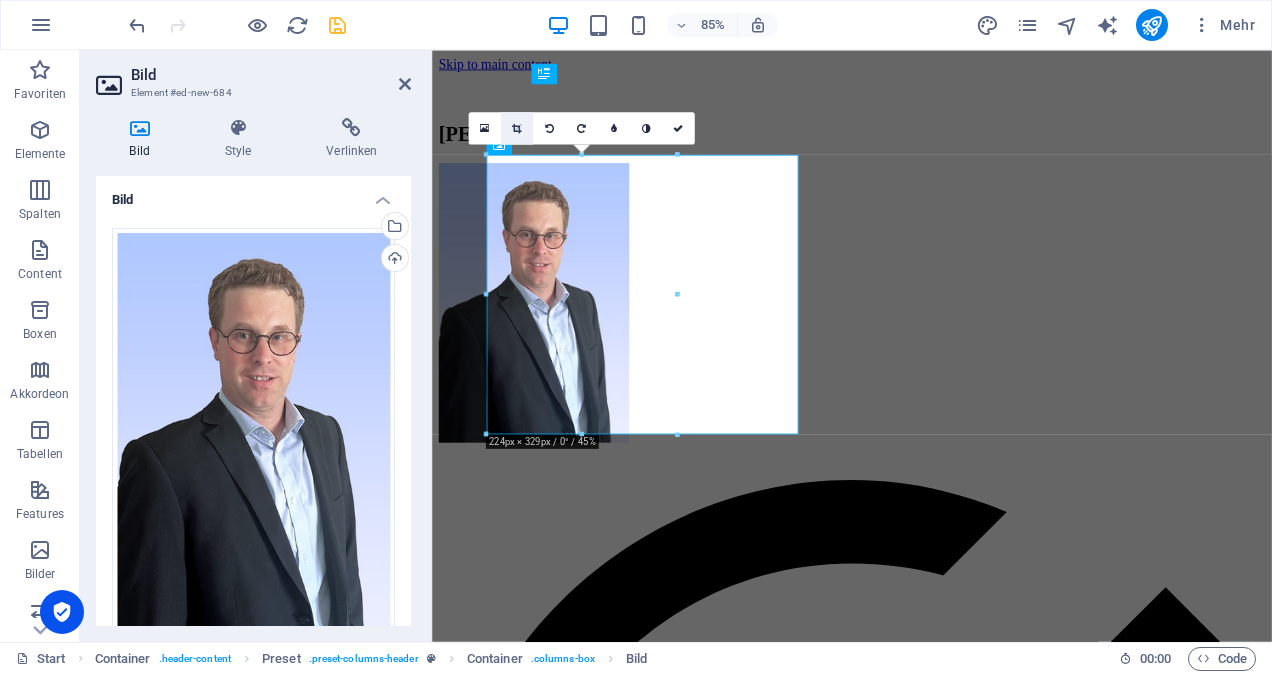 click at bounding box center (516, 128) 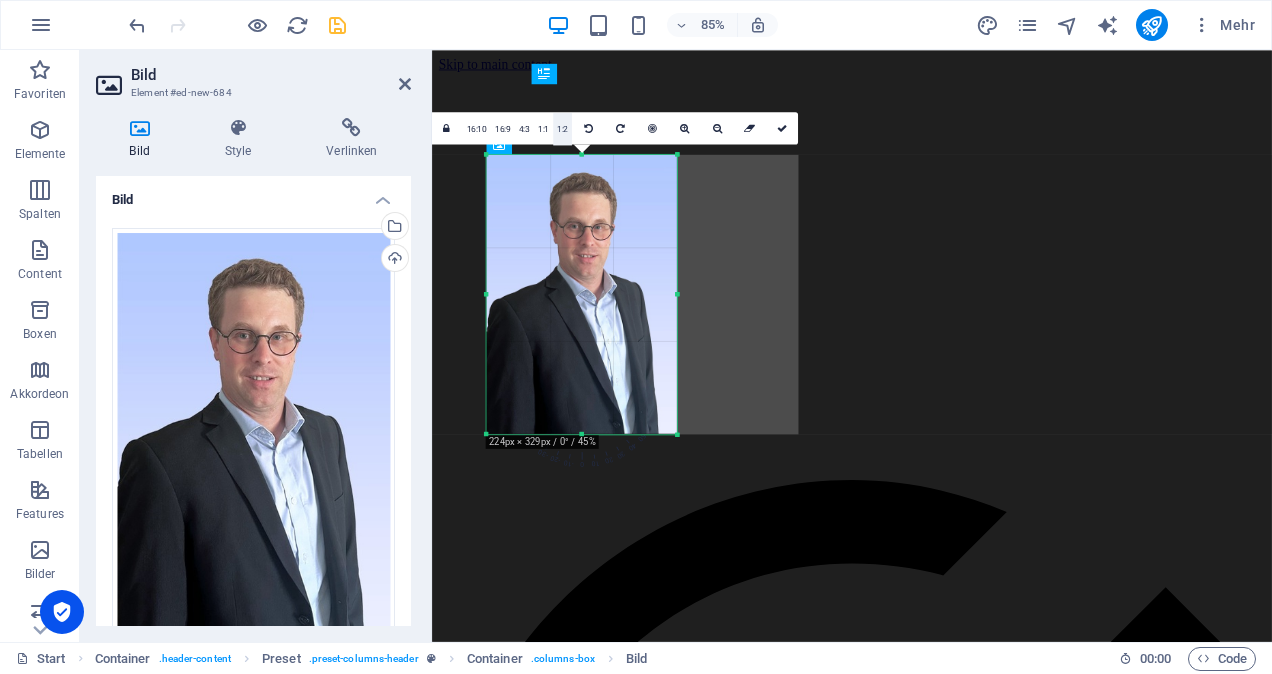 click on "1:2" at bounding box center [562, 129] 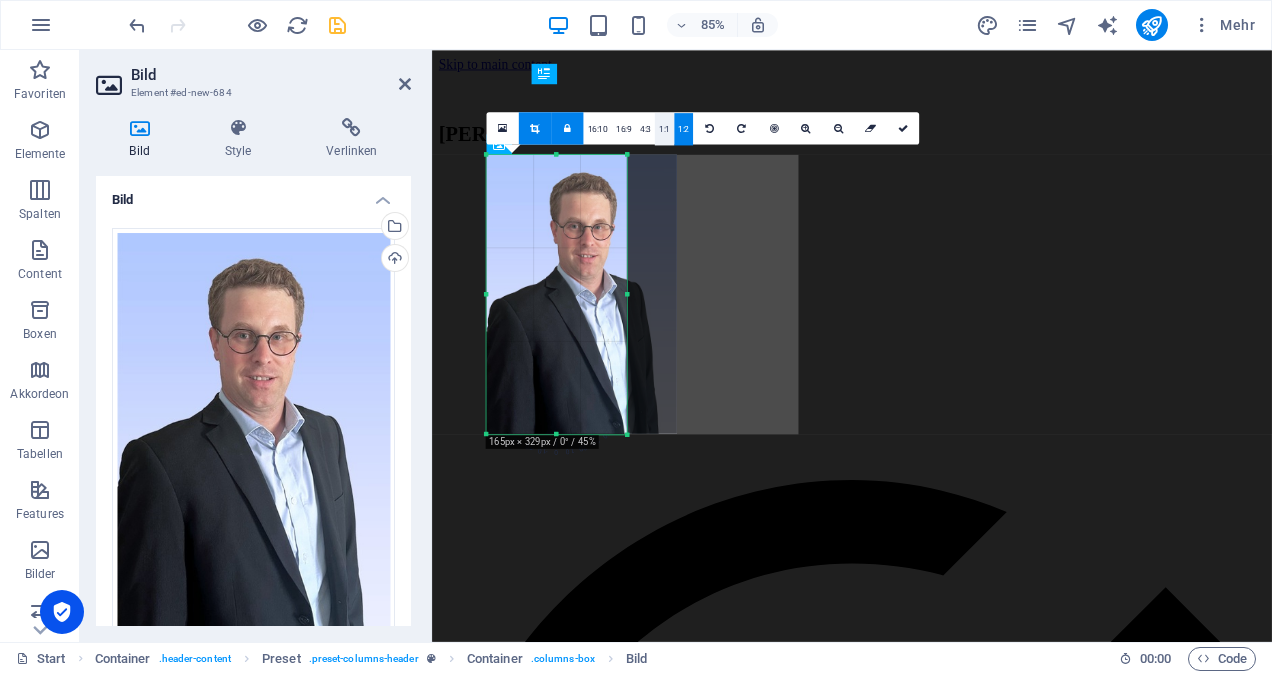 click on "1:1" at bounding box center [664, 129] 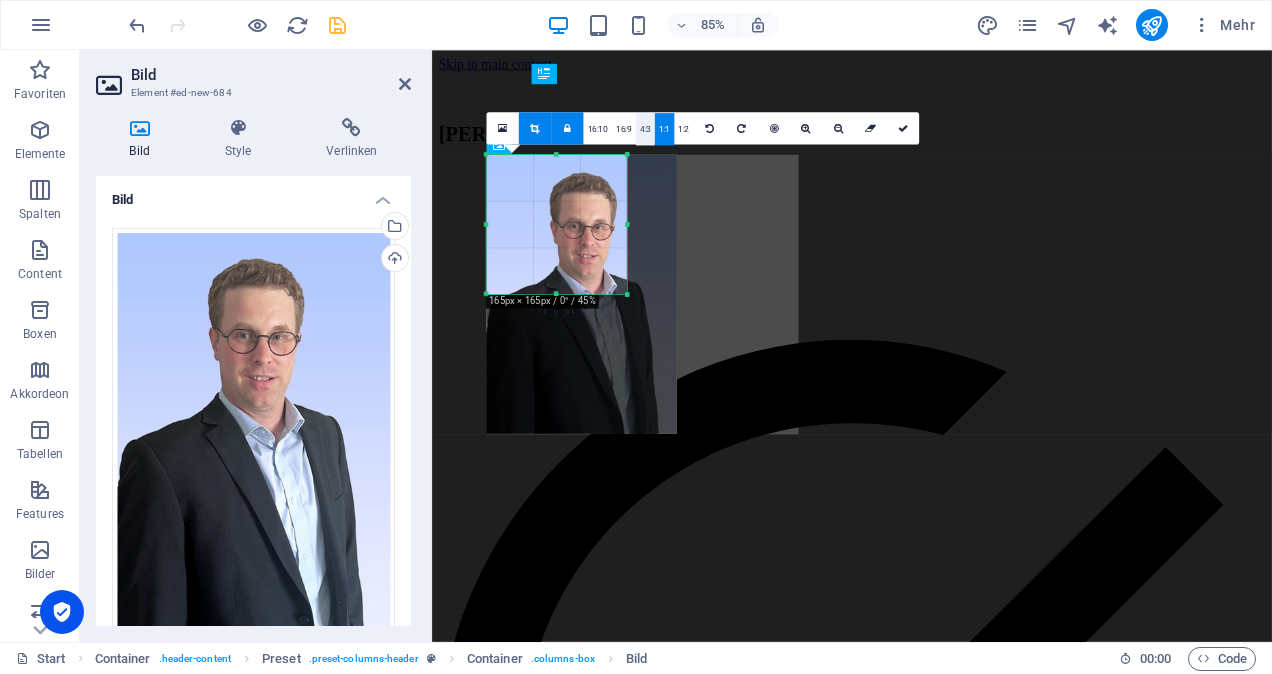 click on "4:3" at bounding box center (645, 129) 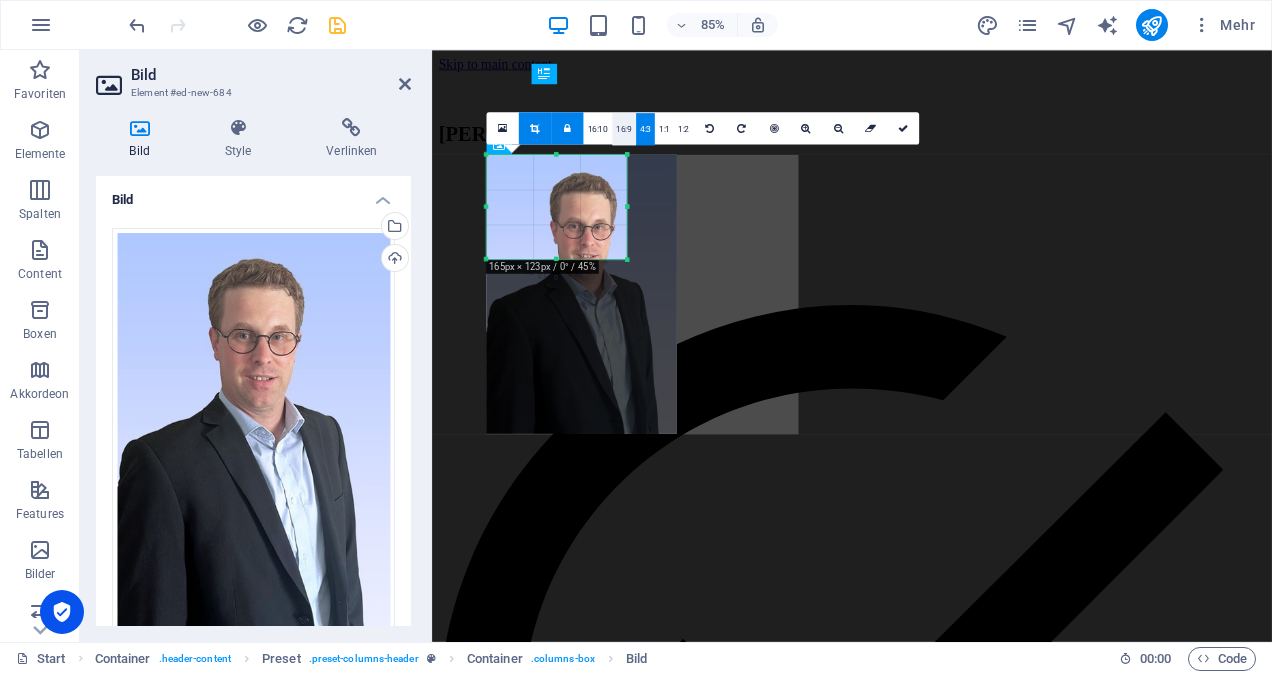 click on "16:9" at bounding box center (624, 129) 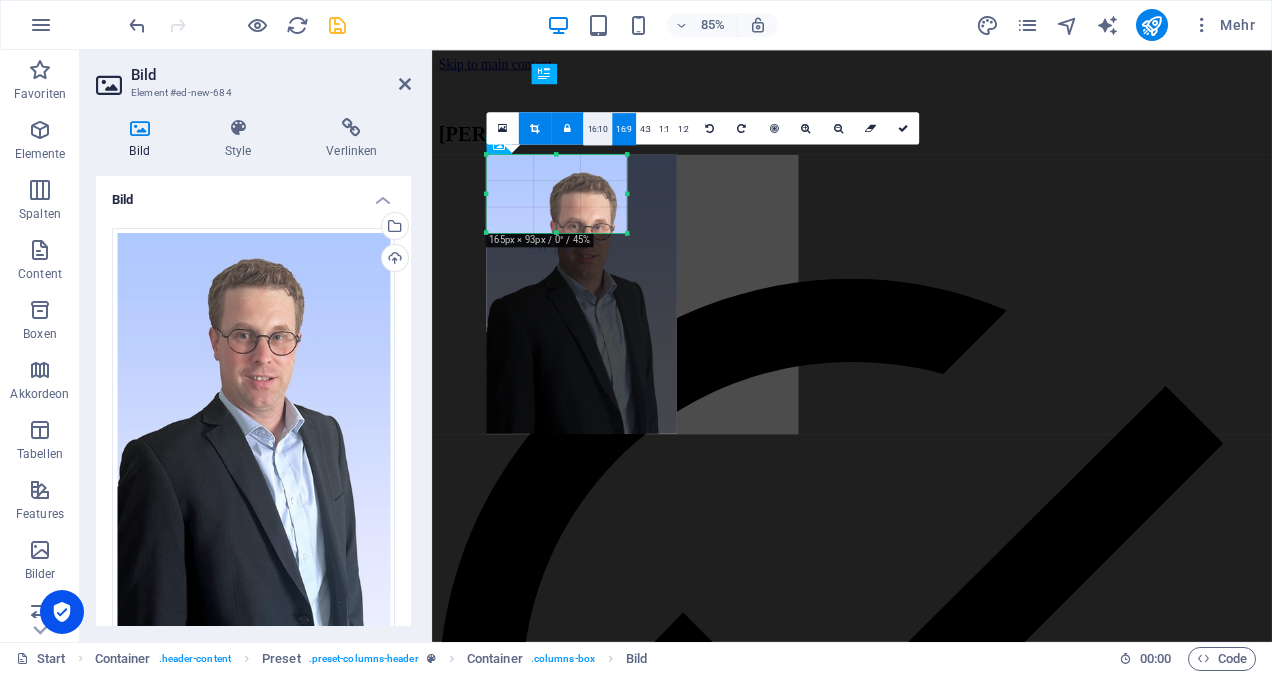 click on "16:10" at bounding box center [597, 129] 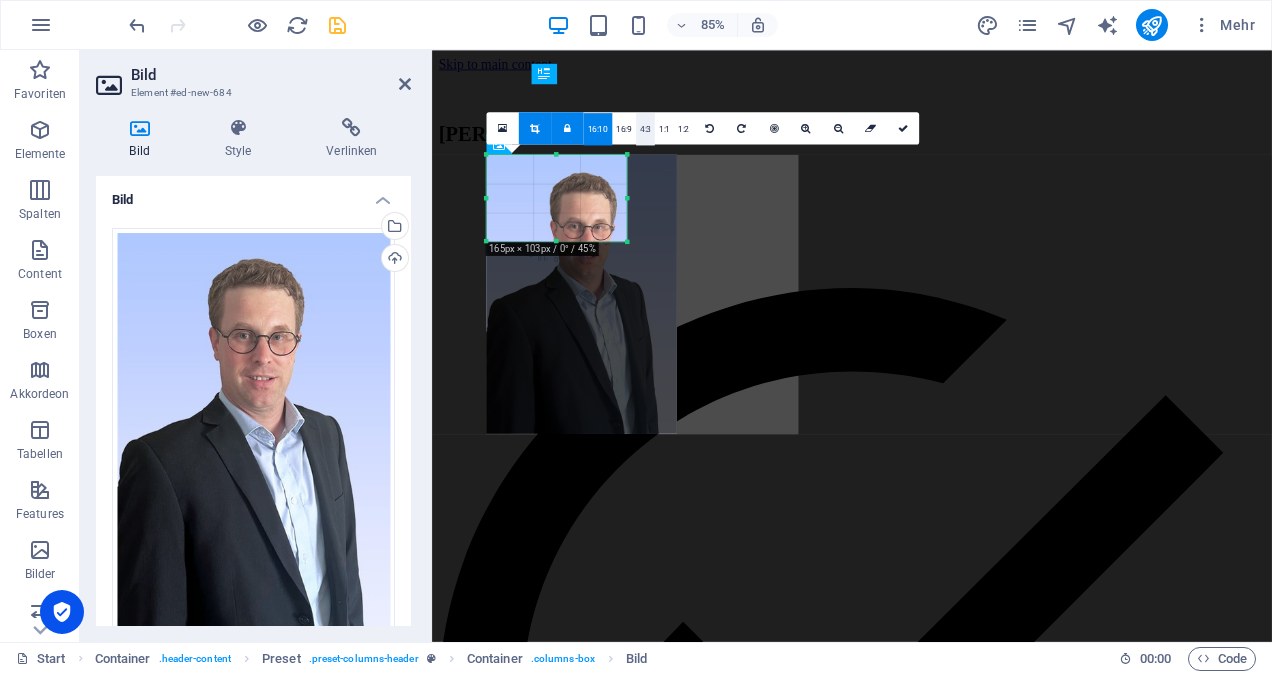 click on "4:3" at bounding box center (645, 129) 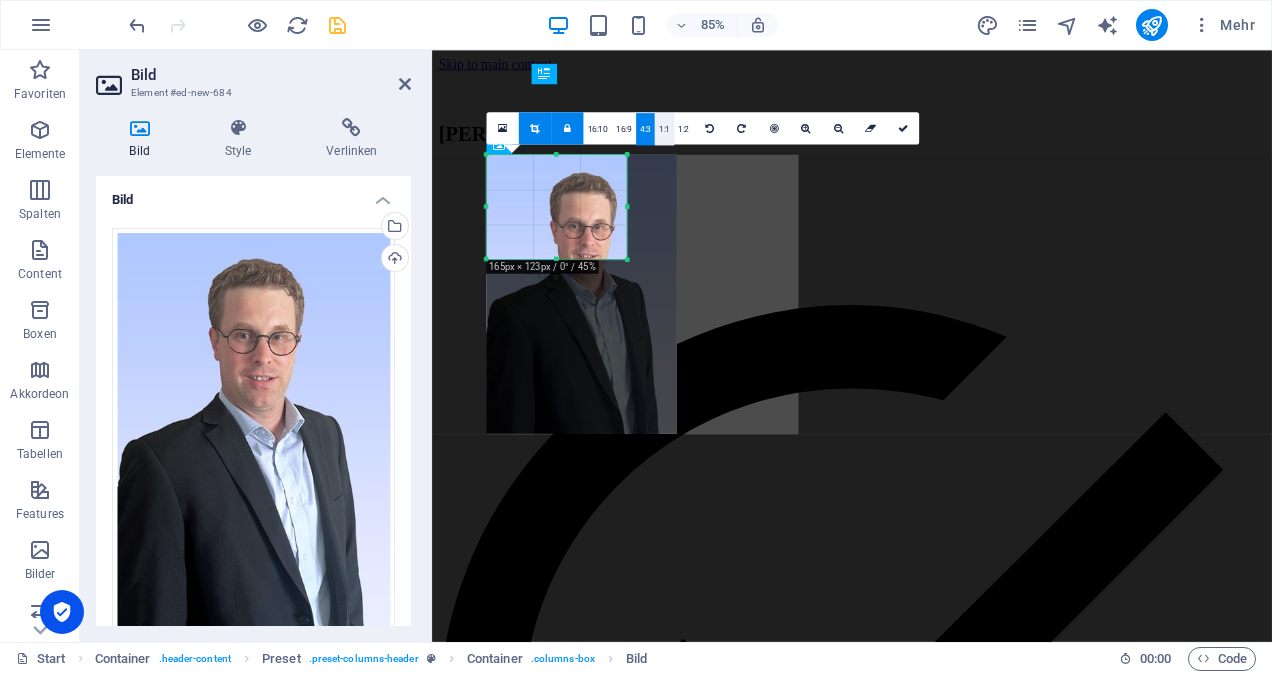 click on "1:1" at bounding box center [664, 129] 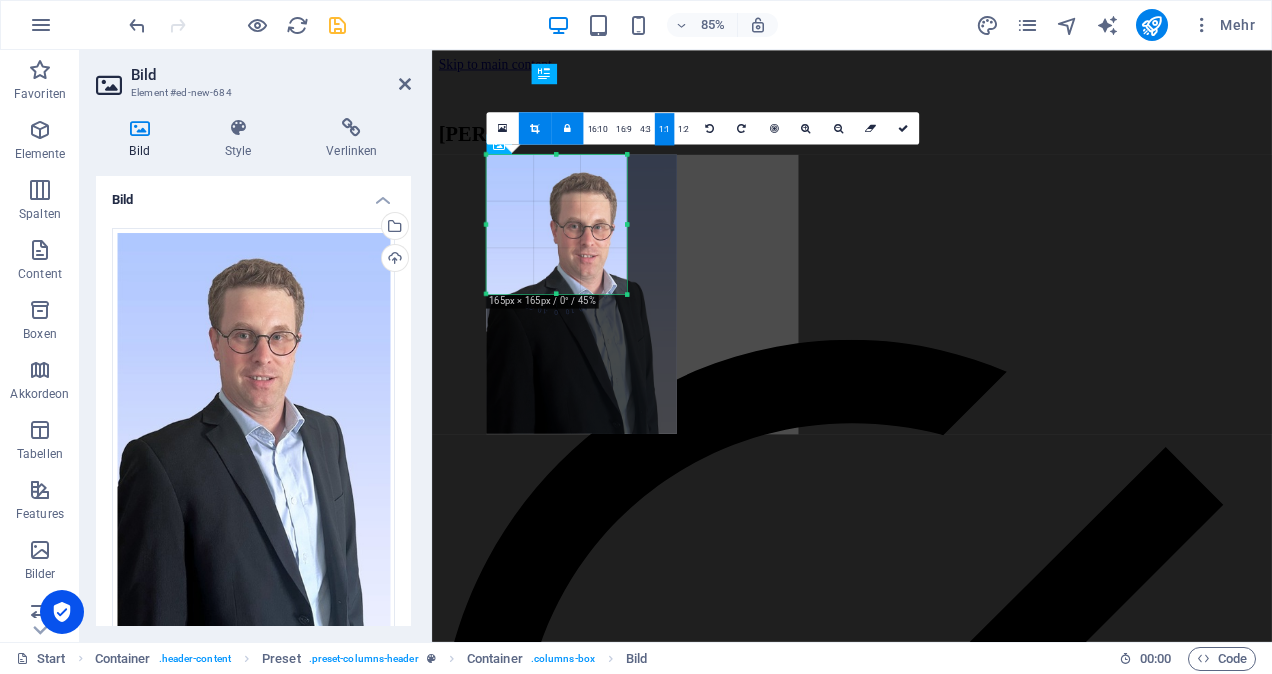 click at bounding box center (581, 294) 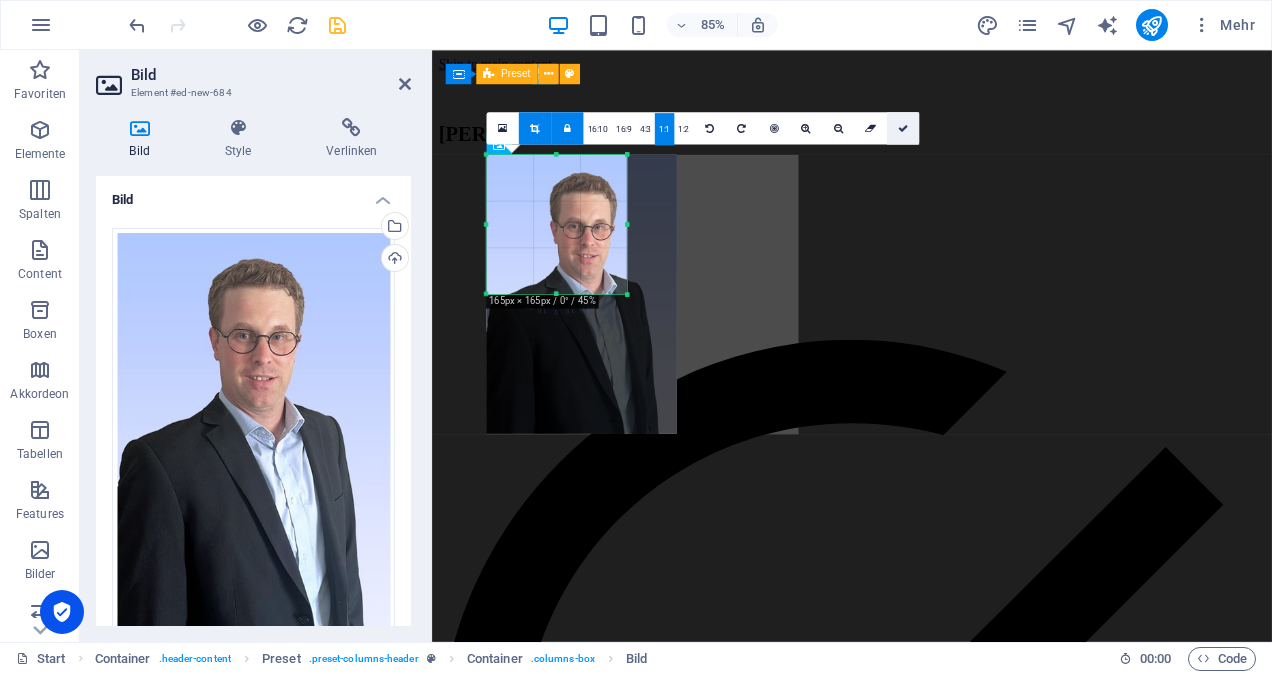 click at bounding box center (903, 128) 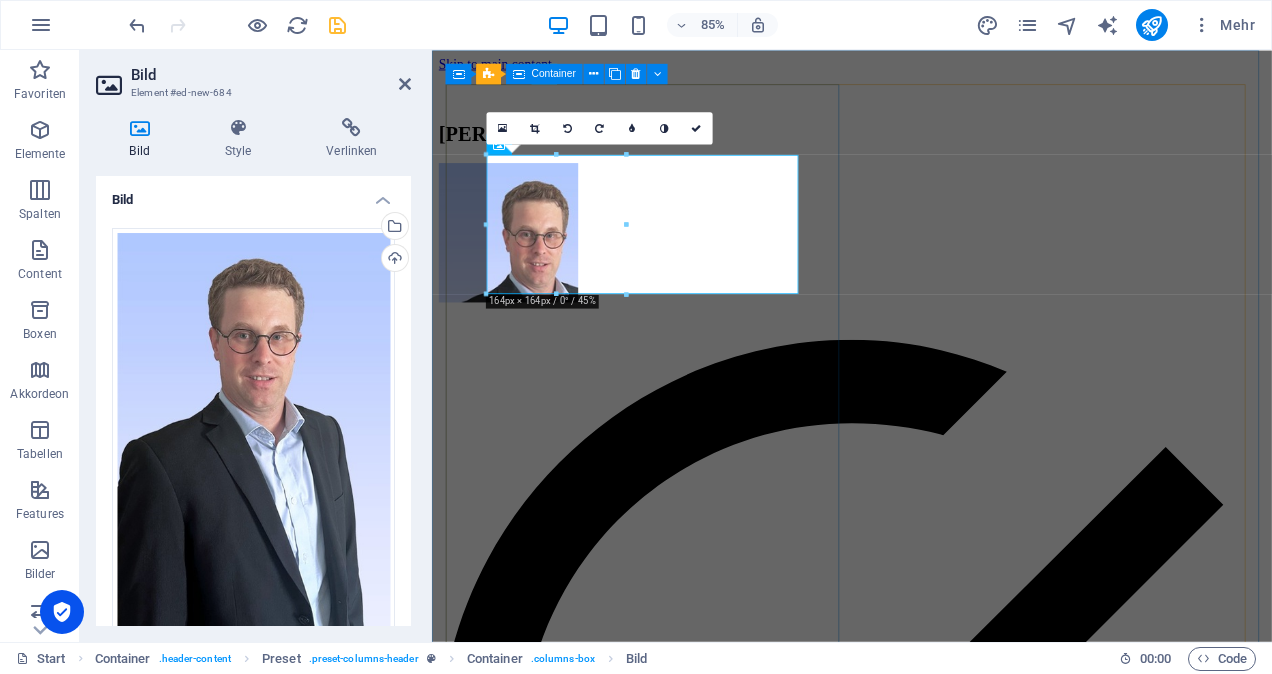 click on "Tobias Roux Fachmann Finanz- und Rechnungswesen mit eidgenössischem Fachausweis Mitglied Finanzkommission Gemeinde Plaffeien Kassier Feuerwehr- und Ortsverein Zumholz Kassier Die Mitte Oberland" at bounding box center [926, 2400] 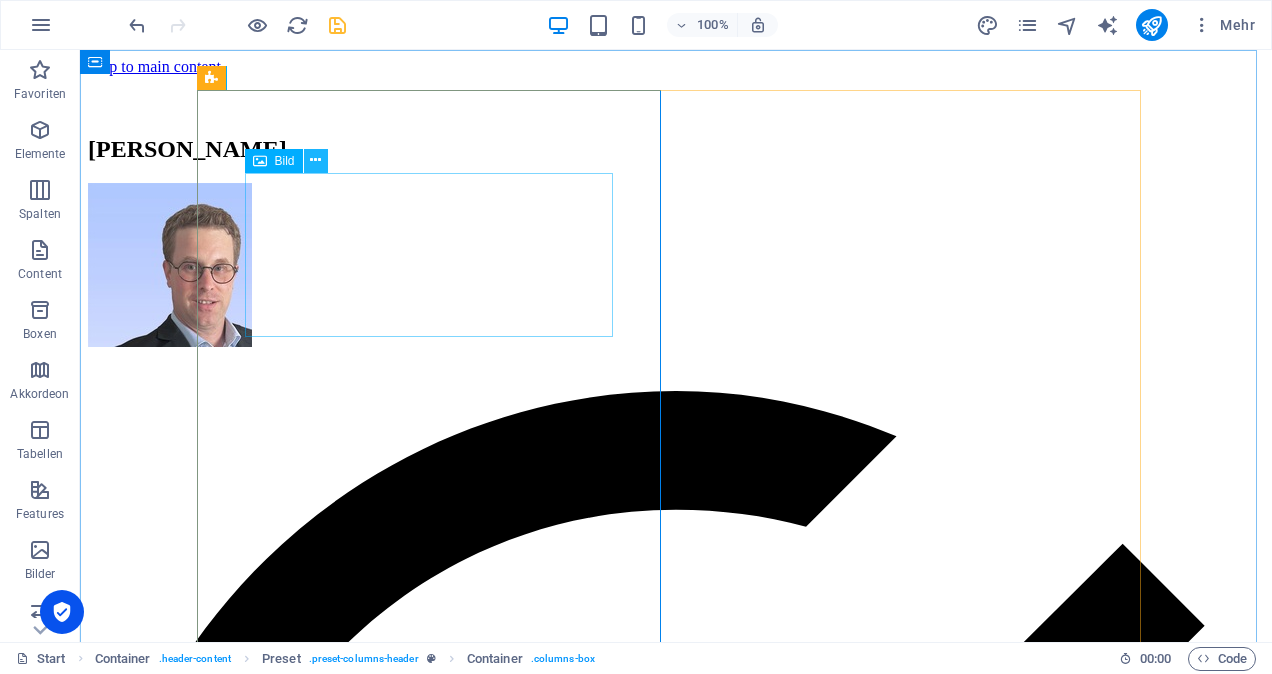 click at bounding box center (315, 160) 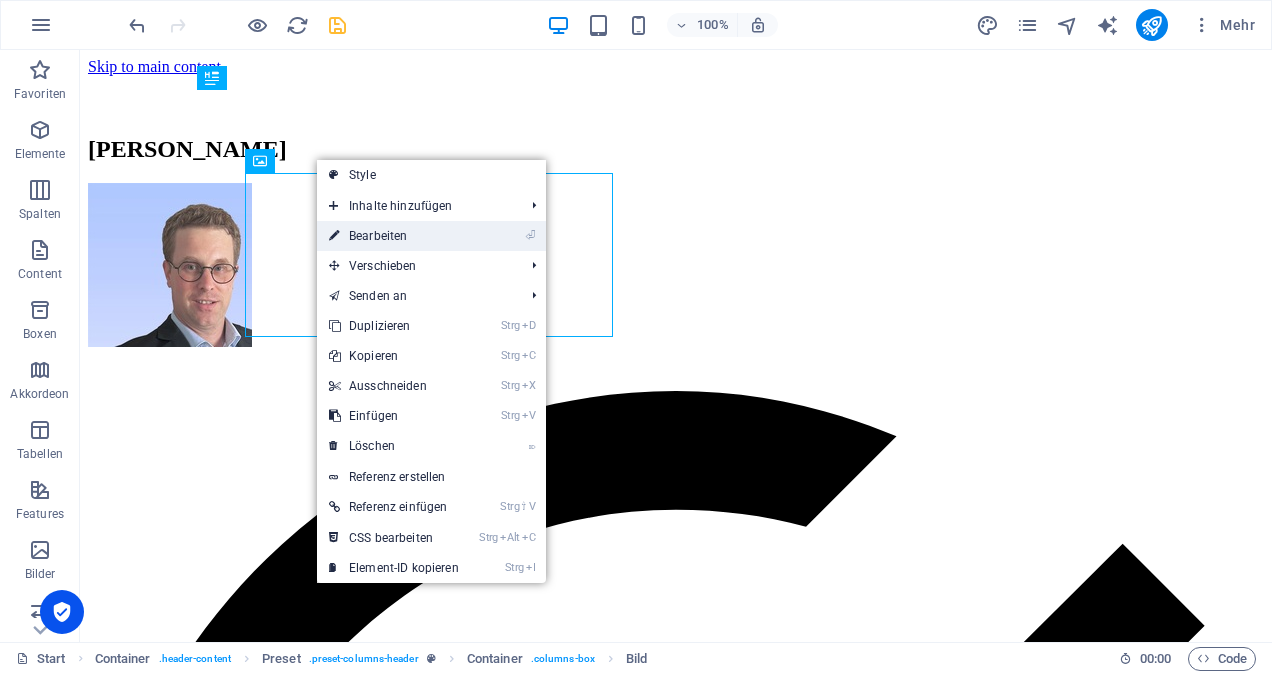 click on "⏎  Bearbeiten" at bounding box center [394, 236] 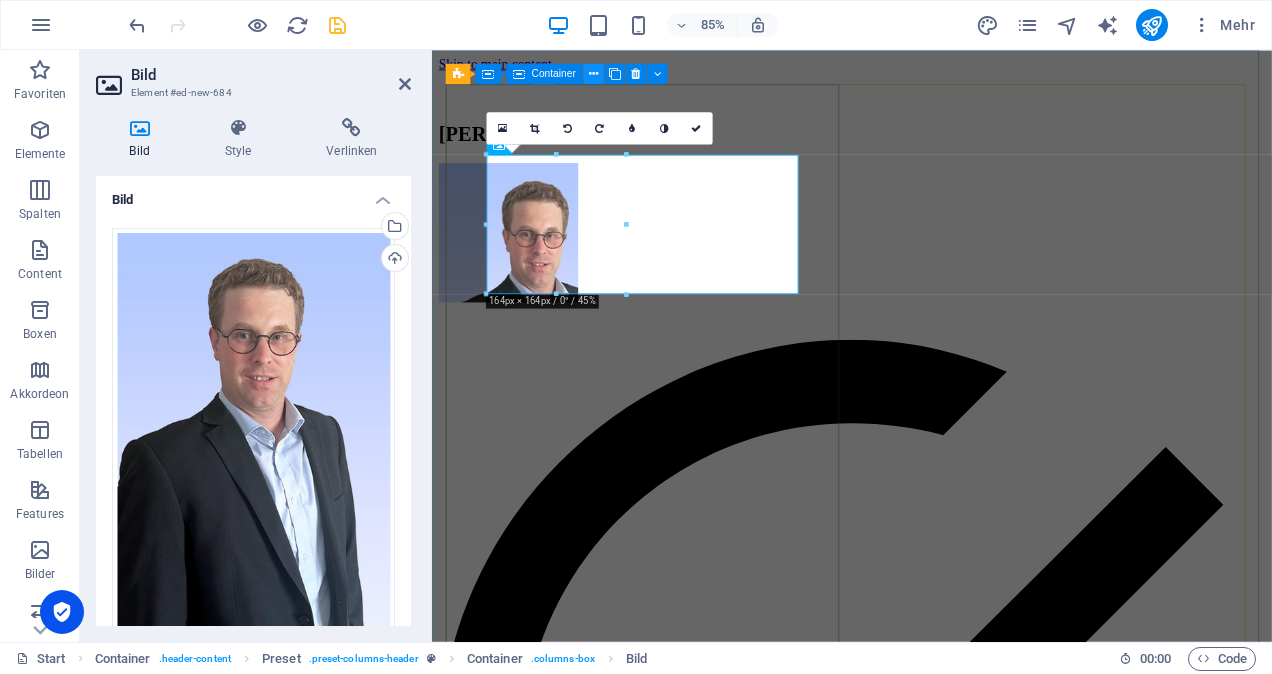 click at bounding box center [593, 74] 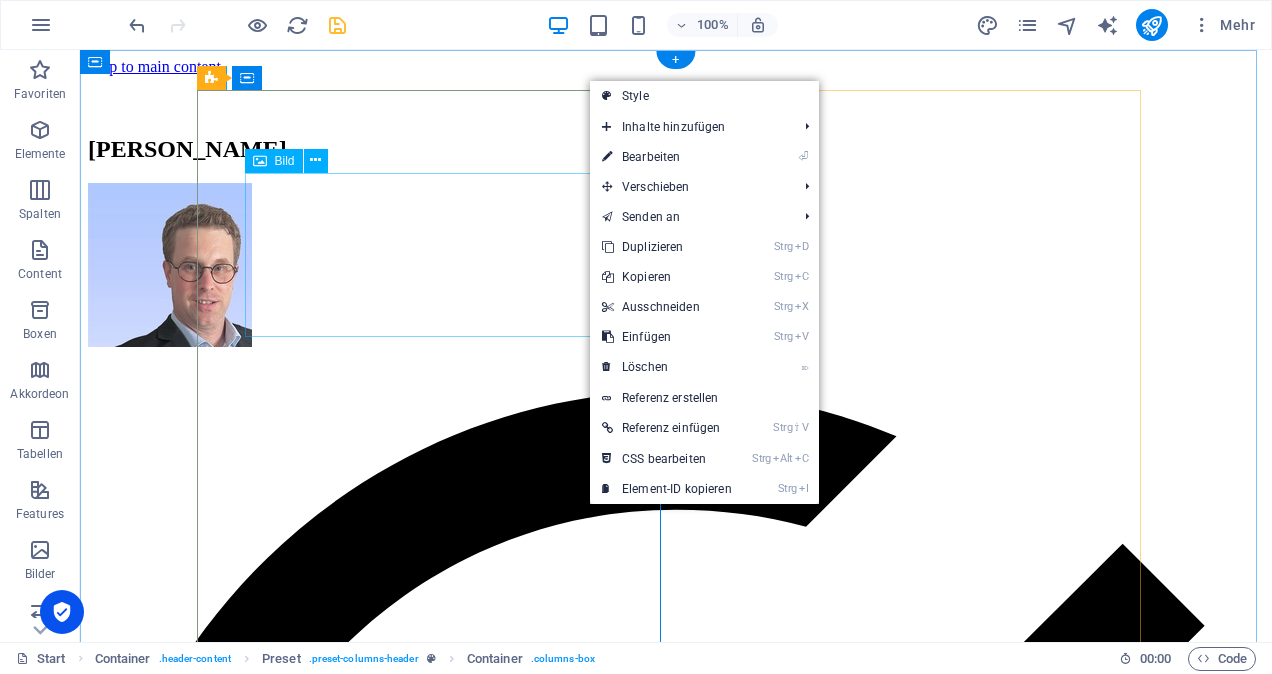click at bounding box center [676, 267] 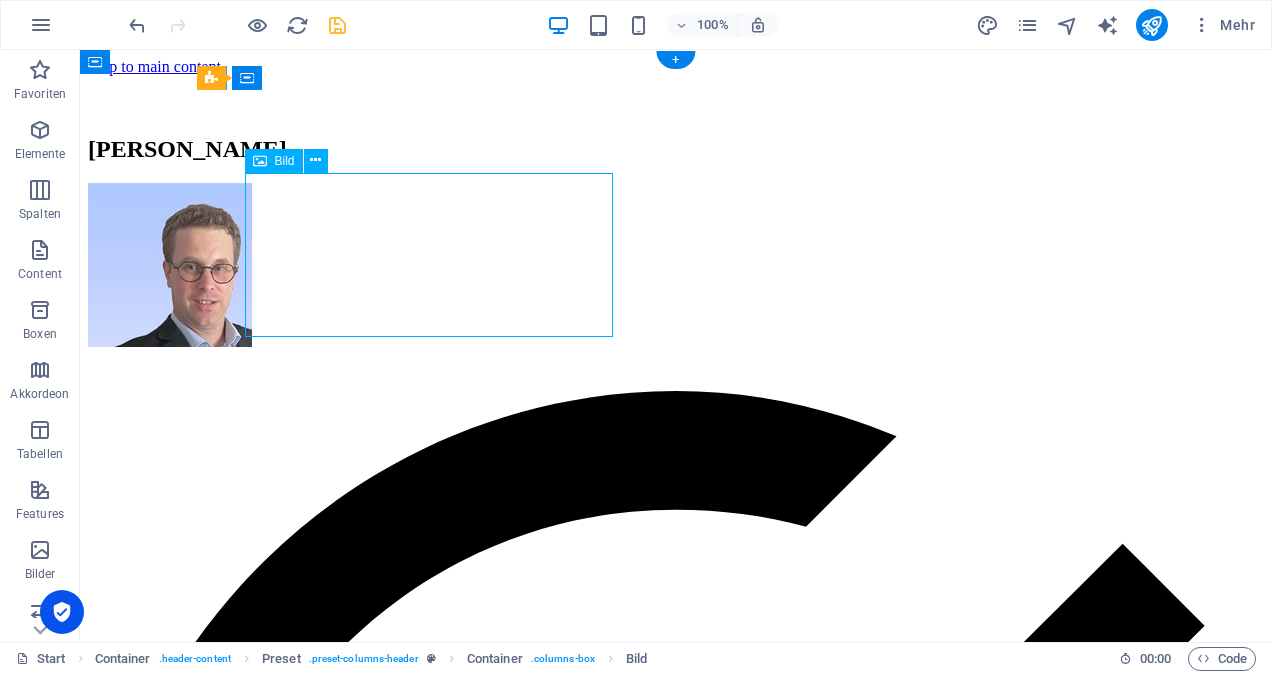 click at bounding box center (676, 267) 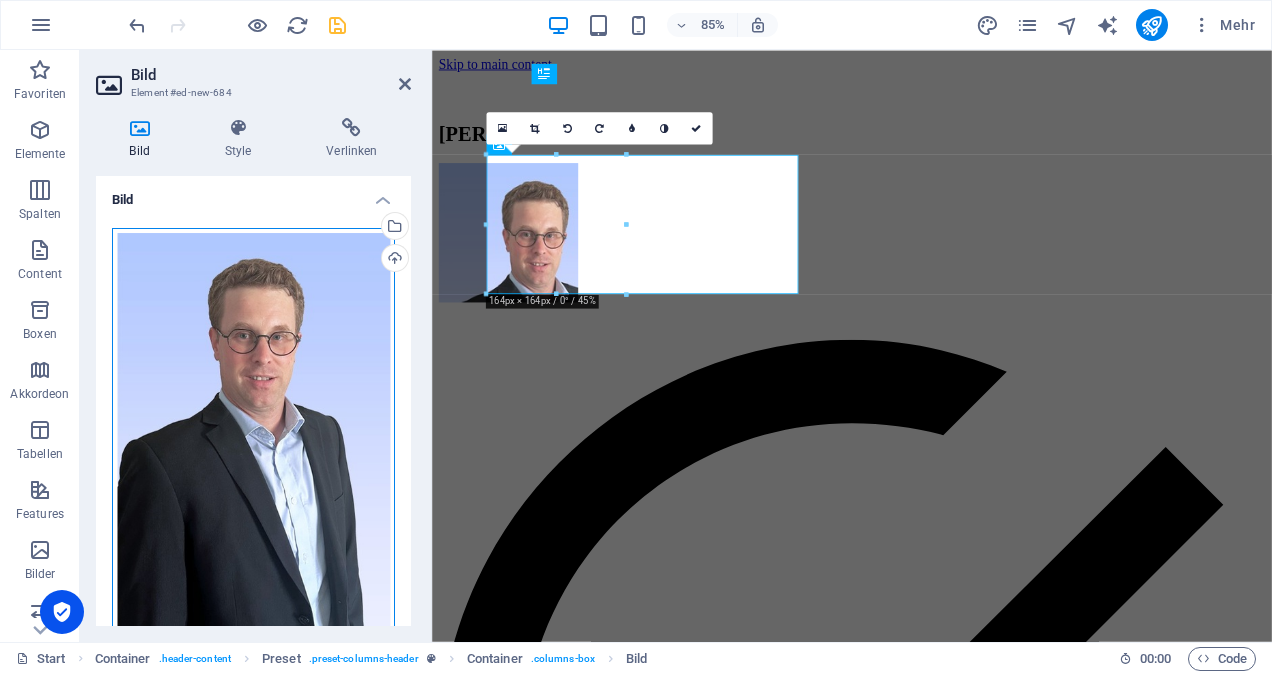 click on "Ziehe Dateien zum Hochladen hierher oder  klicke hier, um aus Dateien oder kostenlosen Stockfotos & -videos zu wählen" at bounding box center [253, 433] 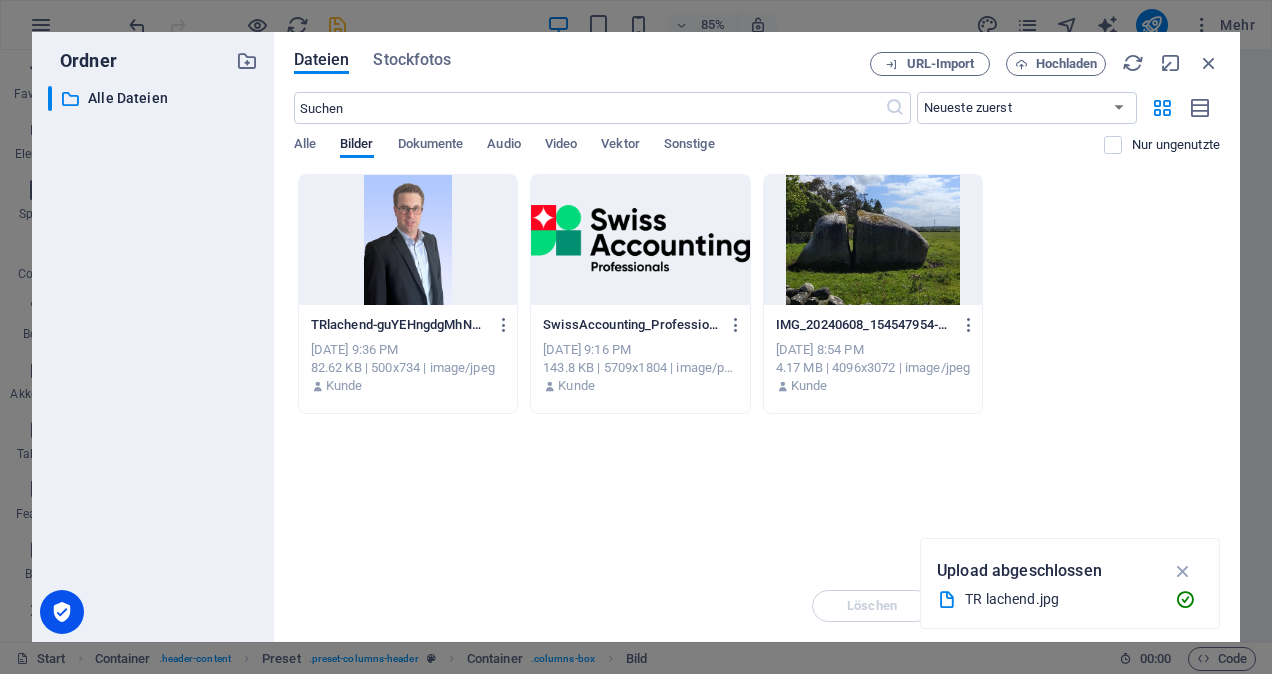 click on "82.62 KB | 500x734 | image/jpeg" at bounding box center [408, 368] 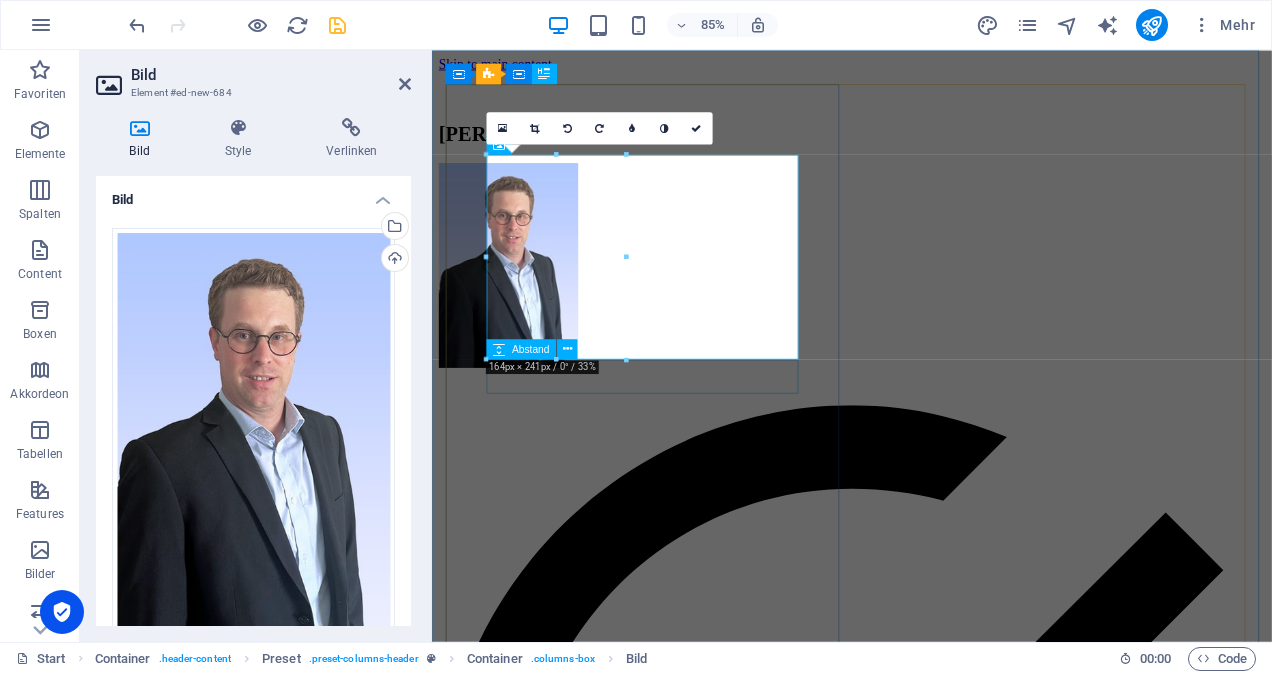 click at bounding box center [926, 448] 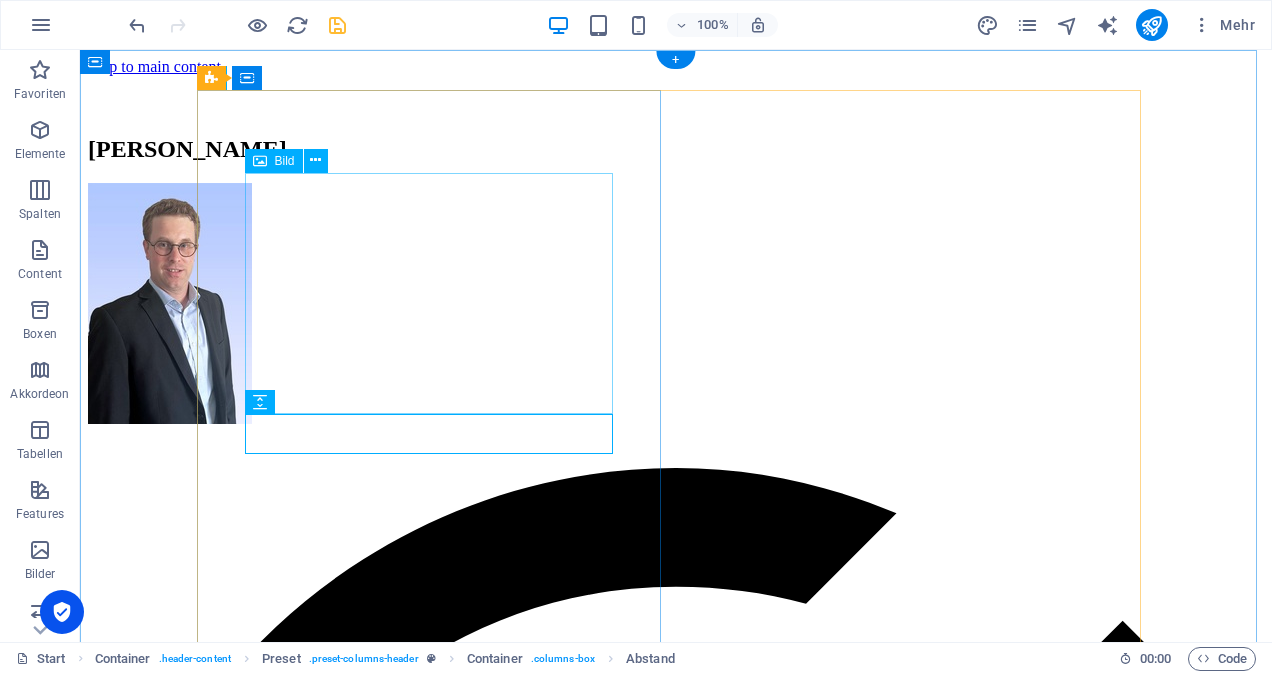 click at bounding box center (676, 305) 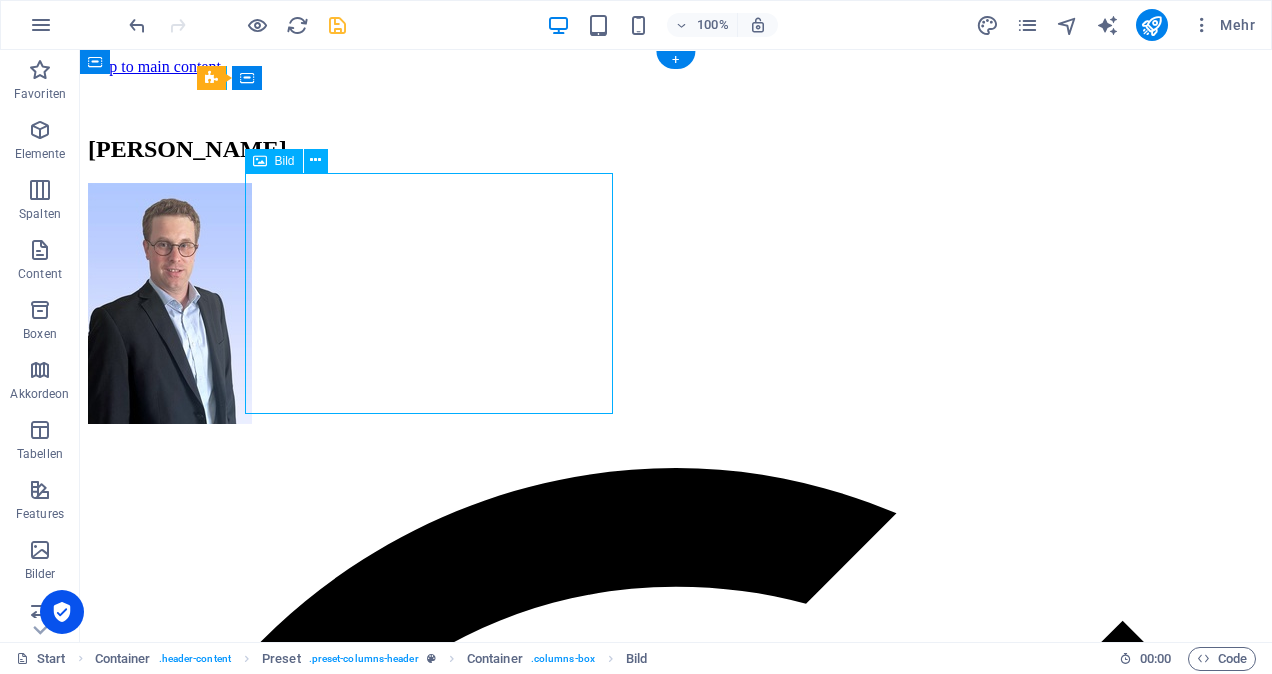 click at bounding box center [676, 305] 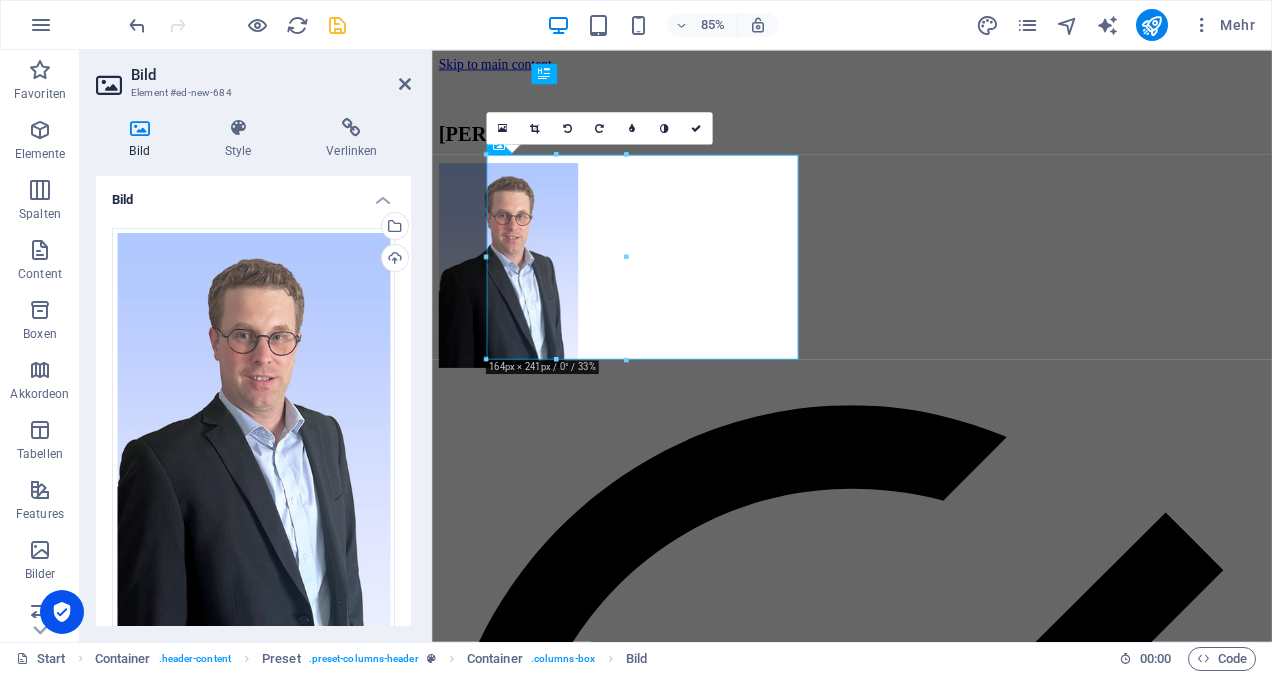 click on "Ziehe Dateien zum Hochladen hierher oder  klicke hier, um aus Dateien oder kostenlosen Stockfotos & -videos zu wählen" at bounding box center [253, 433] 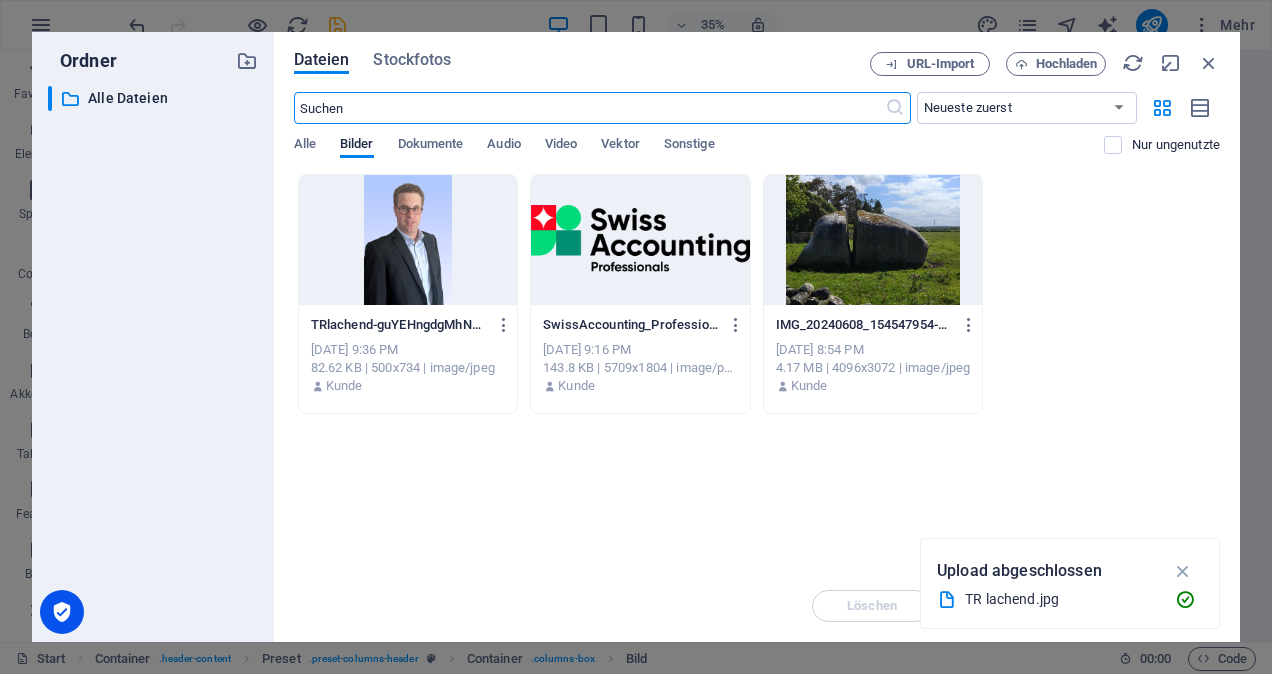 click at bounding box center [408, 240] 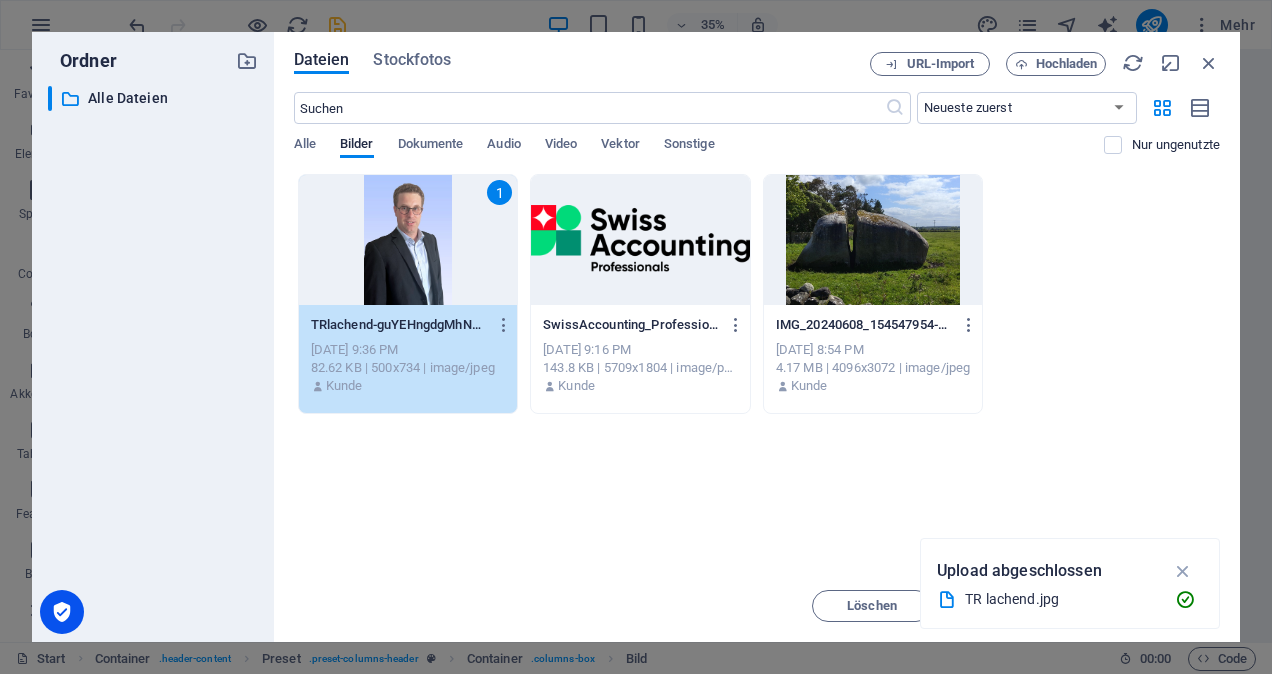 click on "1" at bounding box center [408, 240] 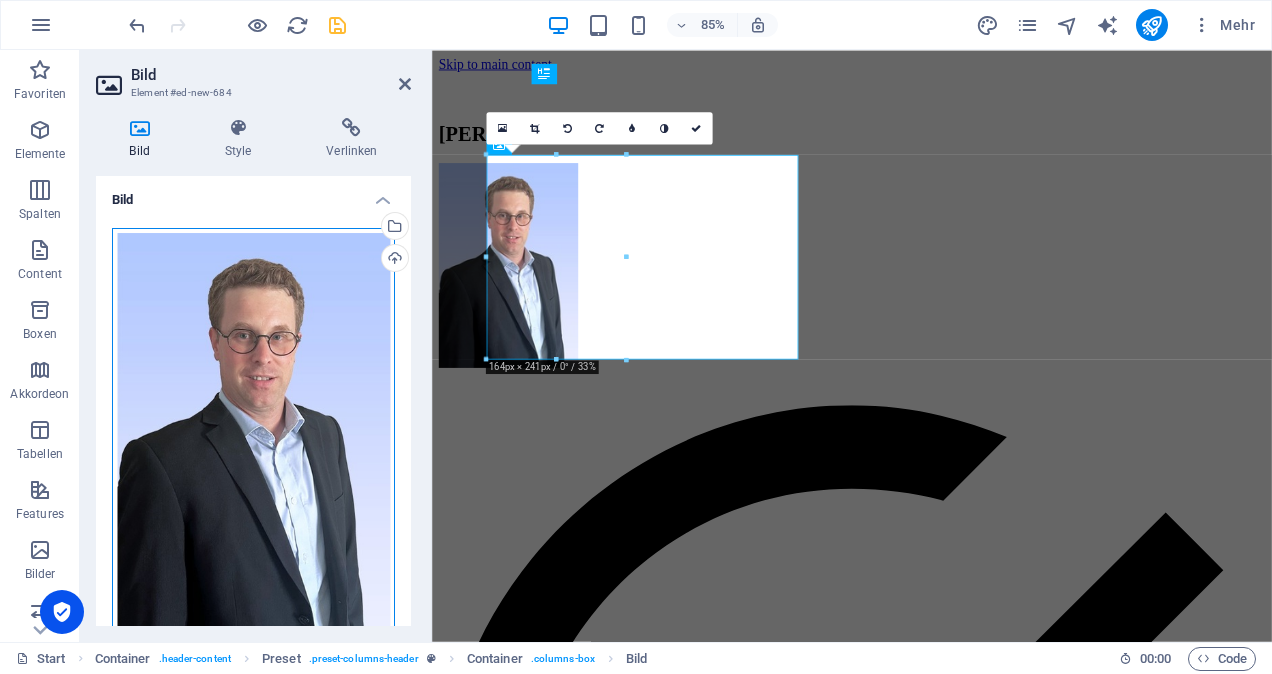 click on "Ziehe Dateien zum Hochladen hierher oder  klicke hier, um aus Dateien oder kostenlosen Stockfotos & -videos zu wählen" at bounding box center [253, 433] 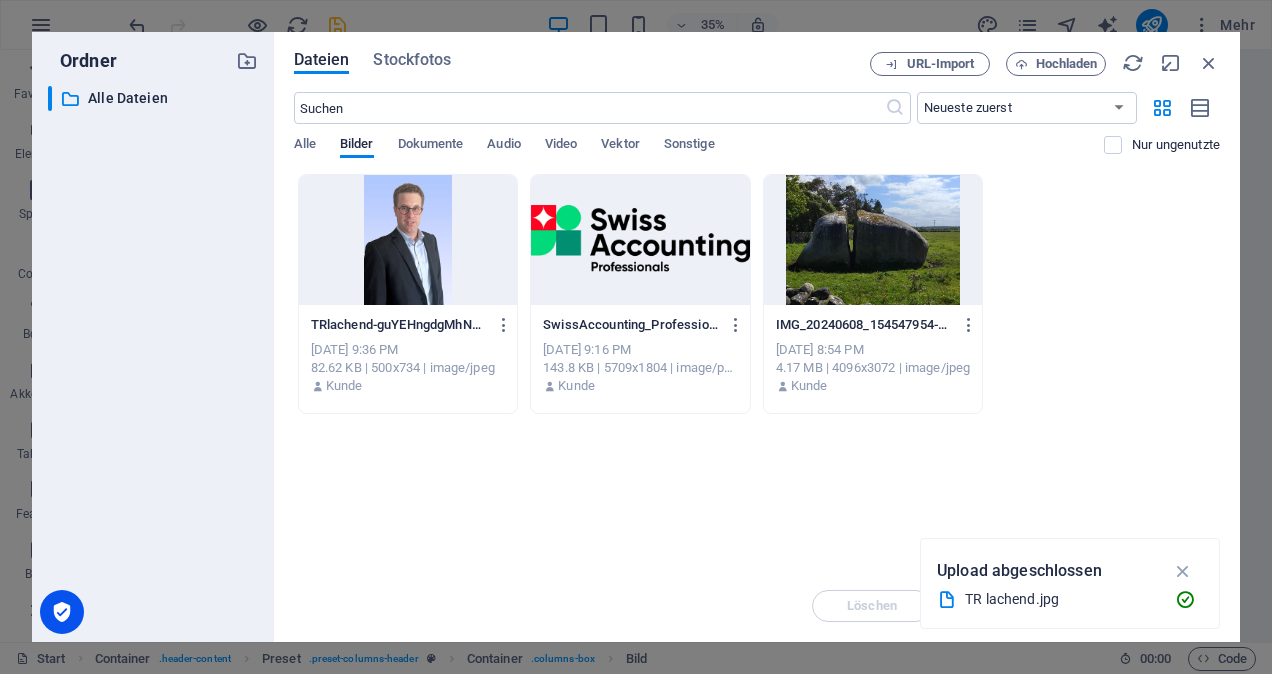 click at bounding box center [408, 240] 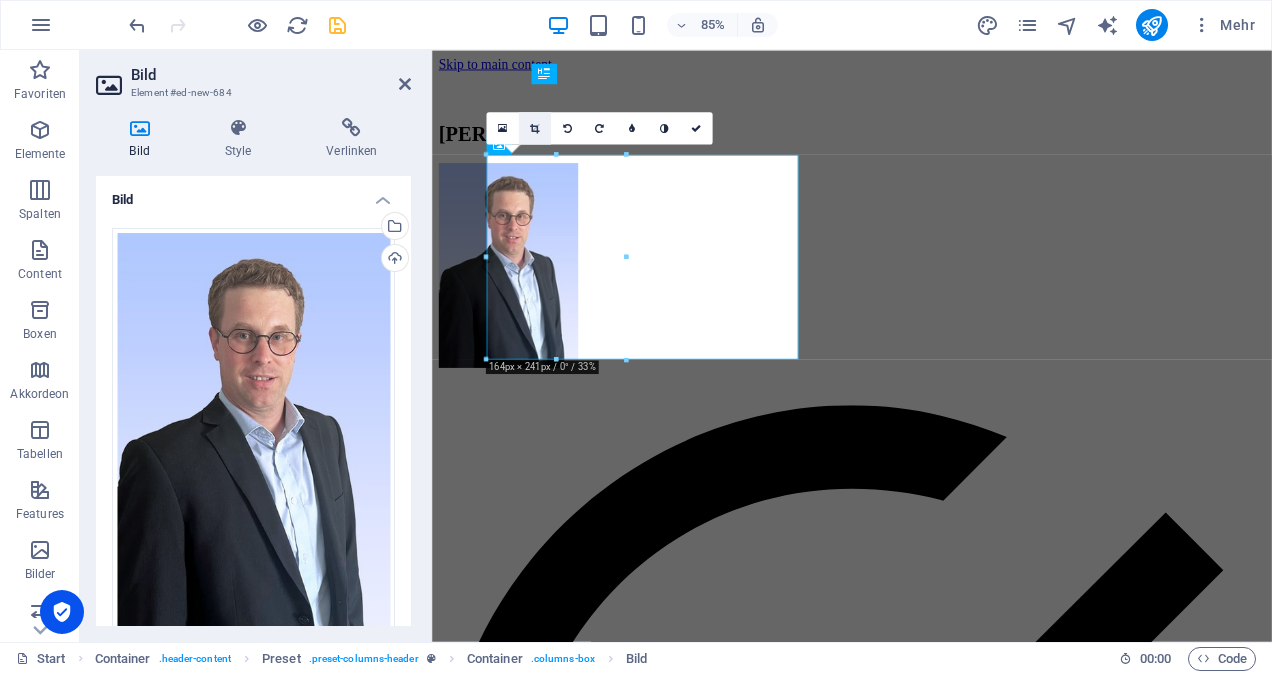 click at bounding box center [535, 128] 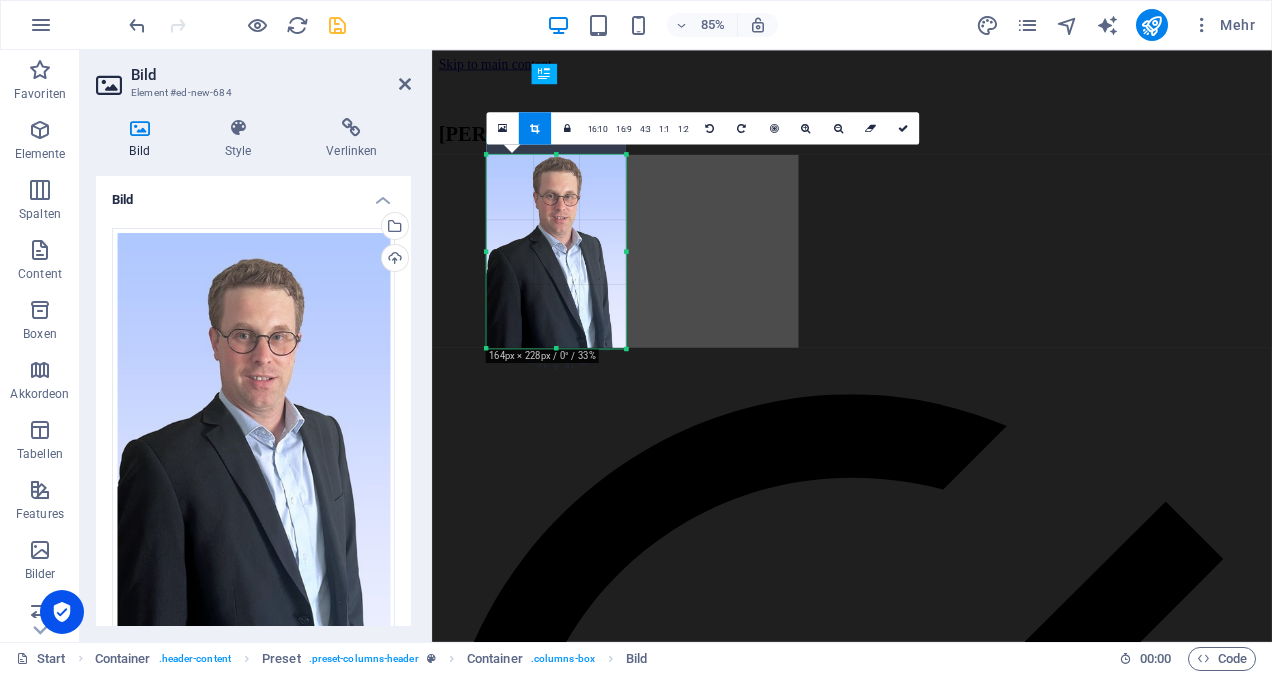 drag, startPoint x: 627, startPoint y: 155, endPoint x: 622, endPoint y: 169, distance: 14.866069 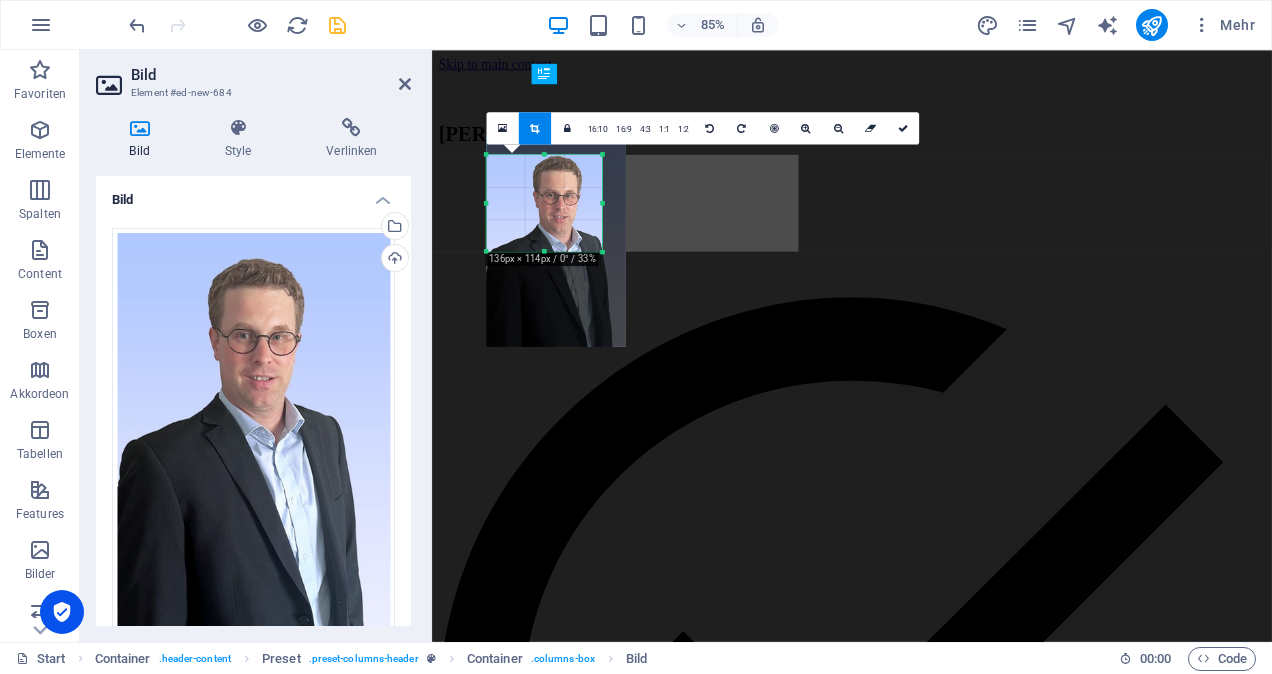 drag, startPoint x: 625, startPoint y: 345, endPoint x: 596, endPoint y: 232, distance: 116.6619 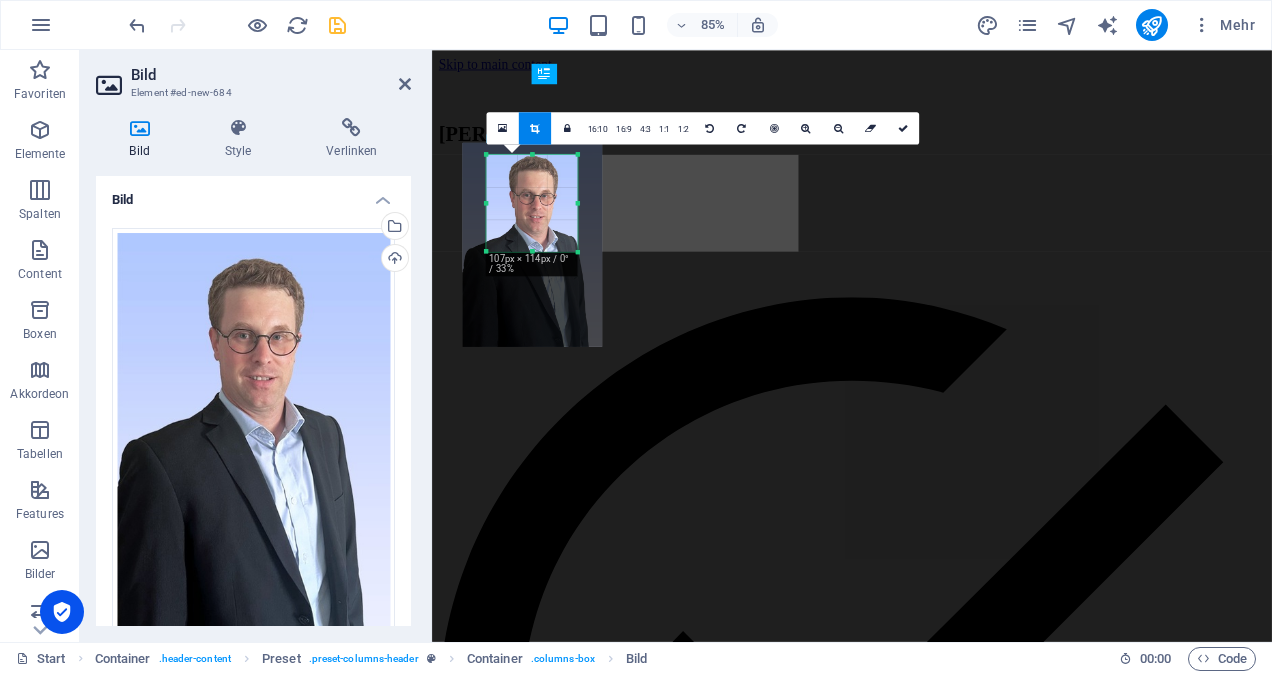 drag, startPoint x: 486, startPoint y: 198, endPoint x: 514, endPoint y: 198, distance: 28 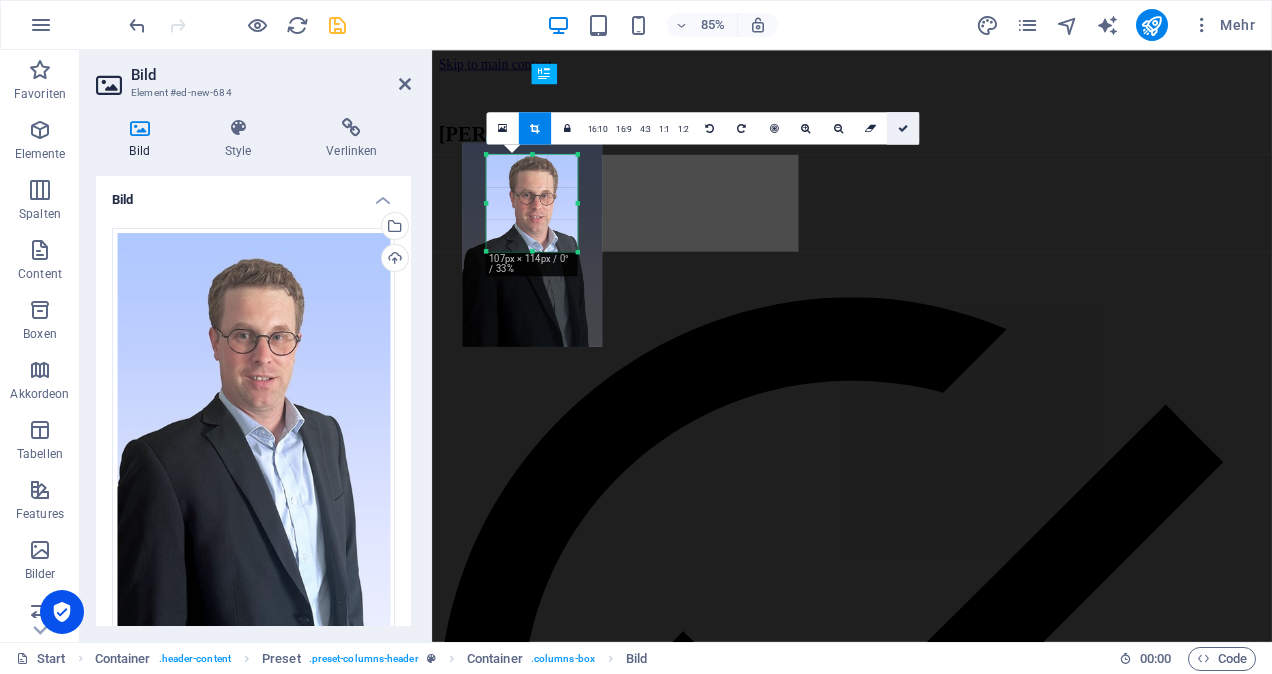 click at bounding box center [903, 128] 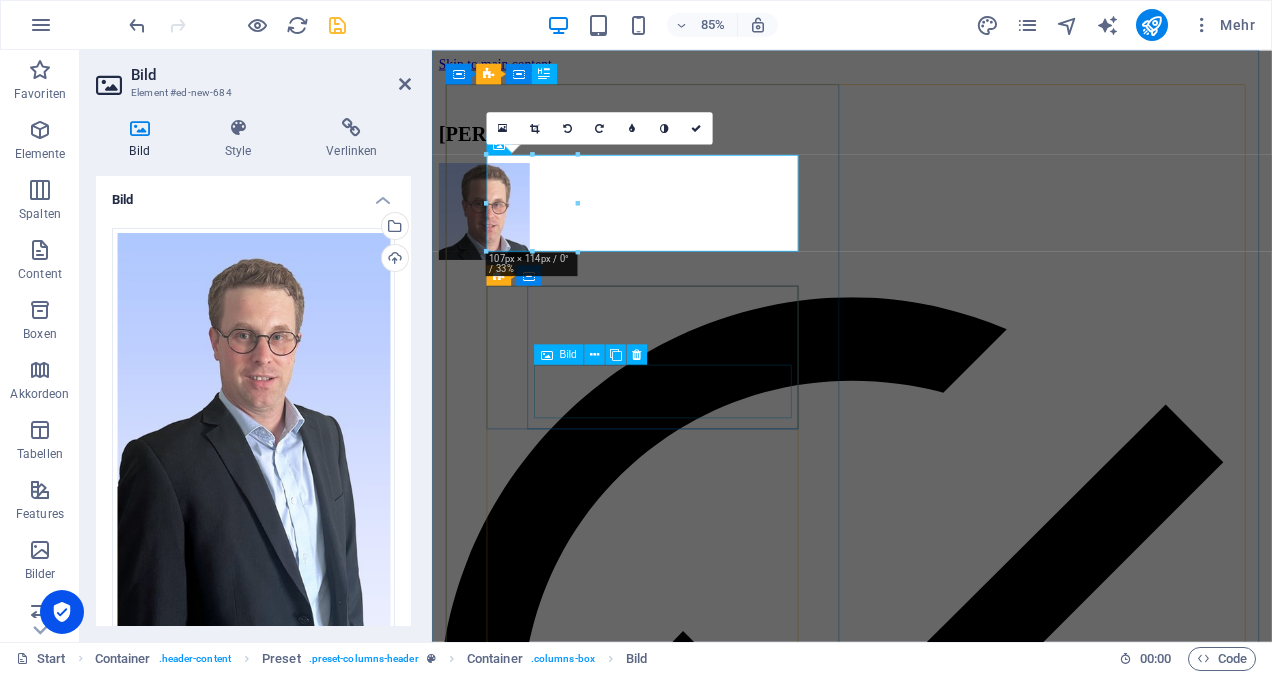 click at bounding box center [926, 1414] 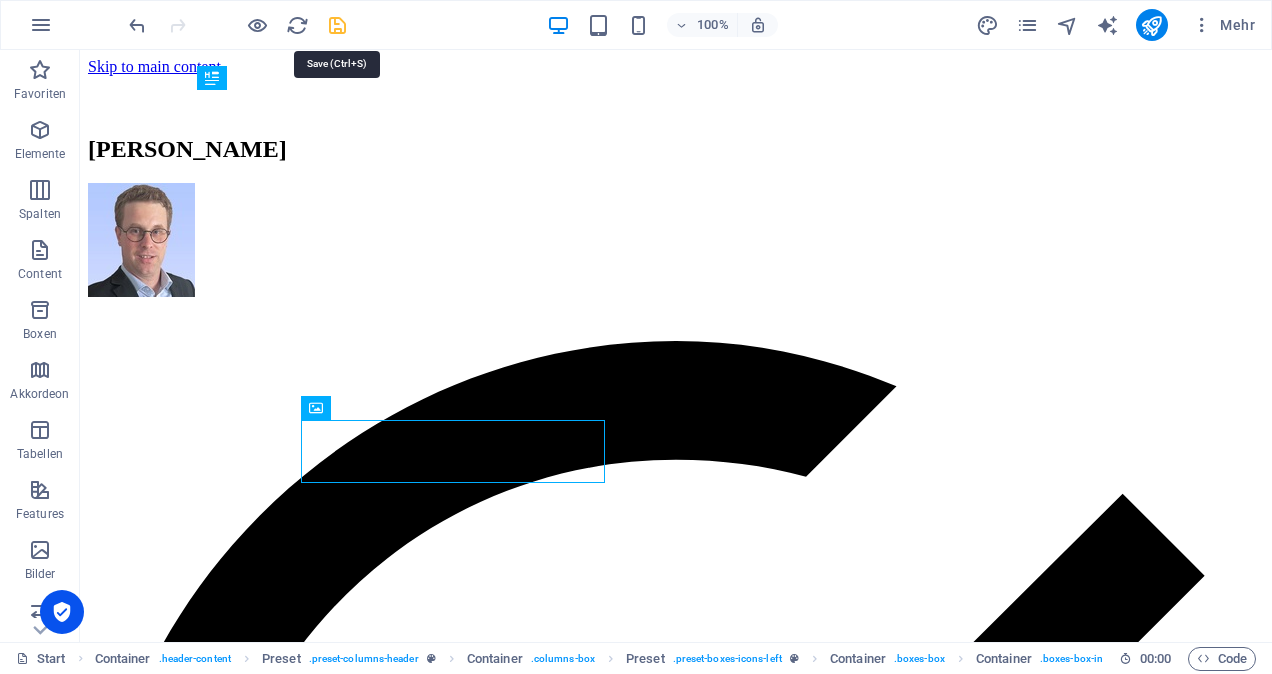 click at bounding box center [337, 25] 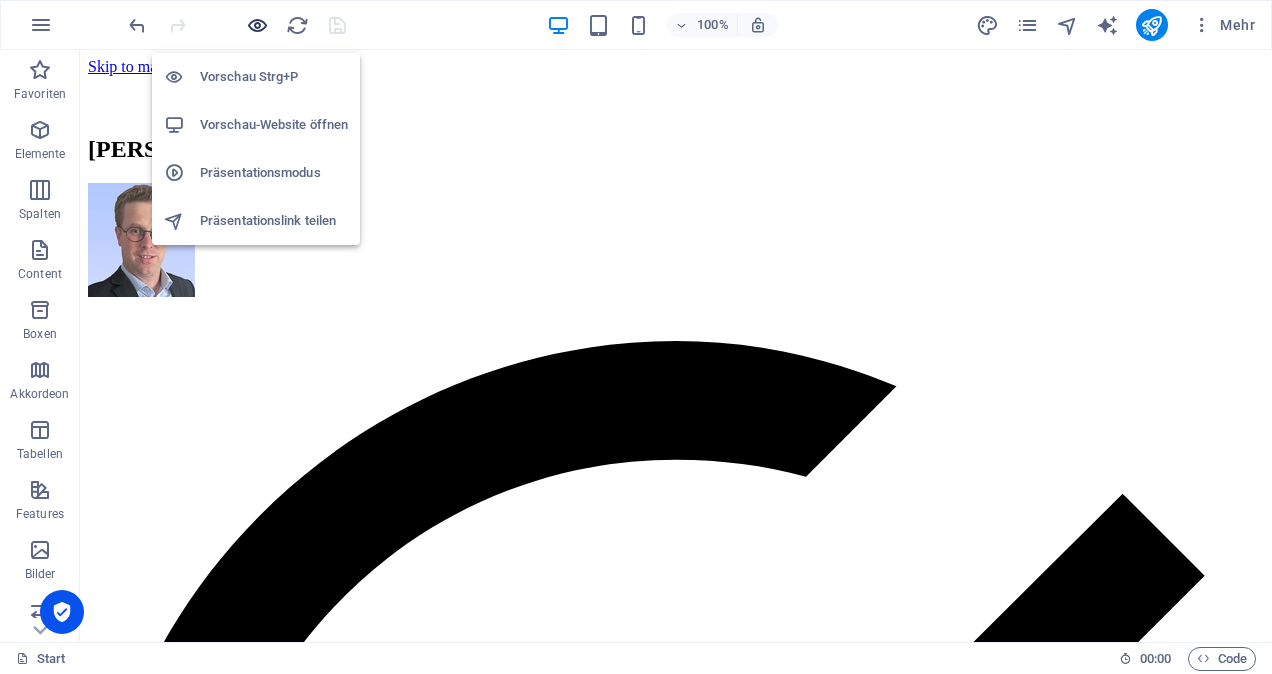 click at bounding box center [257, 25] 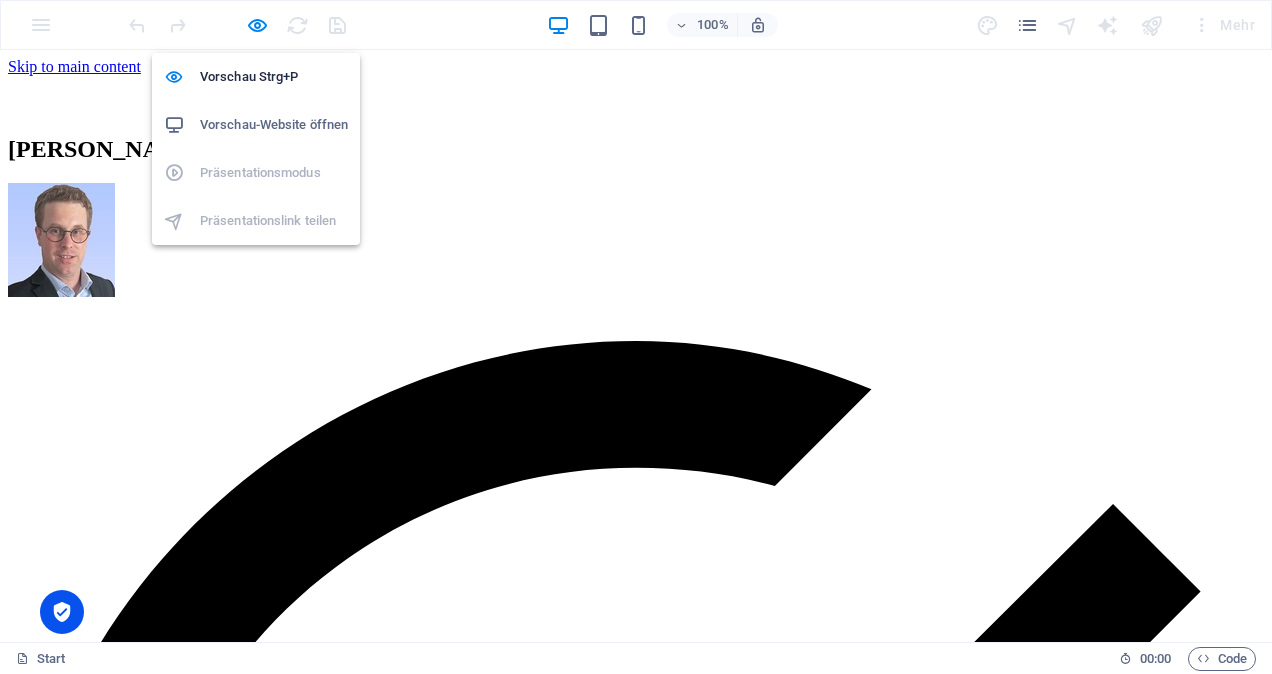 click on "Vorschau-Website öffnen" at bounding box center [274, 125] 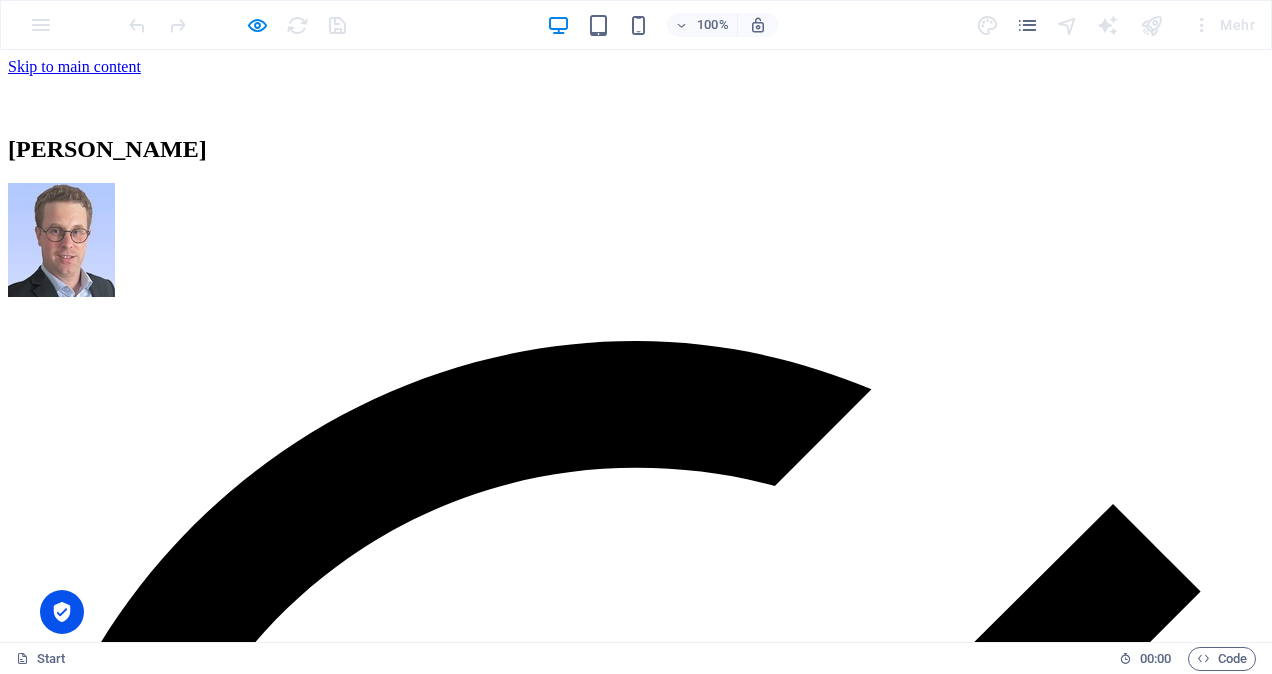 click on "[PERSON_NAME]" at bounding box center [107, 149] 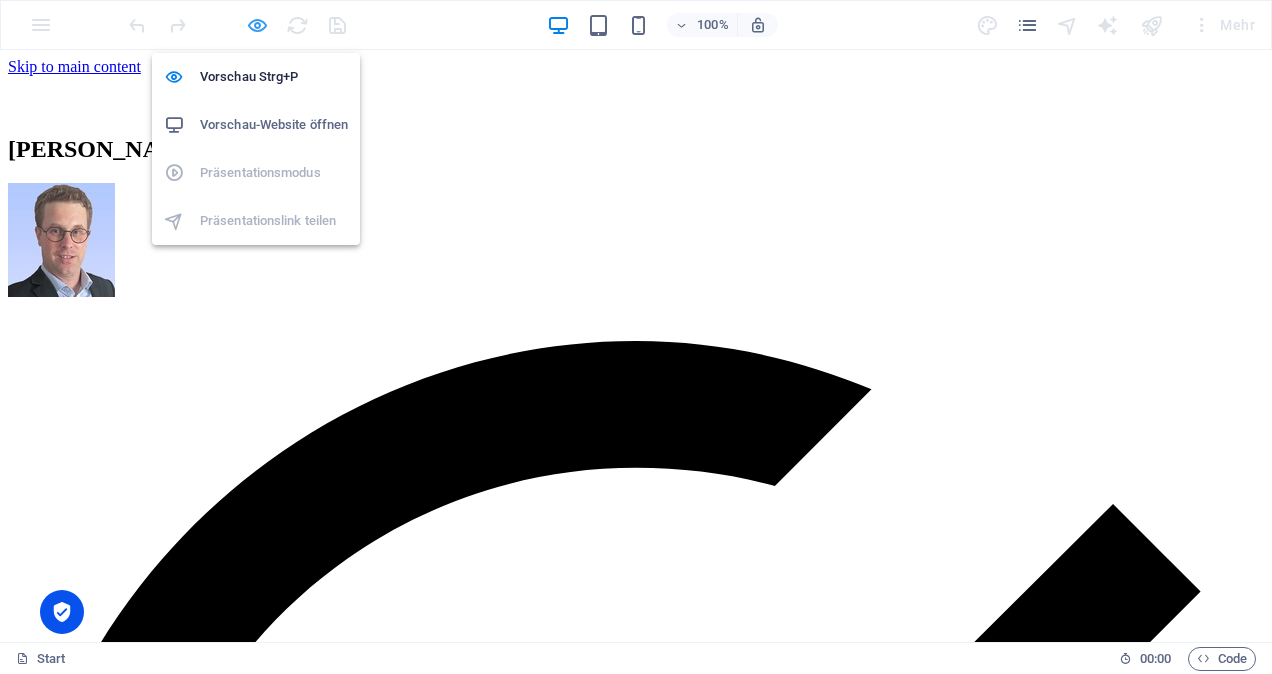 click at bounding box center (257, 25) 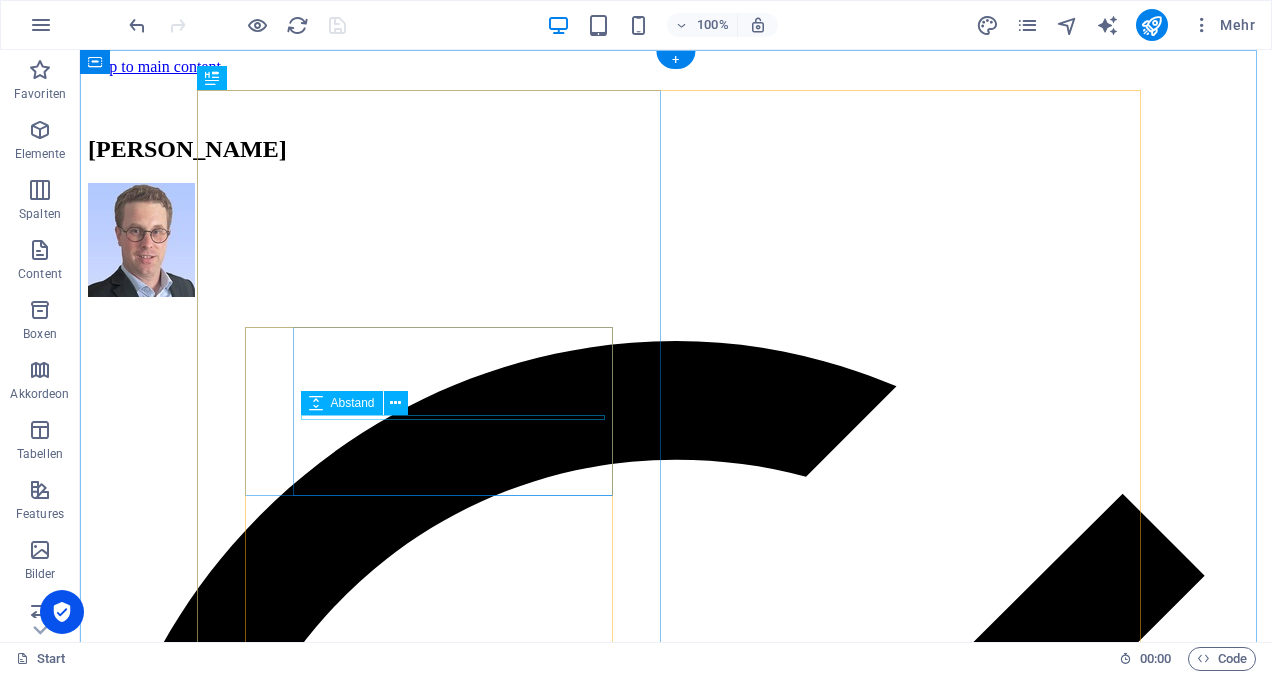 type 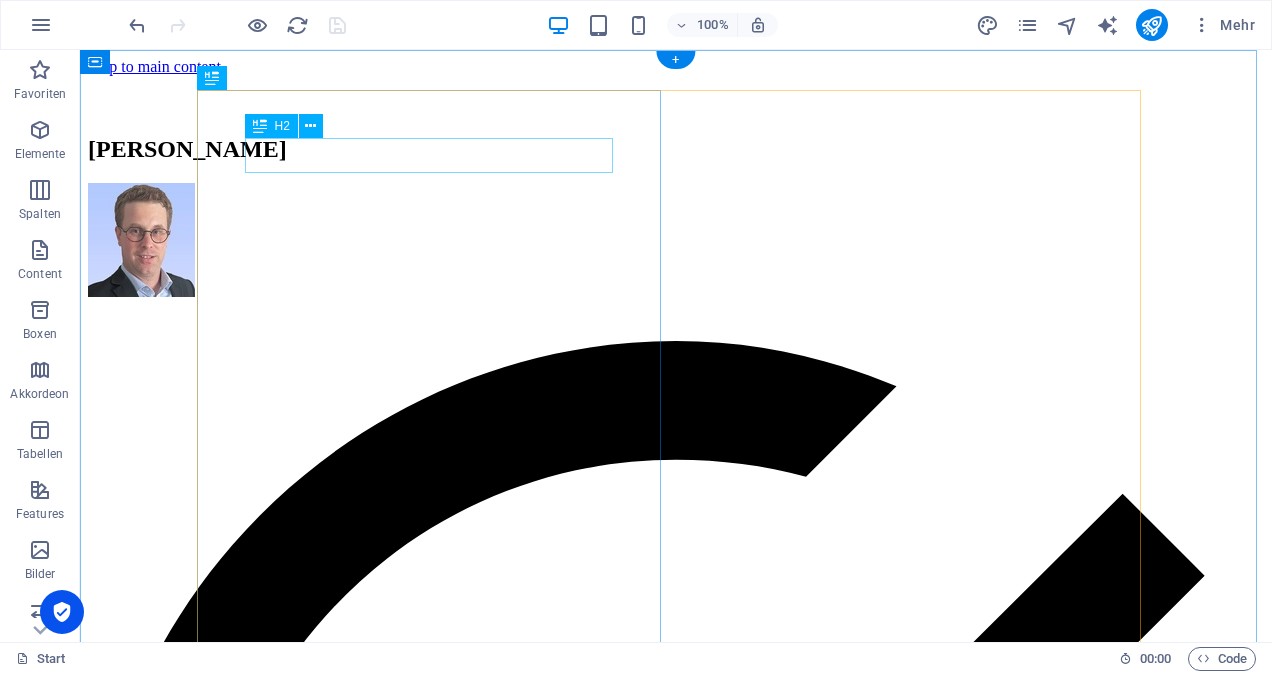click on "[PERSON_NAME]" at bounding box center (676, 149) 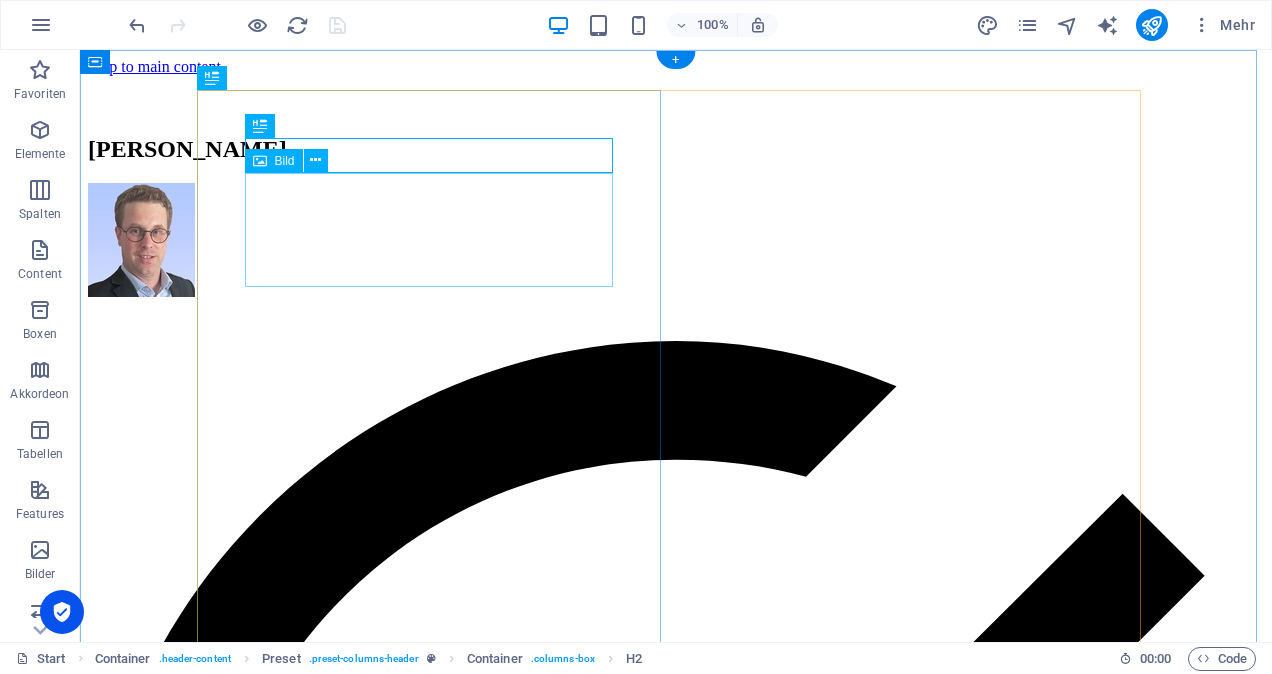click at bounding box center [676, 242] 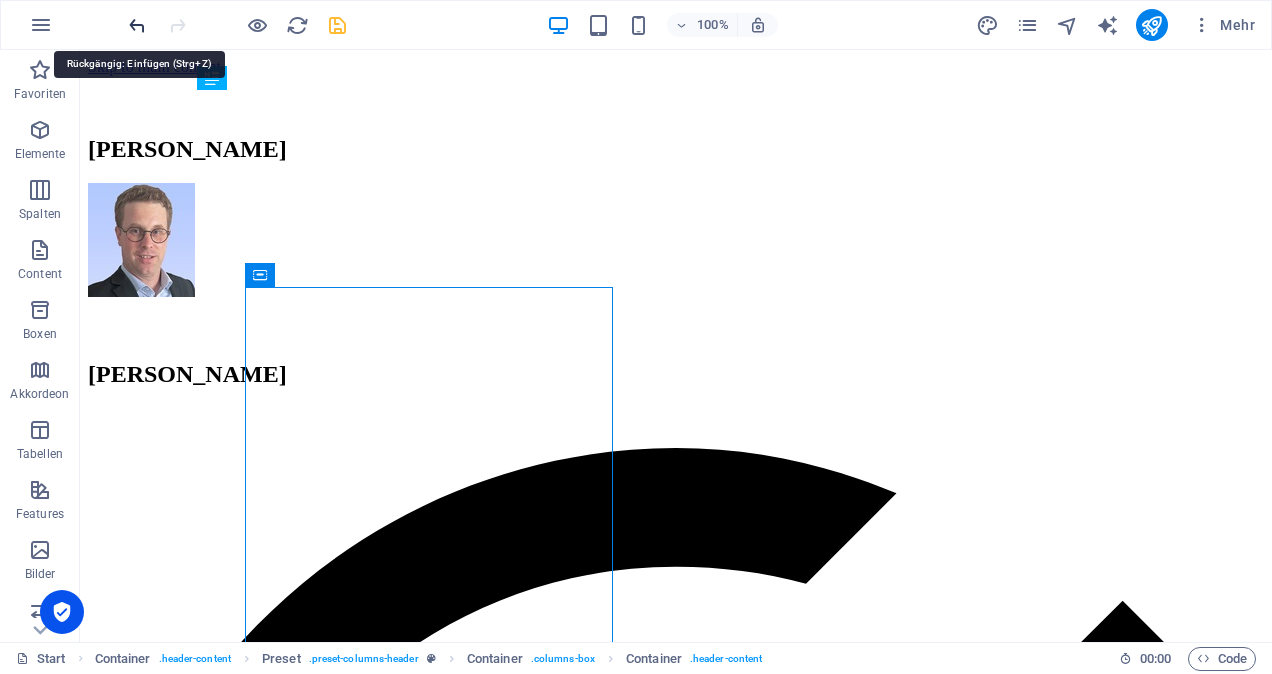 click at bounding box center [137, 25] 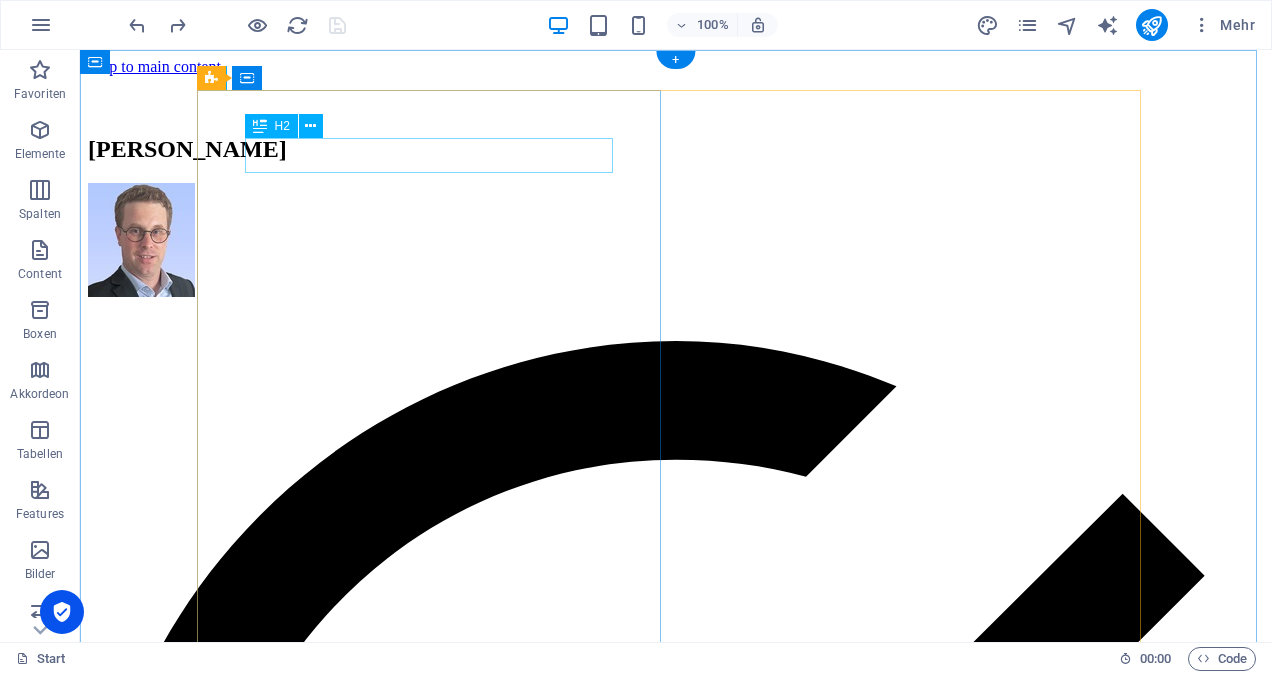 click on "[PERSON_NAME]" at bounding box center (676, 149) 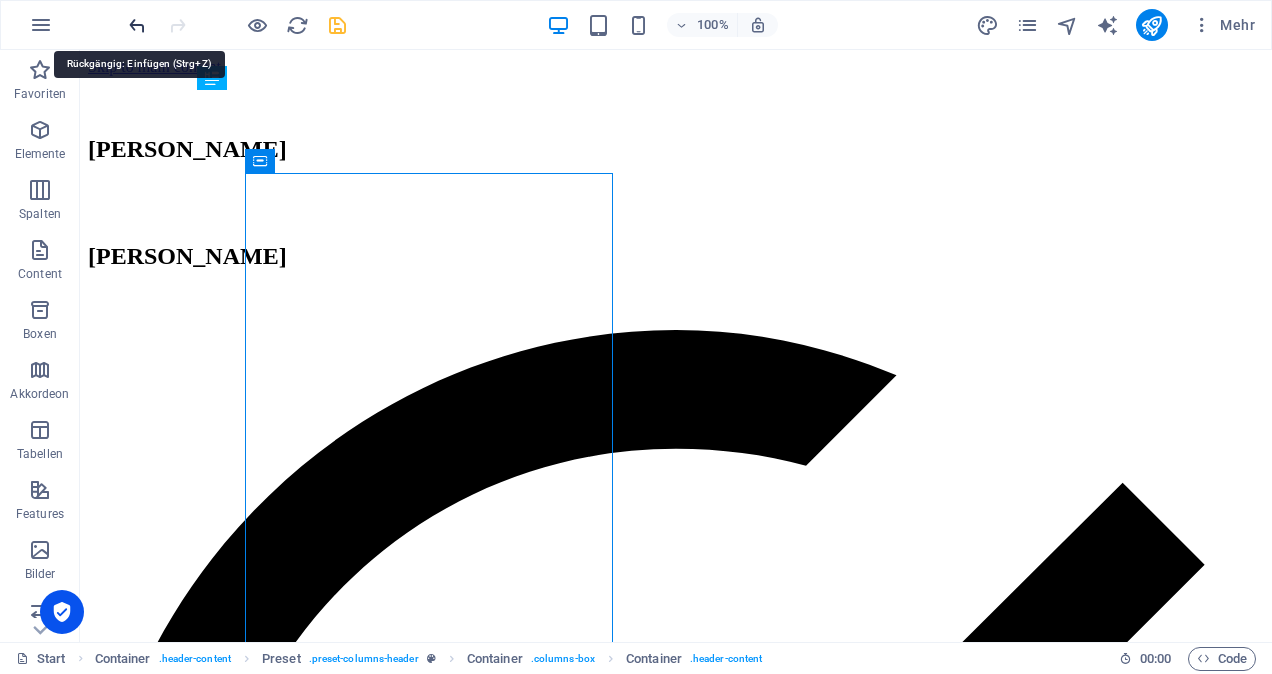 click at bounding box center [137, 25] 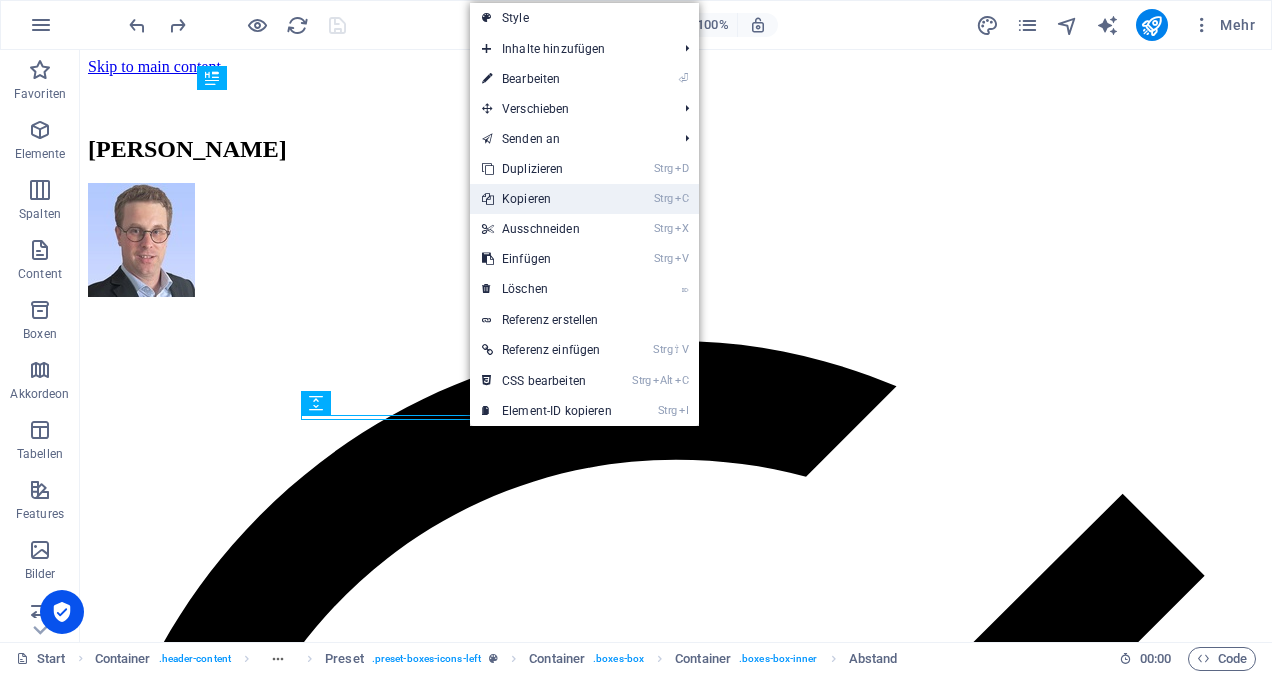 click on "Strg C  Kopieren" at bounding box center (547, 199) 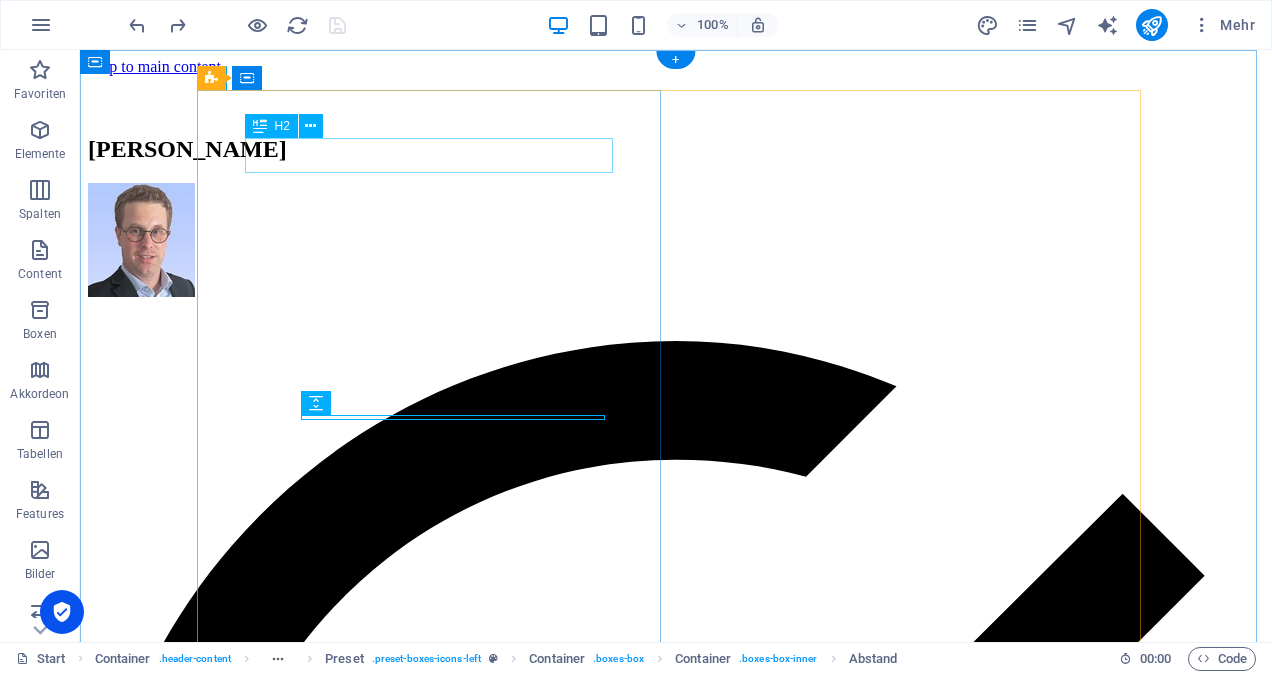 click on "[PERSON_NAME]" at bounding box center (676, 149) 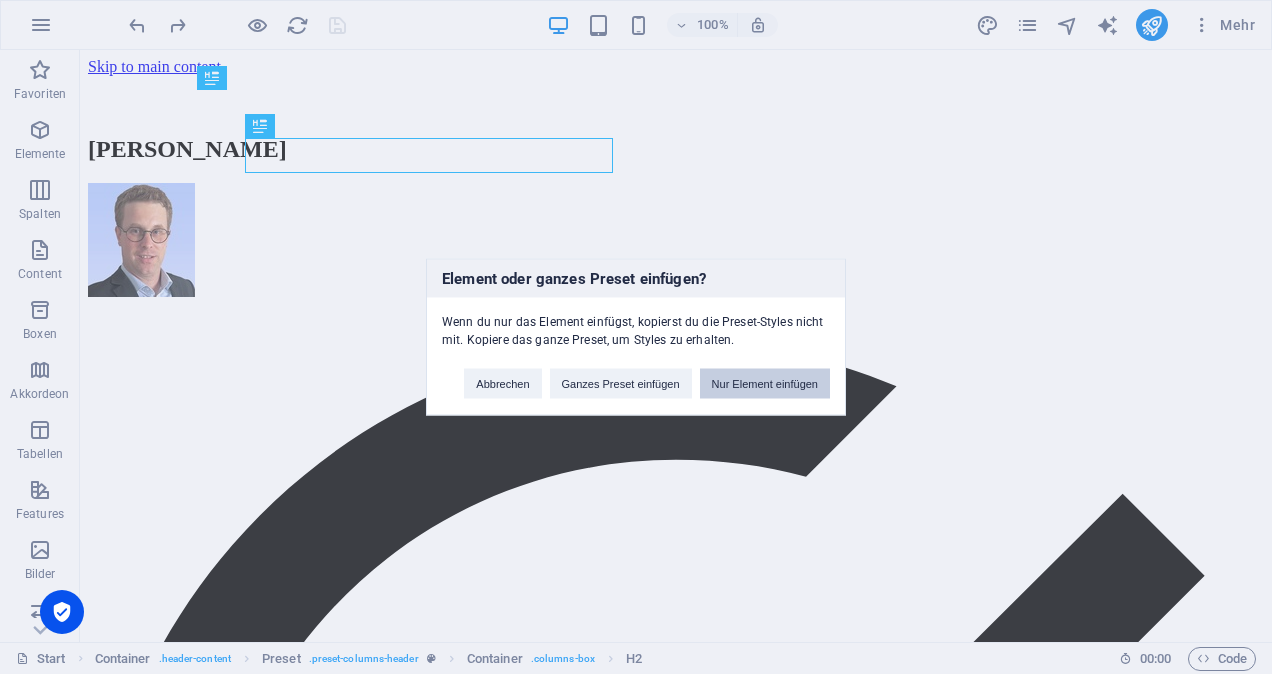 click on "Nur Element einfügen" at bounding box center (765, 384) 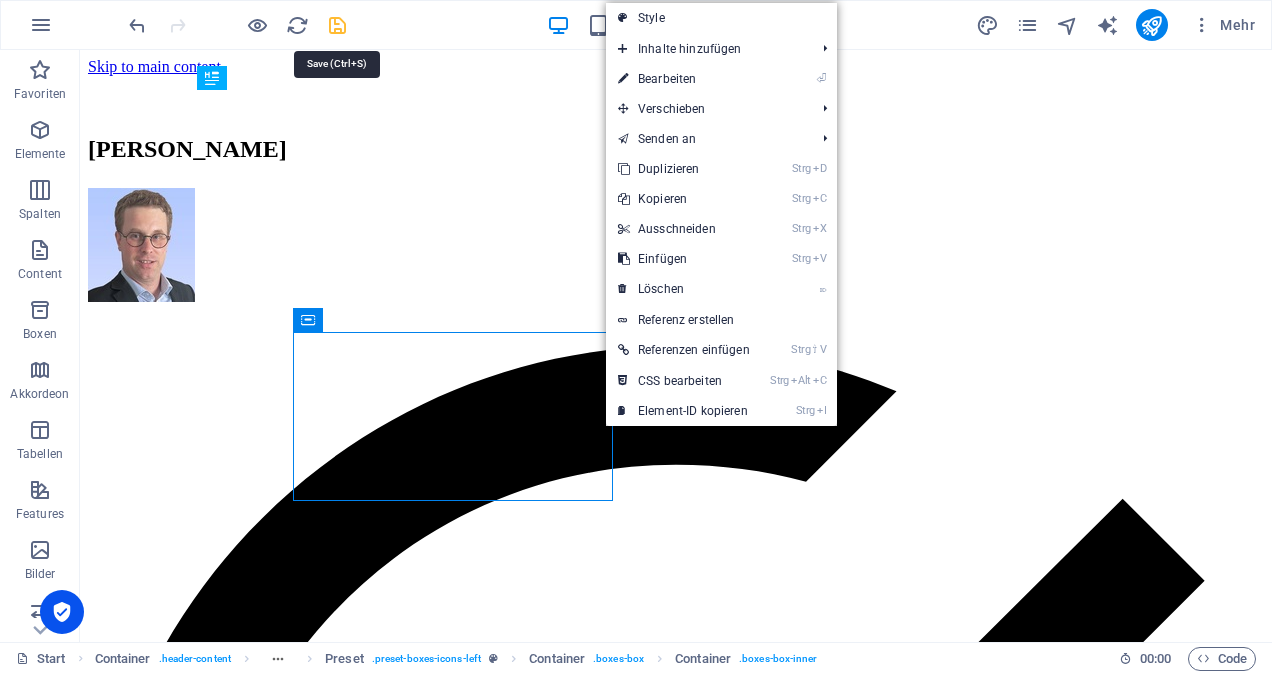 click at bounding box center (337, 25) 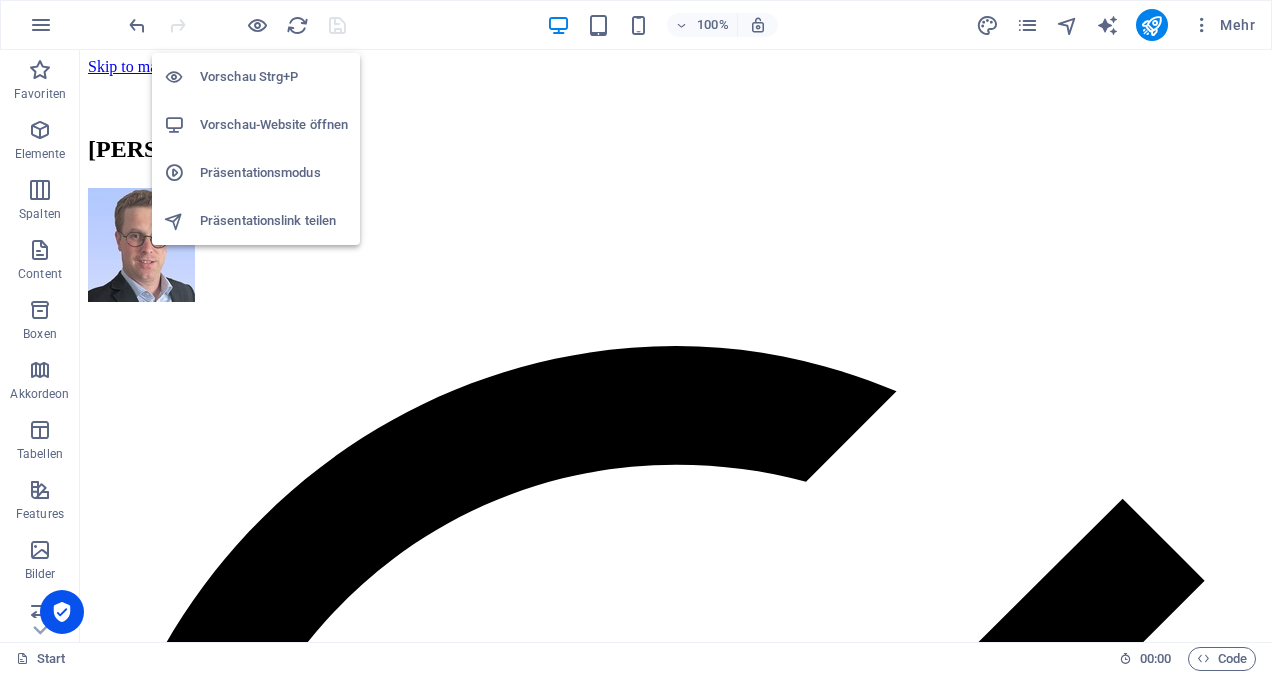 click on "Vorschau-Website öffnen" at bounding box center [256, 125] 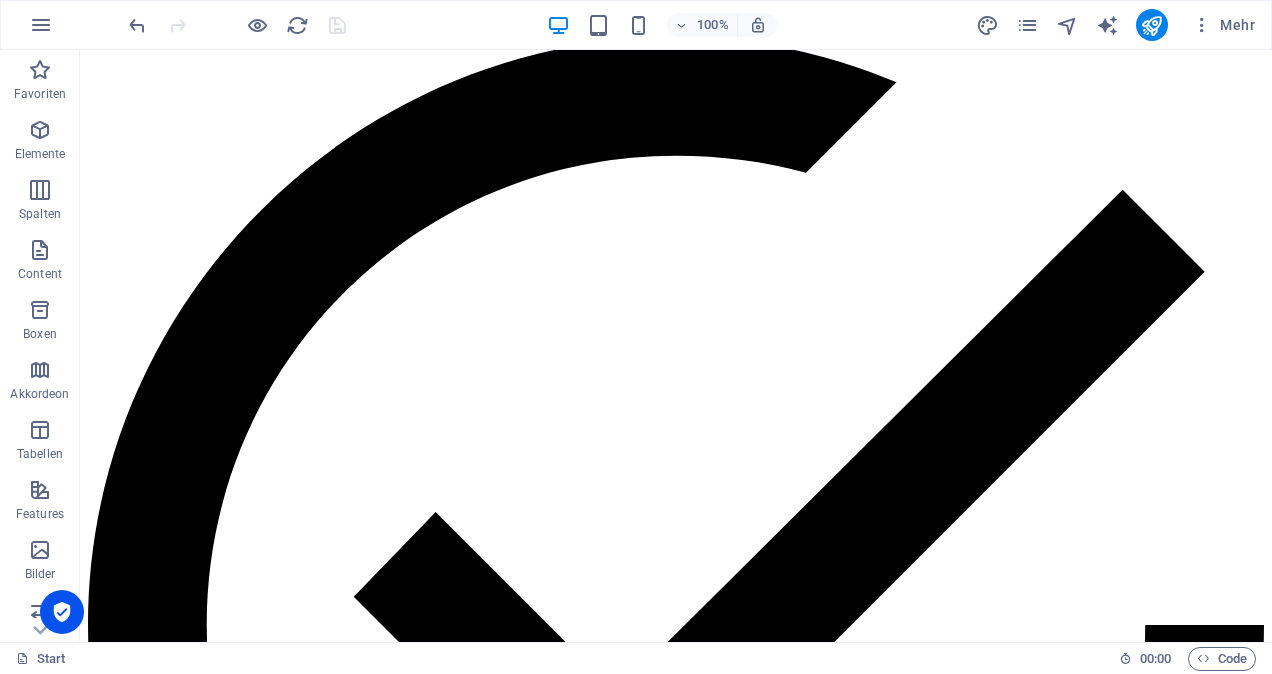 scroll, scrollTop: 312, scrollLeft: 0, axis: vertical 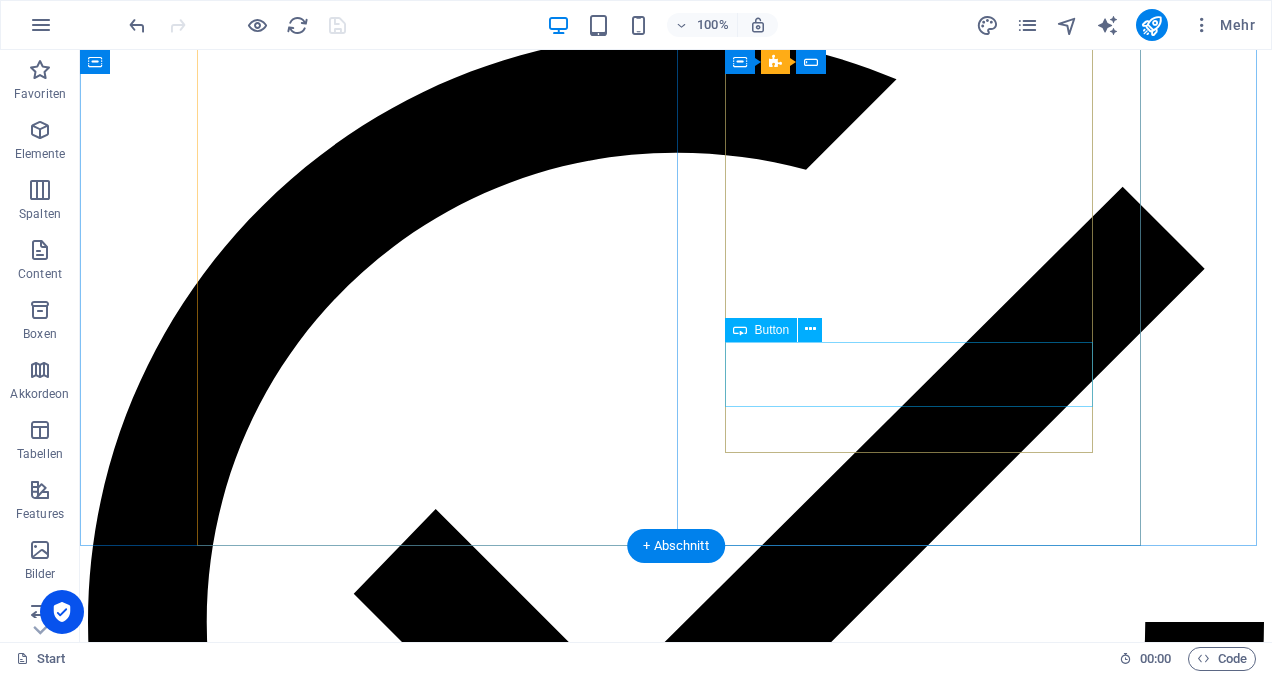 click on "an [PERSON_NAME]" at bounding box center [676, 6158] 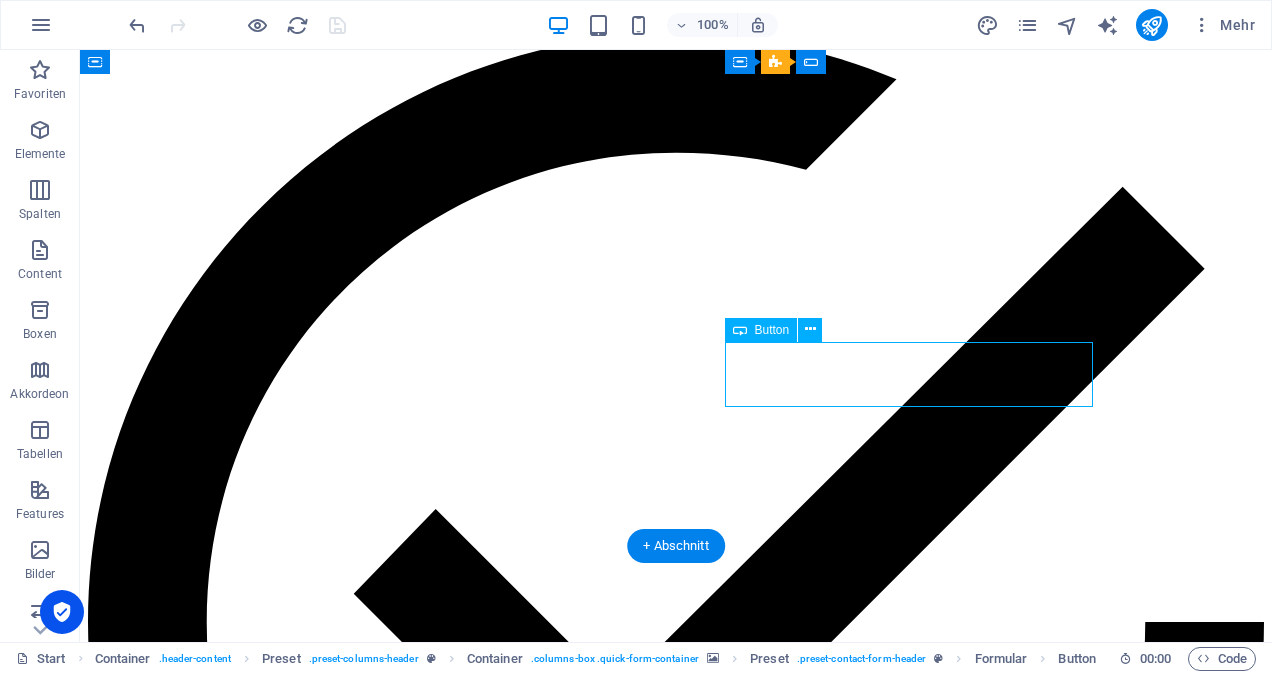 click on "an [PERSON_NAME]" at bounding box center (676, 6158) 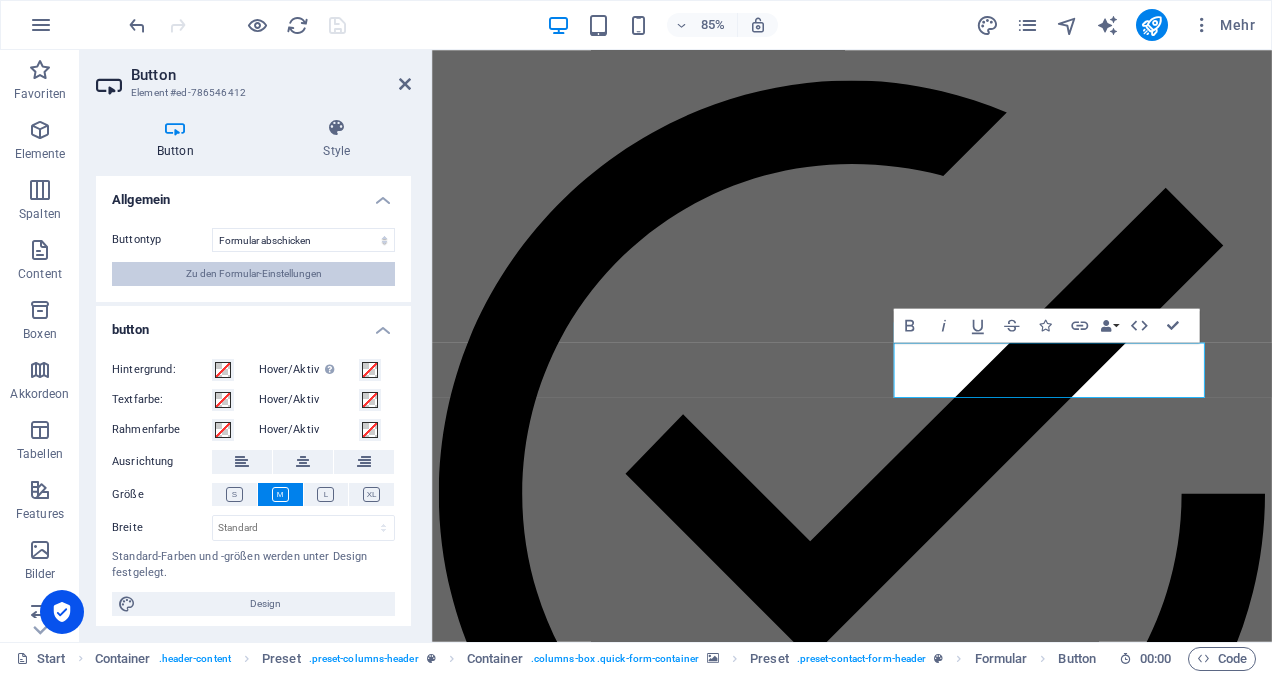 click on "Zu den Formular-Einstellungen" at bounding box center [254, 274] 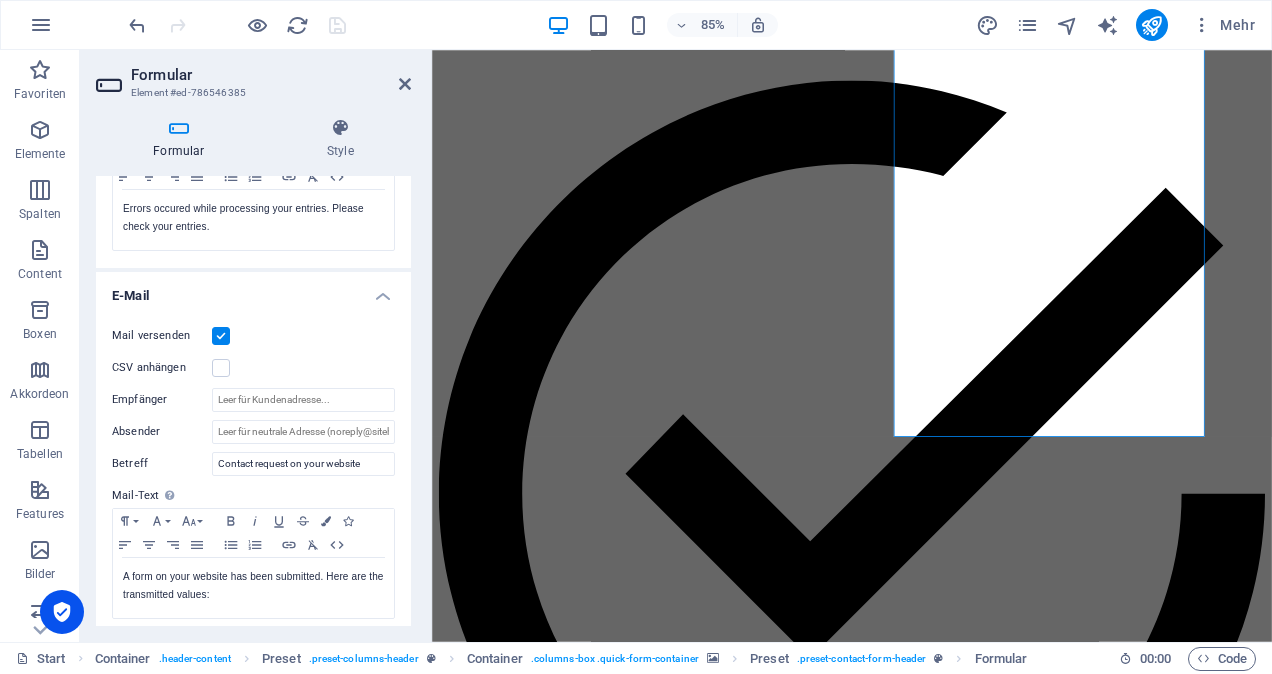 scroll, scrollTop: 446, scrollLeft: 0, axis: vertical 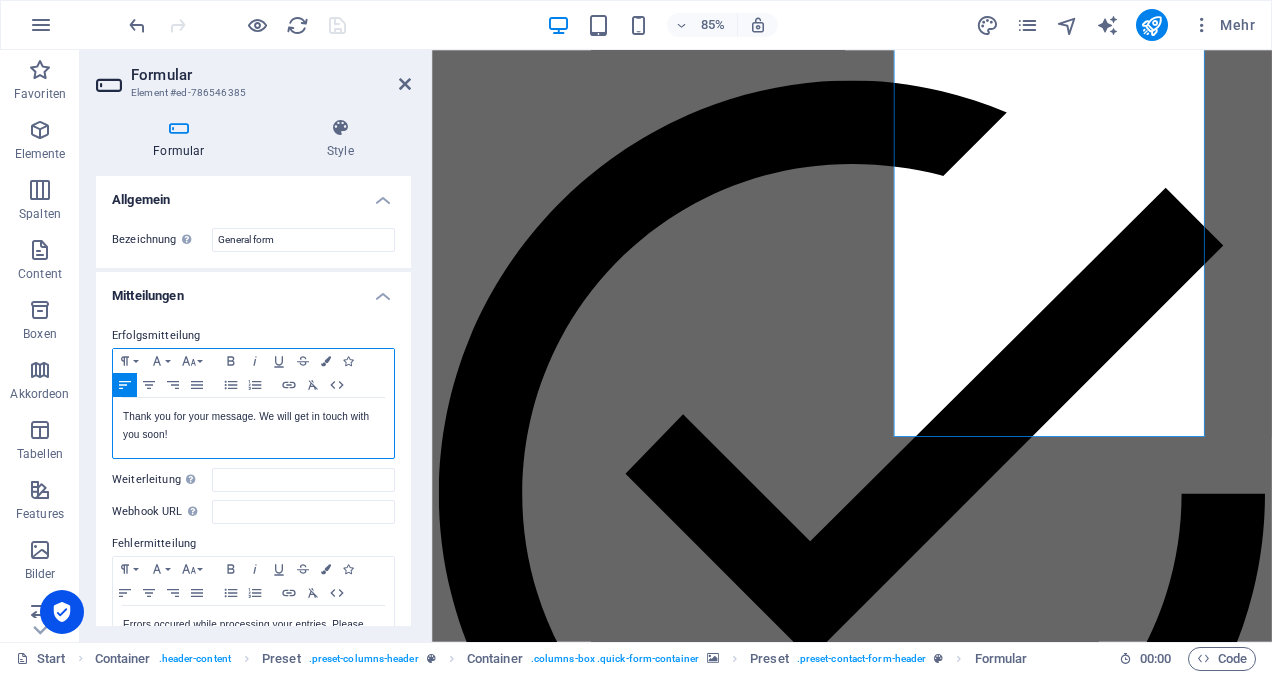 click on "Thank you for your message. We will get in touch with you soon!" at bounding box center [253, 428] 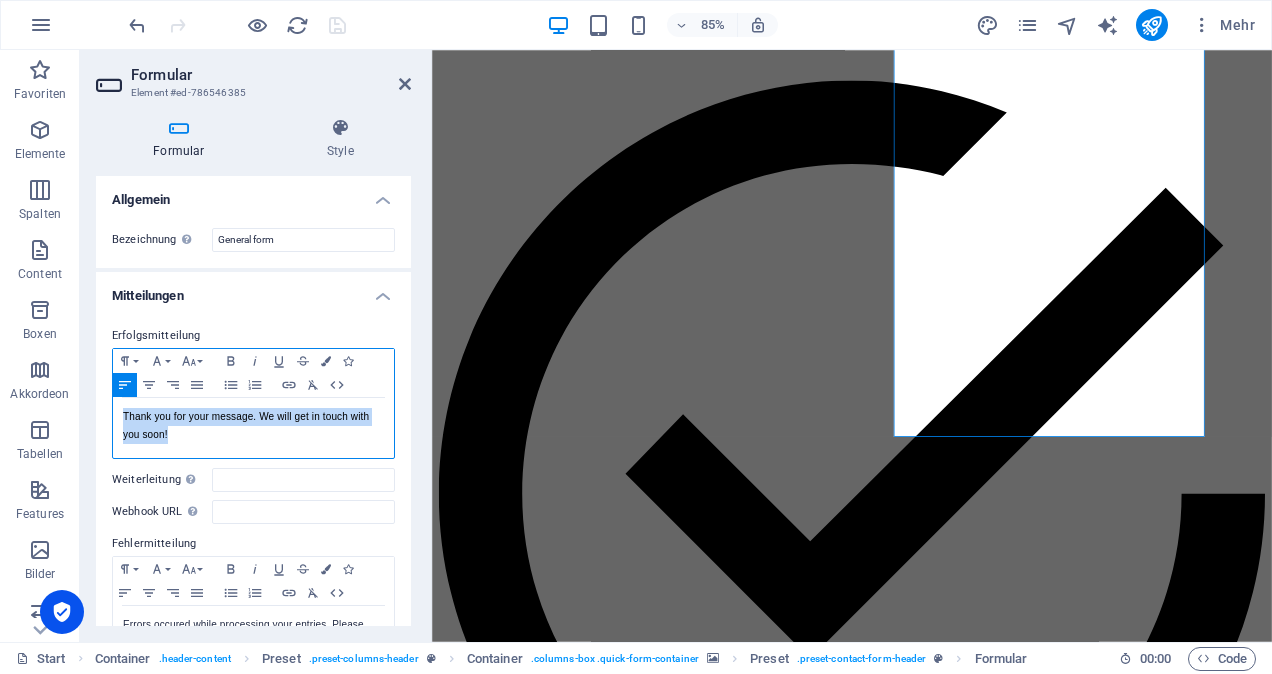drag, startPoint x: 265, startPoint y: 444, endPoint x: -4, endPoint y: 373, distance: 278.21216 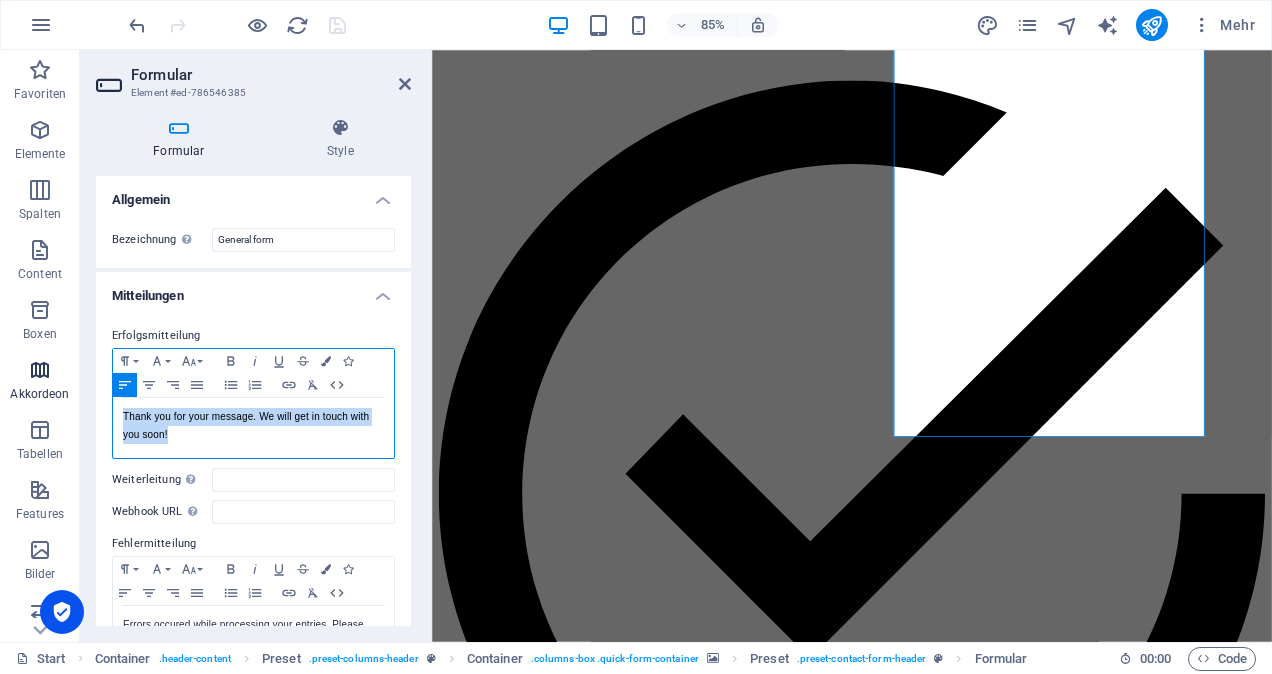 type 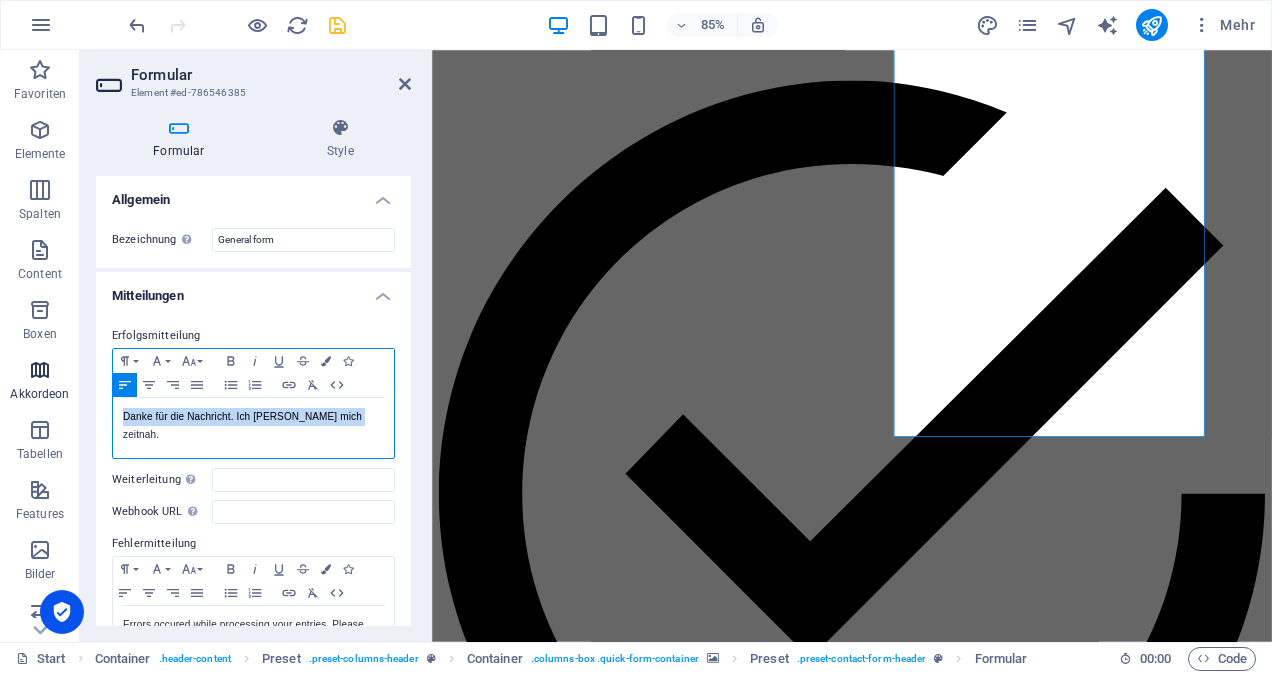 drag, startPoint x: 356, startPoint y: 411, endPoint x: 0, endPoint y: 399, distance: 356.20218 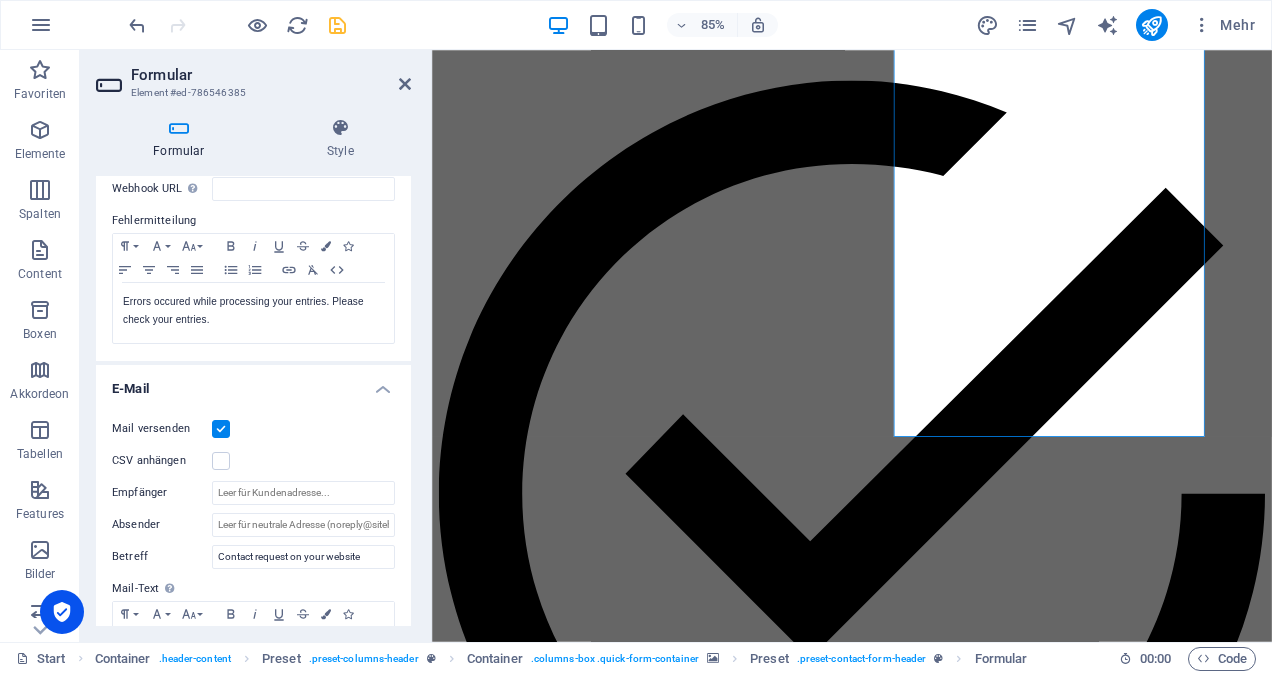 scroll, scrollTop: 291, scrollLeft: 0, axis: vertical 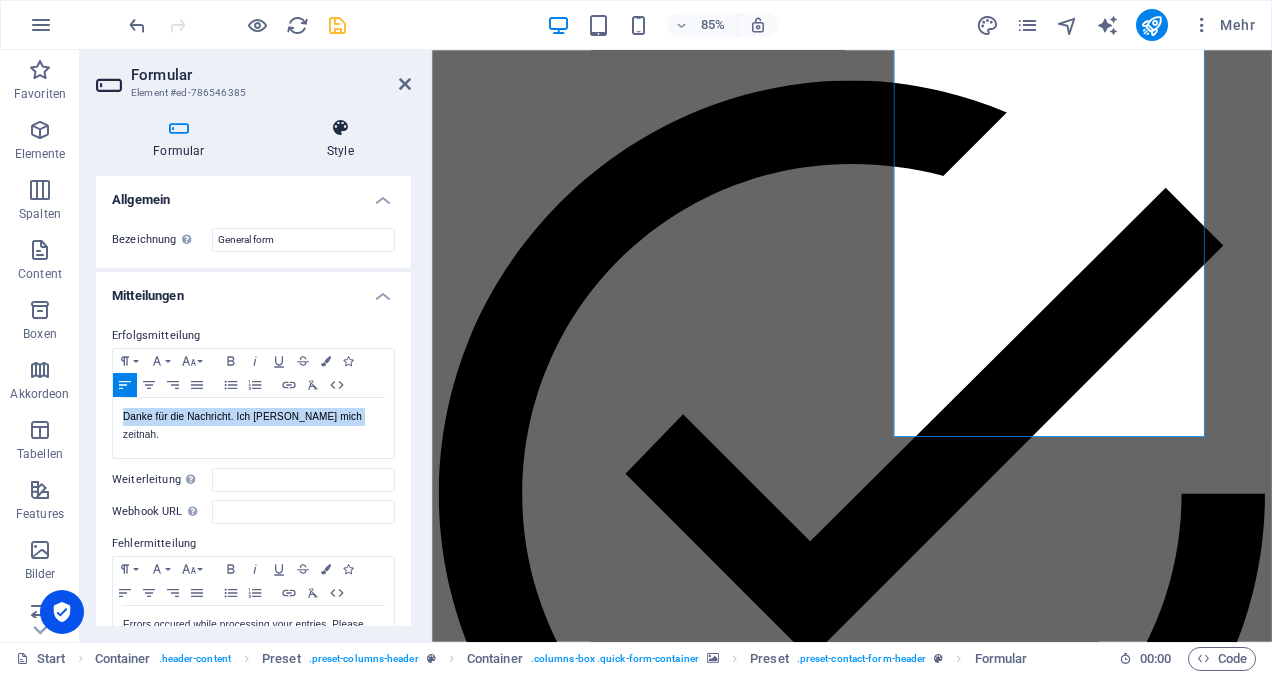 click on "Style" at bounding box center [340, 139] 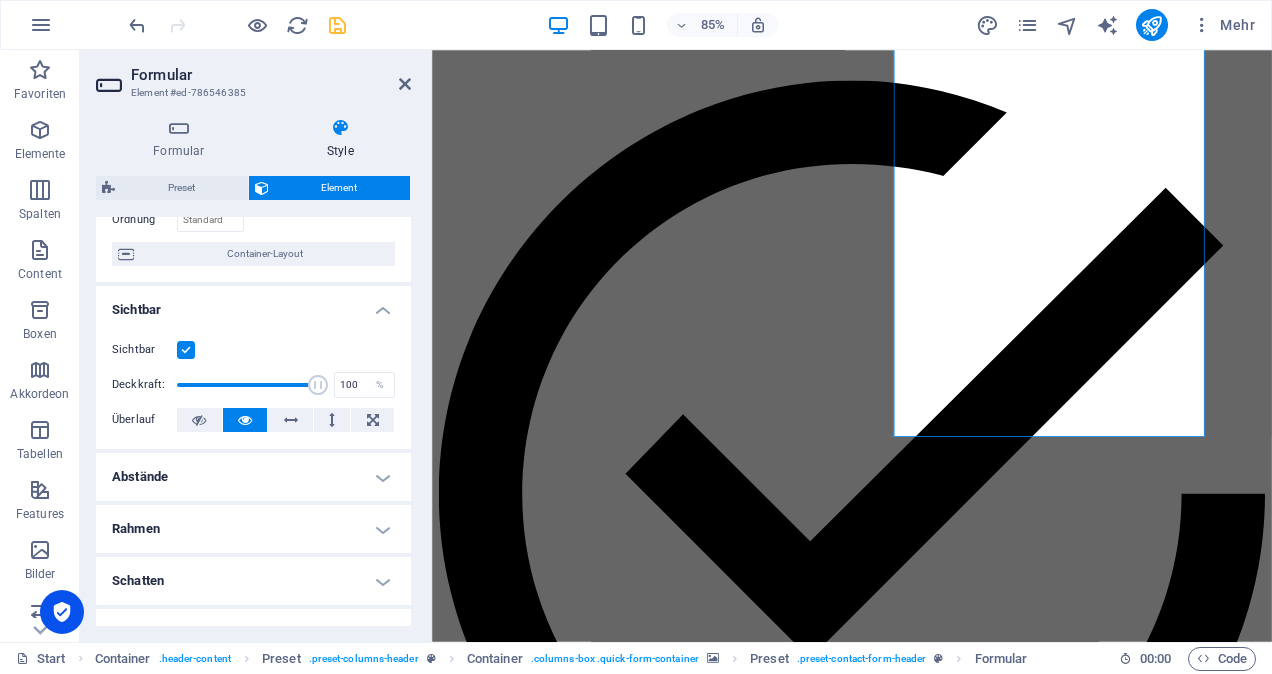 scroll, scrollTop: 0, scrollLeft: 0, axis: both 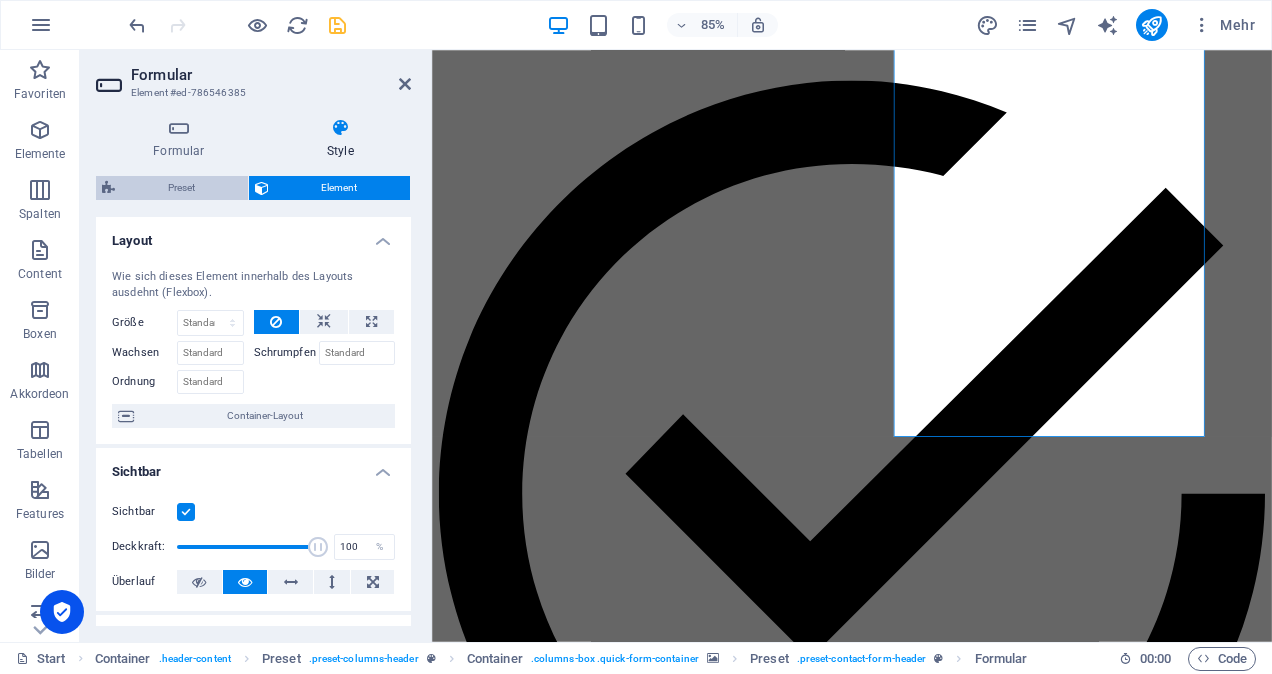 click on "Preset" at bounding box center [181, 188] 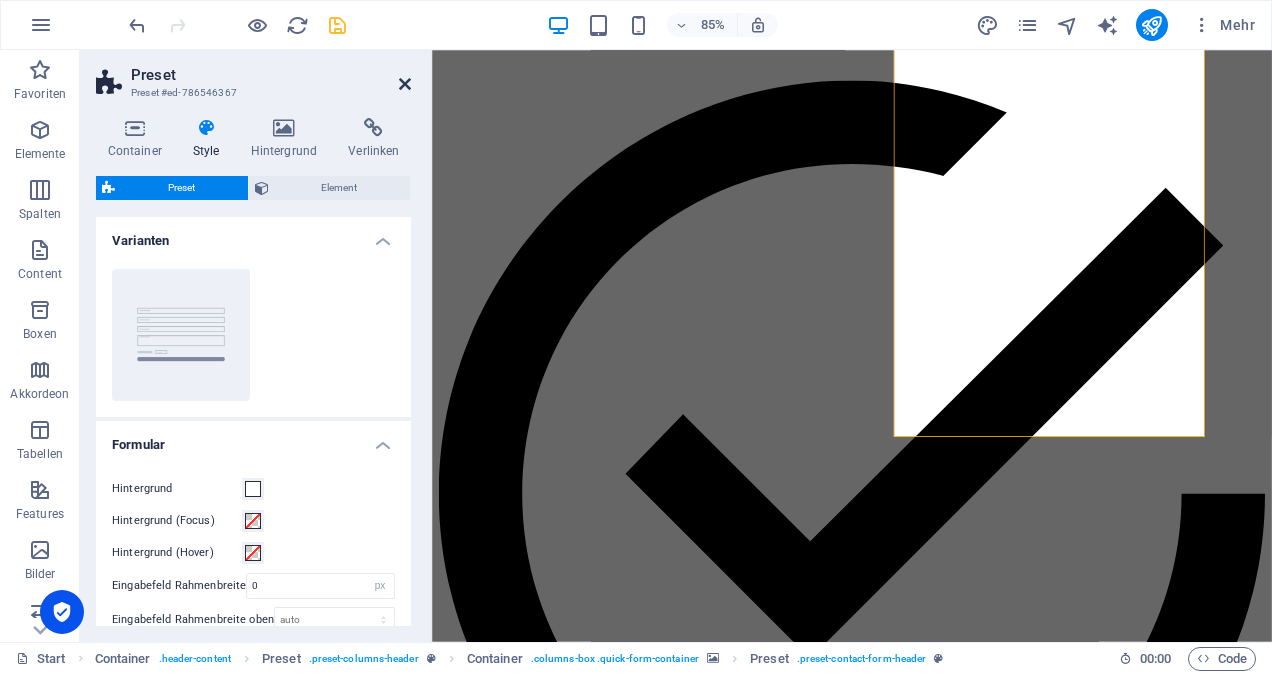 click at bounding box center [405, 84] 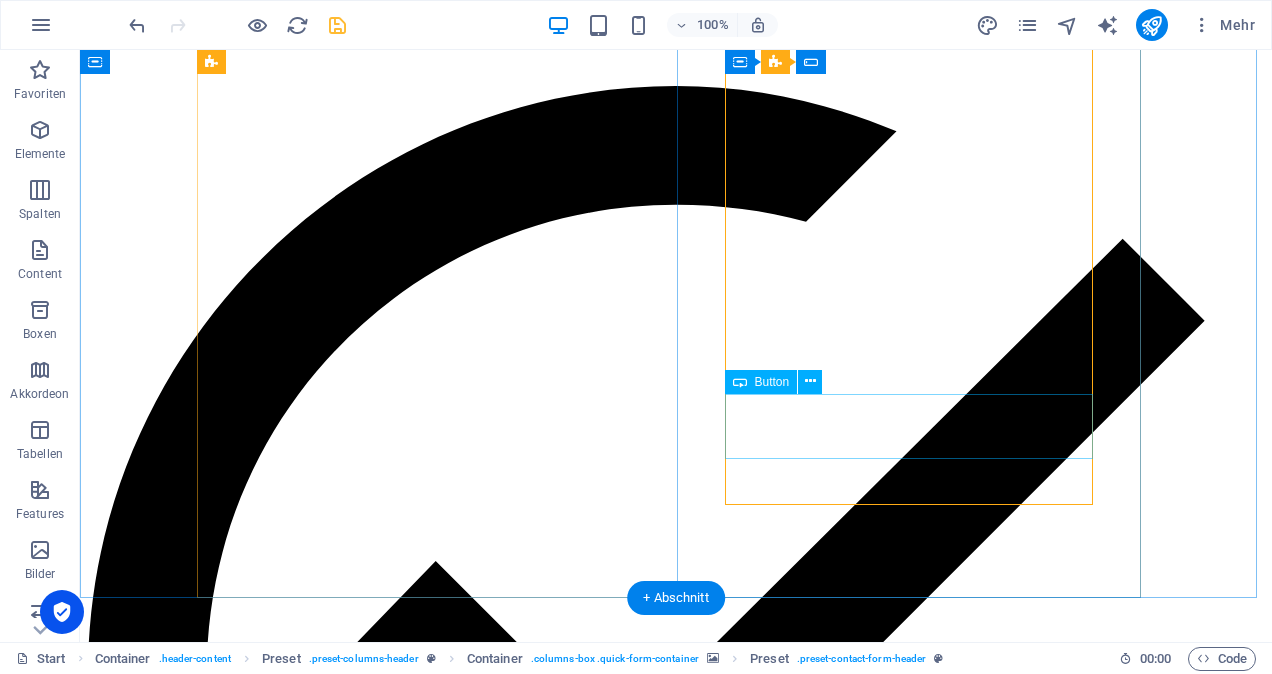 click on "an [PERSON_NAME]" at bounding box center (676, 6210) 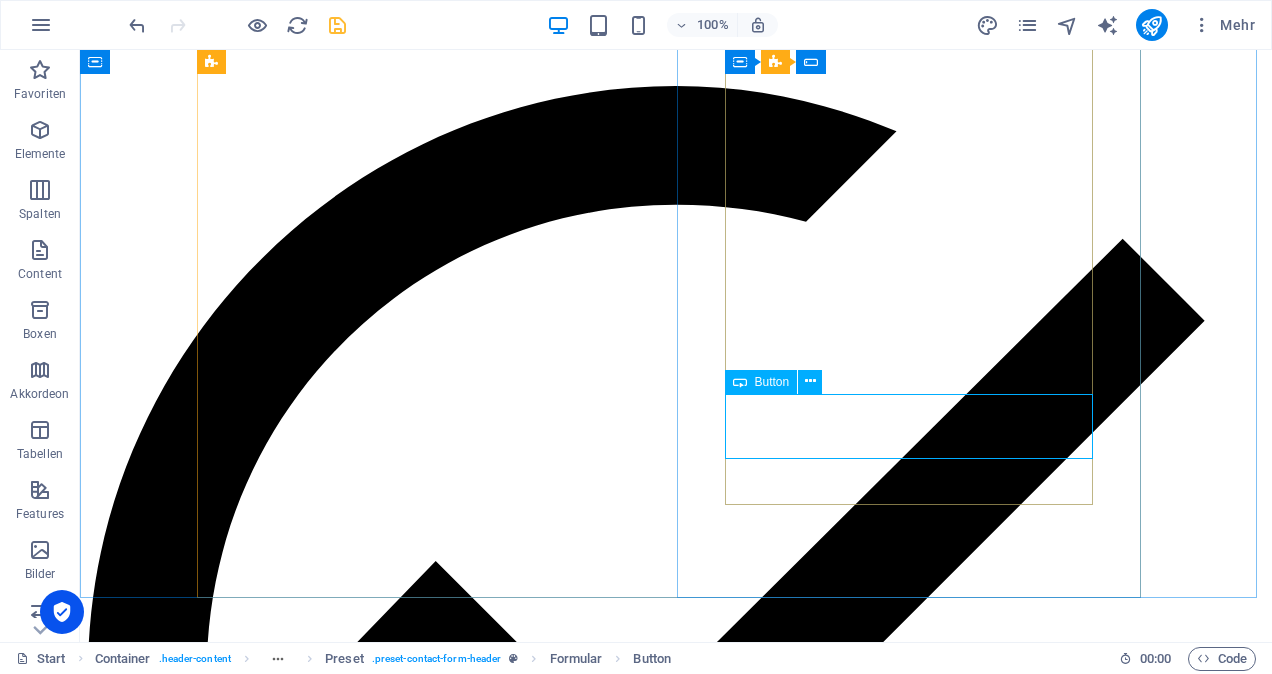 click on "Button" at bounding box center [772, 382] 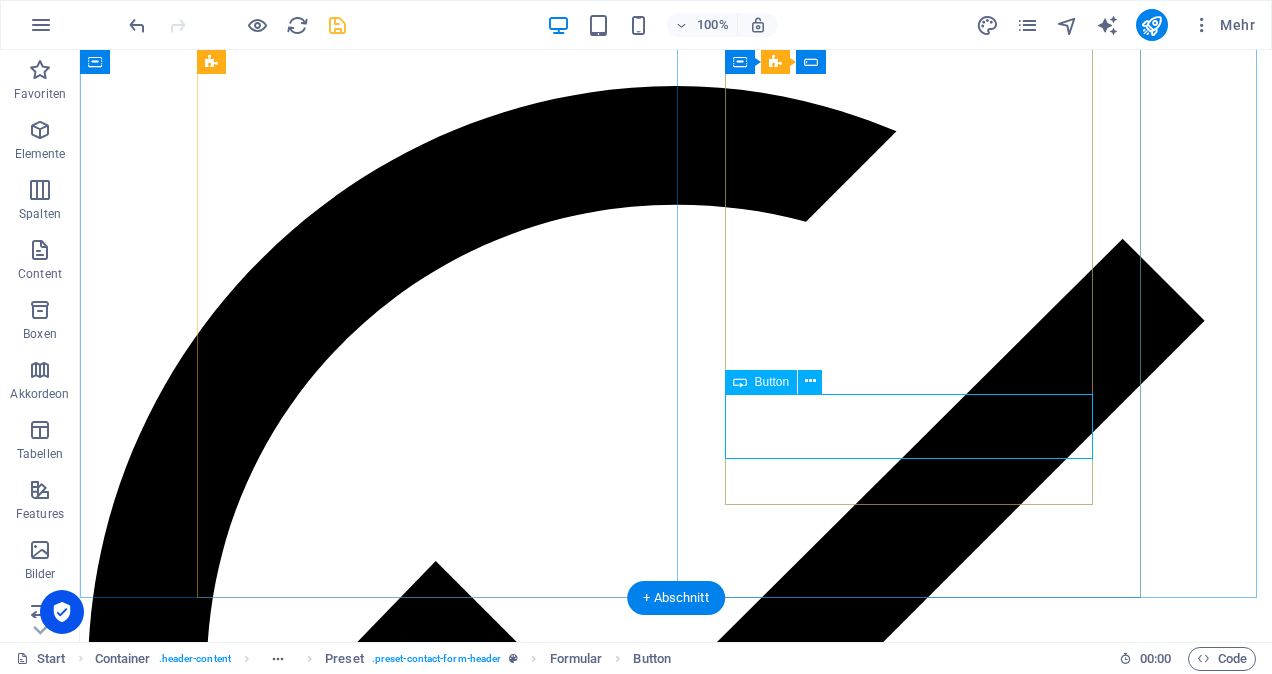 click on "an [PERSON_NAME]" at bounding box center (676, 6210) 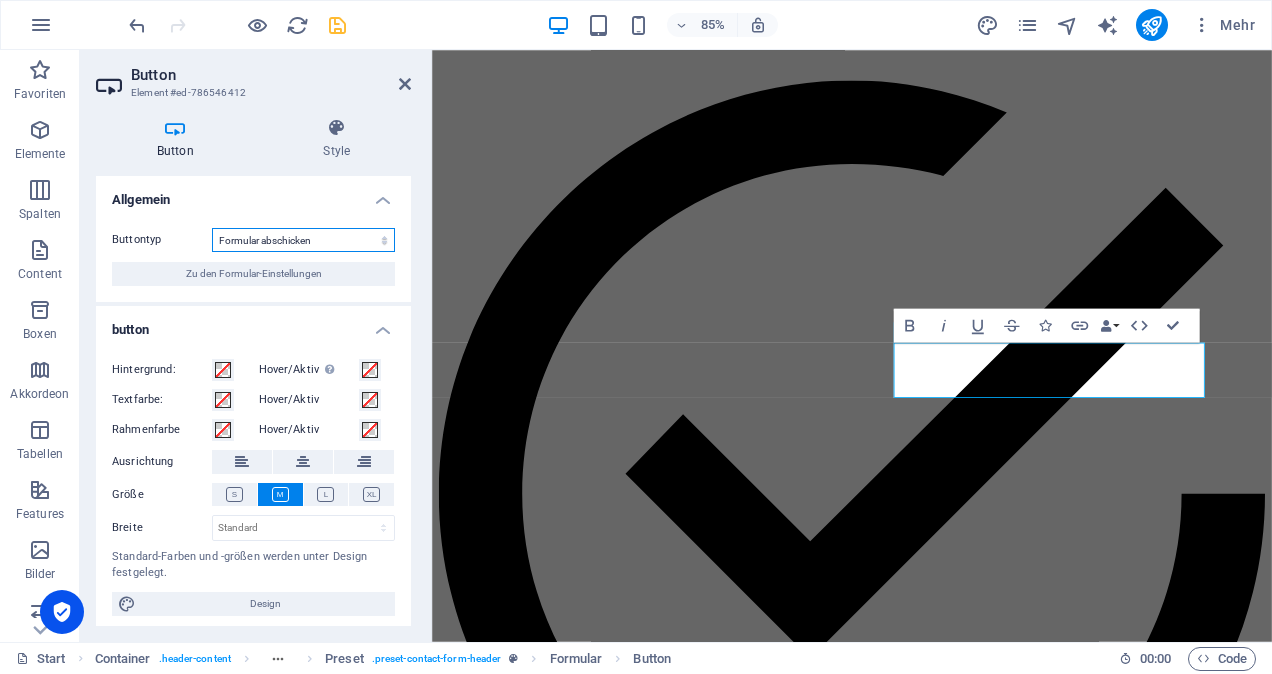 click on "Formular abschicken Formular zurücksetzen Keine Aktion" at bounding box center [303, 240] 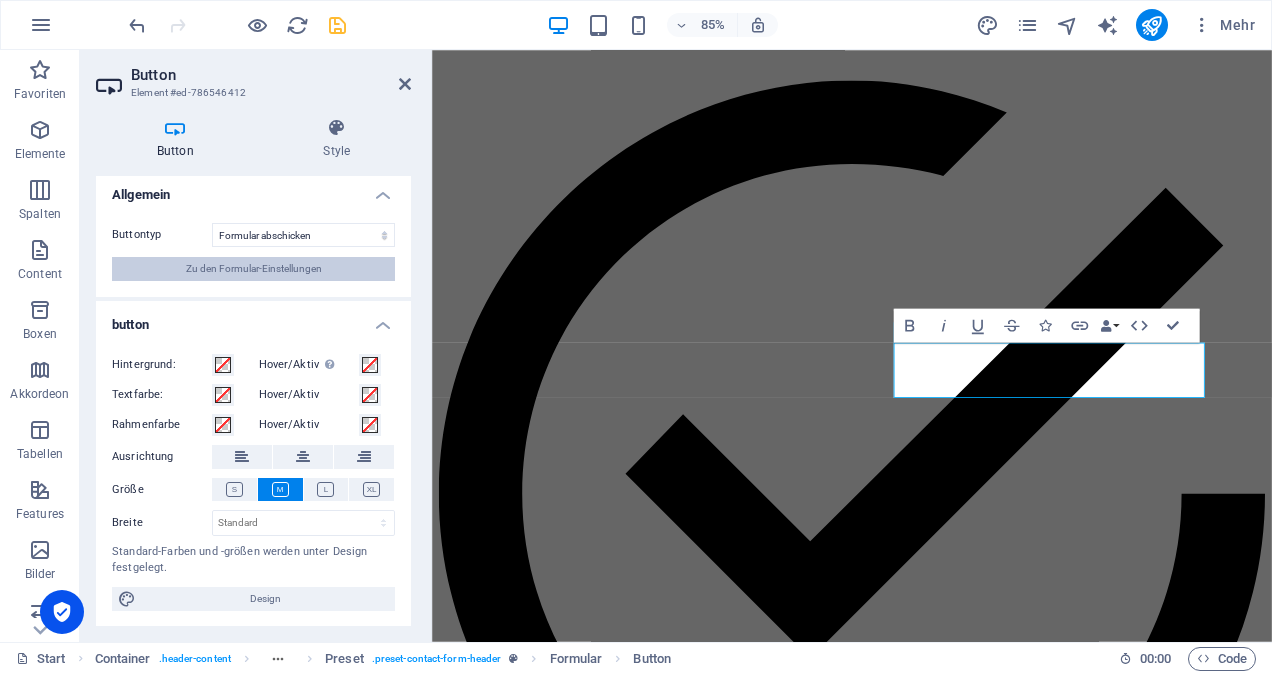 click on "Zu den Formular-Einstellungen" at bounding box center [254, 269] 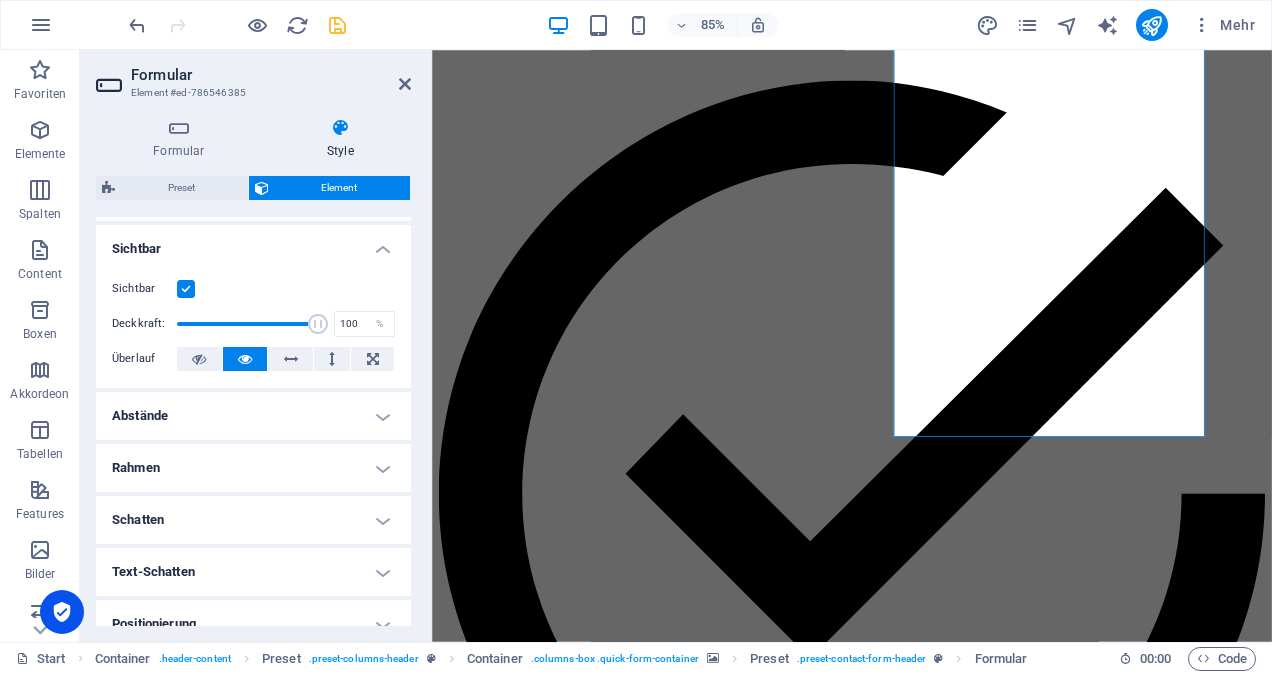 scroll, scrollTop: 224, scrollLeft: 0, axis: vertical 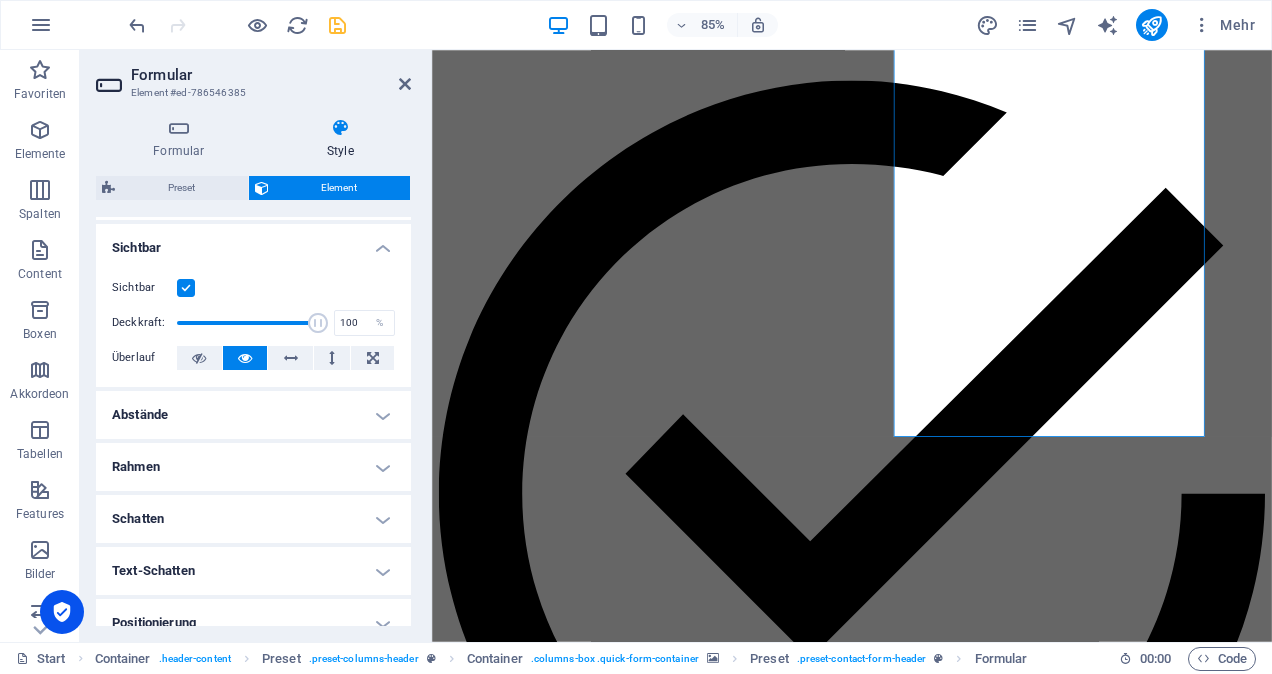 click on "Abstände" at bounding box center [253, 415] 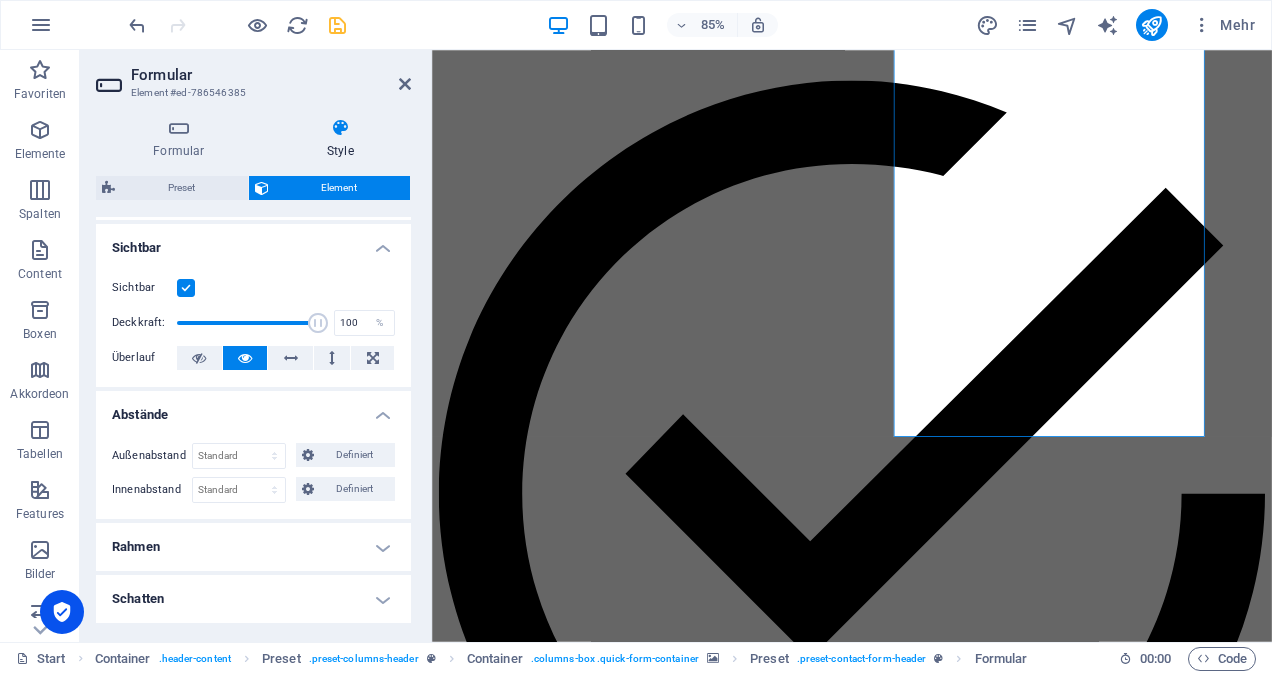 click on "Abstände" at bounding box center (253, 409) 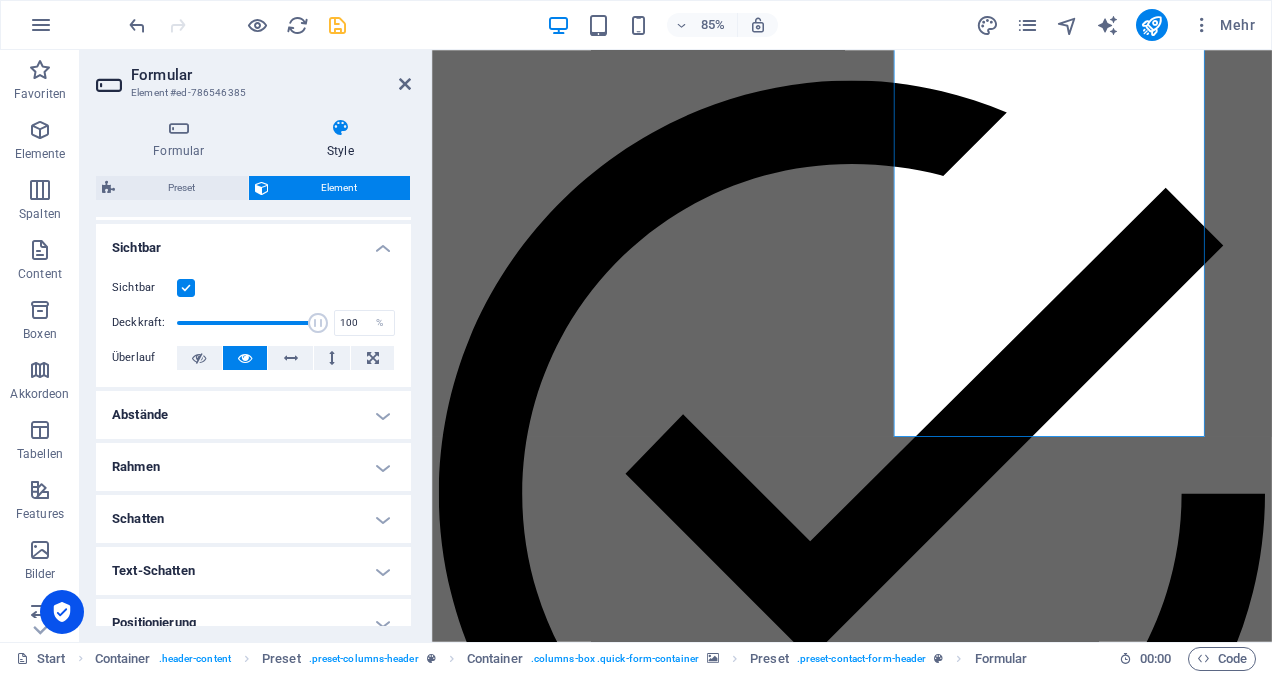 click on "Rahmen" at bounding box center (253, 467) 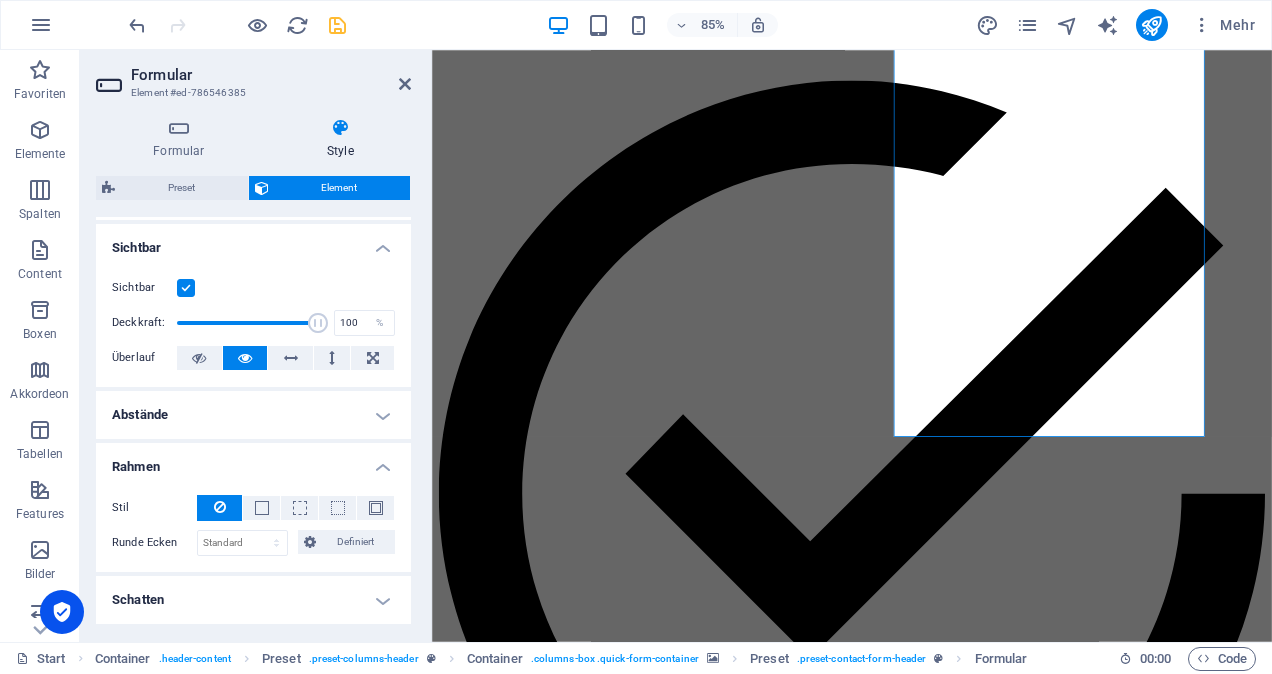 click on "Rahmen" at bounding box center (253, 461) 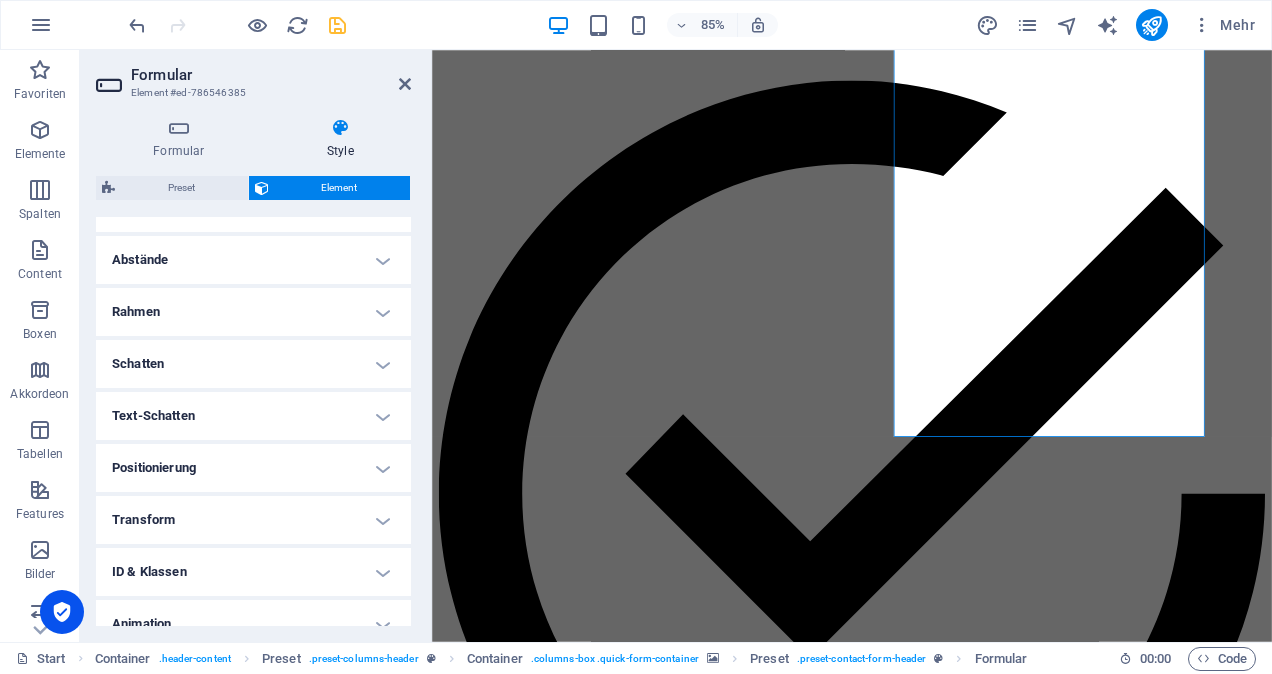scroll, scrollTop: 399, scrollLeft: 0, axis: vertical 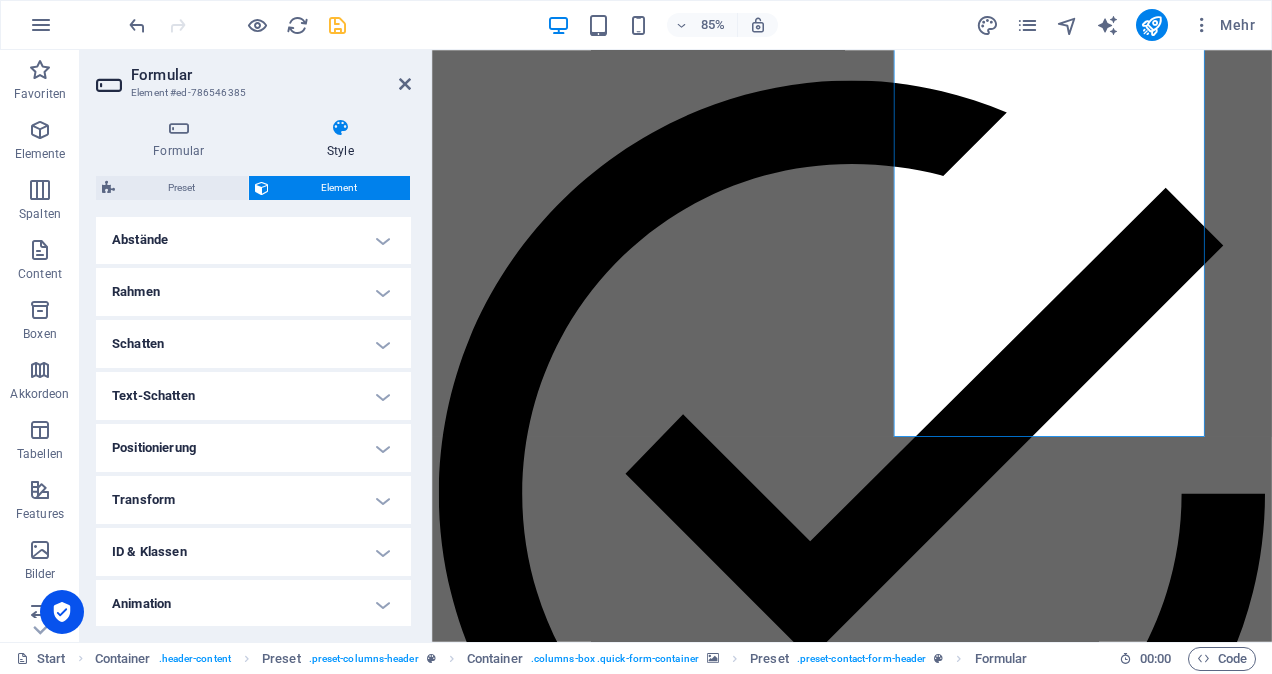 click on "Schatten" at bounding box center (253, 344) 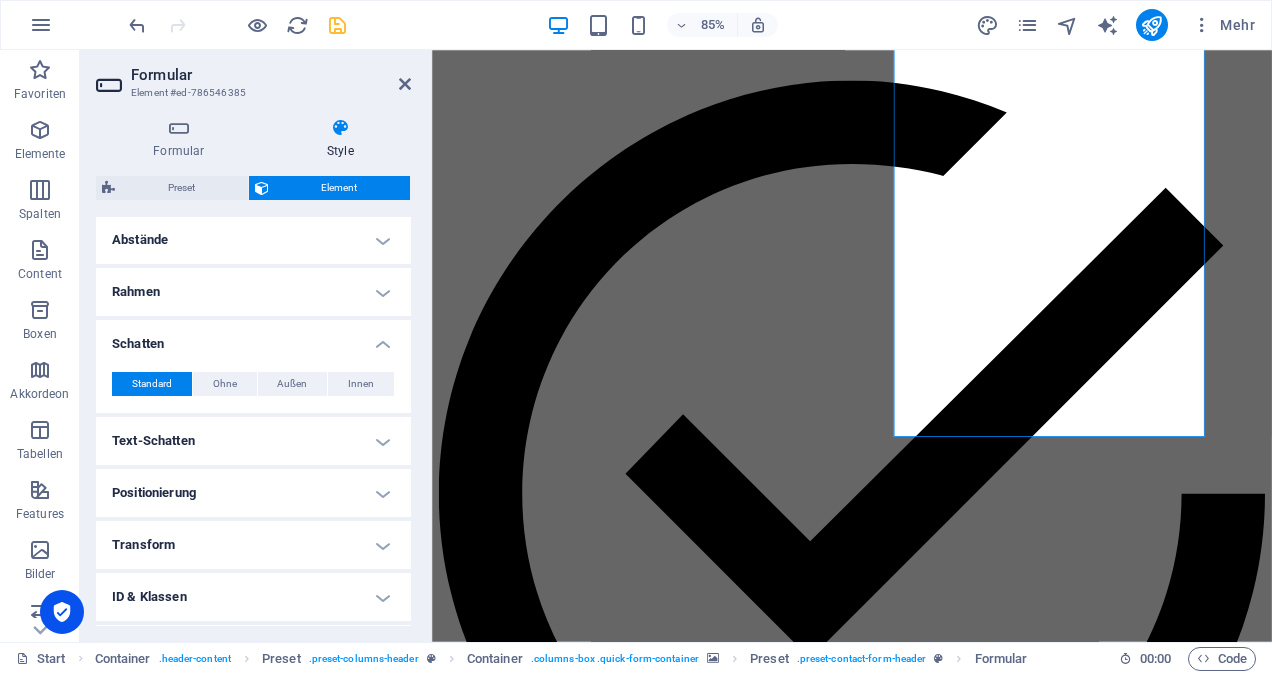 click on "Schatten" at bounding box center (253, 338) 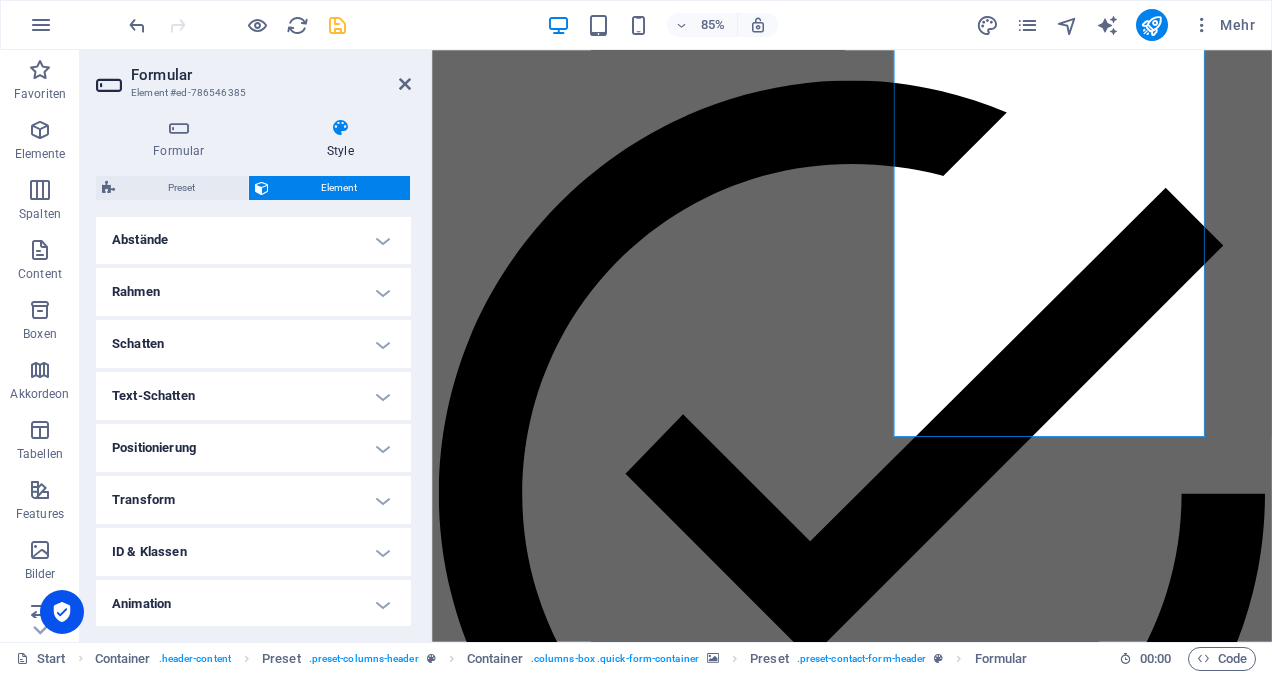 click on "Text-Schatten" at bounding box center [253, 396] 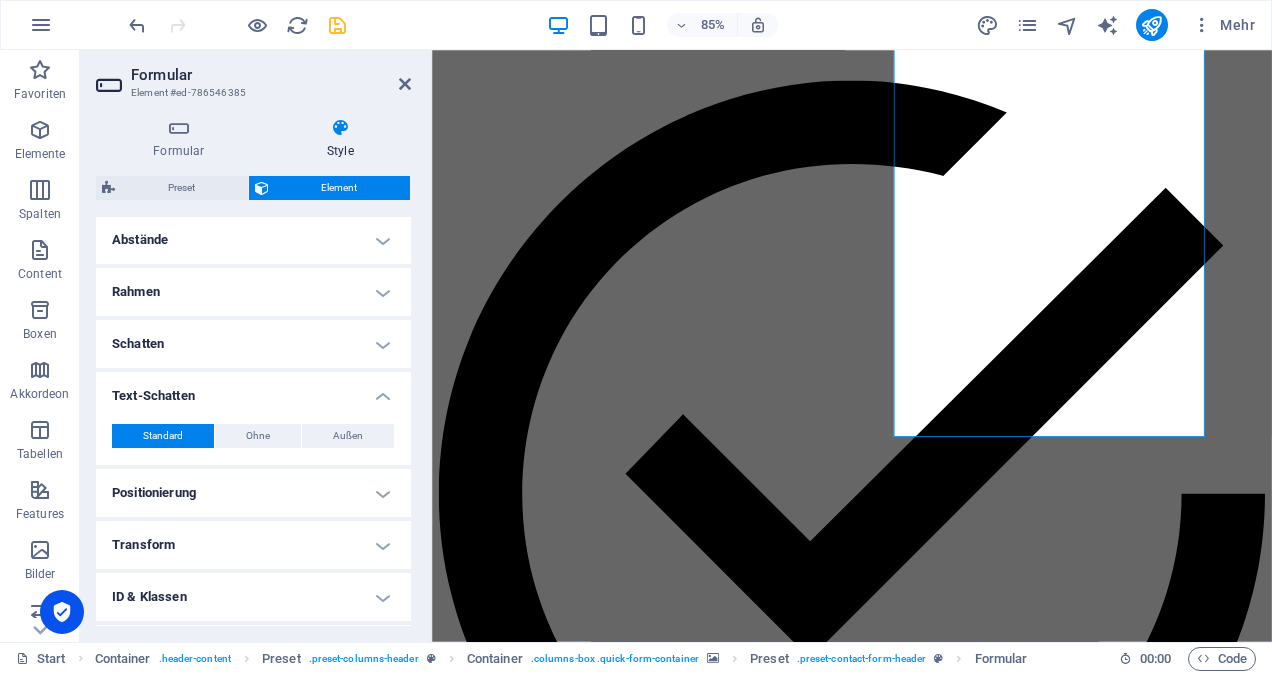 click on "Text-Schatten" at bounding box center (253, 390) 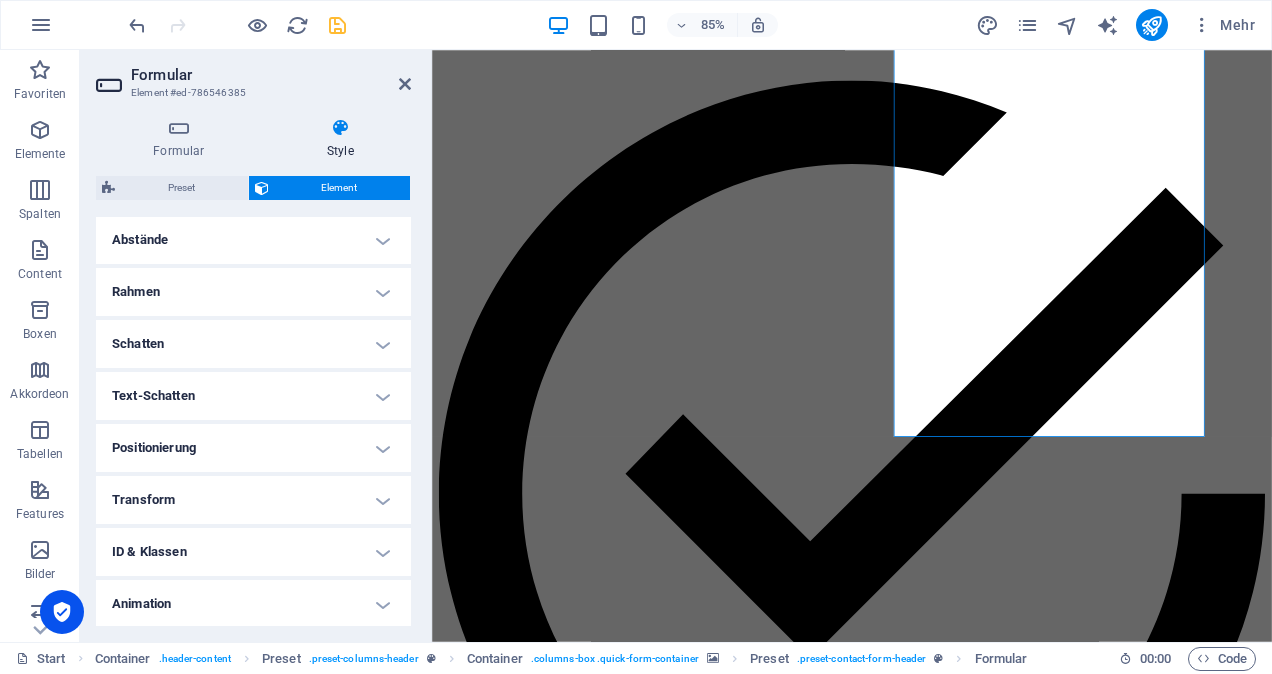 click on "Positionierung" at bounding box center [253, 448] 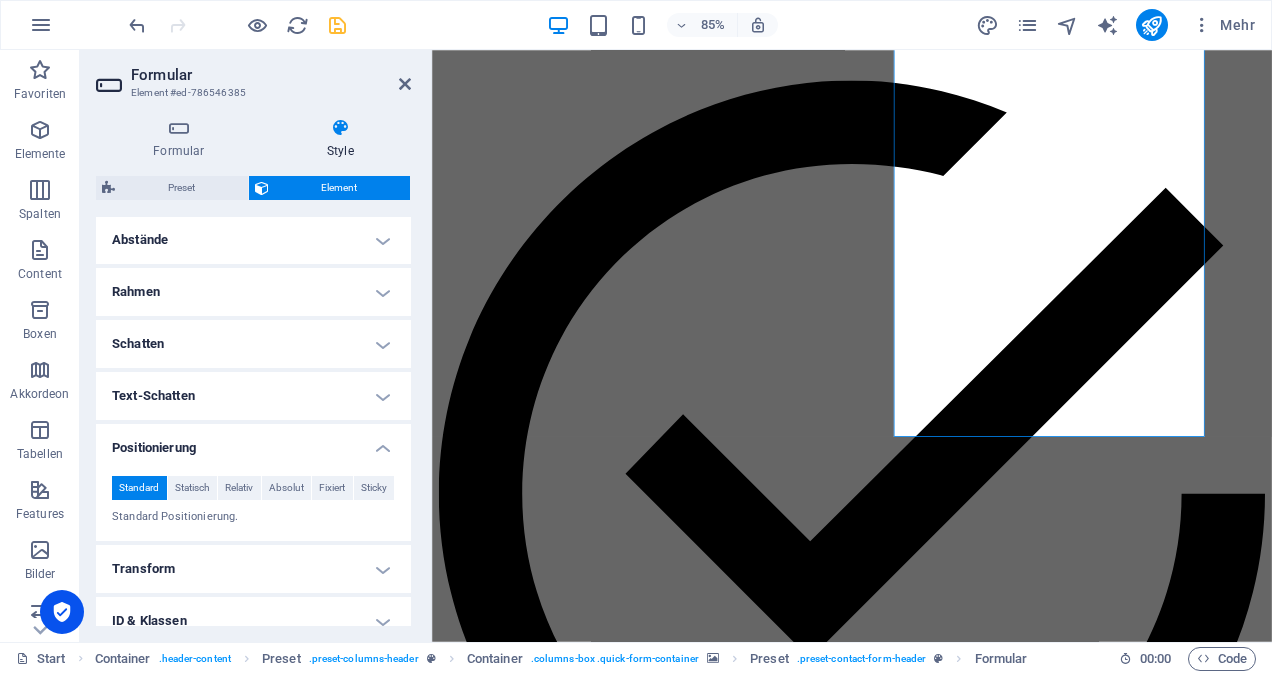 click on "Positionierung" at bounding box center (253, 442) 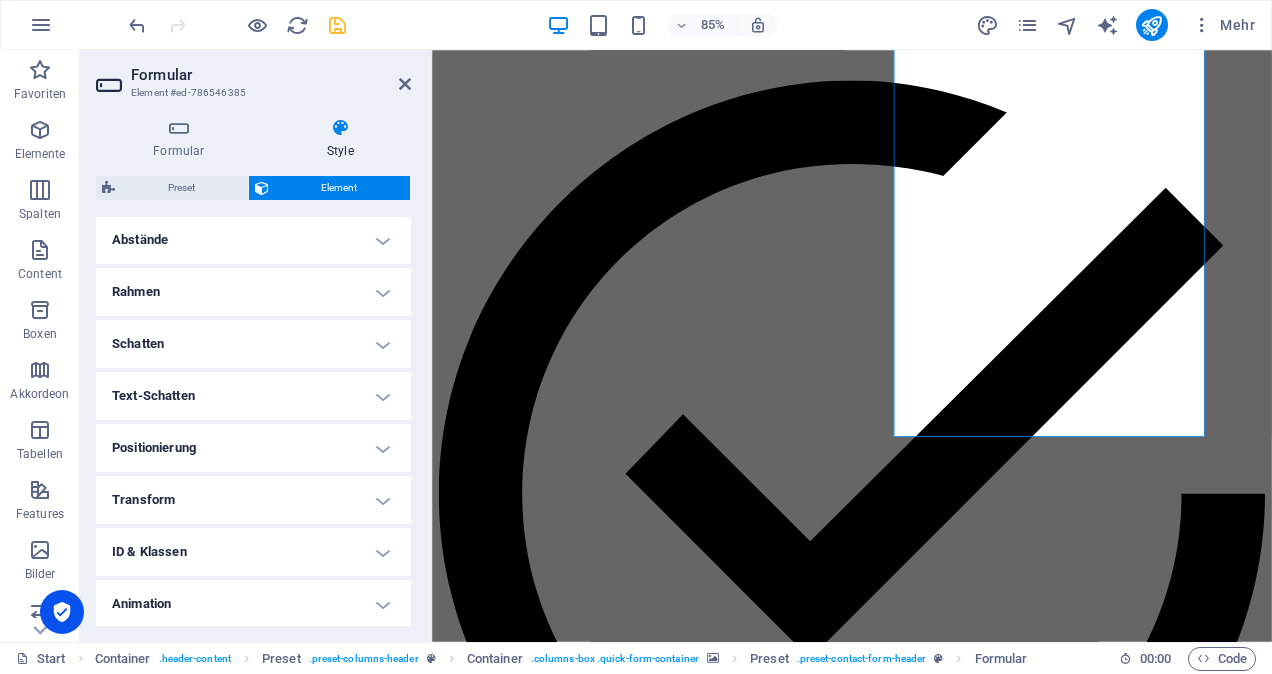 click on "Transform" at bounding box center (253, 500) 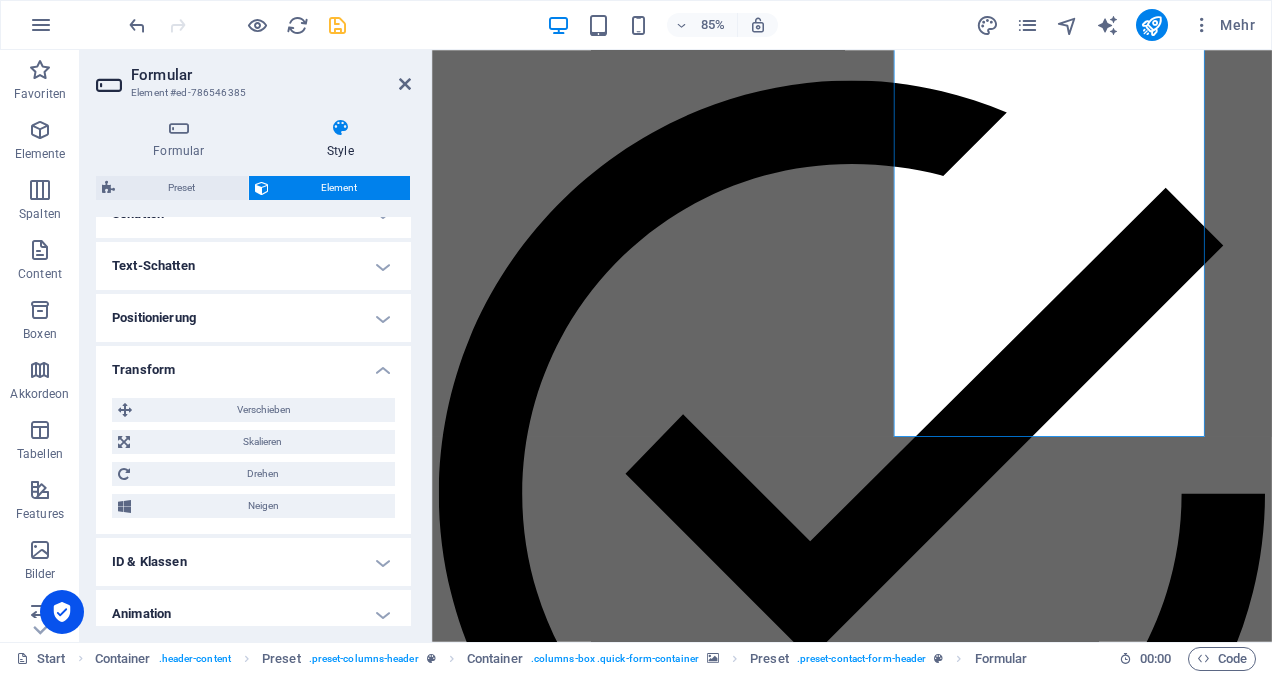 scroll, scrollTop: 592, scrollLeft: 0, axis: vertical 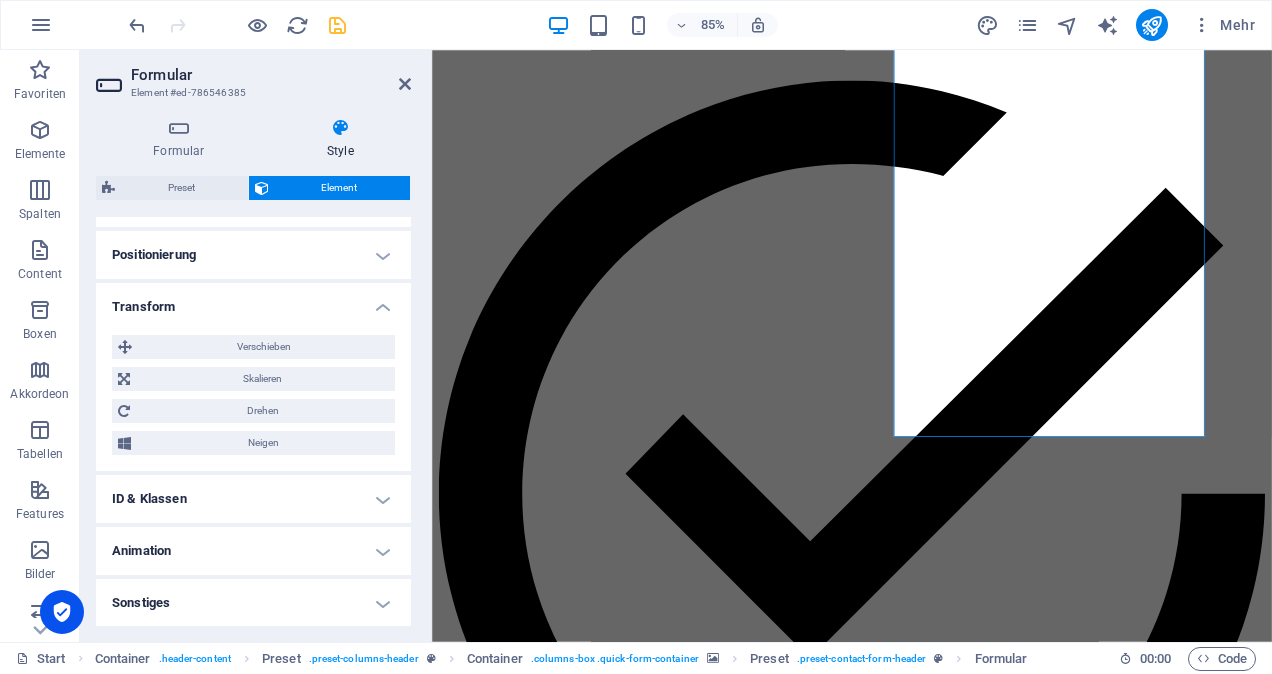 click on "Transform" at bounding box center [253, 301] 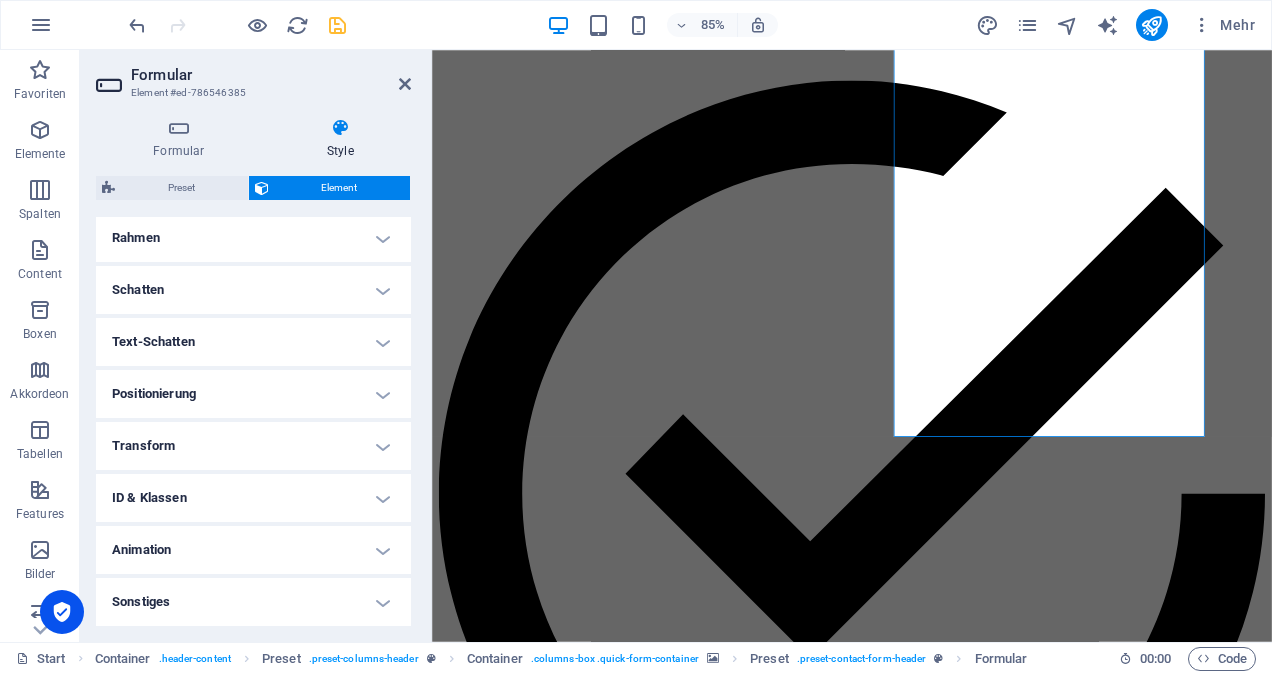 scroll, scrollTop: 452, scrollLeft: 0, axis: vertical 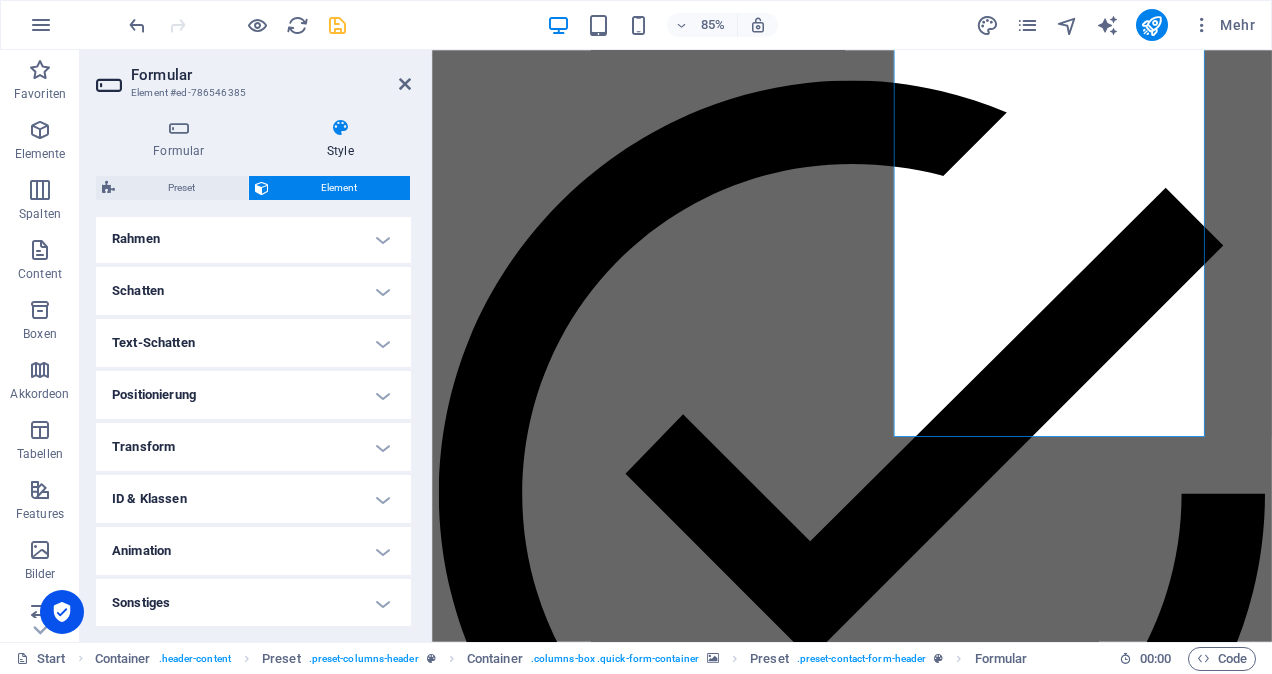 click on "Transform" at bounding box center [253, 447] 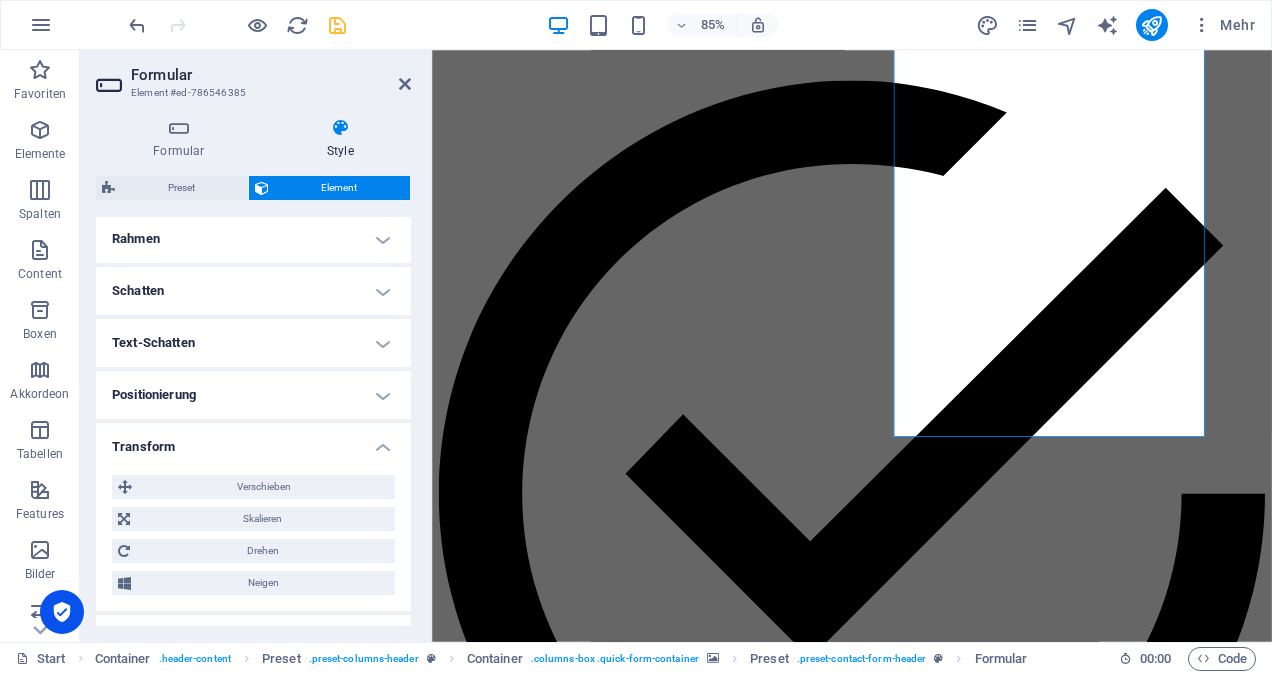 scroll, scrollTop: 592, scrollLeft: 0, axis: vertical 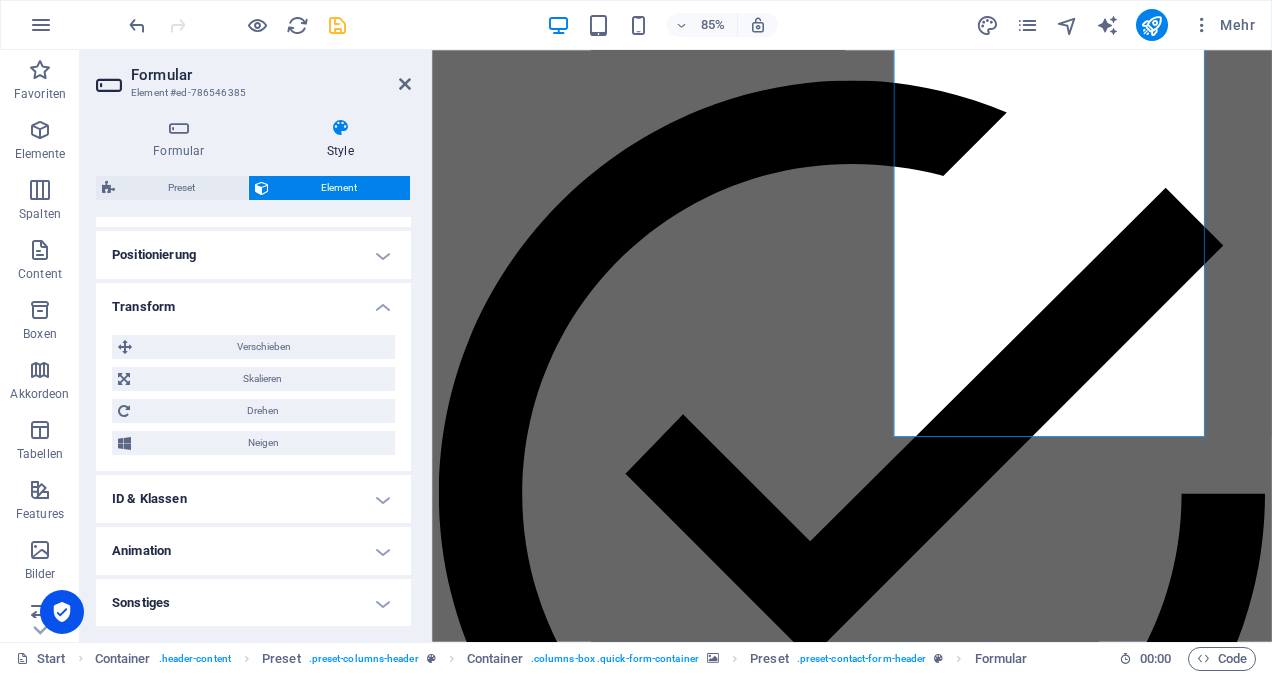click on "ID & Klassen" at bounding box center (253, 499) 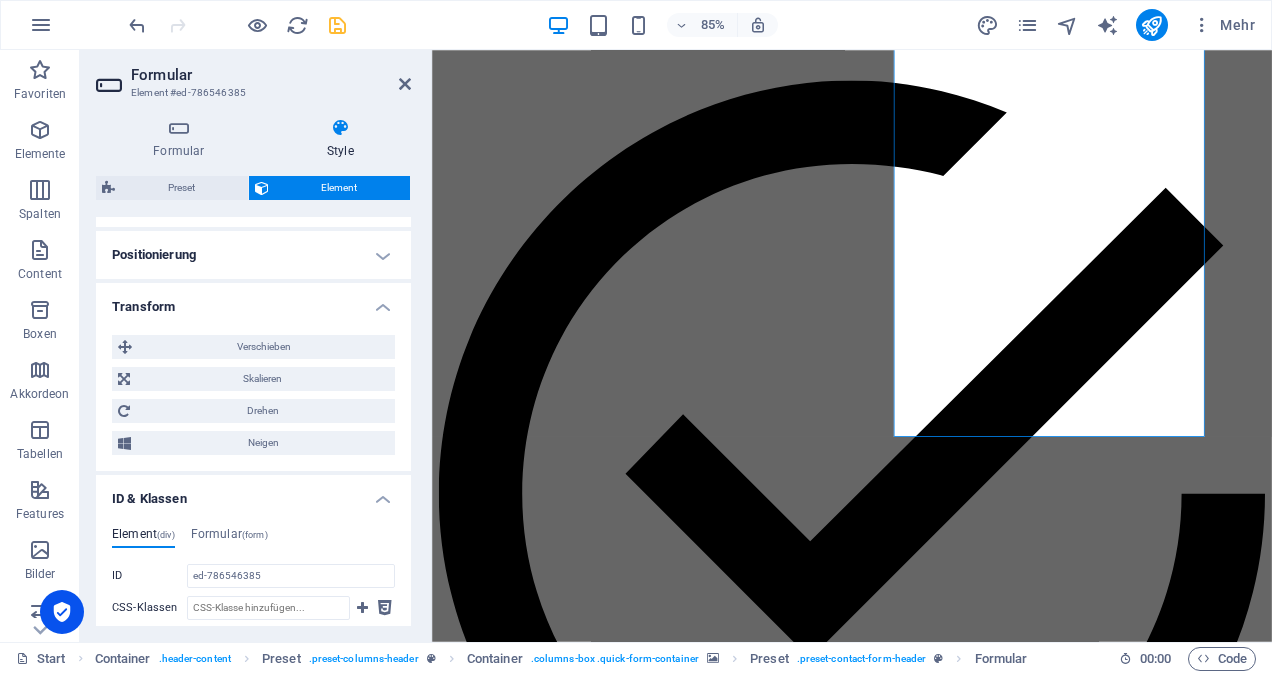 scroll, scrollTop: 772, scrollLeft: 0, axis: vertical 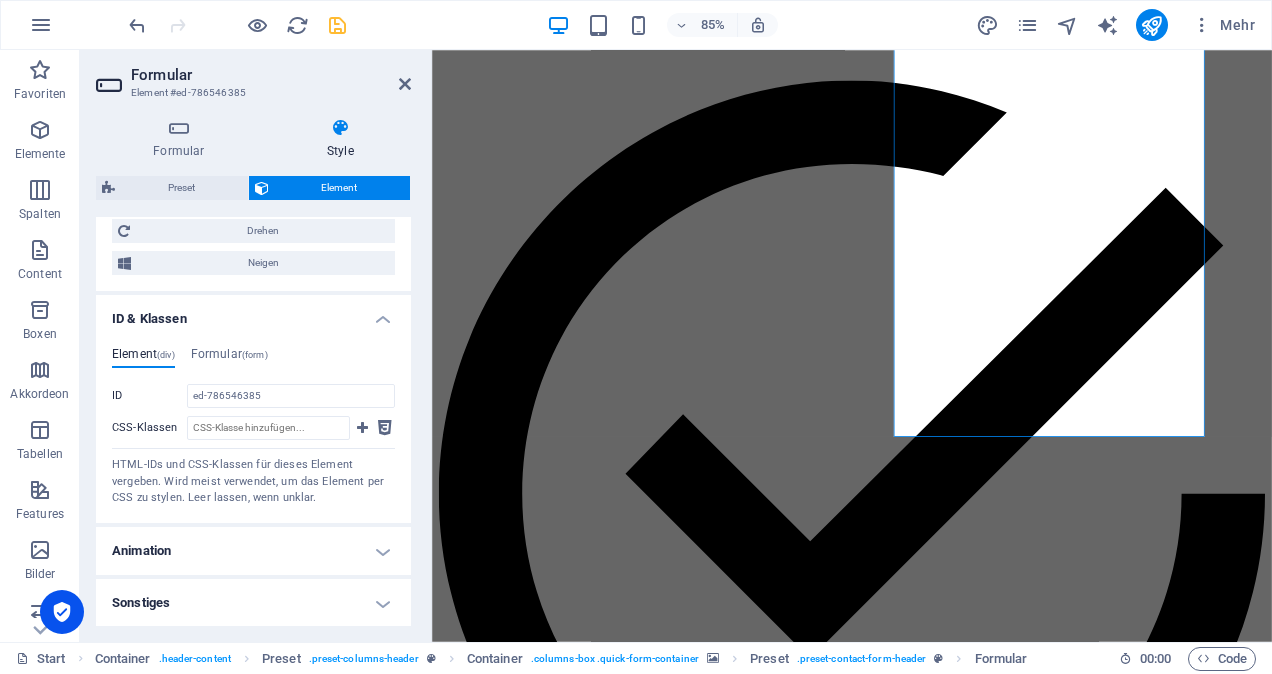 click on "Animation" at bounding box center (253, 551) 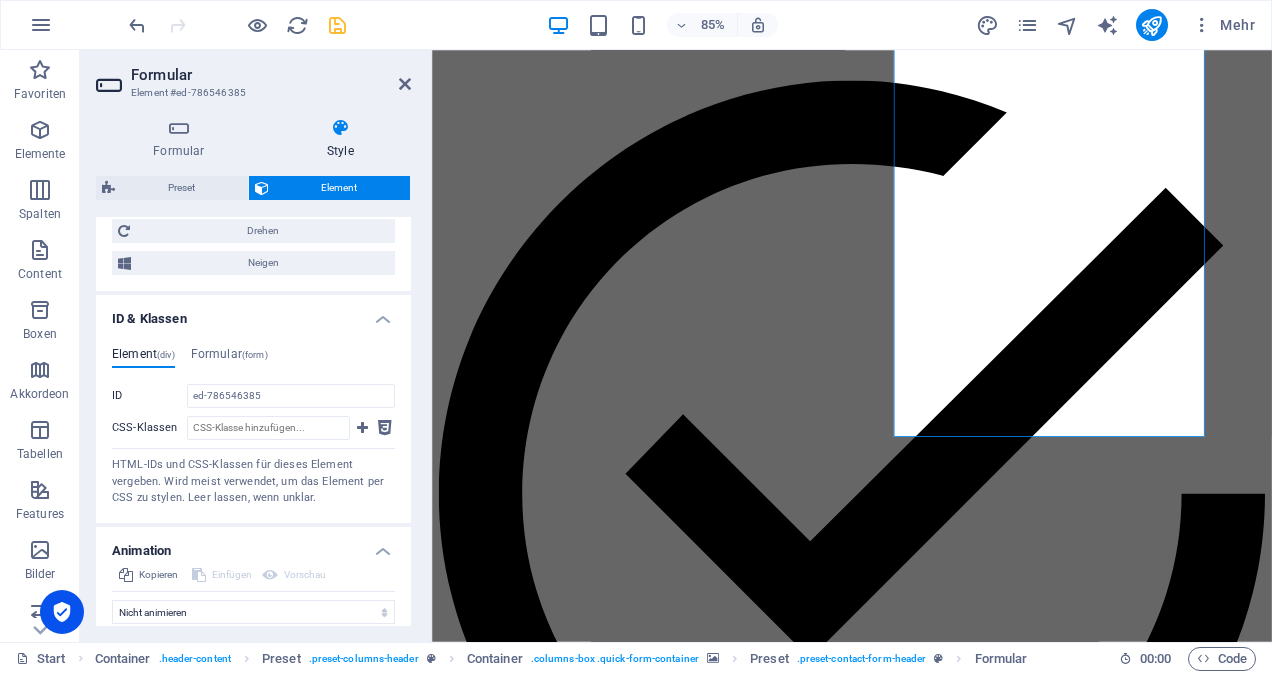 scroll, scrollTop: 837, scrollLeft: 0, axis: vertical 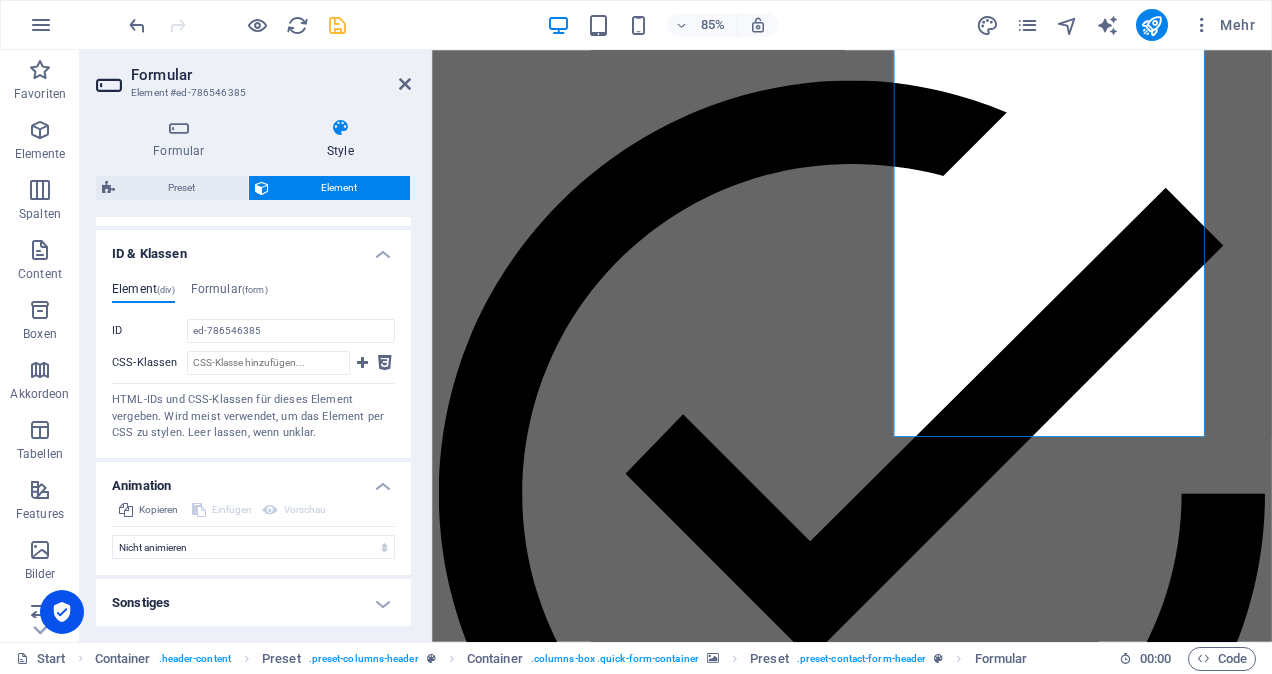 click on "Sonstiges" at bounding box center [253, 603] 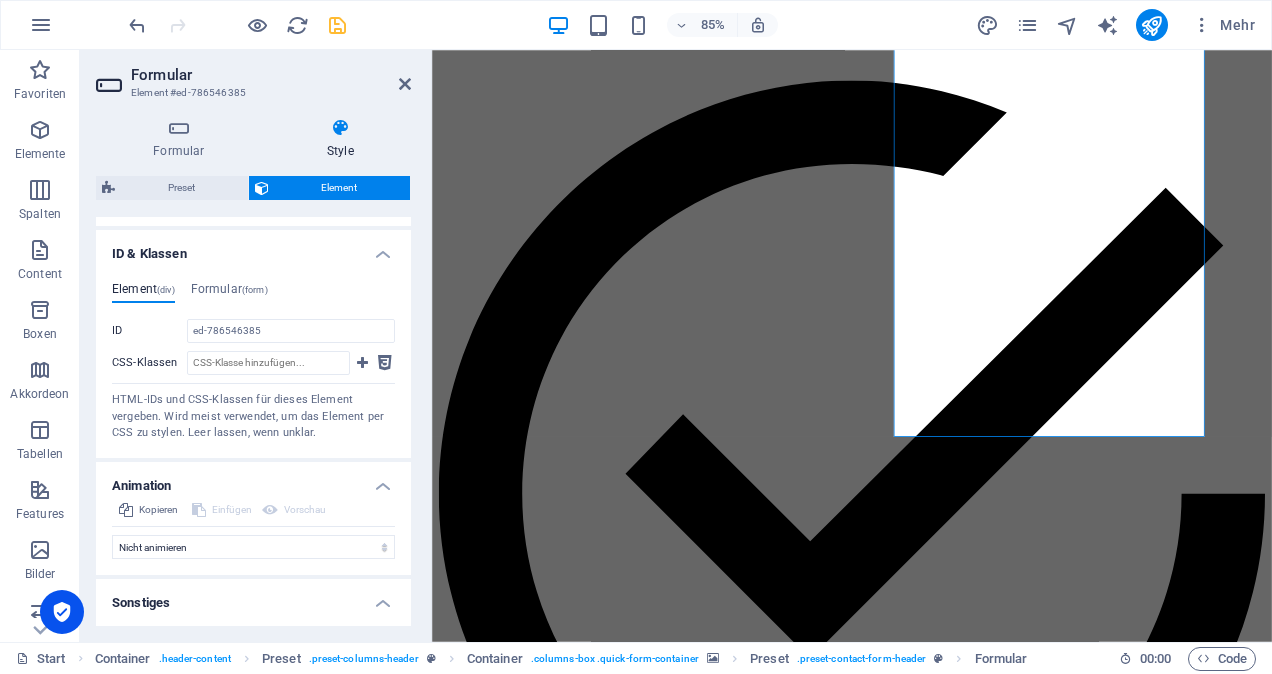 scroll, scrollTop: 961, scrollLeft: 0, axis: vertical 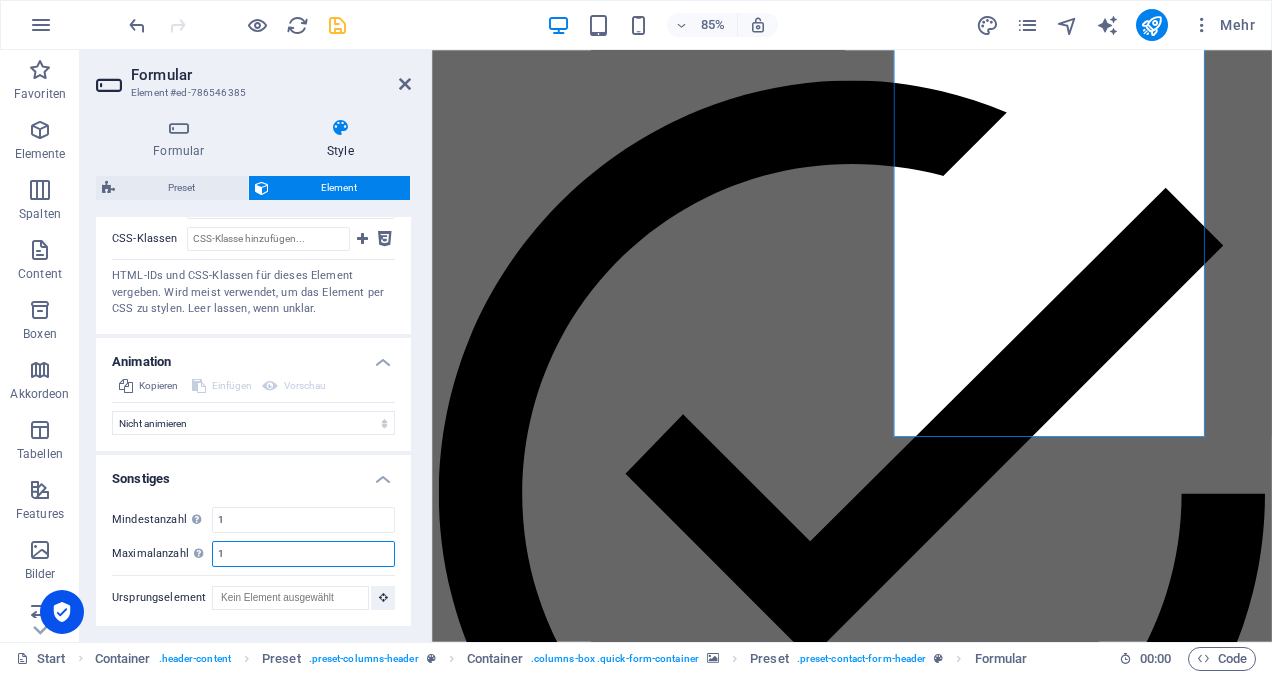 drag, startPoint x: 267, startPoint y: 562, endPoint x: 178, endPoint y: 547, distance: 90.255196 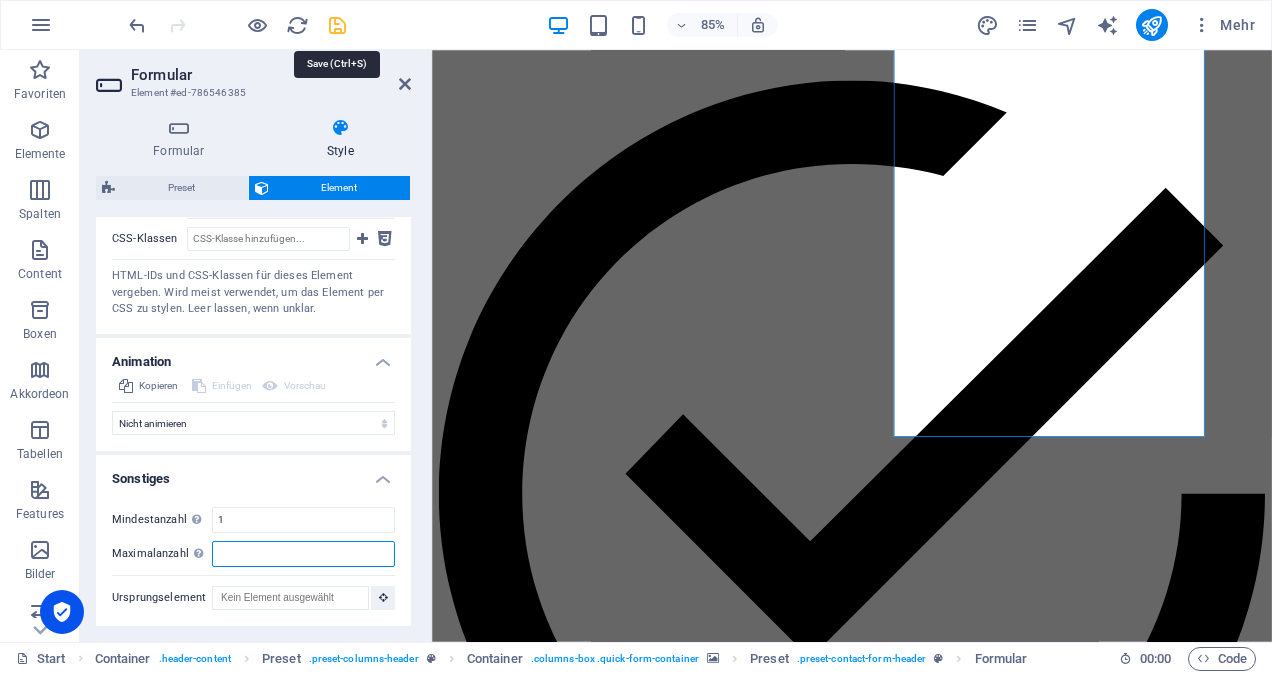 type 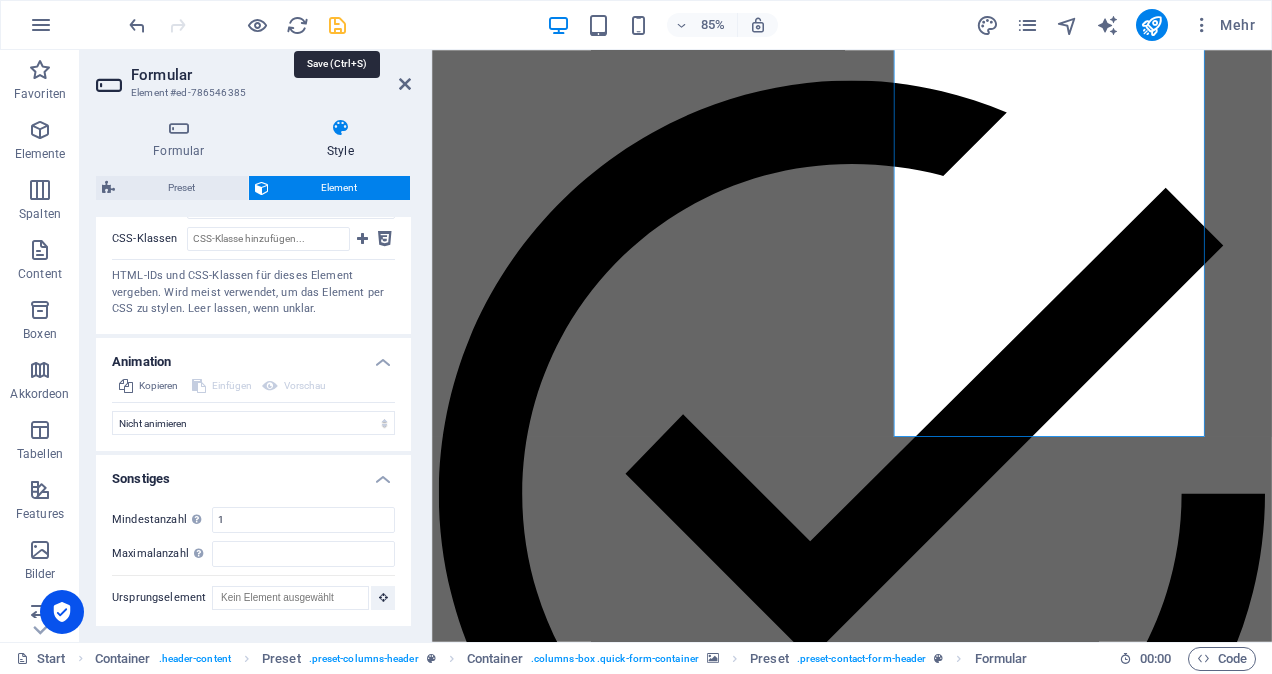click at bounding box center [337, 25] 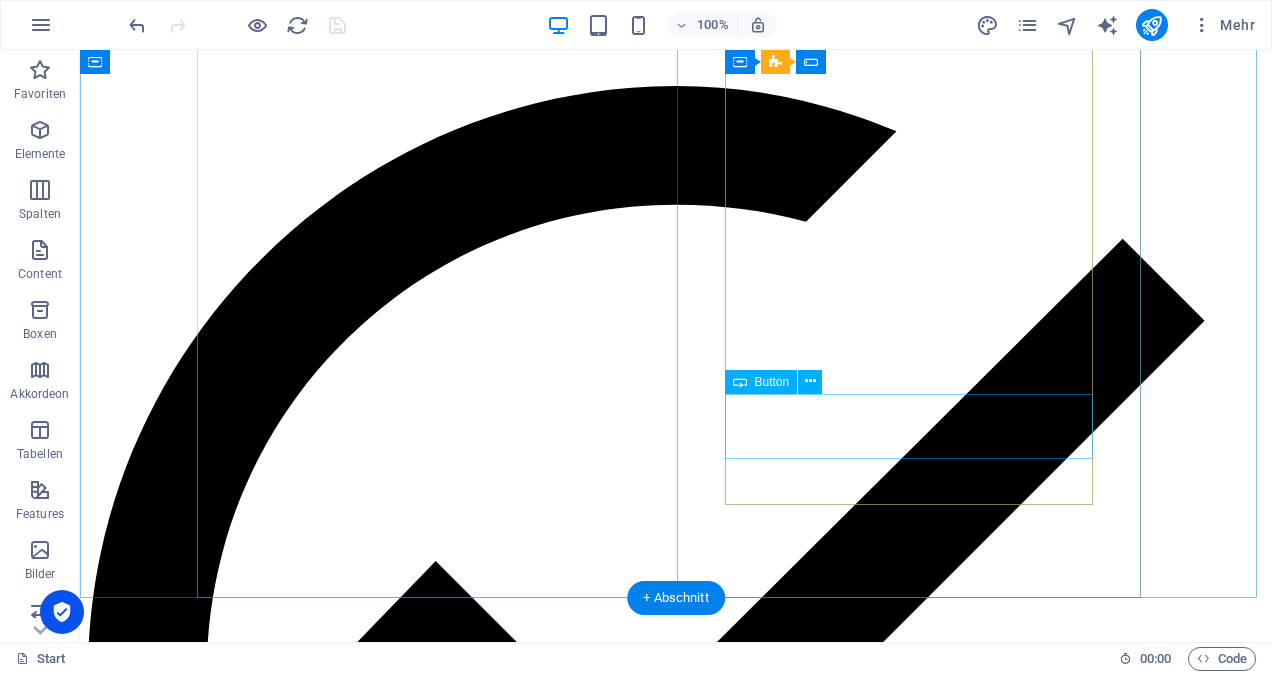 click on "an [PERSON_NAME]" at bounding box center [676, 6210] 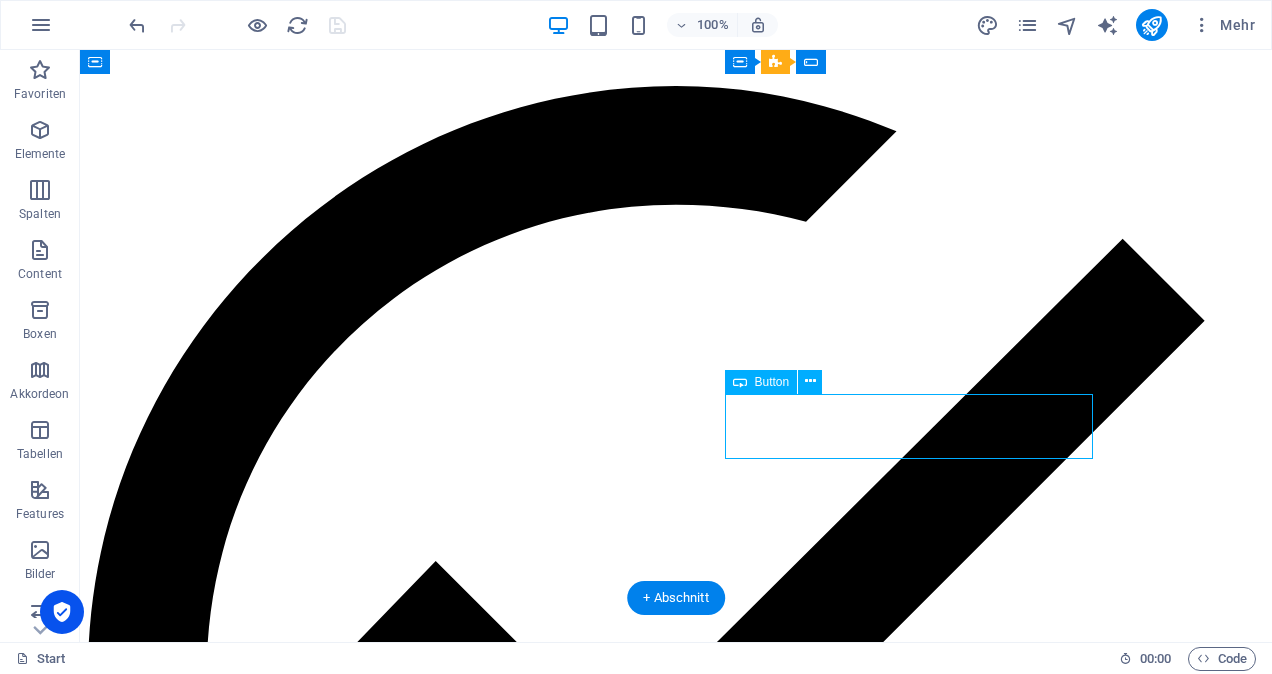 click on "an [PERSON_NAME]" at bounding box center (676, 6210) 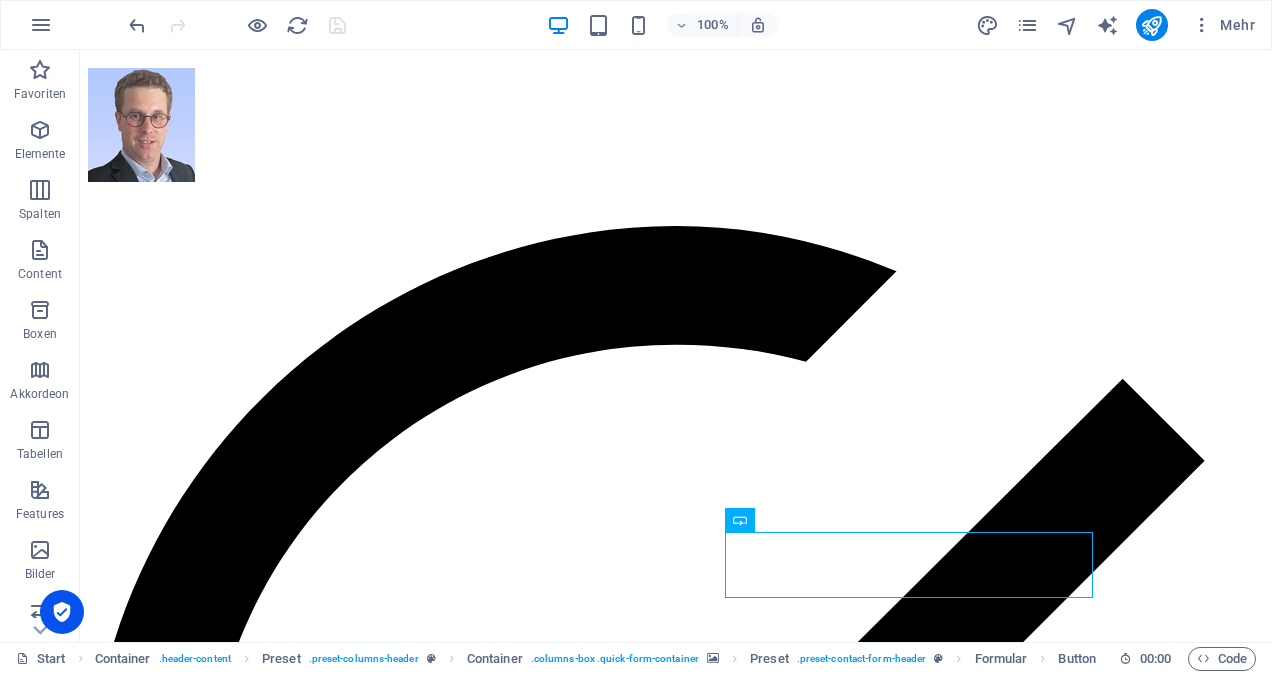 scroll, scrollTop: 122, scrollLeft: 0, axis: vertical 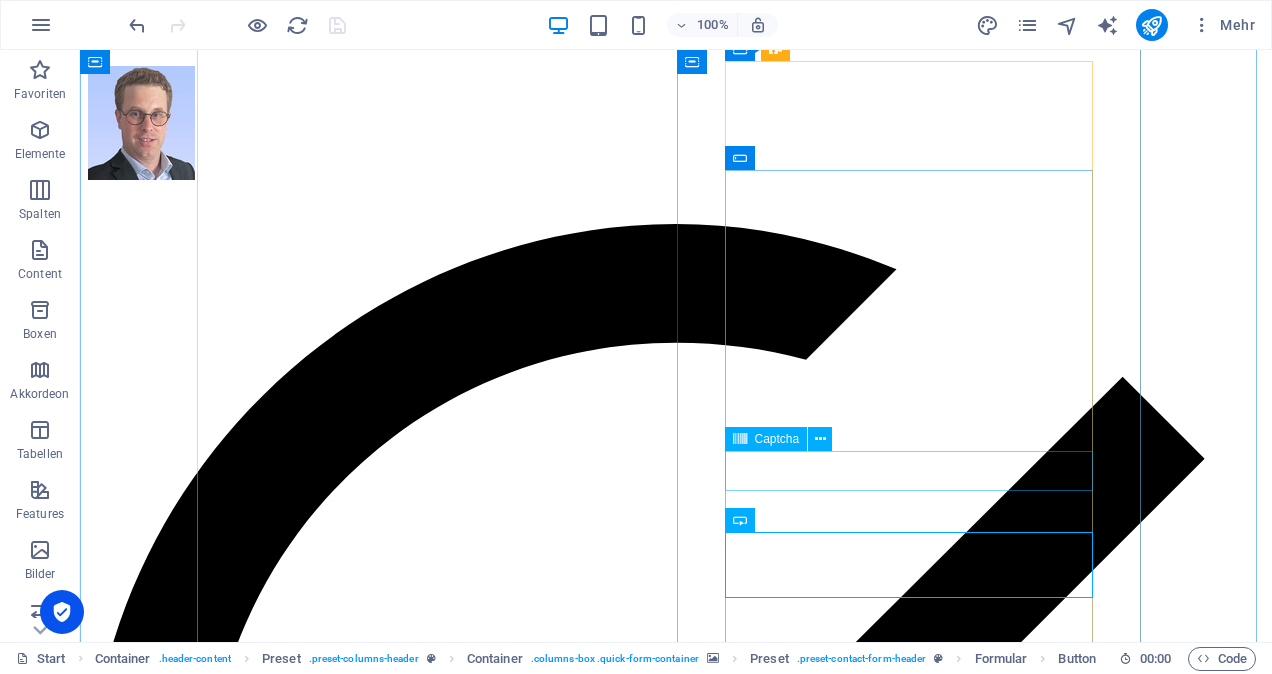 click on "Unreadable? Regenerate" at bounding box center (676, 6295) 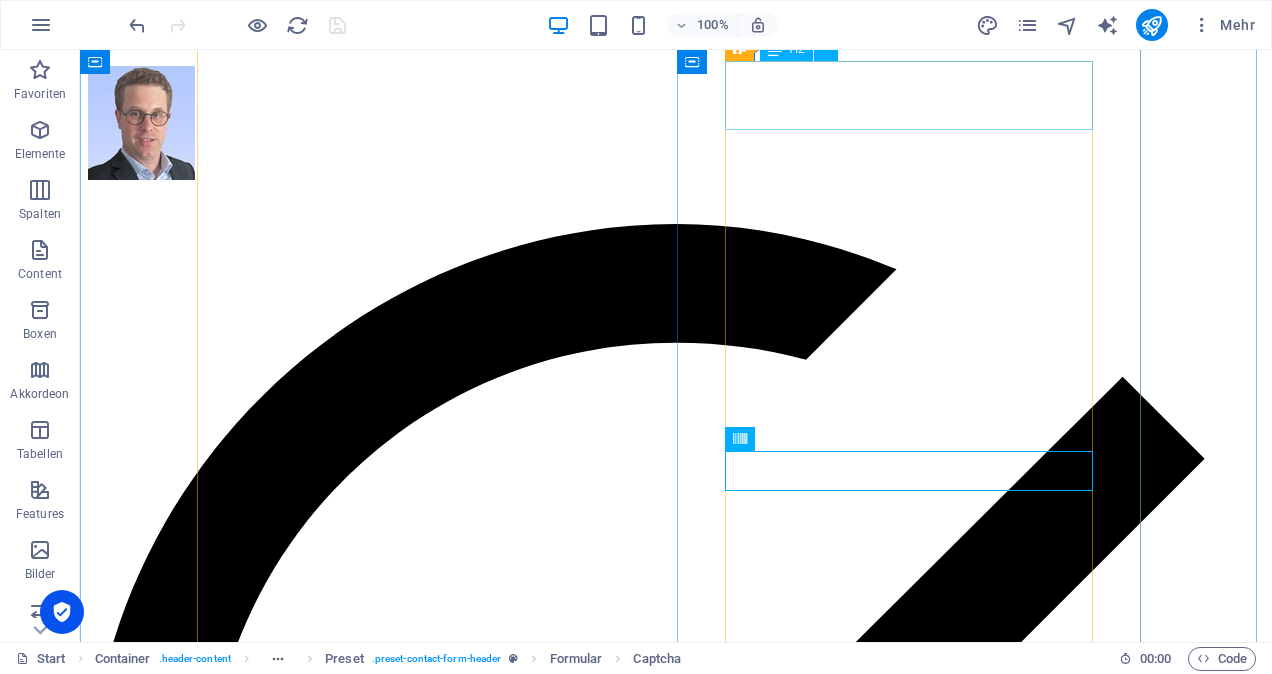 click on "Ich freue mich auf Ihre Nachricht" at bounding box center [676, 6116] 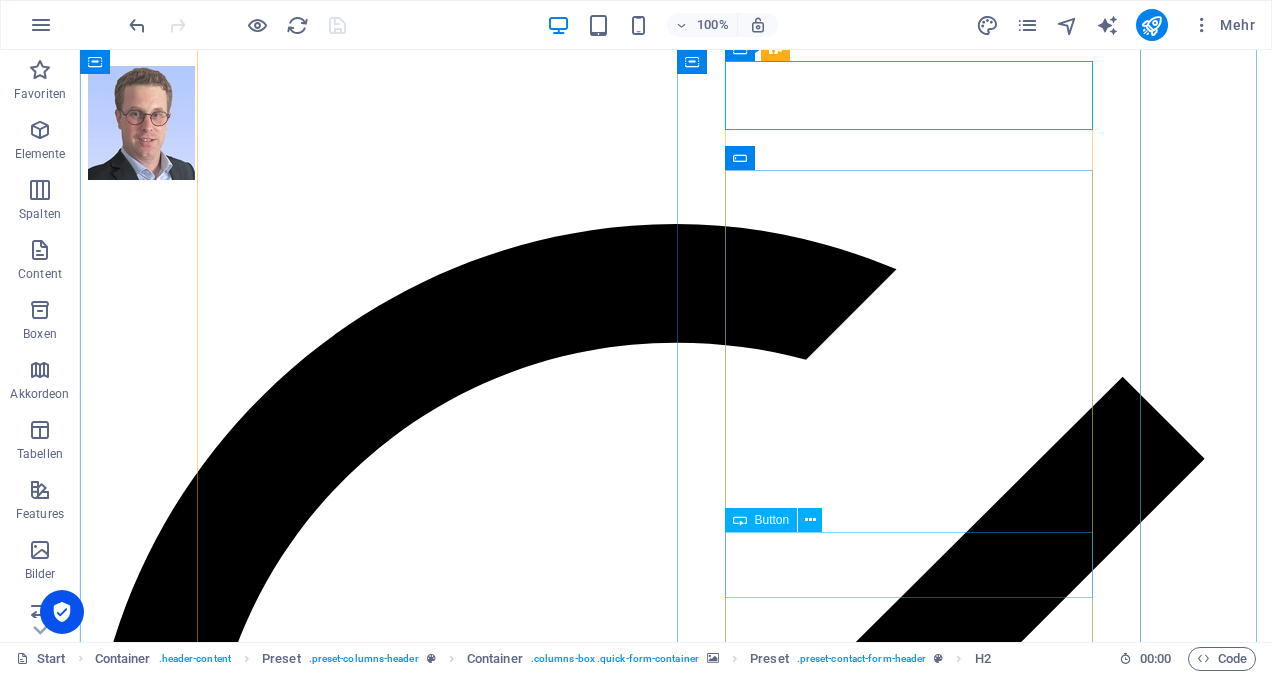 click on "an [PERSON_NAME]" at bounding box center (676, 6348) 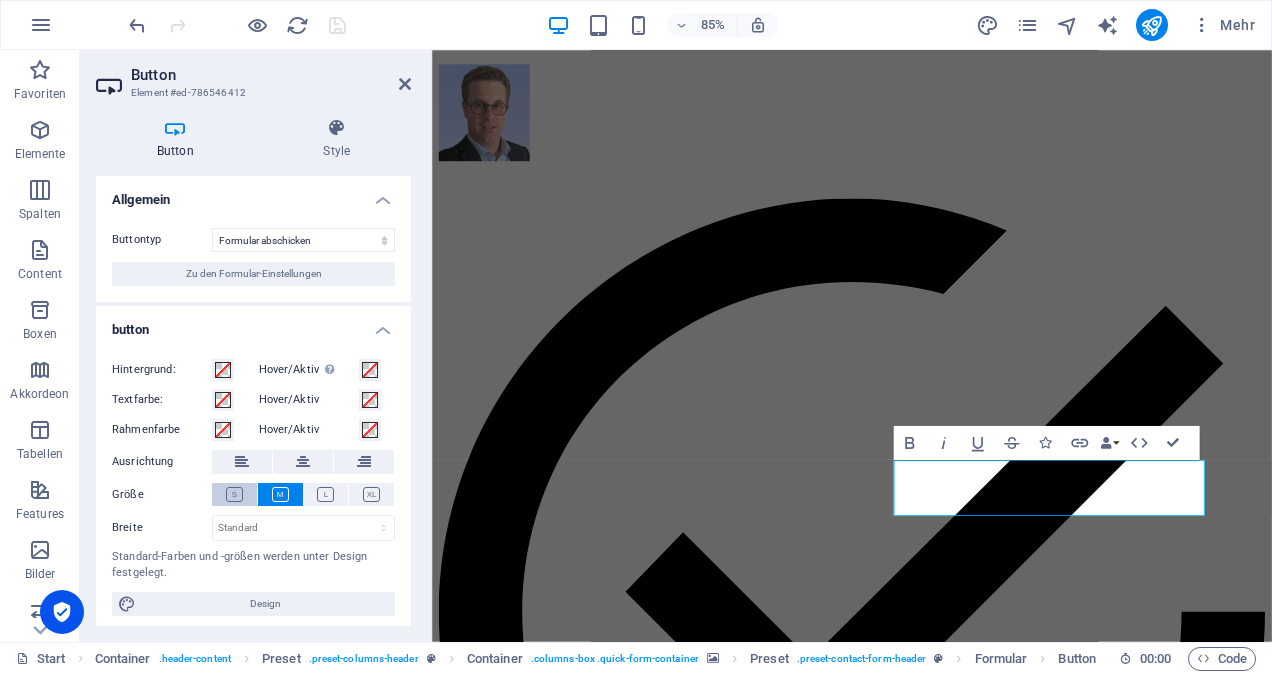 click at bounding box center (234, 494) 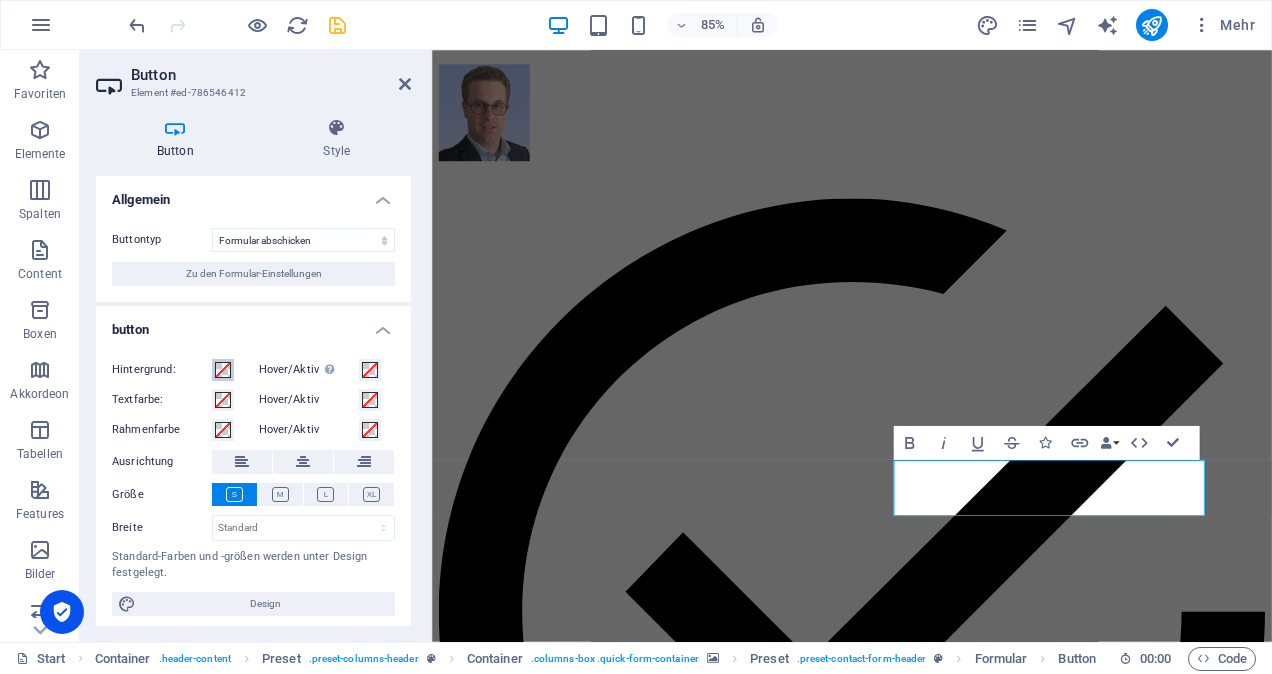 click at bounding box center [223, 370] 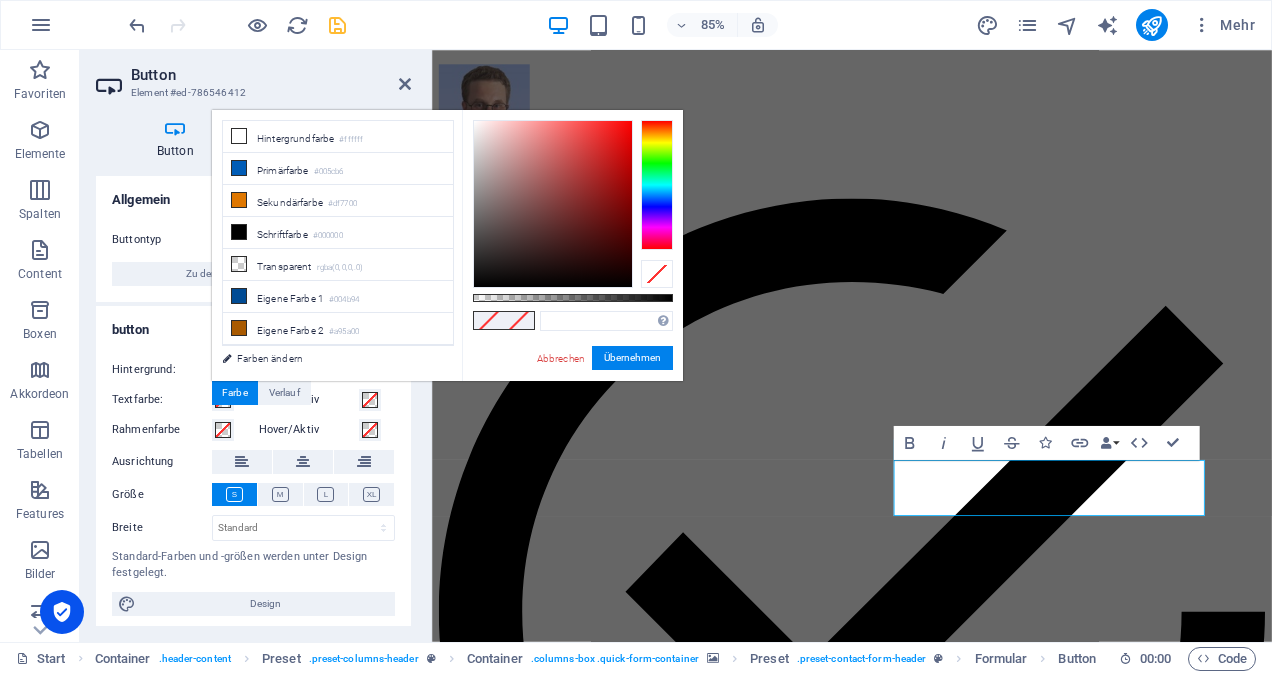 click on "Hintergrund: Hover/Aktiv Wechsle in den Vorschau-Modus, um den Aktiv-/Hover-Status zu testen Textfarbe: Hover/Aktiv Rahmenfarbe Hover/Aktiv Ausrichtung Größe Breite Standard px rem % em vh vw Standard-Farben und -größen werden unter Design festgelegt. Design" at bounding box center (253, 487) 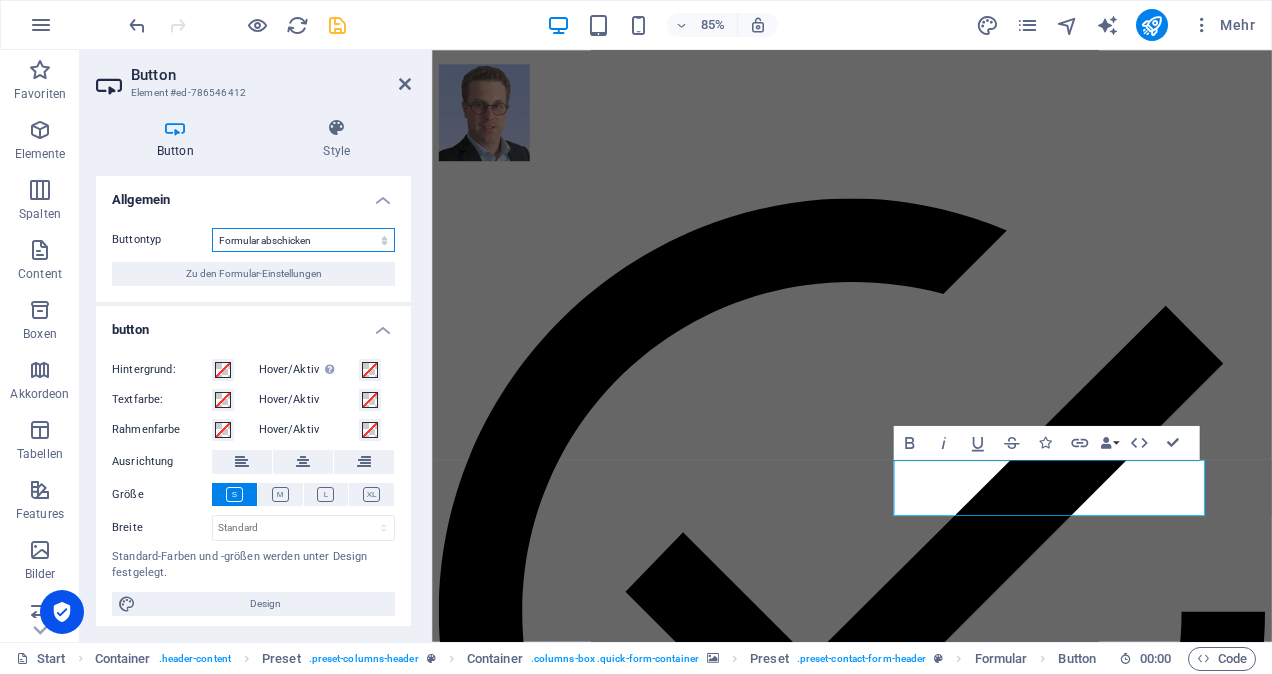 click on "Formular abschicken Formular zurücksetzen Keine Aktion" at bounding box center (303, 240) 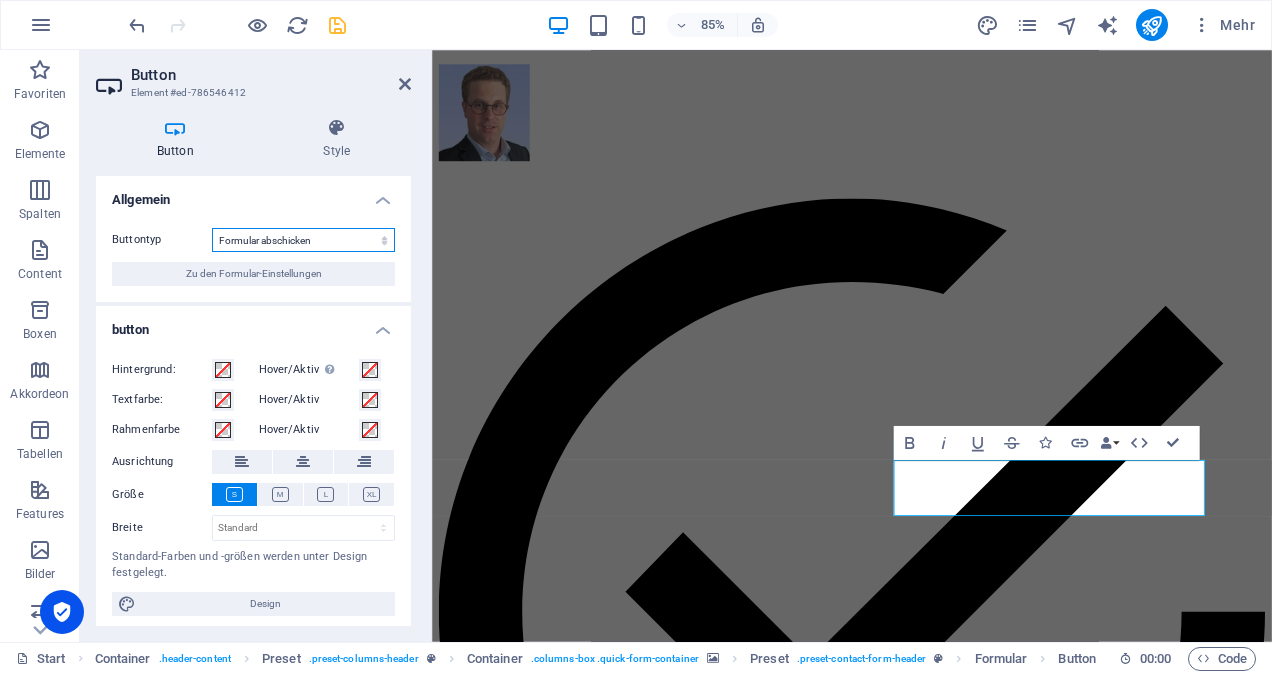 click on "Formular abschicken Formular zurücksetzen Keine Aktion" at bounding box center (303, 240) 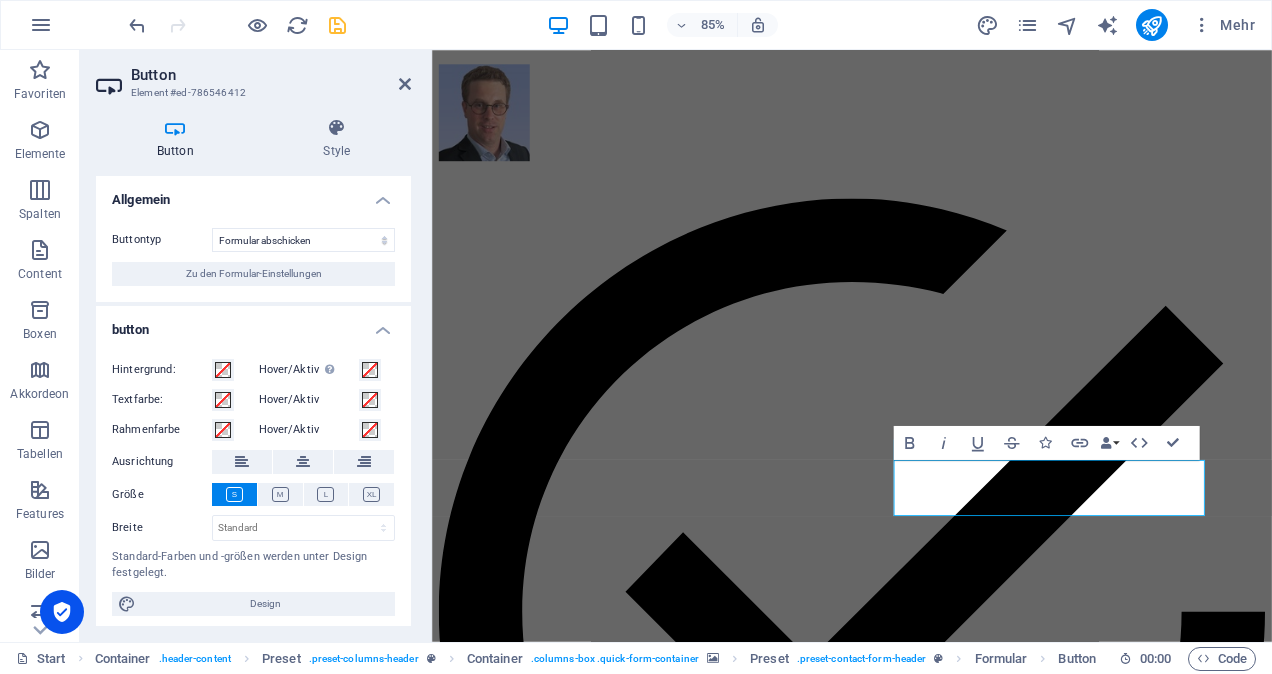 click on "Allgemein" at bounding box center [253, 194] 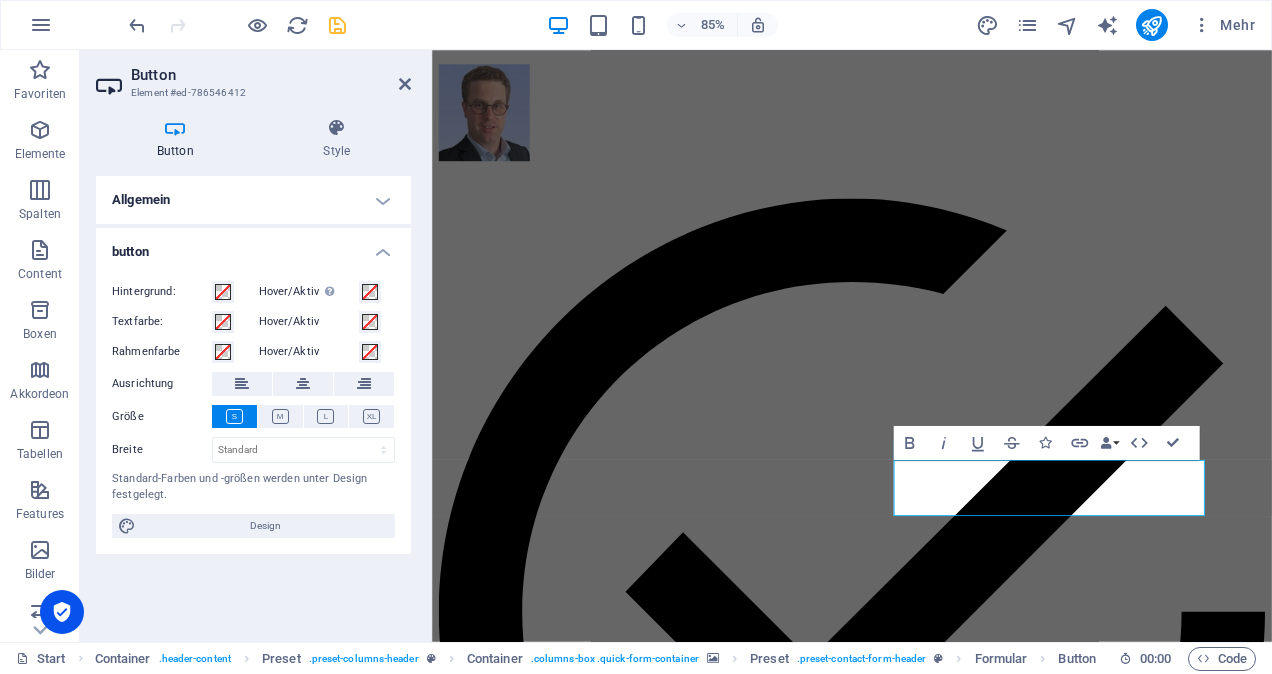 click on "button" at bounding box center (253, 246) 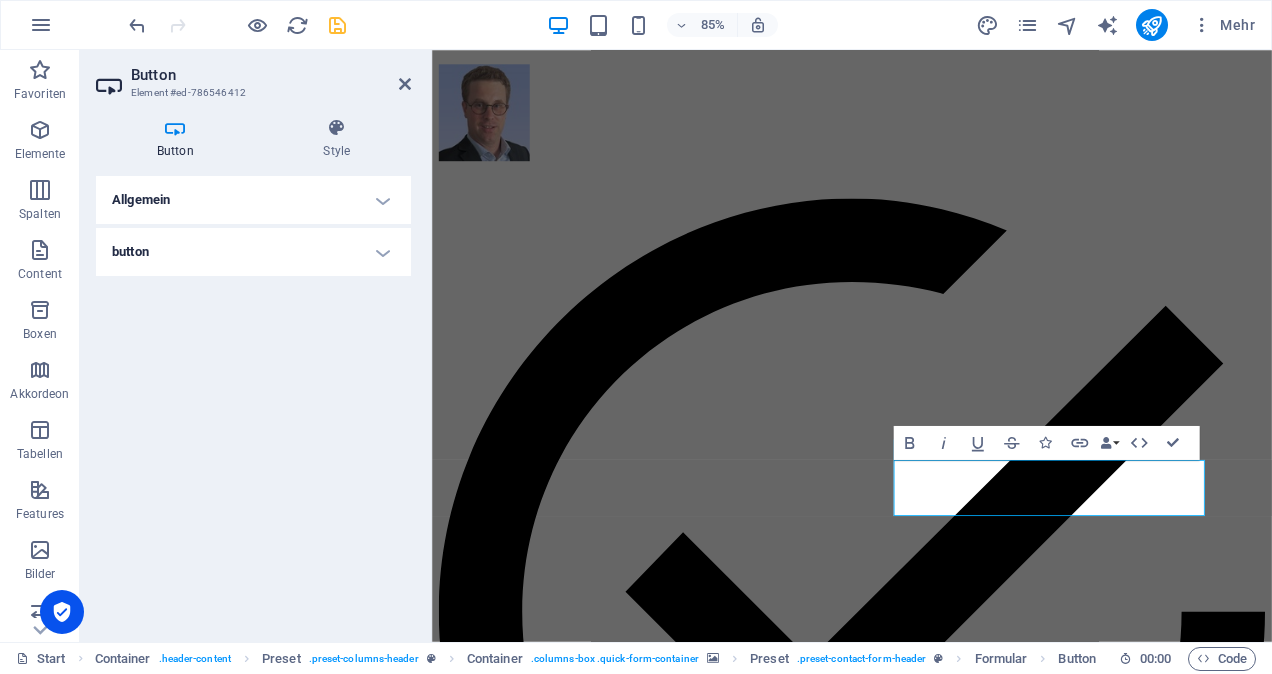 click on "Button" at bounding box center [271, 75] 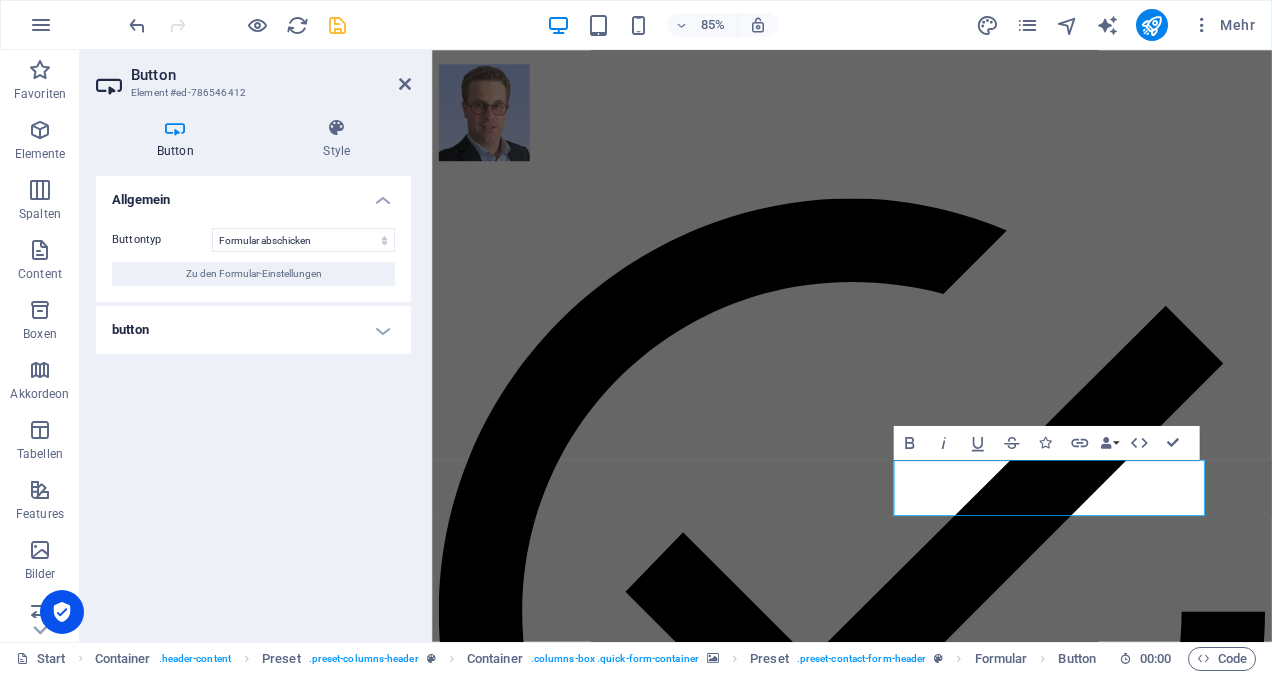 click on "button" at bounding box center [253, 330] 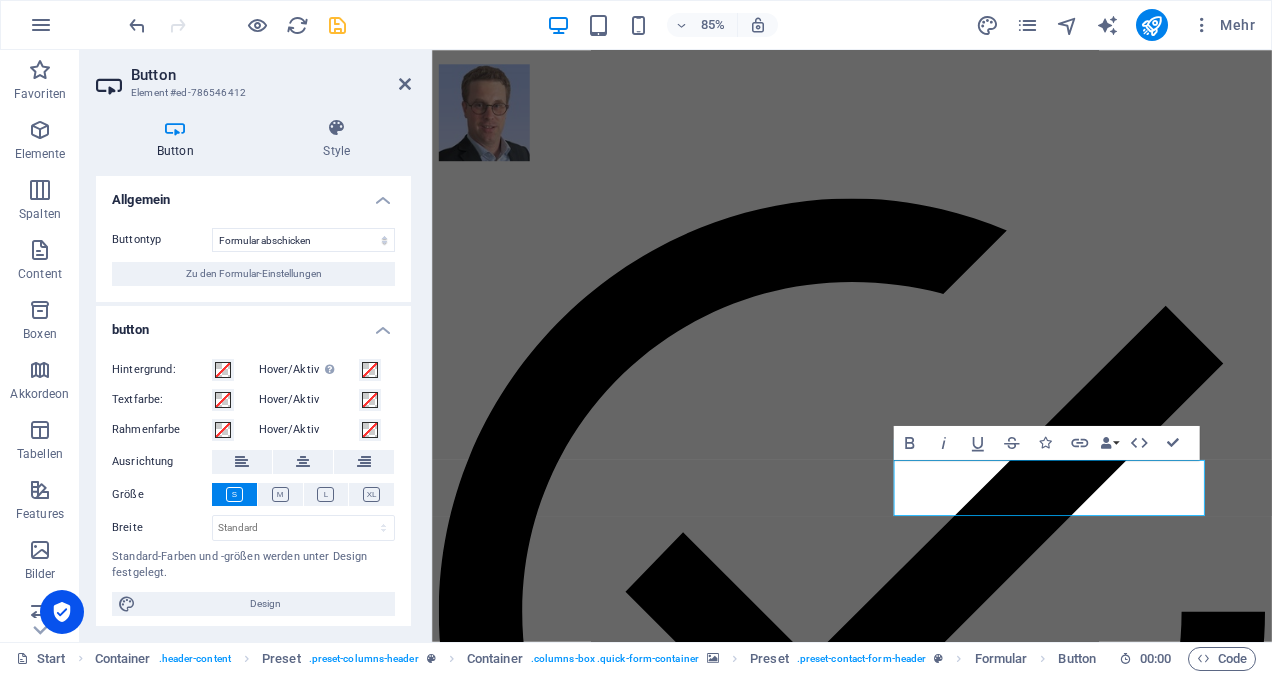 scroll, scrollTop: 5, scrollLeft: 0, axis: vertical 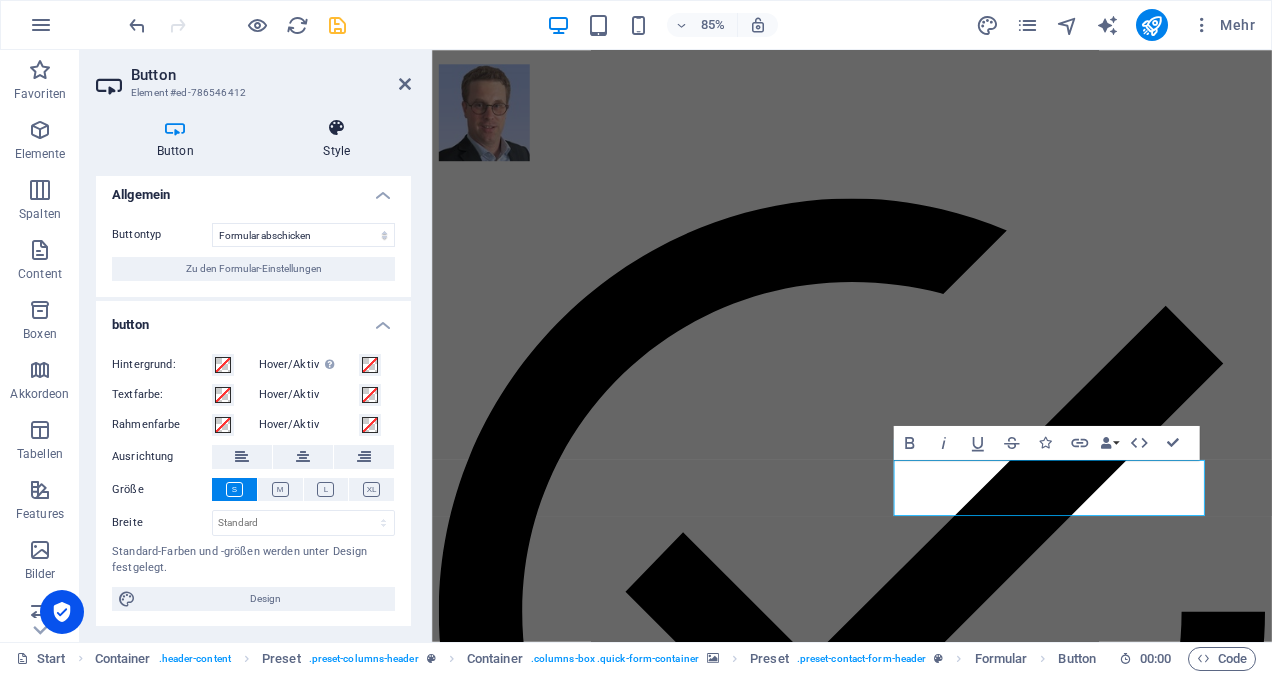click on "Style" at bounding box center (337, 139) 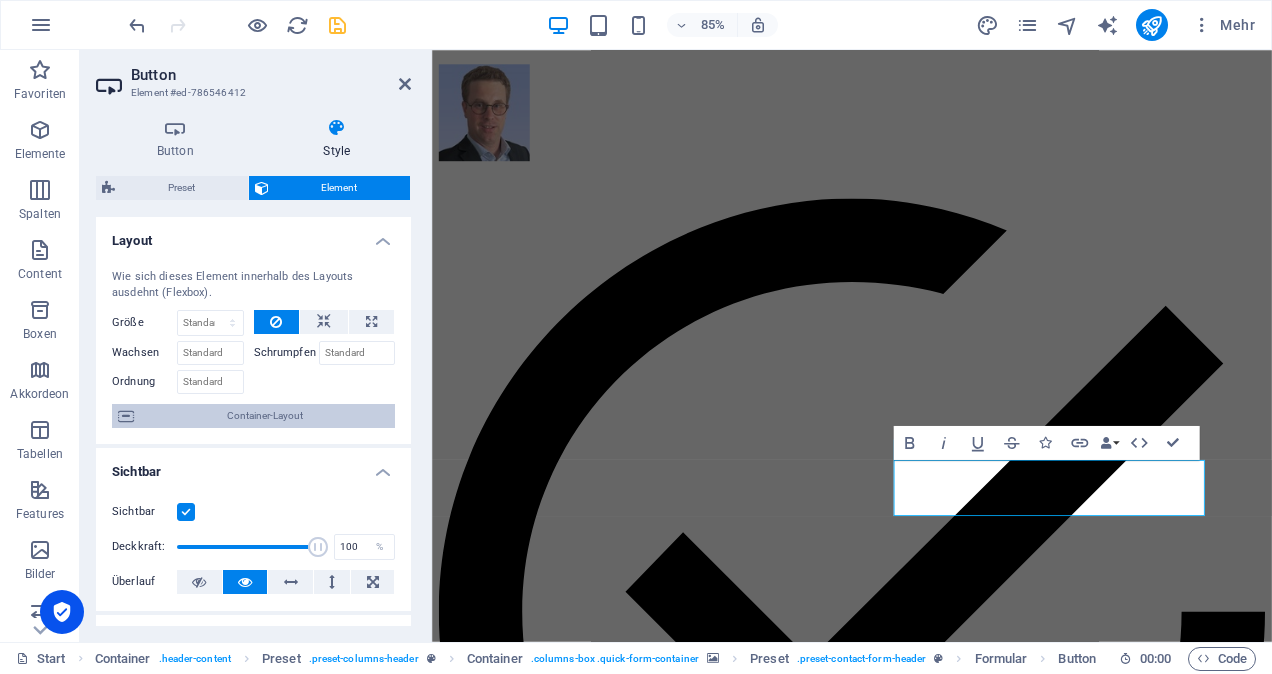 click on "Container-Layout" at bounding box center [264, 416] 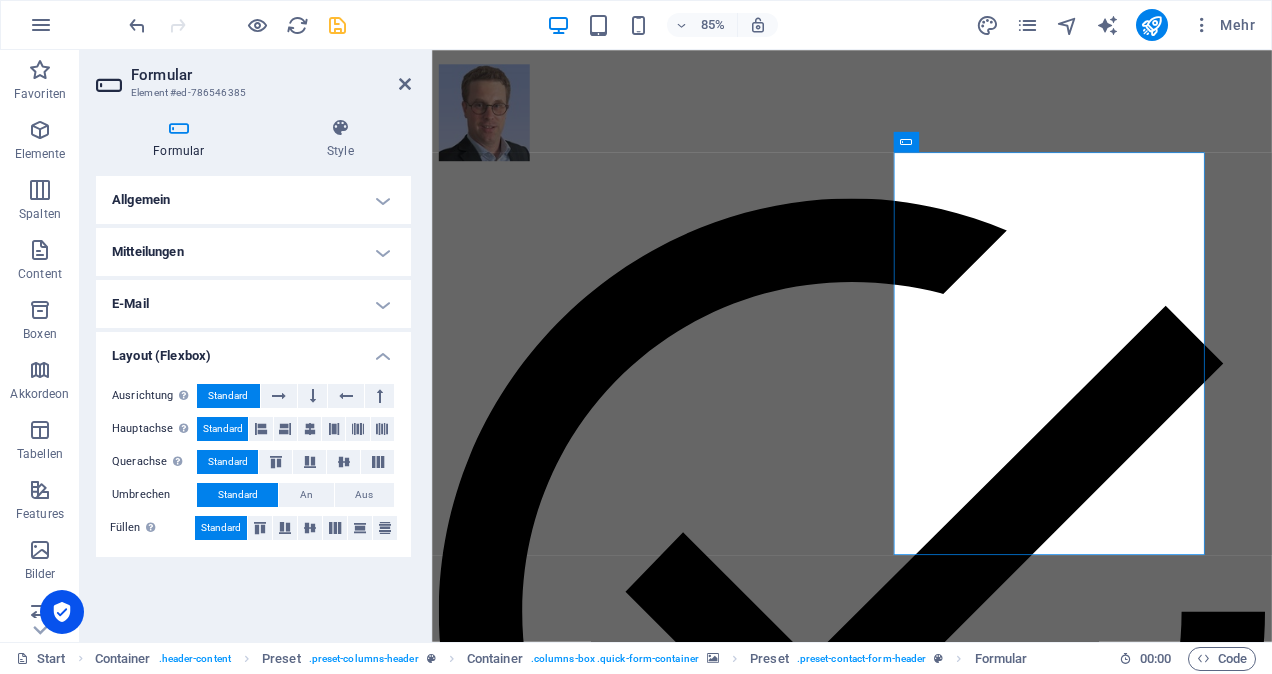 click on "Allgemein Bezeichnung Lege eine Bezeichnung für das Formular fest. General form Mitteilungen Erfolgsmitteilung Paragraph Format Normal Heading 1 Heading 2 Heading 3 Heading 4 Heading 5 Heading 6 Code Font Family Arial Georgia Impact Tahoma Times New Roman Verdana Font Size 8 9 10 11 12 14 18 24 30 36 48 60 72 96 Bold Italic Underline Strikethrough Colors Icons Align Left Align Center Align Right Align Justify Unordered List Ordered List Insert Link Clear Formatting HTML Danke für die Nachricht. Ich melde mich zeitnah. Mitteilung bei erfolgreichem Formularversandt... Weiterleitung Definiere ein Weiterleitungs-Ziel (z.B. eine Success Page) bei erfolgreichem Versand Webhook URL Ein Webhook ist eine Push-Benachrichtigung von diesem Formular an einen anderen Server. Jedes Mal, wenn jemand das Formular abschickt, werden die Daten an einen Server geschickt.  Fehlermitteilung Paragraph Format Normal Heading 1 Heading 2 Heading 3 Heading 4 Heading 5 Heading 6 Code Font Family Arial Georgia Impact Tahoma Verdana 8 9" at bounding box center [253, 401] 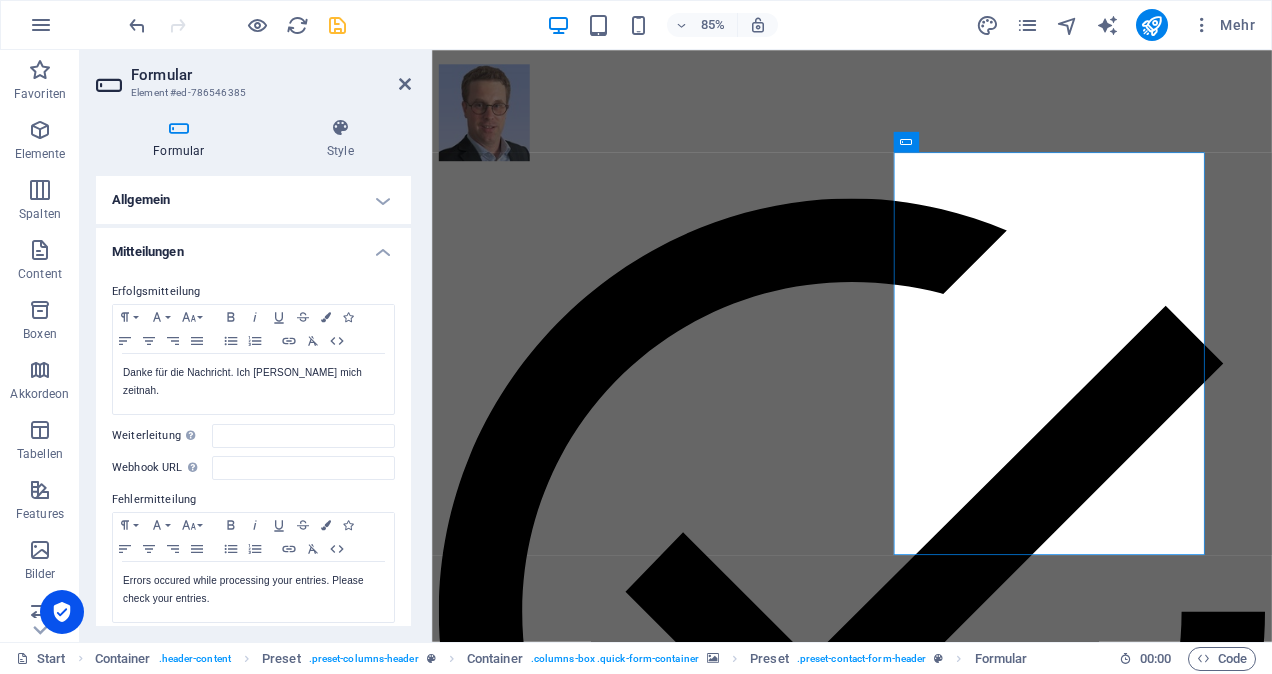 drag, startPoint x: 402, startPoint y: 402, endPoint x: 405, endPoint y: 413, distance: 11.401754 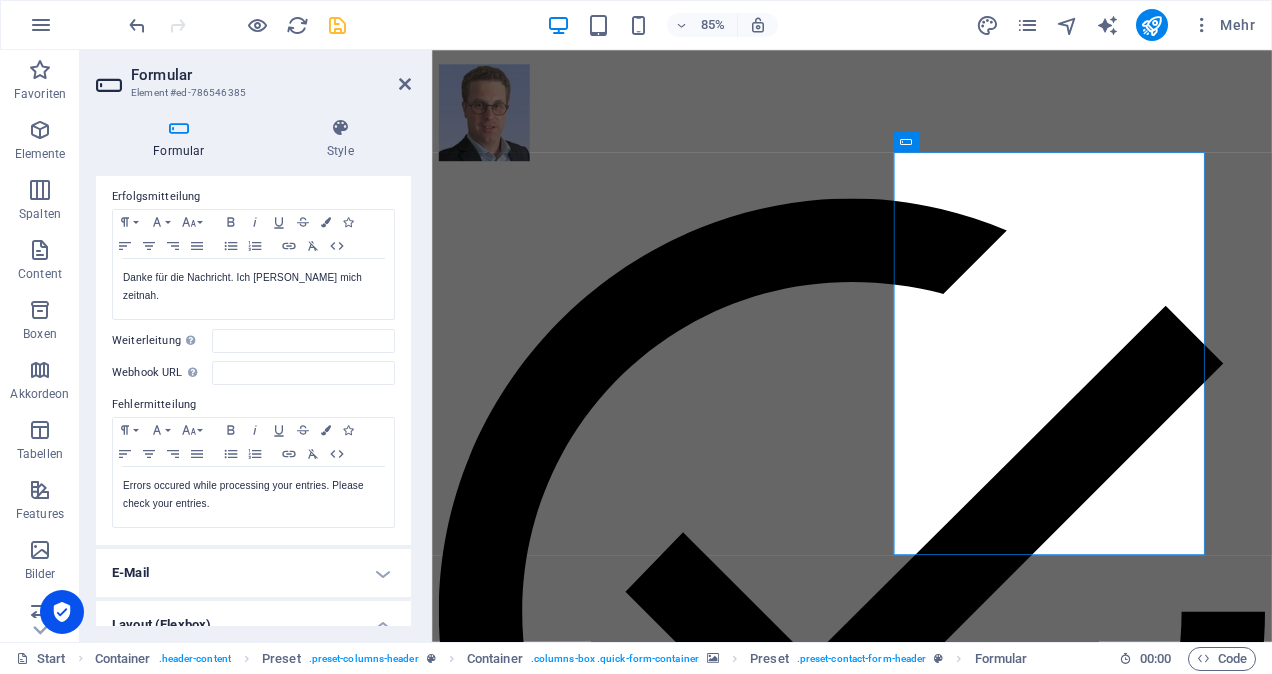 scroll, scrollTop: 0, scrollLeft: 0, axis: both 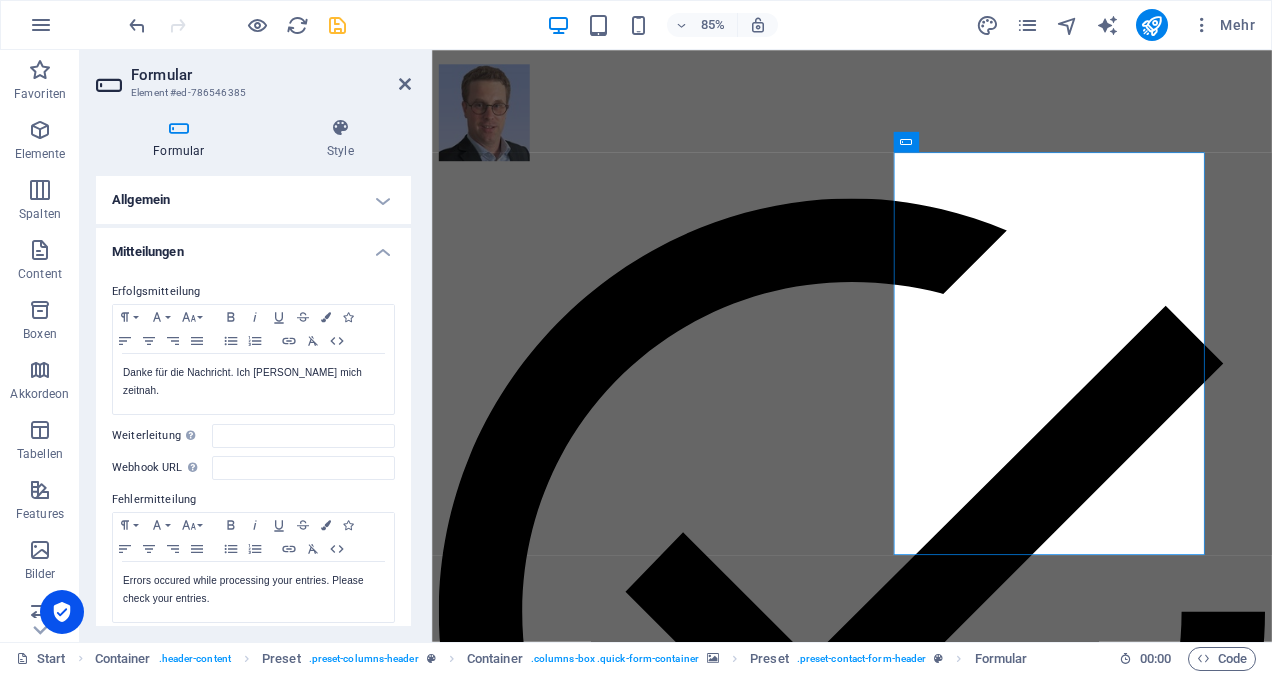 drag, startPoint x: 409, startPoint y: 429, endPoint x: 24, endPoint y: 329, distance: 397.77505 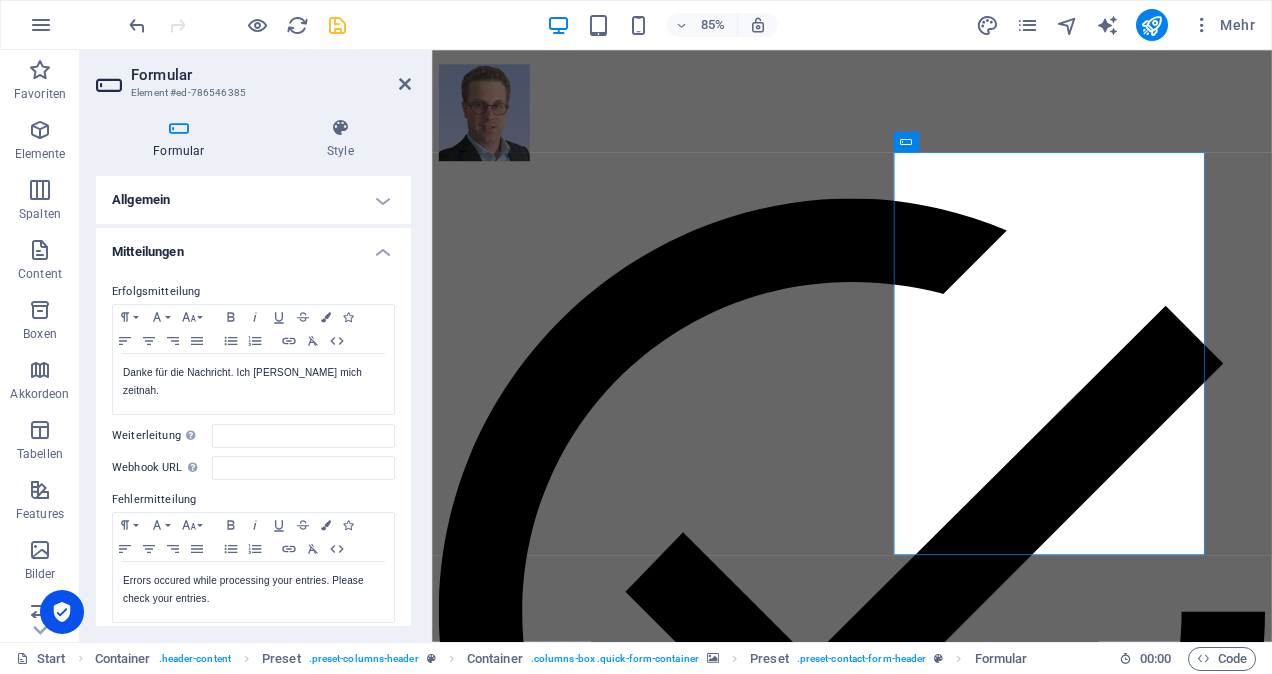 click on "Mitteilungen" at bounding box center (253, 246) 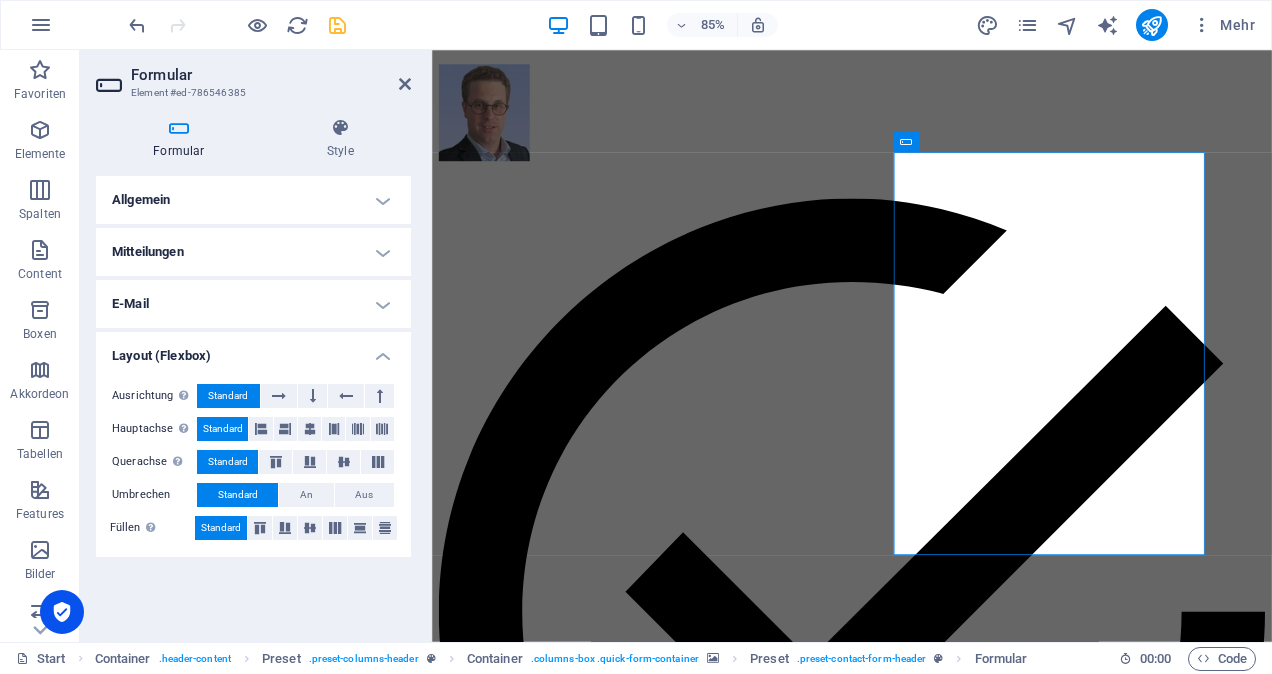 click on "Allgemein" at bounding box center (253, 200) 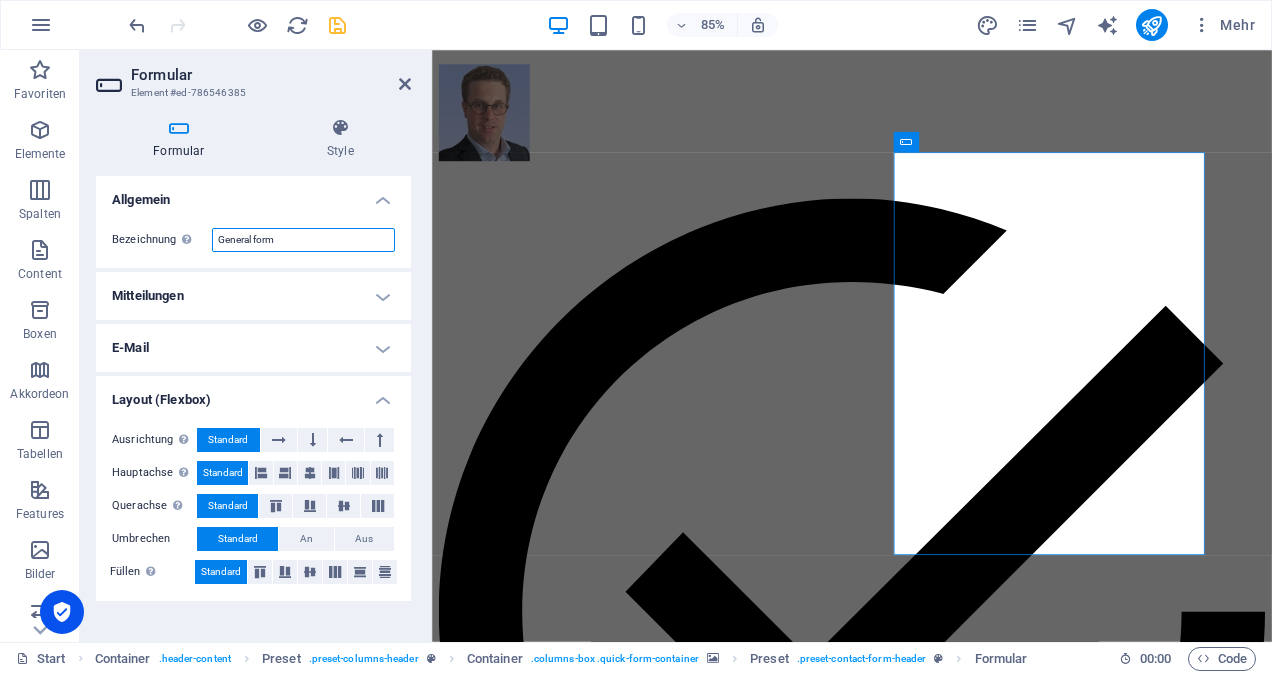 click on "General form" at bounding box center [303, 240] 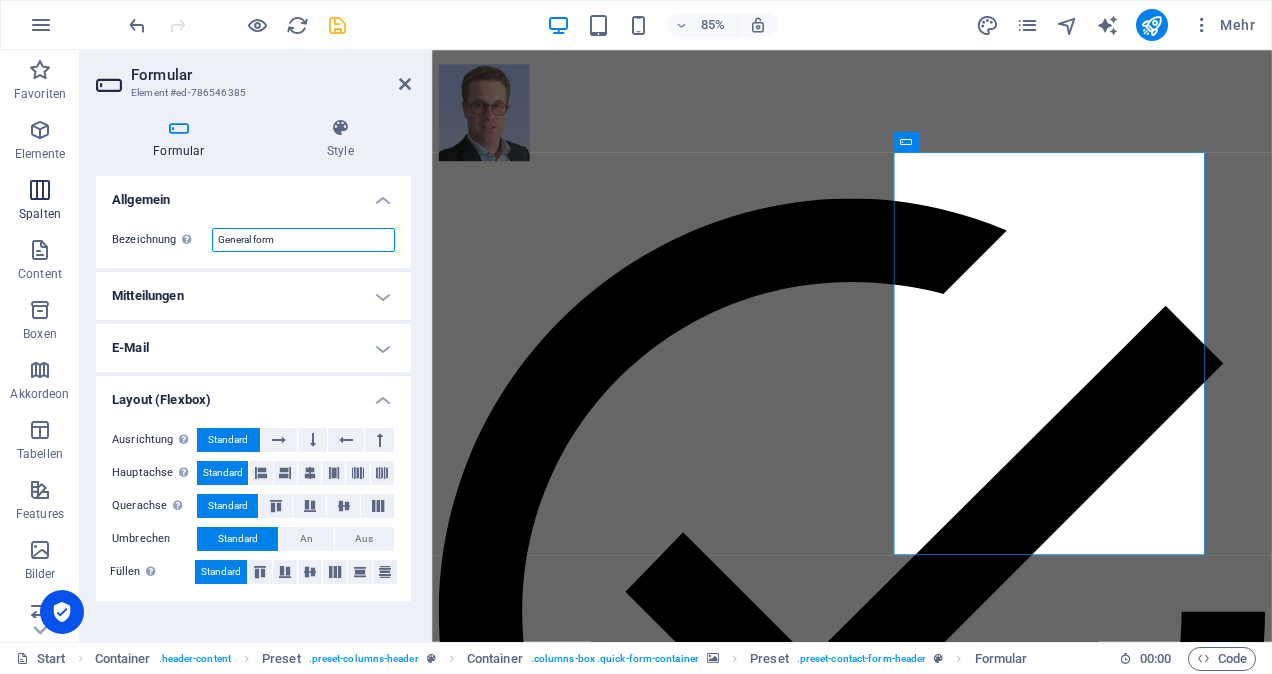 drag, startPoint x: 332, startPoint y: 240, endPoint x: 0, endPoint y: 207, distance: 333.63602 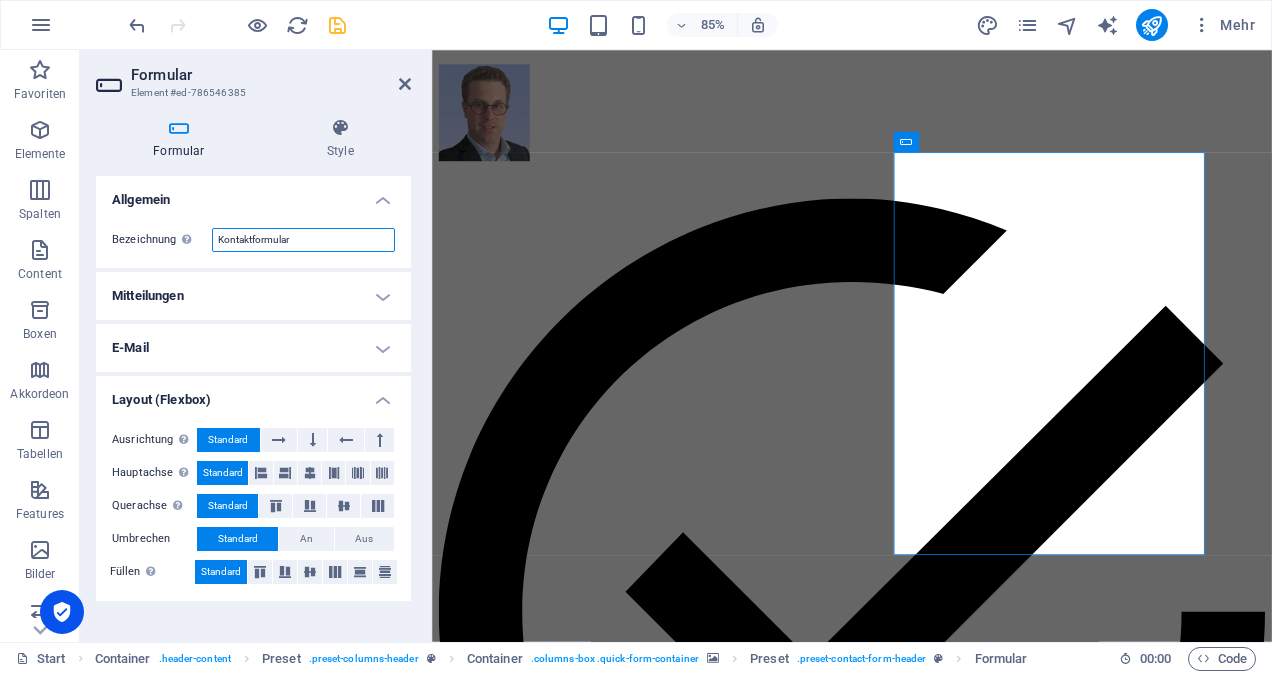 type on "Kontaktformular" 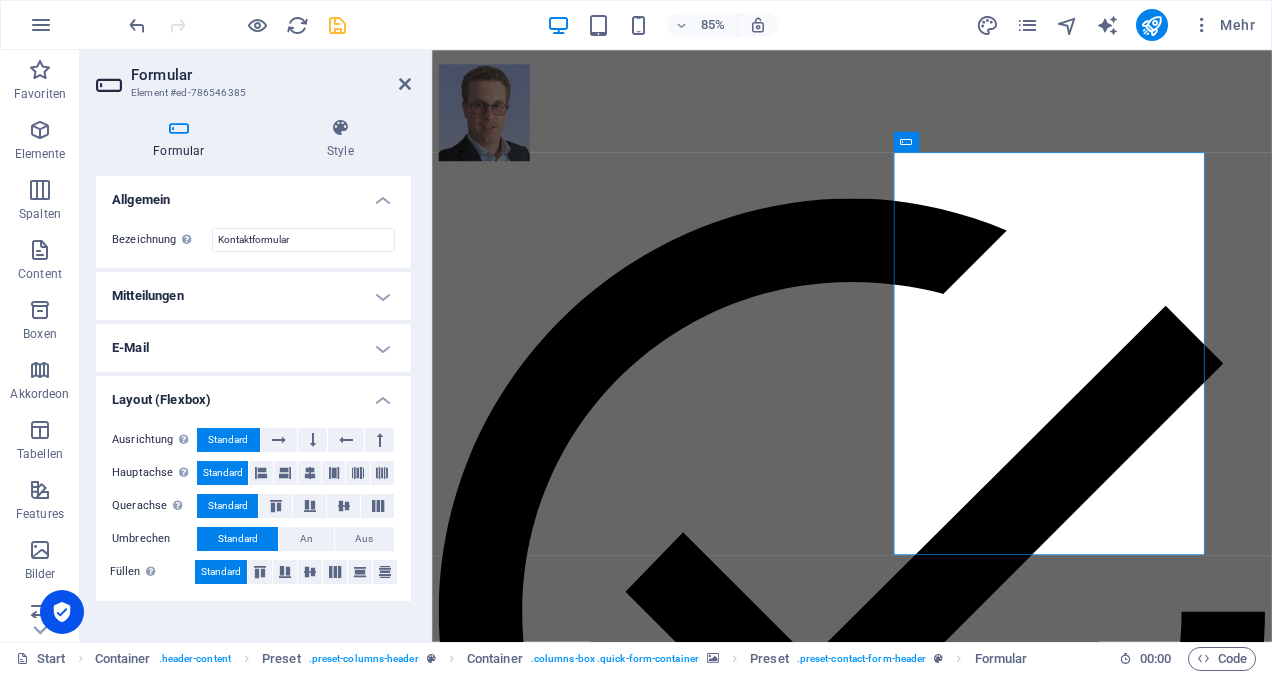 click on "E-Mail" at bounding box center (253, 348) 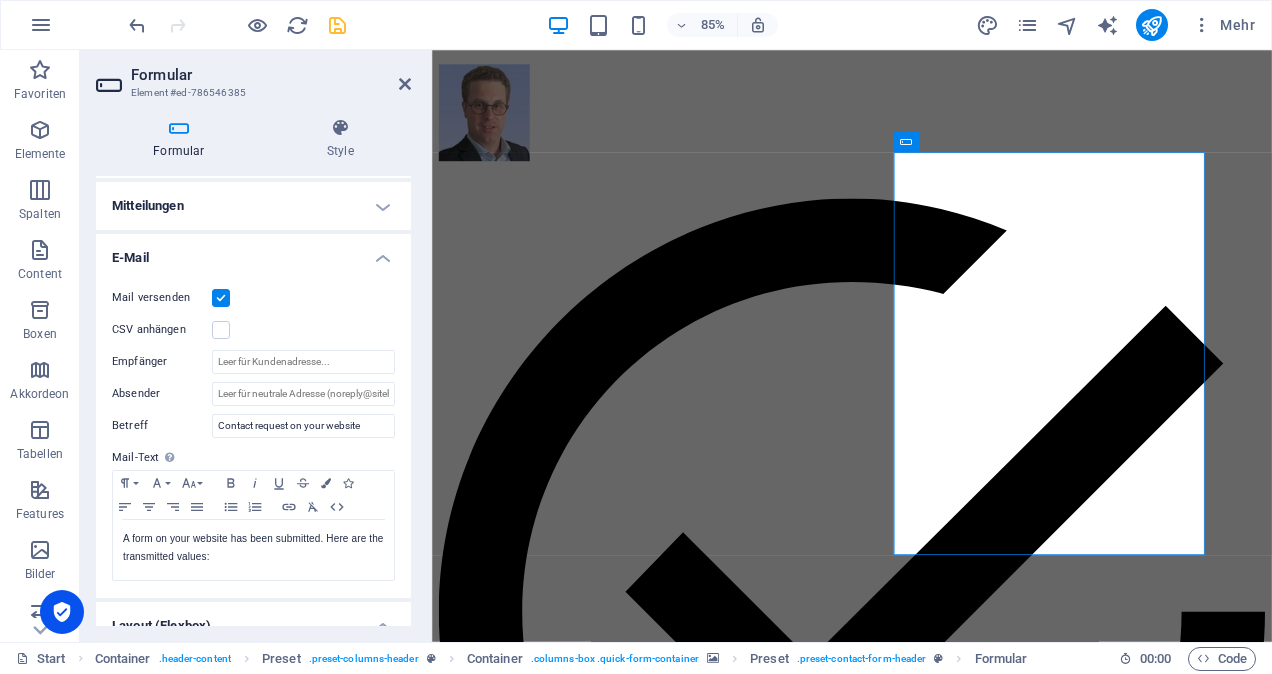scroll, scrollTop: 90, scrollLeft: 0, axis: vertical 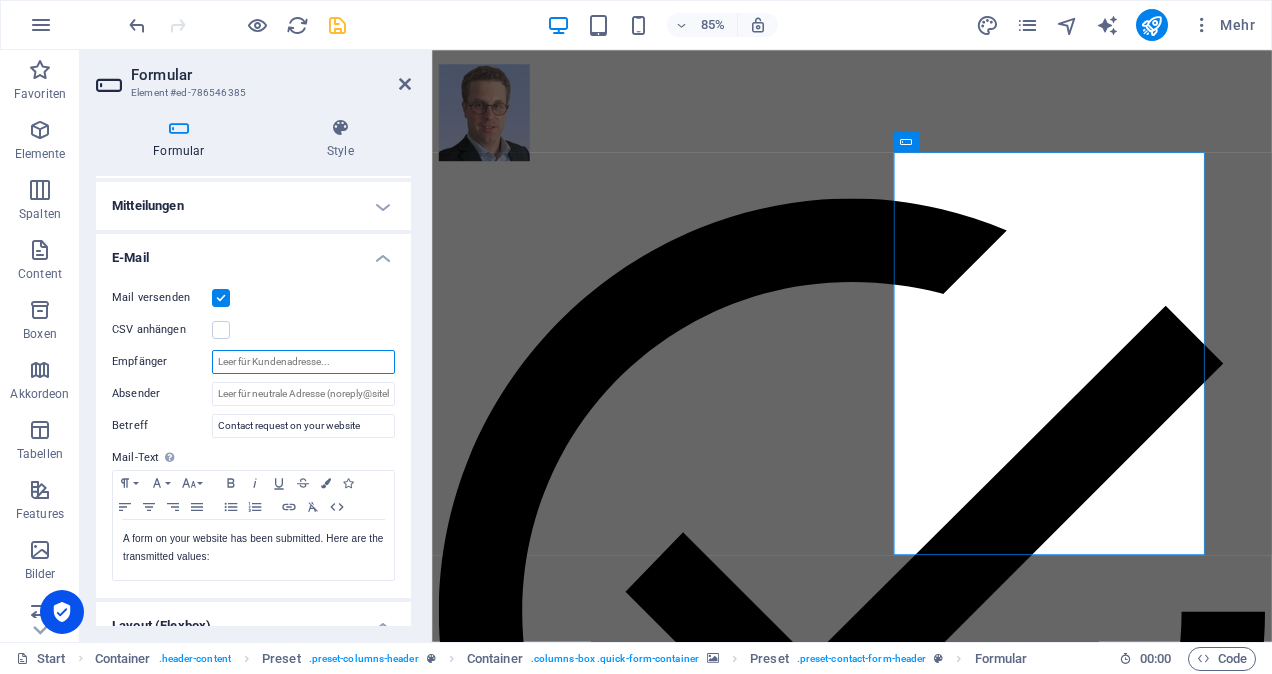 click on "Empfänger" at bounding box center [303, 362] 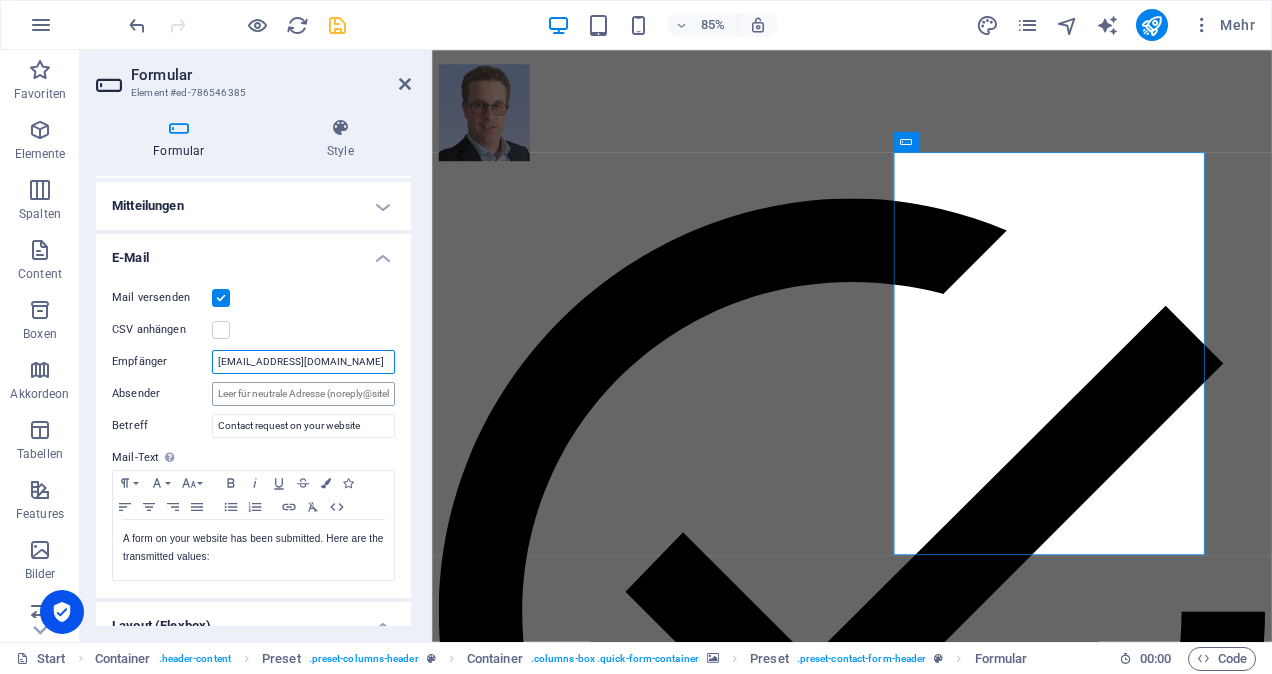 type on "[EMAIL_ADDRESS][DOMAIN_NAME]" 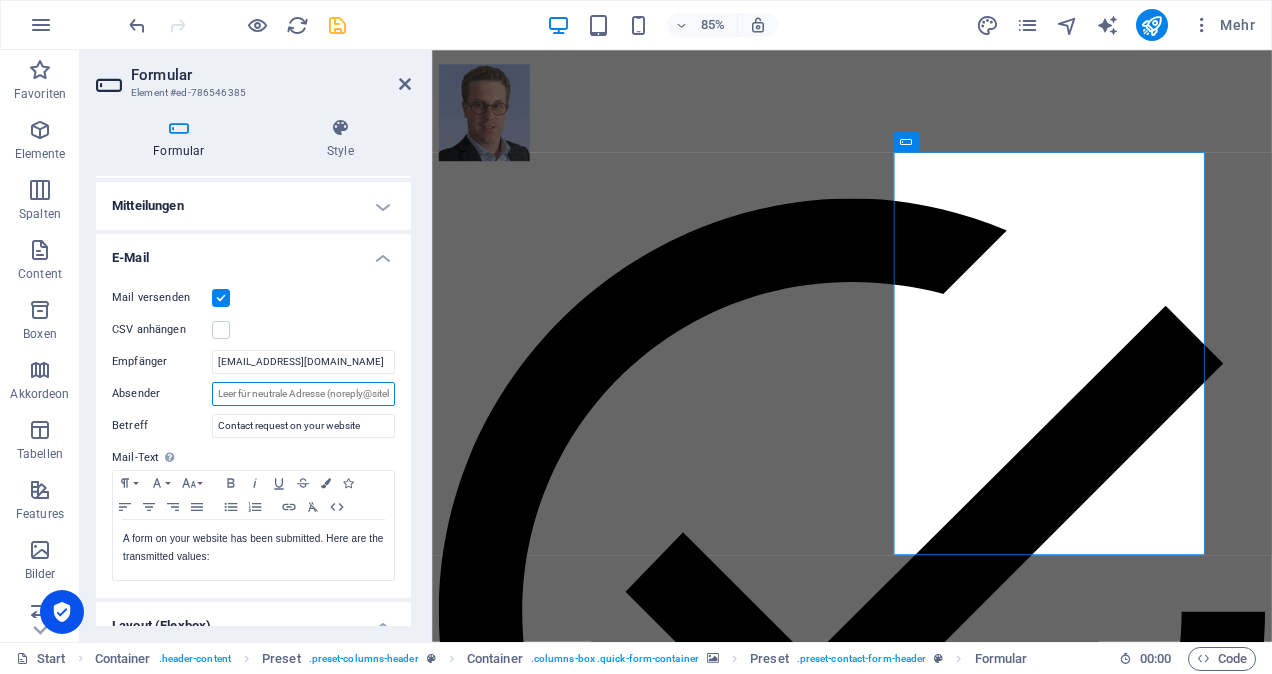click on "Absender" at bounding box center [303, 394] 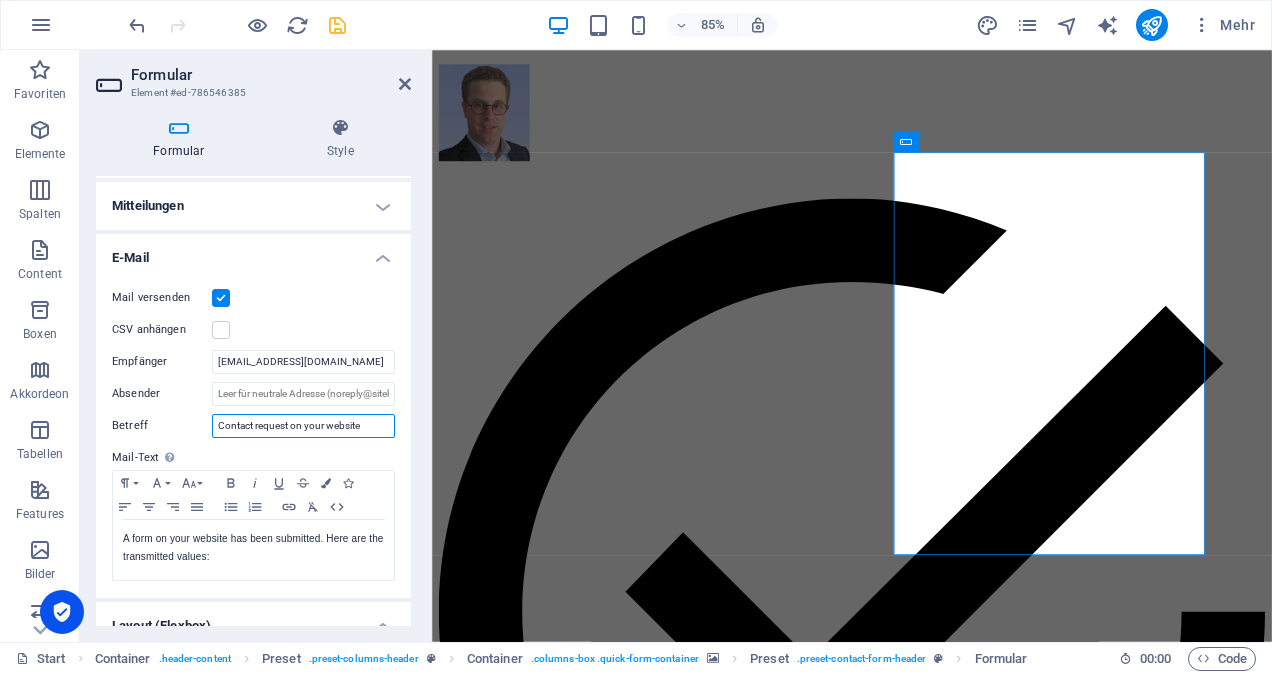 drag, startPoint x: 372, startPoint y: 428, endPoint x: 305, endPoint y: 437, distance: 67.601776 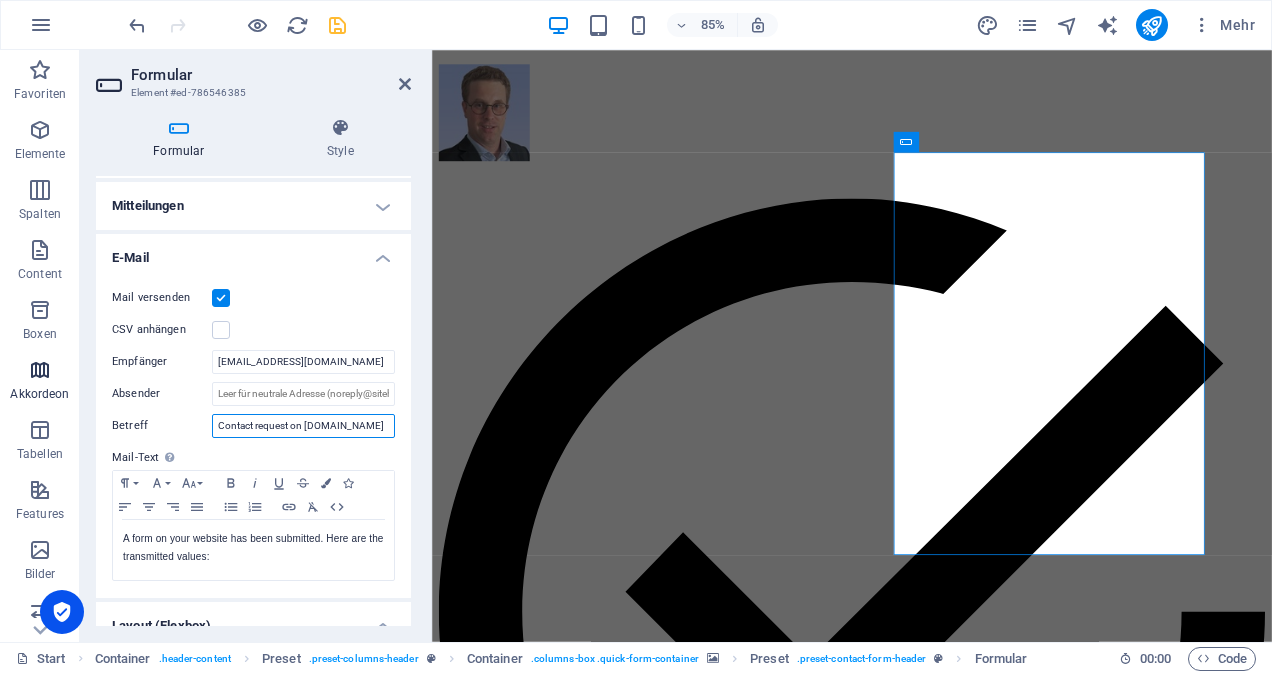 drag, startPoint x: 303, startPoint y: 426, endPoint x: 70, endPoint y: 408, distance: 233.69424 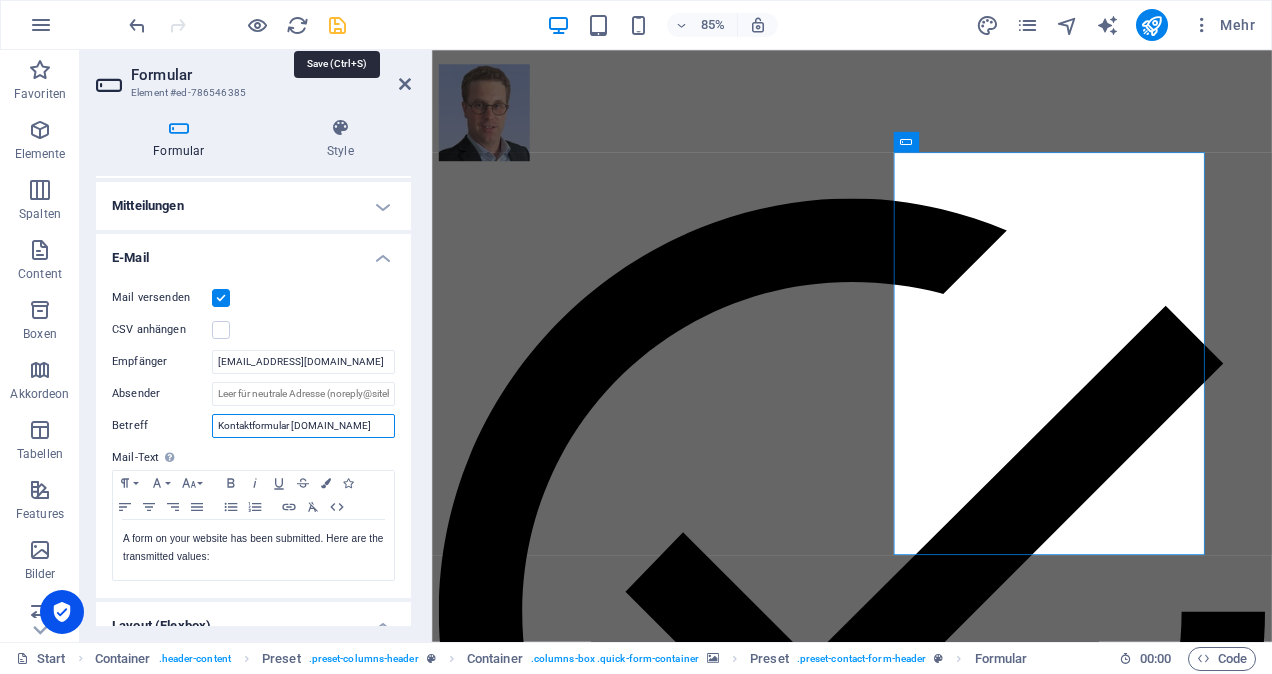 type on "Kontaktformular tobiasroux.ch" 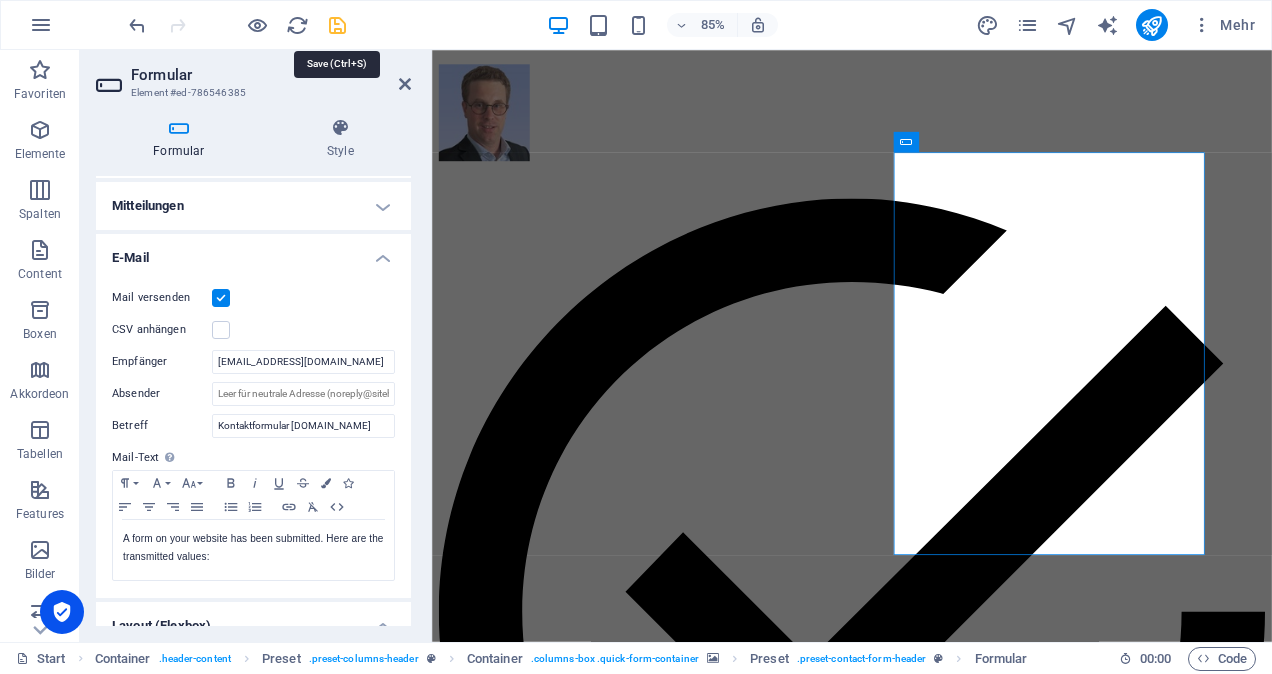 click at bounding box center [337, 25] 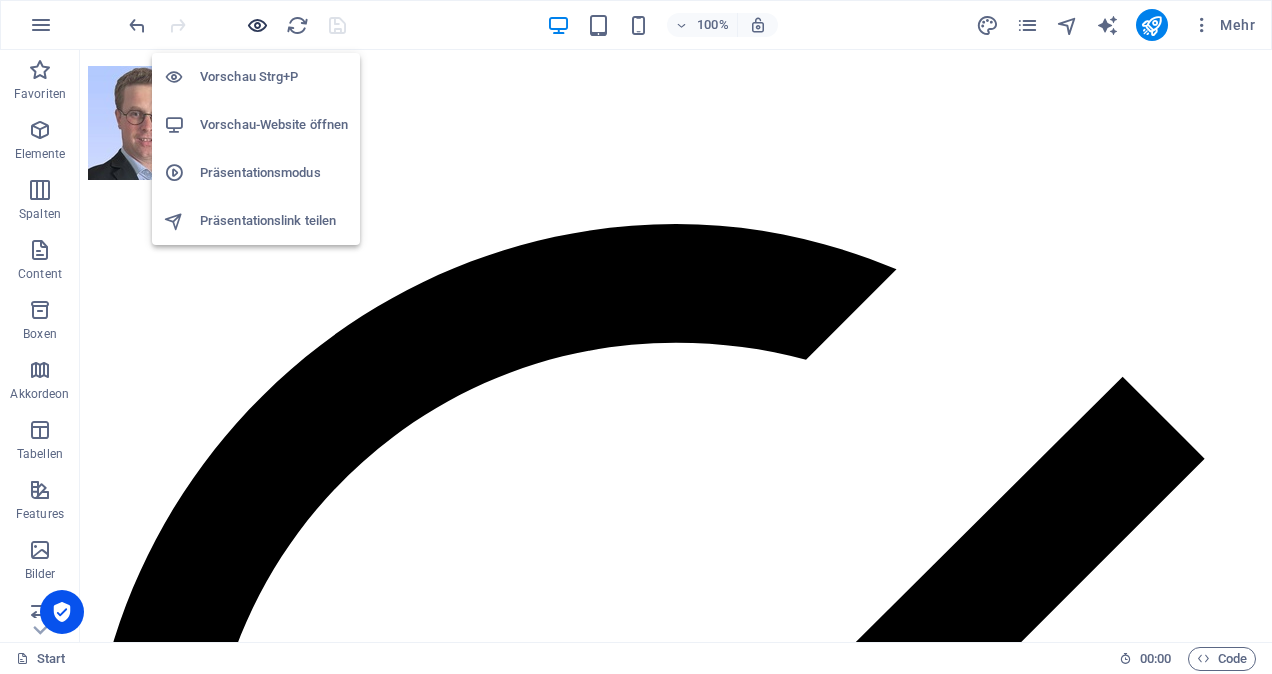 click at bounding box center (257, 25) 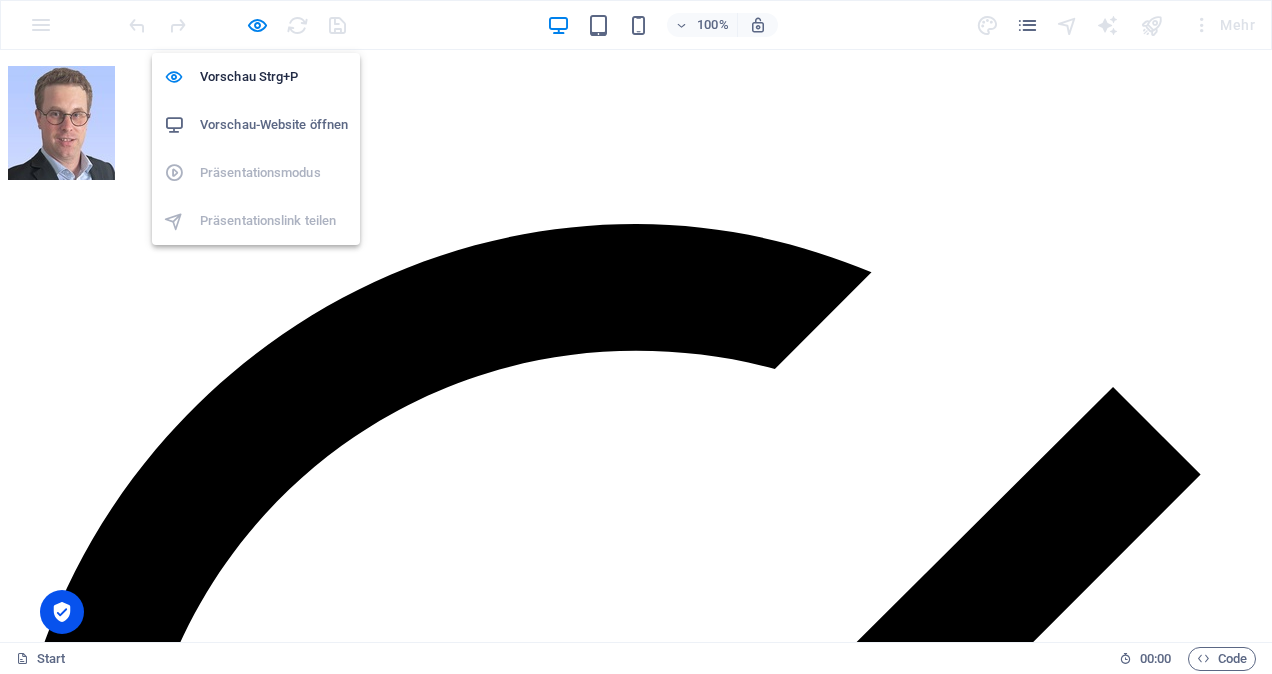 click on "Vorschau-Website öffnen" at bounding box center [274, 125] 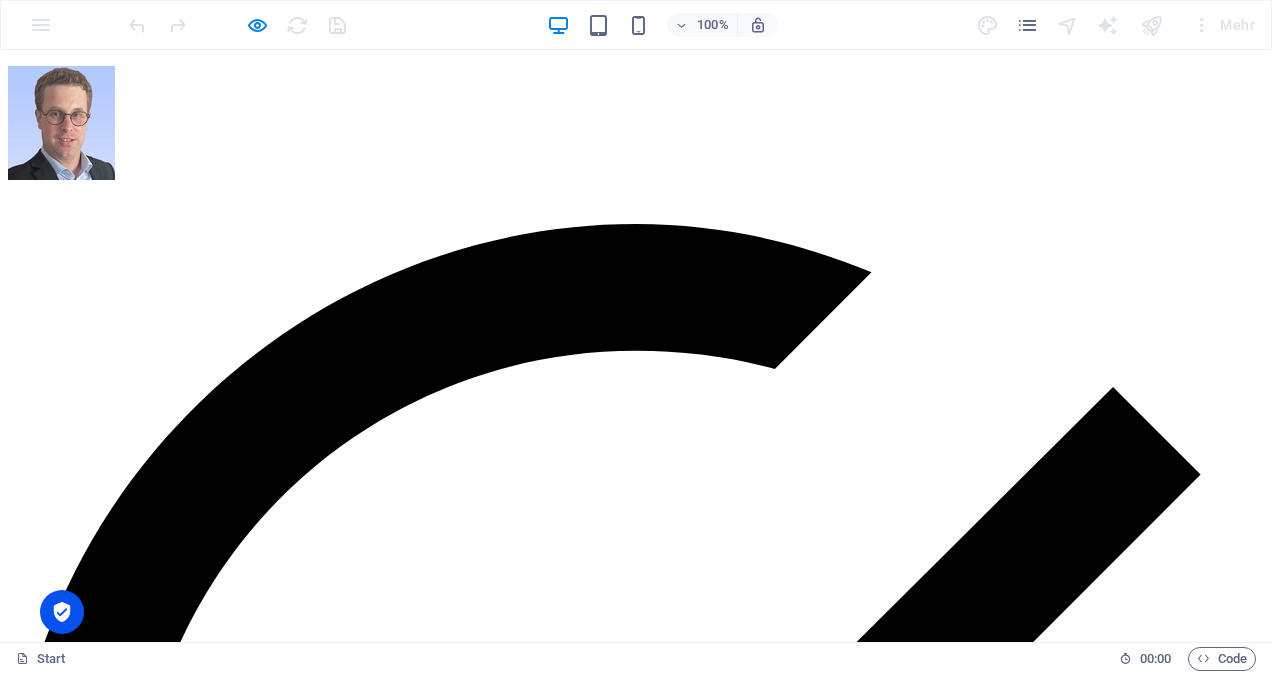 scroll, scrollTop: 365, scrollLeft: 0, axis: vertical 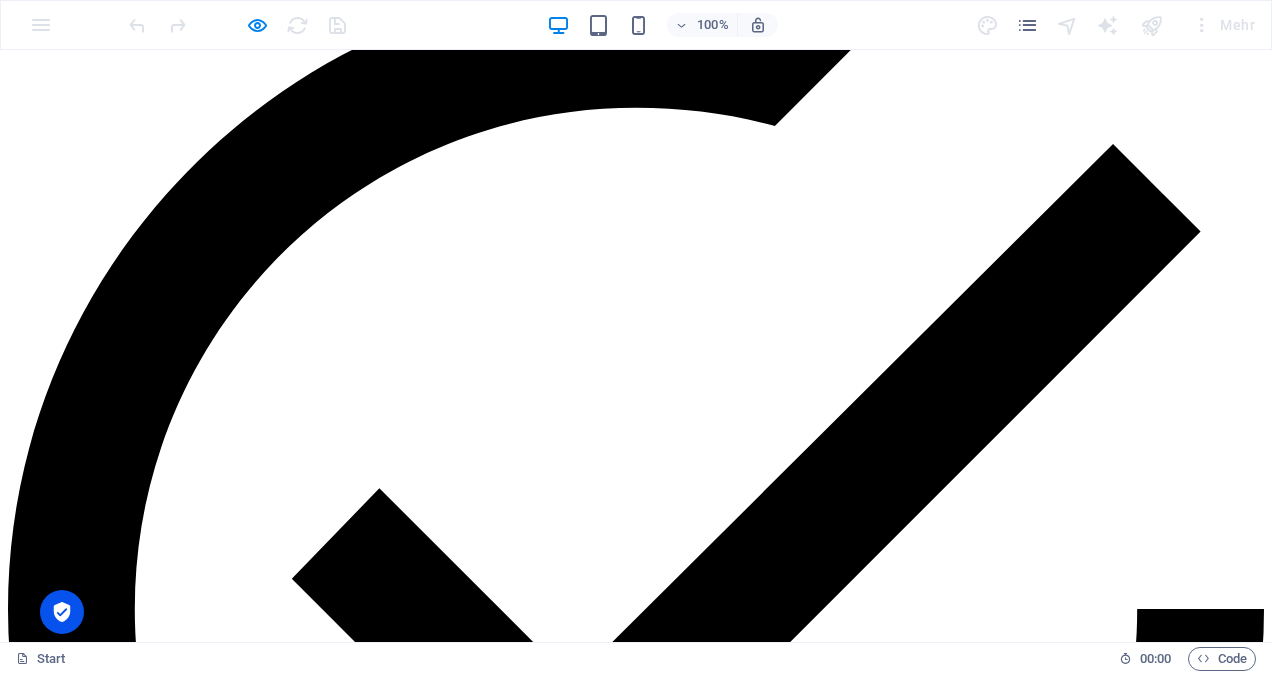 click on "Legal Notice" at bounding box center [609, 6574] 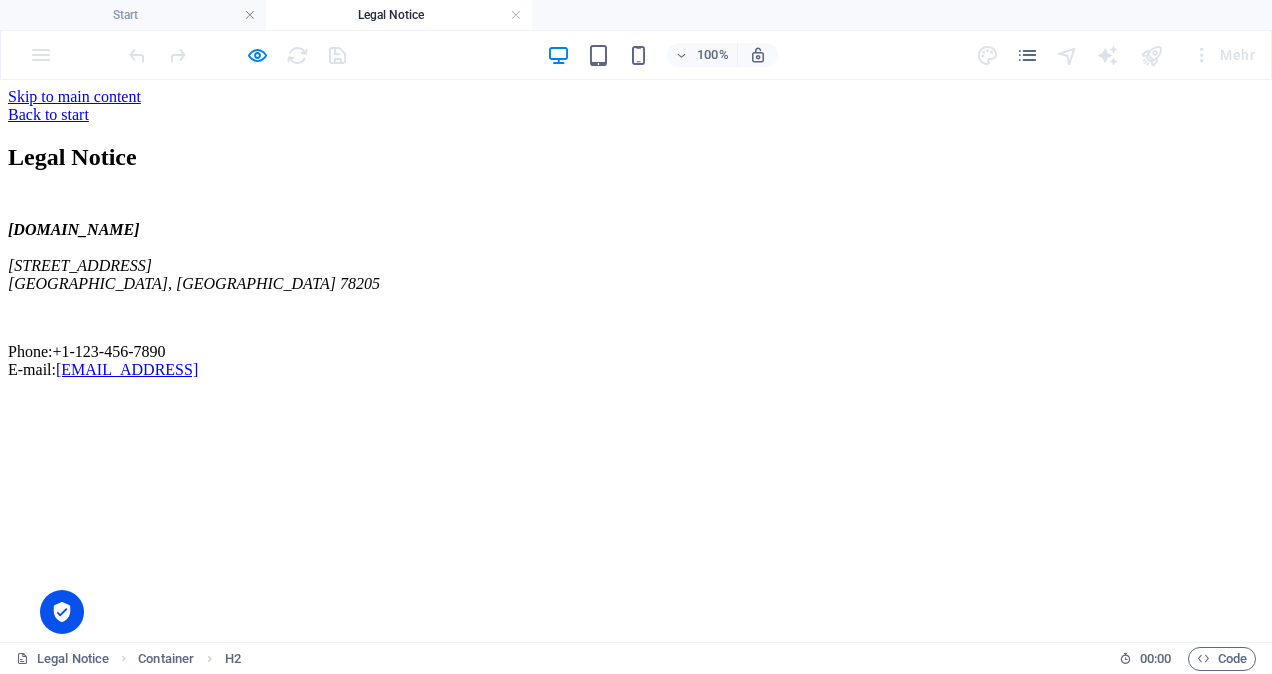 scroll, scrollTop: 0, scrollLeft: 0, axis: both 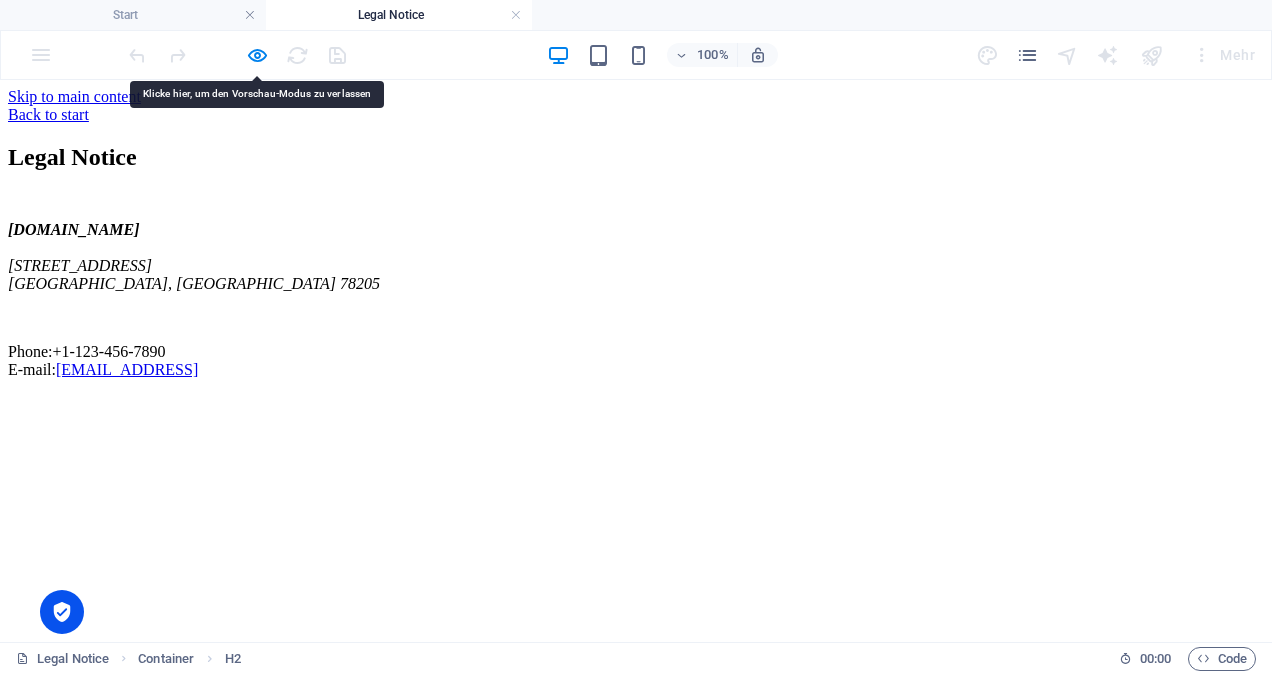 click on "Legal Notice" at bounding box center (636, 157) 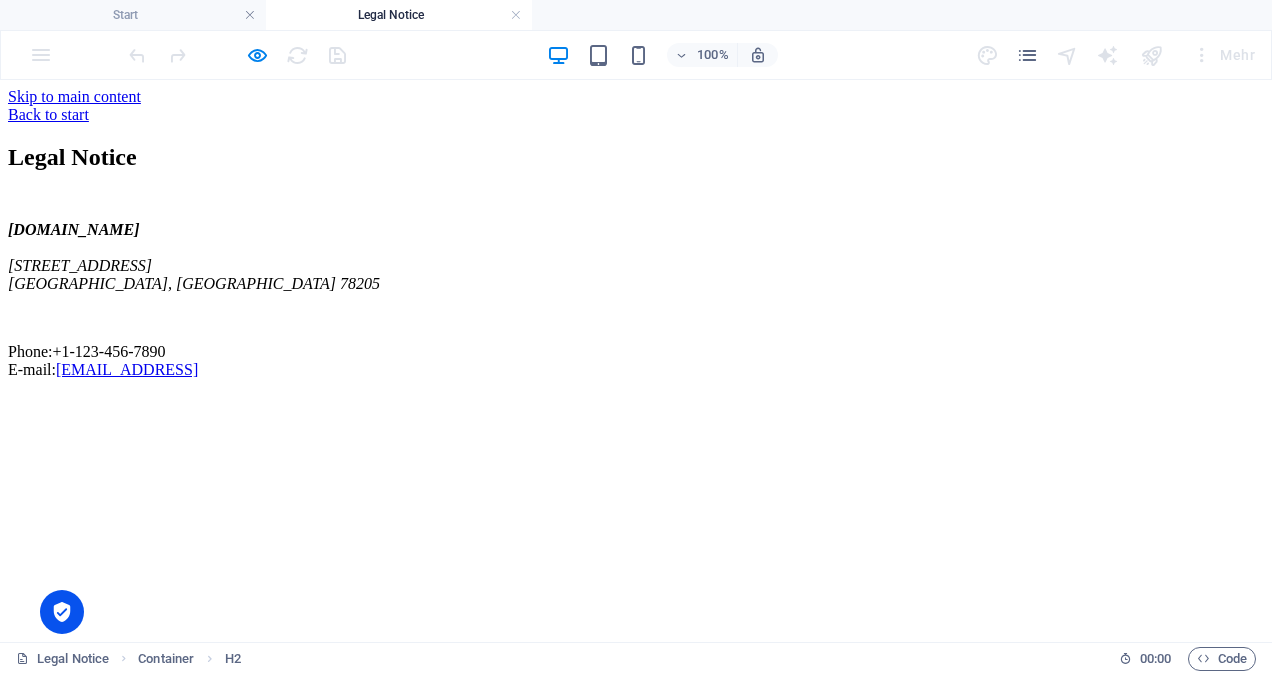 click on "tobiasroux.ch   300 Alamo Plaza San Antonio, TX   78205 Phone:  +1-123-456-7890 E-mail:  e99b5b0dcd1224c47f922a4e2ac595@cpanel.local" at bounding box center (636, 300) 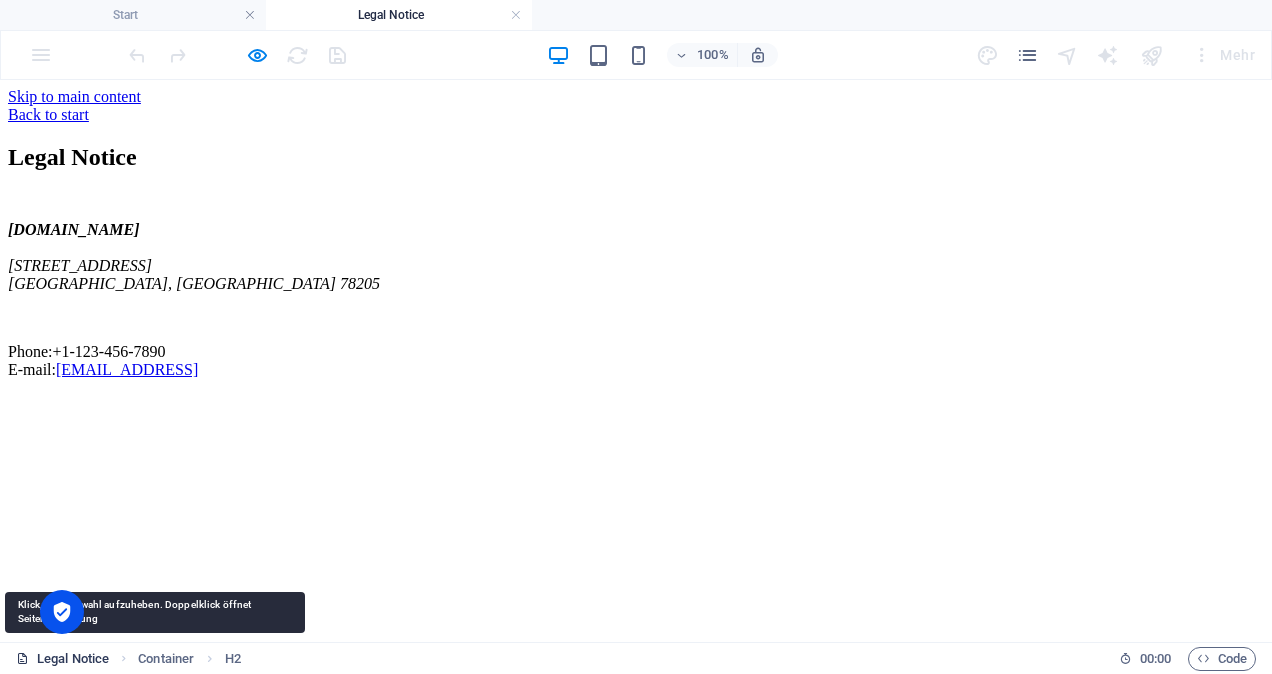 click on "Legal Notice" at bounding box center [62, 659] 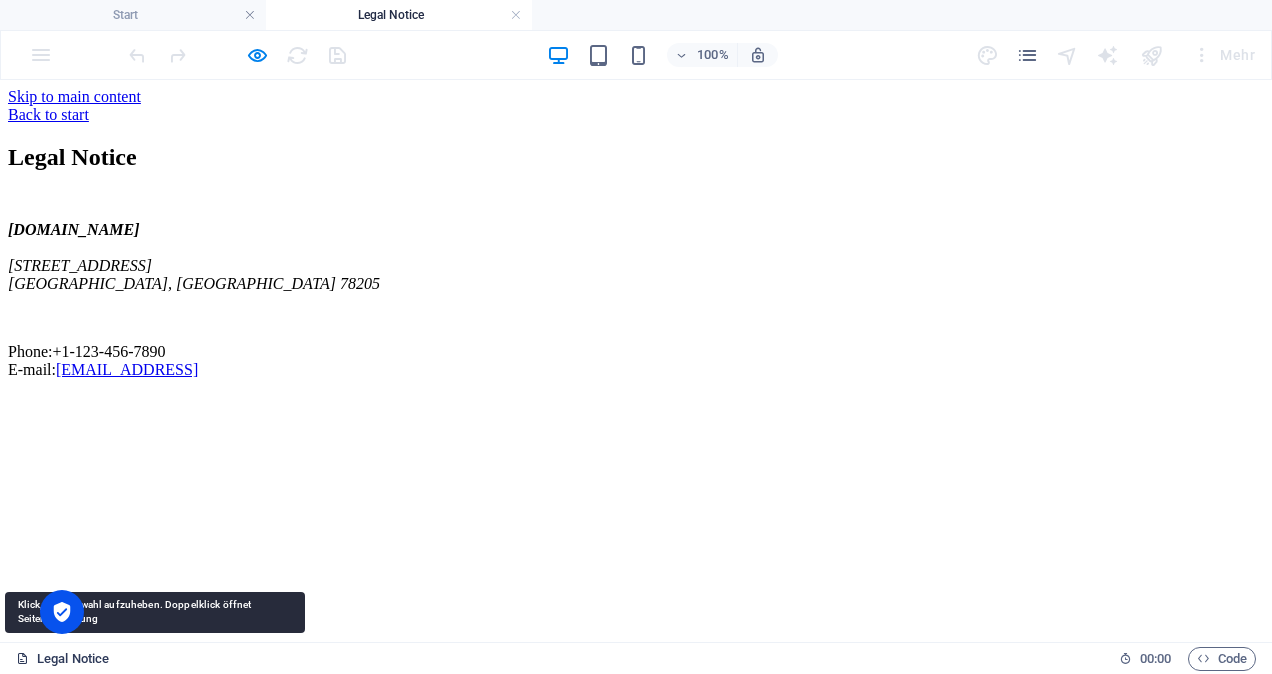 click on "Legal Notice" at bounding box center (62, 659) 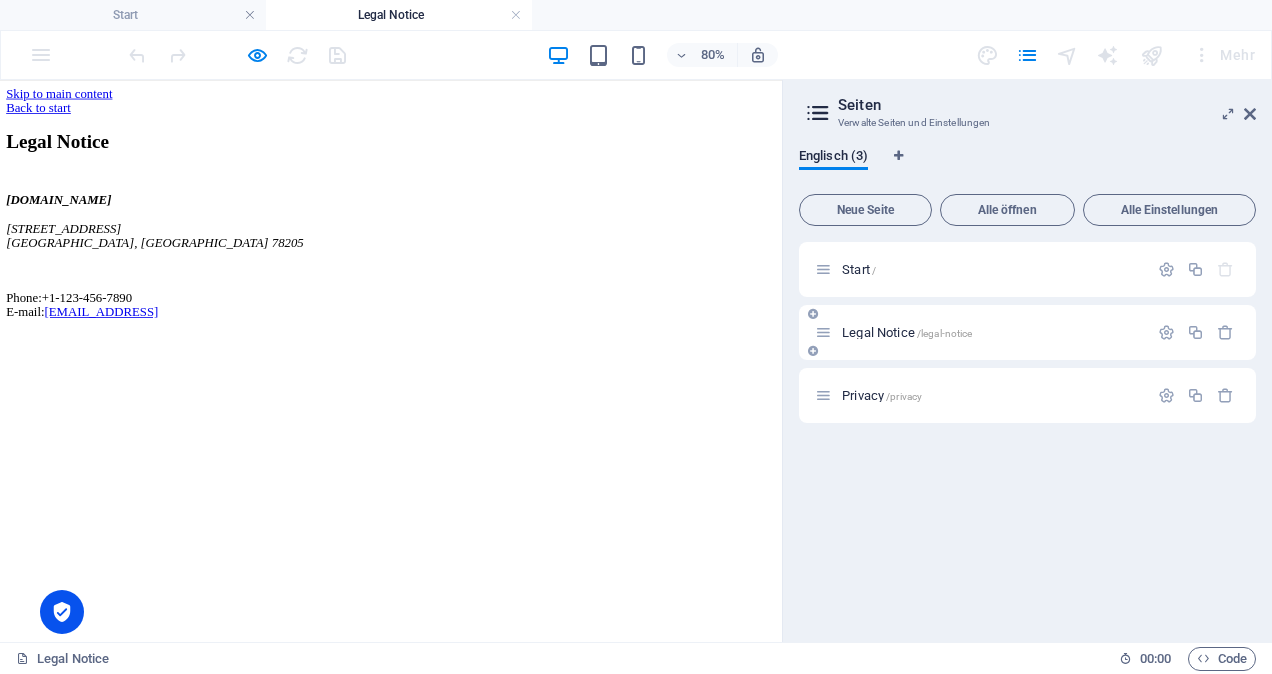click on "/legal-notice" at bounding box center (945, 333) 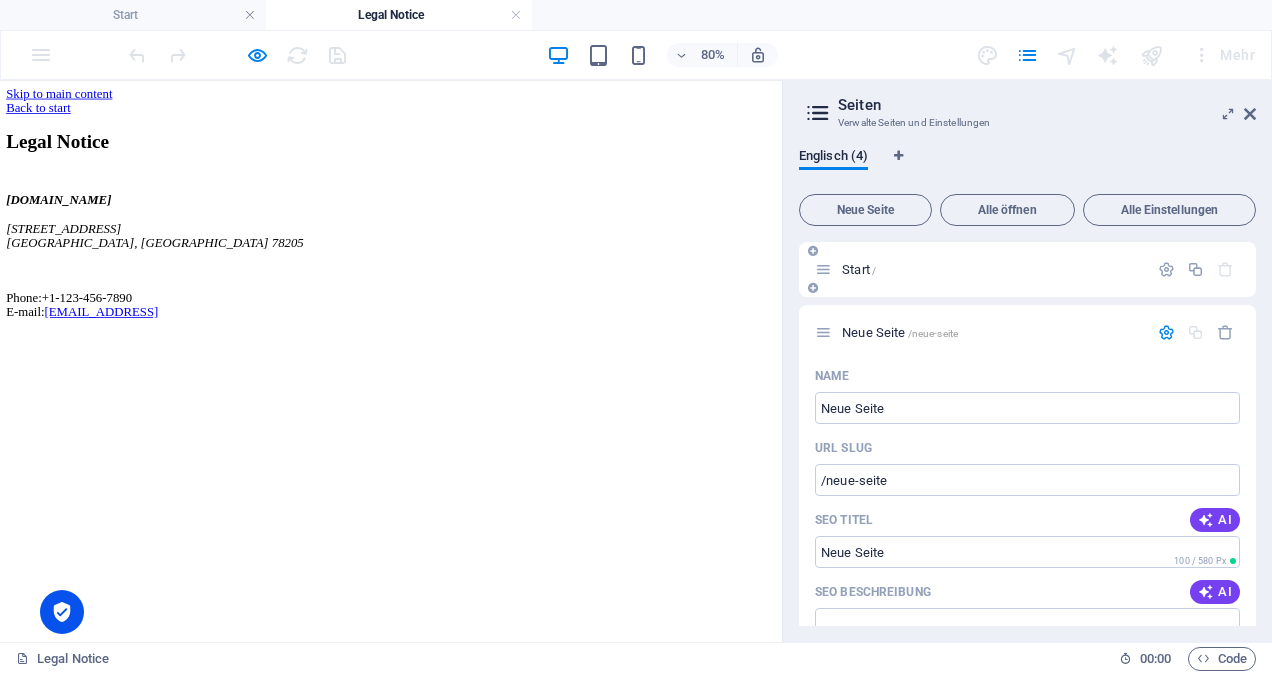 click on "Start /" at bounding box center [859, 269] 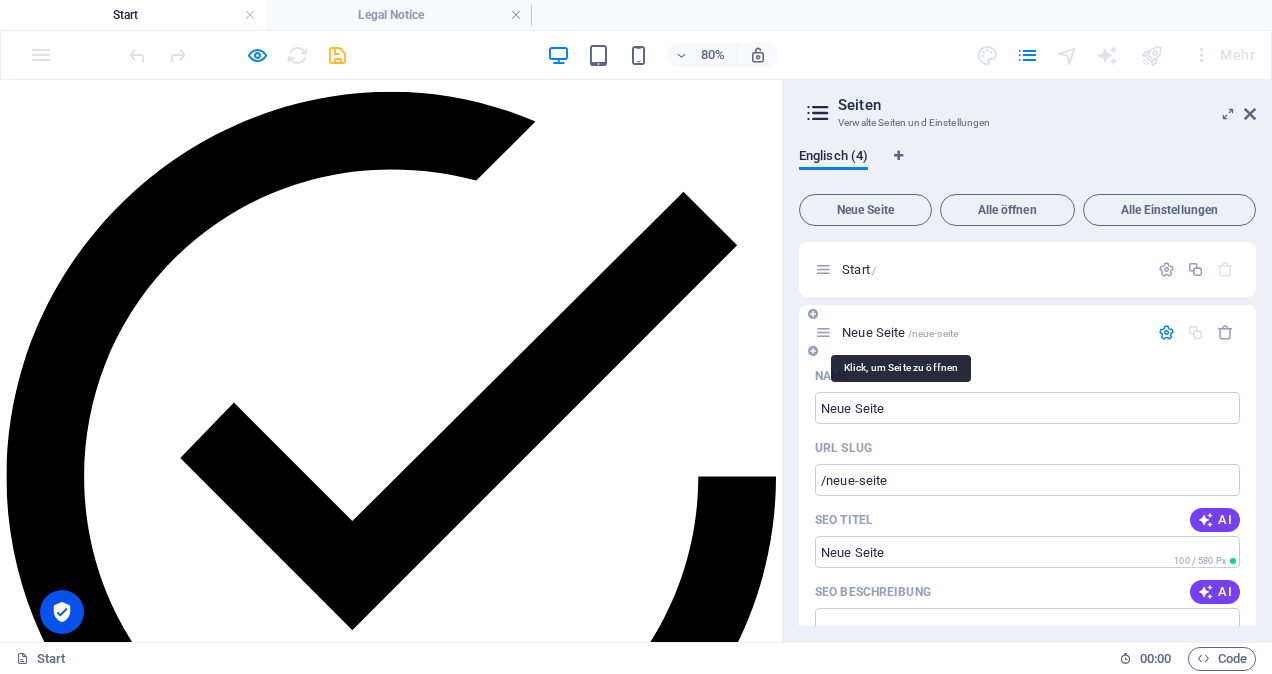 click on "Neue Seite /neue-seite" at bounding box center (900, 332) 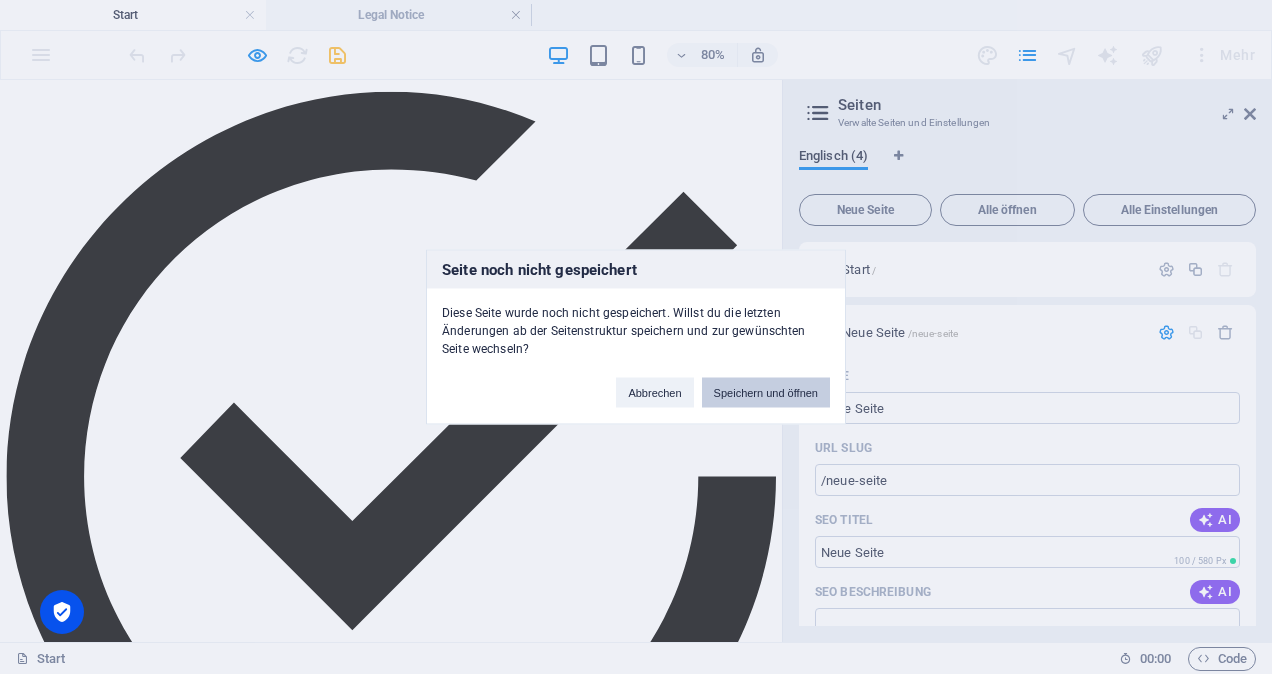 click on "Speichern und öffnen" at bounding box center (766, 393) 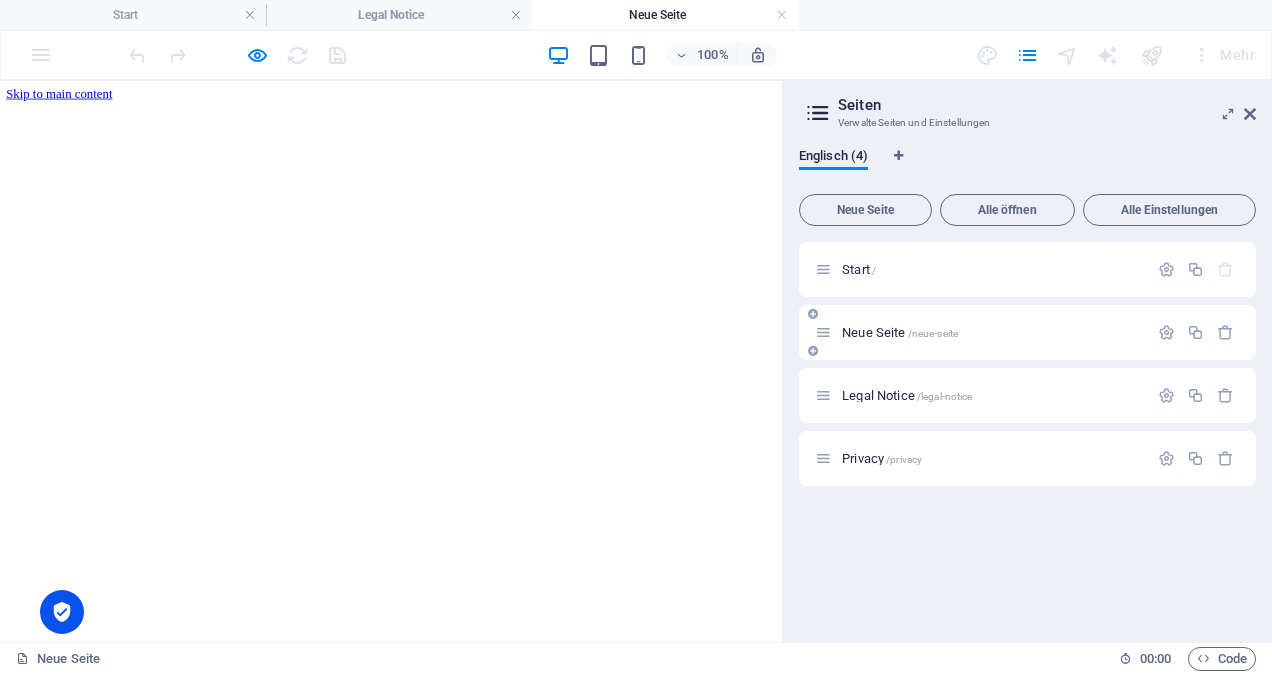 scroll, scrollTop: 0, scrollLeft: 0, axis: both 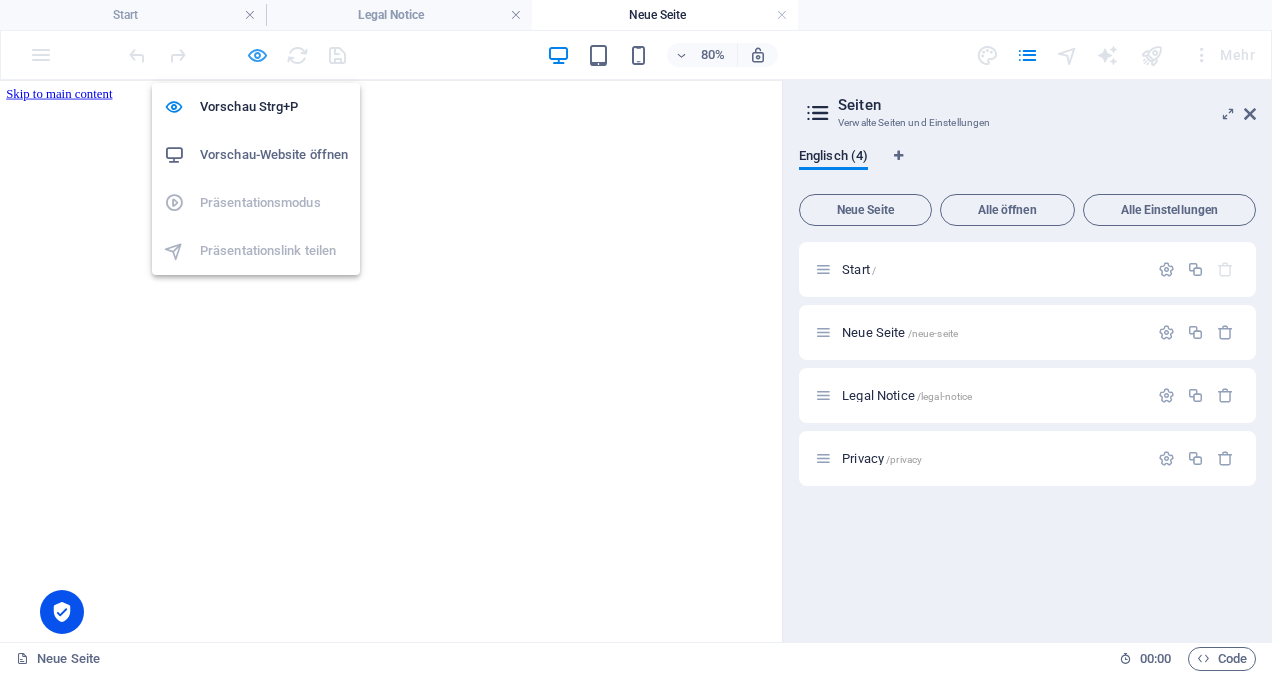 click at bounding box center [257, 55] 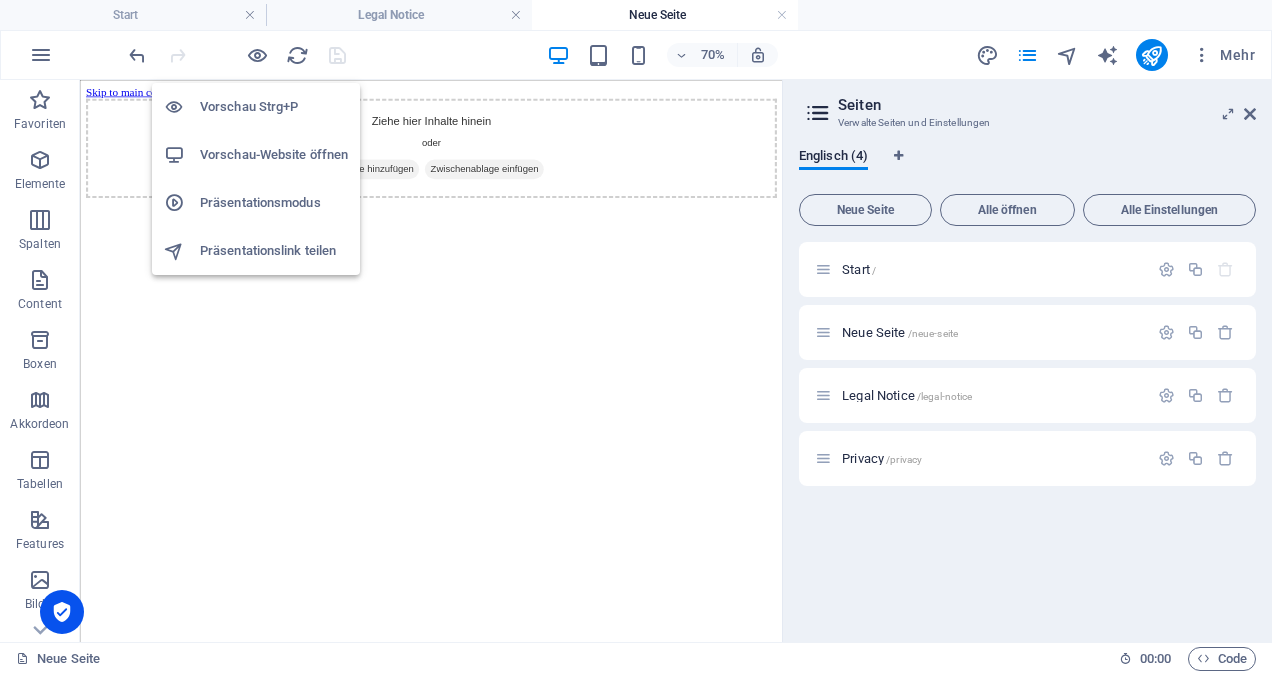 click on "Vorschau-Website öffnen" at bounding box center (274, 155) 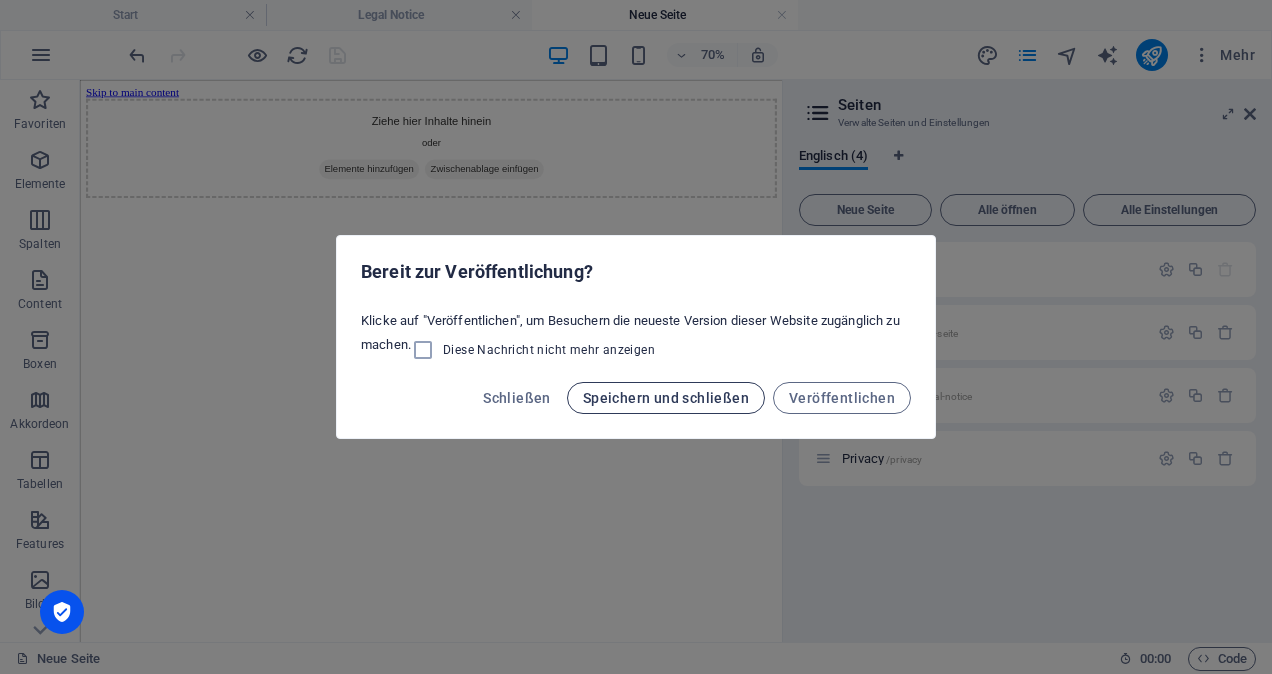 click on "Speichern und schließen" at bounding box center [666, 398] 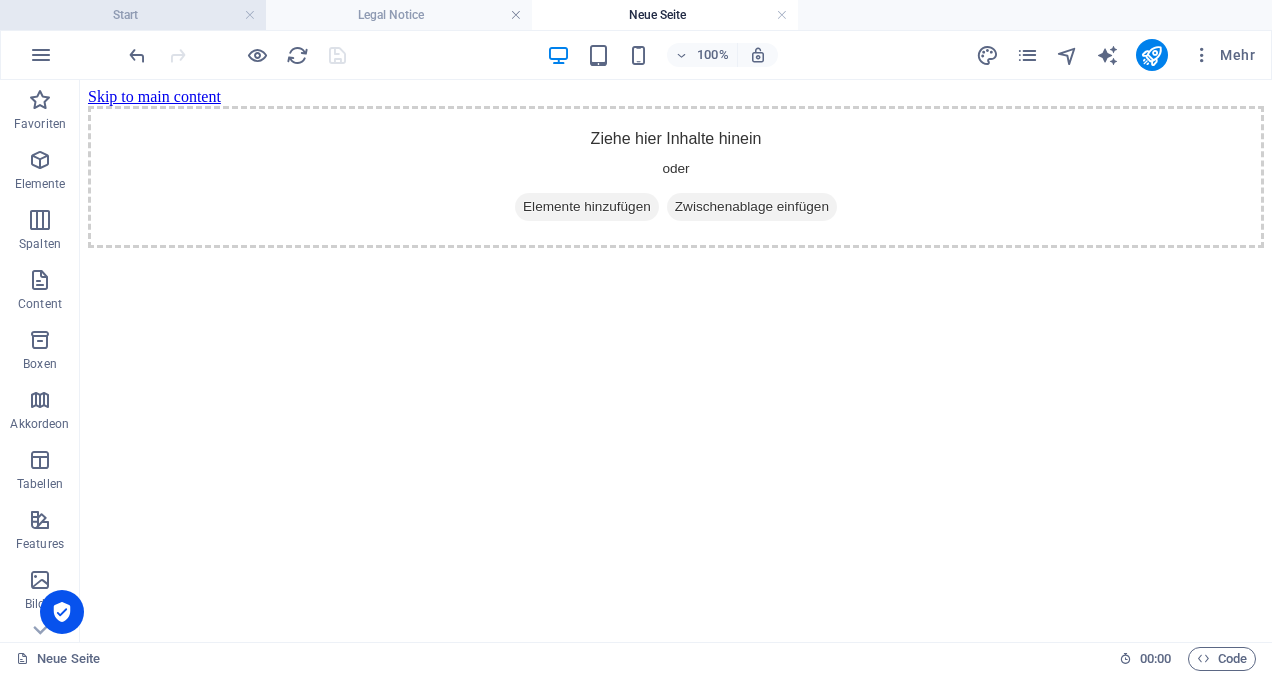 click on "Start" at bounding box center (133, 15) 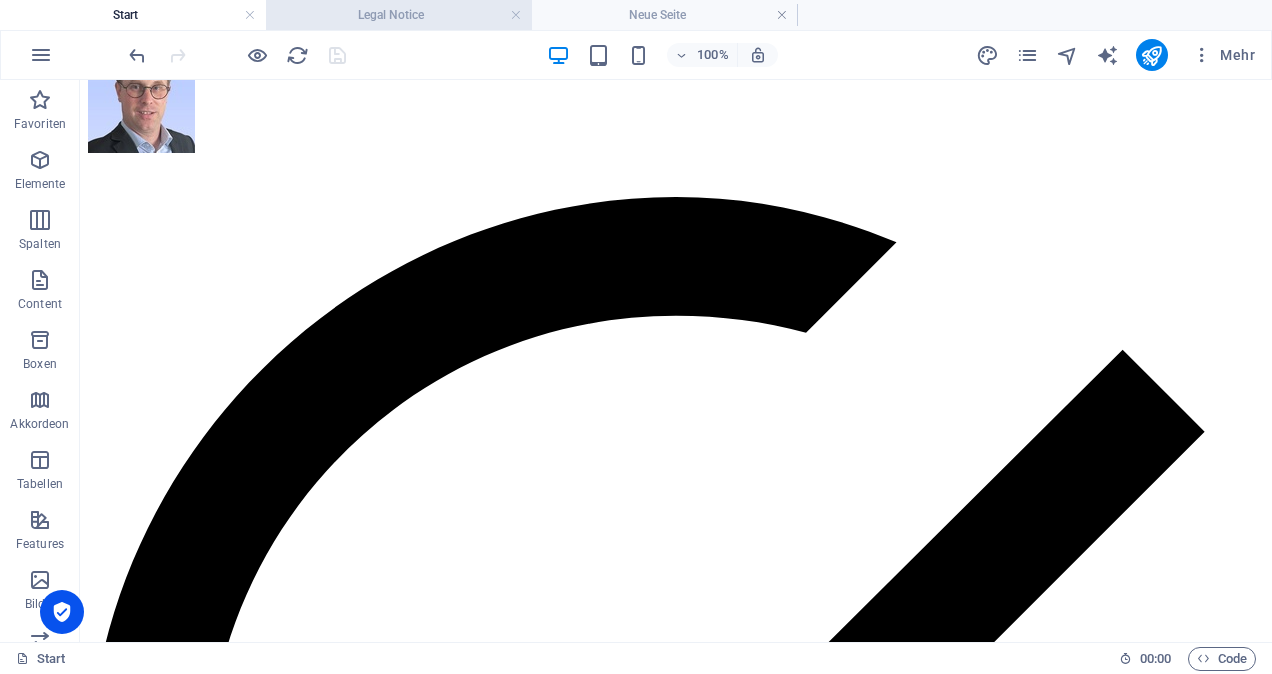 click on "Legal Notice" at bounding box center (399, 15) 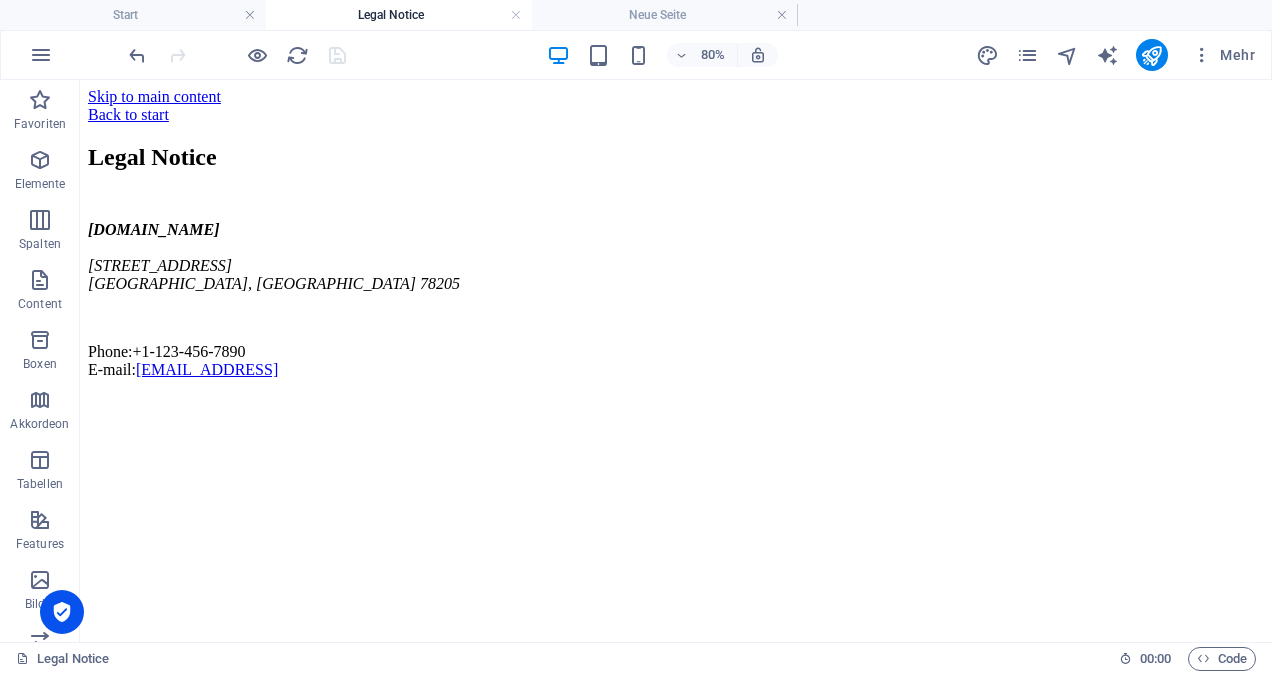 scroll, scrollTop: 0, scrollLeft: 0, axis: both 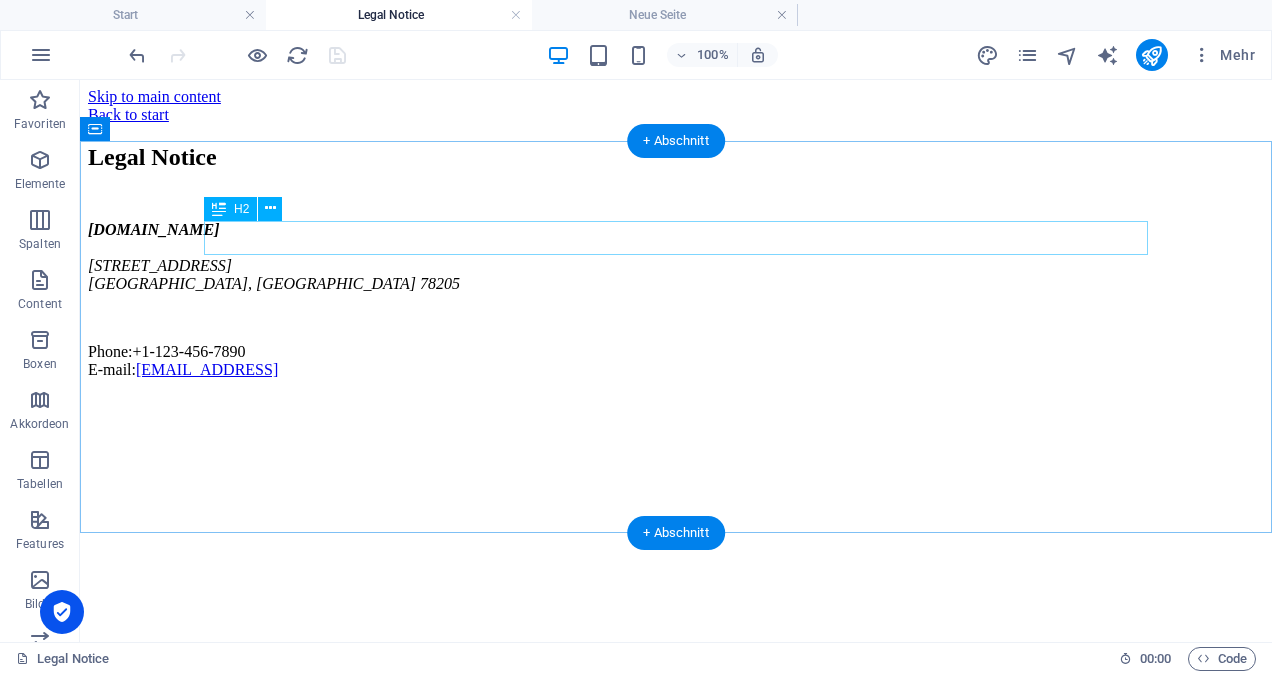 click on "Legal Notice" at bounding box center [676, 157] 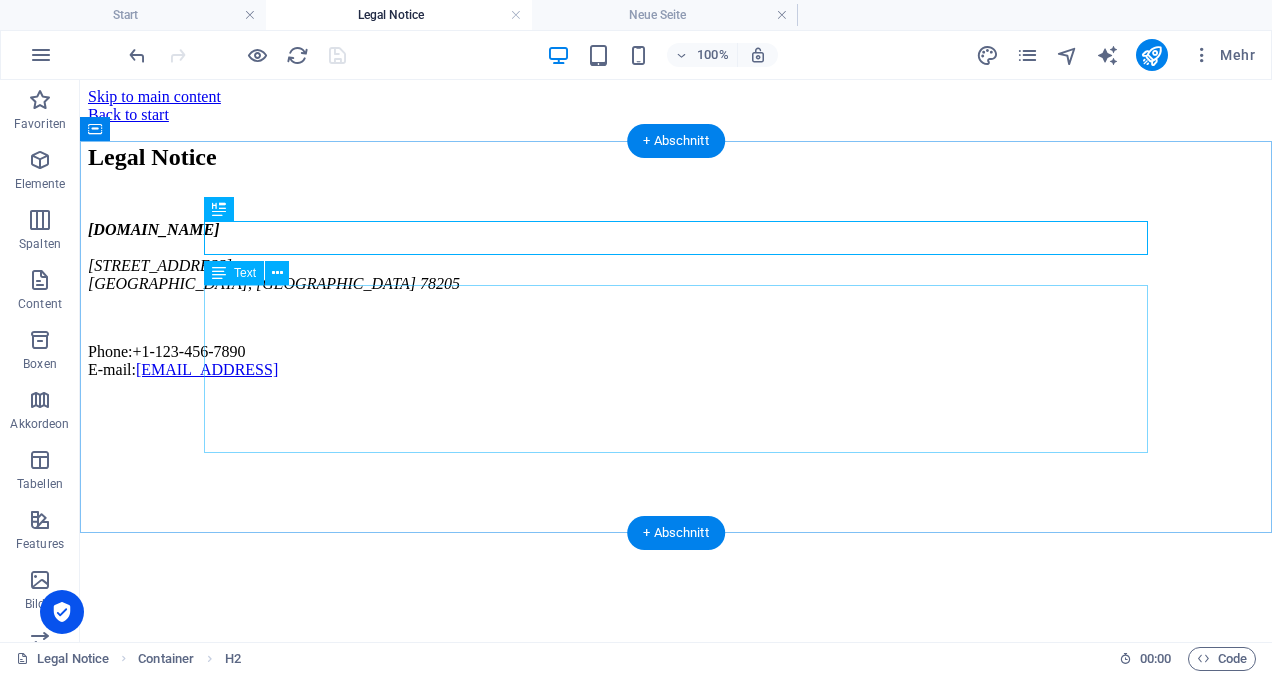 click on "tobiasroux.ch   300 Alamo Plaza San Antonio, TX   78205 Phone:  +1-123-456-7890 E-mail:  e99b5b0dcd1224c47f922a4e2ac595@cpanel.local" at bounding box center [676, 300] 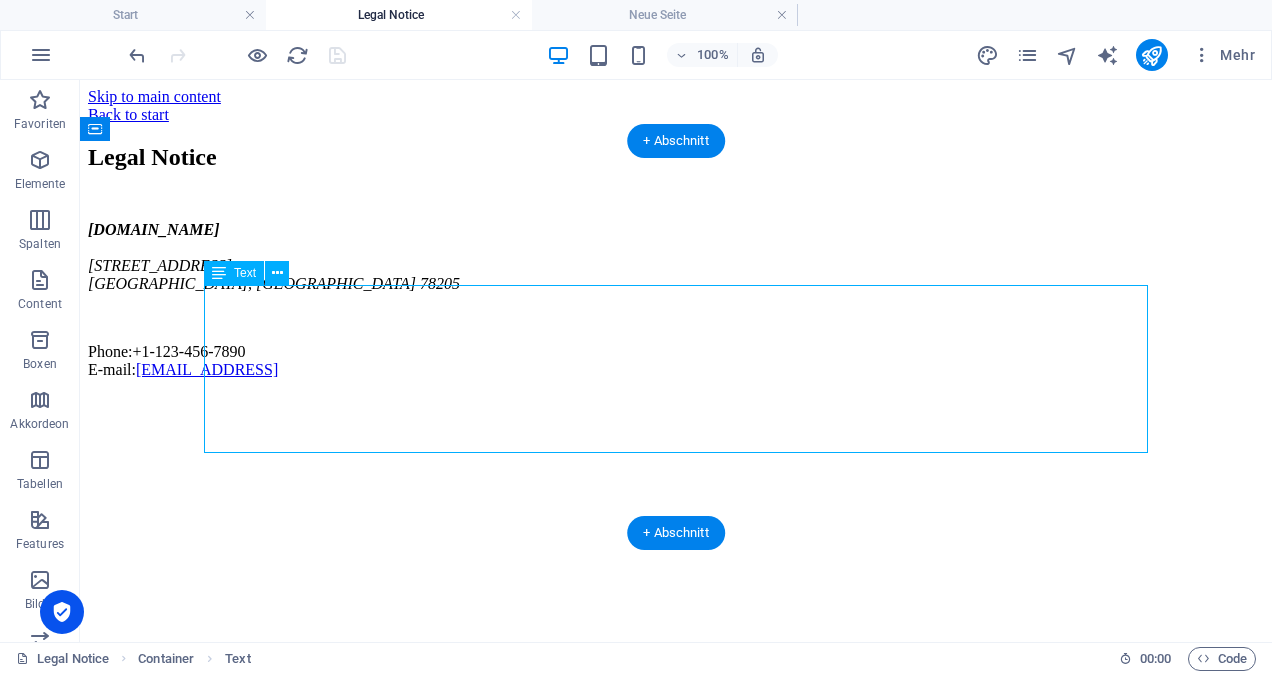 click on "tobiasroux.ch   300 Alamo Plaza San Antonio, TX   78205 Phone:  +1-123-456-7890 E-mail:  e99b5b0dcd1224c47f922a4e2ac595@cpanel.local" at bounding box center [676, 300] 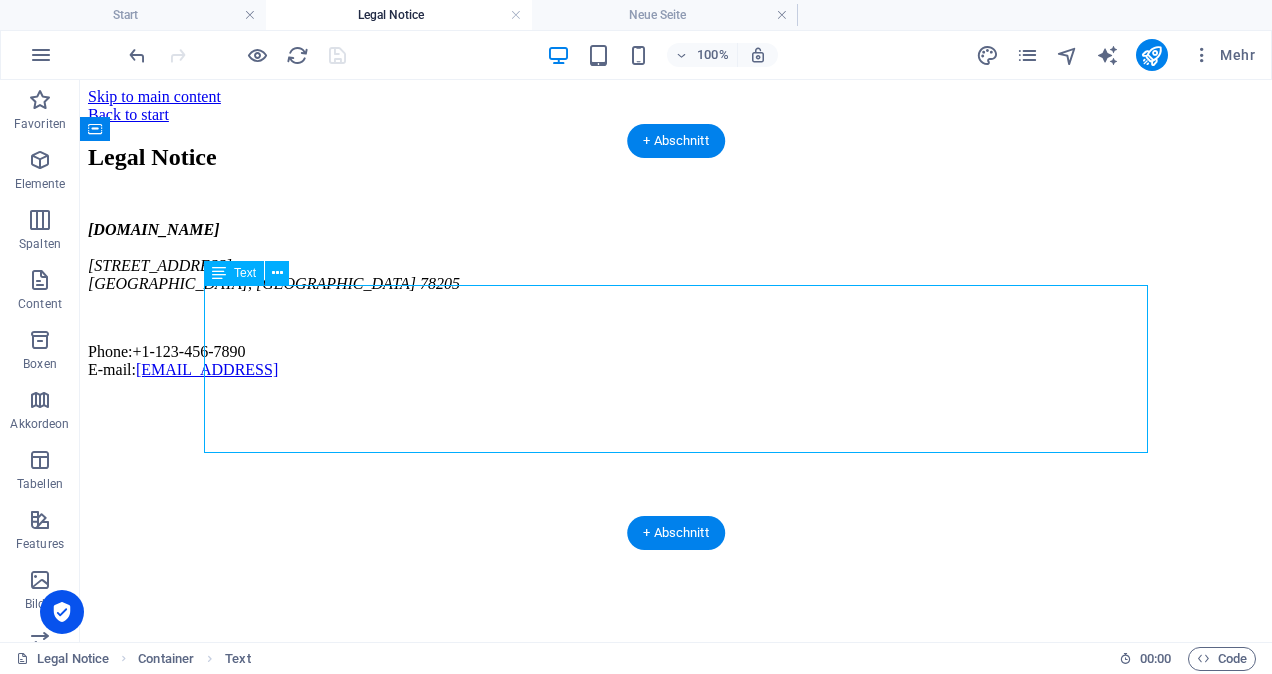 click on "tobiasroux.ch   300 Alamo Plaza San Antonio, TX   78205 Phone:  +1-123-456-7890 E-mail:  e99b5b0dcd1224c47f922a4e2ac595@cpanel.local" at bounding box center [676, 300] 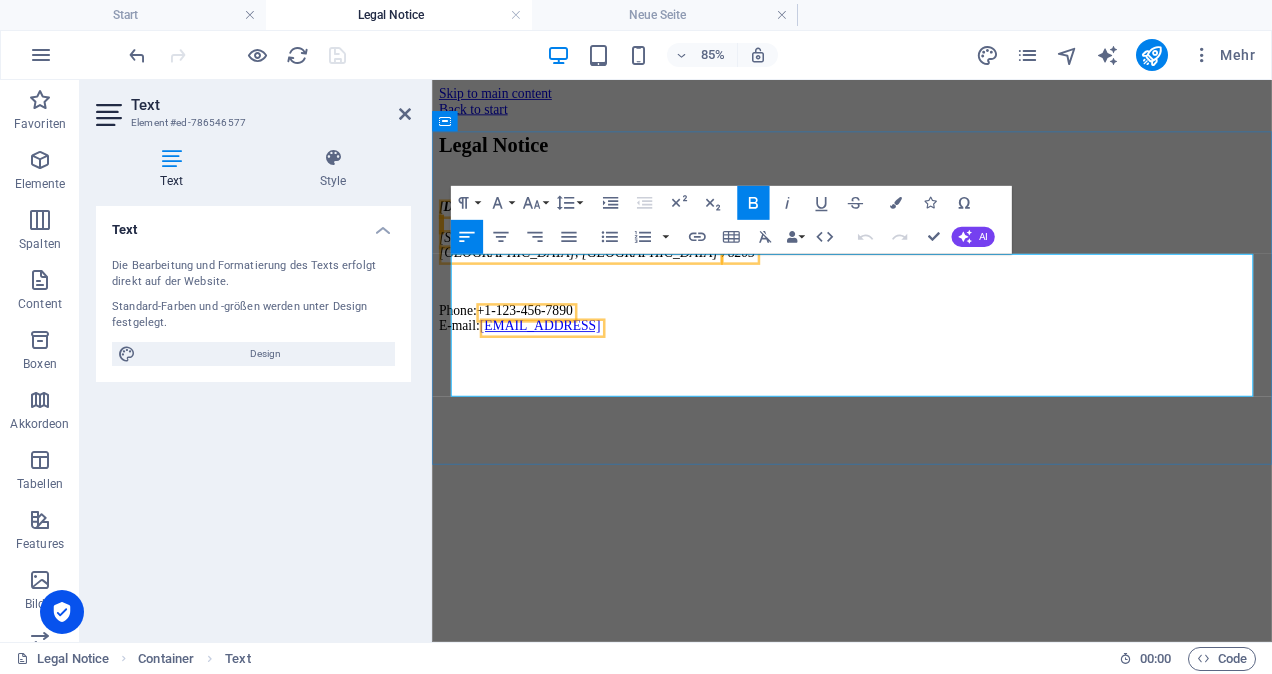 click on "tobiasroux.ch   300 Alamo Plaza San Antonio, TX   78205" at bounding box center (926, 257) 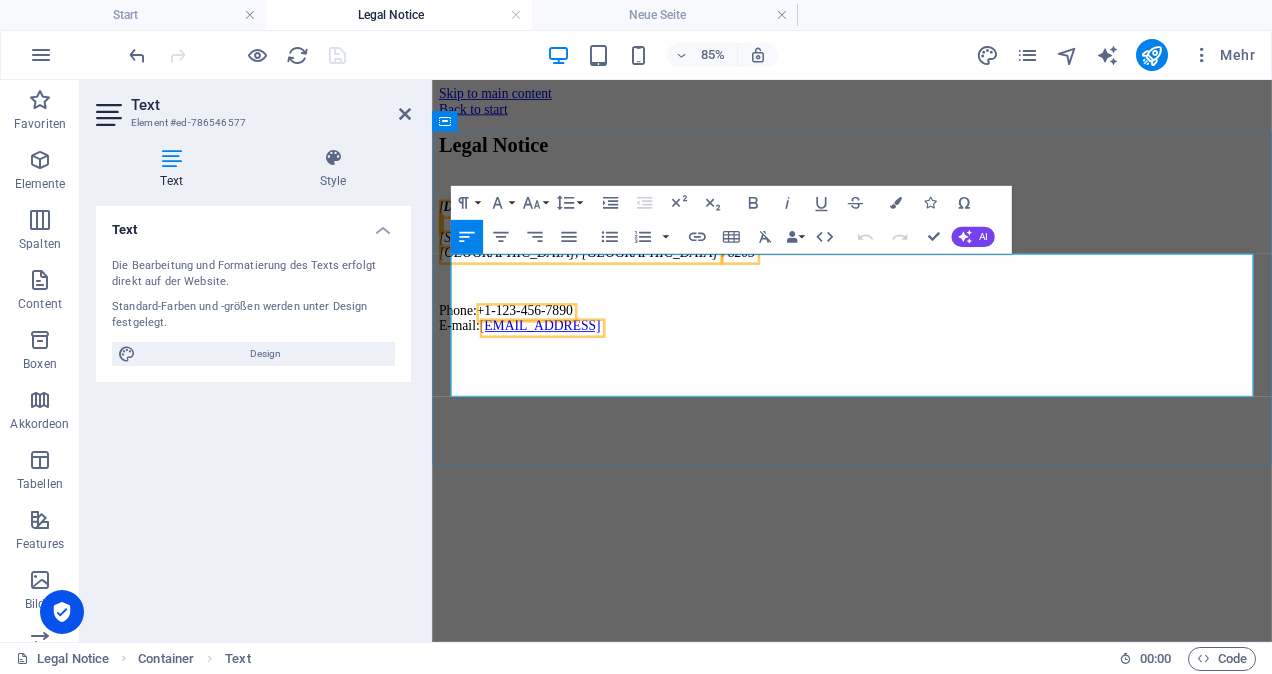 drag, startPoint x: 574, startPoint y: 353, endPoint x: 477, endPoint y: 351, distance: 97.020615 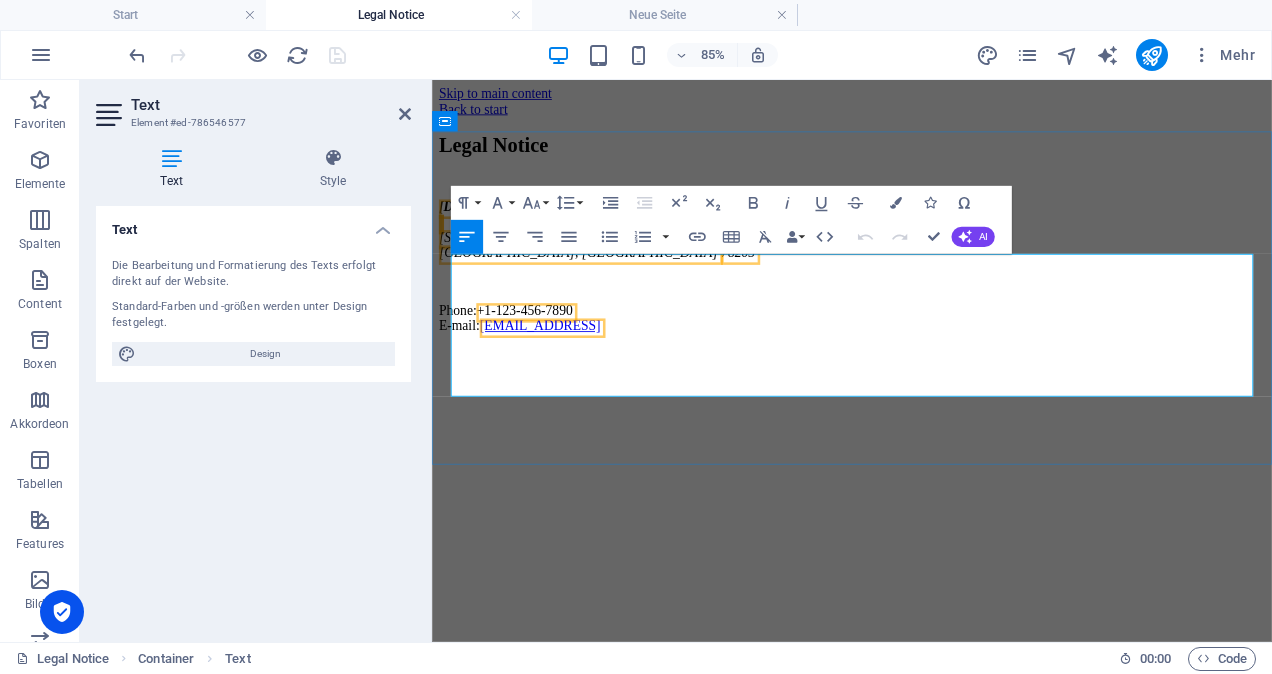 click on "tobiasroux.ch   300 Alamo Plaza San Antonio, TX   78205" at bounding box center [926, 257] 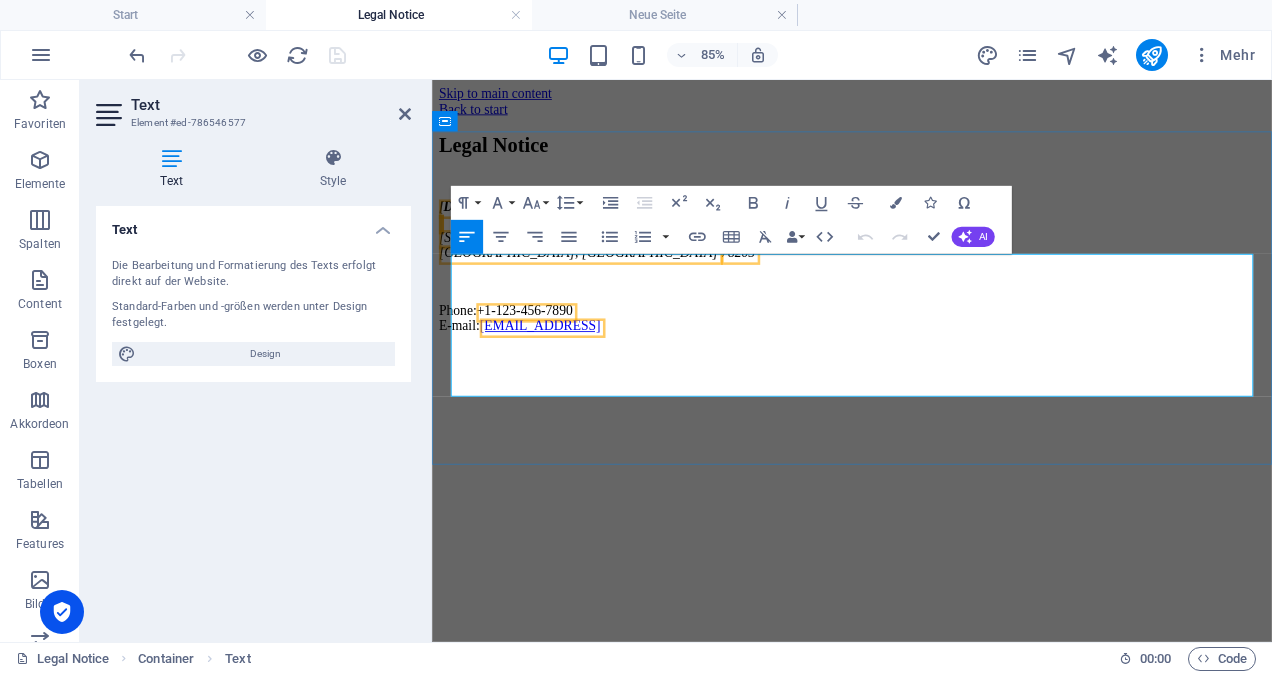 type 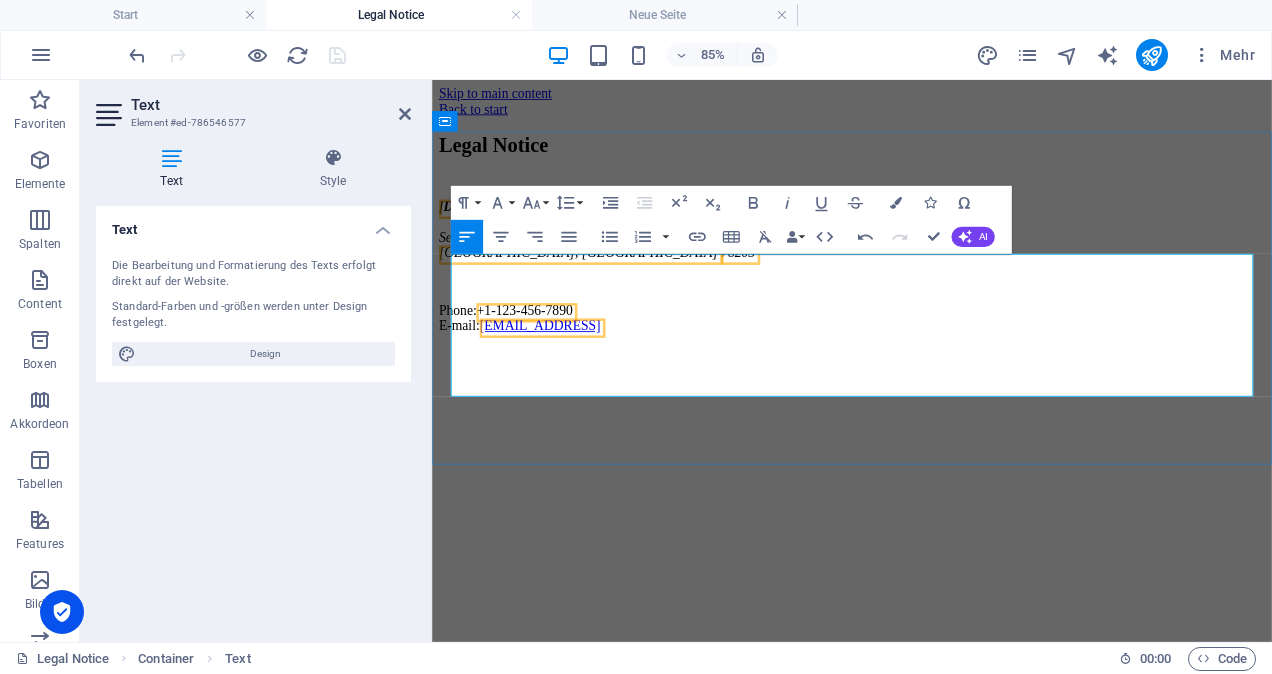 click on "Sensematt 3 San Antonio, TX   78205" at bounding box center [926, 275] 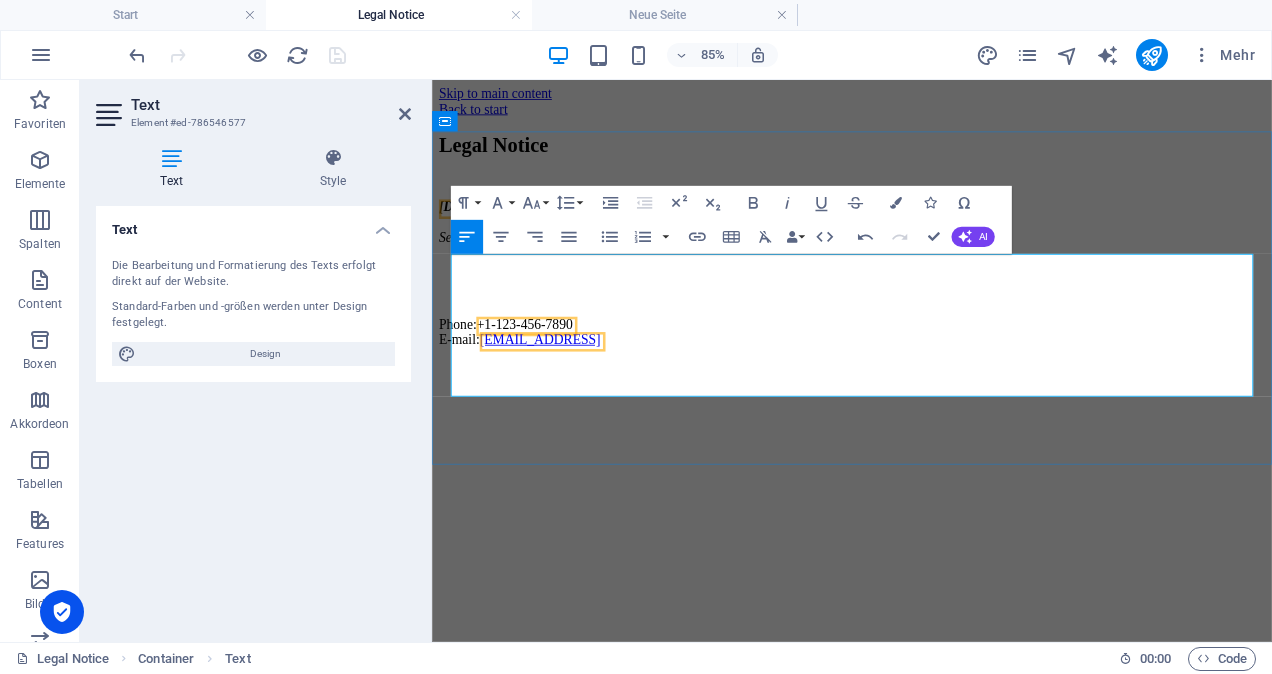 click on "Sensematt 3" at bounding box center [926, 266] 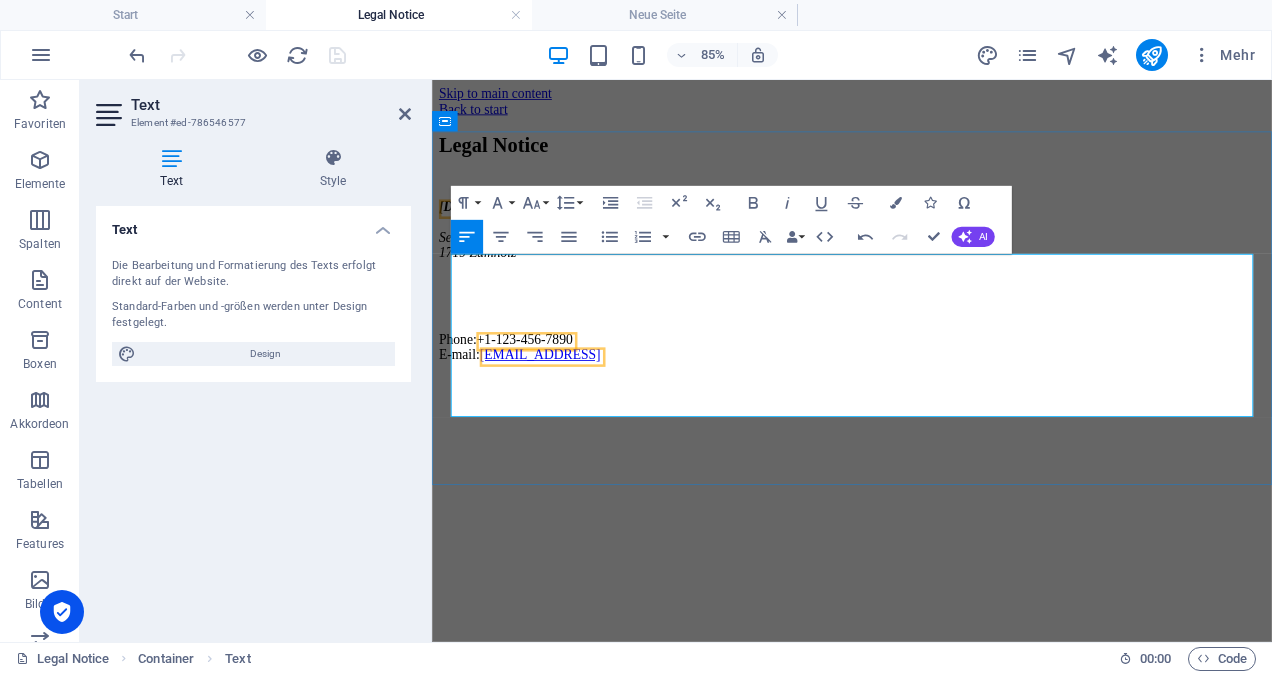 click on "+1-123-456-7890" at bounding box center (540, 385) 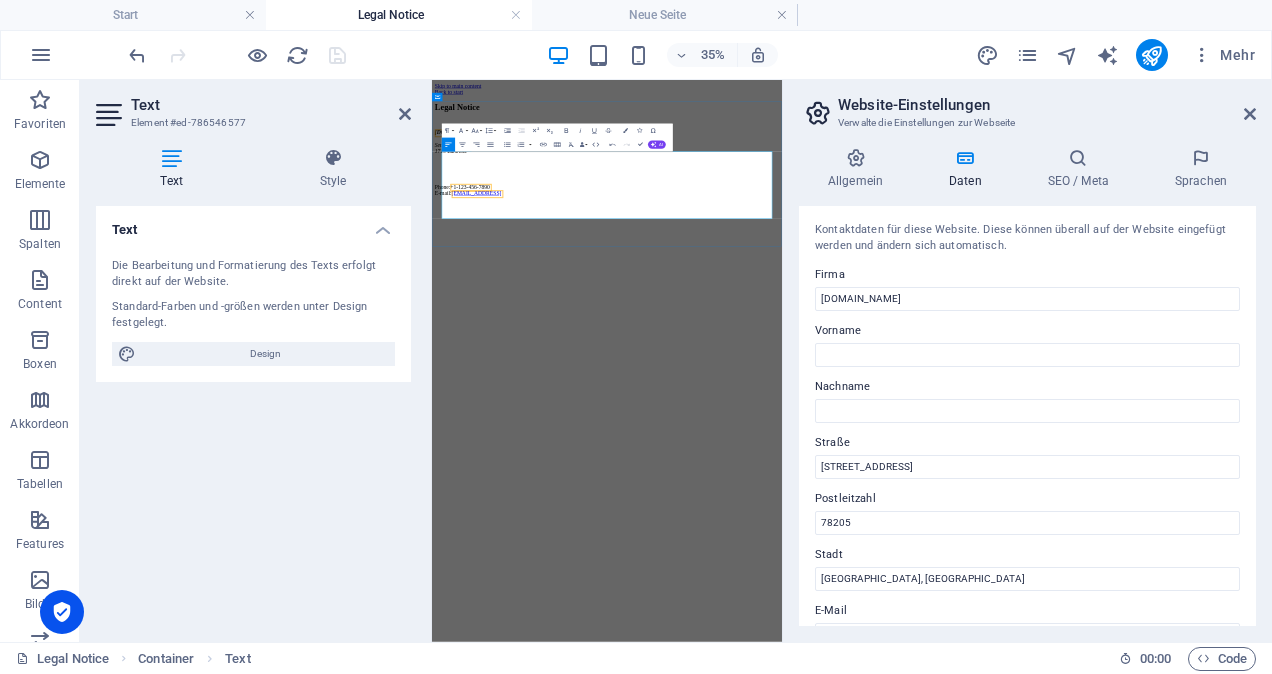click at bounding box center (932, 352) 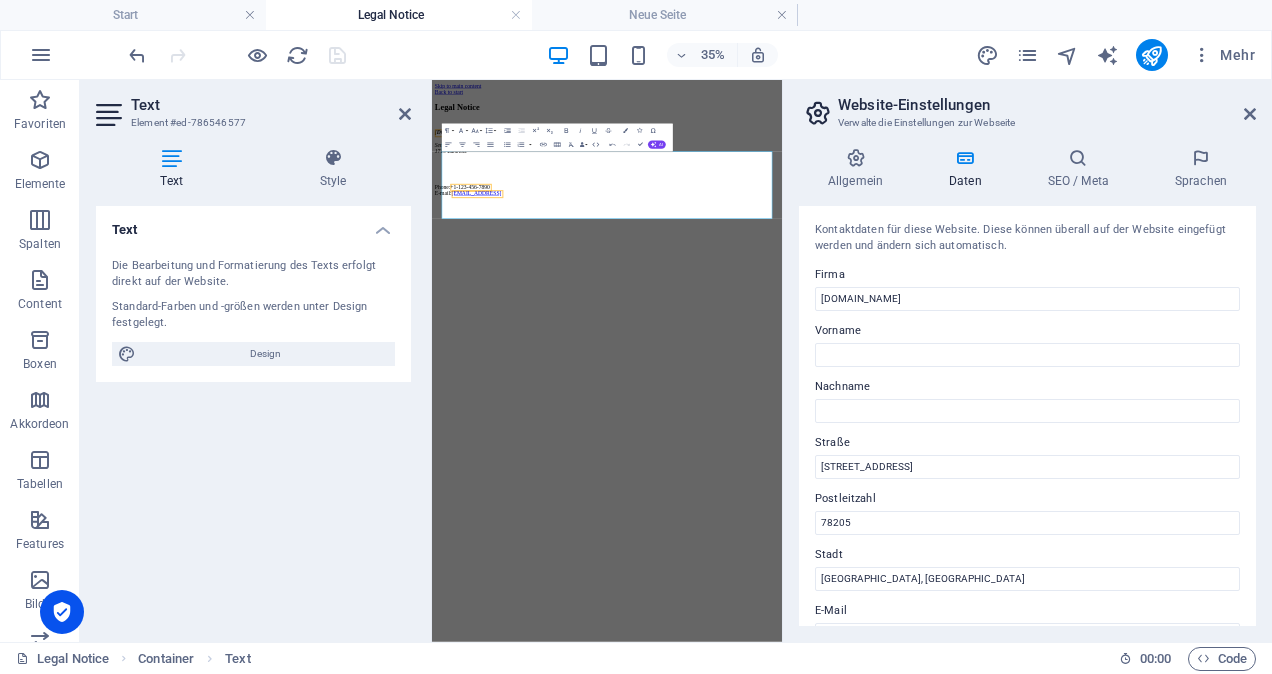 click on "Website-Einstellungen" at bounding box center [1047, 105] 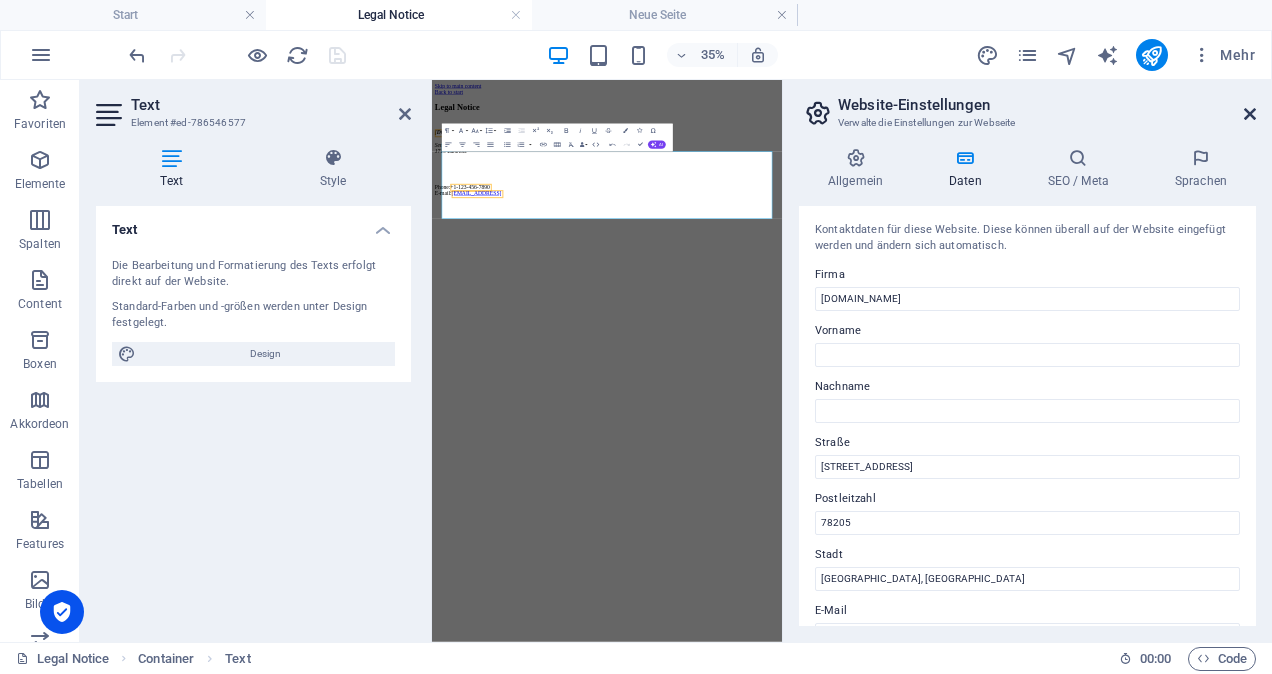 click at bounding box center [1250, 114] 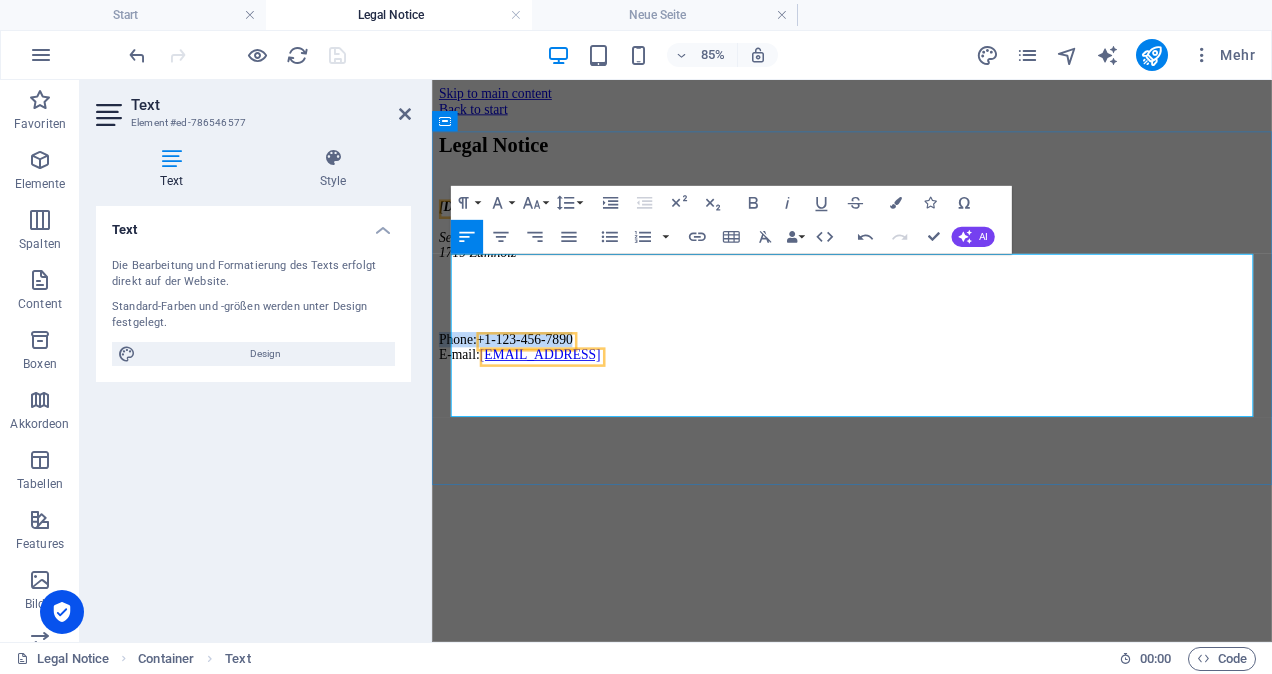 drag, startPoint x: 647, startPoint y: 439, endPoint x: 457, endPoint y: 441, distance: 190.01053 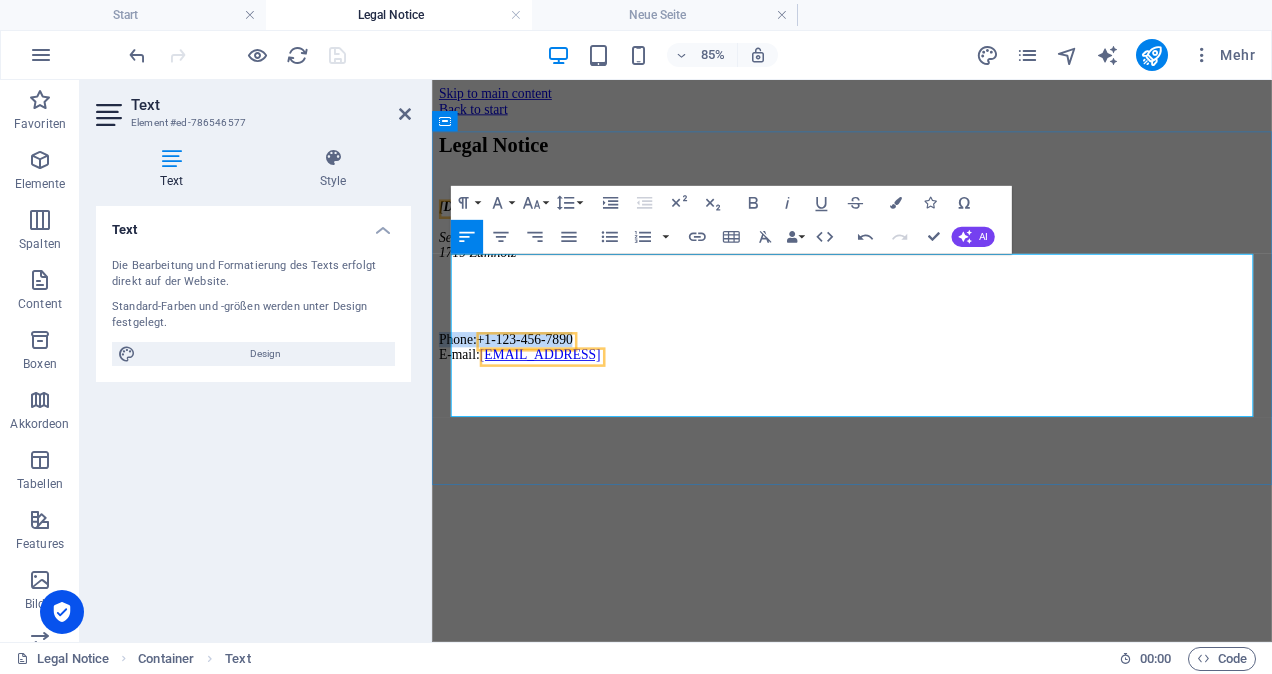 click on "Phone:  +1-123-456-7890 E-mail:  e99b5b0dcd1224c47f922a4e2ac595@cpanel.local" at bounding box center (926, 395) 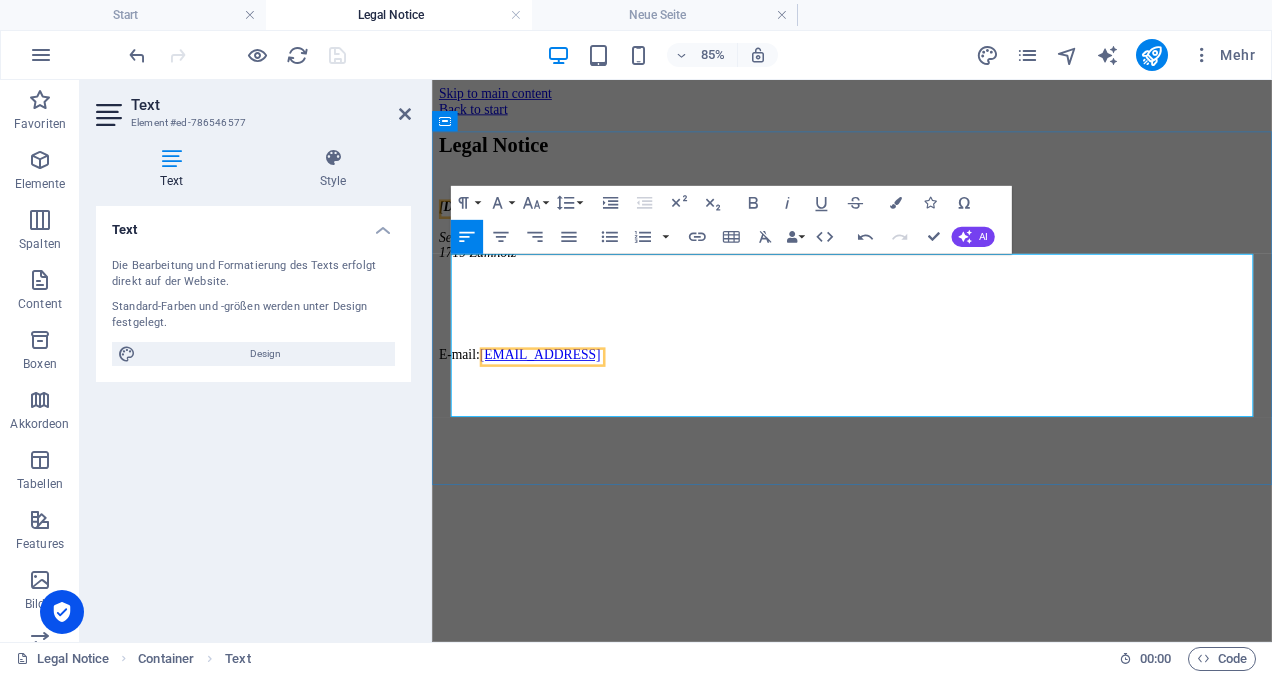 drag, startPoint x: 868, startPoint y: 462, endPoint x: 629, endPoint y: 473, distance: 239.253 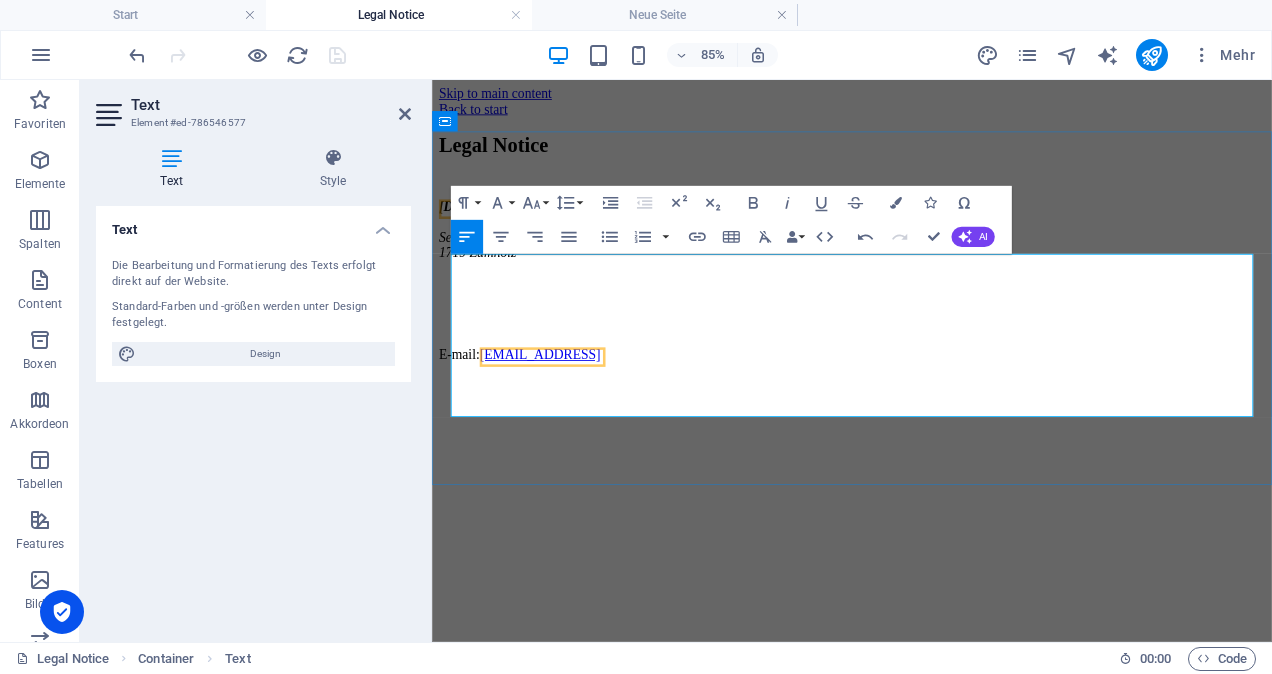 click on "E-mail:  e99b5b0dcd1224c47f922a4e2ac595@cpanel.local" at bounding box center [926, 395] 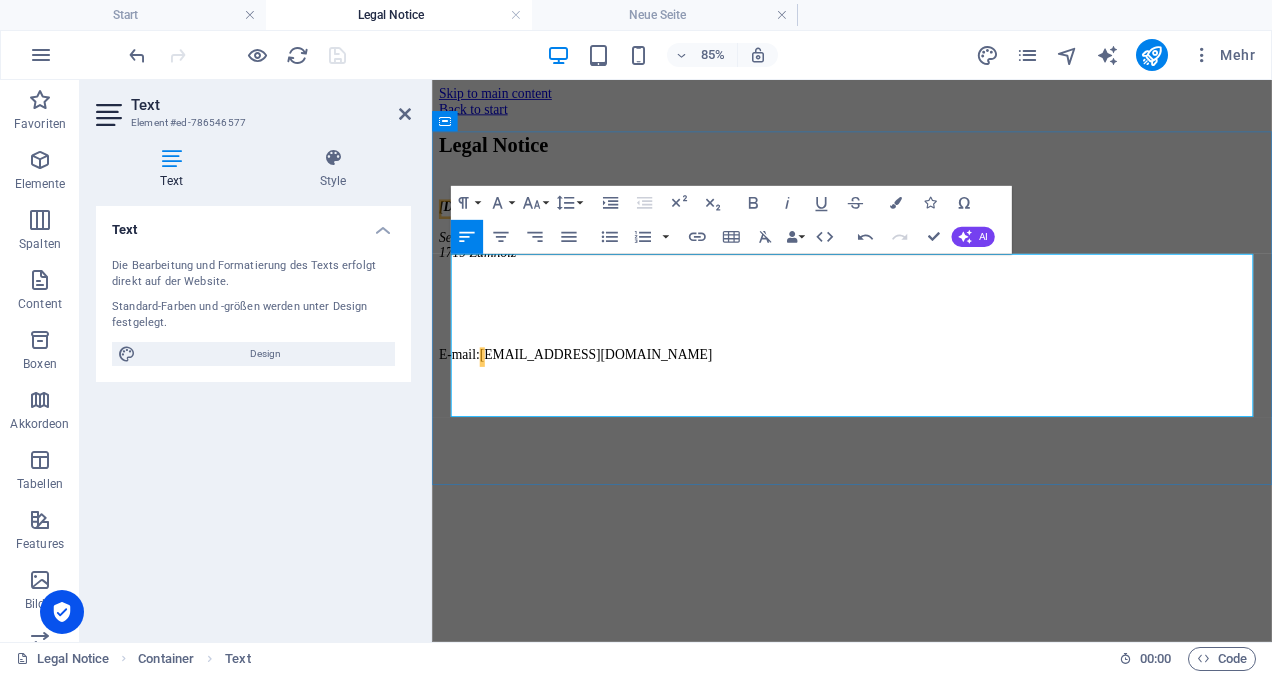 click on "Sensematt 3 1719 Zumholz" at bounding box center (926, 275) 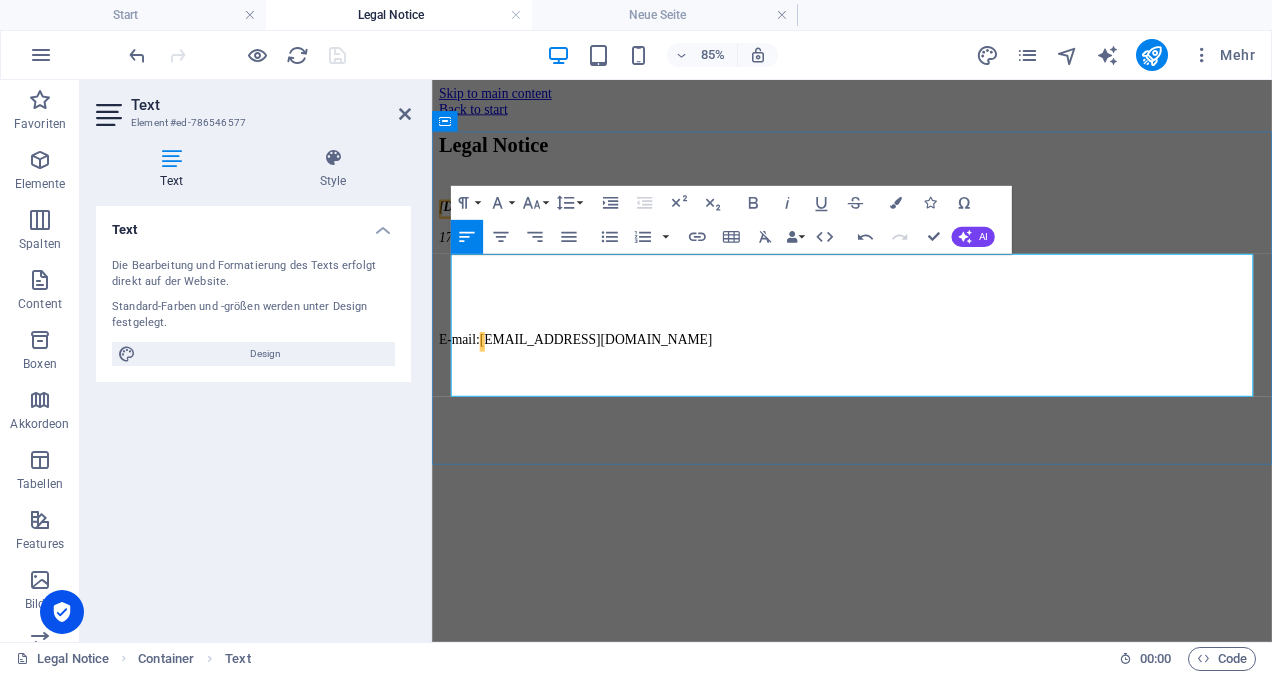 click at bounding box center [926, 334] 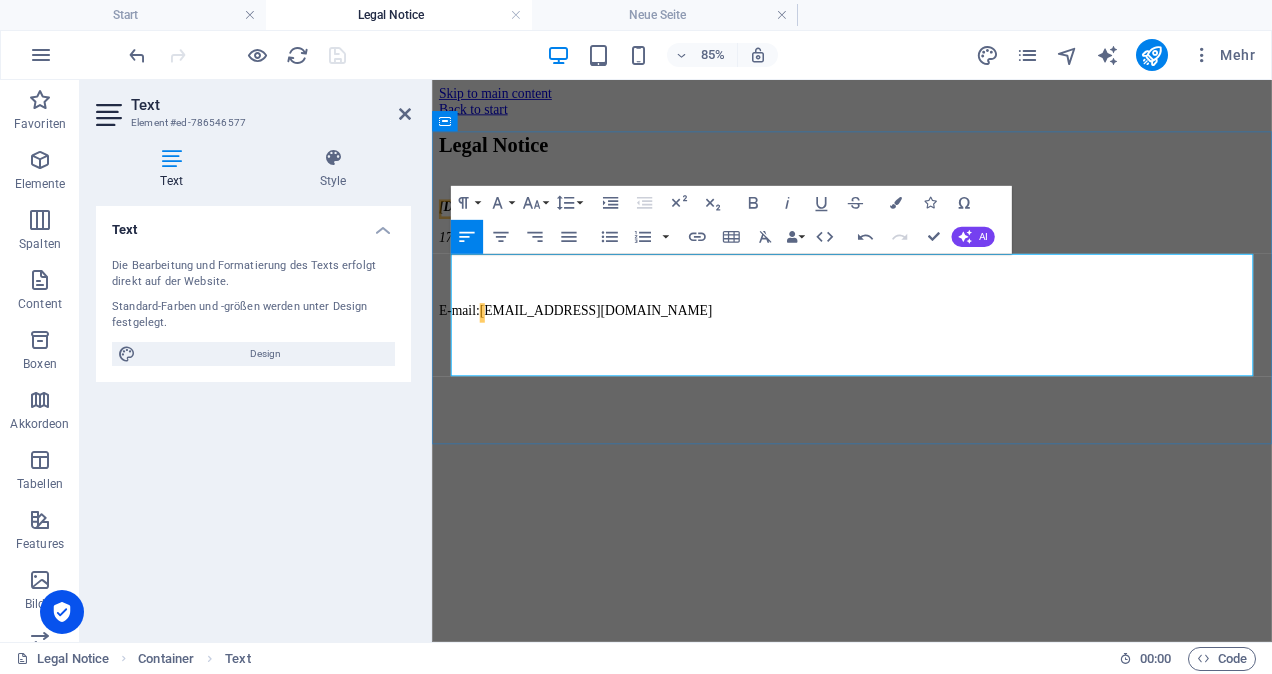 click on "E-mail:  info@tobiasroux.ch" at bounding box center [926, 343] 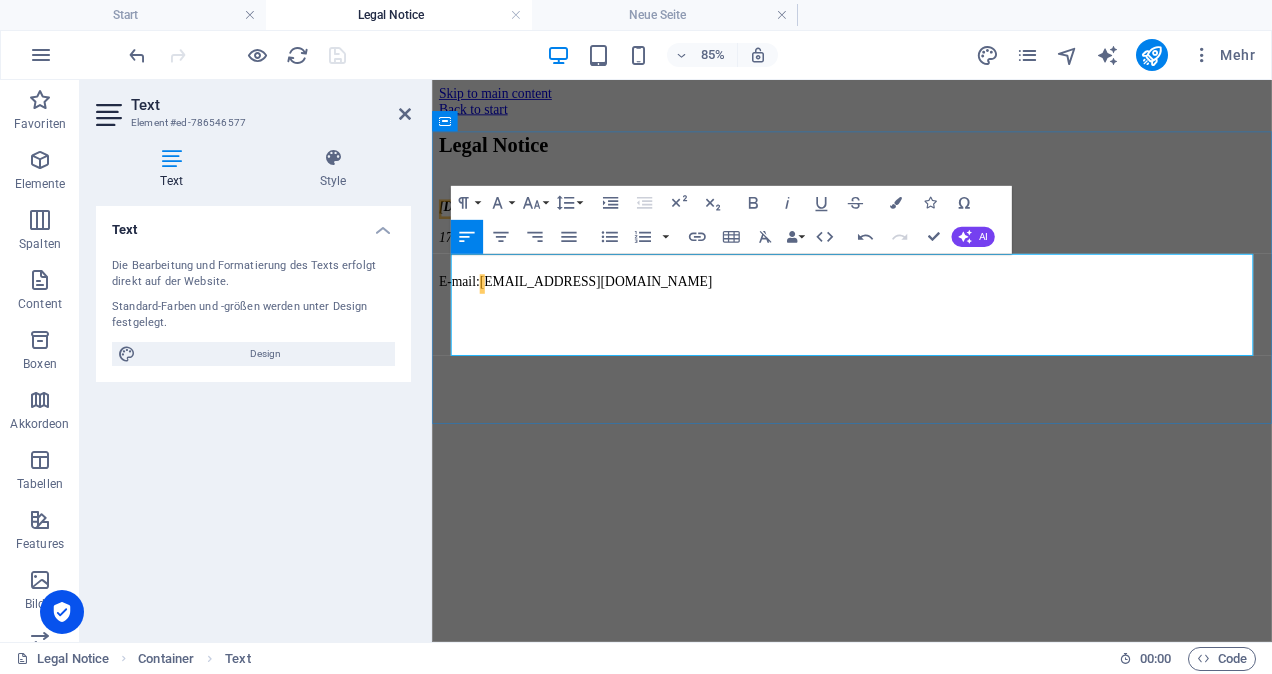 click on "E-mail:  info@tobiasroux.ch" at bounding box center [926, 309] 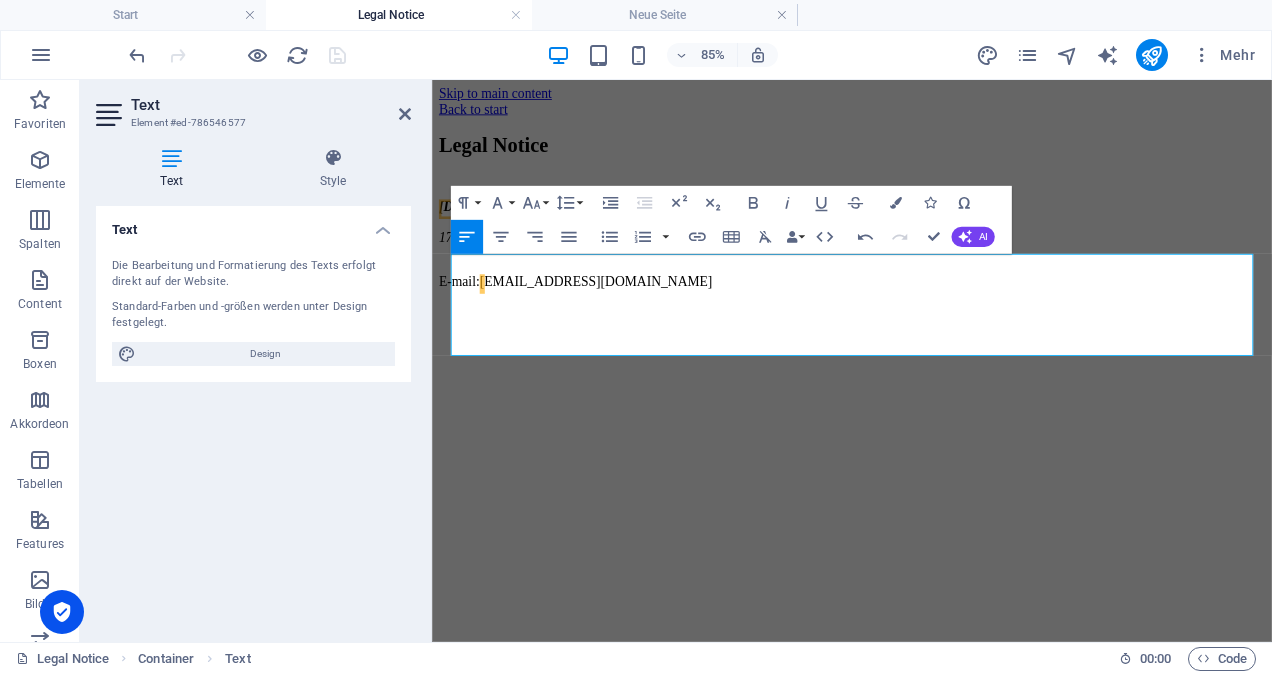 click on "Skip to main content
Back to start Legal Notice tobiasroux.ch   1719 Zumholz E-mail:  info@tobiasroux.ch" at bounding box center (926, 211) 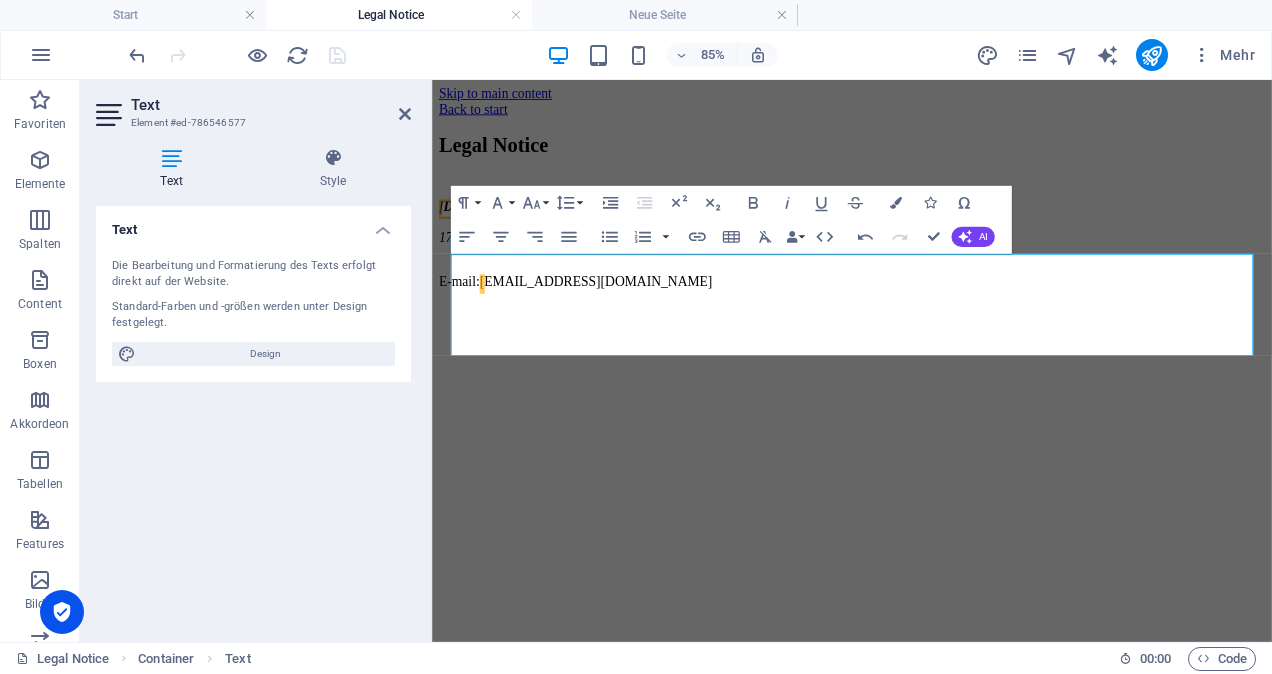 click on "Skip to main content
Back to start Legal Notice tobiasroux.ch   1719 Zumholz E-mail:  info@tobiasroux.ch" at bounding box center (926, 211) 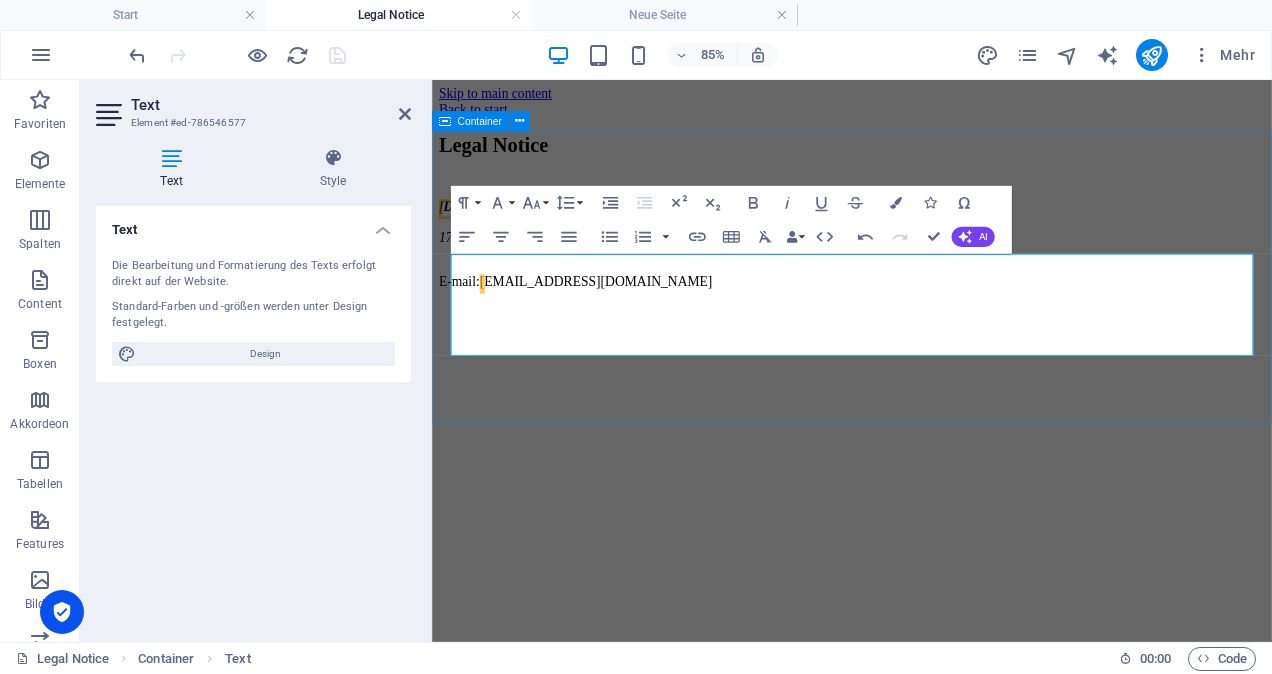 click on "Legal Notice tobiasroux.ch   1719 Zumholz E-mail:  info@tobiasroux.ch" at bounding box center (926, 235) 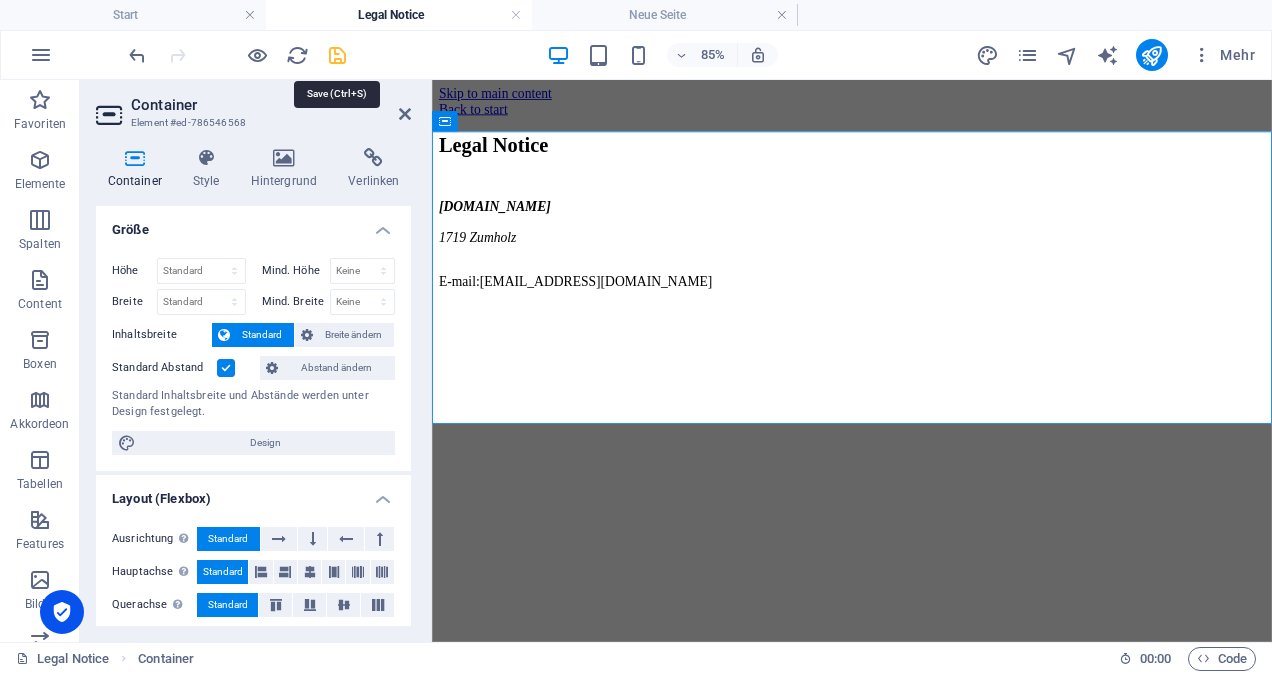 click at bounding box center (337, 55) 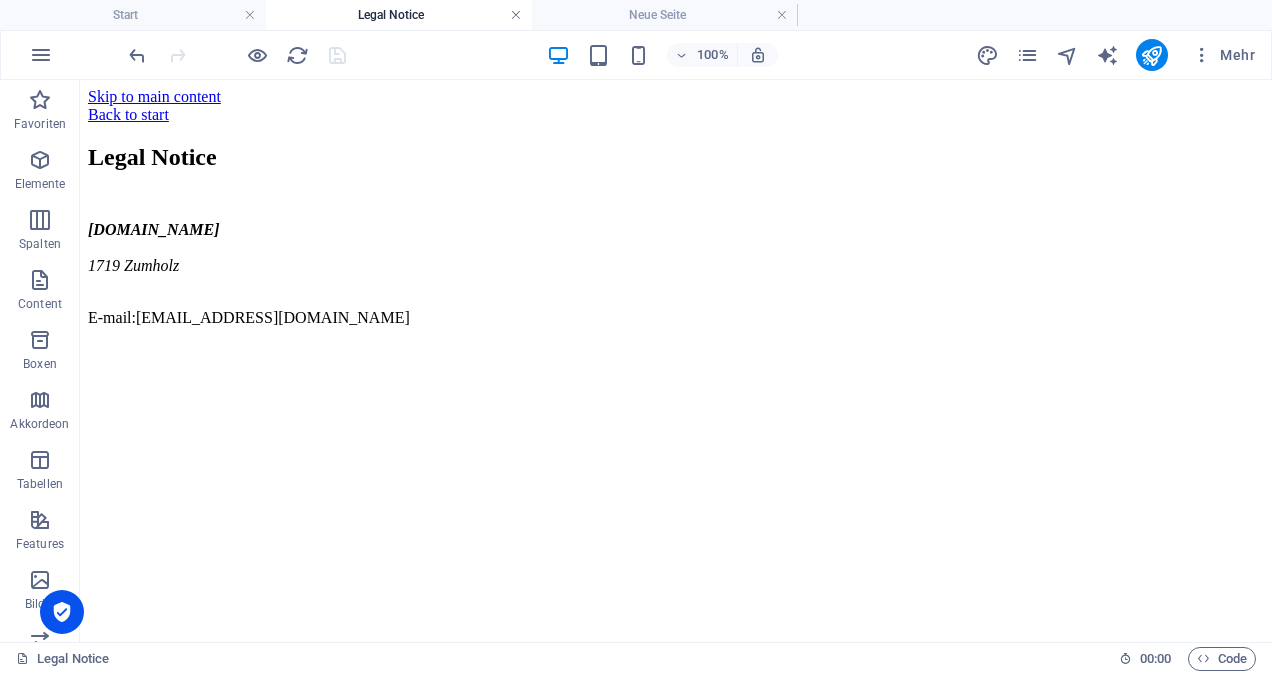 click at bounding box center [516, 15] 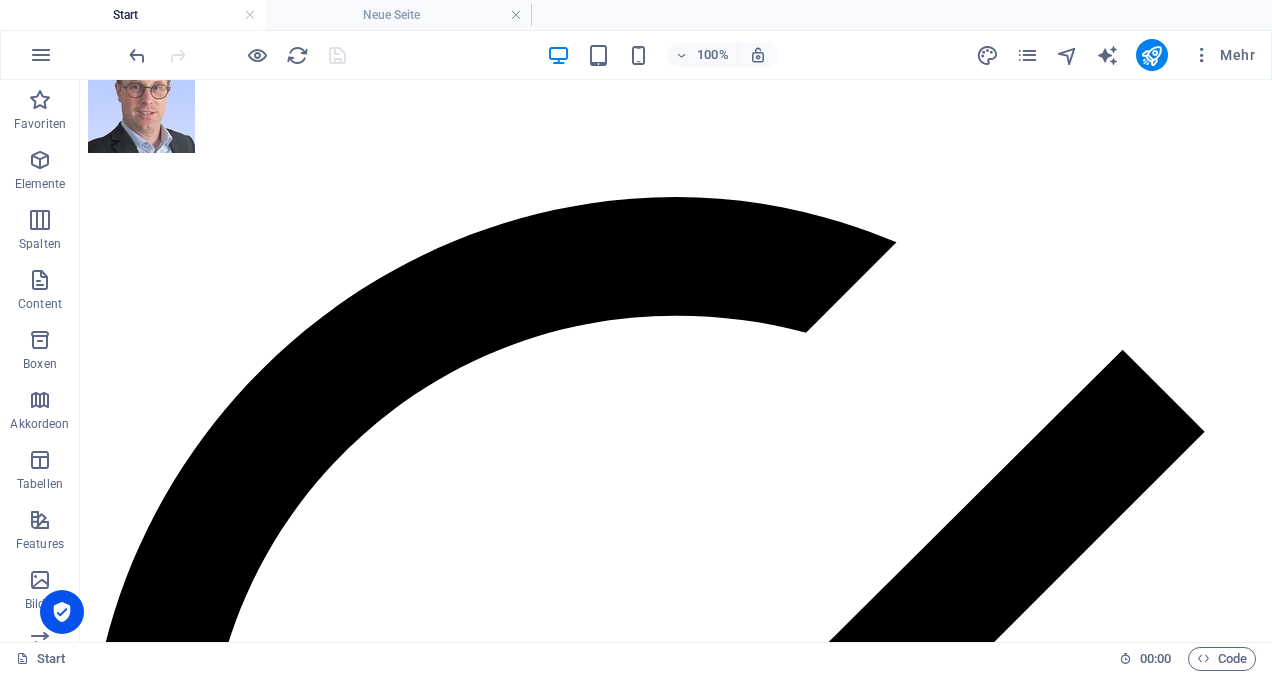 click at bounding box center (516, 15) 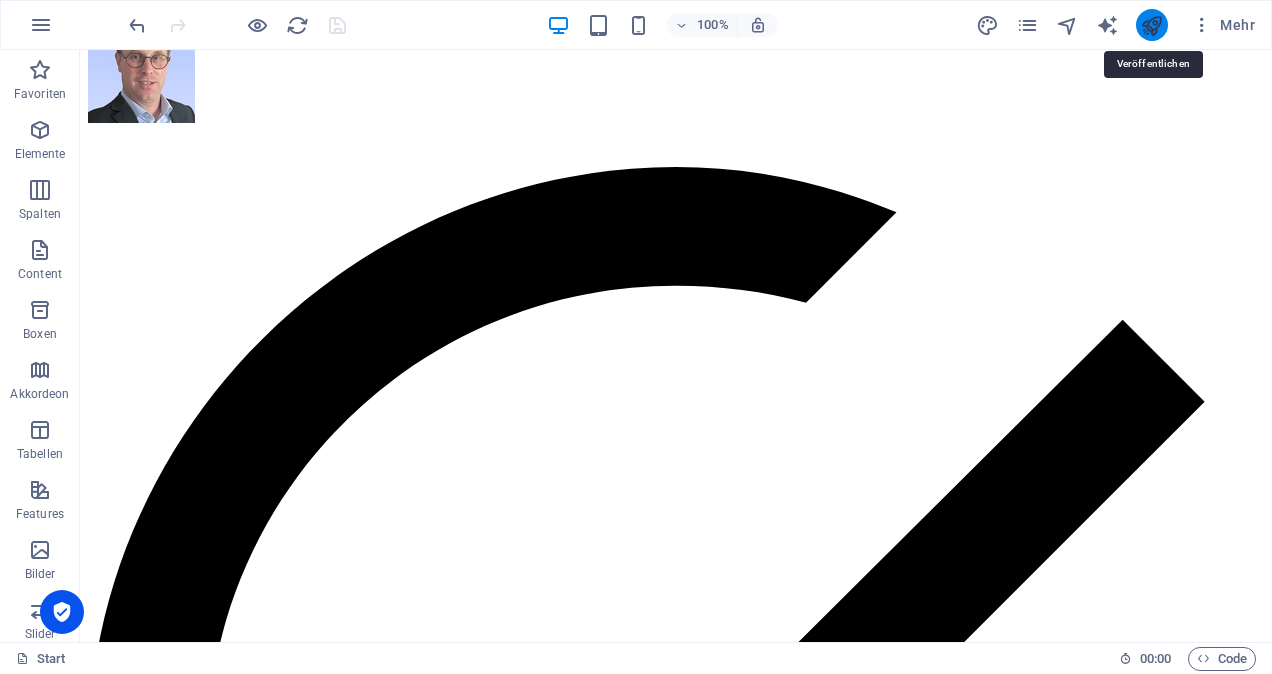 click at bounding box center (1151, 25) 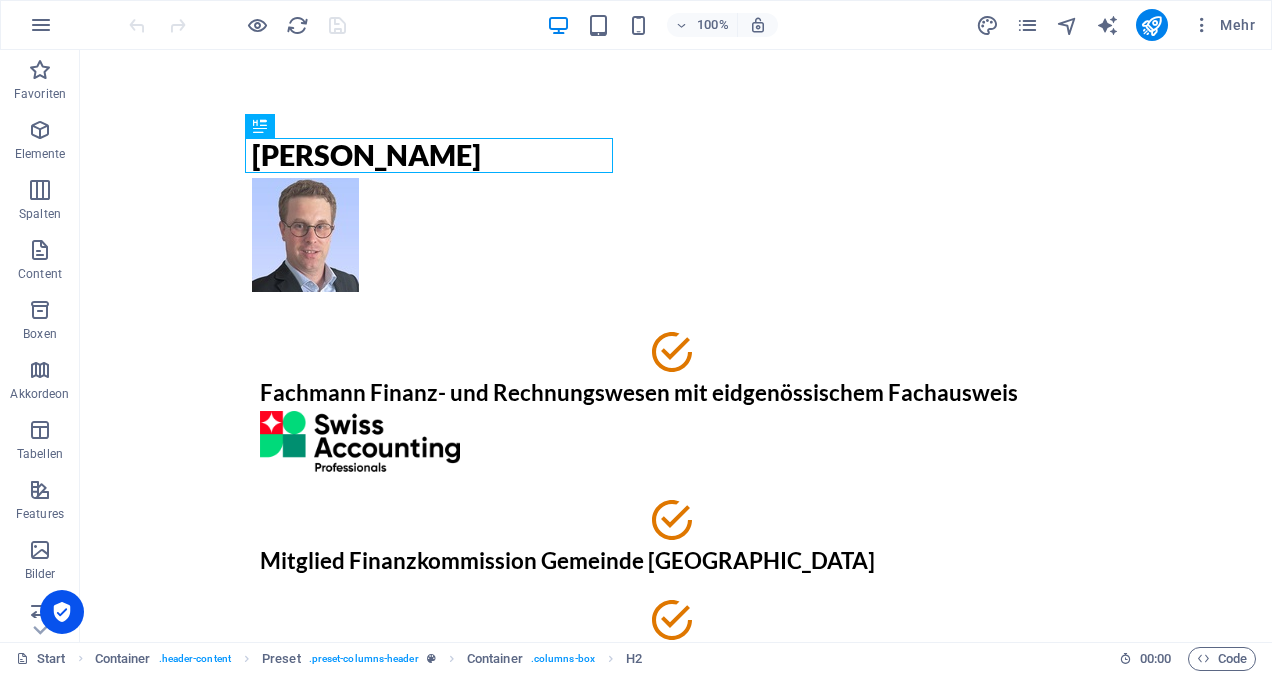 scroll, scrollTop: 0, scrollLeft: 0, axis: both 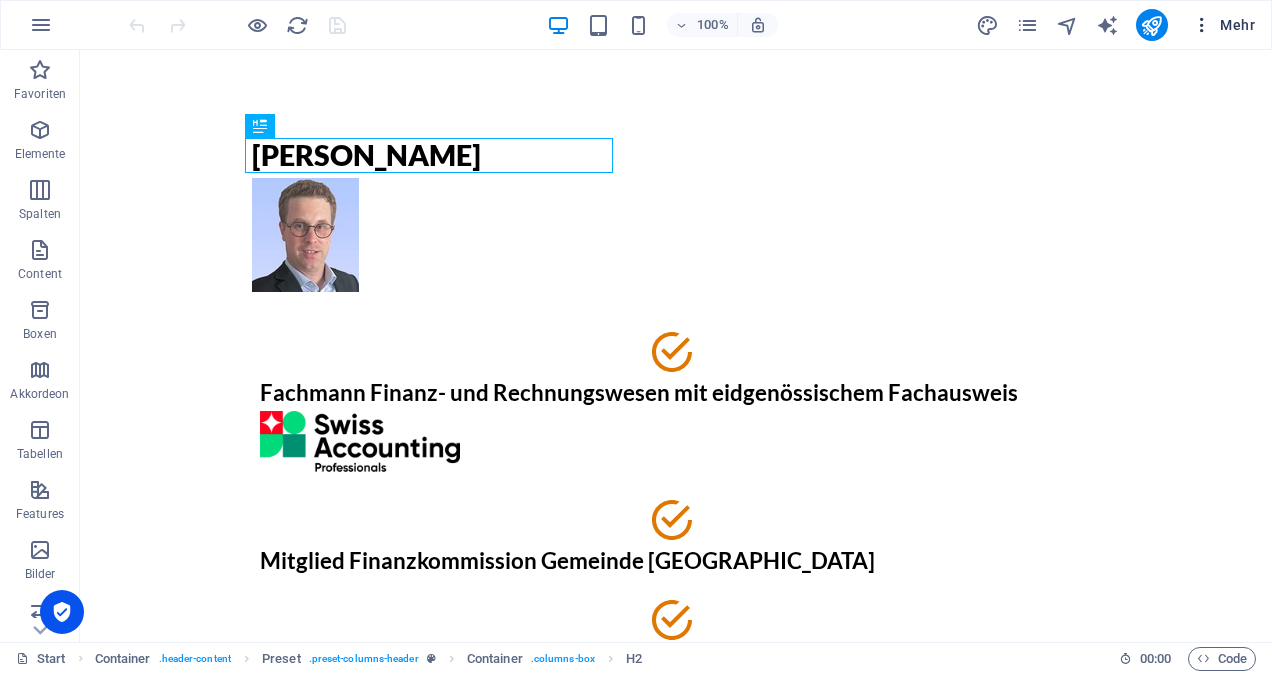 click on "Mehr" at bounding box center (1223, 25) 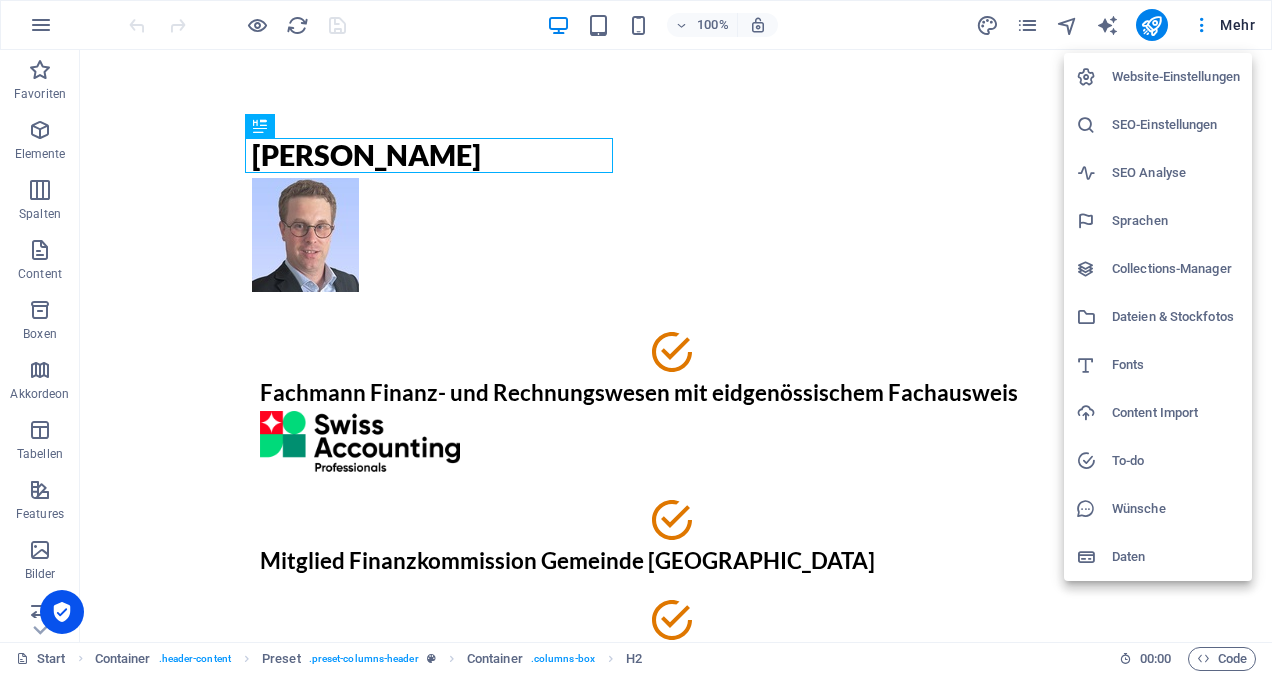 click on "Website-Einstellungen" at bounding box center (1176, 77) 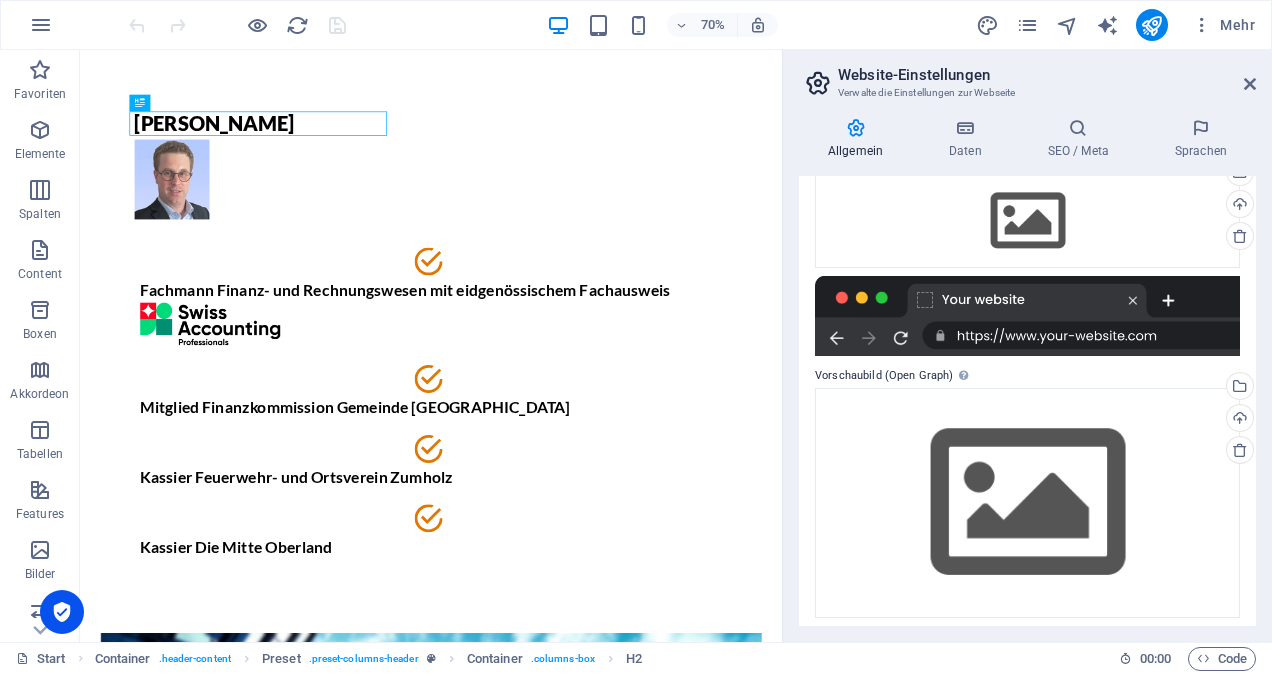scroll, scrollTop: 231, scrollLeft: 0, axis: vertical 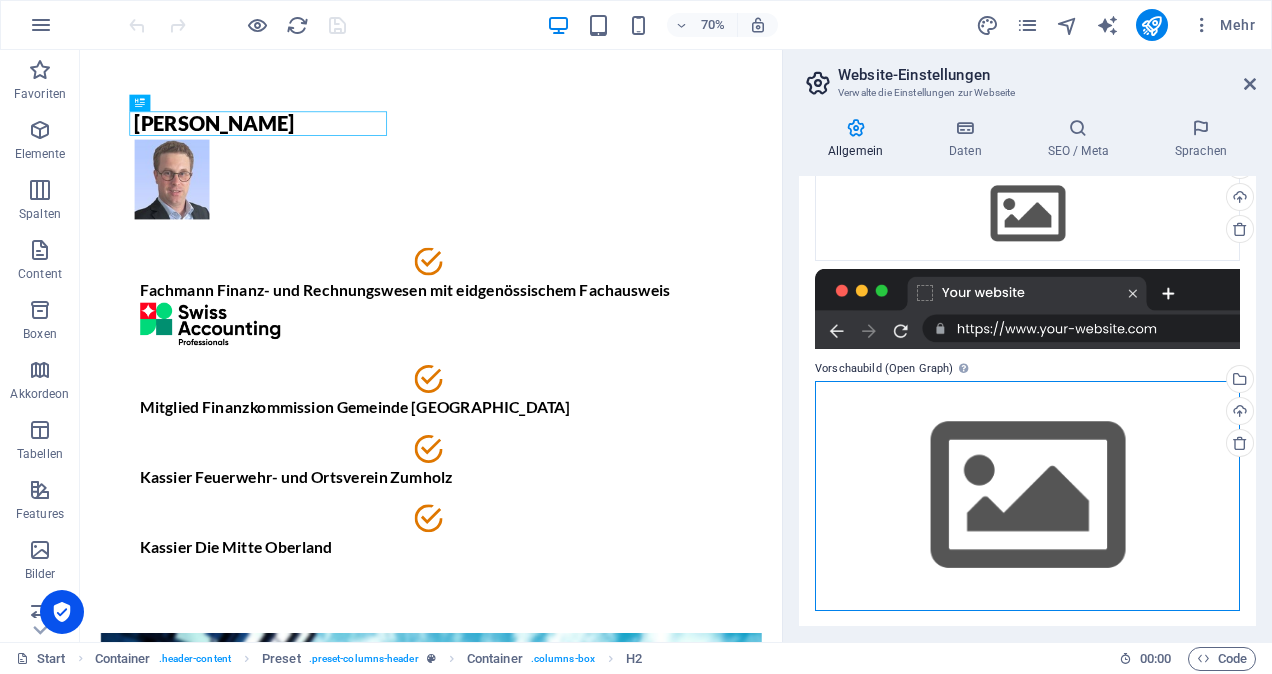 click on "Ziehe Dateien zum Hochladen hierher oder  klicke hier, um aus Dateien oder kostenlosen Stockfotos & -videos zu wählen" at bounding box center [1027, 495] 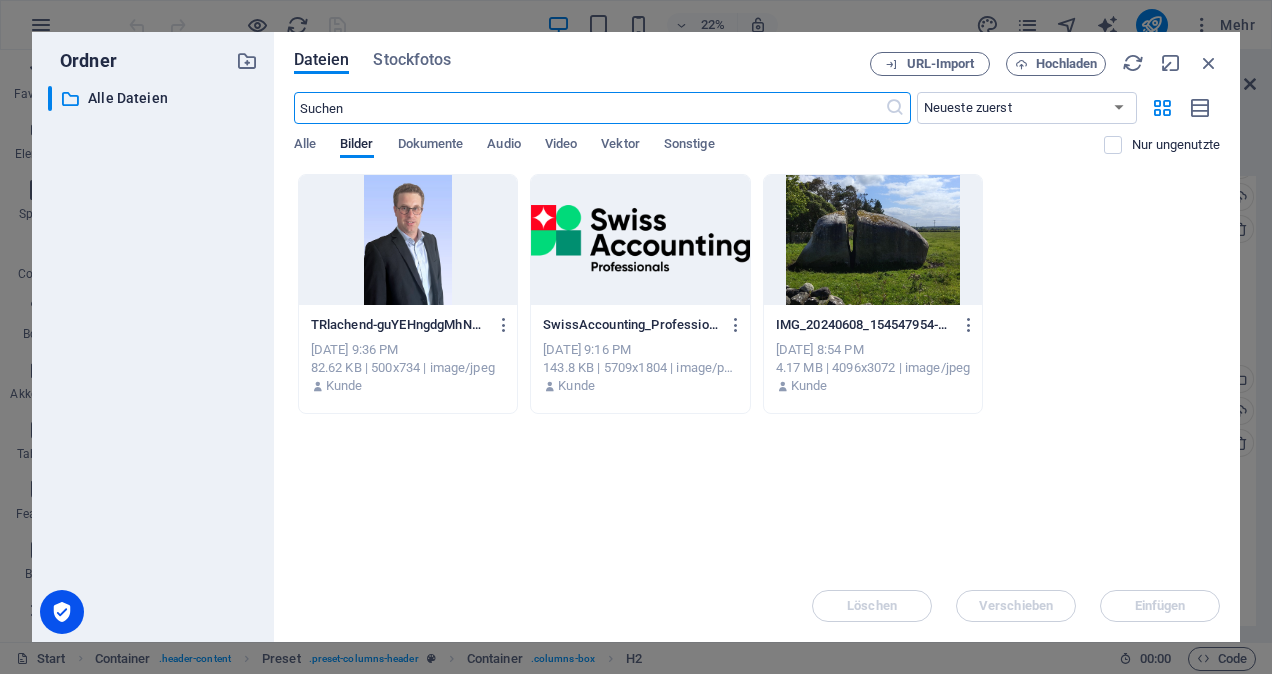 click at bounding box center [408, 240] 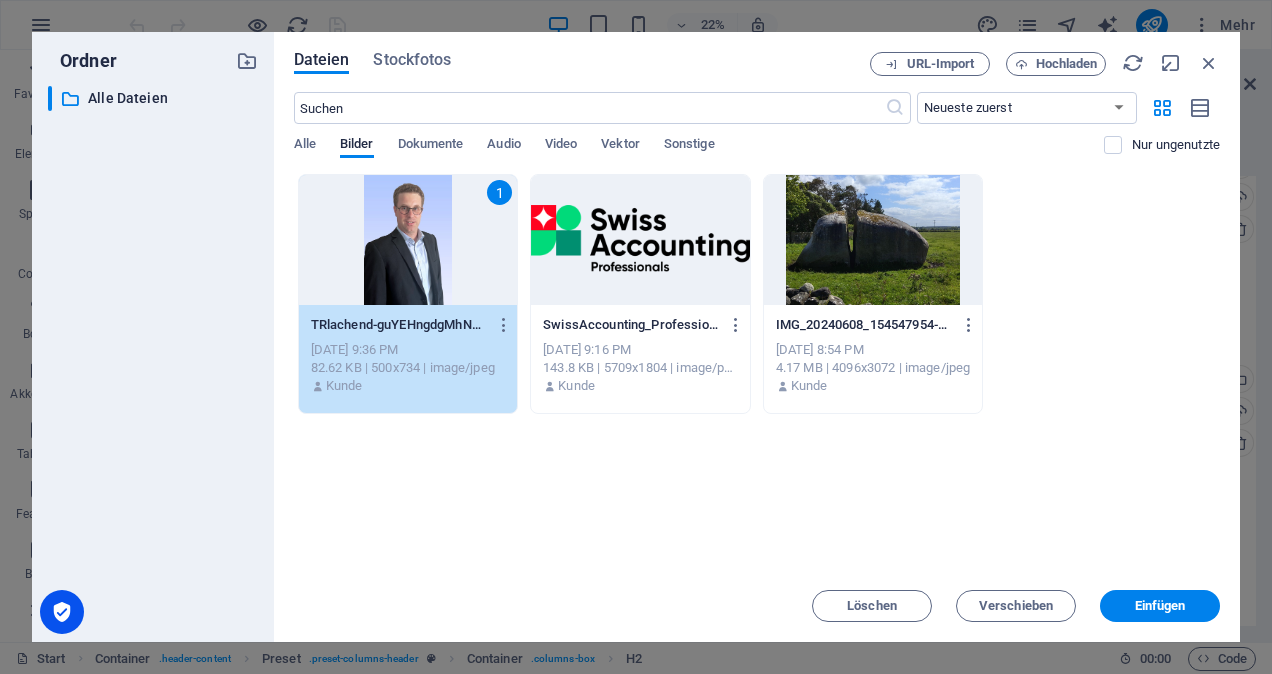 click at bounding box center (873, 240) 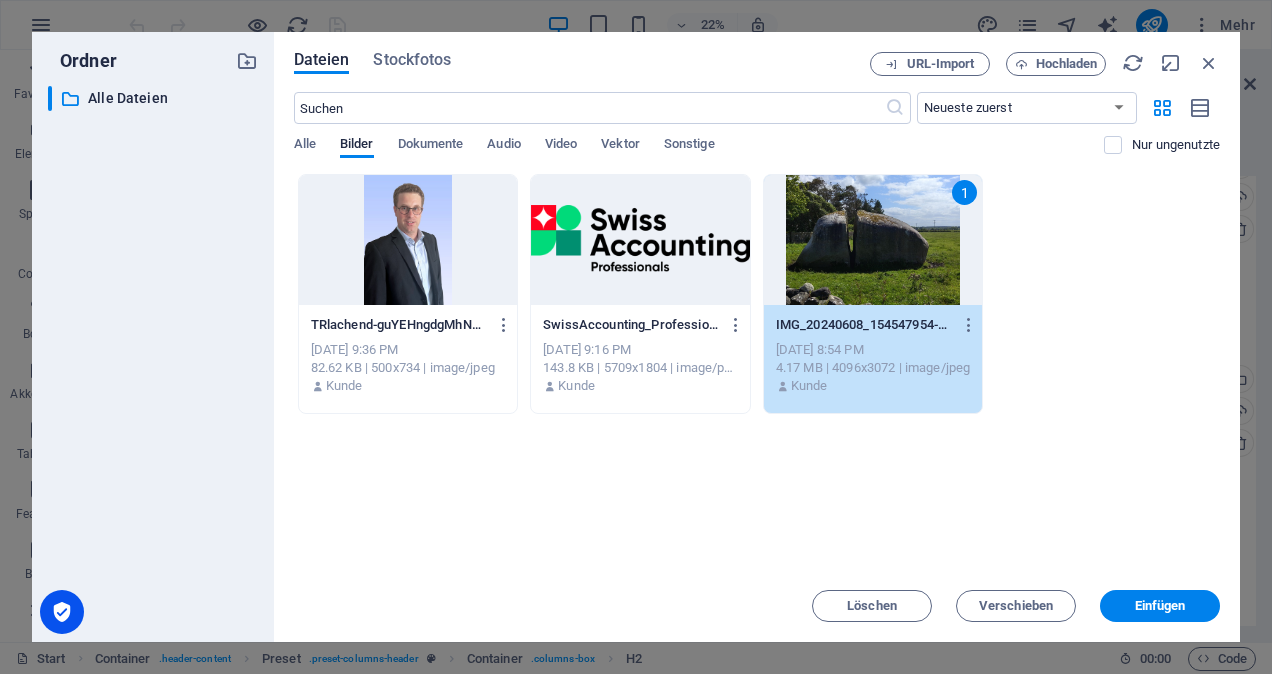 click on "1" at bounding box center [873, 240] 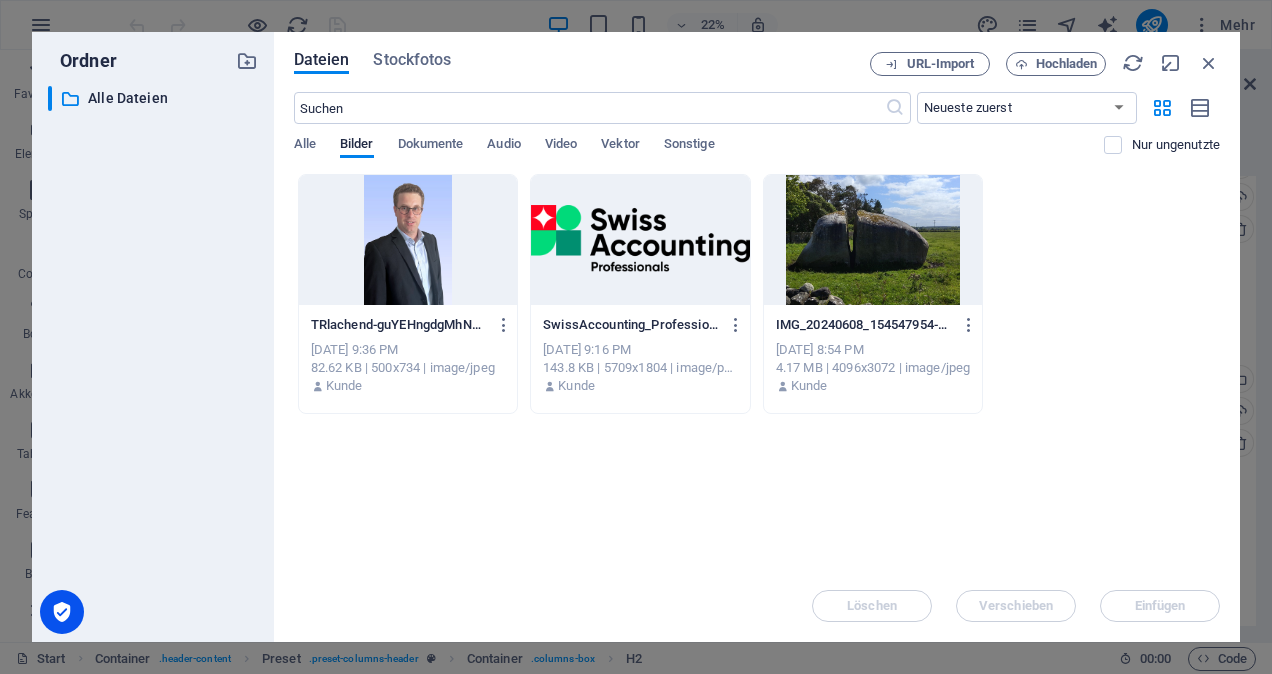 click at bounding box center (873, 240) 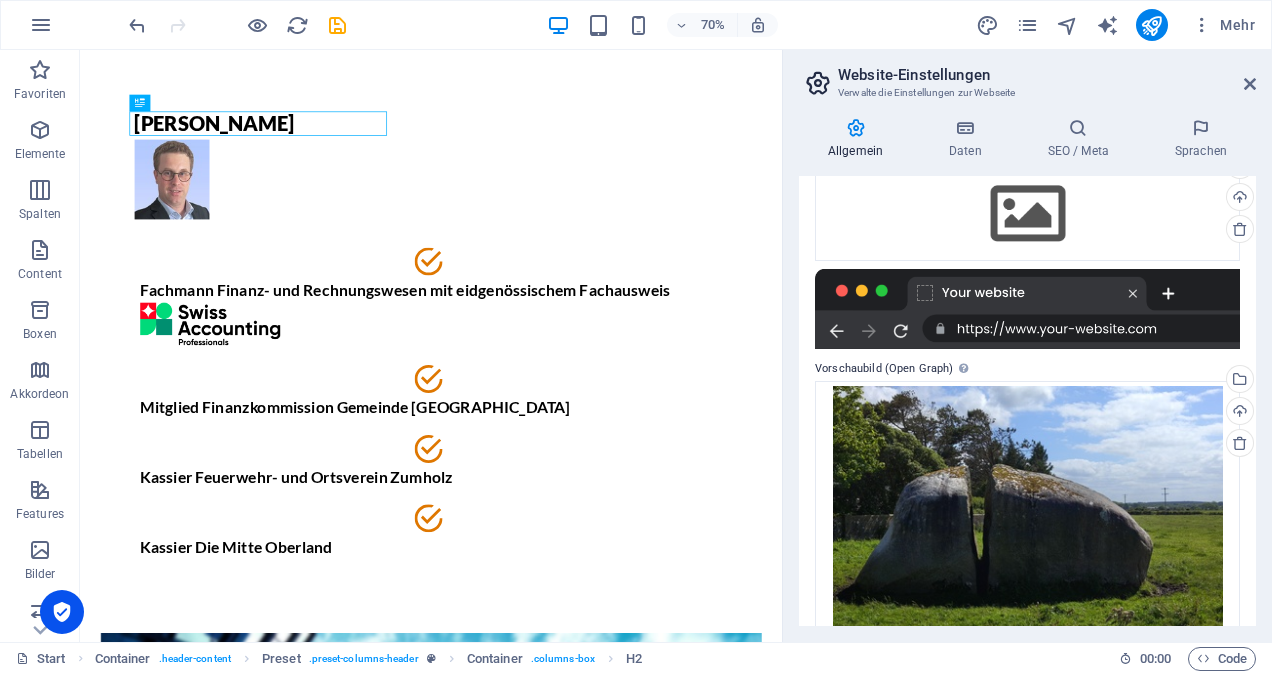 drag, startPoint x: 1250, startPoint y: 465, endPoint x: 1275, endPoint y: 616, distance: 153.05554 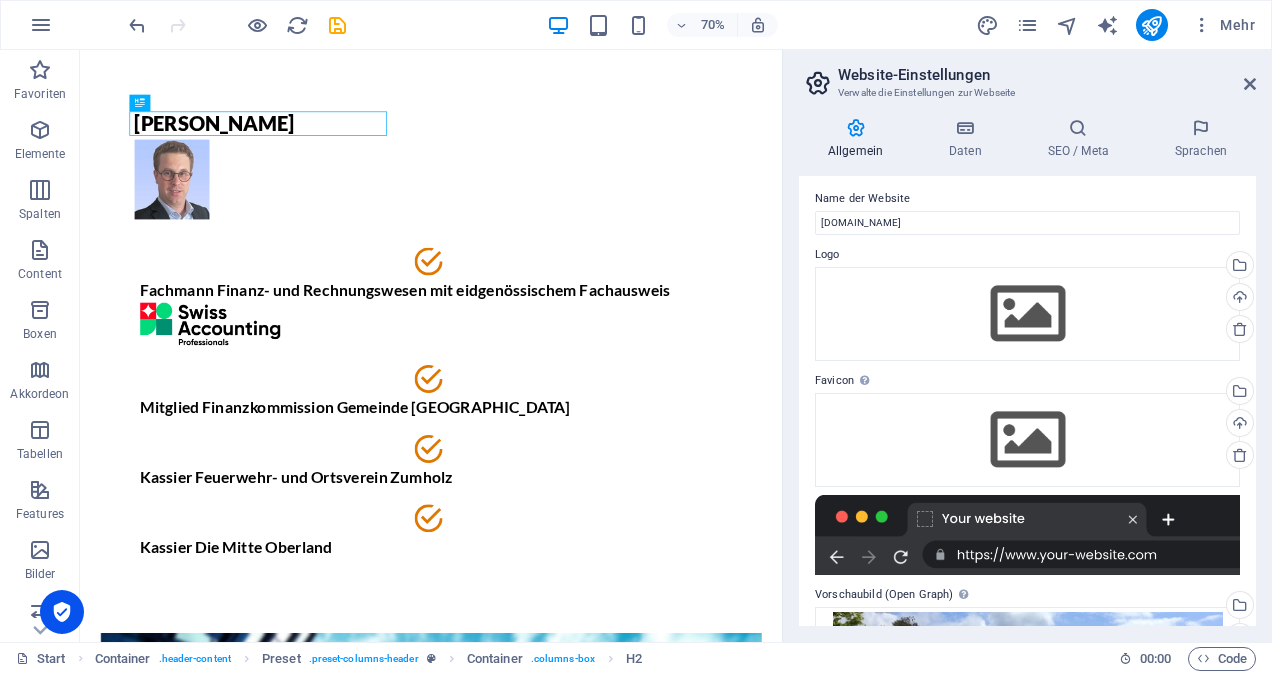 scroll, scrollTop: 0, scrollLeft: 0, axis: both 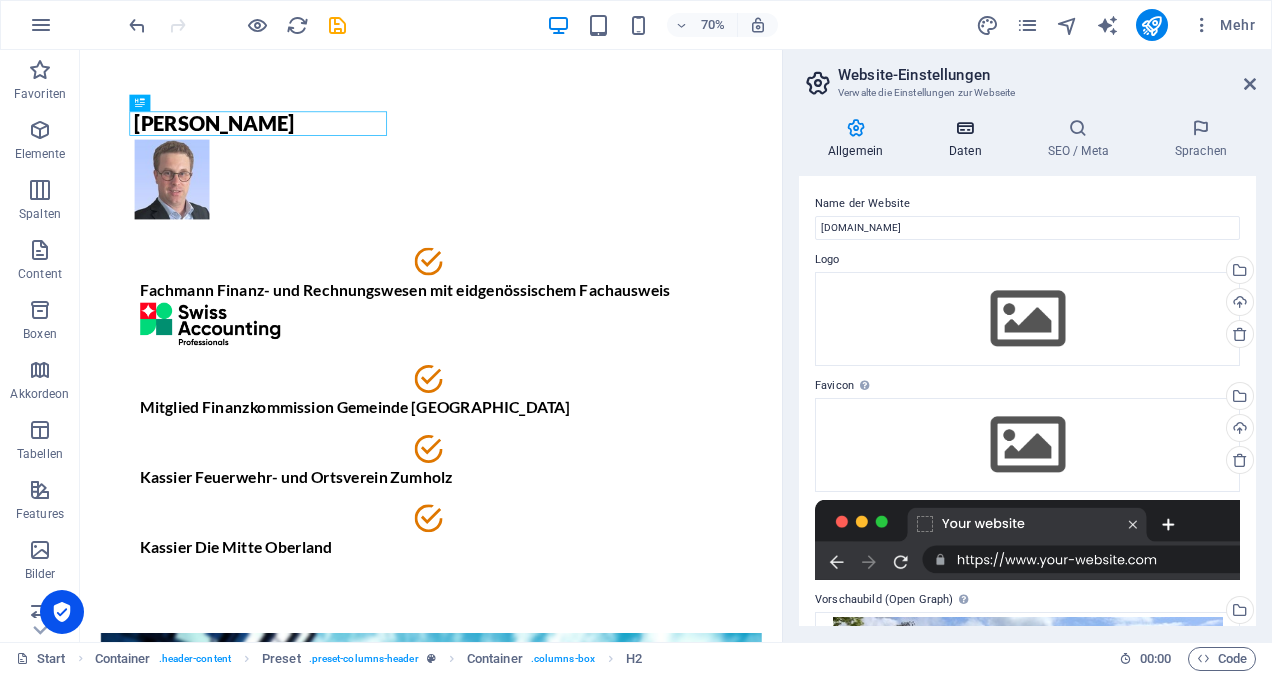 click at bounding box center [965, 128] 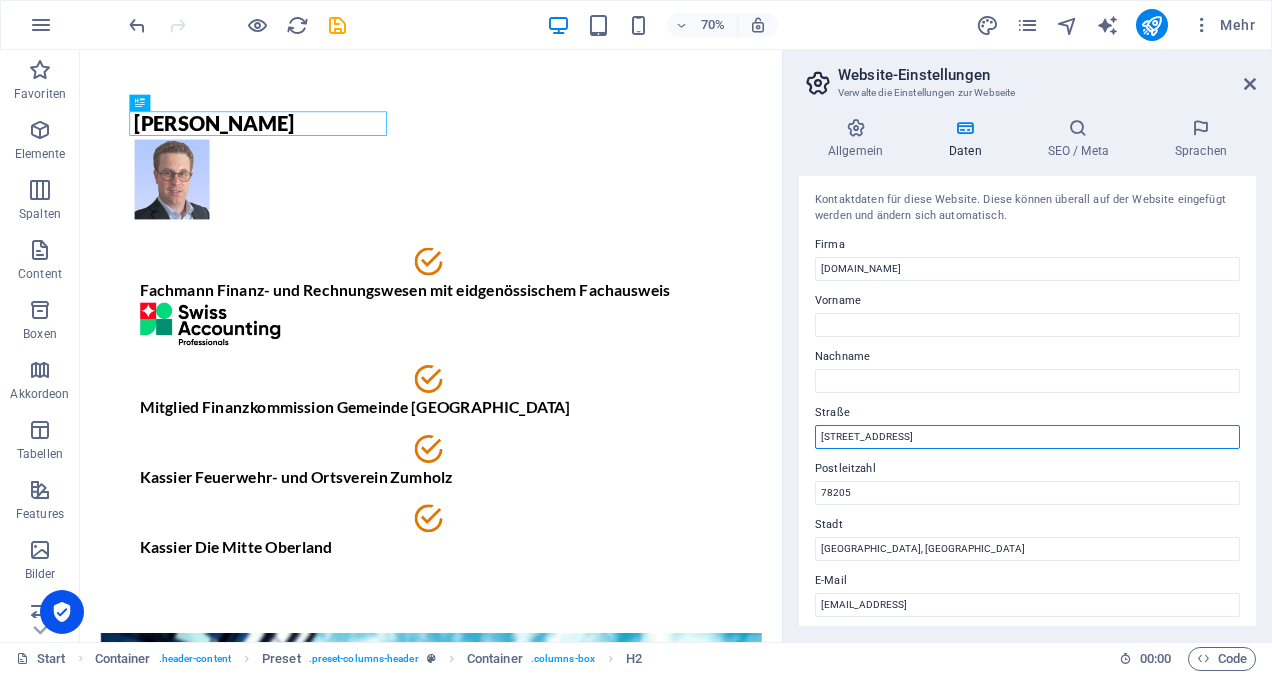 drag, startPoint x: 994, startPoint y: 488, endPoint x: 987, endPoint y: 559, distance: 71.34424 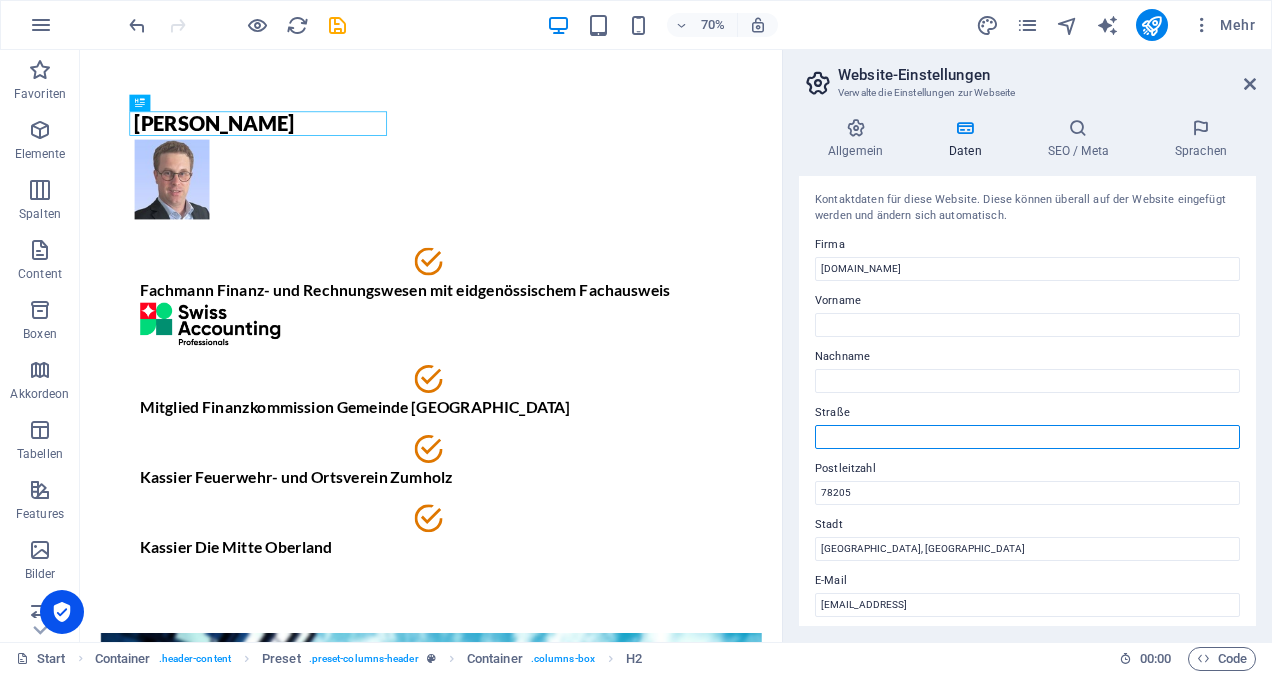 type 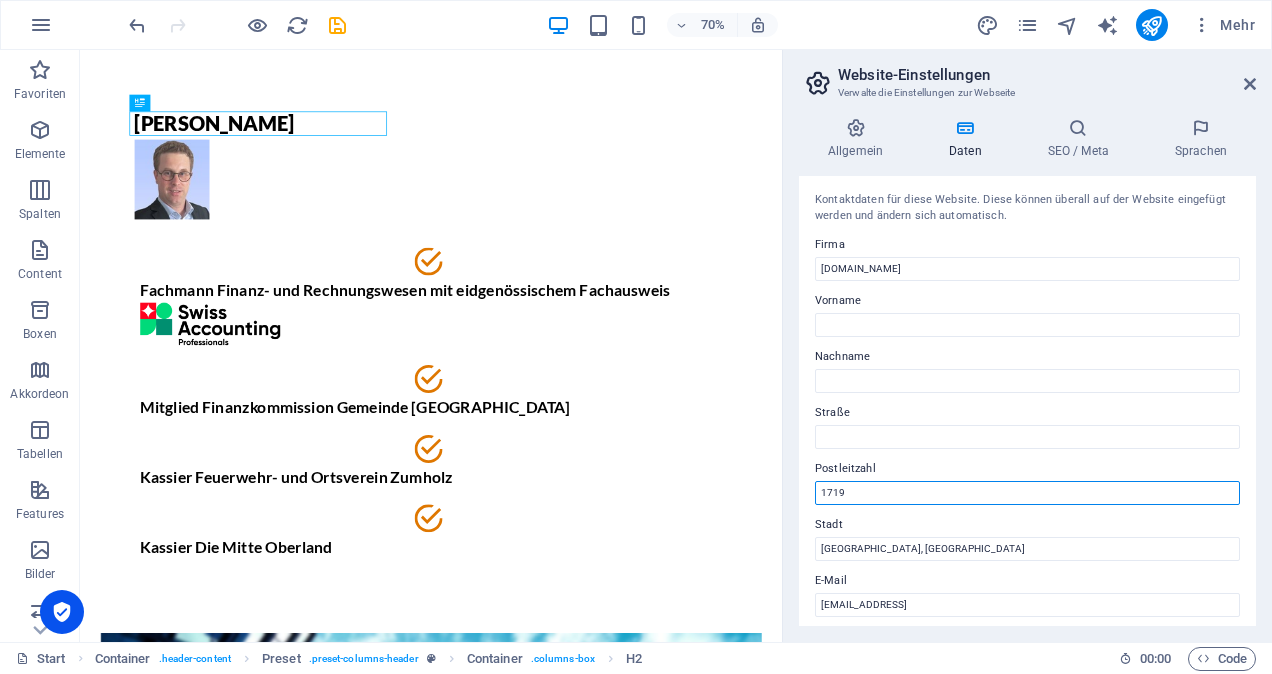 type on "1719" 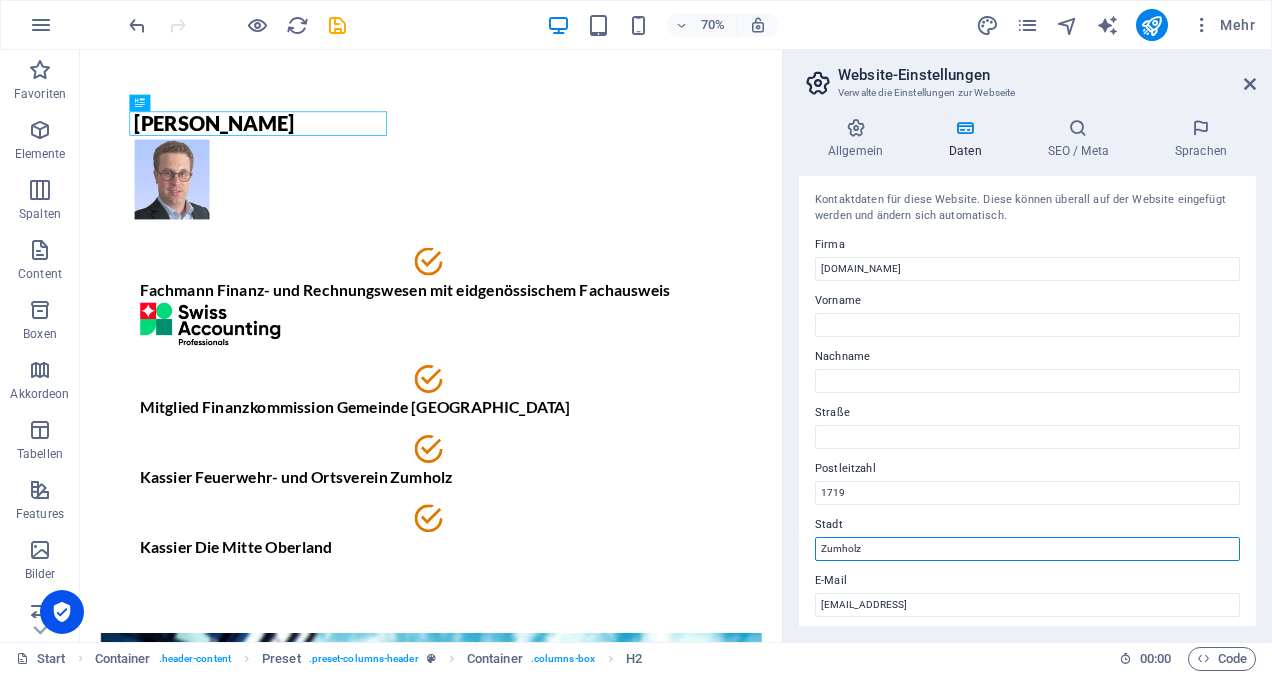 type on "Zumholz" 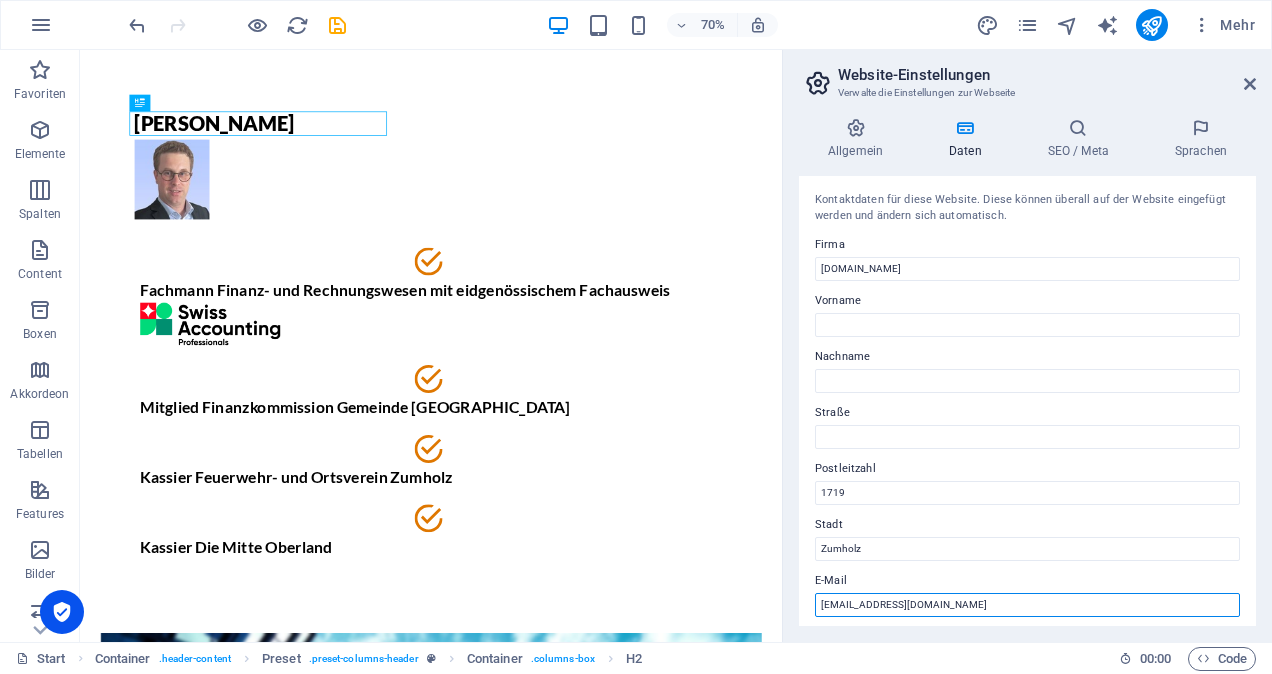 type on "[EMAIL_ADDRESS][DOMAIN_NAME]" 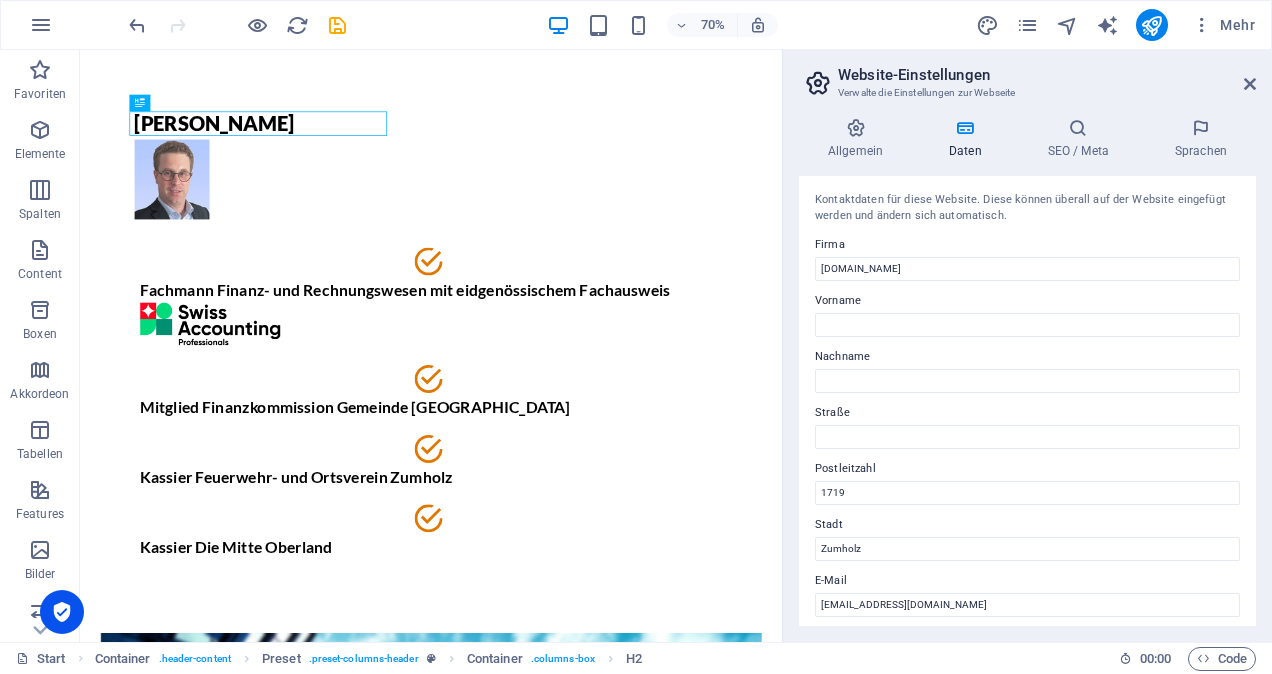 drag, startPoint x: 1251, startPoint y: 363, endPoint x: 1267, endPoint y: 449, distance: 87.47571 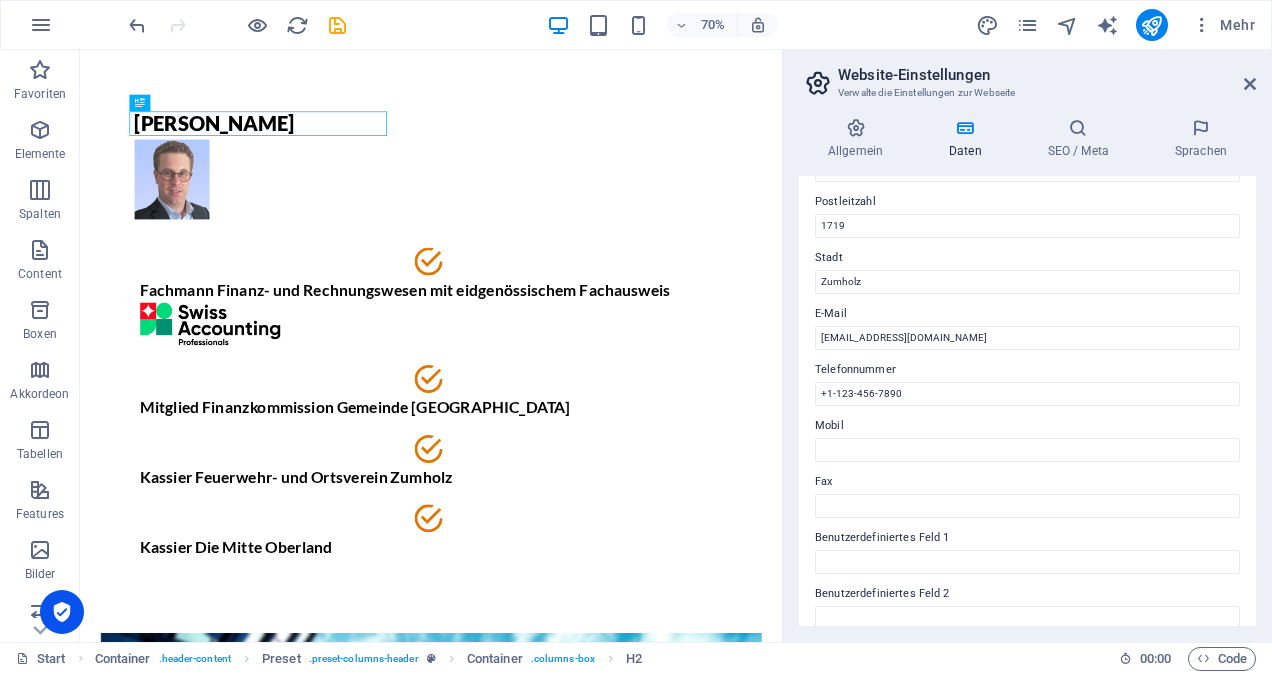 scroll, scrollTop: 282, scrollLeft: 0, axis: vertical 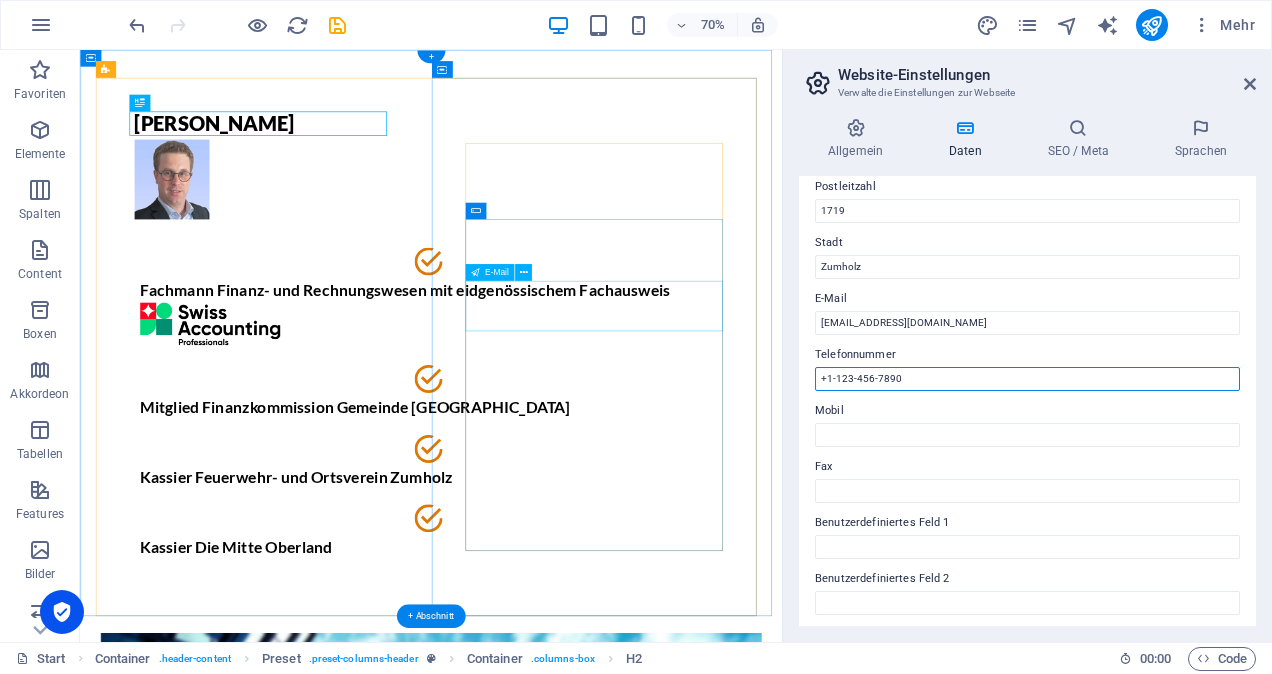 drag, startPoint x: 890, startPoint y: 461, endPoint x: 831, endPoint y: 445, distance: 61.13101 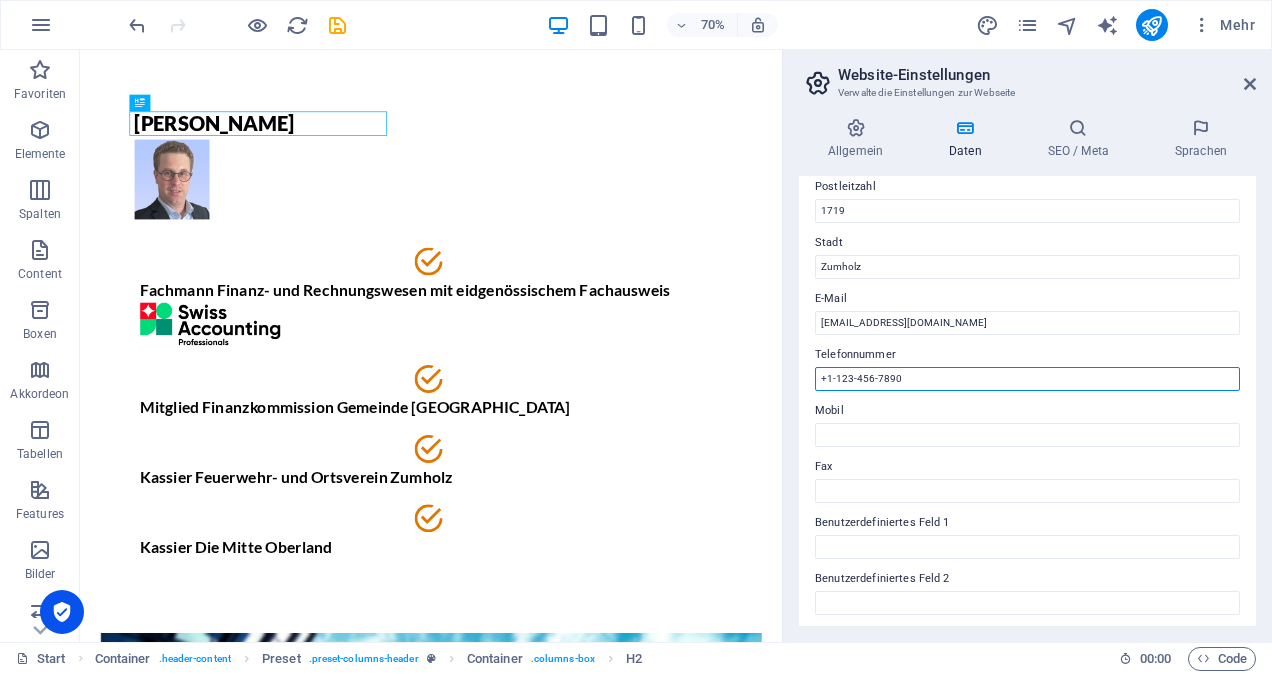 drag, startPoint x: 934, startPoint y: 372, endPoint x: 814, endPoint y: 379, distance: 120.203995 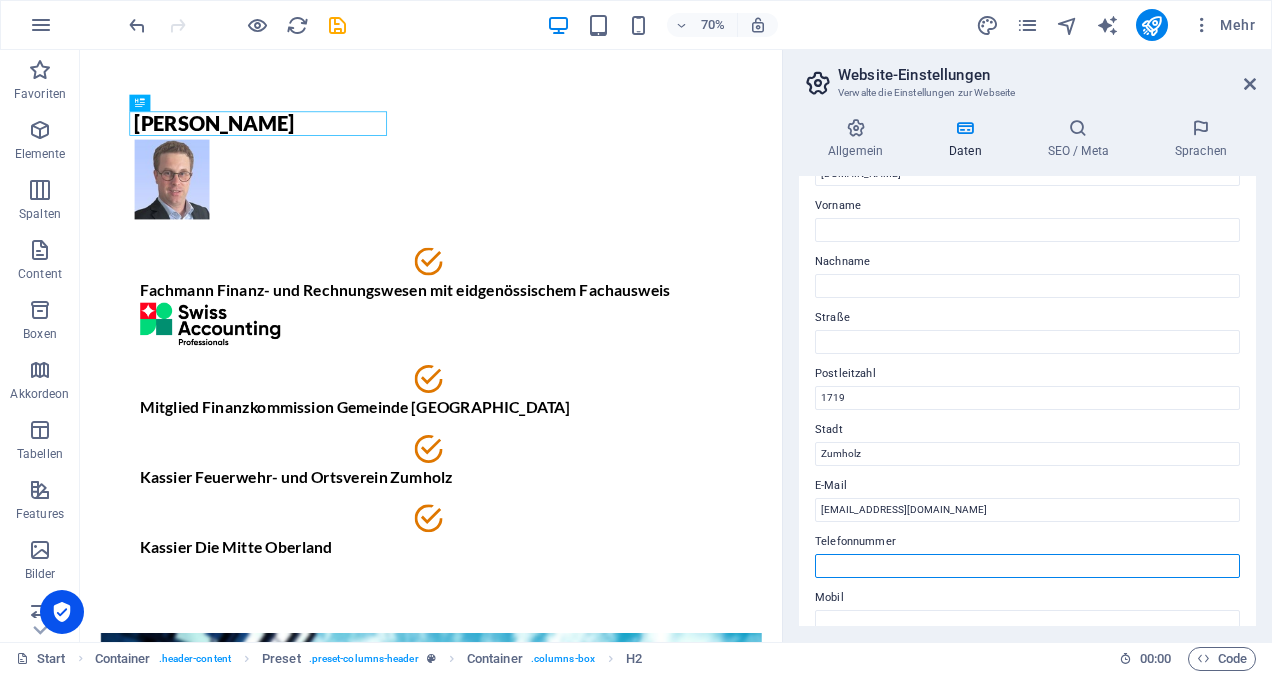 scroll, scrollTop: 0, scrollLeft: 0, axis: both 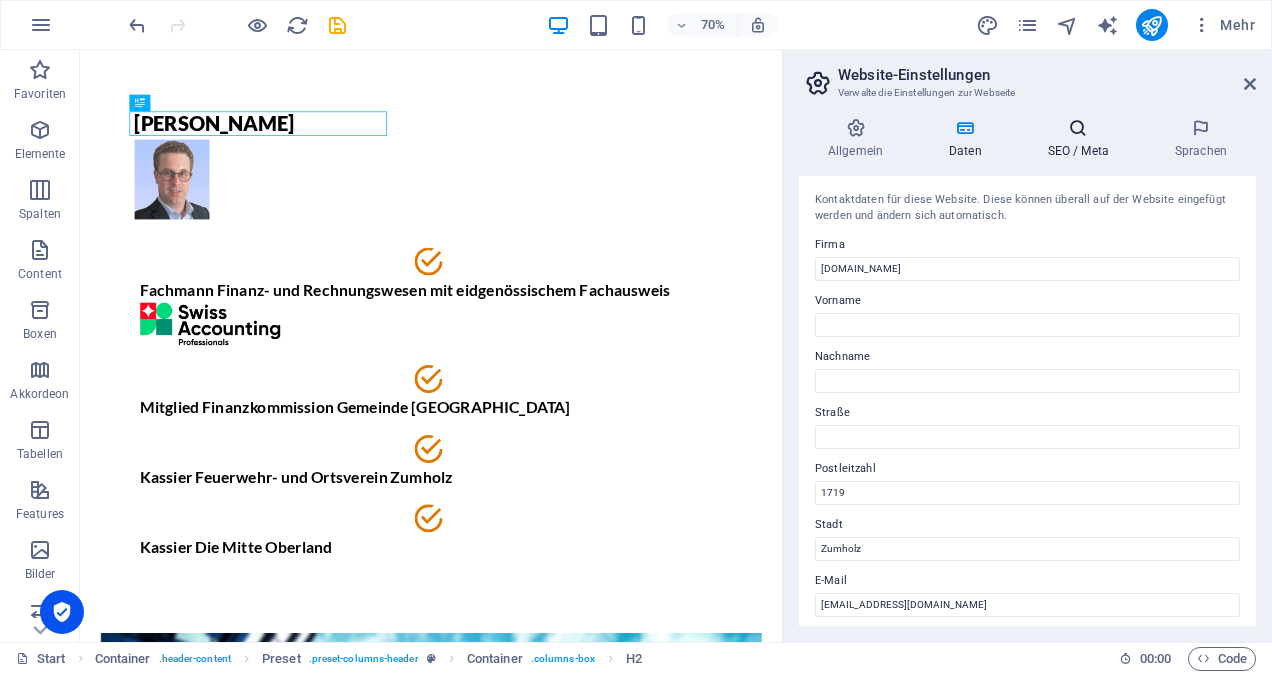 type 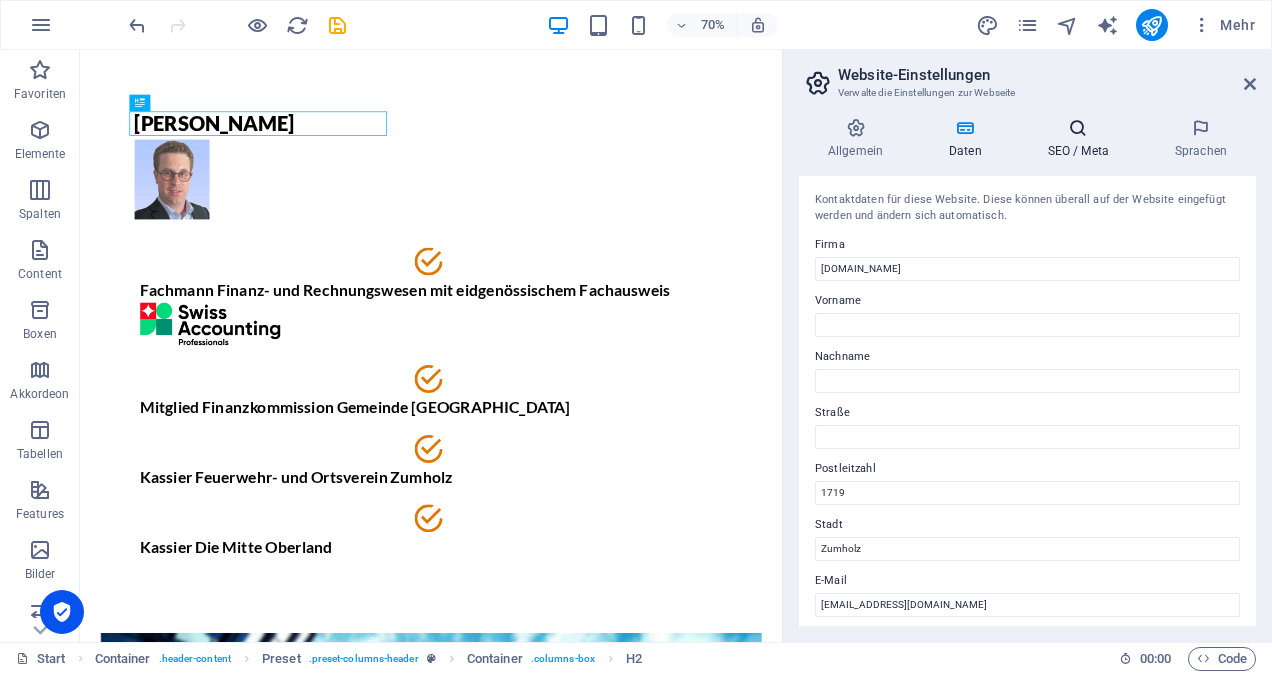 click on "SEO / Meta" at bounding box center [1082, 139] 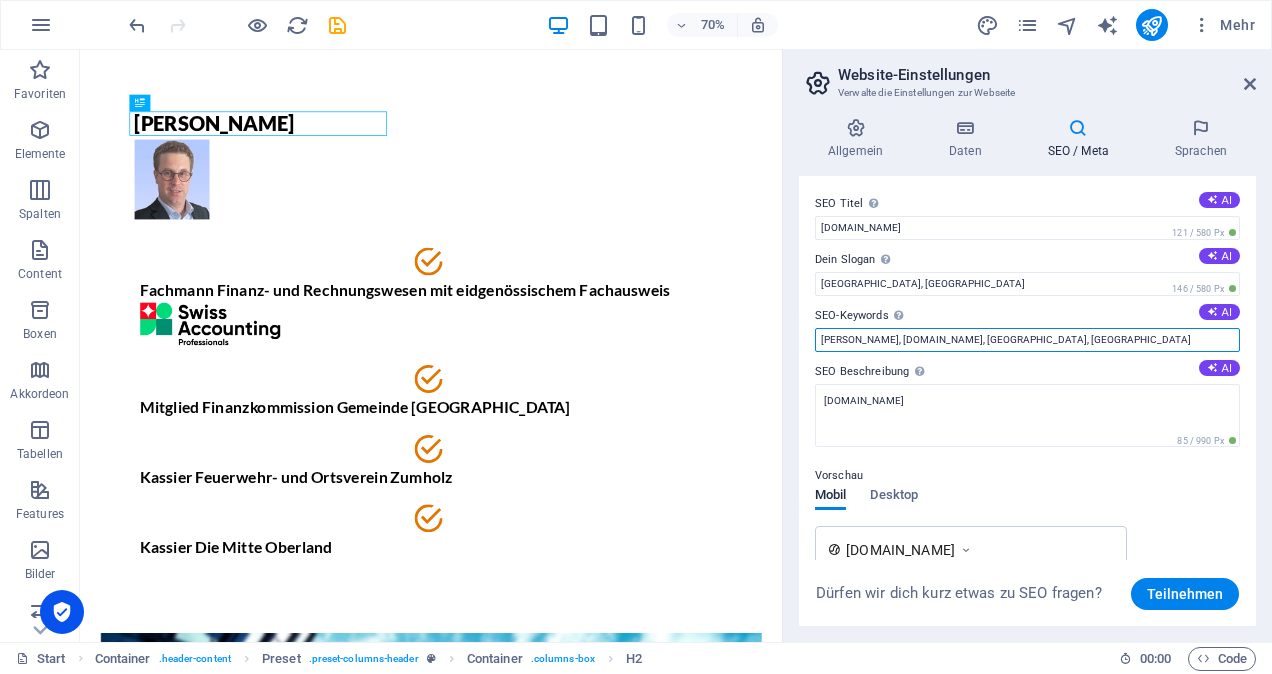 click on "[PERSON_NAME], [DOMAIN_NAME], [GEOGRAPHIC_DATA], [GEOGRAPHIC_DATA]" at bounding box center (1027, 340) 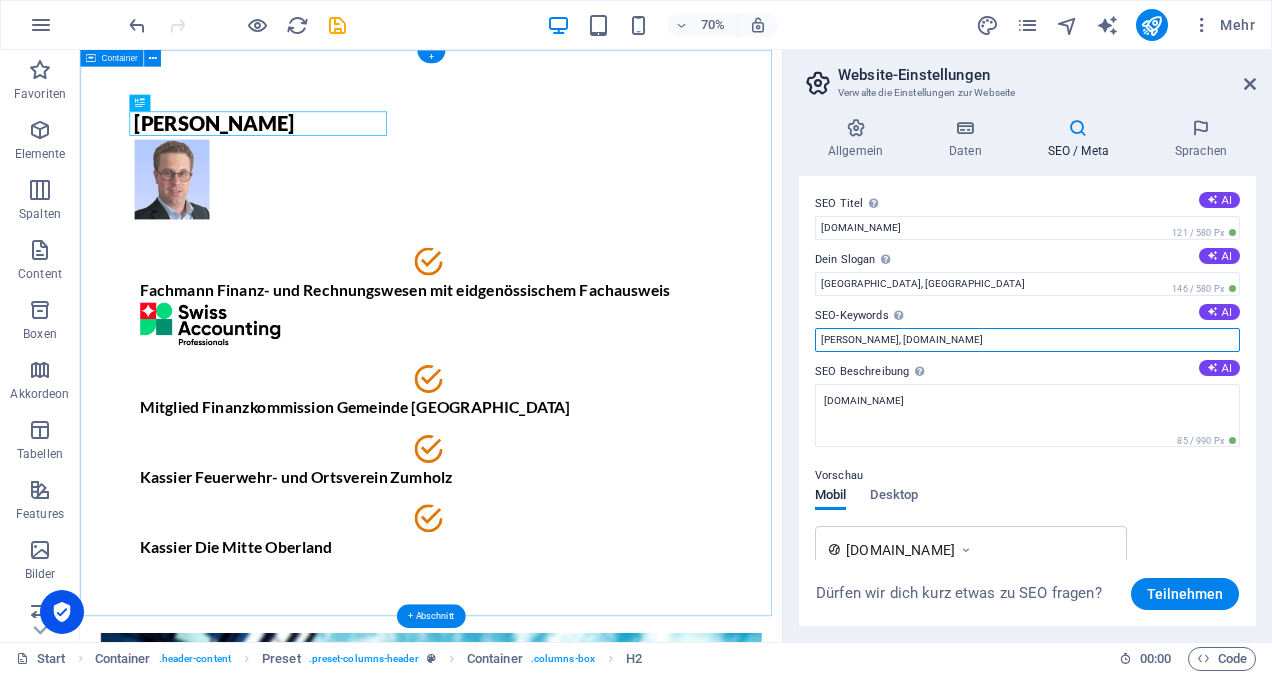 drag, startPoint x: 933, startPoint y: 390, endPoint x: 1006, endPoint y: 470, distance: 108.30051 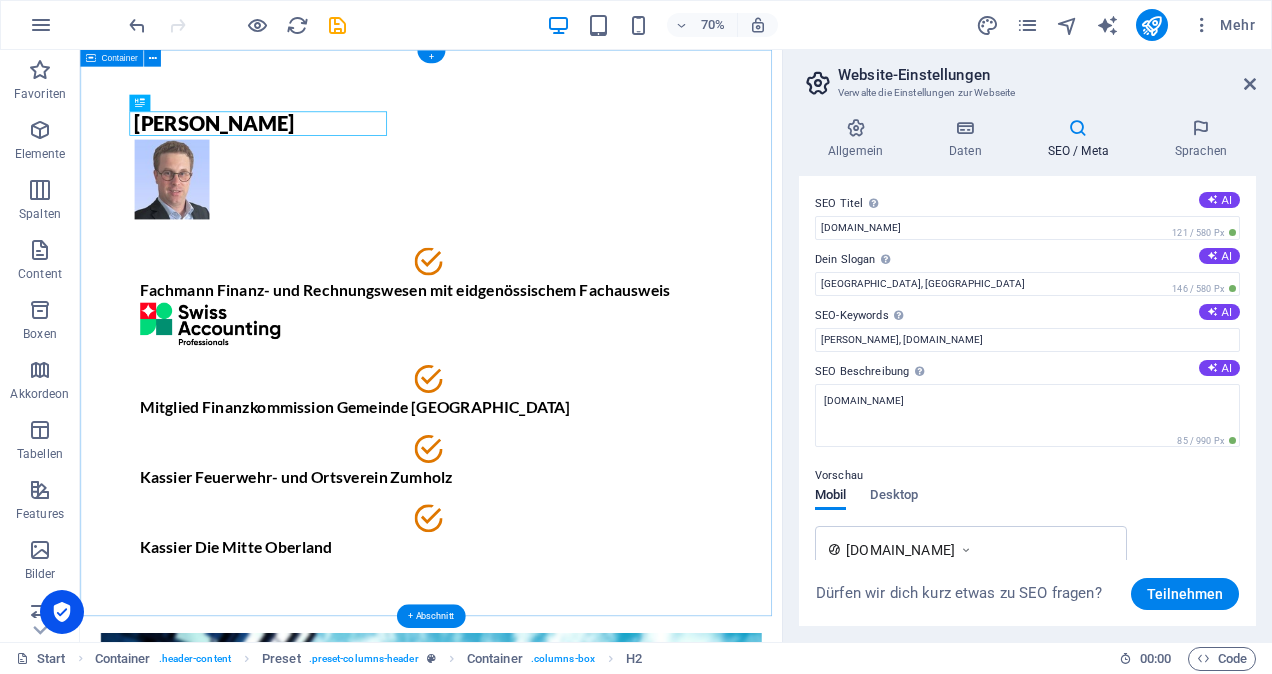 click at bounding box center [582, 1267] 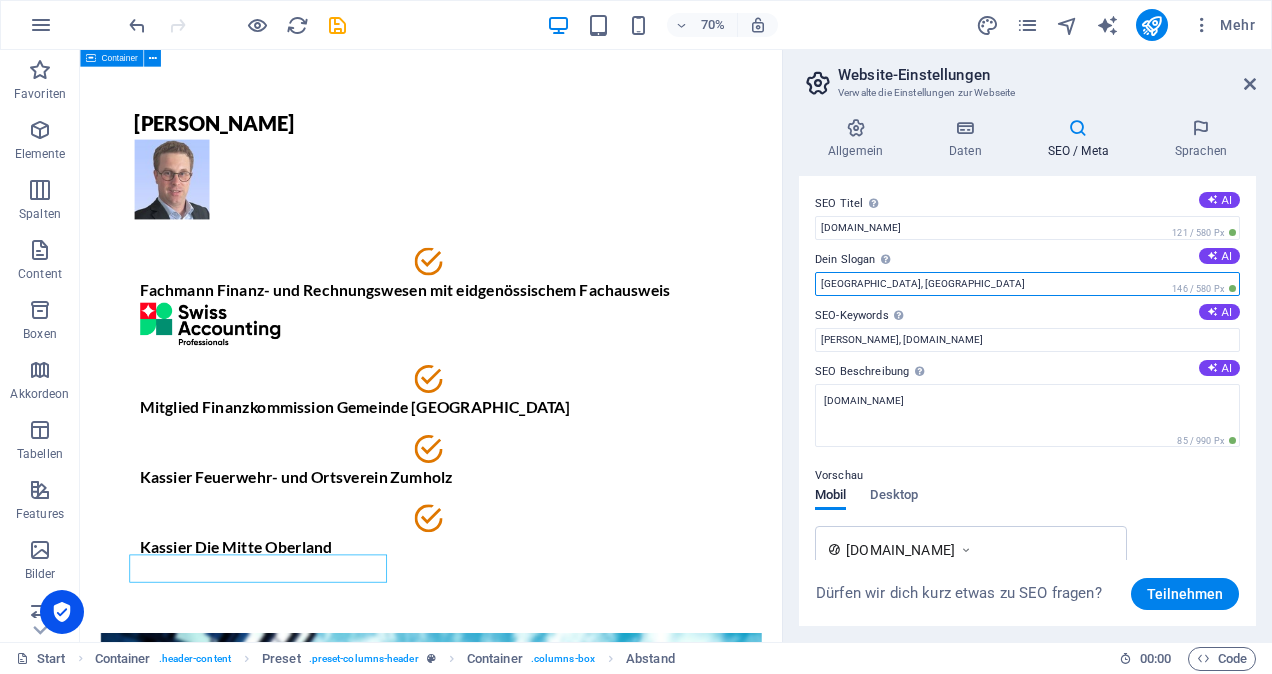 drag, startPoint x: 919, startPoint y: 282, endPoint x: 793, endPoint y: 275, distance: 126.1943 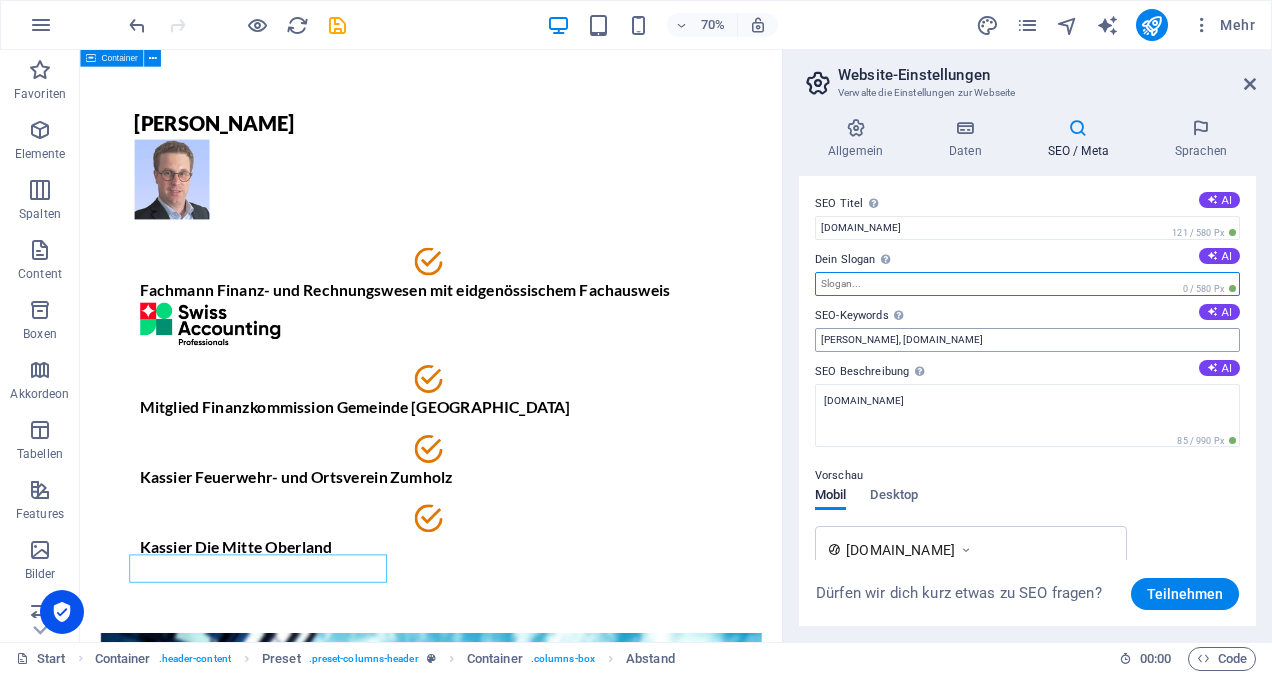 type 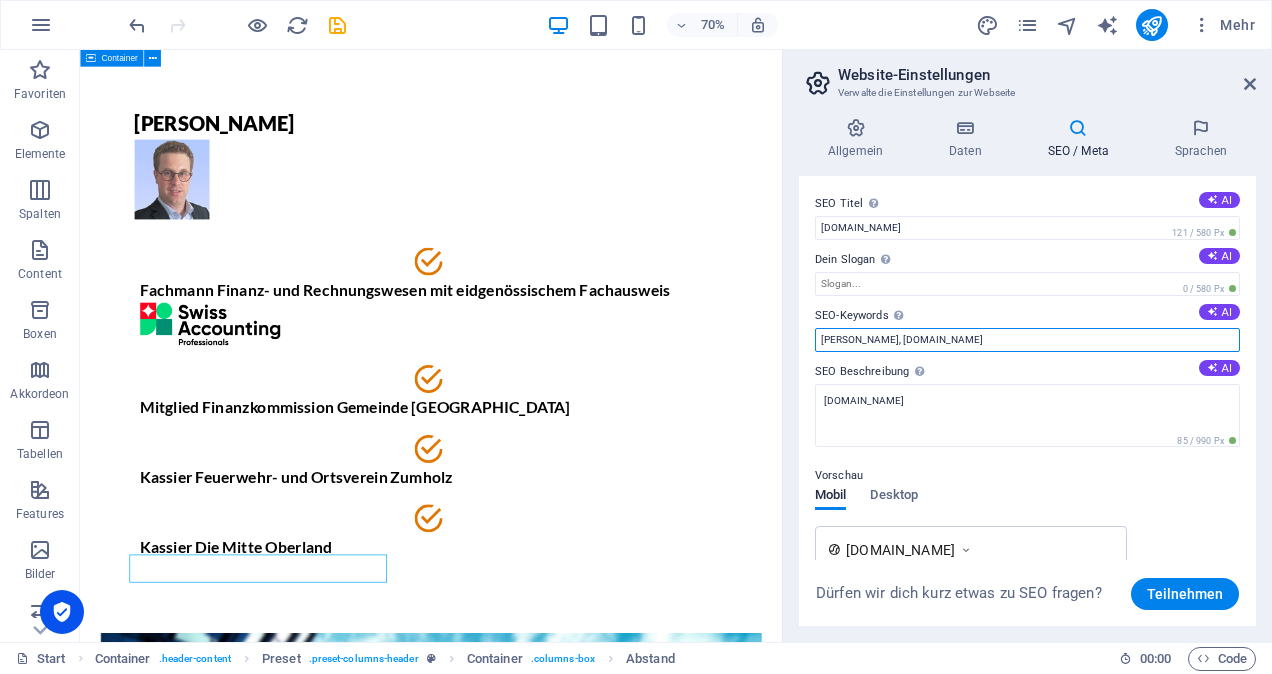 click on "[PERSON_NAME], [DOMAIN_NAME]" at bounding box center [1027, 340] 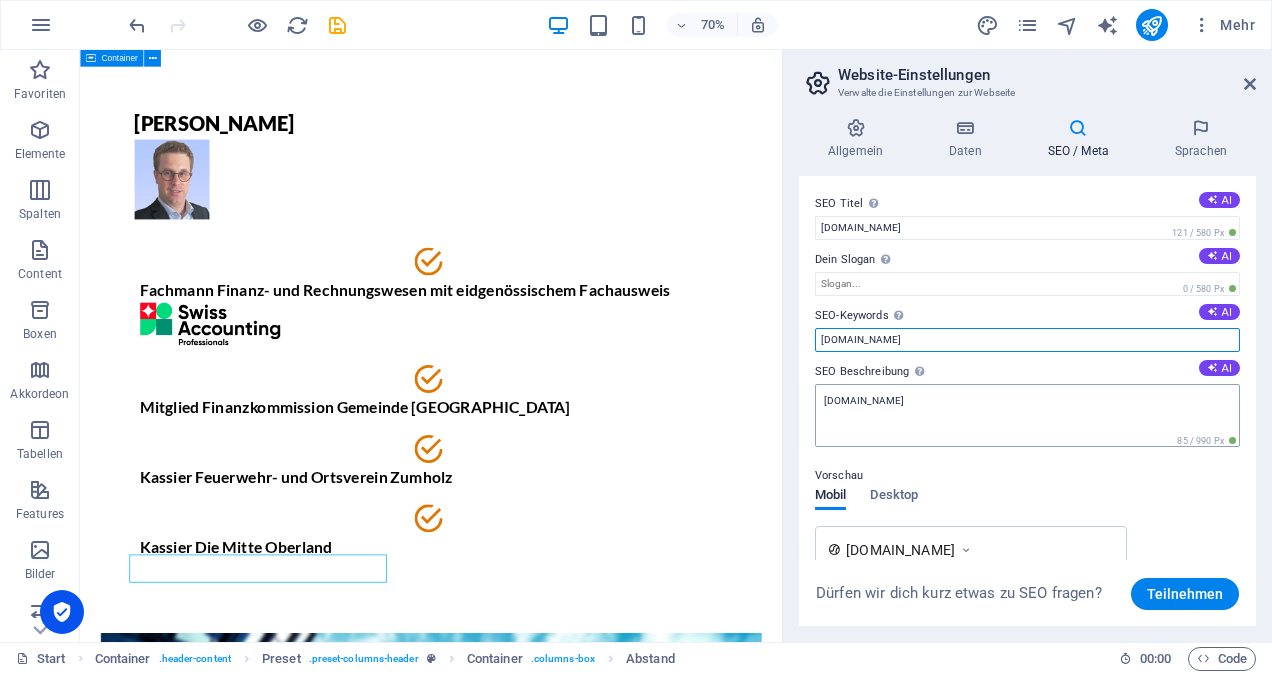 type on "[DOMAIN_NAME]" 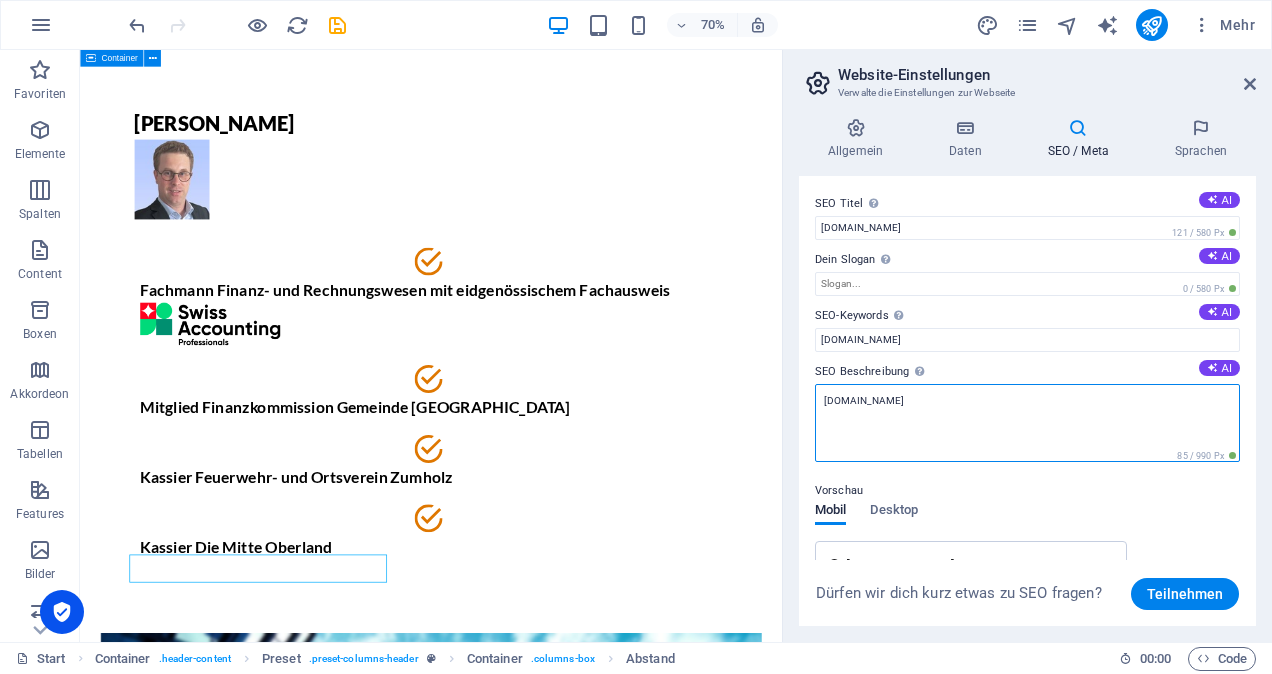 click on "[DOMAIN_NAME]" at bounding box center [1027, 423] 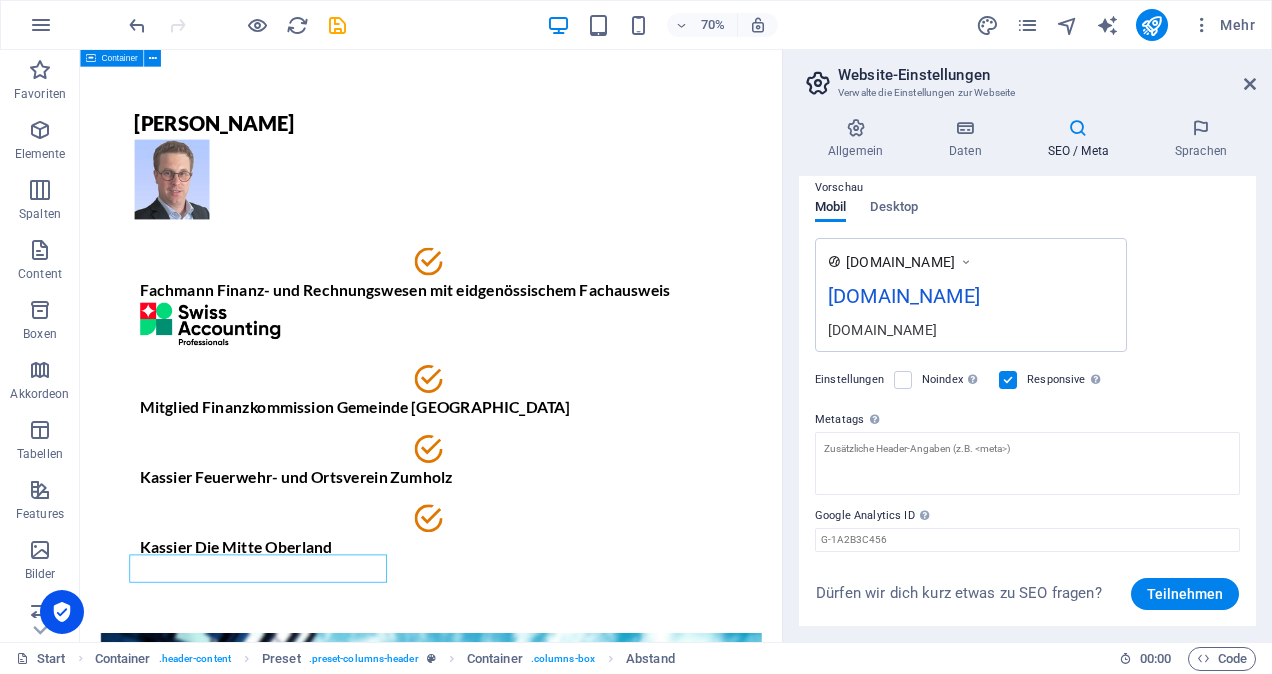 scroll, scrollTop: 309, scrollLeft: 0, axis: vertical 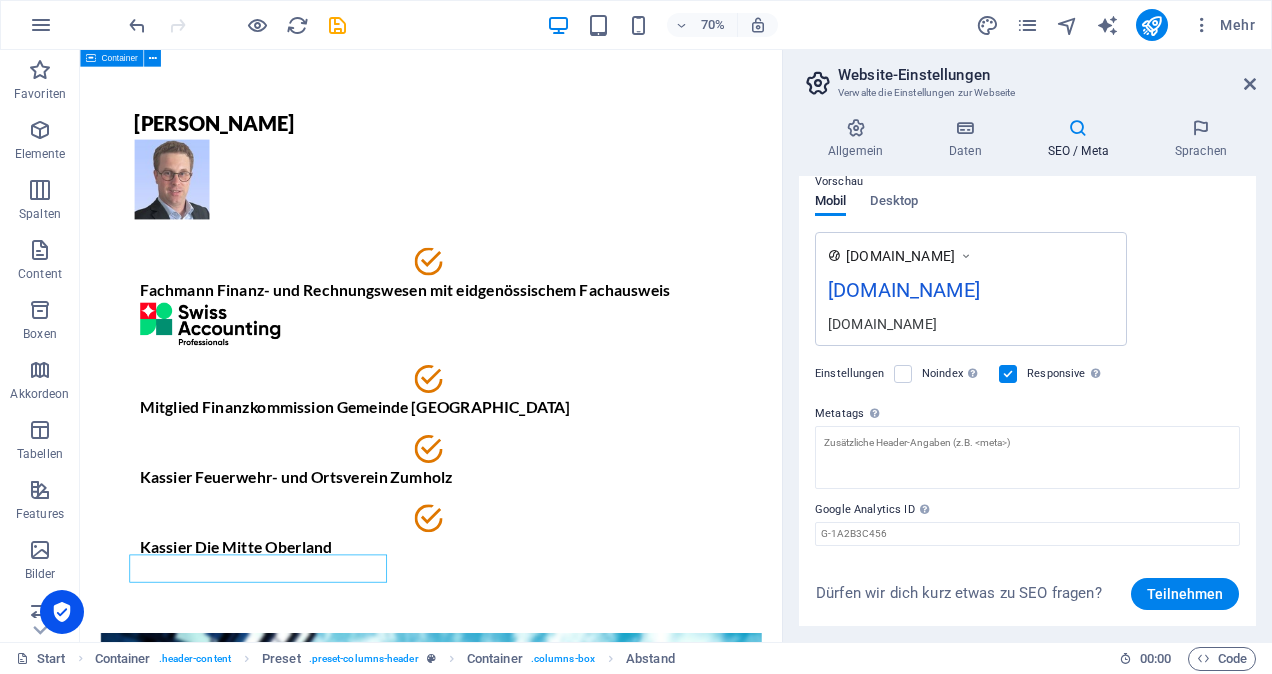 drag, startPoint x: 1250, startPoint y: 474, endPoint x: 1263, endPoint y: 563, distance: 89.94443 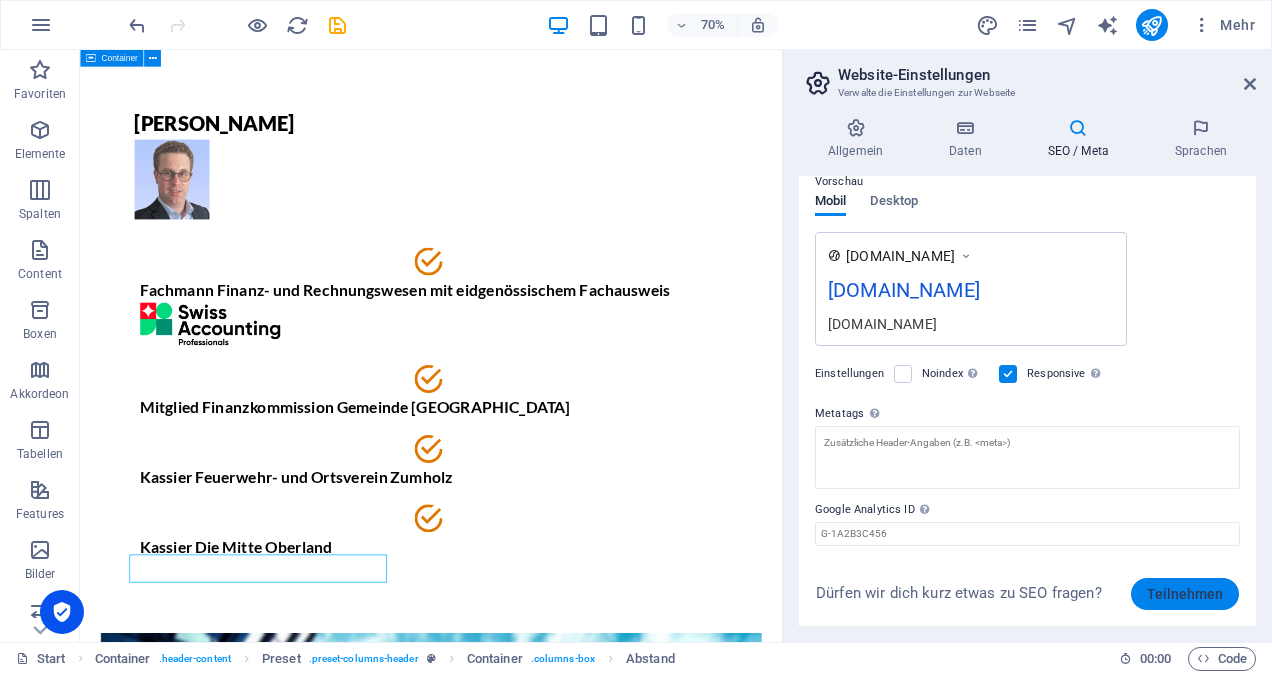 click on "Teilnehmen" at bounding box center (1185, 594) 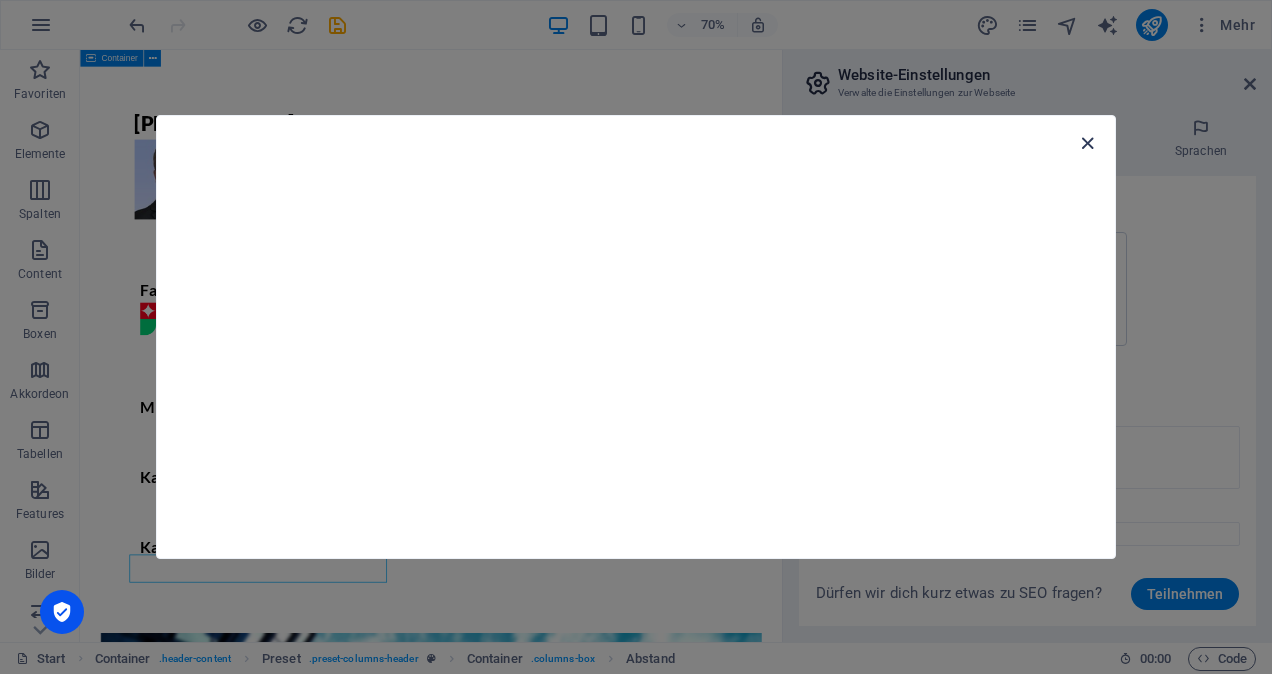click at bounding box center [1087, 143] 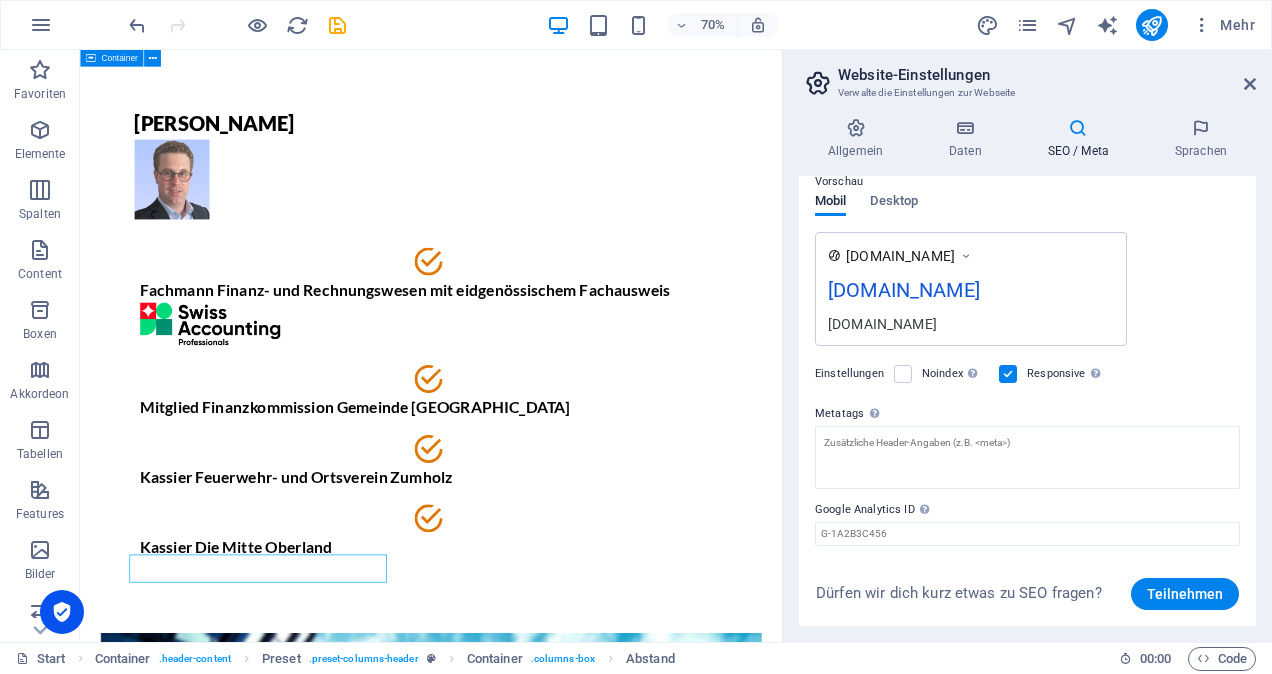 click on "[DOMAIN_NAME]" at bounding box center [971, 294] 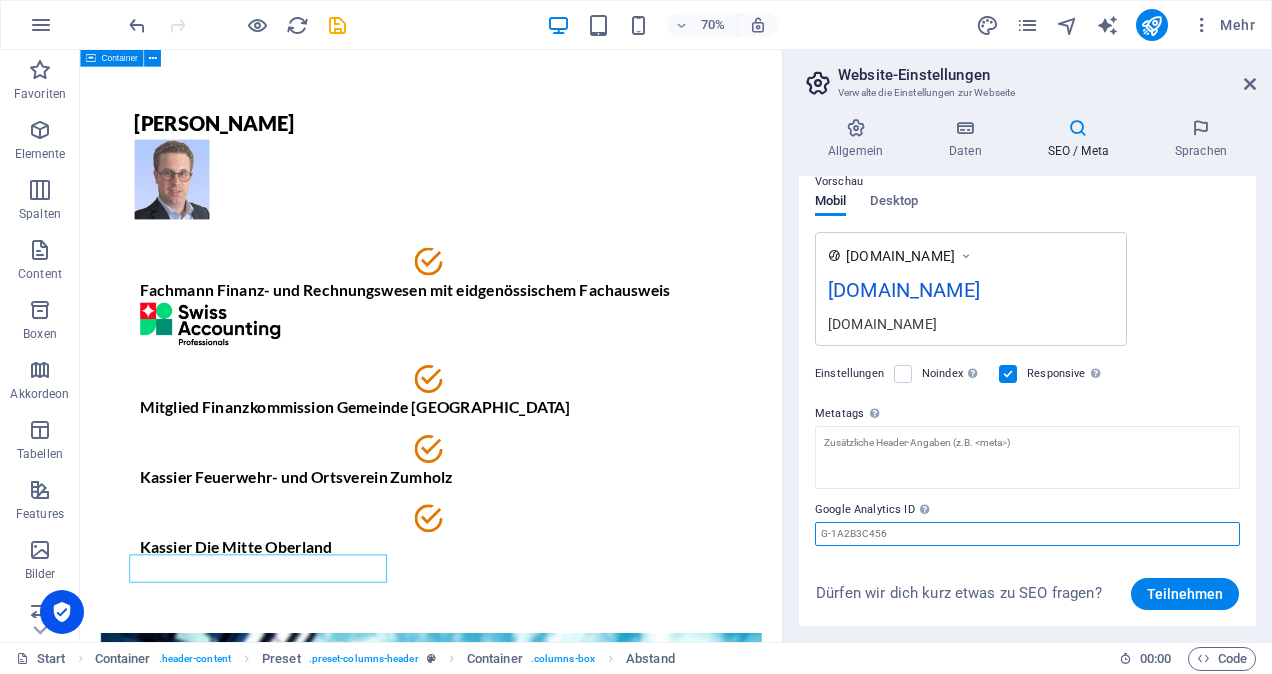 click on "Google Analytics ID Bitte füge nur die Google Analytics ID hinzu. Wir binden die ID automatisch in das Tracking Snippet ein. Die Analytics ID sieht ähnlich aus wie z.B. G-1A2B3C456" at bounding box center (1027, 534) 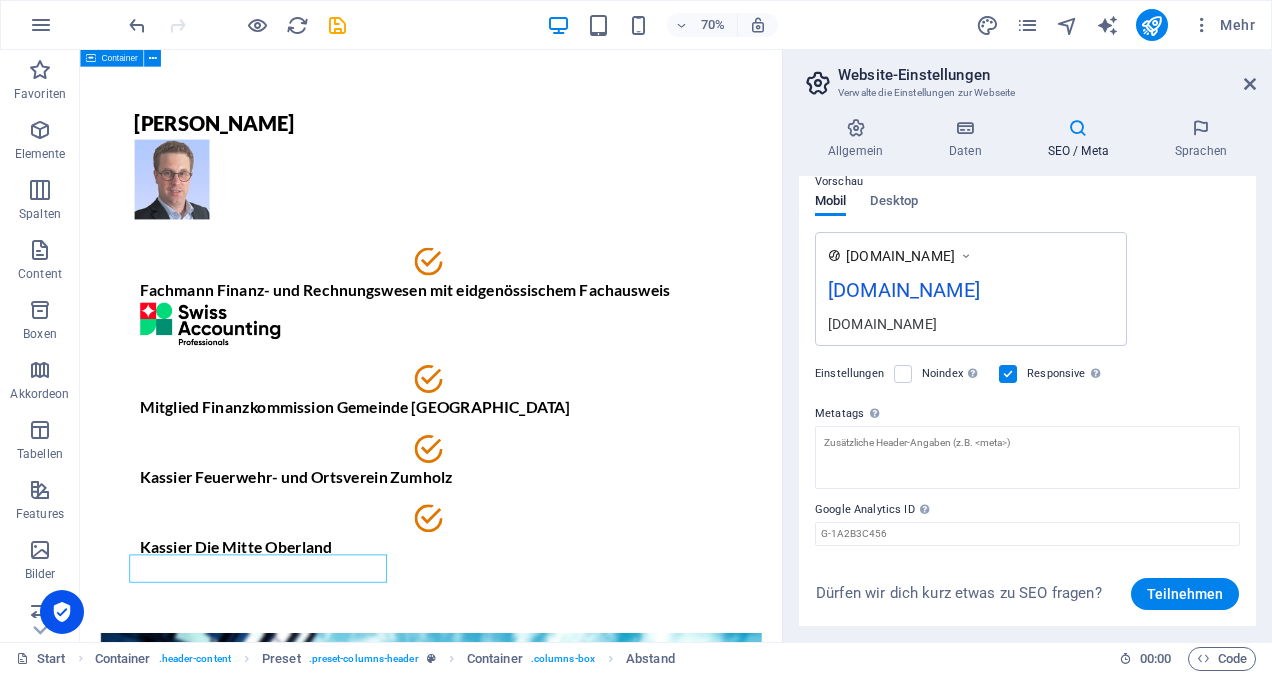 drag, startPoint x: 1251, startPoint y: 437, endPoint x: 1263, endPoint y: 574, distance: 137.52454 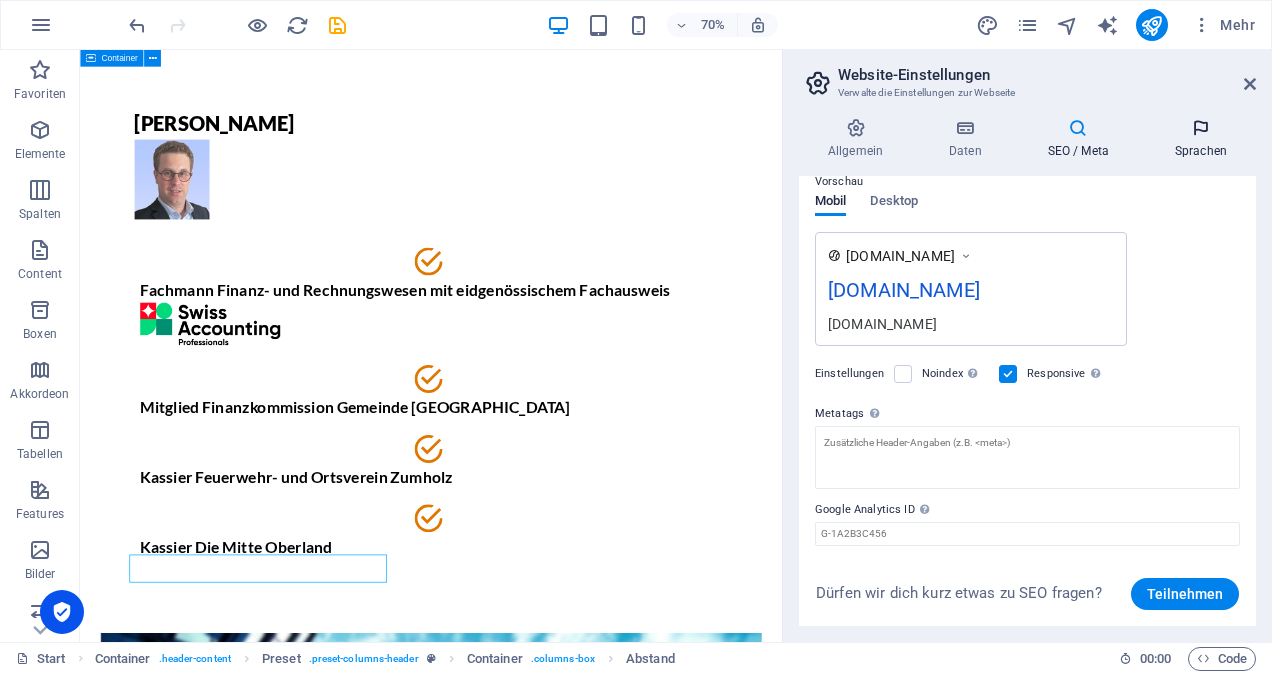 click on "Sprachen" at bounding box center [1201, 139] 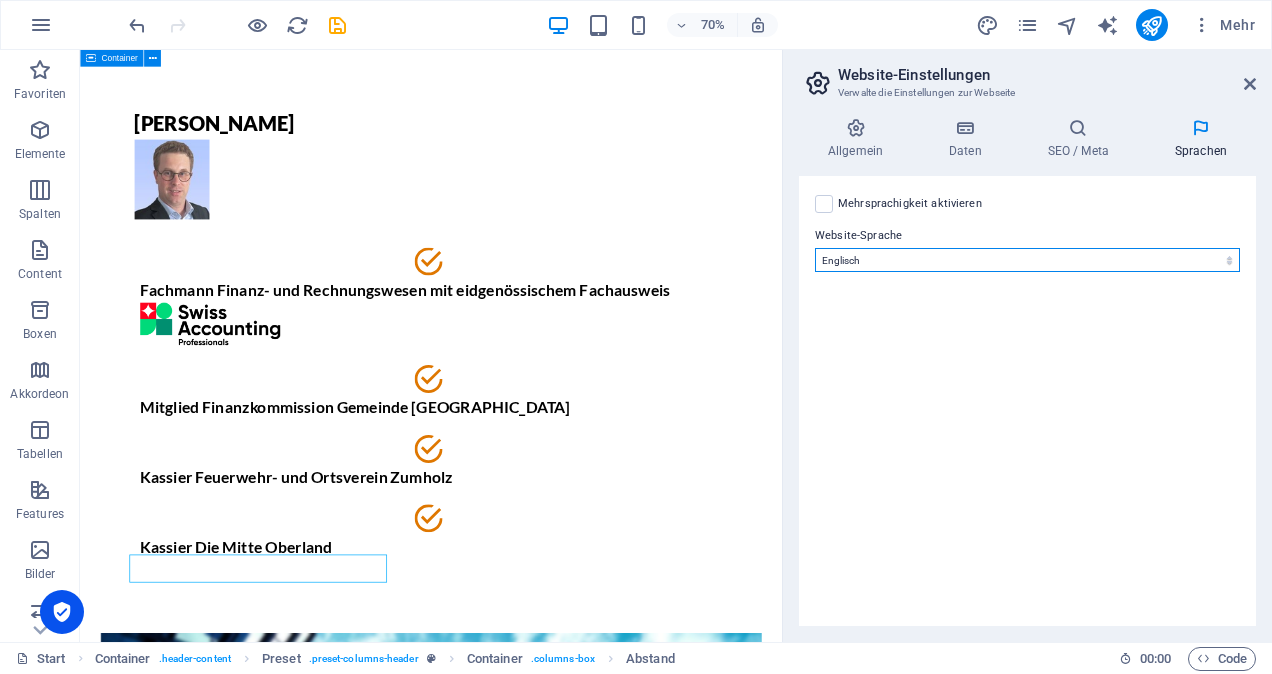 click on "Abchasisch Afar Afrikaans Akan Albanisch Amharisch Arabisch Aragonisch Armenisch Aserbaidschanisch Assamisch Avarisch Avestisch Aymara Bambara Baschkirisch Baskisch [GEOGRAPHIC_DATA] Bengali Bihari-Sprachen Bislama Bokmål Bosnisch Bretonisch Bulgarisch Burmesisch Chamorro Chinesisch Cornisch Cree Dänisch Deutsch Dzongkha Englisch Esperanto Estnisch Ewe Färöisch Farsi (Persisch) Fidschianisch Finnisch Französisch Fulah Gälisch Galizisch Ganda Georgisch Griechisch Grönländisch Guaraní Gujarati Haitianisch-Kreolisch Hausa Hebräisch Herero Hindi Hiri Motu Ido Igbo Indonesisch Interlingua Interlingue Inuktitut Inupiaq Irisch Isländisch Italienisch Japanisch Javanisch Jiddisch Kannada Kanuri Kasachisch Kashmiri Katalanisch Kikuyu Kinyarwanda Kirchenslawisch Kirgisisch Komi Kongo Koreanisch Korsisch Kroatisch Kurdisch Kwanyama Laotisch Latin Lettisch Limburgisch Lingala Litauisch Luba-Katanga [GEOGRAPHIC_DATA] Madagassisch Malaiisch Malayalam Maledivisch Maltesisch Manx Maori Marathi Marschallisch Mazedonisch Pali" at bounding box center [1027, 260] 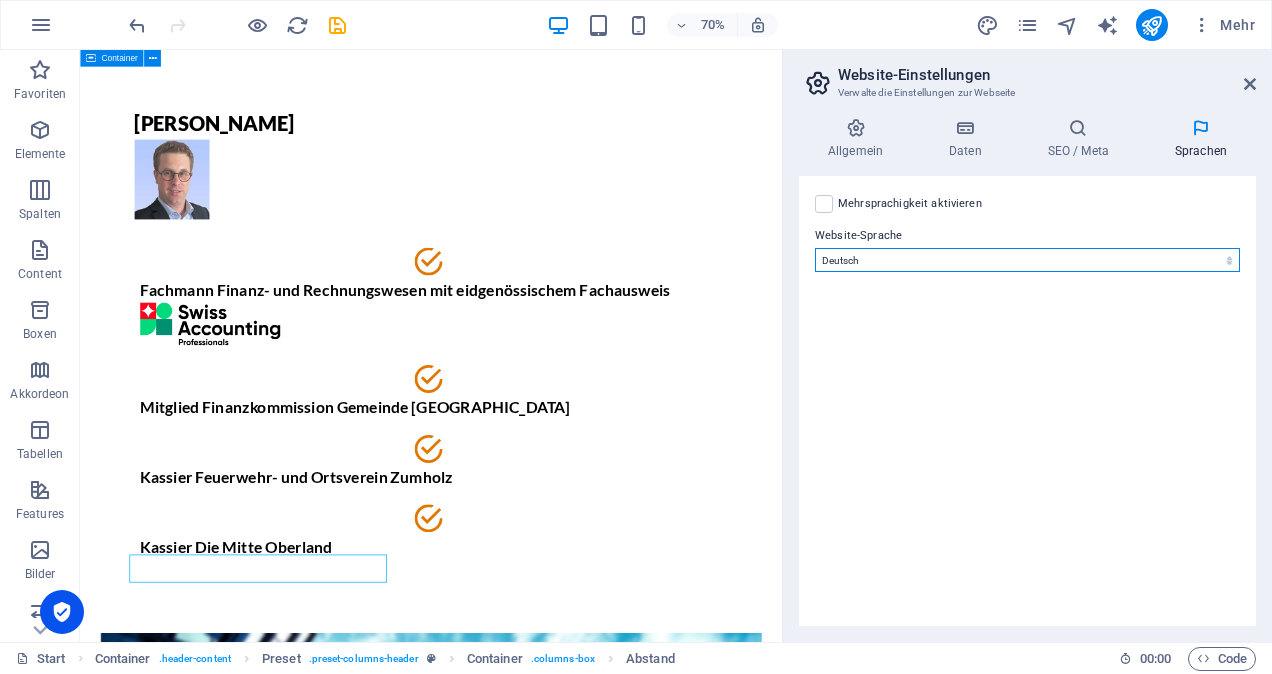 click on "Abchasisch Afar Afrikaans Akan Albanisch Amharisch Arabisch Aragonisch Armenisch Aserbaidschanisch Assamisch Avarisch Avestisch Aymara Bambara Baschkirisch Baskisch [GEOGRAPHIC_DATA] Bengali Bihari-Sprachen Bislama Bokmål Bosnisch Bretonisch Bulgarisch Burmesisch Chamorro Chinesisch Cornisch Cree Dänisch Deutsch Dzongkha Englisch Esperanto Estnisch Ewe Färöisch Farsi (Persisch) Fidschianisch Finnisch Französisch Fulah Gälisch Galizisch Ganda Georgisch Griechisch Grönländisch Guaraní Gujarati Haitianisch-Kreolisch Hausa Hebräisch Herero Hindi Hiri Motu Ido Igbo Indonesisch Interlingua Interlingue Inuktitut Inupiaq Irisch Isländisch Italienisch Japanisch Javanisch Jiddisch Kannada Kanuri Kasachisch Kashmiri Katalanisch Kikuyu Kinyarwanda Kirchenslawisch Kirgisisch Komi Kongo Koreanisch Korsisch Kroatisch Kurdisch Kwanyama Laotisch Latin Lettisch Limburgisch Lingala Litauisch Luba-Katanga [GEOGRAPHIC_DATA] Madagassisch Malaiisch Malayalam Maledivisch Maltesisch Manx Maori Marathi Marschallisch Mazedonisch Pali" at bounding box center [1027, 260] 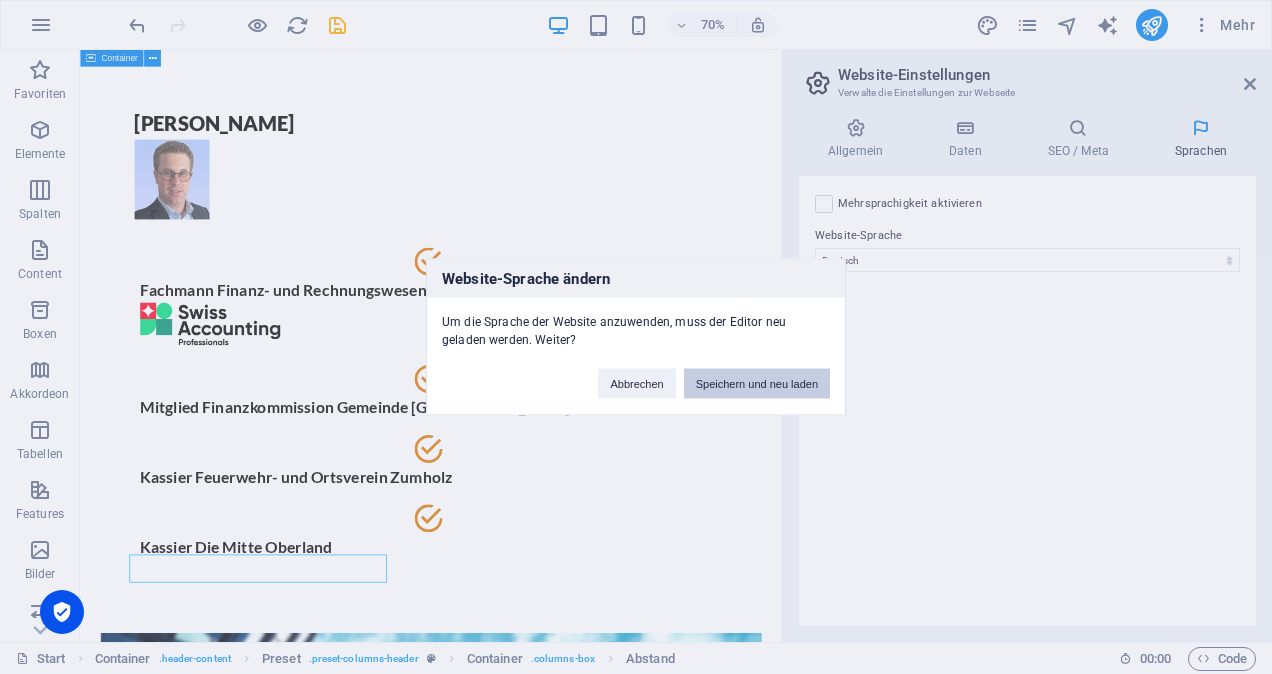 click on "Speichern und neu laden" at bounding box center [757, 384] 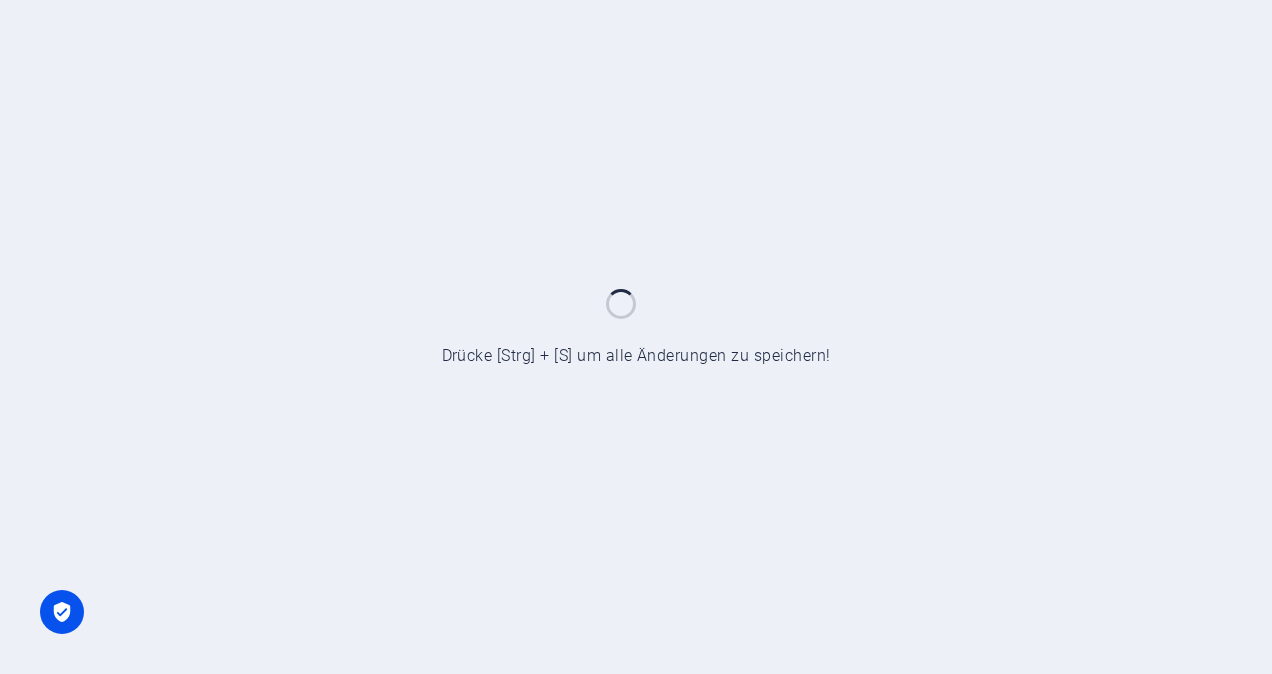 scroll, scrollTop: 0, scrollLeft: 0, axis: both 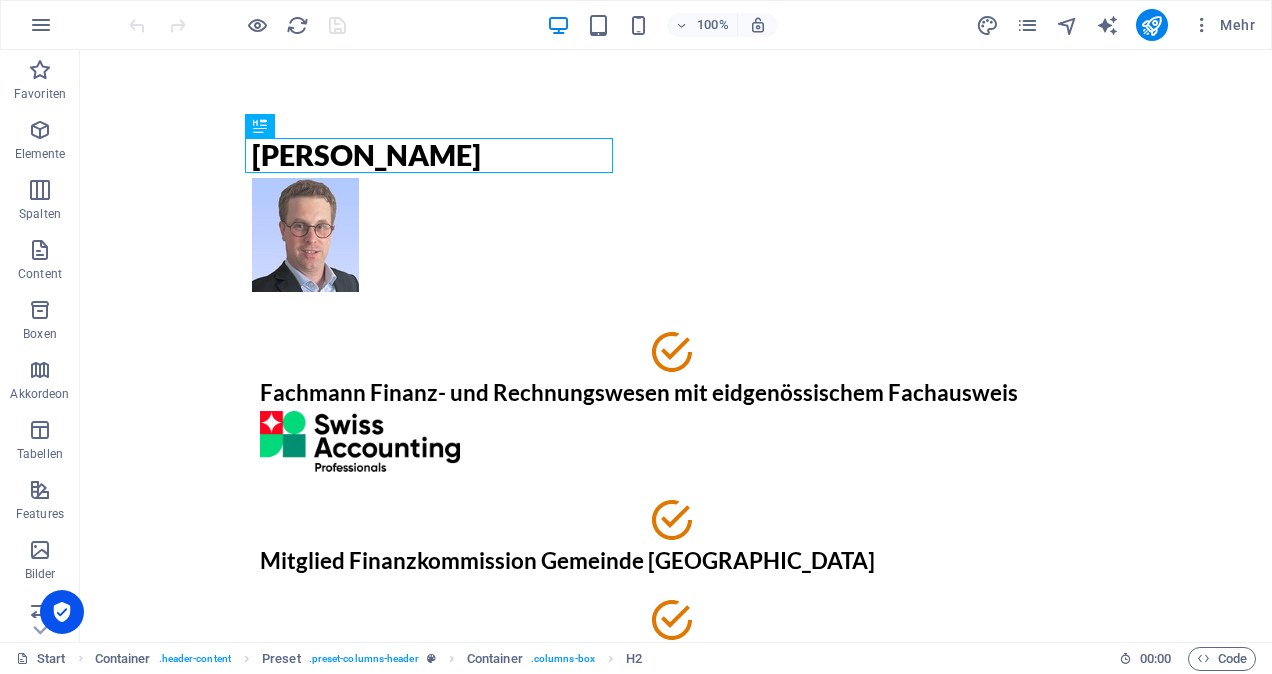 click on "100%" at bounding box center [662, 25] 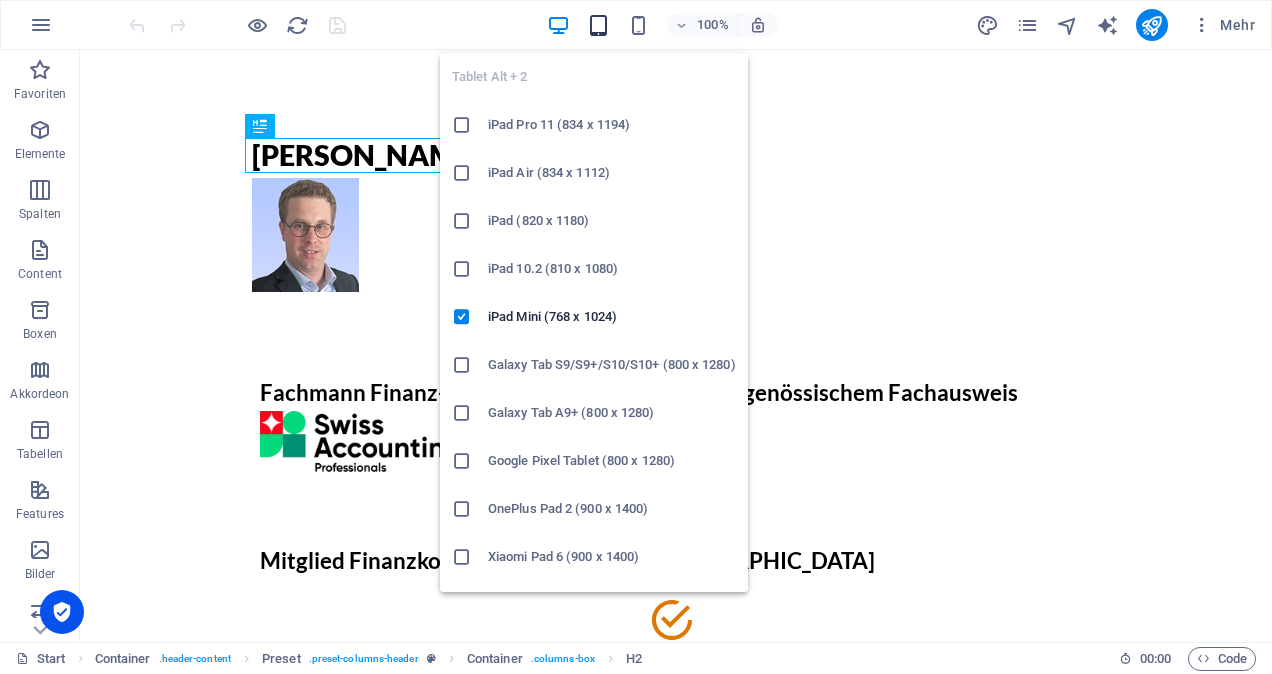 click at bounding box center (598, 25) 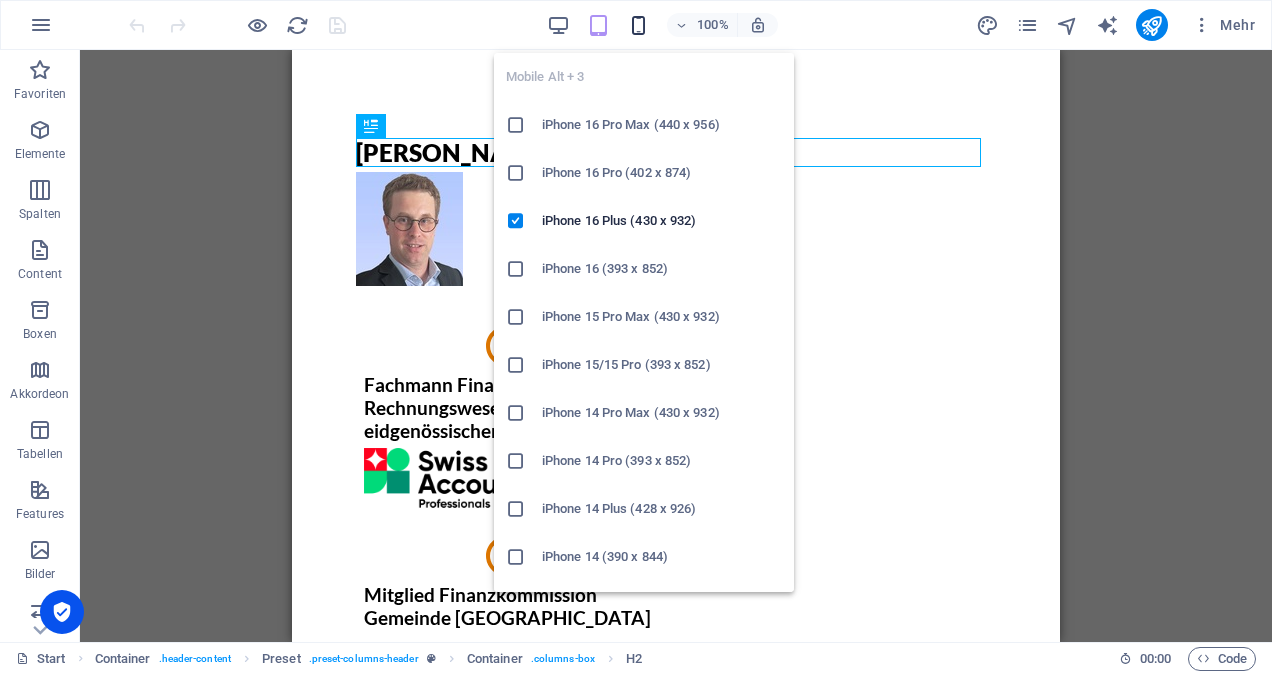 click at bounding box center (638, 25) 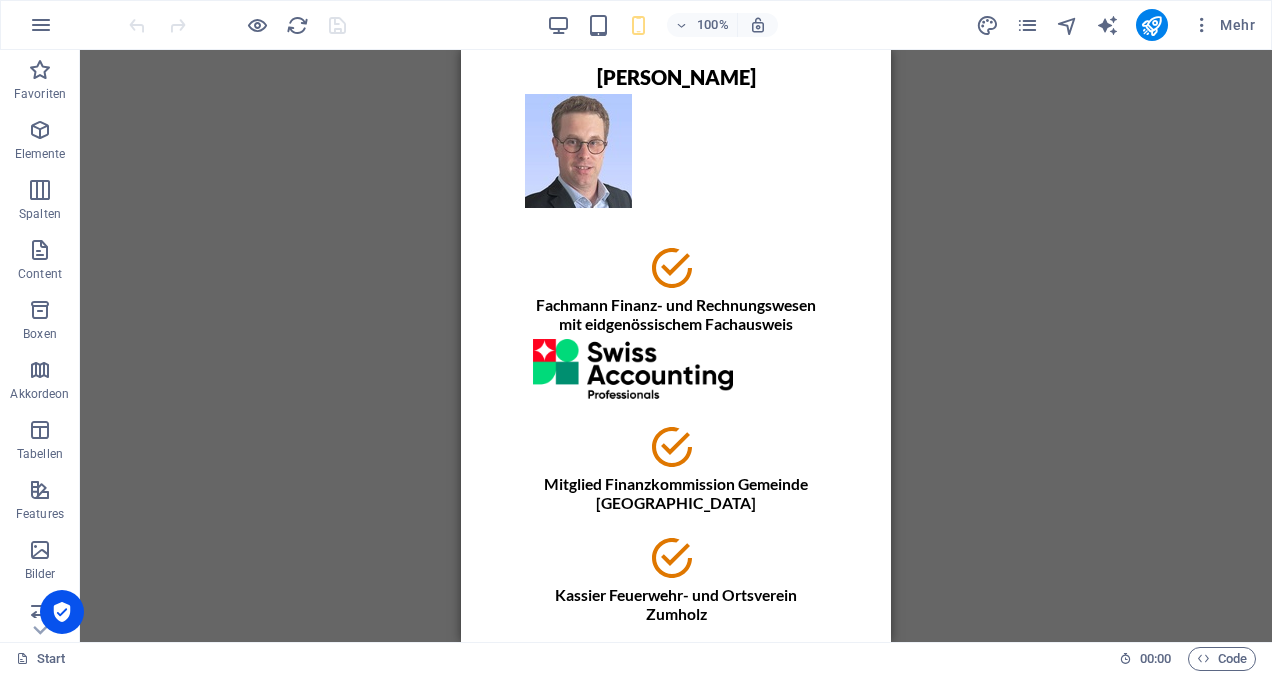 scroll, scrollTop: 0, scrollLeft: 0, axis: both 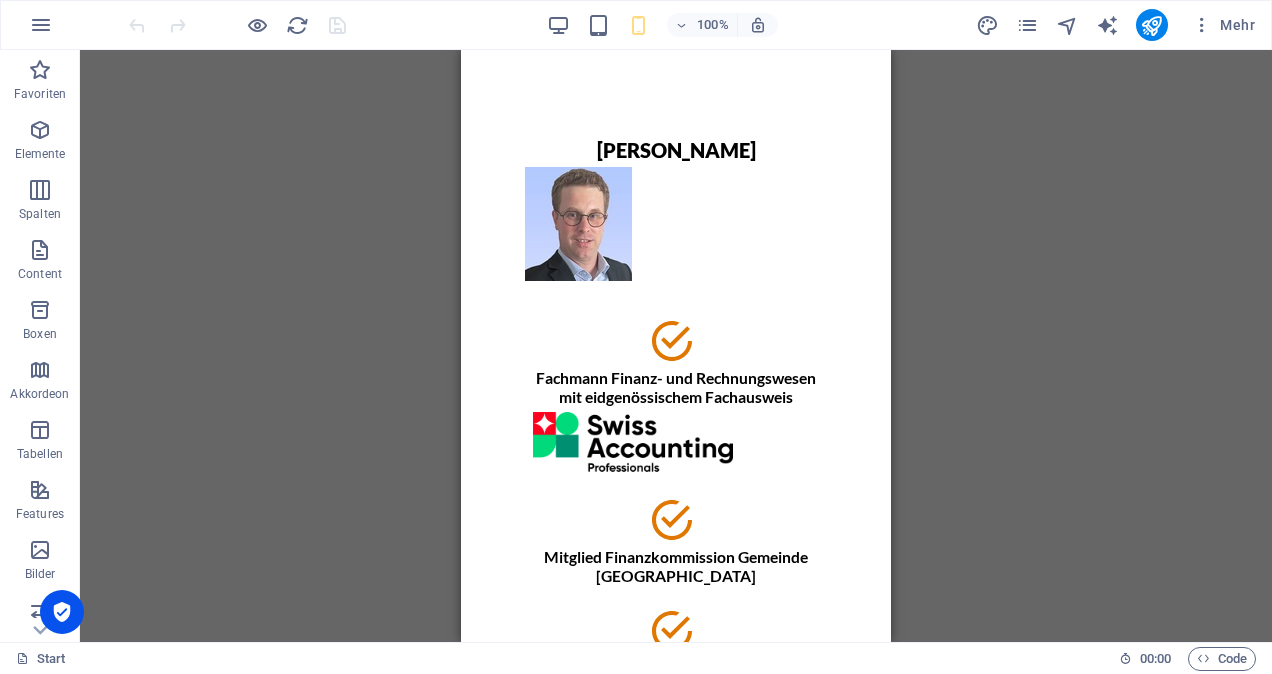 click on "100%" at bounding box center [662, 25] 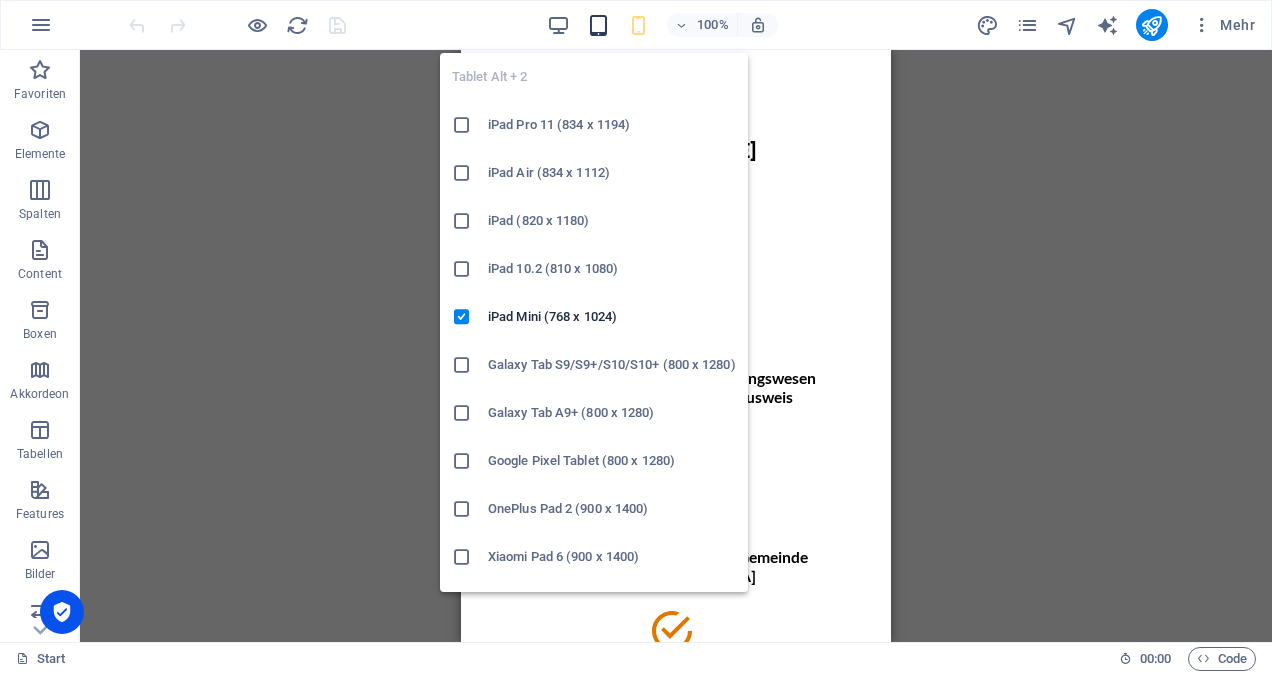 click at bounding box center (598, 25) 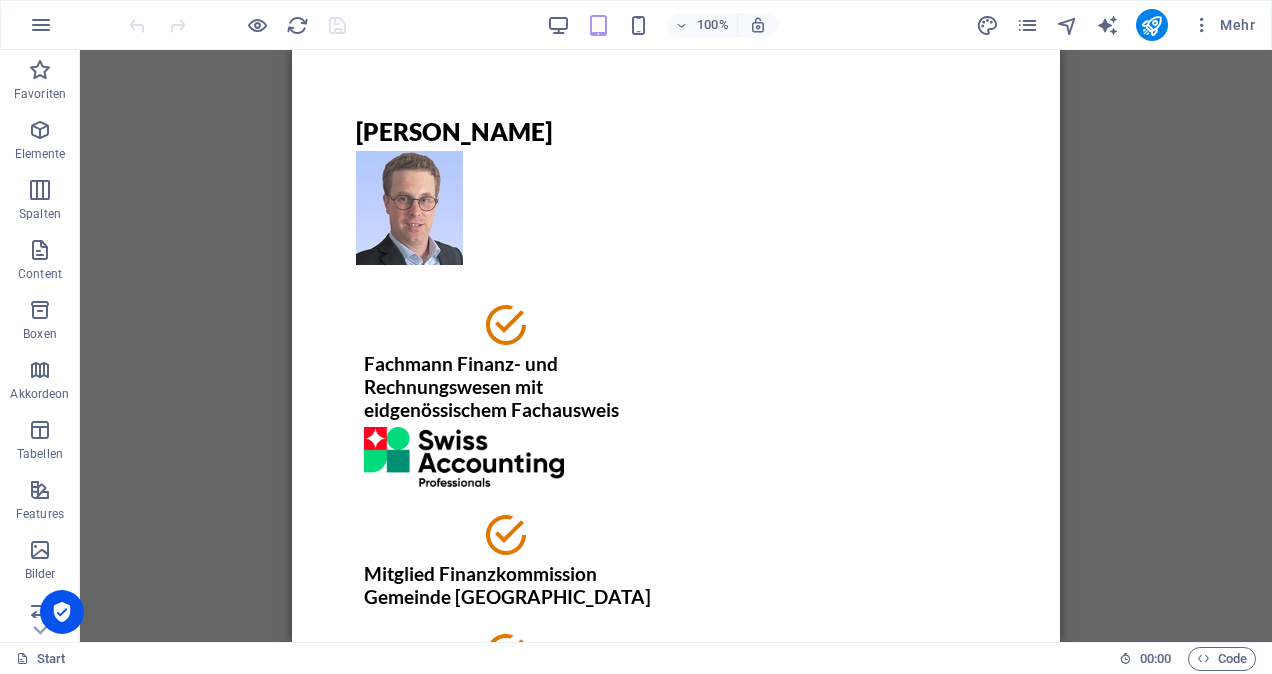scroll, scrollTop: 0, scrollLeft: 0, axis: both 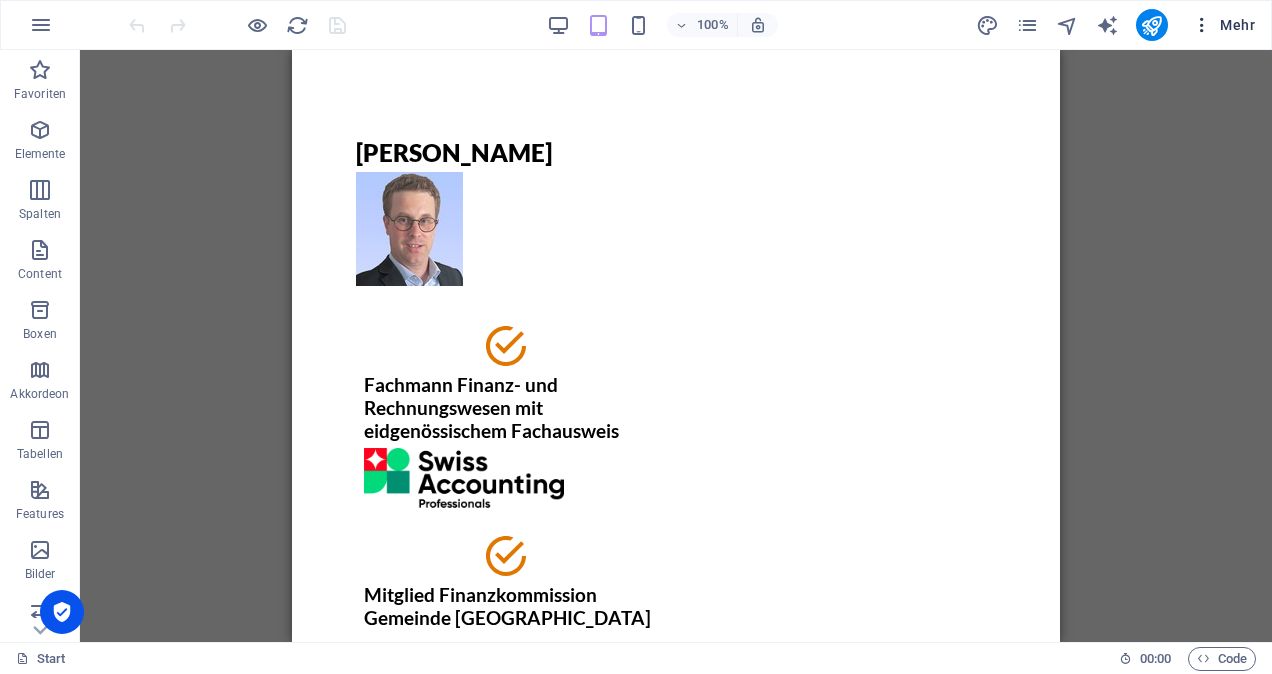 click at bounding box center (1202, 25) 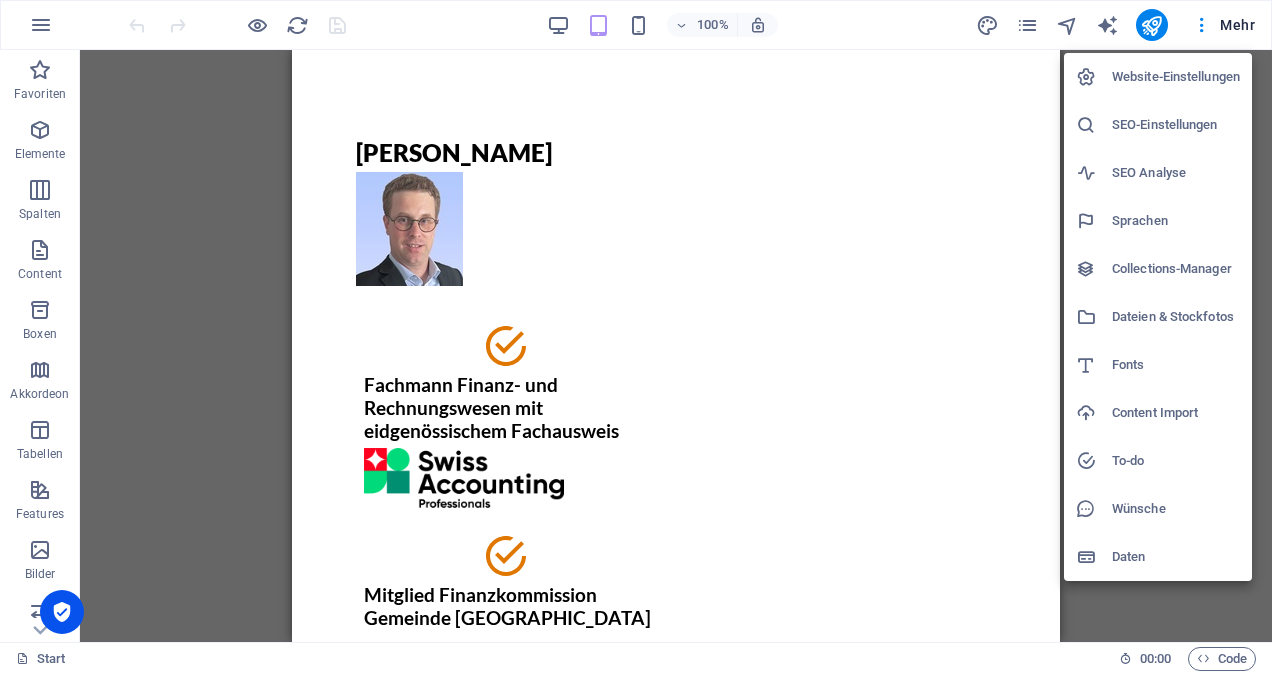 click at bounding box center (636, 337) 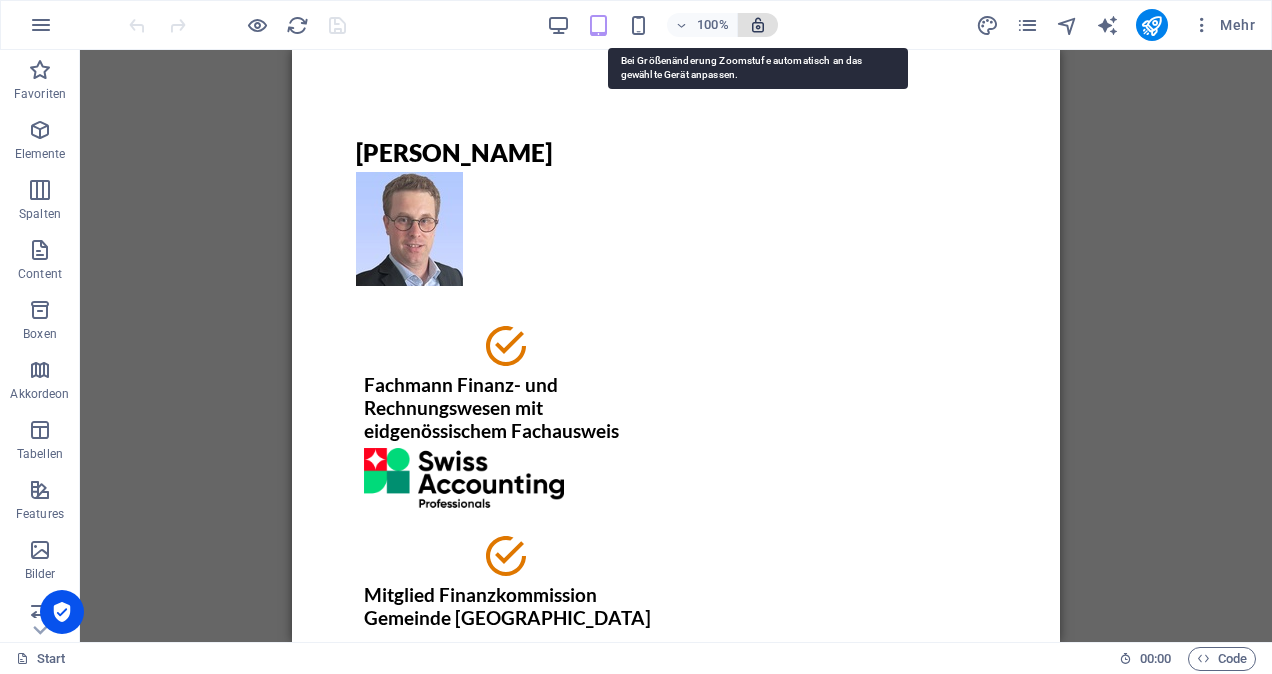 click at bounding box center (758, 25) 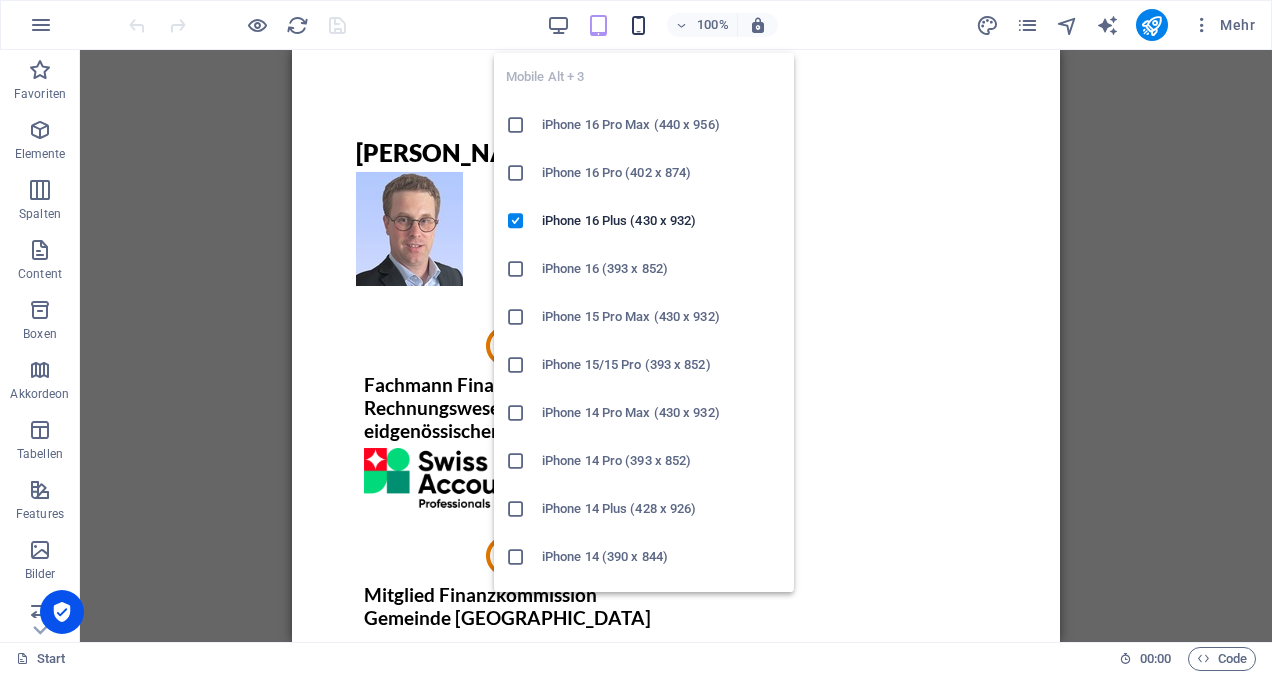 click at bounding box center (638, 25) 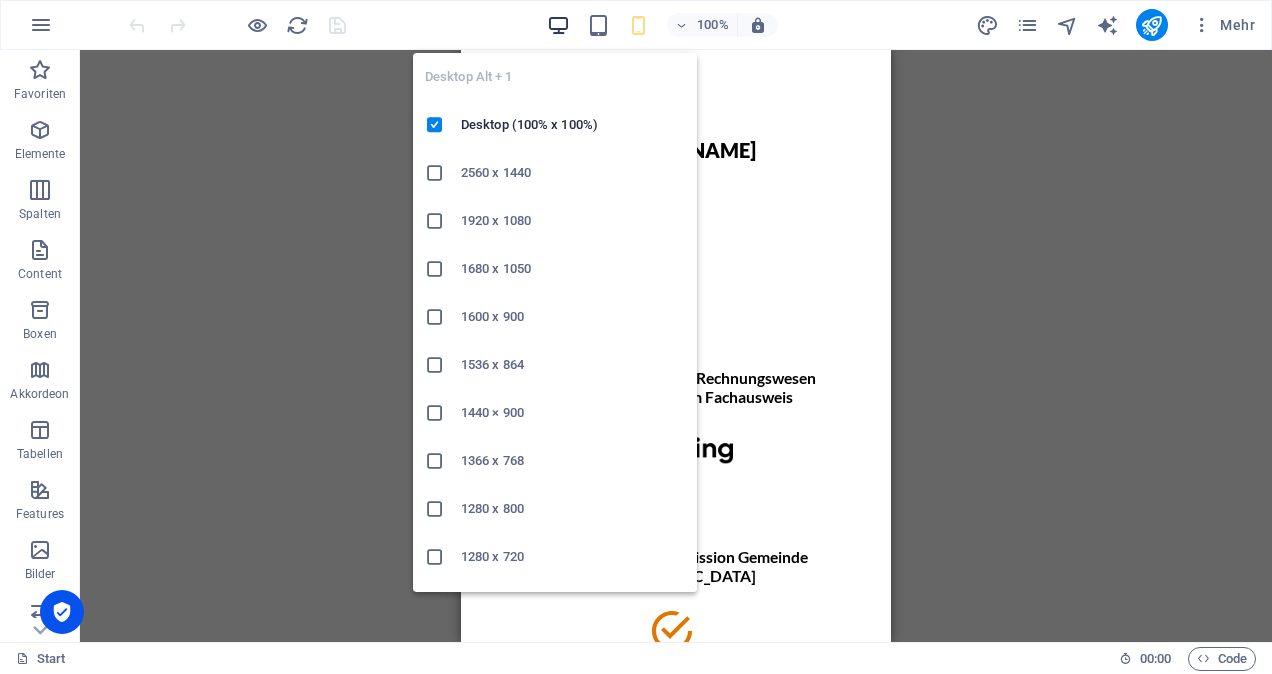 click at bounding box center (558, 25) 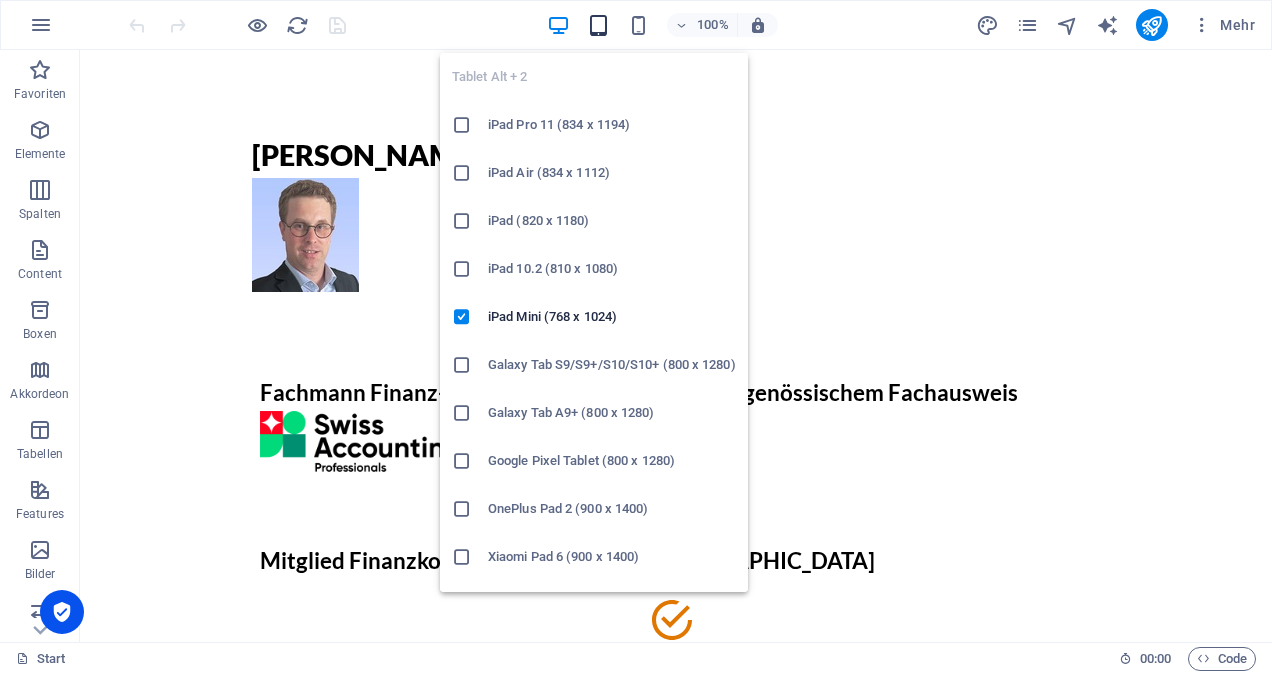click at bounding box center (598, 25) 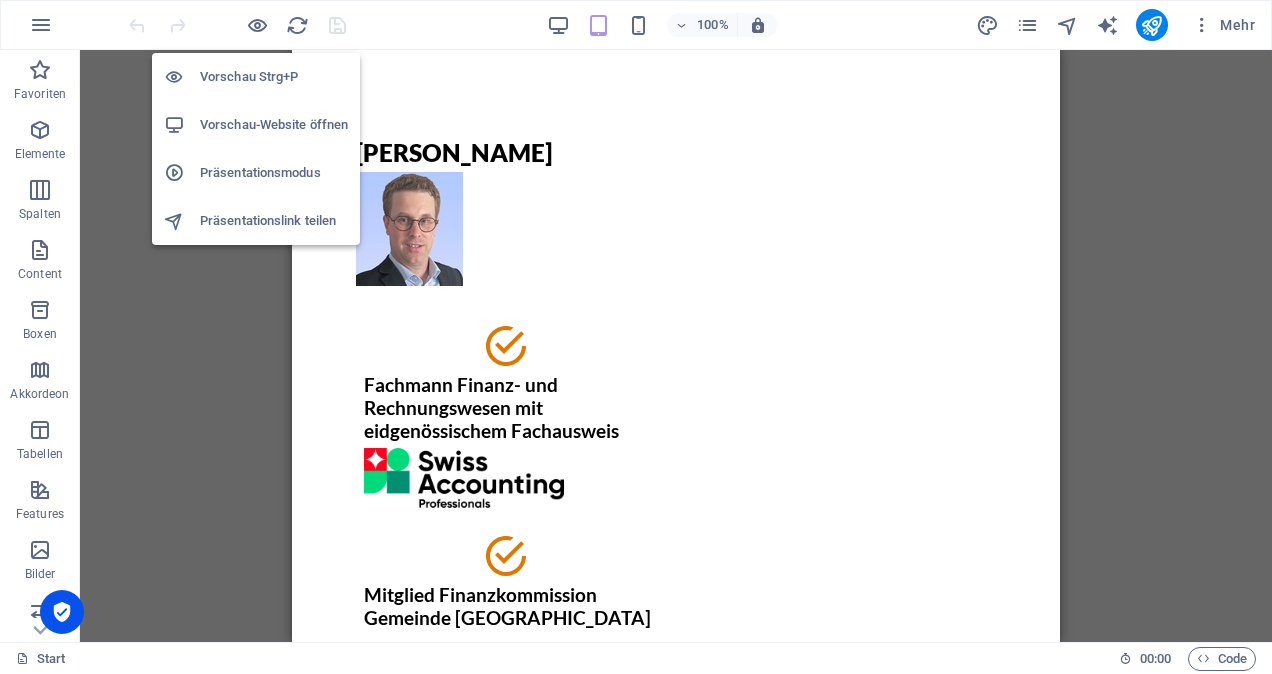 click on "Vorschau-Website öffnen" at bounding box center (274, 125) 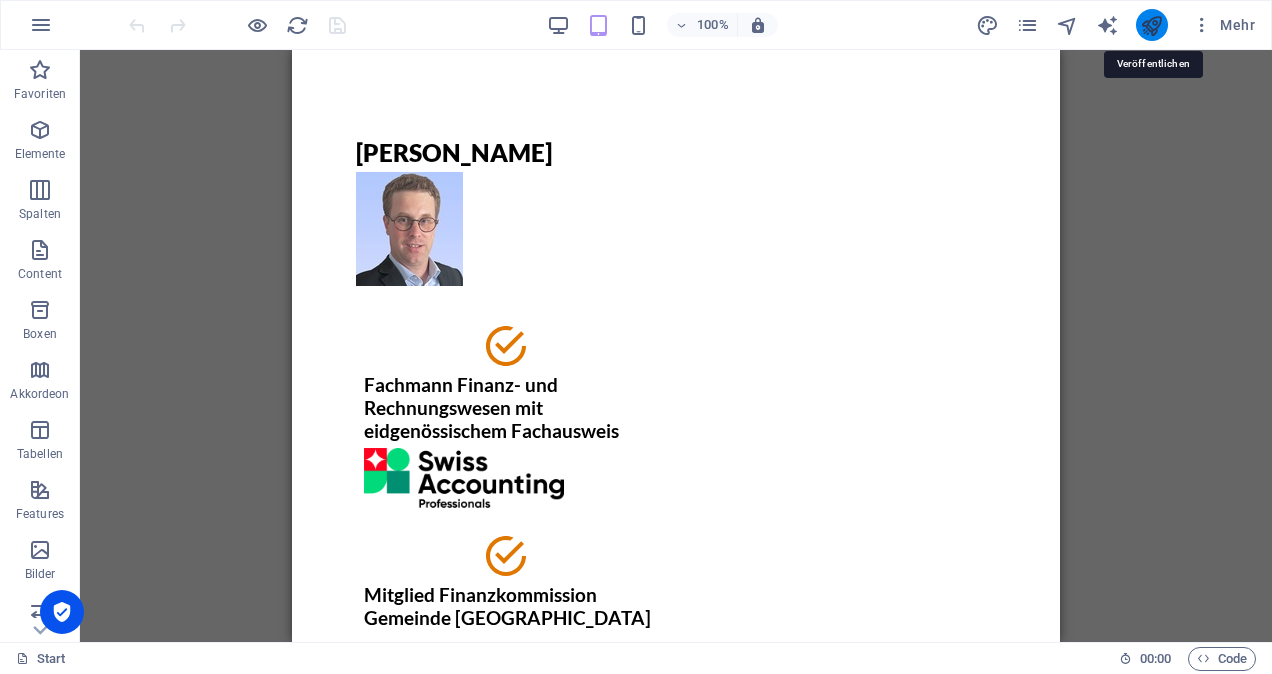 click at bounding box center (1151, 25) 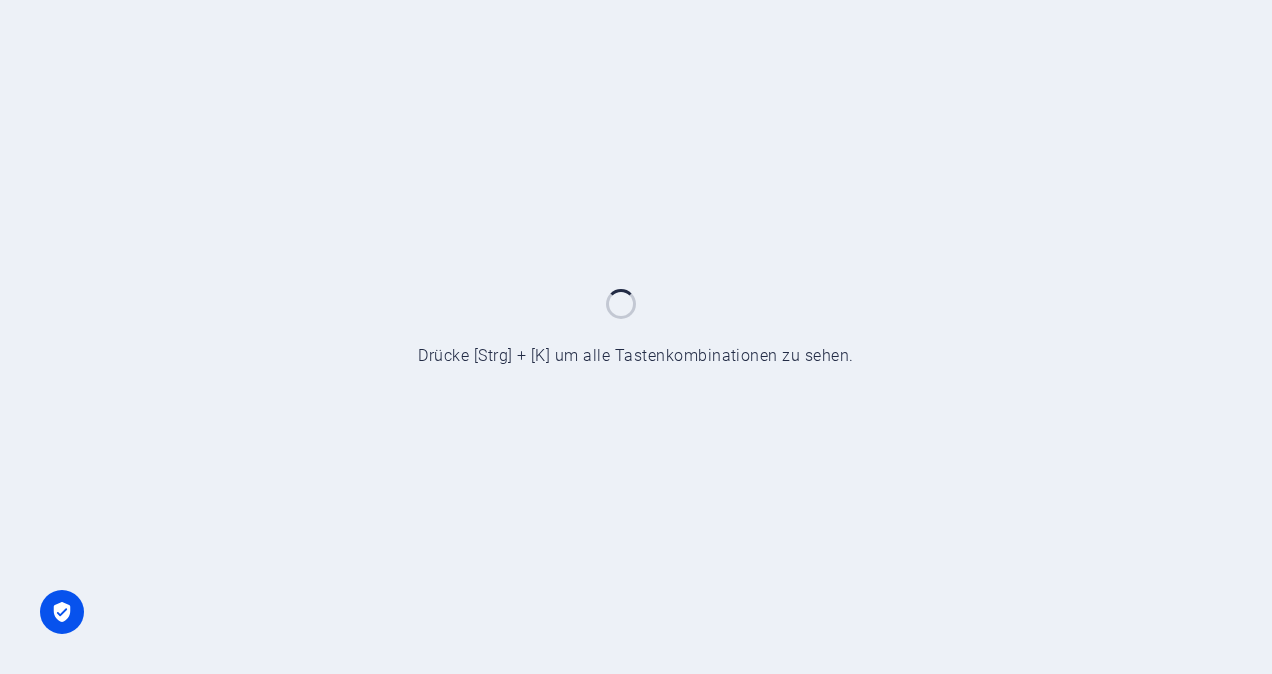 scroll, scrollTop: 0, scrollLeft: 0, axis: both 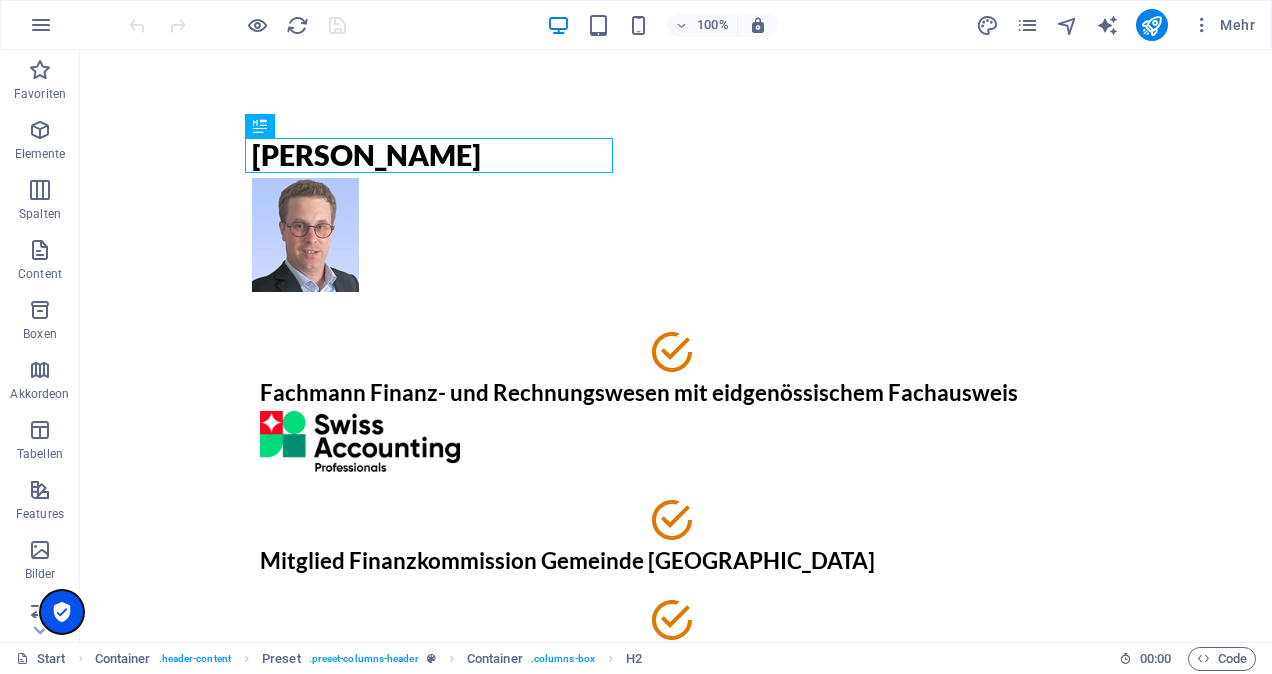 click at bounding box center [62, 612] 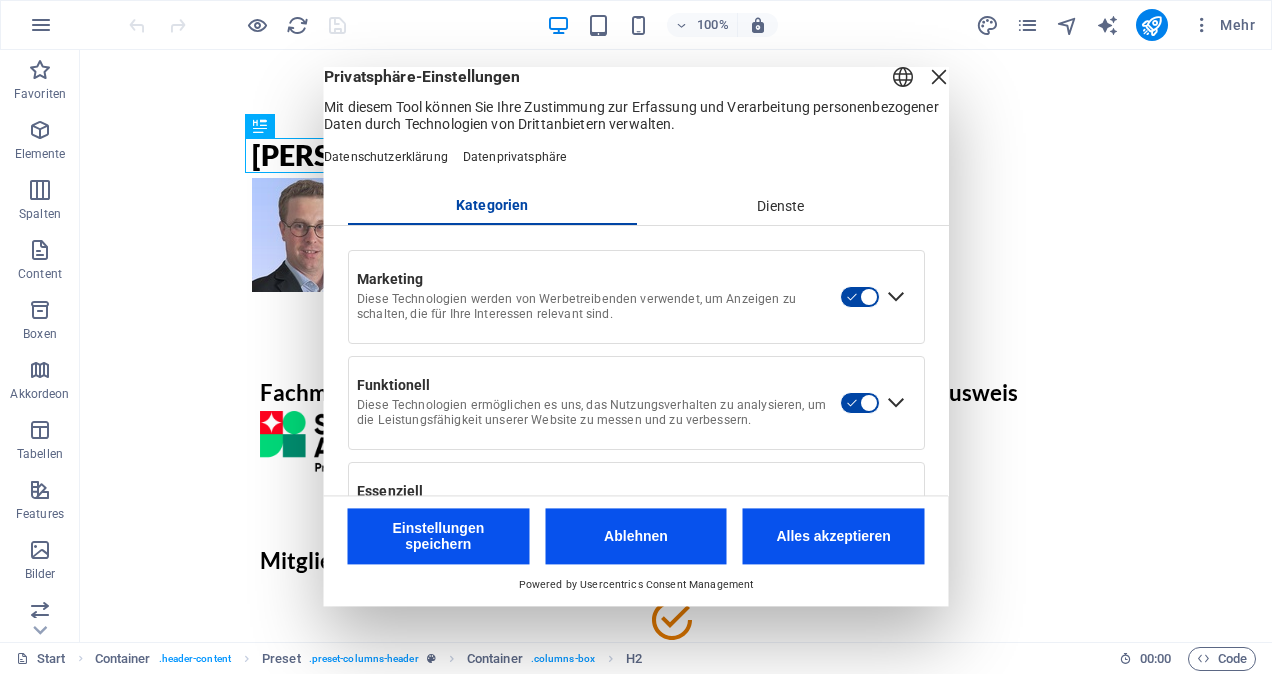 click on "Dienste" at bounding box center (780, 207) 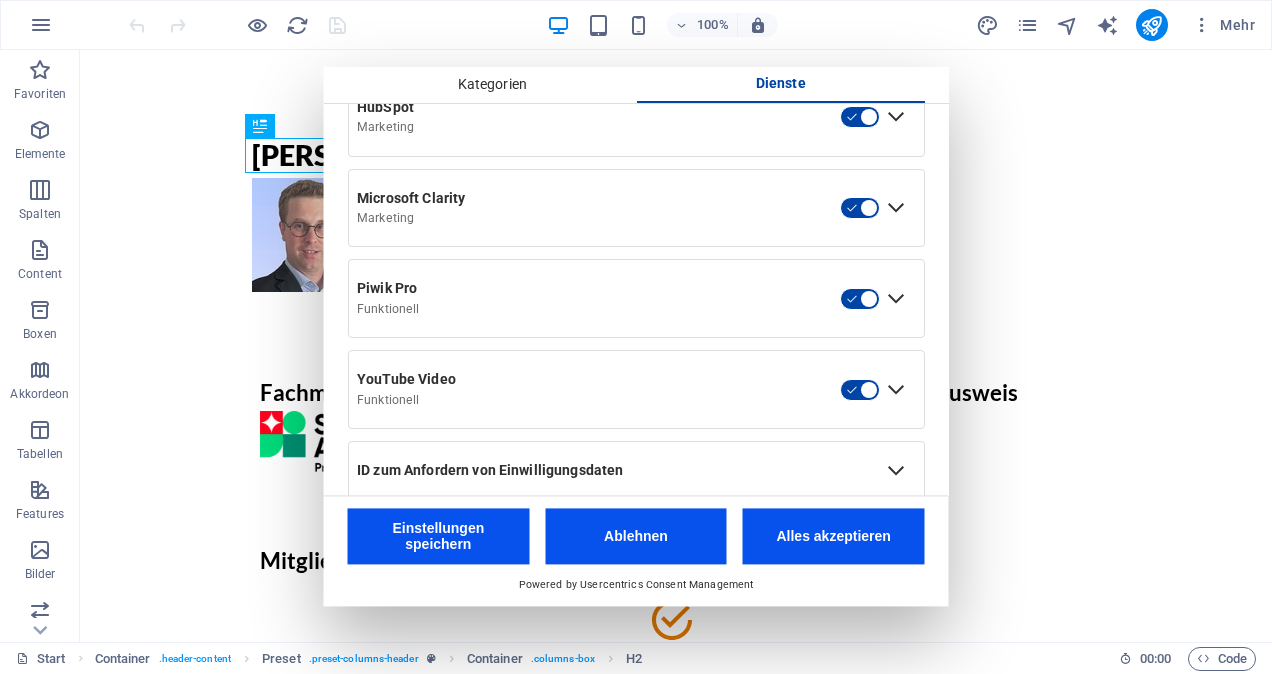 scroll, scrollTop: 1042, scrollLeft: 0, axis: vertical 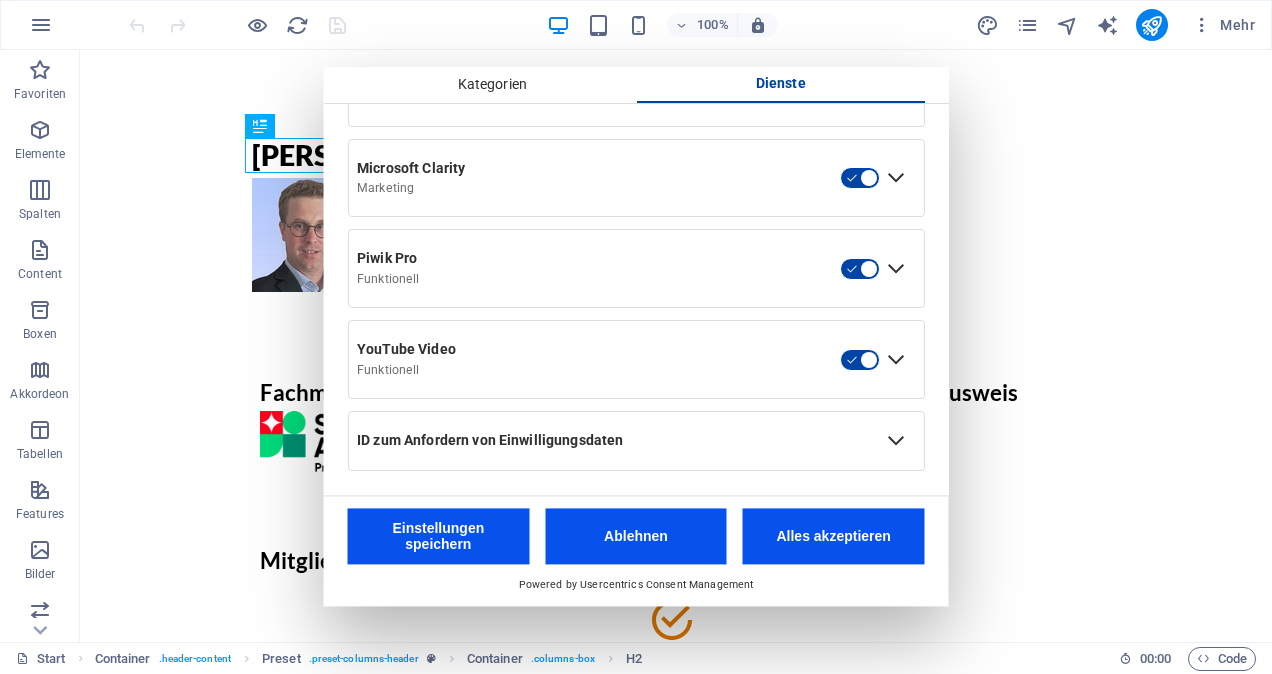 drag, startPoint x: 945, startPoint y: 168, endPoint x: 882, endPoint y: 513, distance: 350.70502 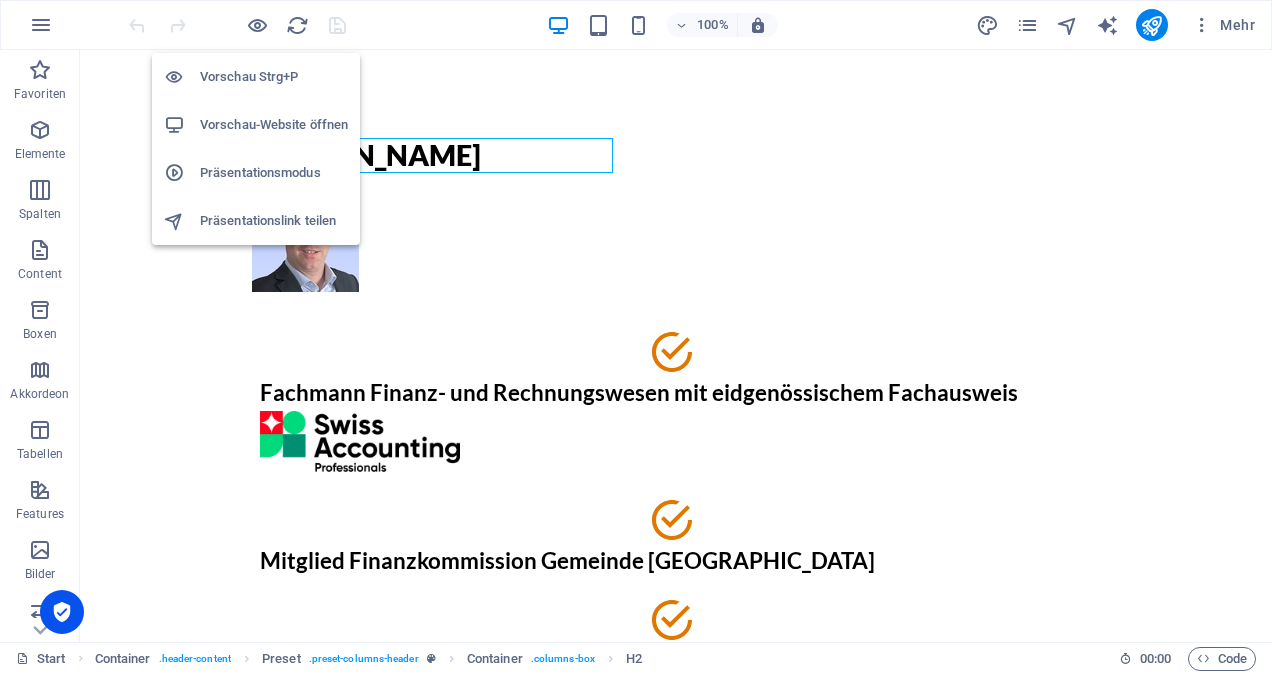 click on "Vorschau-Website öffnen" at bounding box center (274, 125) 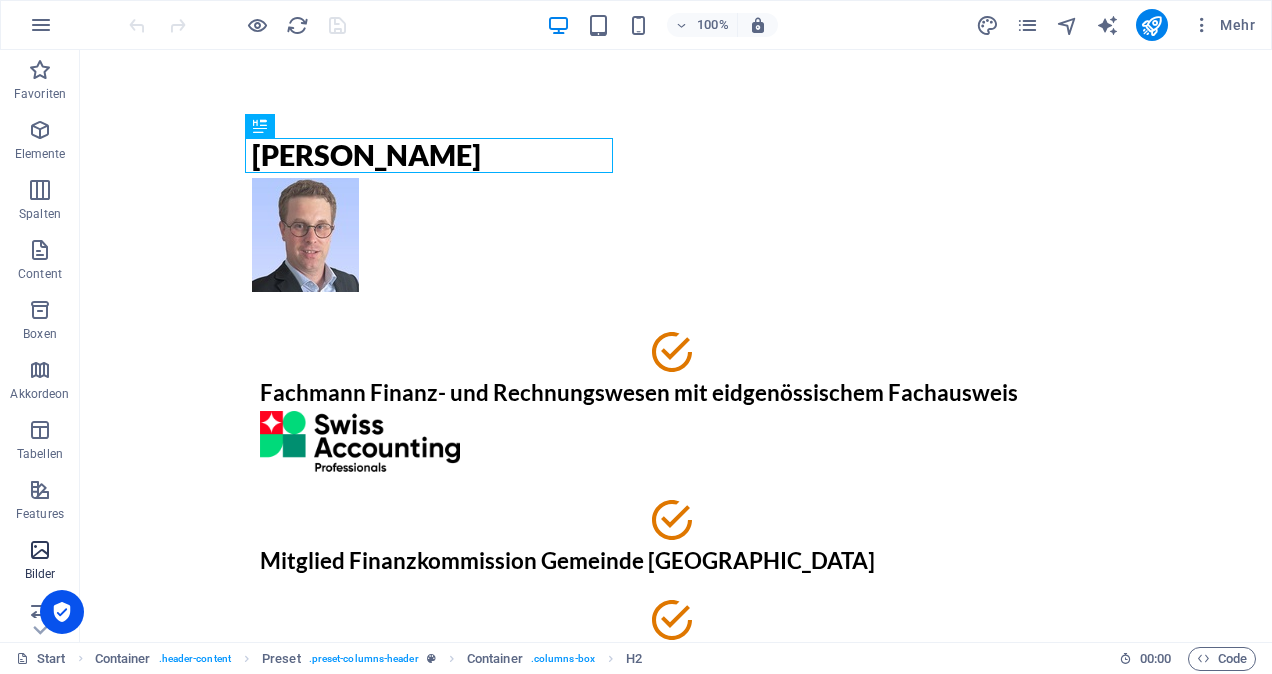 drag, startPoint x: 33, startPoint y: 623, endPoint x: 23, endPoint y: 568, distance: 55.9017 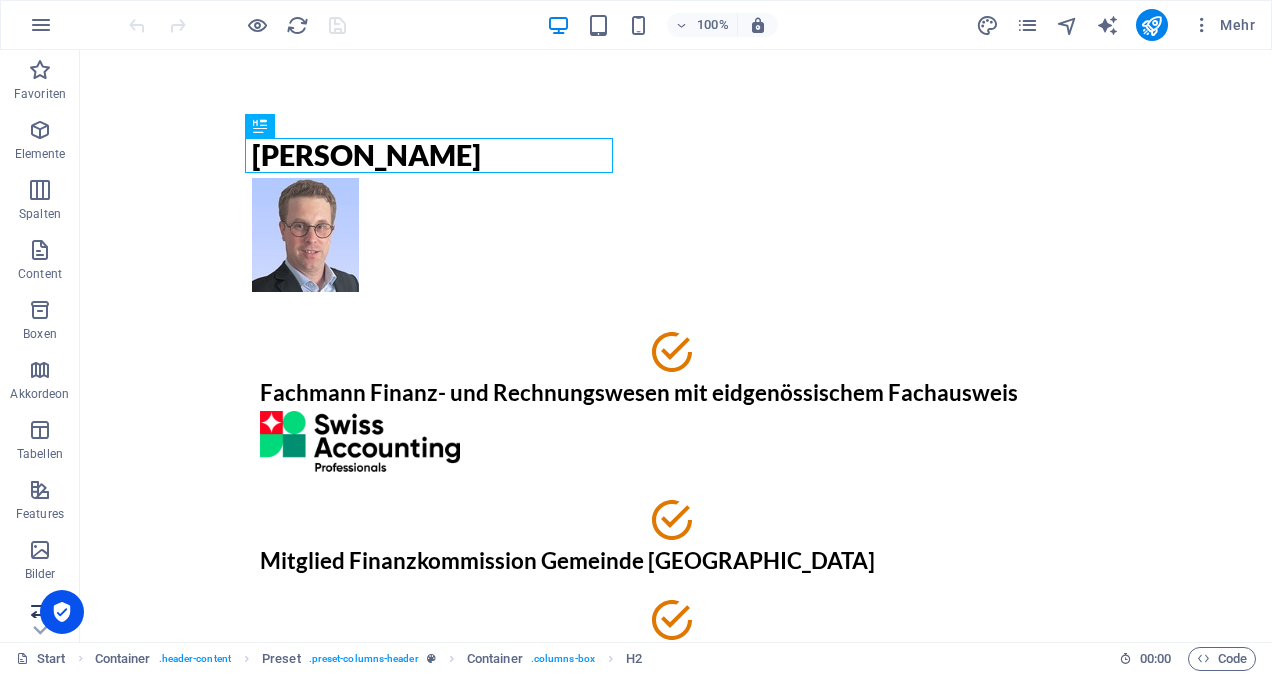 click at bounding box center (40, 610) 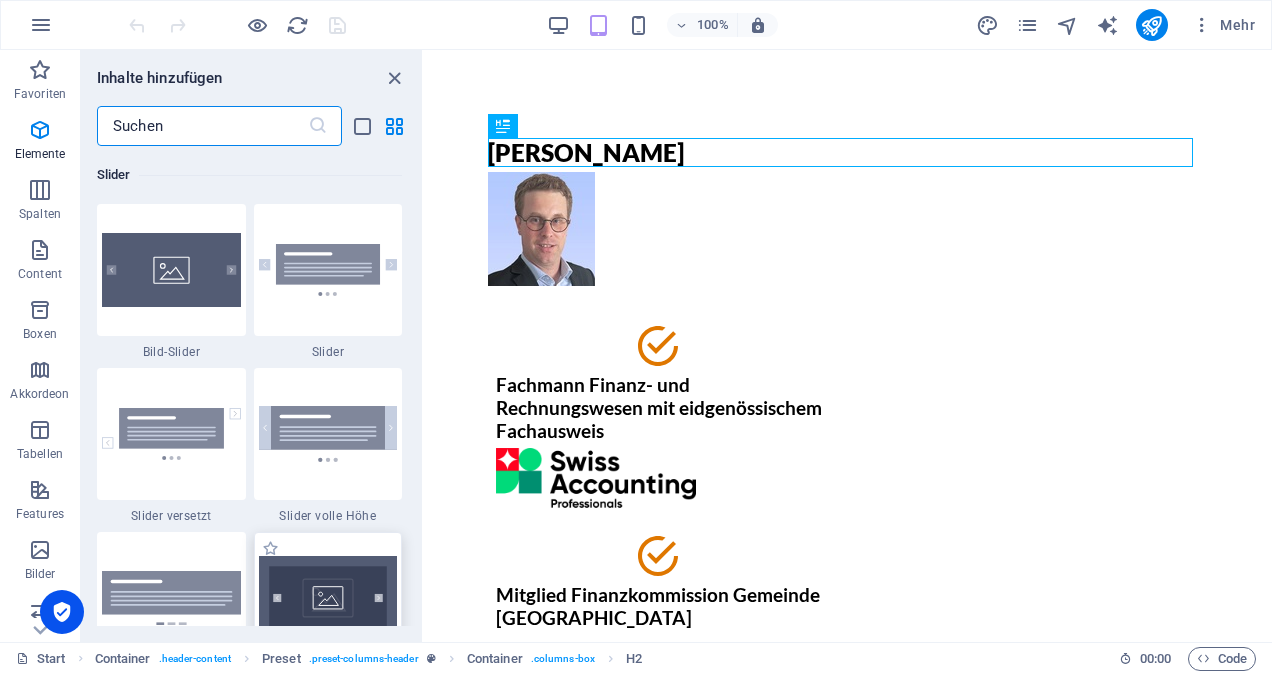 scroll, scrollTop: 11173, scrollLeft: 0, axis: vertical 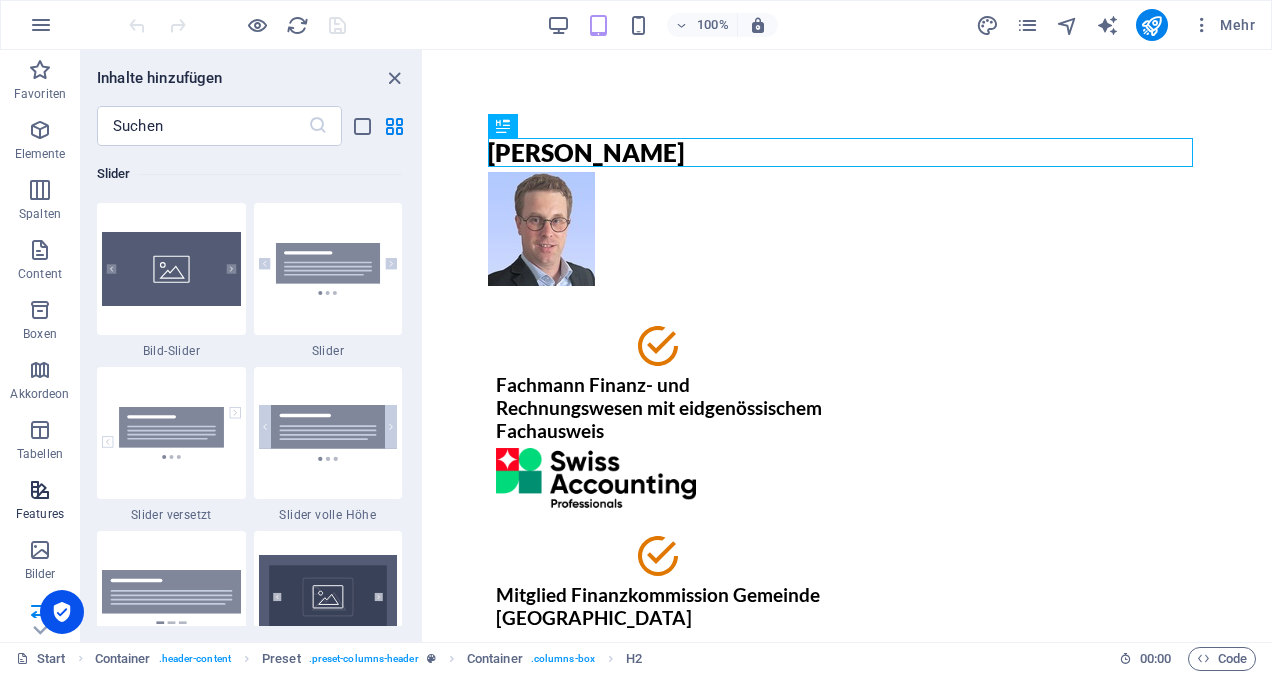 click at bounding box center [40, 490] 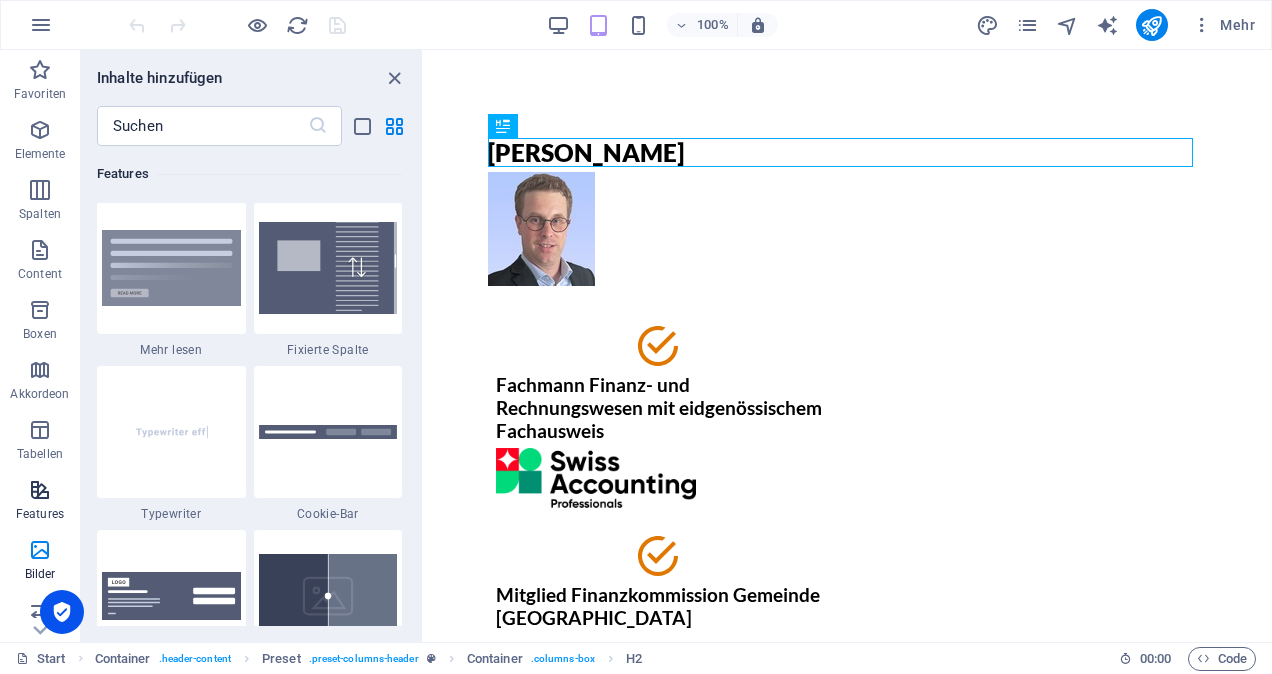scroll, scrollTop: 7631, scrollLeft: 0, axis: vertical 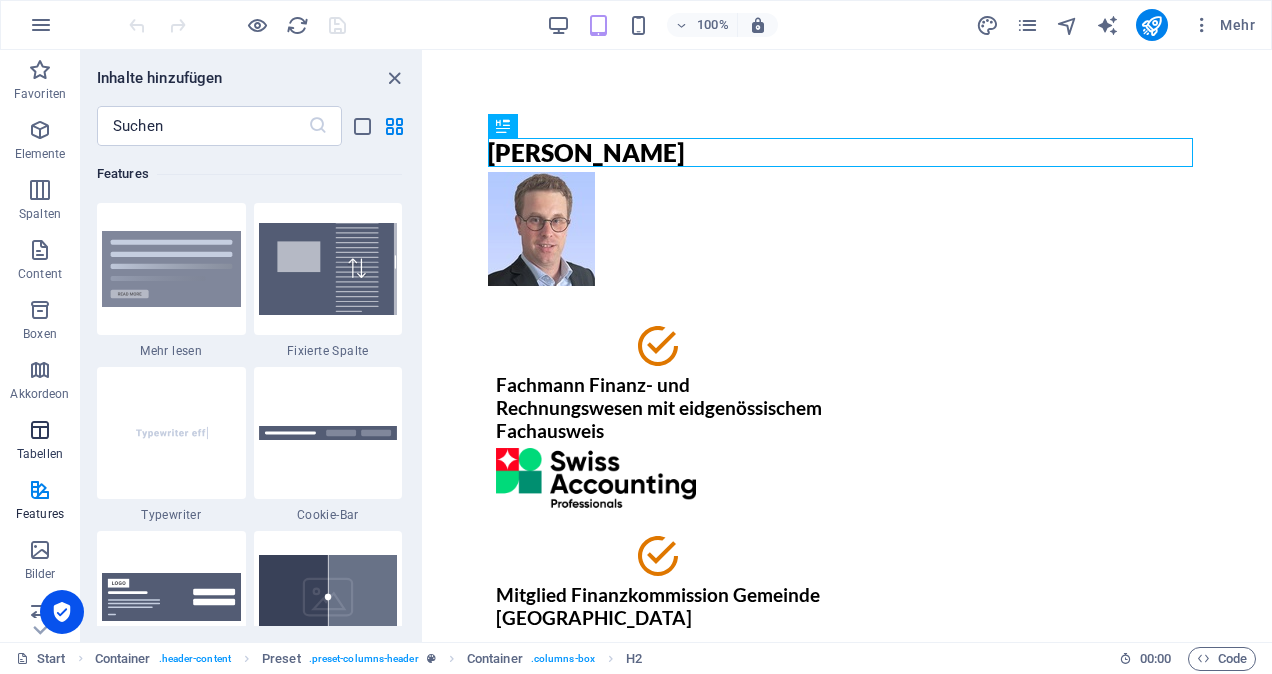 click on "Tabellen" at bounding box center [40, 442] 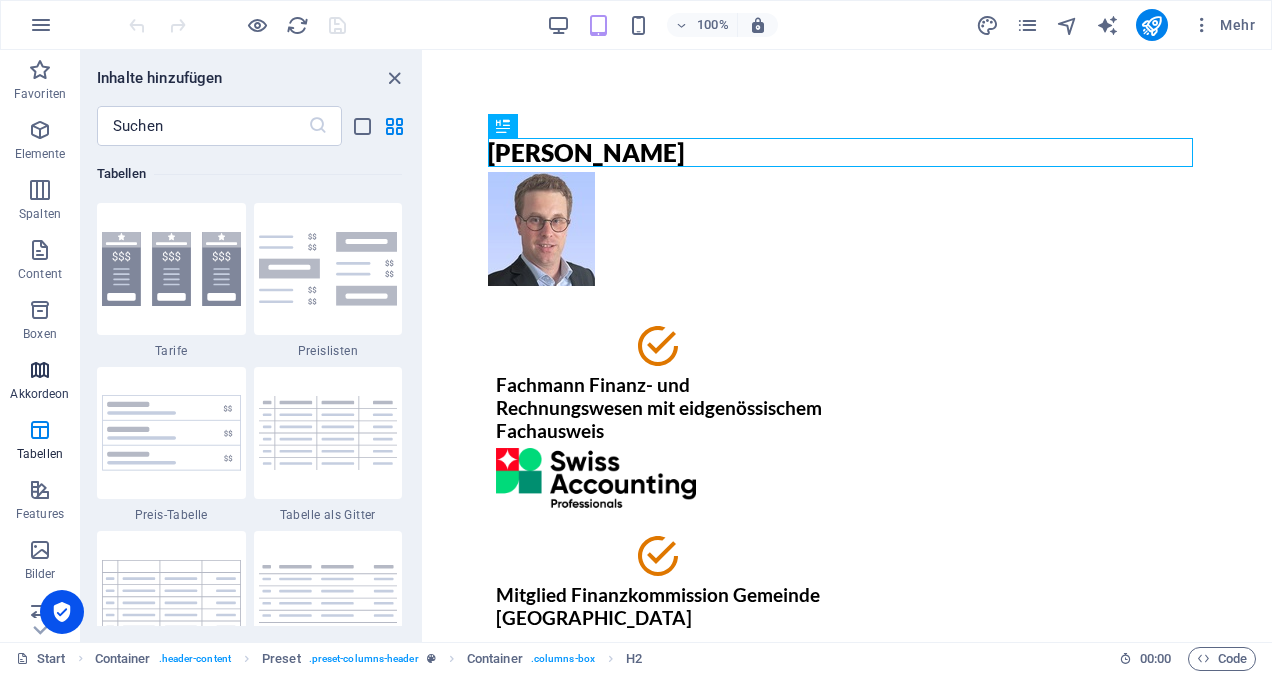 click on "Akkordeon" at bounding box center (40, 382) 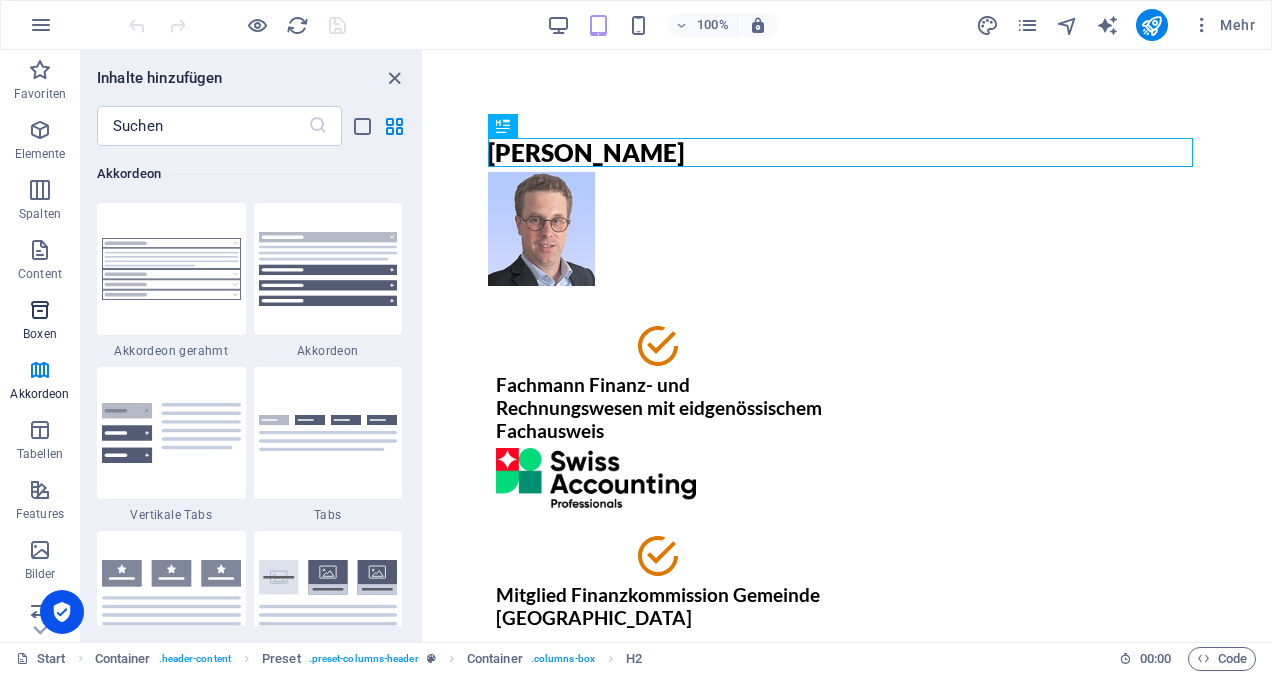click on "Boxen" at bounding box center (40, 322) 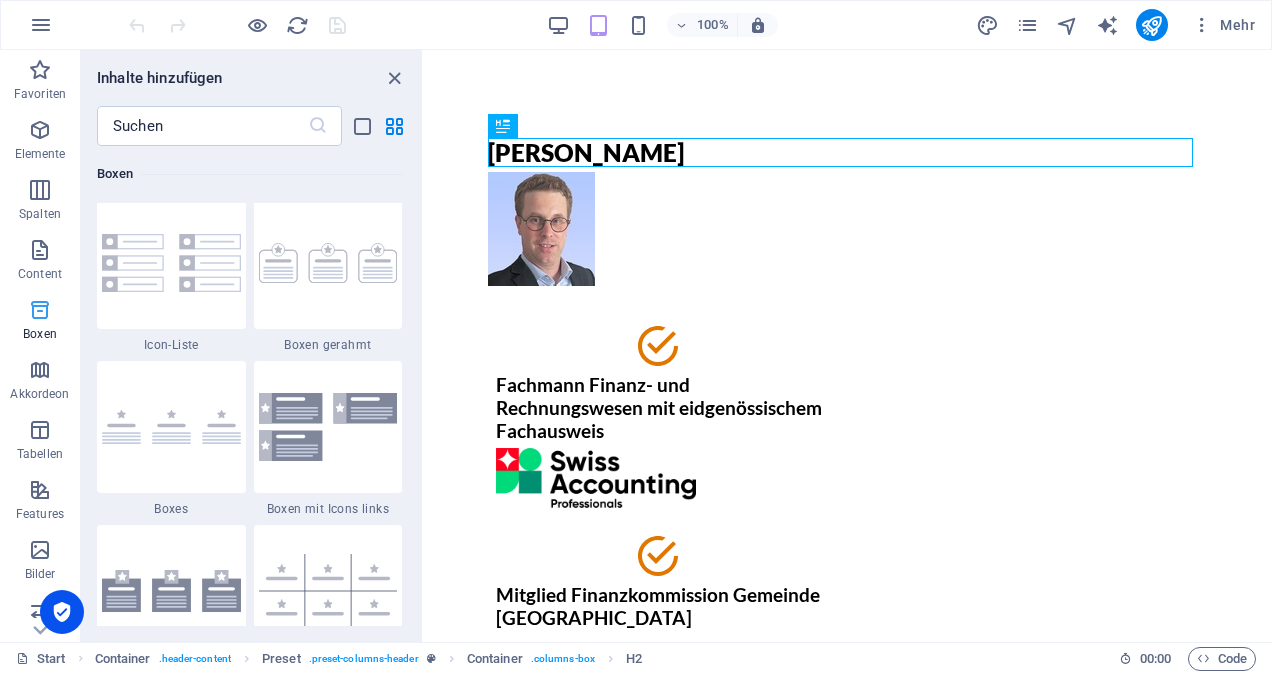 scroll, scrollTop: 5352, scrollLeft: 0, axis: vertical 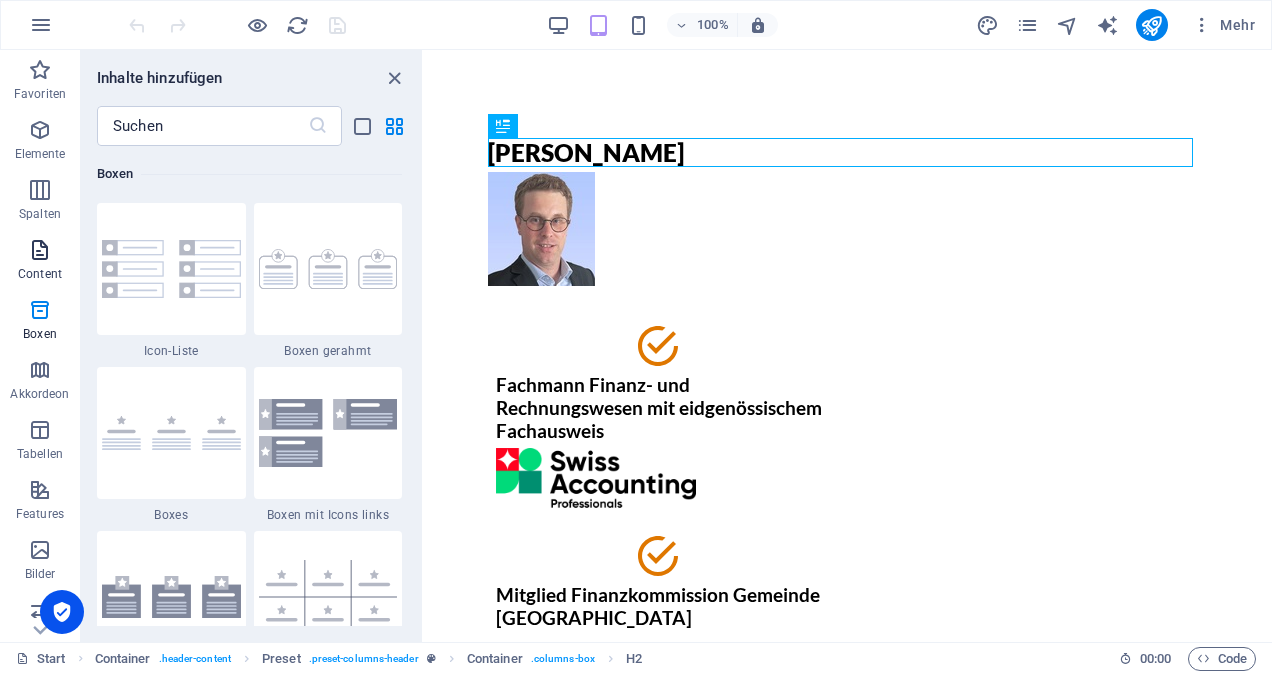 click at bounding box center [40, 250] 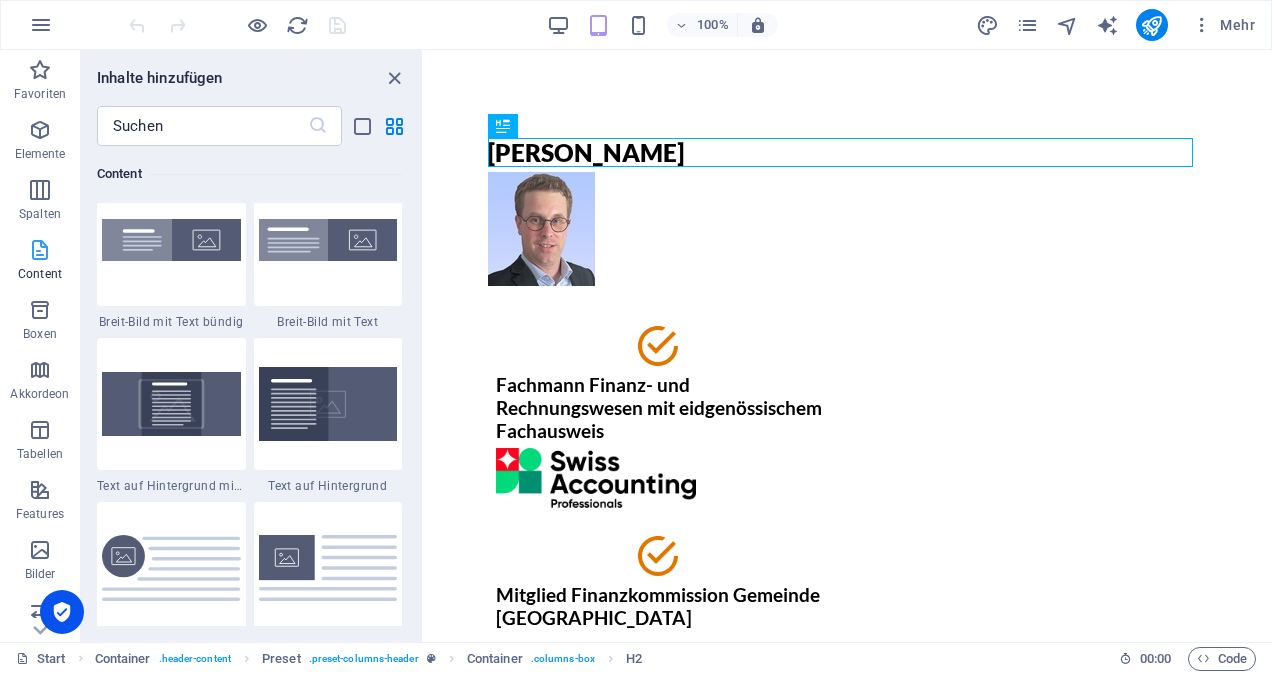 scroll, scrollTop: 3499, scrollLeft: 0, axis: vertical 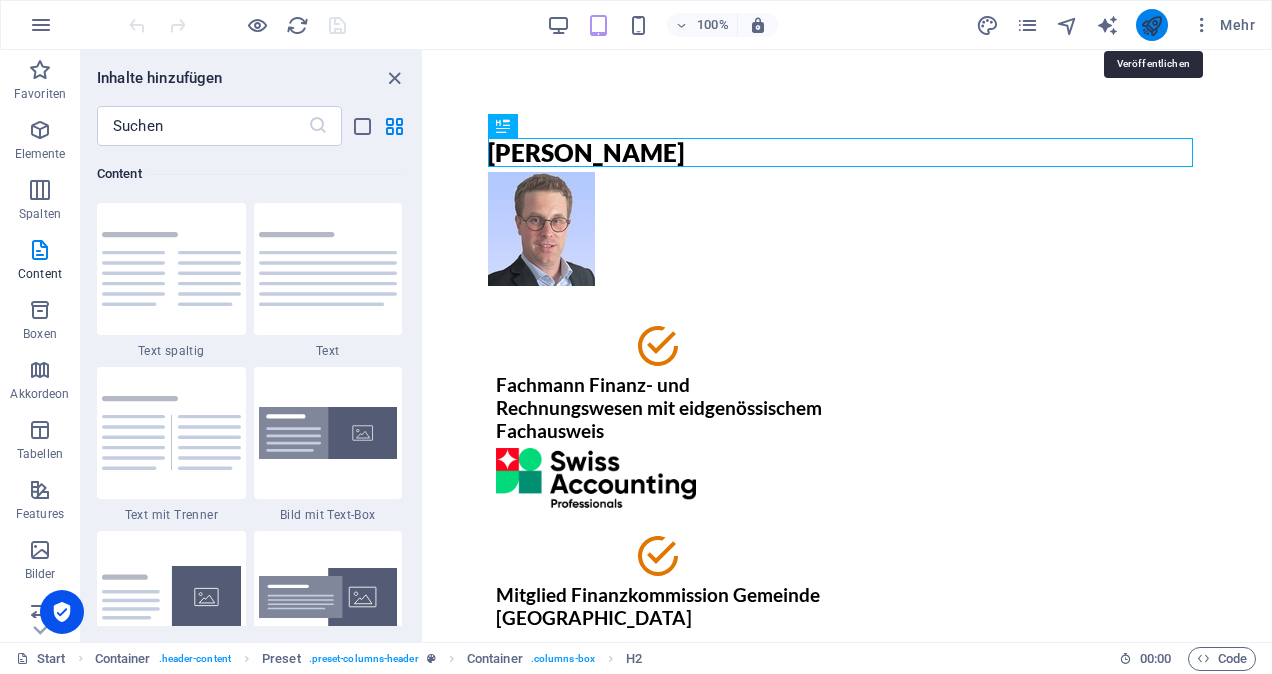 click at bounding box center [1151, 25] 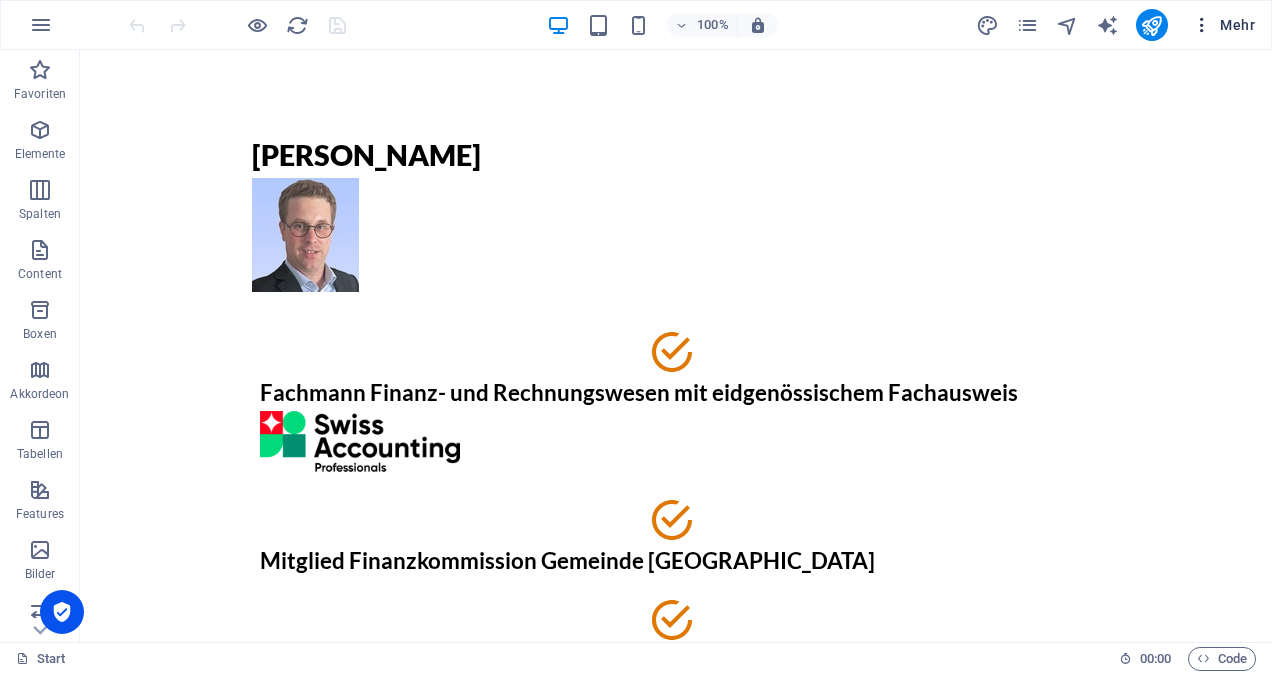 click at bounding box center (1202, 25) 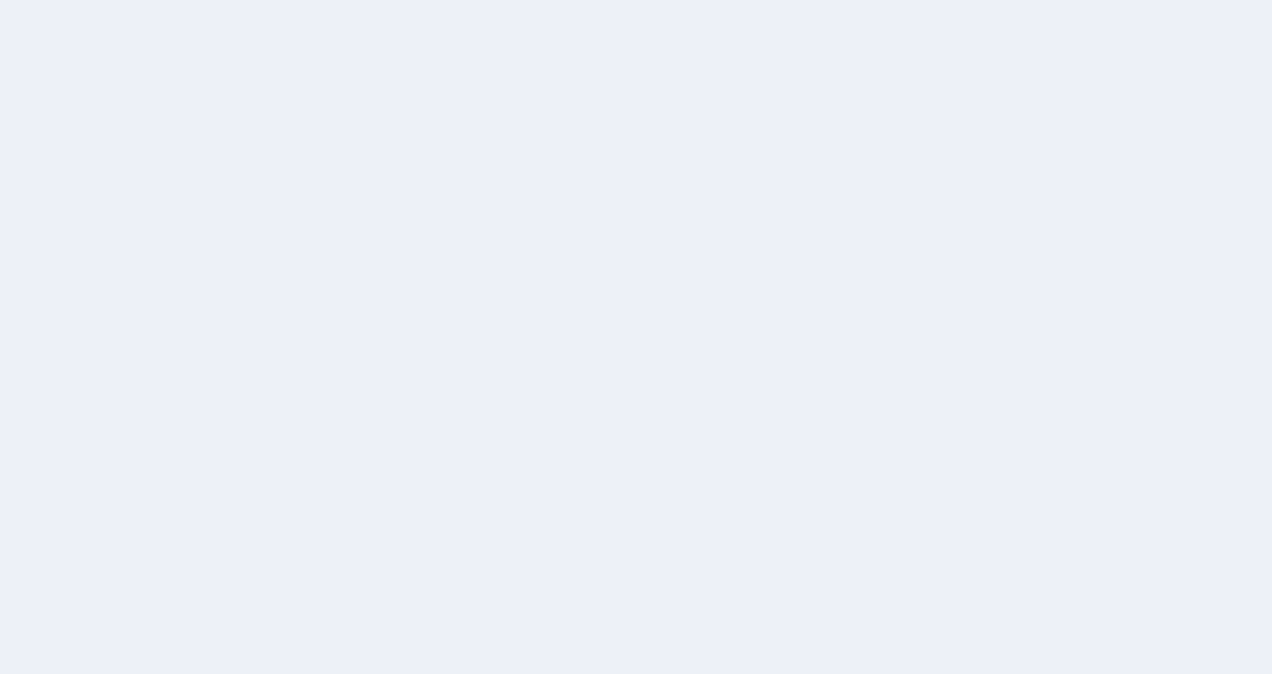 scroll, scrollTop: 0, scrollLeft: 0, axis: both 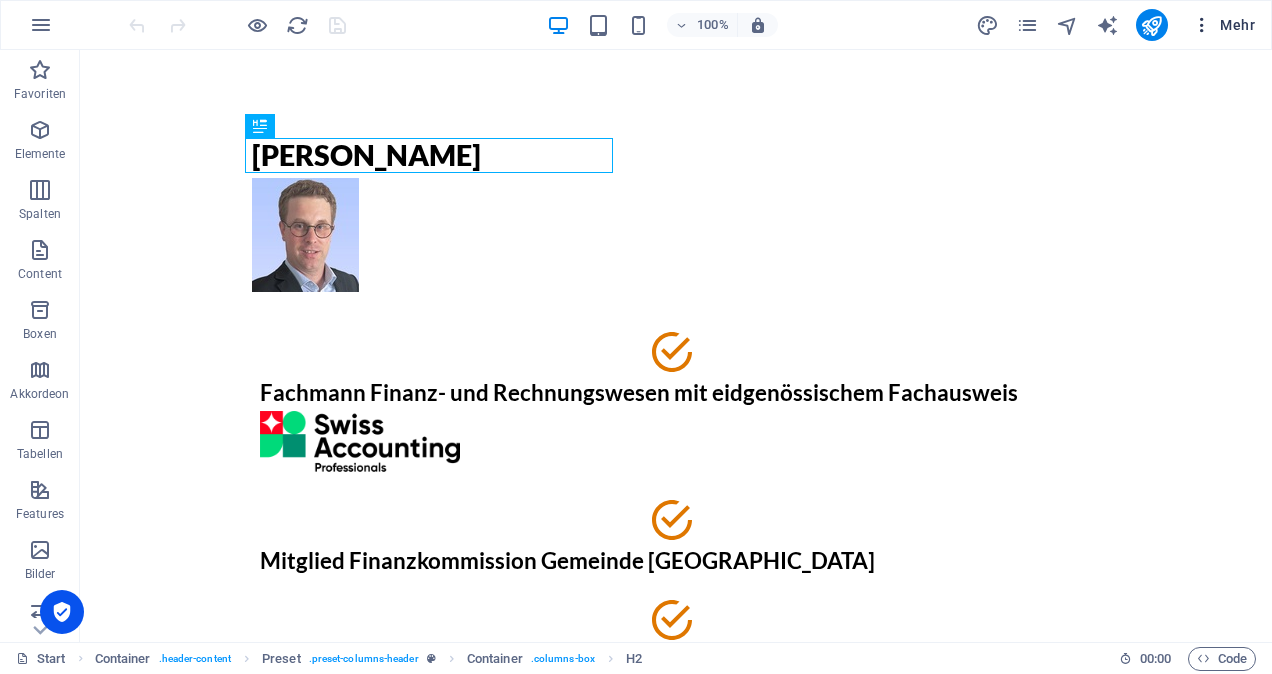 click on "Mehr" at bounding box center (1223, 25) 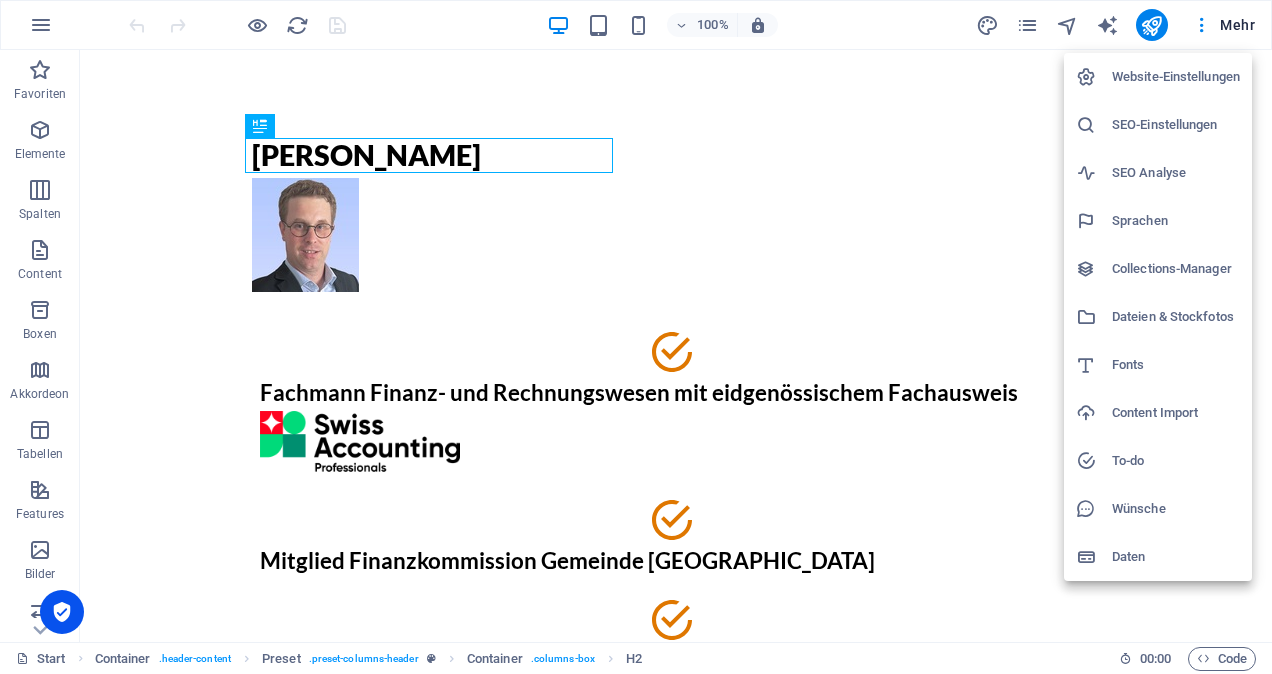 click on "Content Import" at bounding box center [1176, 413] 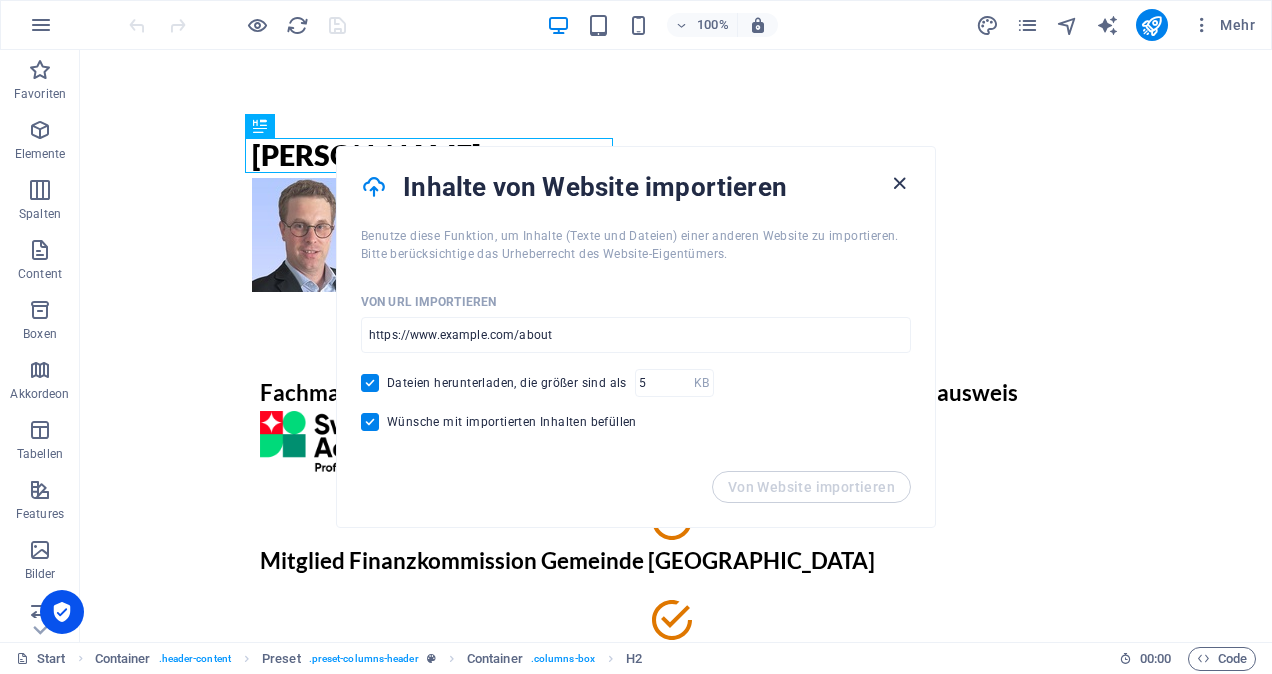 click at bounding box center (899, 183) 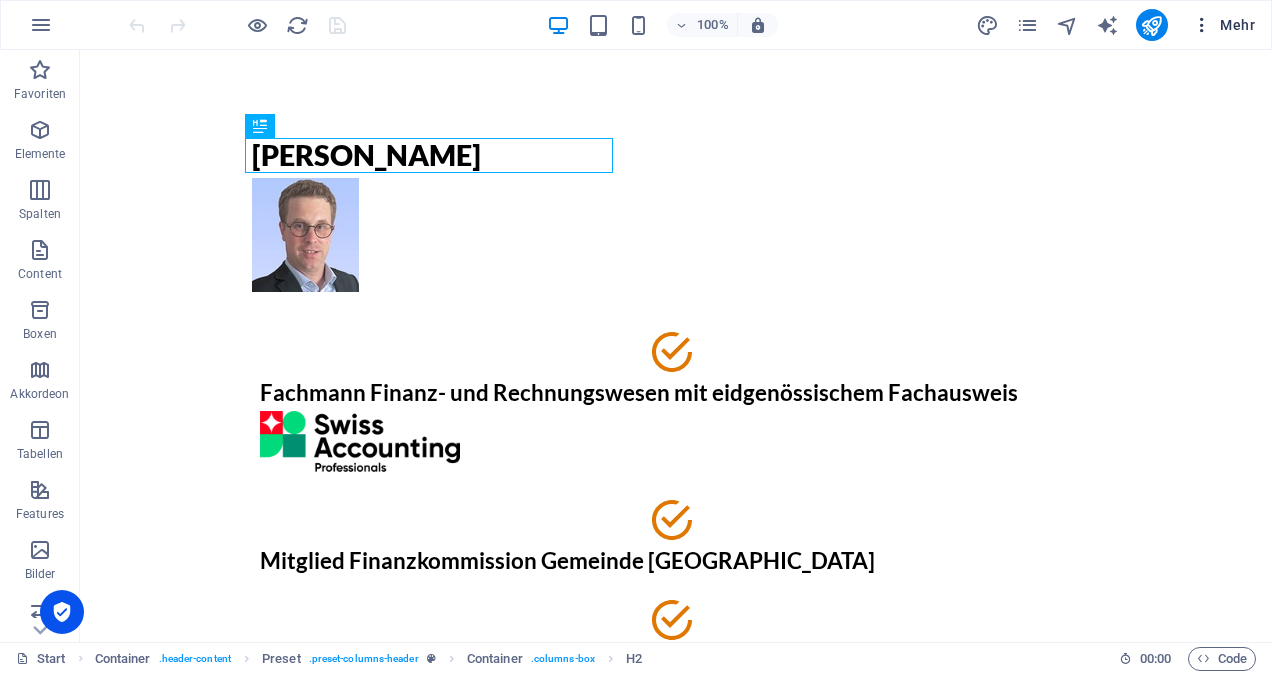 click on "Mehr" at bounding box center [1223, 25] 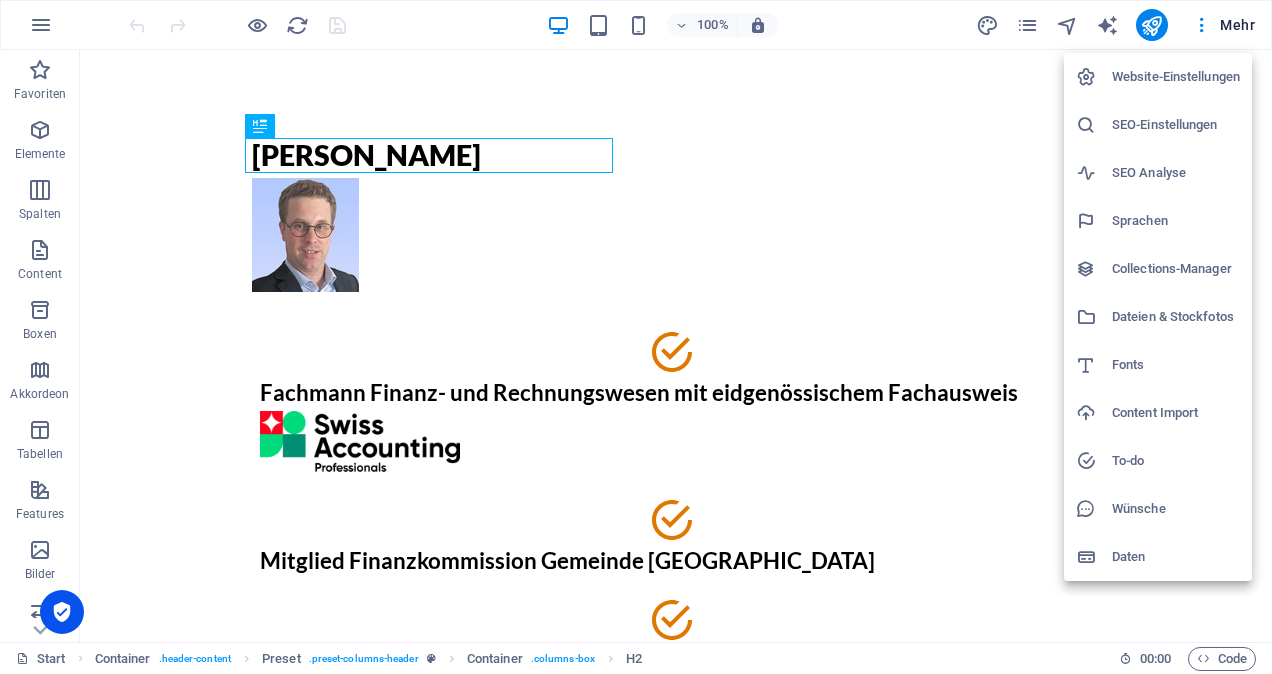 click on "Website-Einstellungen" at bounding box center [1176, 77] 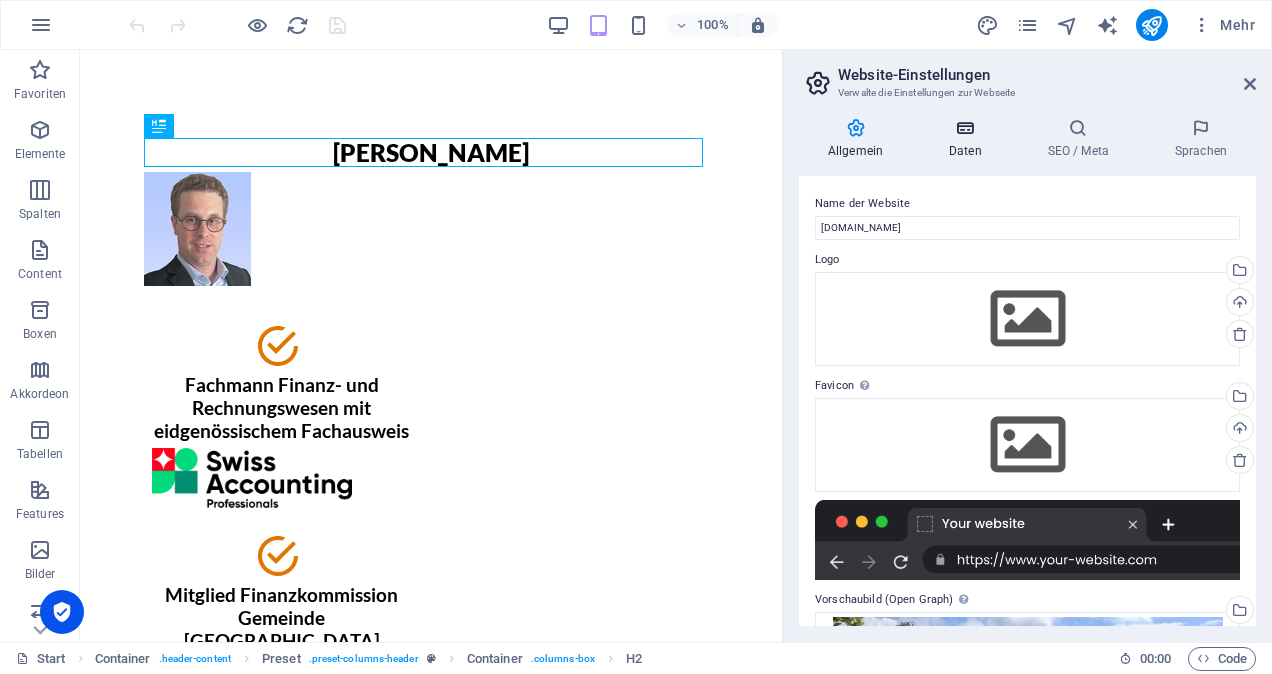 click on "Daten" at bounding box center (969, 139) 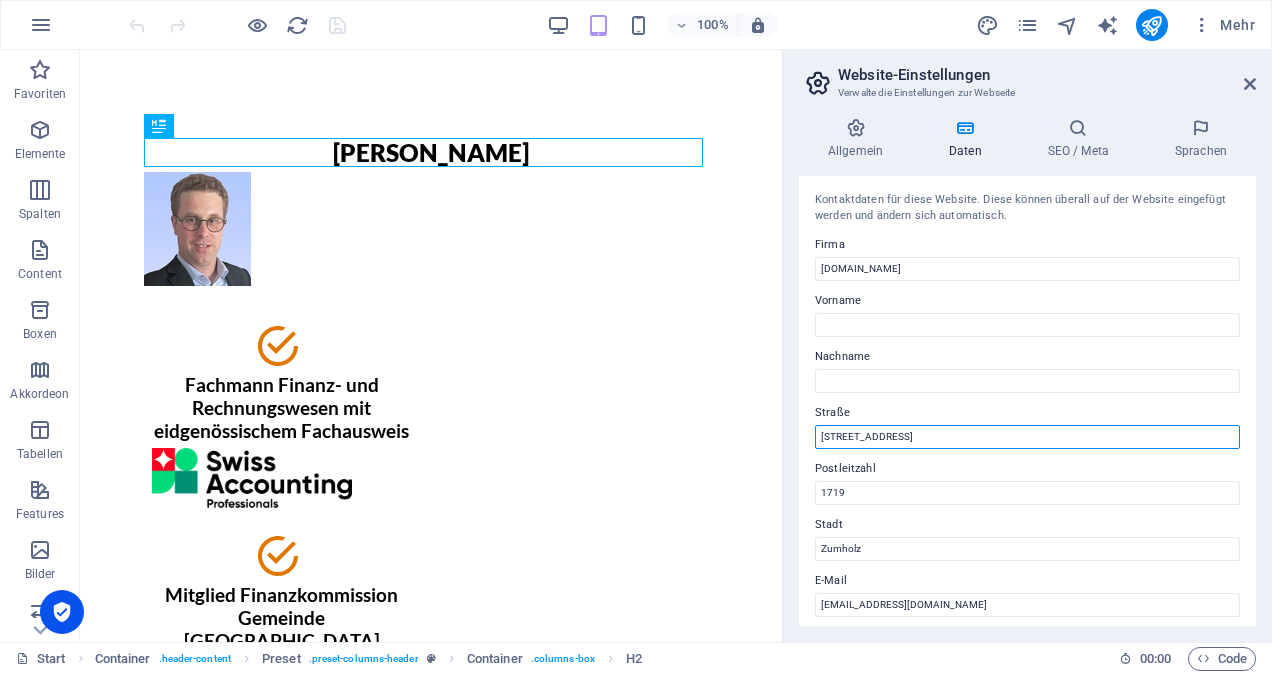 drag, startPoint x: 1008, startPoint y: 483, endPoint x: 649, endPoint y: 403, distance: 367.80566 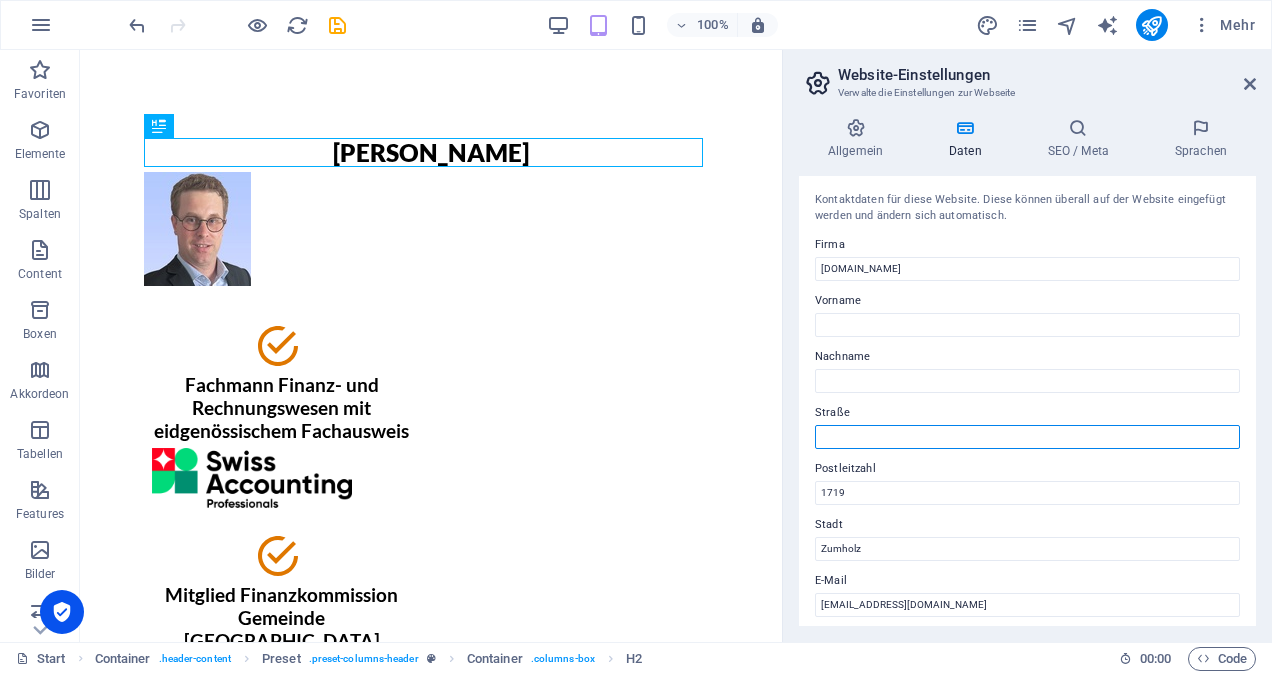 click on "Straße" at bounding box center [1027, 437] 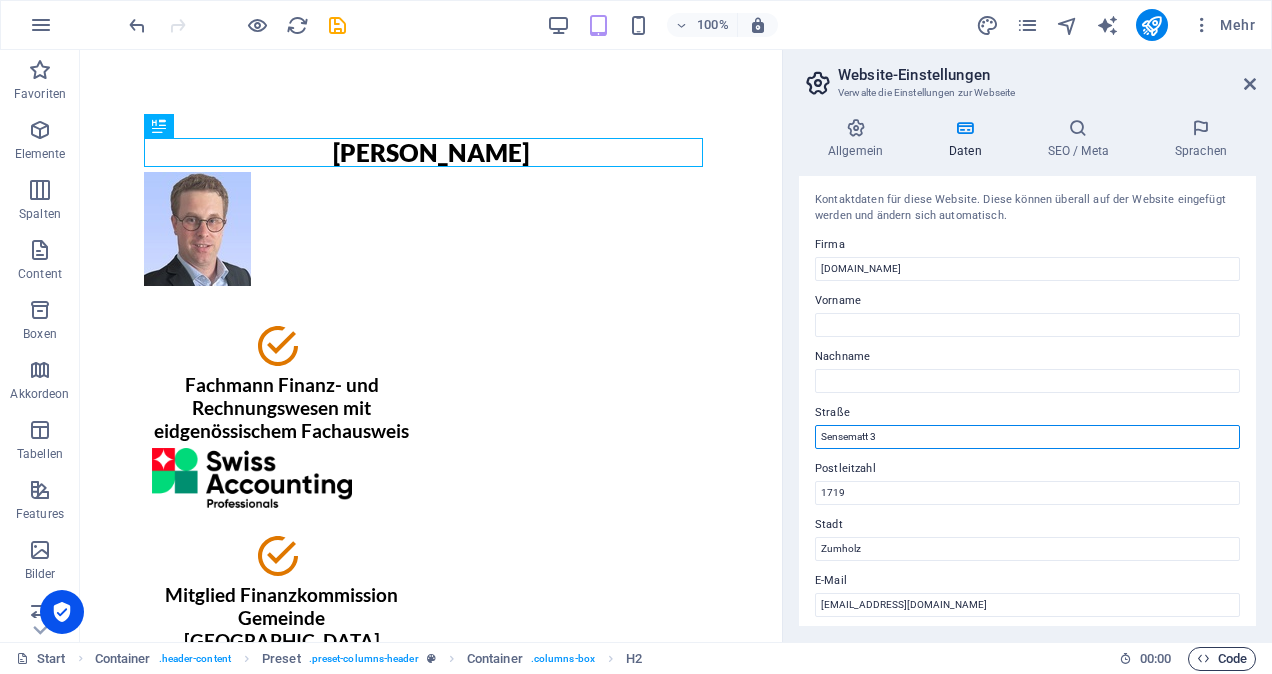 type on "Sensematt 3" 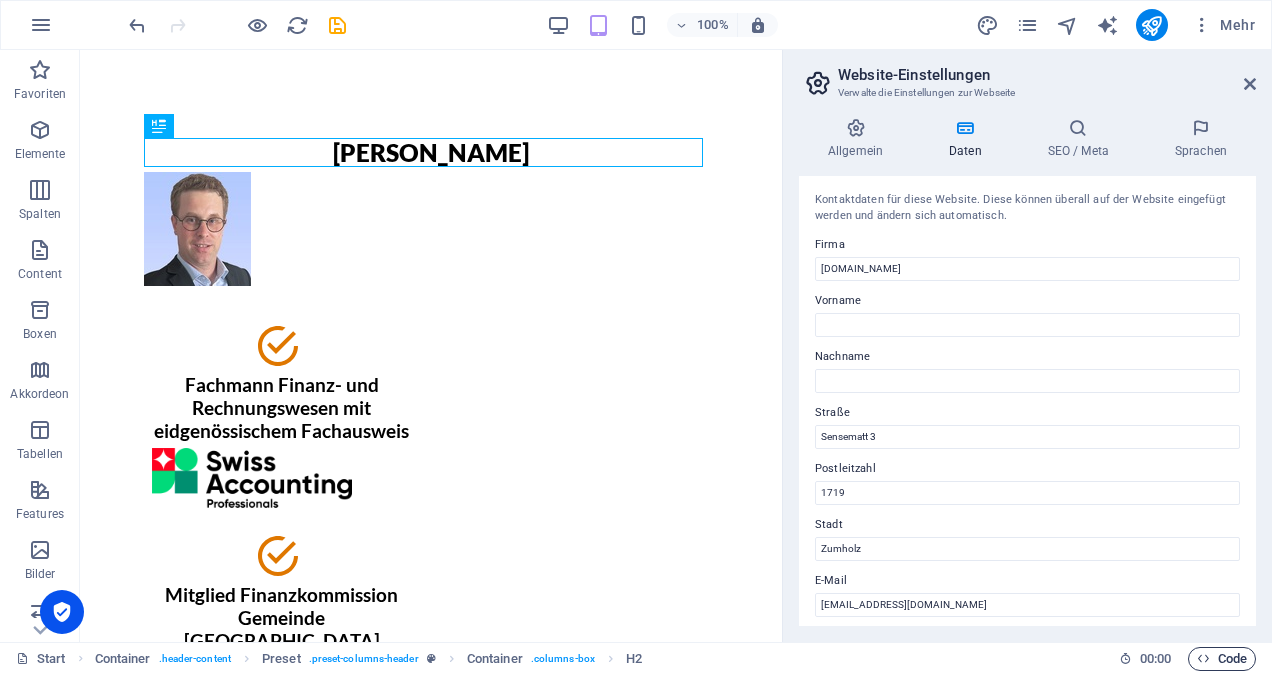 click on "Code" at bounding box center [1222, 659] 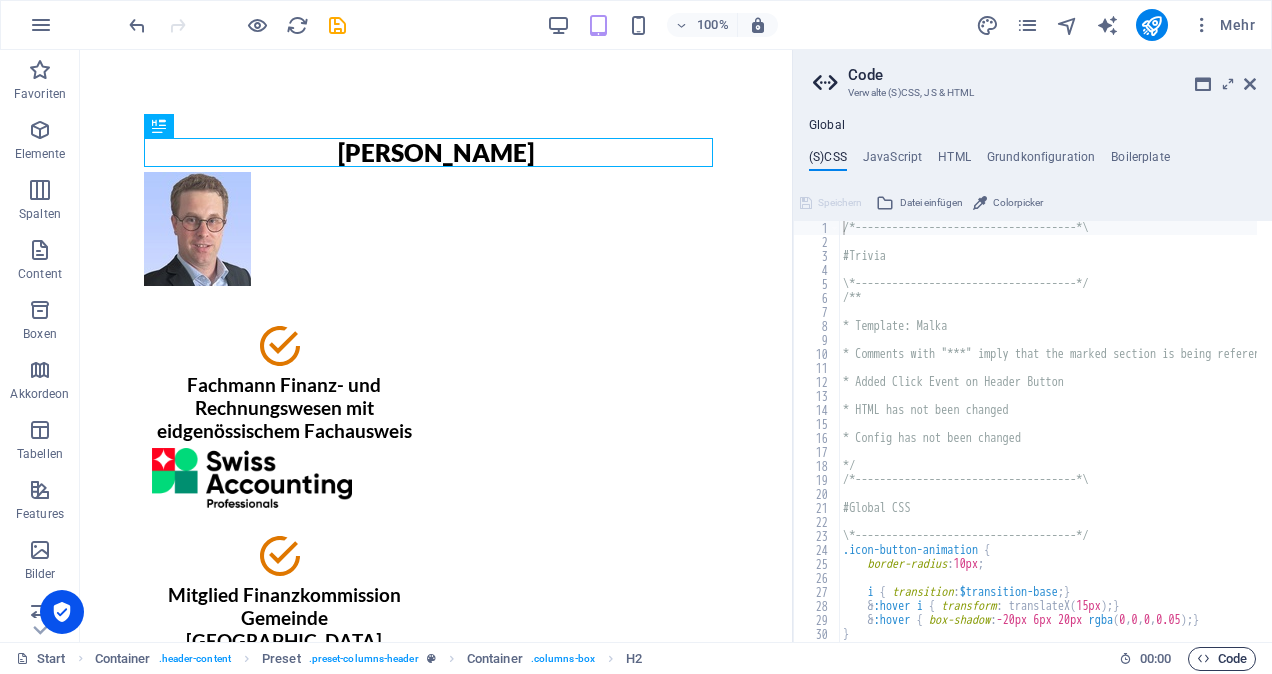 click on "Code" at bounding box center (1222, 659) 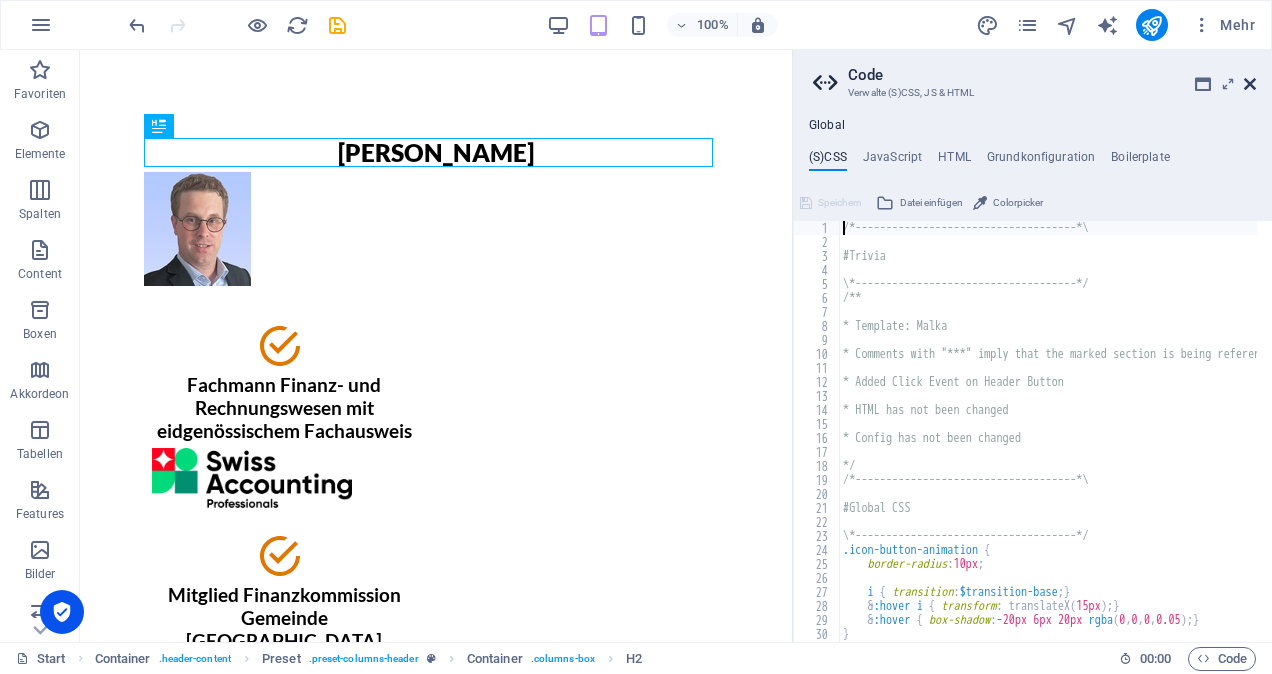 click at bounding box center (1250, 84) 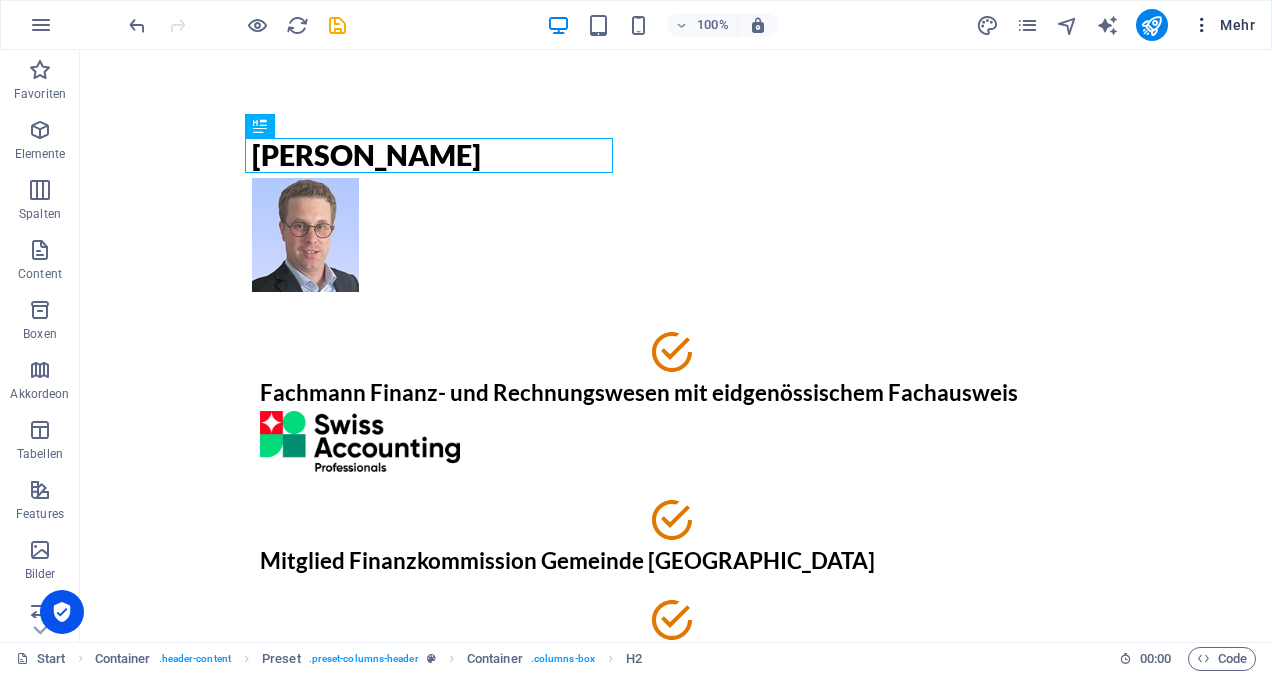 click on "Mehr" at bounding box center (1223, 25) 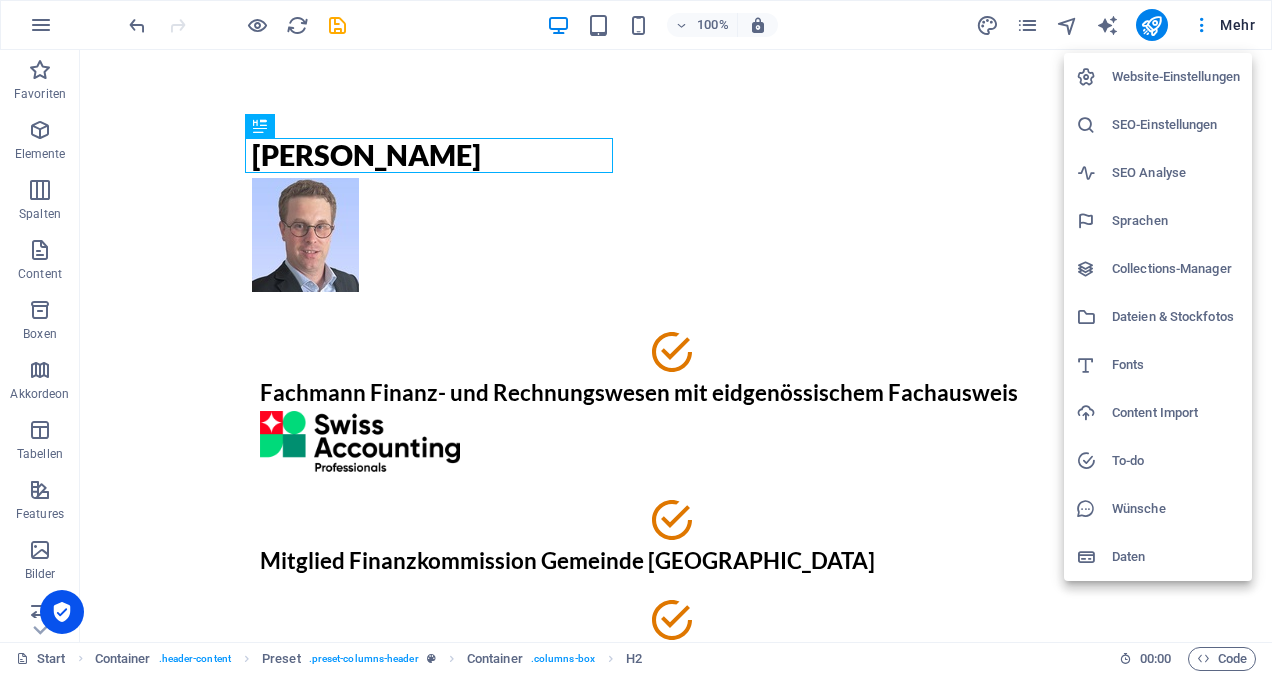click on "Website-Einstellungen" at bounding box center [1176, 77] 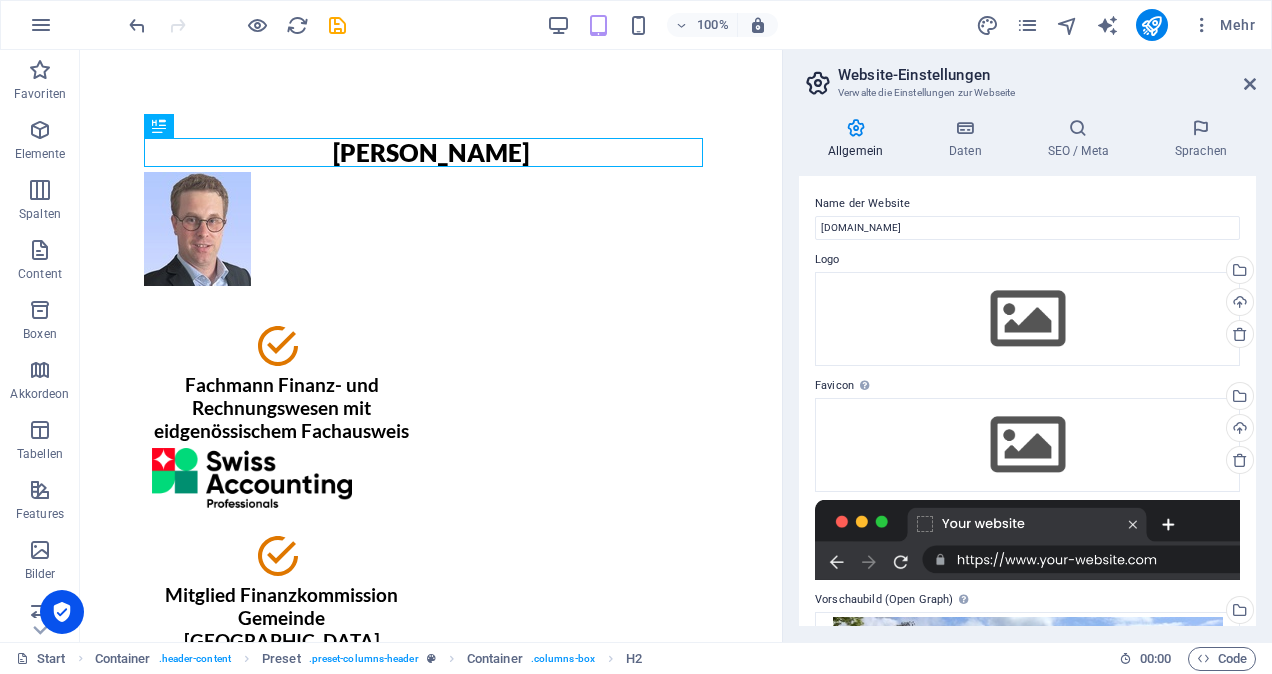 click on "Allgemein  Daten  SEO / Meta  Sprachen Name der Website [DOMAIN_NAME] Logo Ziehe Dateien zum Hochladen hierher oder  klicke hier, um aus Dateien oder kostenlosen Stockfotos & -videos zu wählen Wähle aus deinen Dateien, Stockfotos oder lade Dateien hoch Hochladen Favicon Das Favicon ist ein kleines Bild, das neben dem Titel deiner Website im Browser angezeigt wird. Ziehe Dateien zum Hochladen hierher oder  klicke hier, um aus Dateien oder kostenlosen Stockfotos & -videos zu wählen Wähle aus deinen Dateien, Stockfotos oder lade Dateien hoch Hochladen Vorschaubild (Open Graph) Dieses Foto wird z.B. von sozialen Medien abgerufen, wenn ein Link zur Website geteilt wird. Ziehe Dateien zum Hochladen hierher oder  klicke hier, um aus Dateien oder kostenlosen Stockfotos & -videos zu wählen Wähle aus deinen Dateien, Stockfotos oder lade Dateien hoch Hochladen Kontaktdaten für diese Website. Diese können überall auf der Website eingefügt werden und ändern sich automatisch. Firma [DOMAIN_NAME] Vorname Straße" at bounding box center (1027, 372) 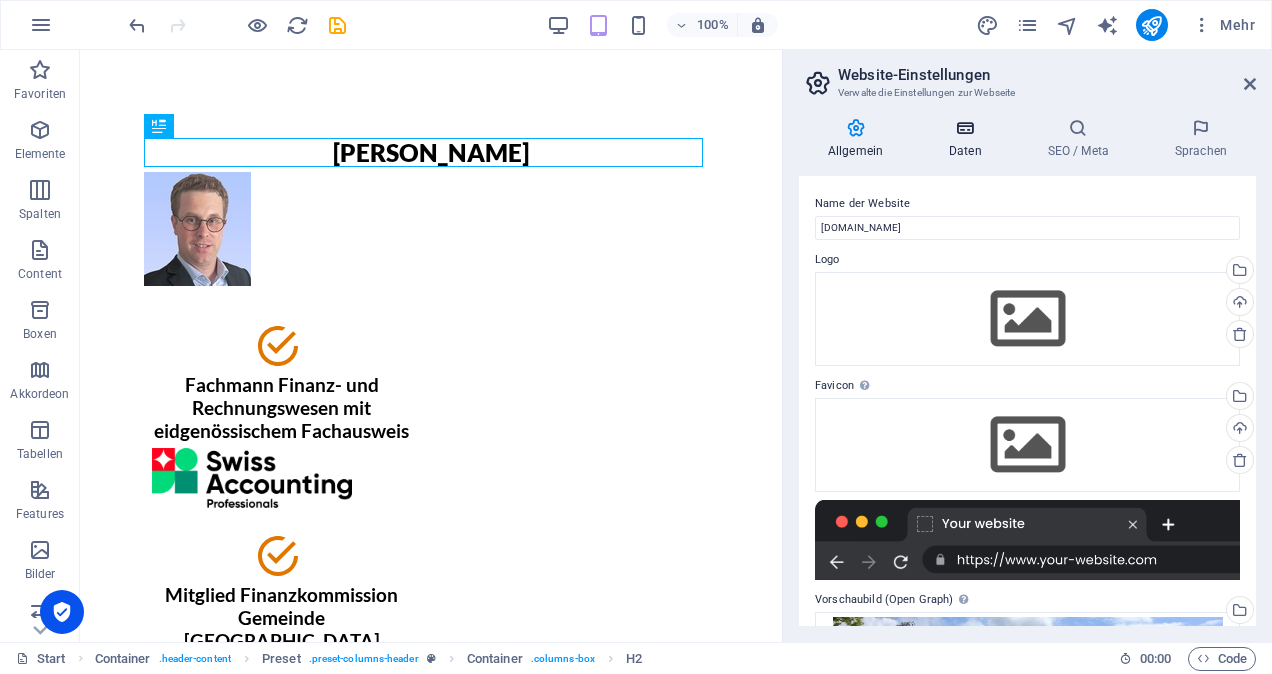 click at bounding box center [965, 128] 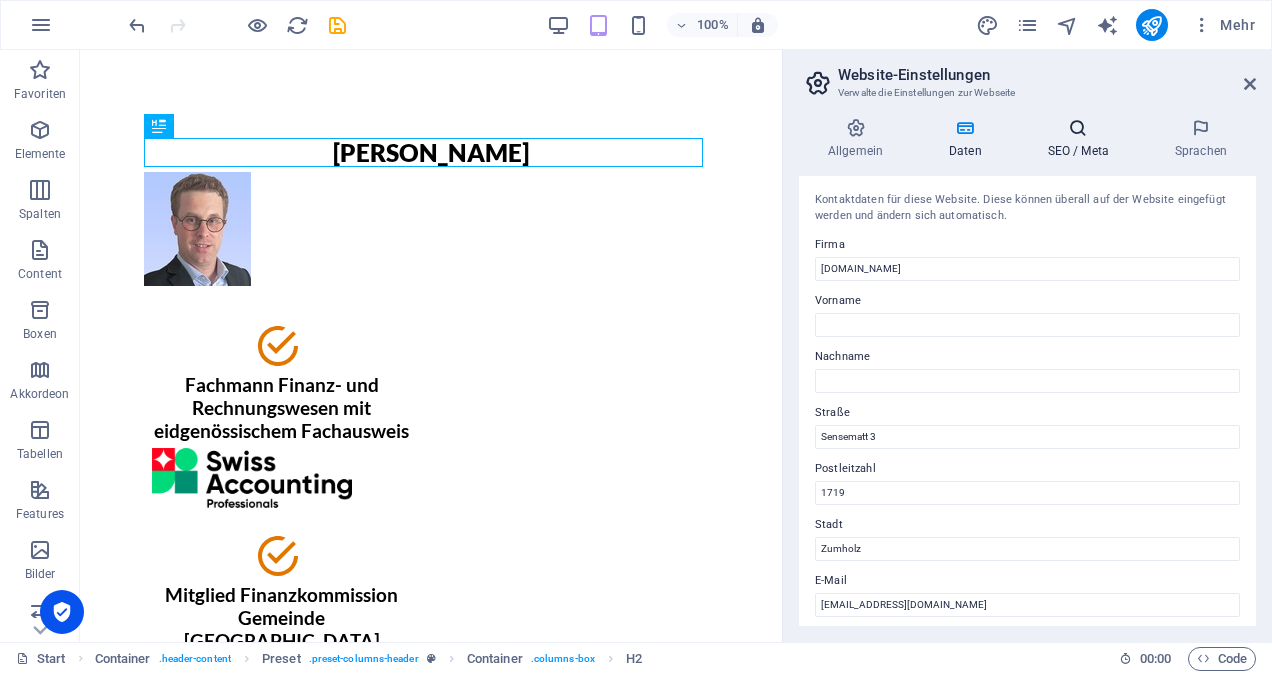 click on "SEO / Meta" at bounding box center [1082, 139] 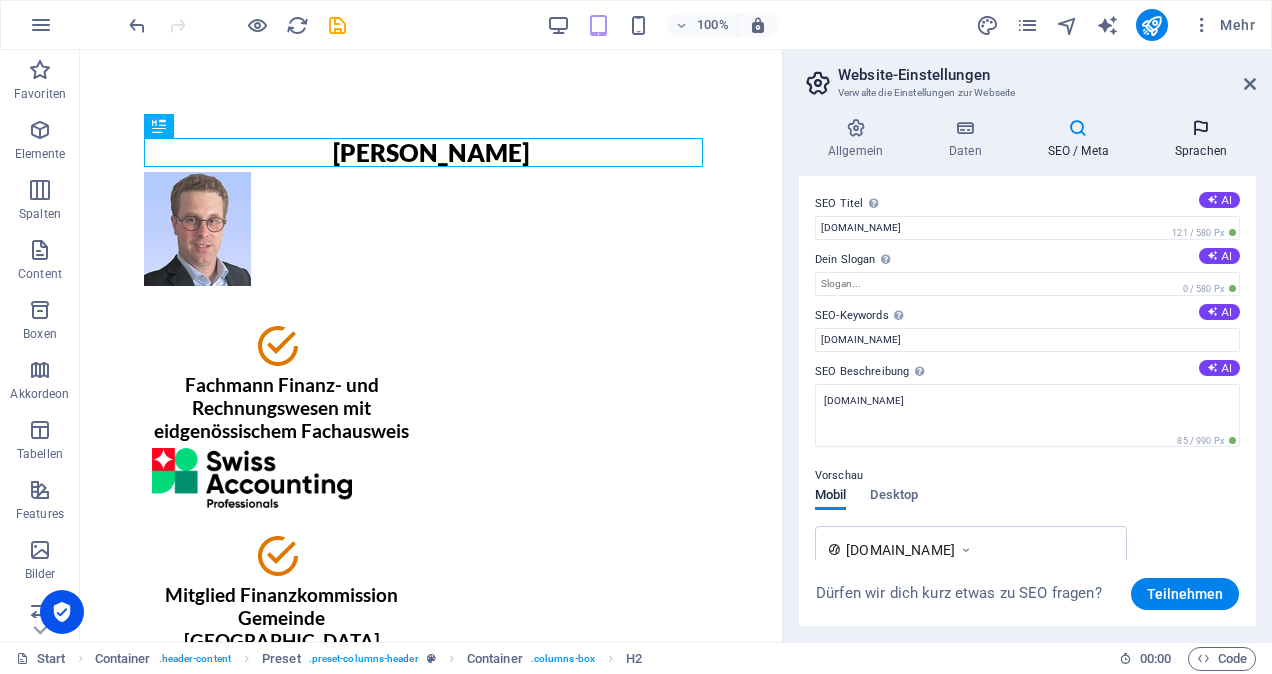 click on "Sprachen" at bounding box center (1201, 139) 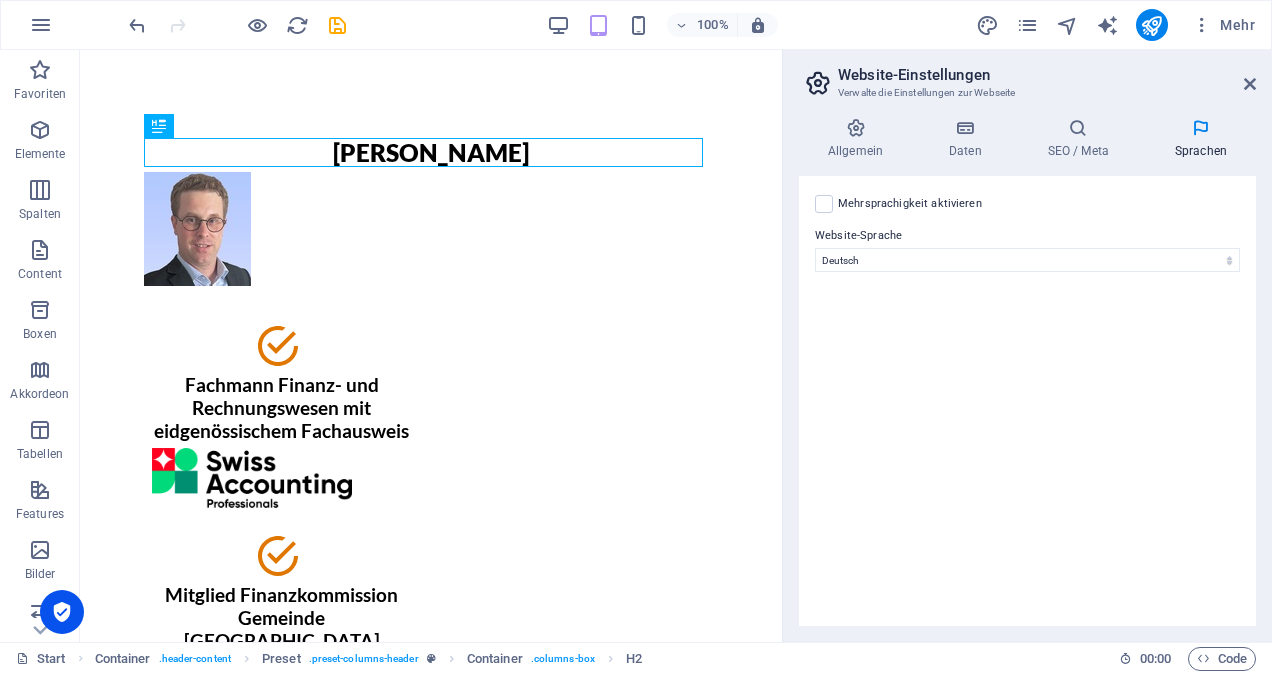 click on "Mehrsprachigkeit aktivieren Um die Mehrsprachigkeit zu deaktivieren, lösche Sprachen, bis nur noch eine Sprache übrig ist." at bounding box center [910, 204] 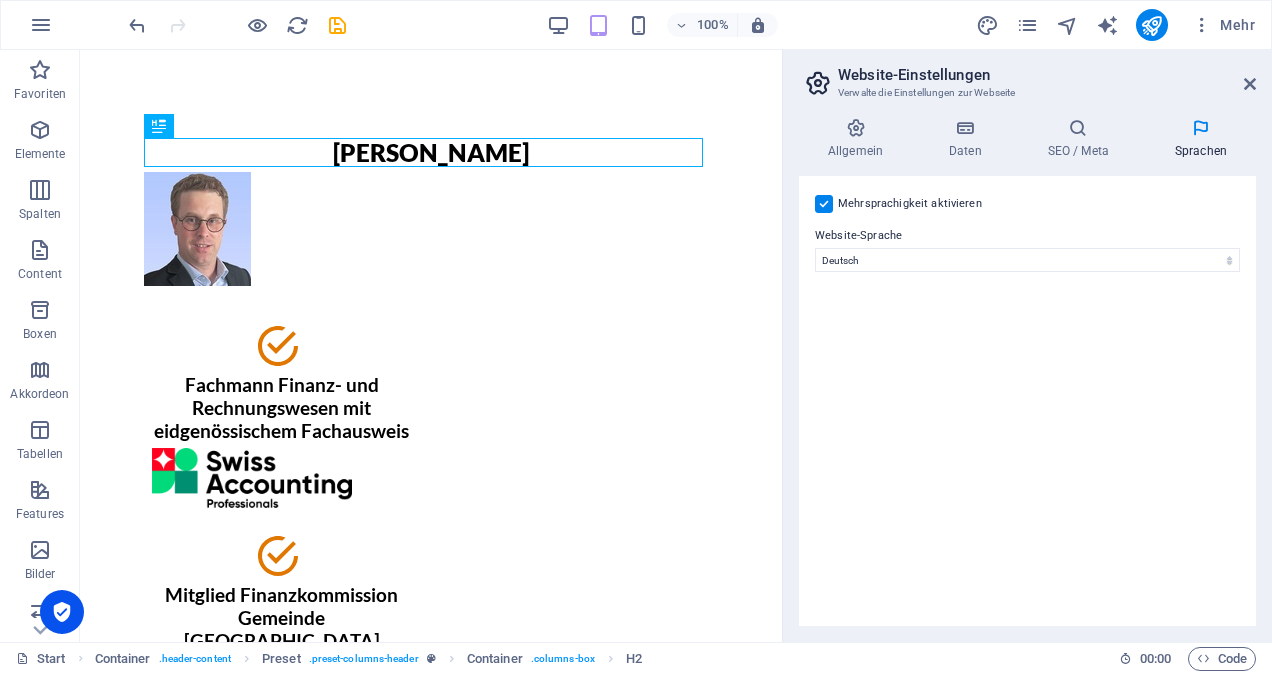 select 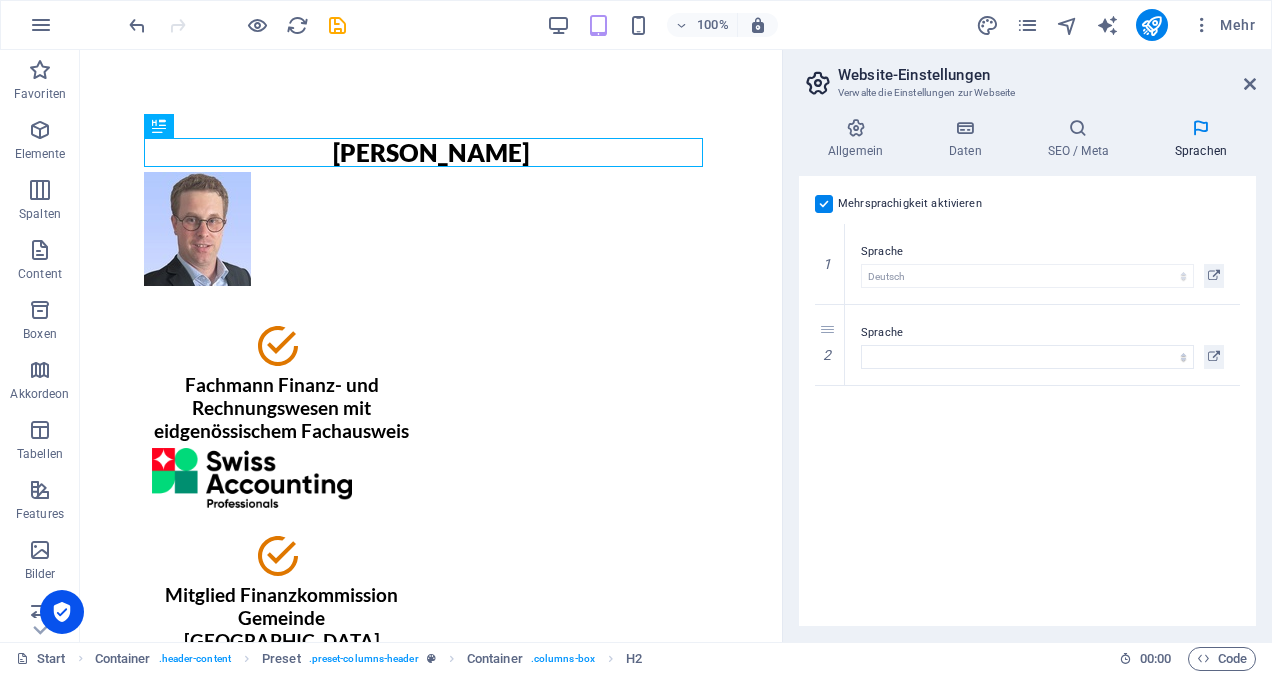 click on "Mehrsprachigkeit aktivieren Um die Mehrsprachigkeit zu deaktivieren, lösche Sprachen, bis nur noch eine Sprache übrig ist." at bounding box center (910, 204) 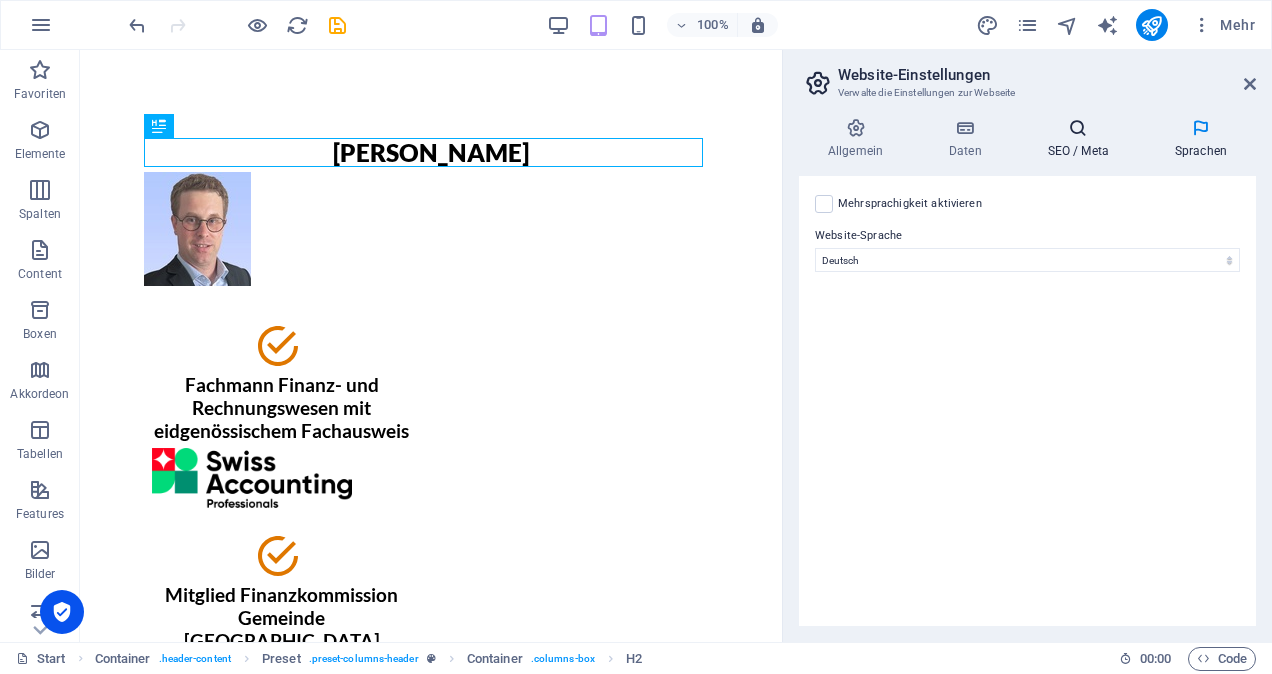 click on "SEO / Meta" at bounding box center (1082, 139) 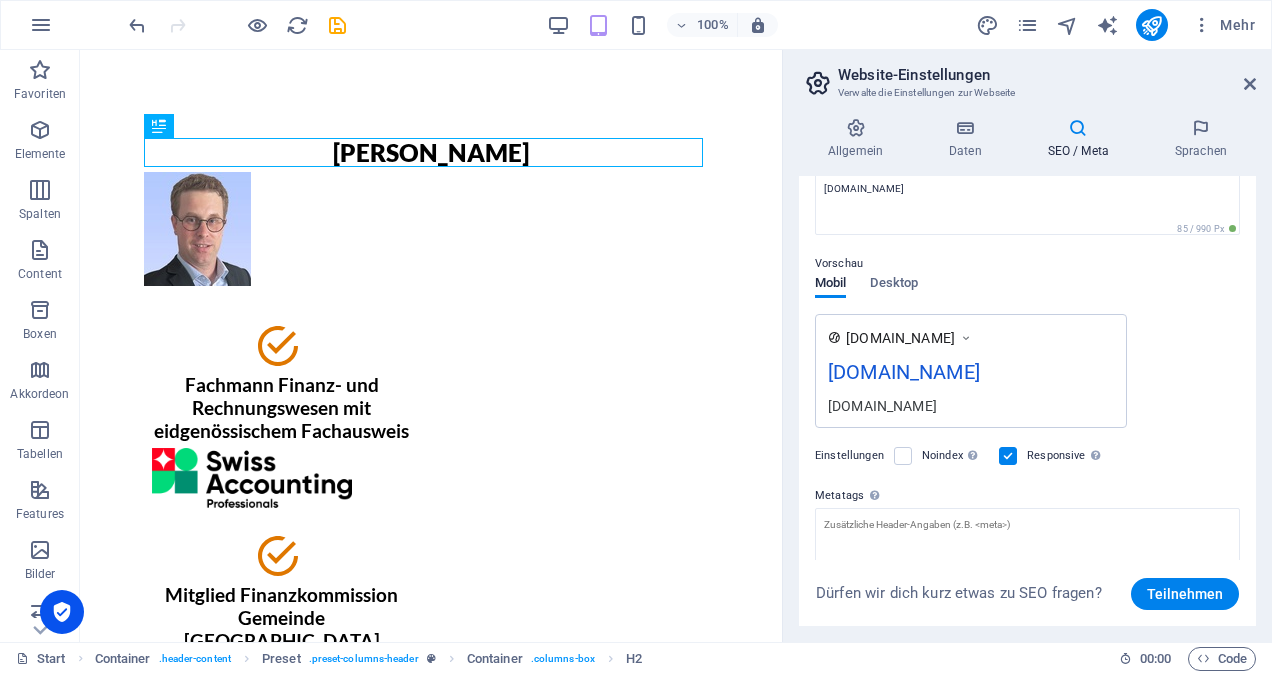 scroll, scrollTop: 351, scrollLeft: 0, axis: vertical 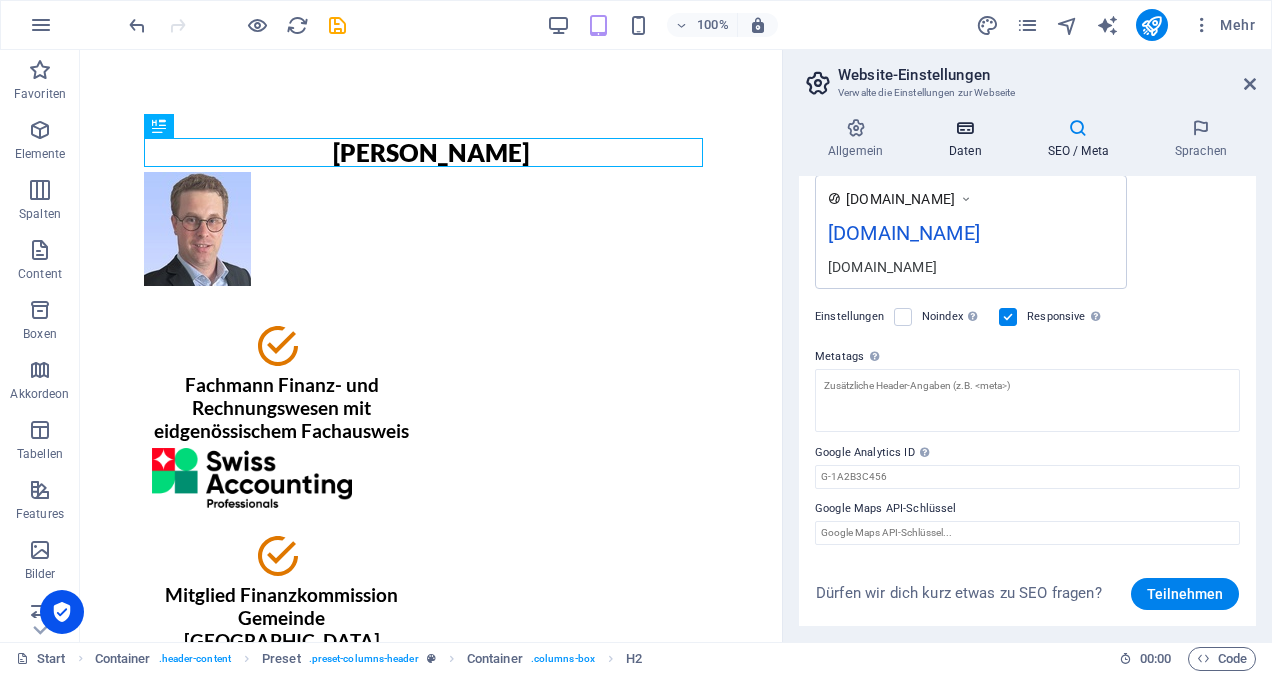 click on "Daten" at bounding box center [969, 139] 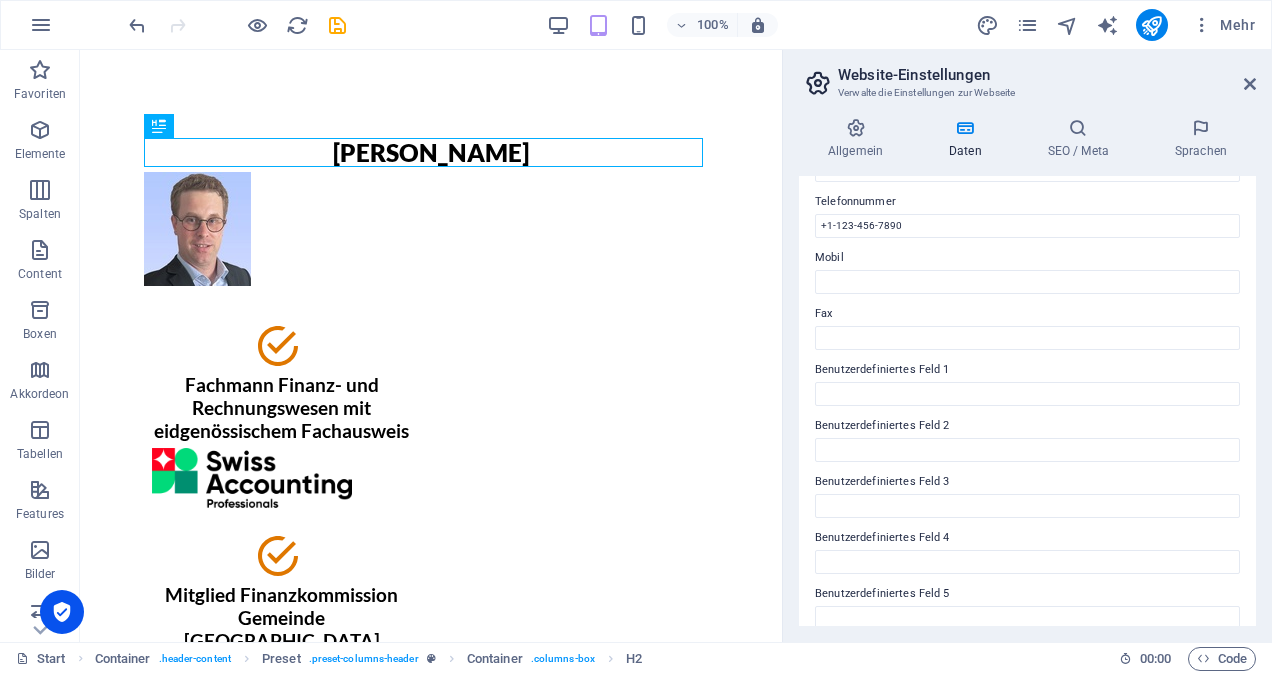 scroll, scrollTop: 510, scrollLeft: 0, axis: vertical 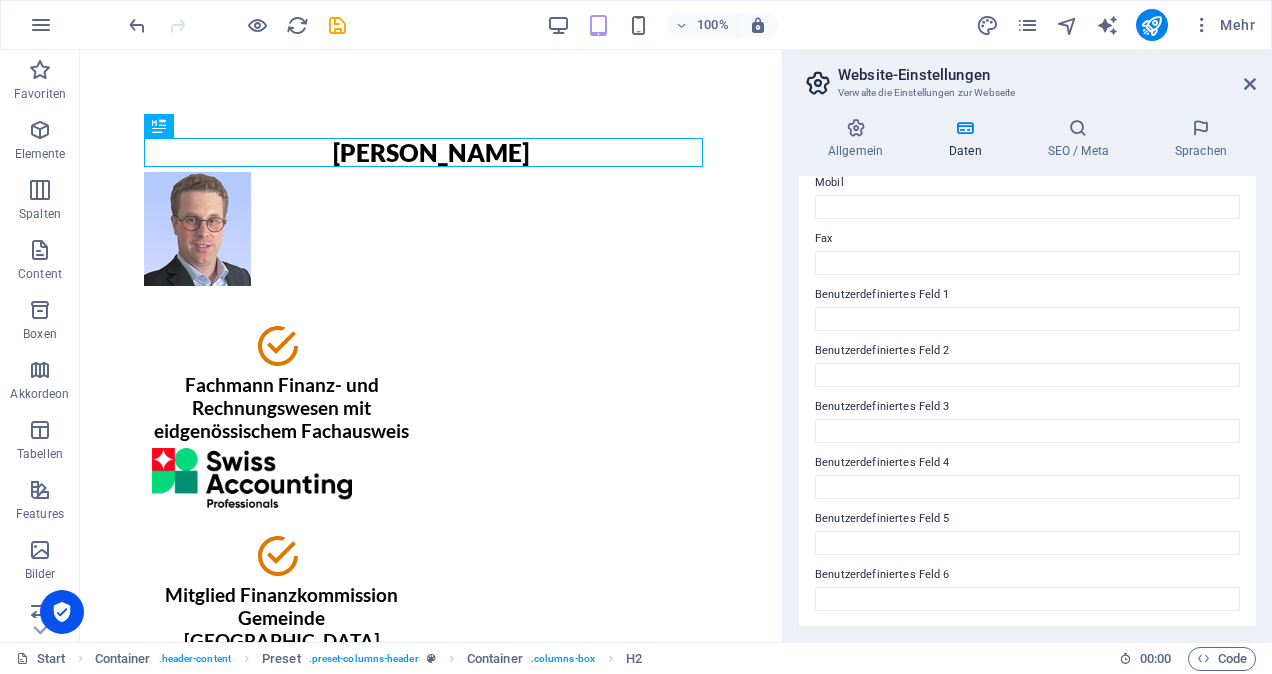 click on "Allgemein  Daten  SEO / Meta  Sprachen Name der Website [DOMAIN_NAME] Logo Ziehe Dateien zum Hochladen hierher oder  klicke hier, um aus Dateien oder kostenlosen Stockfotos & -videos zu wählen Wähle aus deinen Dateien, Stockfotos oder lade Dateien hoch Hochladen Favicon Das Favicon ist ein kleines Bild, das neben dem Titel deiner Website im Browser angezeigt wird. Ziehe Dateien zum Hochladen hierher oder  klicke hier, um aus Dateien oder kostenlosen Stockfotos & -videos zu wählen Wähle aus deinen Dateien, Stockfotos oder lade Dateien hoch Hochladen Vorschaubild (Open Graph) Dieses Foto wird z.B. von sozialen Medien abgerufen, wenn ein Link zur Website geteilt wird. Ziehe Dateien zum Hochladen hierher oder  klicke hier, um aus Dateien oder kostenlosen Stockfotos & -videos zu wählen Wähle aus deinen Dateien, Stockfotos oder lade Dateien hoch Hochladen Kontaktdaten für diese Website. Diese können überall auf der Website eingefügt werden und ändern sich automatisch. Firma [DOMAIN_NAME] Vorname Straße" at bounding box center [1027, 372] 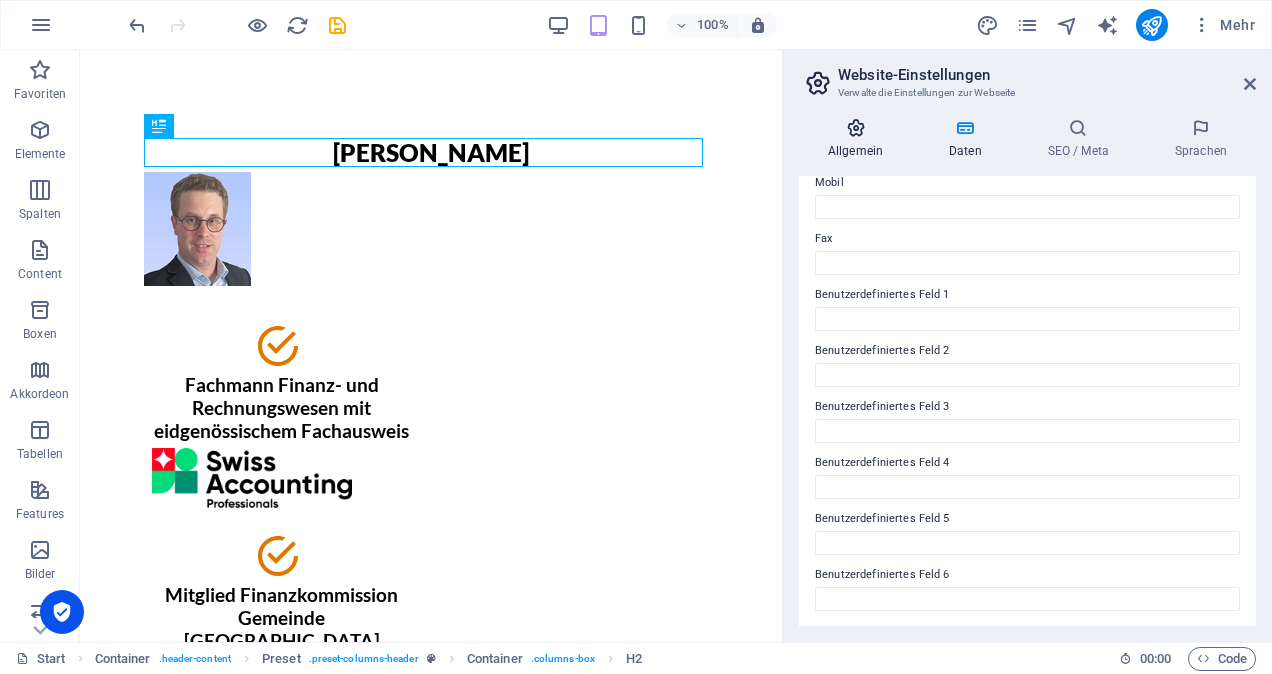 click at bounding box center [855, 128] 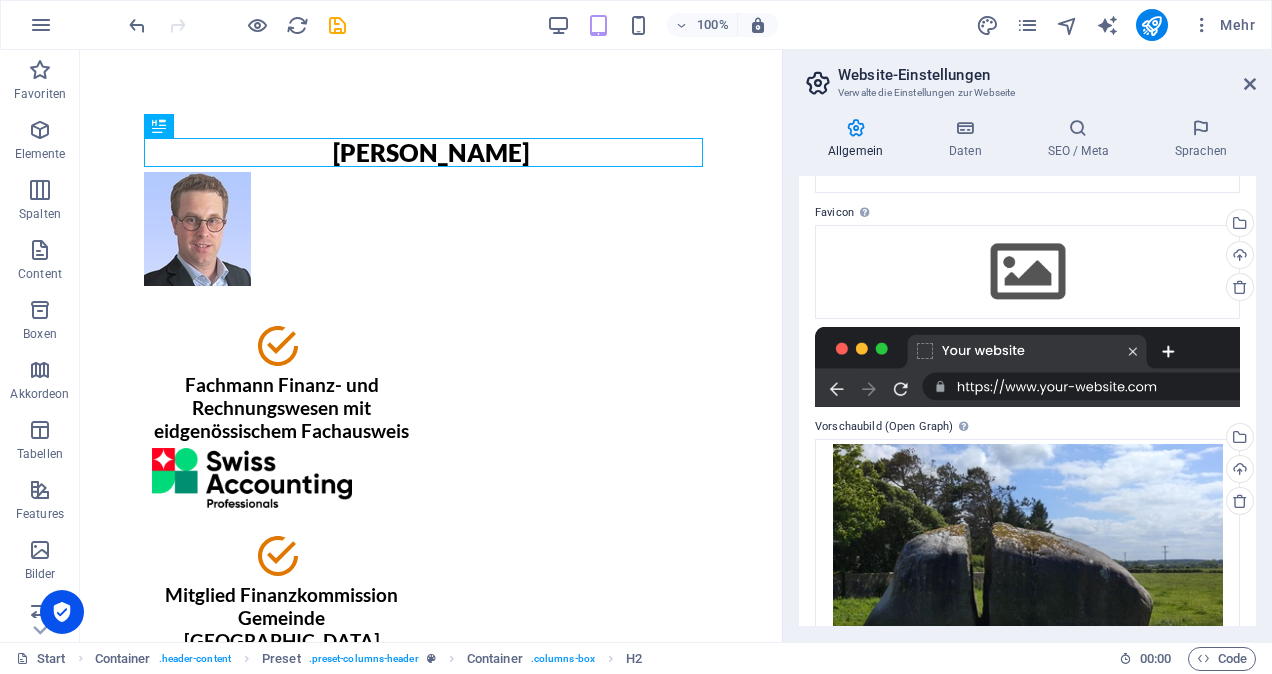 scroll, scrollTop: 305, scrollLeft: 0, axis: vertical 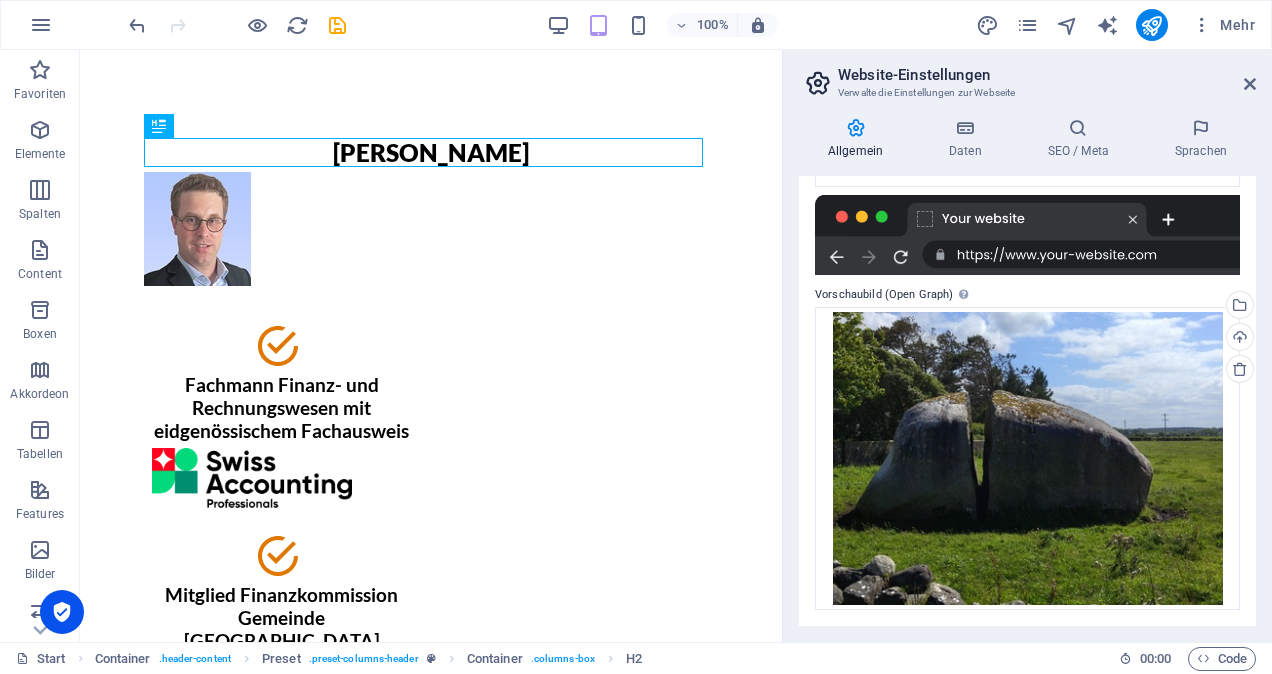 click at bounding box center [1027, 235] 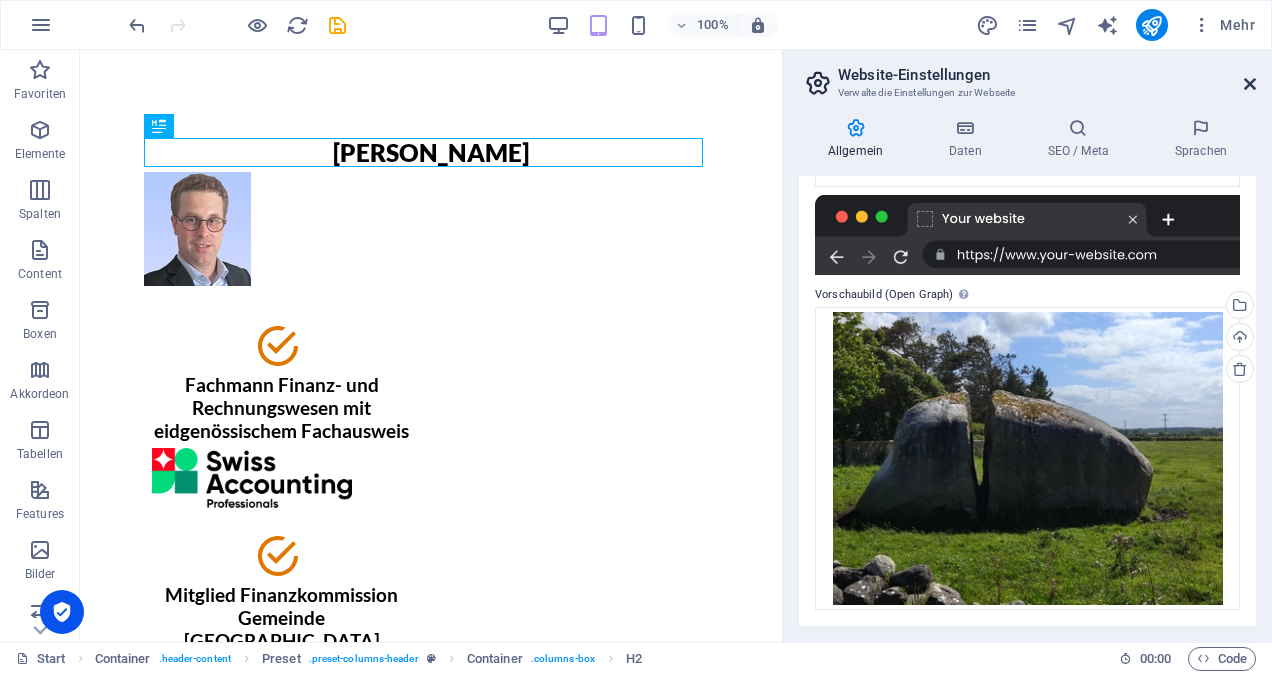 click at bounding box center [1250, 84] 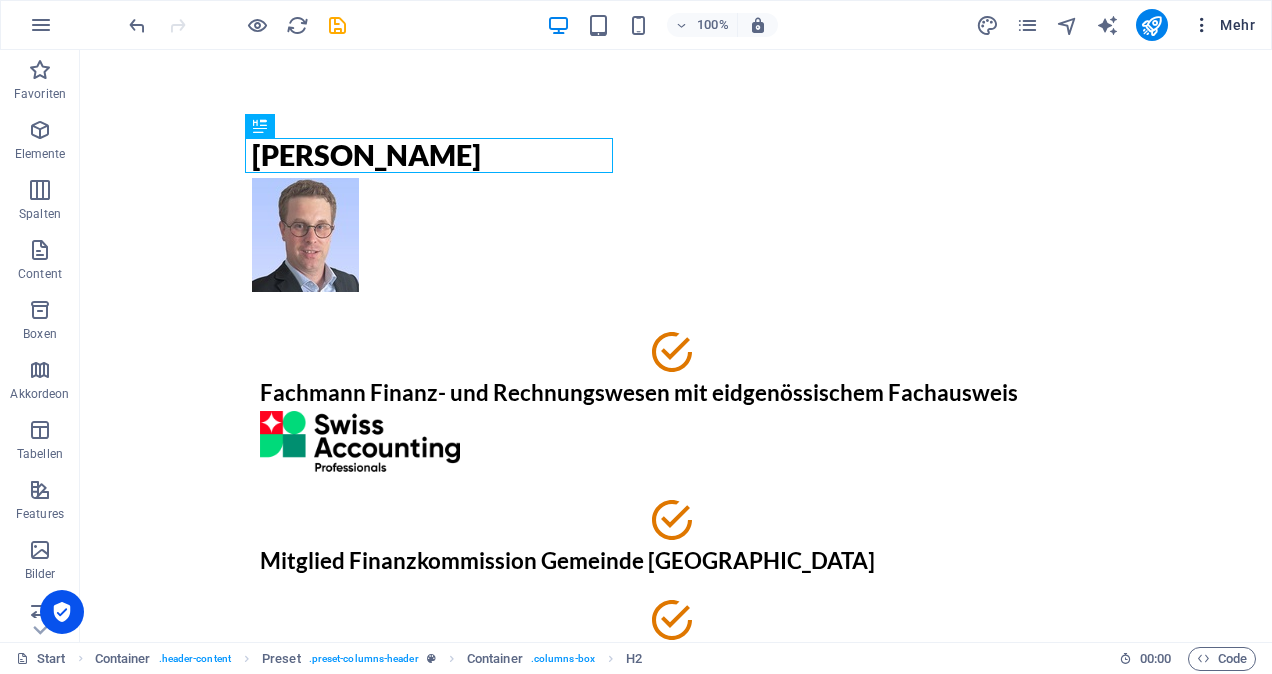 click on "Mehr" at bounding box center [1223, 25] 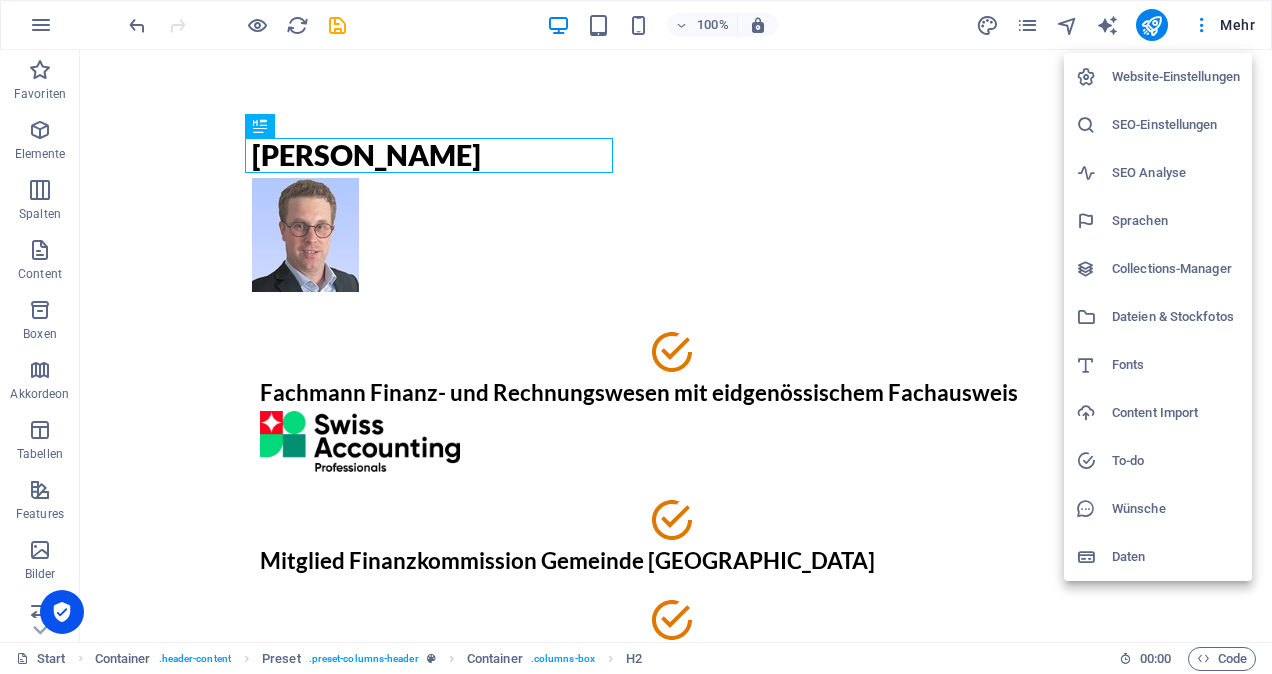 click on "Wünsche" at bounding box center [1176, 509] 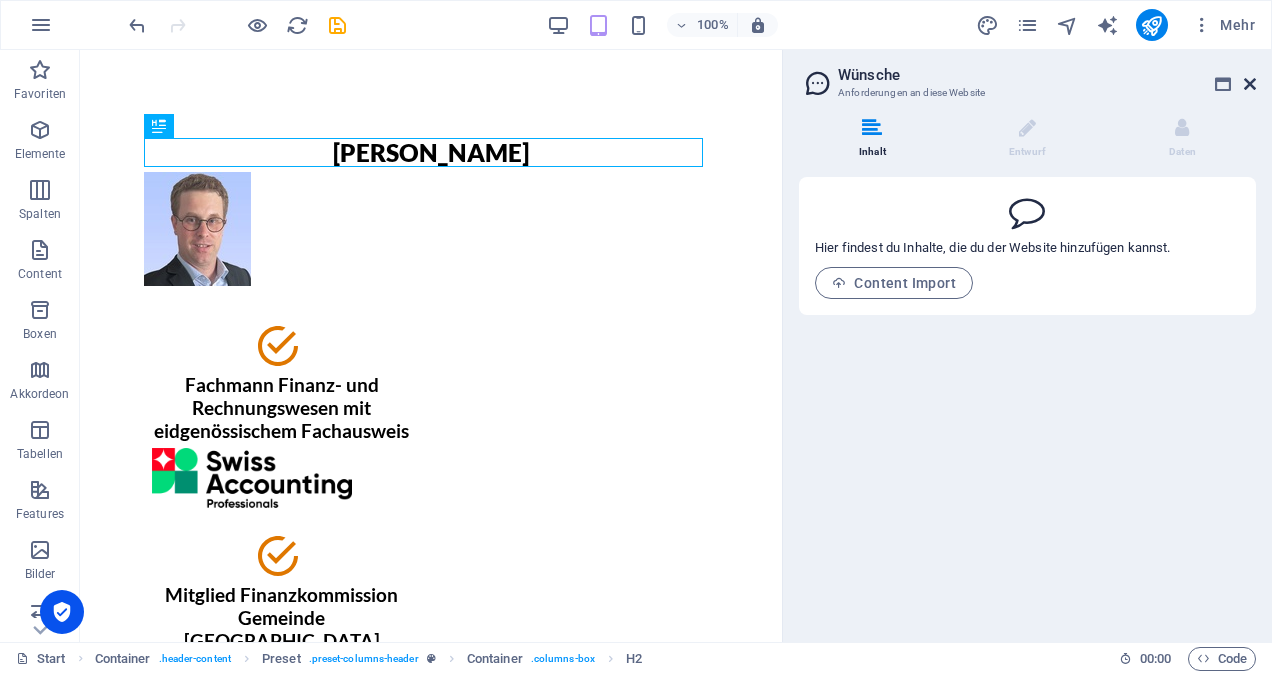click at bounding box center (1250, 84) 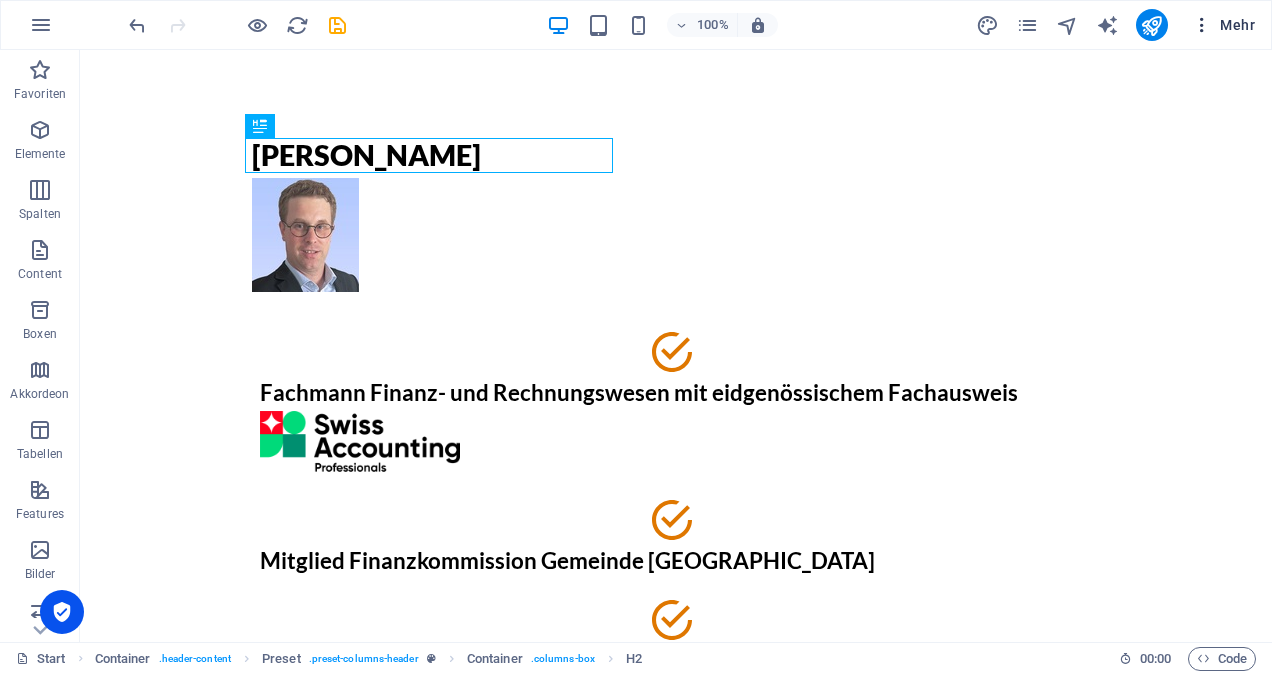 click on "Mehr" at bounding box center (1223, 25) 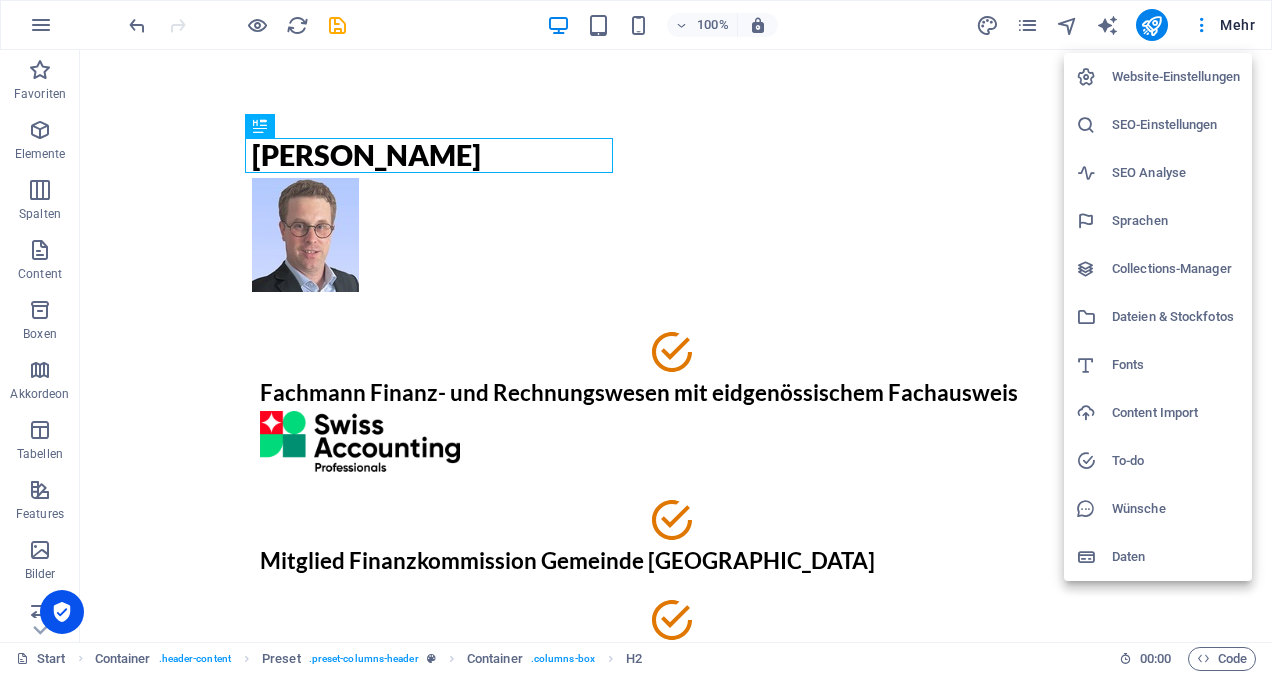 click on "Collections-Manager" at bounding box center [1176, 269] 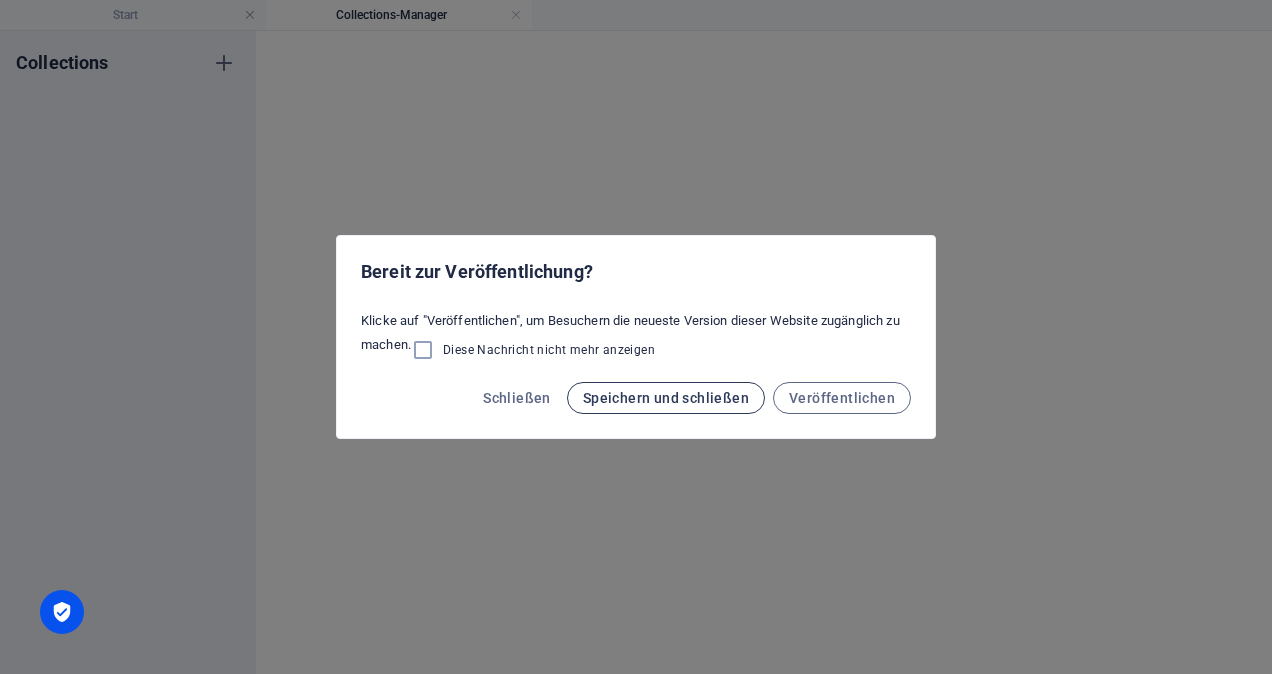 click on "Speichern und schließen" at bounding box center [666, 398] 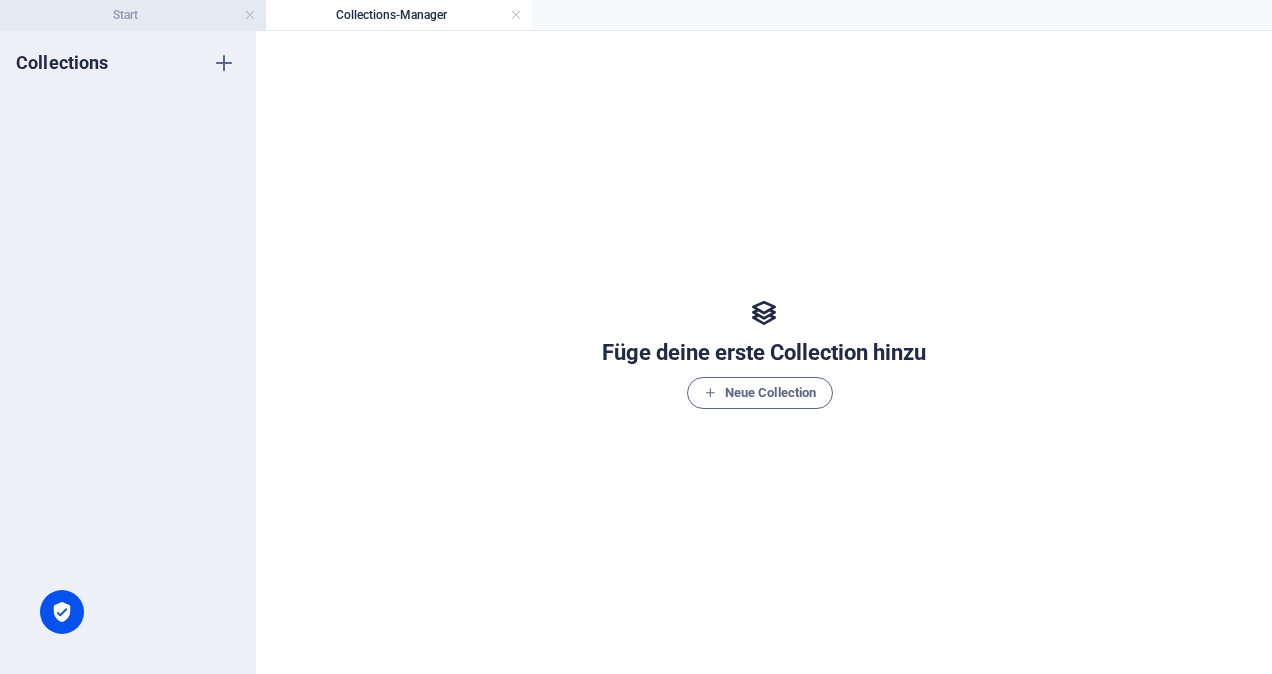 click on "Start" at bounding box center (133, 15) 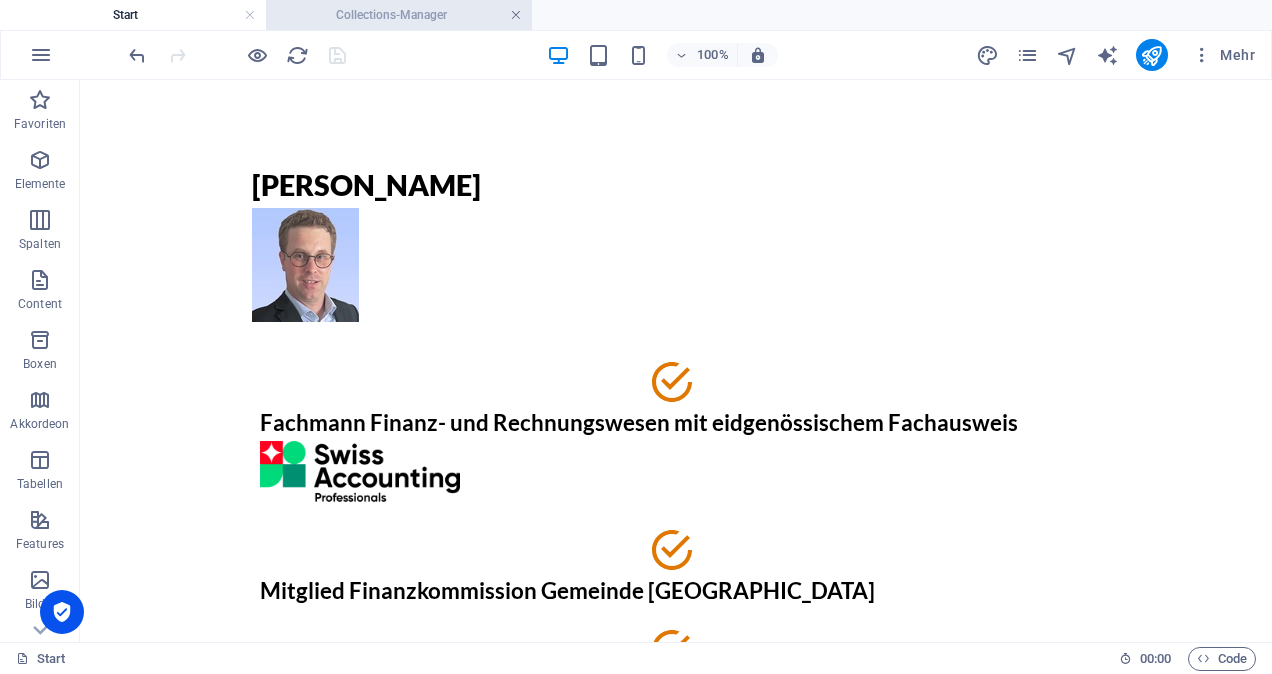 click at bounding box center (516, 15) 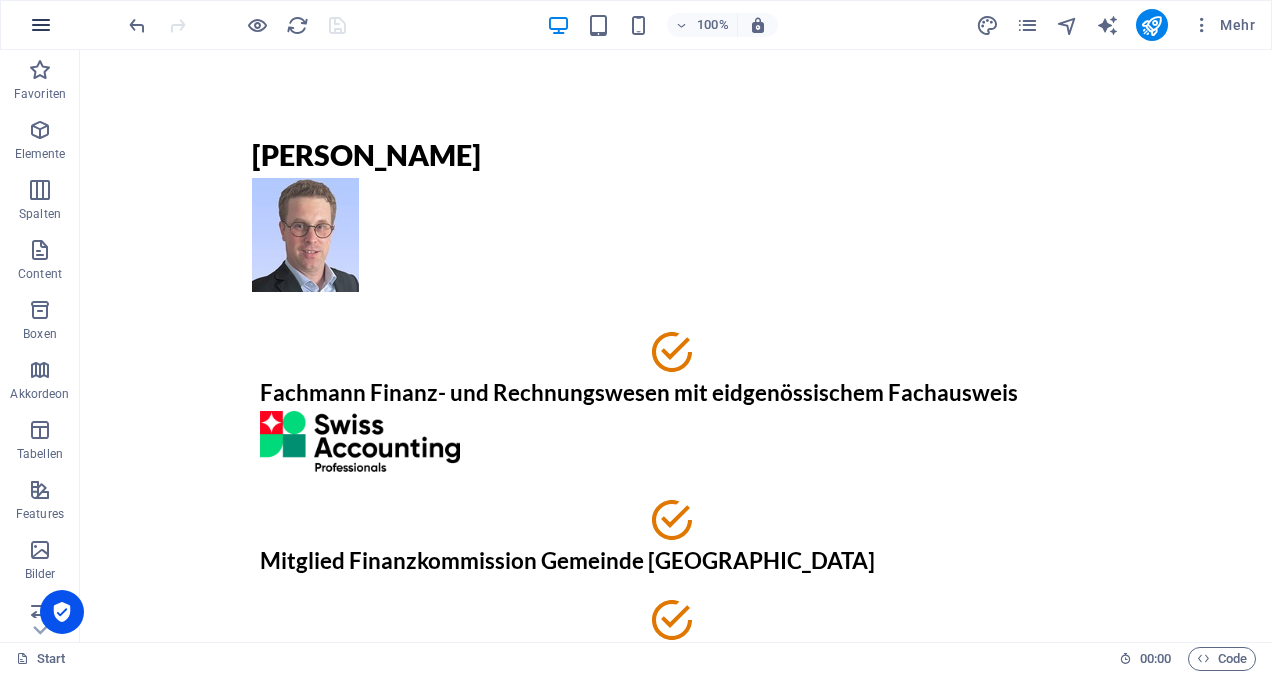 click at bounding box center [41, 25] 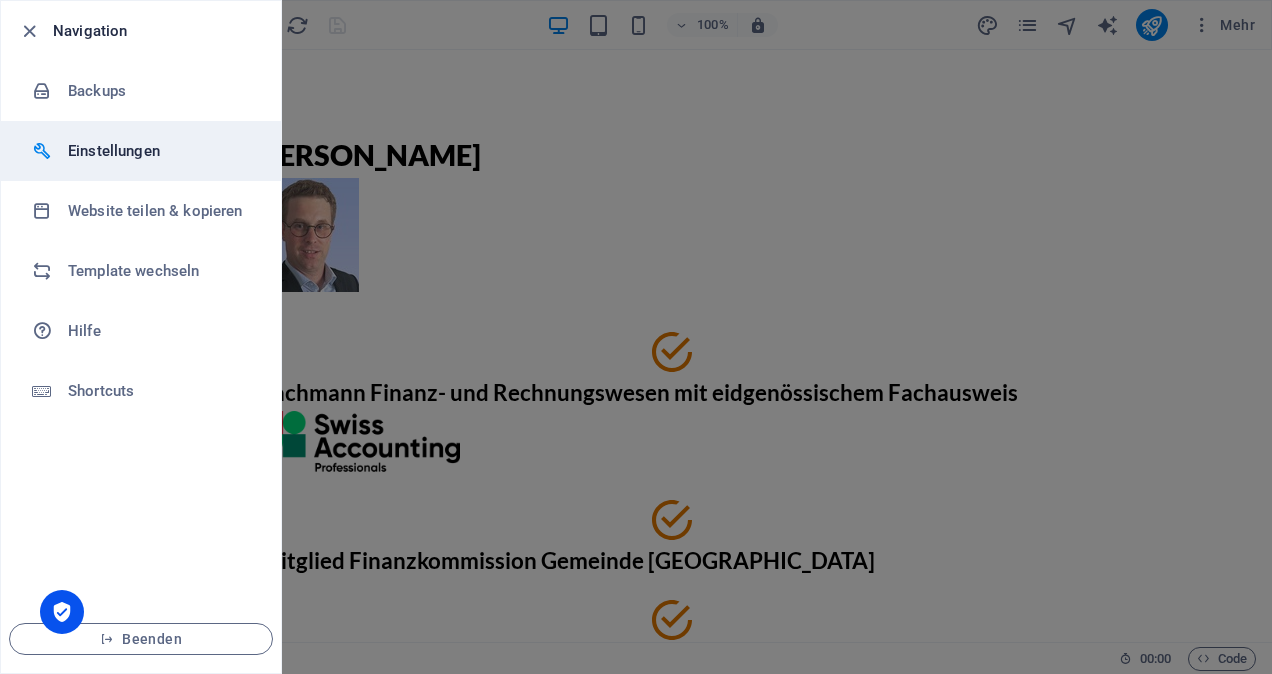 click on "Einstellungen" at bounding box center [160, 151] 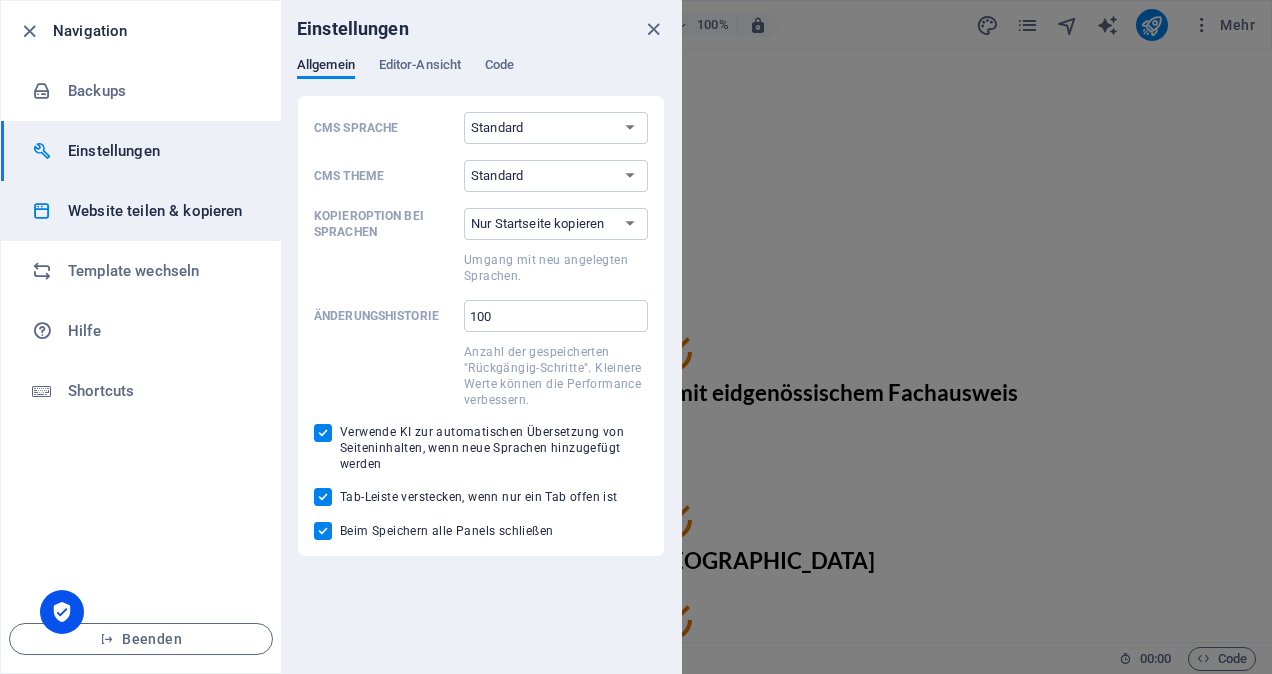 click on "Website teilen & kopieren" at bounding box center (141, 211) 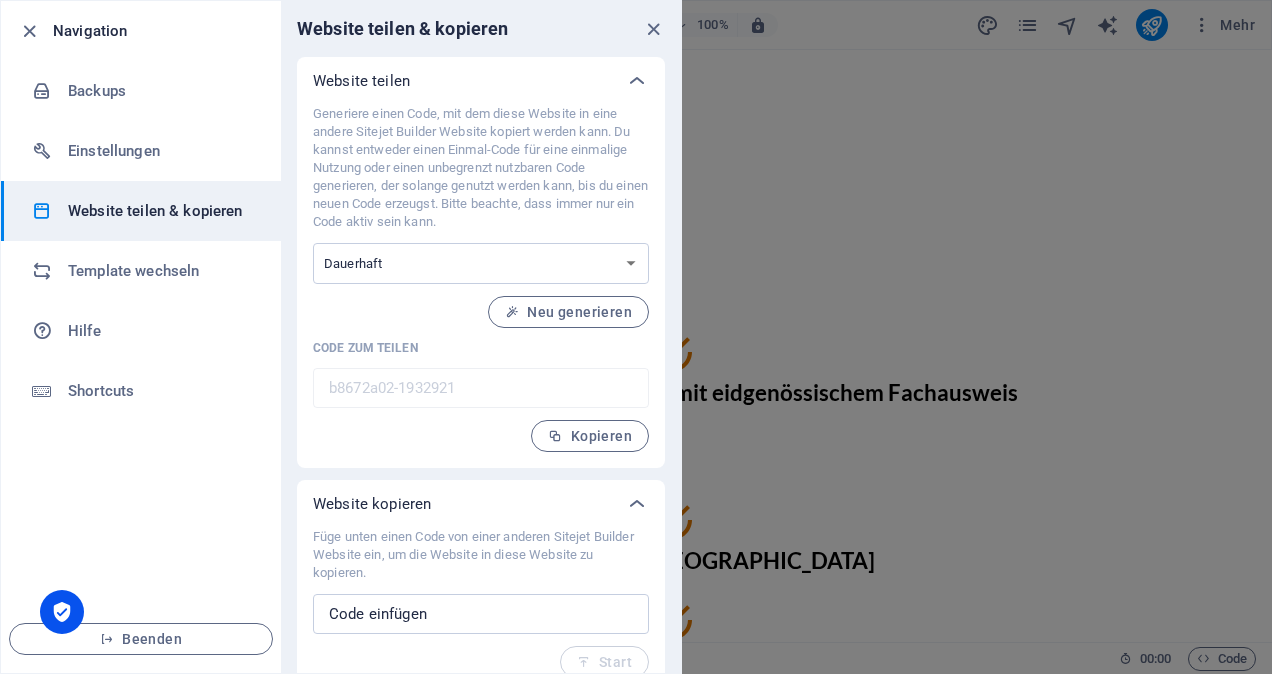 drag, startPoint x: 685, startPoint y: 476, endPoint x: 689, endPoint y: 615, distance: 139.05754 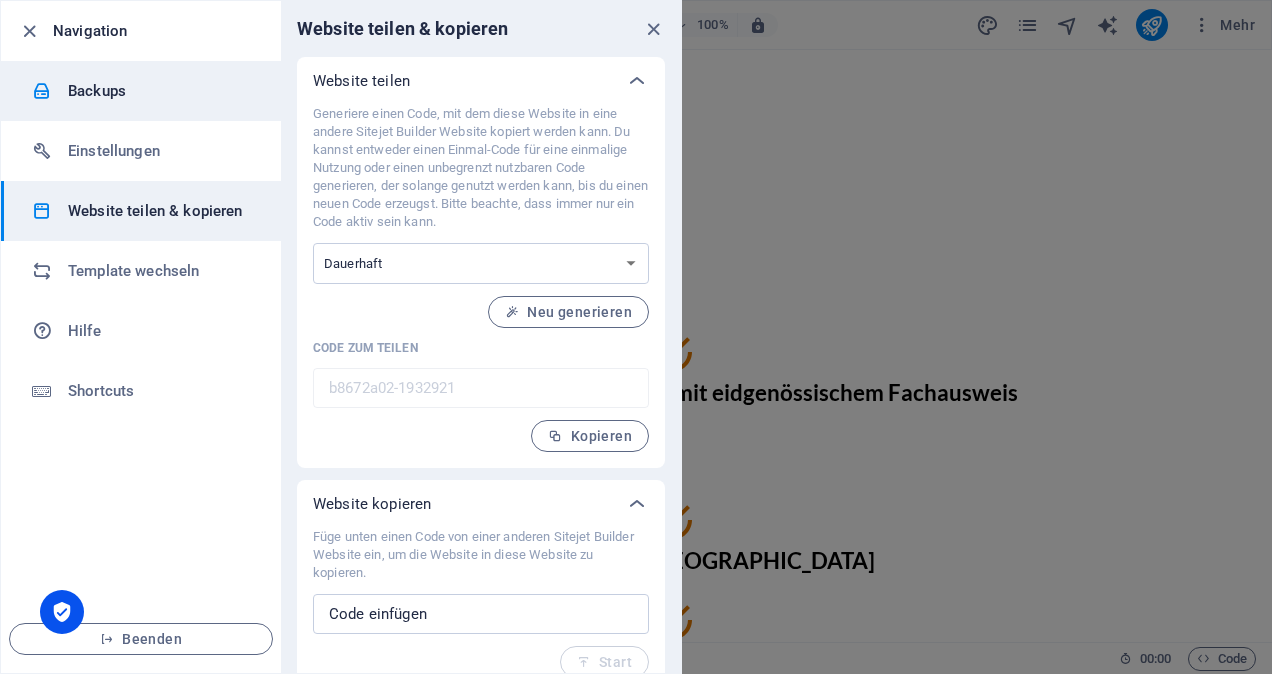click on "Backups" at bounding box center (160, 91) 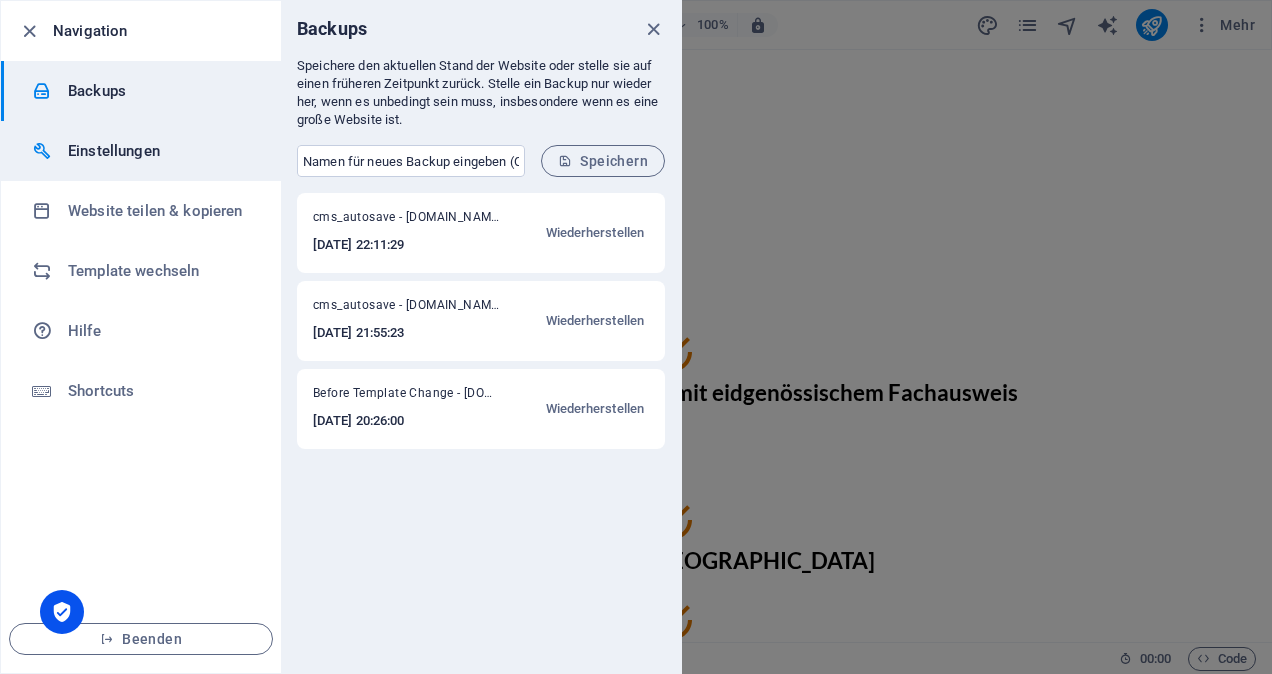 click on "Einstellungen" at bounding box center [160, 151] 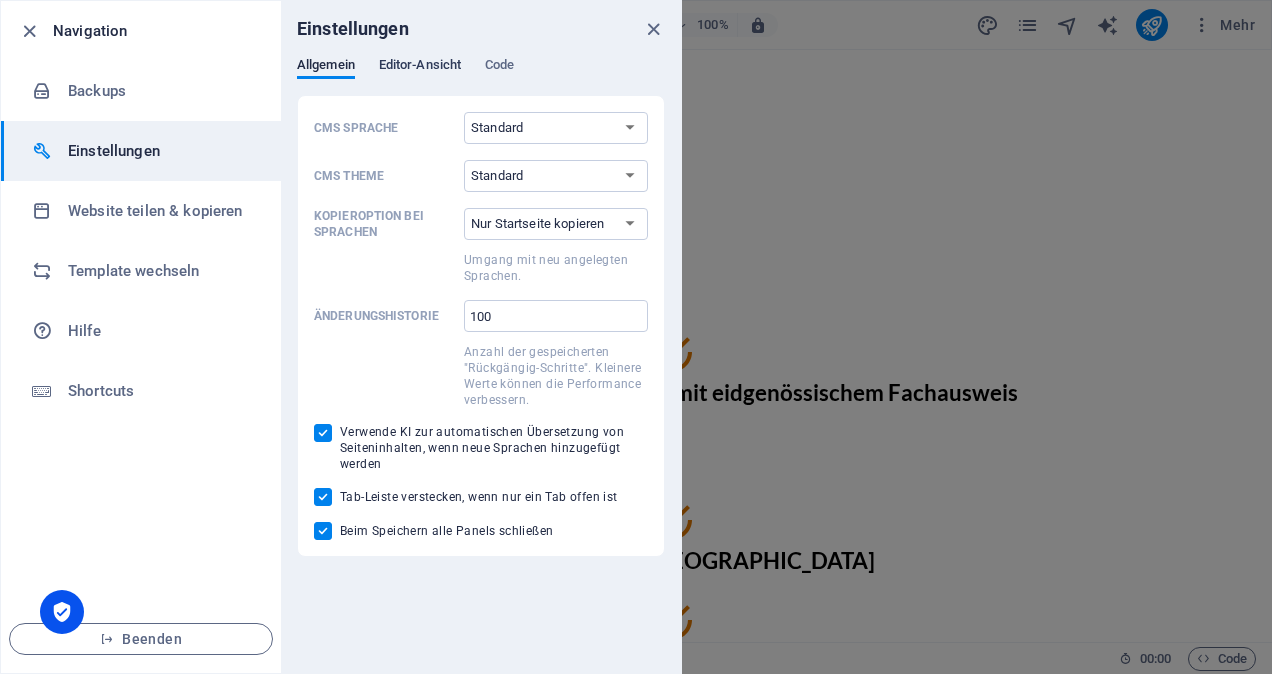 click on "Editor-Ansicht" at bounding box center [420, 67] 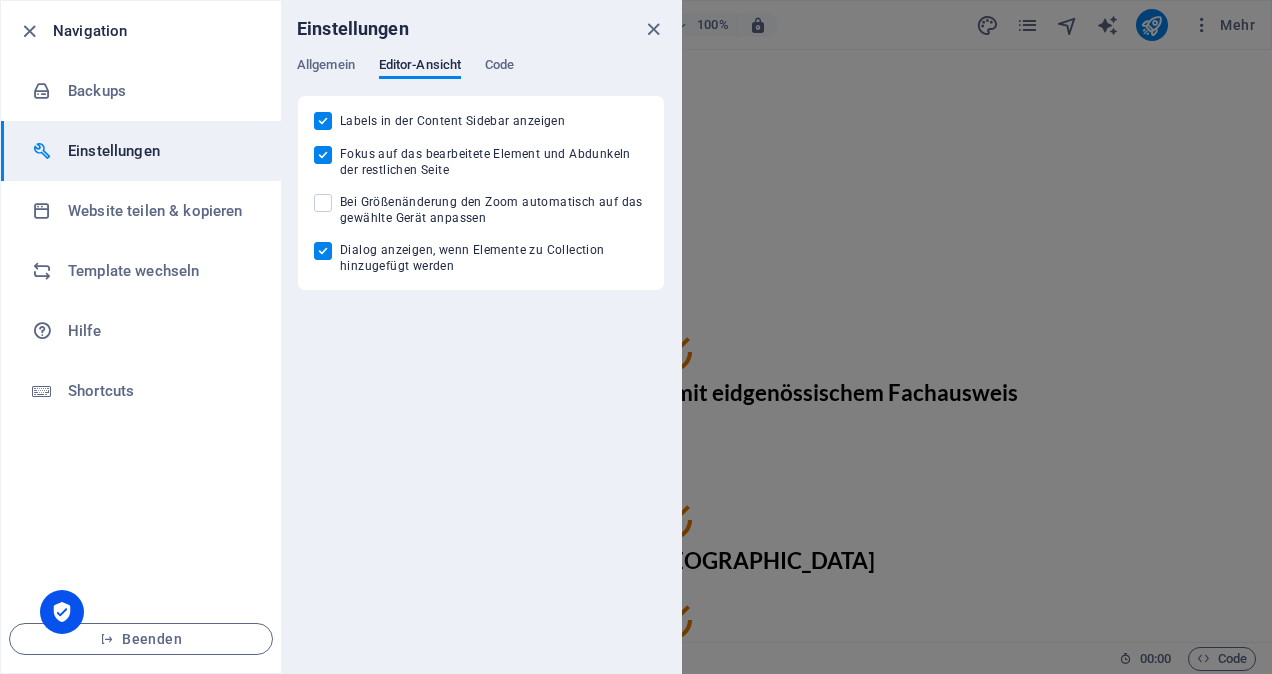click on "Bei Größenänderung den Zoom automatisch auf das gewählte Gerät anpassen" at bounding box center [494, 210] 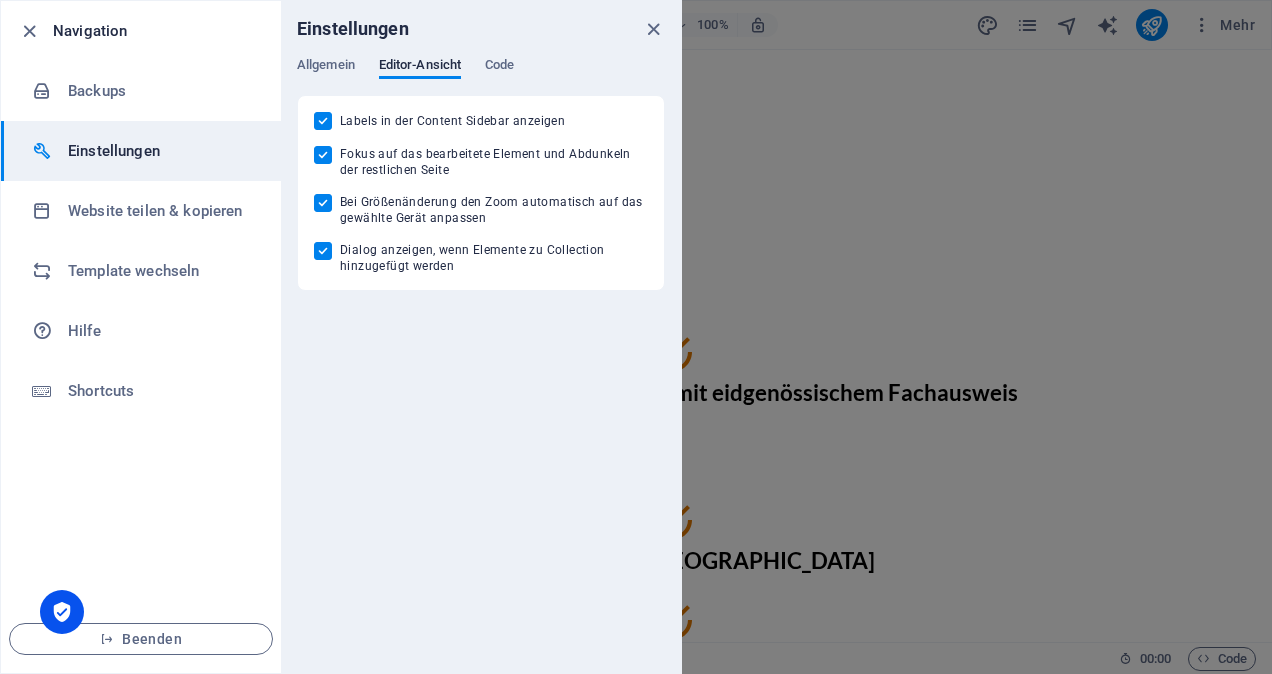 click on "Einstellungen" at bounding box center (481, 29) 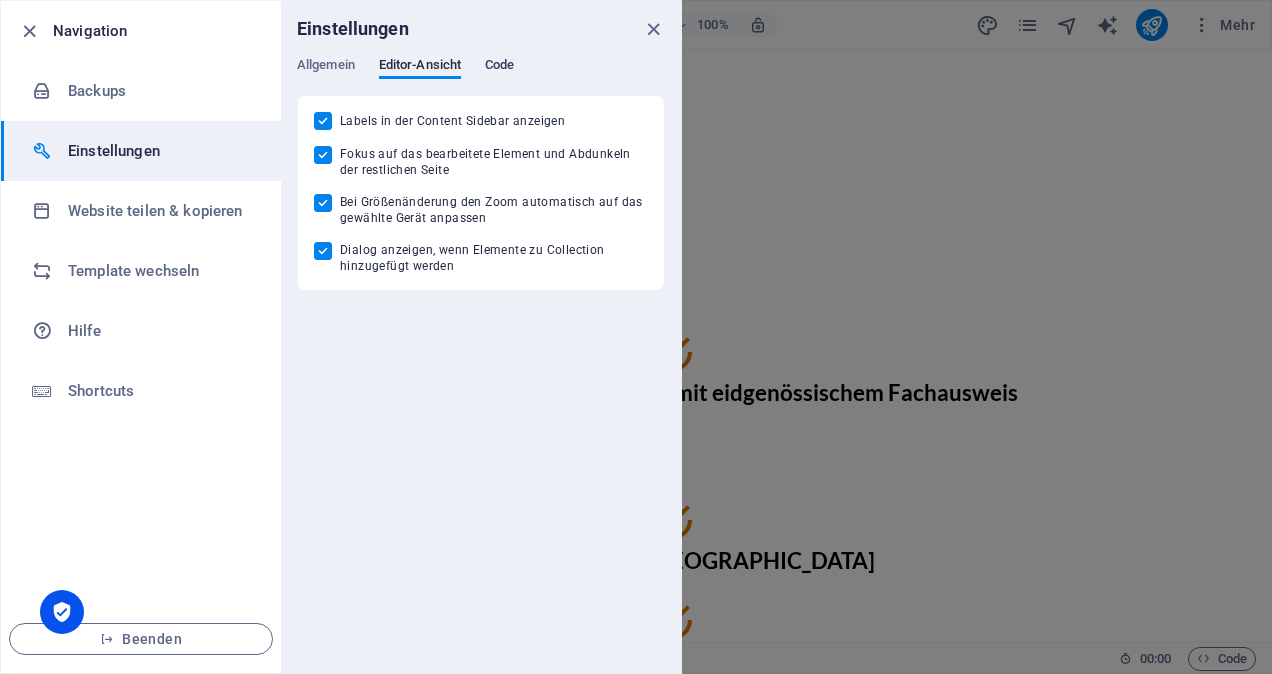 click on "Code" at bounding box center [499, 67] 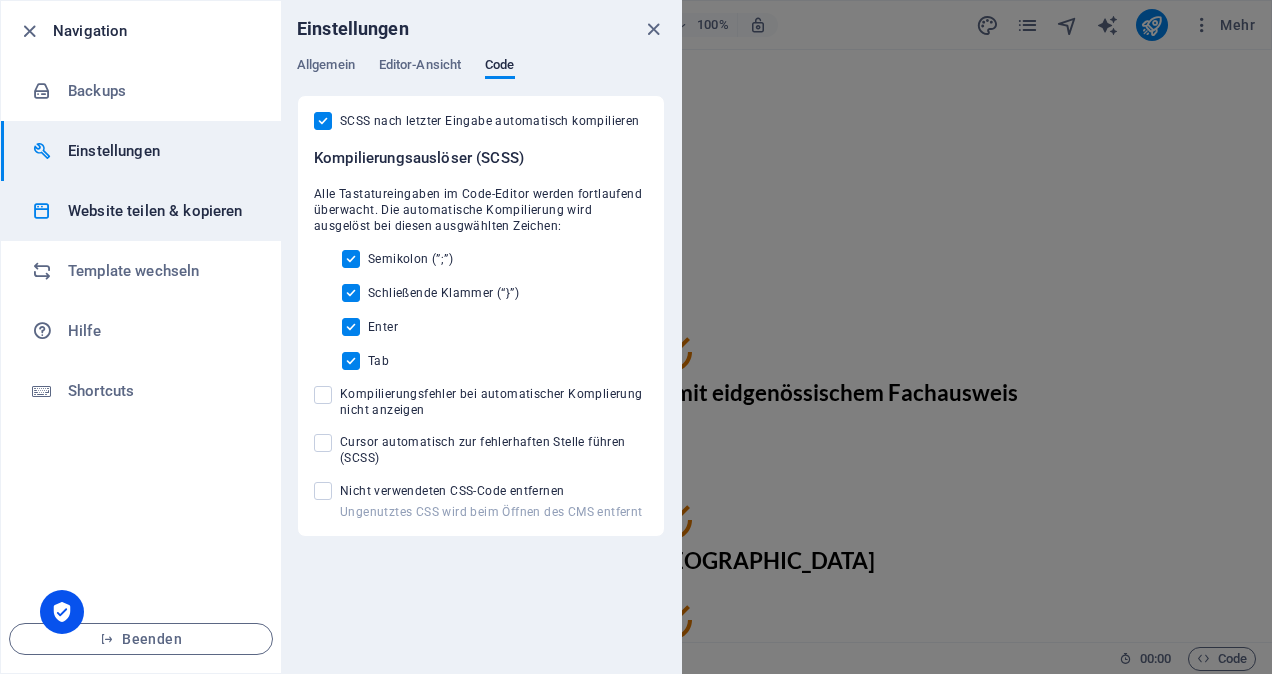 click on "Website teilen & kopieren" at bounding box center [160, 211] 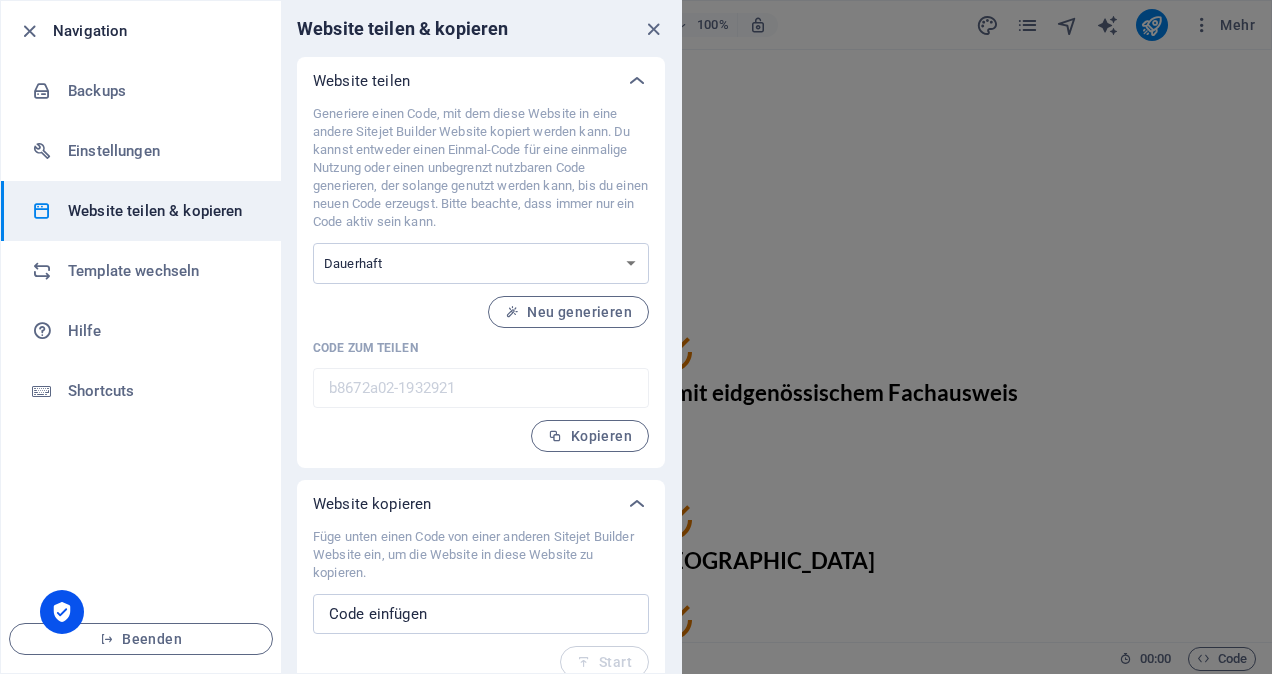 scroll, scrollTop: 21, scrollLeft: 0, axis: vertical 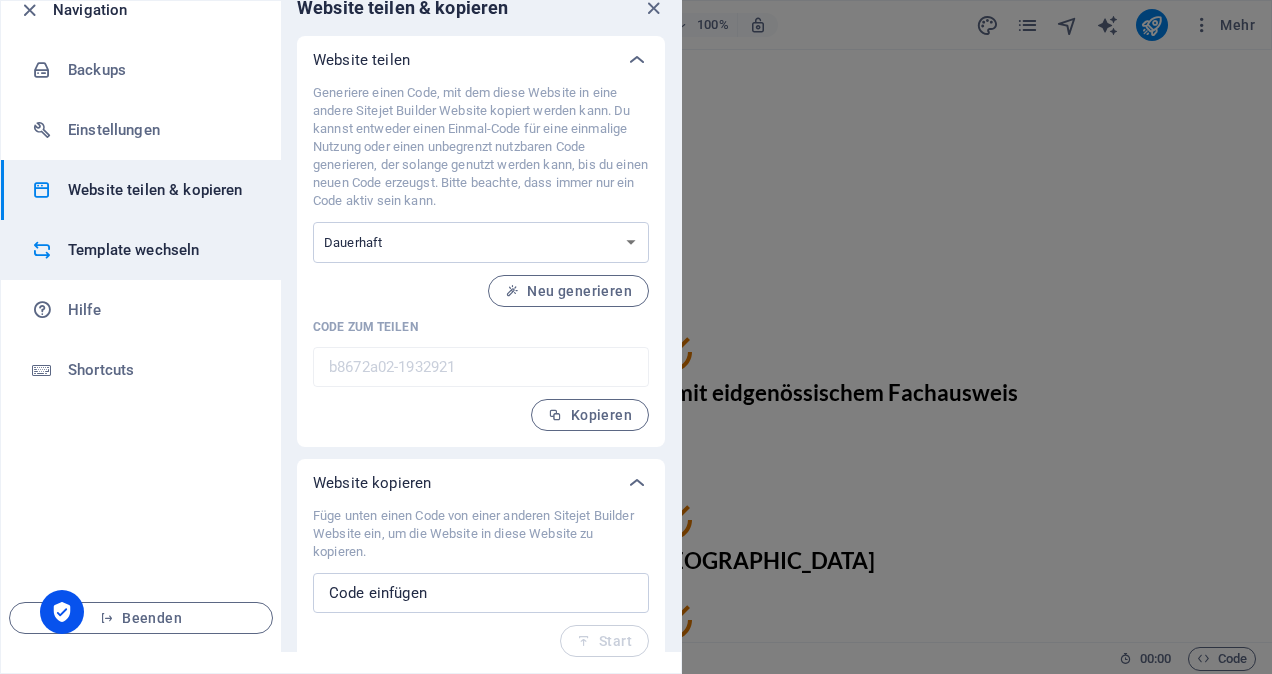 click on "Template wechseln" at bounding box center [141, 250] 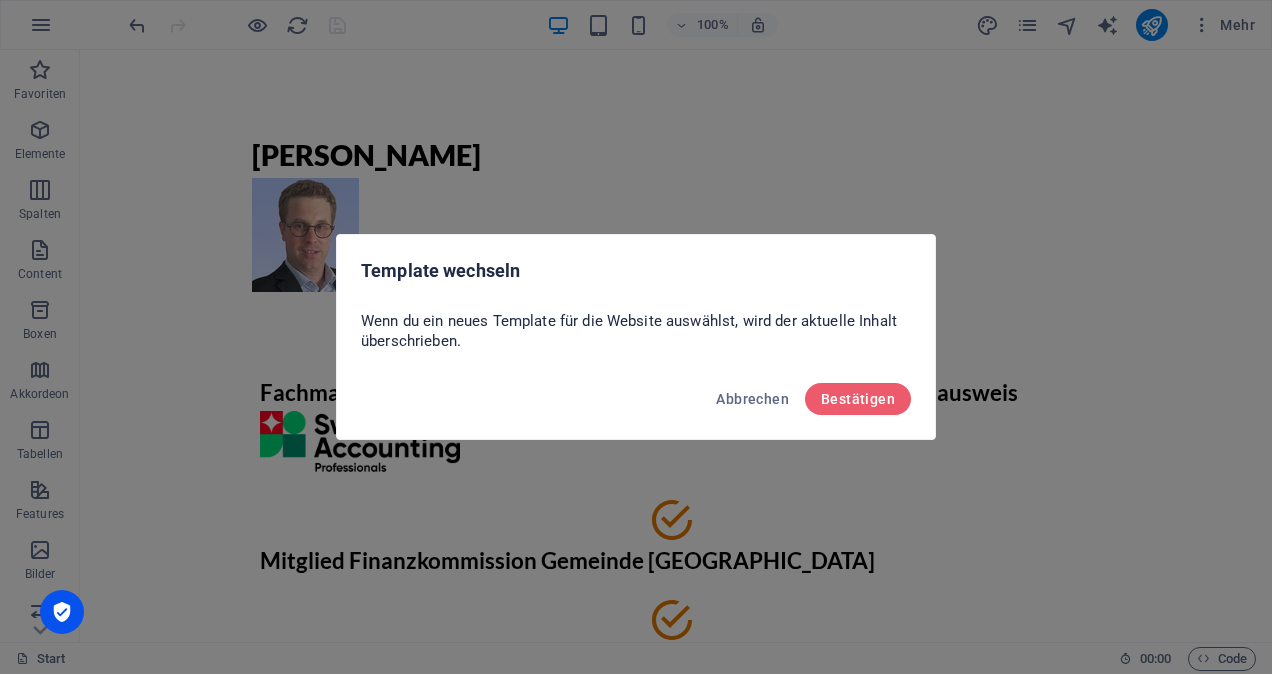scroll, scrollTop: 0, scrollLeft: 0, axis: both 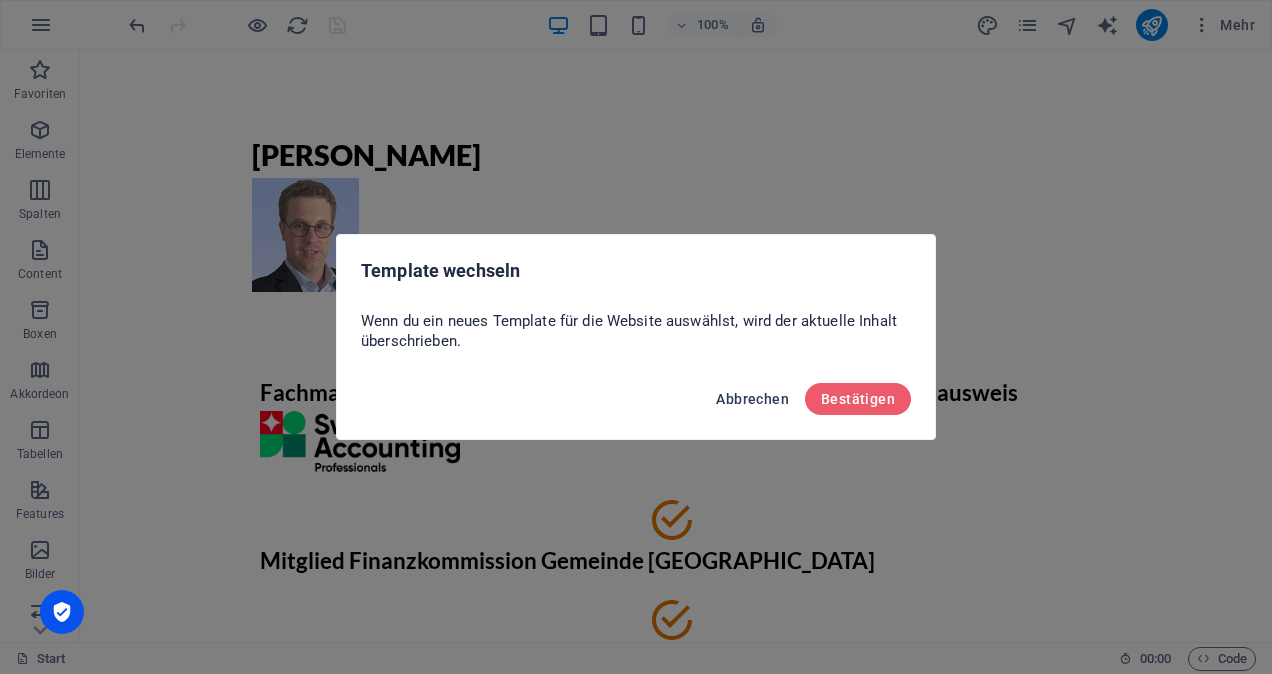 click on "Abbrechen" at bounding box center (752, 399) 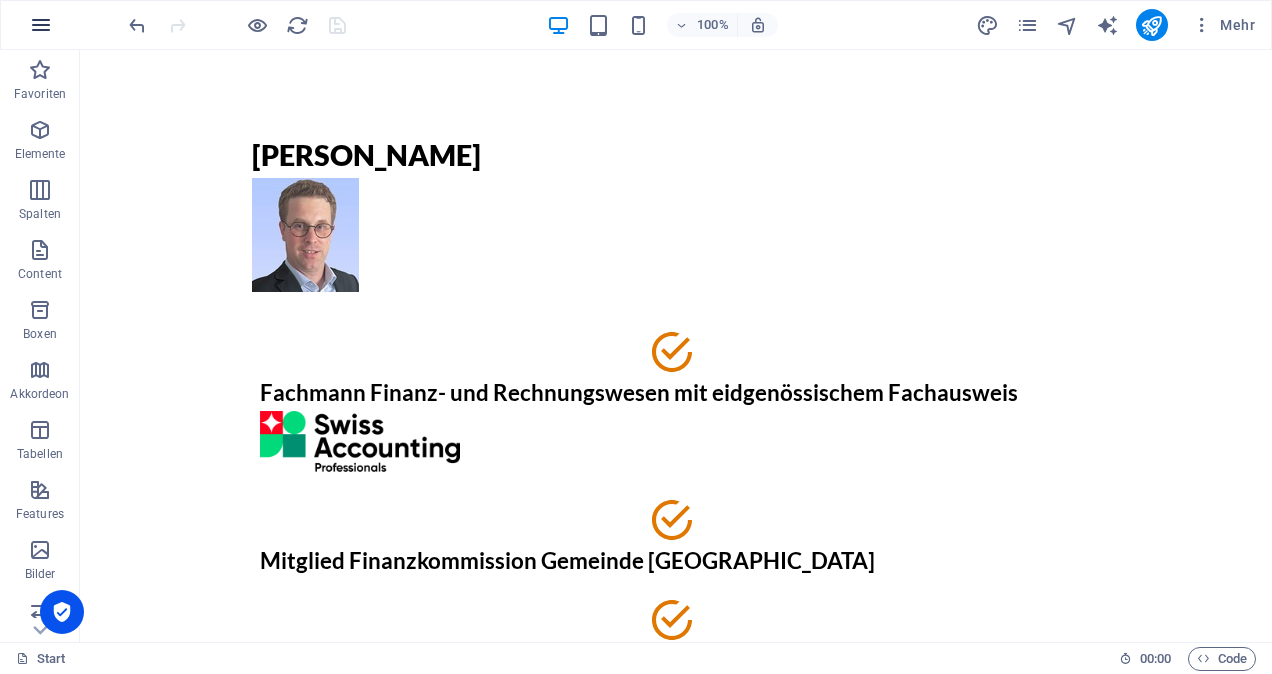 click at bounding box center (41, 25) 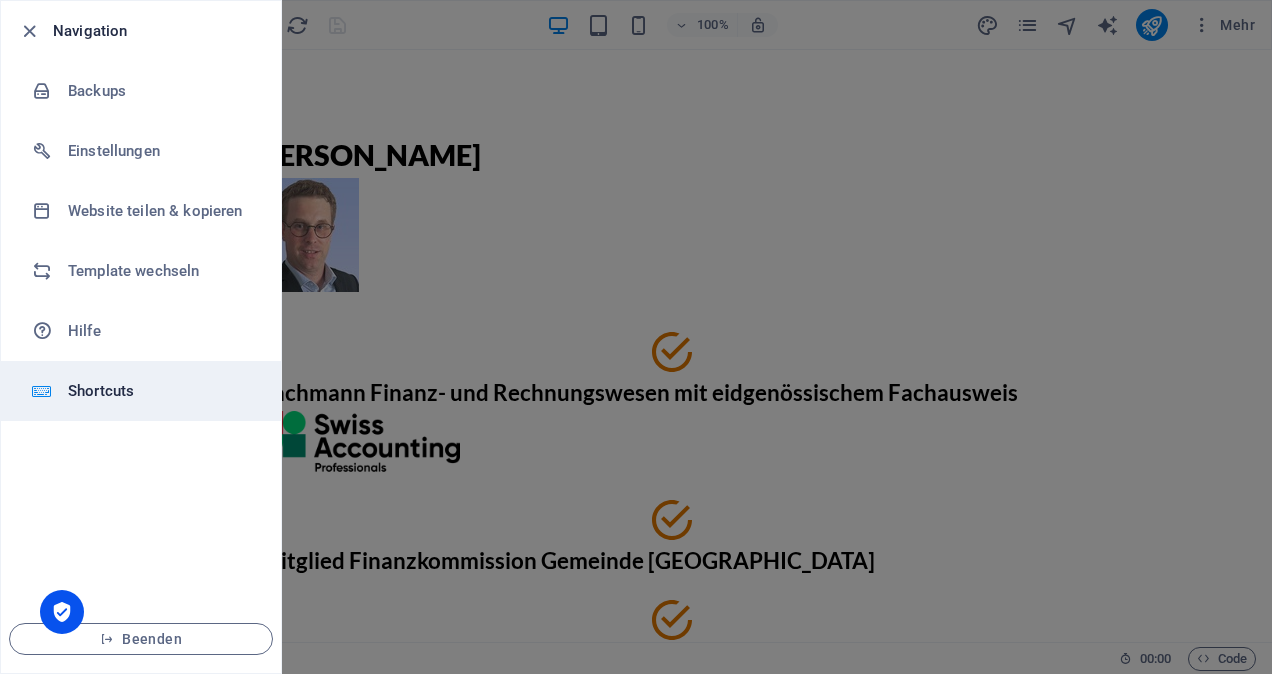 click on "Shortcuts" at bounding box center (141, 391) 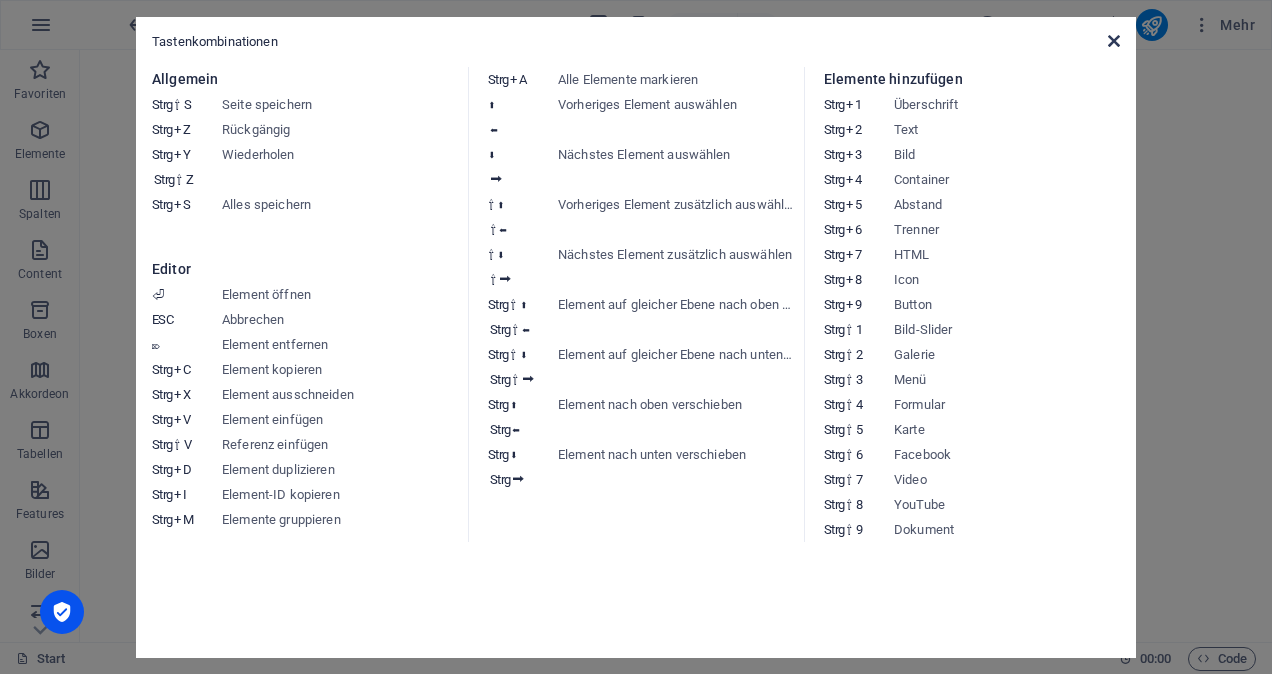 click at bounding box center [1114, 41] 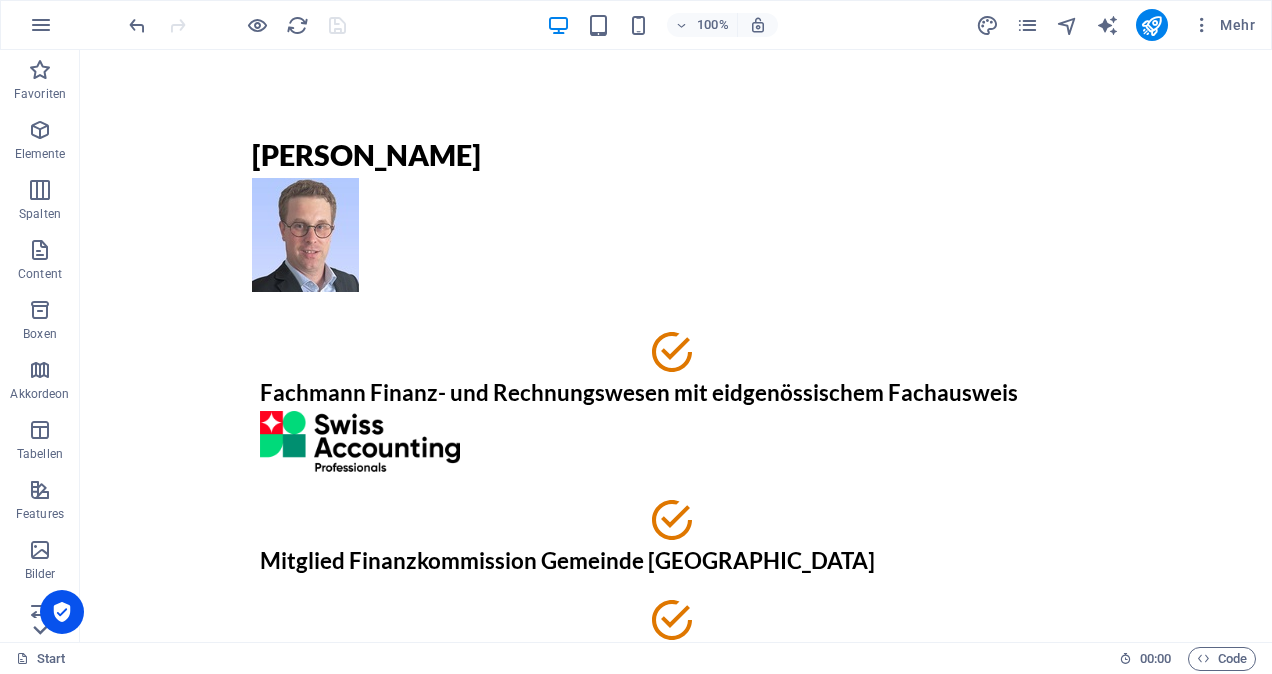 click 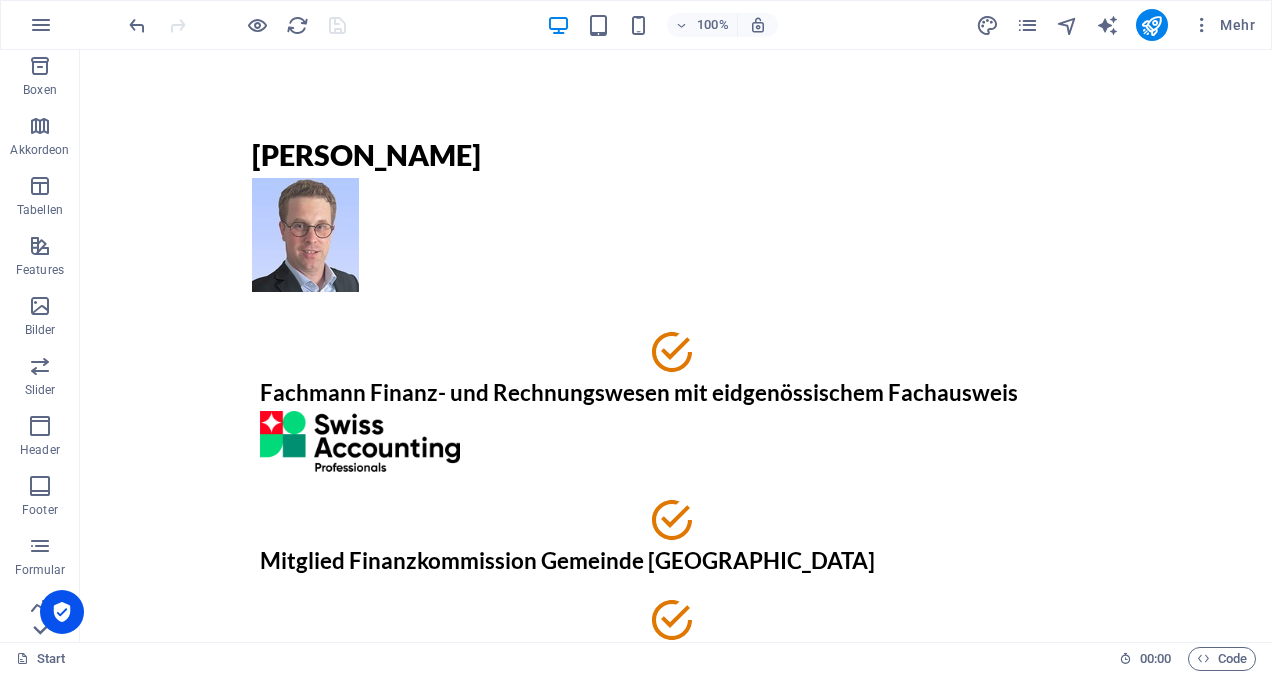 scroll, scrollTop: 308, scrollLeft: 0, axis: vertical 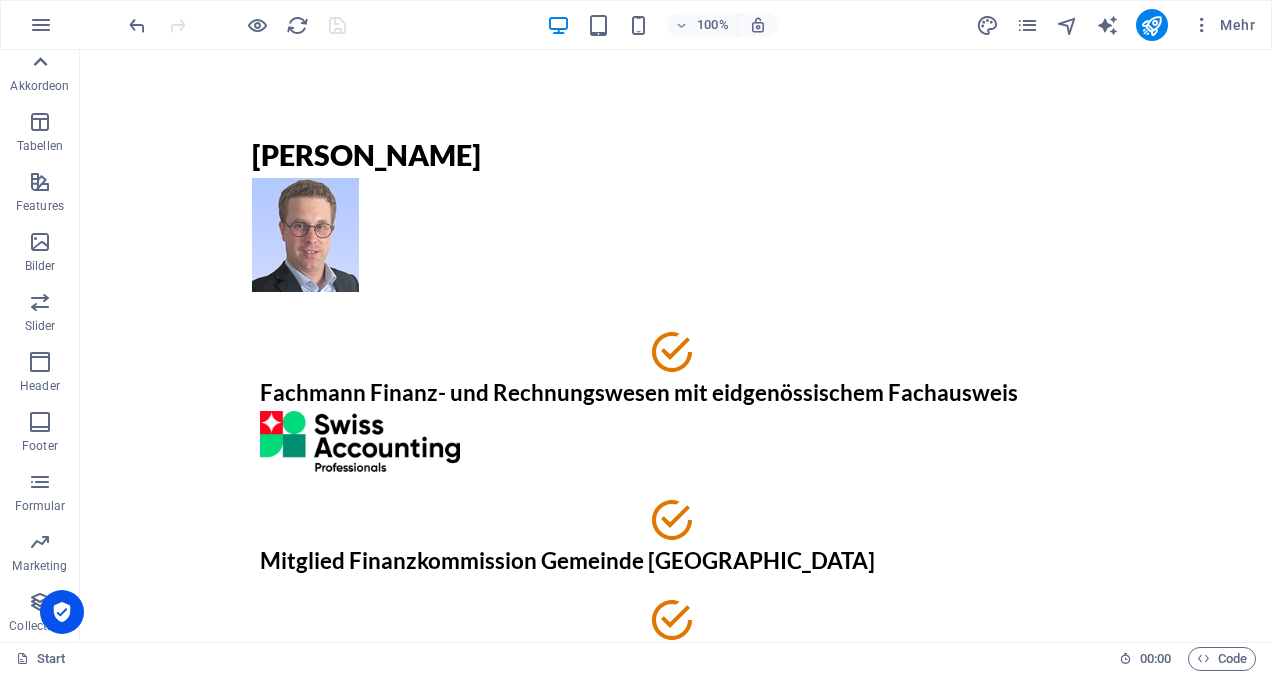 click 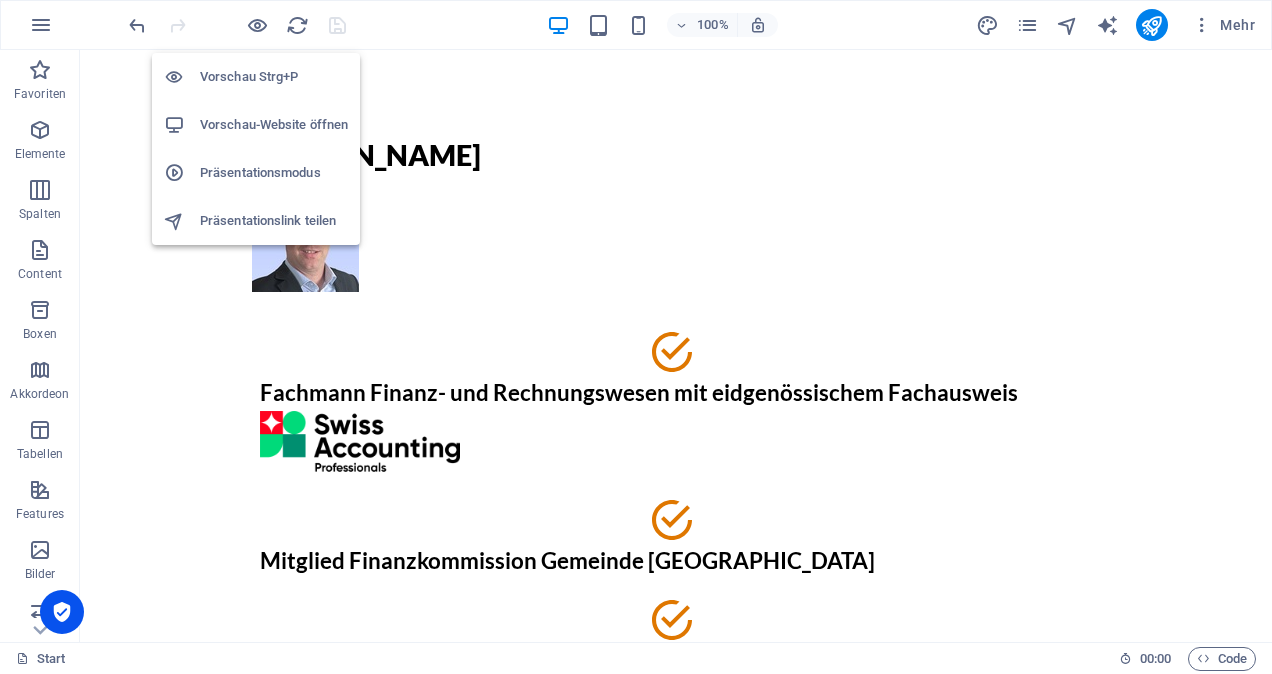 click on "Vorschau Strg+P" at bounding box center (274, 77) 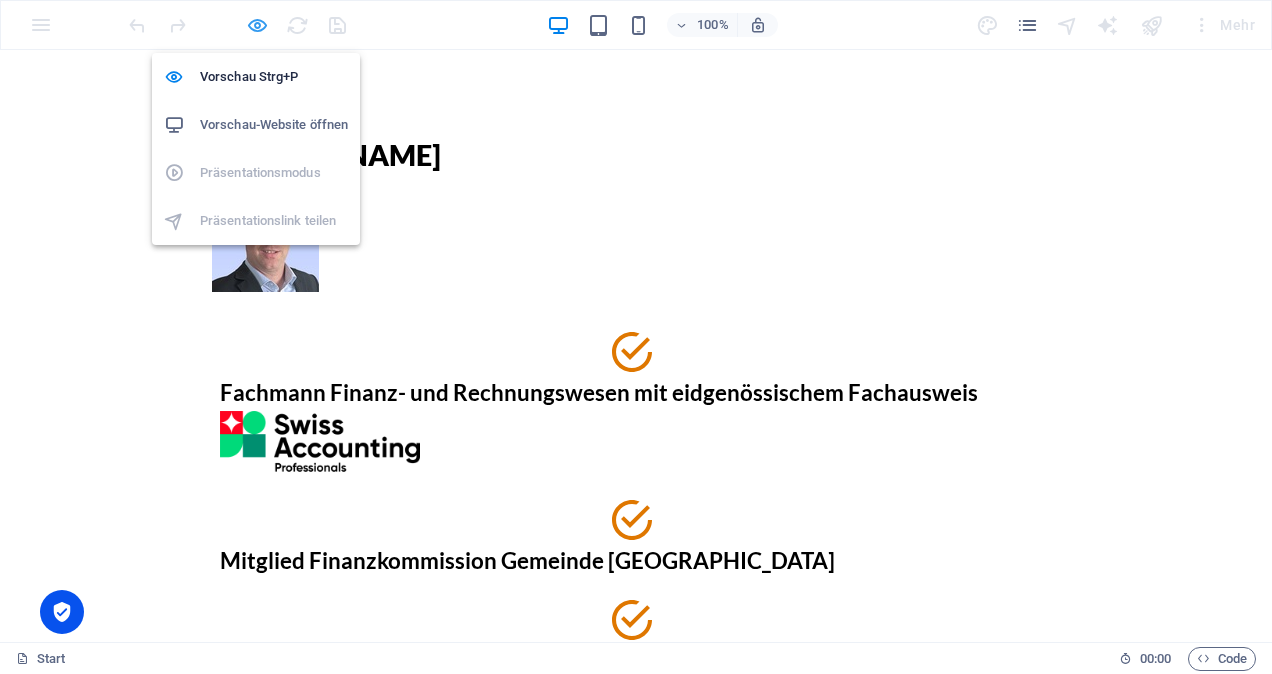 click at bounding box center [257, 25] 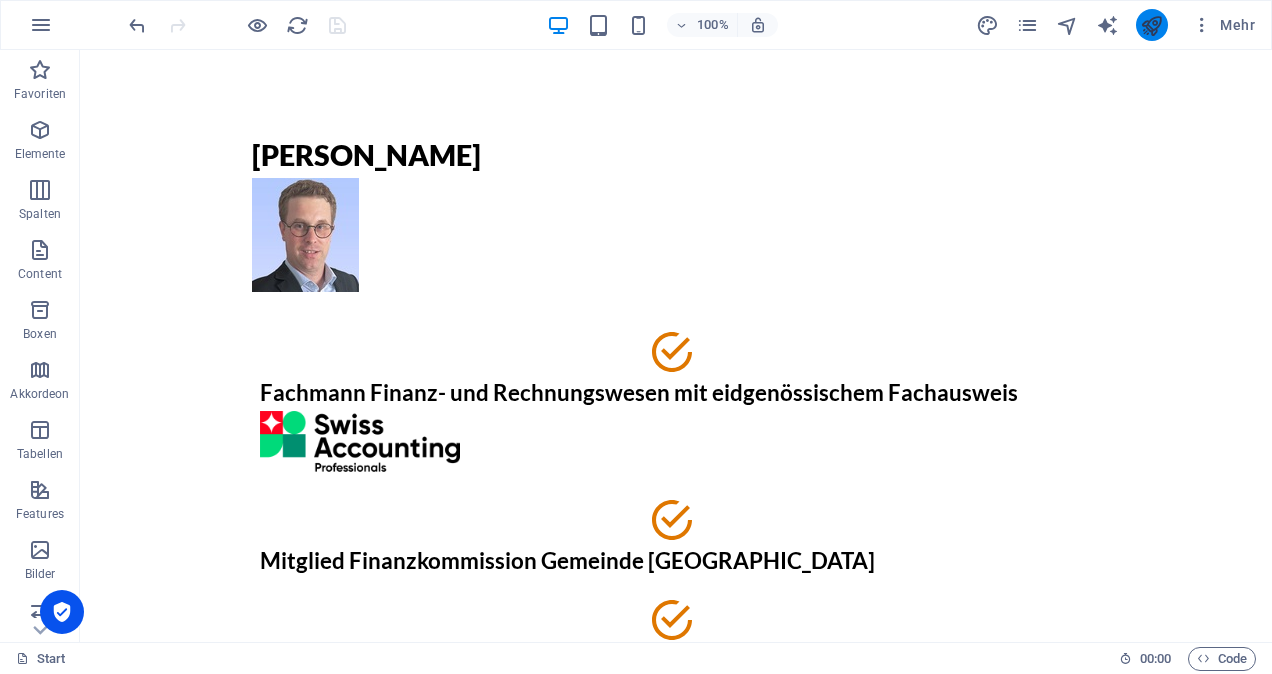 click at bounding box center [1152, 25] 